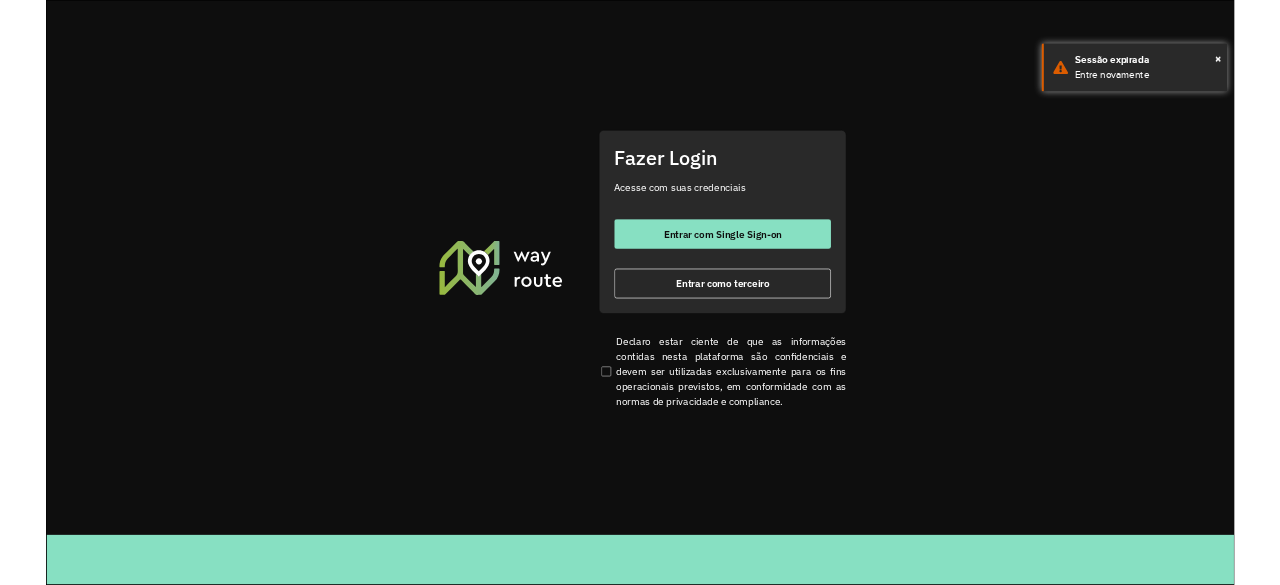 scroll, scrollTop: 0, scrollLeft: 0, axis: both 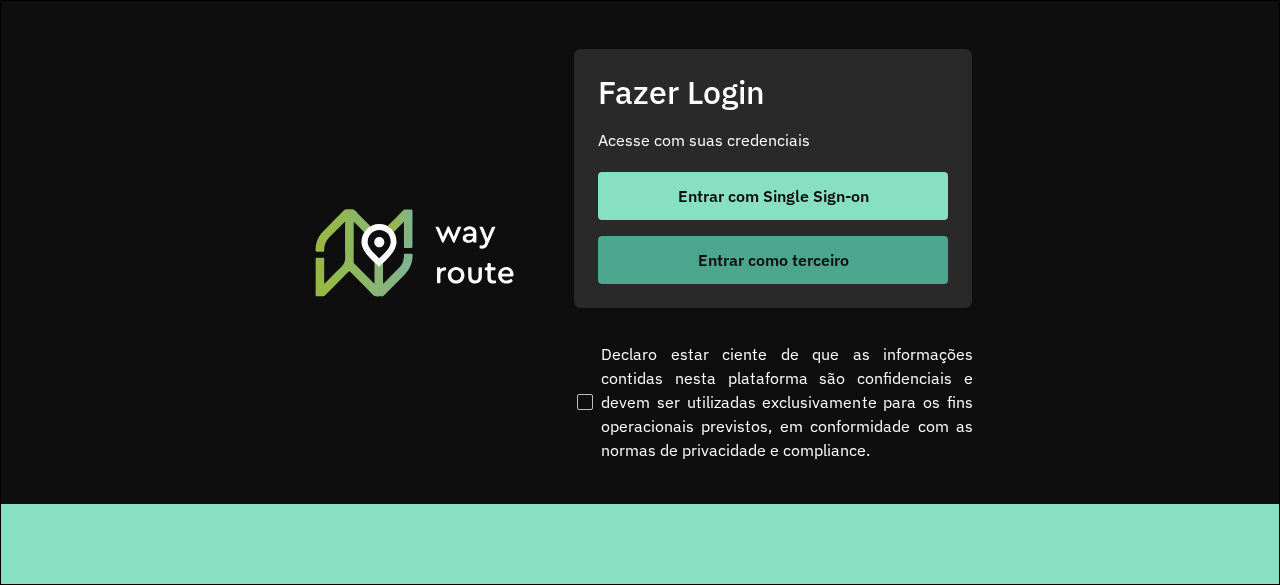click on "Entrar como terceiro" at bounding box center (773, 260) 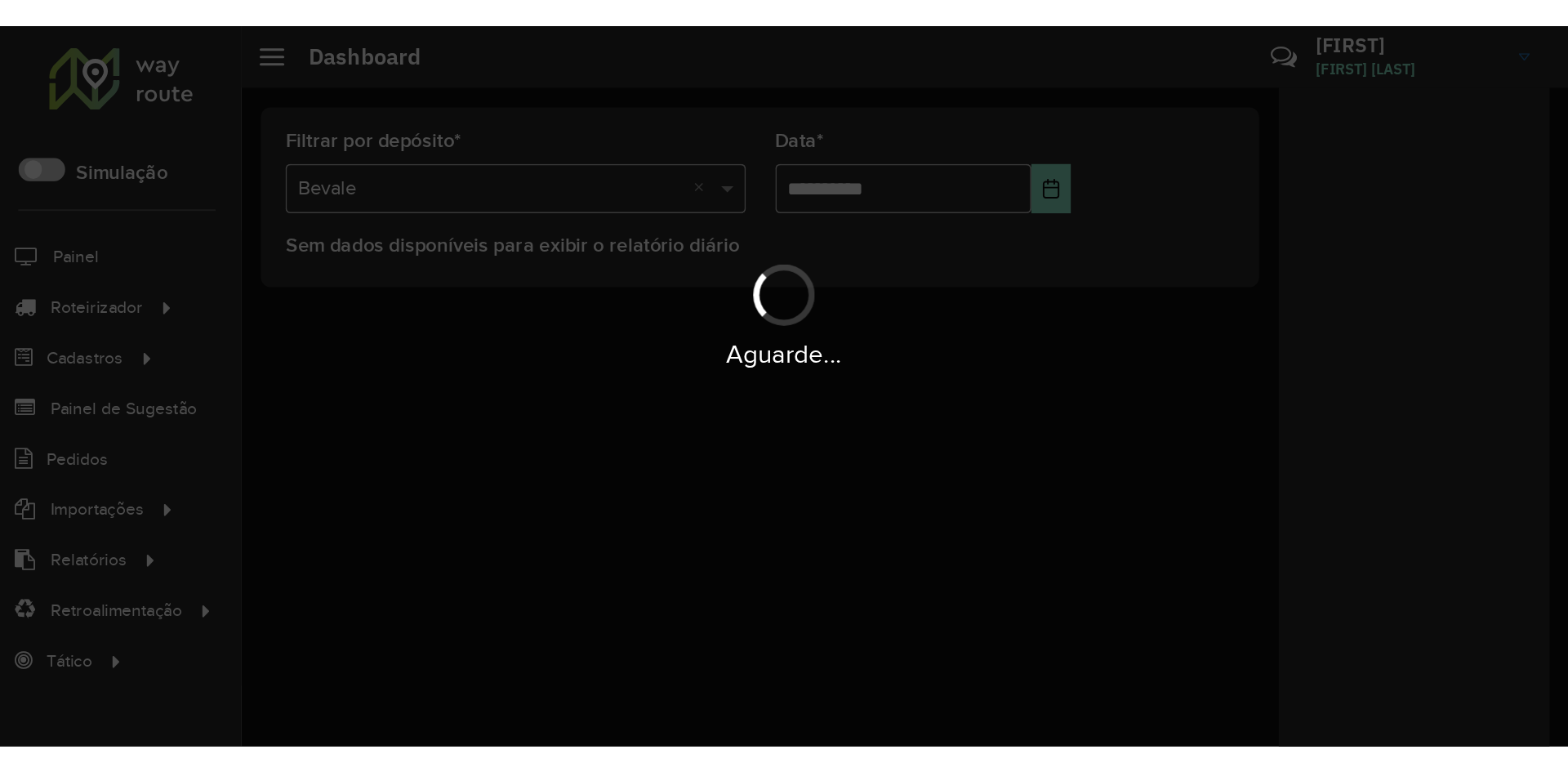 scroll, scrollTop: 0, scrollLeft: 0, axis: both 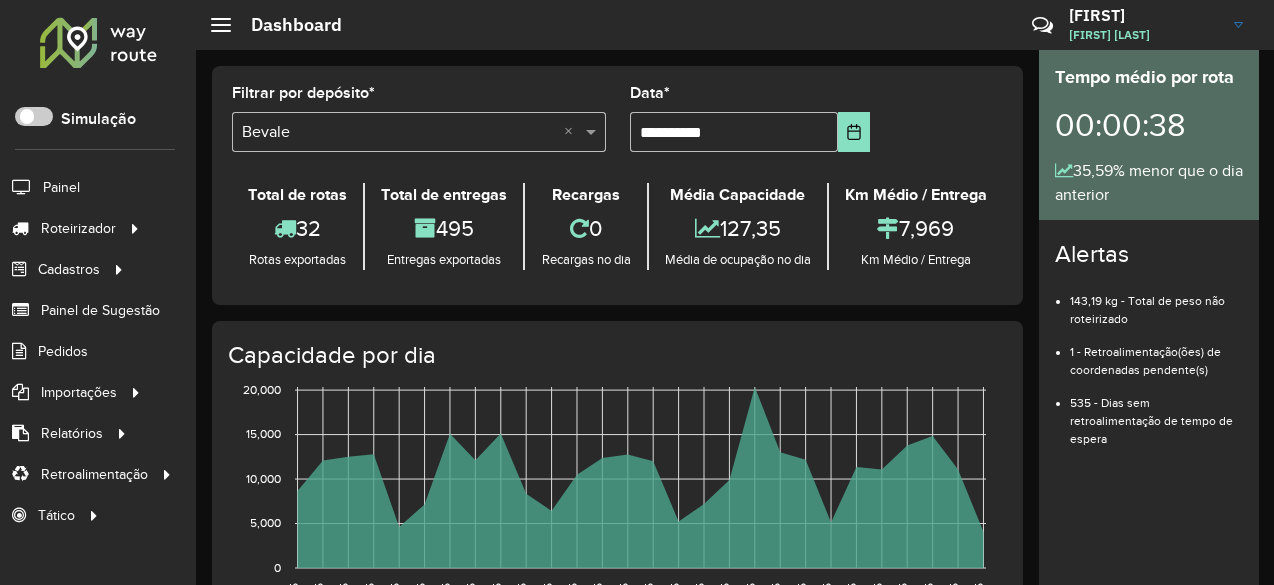 click on "Dashboard Críticas? Dúvidas? Elogios? Sugestões? Entre em contato conosco! [FIRST] [LAST] [FIRST] [LAST]" 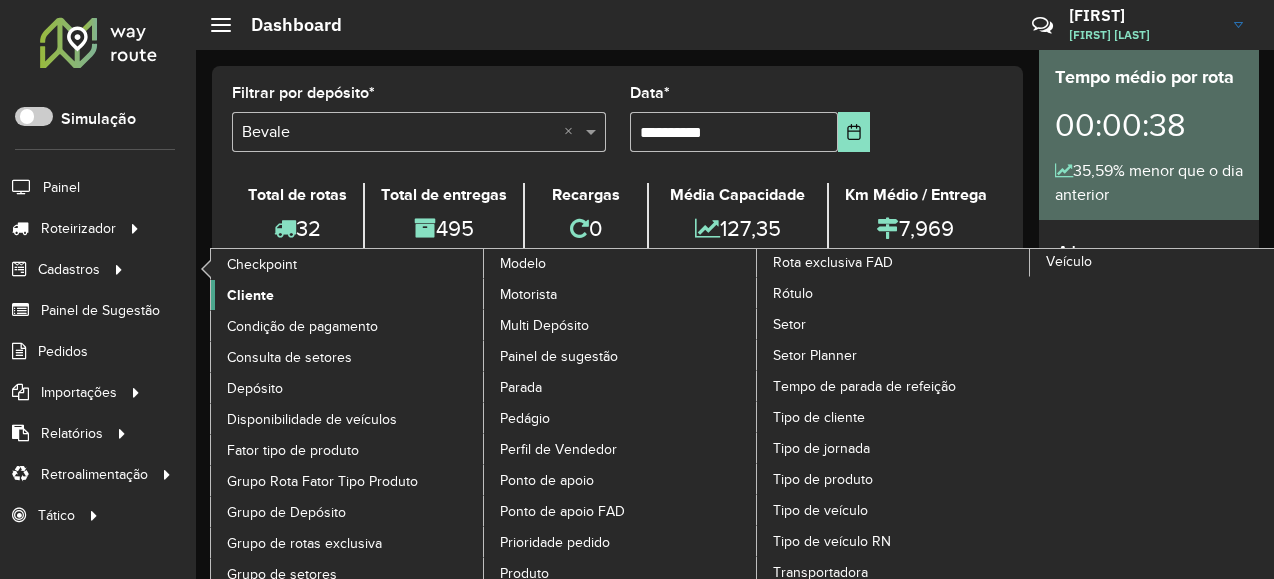 click on "Cliente" 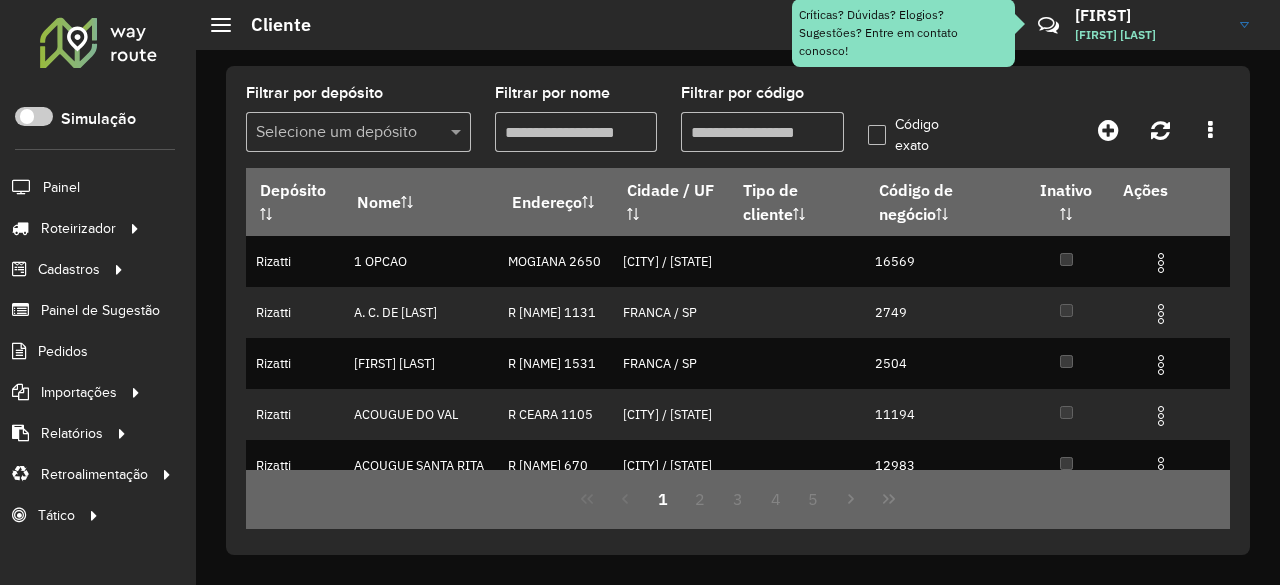 click on "Filtrar por código" at bounding box center (762, 132) 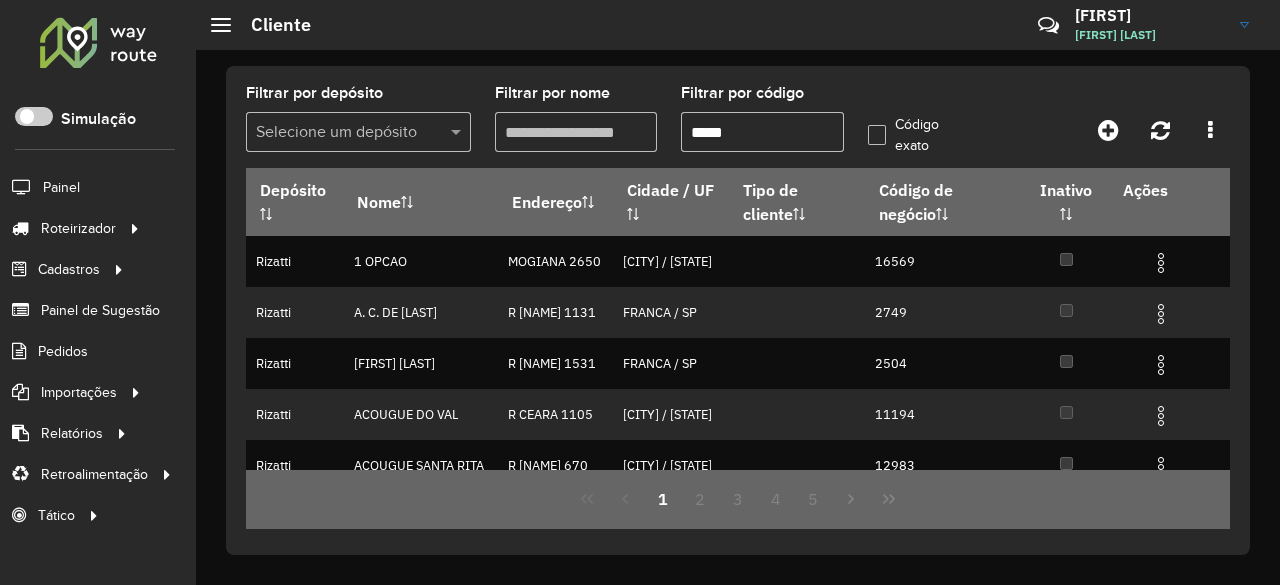 type on "*****" 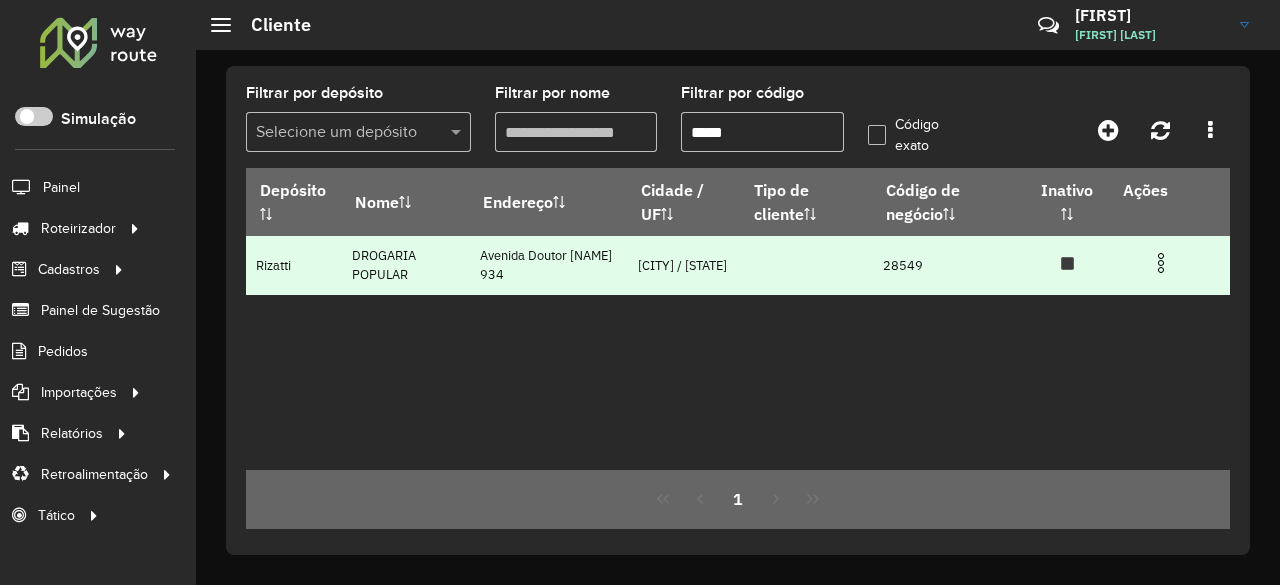 click at bounding box center (1161, 263) 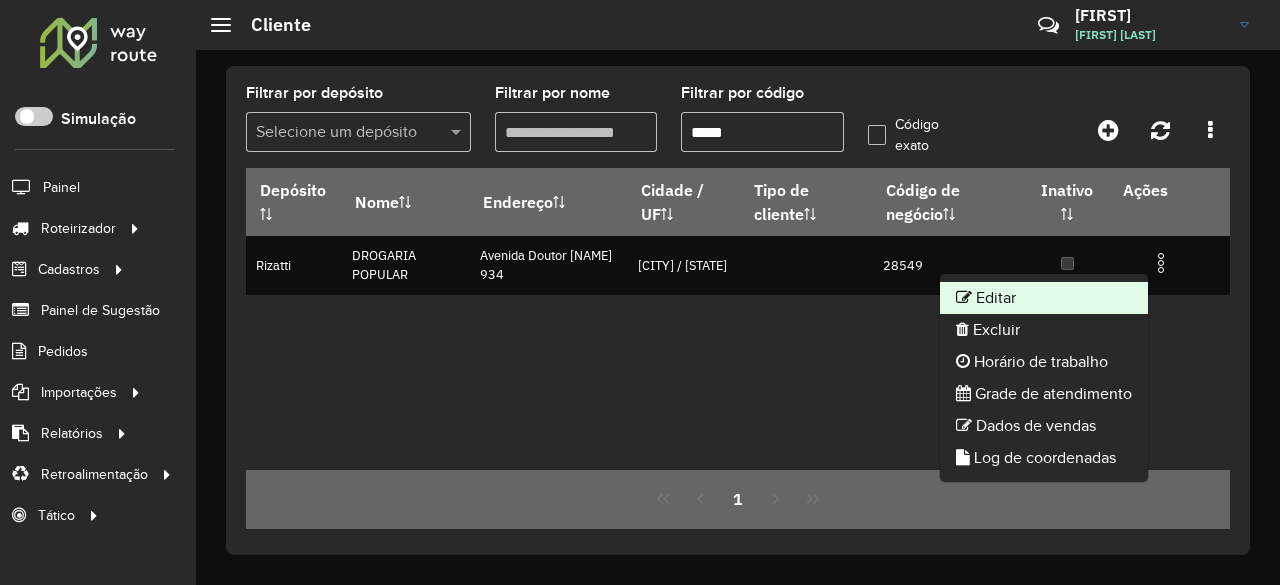 click on "Editar" 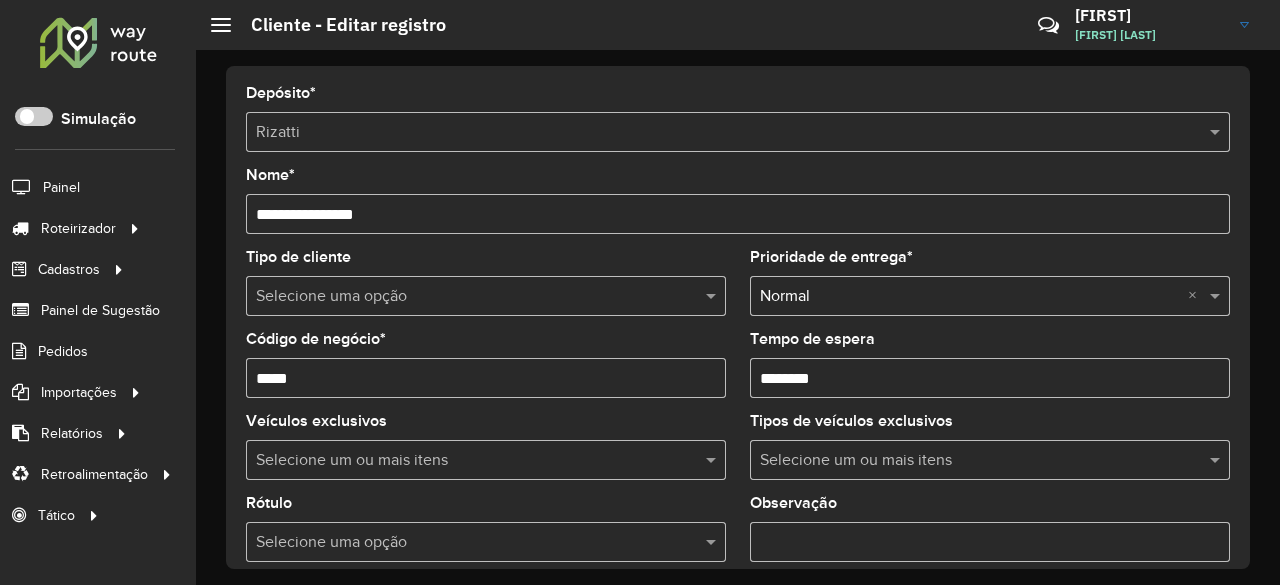 click on "Tempo de espera" at bounding box center [990, 378] 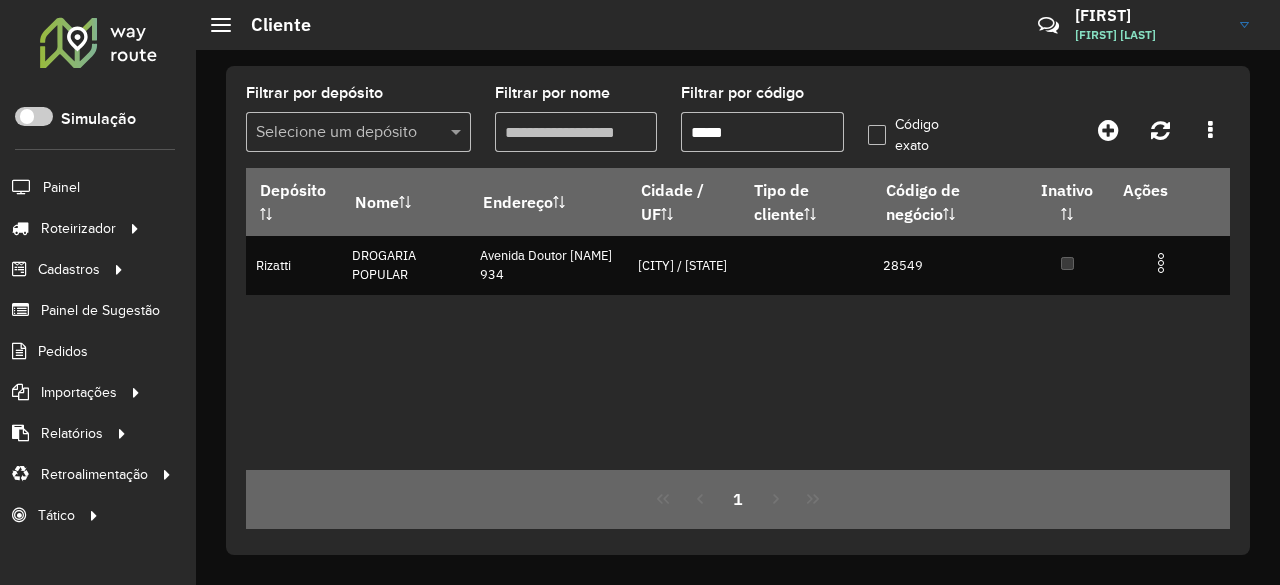 click on "*****" at bounding box center [762, 132] 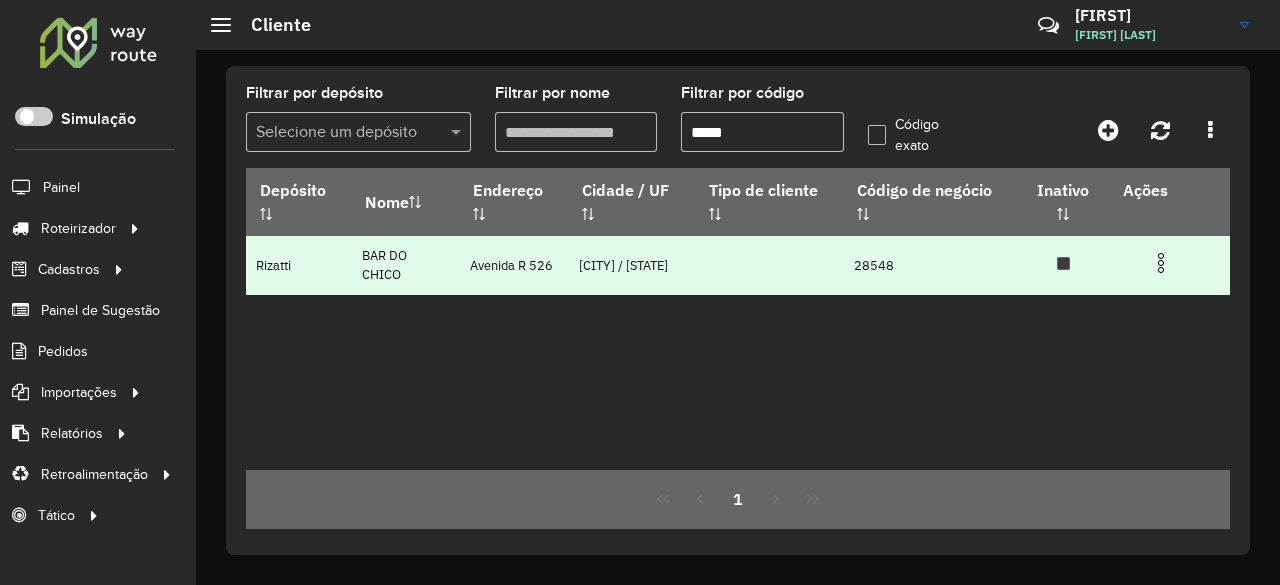 click at bounding box center (1161, 263) 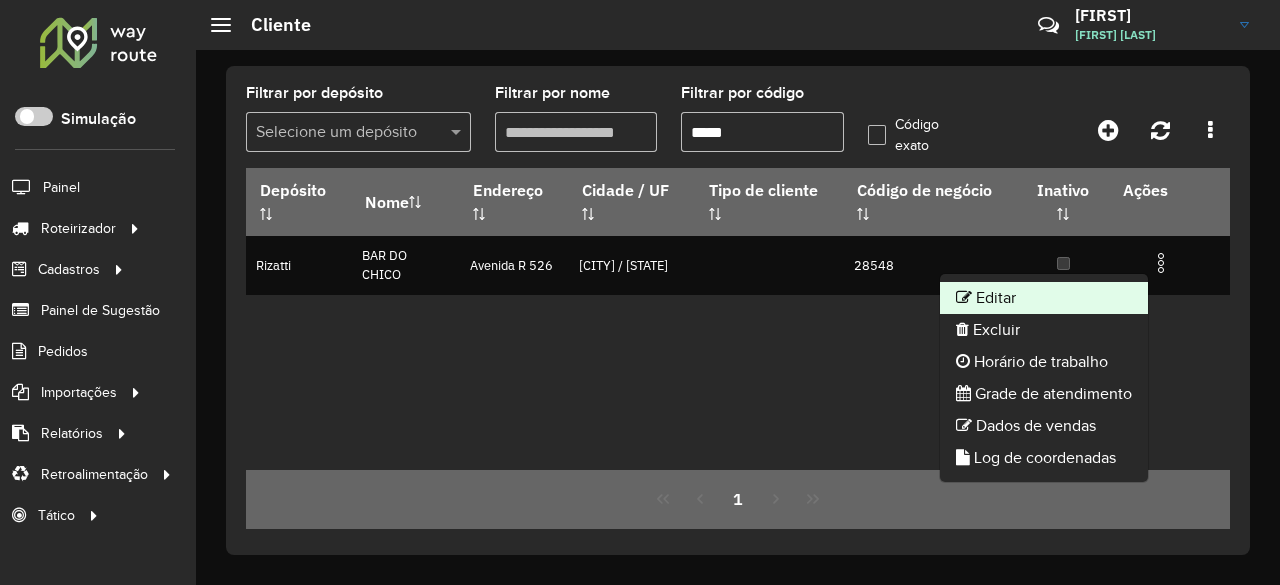 click on "Editar" 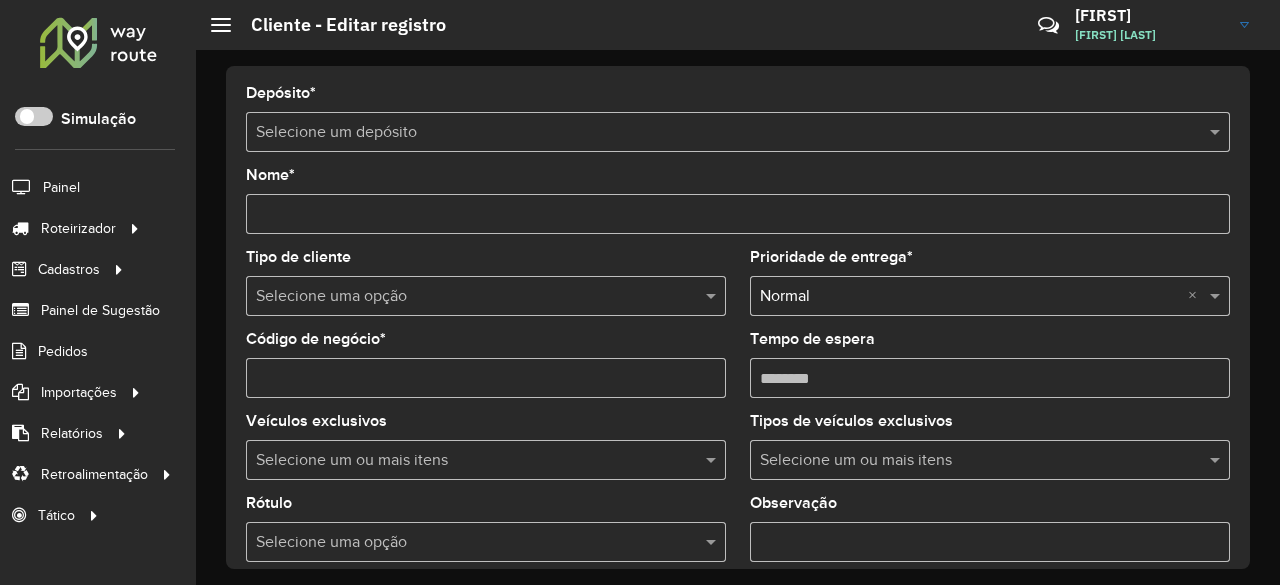 type on "**********" 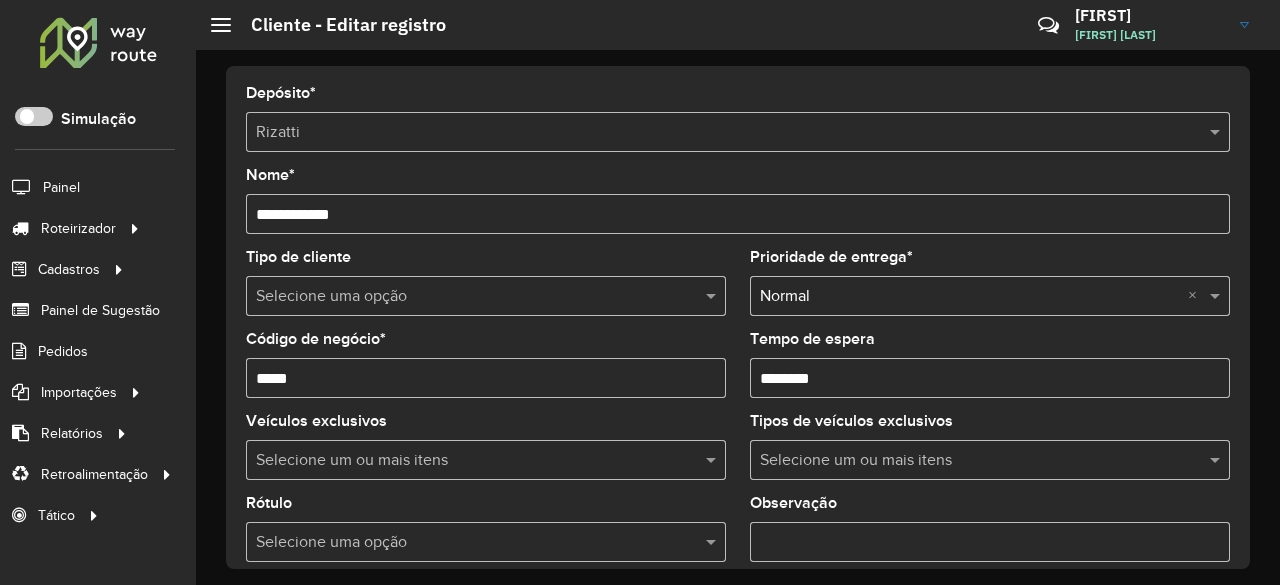 click on "Tempo de espera" at bounding box center [990, 378] 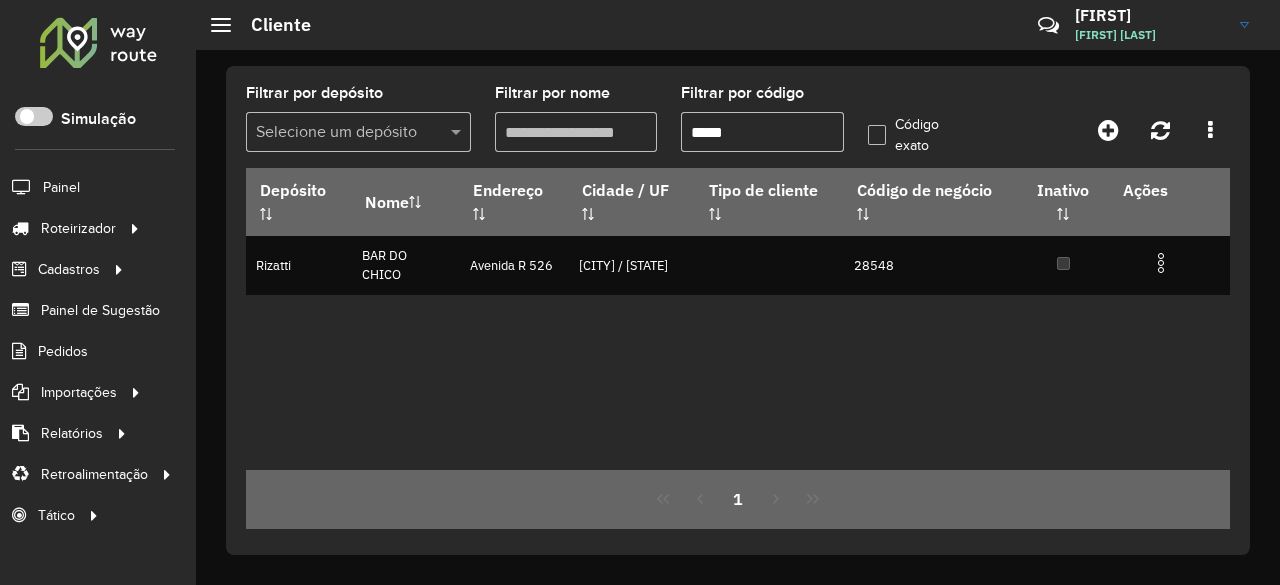 click on "*****" at bounding box center (762, 132) 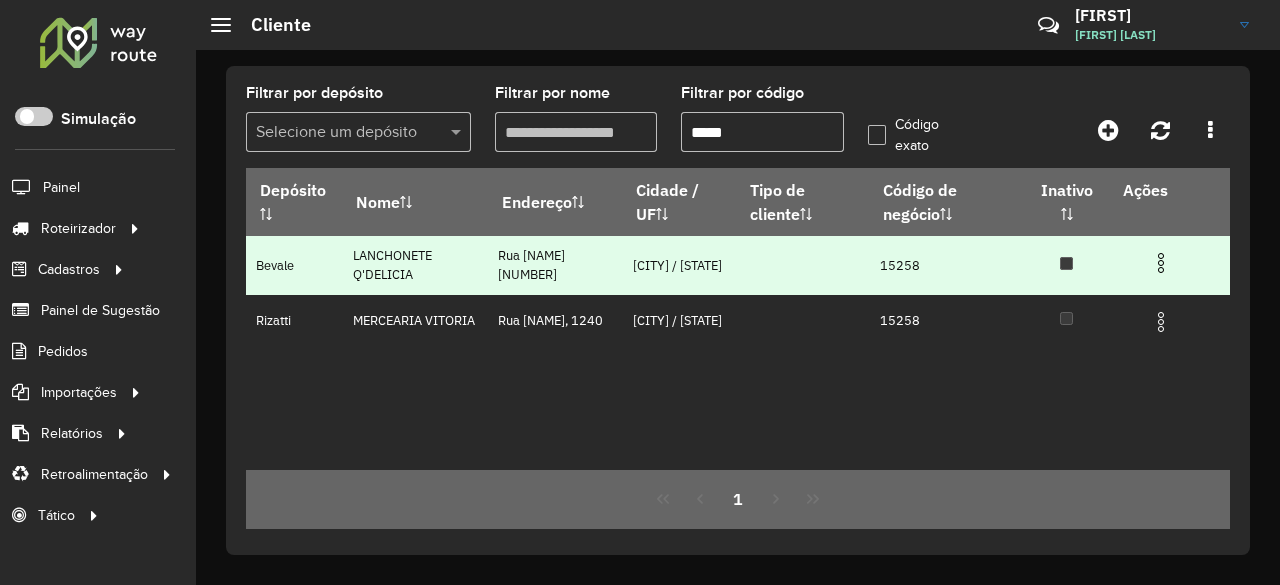 type on "*****" 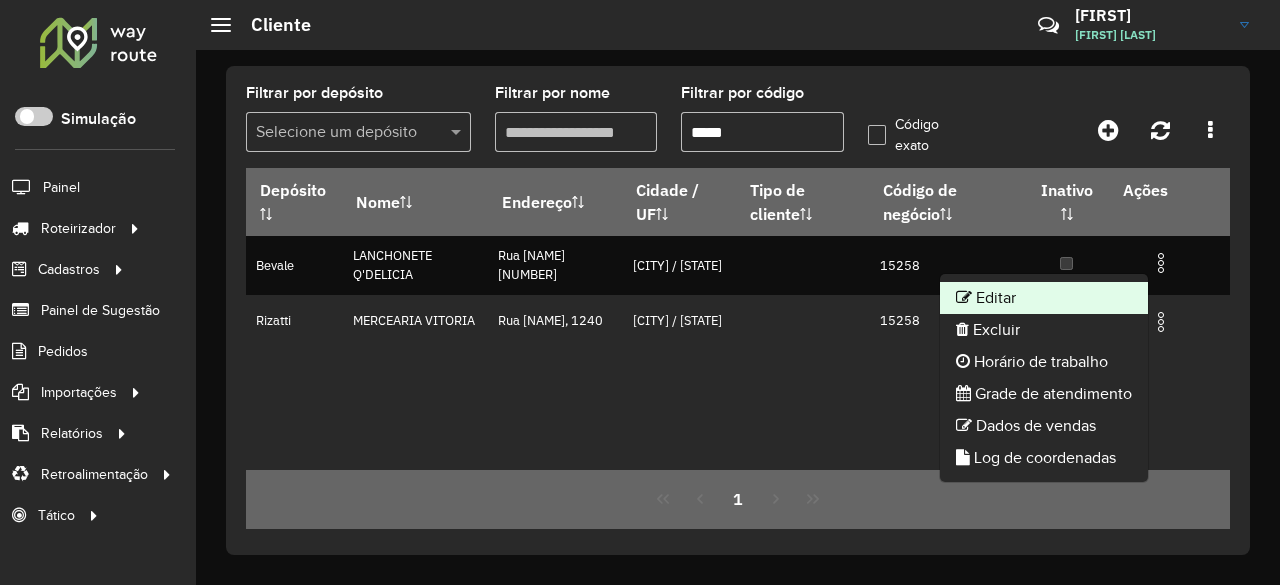 click on "Editar" 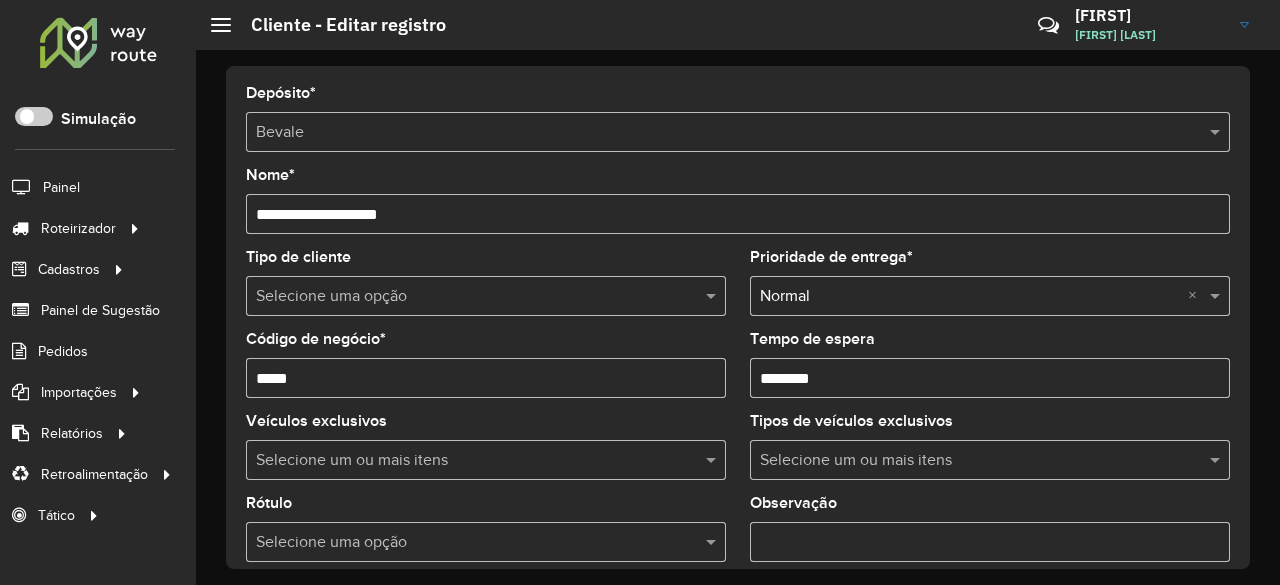 click on "Tempo de espera" at bounding box center [990, 378] 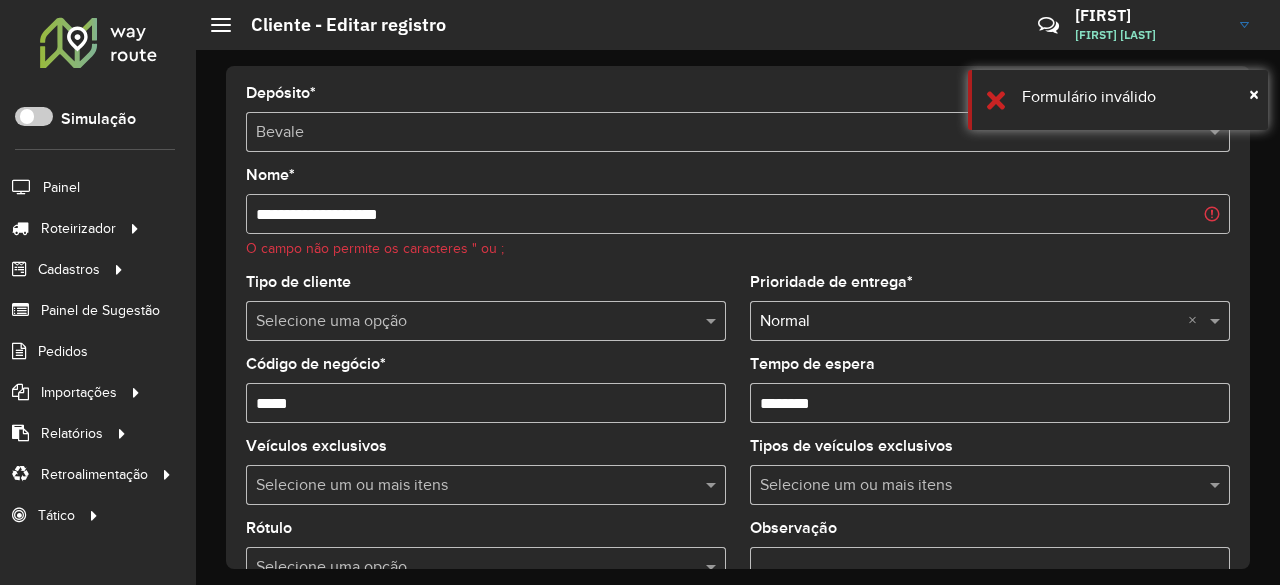 drag, startPoint x: 378, startPoint y: 212, endPoint x: 380, endPoint y: 229, distance: 17.117243 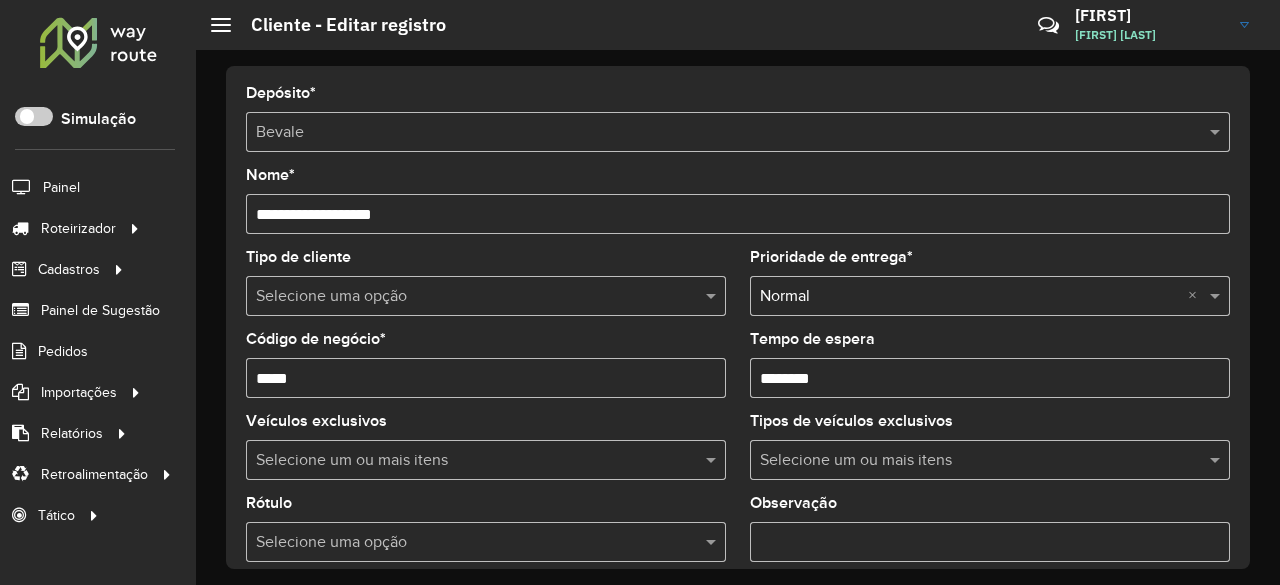 type on "**********" 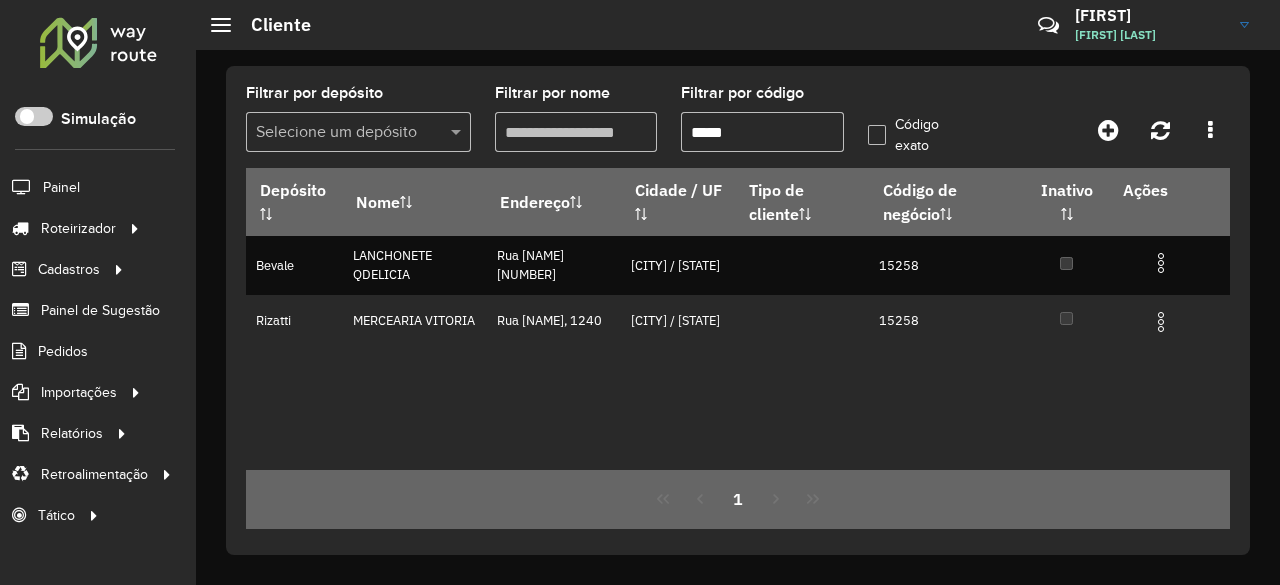 click on "*****" at bounding box center (762, 132) 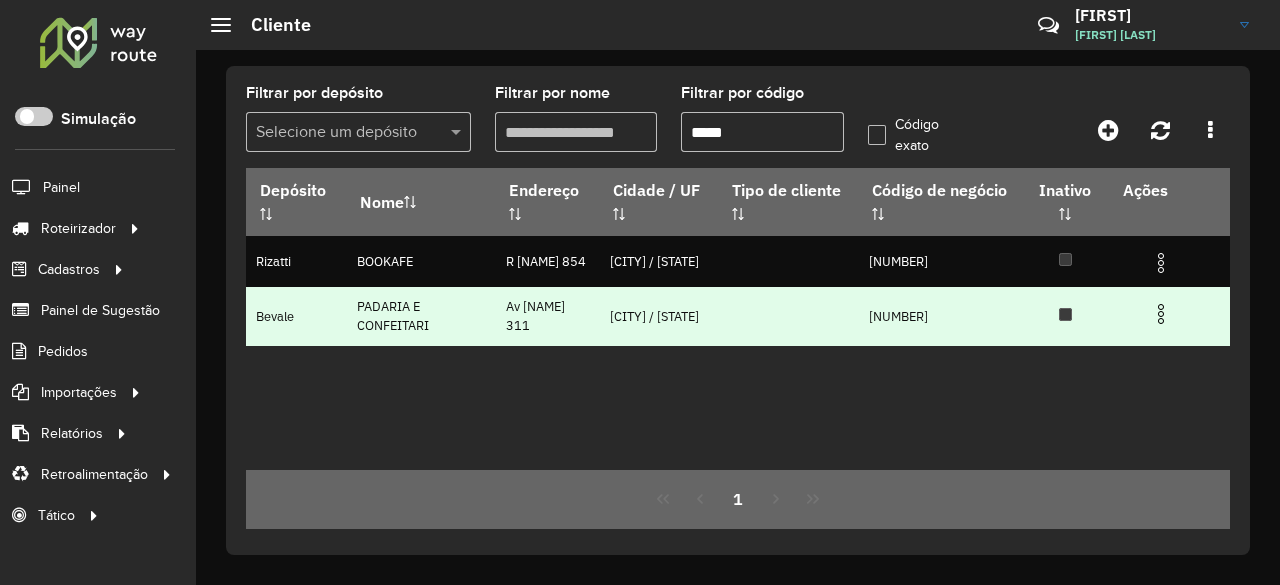 type on "*****" 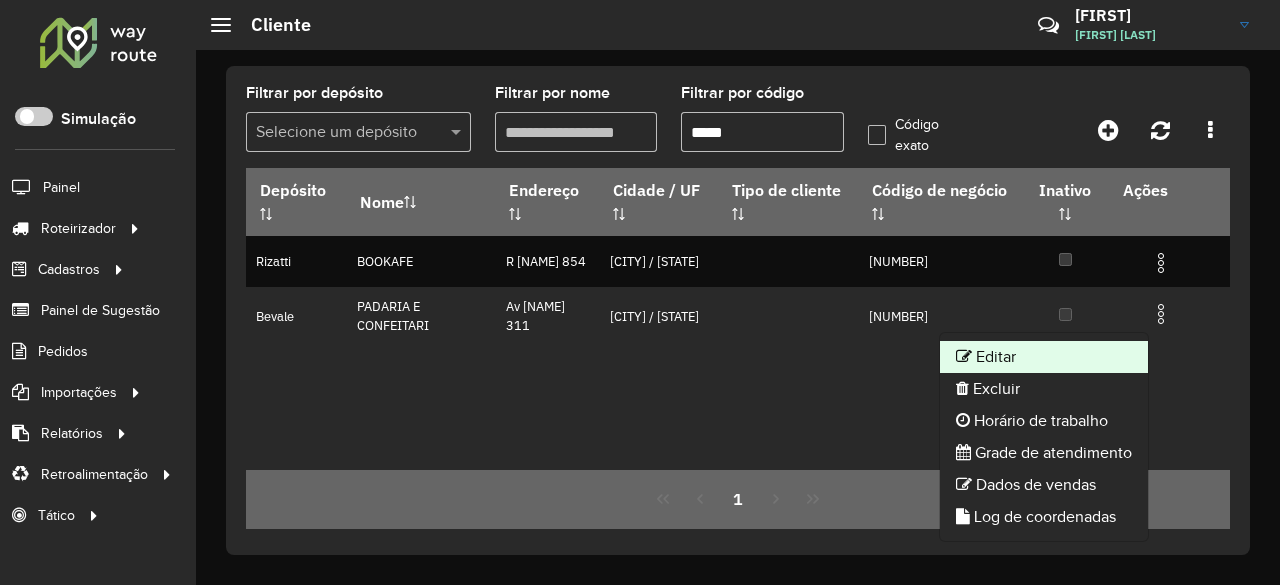 click on "Editar" 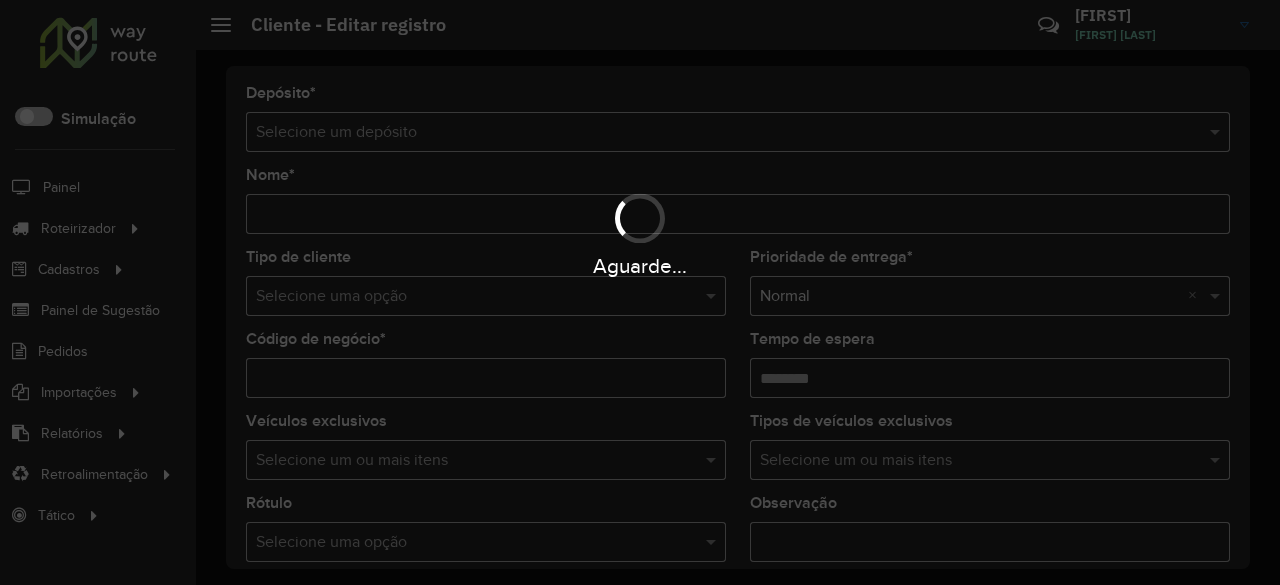 type on "**********" 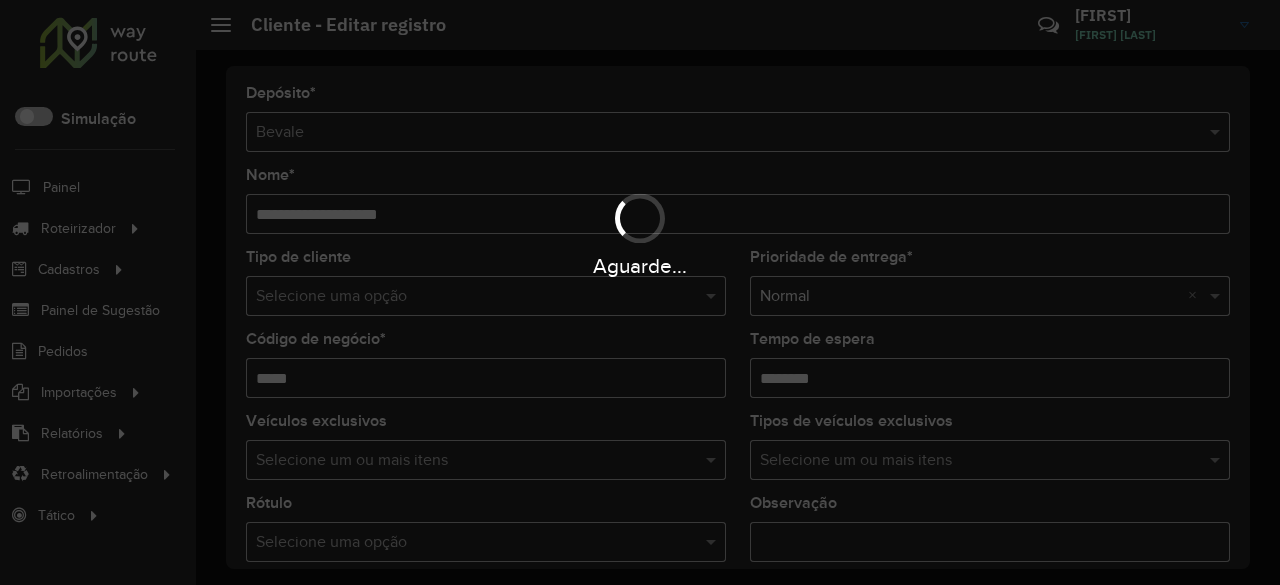 click on "Aguarde..." at bounding box center [640, 292] 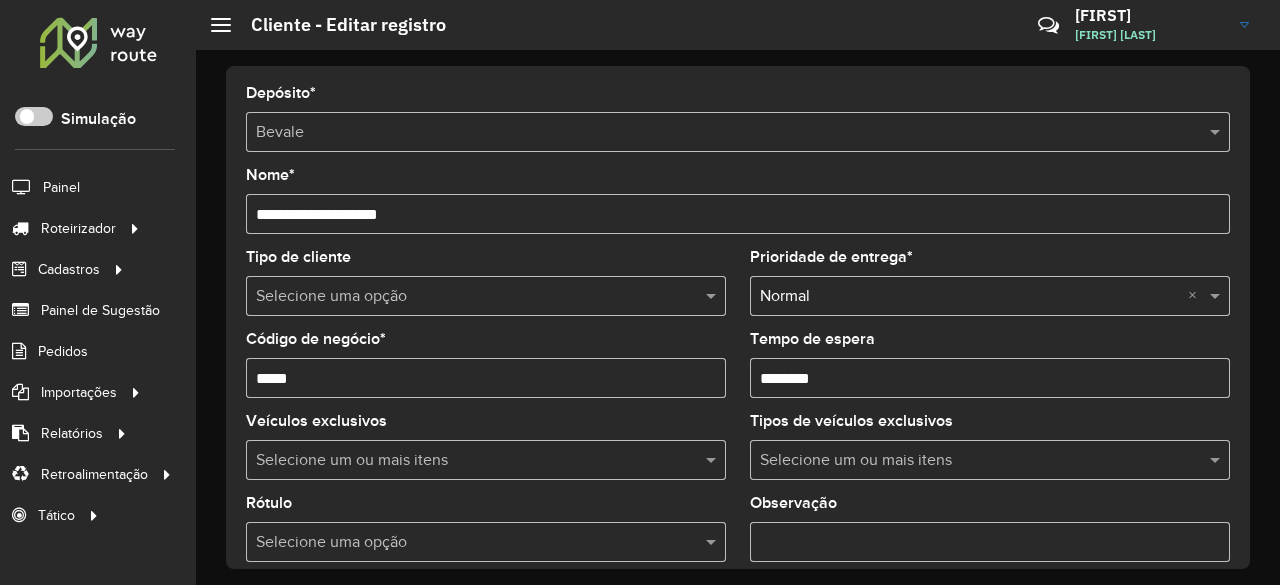click on "Tempo de espera" at bounding box center (990, 378) 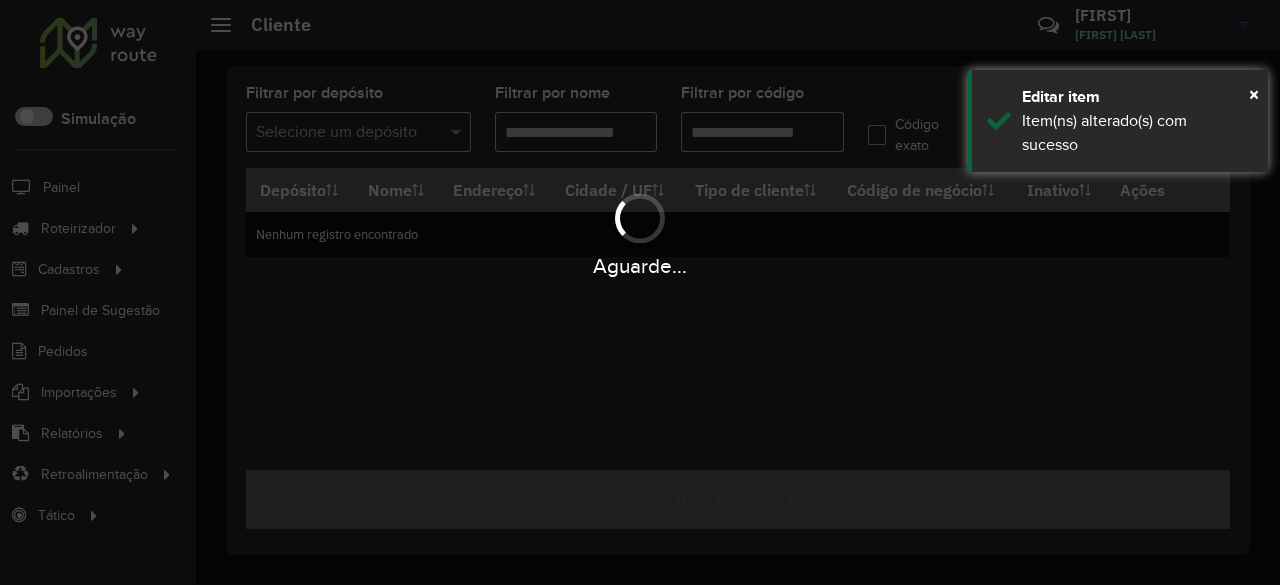type on "*****" 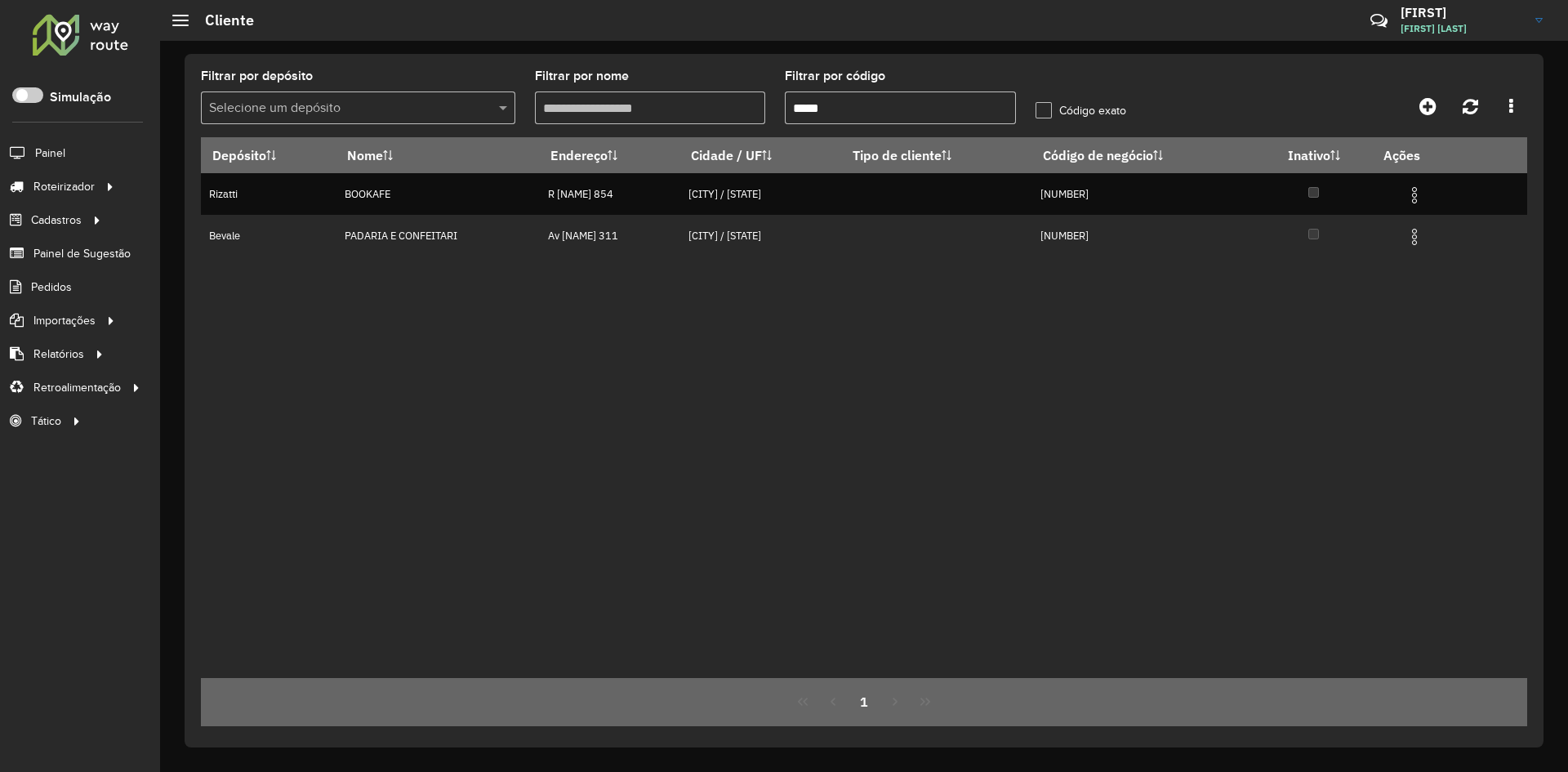 click 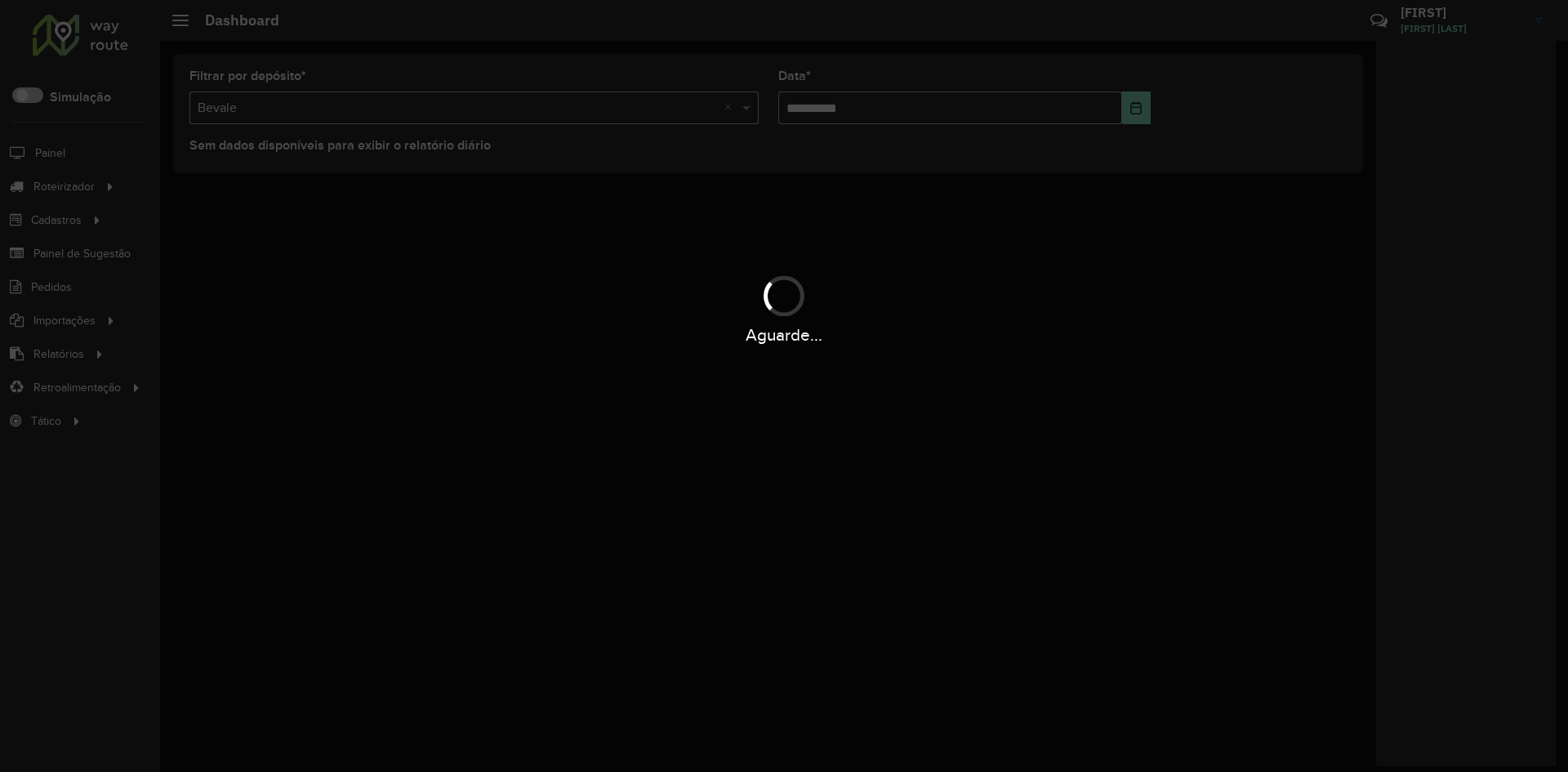 scroll, scrollTop: 0, scrollLeft: 0, axis: both 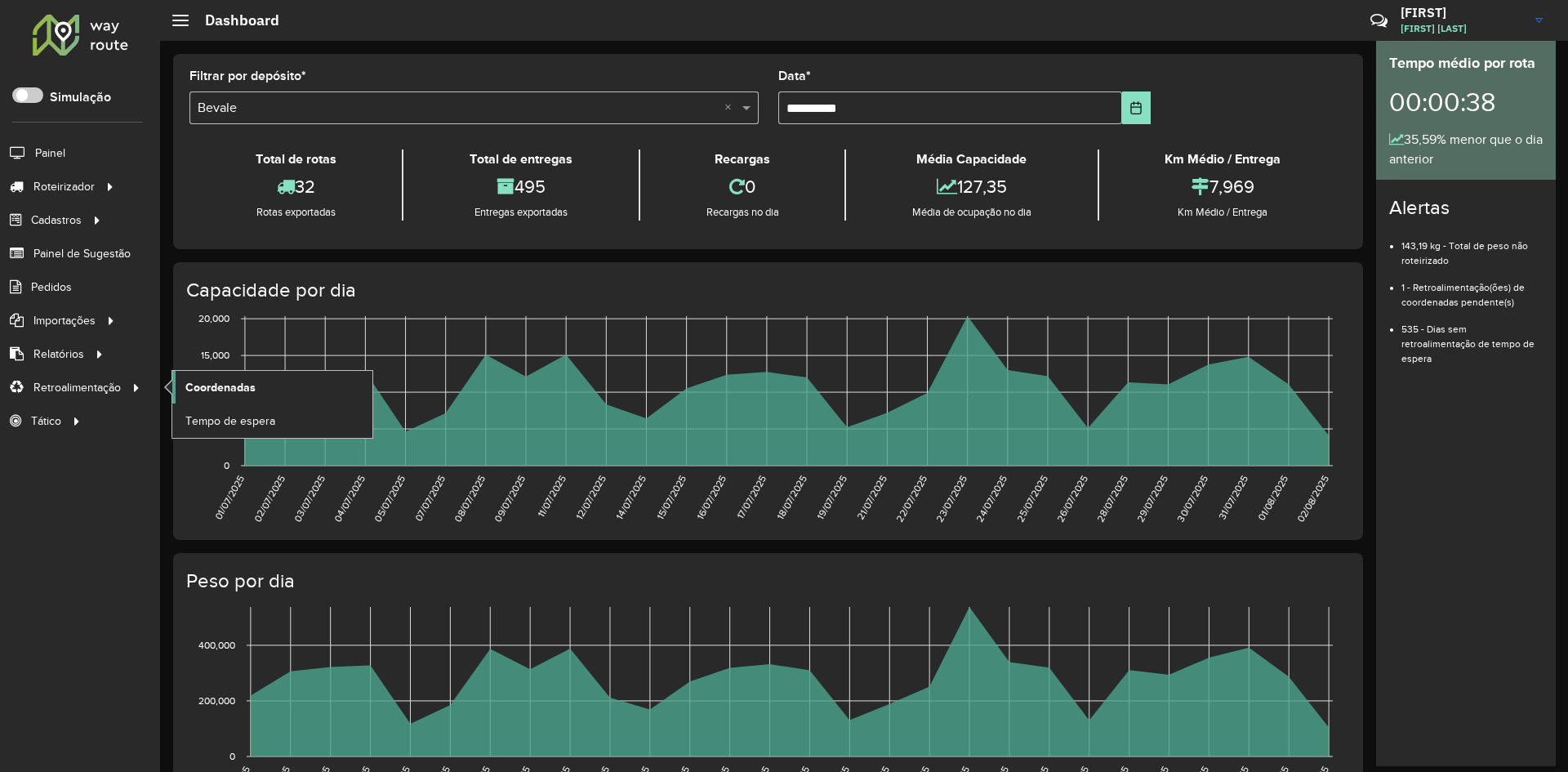 click on "Coordenadas" 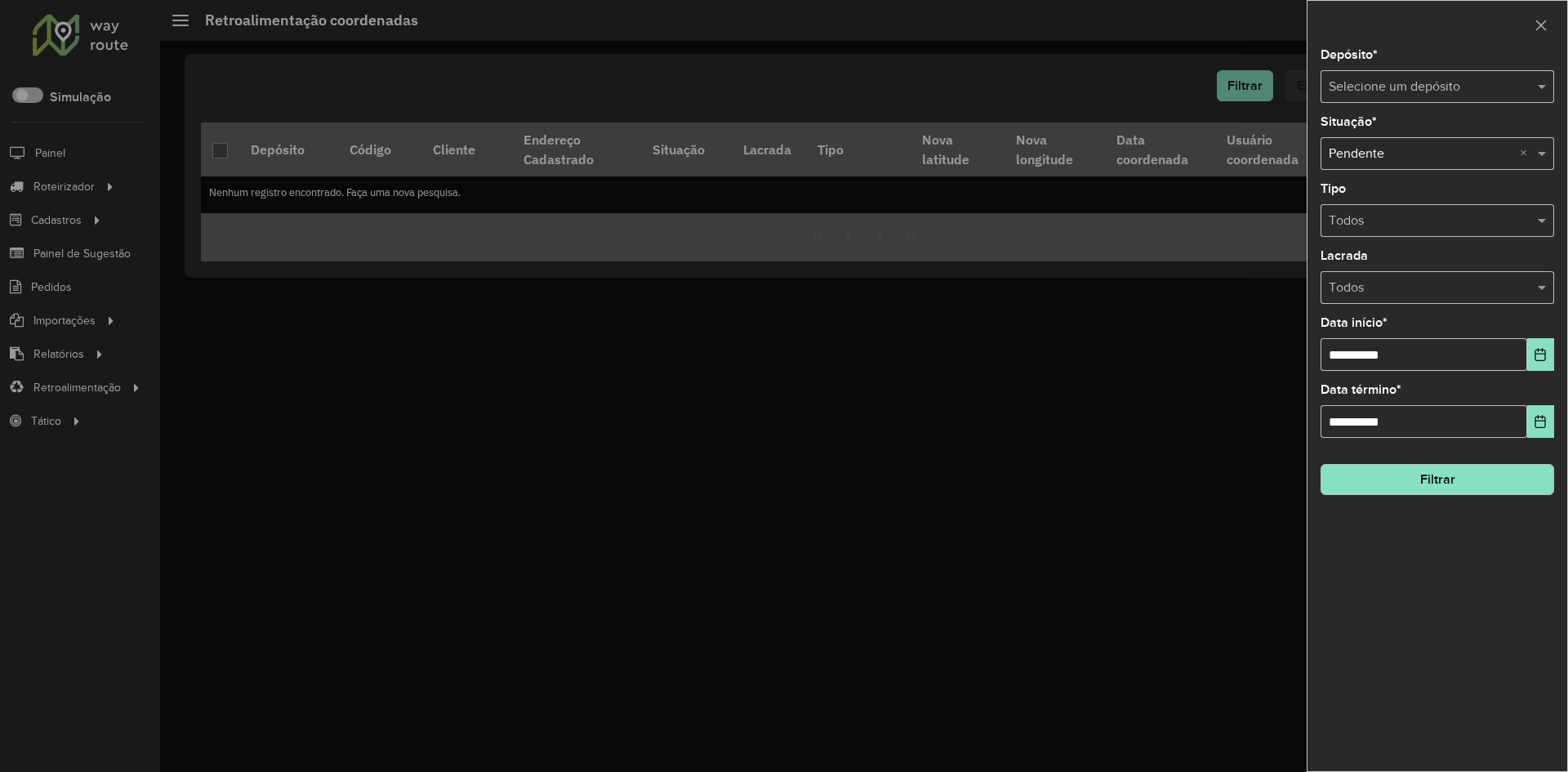 click on "Selecione um depósito" at bounding box center [1437, 87] 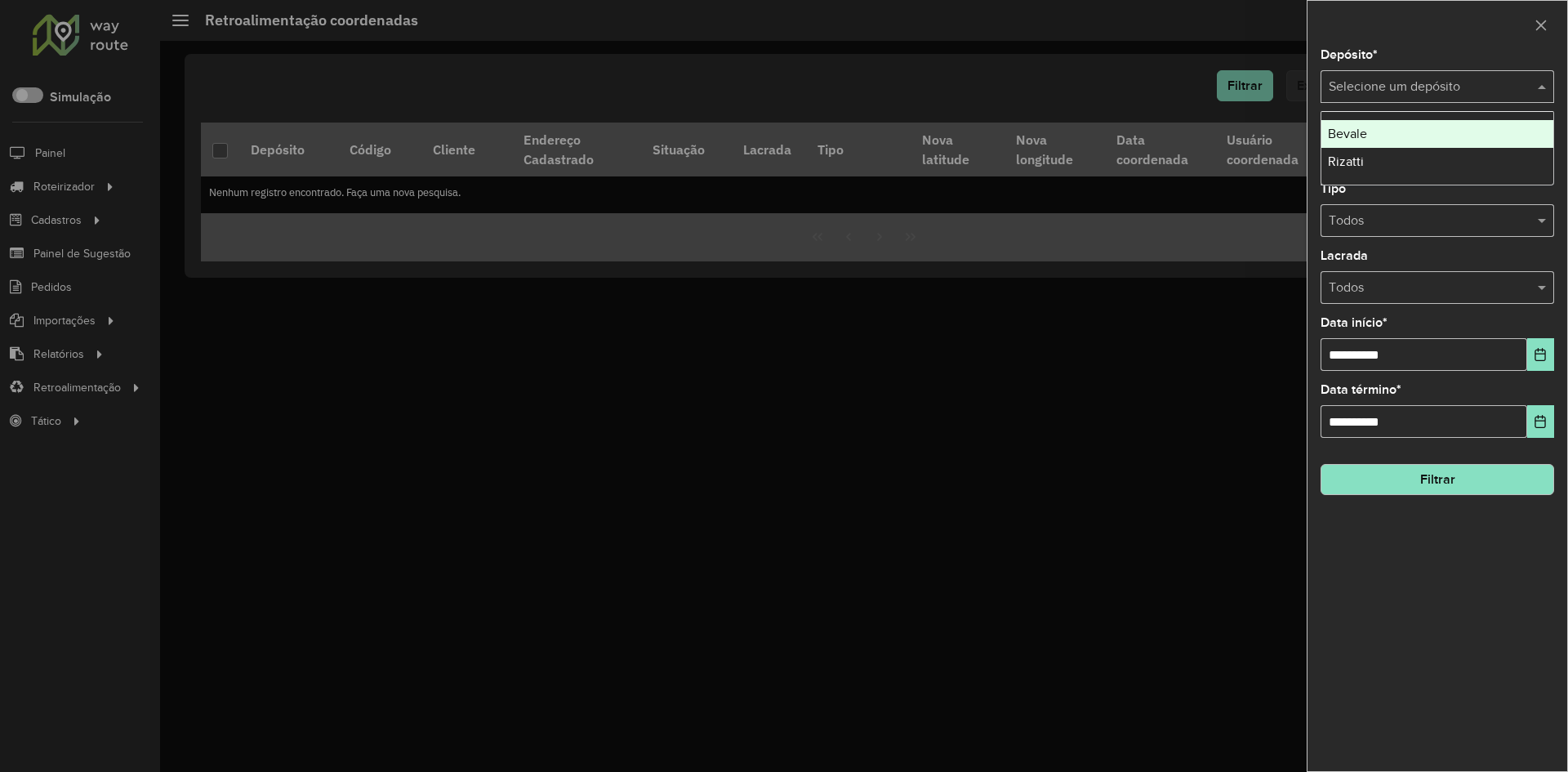 click on "Bevale" at bounding box center (1437, 134) 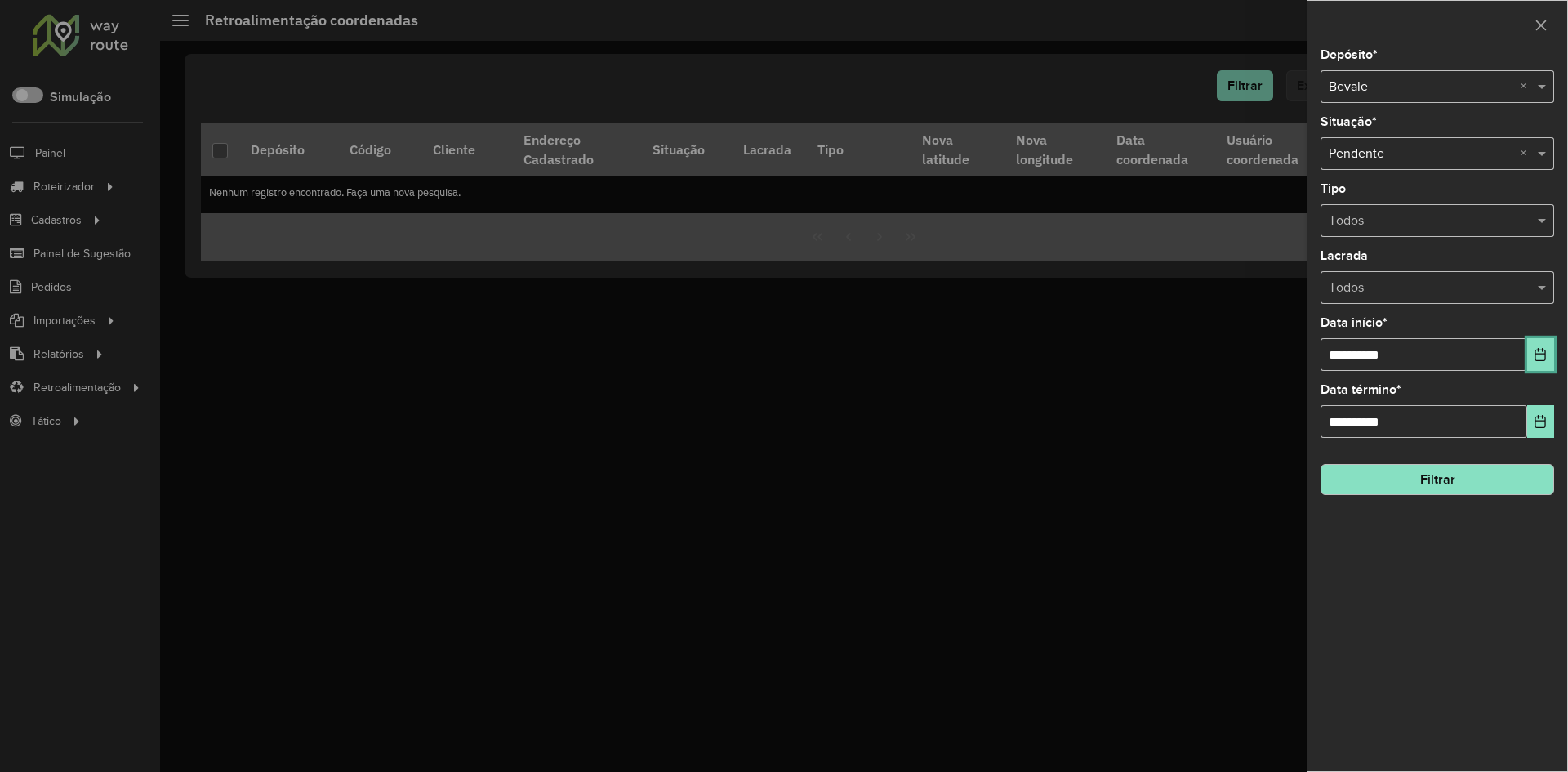 click at bounding box center [1540, 355] 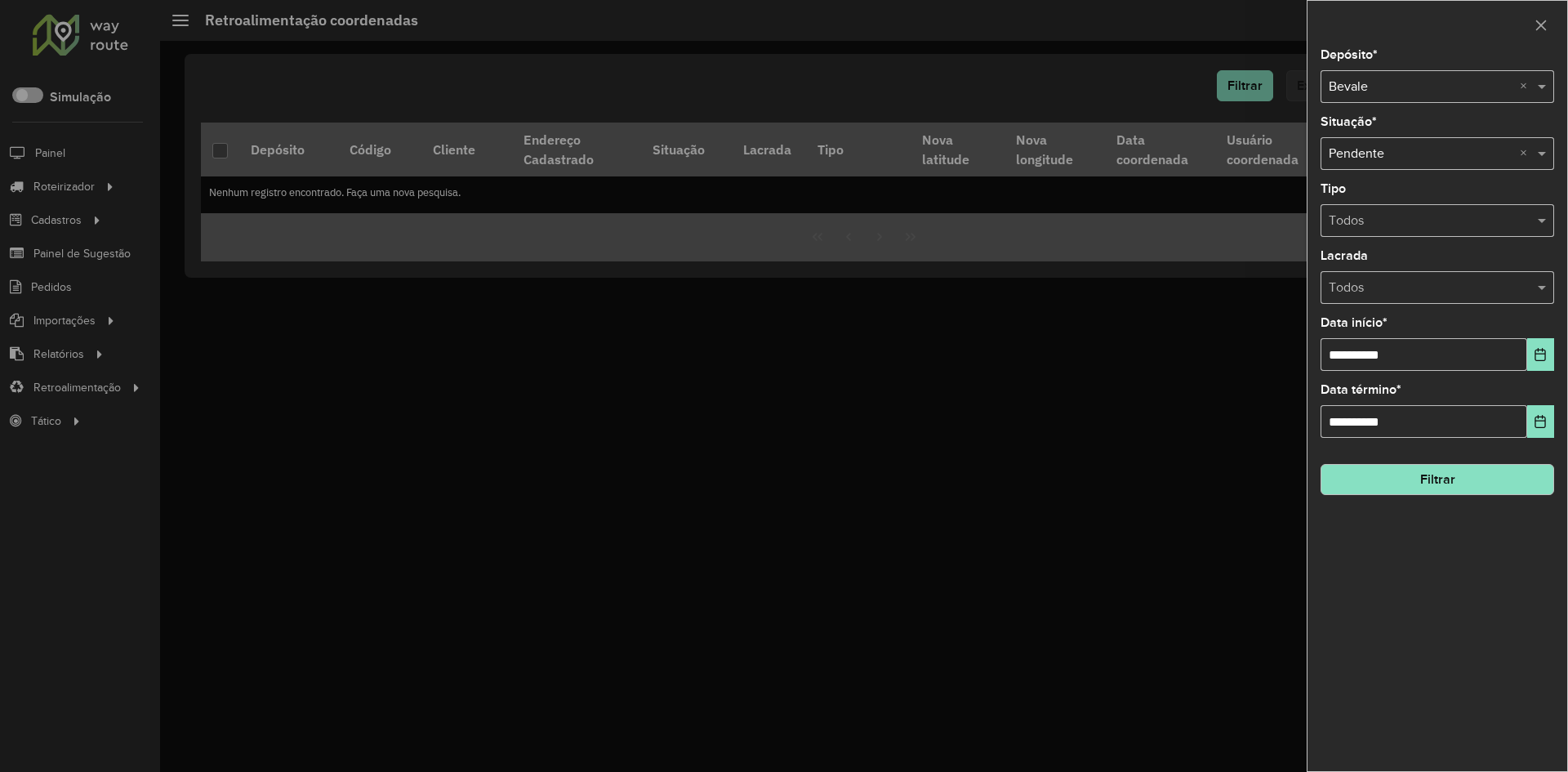 click on "Filtrar" 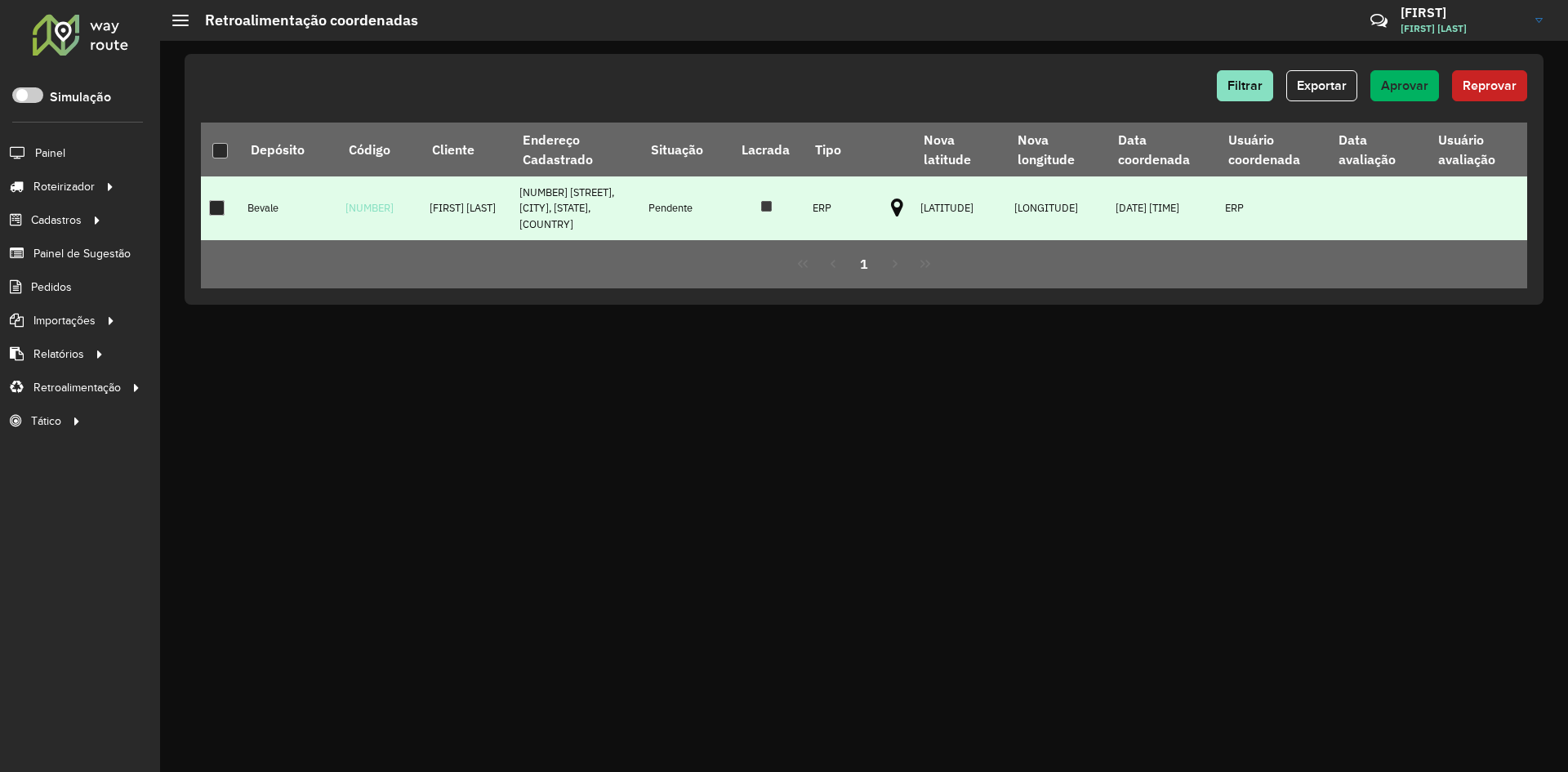 click at bounding box center [897, 208] 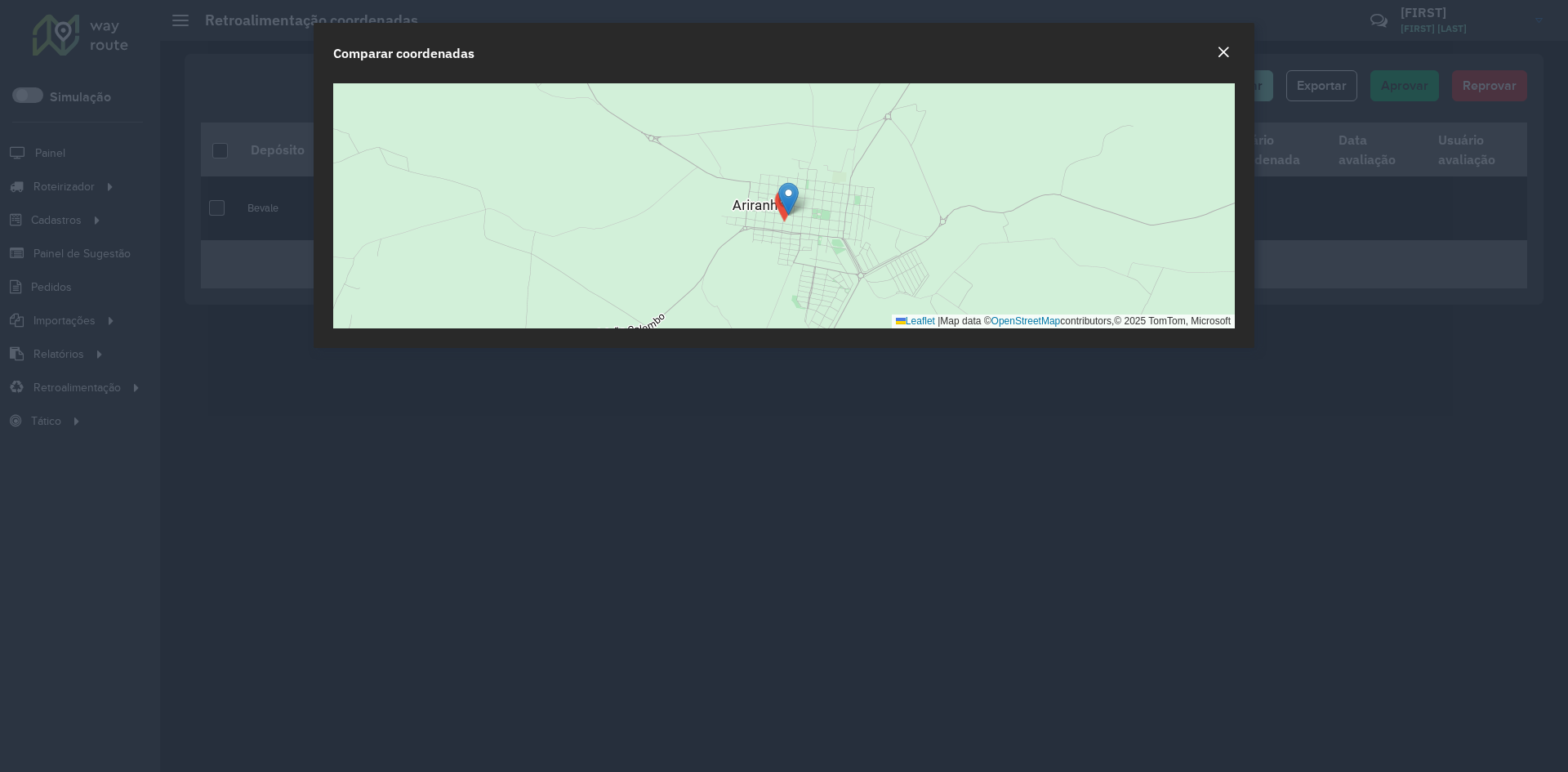 click 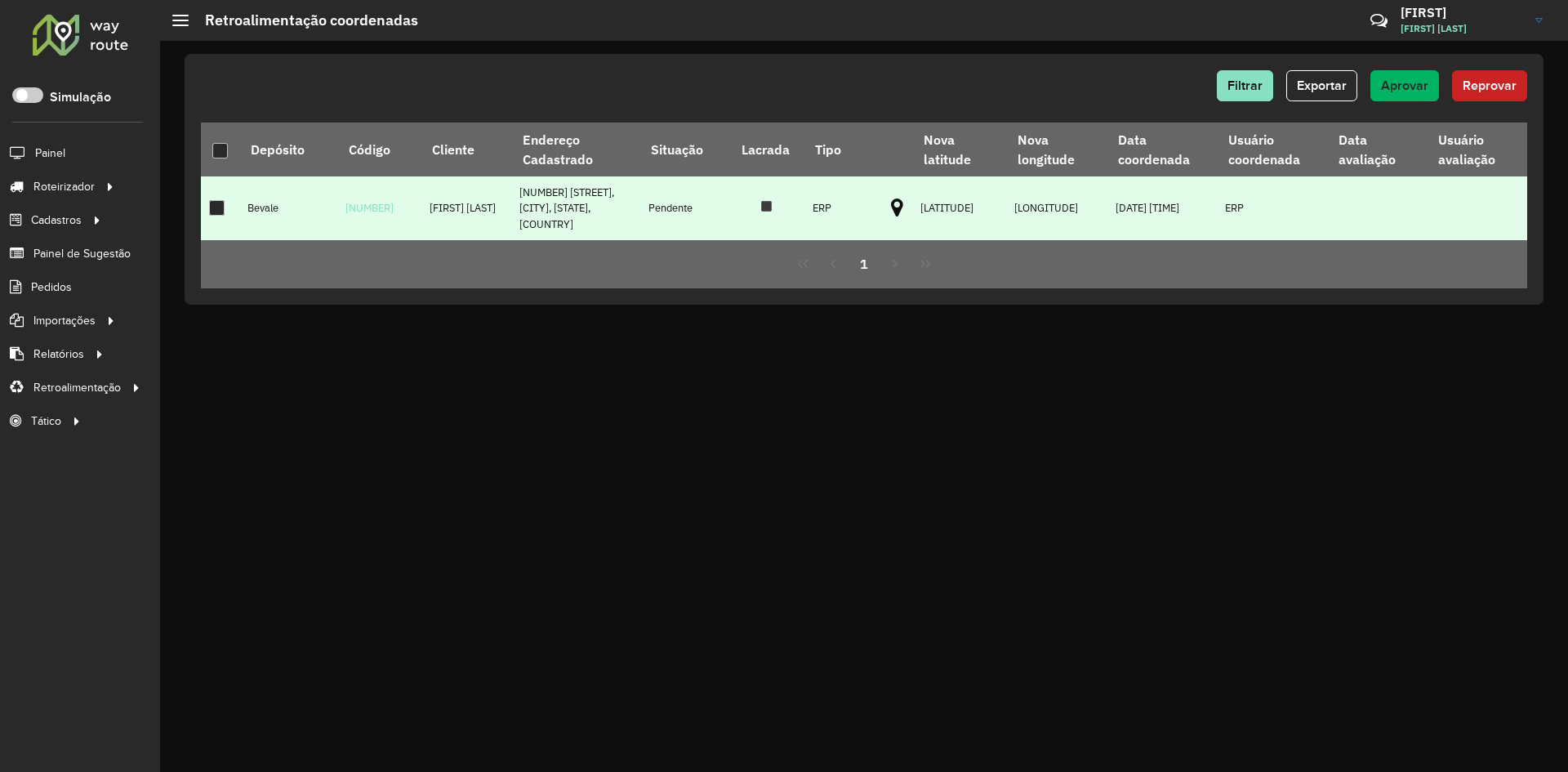 click at bounding box center (216, 208) 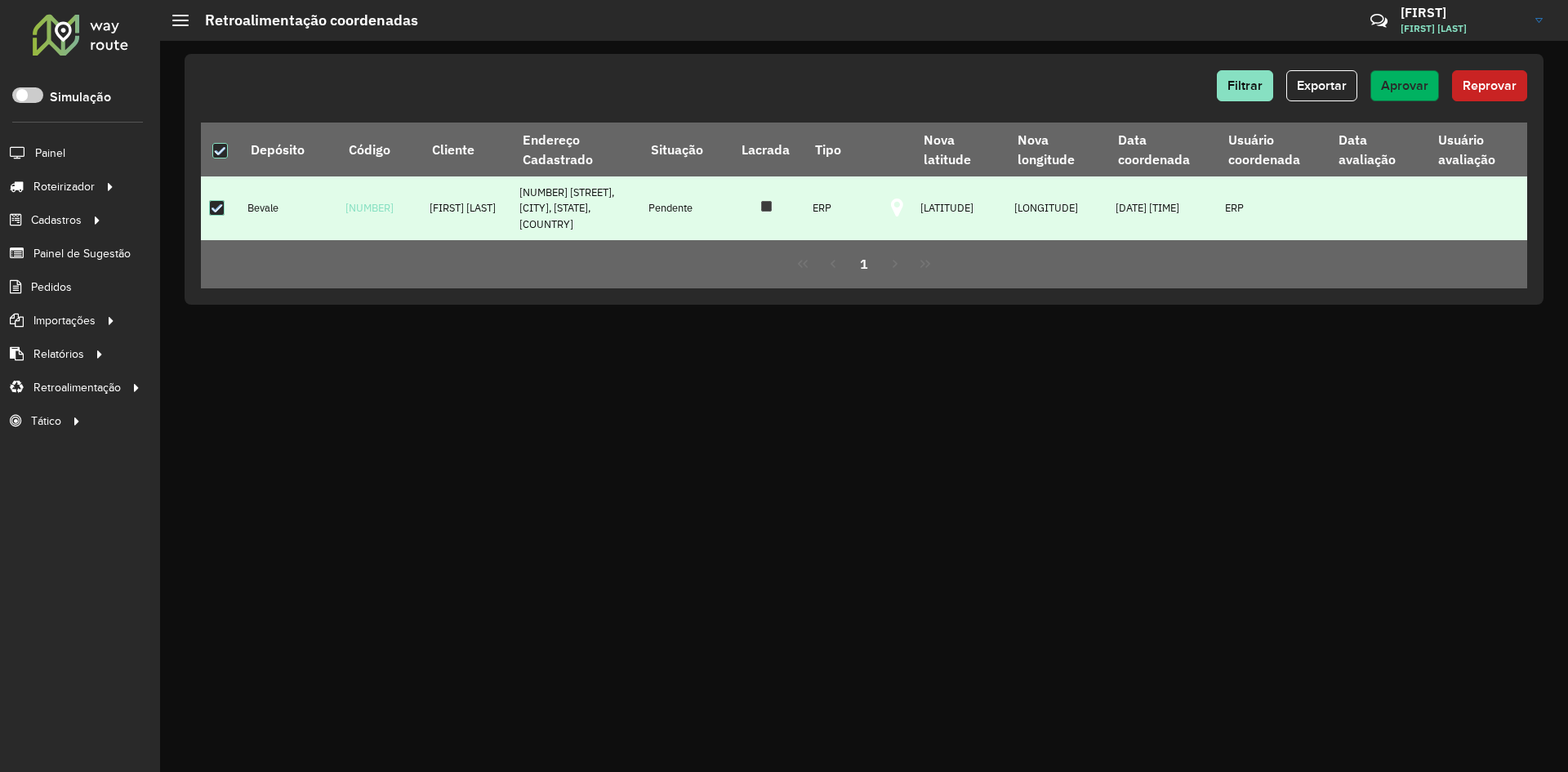 click on "Aprovar" 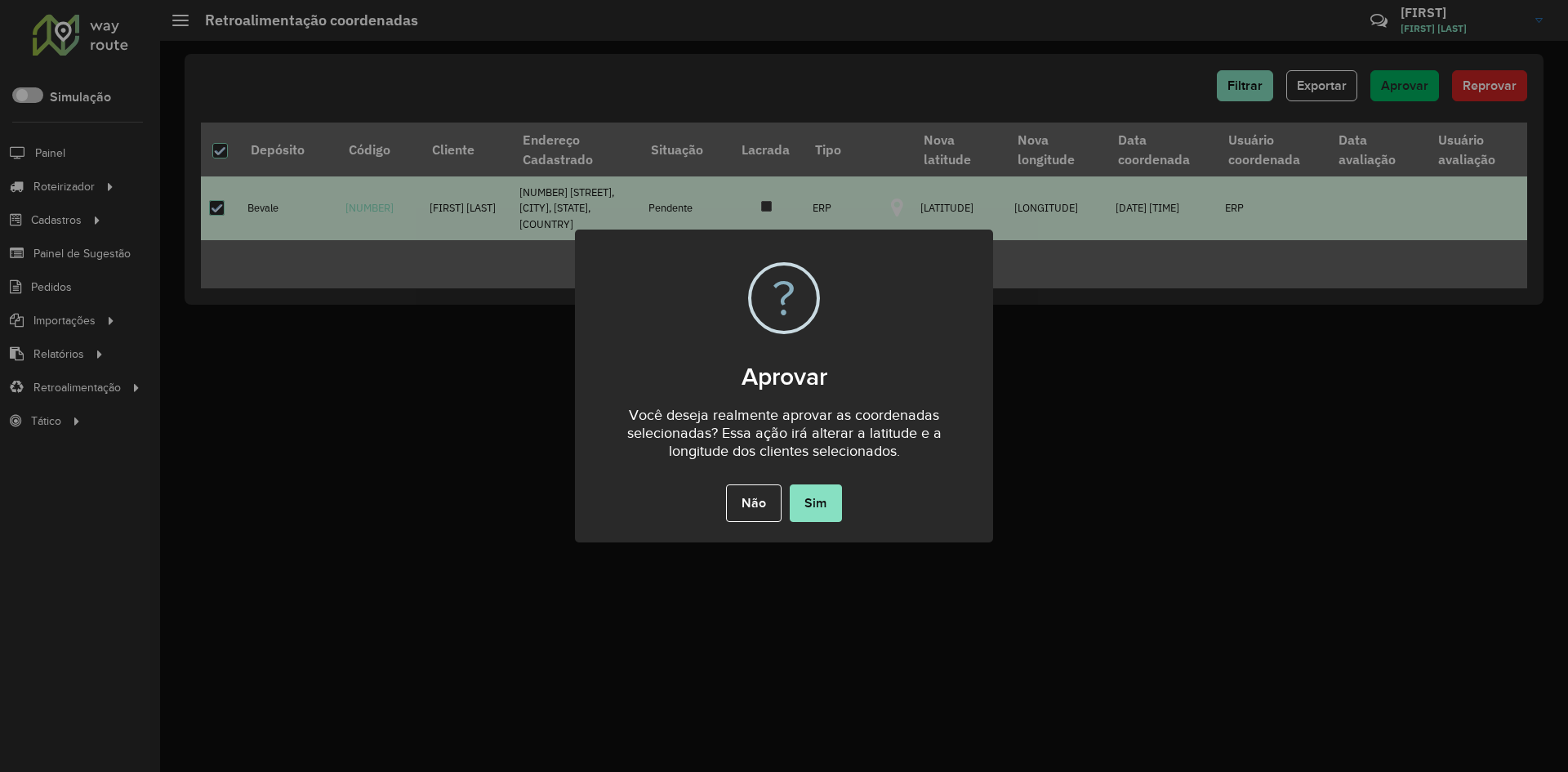 click on "Não No Sim" at bounding box center [784, 503] 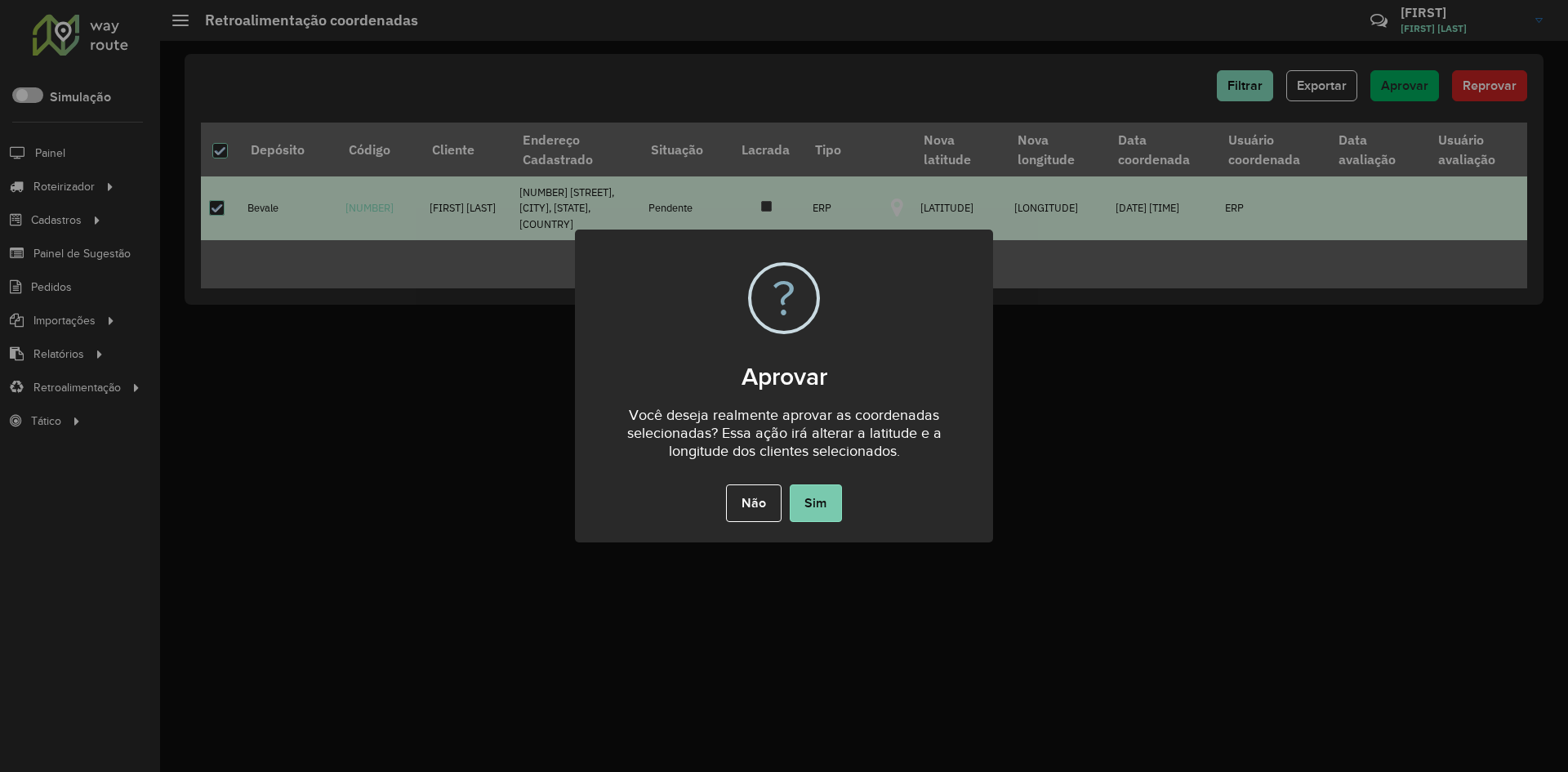 click on "Sim" at bounding box center [816, 503] 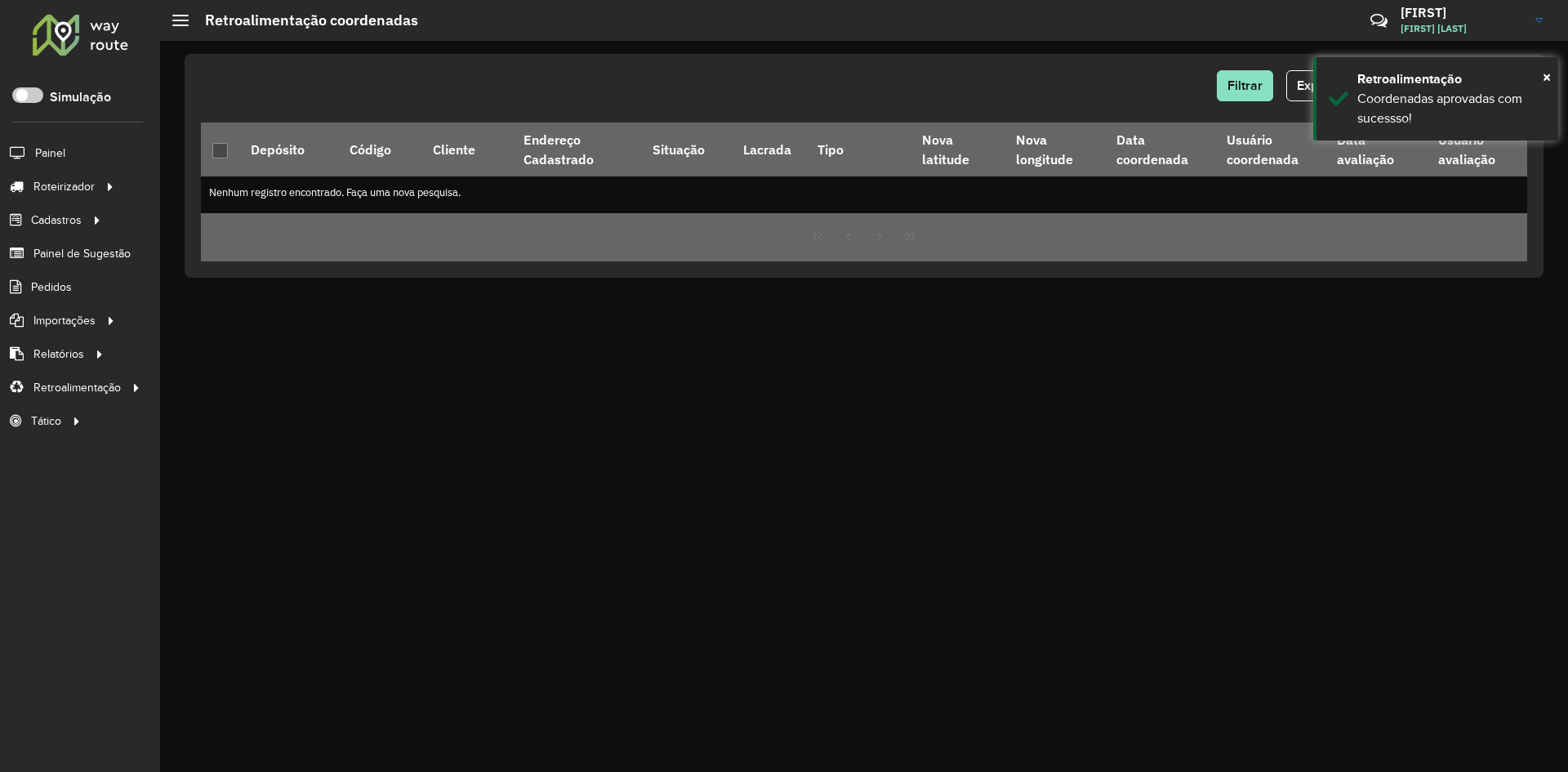 click 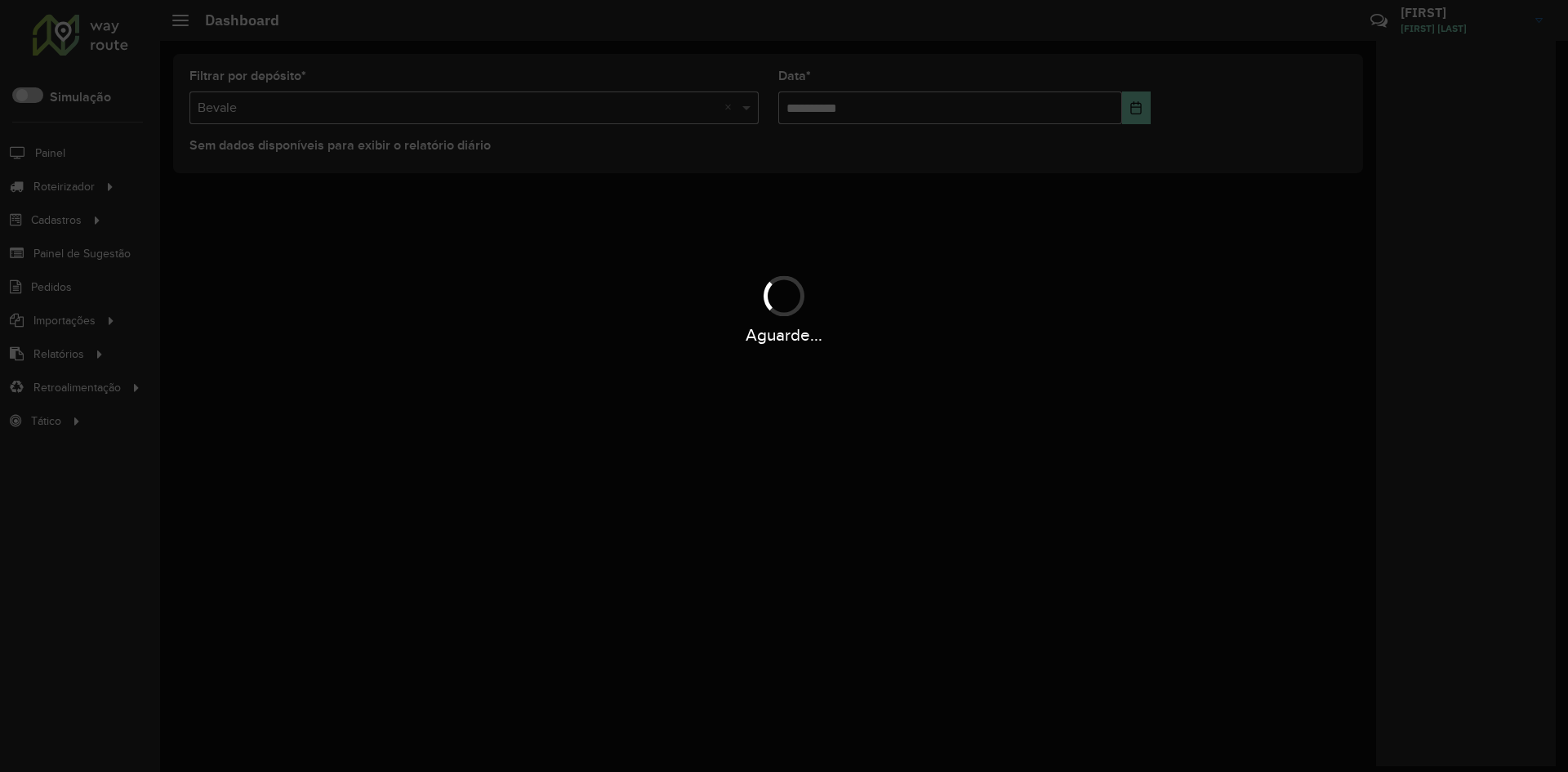 scroll, scrollTop: 0, scrollLeft: 0, axis: both 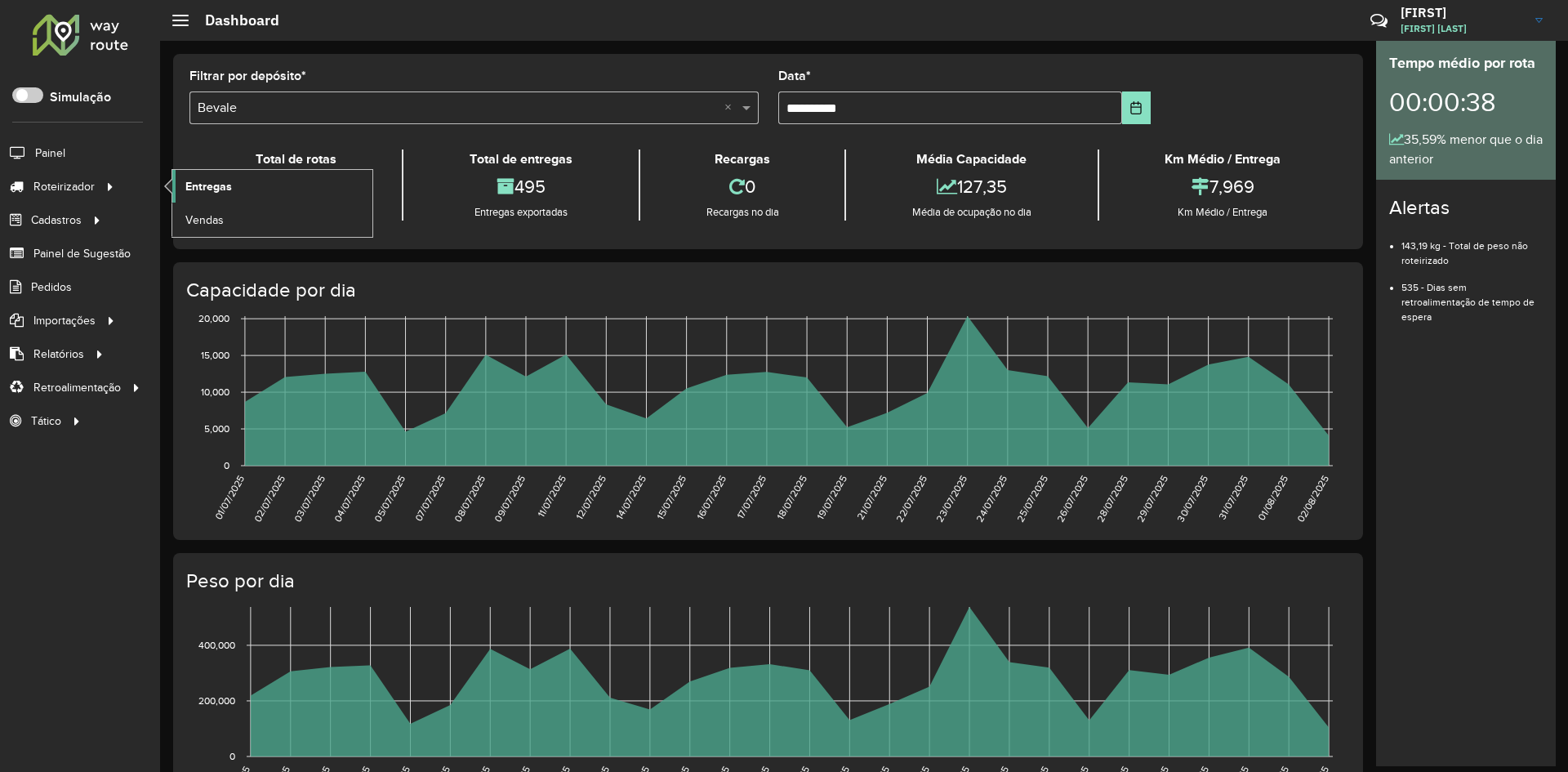 click on "Entregas" 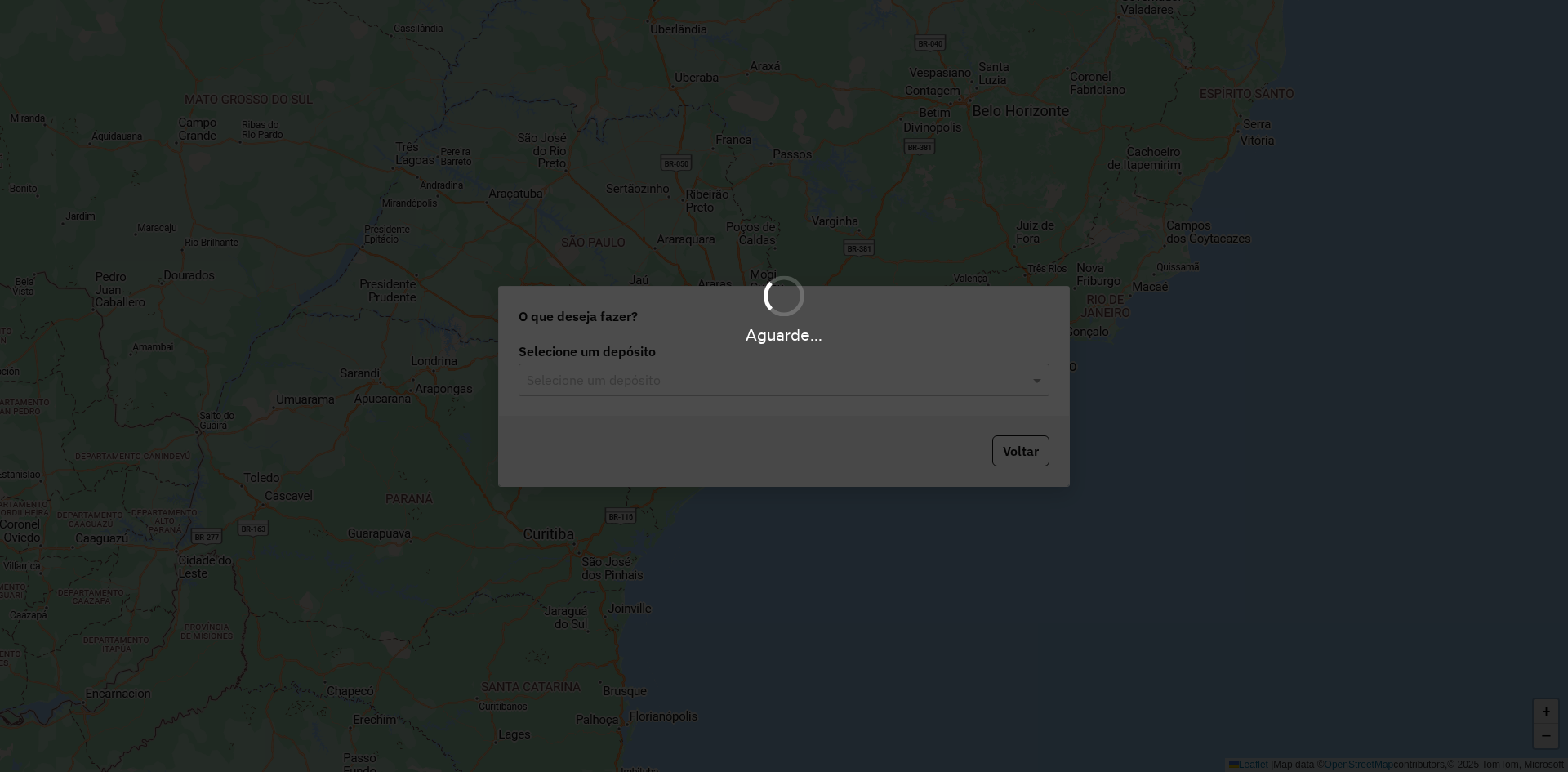 scroll, scrollTop: 0, scrollLeft: 0, axis: both 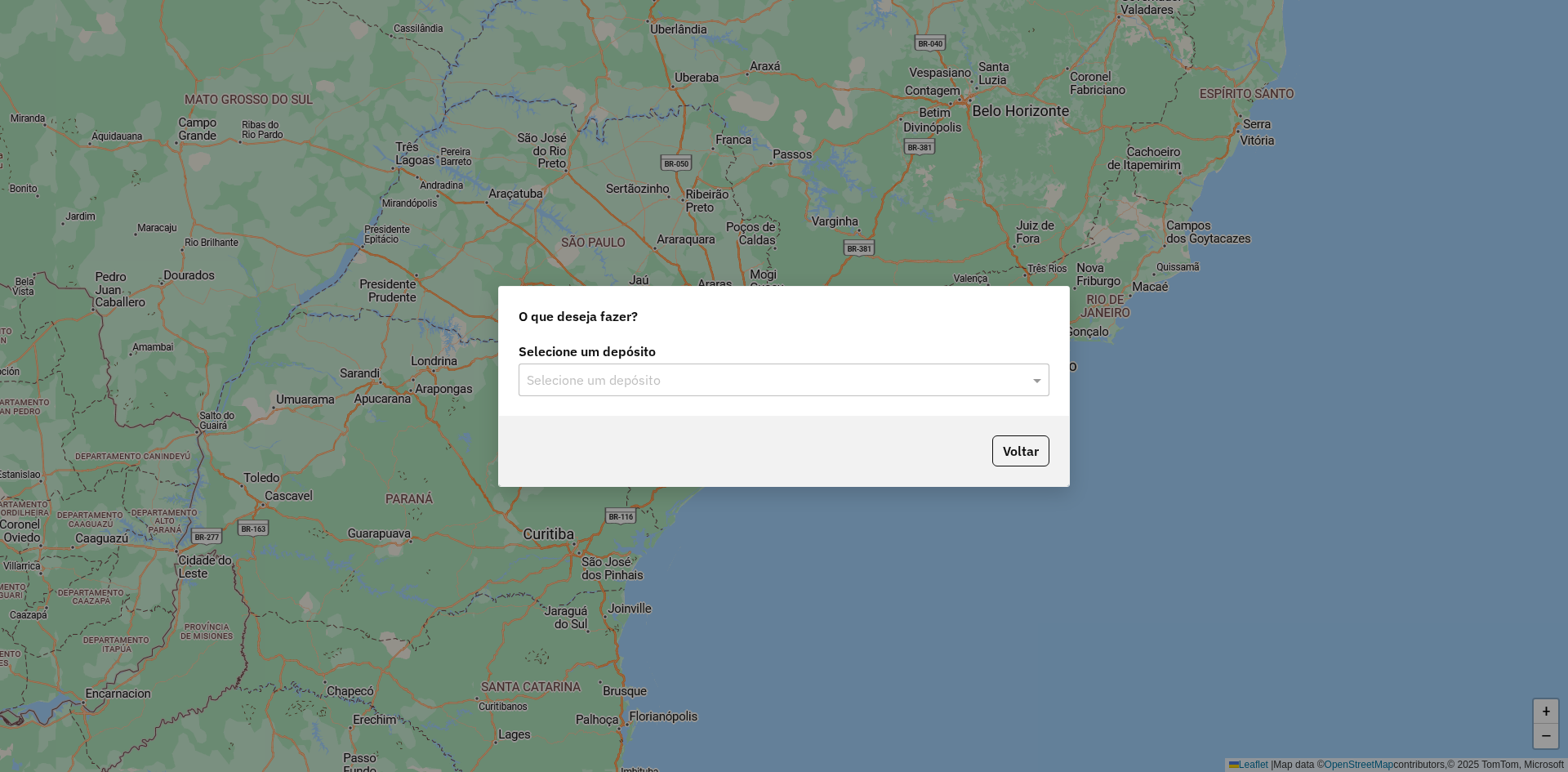 click 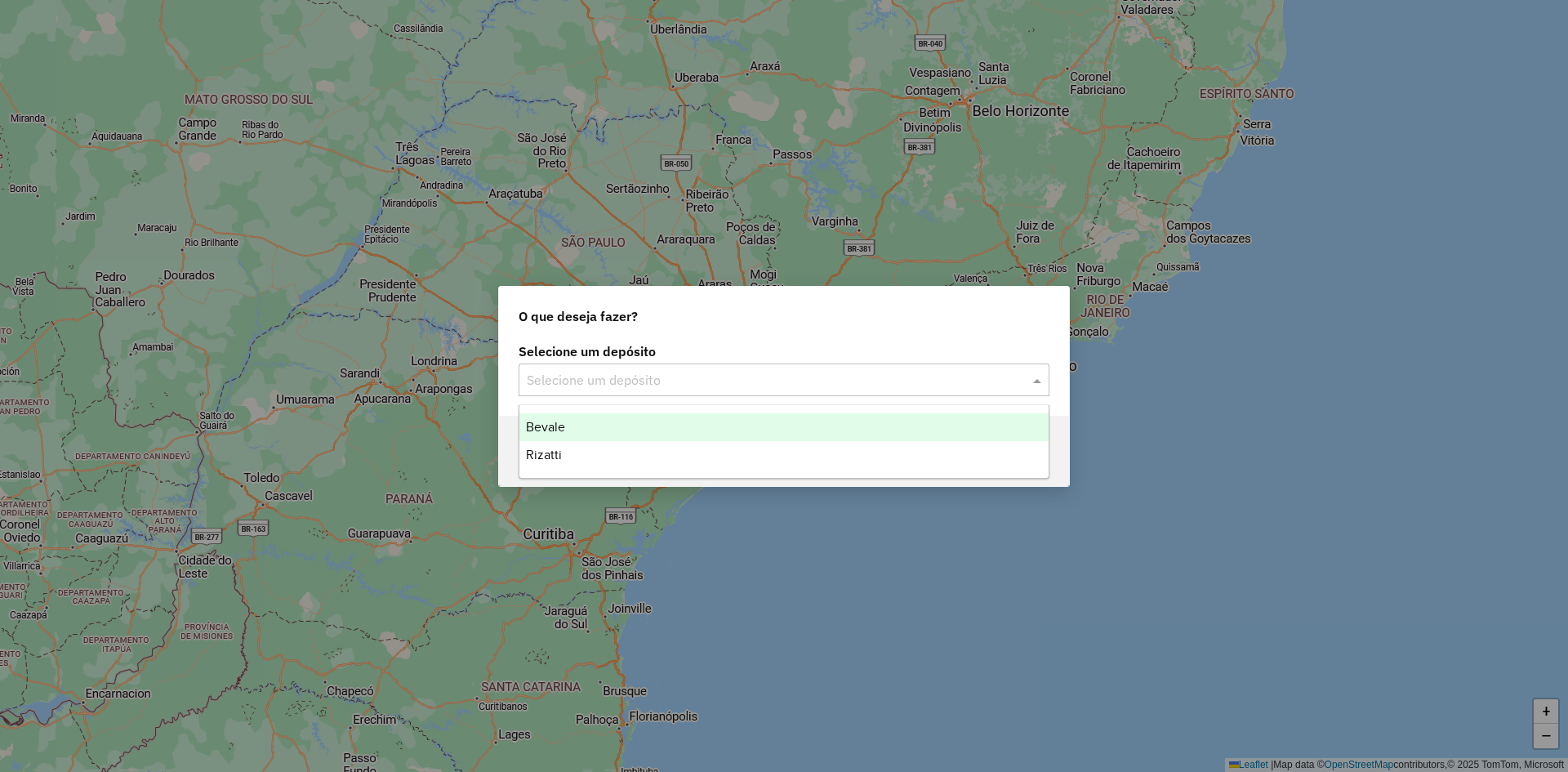 click on "Bevale" at bounding box center (784, 427) 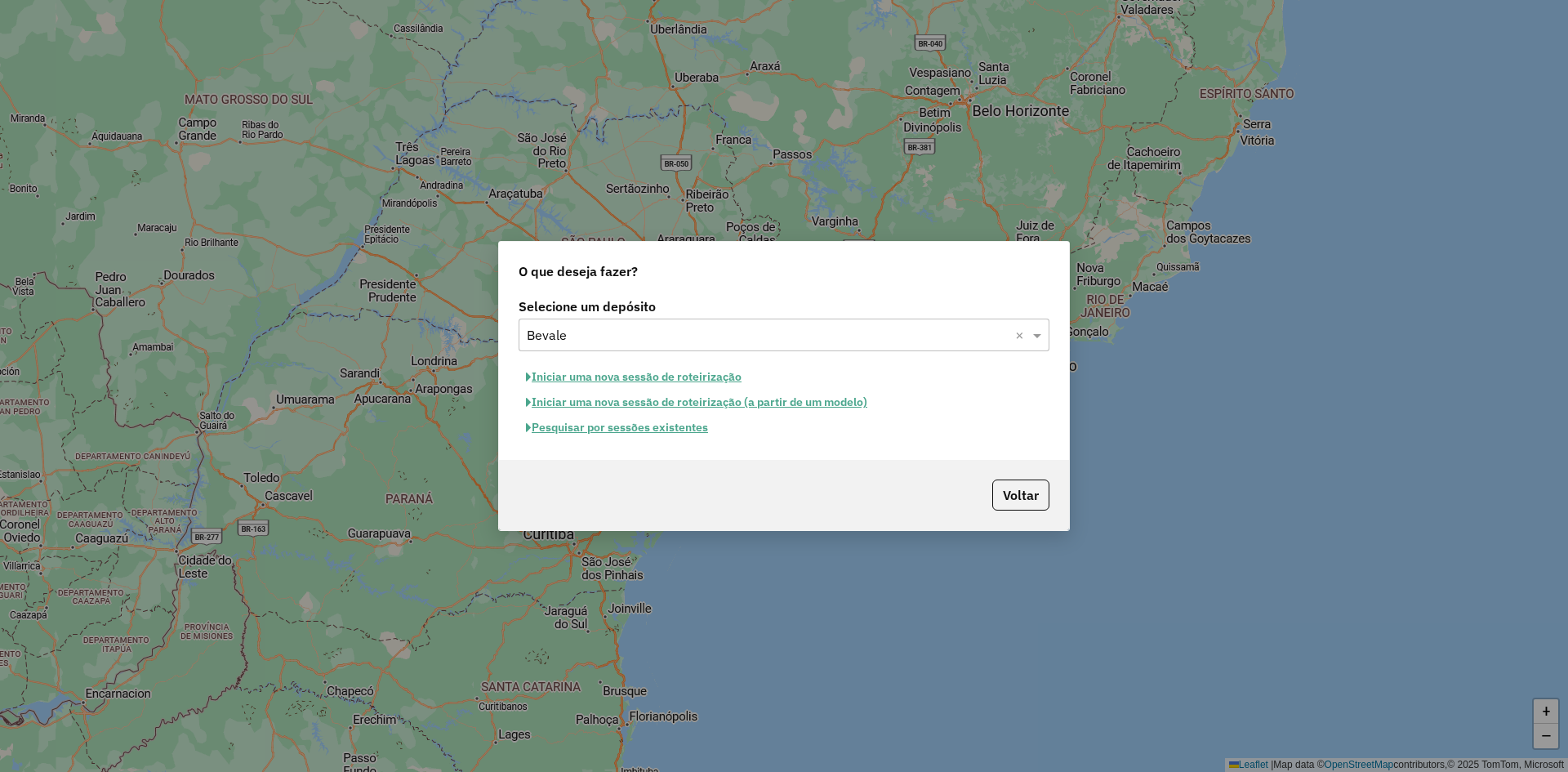 click on "Iniciar uma nova sessão de roteirização" 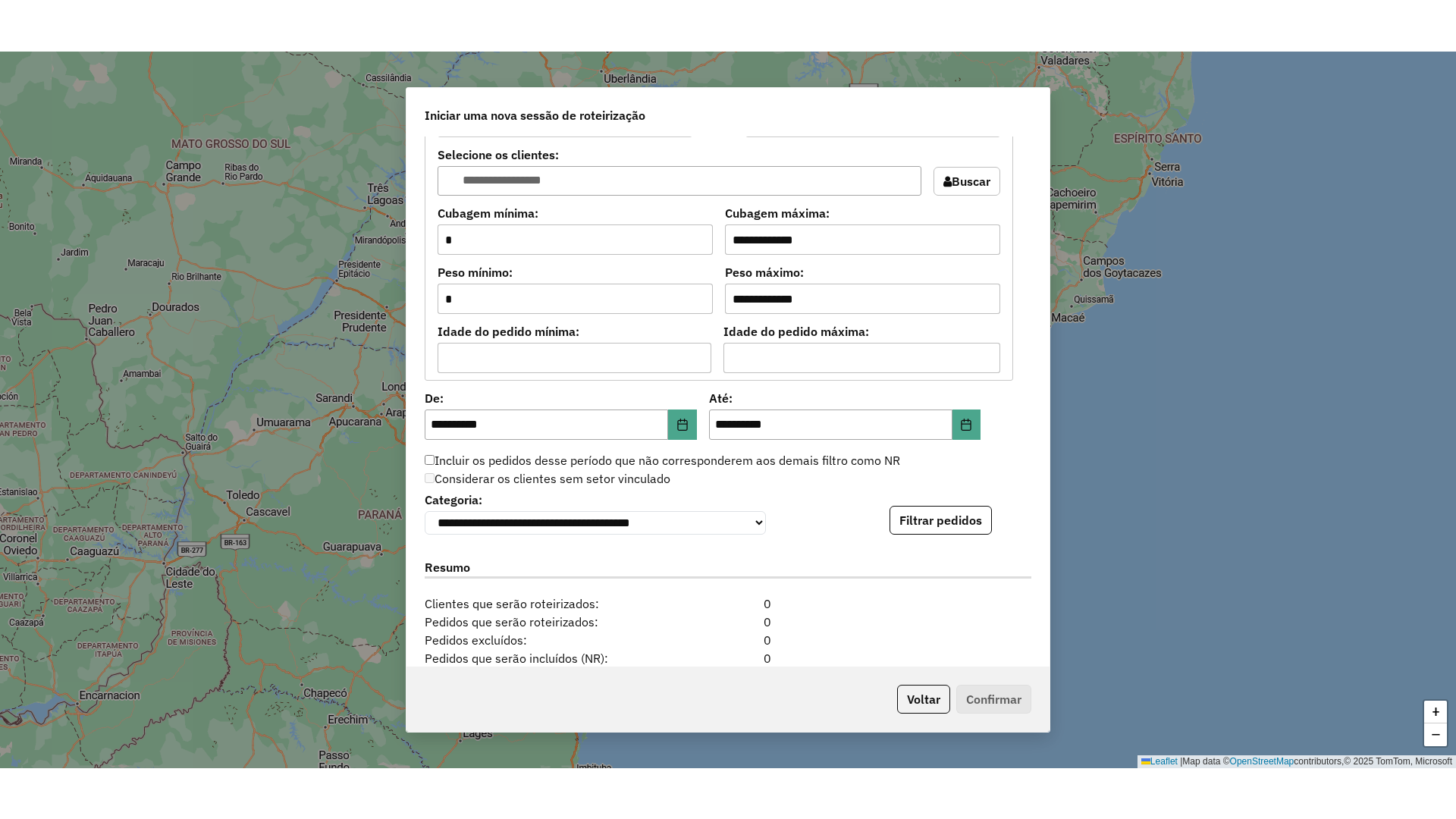 scroll, scrollTop: 1393, scrollLeft: 0, axis: vertical 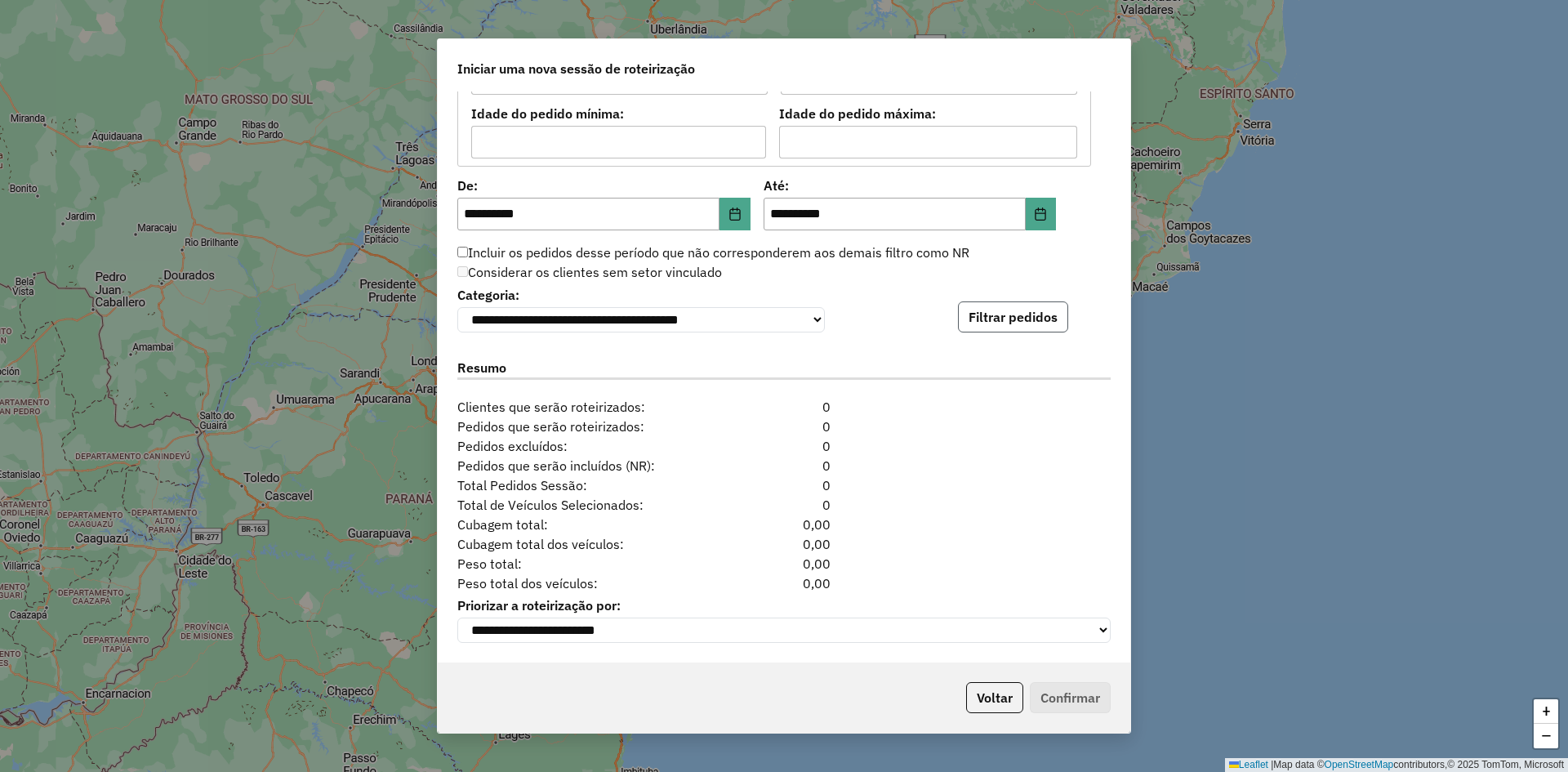 click on "Filtrar pedidos" 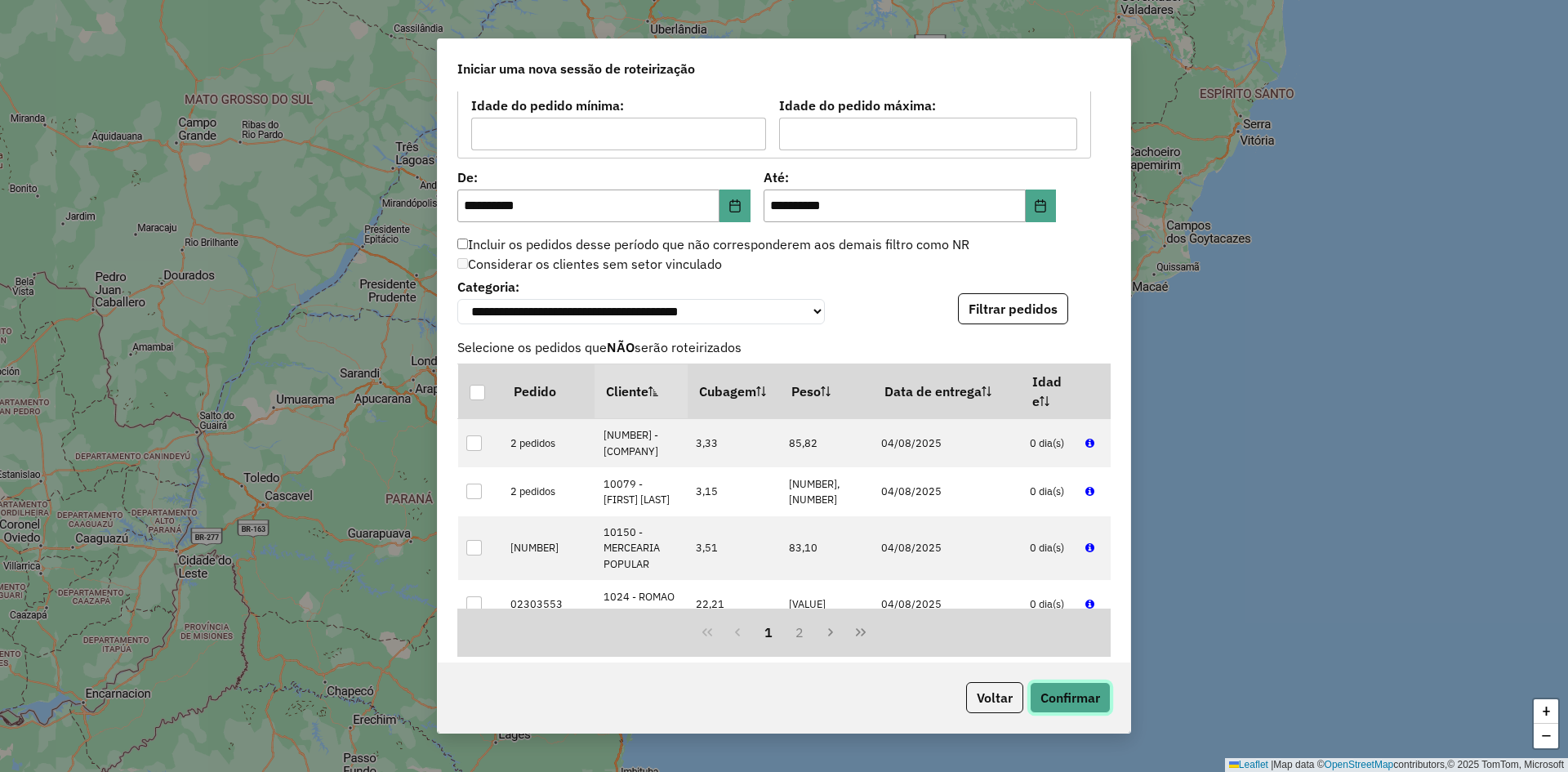 click on "Confirmar" 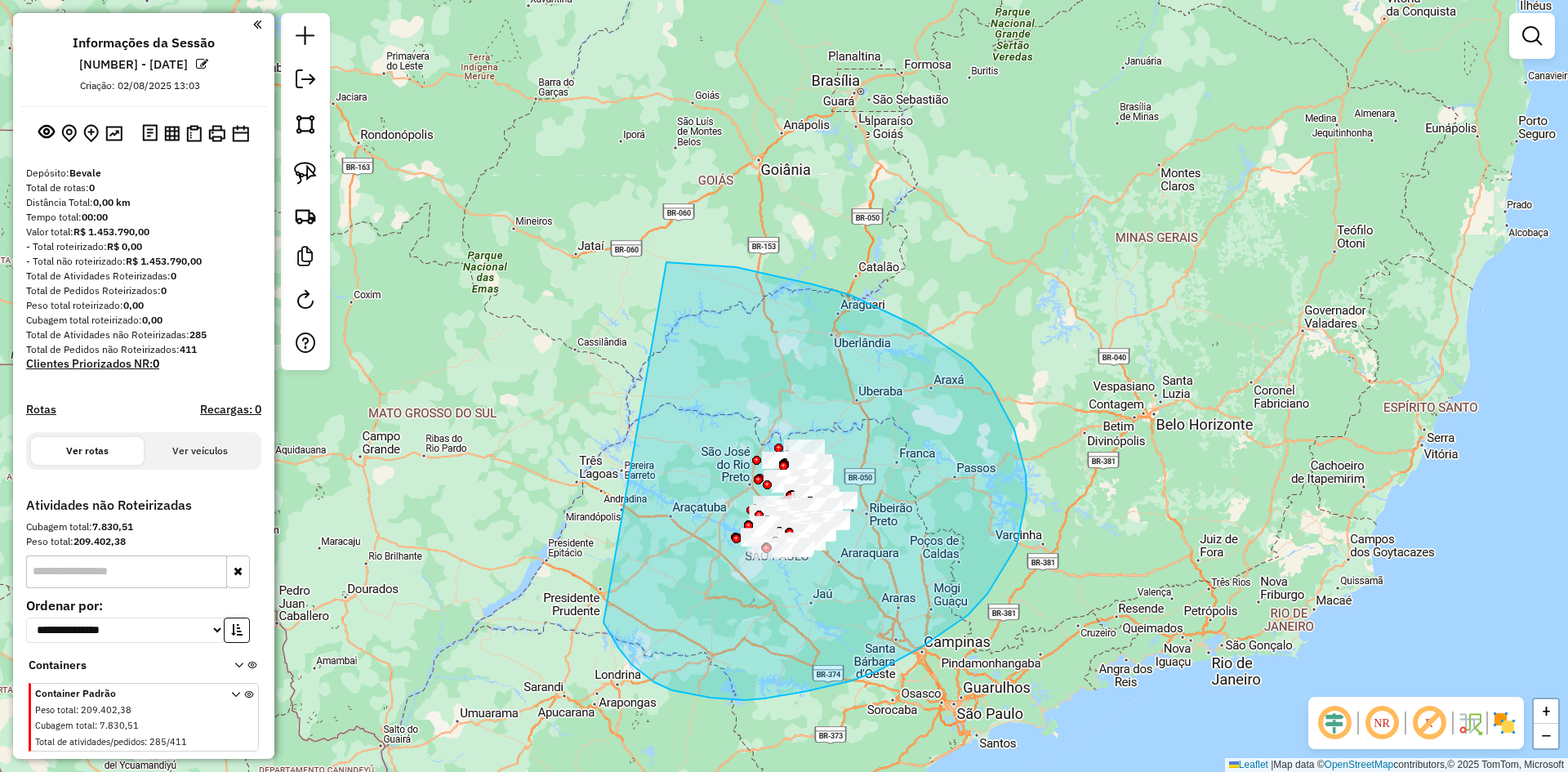 drag, startPoint x: 608, startPoint y: 631, endPoint x: 582, endPoint y: 265, distance: 366.92234 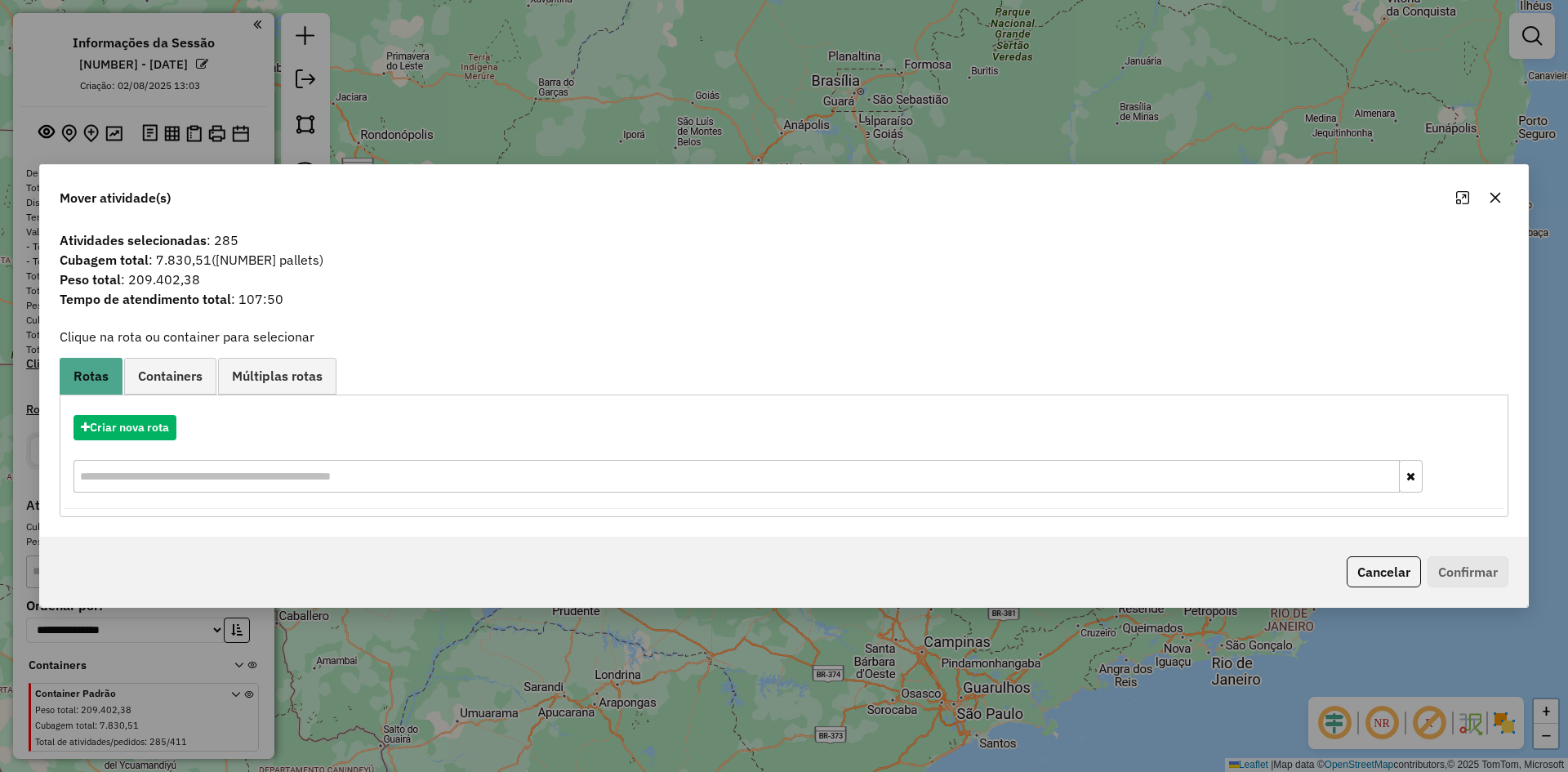click 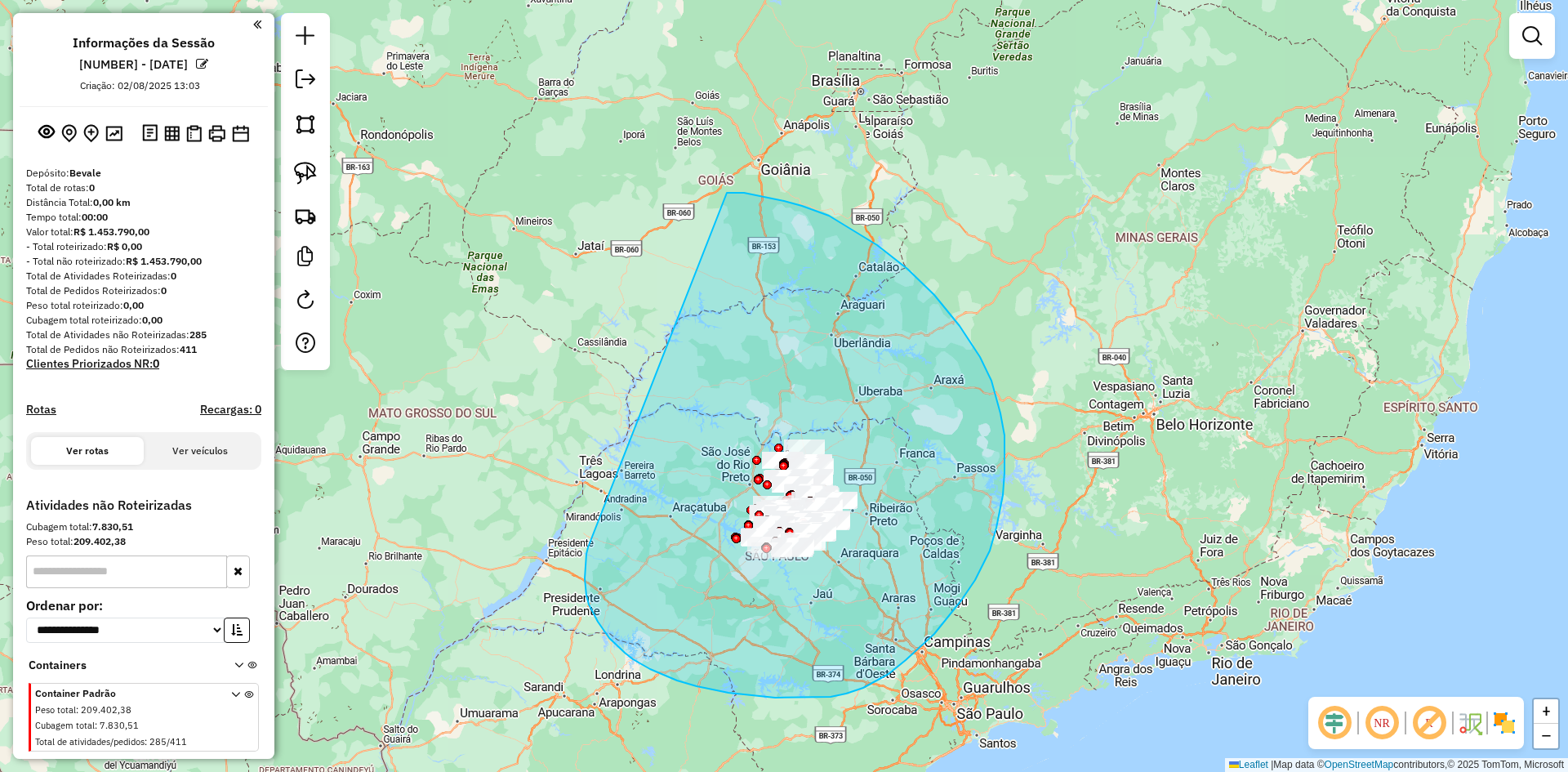 drag, startPoint x: 589, startPoint y: 605, endPoint x: 727, endPoint y: 193, distance: 434.4974 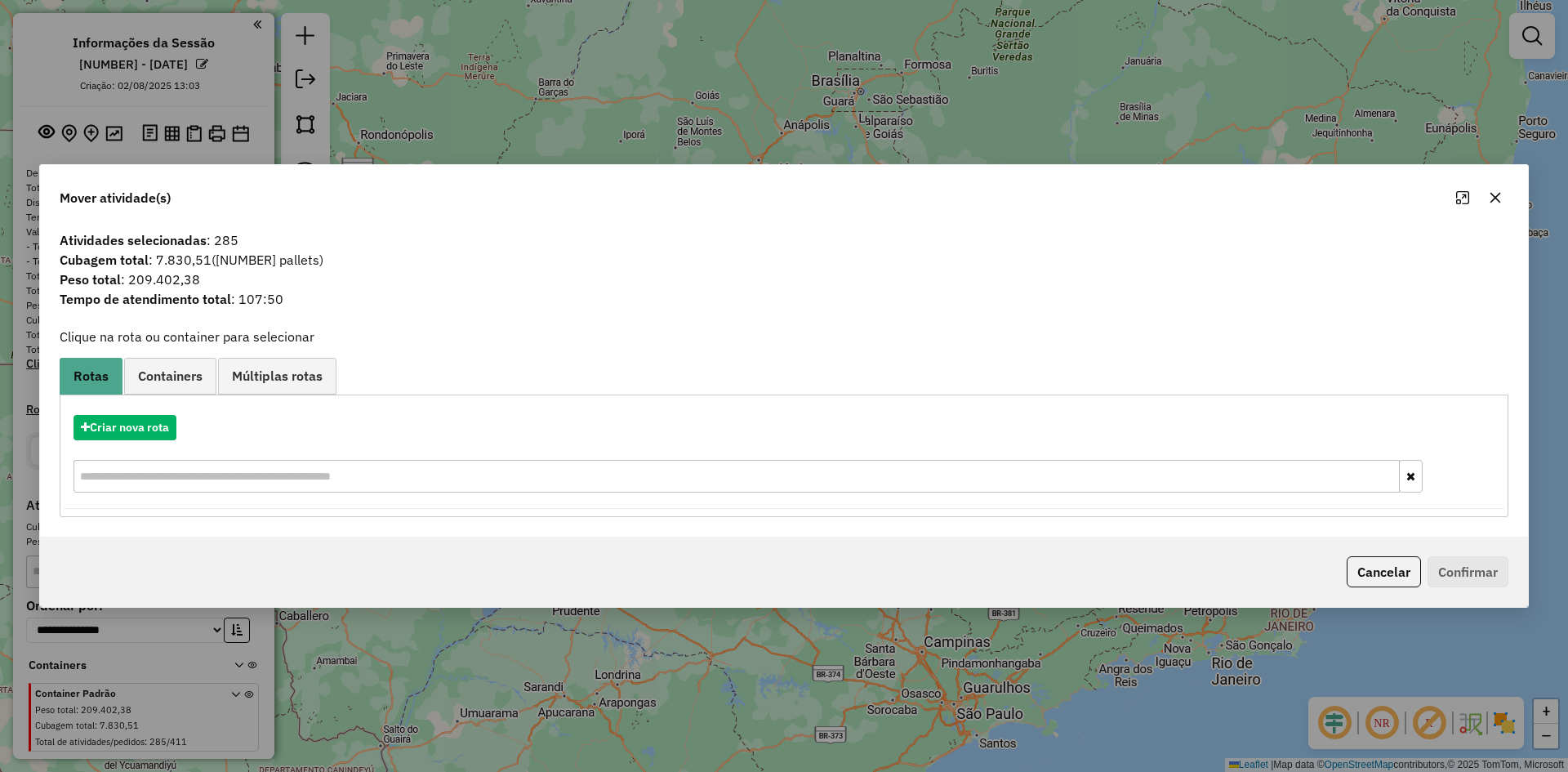 click 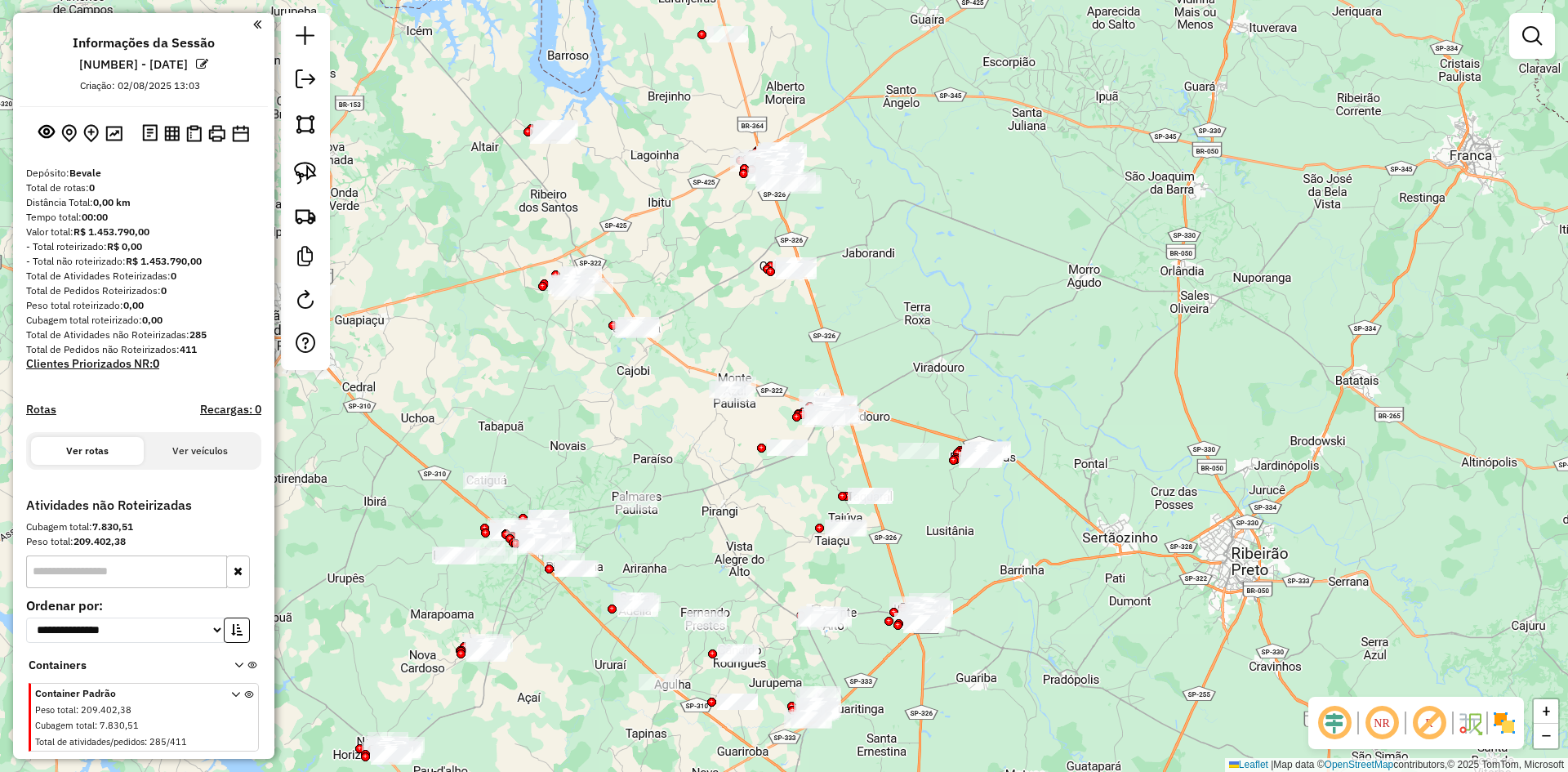 drag, startPoint x: 861, startPoint y: 502, endPoint x: 866, endPoint y: 514, distance: 13 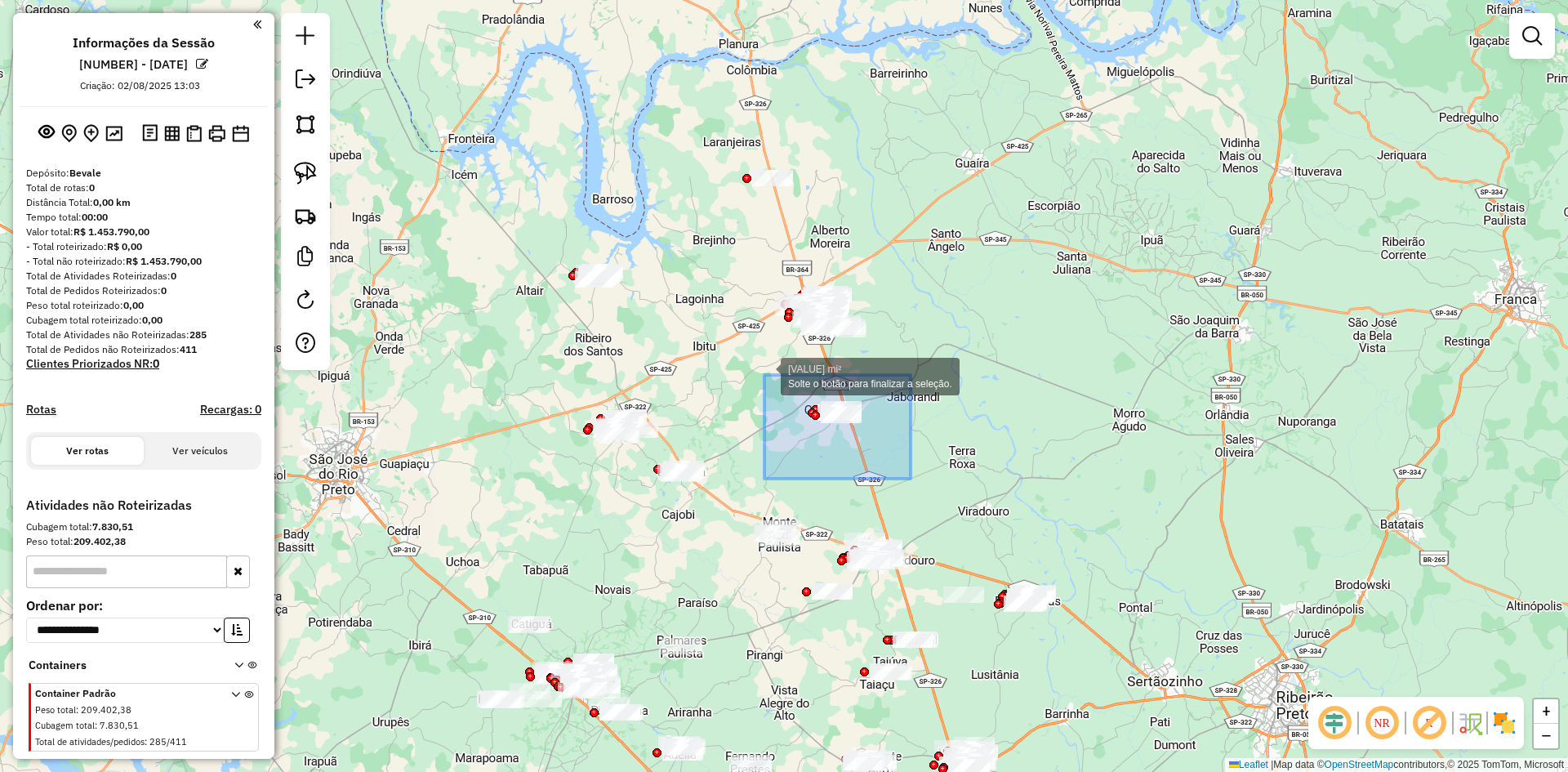 drag, startPoint x: 911, startPoint y: 479, endPoint x: 764, endPoint y: 375, distance: 180.06943 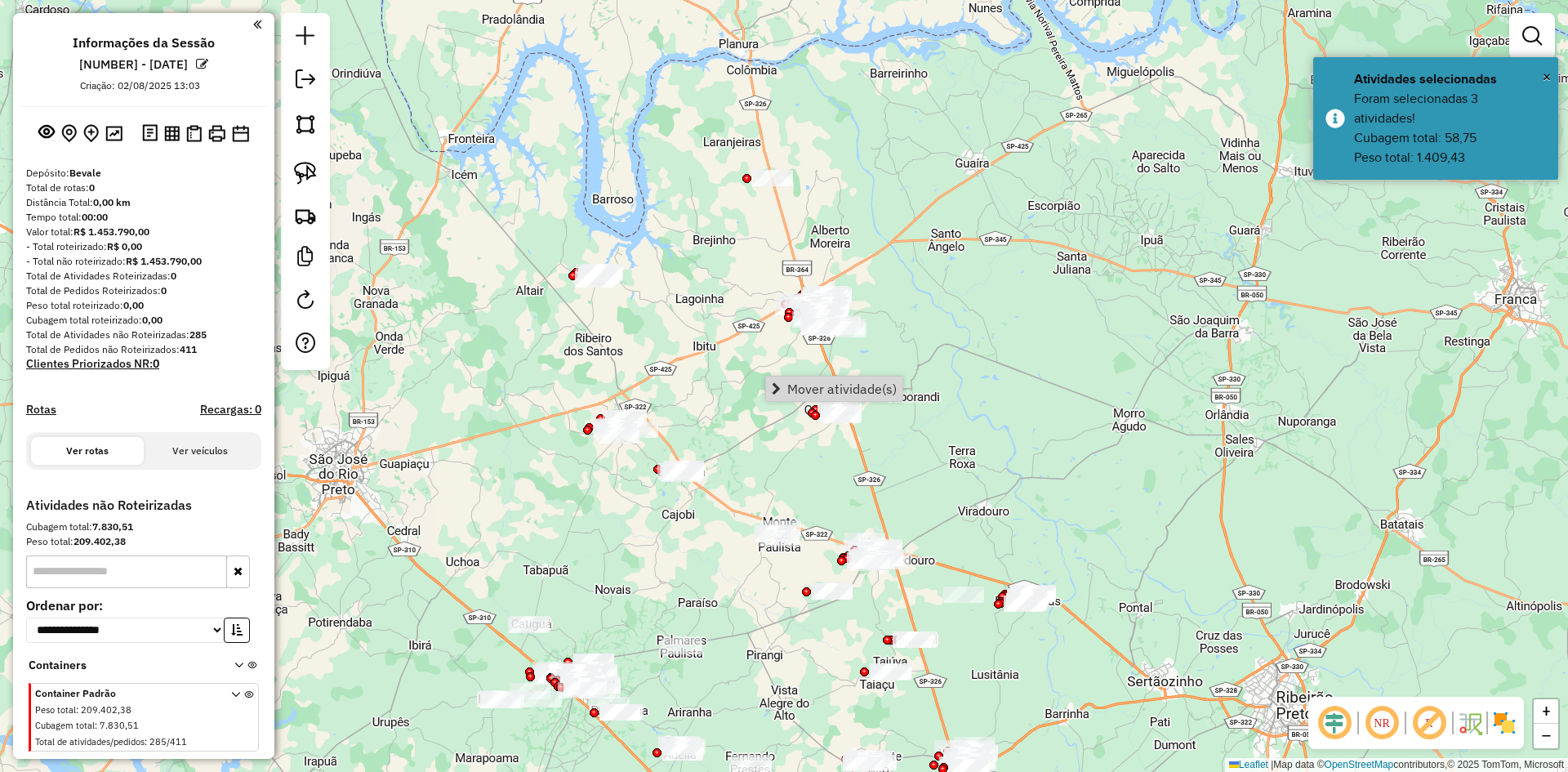 click on "Janela de atendimento Grade de atendimento Capacidade Transportadoras Veículos Cliente Pedidos  Rotas Selecione os dias de semana para filtrar as janelas de atendimento  Seg   Ter   Qua   Qui   Sex   Sáb   Dom  Informe o período da janela de atendimento: De: Até:  Filtrar exatamente a janela do cliente  Considerar janela de atendimento padrão  Selecione os dias de semana para filtrar as grades de atendimento  Seg   Ter   Qua   Qui   Sex   Sáb   Dom   Considerar clientes sem dia de atendimento cadastrado  Clientes fora do dia de atendimento selecionado Filtrar as atividades entre os valores definidos abaixo:  Peso mínimo:   Peso máximo:   Cubagem mínima:   Cubagem máxima:   De:   Até:  Filtrar as atividades entre o tempo de atendimento definido abaixo:  De:   Até:   Considerar capacidade total dos clientes não roteirizados Transportadora: Selecione um ou mais itens Tipo de veículo: Selecione um ou mais itens Veículo: Selecione um ou mais itens Motorista: Selecione um ou mais itens Nome: Rótulo:" 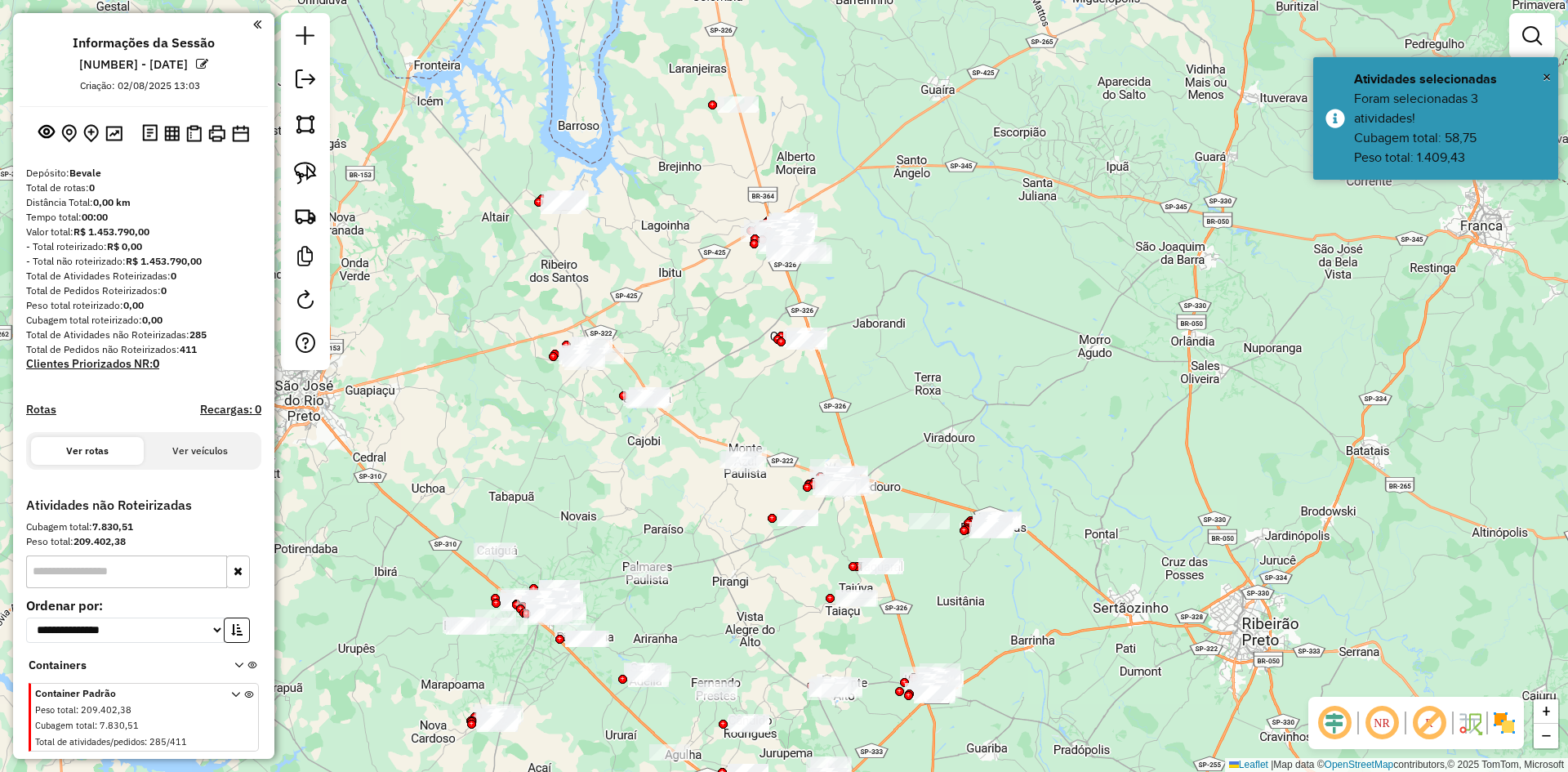 drag, startPoint x: 971, startPoint y: 369, endPoint x: 1004, endPoint y: 300, distance: 76.485293 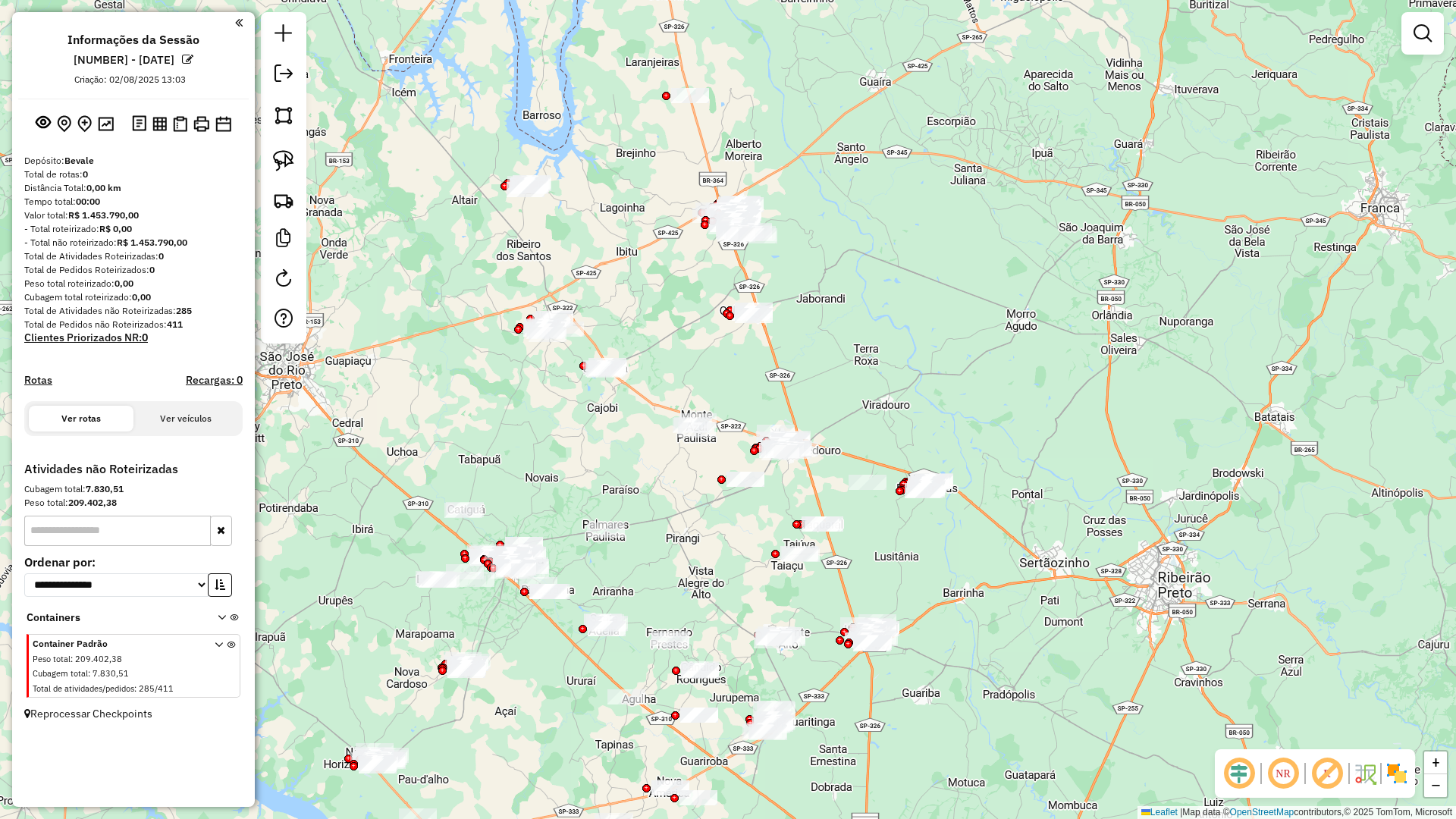 click 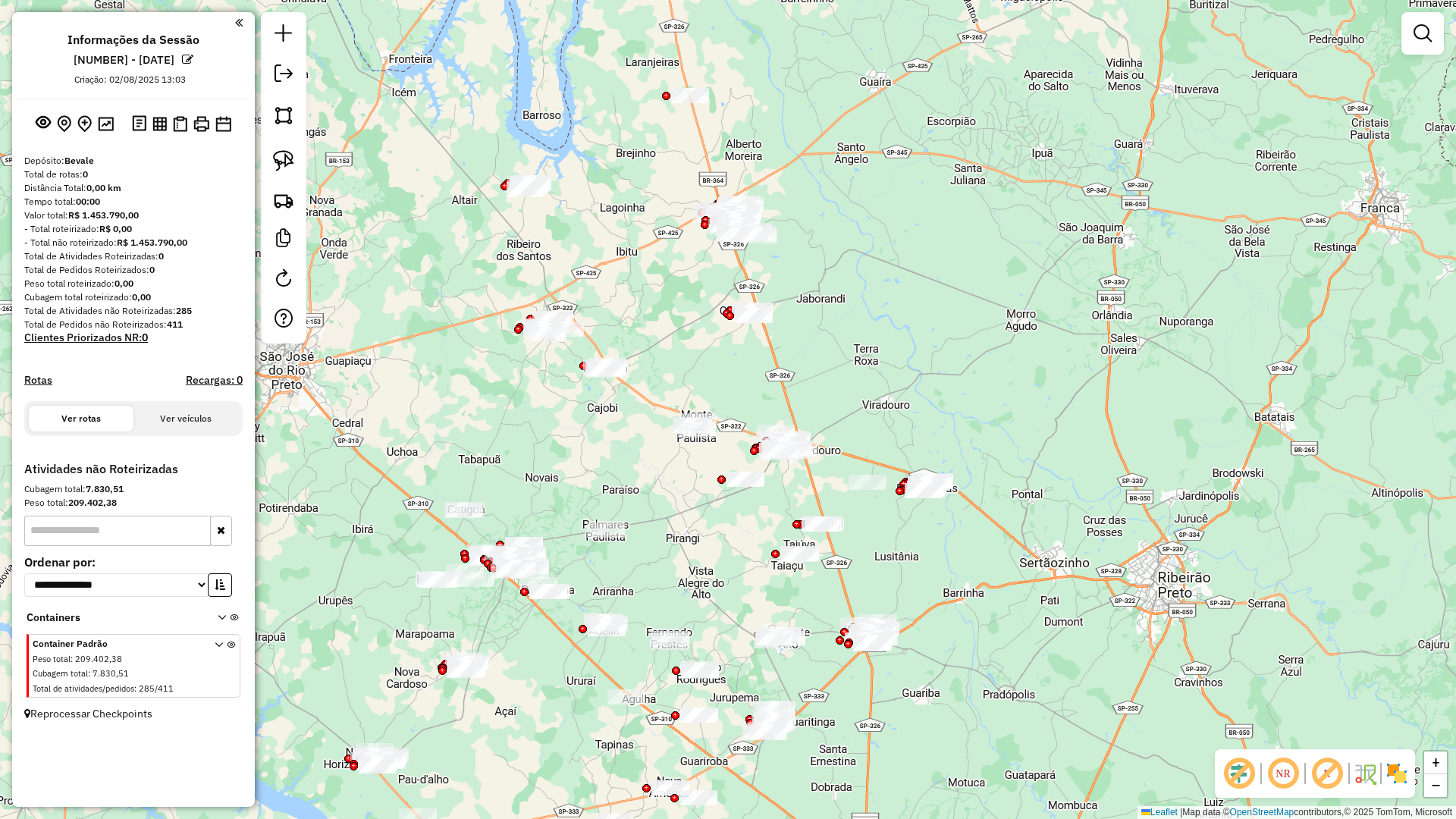 click 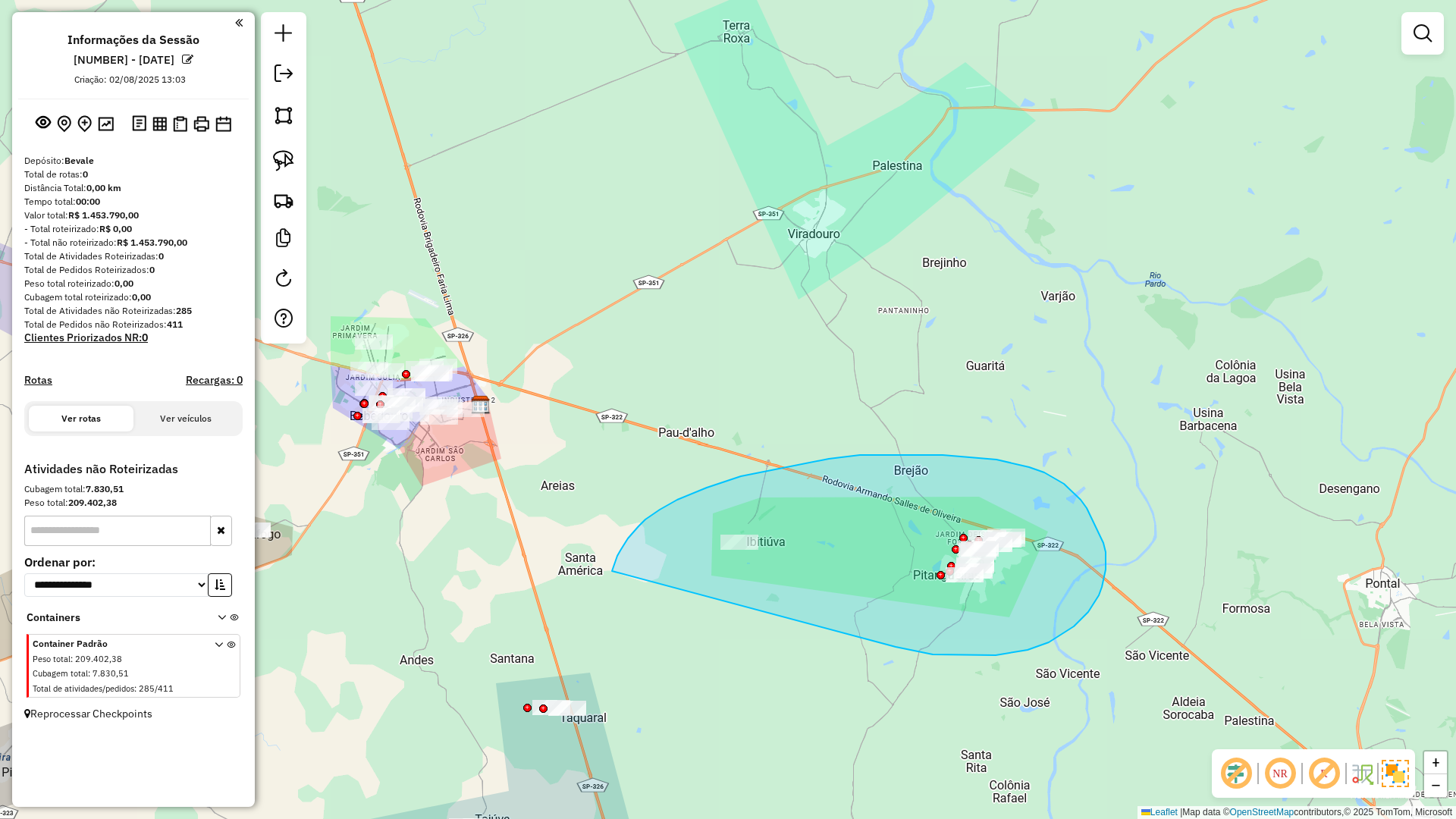 drag, startPoint x: 1065, startPoint y: 632, endPoint x: 612, endPoint y: 571, distance: 457.0886 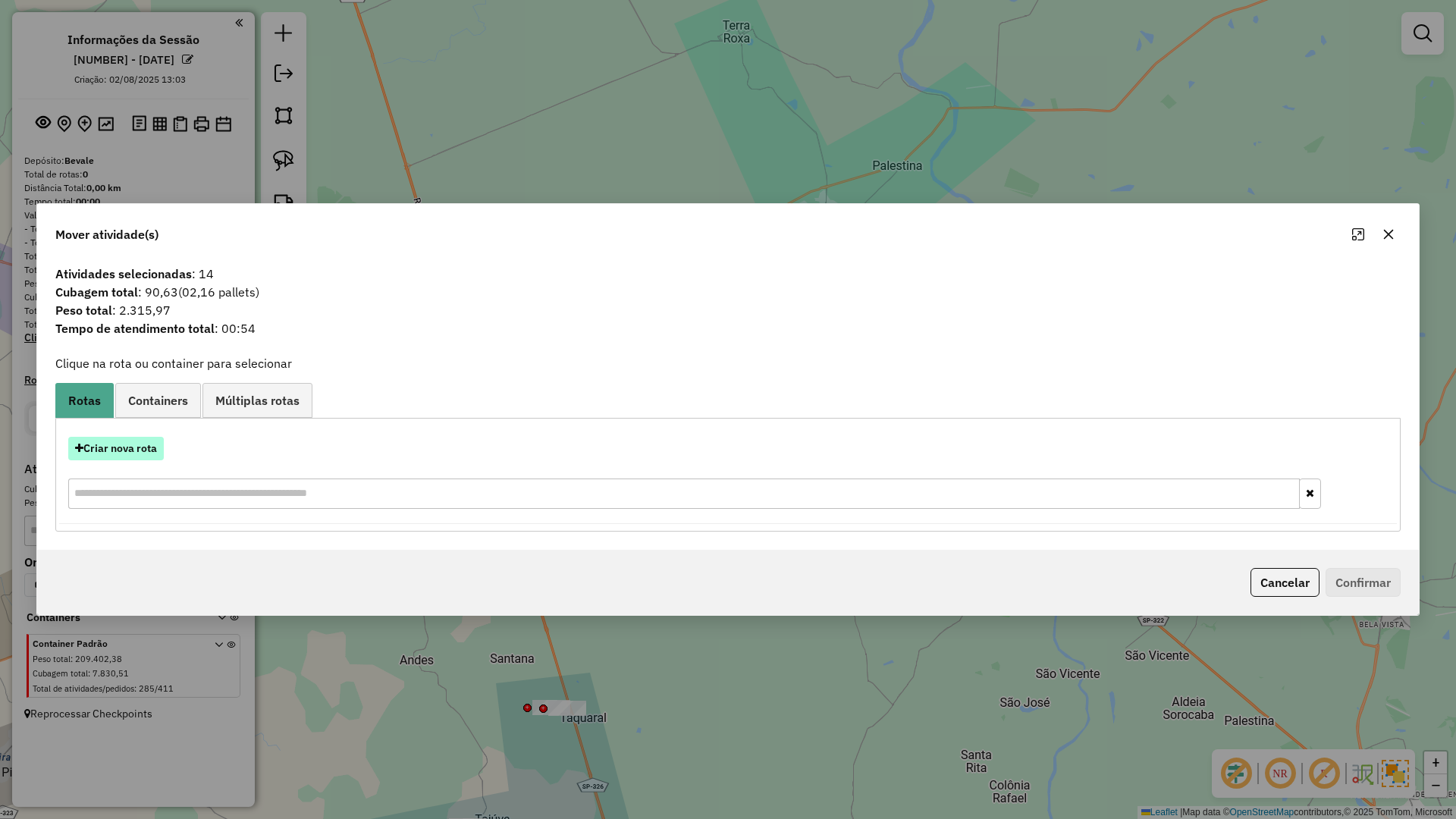 click on "Criar nova rota" at bounding box center (116, 448) 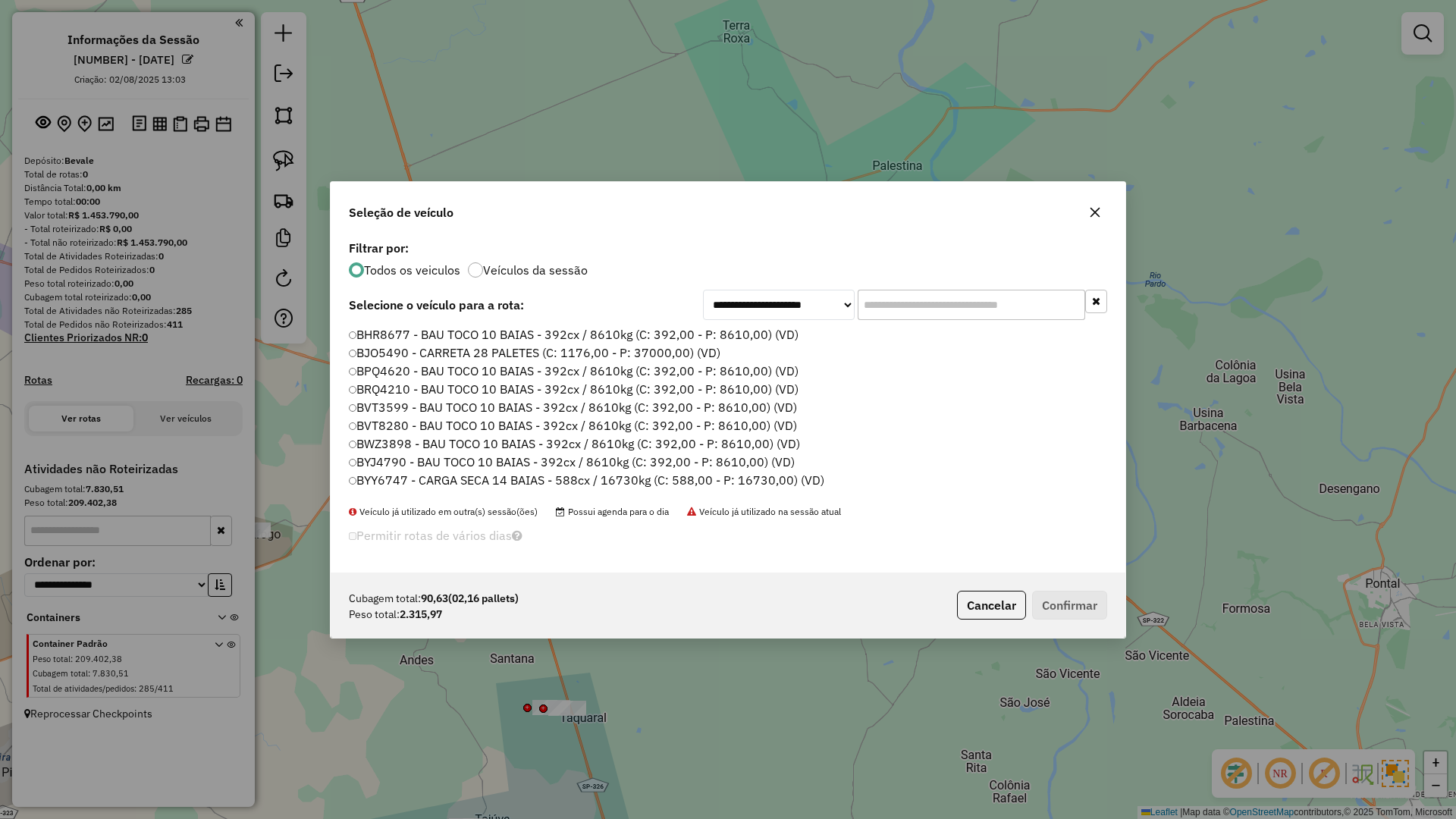 scroll, scrollTop: 8, scrollLeft: 5, axis: both 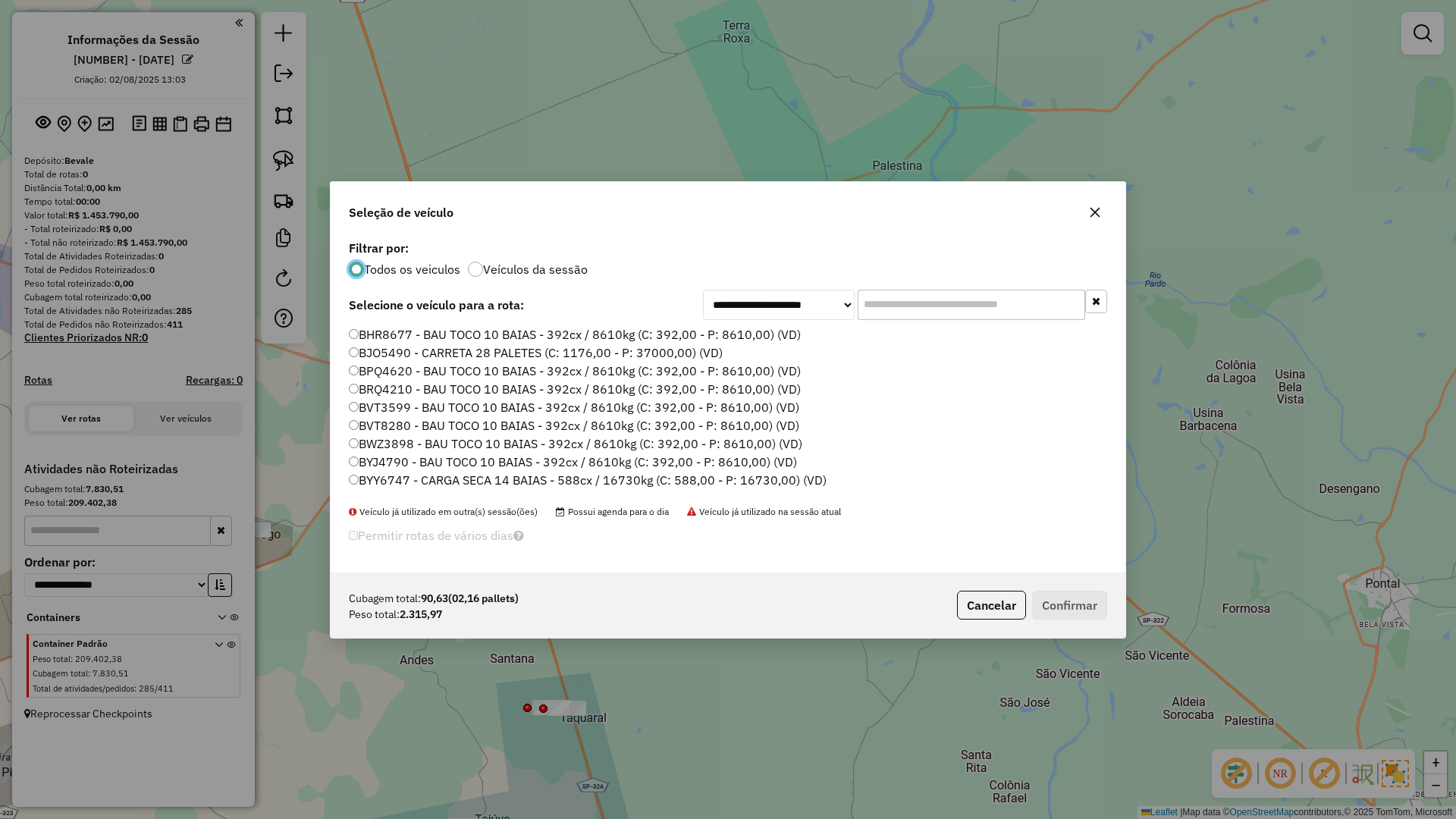 click 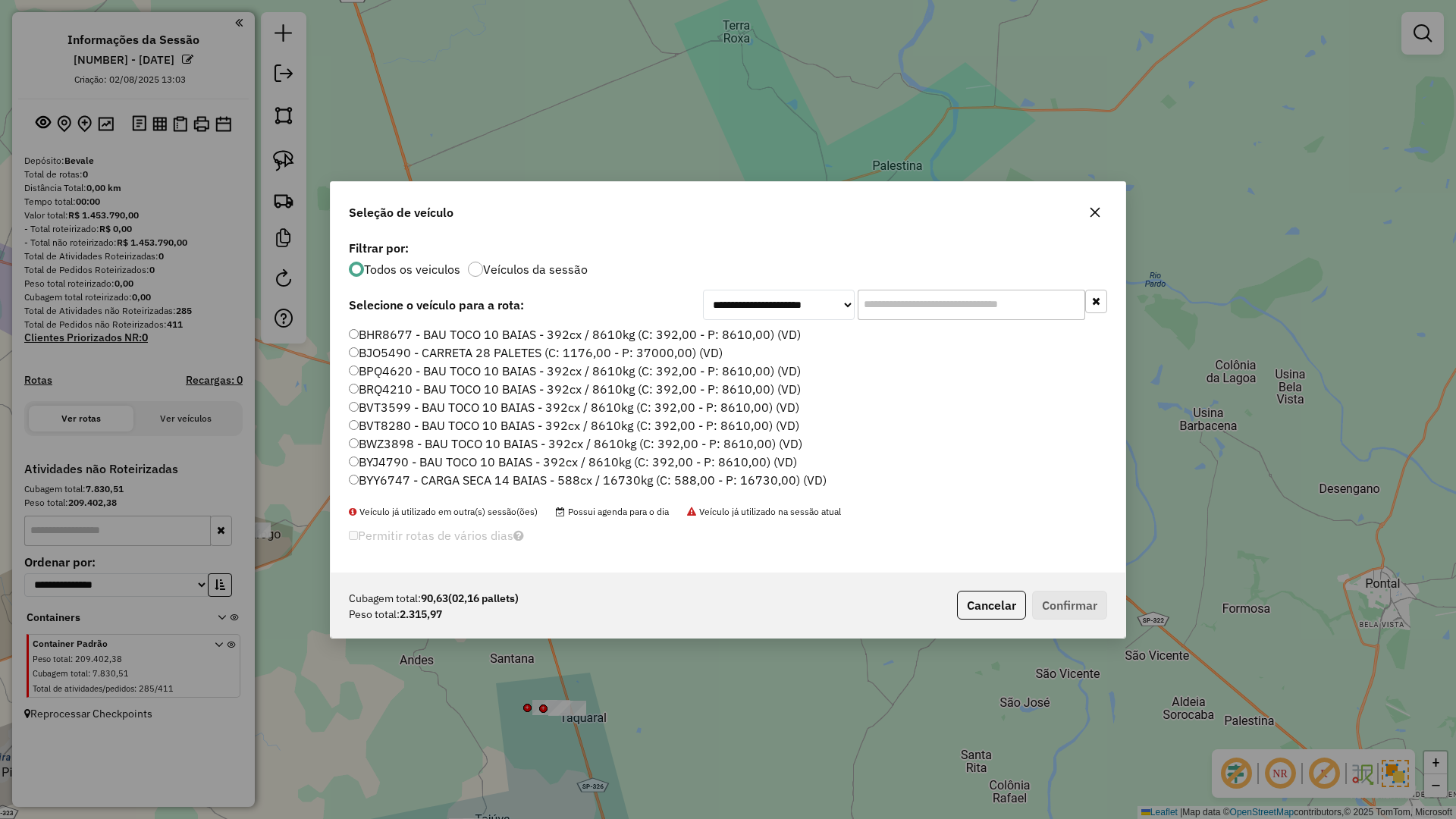 click 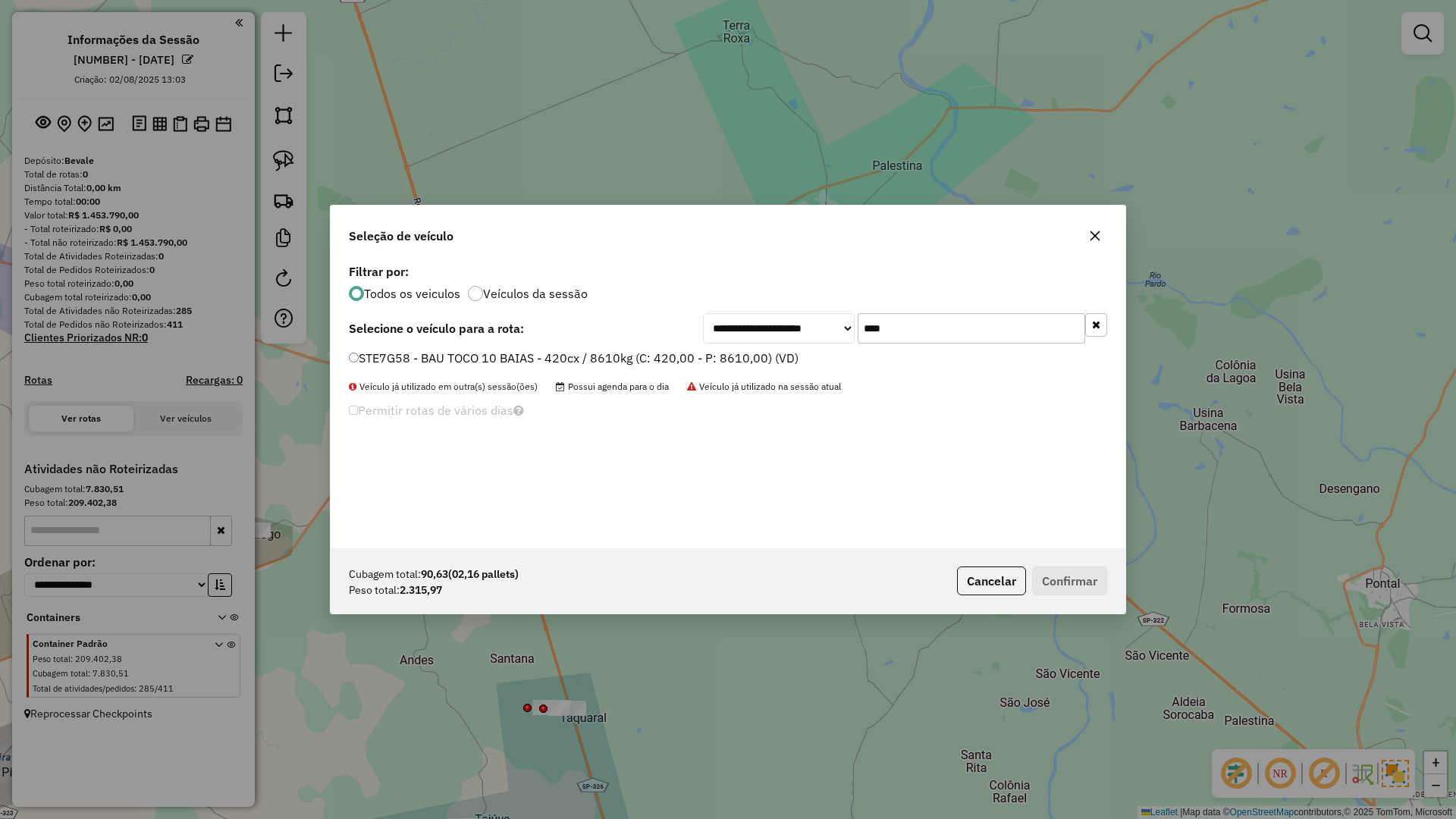 type on "****" 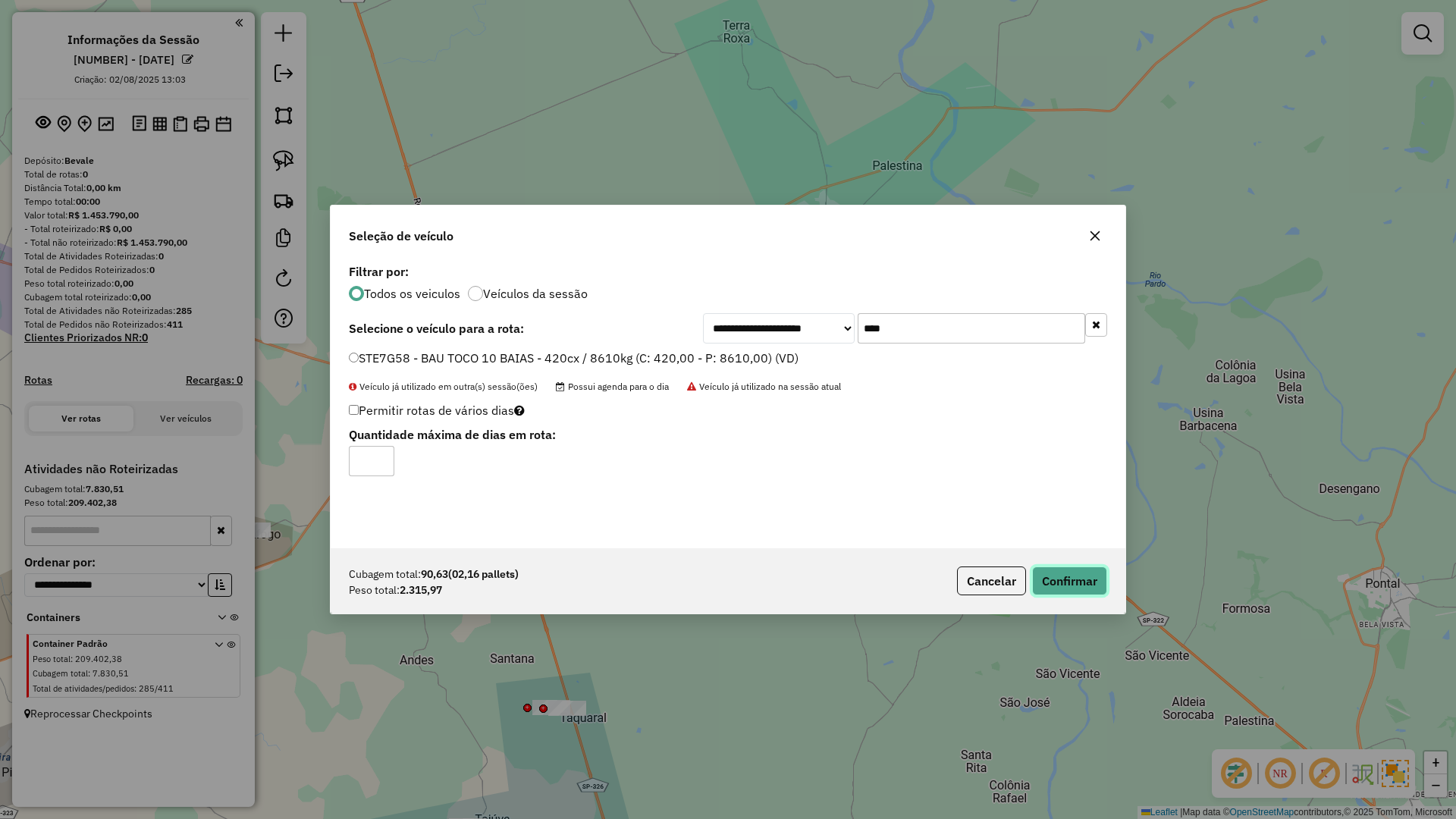 click on "Confirmar" 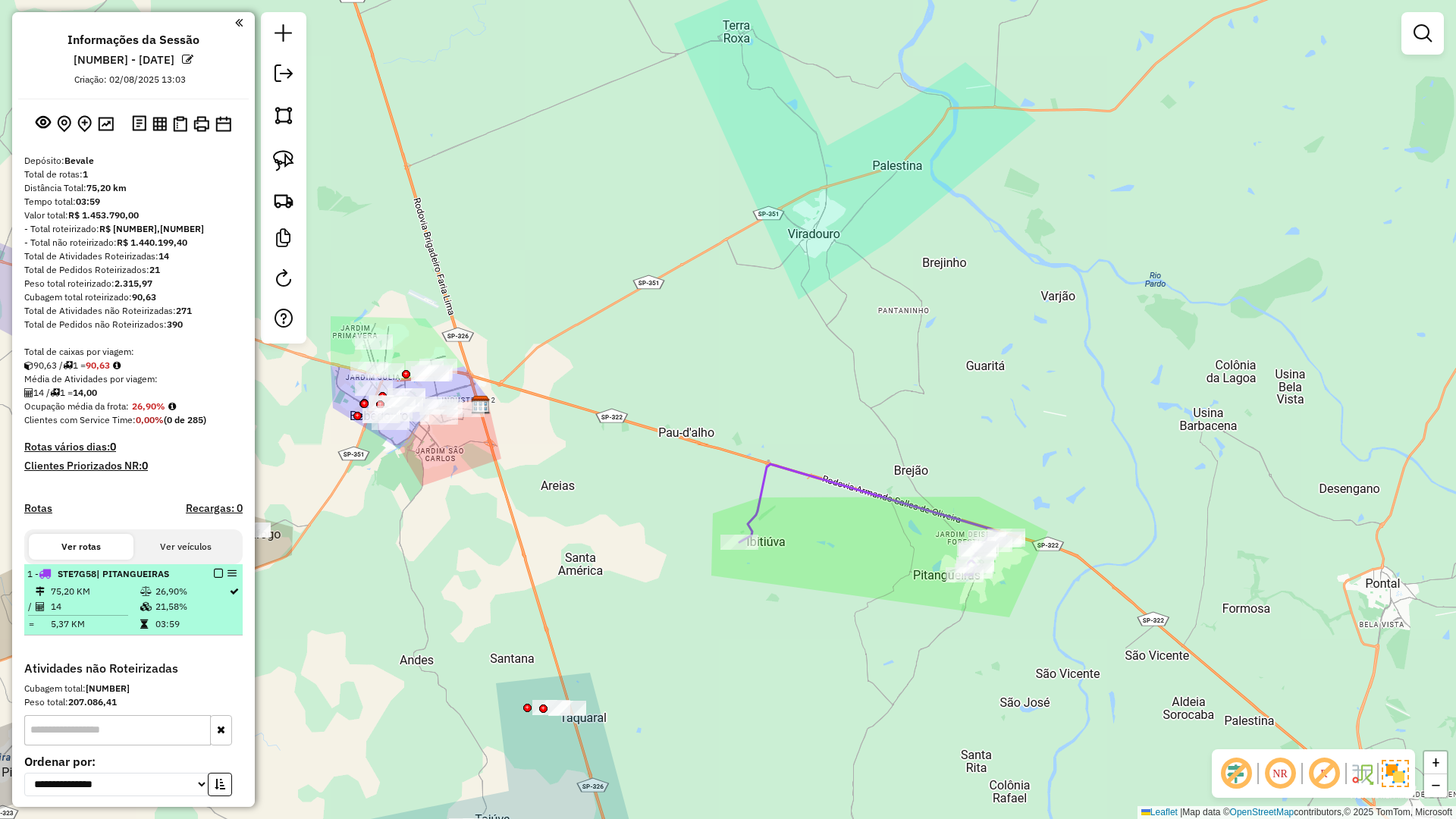 click at bounding box center (218, 573) 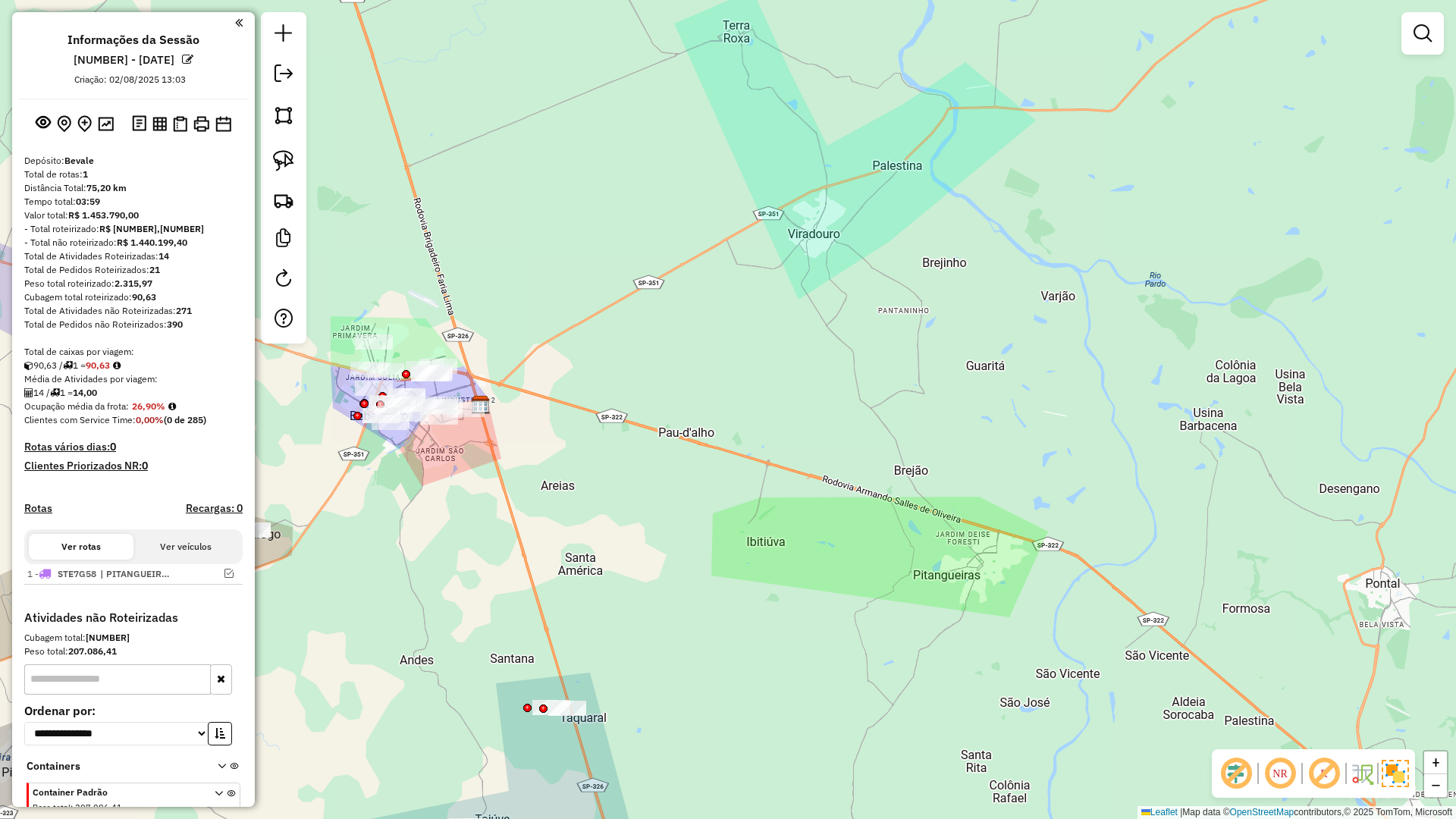 drag, startPoint x: 632, startPoint y: 474, endPoint x: 684, endPoint y: 405, distance: 86.400231 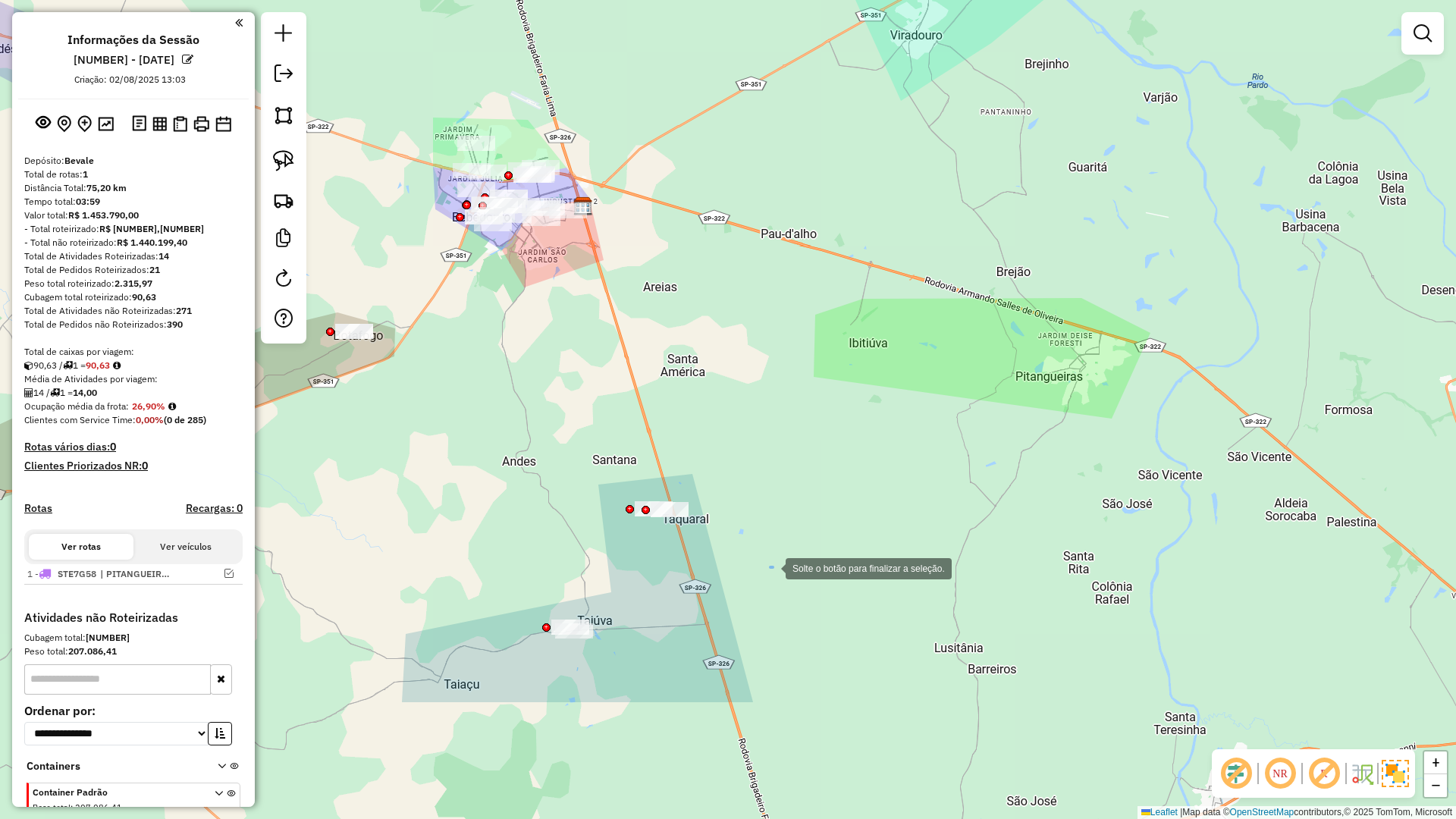 drag, startPoint x: 770, startPoint y: 567, endPoint x: 522, endPoint y: 430, distance: 283.3249 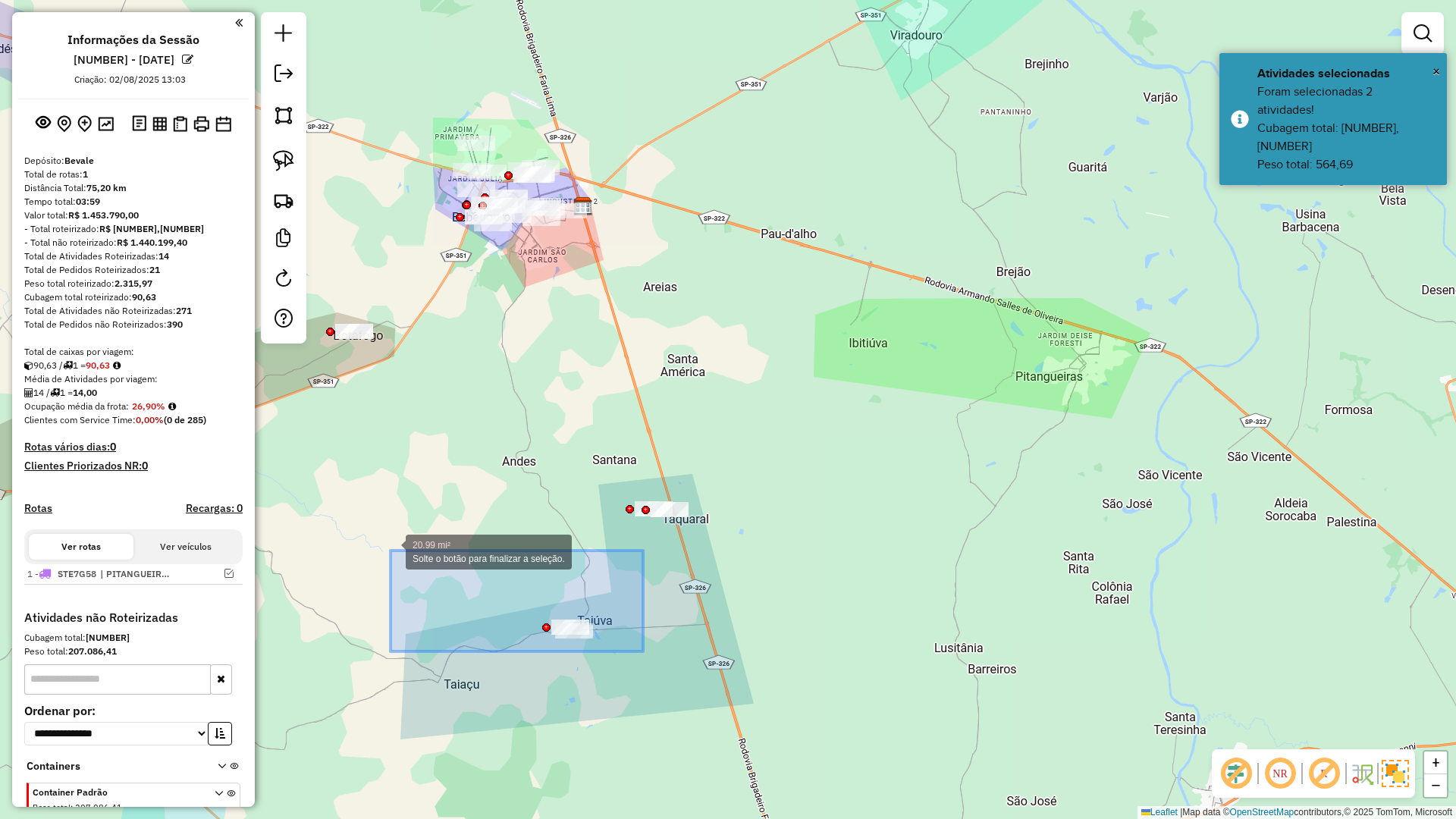drag, startPoint x: 411, startPoint y: 564, endPoint x: 388, endPoint y: 549, distance: 27.45906 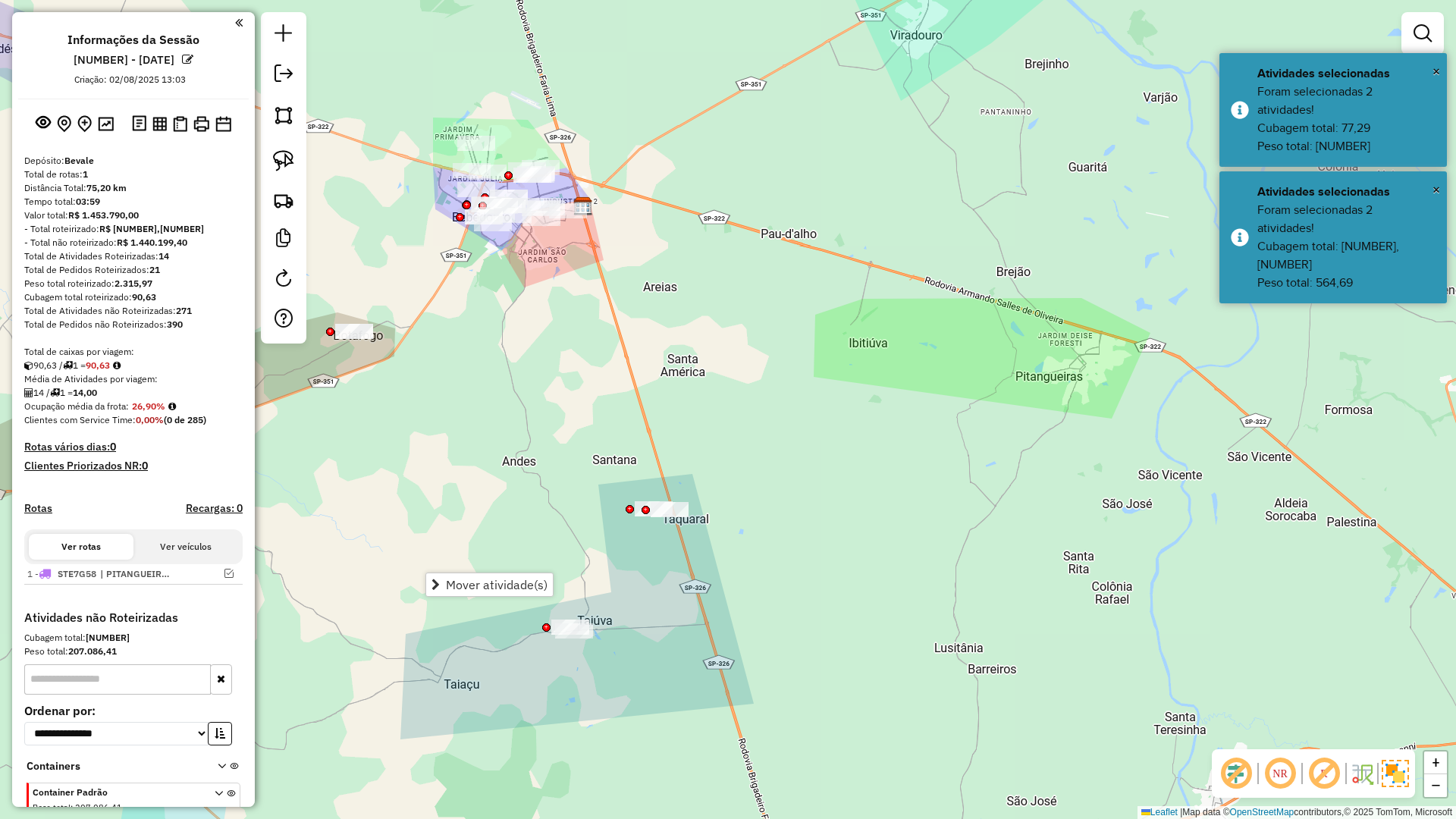 click on "Janela de atendimento Grade de atendimento Capacidade Transportadoras Veículos Cliente Pedidos  Rotas Selecione os dias de semana para filtrar as janelas de atendimento  Seg   Ter   Qua   Qui   Sex   Sáb   Dom  Informe o período da janela de atendimento: De: Até:  Filtrar exatamente a janela do cliente  Considerar janela de atendimento padrão  Selecione os dias de semana para filtrar as grades de atendimento  Seg   Ter   Qua   Qui   Sex   Sáb   Dom   Considerar clientes sem dia de atendimento cadastrado  Clientes fora do dia de atendimento selecionado Filtrar as atividades entre os valores definidos abaixo:  Peso mínimo:   Peso máximo:   Cubagem mínima:   Cubagem máxima:   De:   Até:  Filtrar as atividades entre o tempo de atendimento definido abaixo:  De:   Até:   Considerar capacidade total dos clientes não roteirizados Transportadora: Selecione um ou mais itens Tipo de veículo: Selecione um ou mais itens Veículo: Selecione um ou mais itens Motorista: Selecione um ou mais itens Nome: Rótulo:" 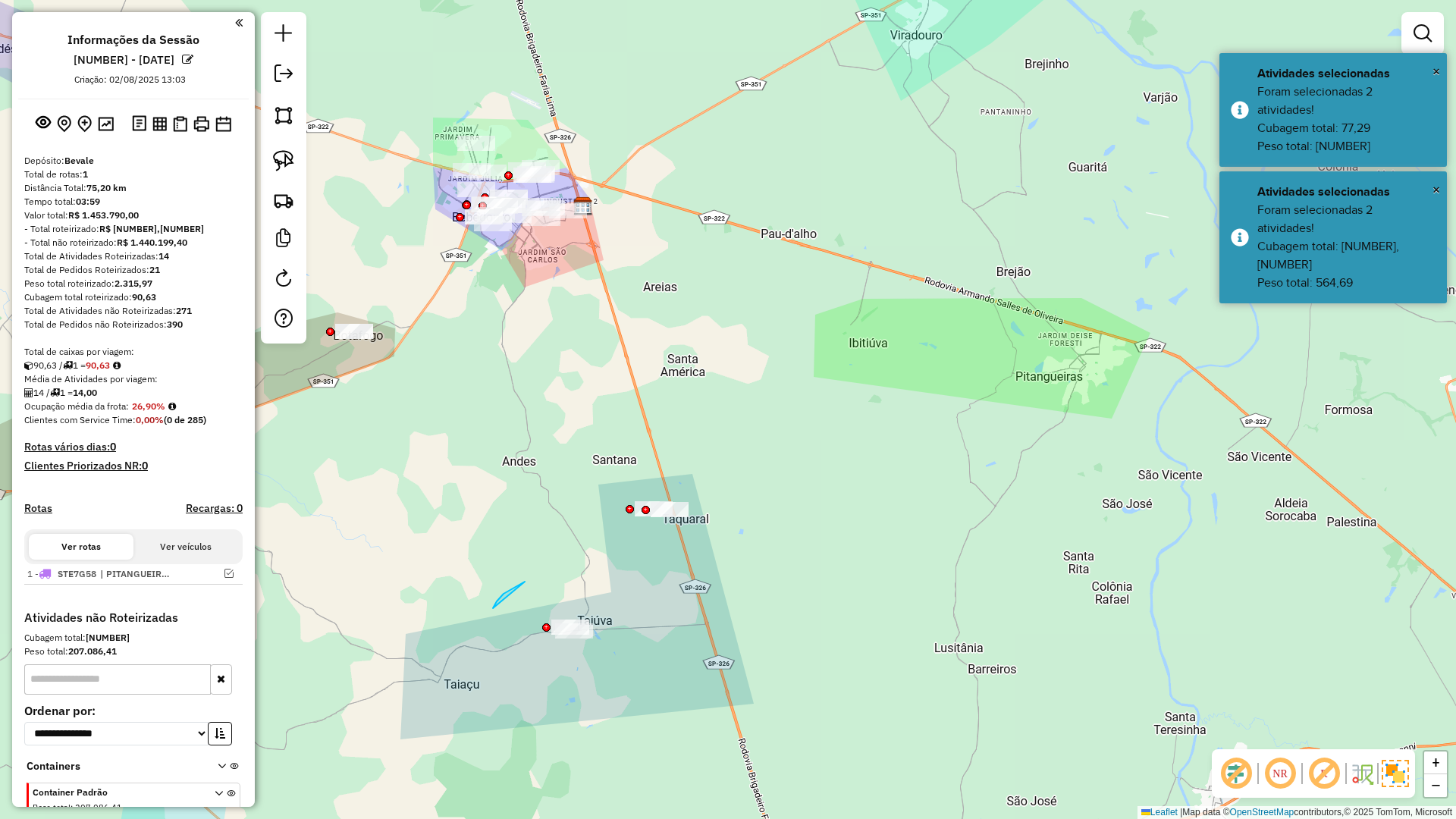 drag, startPoint x: 493, startPoint y: 608, endPoint x: 511, endPoint y: 663, distance: 57.87055 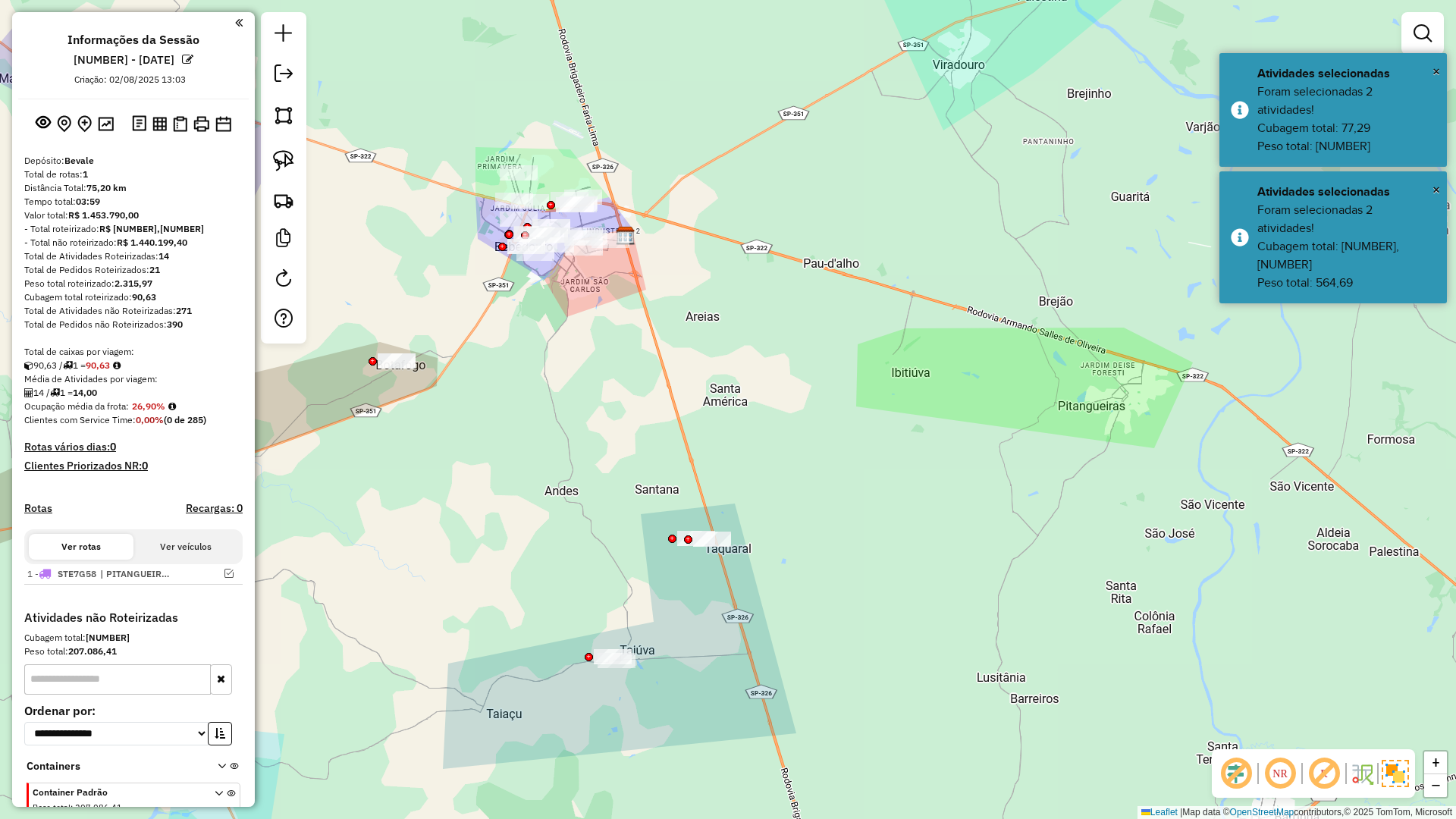 drag, startPoint x: 451, startPoint y: 573, endPoint x: 723, endPoint y: 675, distance: 290.496 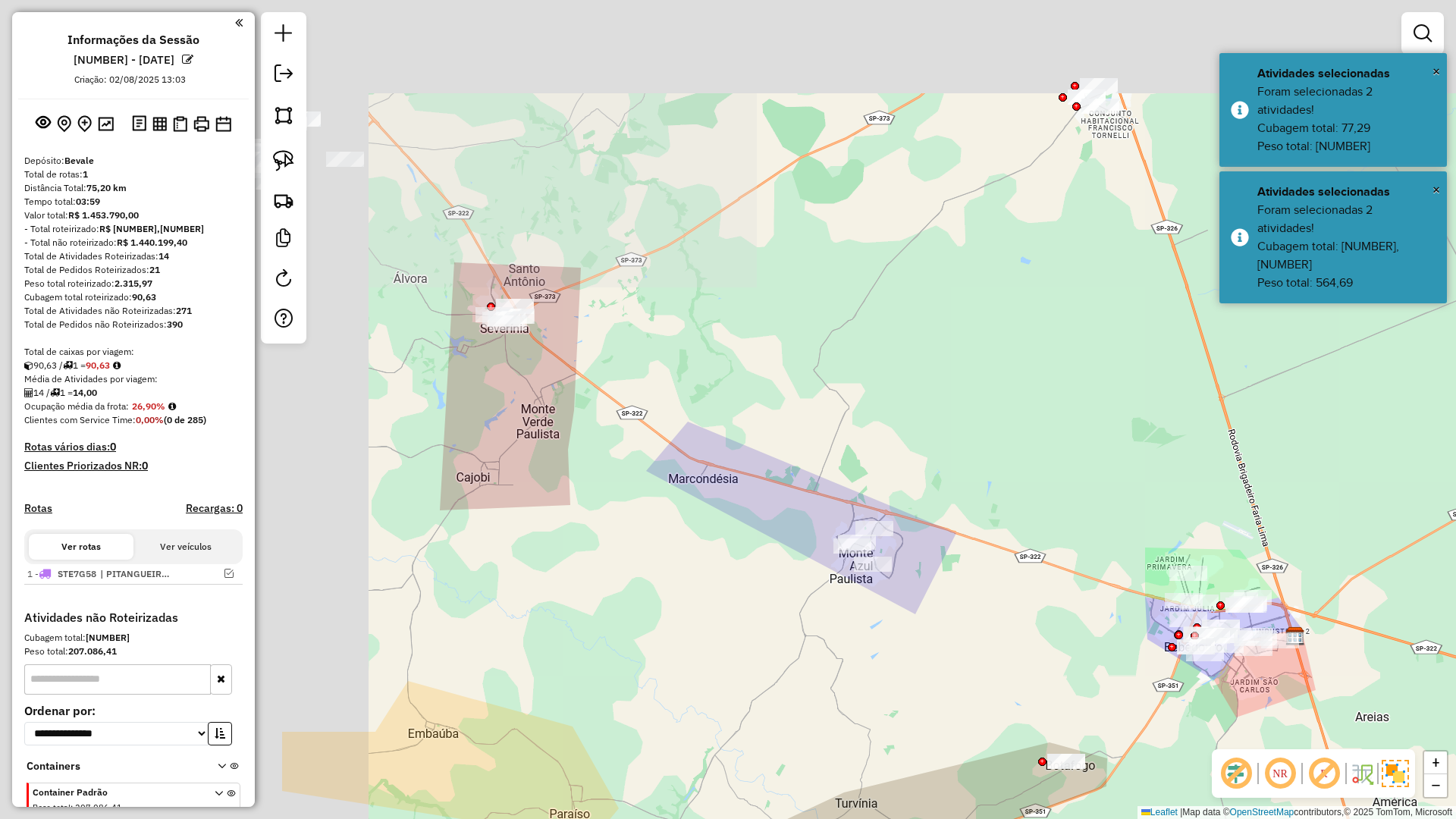 drag, startPoint x: 531, startPoint y: 517, endPoint x: 880, endPoint y: 721, distance: 404.2487 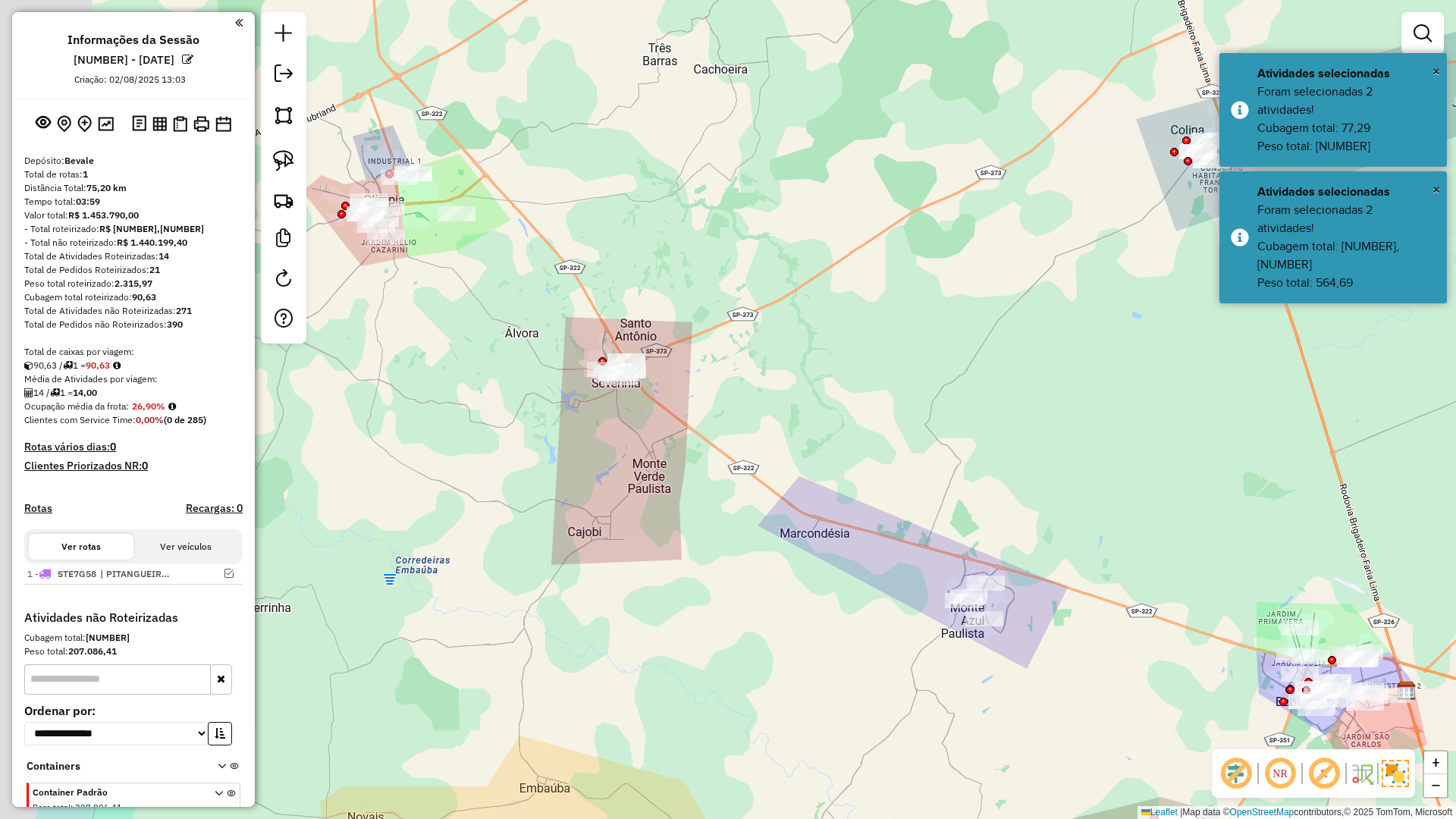 drag, startPoint x: 767, startPoint y: 623, endPoint x: 789, endPoint y: 632, distance: 23.769729 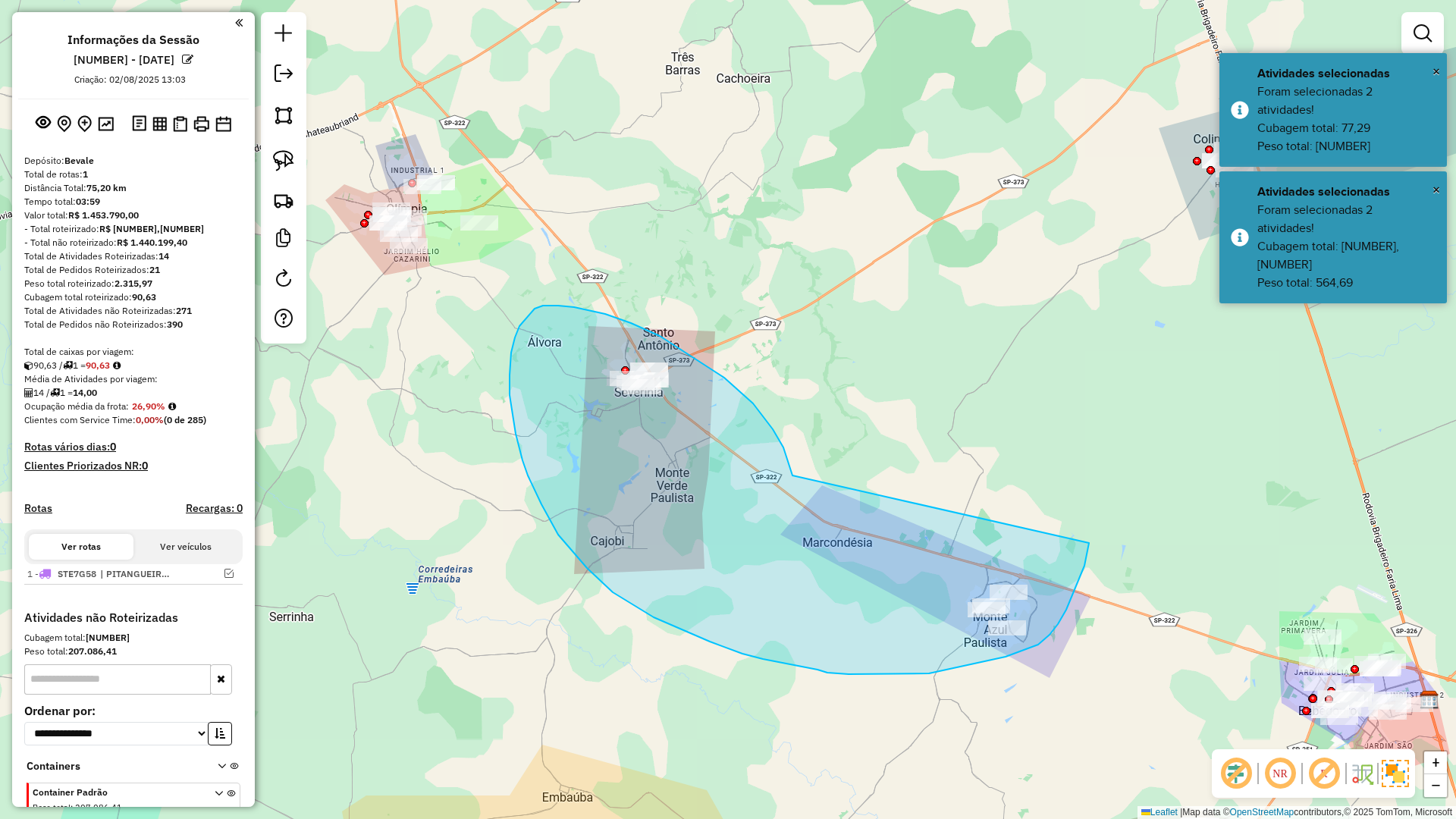 drag, startPoint x: 735, startPoint y: 387, endPoint x: 1087, endPoint y: 509, distance: 372.5426 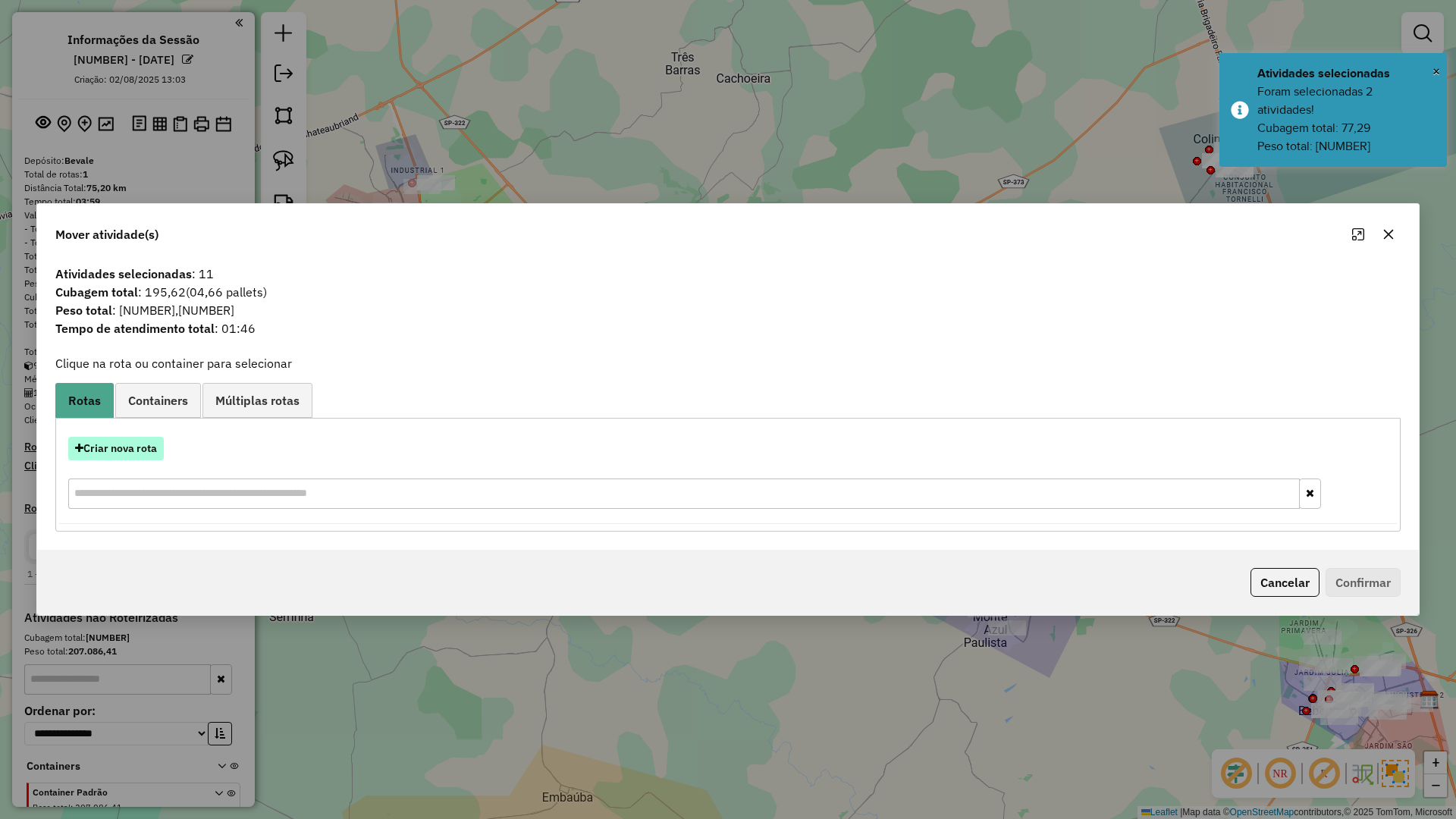 click on "Criar nova rota" at bounding box center (116, 448) 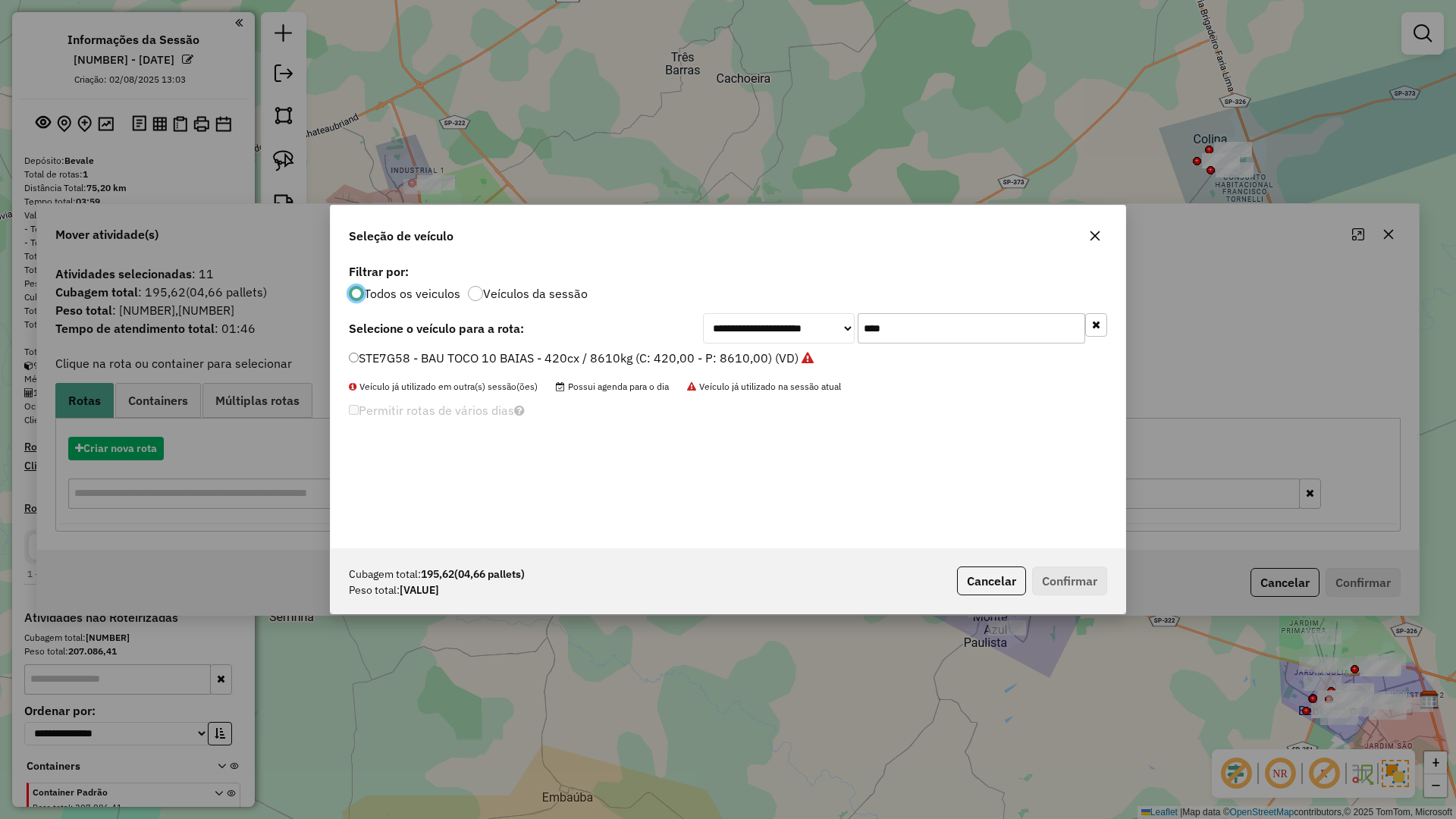 scroll, scrollTop: 8, scrollLeft: 5, axis: both 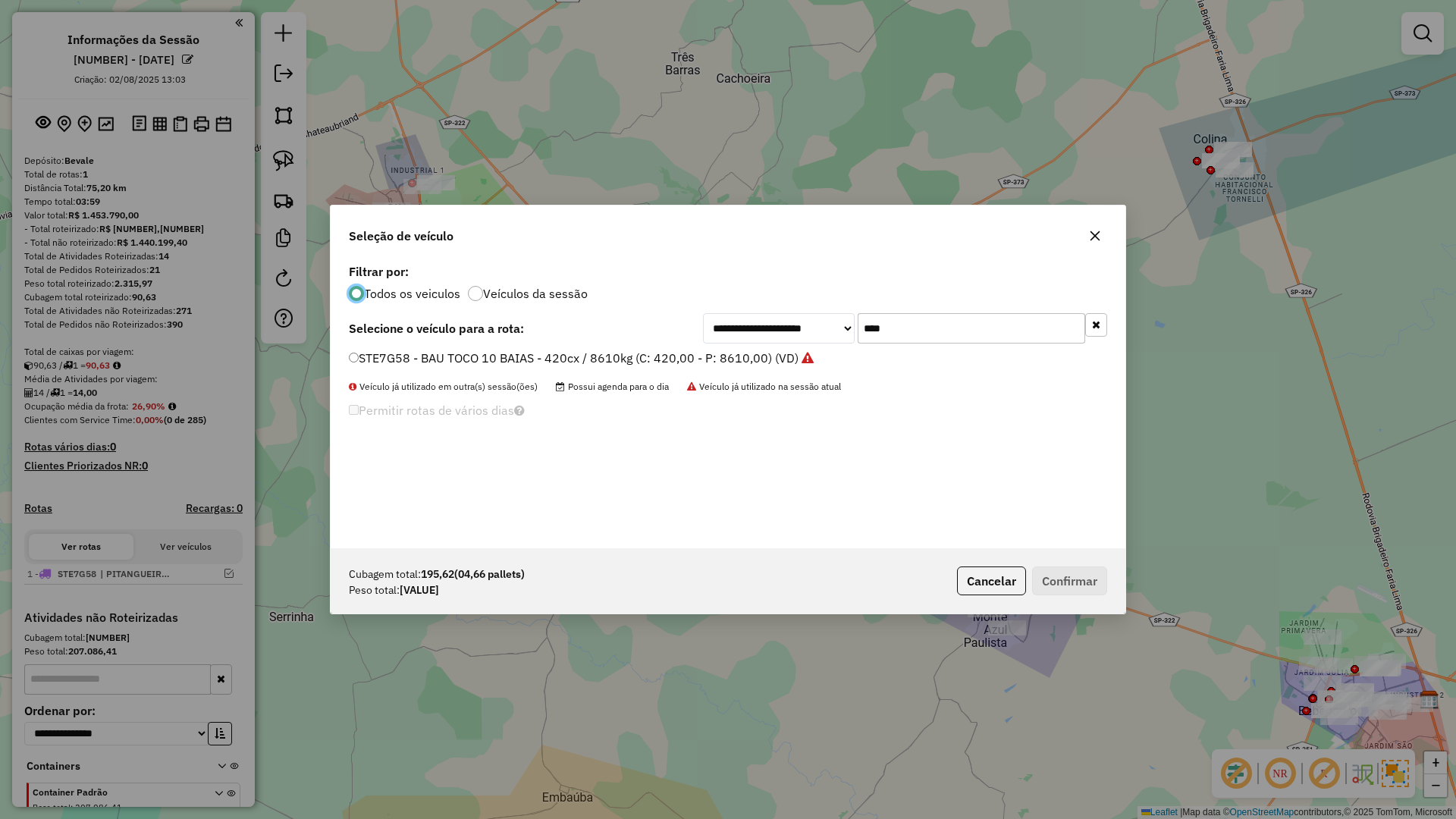 click on "****" 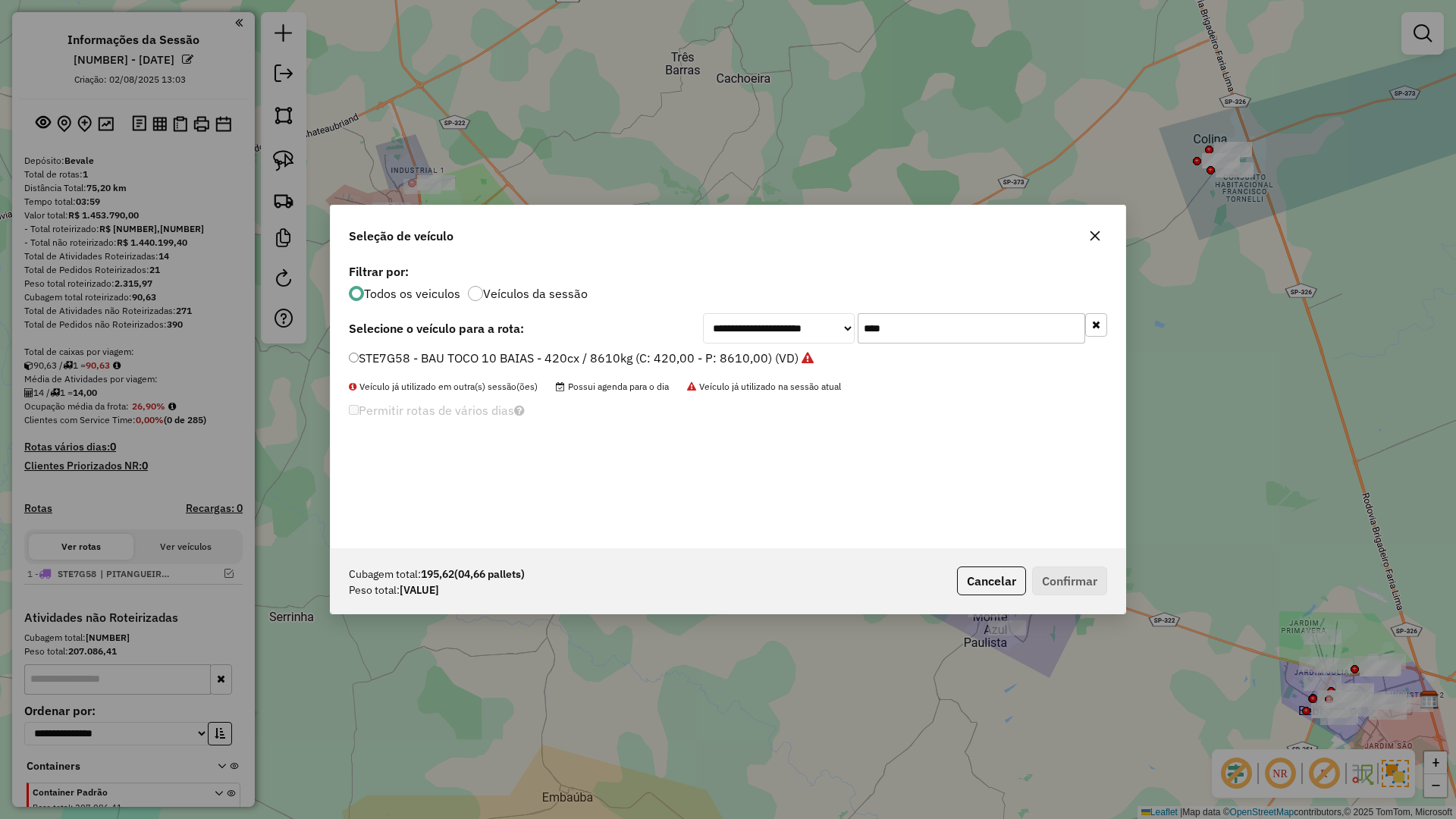 click on "****" 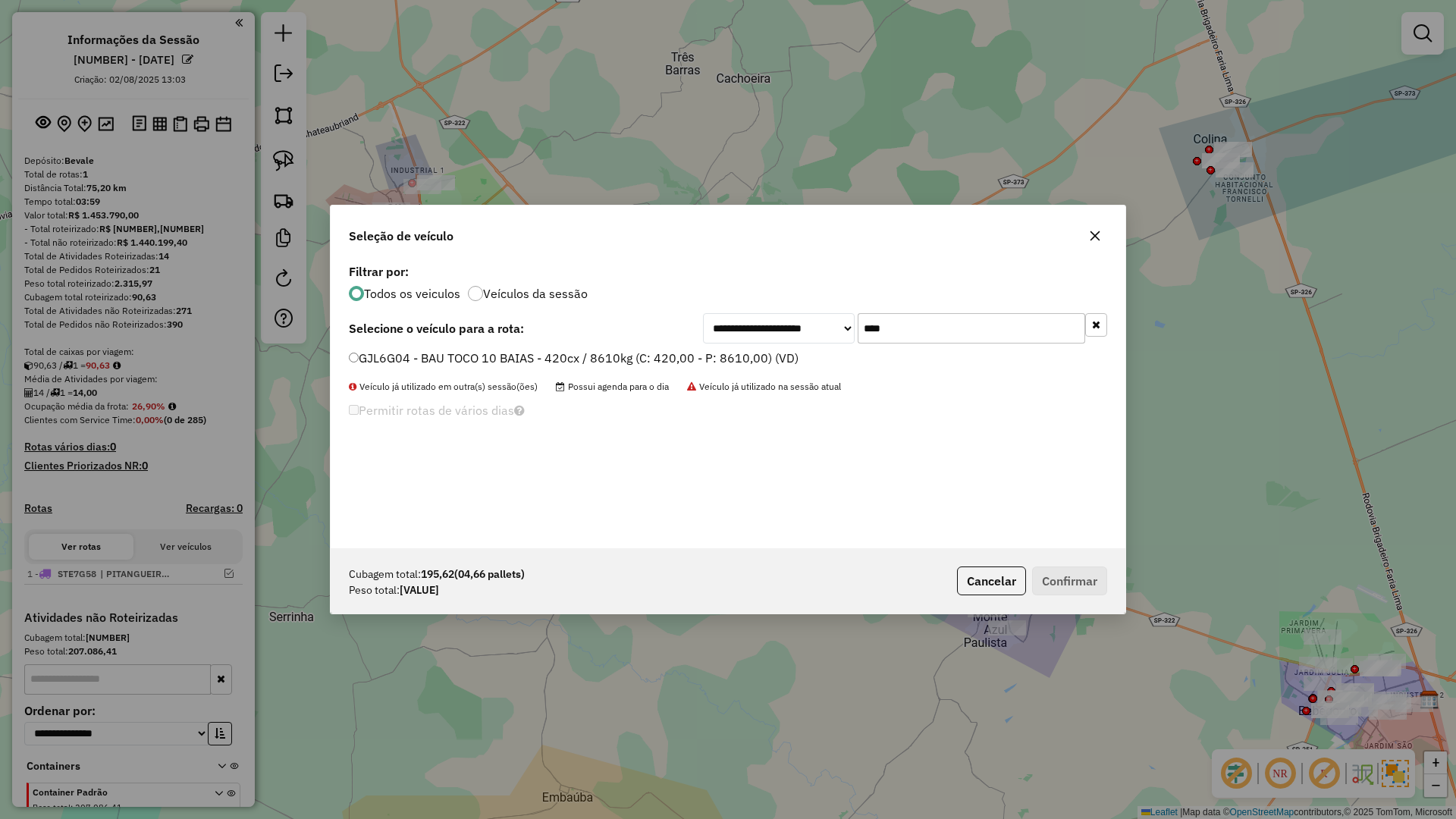 type on "****" 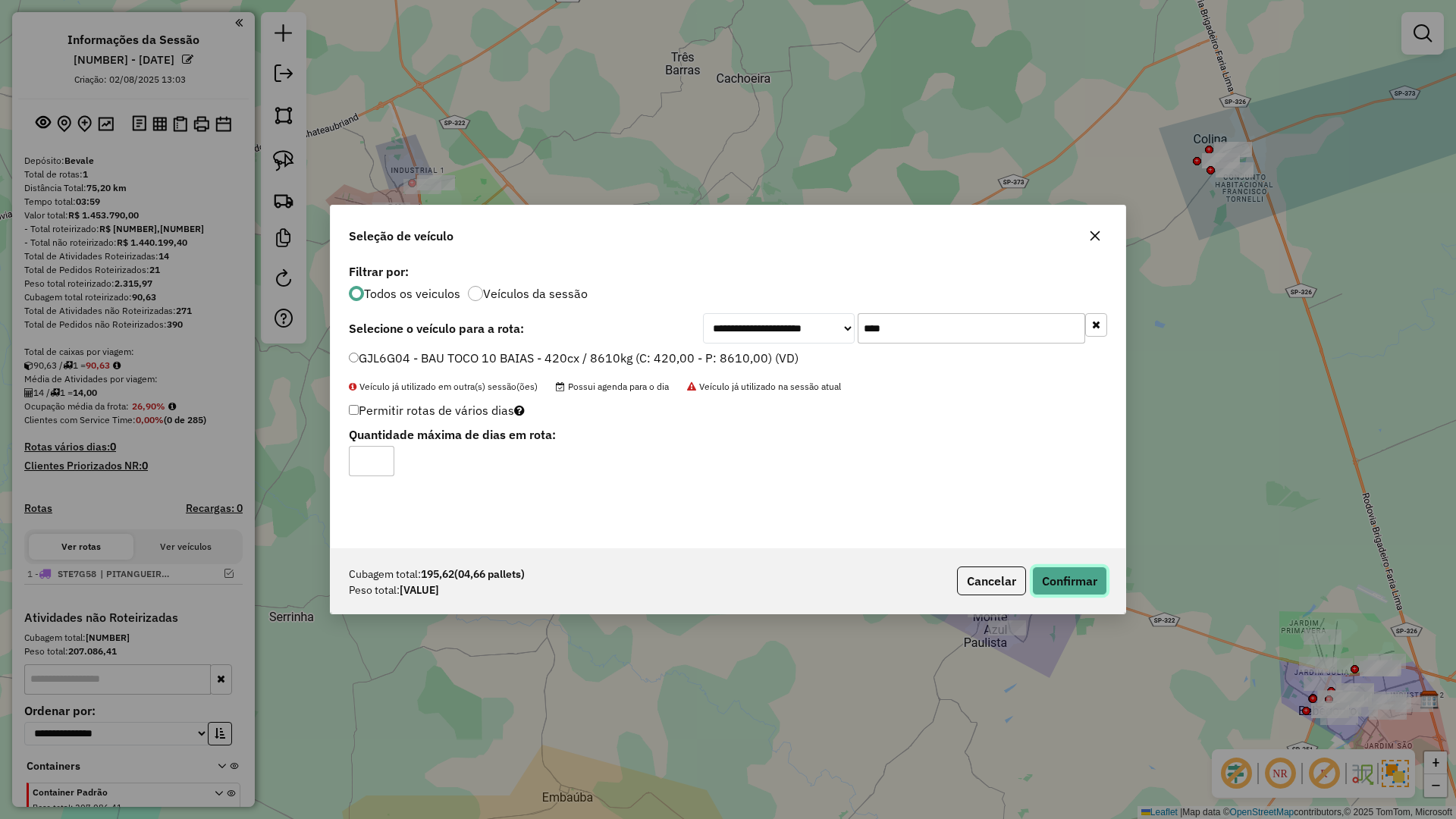 click on "Confirmar" 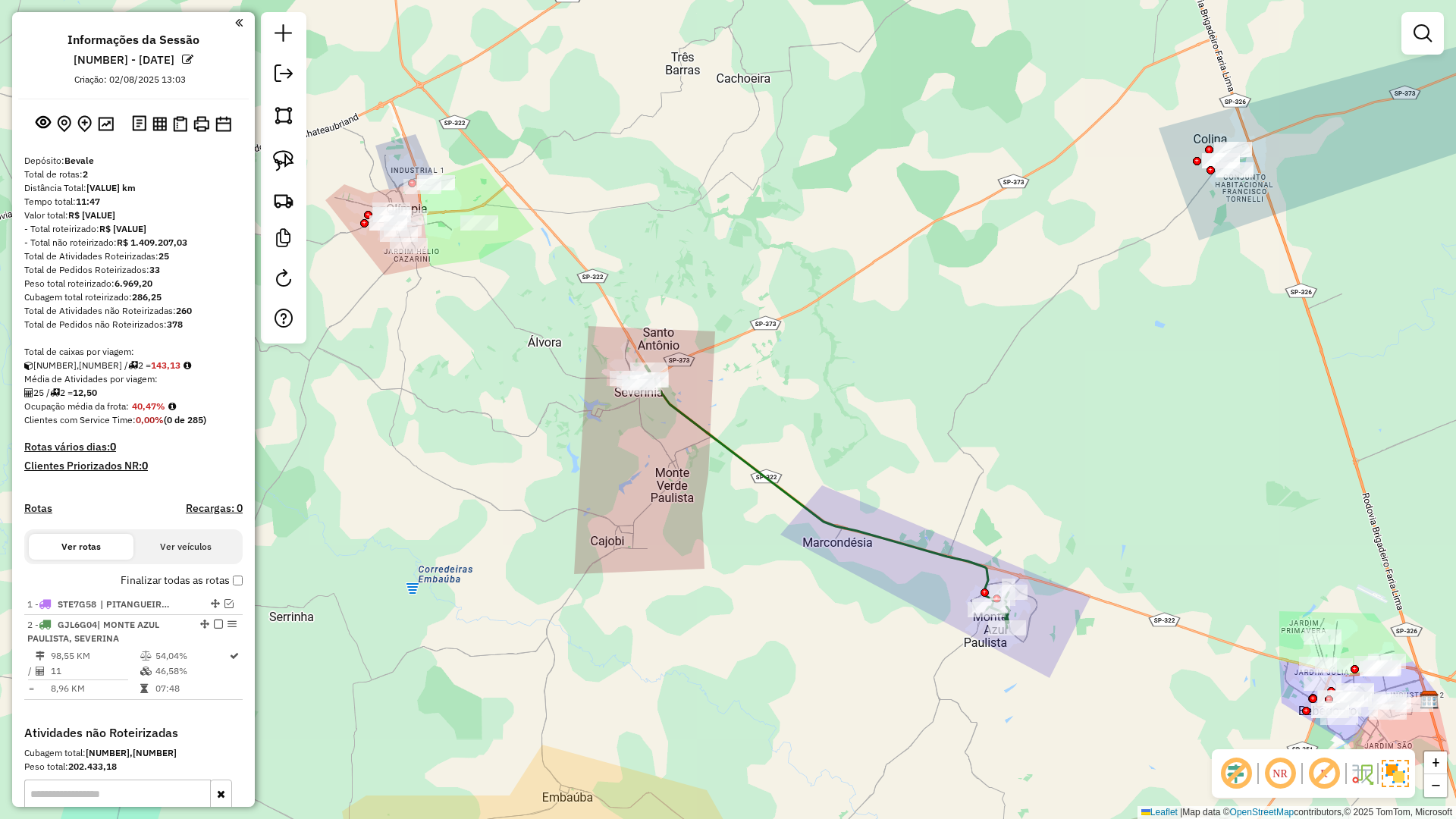 drag, startPoint x: 214, startPoint y: 626, endPoint x: 275, endPoint y: 592, distance: 69.835521 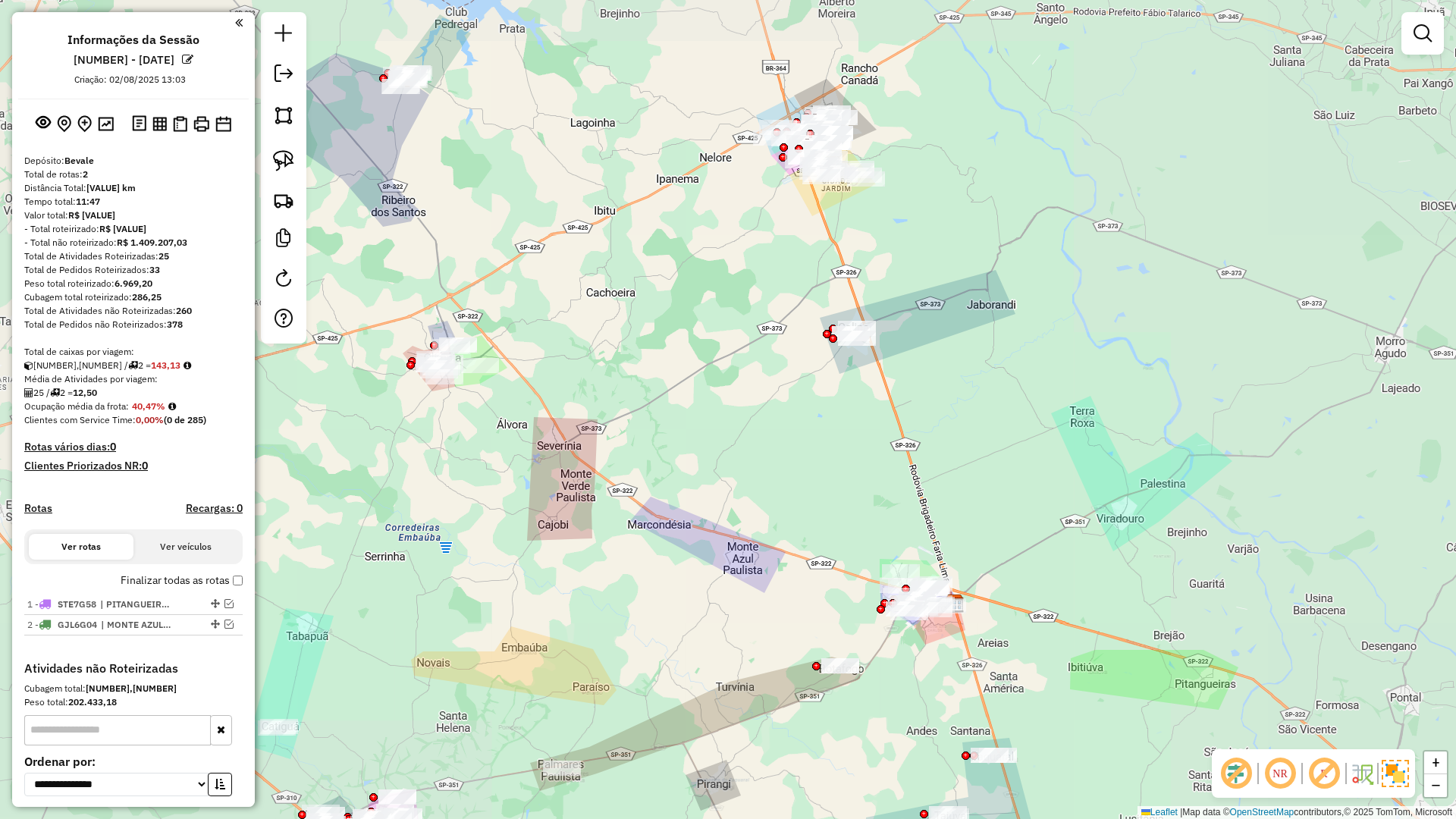 drag, startPoint x: 661, startPoint y: 525, endPoint x: 610, endPoint y: 520, distance: 51.24451 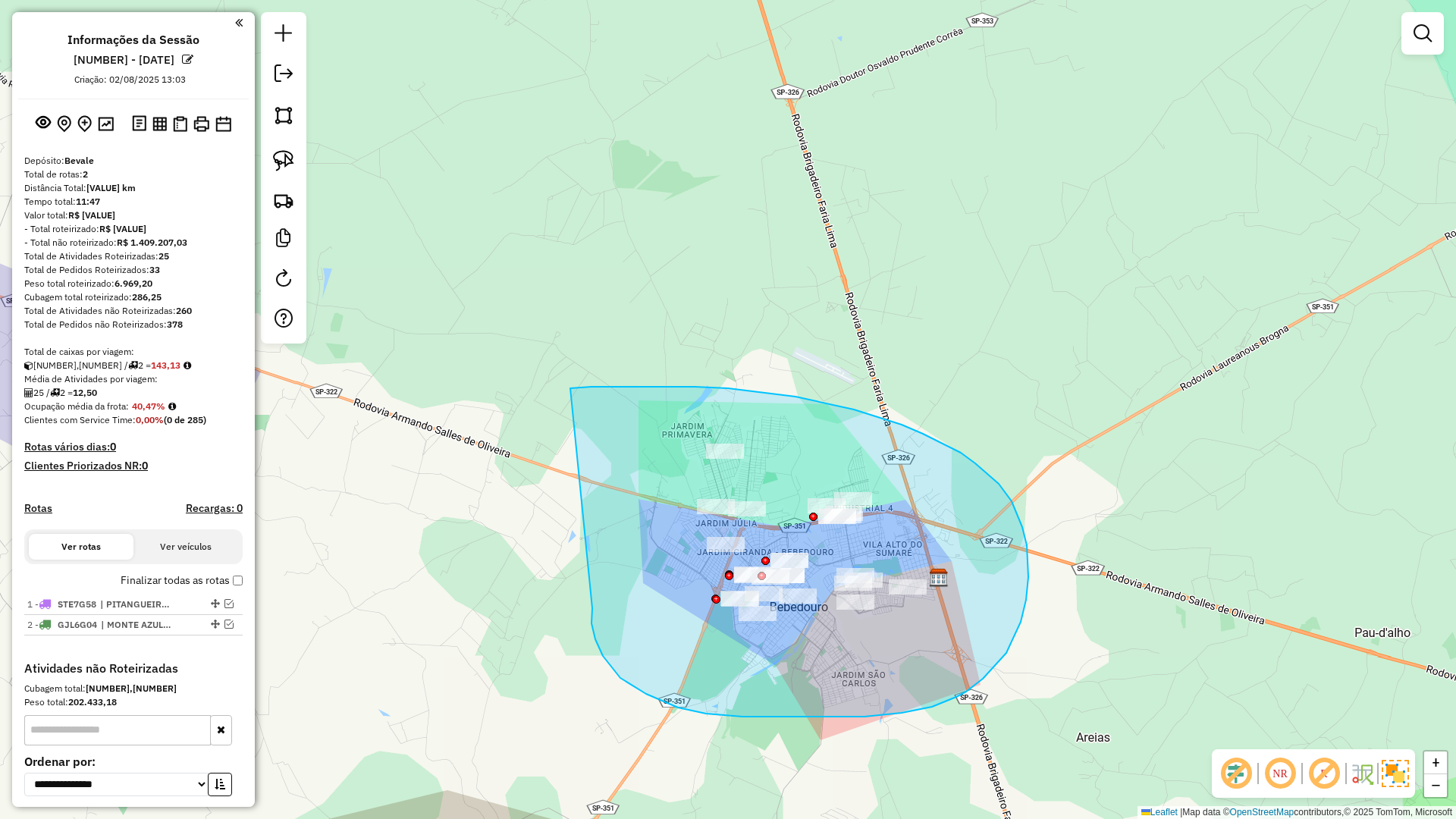 drag, startPoint x: 646, startPoint y: 694, endPoint x: 552, endPoint y: 393, distance: 315.33633 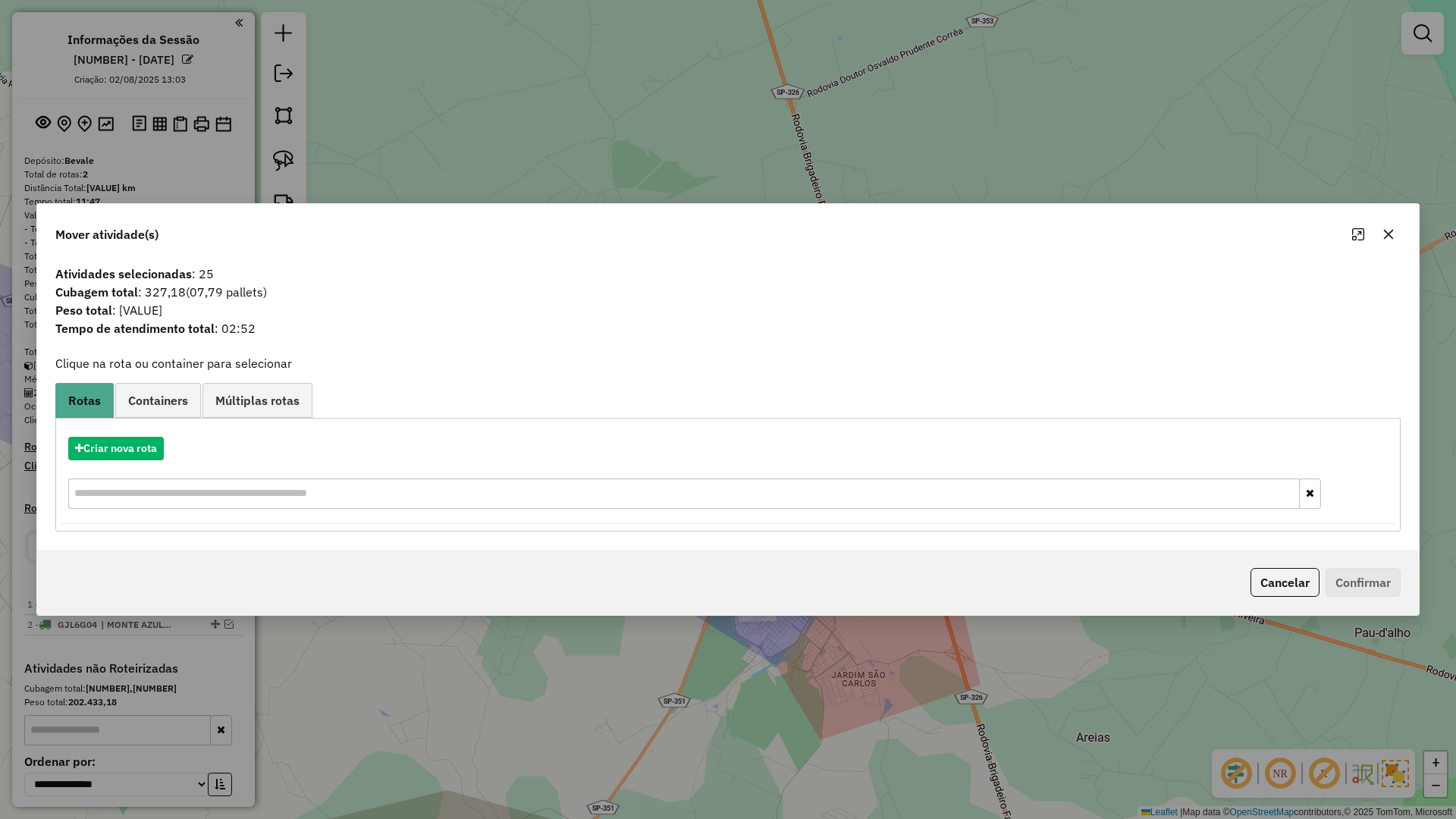 click 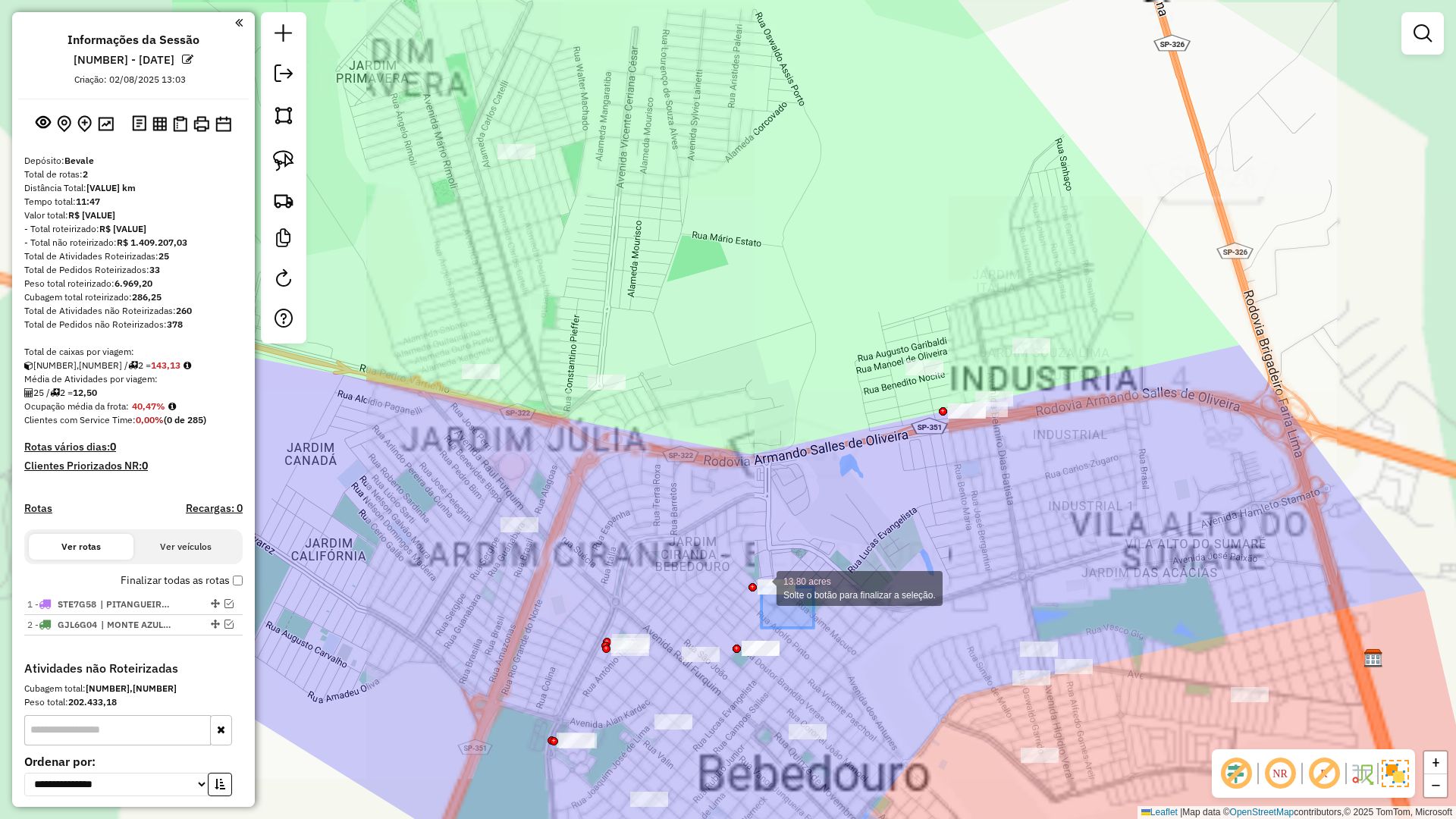 drag, startPoint x: 782, startPoint y: 606, endPoint x: 736, endPoint y: 563, distance: 62.96825 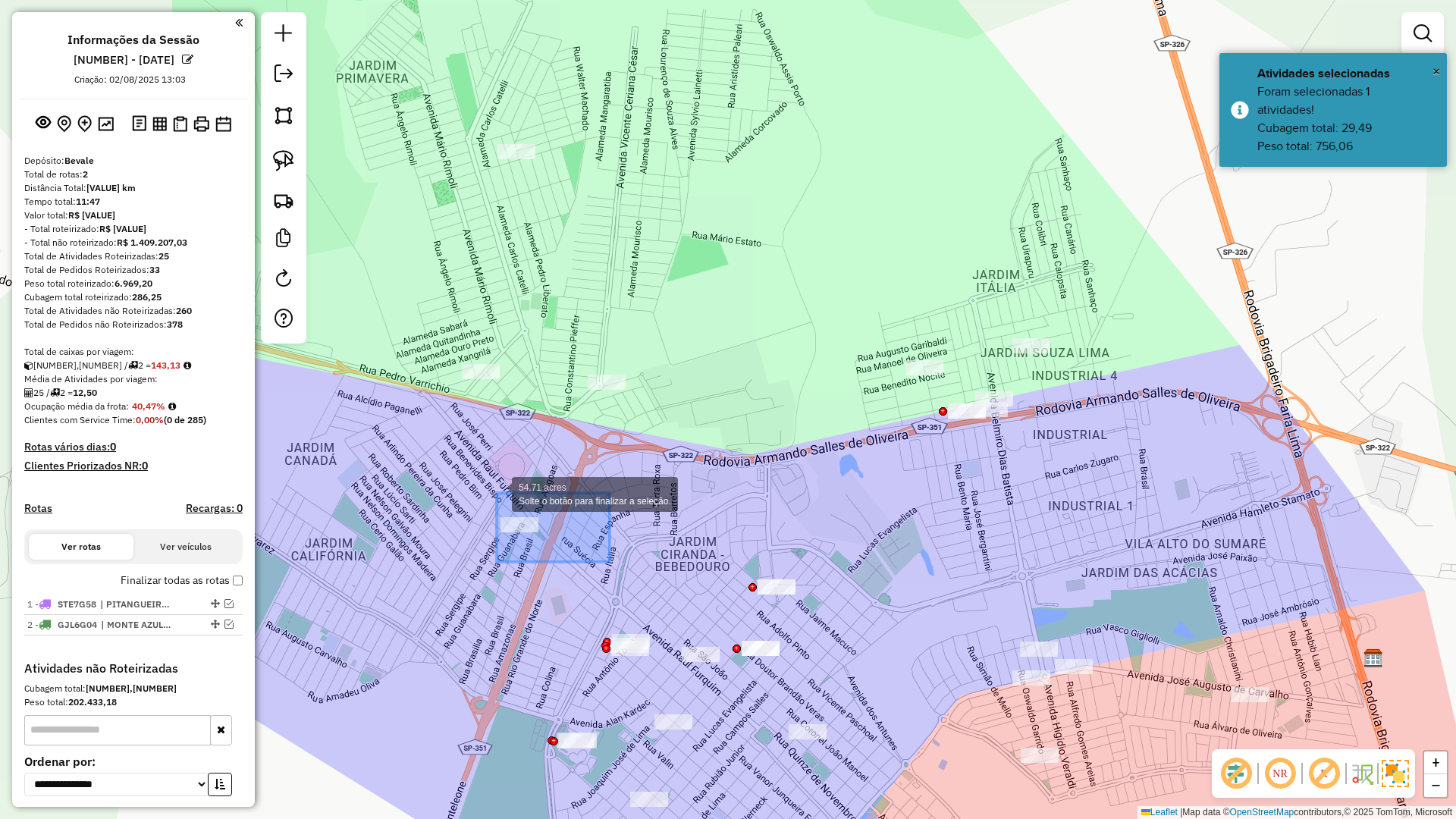 drag, startPoint x: 497, startPoint y: 493, endPoint x: 447, endPoint y: 472, distance: 54.23099 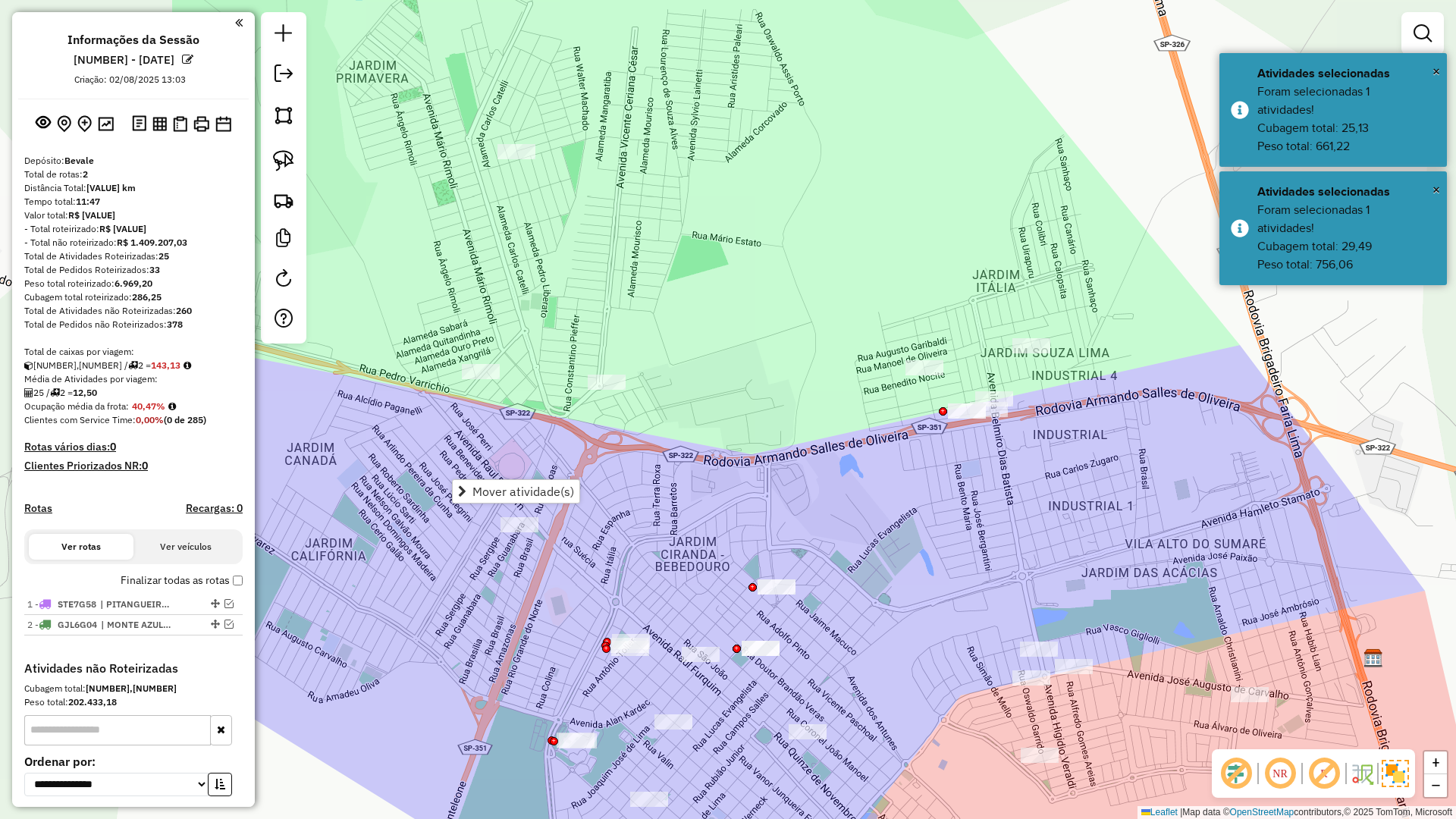 click on "Janela de atendimento Grade de atendimento Capacidade Transportadoras Veículos Cliente Pedidos  Rotas Selecione os dias de semana para filtrar as janelas de atendimento  Seg   Ter   Qua   Qui   Sex   Sáb   Dom  Informe o período da janela de atendimento: De: Até:  Filtrar exatamente a janela do cliente  Considerar janela de atendimento padrão  Selecione os dias de semana para filtrar as grades de atendimento  Seg   Ter   Qua   Qui   Sex   Sáb   Dom   Considerar clientes sem dia de atendimento cadastrado  Clientes fora do dia de atendimento selecionado Filtrar as atividades entre os valores definidos abaixo:  Peso mínimo:   Peso máximo:   Cubagem mínima:   Cubagem máxima:   De:   Até:  Filtrar as atividades entre o tempo de atendimento definido abaixo:  De:   Até:   Considerar capacidade total dos clientes não roteirizados Transportadora: Selecione um ou mais itens Tipo de veículo: Selecione um ou mais itens Veículo: Selecione um ou mais itens Motorista: Selecione um ou mais itens Nome: Rótulo:" 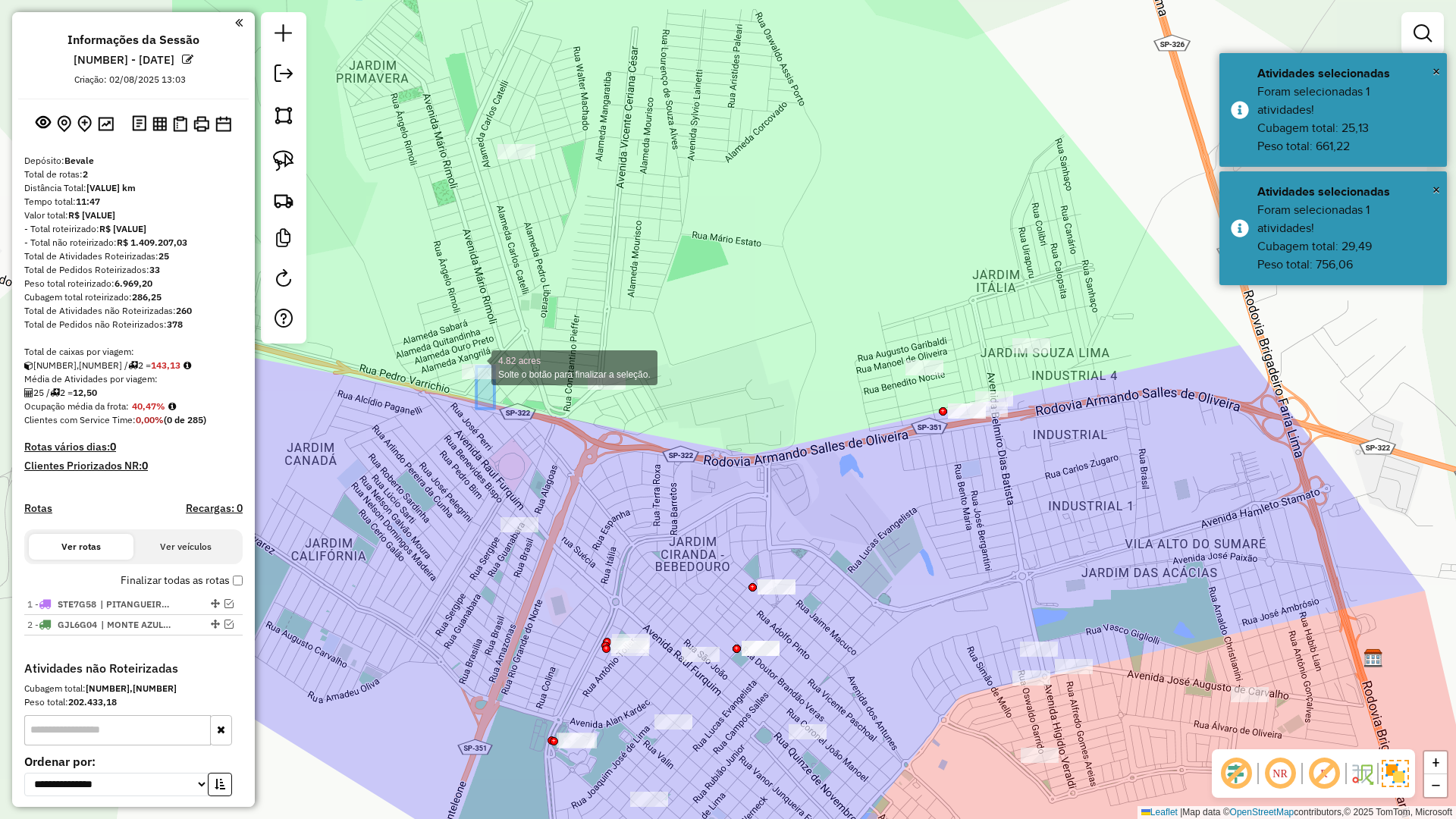 drag, startPoint x: 485, startPoint y: 382, endPoint x: 418, endPoint y: 310, distance: 98.3514 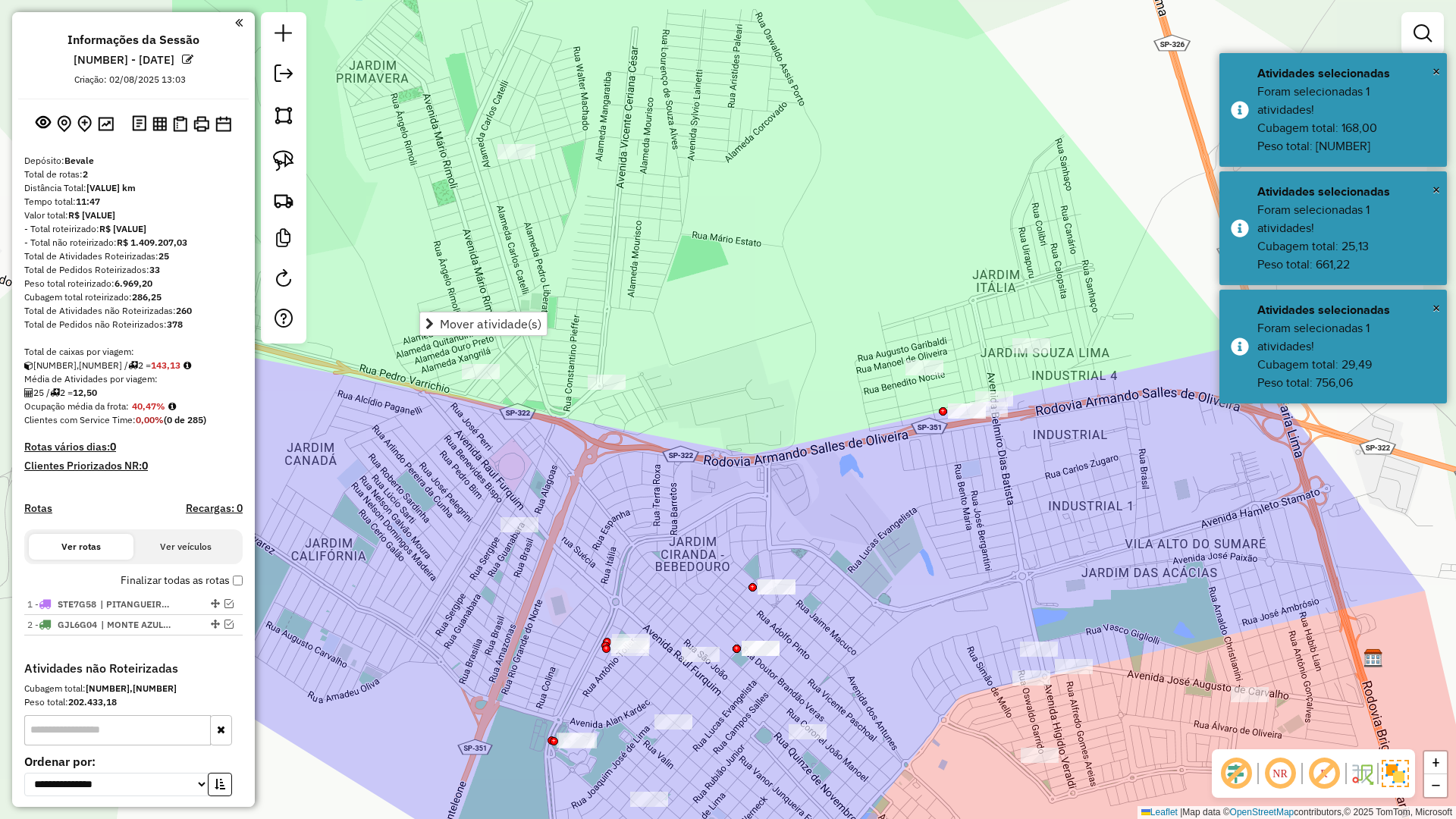 click on "Janela de atendimento Grade de atendimento Capacidade Transportadoras Veículos Cliente Pedidos  Rotas Selecione os dias de semana para filtrar as janelas de atendimento  Seg   Ter   Qua   Qui   Sex   Sáb   Dom  Informe o período da janela de atendimento: De: Até:  Filtrar exatamente a janela do cliente  Considerar janela de atendimento padrão  Selecione os dias de semana para filtrar as grades de atendimento  Seg   Ter   Qua   Qui   Sex   Sáb   Dom   Considerar clientes sem dia de atendimento cadastrado  Clientes fora do dia de atendimento selecionado Filtrar as atividades entre os valores definidos abaixo:  Peso mínimo:   Peso máximo:   Cubagem mínima:   Cubagem máxima:   De:   Até:  Filtrar as atividades entre o tempo de atendimento definido abaixo:  De:   Até:   Considerar capacidade total dos clientes não roteirizados Transportadora: Selecione um ou mais itens Tipo de veículo: Selecione um ou mais itens Veículo: Selecione um ou mais itens Motorista: Selecione um ou mais itens Nome: Rótulo:" 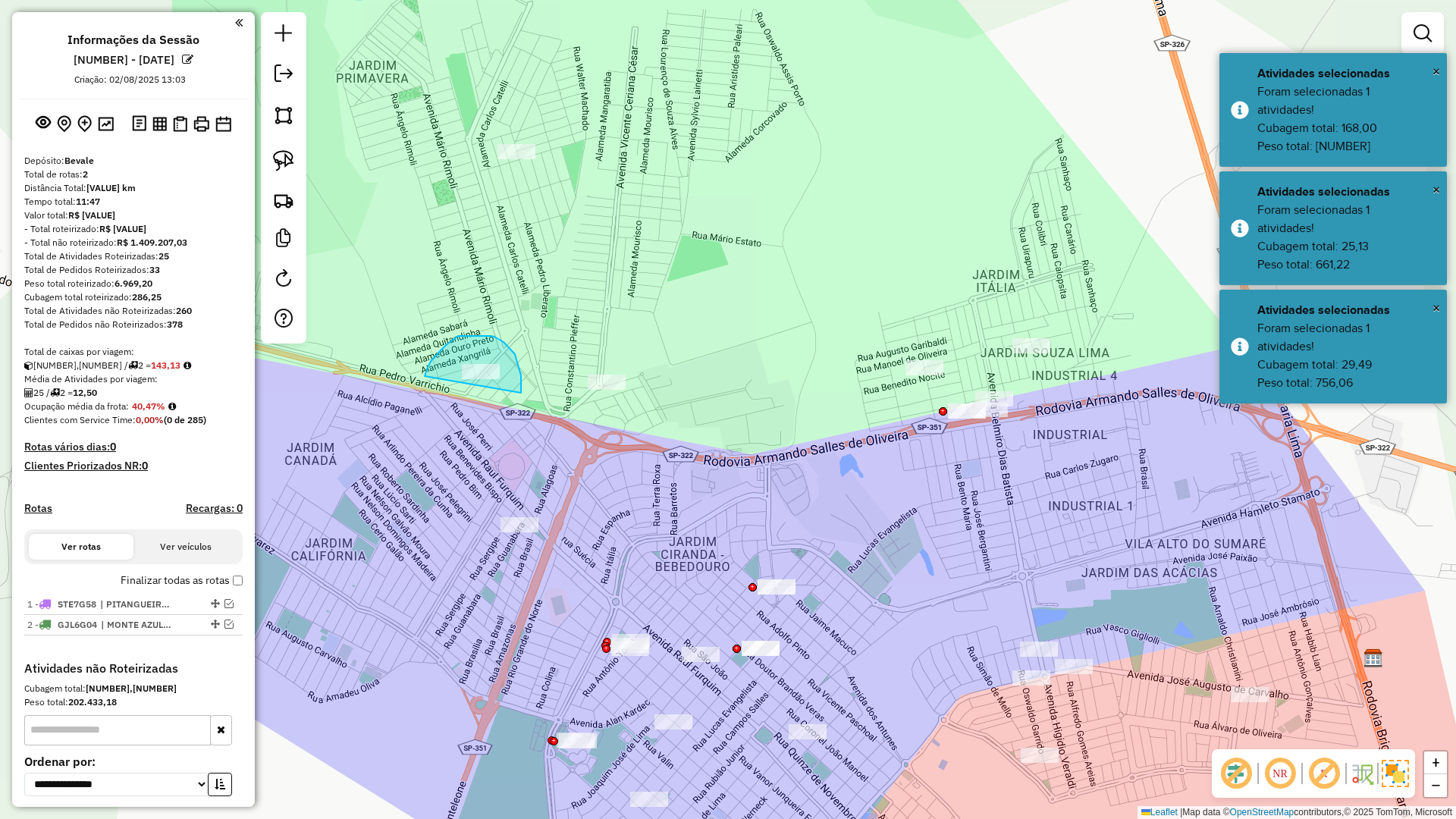 drag, startPoint x: 521, startPoint y: 378, endPoint x: 422, endPoint y: 386, distance: 99.32271 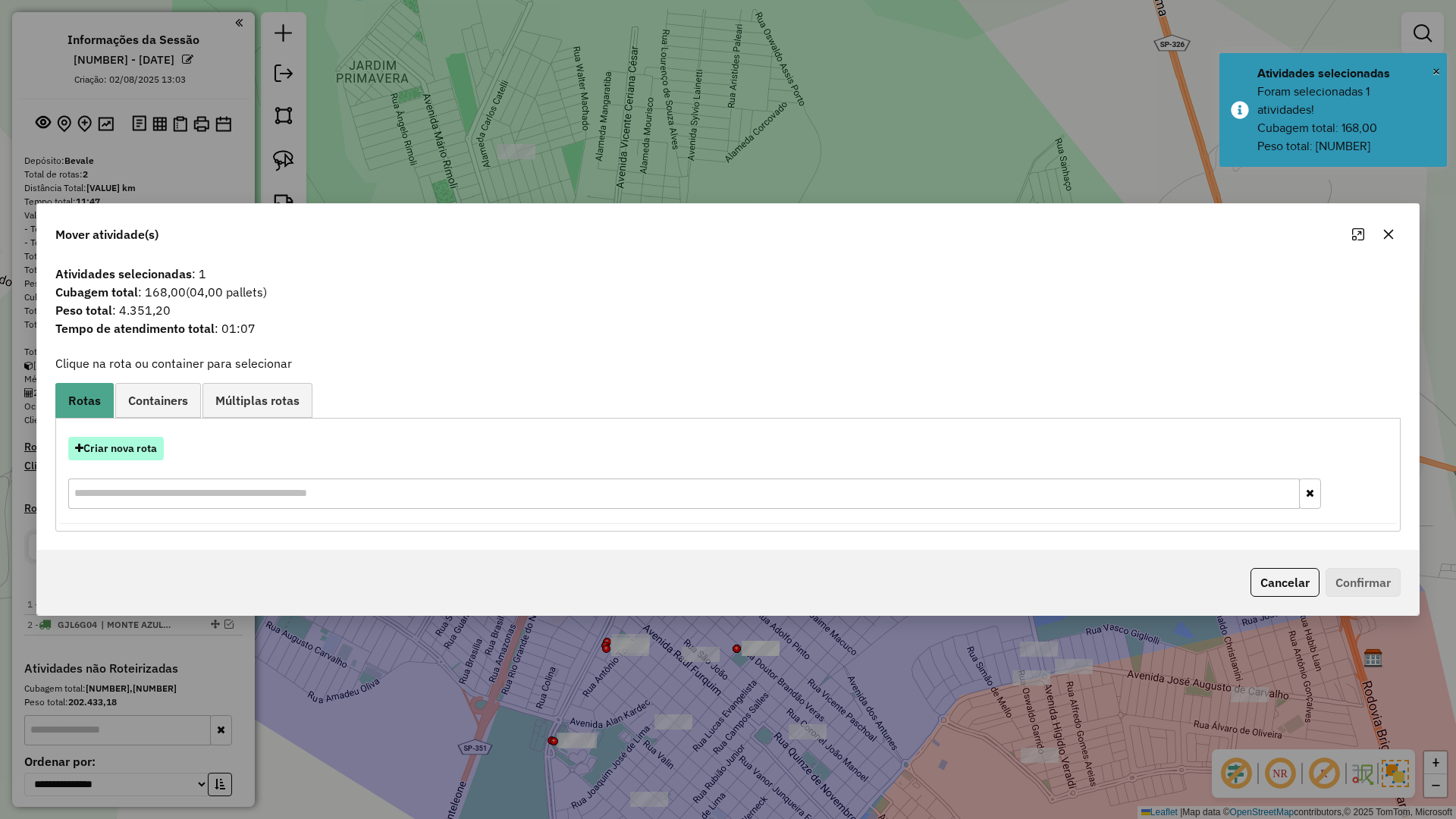 click on "Criar nova rota" at bounding box center [116, 448] 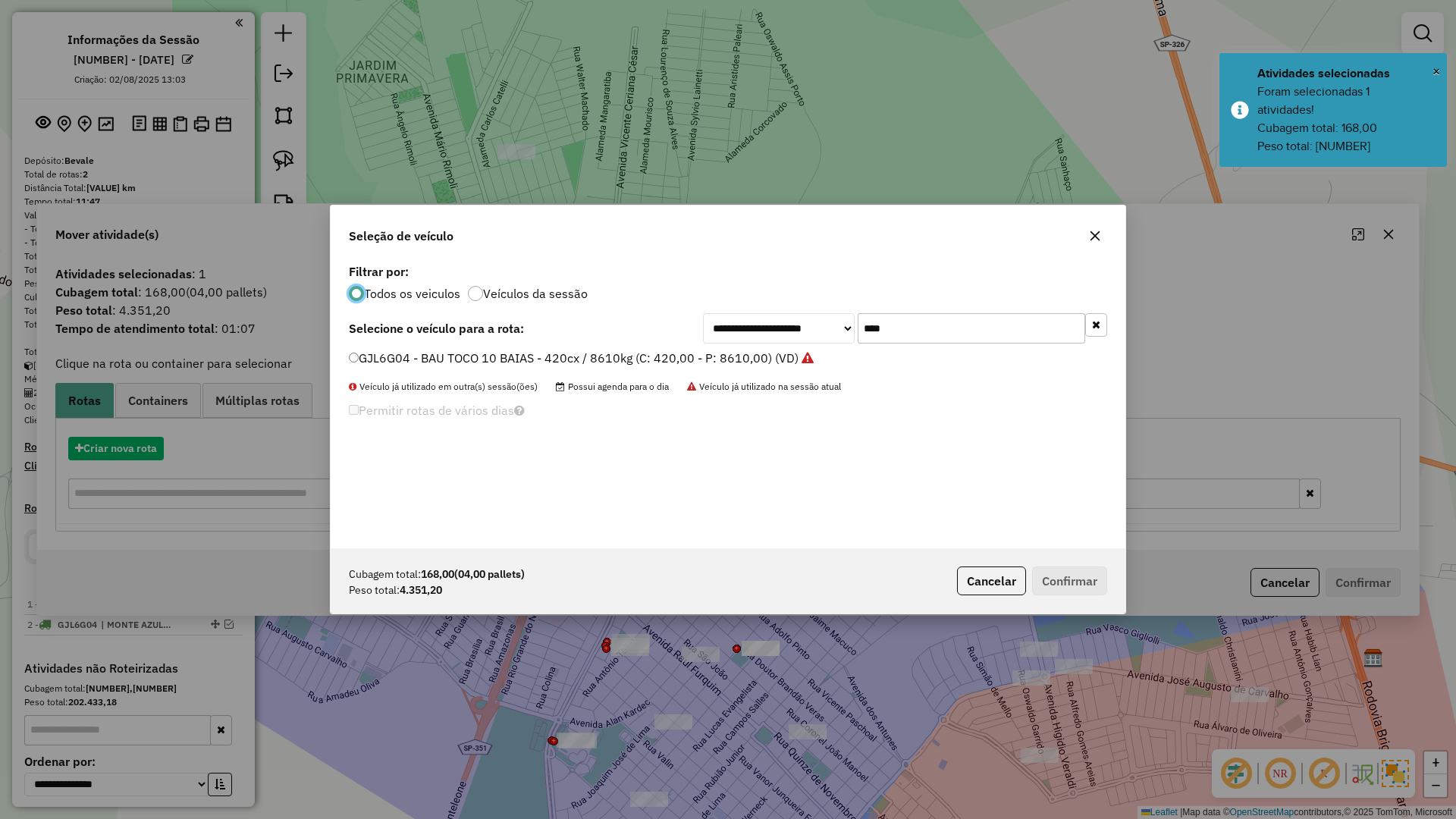 scroll, scrollTop: 8, scrollLeft: 5, axis: both 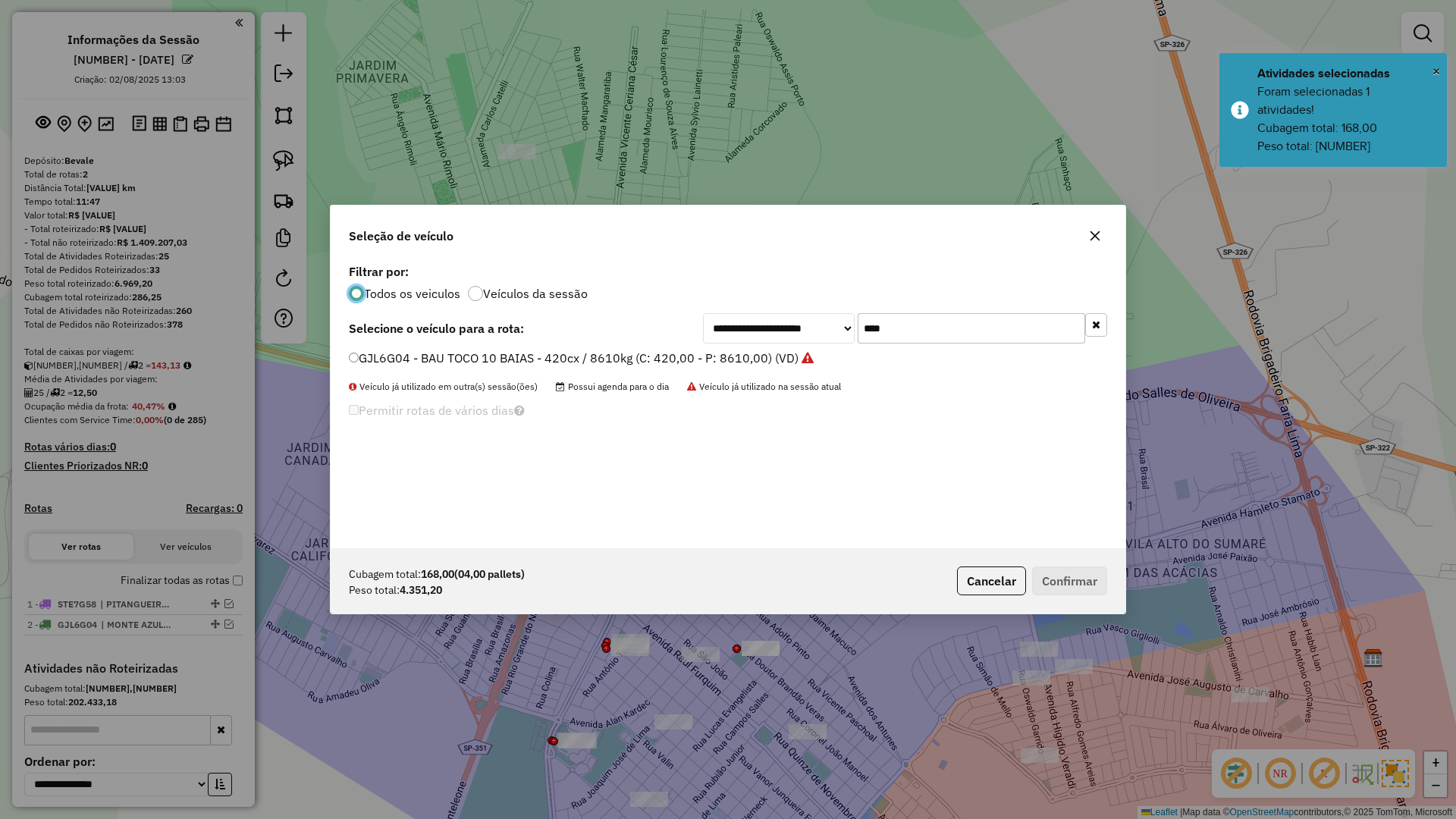 click on "****" 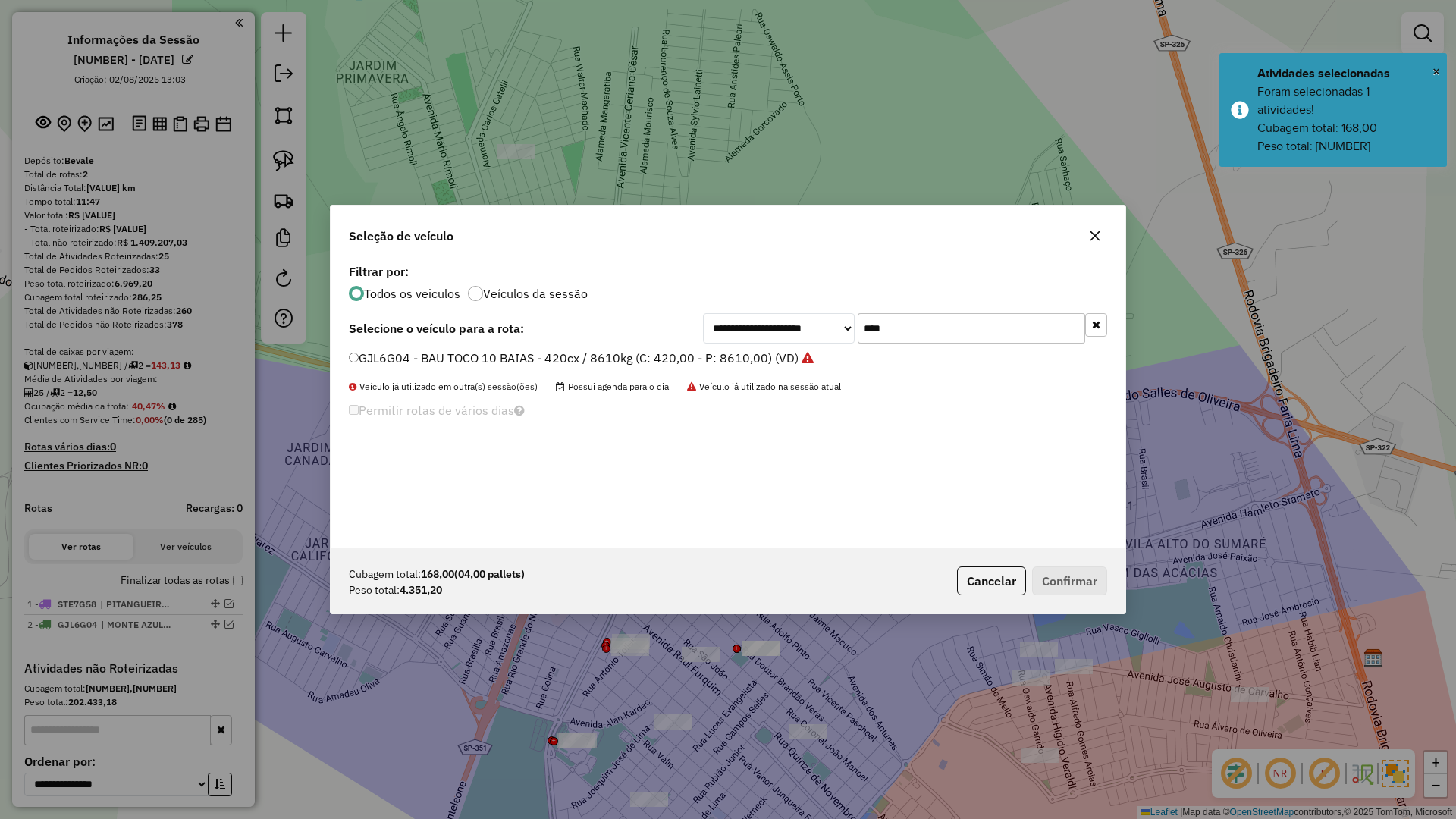 click on "****" 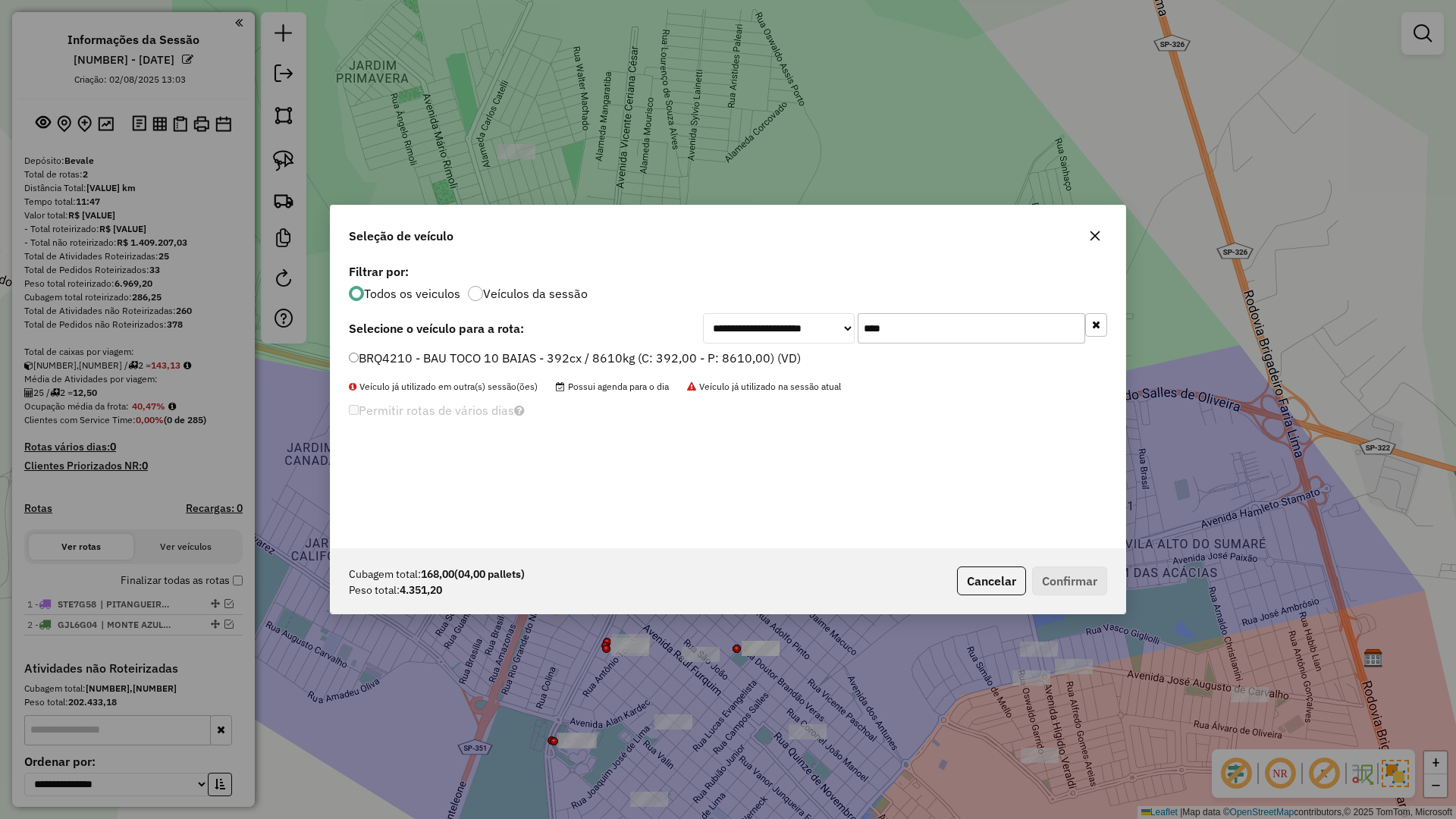 type on "****" 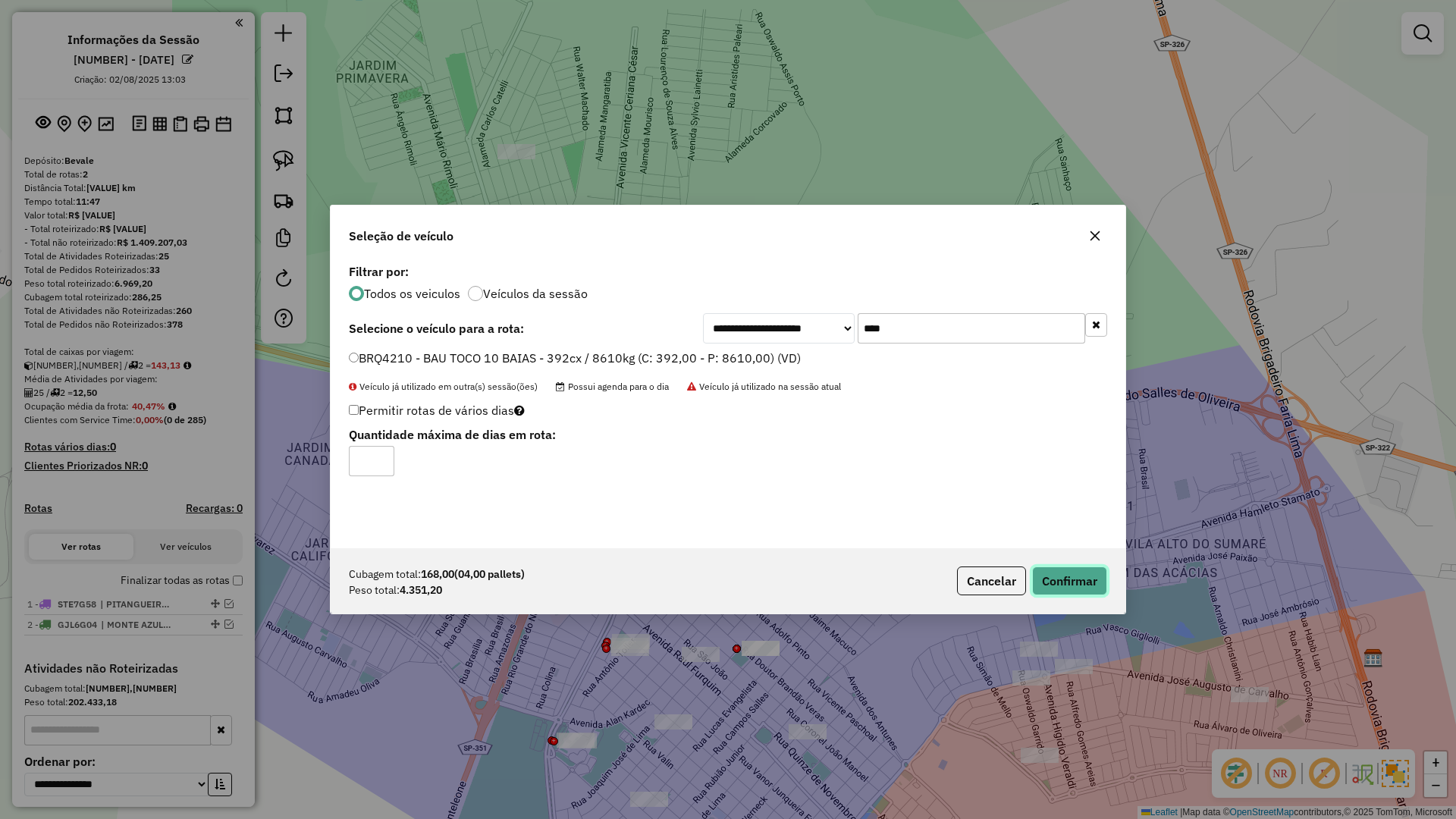 click on "Confirmar" 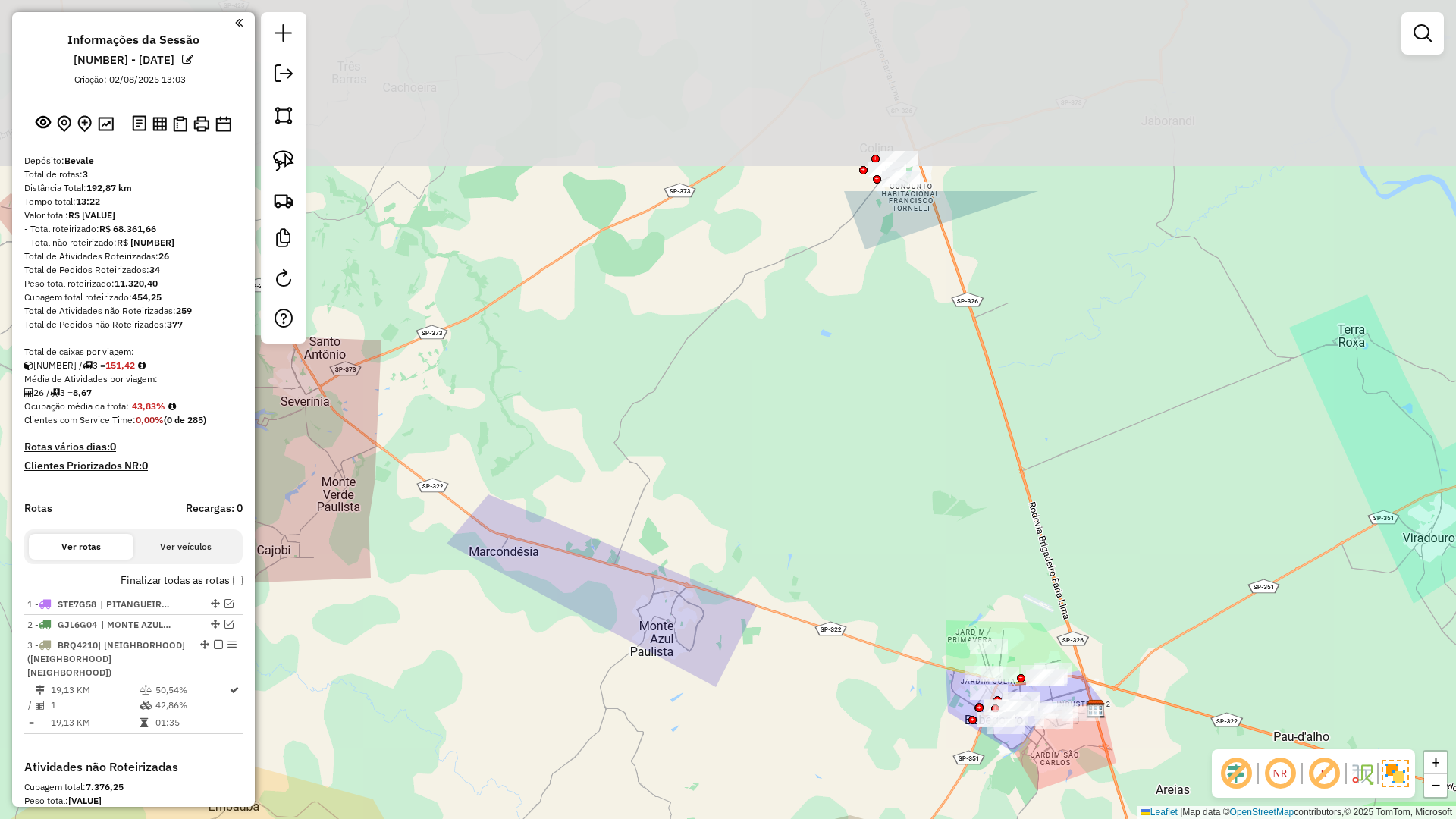 drag, startPoint x: 1034, startPoint y: 328, endPoint x: 1024, endPoint y: 814, distance: 486.10287 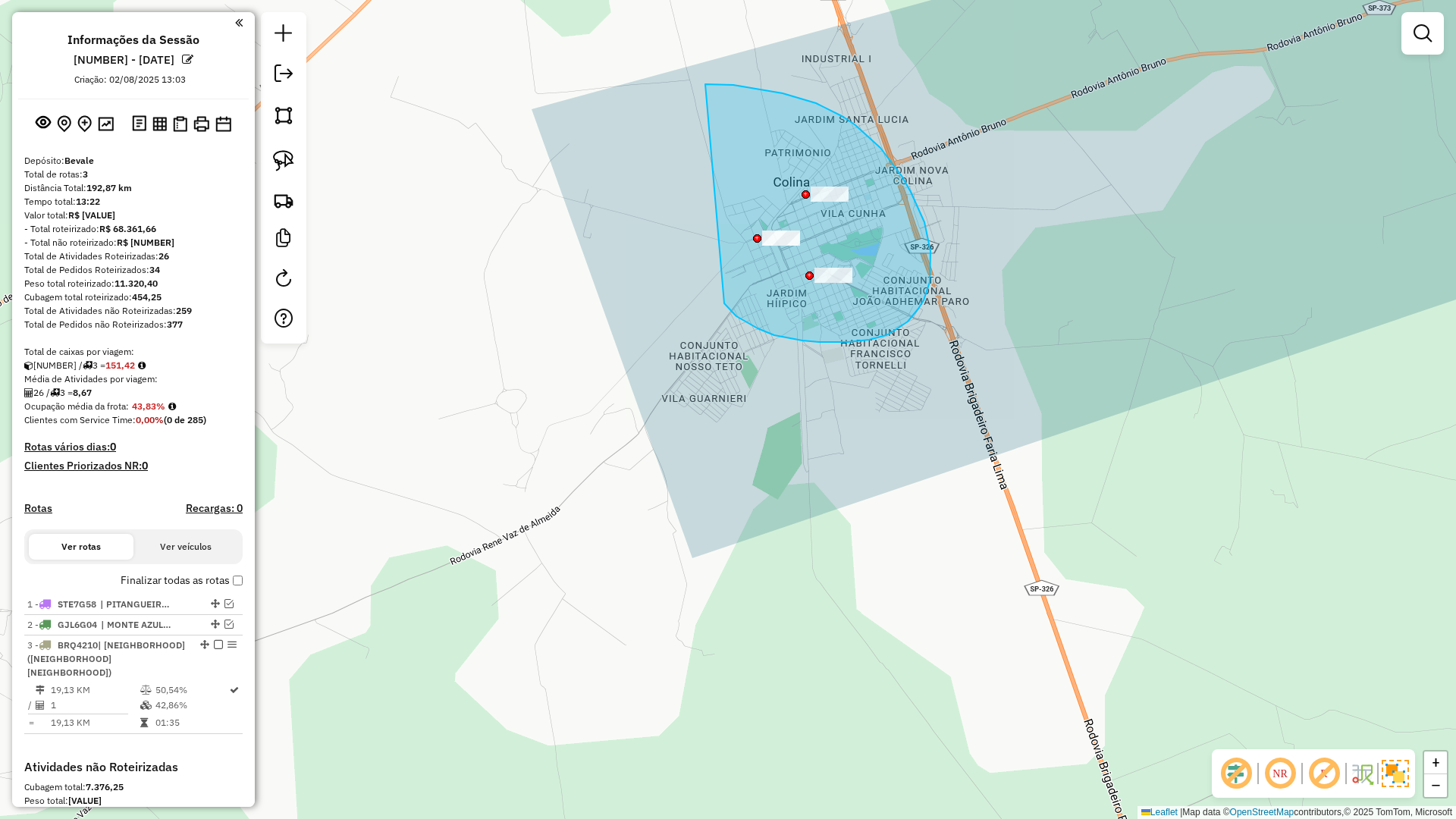 drag, startPoint x: 869, startPoint y: 340, endPoint x: 687, endPoint y: 86, distance: 312.474 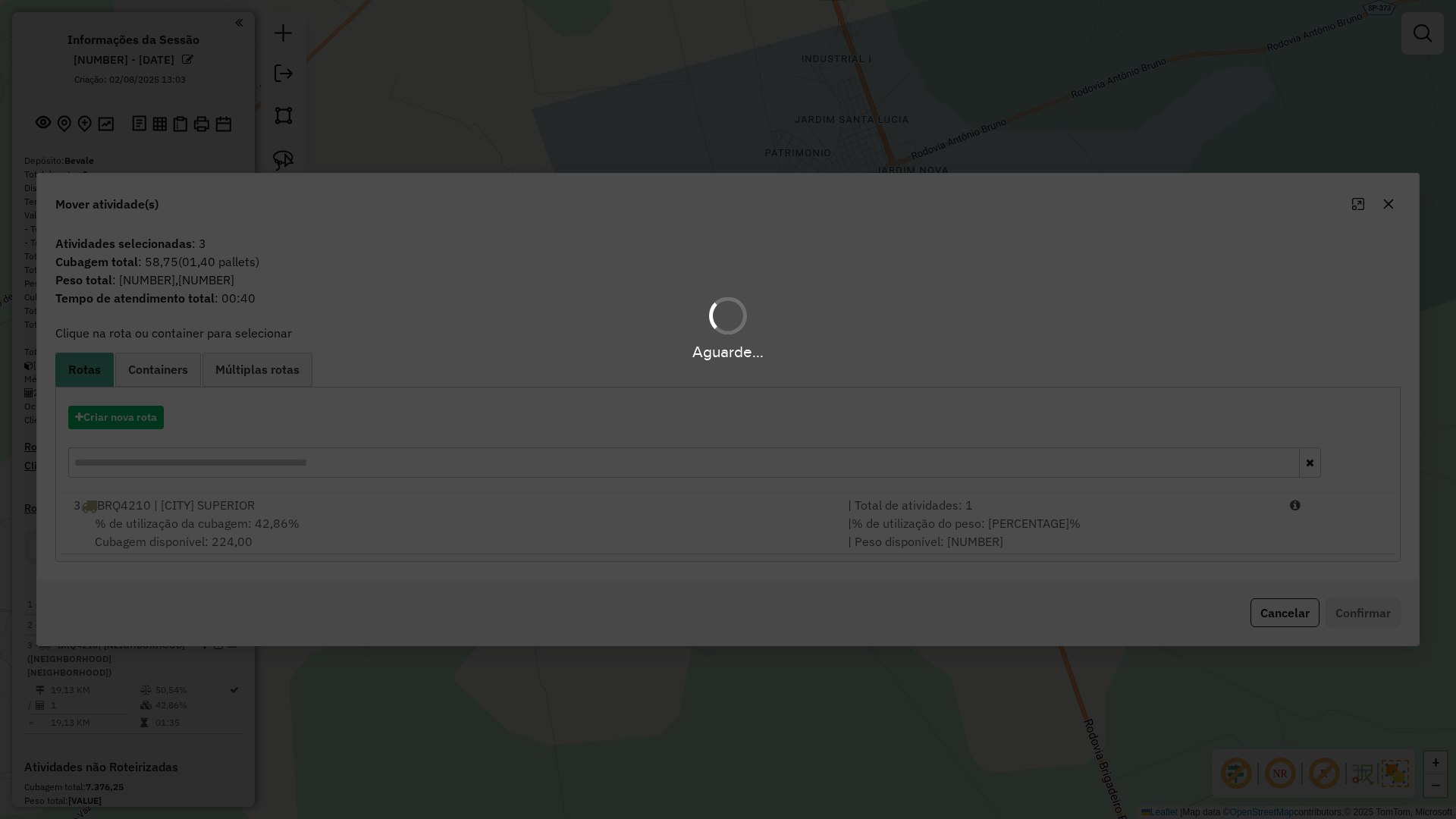 click on "Aguarde..." at bounding box center [728, 410] 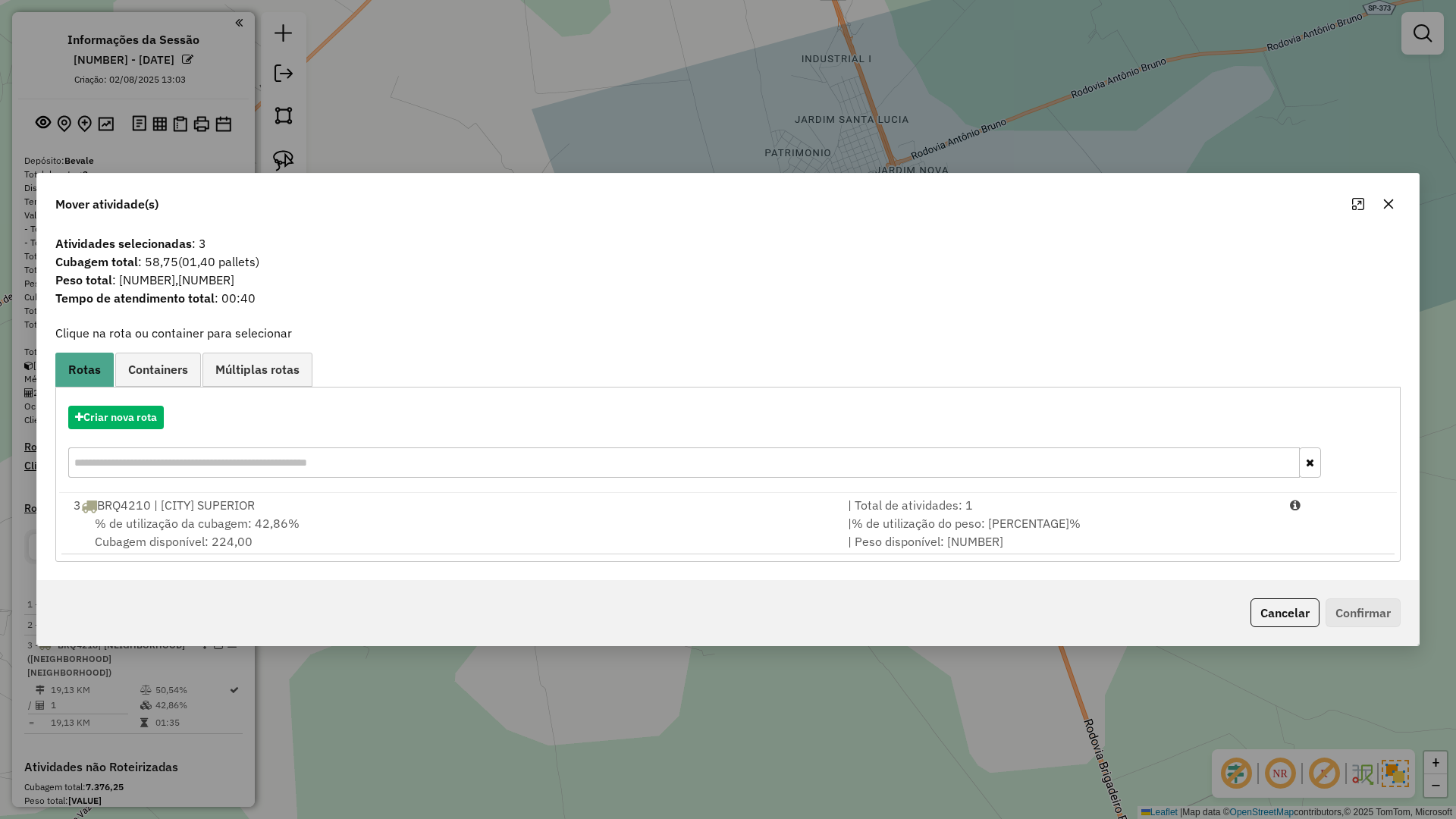 click on "Criar nova rota" at bounding box center [728, 444] 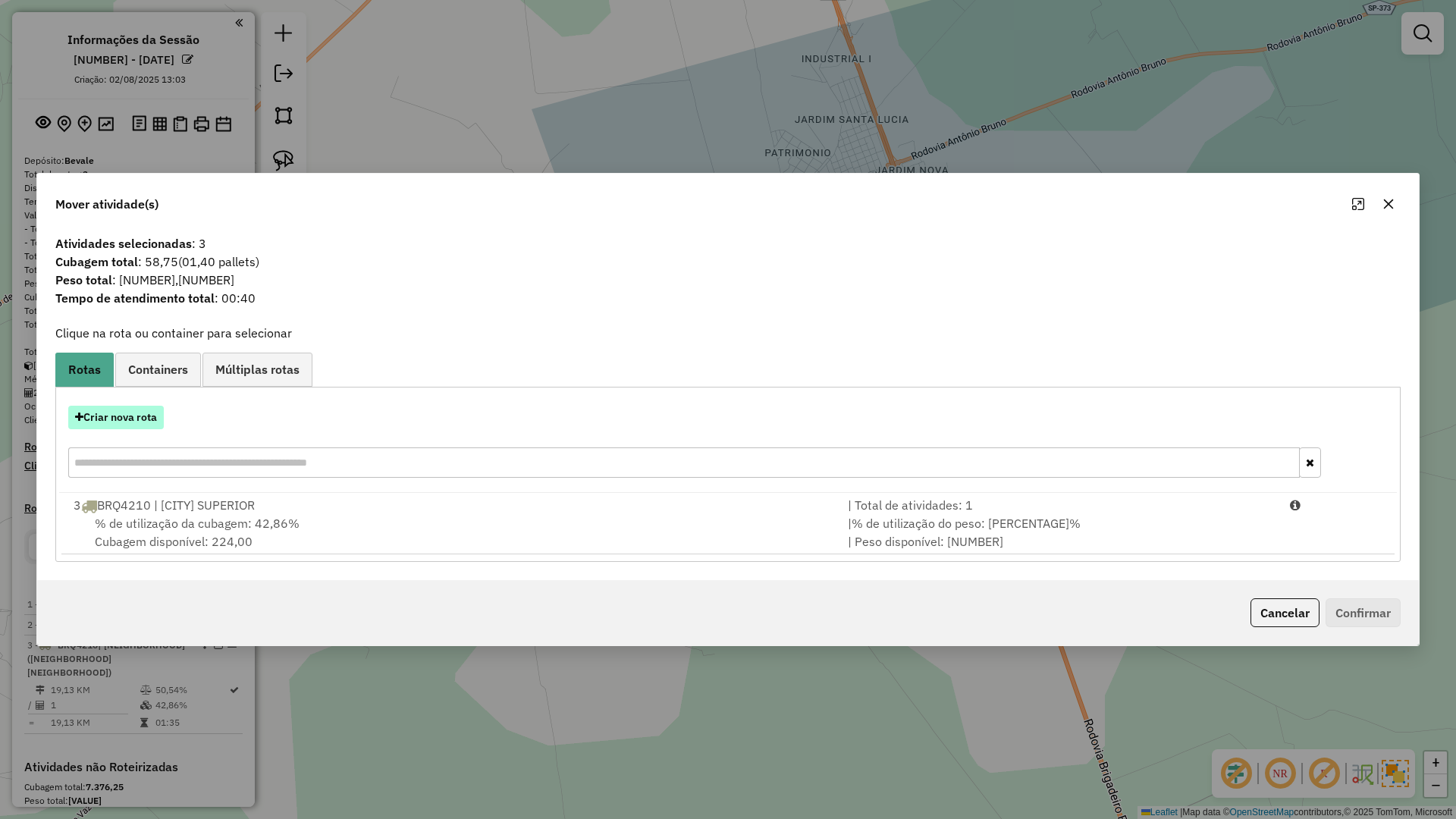 click on "Criar nova rota" at bounding box center [116, 417] 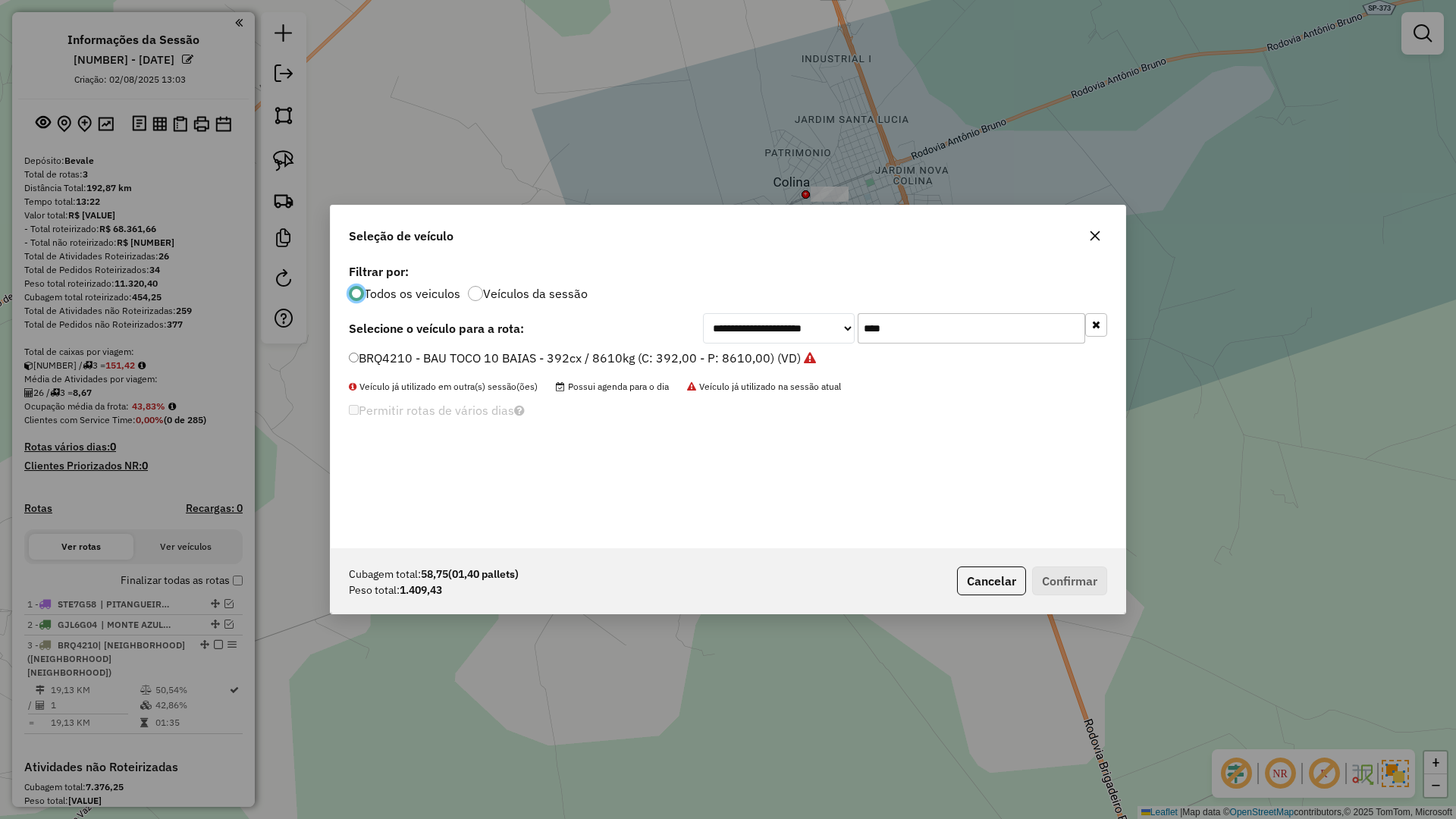 scroll, scrollTop: 8, scrollLeft: 5, axis: both 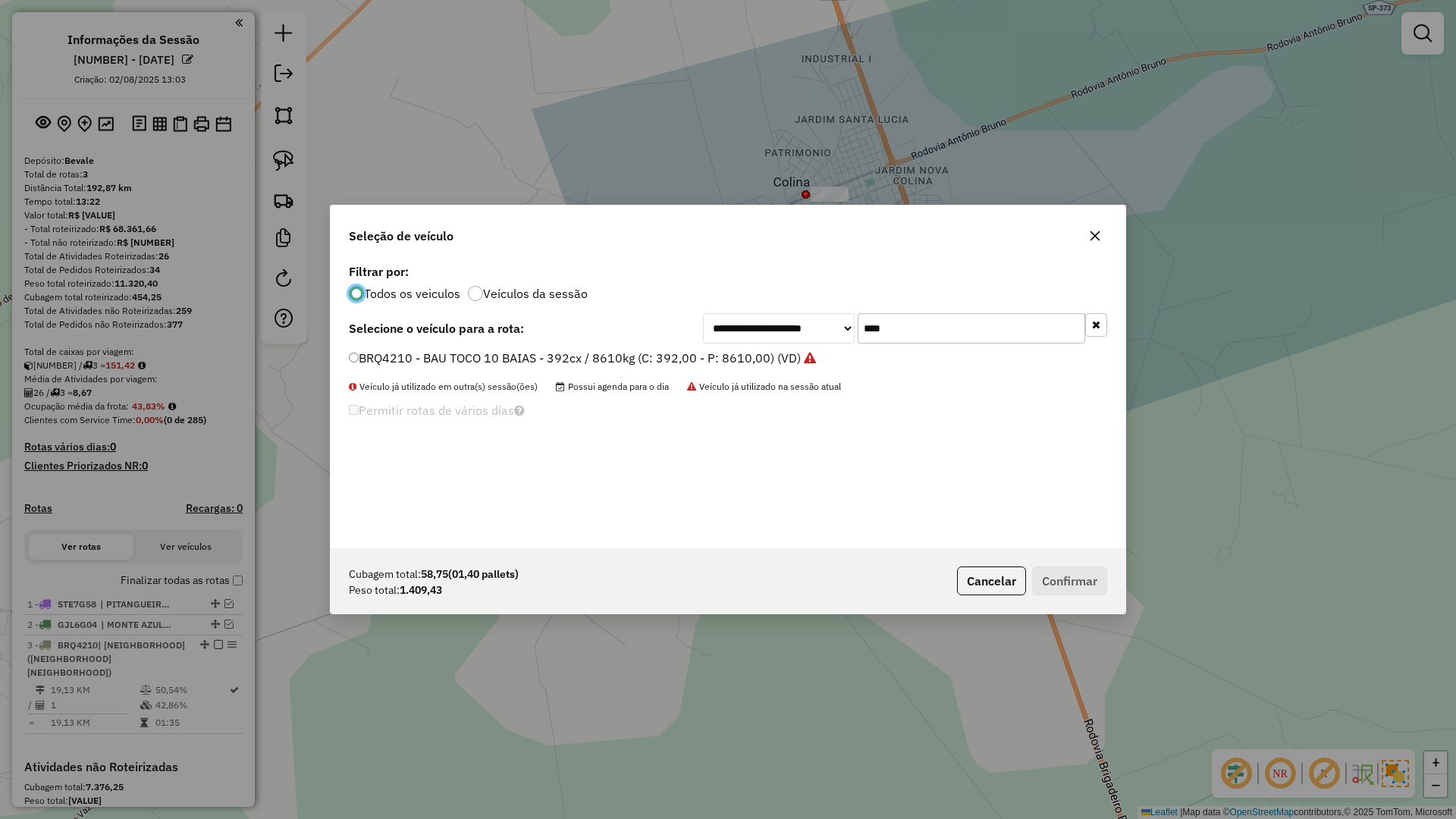 click on "****" 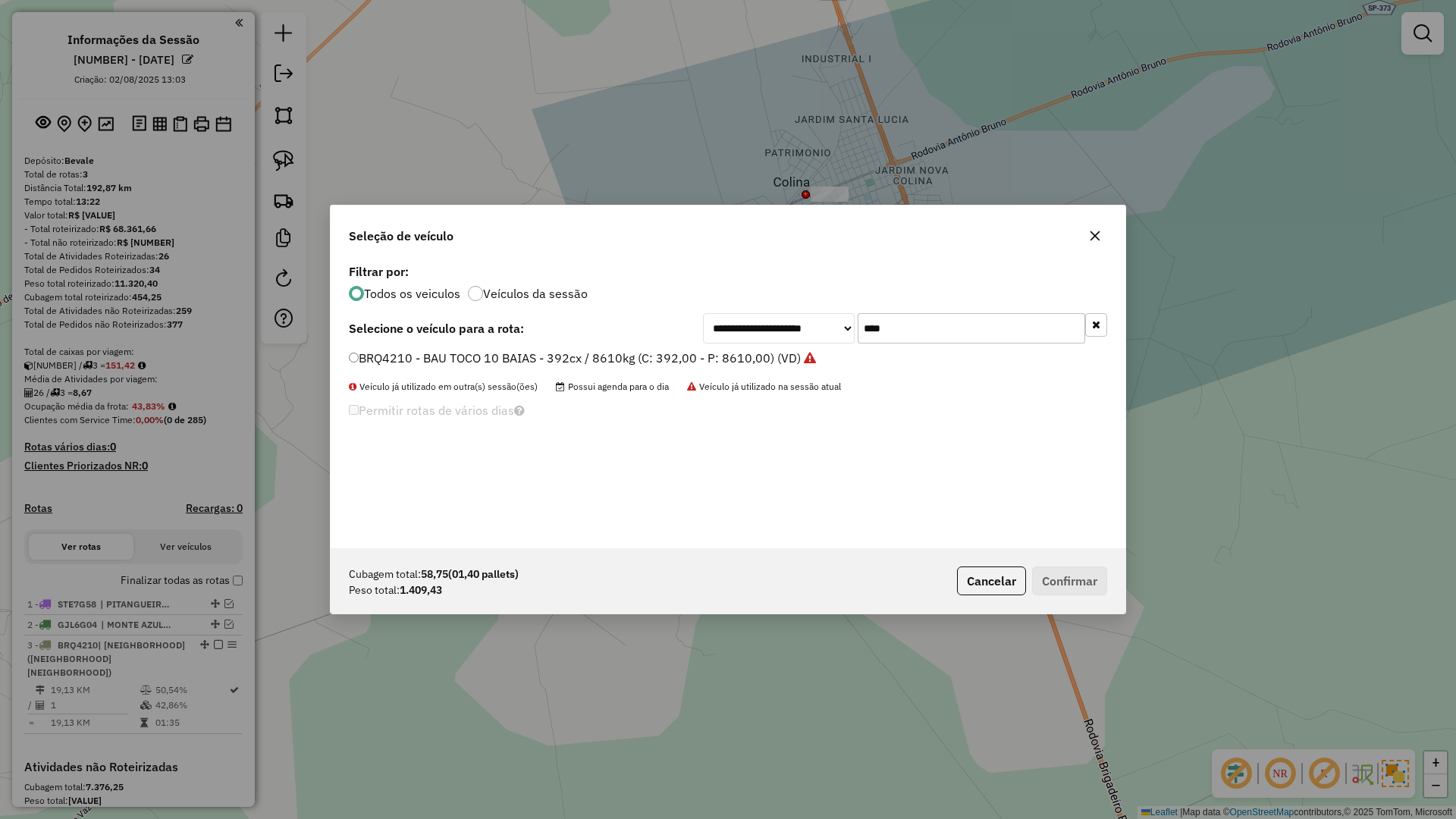 click on "****" 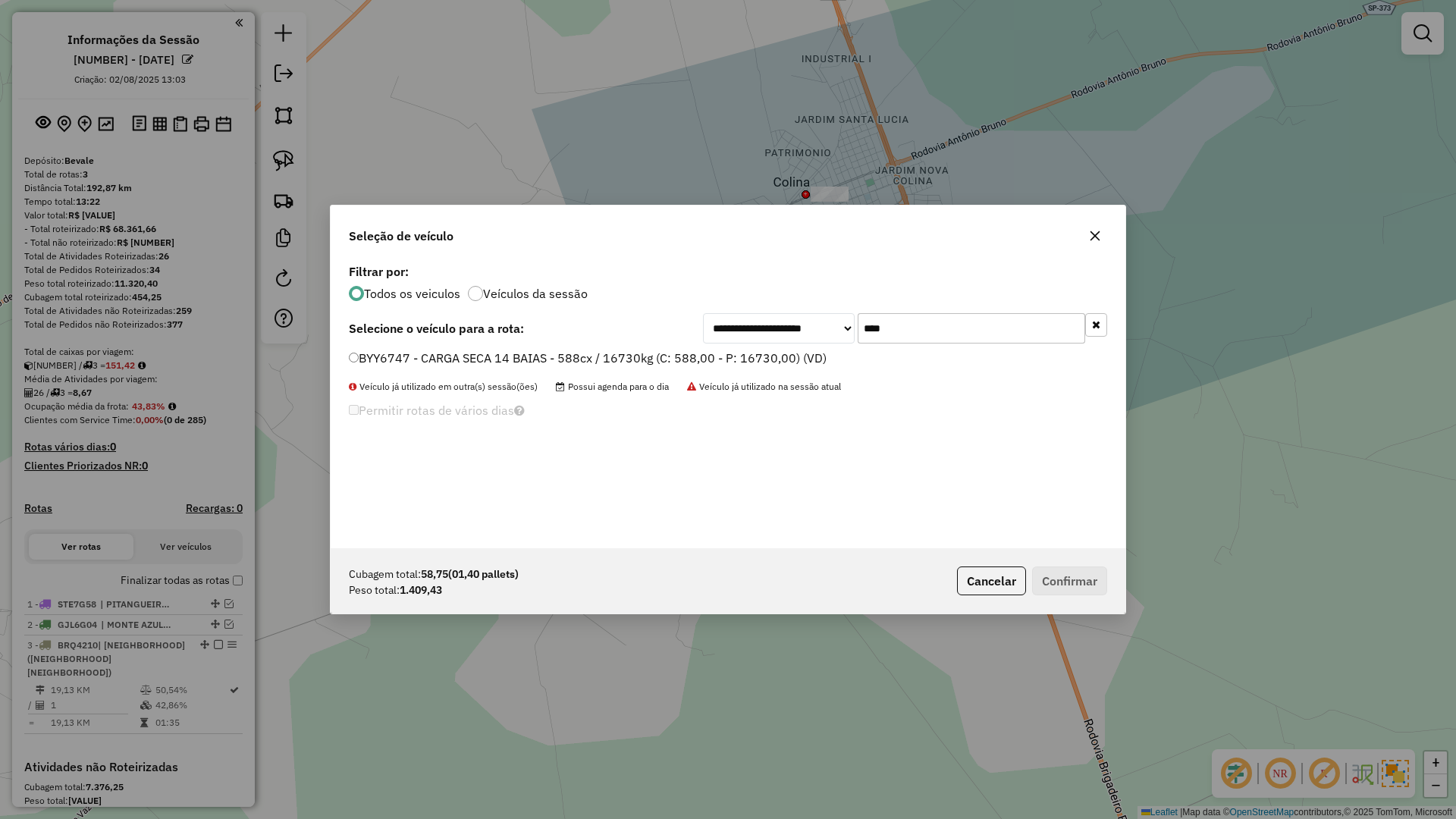 type on "****" 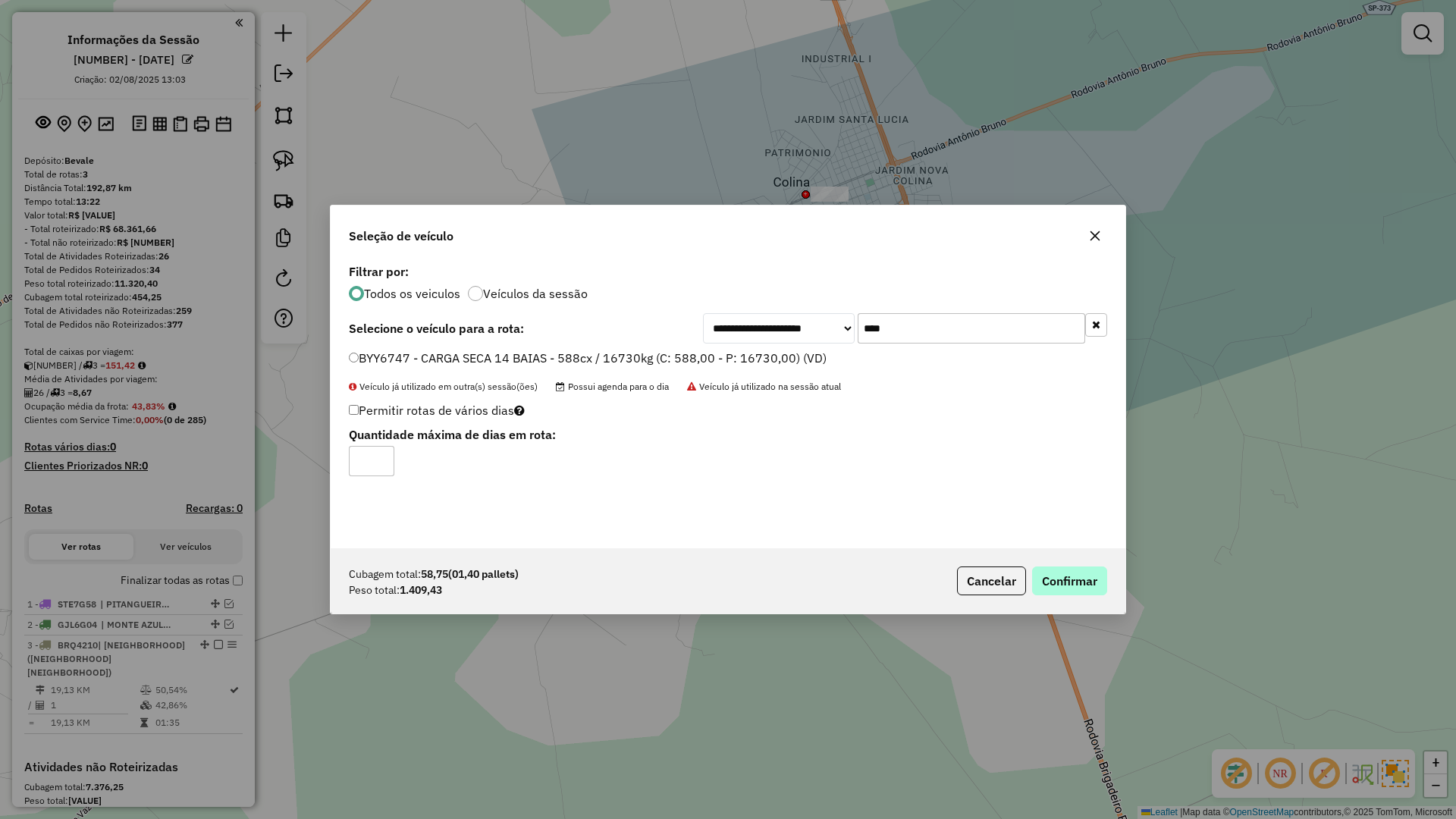 click on "Cubagem total:  58,75   (01,40 pallets)  Peso total: 1.409,43  Cancelar   Confirmar" 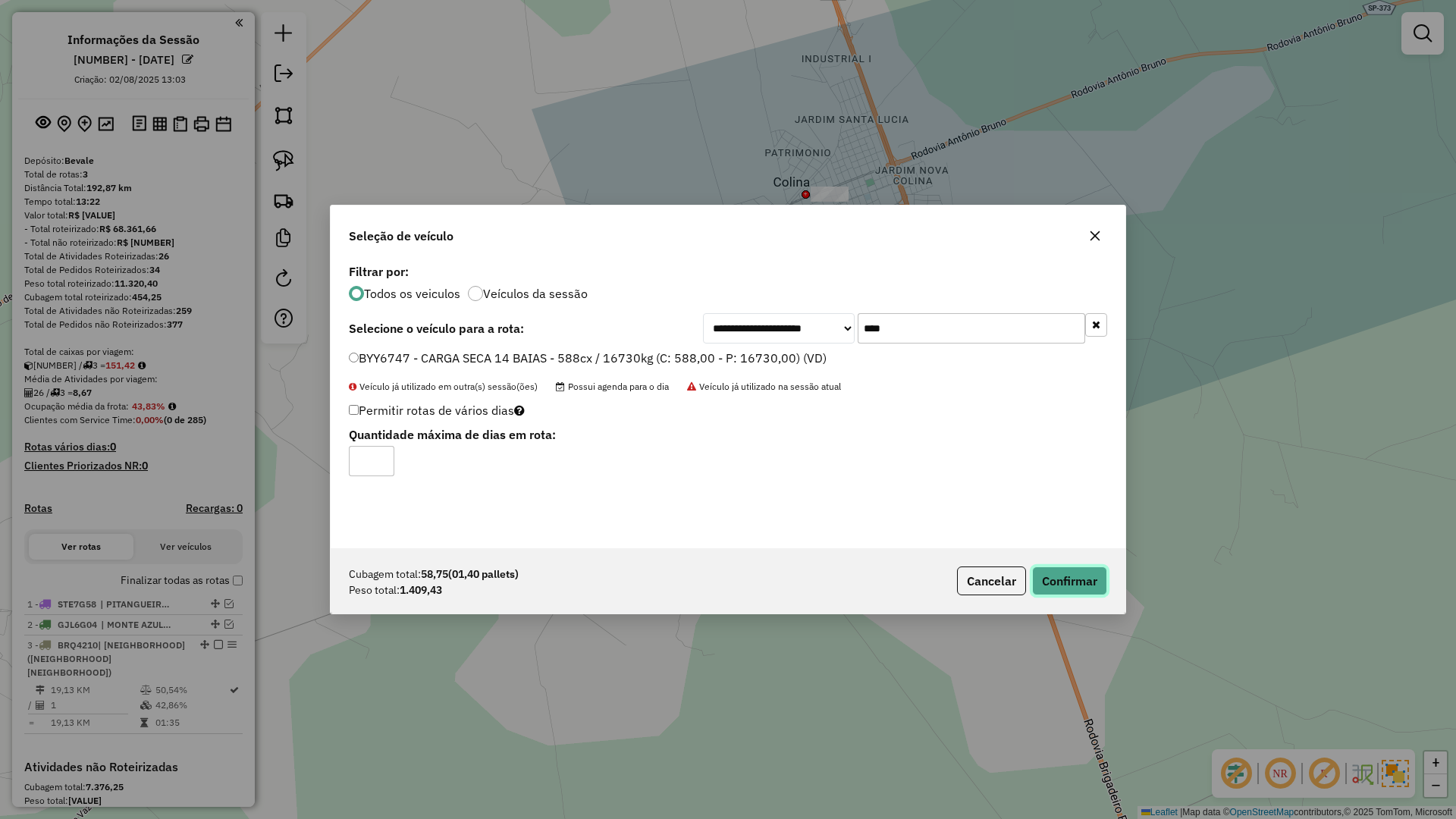 click on "Confirmar" 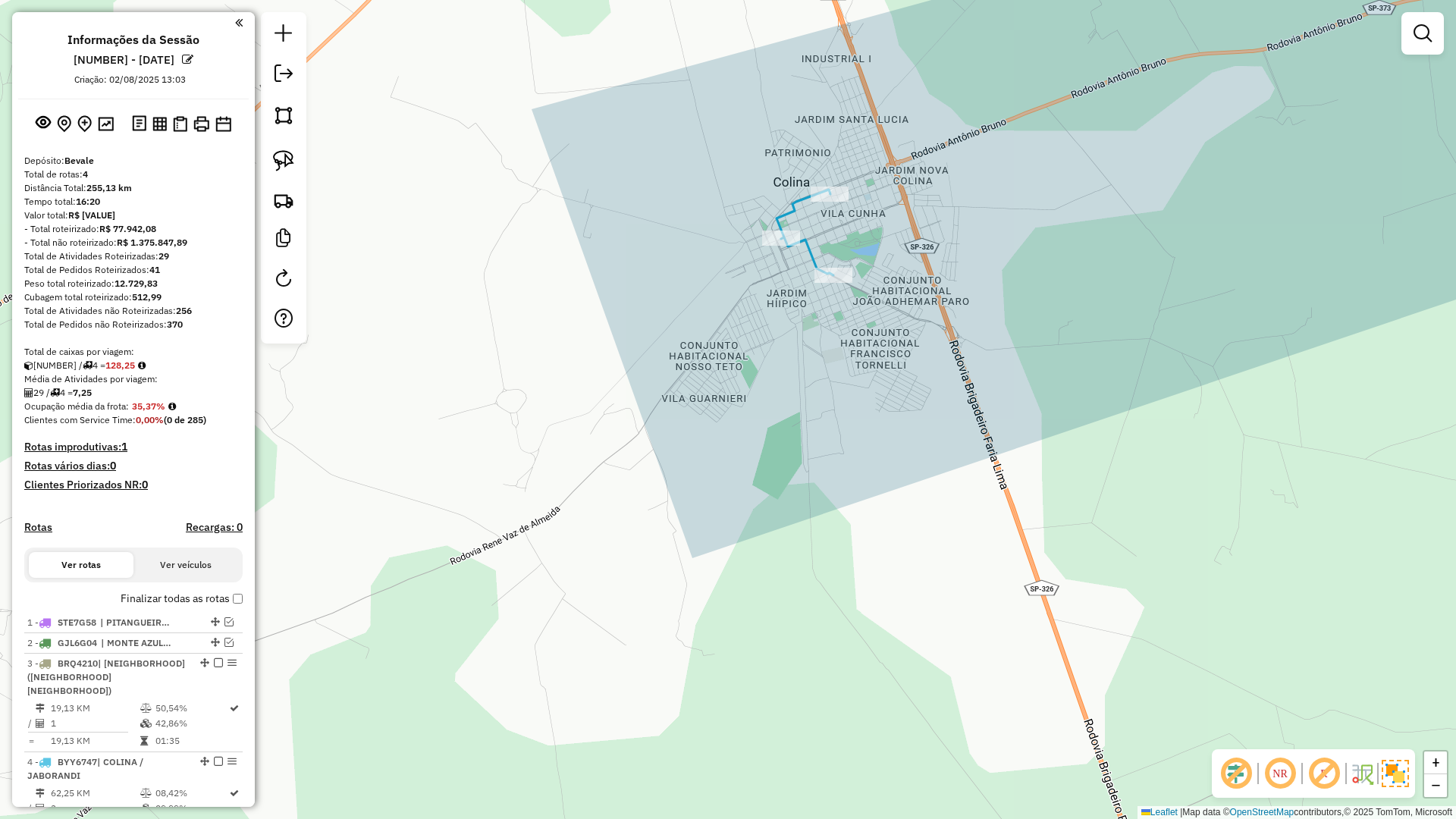 click 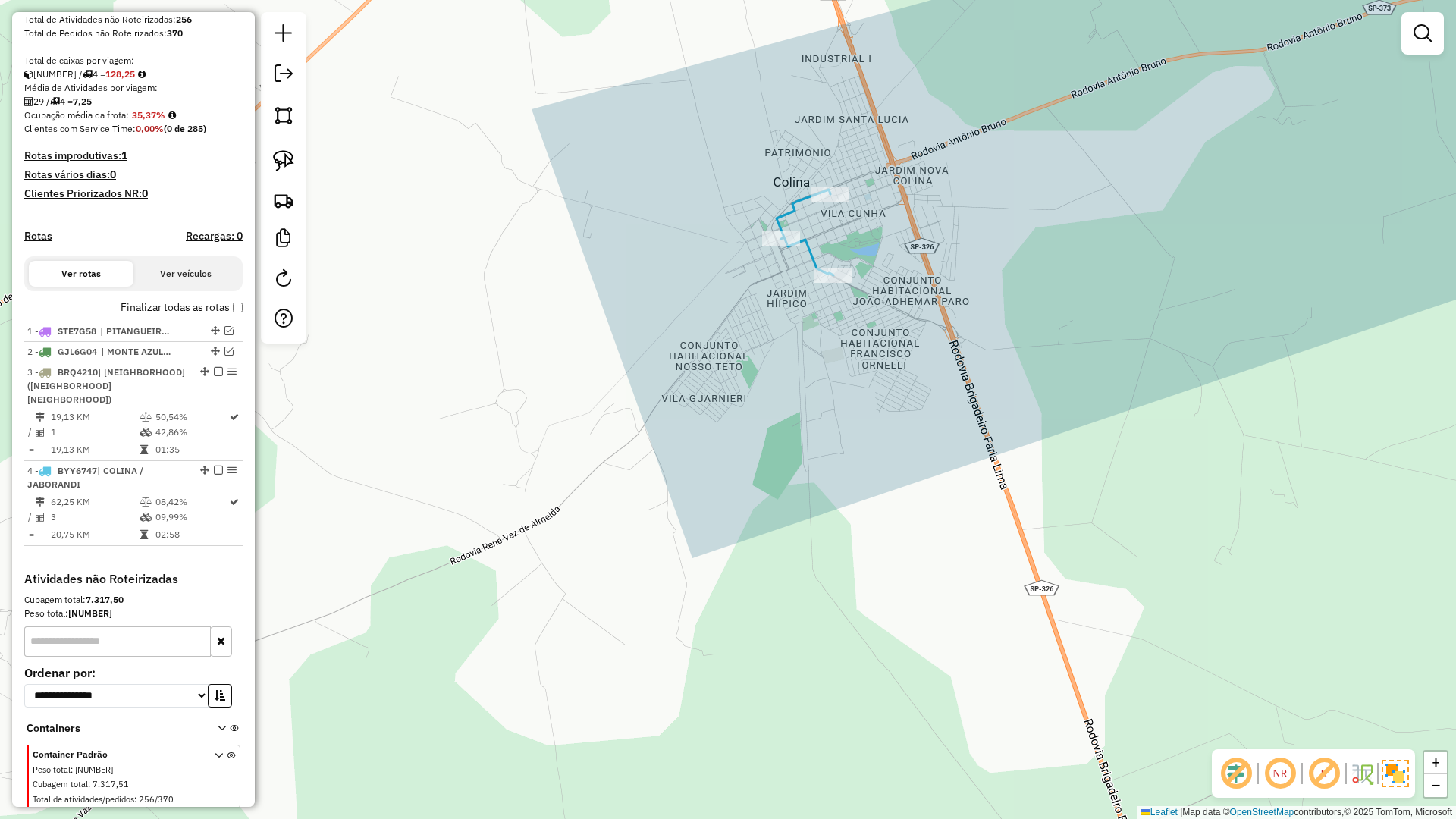 select on "**********" 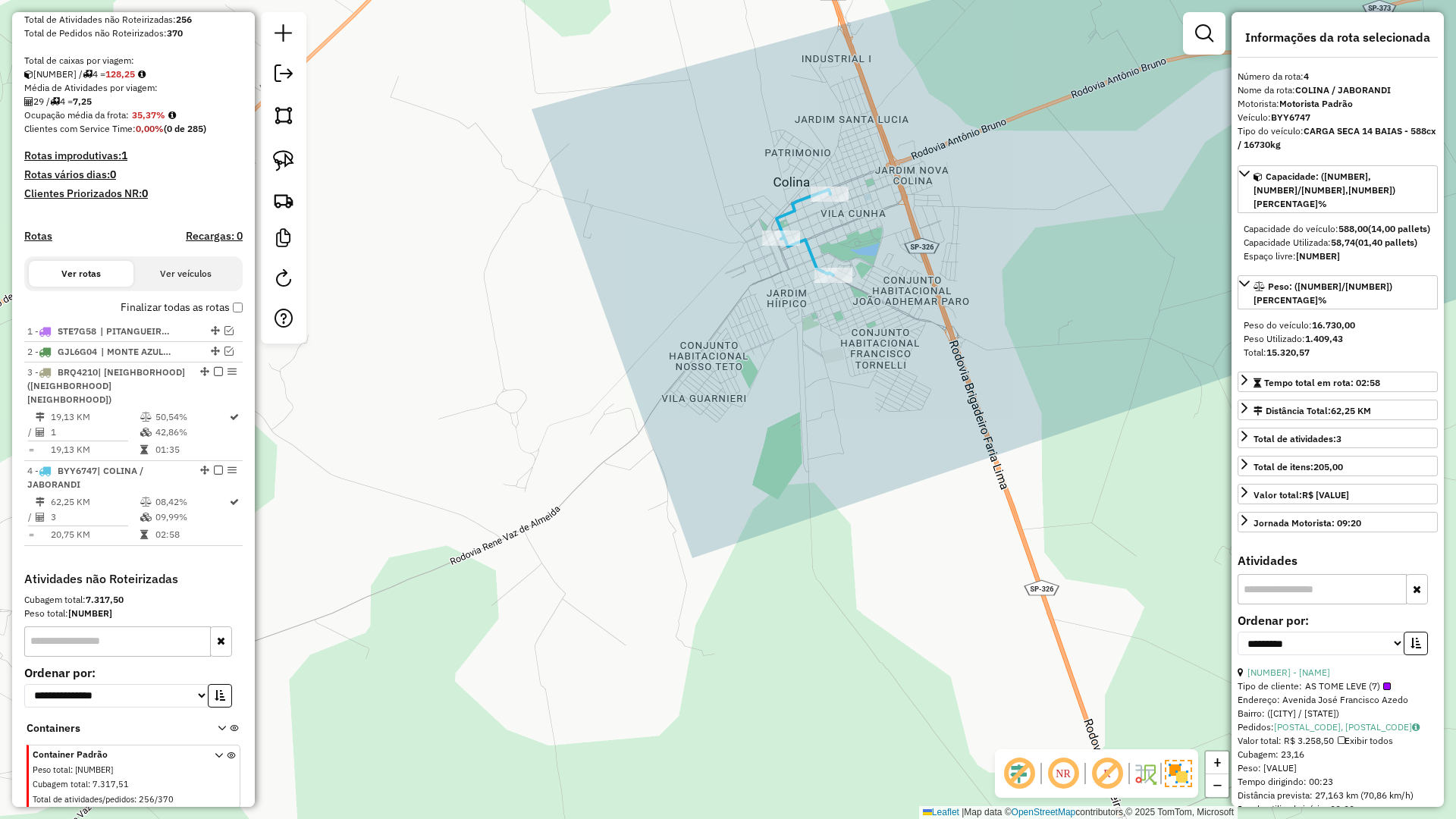 scroll, scrollTop: 315, scrollLeft: 0, axis: vertical 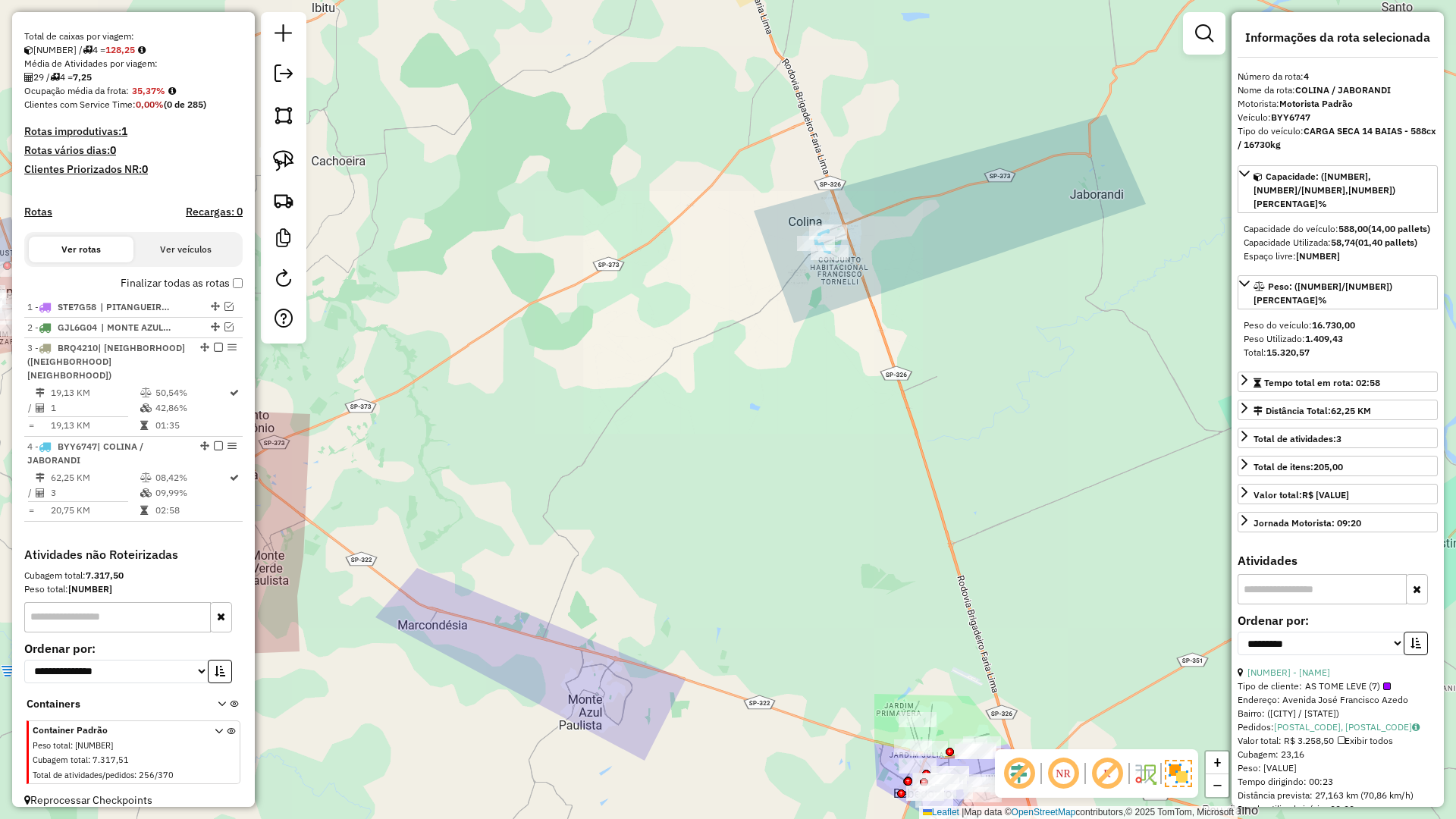 drag, startPoint x: 823, startPoint y: 587, endPoint x: 771, endPoint y: 153, distance: 437.1041 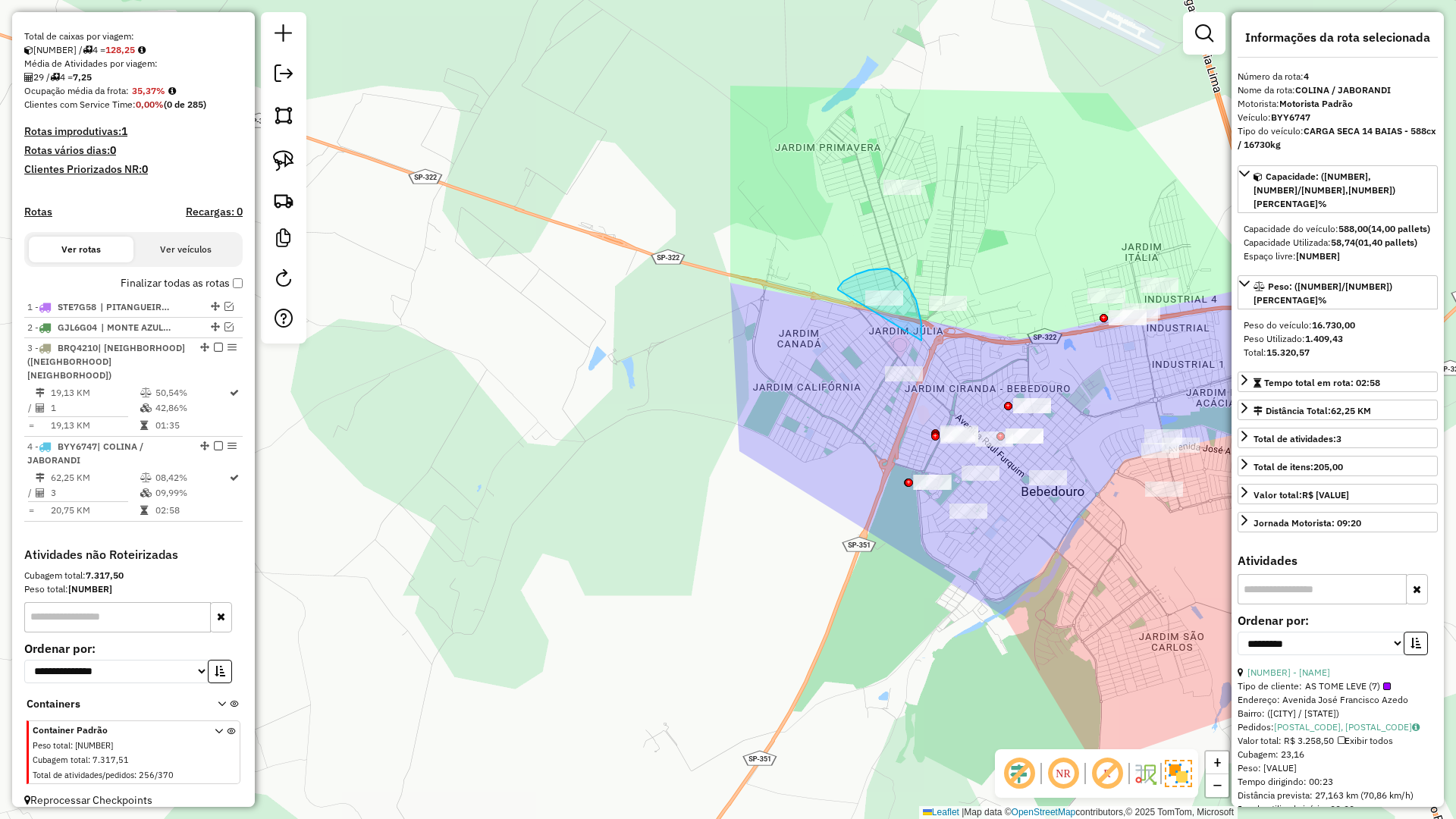 drag, startPoint x: 921, startPoint y: 334, endPoint x: 838, endPoint y: 290, distance: 93.941471 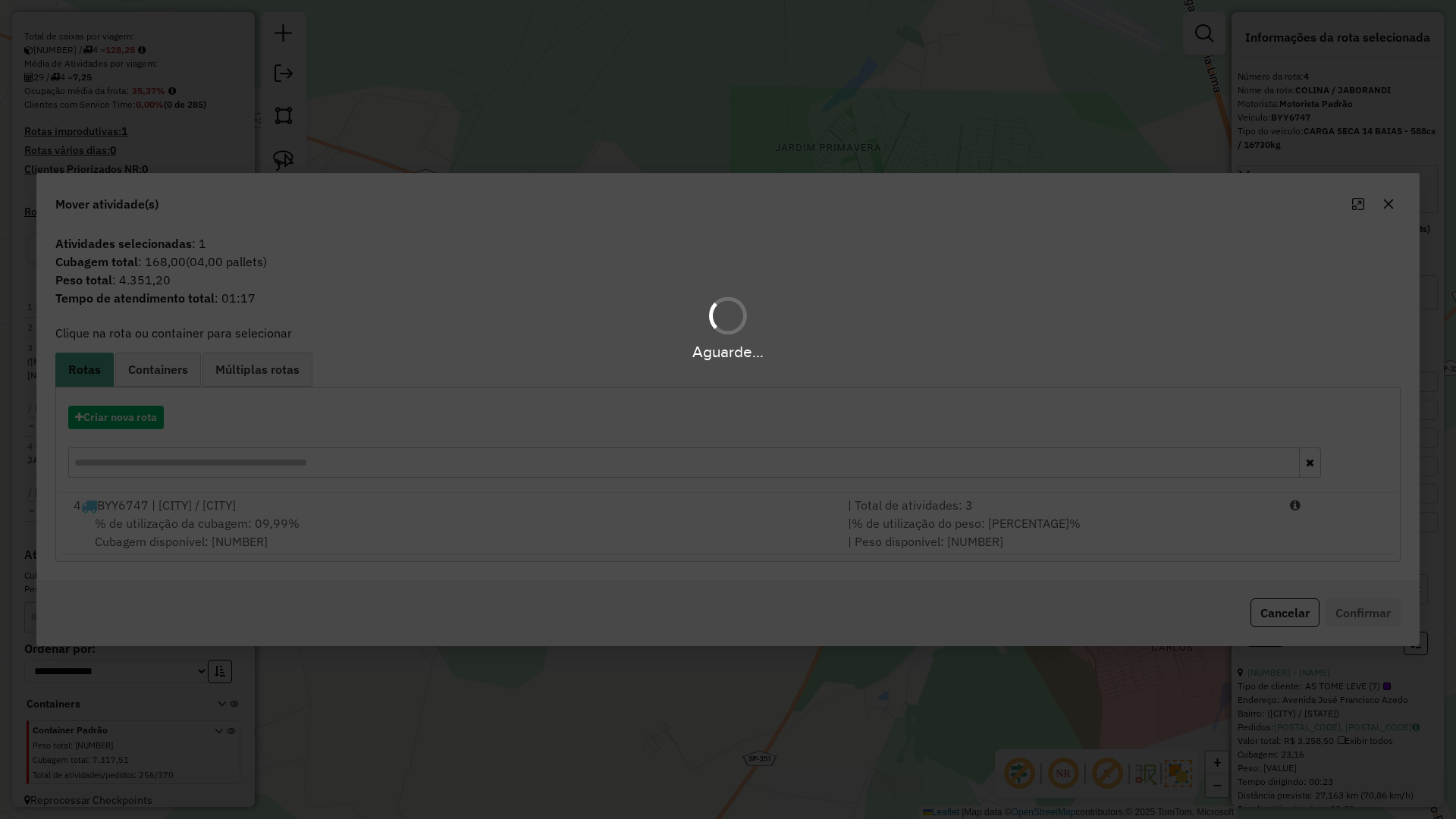 click on "% de utilização da cubagem: 09,99%  Cubagem disponível: 529,26" at bounding box center [451, 532] 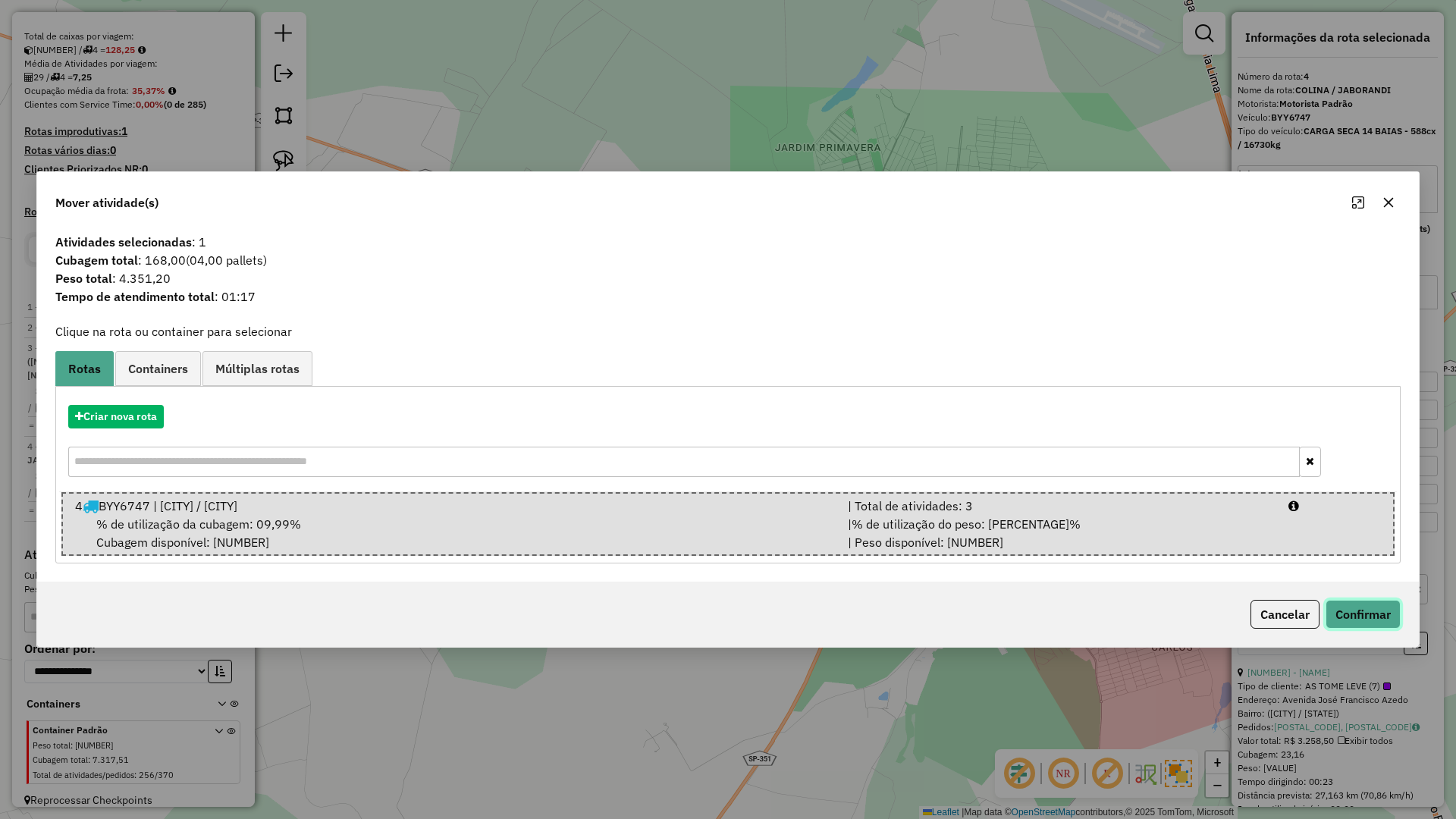 click on "Confirmar" 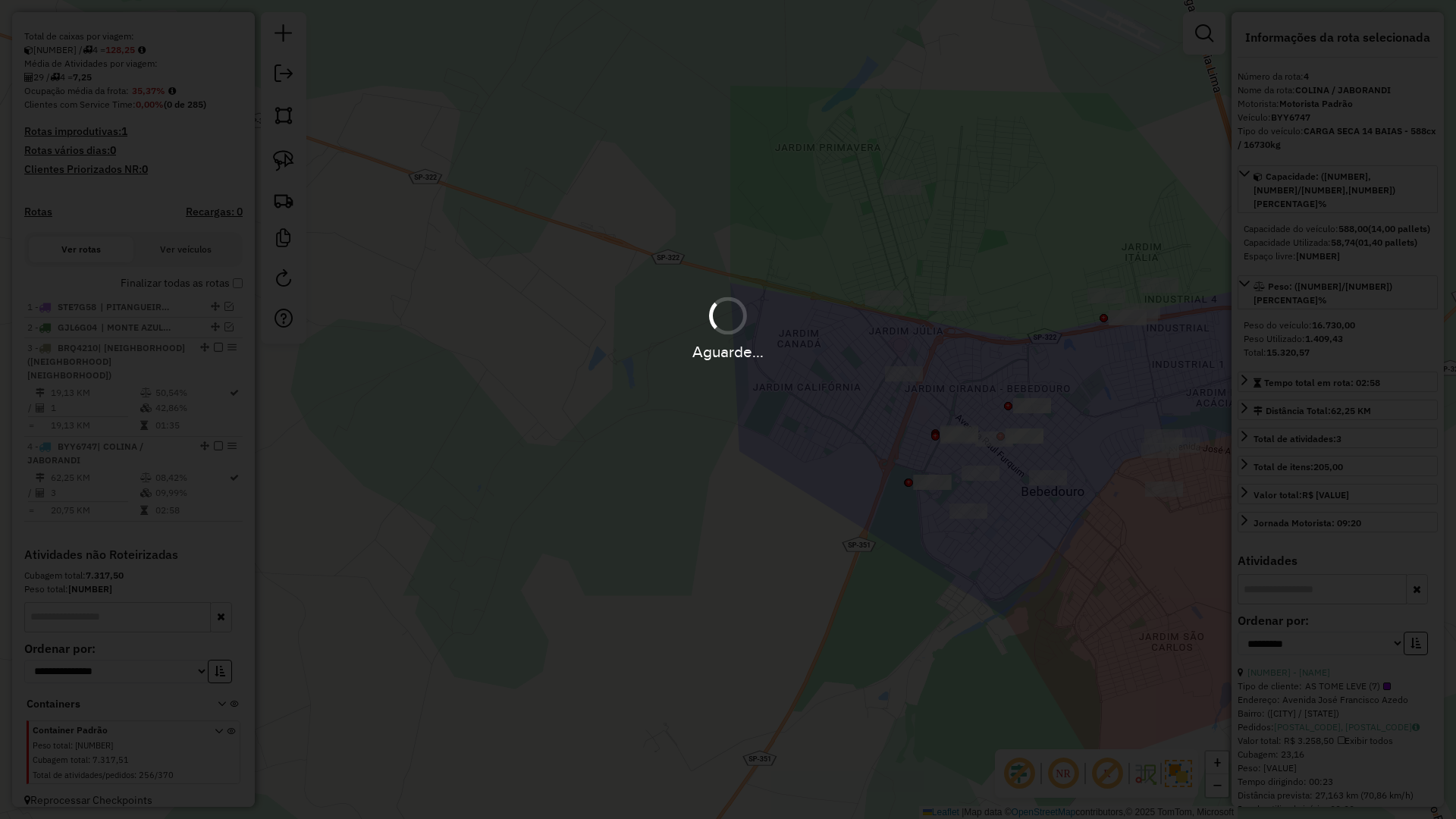 scroll, scrollTop: 212, scrollLeft: 0, axis: vertical 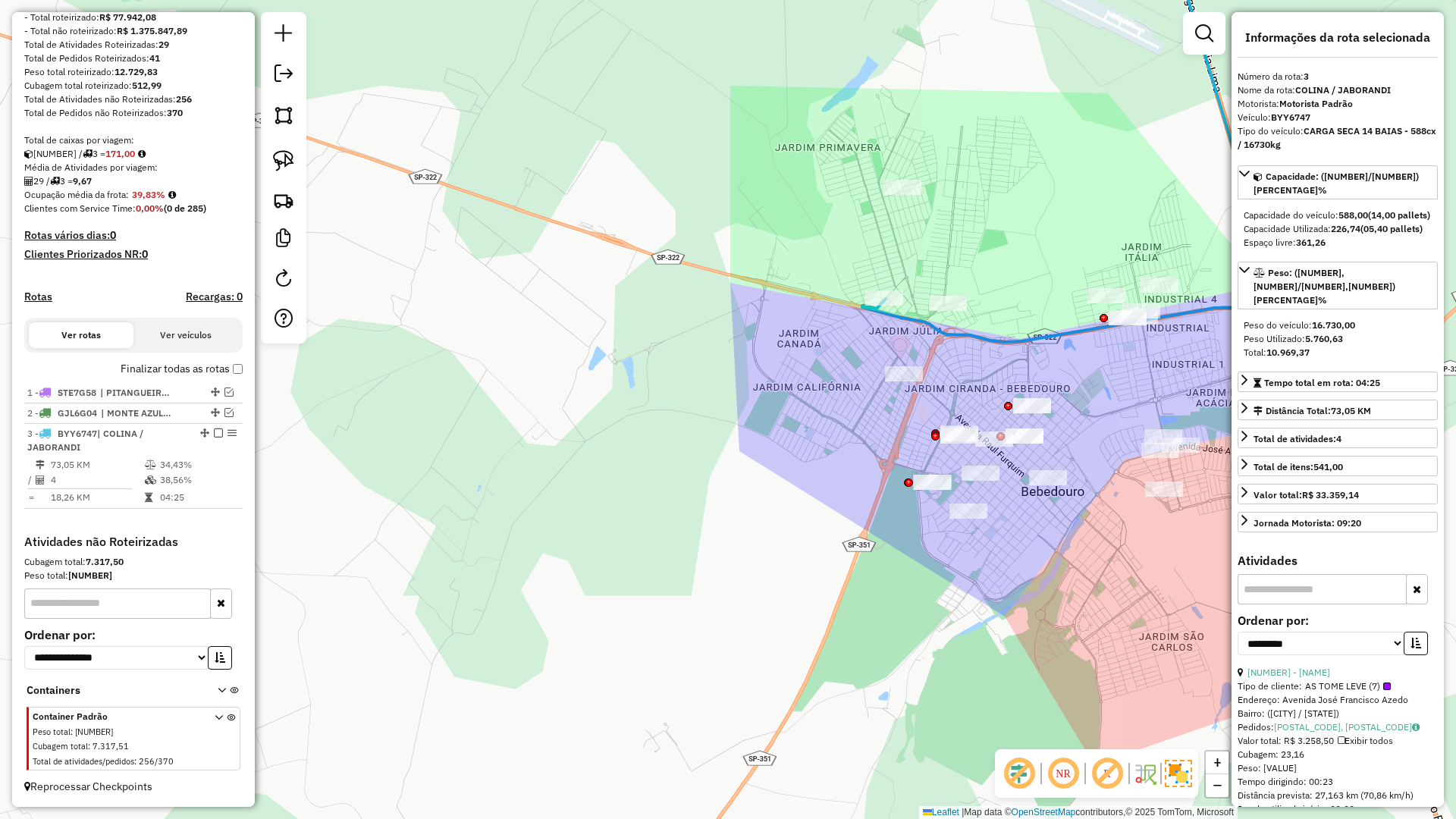 click 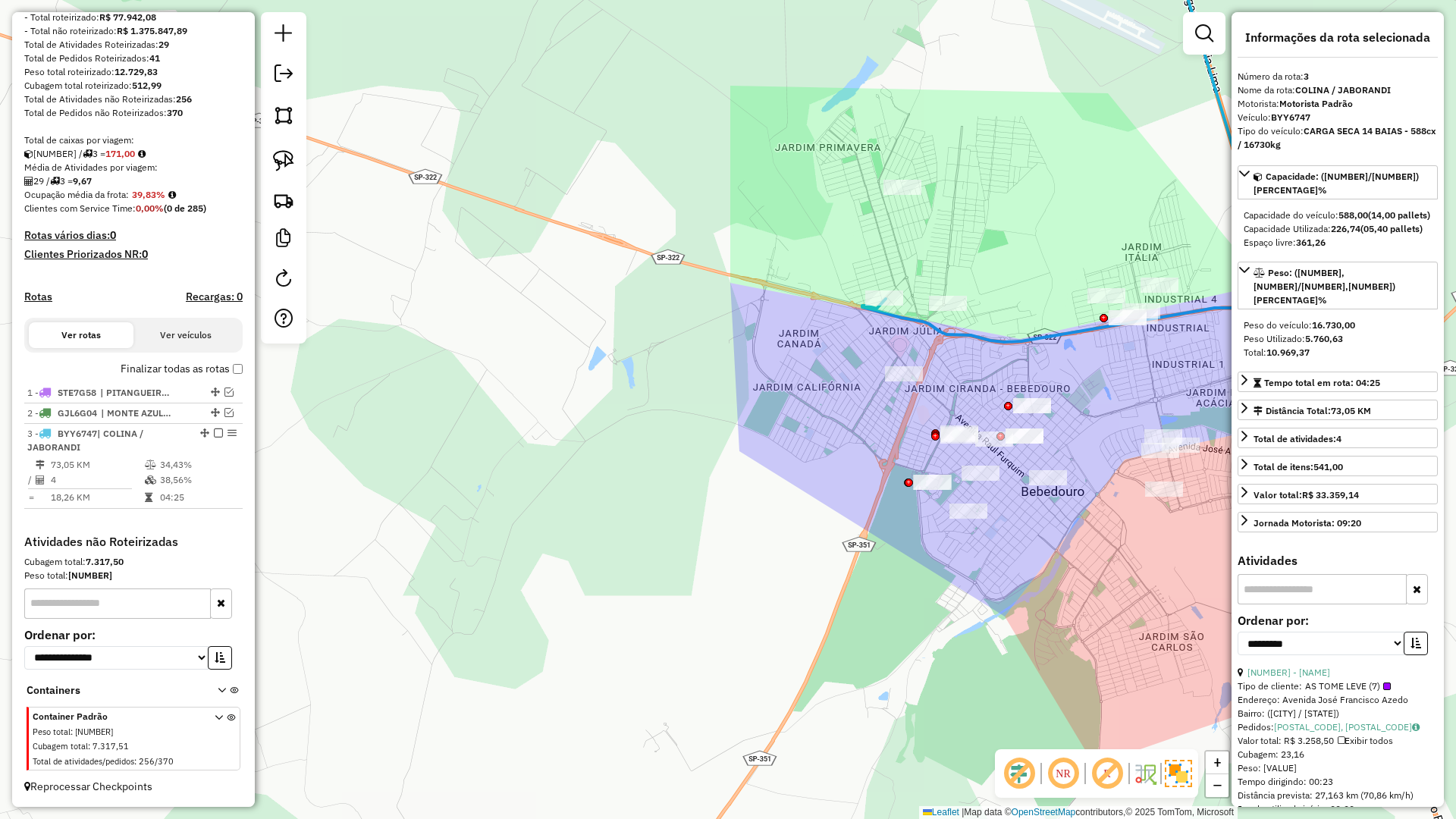 drag, startPoint x: 214, startPoint y: 431, endPoint x: 283, endPoint y: 433, distance: 69.02898 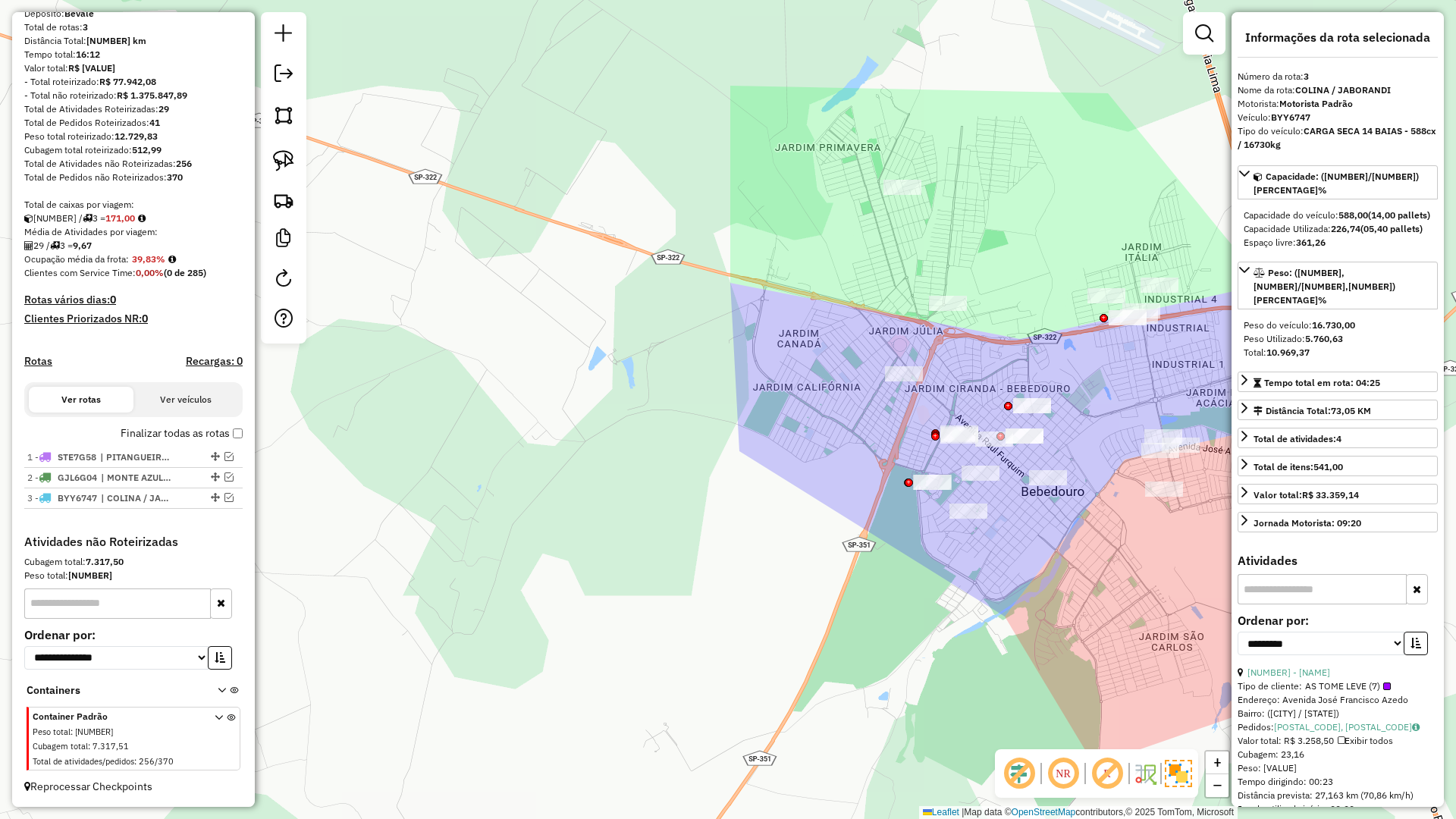 scroll, scrollTop: 147, scrollLeft: 0, axis: vertical 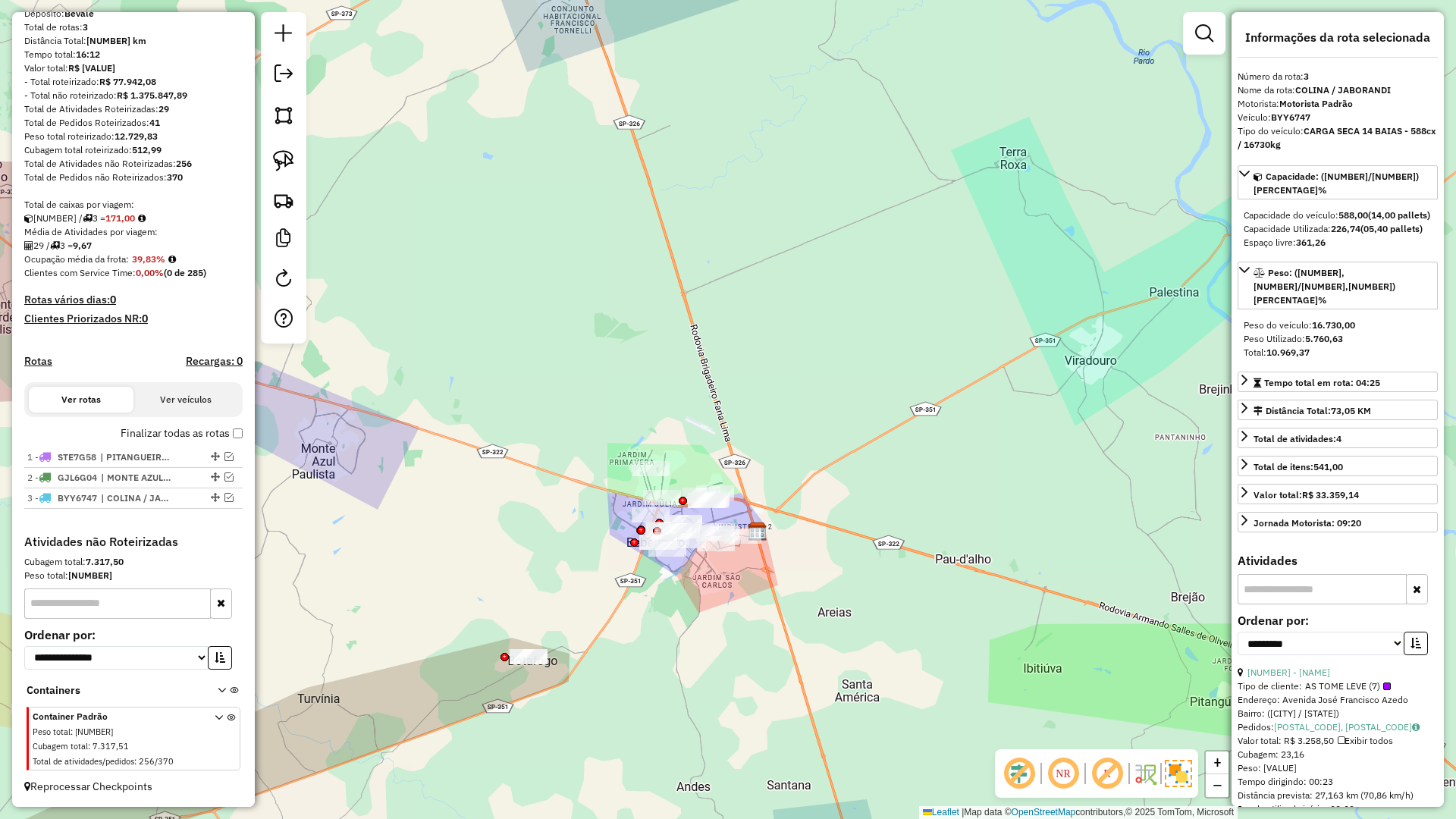 drag, startPoint x: 619, startPoint y: 427, endPoint x: 737, endPoint y: 754, distance: 347.6392 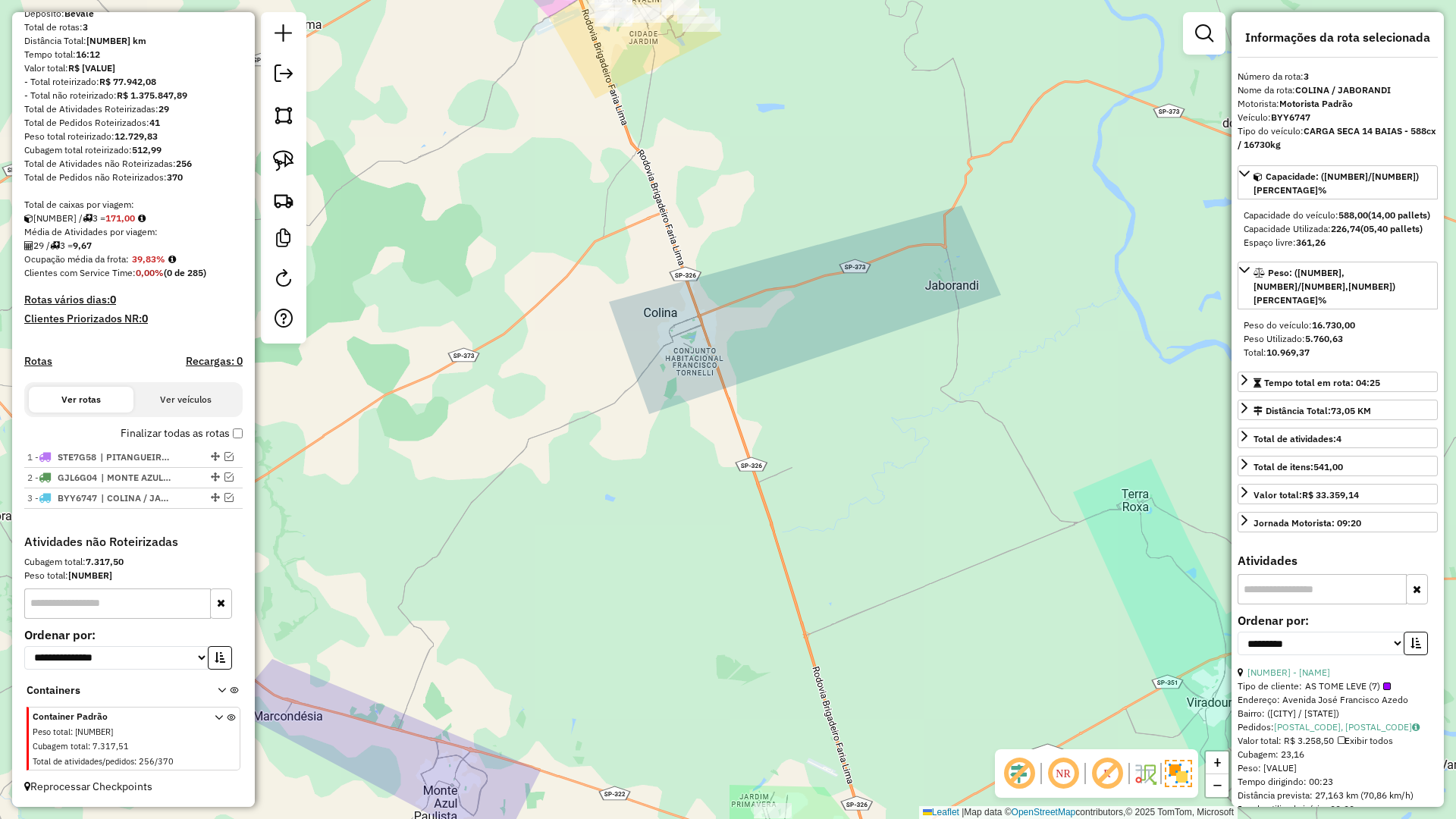 drag, startPoint x: 678, startPoint y: 720, endPoint x: 662, endPoint y: 752, distance: 35.777088 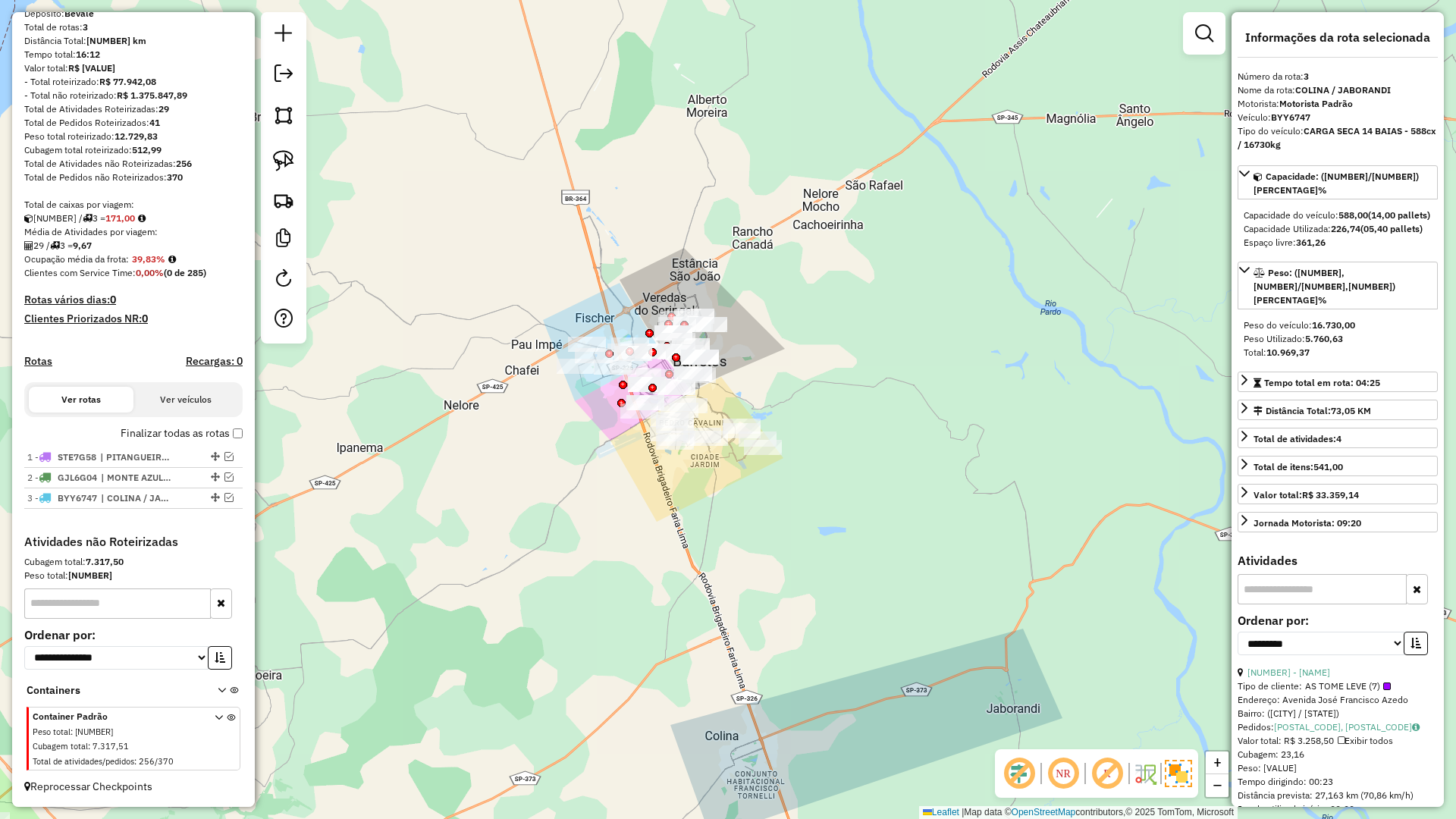 drag, startPoint x: 625, startPoint y: 506, endPoint x: 651, endPoint y: 692, distance: 187.80841 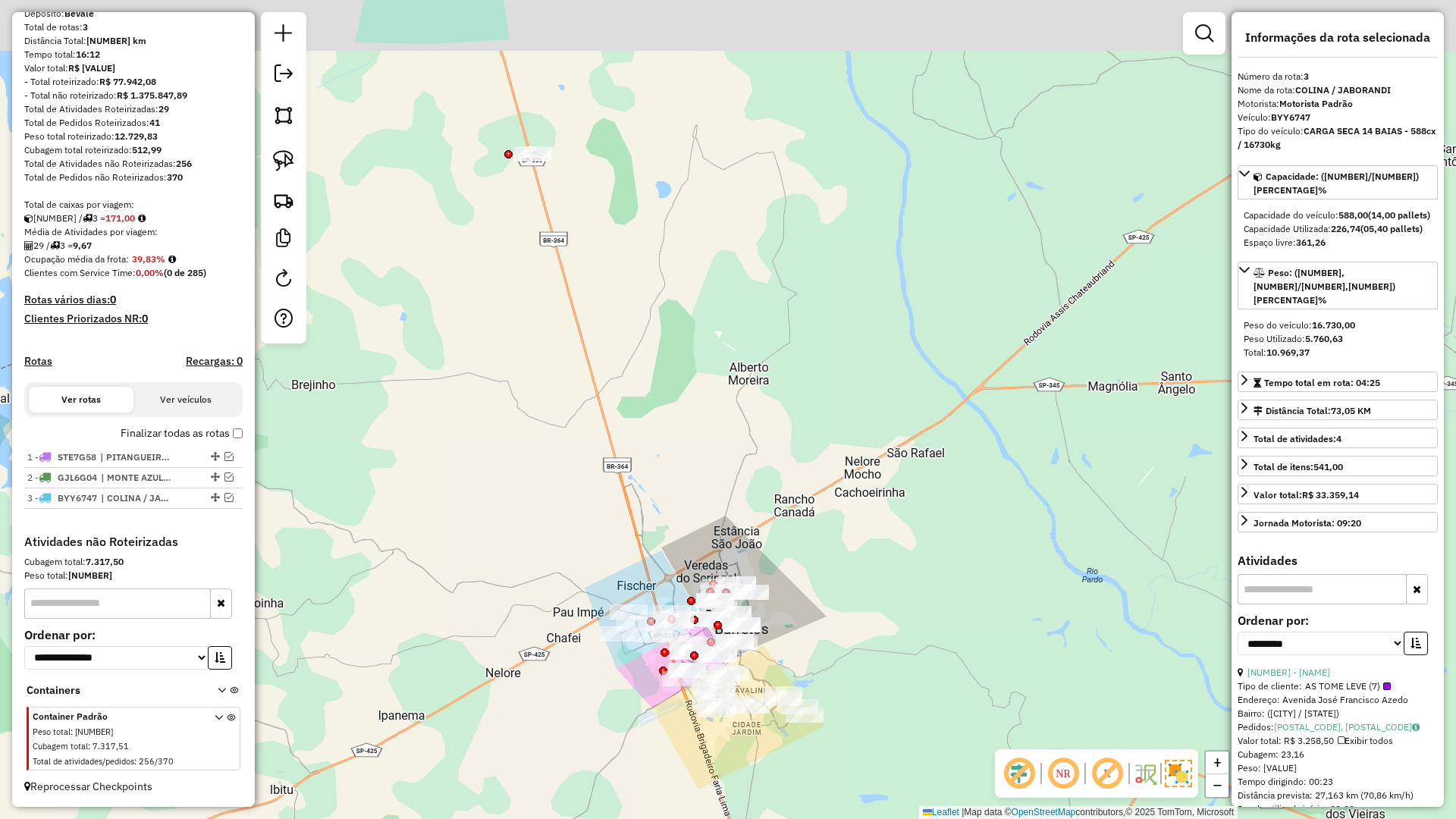 drag, startPoint x: 593, startPoint y: 425, endPoint x: 676, endPoint y: 622, distance: 213.7709 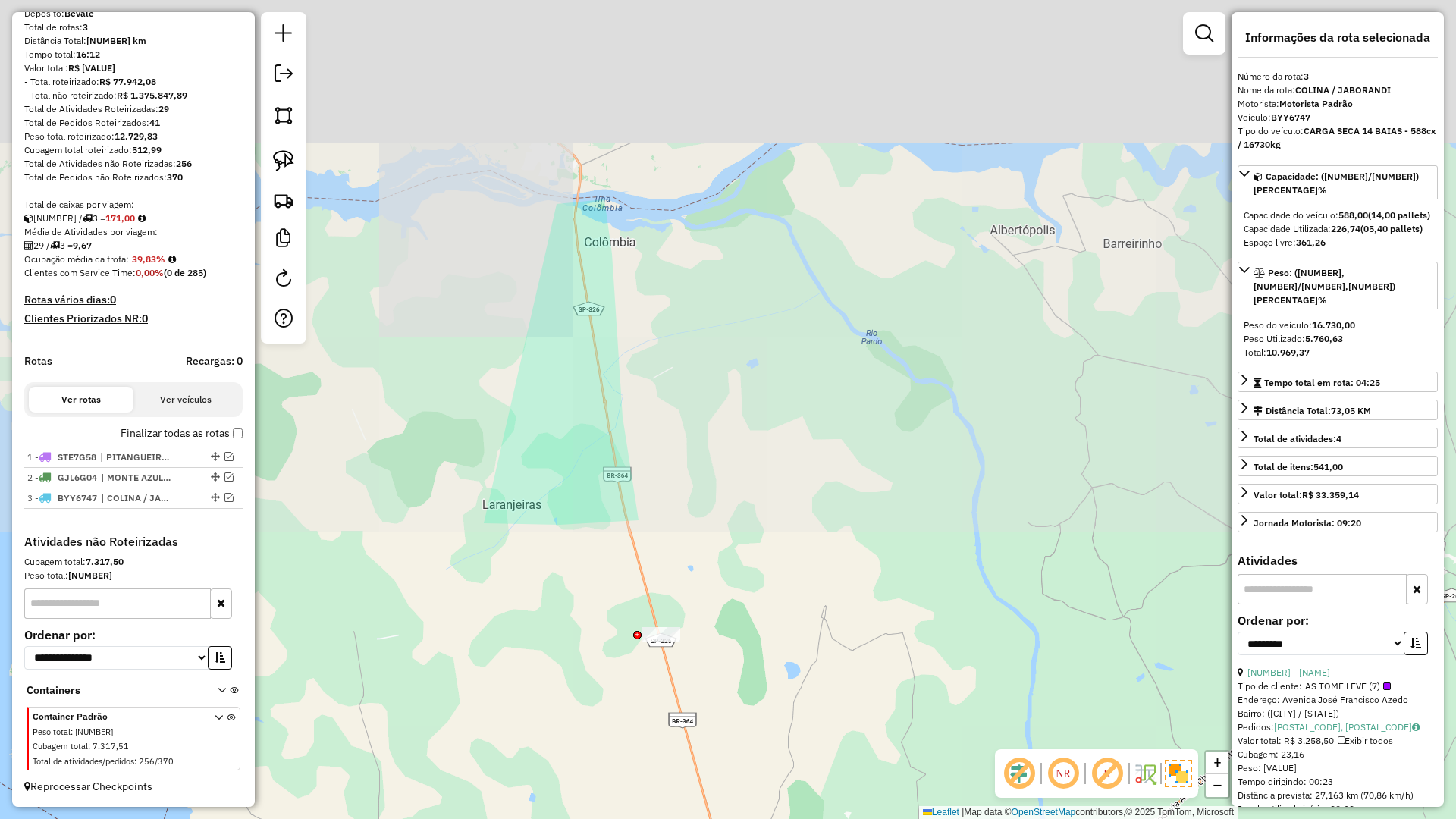 drag, startPoint x: 653, startPoint y: 732, endPoint x: 714, endPoint y: 912, distance: 190.05526 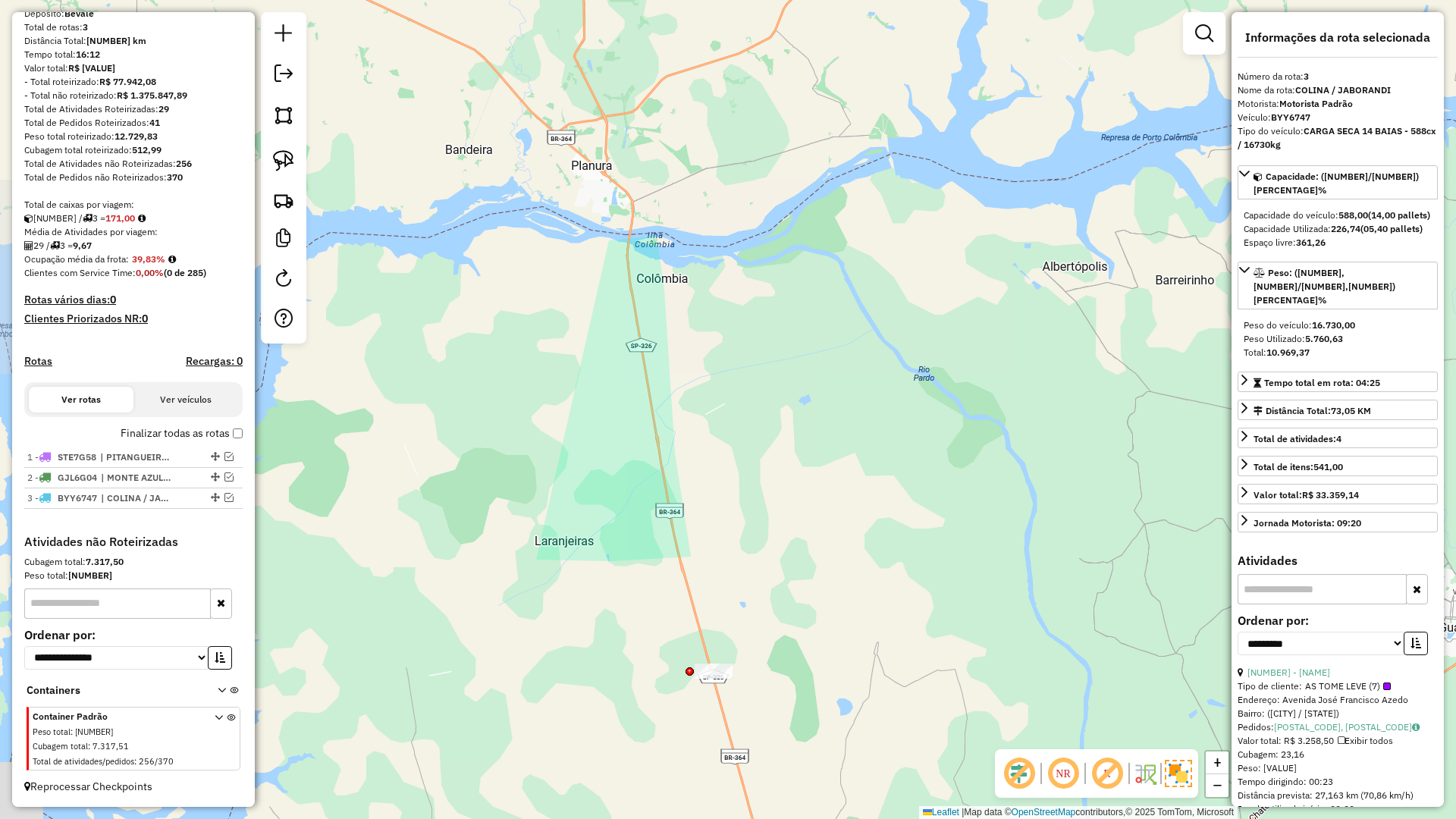 drag, startPoint x: 723, startPoint y: 700, endPoint x: 698, endPoint y: 457, distance: 244.28262 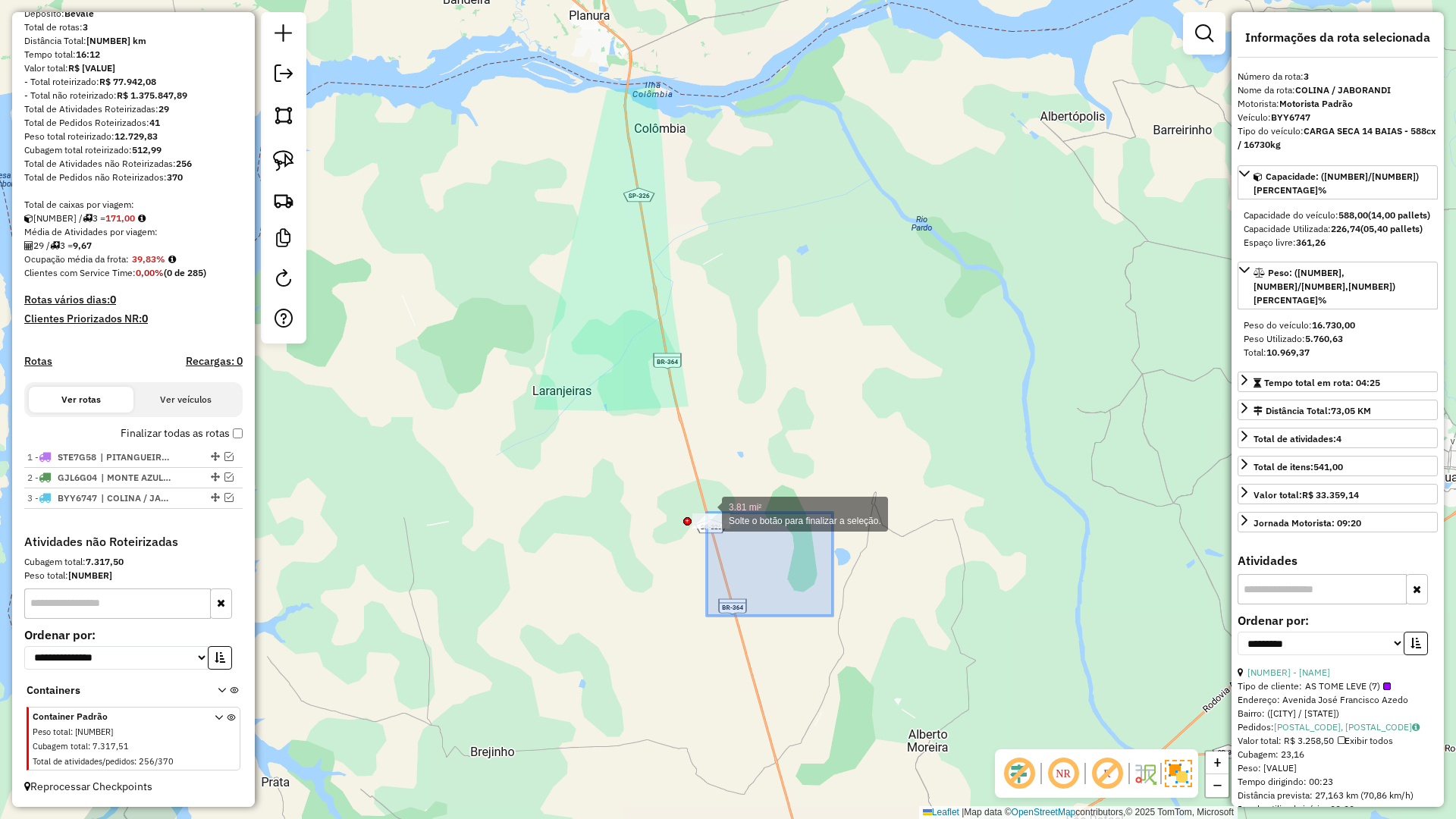 drag, startPoint x: 833, startPoint y: 616, endPoint x: 520, endPoint y: 365, distance: 401.21067 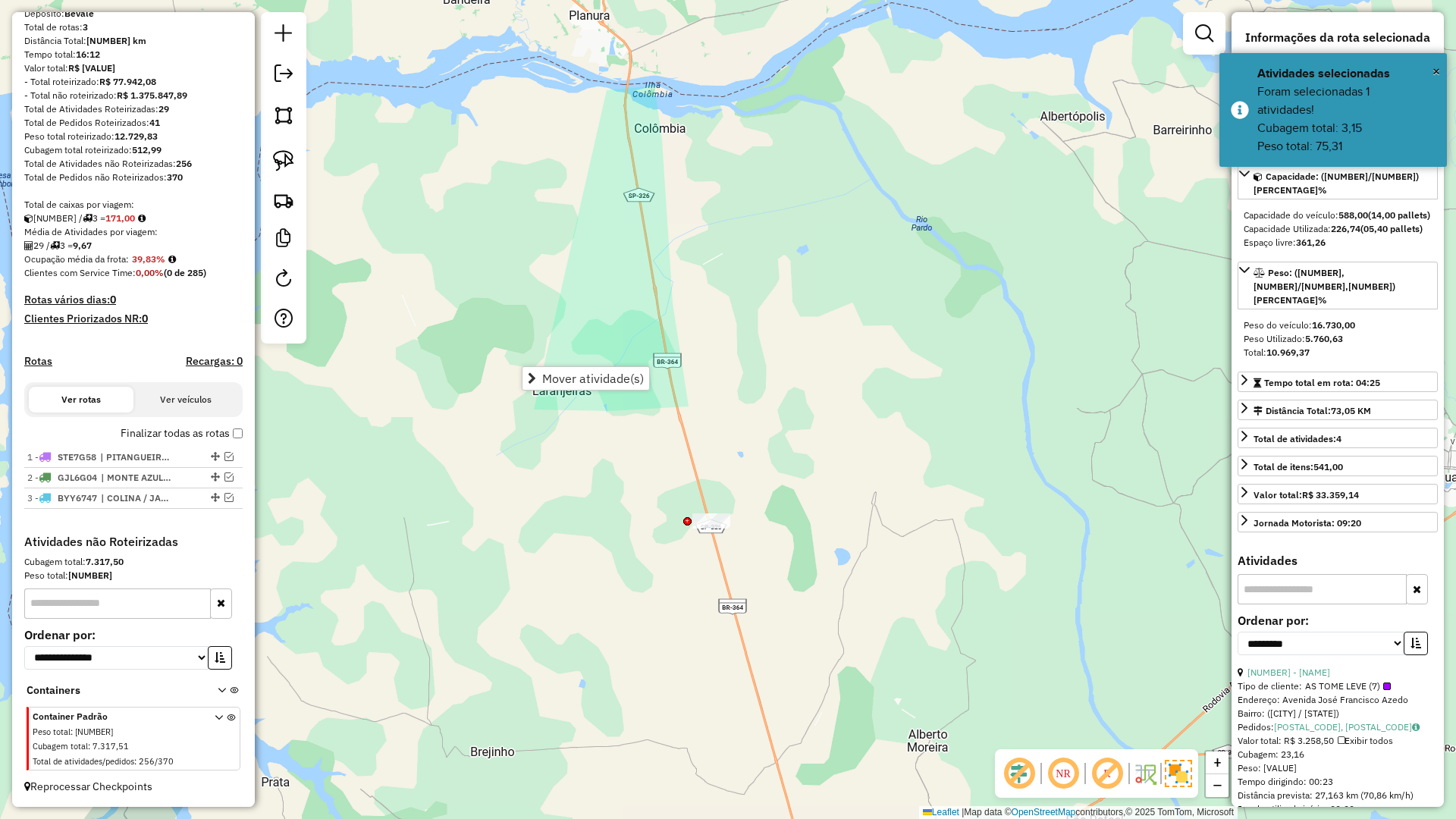 click on "Janela de atendimento Grade de atendimento Capacidade Transportadoras Veículos Cliente Pedidos  Rotas Selecione os dias de semana para filtrar as janelas de atendimento  Seg   Ter   Qua   Qui   Sex   Sáb   Dom  Informe o período da janela de atendimento: De: Até:  Filtrar exatamente a janela do cliente  Considerar janela de atendimento padrão  Selecione os dias de semana para filtrar as grades de atendimento  Seg   Ter   Qua   Qui   Sex   Sáb   Dom   Considerar clientes sem dia de atendimento cadastrado  Clientes fora do dia de atendimento selecionado Filtrar as atividades entre os valores definidos abaixo:  Peso mínimo:   Peso máximo:   Cubagem mínima:   Cubagem máxima:   De:   Até:  Filtrar as atividades entre o tempo de atendimento definido abaixo:  De:   Até:   Considerar capacidade total dos clientes não roteirizados Transportadora: Selecione um ou mais itens Tipo de veículo: Selecione um ou mais itens Veículo: Selecione um ou mais itens Motorista: Selecione um ou mais itens Nome: Rótulo:" 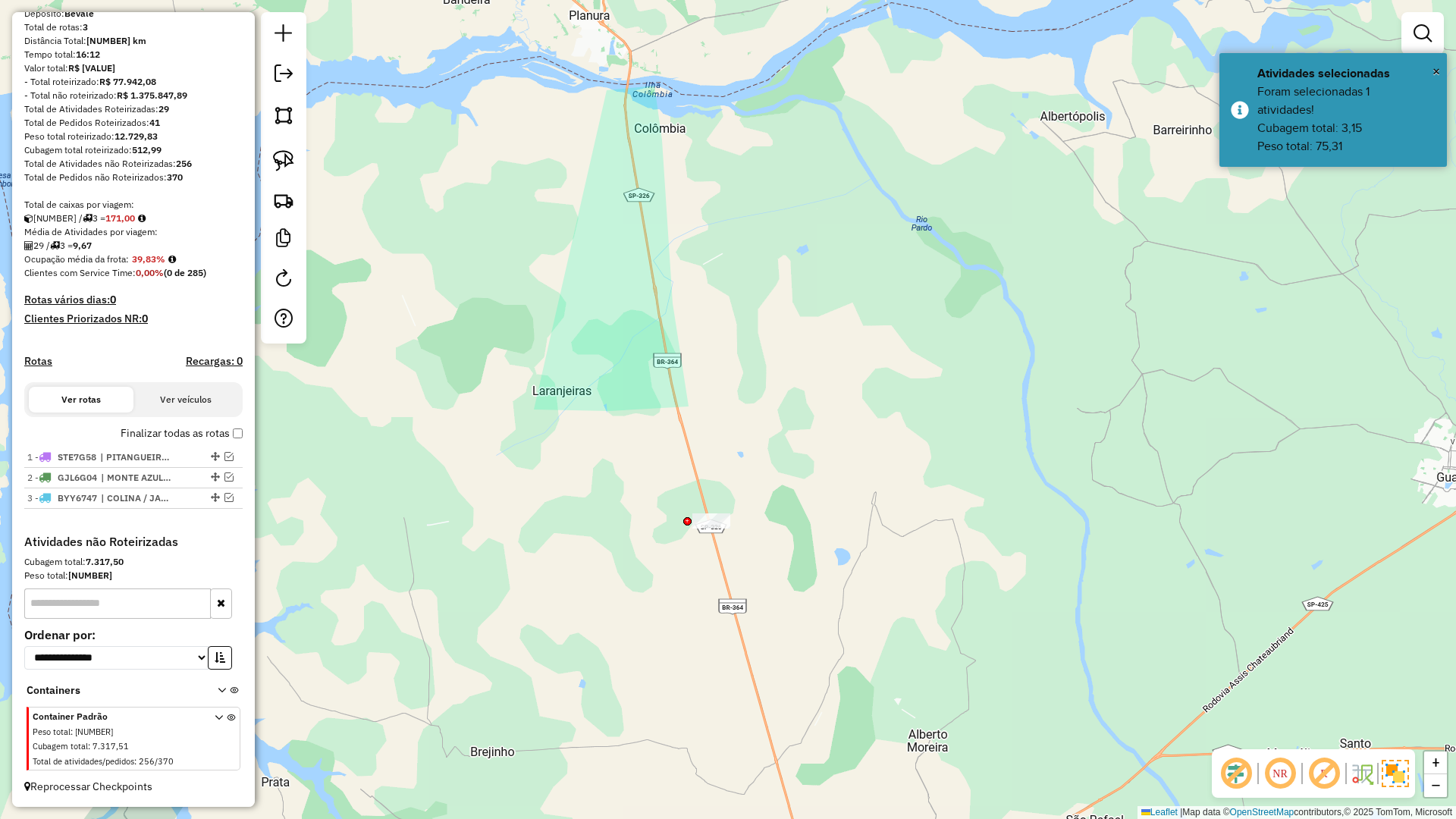 drag, startPoint x: 617, startPoint y: 390, endPoint x: 610, endPoint y: 375, distance: 16.552945 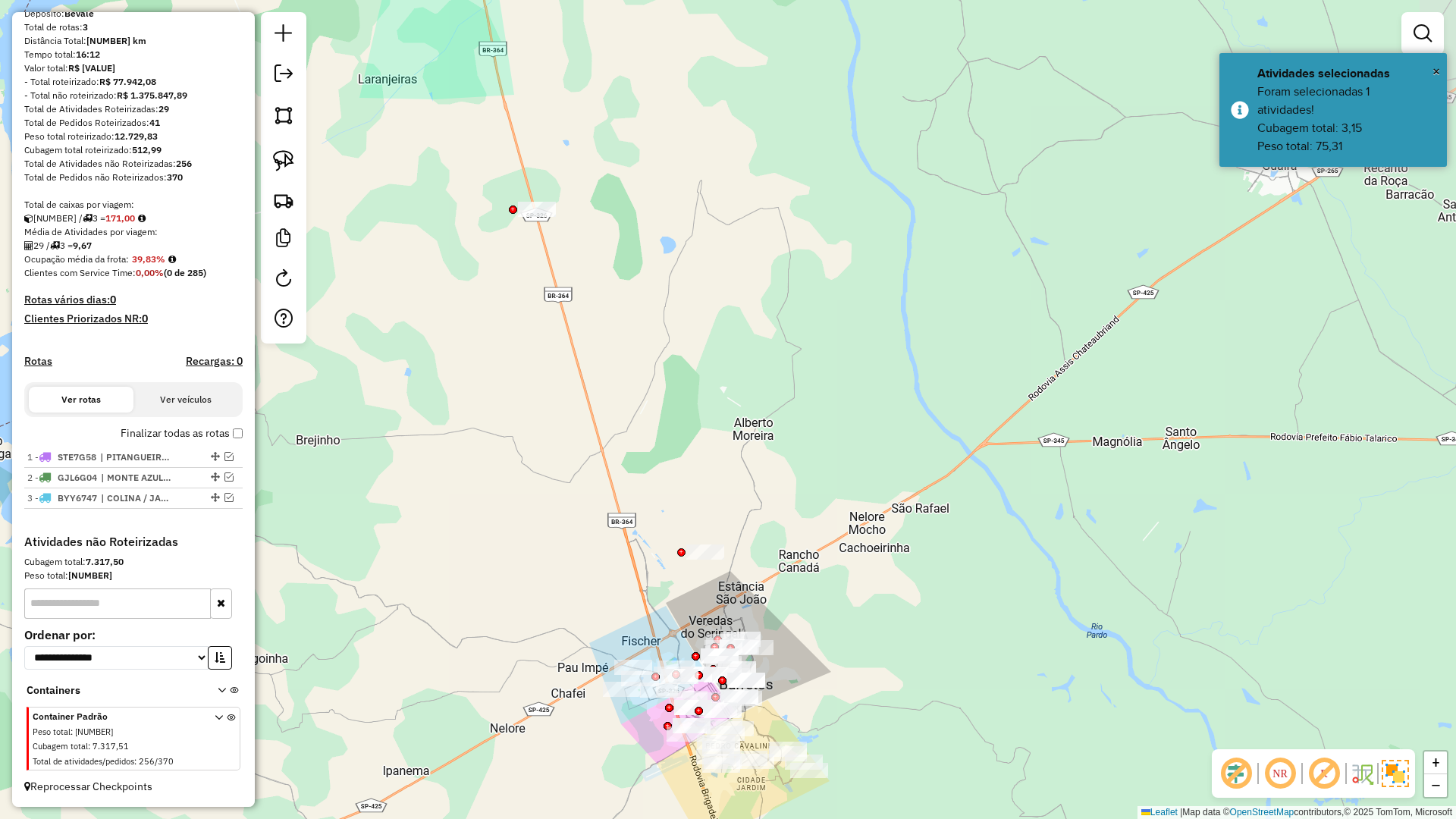click 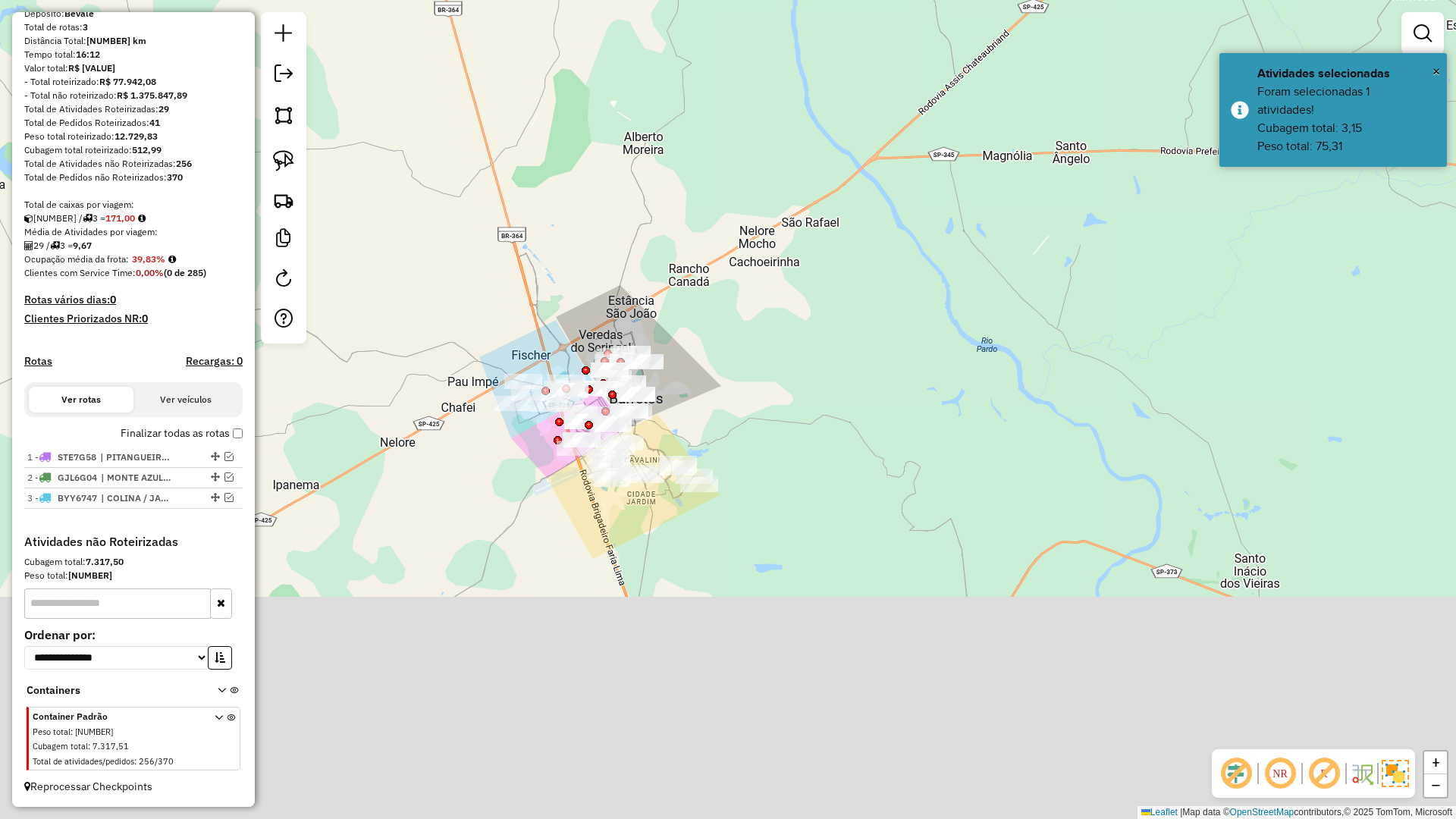 drag, startPoint x: 648, startPoint y: 430, endPoint x: 584, endPoint y: 260, distance: 181.648 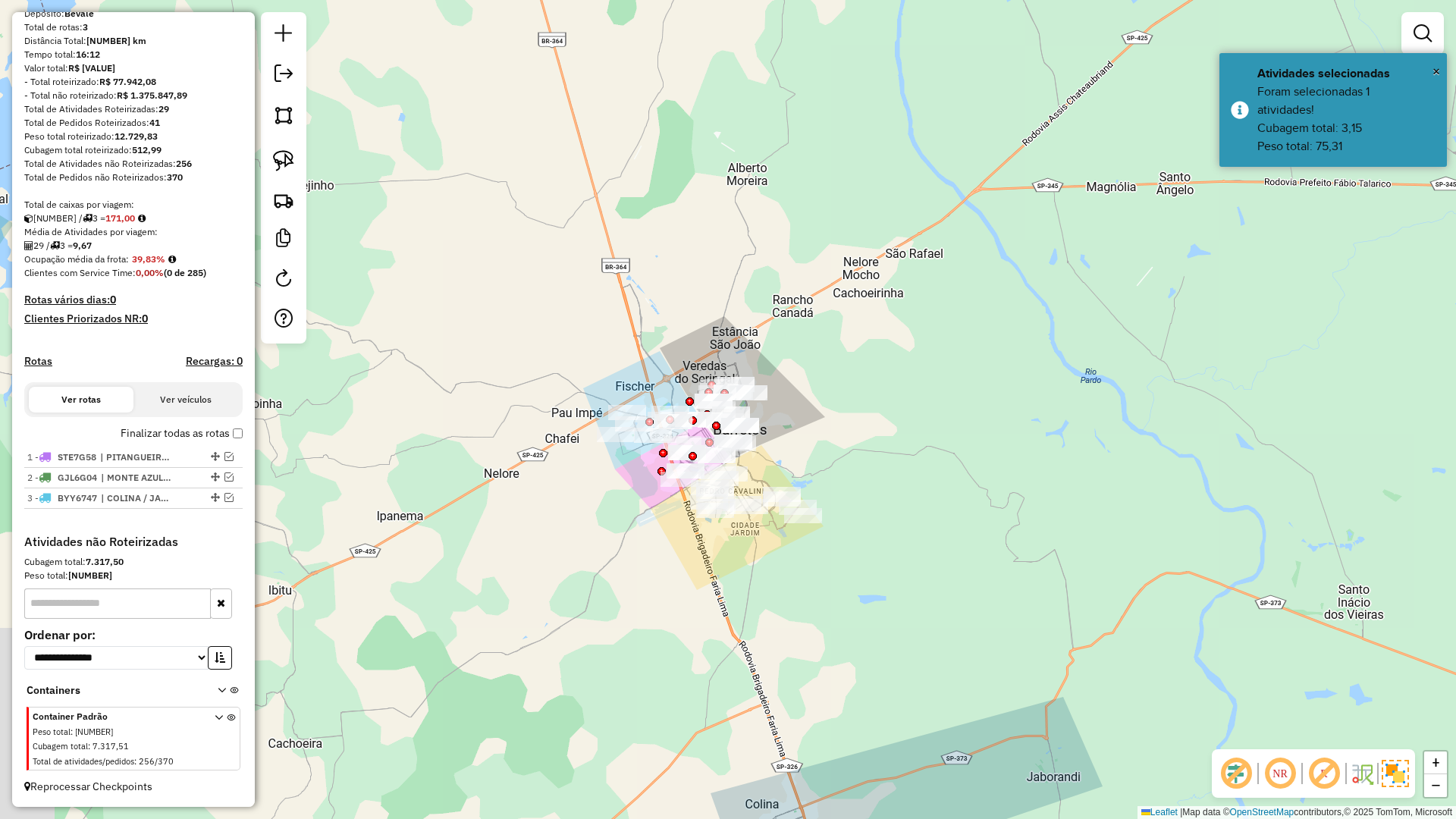 drag, startPoint x: 597, startPoint y: 458, endPoint x: 736, endPoint y: 577, distance: 182.98087 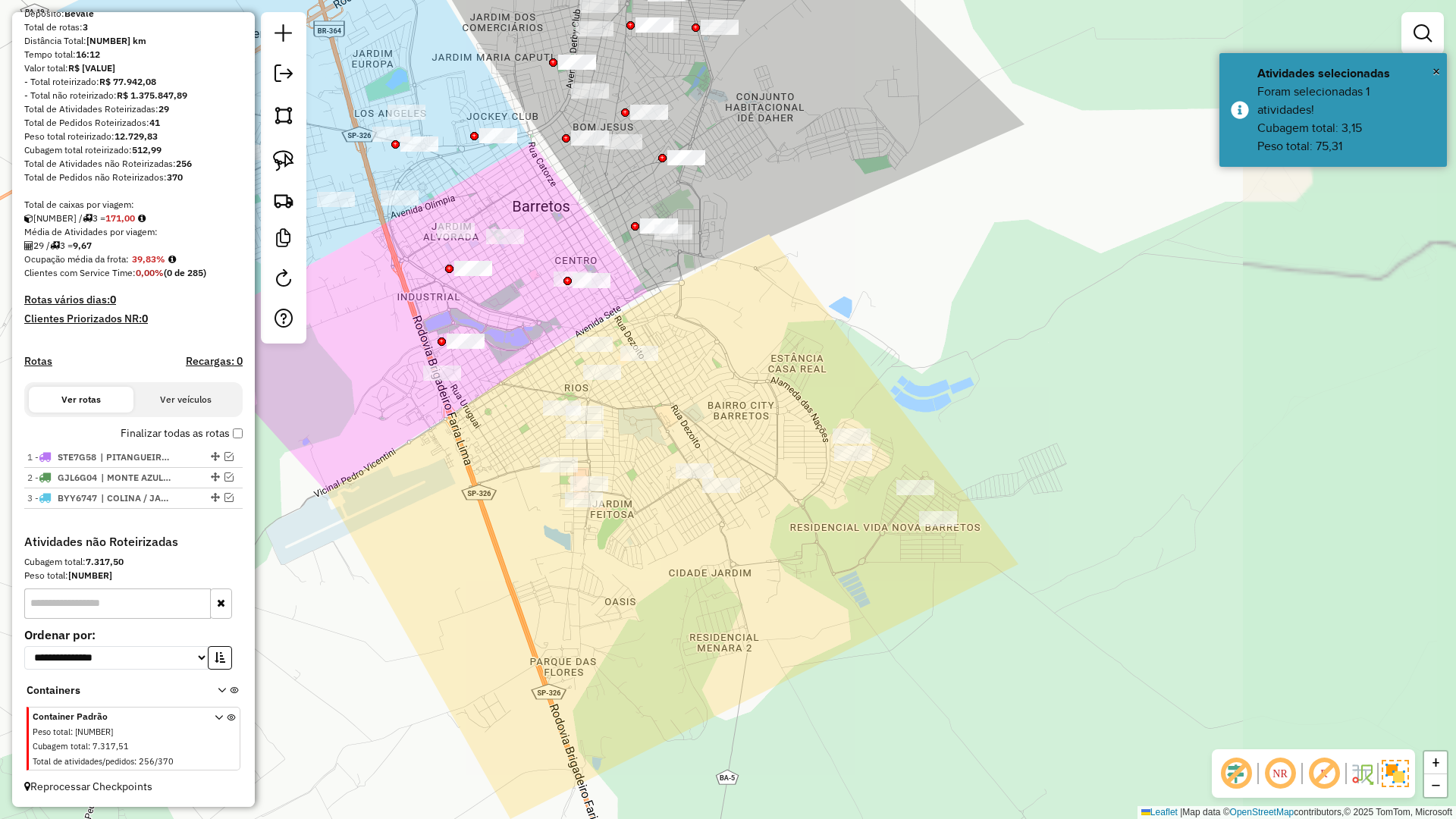 drag, startPoint x: 791, startPoint y: 595, endPoint x: 561, endPoint y: 557, distance: 233.118 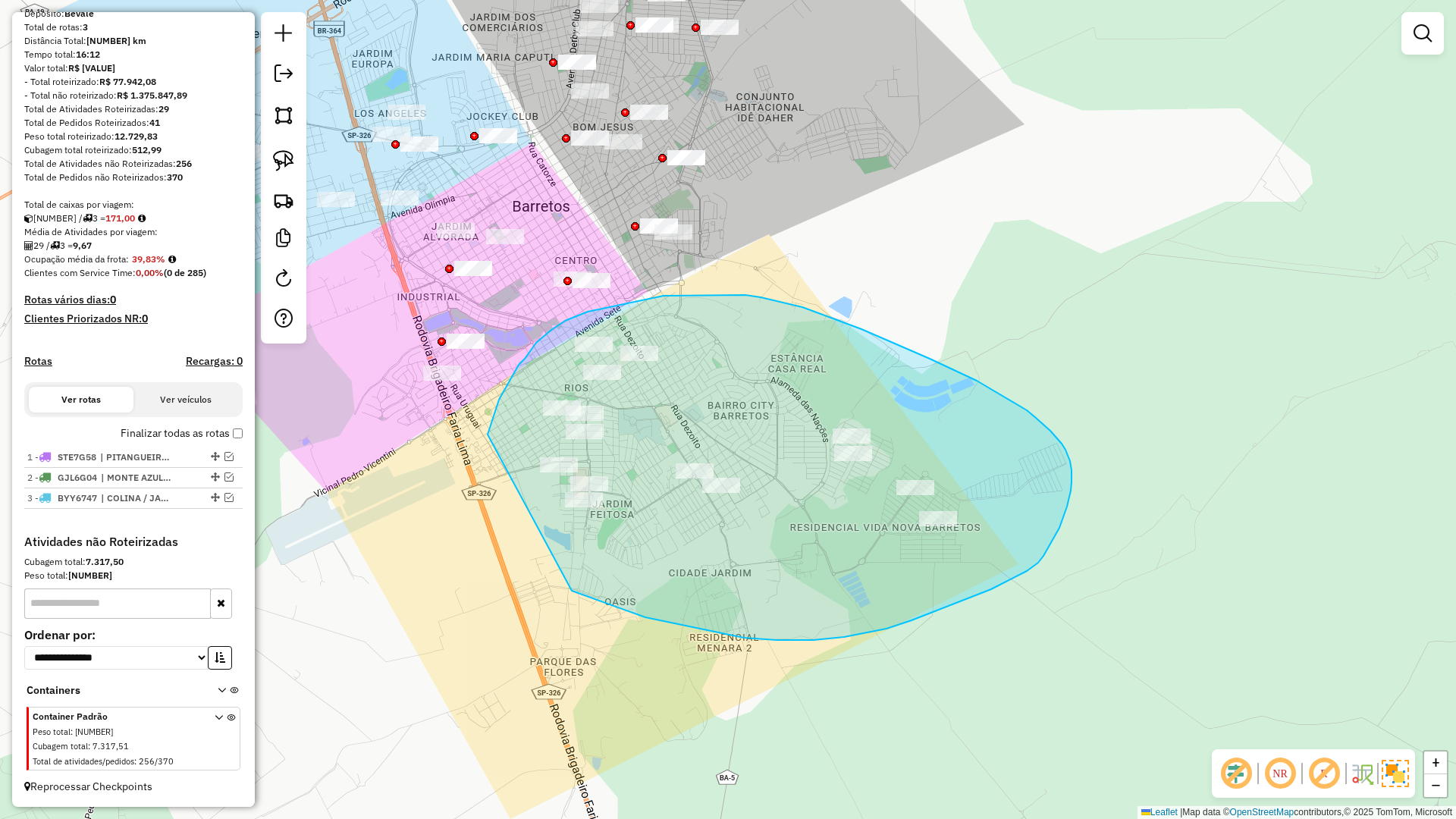 drag, startPoint x: 579, startPoint y: 594, endPoint x: 484, endPoint y: 457, distance: 166.715 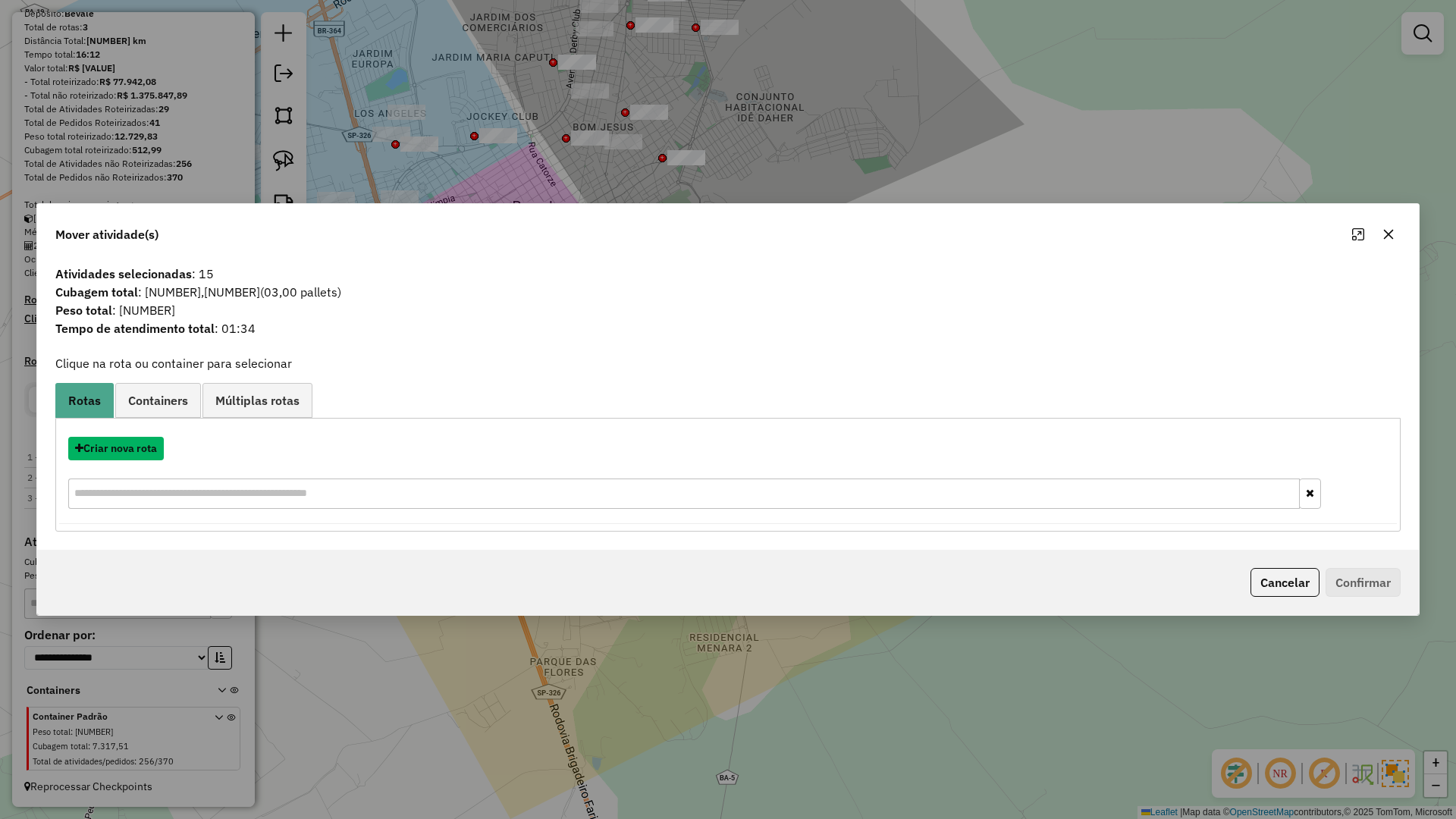 click on "Criar nova rota" at bounding box center (116, 448) 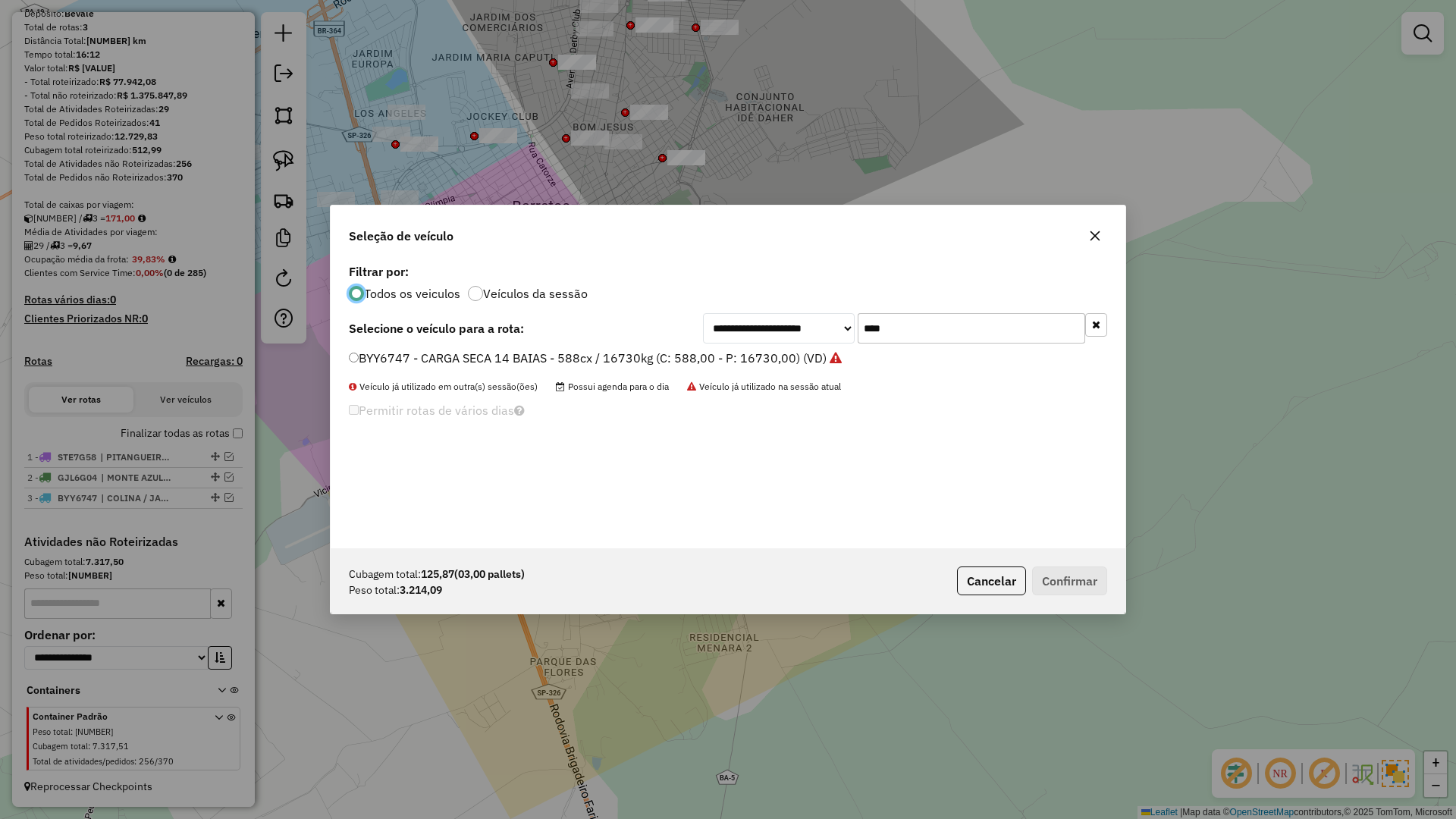 scroll, scrollTop: 8, scrollLeft: 5, axis: both 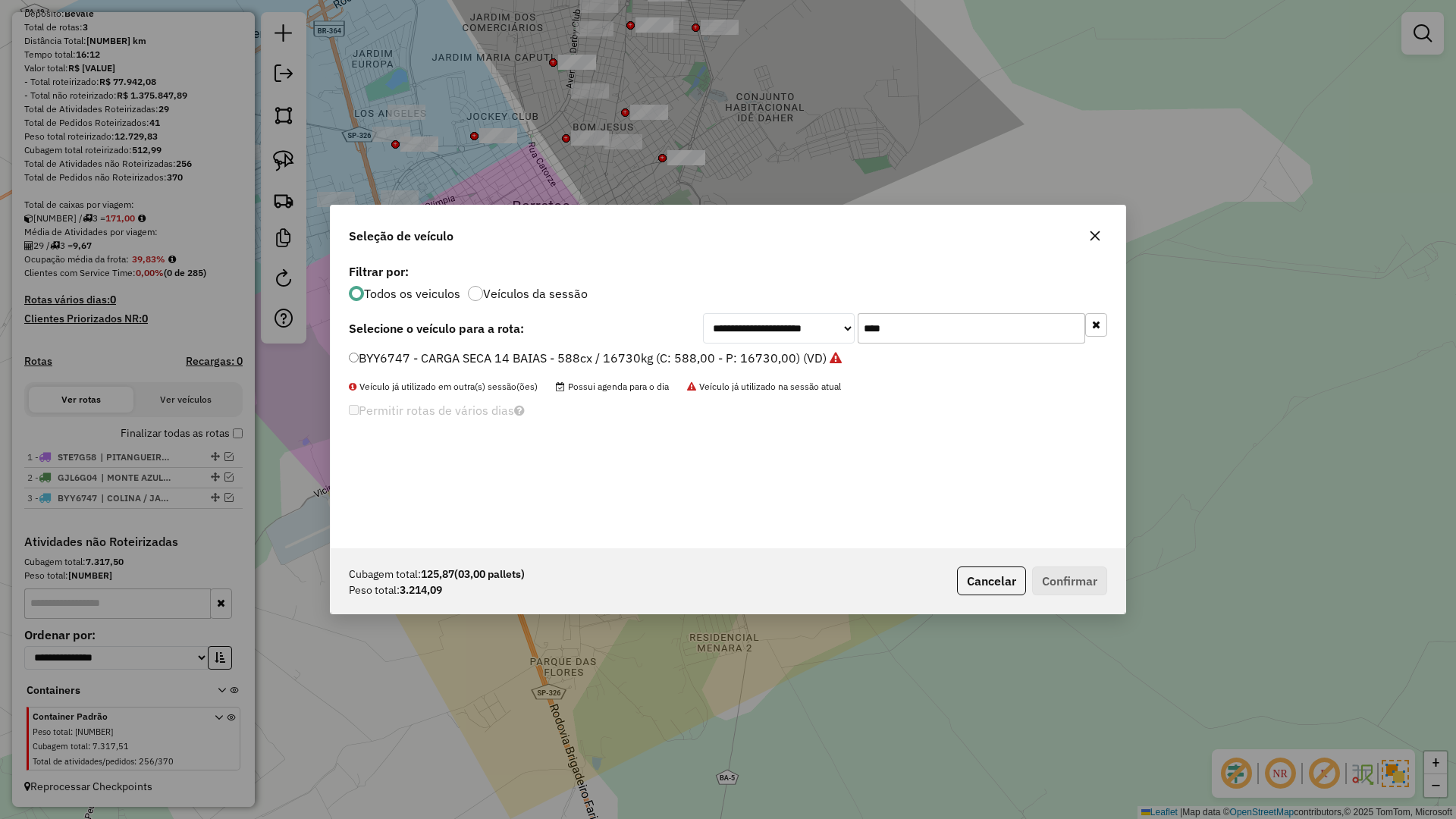 click on "****" 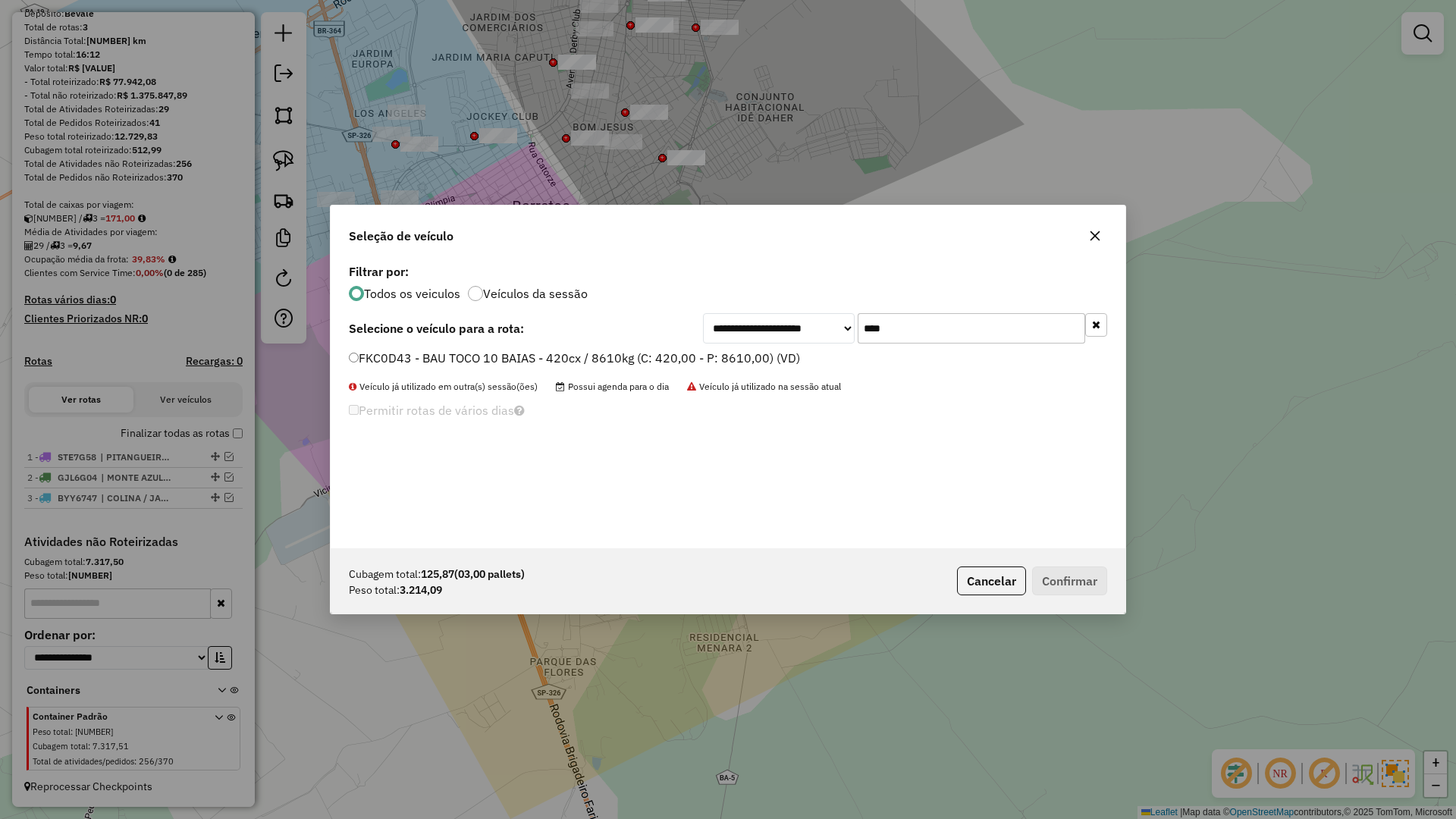 type on "****" 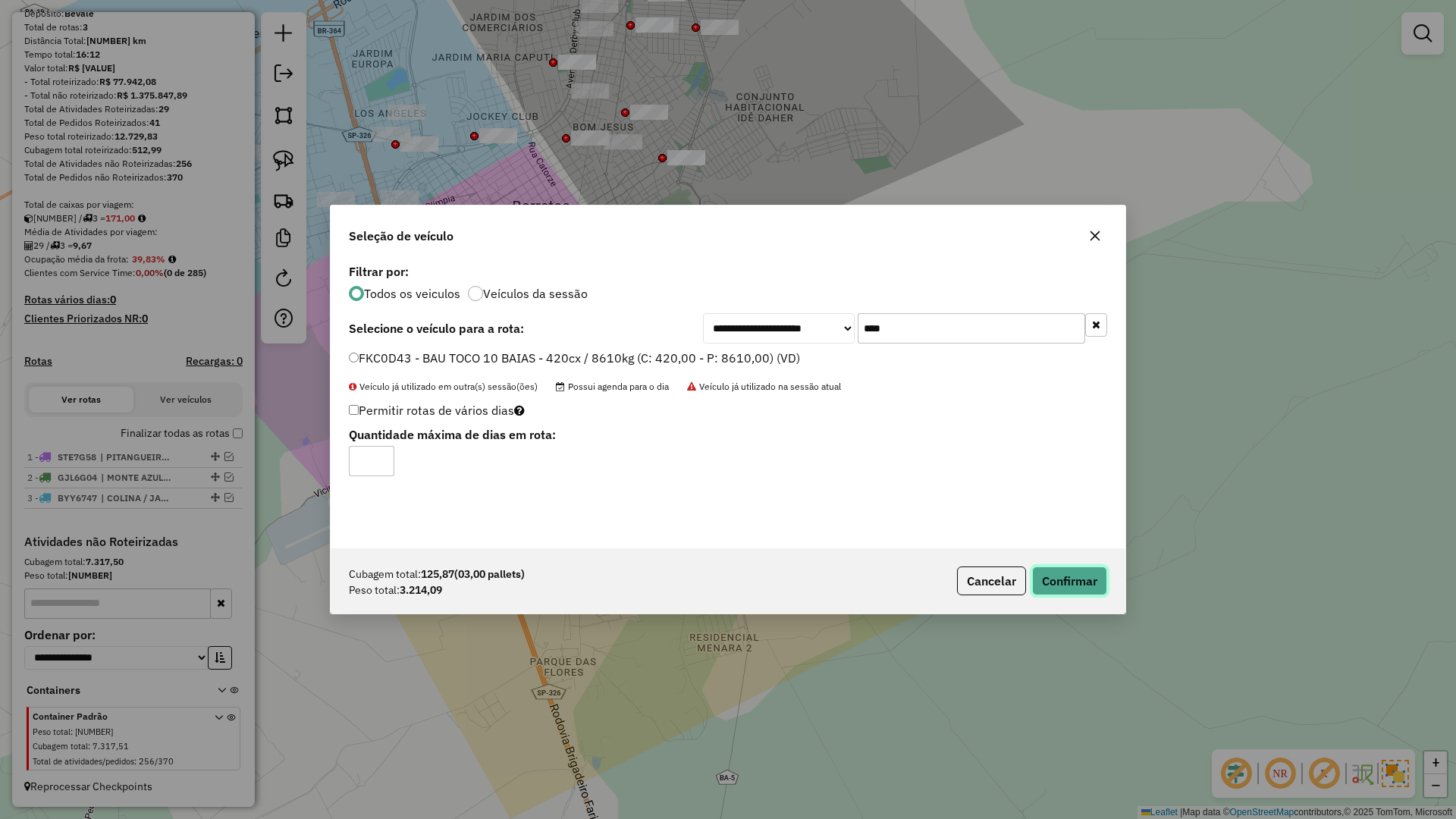 click on "Confirmar" 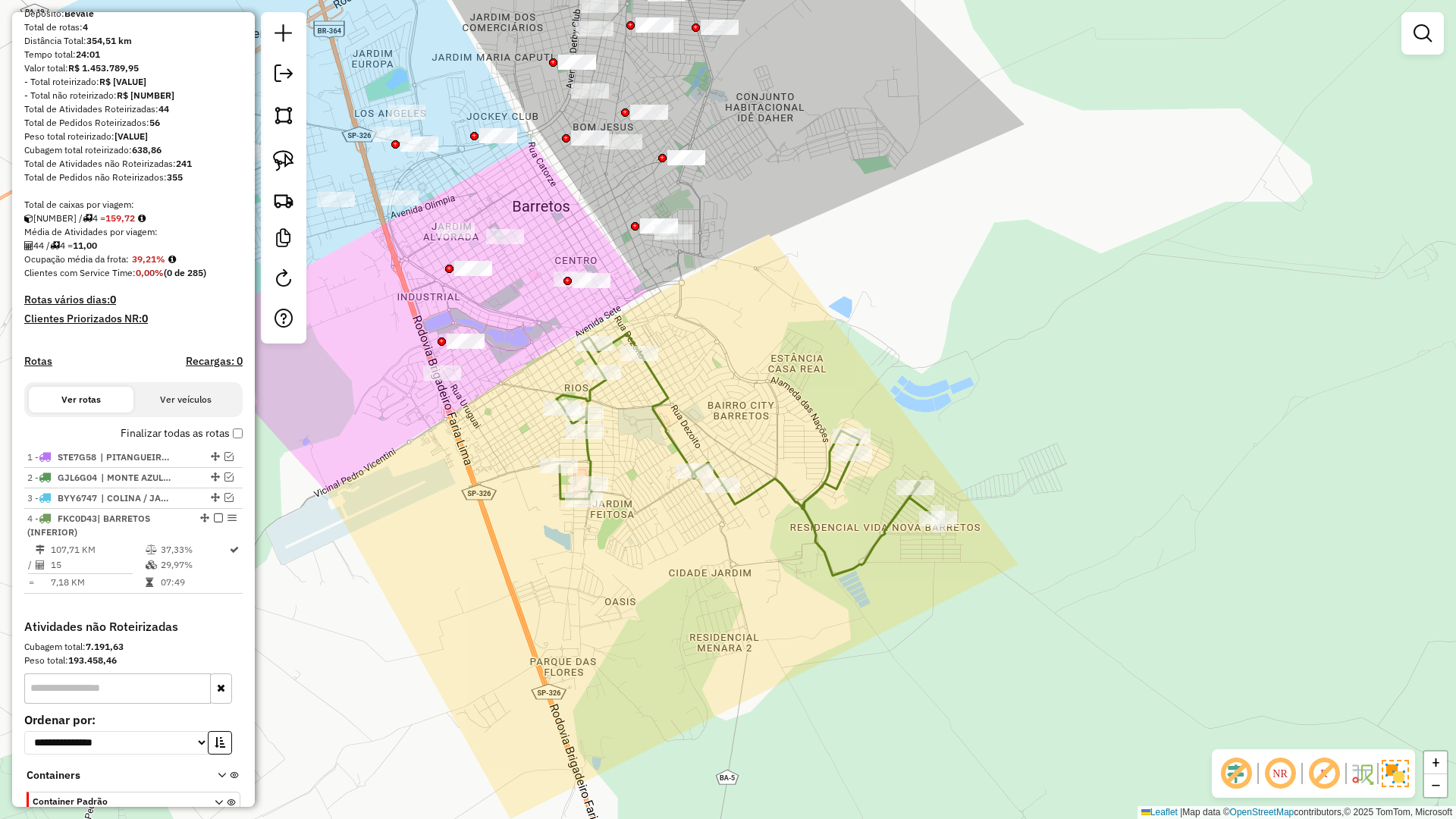 scroll, scrollTop: 232, scrollLeft: 0, axis: vertical 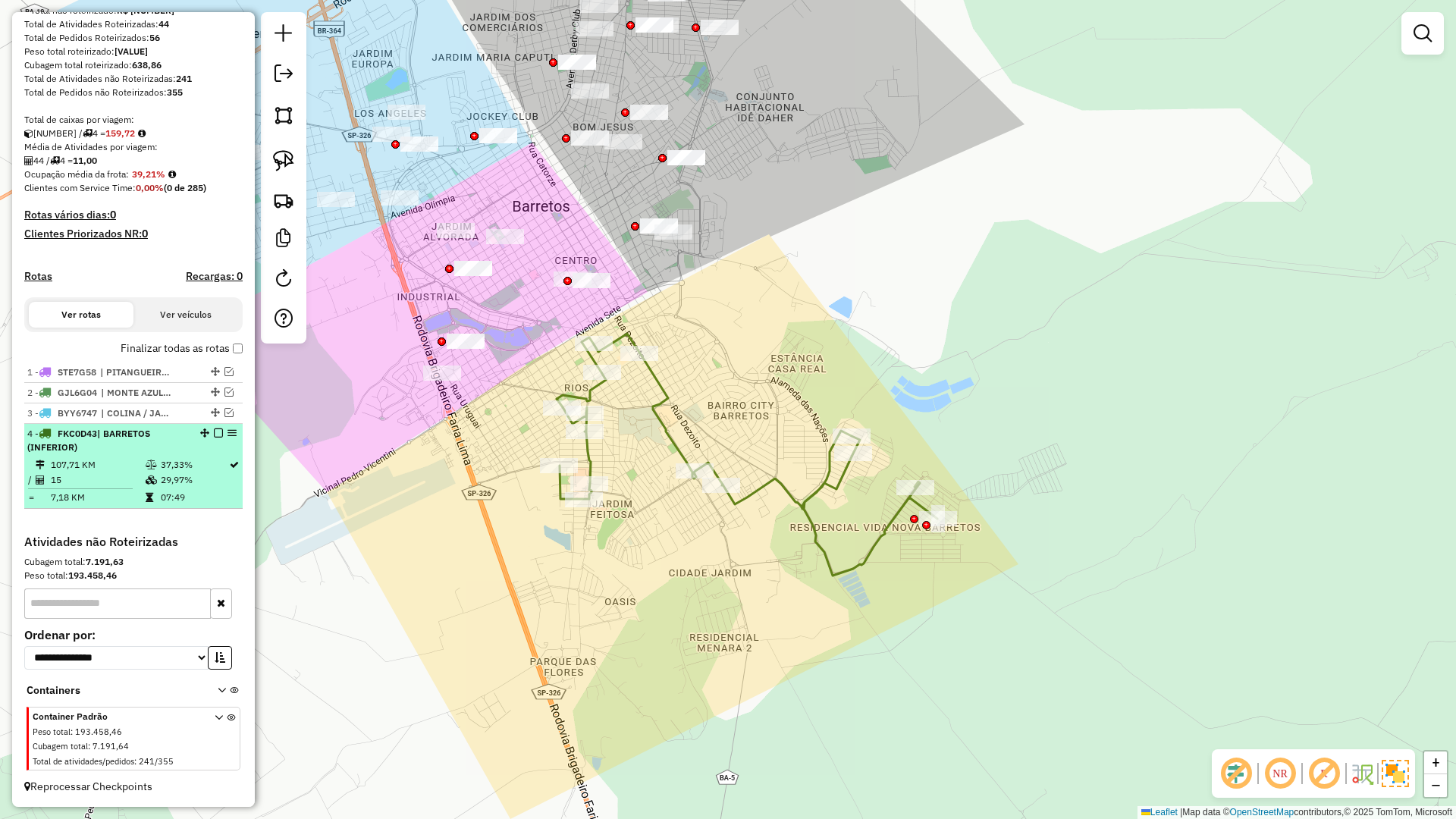 click at bounding box center (214, 433) 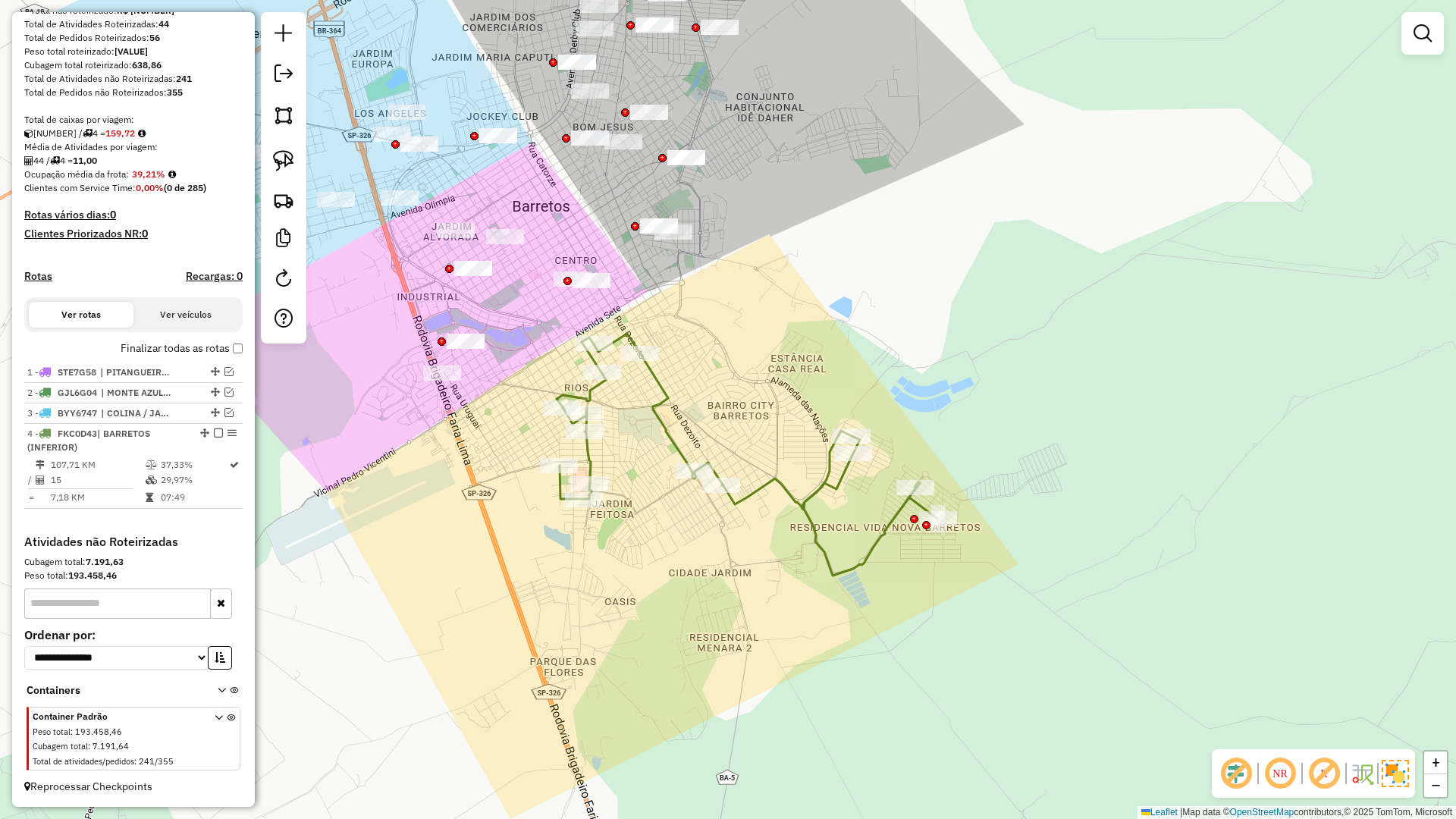 select on "**********" 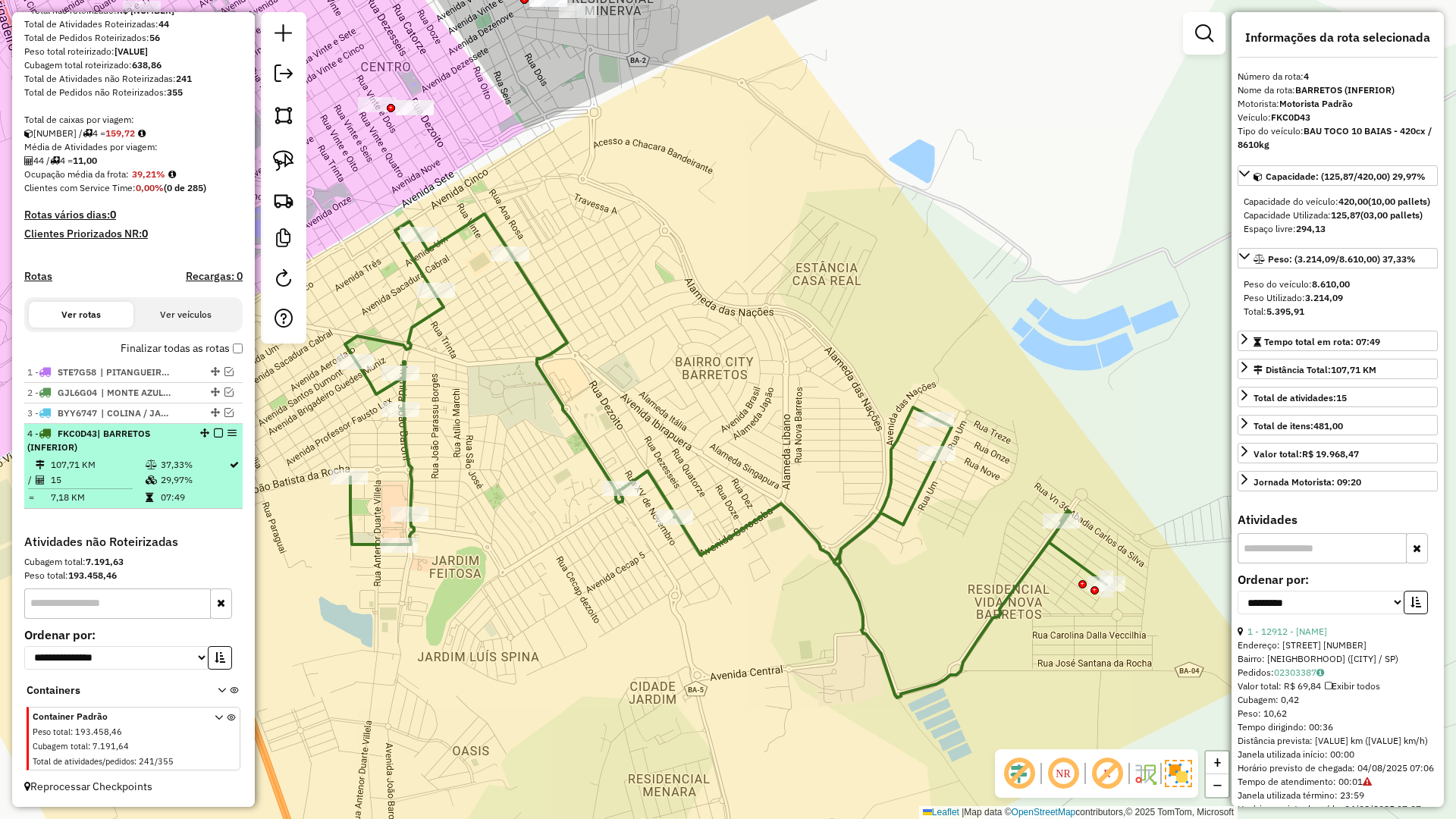 click at bounding box center [218, 433] 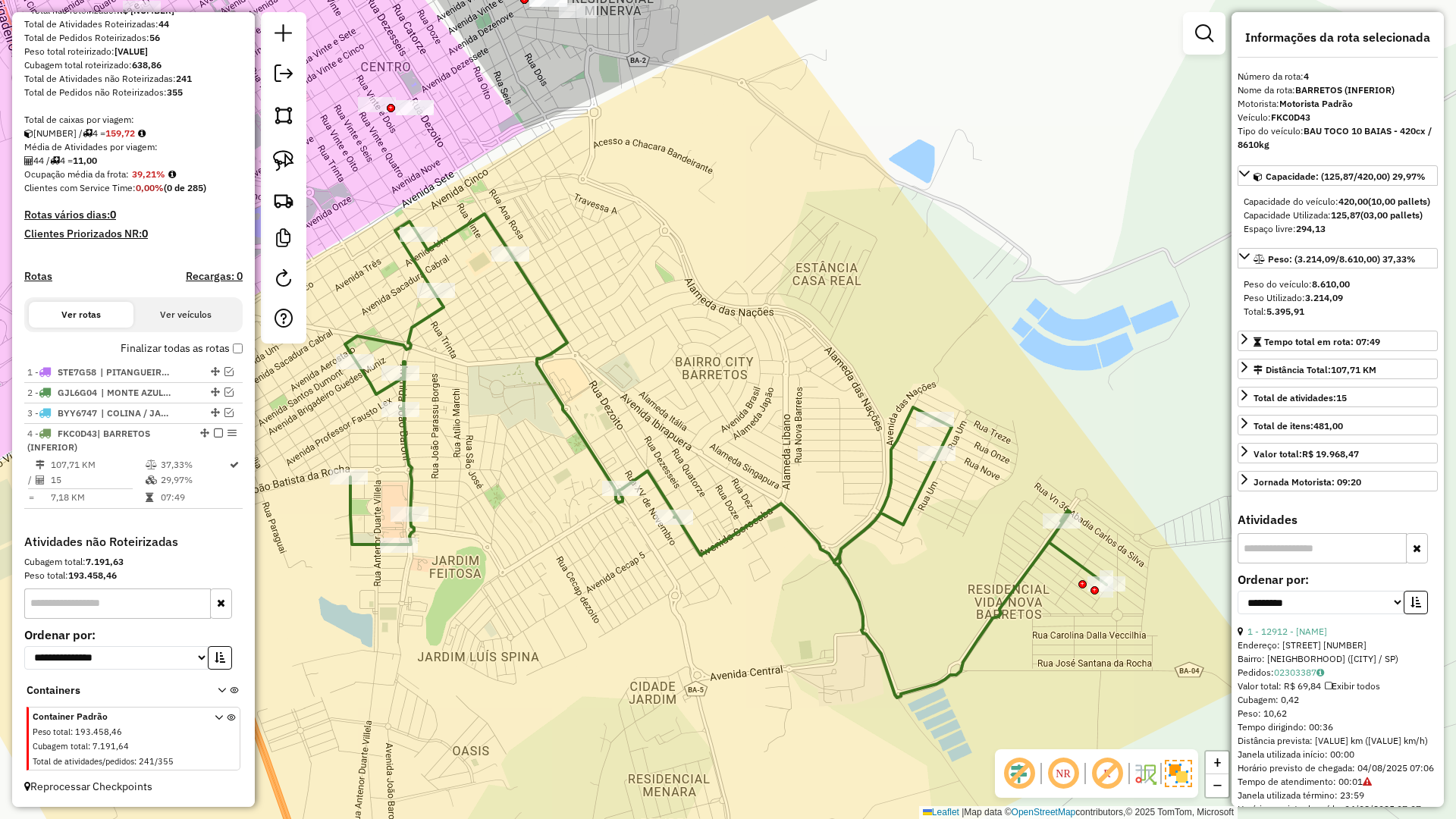 scroll, scrollTop: 168, scrollLeft: 0, axis: vertical 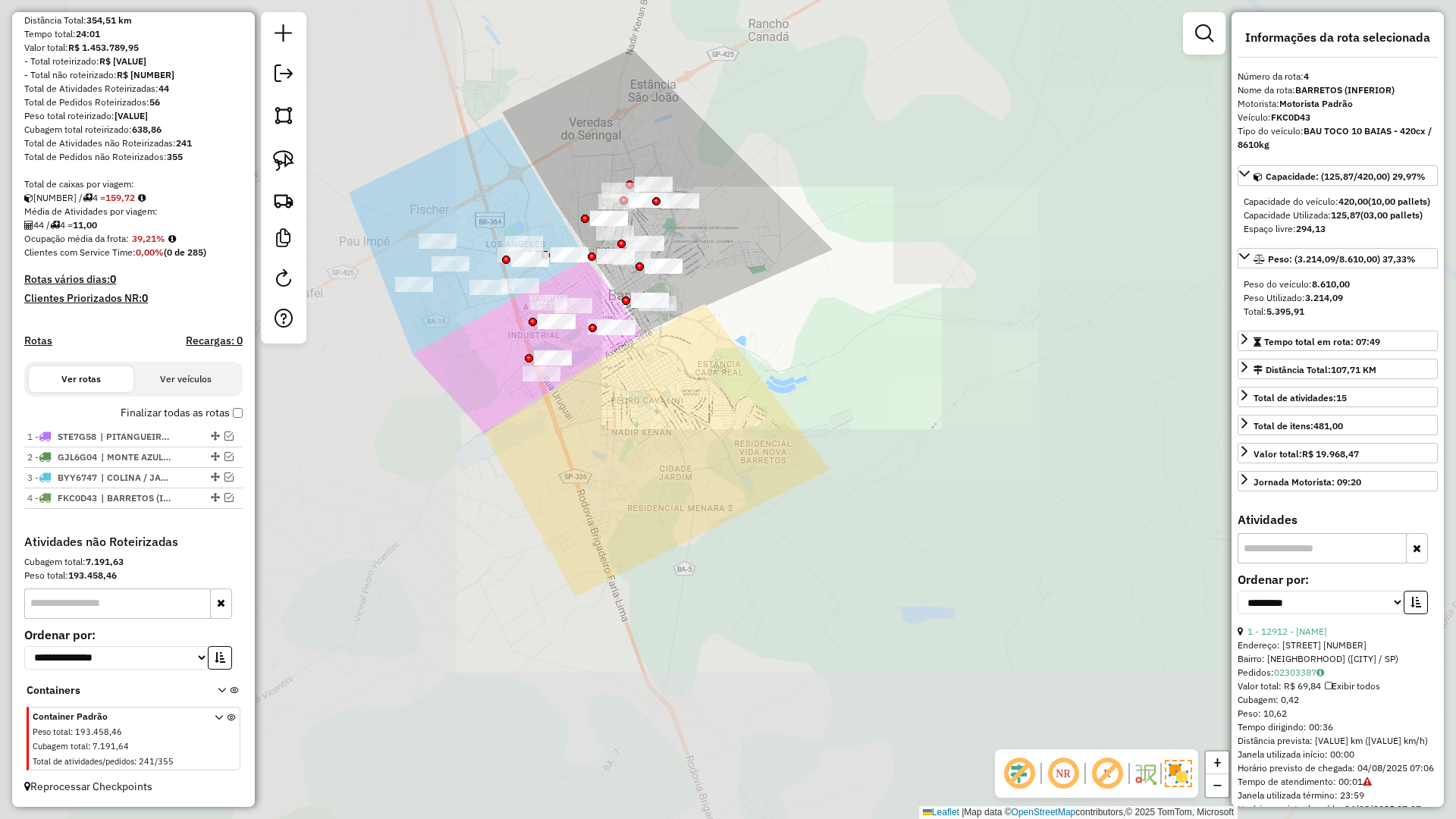 drag, startPoint x: 736, startPoint y: 512, endPoint x: 899, endPoint y: 335, distance: 240.62003 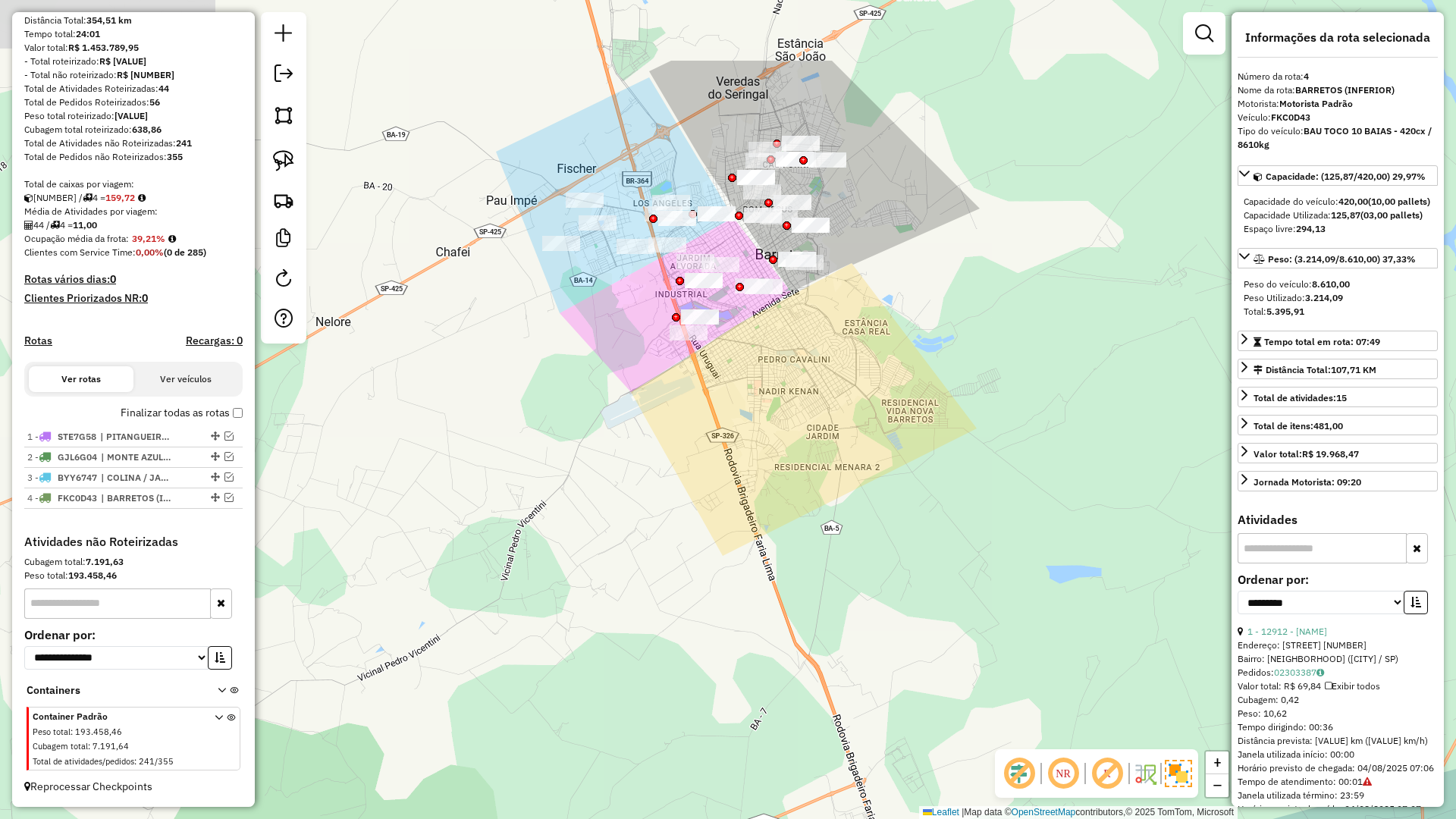 drag, startPoint x: 835, startPoint y: 486, endPoint x: 839, endPoint y: 651, distance: 165.04848 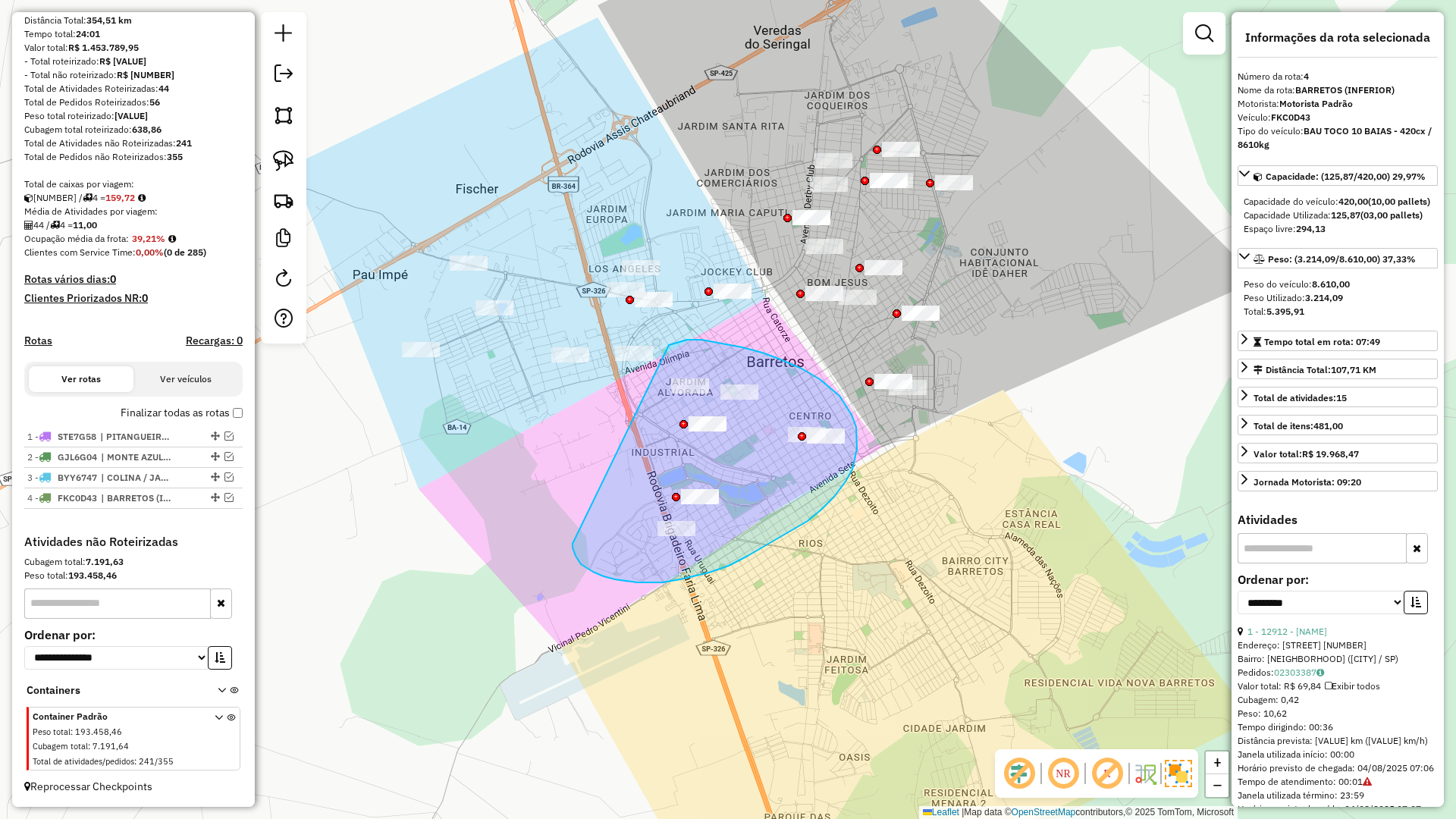 drag, startPoint x: 623, startPoint y: 581, endPoint x: 669, endPoint y: 345, distance: 240.44126 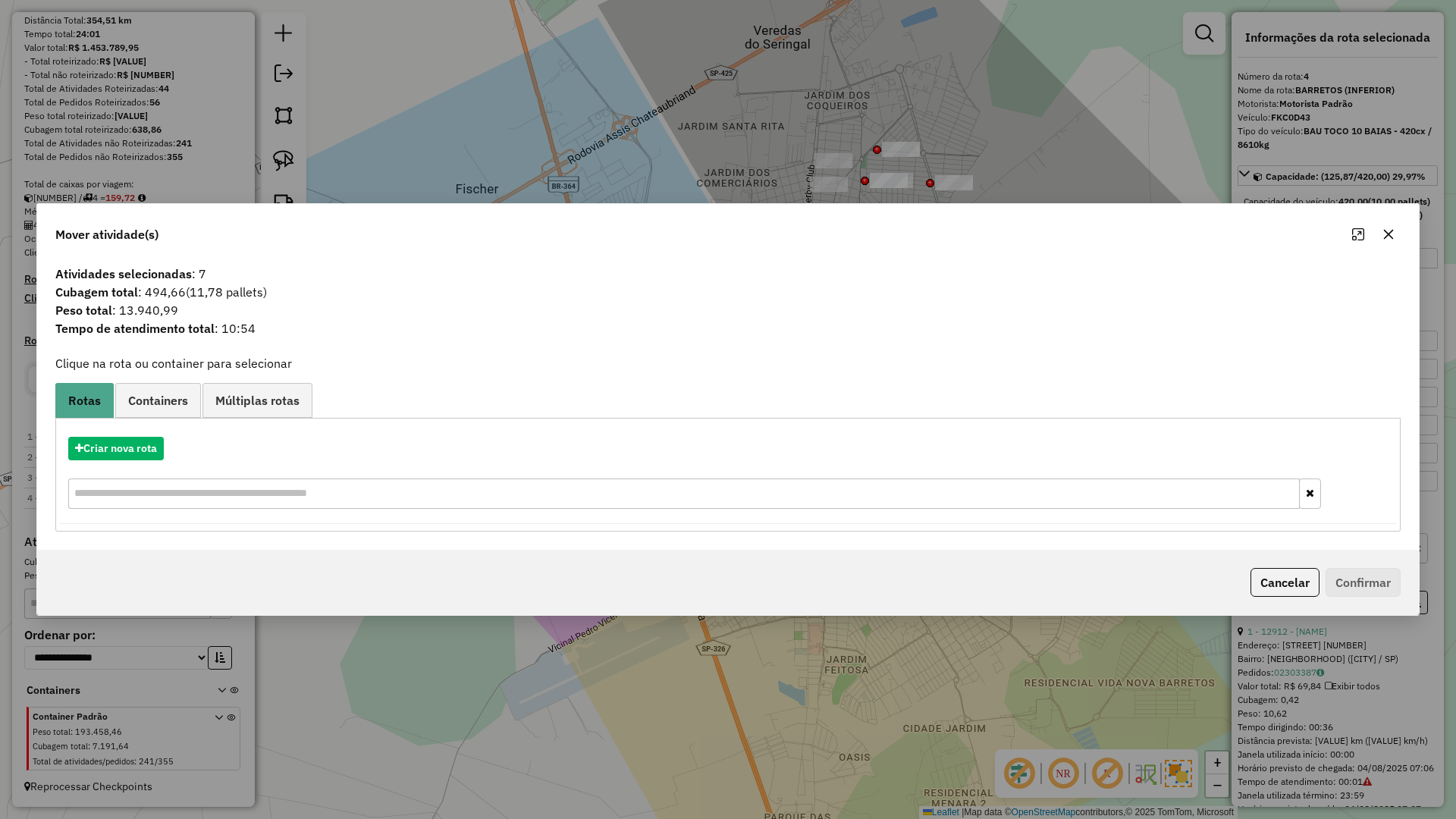 drag, startPoint x: 1387, startPoint y: 239, endPoint x: 1019, endPoint y: 351, distance: 384.6661 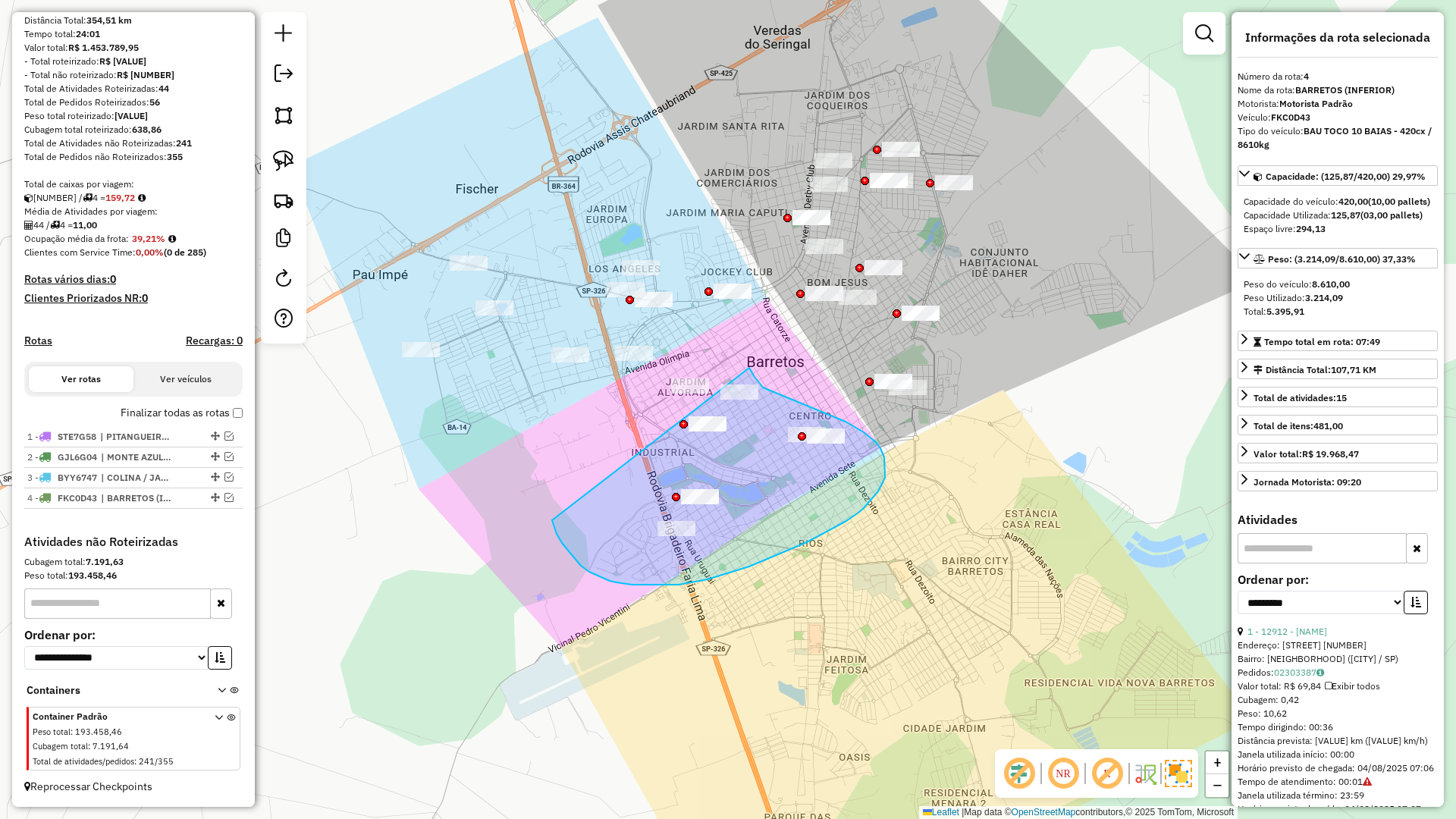 drag, startPoint x: 562, startPoint y: 543, endPoint x: 749, endPoint y: 368, distance: 256.11326 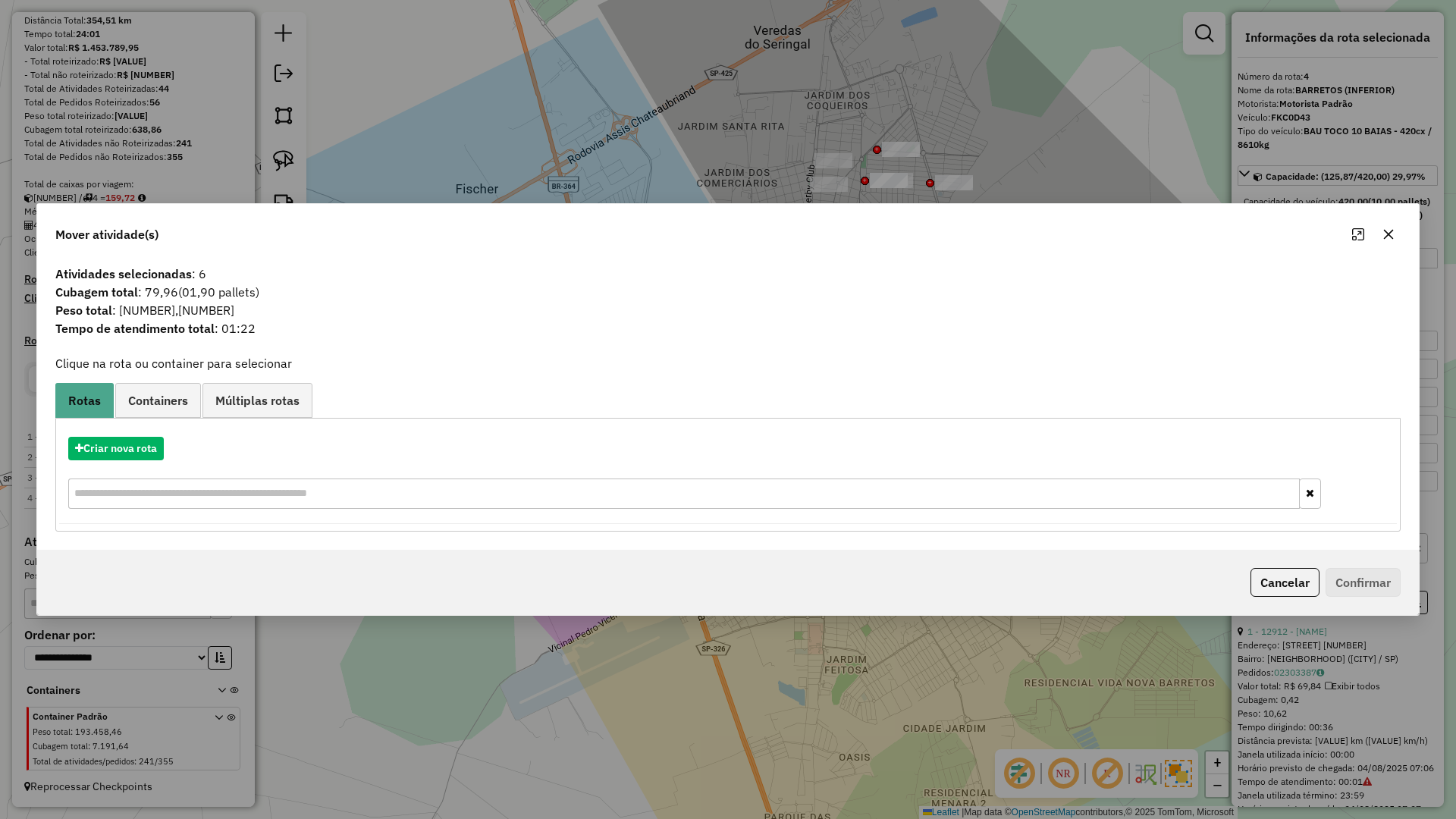 drag, startPoint x: 1390, startPoint y: 231, endPoint x: 985, endPoint y: 300, distance: 410.83573 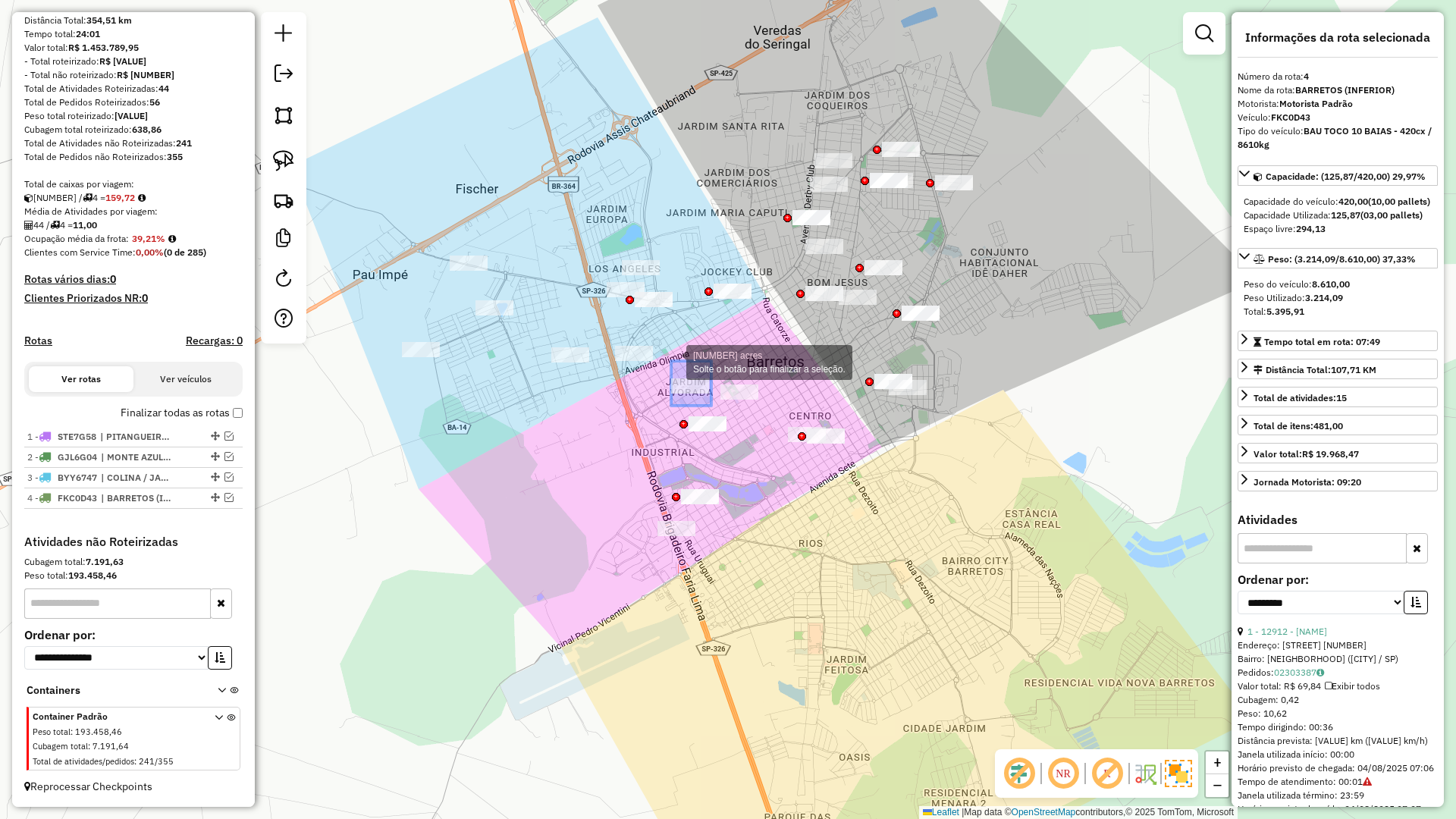 drag, startPoint x: 684, startPoint y: 371, endPoint x: 672, endPoint y: 362, distance: 15 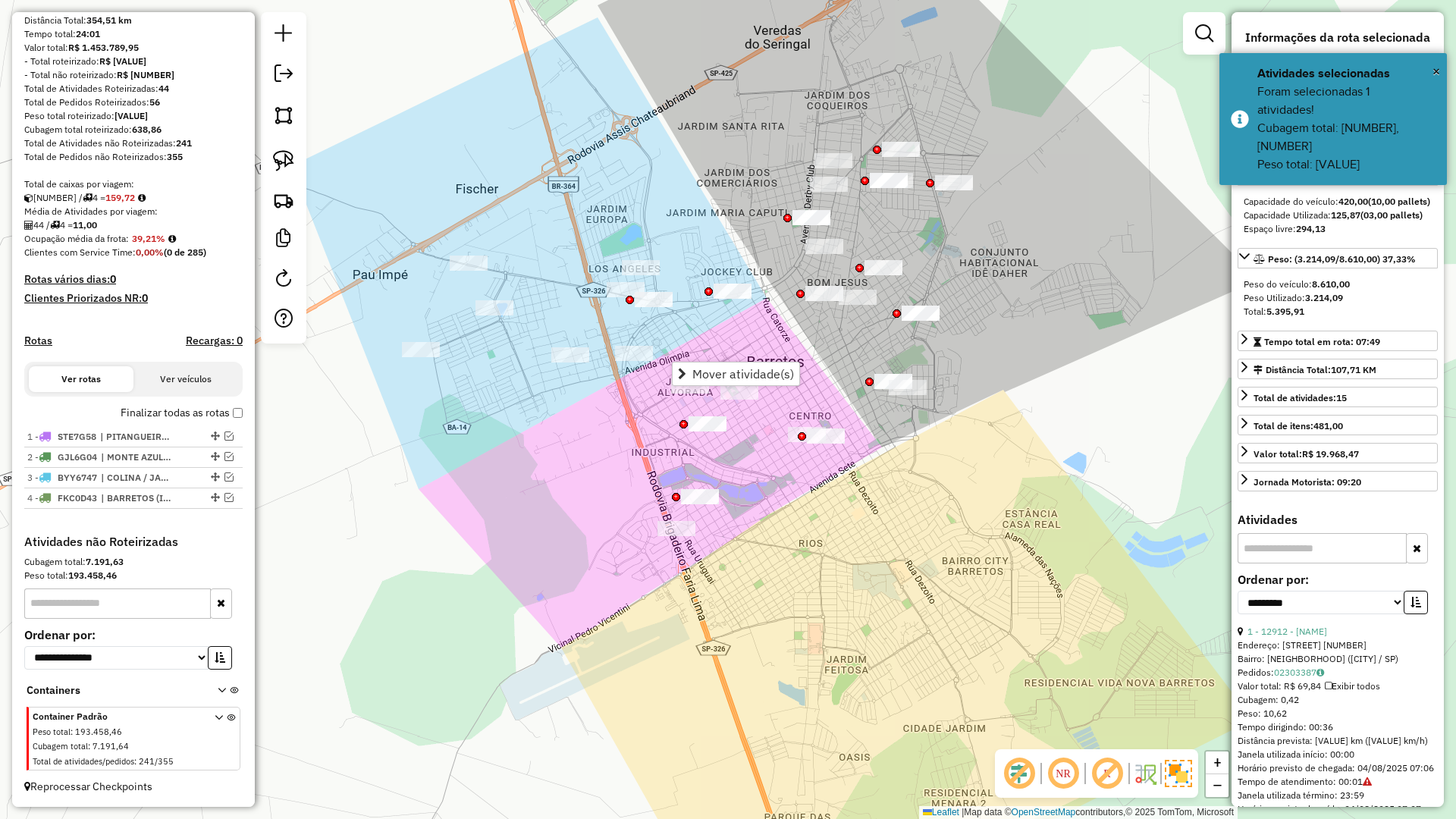click on "Janela de atendimento Grade de atendimento Capacidade Transportadoras Veículos Cliente Pedidos  Rotas Selecione os dias de semana para filtrar as janelas de atendimento  Seg   Ter   Qua   Qui   Sex   Sáb   Dom  Informe o período da janela de atendimento: De: Até:  Filtrar exatamente a janela do cliente  Considerar janela de atendimento padrão  Selecione os dias de semana para filtrar as grades de atendimento  Seg   Ter   Qua   Qui   Sex   Sáb   Dom   Considerar clientes sem dia de atendimento cadastrado  Clientes fora do dia de atendimento selecionado Filtrar as atividades entre os valores definidos abaixo:  Peso mínimo:   Peso máximo:   Cubagem mínima:   Cubagem máxima:   De:   Até:  Filtrar as atividades entre o tempo de atendimento definido abaixo:  De:   Até:   Considerar capacidade total dos clientes não roteirizados Transportadora: Selecione um ou mais itens Tipo de veículo: Selecione um ou mais itens Veículo: Selecione um ou mais itens Motorista: Selecione um ou mais itens Nome: Rótulo:" 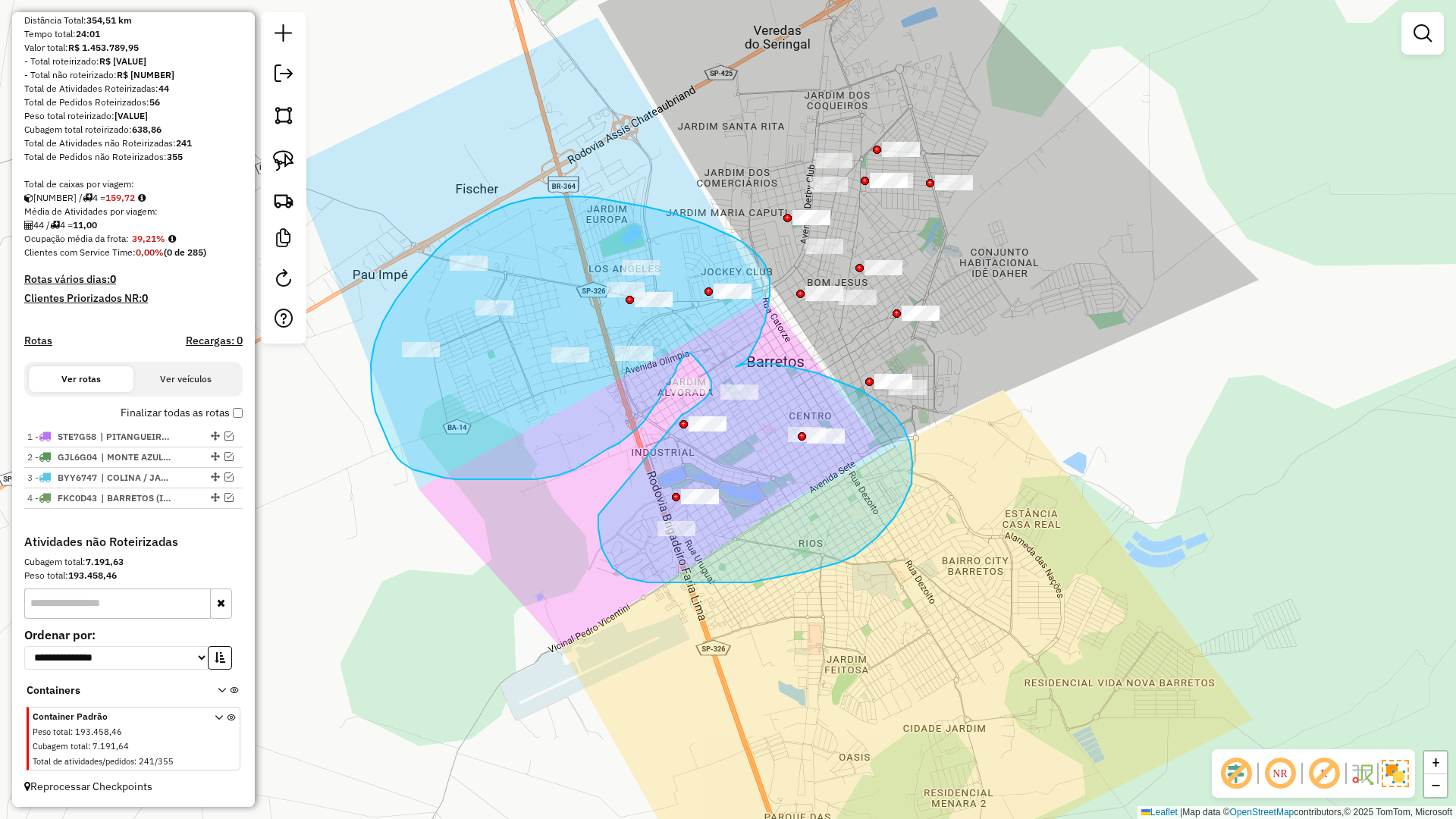 drag, startPoint x: 598, startPoint y: 515, endPoint x: 682, endPoint y: 415, distance: 130.5986 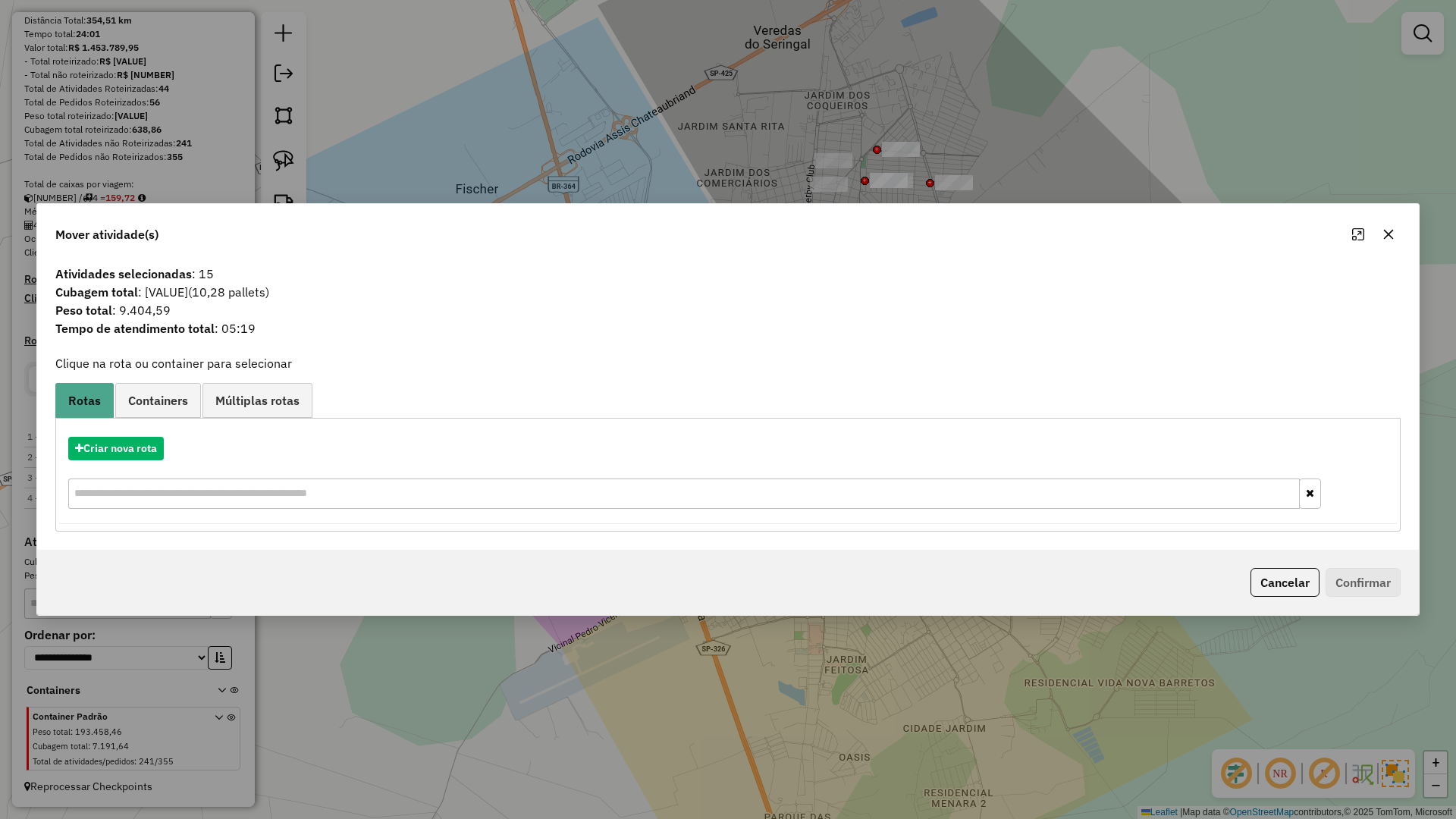drag, startPoint x: 1401, startPoint y: 231, endPoint x: 1370, endPoint y: 244, distance: 33.61547 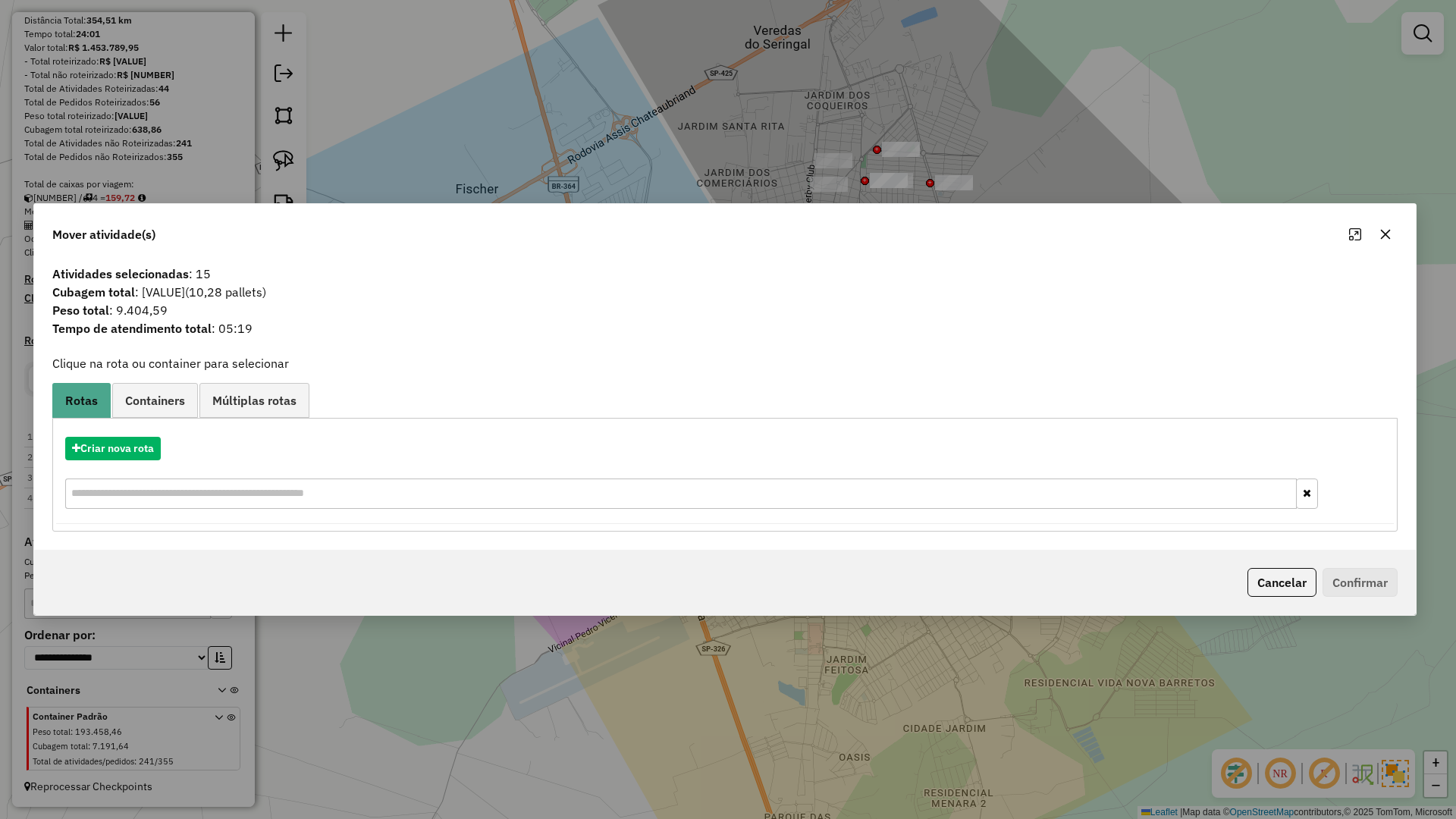 click 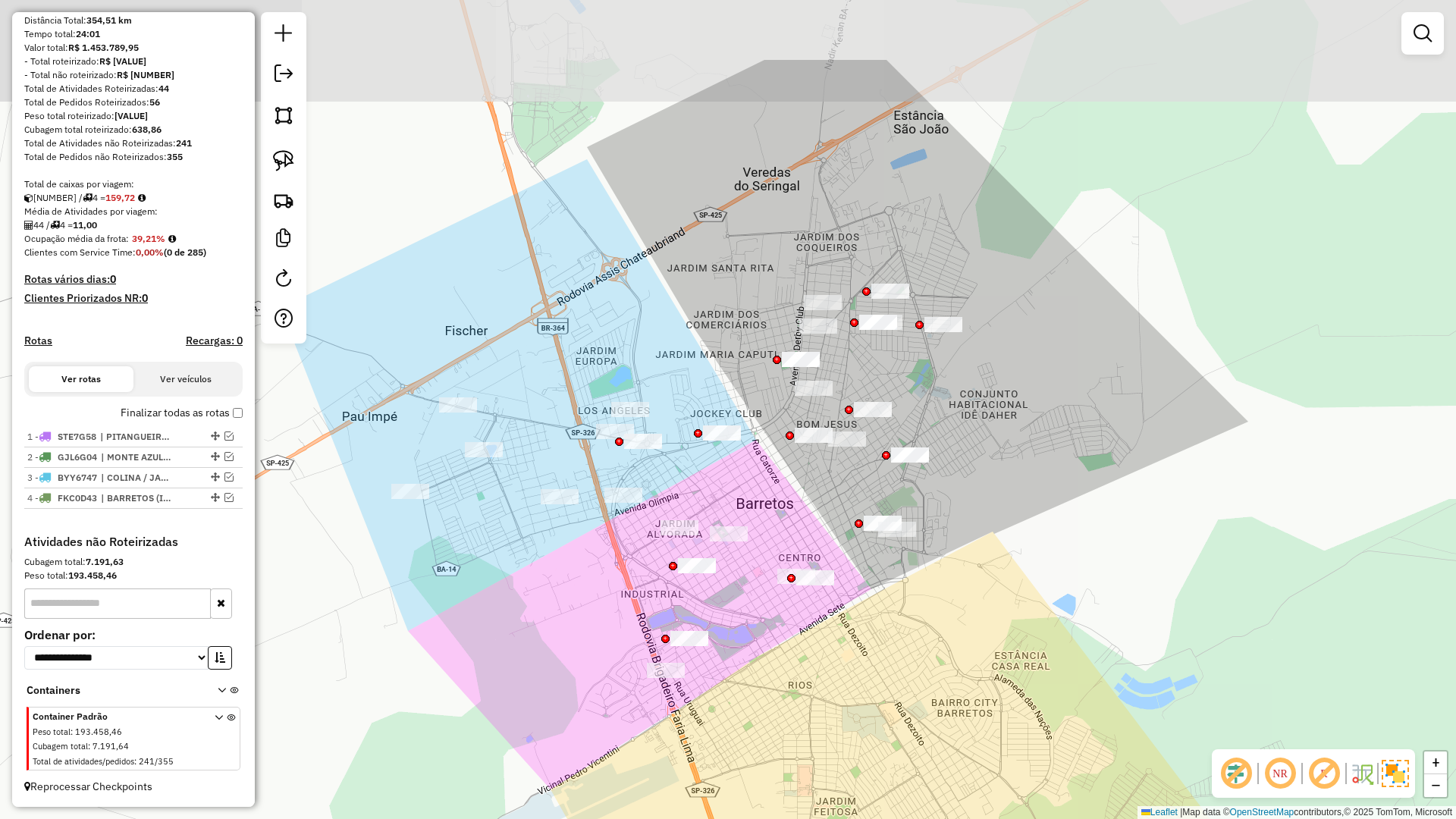 drag, startPoint x: 622, startPoint y: 464, endPoint x: 615, endPoint y: 598, distance: 134.18271 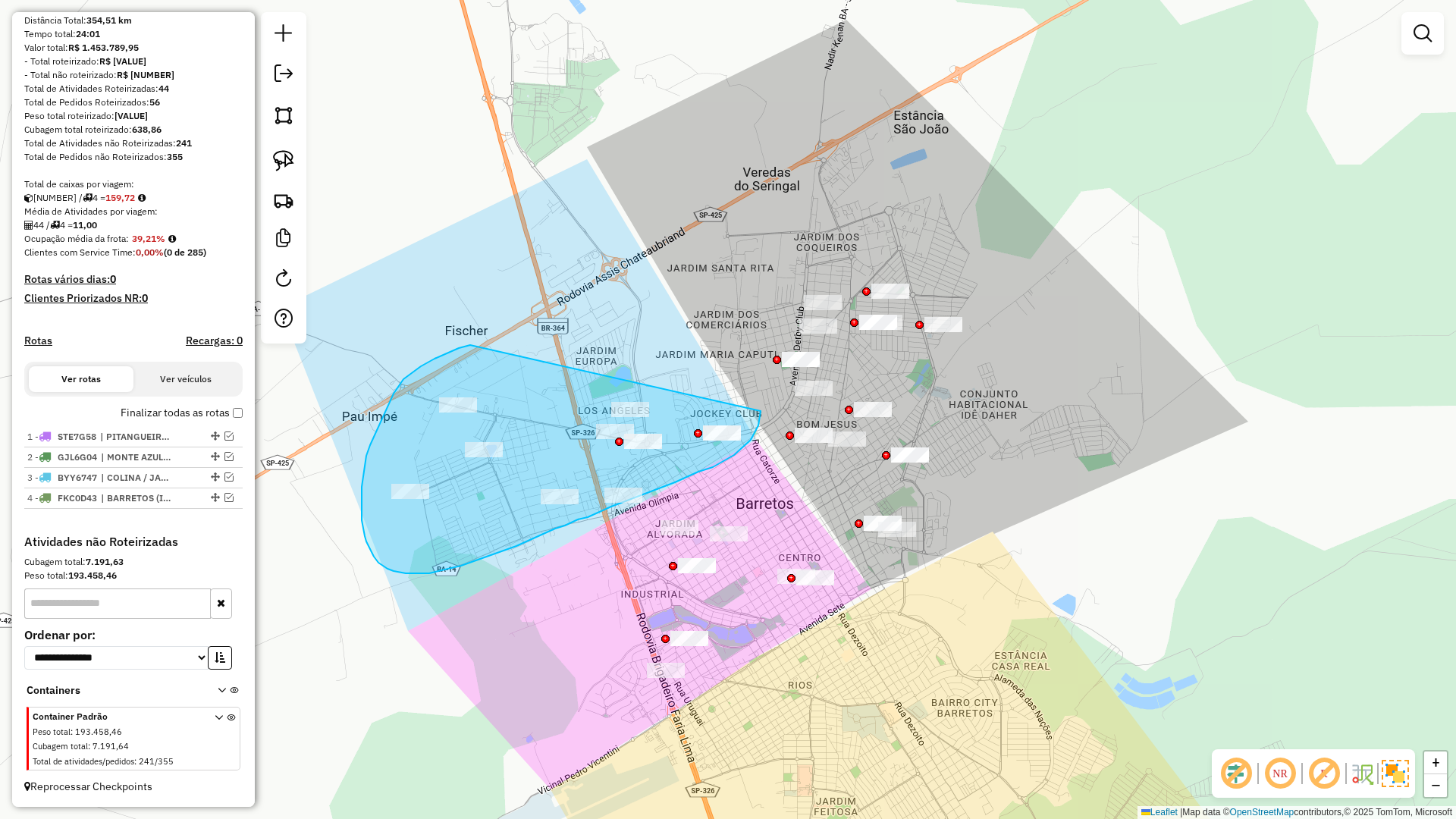 drag, startPoint x: 467, startPoint y: 346, endPoint x: 761, endPoint y: 411, distance: 301.0997 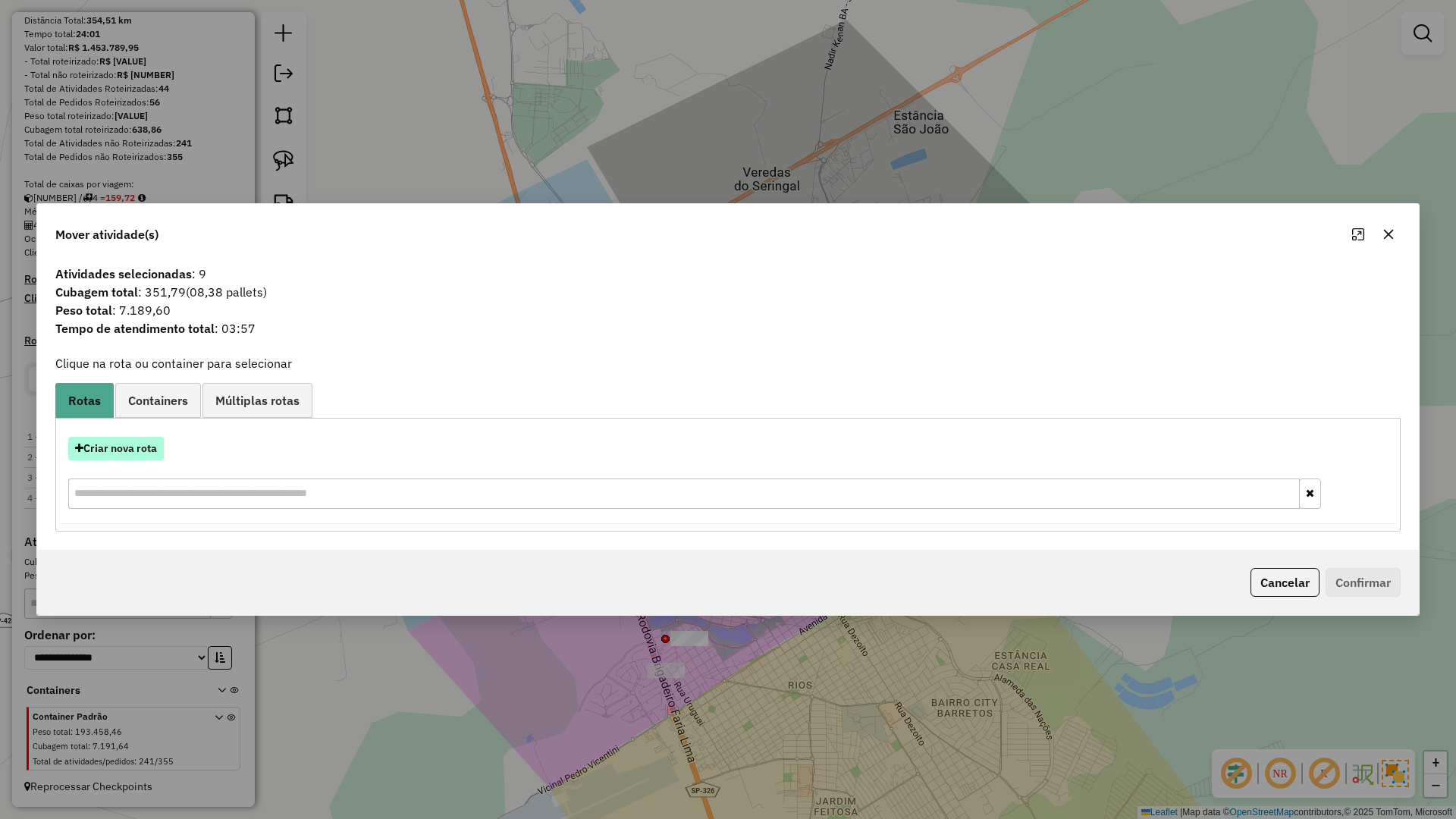 click on "Criar nova rota" at bounding box center [116, 448] 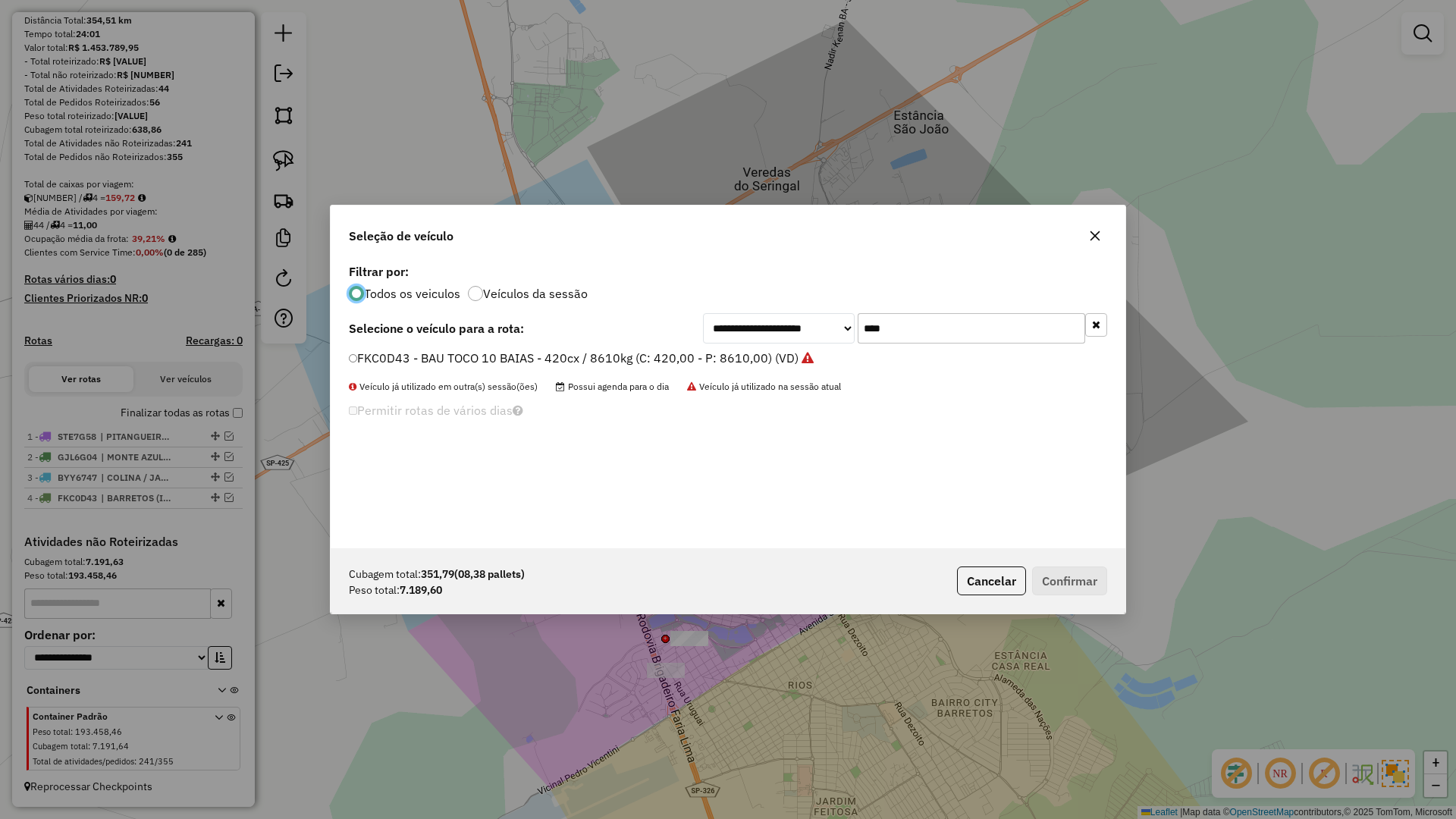 scroll, scrollTop: 8, scrollLeft: 5, axis: both 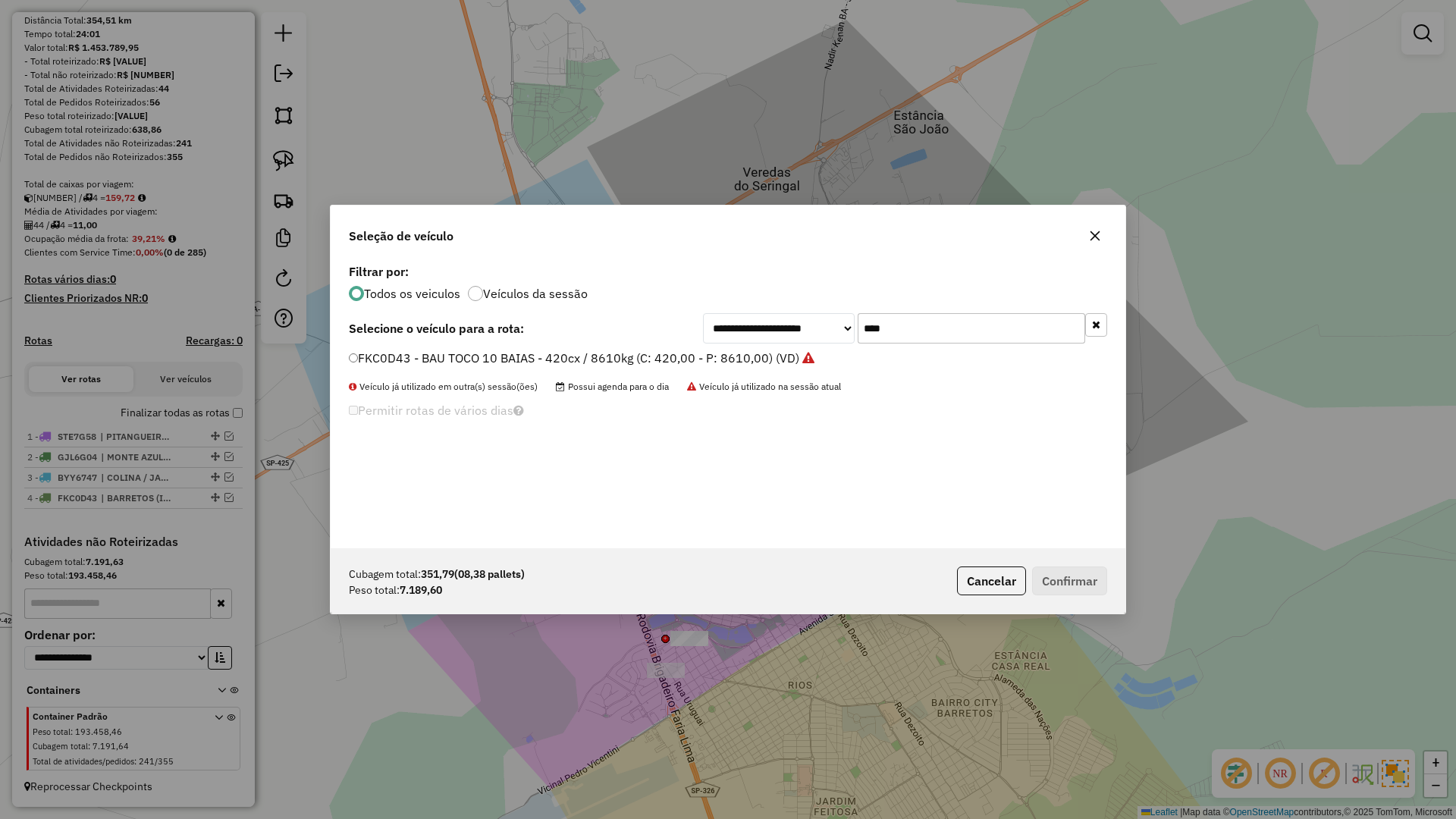click on "****" 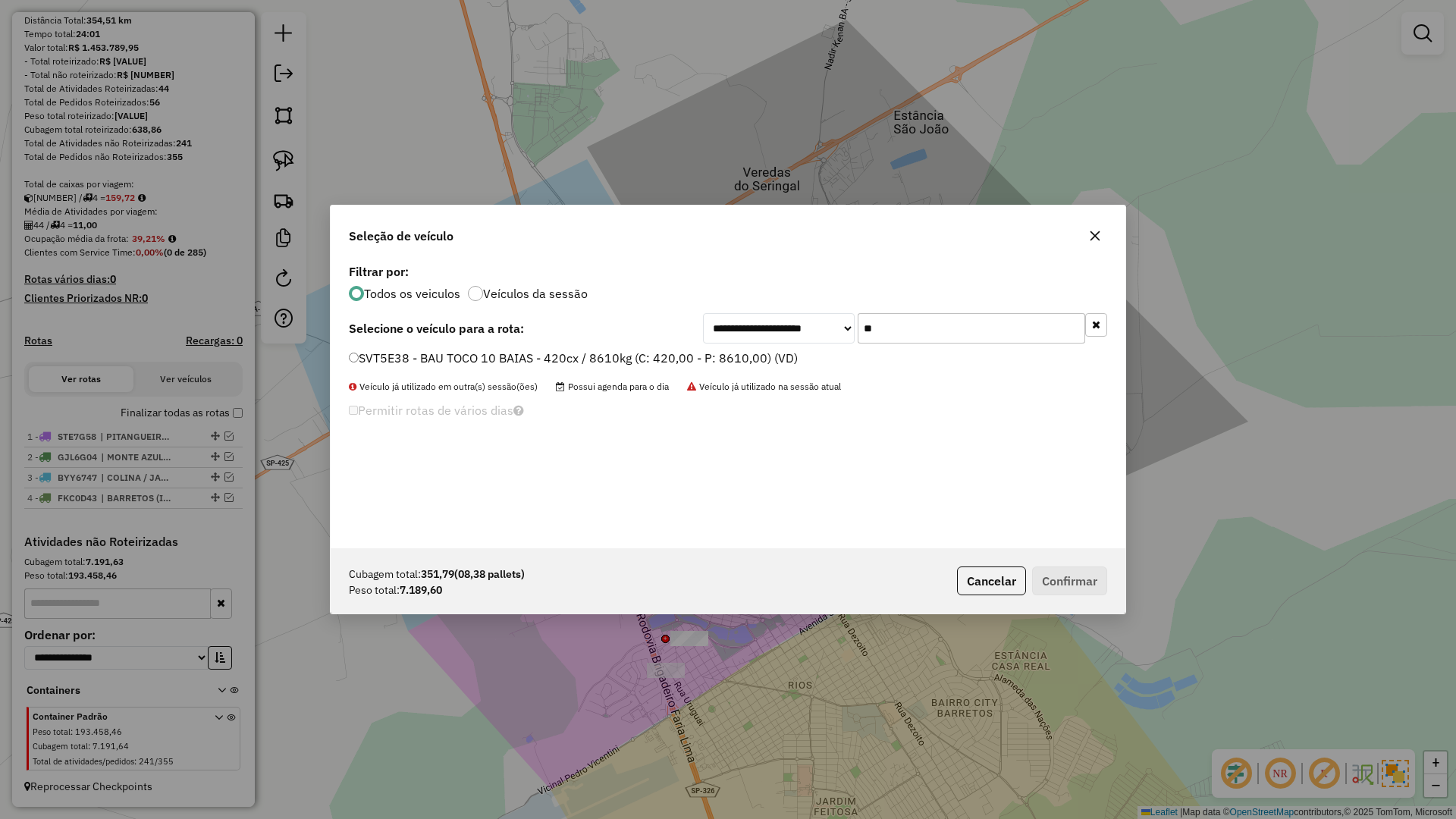 type on "**" 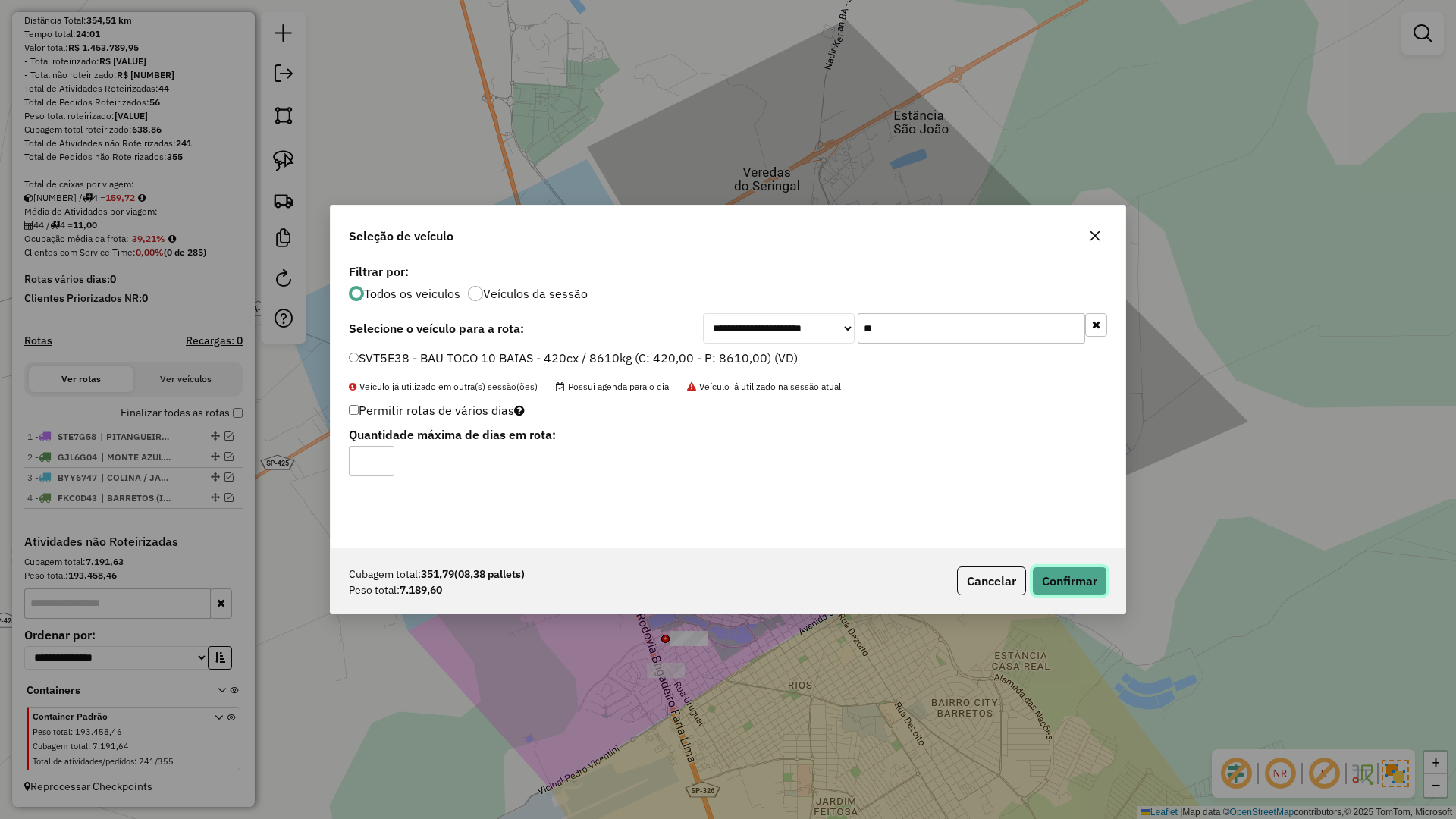 click on "Confirmar" 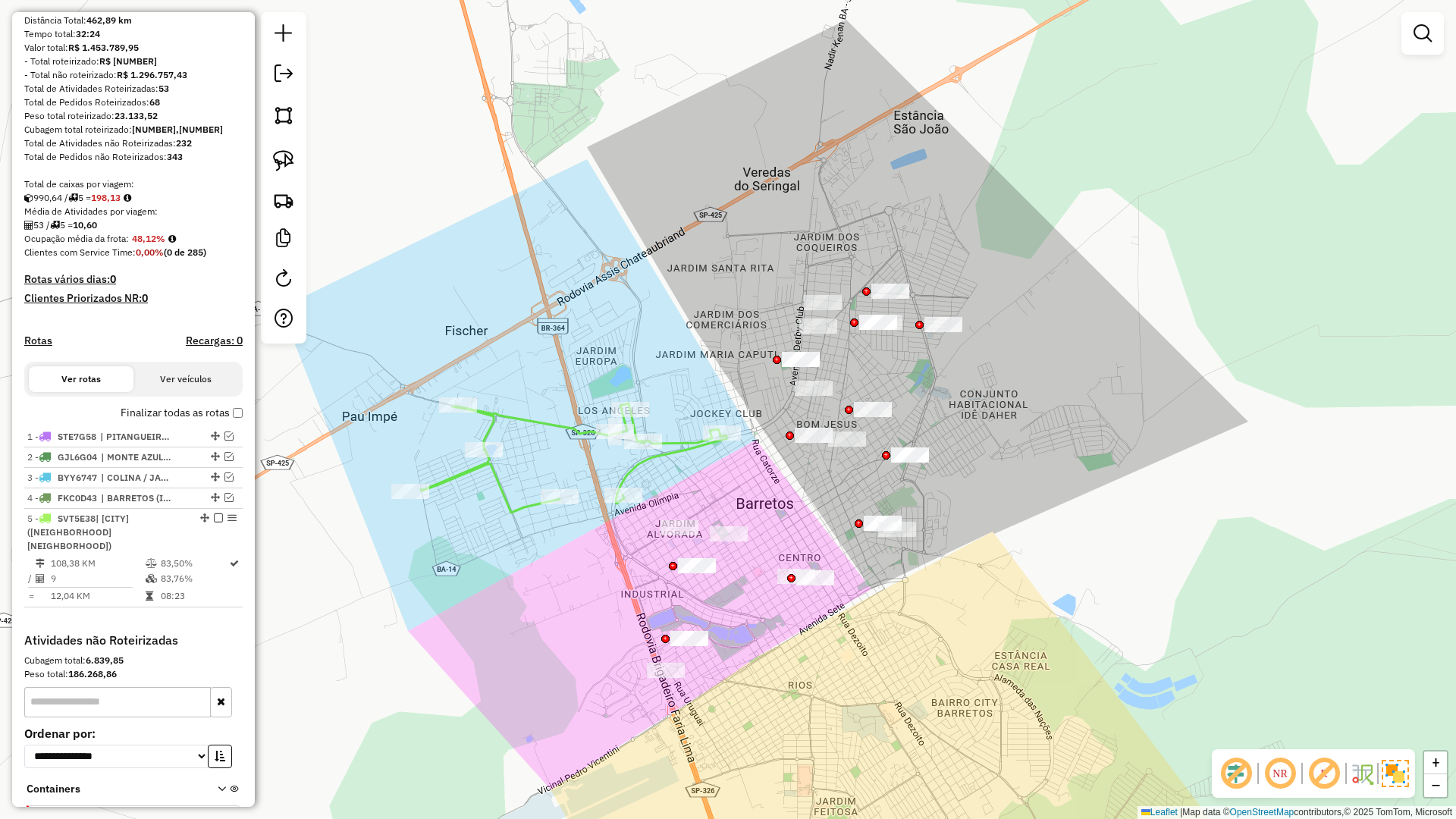 scroll, scrollTop: 253, scrollLeft: 0, axis: vertical 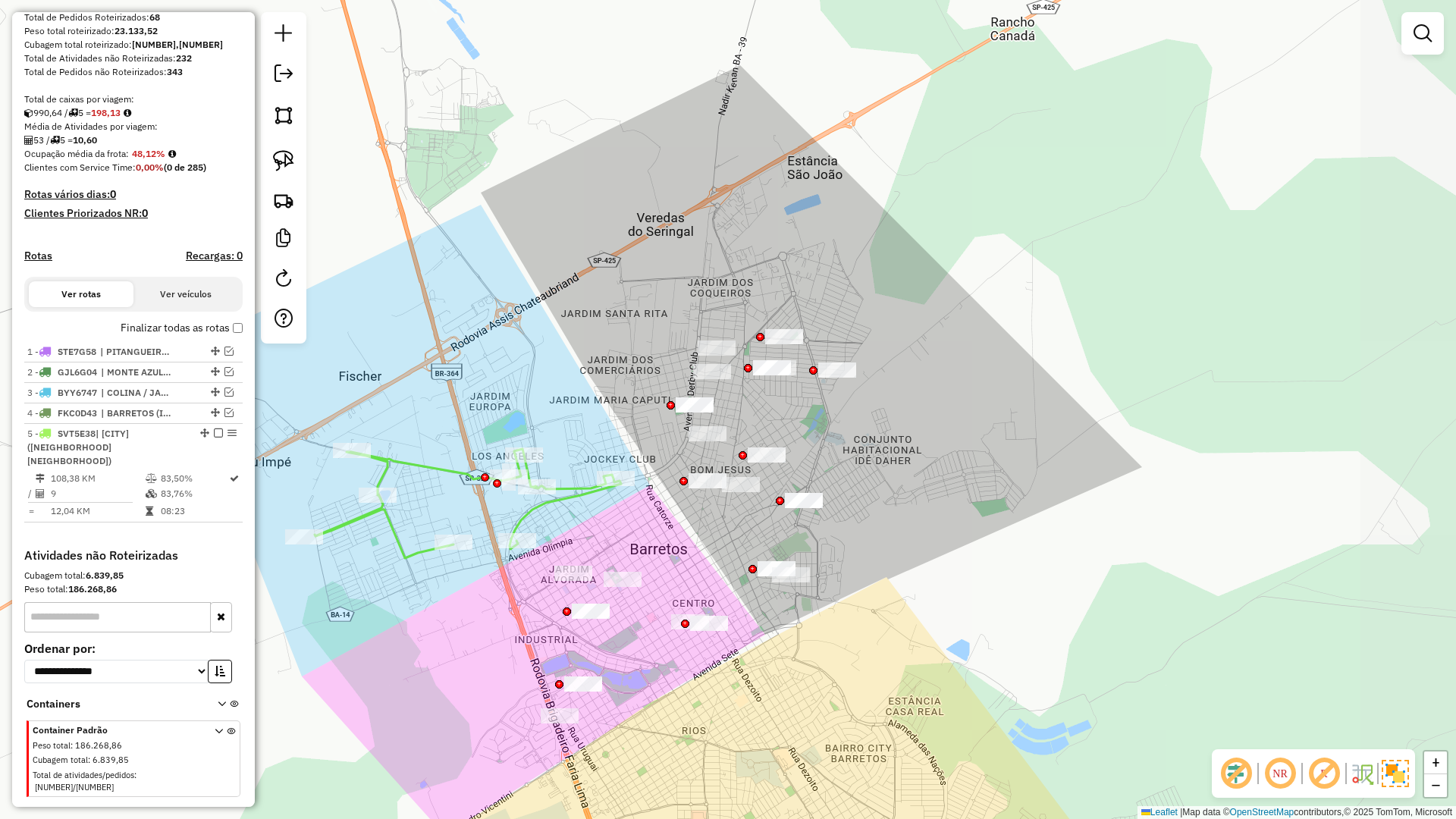 drag, startPoint x: 641, startPoint y: 514, endPoint x: 616, endPoint y: 519, distance: 25.495098 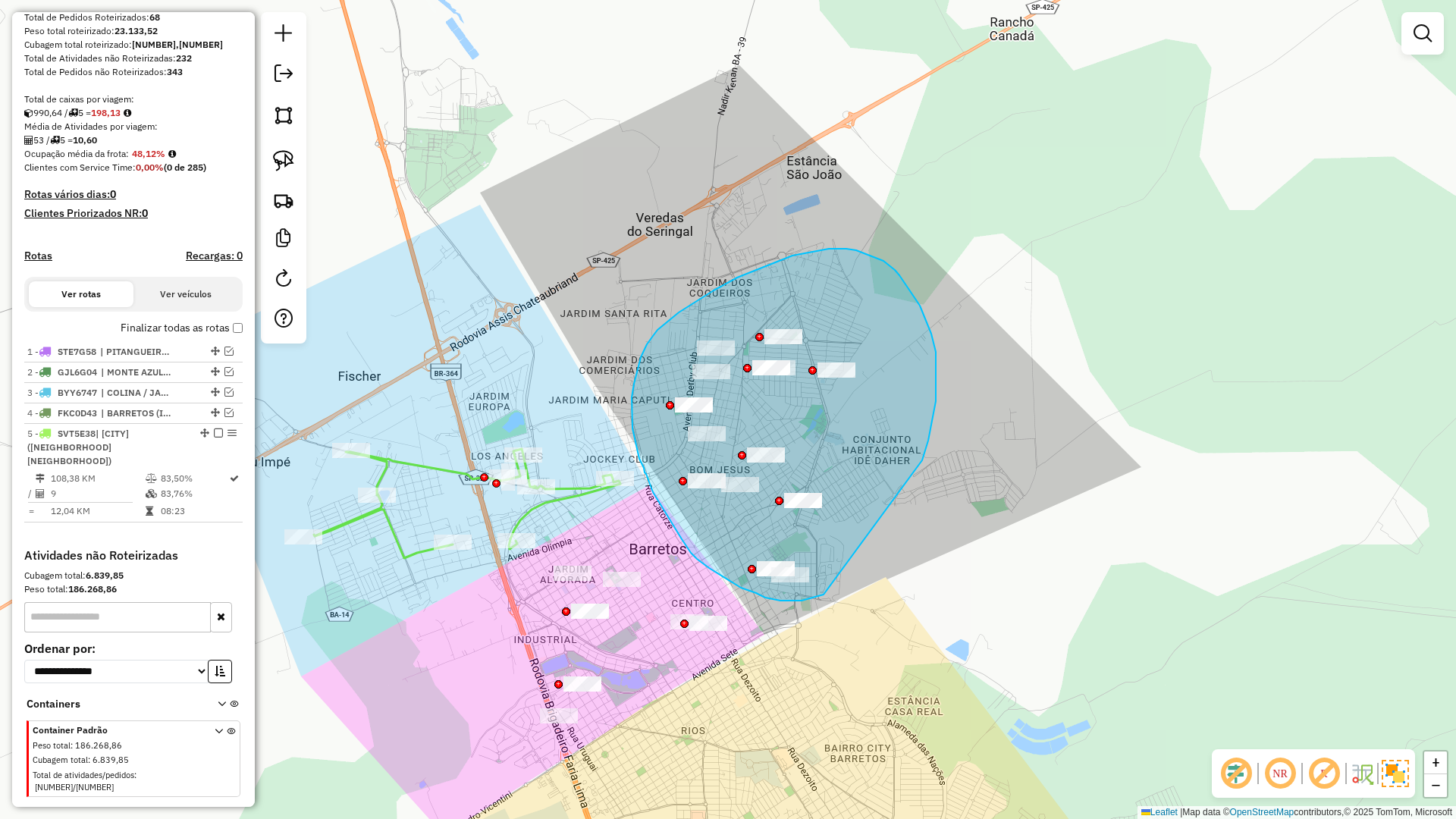 drag, startPoint x: 927, startPoint y: 447, endPoint x: 824, endPoint y: 595, distance: 180.31362 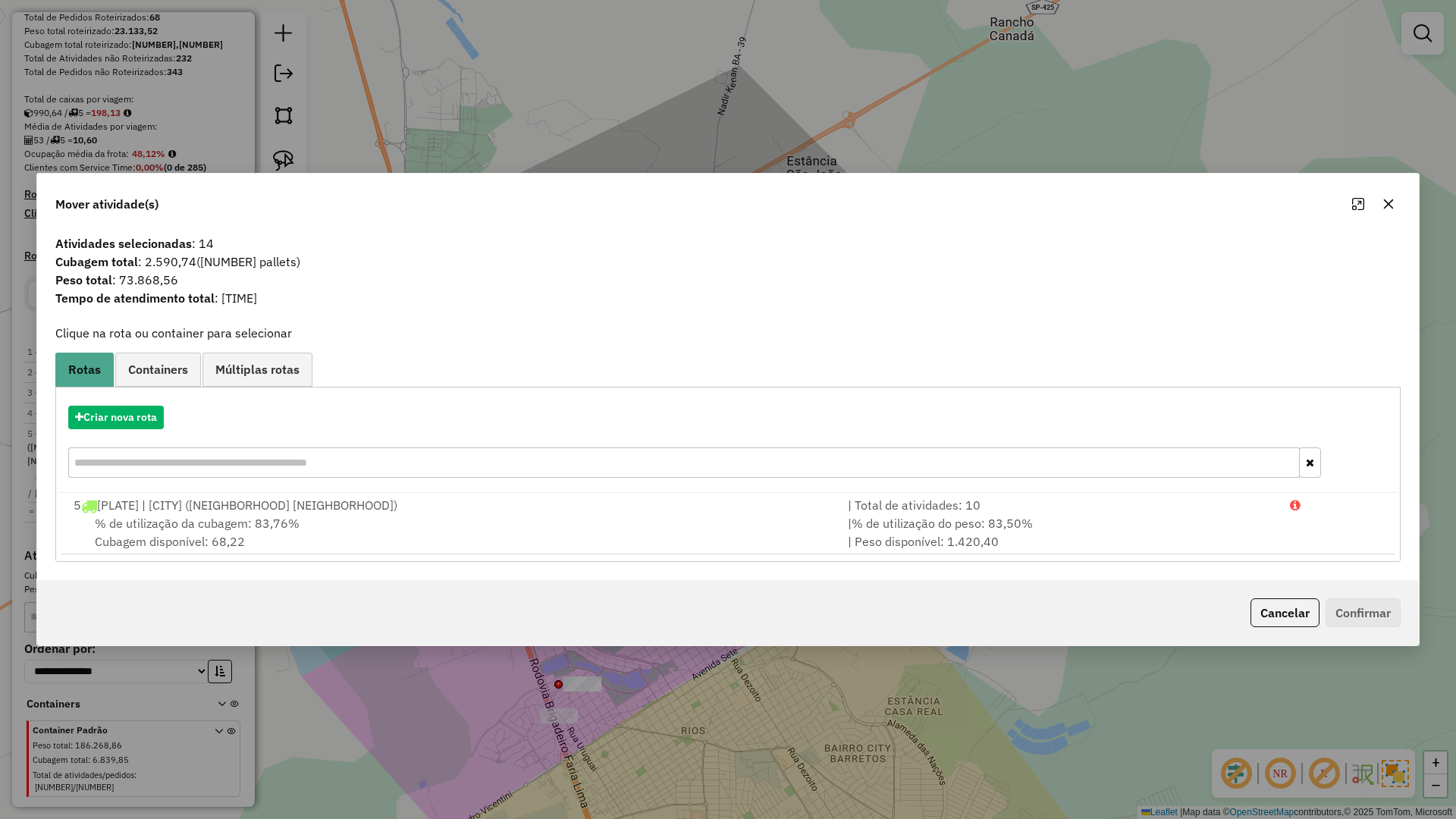 click 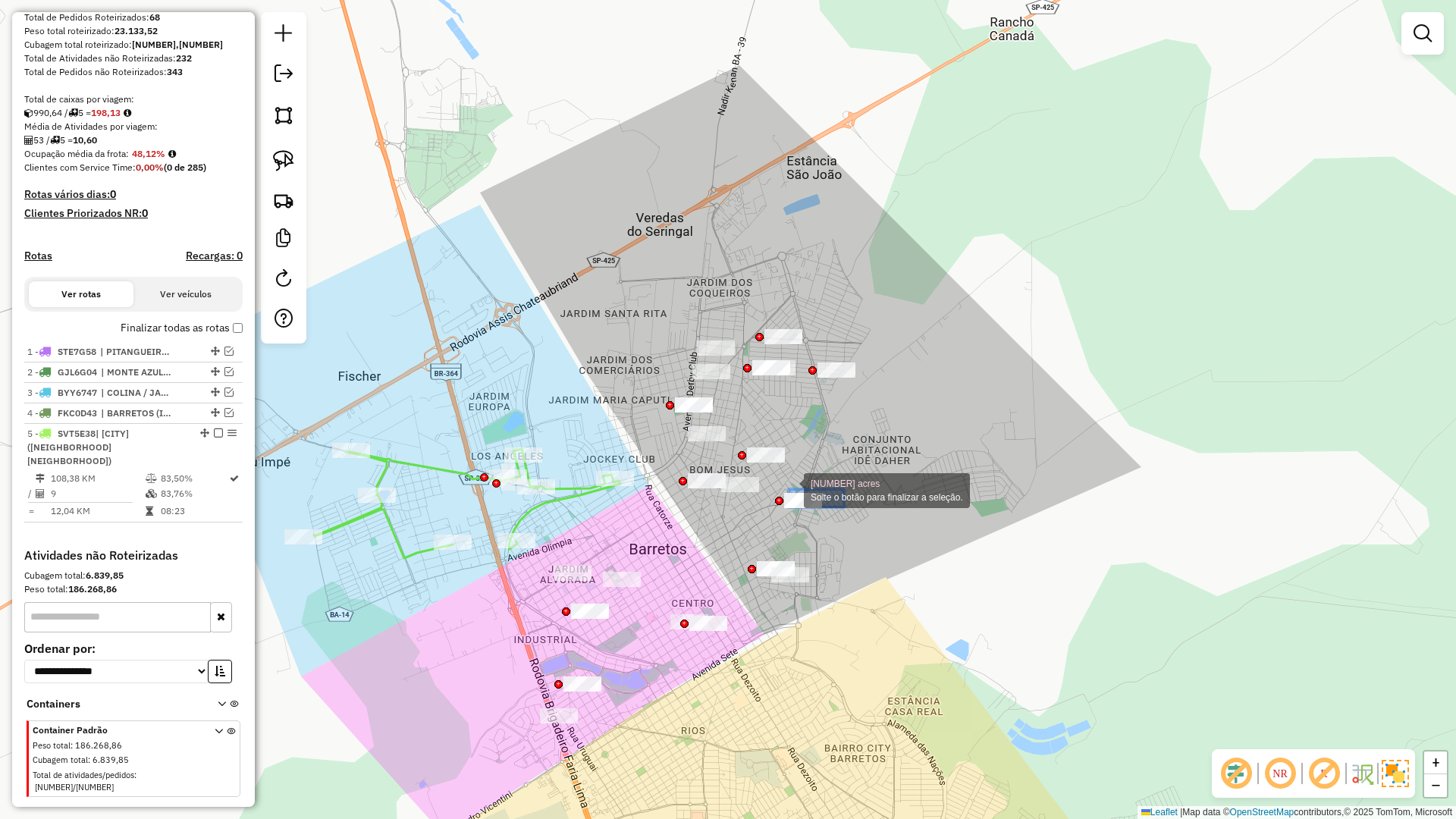 drag, startPoint x: 841, startPoint y: 509, endPoint x: 781, endPoint y: 487, distance: 63.90618 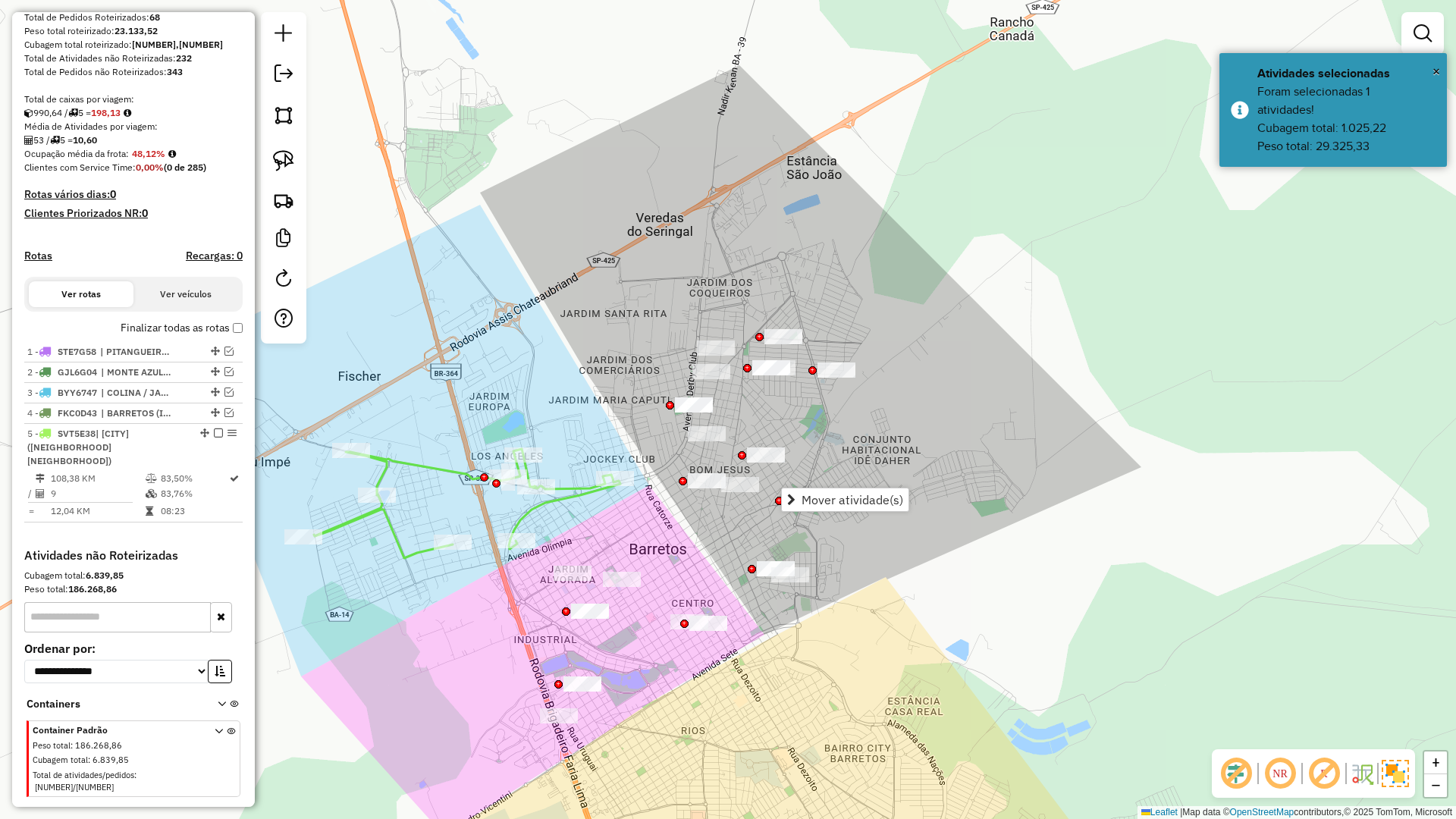 click on "Mover atividade(s) Informações da Sessão 974262 - 04/08/2025     Criação: 02/08/2025 13:03   Depósito:  Bevale  Total de rotas:  5  Distância Total:  462,89 km  Tempo total:  32:24  Valor total:  R$ 1.453.789,95  - Total roteirizado:  R$ 157.032,52  - Total não roteirizado:  R$ 1.296.757,43  Total de Atividades Roteirizadas:  53  Total de Pedidos Roteirizados:  68  Peso total roteirizado:  23.133,52  Cubagem total roteirizado:  990,64  Total de Atividades não Roteirizadas:  232  Total de Pedidos não Roteirizados:  343 Total de caixas por viagem:  990,64 /   5 =  198,13 Média de Atividades por viagem:  53 /   5 =  10,60 Ocupação média da frota:  48,12%  Clientes com Service Time:  0,00%   (0 de 285)   Rotas vários dias:  0  Clientes Priorizados NR:  0 Rotas  Recargas: 0   Ver rotas   Ver veículos  Finalizar todas as rotas   1 -       STE7G58   | PITANGUEIRAS   2 -       GJL6G04   | MONTE AZUL PAULISTA, SEVERINA   3 -       BYY6747   | COLINA / JABORANDI   4 -       FKC0D43   5 -      /  9" 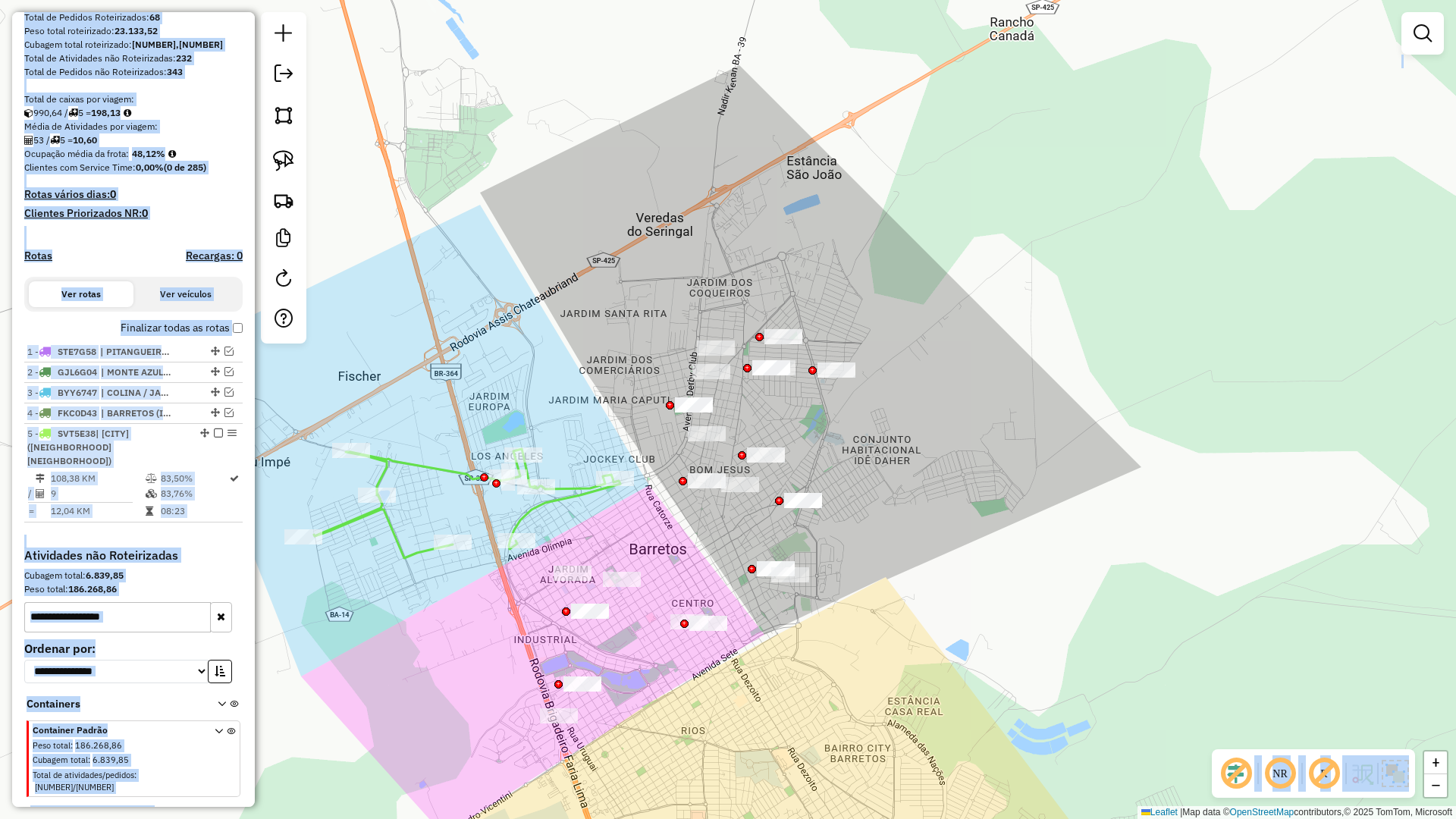 click 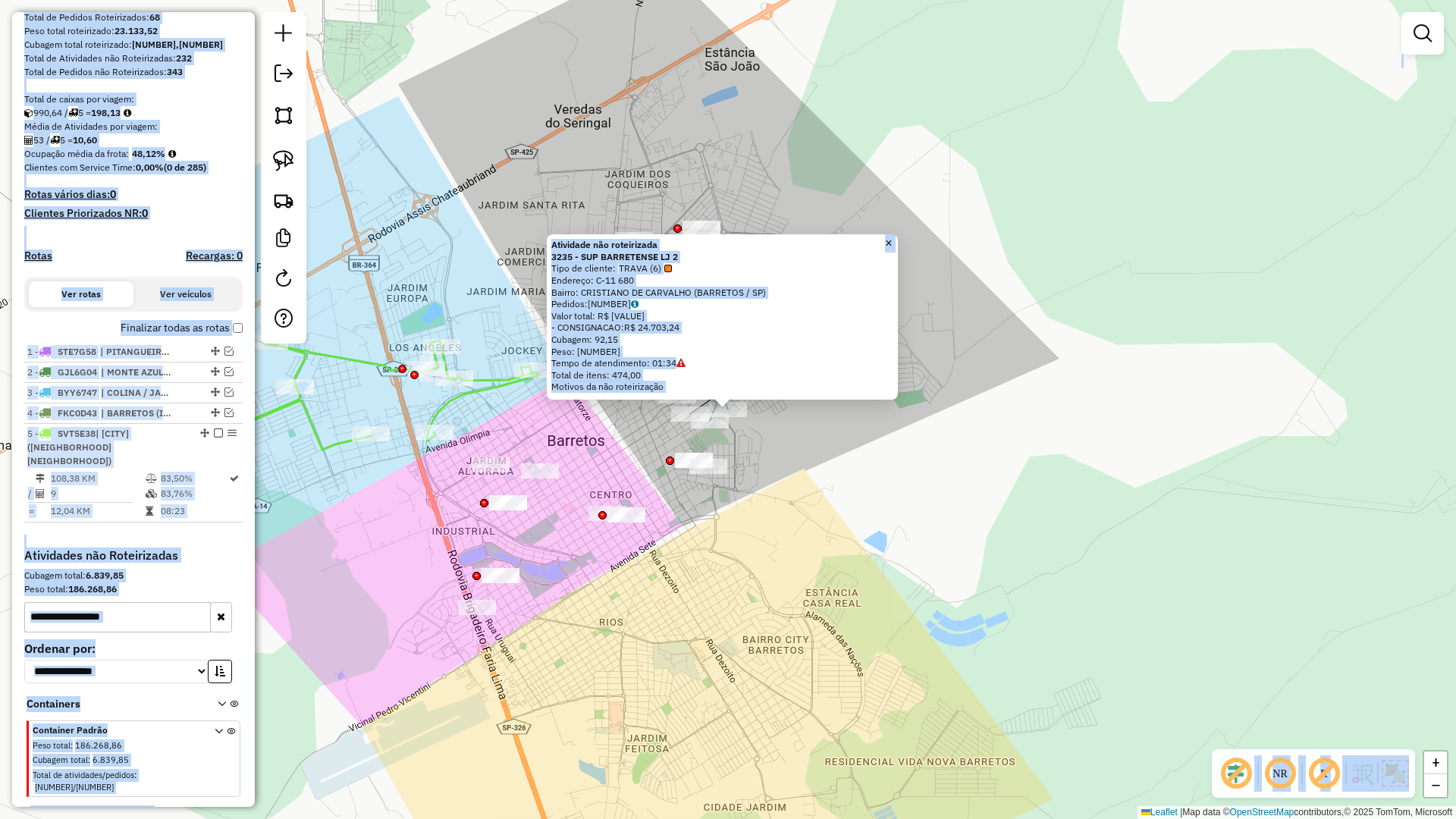 click on "Total de itens: 474,00" 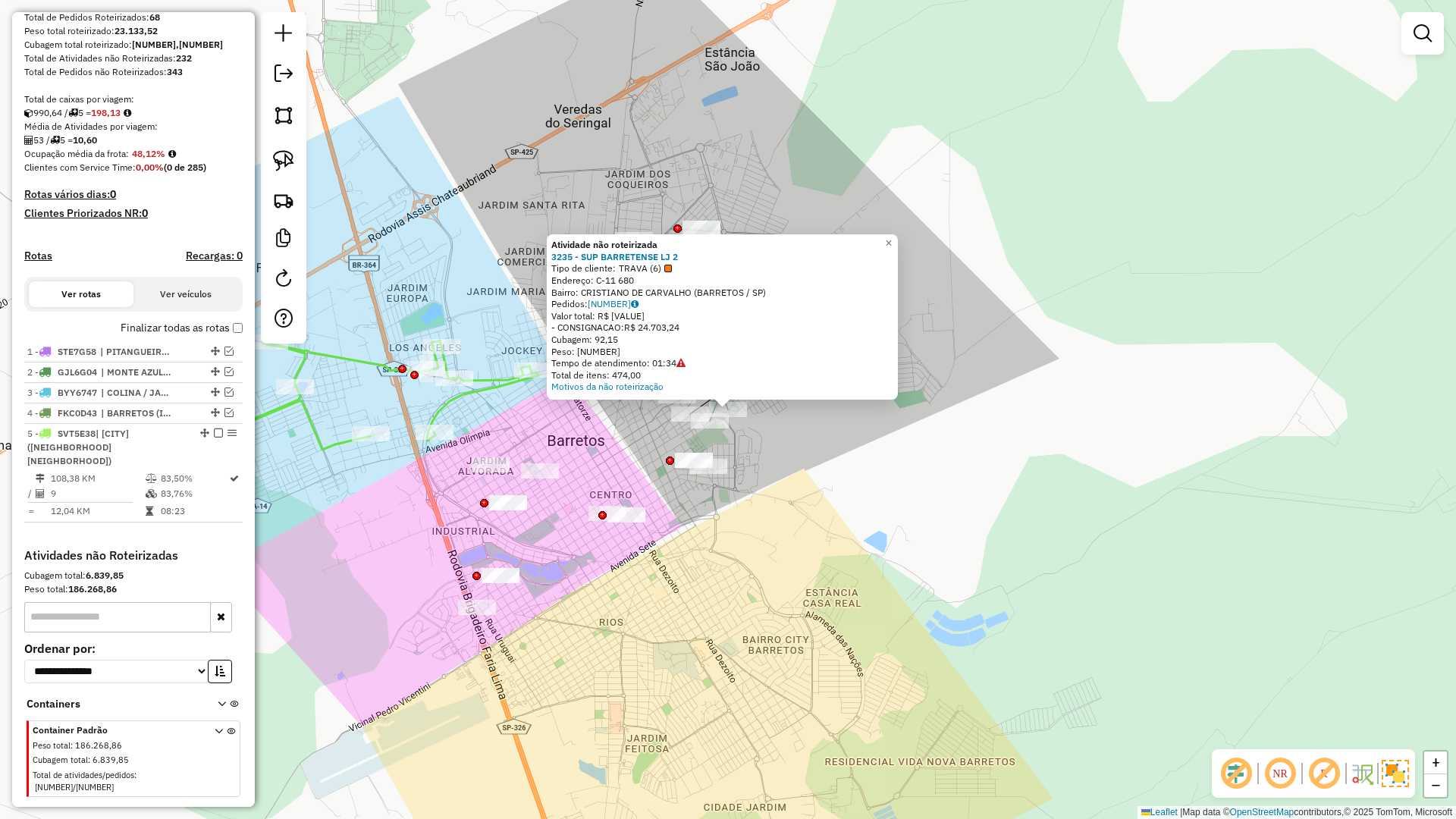 click on "Atividade não roteirizada 3235 - SUP BARRETENSE  LJ 2  Tipo de cliente:   TRAVA (6)   Endereço:  C-11 680   Bairro: CRISTIANO DE CARVALHO (BARRETOS / SP)   Pedidos:  02303497   Valor total: R$ 24.703,24   - CONSIGNACAO:  R$ 24.703,24   Cubagem: 92,15   Peso: 2.647,70   Tempo de atendimento: 01:34   Total de itens: 474,00  Motivos da não roteirização × Janela de atendimento Grade de atendimento Capacidade Transportadoras Veículos Cliente Pedidos  Rotas Selecione os dias de semana para filtrar as janelas de atendimento  Seg   Ter   Qua   Qui   Sex   Sáb   Dom  Informe o período da janela de atendimento: De: Até:  Filtrar exatamente a janela do cliente  Considerar janela de atendimento padrão  Selecione os dias de semana para filtrar as grades de atendimento  Seg   Ter   Qua   Qui   Sex   Sáb   Dom   Considerar clientes sem dia de atendimento cadastrado  Clientes fora do dia de atendimento selecionado Filtrar as atividades entre os valores definidos abaixo:  Peso mínimo:   Peso máximo:   De:   De:" 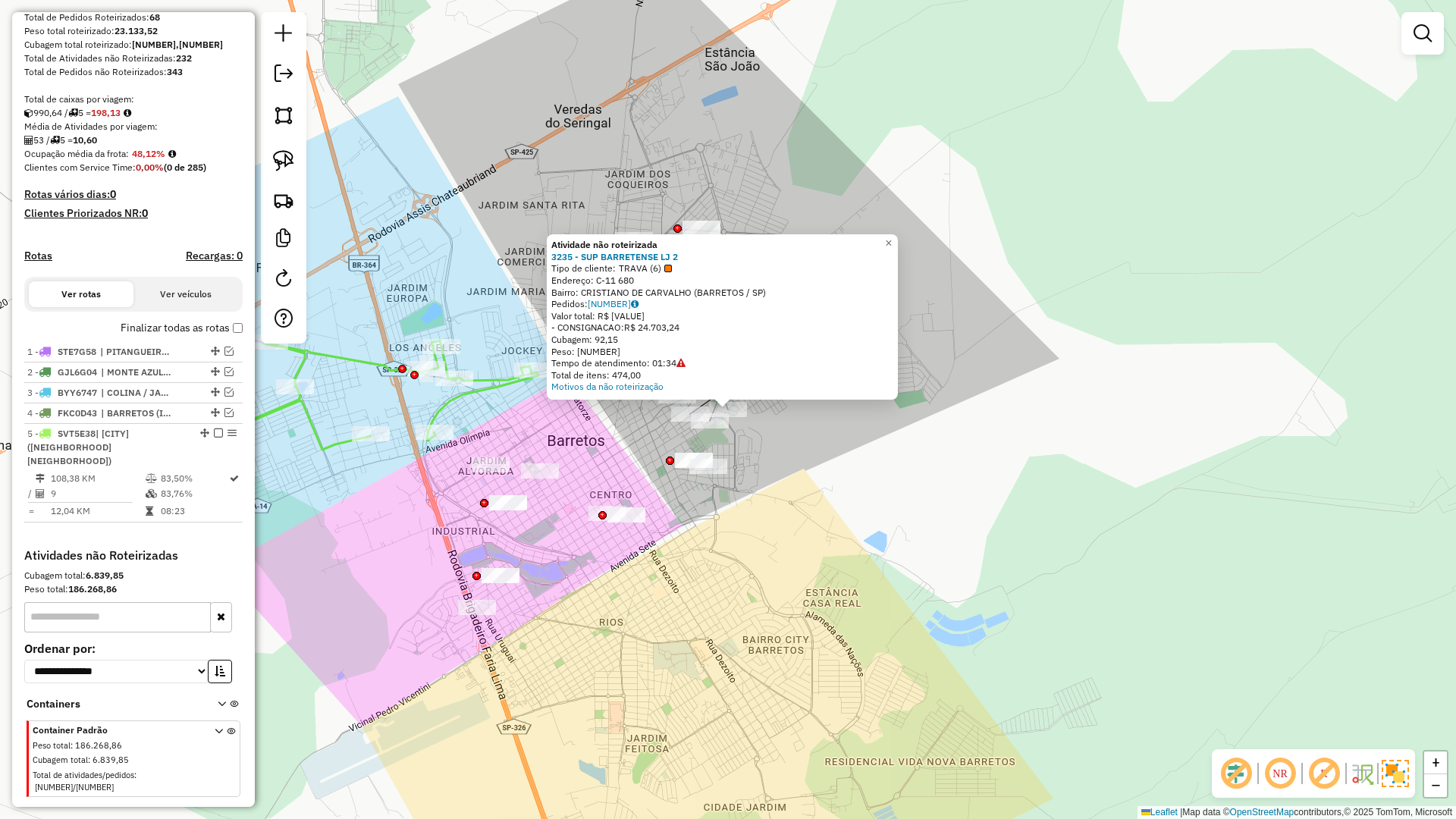 click on "Atividade não roteirizada 3235 - SUP BARRETENSE  LJ 2  Tipo de cliente:   TRAVA (6)   Endereço:  C-11 680   Bairro: CRISTIANO DE CARVALHO (BARRETOS / SP)   Pedidos:  02303497   Valor total: R$ 24.703,24   - CONSIGNACAO:  R$ 24.703,24   Cubagem: 92,15   Peso: 2.647,70   Tempo de atendimento: 01:34   Total de itens: 474,00  Motivos da não roteirização × Janela de atendimento Grade de atendimento Capacidade Transportadoras Veículos Cliente Pedidos  Rotas Selecione os dias de semana para filtrar as janelas de atendimento  Seg   Ter   Qua   Qui   Sex   Sáb   Dom  Informe o período da janela de atendimento: De: Até:  Filtrar exatamente a janela do cliente  Considerar janela de atendimento padrão  Selecione os dias de semana para filtrar as grades de atendimento  Seg   Ter   Qua   Qui   Sex   Sáb   Dom   Considerar clientes sem dia de atendimento cadastrado  Clientes fora do dia de atendimento selecionado Filtrar as atividades entre os valores definidos abaixo:  Peso mínimo:   Peso máximo:   De:   De:" 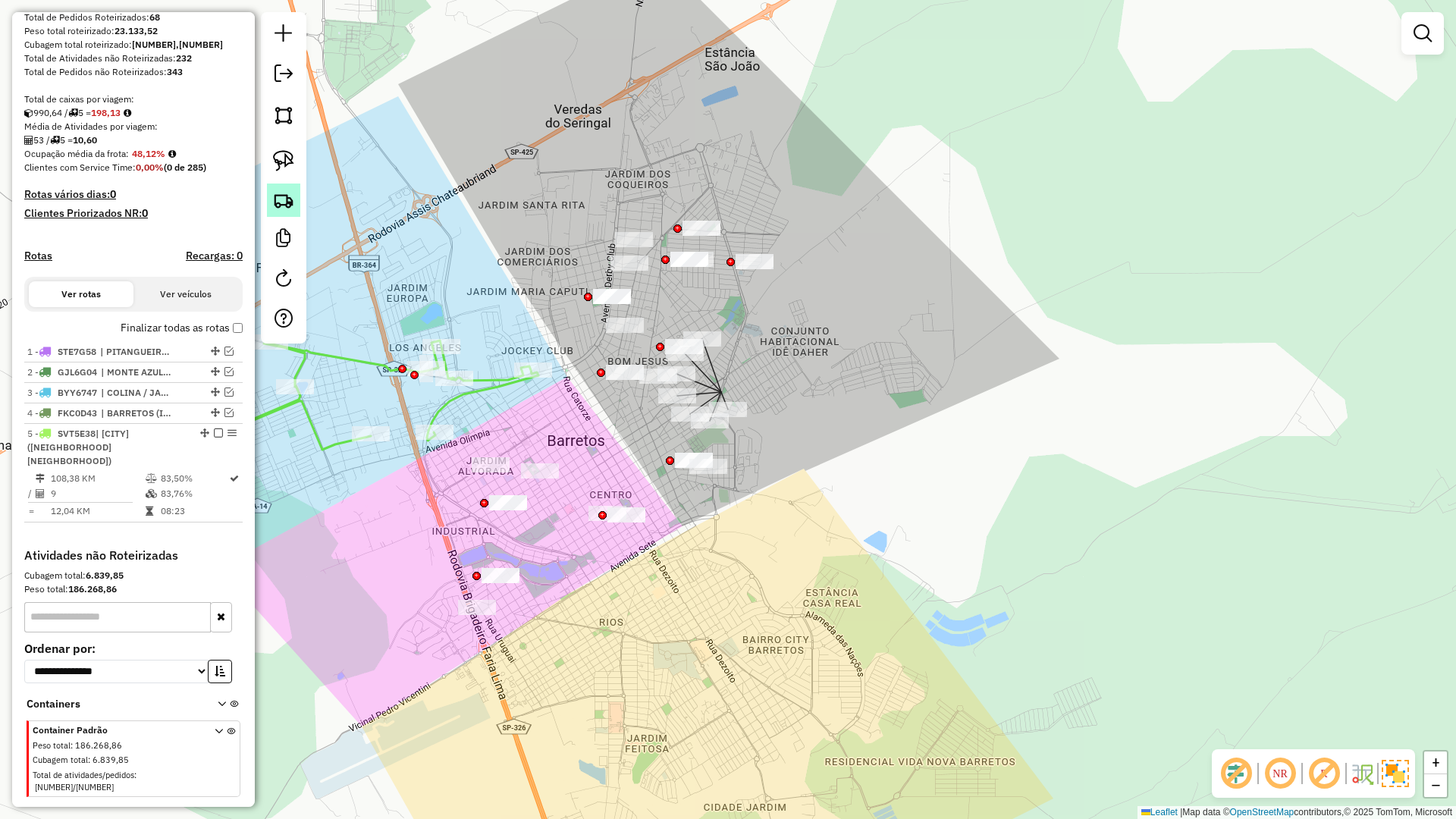 click 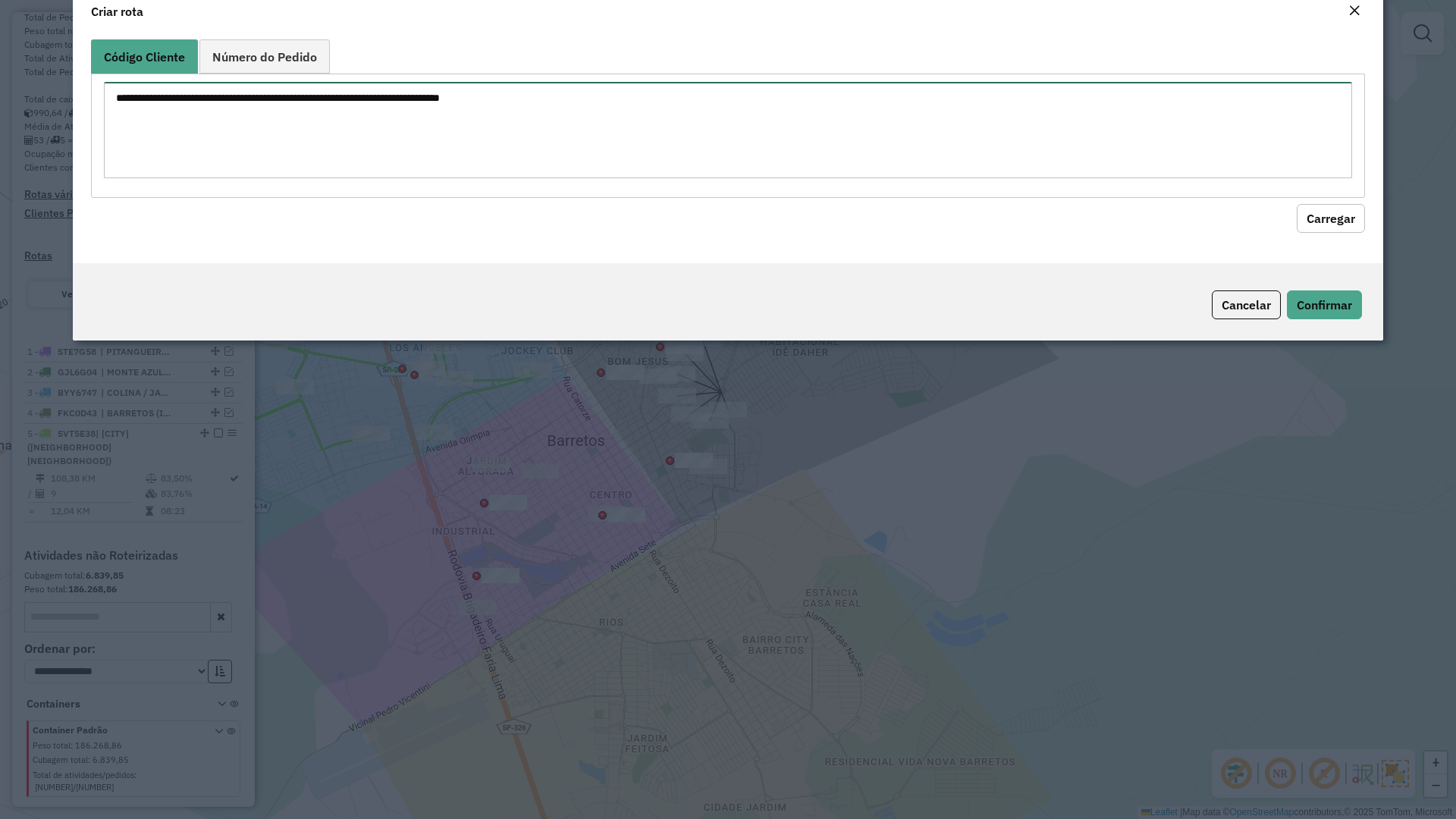 click at bounding box center [728, 130] 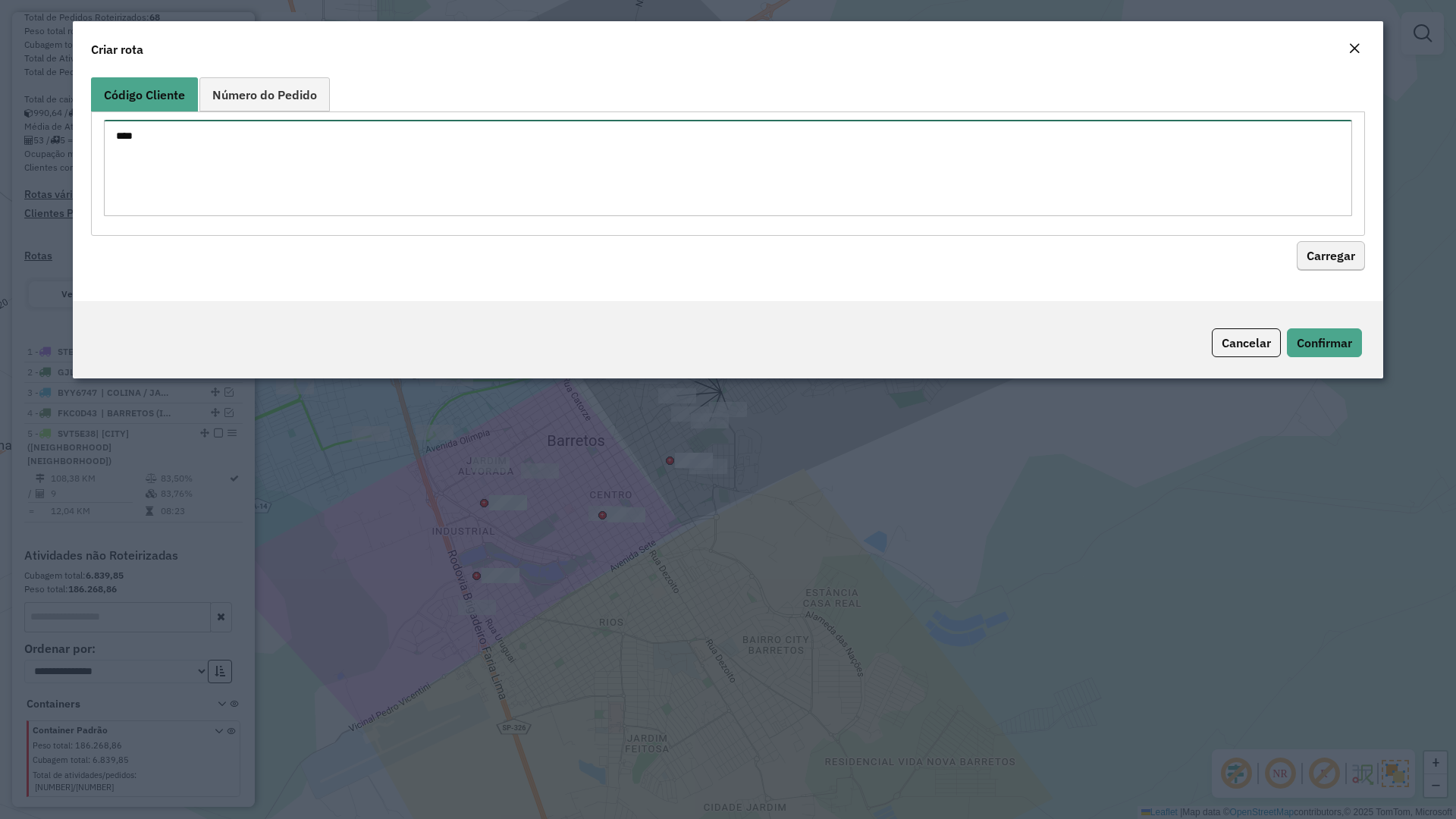 type on "****" 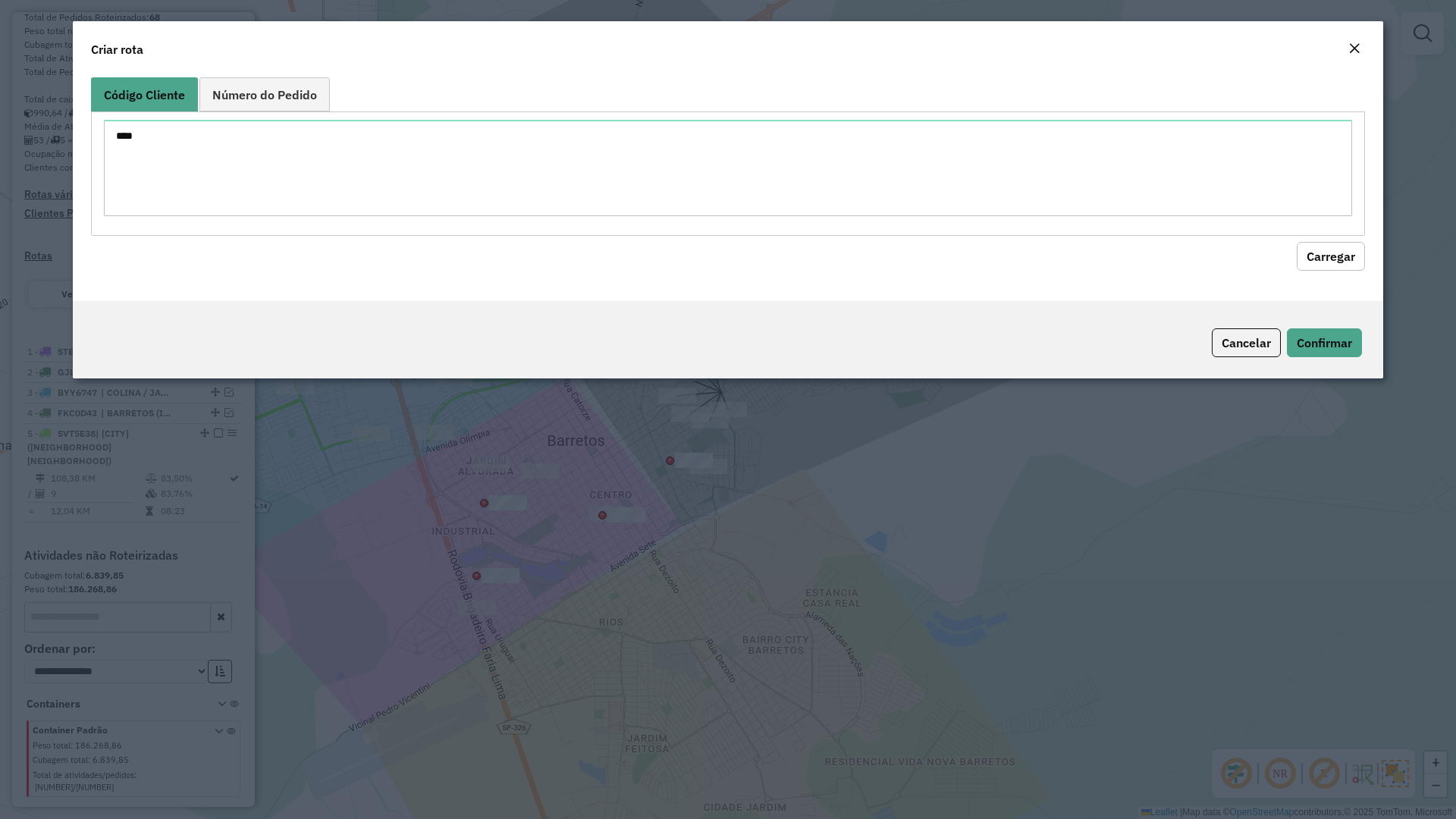 click on "Carregar" 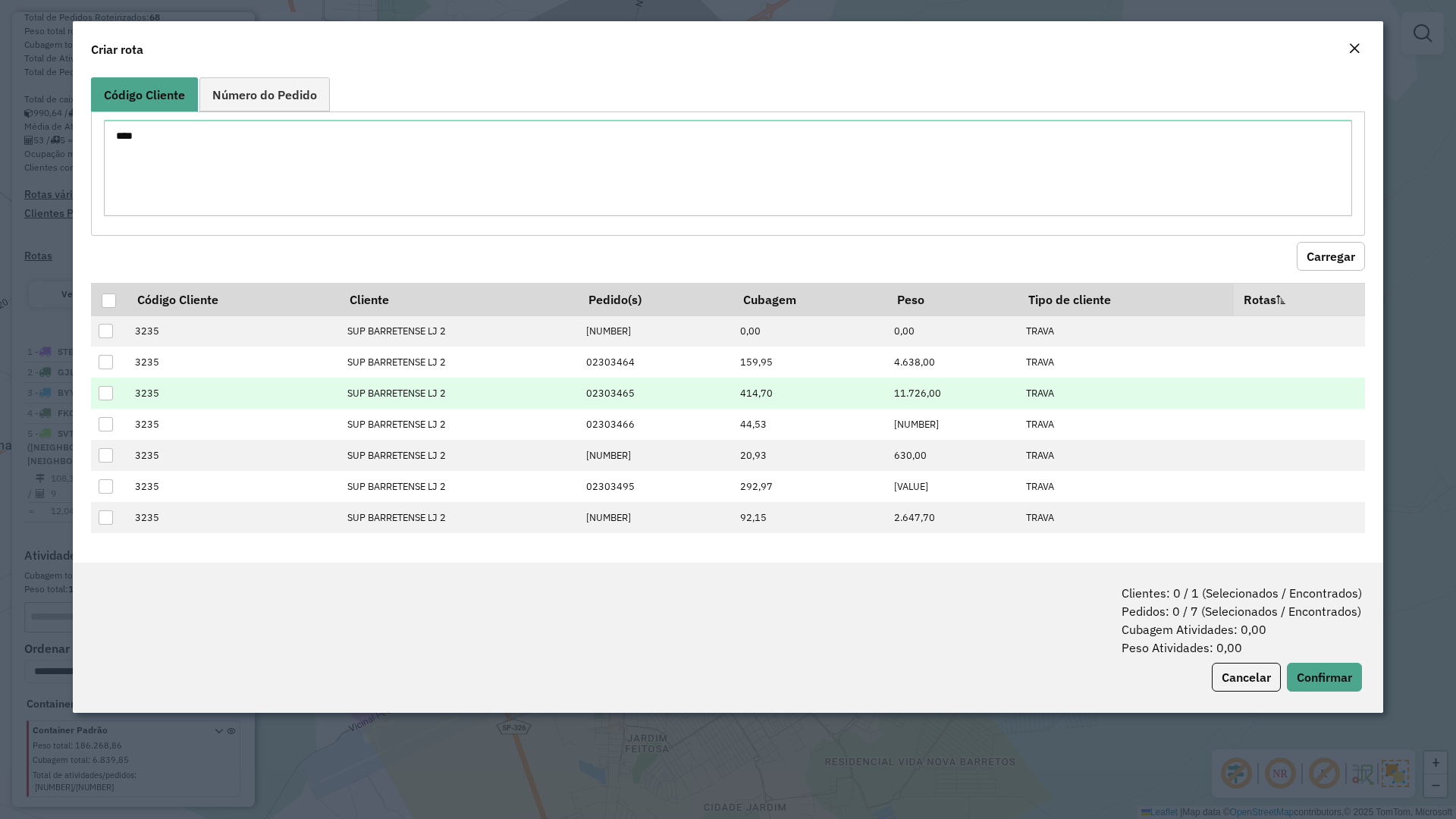 click at bounding box center [105, 393] 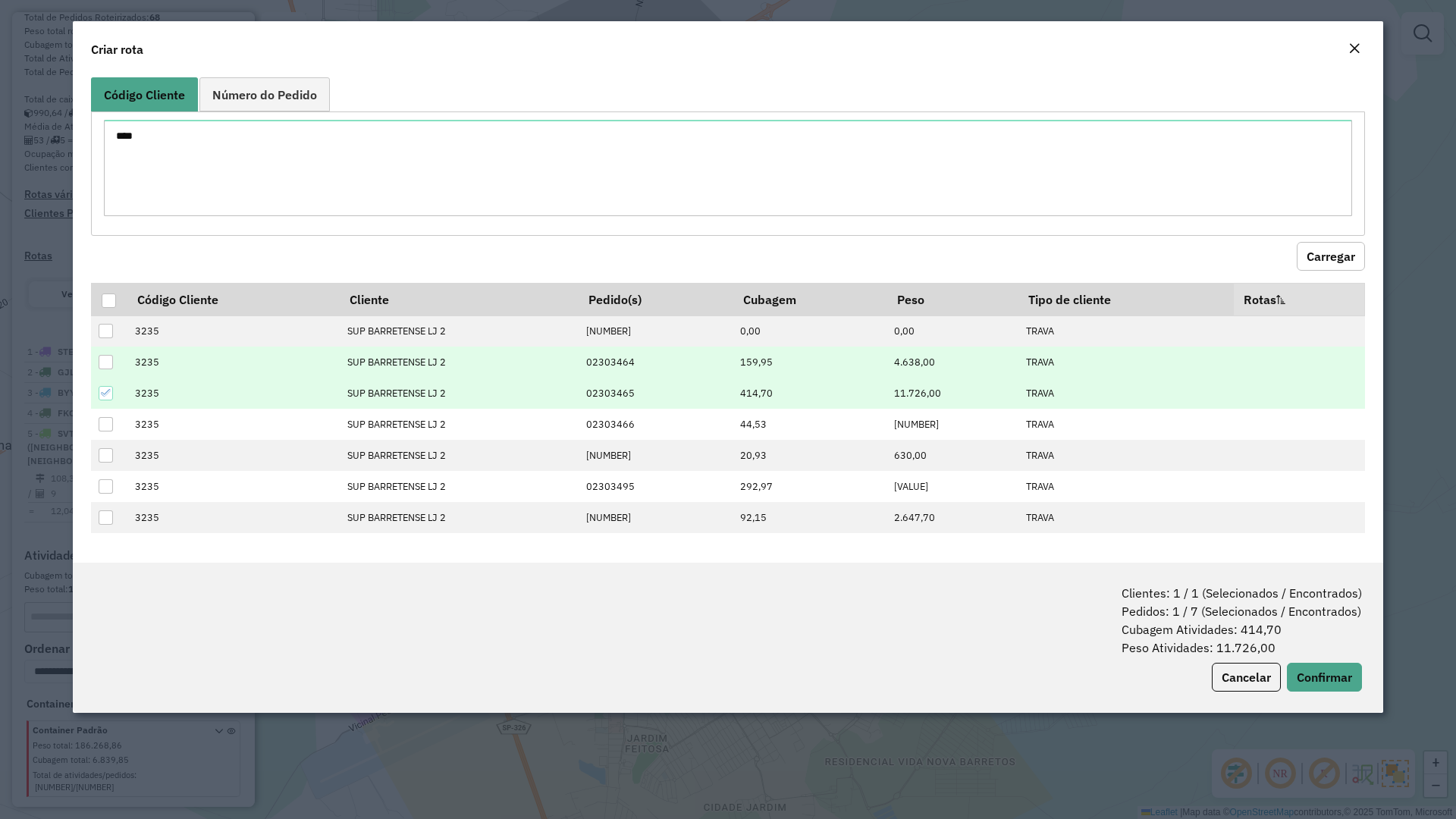 click at bounding box center (105, 362) 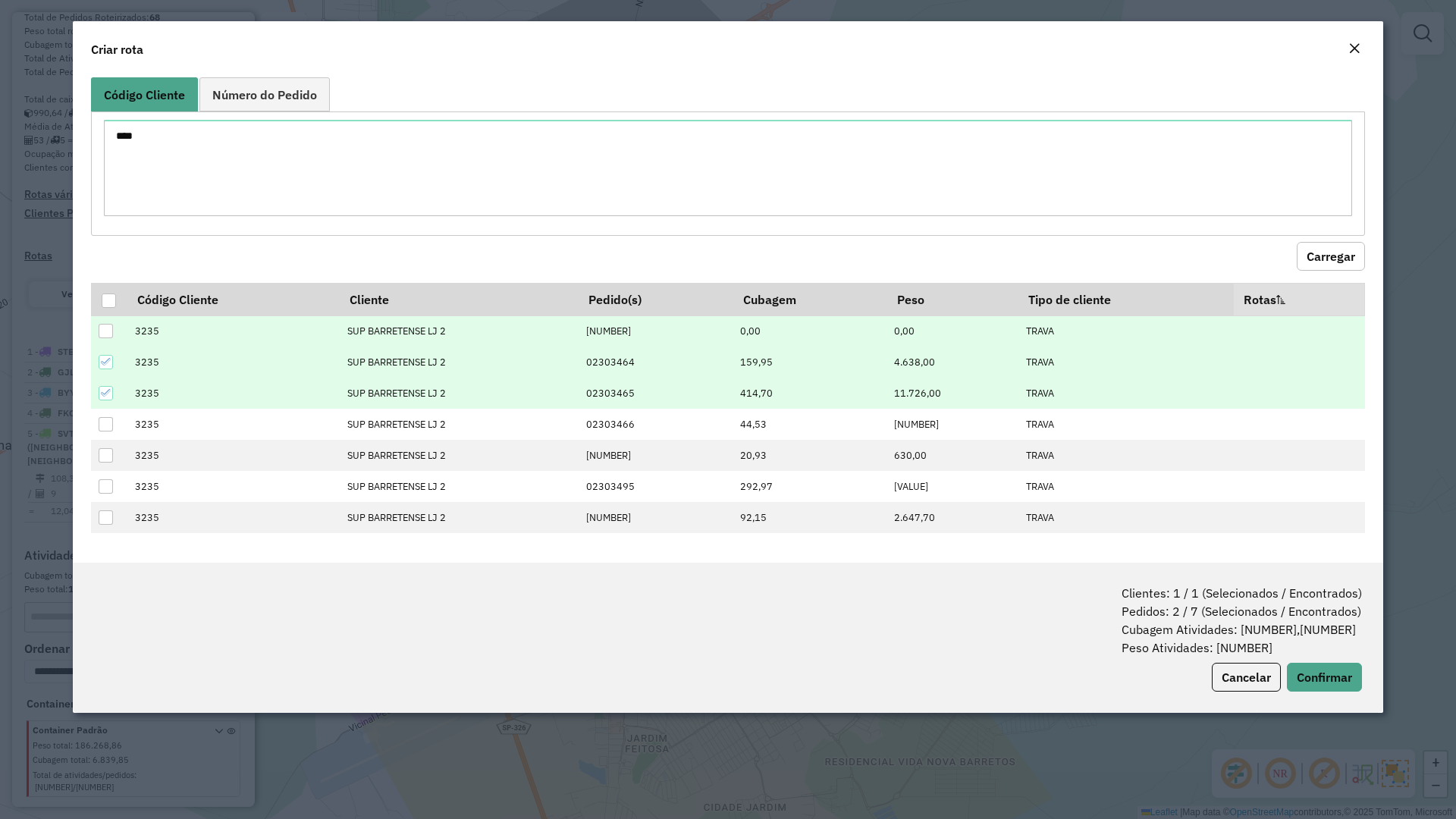 click at bounding box center [105, 331] 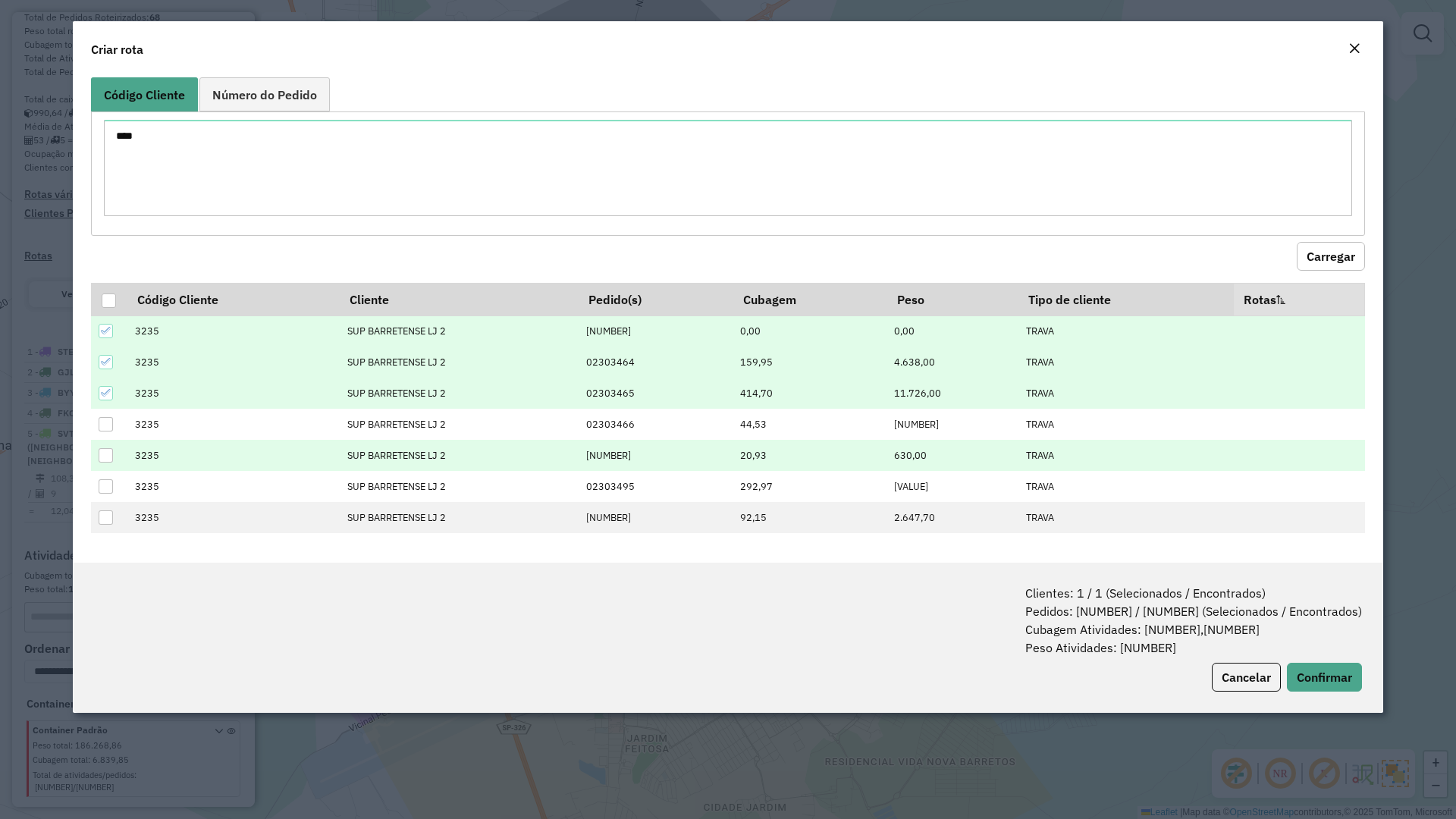 click at bounding box center [105, 455] 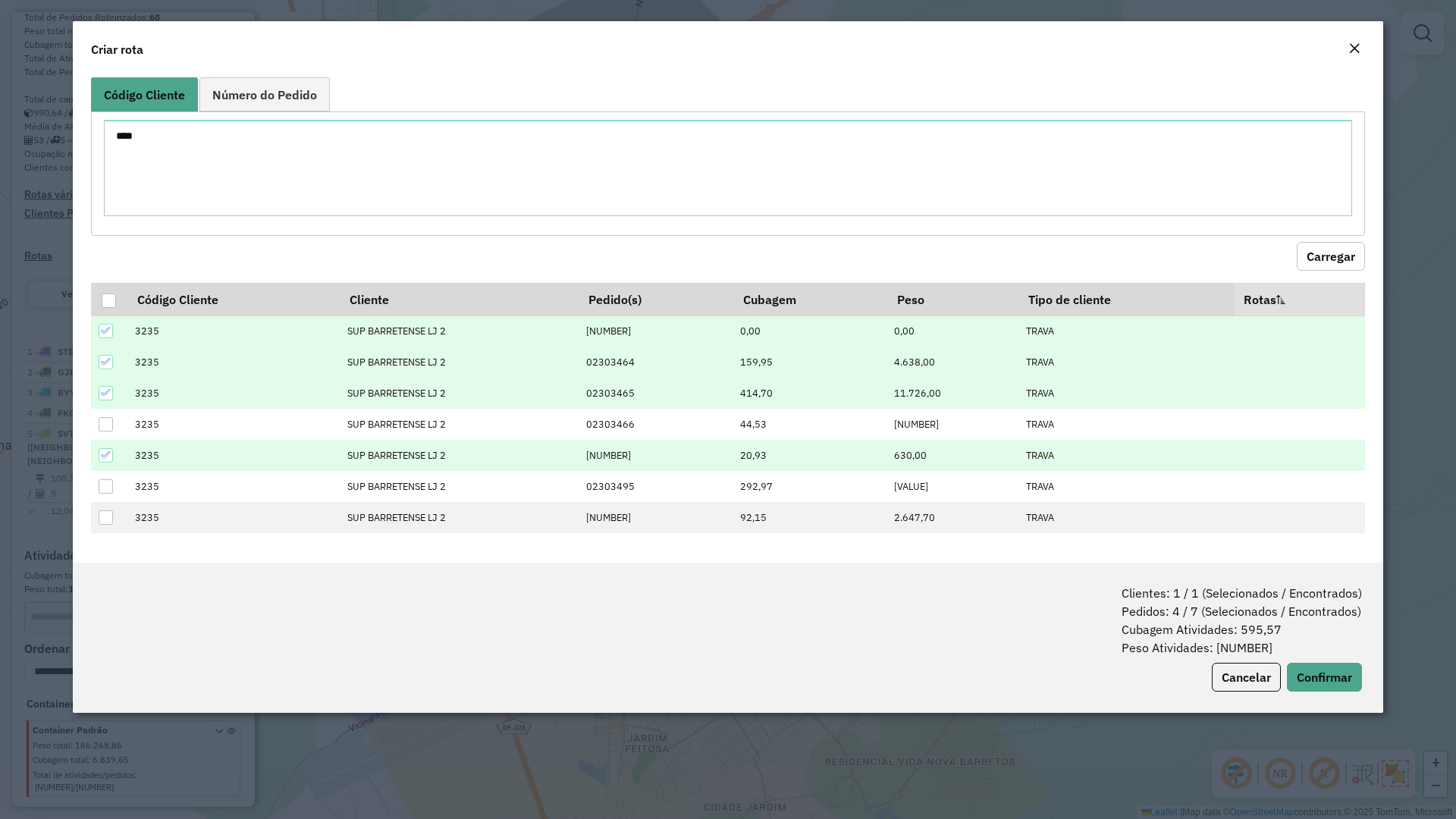 click 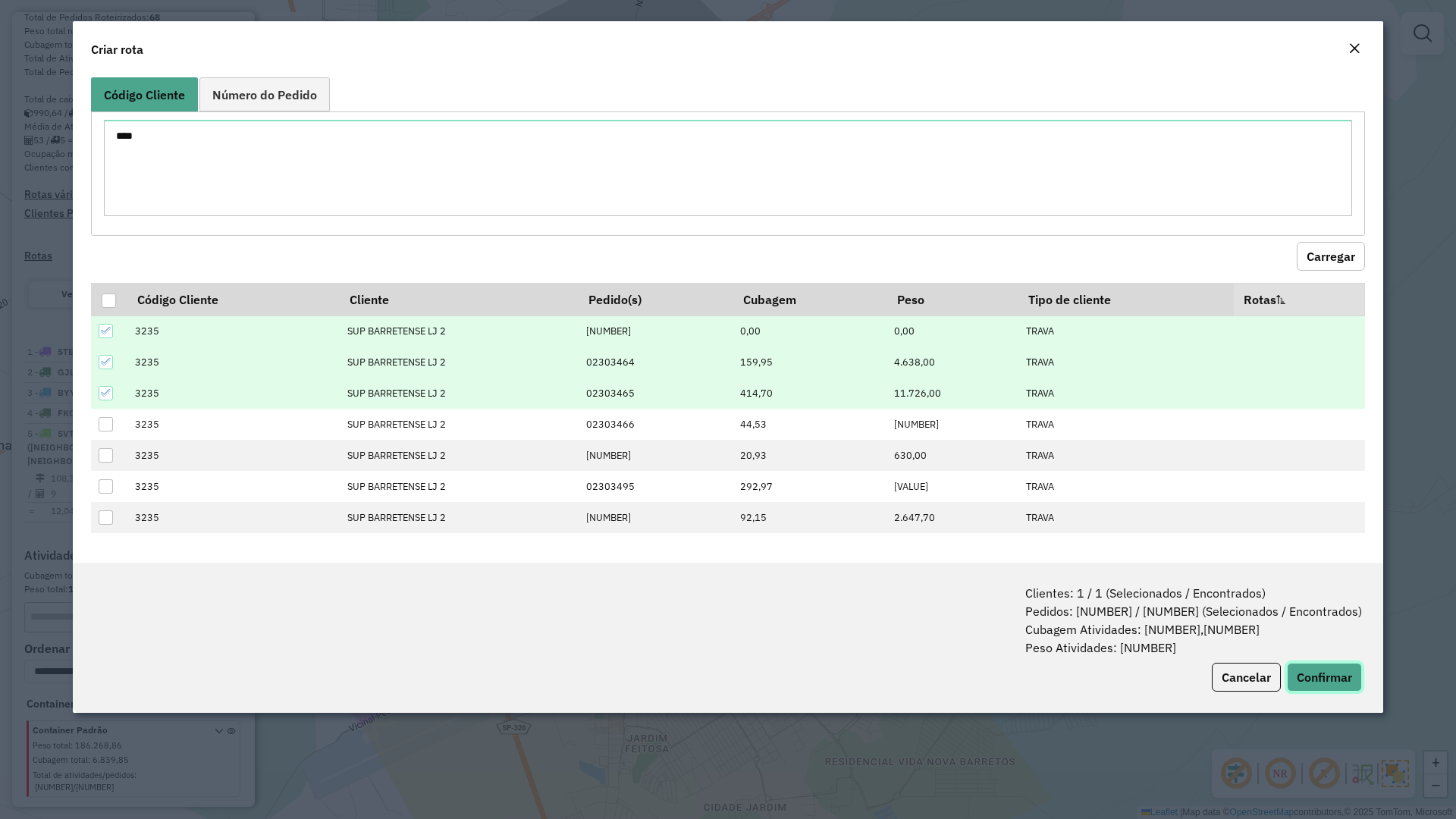 click on "Confirmar" 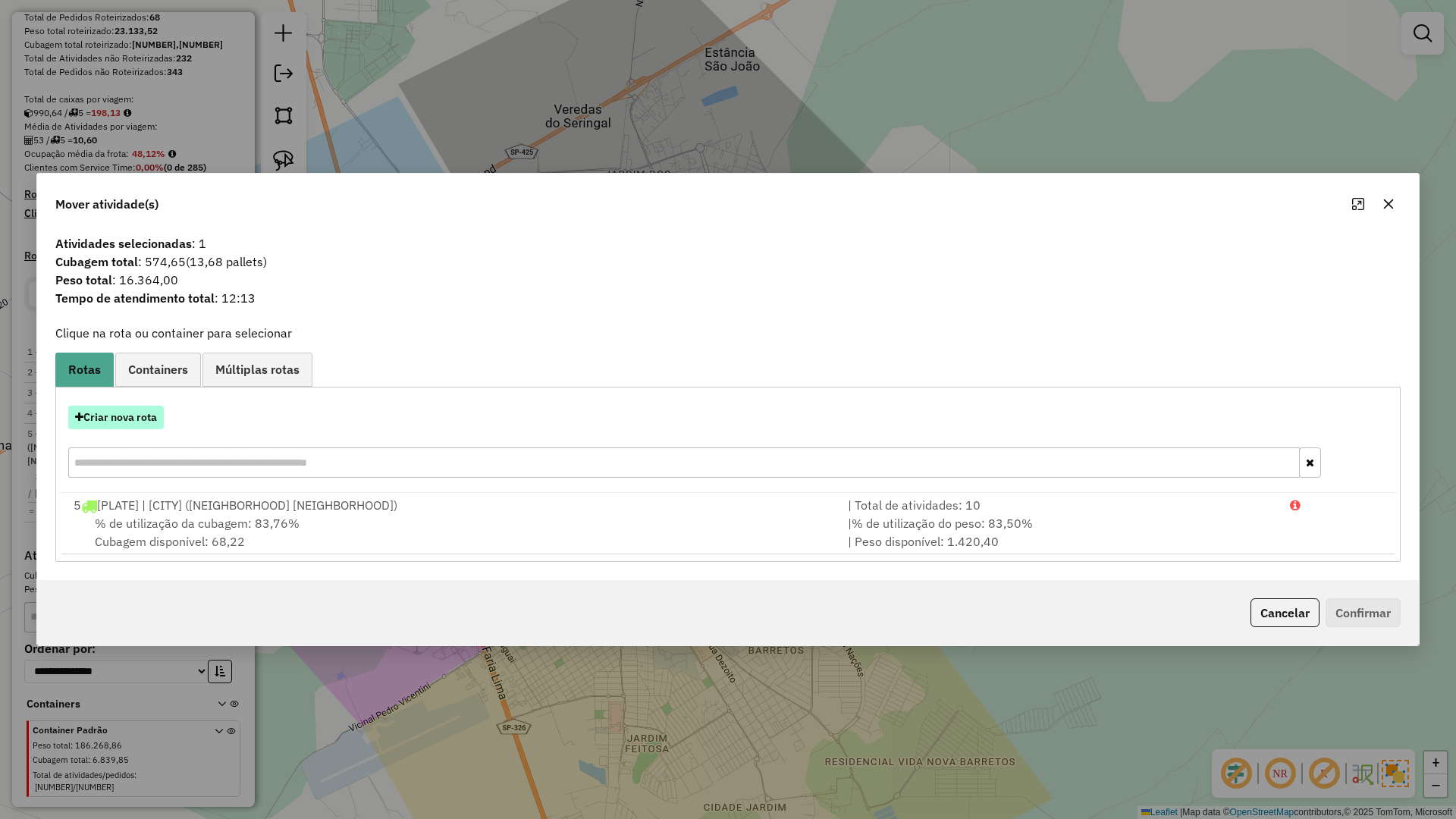 click on "Criar nova rota" at bounding box center (116, 417) 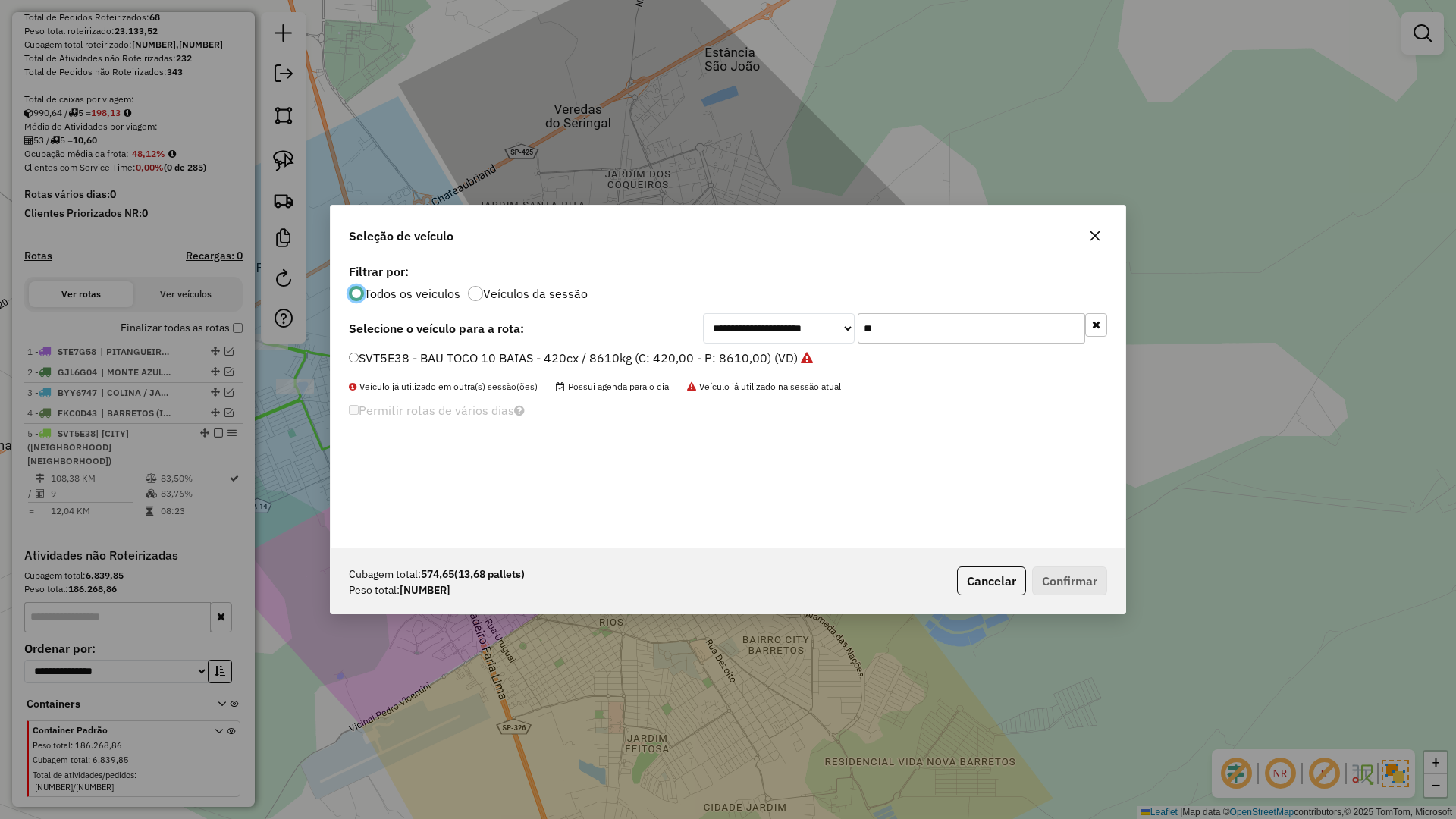 scroll, scrollTop: 8, scrollLeft: 5, axis: both 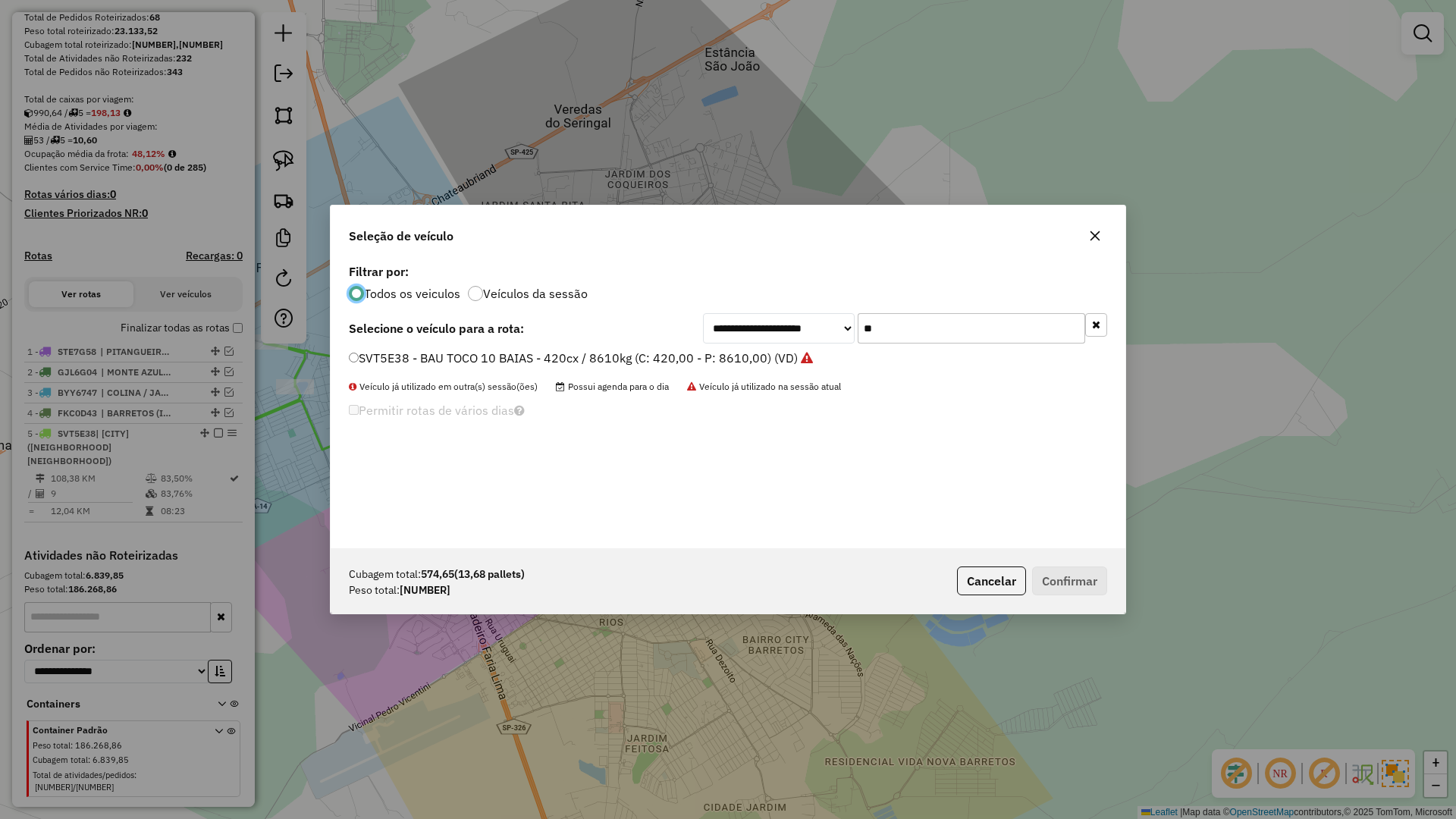 click on "**" 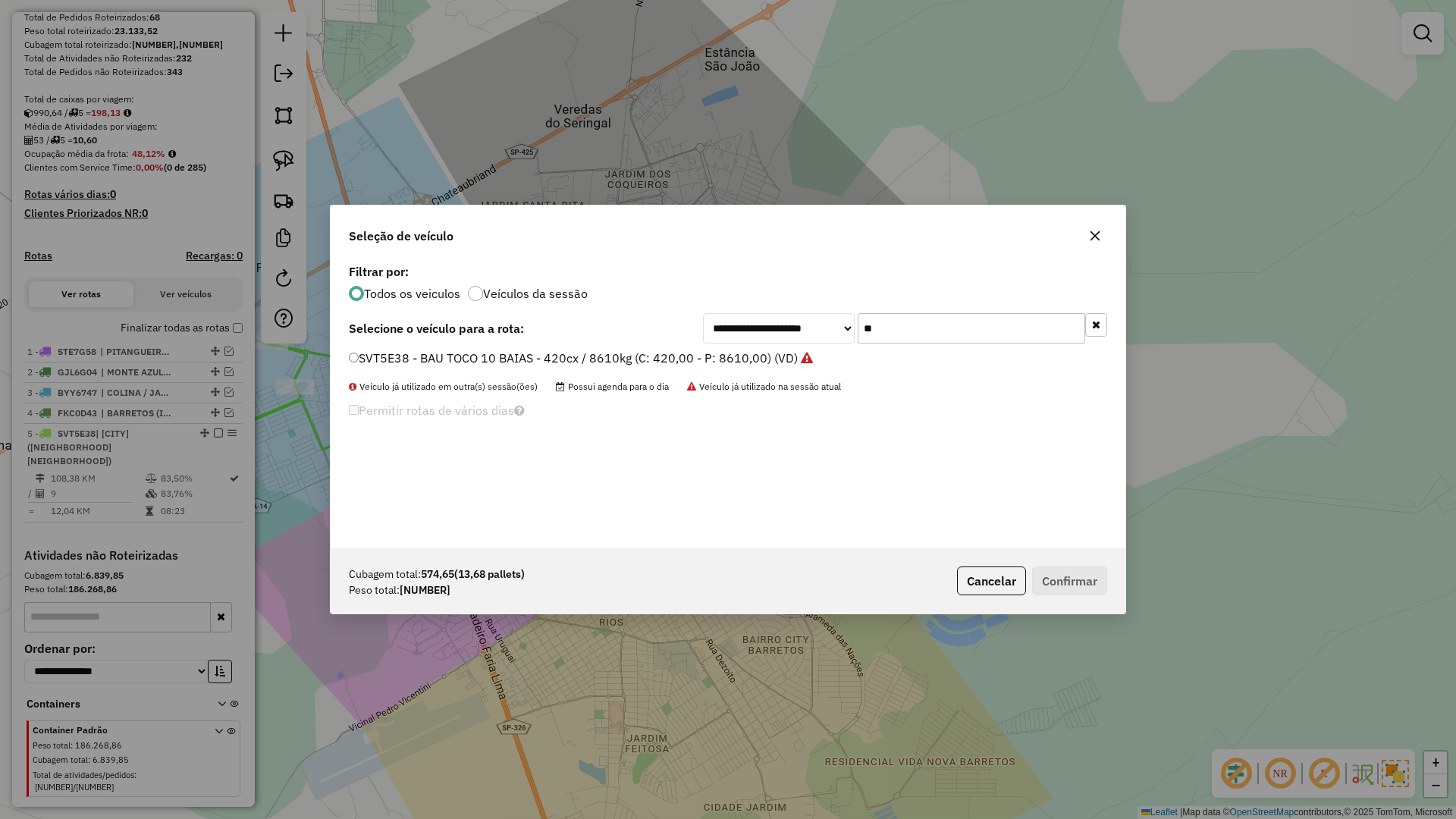 click on "**" 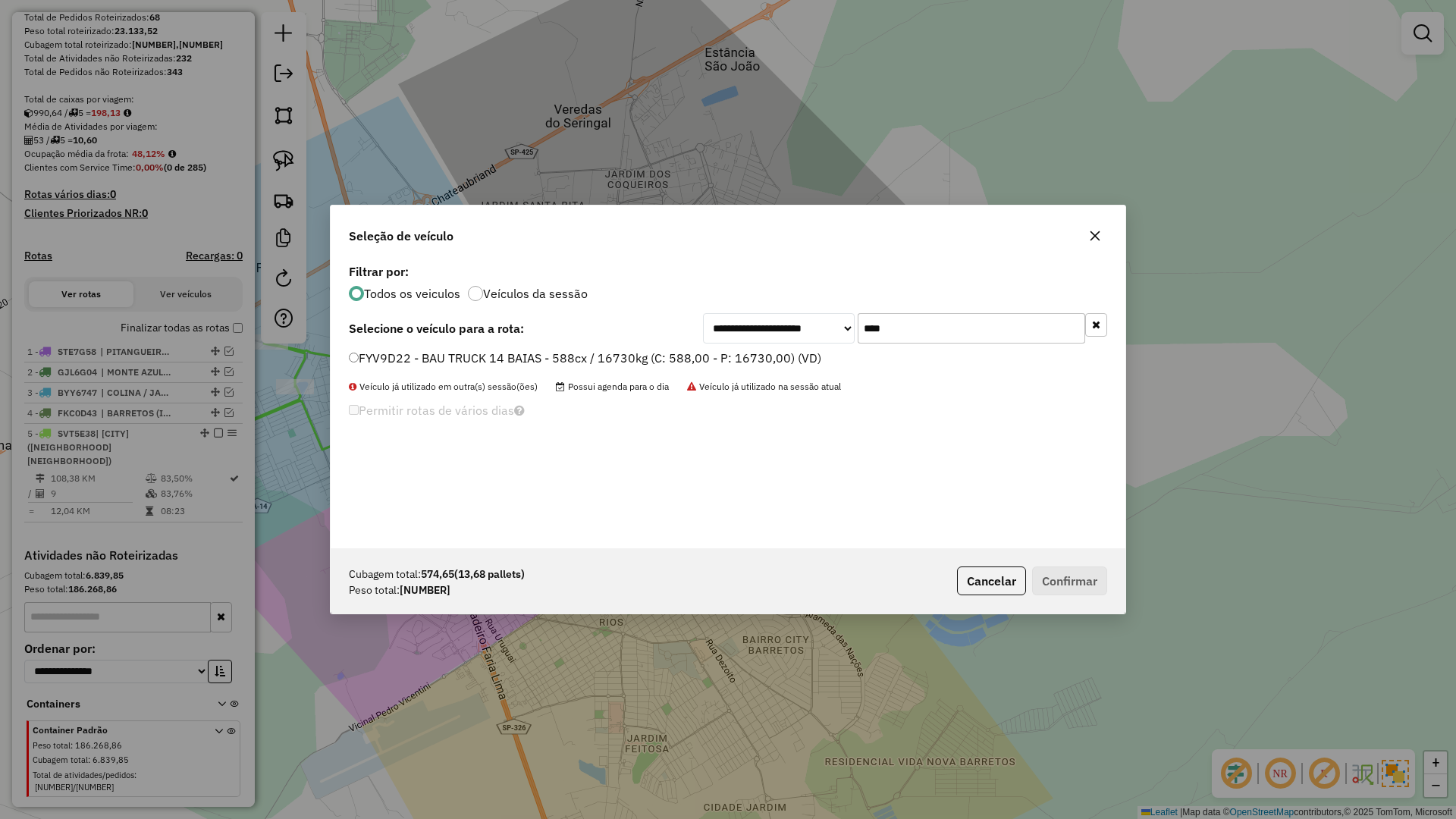 type on "****" 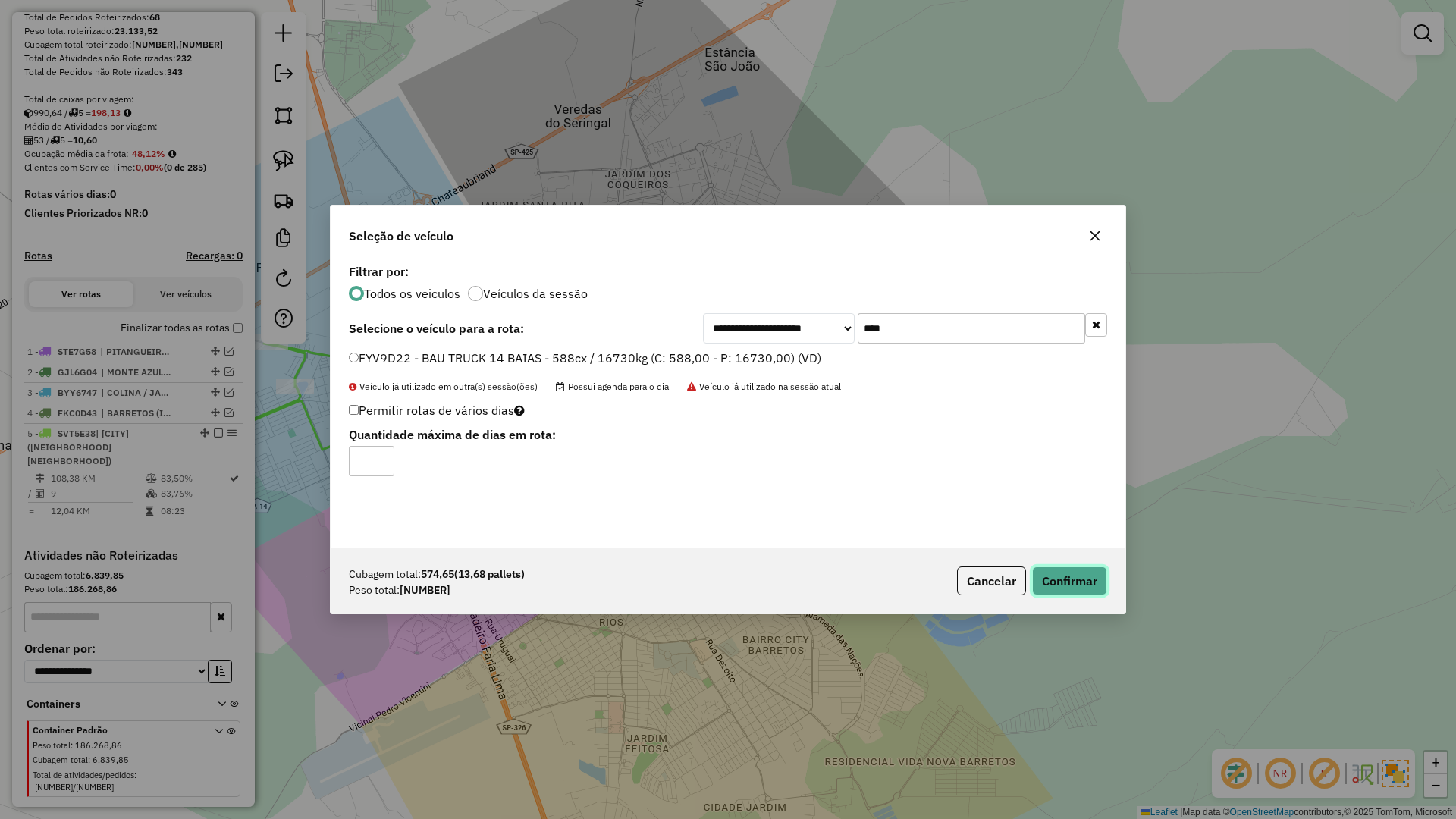 click on "Confirmar" 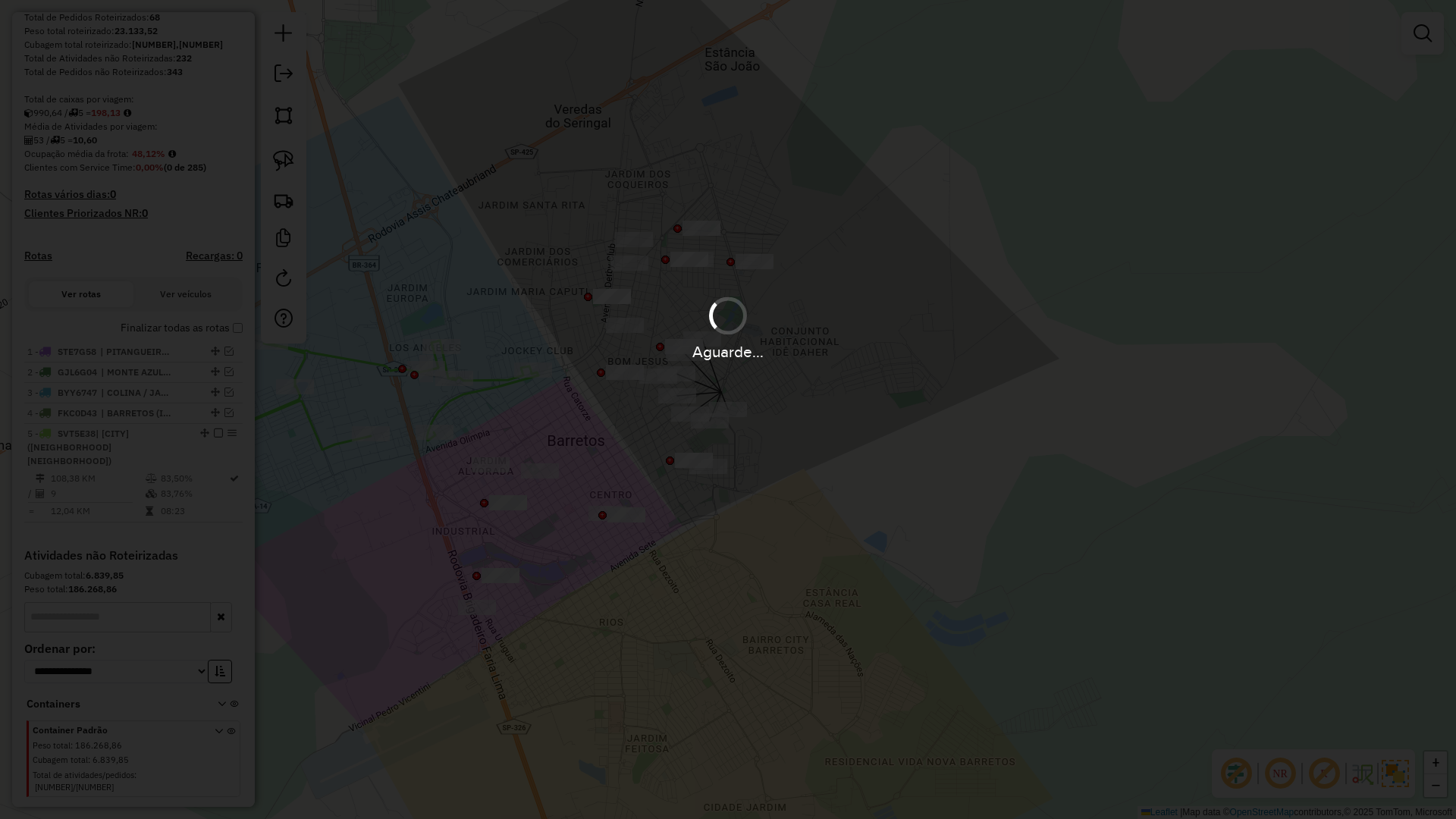 scroll, scrollTop: 315, scrollLeft: 0, axis: vertical 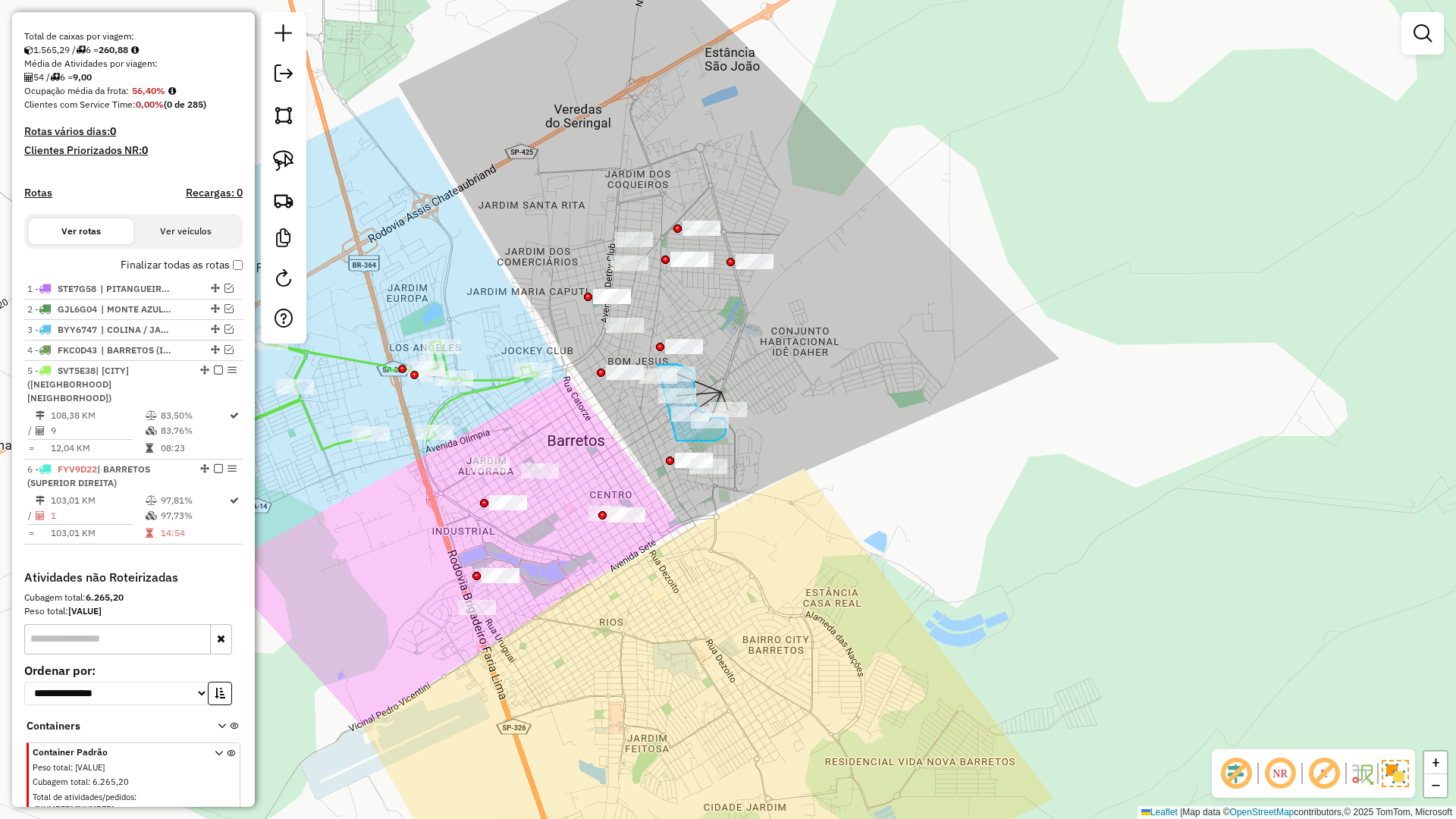 drag, startPoint x: 676, startPoint y: 441, endPoint x: 657, endPoint y: 365, distance: 78.339007 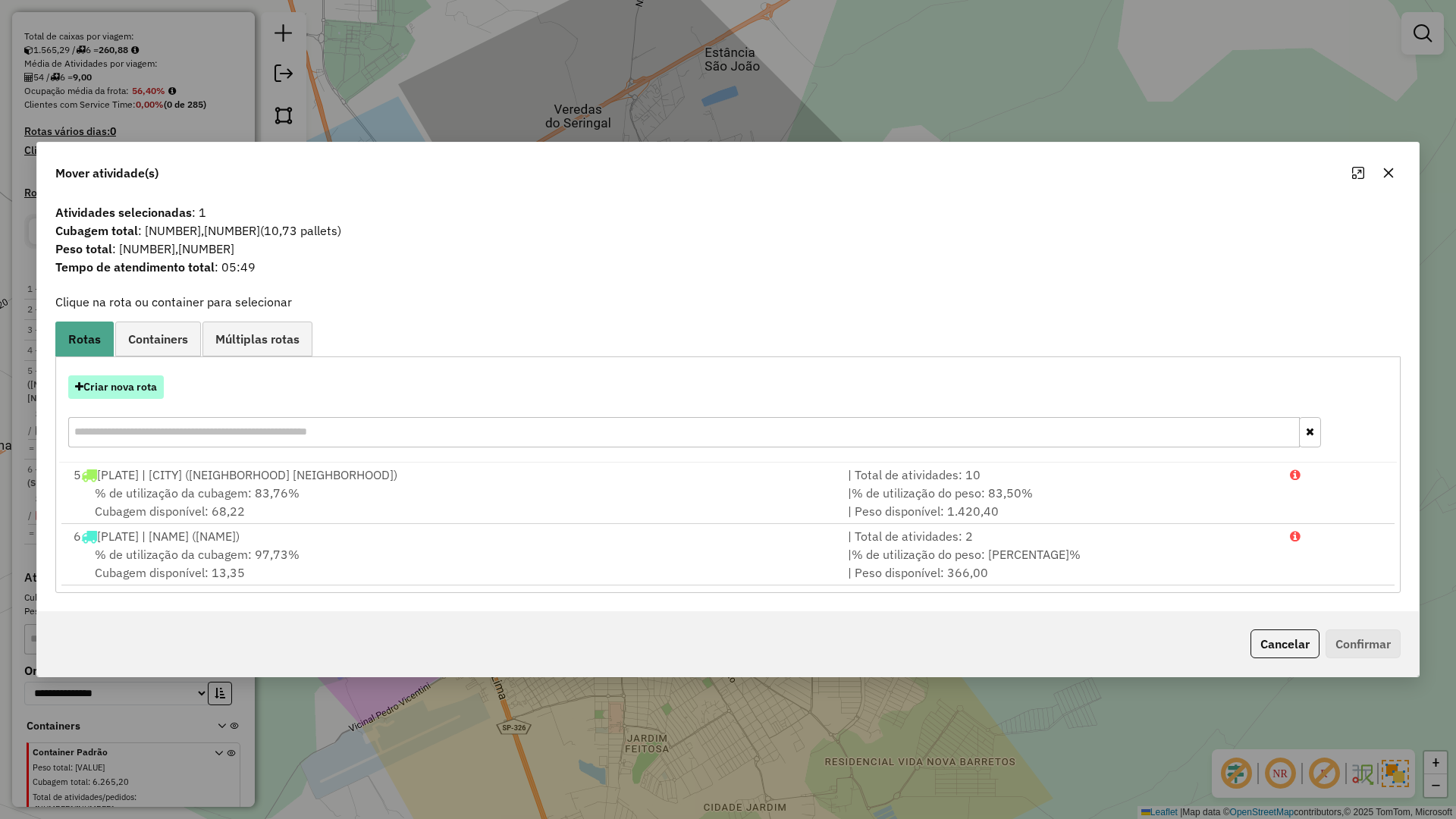 click on "Criar nova rota" at bounding box center [116, 387] 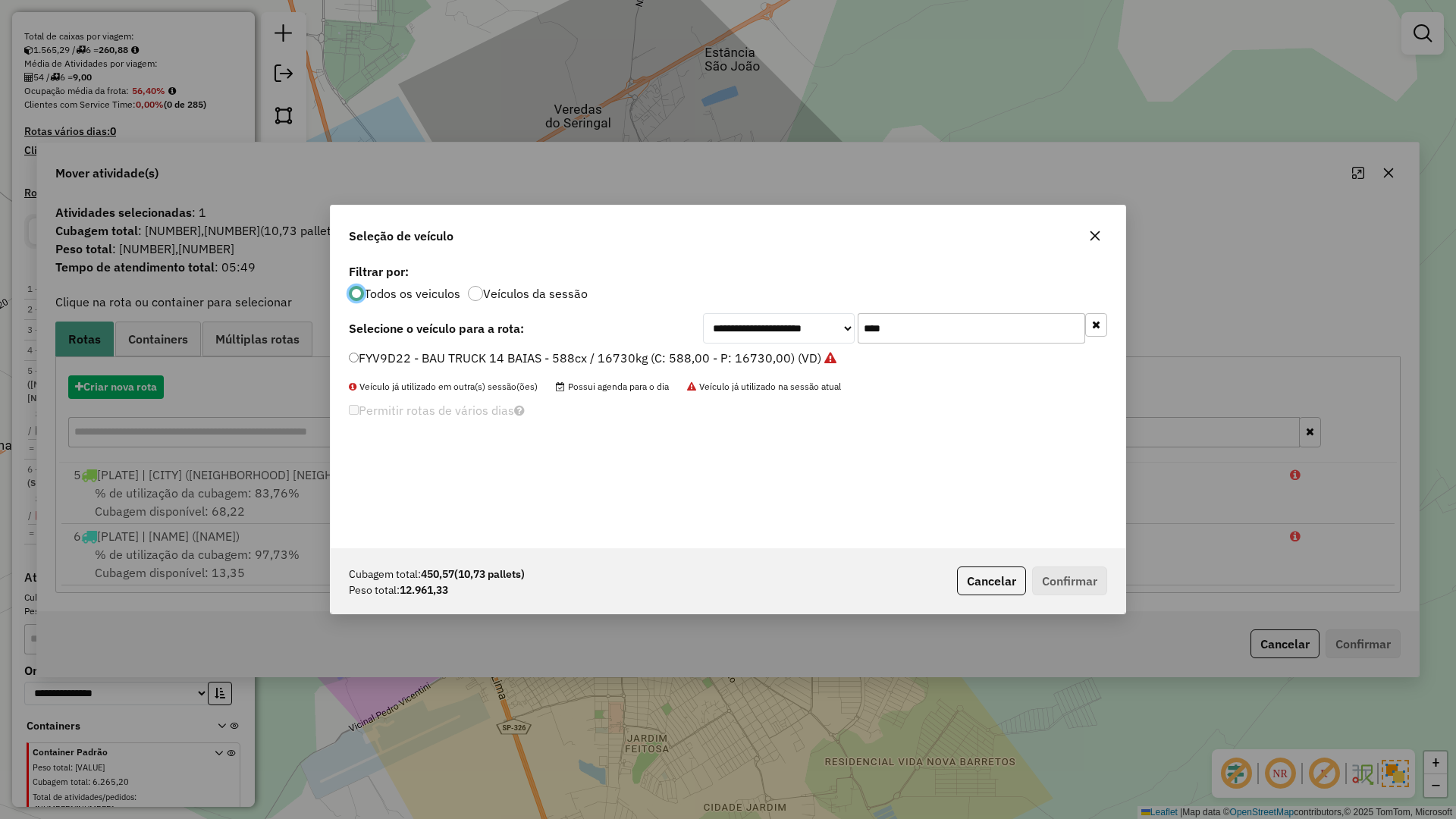 scroll, scrollTop: 8, scrollLeft: 5, axis: both 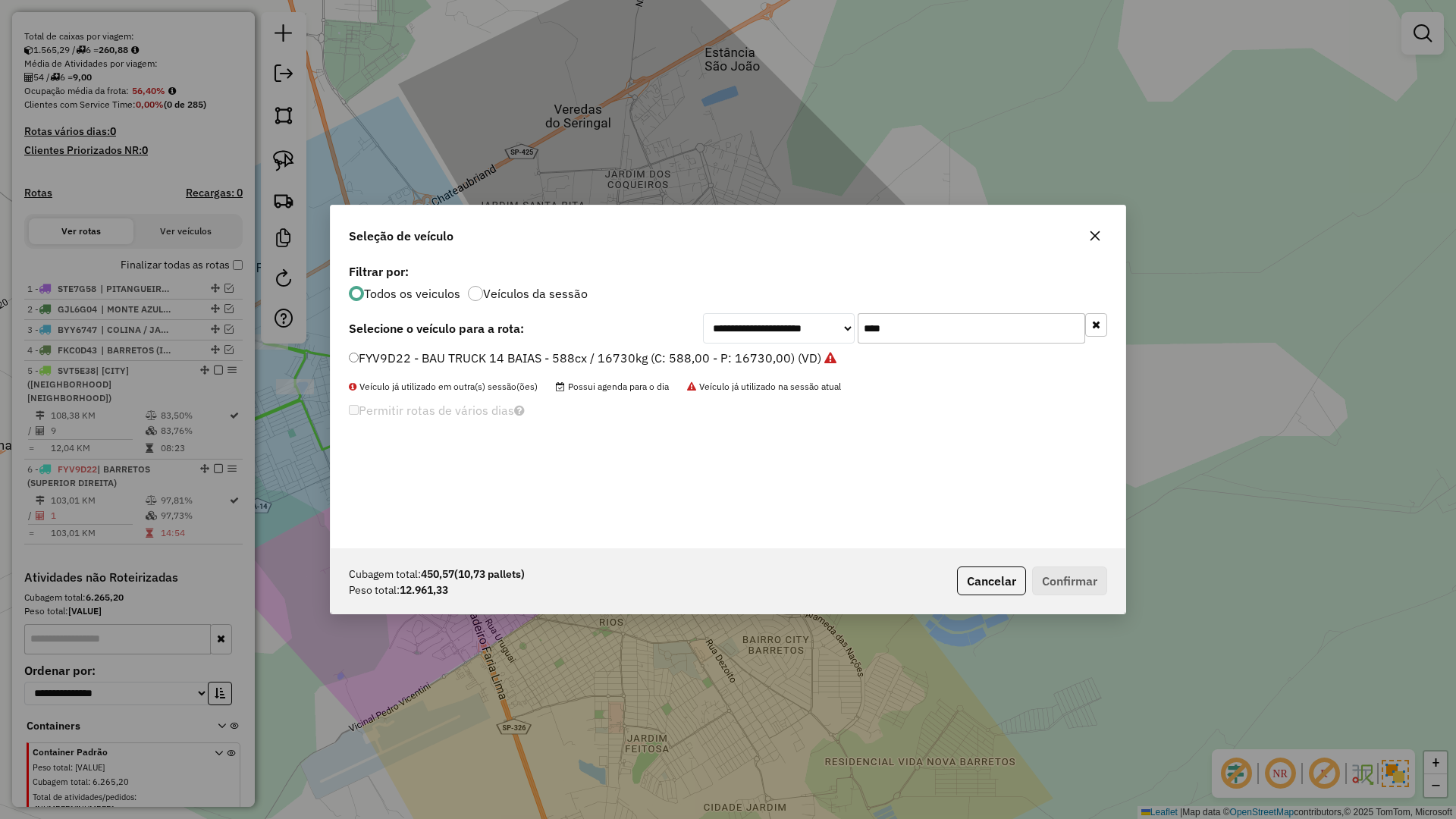 click on "****" 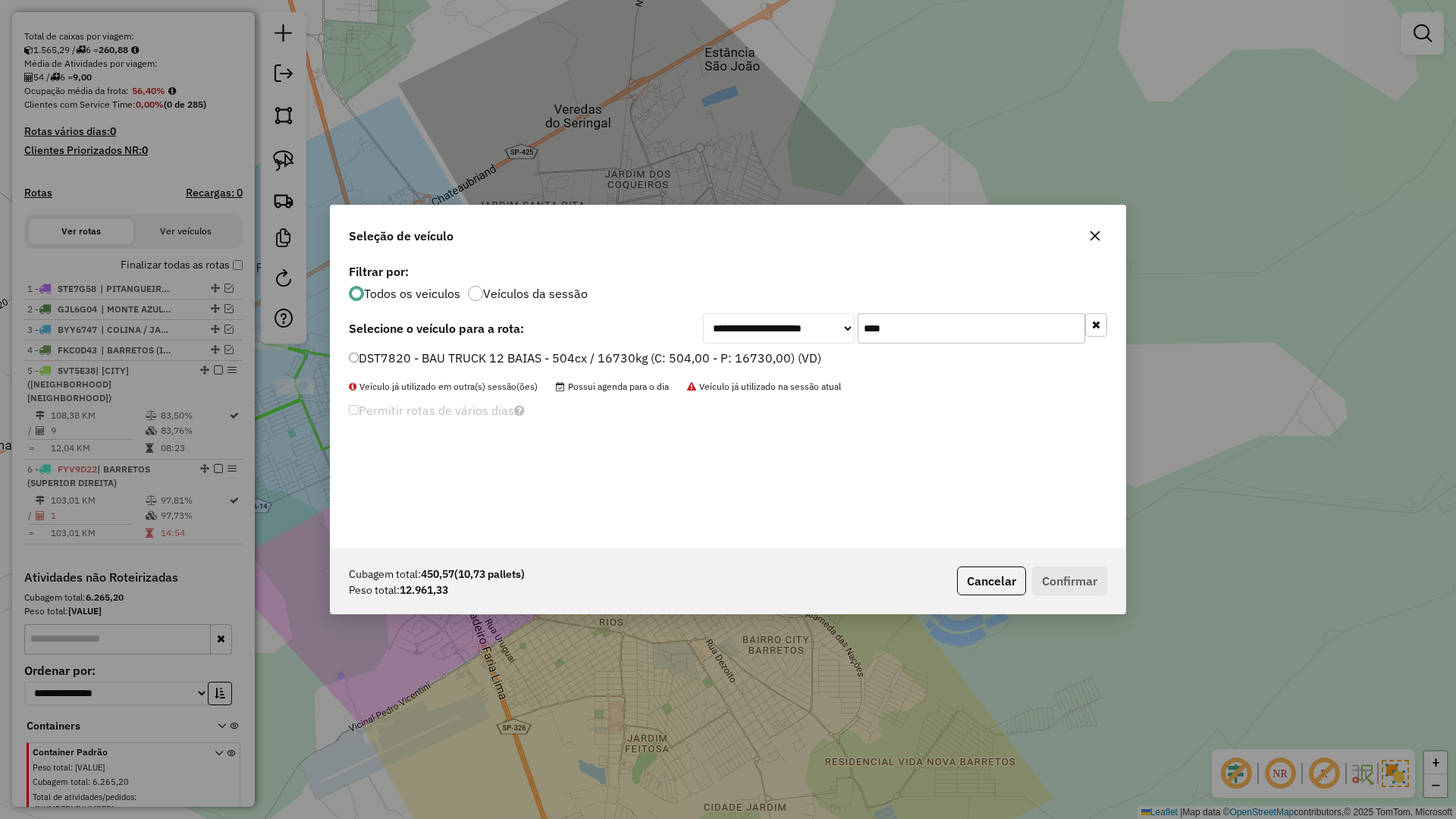 type on "****" 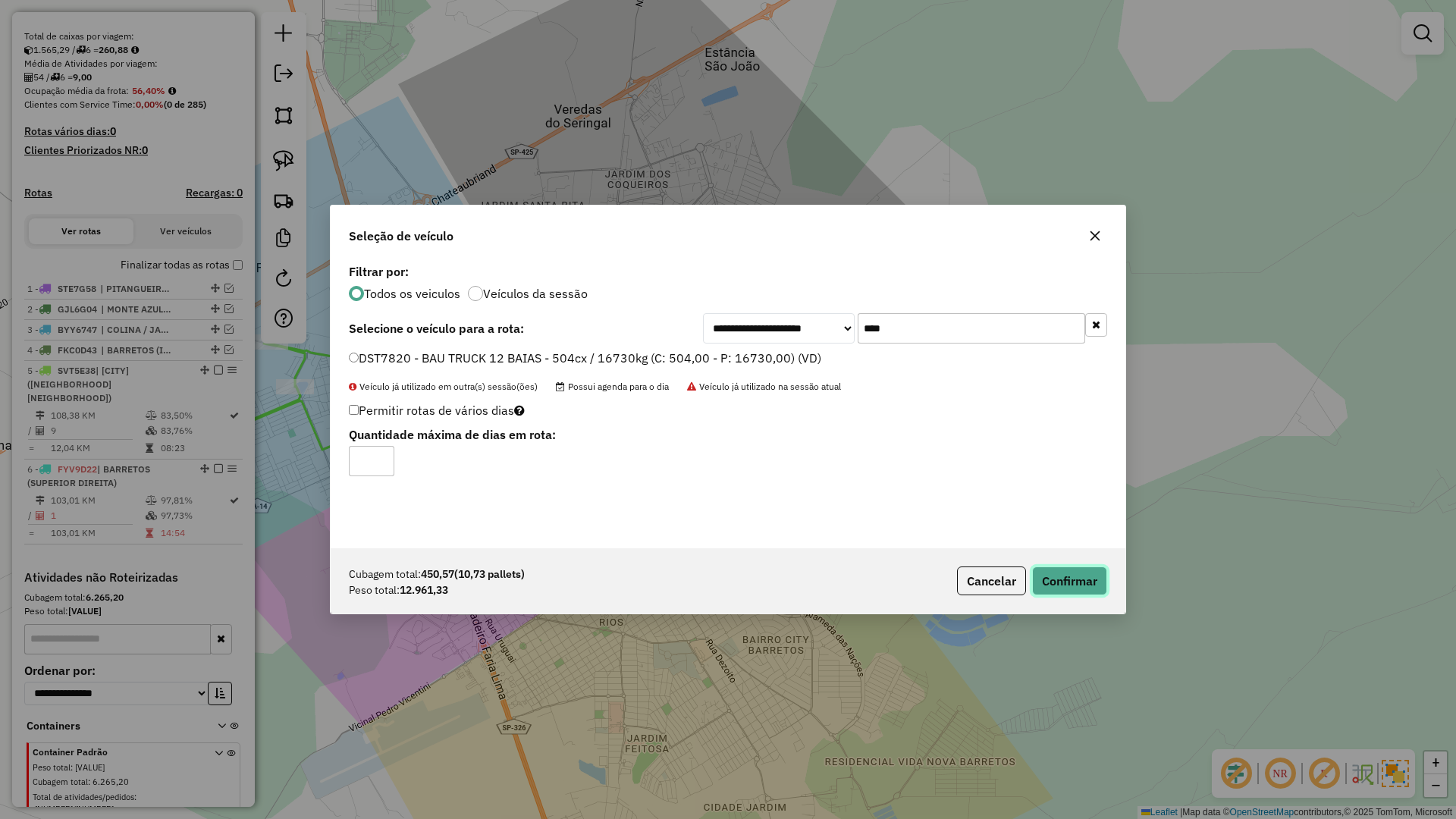 click on "Confirmar" 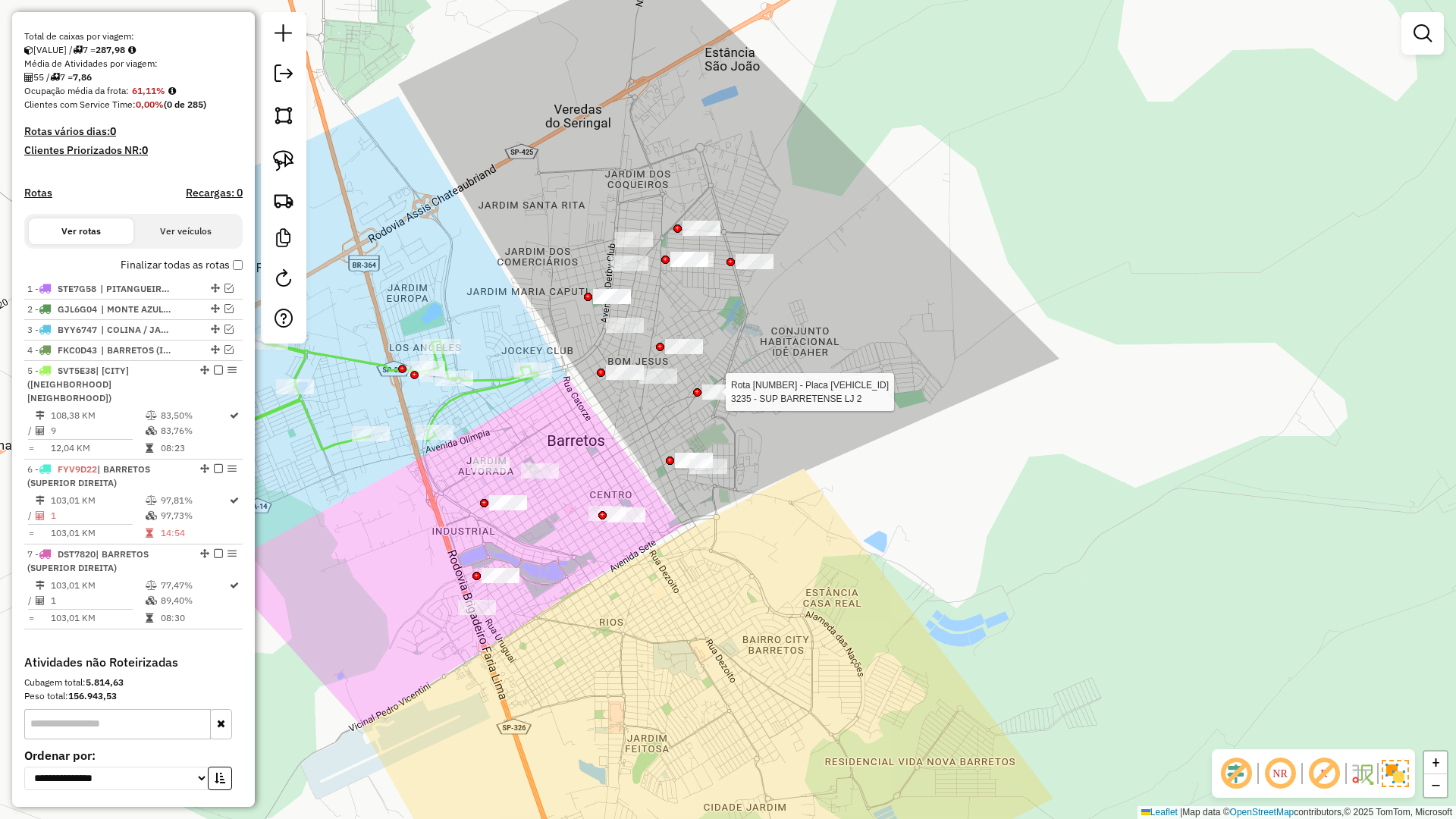 click 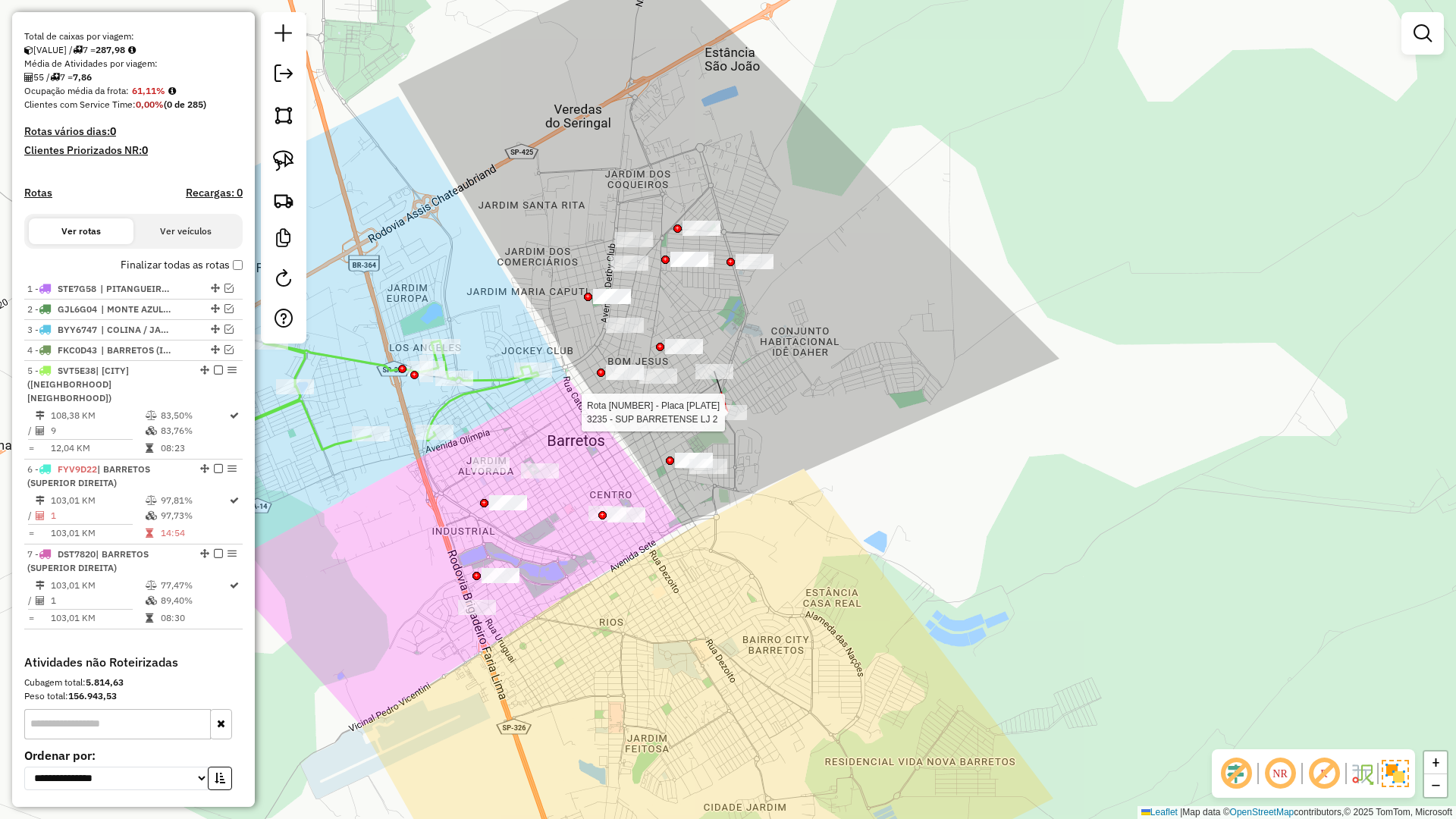 select on "**********" 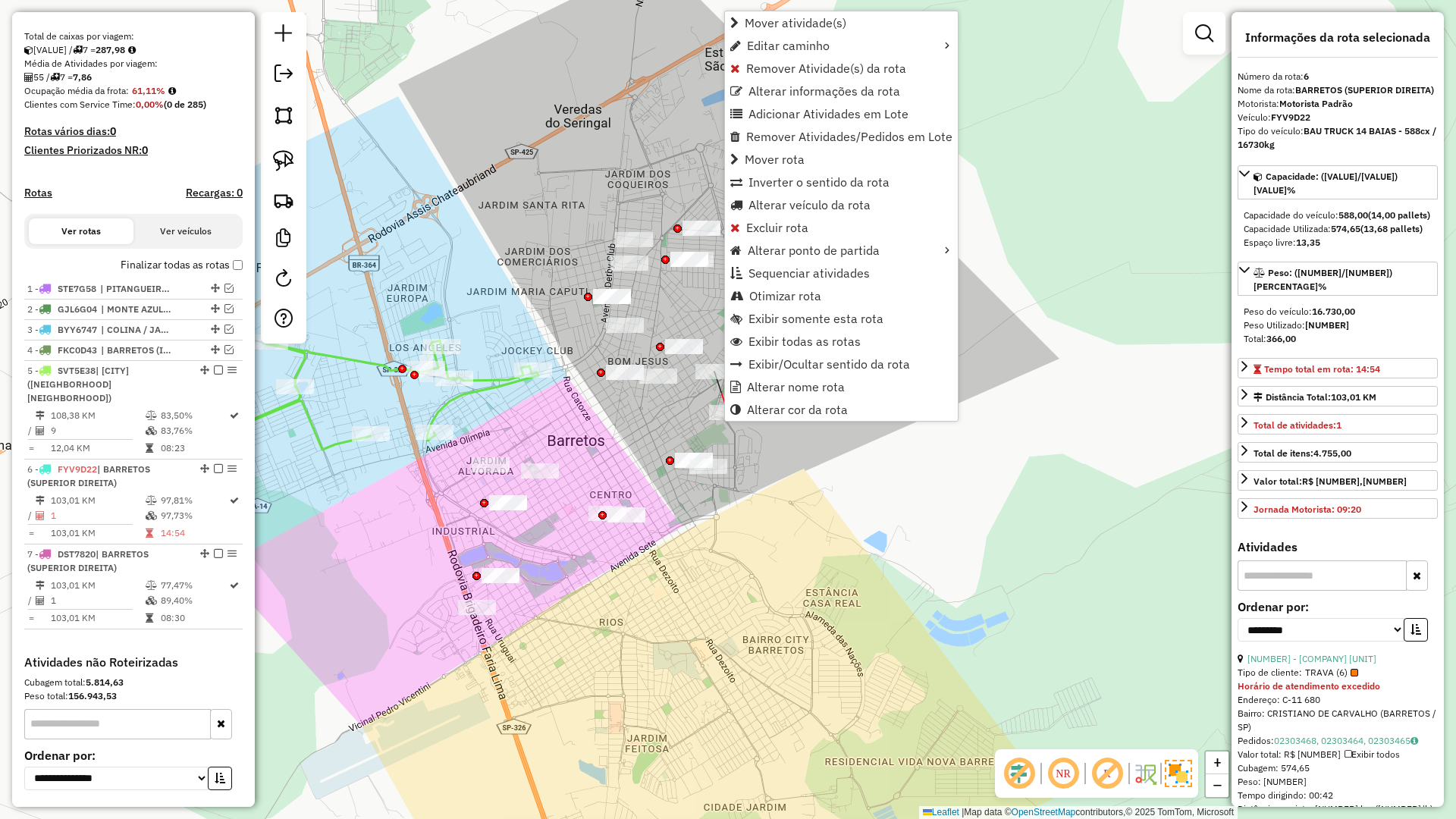 scroll, scrollTop: 422, scrollLeft: 0, axis: vertical 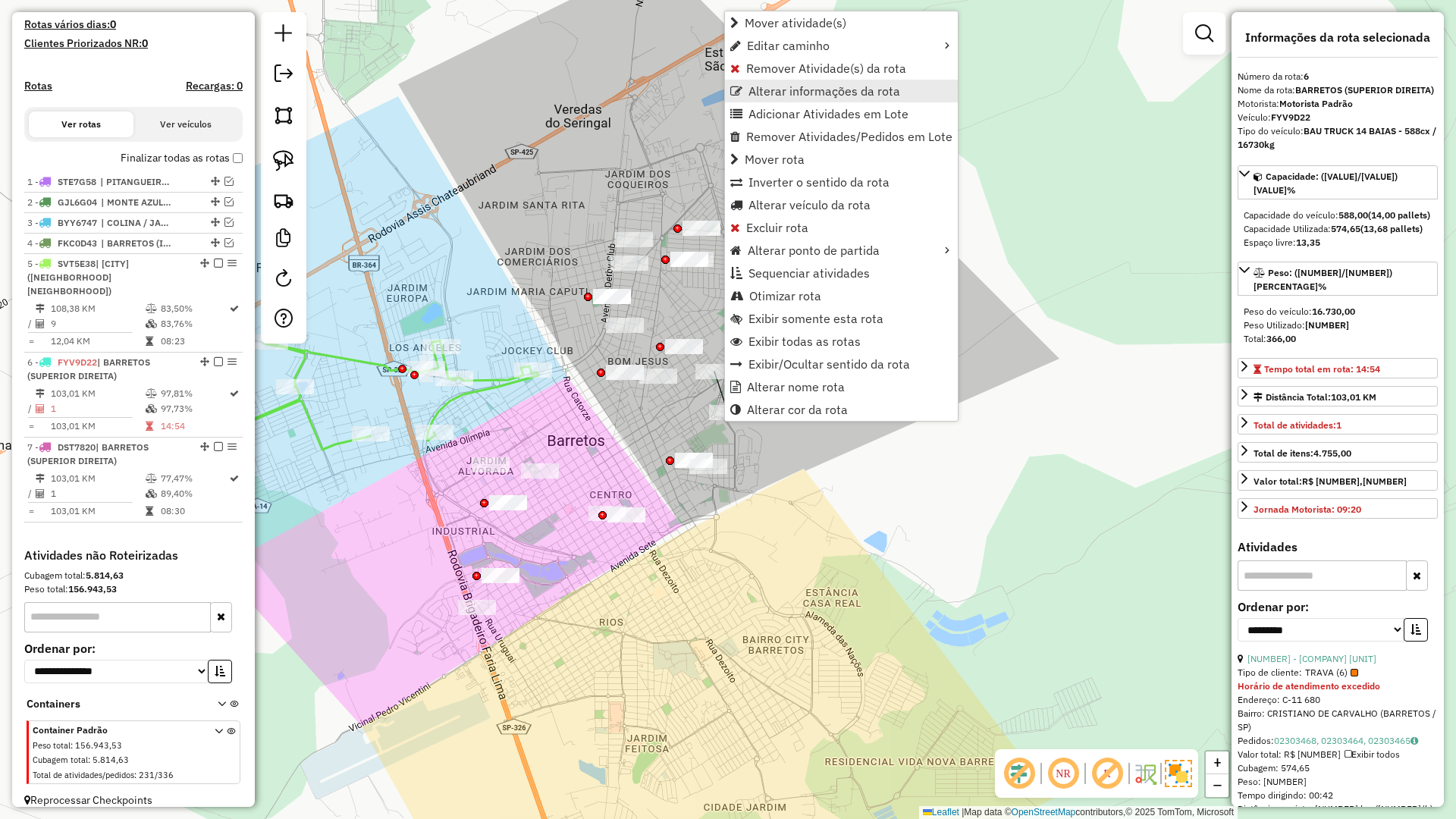 click on "Alterar informações da rota" at bounding box center [824, 91] 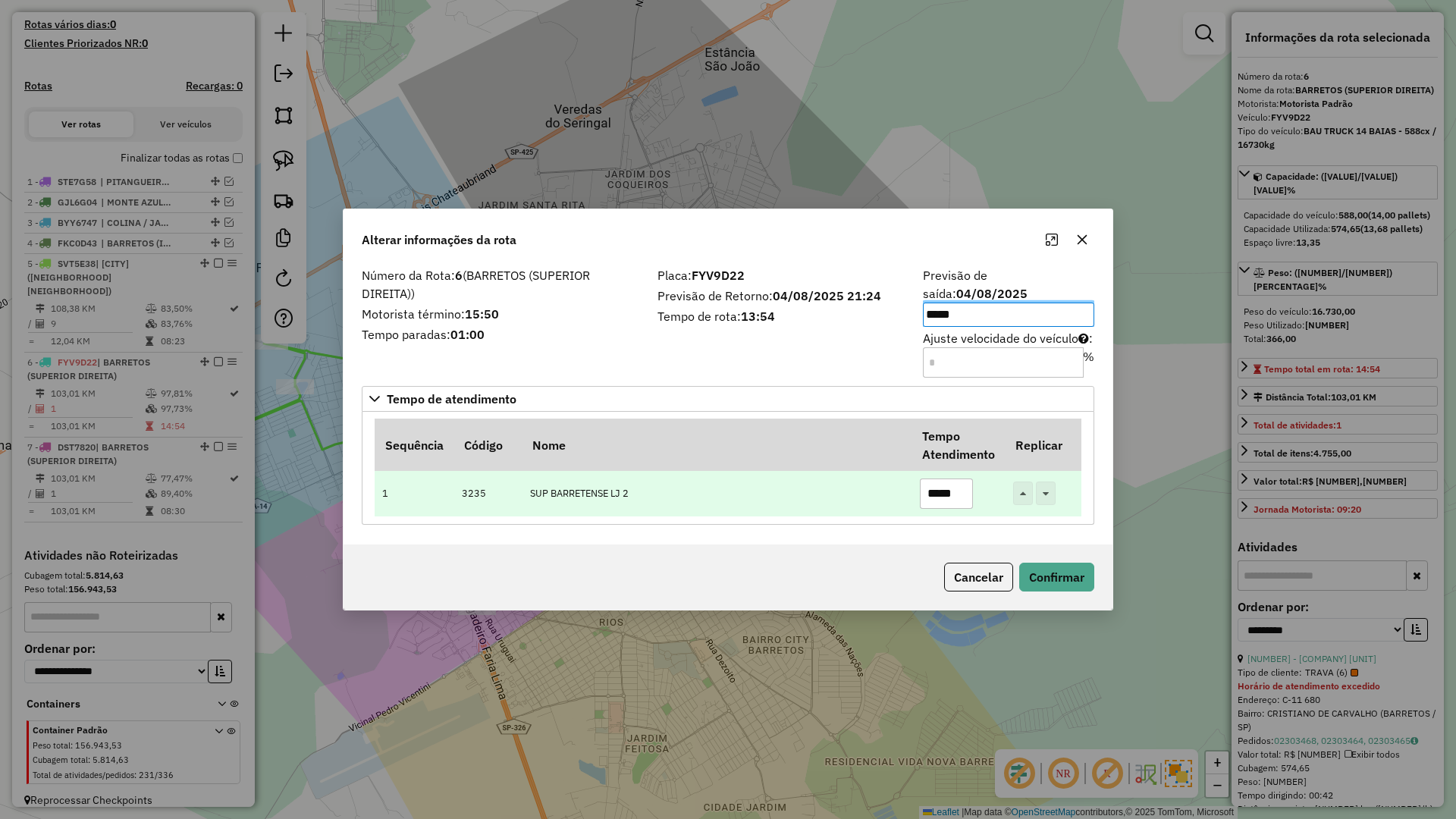 click on "SUP BARRETENSE  LJ 2" at bounding box center [717, 493] 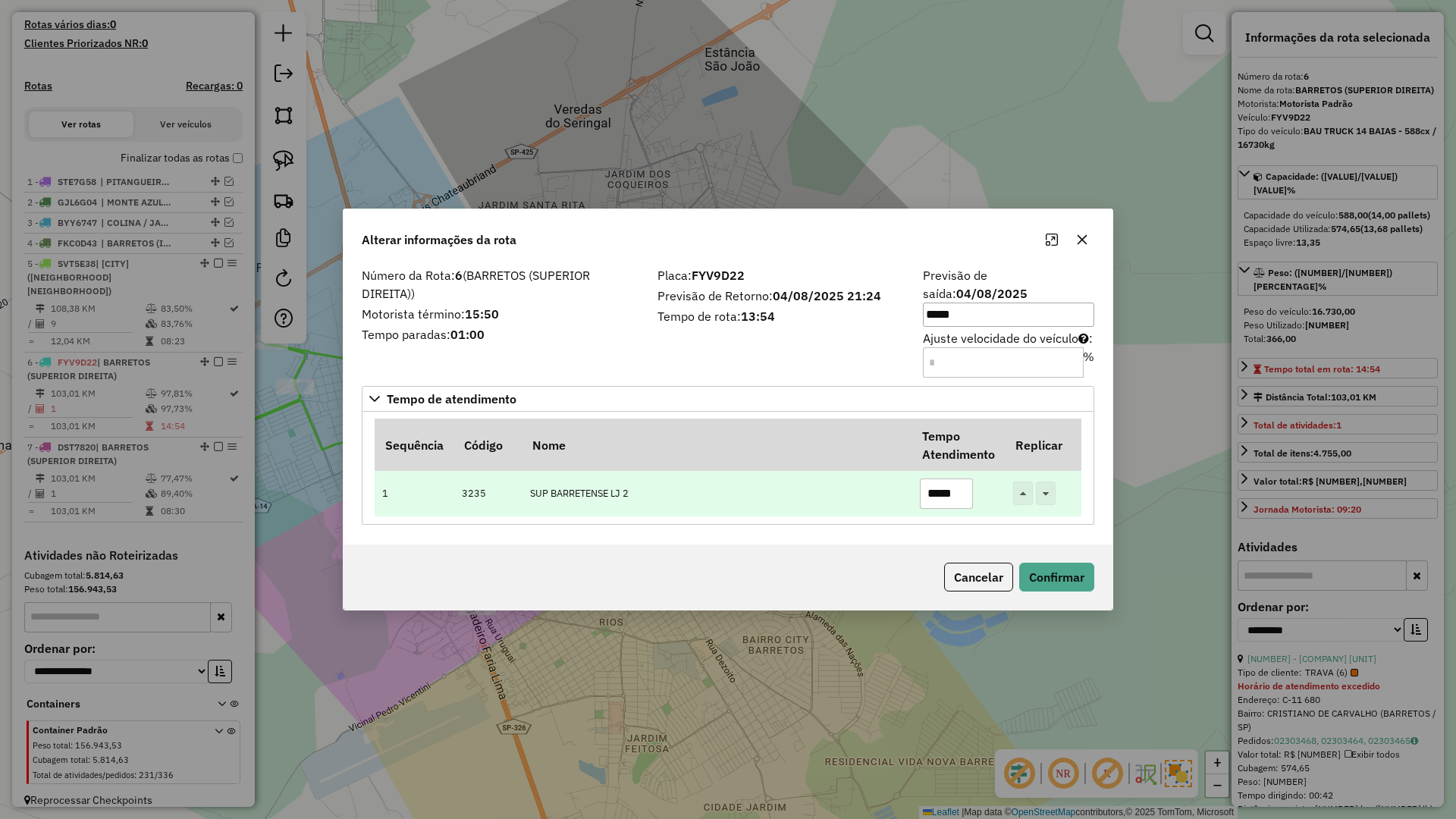 click on "*****" at bounding box center (946, 494) 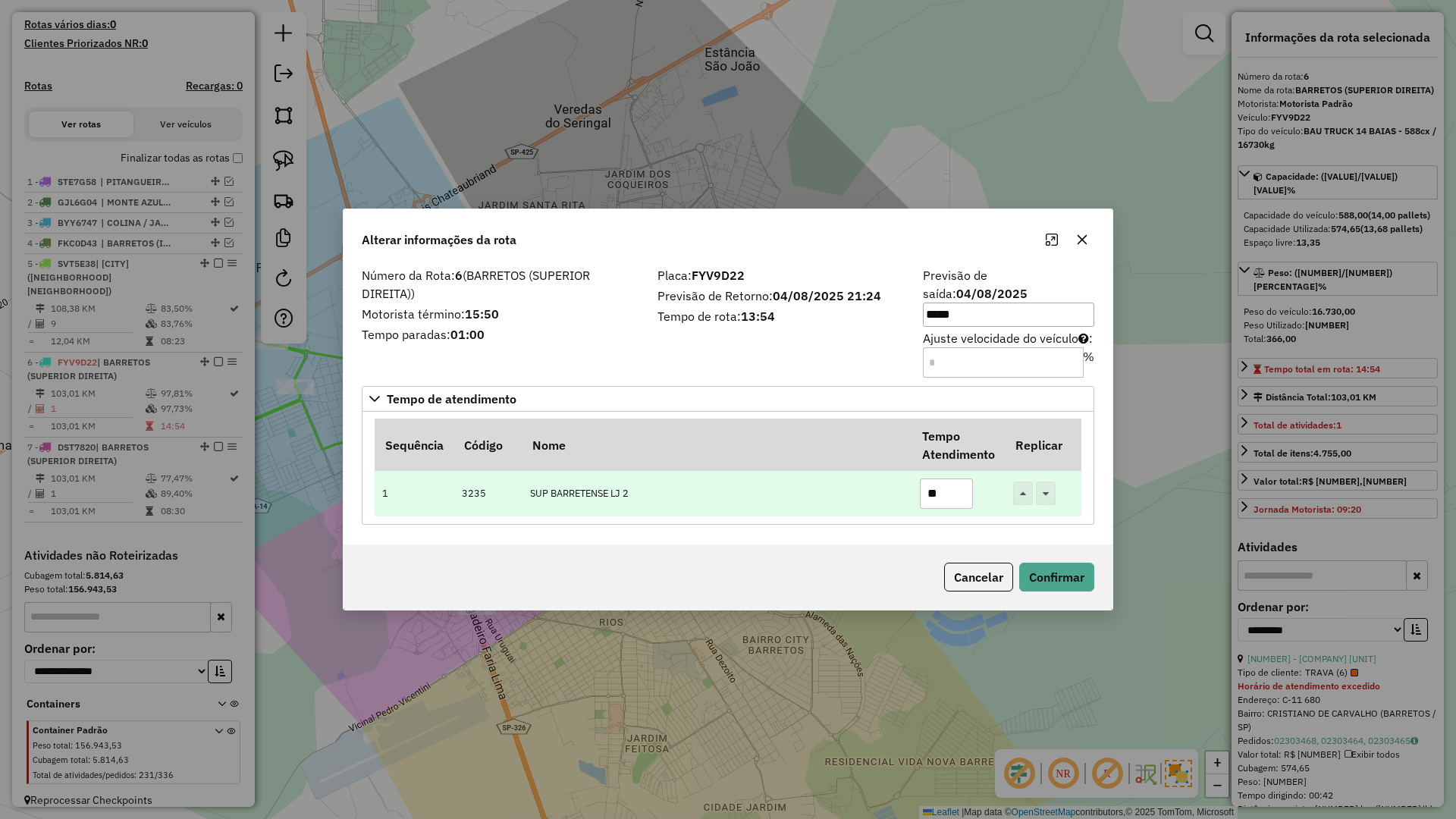 type on "*" 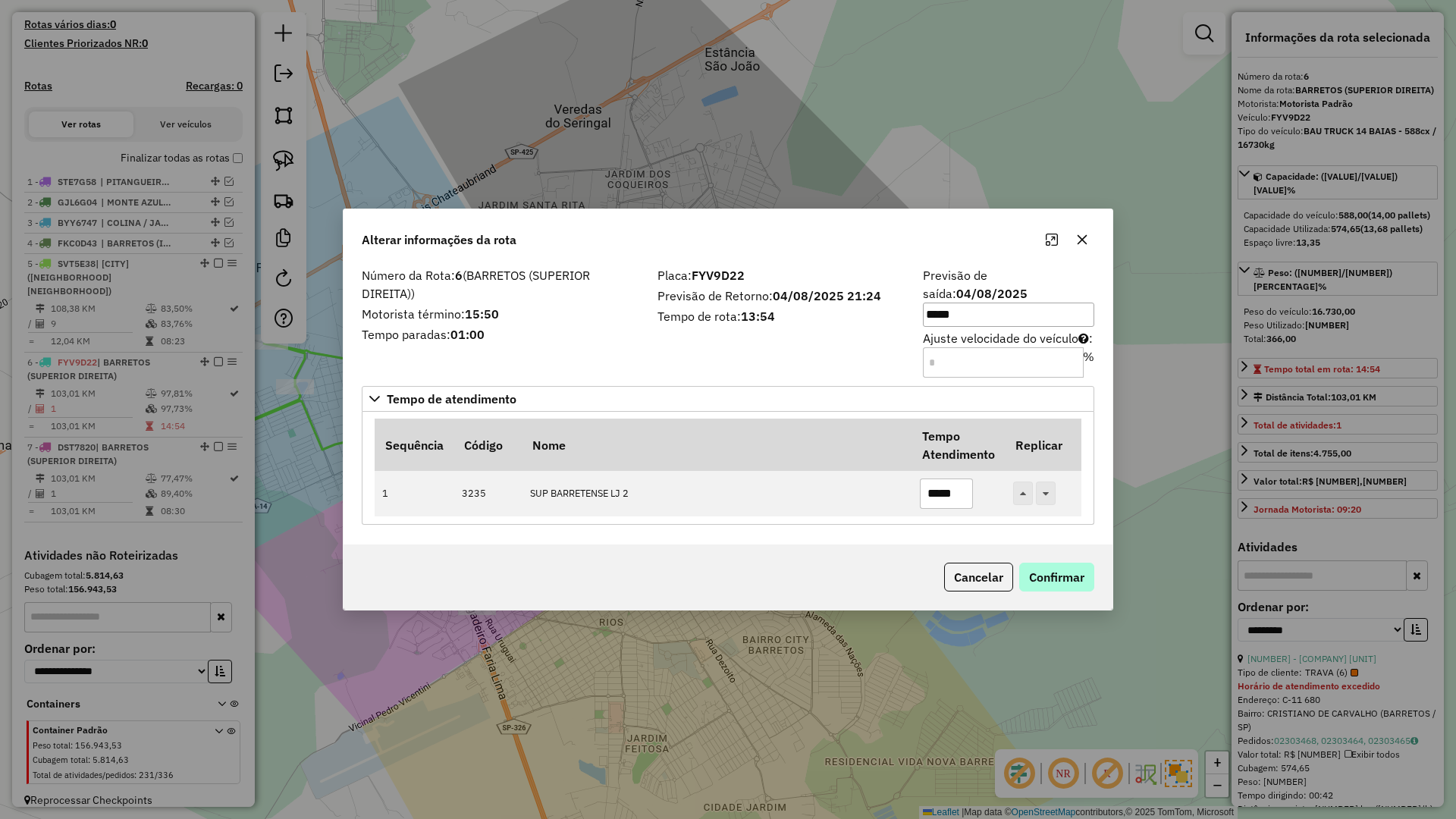 type on "*****" 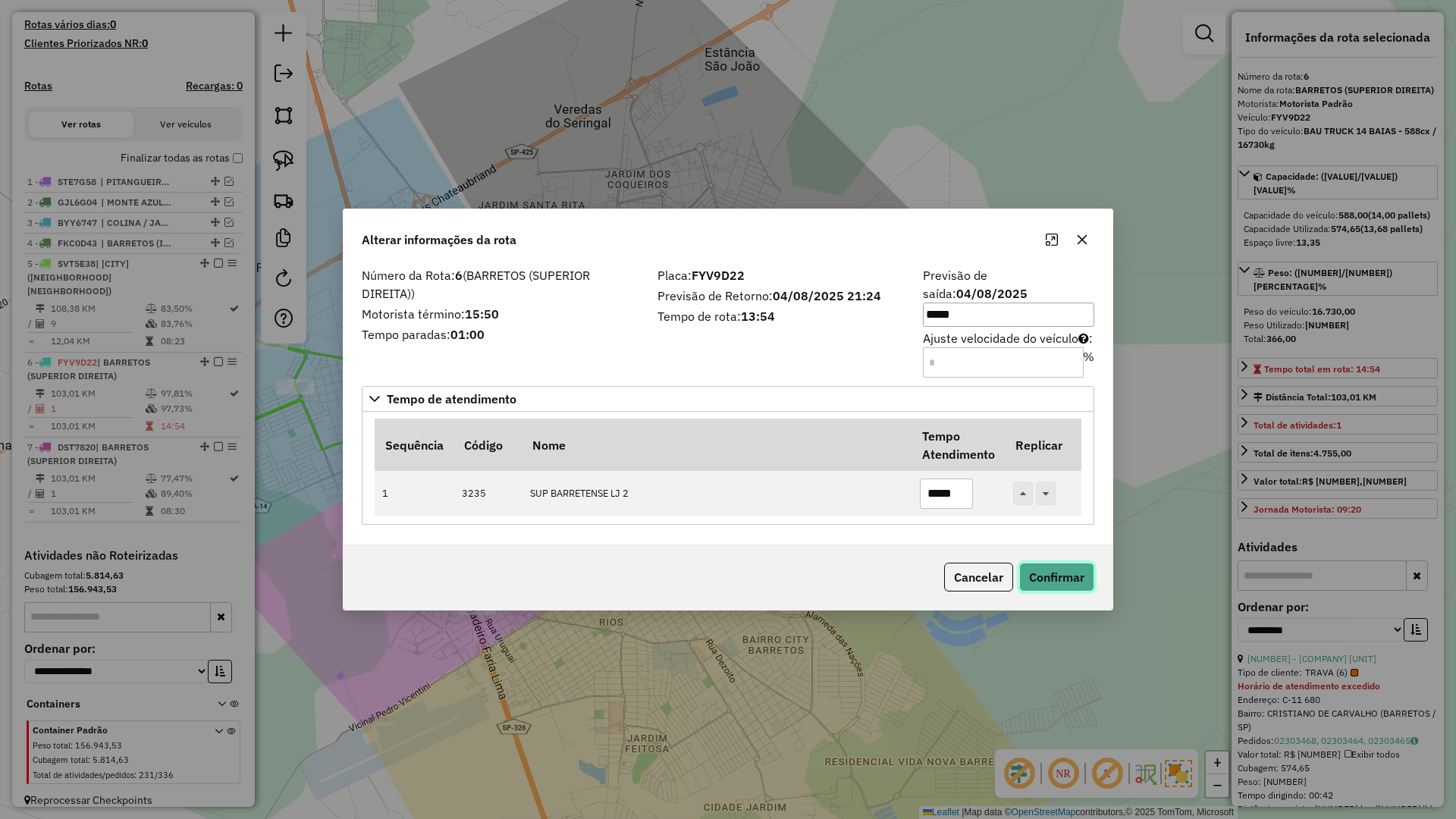 click on "Confirmar" 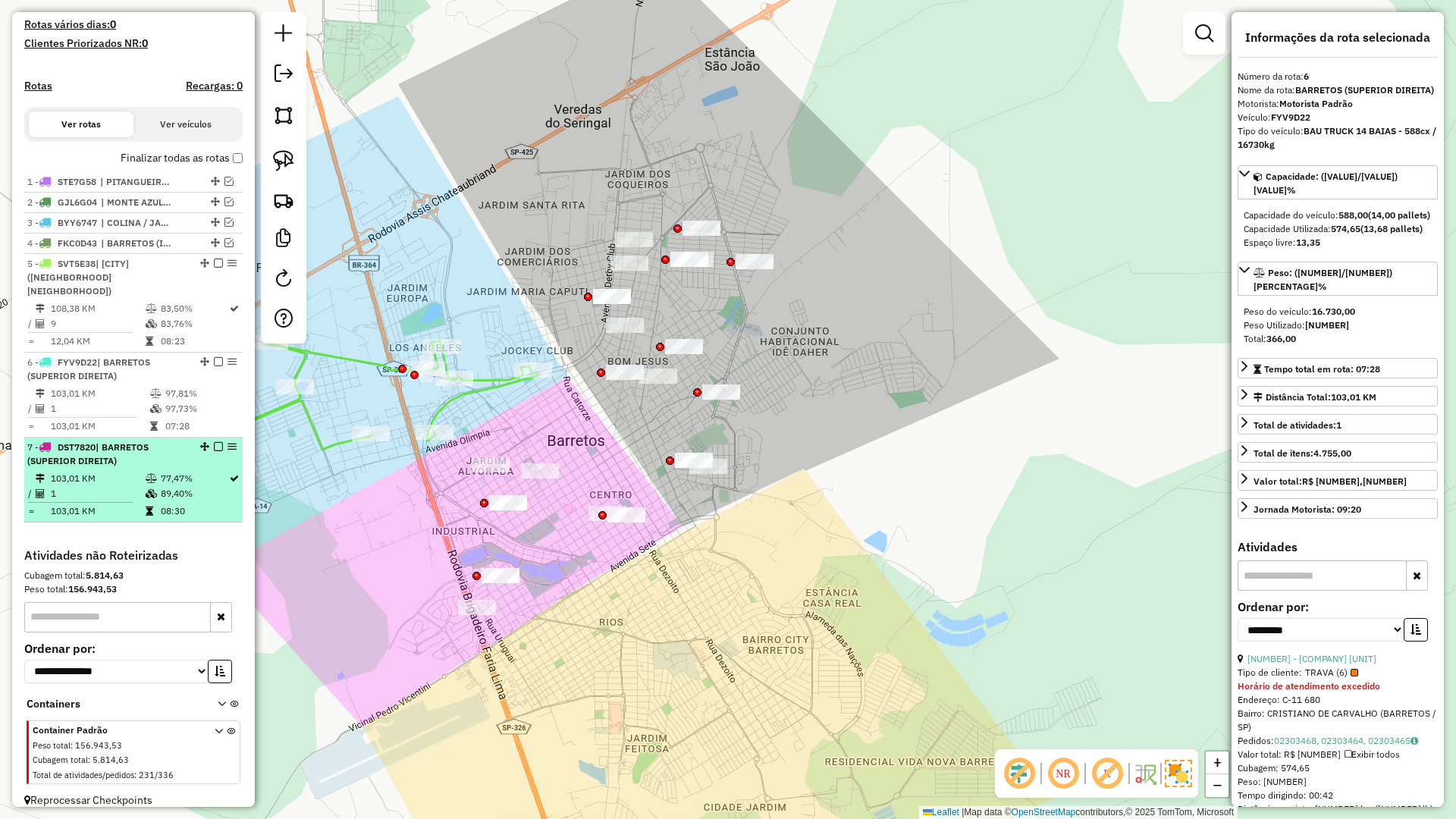 click on "7 -       DST7820   | BARRETOS (SUPERIOR DIREITA)" at bounding box center (133, 454) 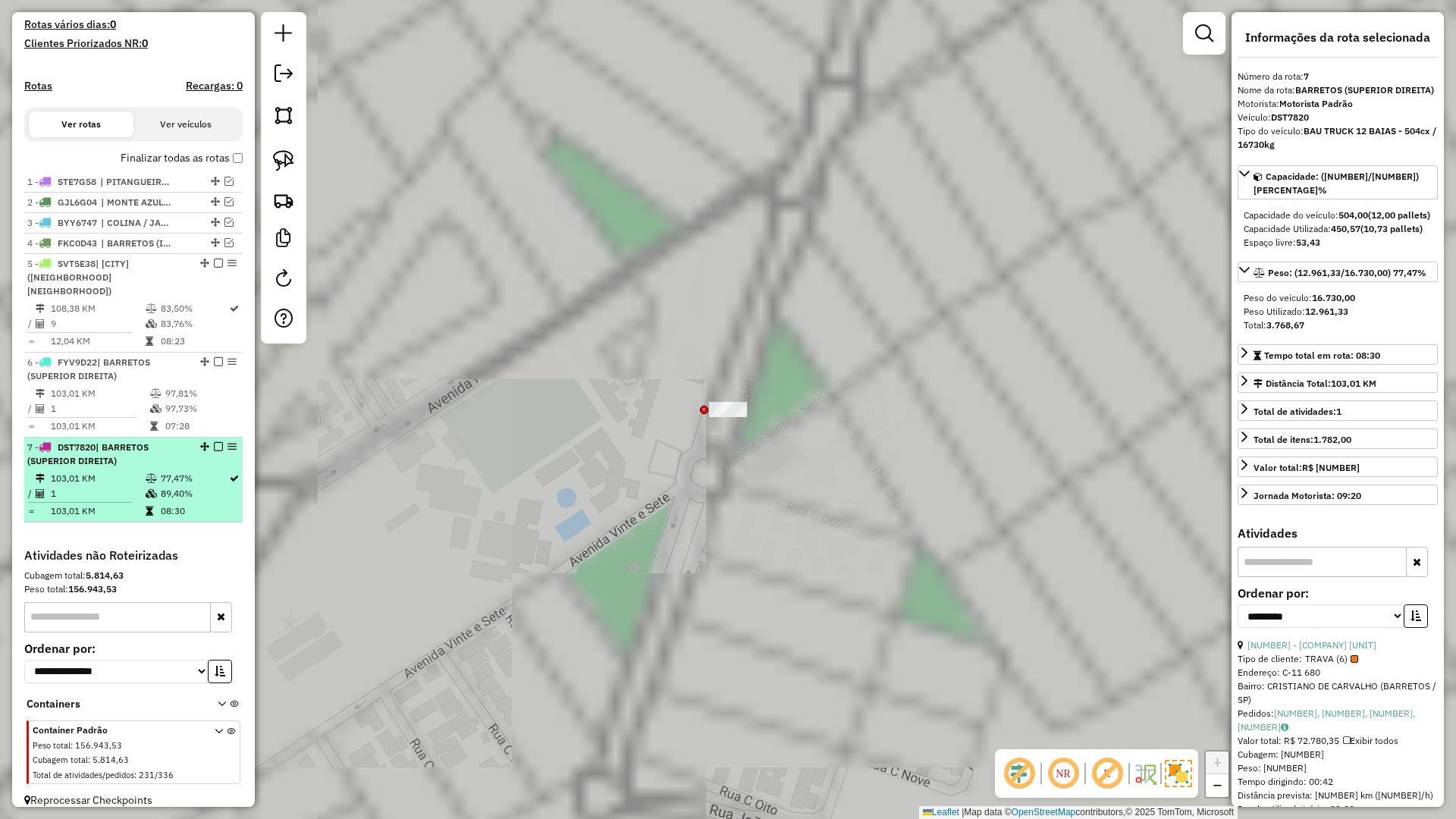click at bounding box center (218, 447) 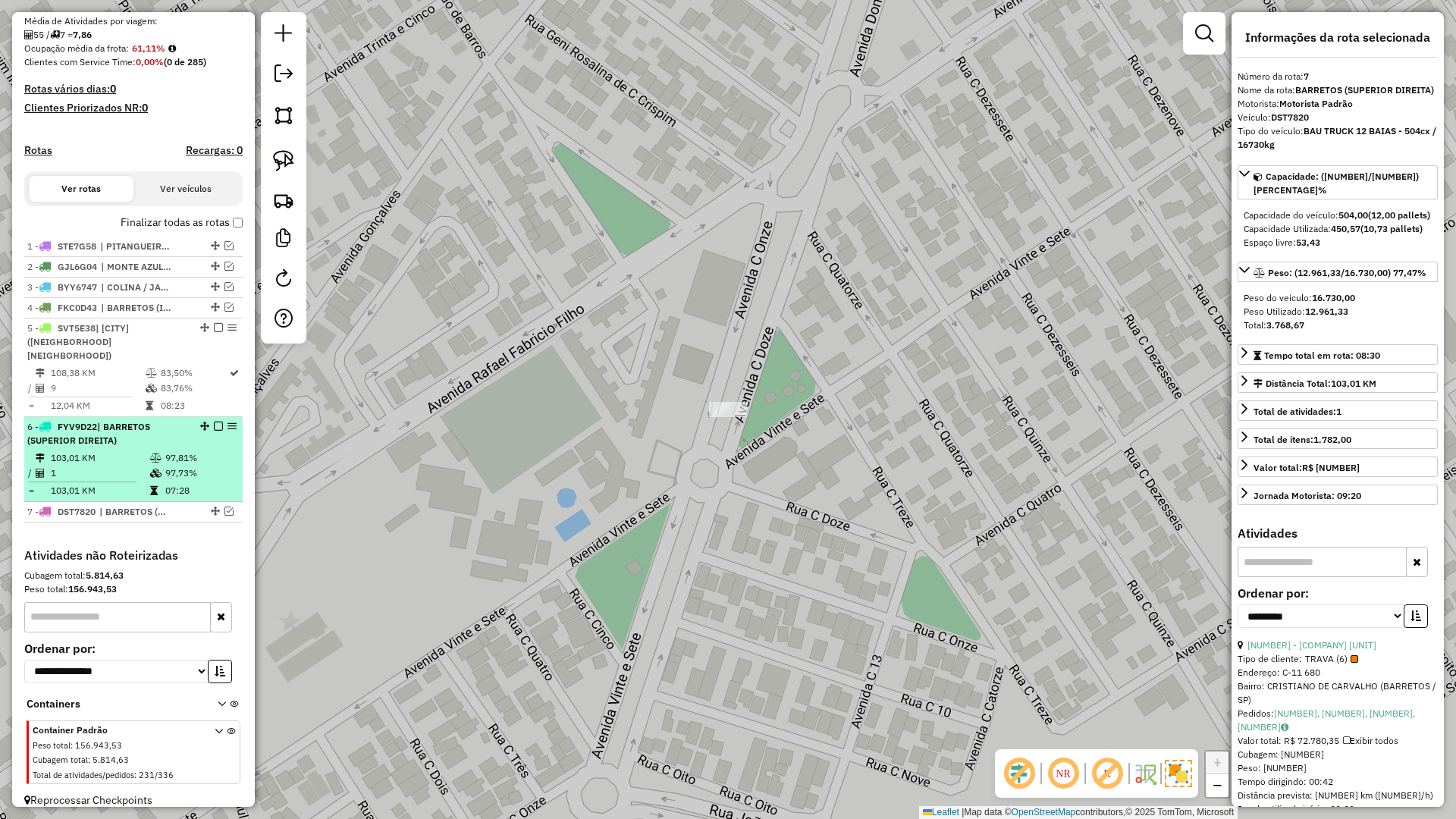 click at bounding box center [218, 426] 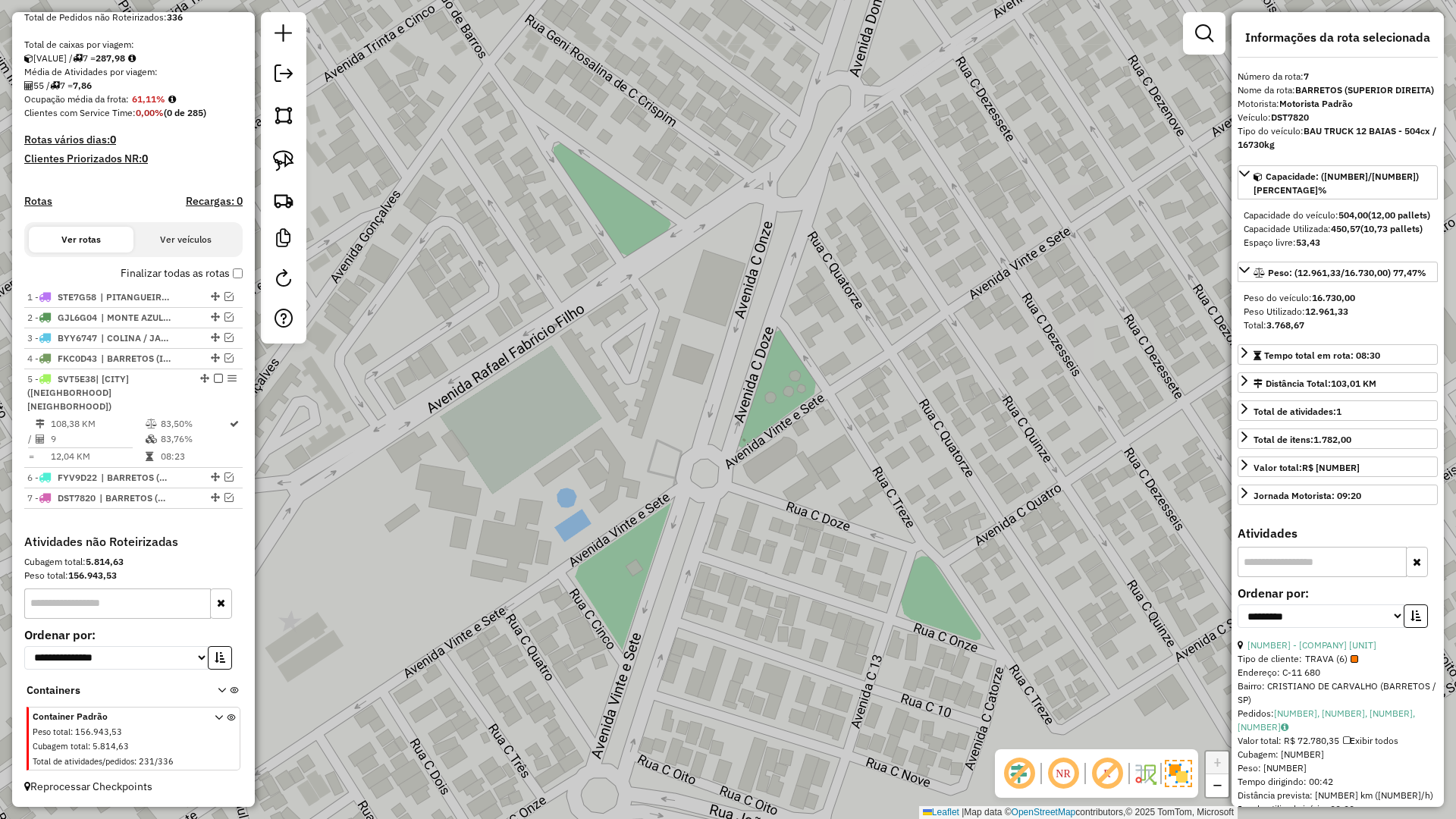 scroll, scrollTop: 293, scrollLeft: 0, axis: vertical 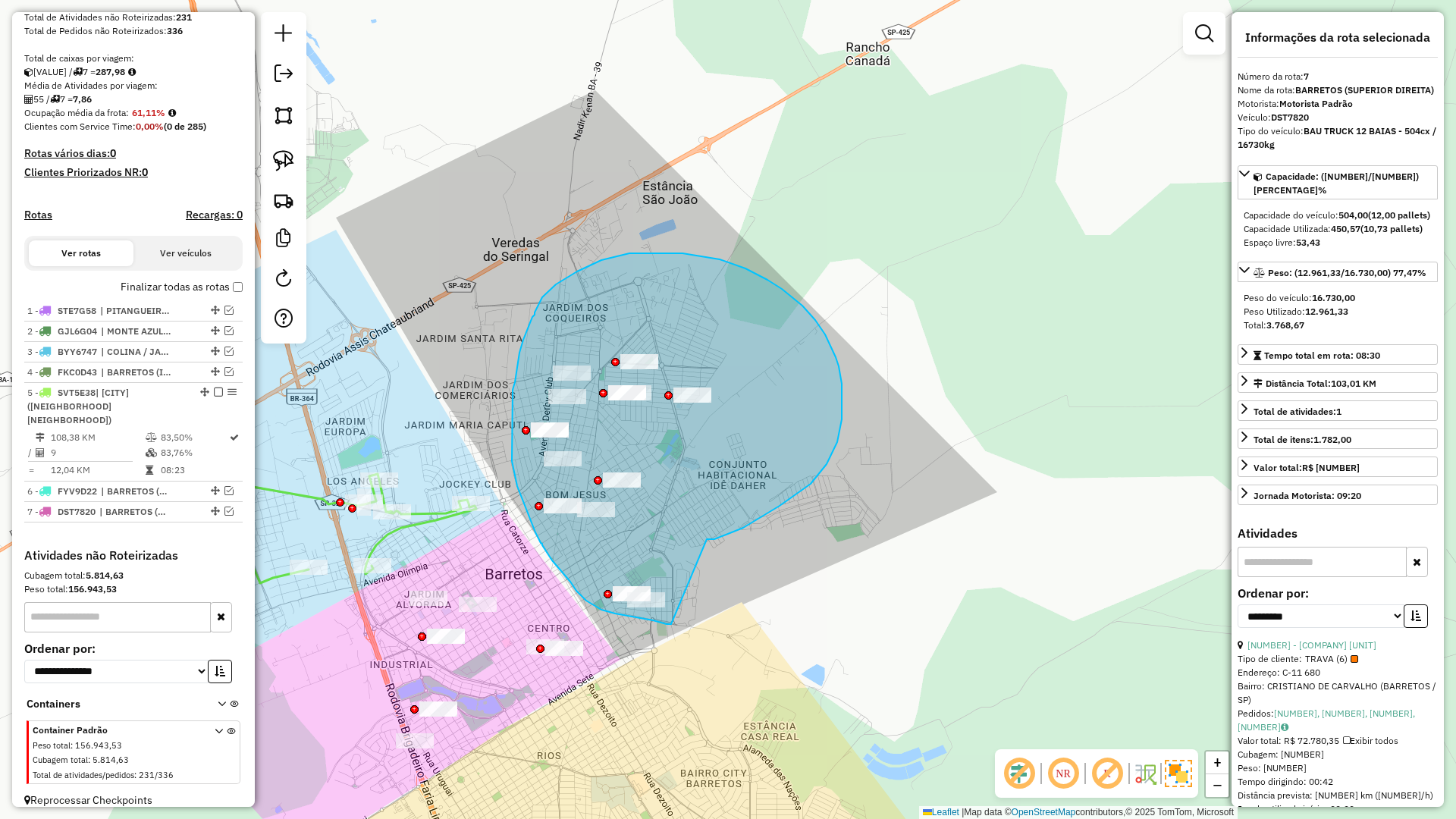 drag, startPoint x: 707, startPoint y: 539, endPoint x: 671, endPoint y: 624, distance: 92.30926 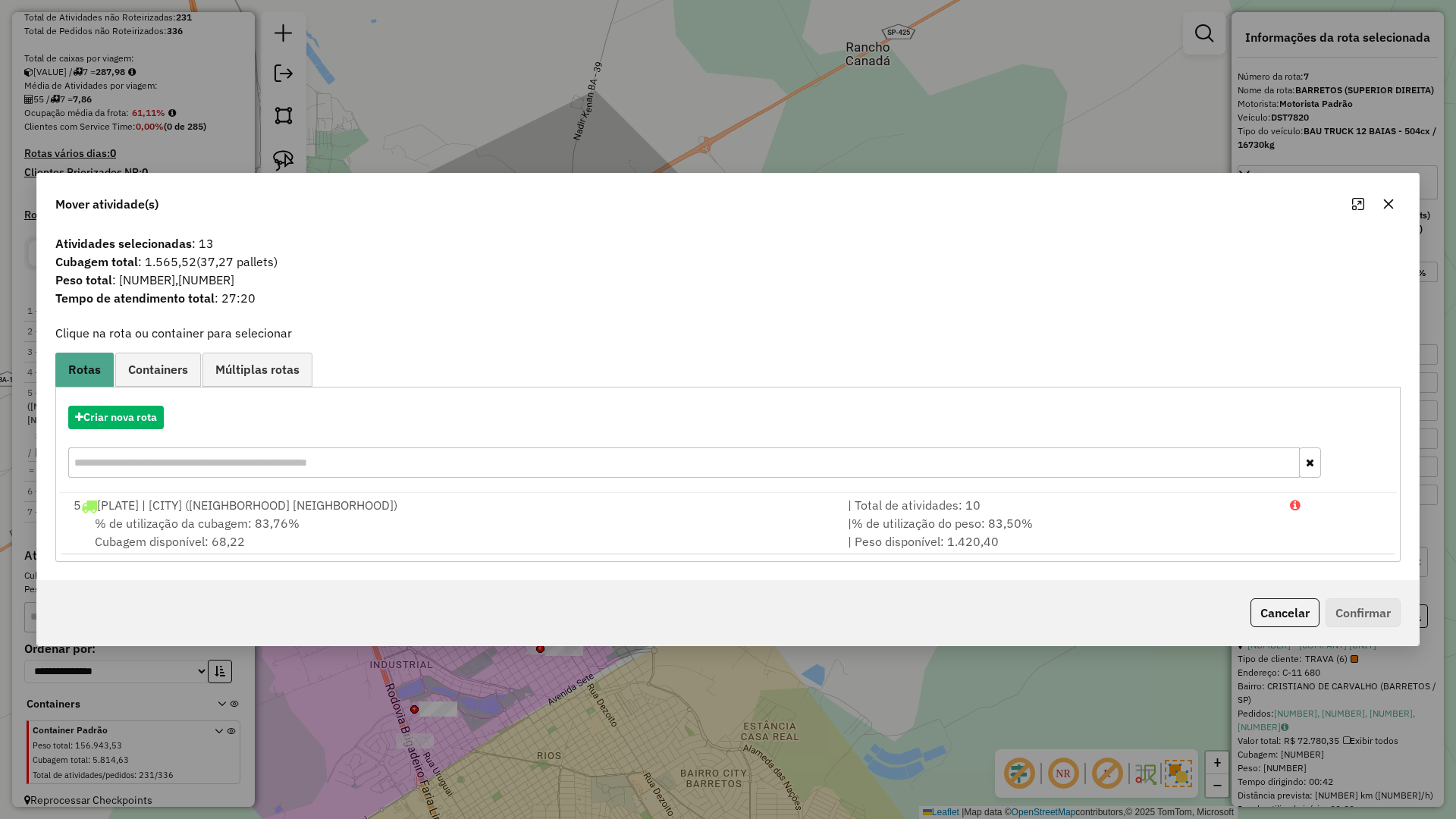 click 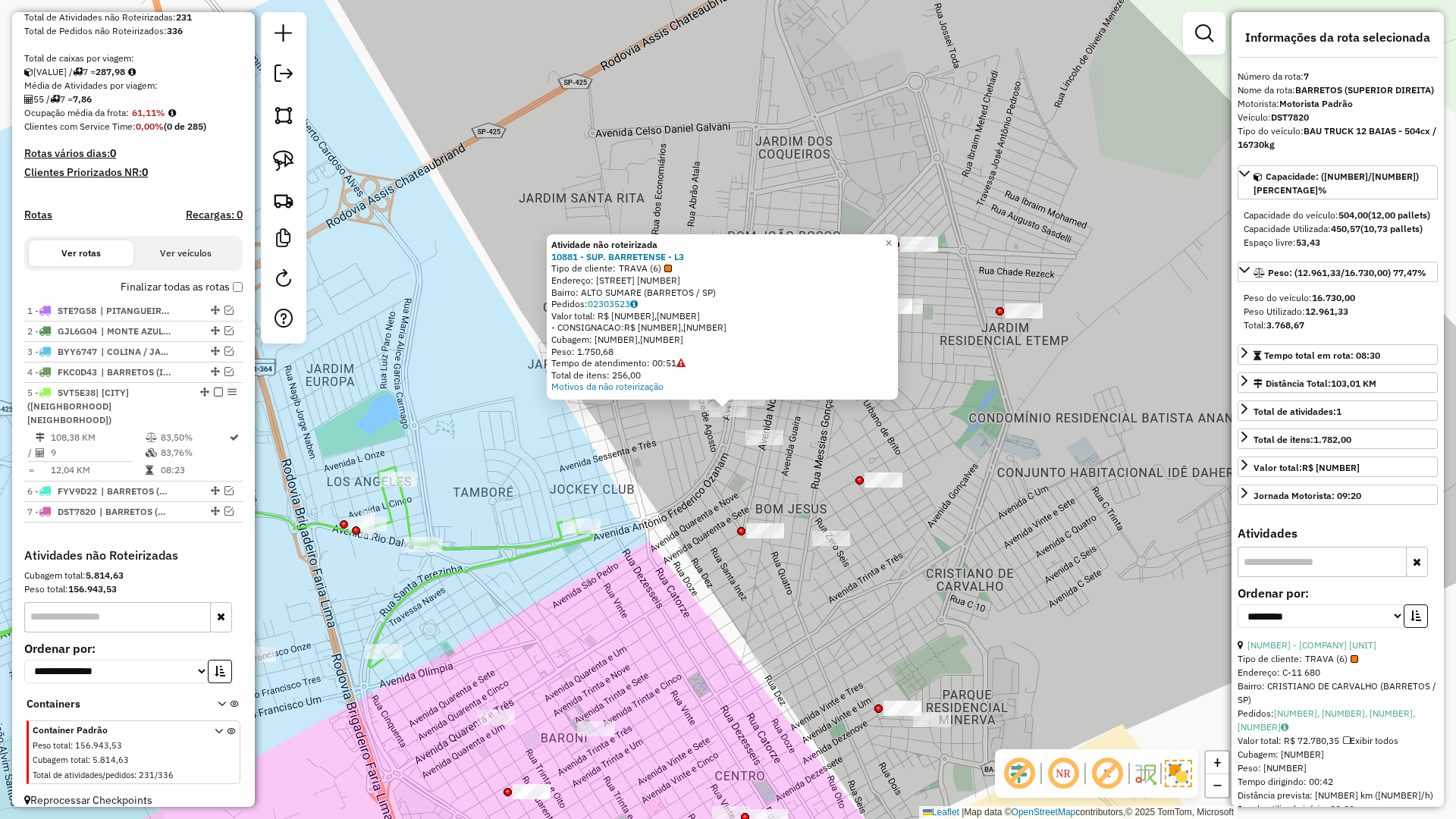 click on "Atividade não roteirizada 10881 - SUP. BARRETENSE - L3  Tipo de cliente:   TRAVA (6)   Endereço:  AVENIDA ANTONIO FREDERICO OZAN 1585   Bairro: ALTO SUMARE (BARRETOS / SP)   Pedidos:  02303523   Valor total: R$ 10.097,97   - CONSIGNACAO:  R$ 10.097,97   Cubagem: 60,09   Peso: 1.750,68   Tempo de atendimento: 00:51   Total de itens: 256,00  Motivos da não roteirização × Janela de atendimento Grade de atendimento Capacidade Transportadoras Veículos Cliente Pedidos  Rotas Selecione os dias de semana para filtrar as janelas de atendimento  Seg   Ter   Qua   Qui   Sex   Sáb   Dom  Informe o período da janela de atendimento: De: Até:  Filtrar exatamente a janela do cliente  Considerar janela de atendimento padrão  Selecione os dias de semana para filtrar as grades de atendimento  Seg   Ter   Qua   Qui   Sex   Sáb   Dom   Considerar clientes sem dia de atendimento cadastrado  Clientes fora do dia de atendimento selecionado Filtrar as atividades entre os valores definidos abaixo:  Peso mínimo:   De:  De:" 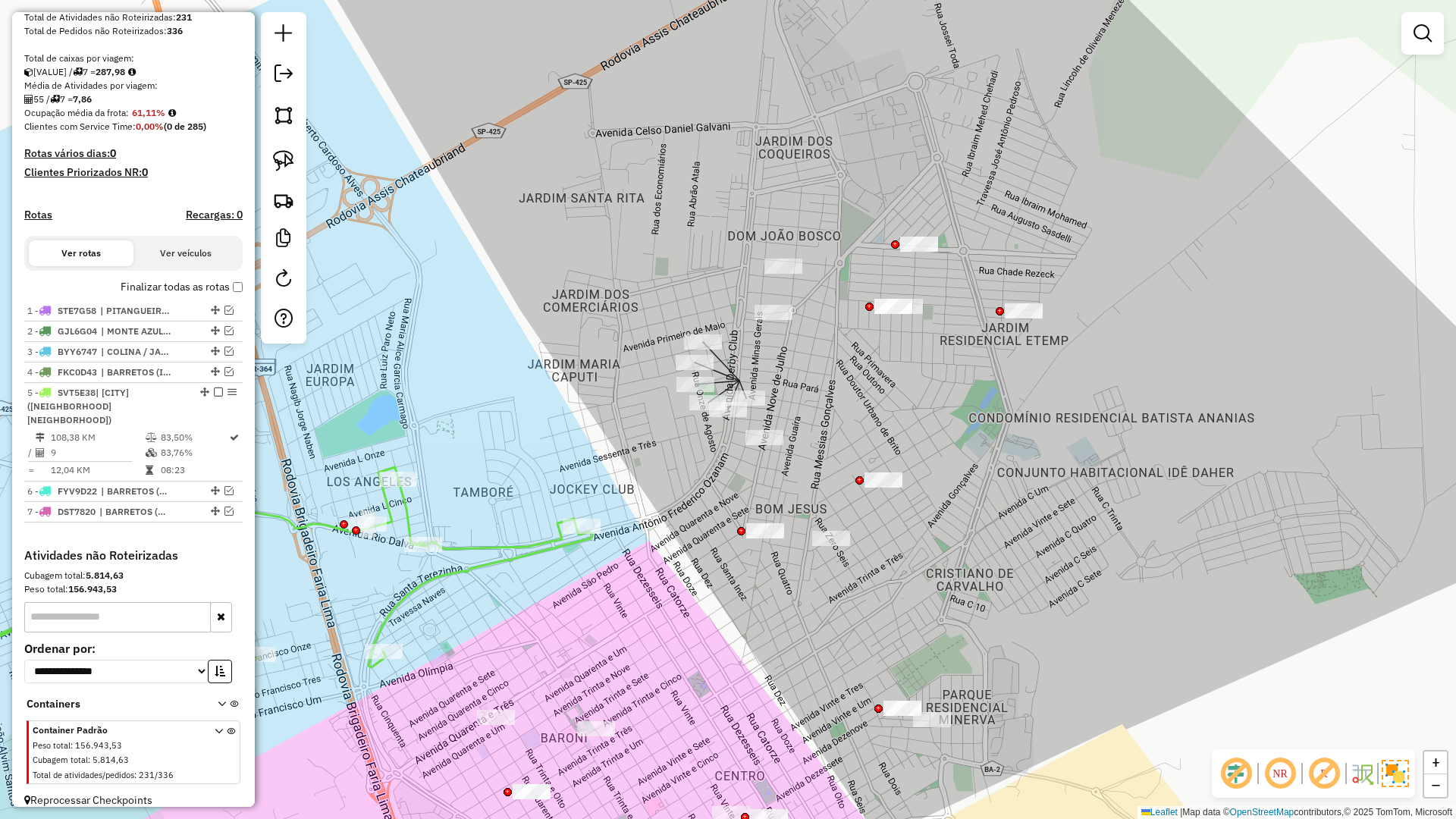 click on "Janela de atendimento Grade de atendimento Capacidade Transportadoras Veículos Cliente Pedidos  Rotas Selecione os dias de semana para filtrar as janelas de atendimento  Seg   Ter   Qua   Qui   Sex   Sáb   Dom  Informe o período da janela de atendimento: De: Até:  Filtrar exatamente a janela do cliente  Considerar janela de atendimento padrão  Selecione os dias de semana para filtrar as grades de atendimento  Seg   Ter   Qua   Qui   Sex   Sáb   Dom   Considerar clientes sem dia de atendimento cadastrado  Clientes fora do dia de atendimento selecionado Filtrar as atividades entre os valores definidos abaixo:  Peso mínimo:   Peso máximo:   Cubagem mínima:   Cubagem máxima:   De:   Até:  Filtrar as atividades entre o tempo de atendimento definido abaixo:  De:   Até:   Considerar capacidade total dos clientes não roteirizados Transportadora: Selecione um ou mais itens Tipo de veículo: Selecione um ou mais itens Veículo: Selecione um ou mais itens Motorista: Selecione um ou mais itens Nome: Rótulo:" 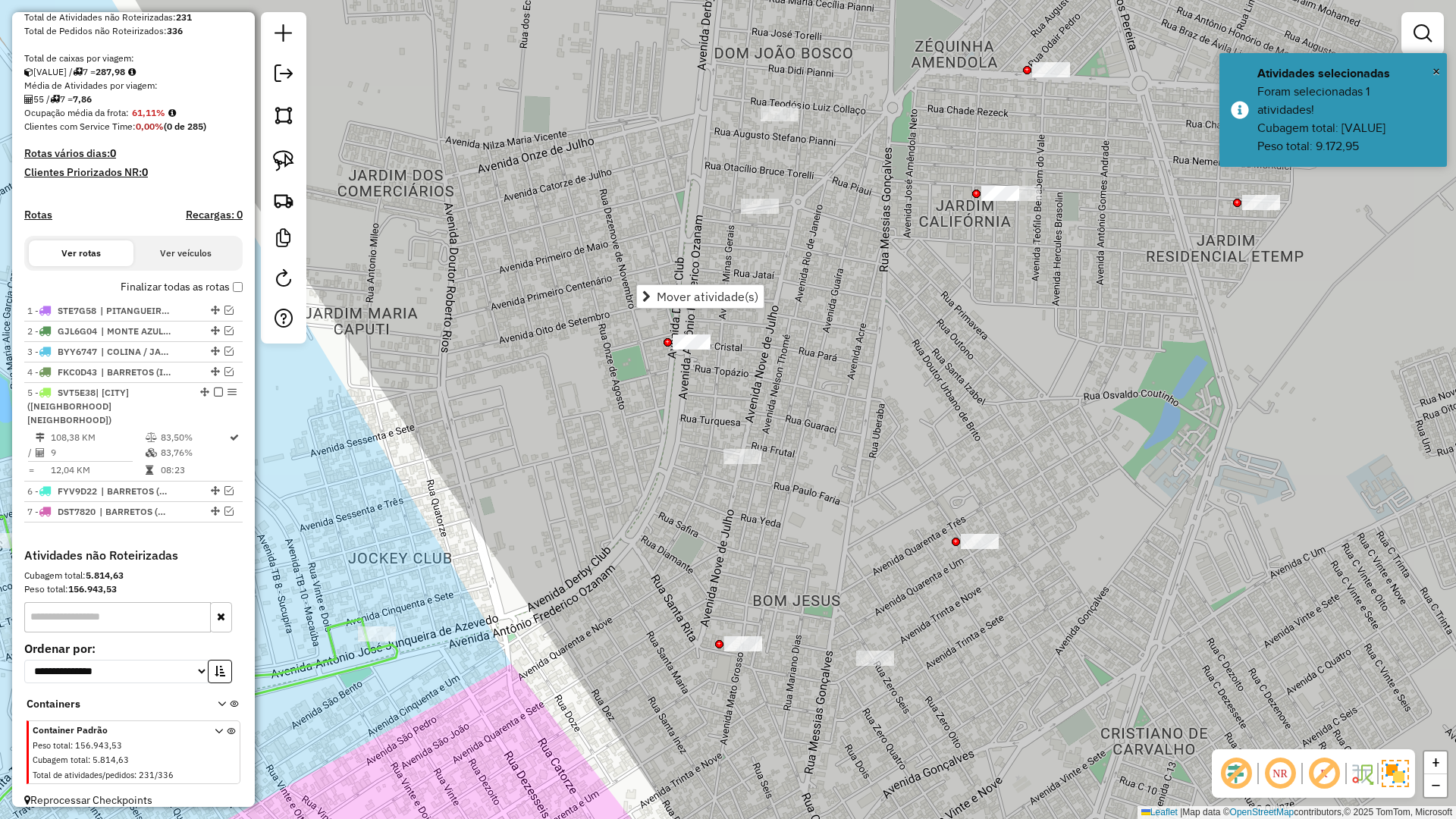 click on "Janela de atendimento Grade de atendimento Capacidade Transportadoras Veículos Cliente Pedidos  Rotas Selecione os dias de semana para filtrar as janelas de atendimento  Seg   Ter   Qua   Qui   Sex   Sáb   Dom  Informe o período da janela de atendimento: De: Até:  Filtrar exatamente a janela do cliente  Considerar janela de atendimento padrão  Selecione os dias de semana para filtrar as grades de atendimento  Seg   Ter   Qua   Qui   Sex   Sáb   Dom   Considerar clientes sem dia de atendimento cadastrado  Clientes fora do dia de atendimento selecionado Filtrar as atividades entre os valores definidos abaixo:  Peso mínimo:   Peso máximo:   Cubagem mínima:   Cubagem máxima:   De:   Até:  Filtrar as atividades entre o tempo de atendimento definido abaixo:  De:   Até:   Considerar capacidade total dos clientes não roteirizados Transportadora: Selecione um ou mais itens Tipo de veículo: Selecione um ou mais itens Veículo: Selecione um ou mais itens Motorista: Selecione um ou mais itens Nome: Rótulo:" 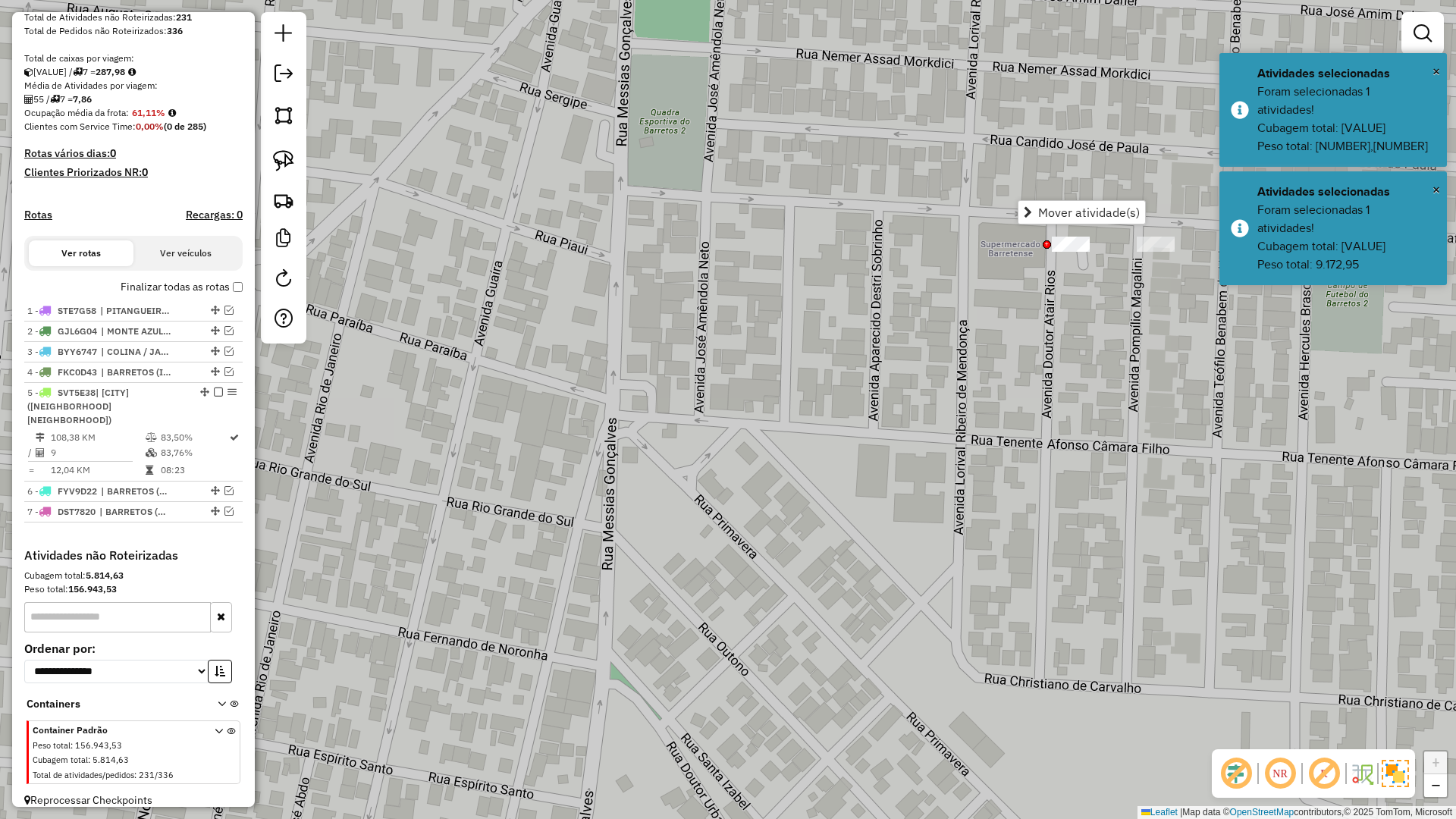 click on "Janela de atendimento Grade de atendimento Capacidade Transportadoras Veículos Cliente Pedidos  Rotas Selecione os dias de semana para filtrar as janelas de atendimento  Seg   Ter   Qua   Qui   Sex   Sáb   Dom  Informe o período da janela de atendimento: De: Até:  Filtrar exatamente a janela do cliente  Considerar janela de atendimento padrão  Selecione os dias de semana para filtrar as grades de atendimento  Seg   Ter   Qua   Qui   Sex   Sáb   Dom   Considerar clientes sem dia de atendimento cadastrado  Clientes fora do dia de atendimento selecionado Filtrar as atividades entre os valores definidos abaixo:  Peso mínimo:   Peso máximo:   Cubagem mínima:   Cubagem máxima:   De:   Até:  Filtrar as atividades entre o tempo de atendimento definido abaixo:  De:   Até:   Considerar capacidade total dos clientes não roteirizados Transportadora: Selecione um ou mais itens Tipo de veículo: Selecione um ou mais itens Veículo: Selecione um ou mais itens Motorista: Selecione um ou mais itens Nome: Rótulo:" 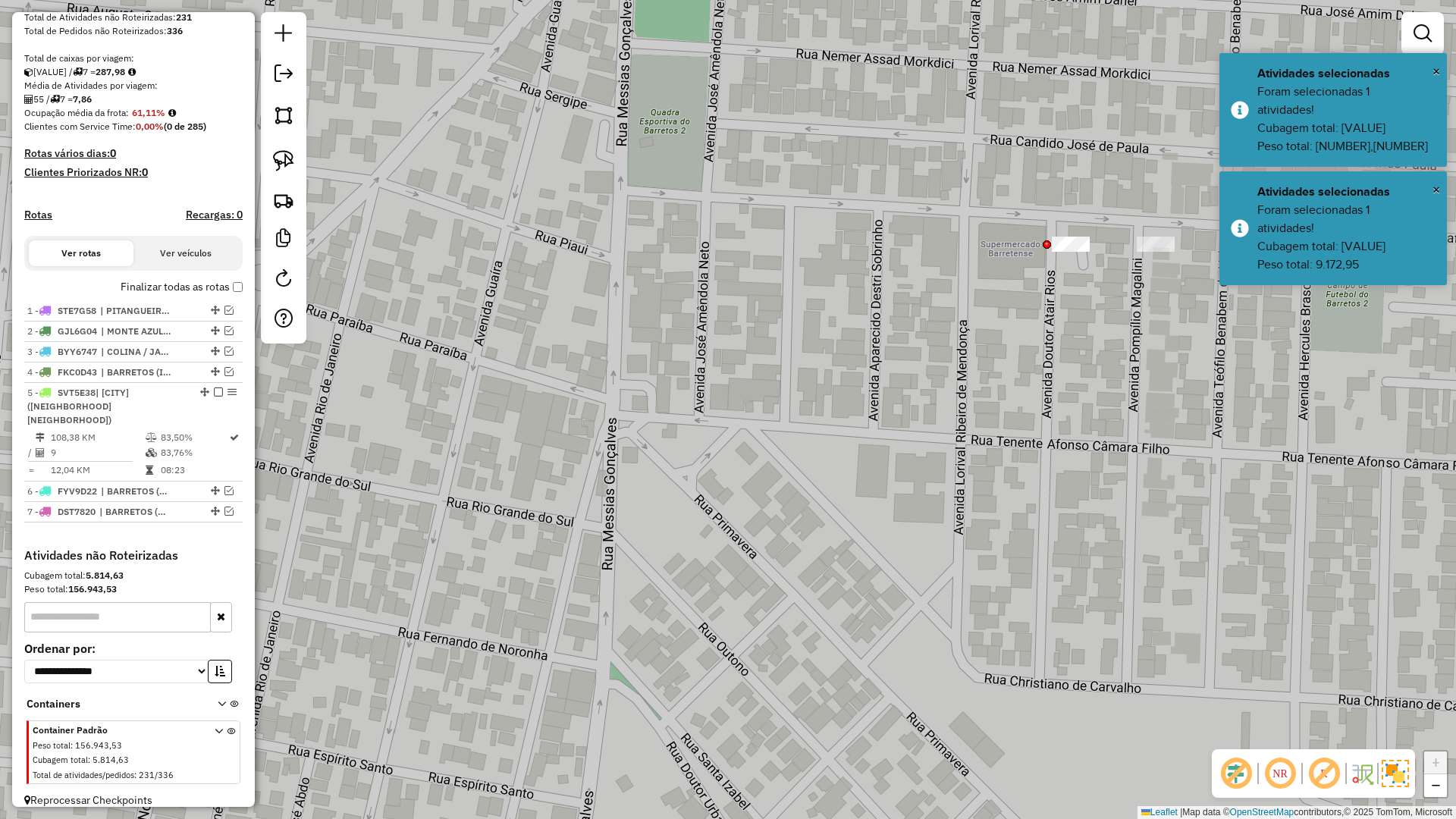 click on "Janela de atendimento Grade de atendimento Capacidade Transportadoras Veículos Cliente Pedidos  Rotas Selecione os dias de semana para filtrar as janelas de atendimento  Seg   Ter   Qua   Qui   Sex   Sáb   Dom  Informe o período da janela de atendimento: De: Até:  Filtrar exatamente a janela do cliente  Considerar janela de atendimento padrão  Selecione os dias de semana para filtrar as grades de atendimento  Seg   Ter   Qua   Qui   Sex   Sáb   Dom   Considerar clientes sem dia de atendimento cadastrado  Clientes fora do dia de atendimento selecionado Filtrar as atividades entre os valores definidos abaixo:  Peso mínimo:   Peso máximo:   Cubagem mínima:   Cubagem máxima:   De:   Até:  Filtrar as atividades entre o tempo de atendimento definido abaixo:  De:   Até:   Considerar capacidade total dos clientes não roteirizados Transportadora: Selecione um ou mais itens Tipo de veículo: Selecione um ou mais itens Veículo: Selecione um ou mais itens Motorista: Selecione um ou mais itens Nome: Rótulo:" 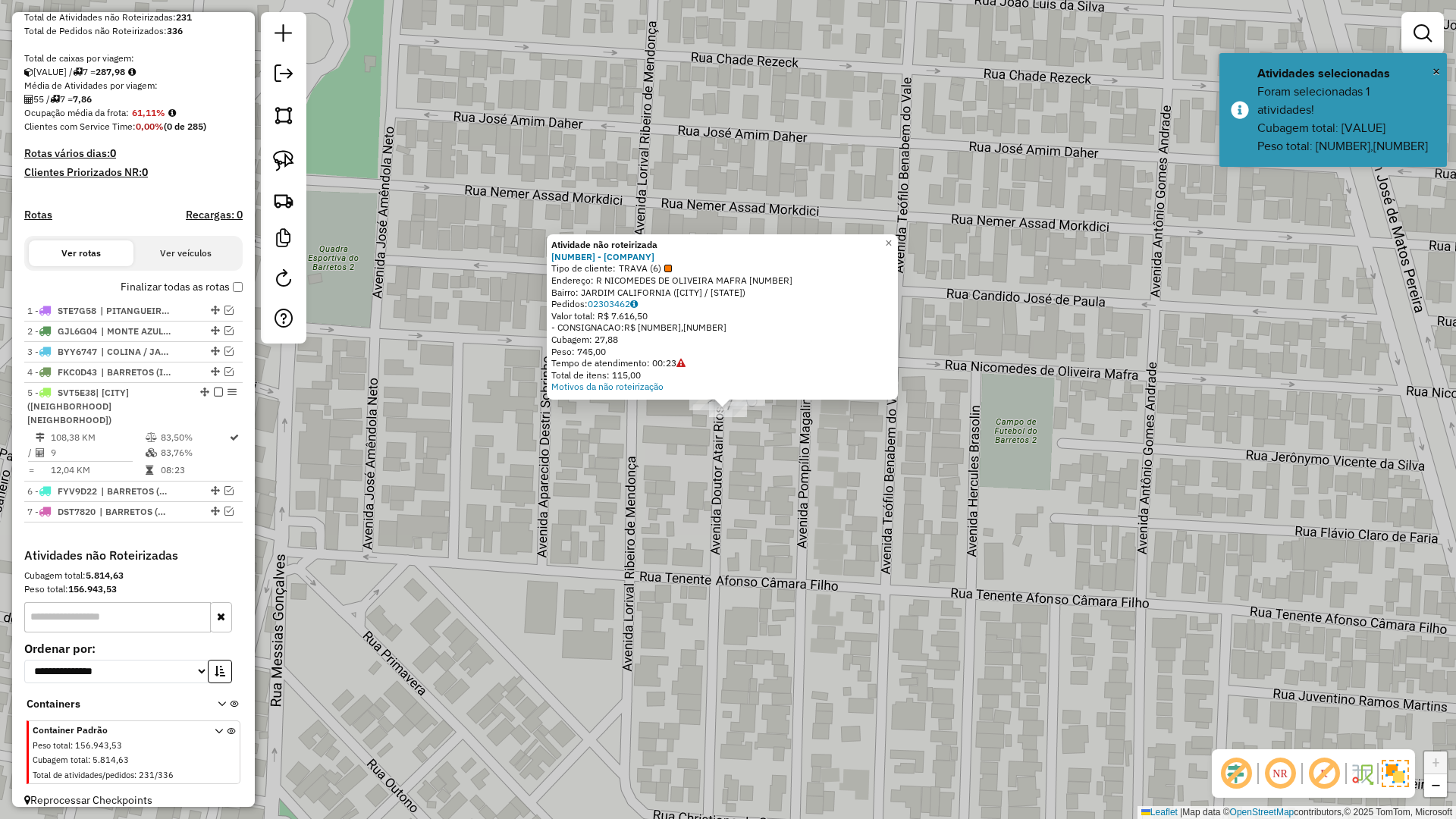 click on "Atividade não roteirizada 2808 - SUP. BARRETENSE  Tipo de cliente:   TRAVA (6)   Endereço: R   NICOMEDES DE OLIVEIRA MAFRA   320   Bairro: JARDIM CALIFORNIA (BARRETOS / SP)   Pedidos:  02303462   Valor total: R$ 7.616,50   - CONSIGNACAO:  R$ 7.616,50   Cubagem: 27,88   Peso: 745,00   Tempo de atendimento: 00:23   Total de itens: 115,00  Motivos da não roteirização × Janela de atendimento Grade de atendimento Capacidade Transportadoras Veículos Cliente Pedidos  Rotas Selecione os dias de semana para filtrar as janelas de atendimento  Seg   Ter   Qua   Qui   Sex   Sáb   Dom  Informe o período da janela de atendimento: De: Até:  Filtrar exatamente a janela do cliente  Considerar janela de atendimento padrão  Selecione os dias de semana para filtrar as grades de atendimento  Seg   Ter   Qua   Qui   Sex   Sáb   Dom   Considerar clientes sem dia de atendimento cadastrado  Clientes fora do dia de atendimento selecionado Filtrar as atividades entre os valores definidos abaixo:  Peso mínimo:   De:   De:" 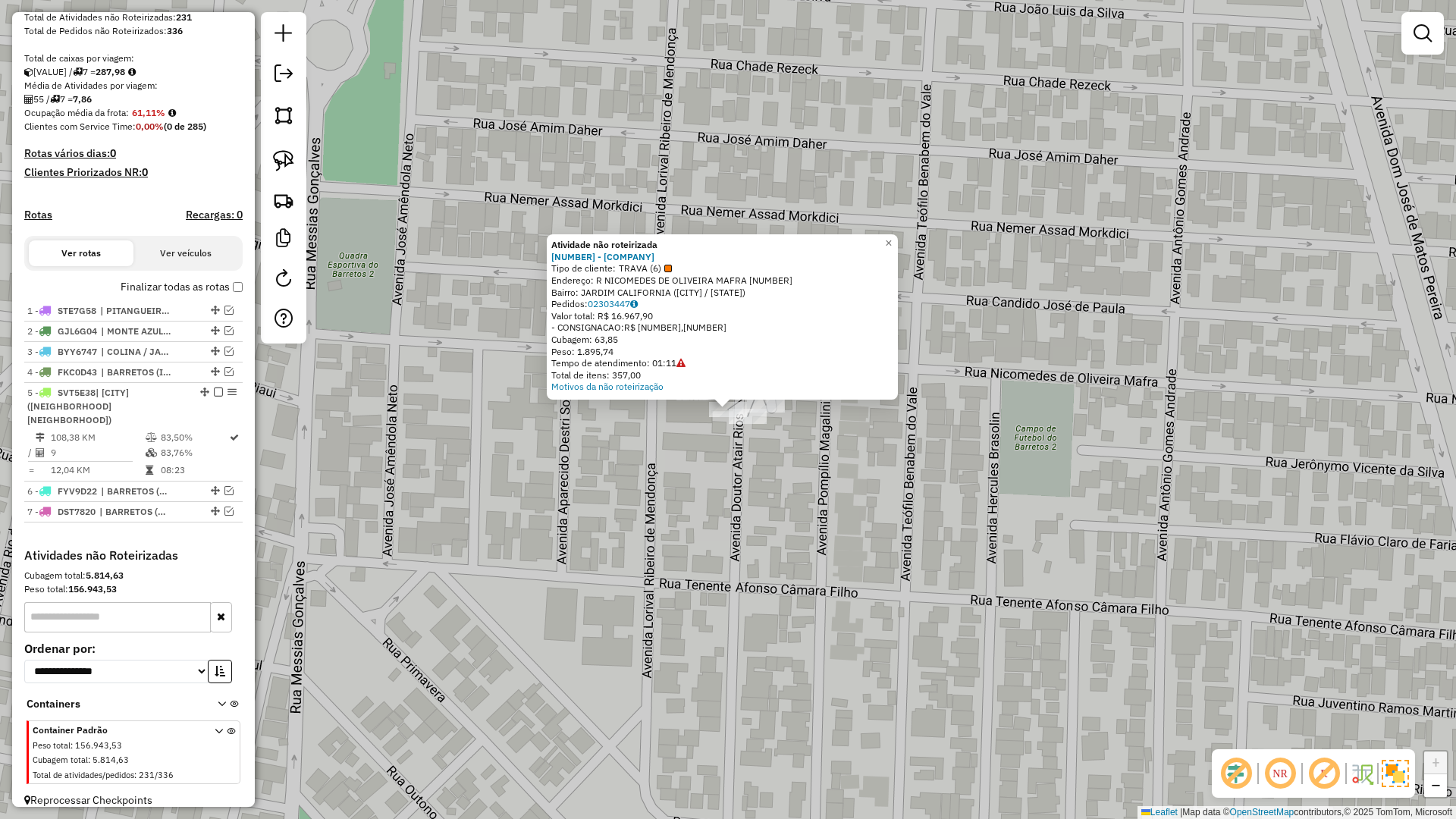 click on "Atividade não roteirizada 2808 - SUP. BARRETENSE  Tipo de cliente:   TRAVA (6)   Endereço: R   NICOMEDES DE OLIVEIRA MAFRA   320   Bairro: JARDIM CALIFORNIA (BARRETOS / SP)   Pedidos:  02303447   Valor total: R$ 16.967,90   - CONSIGNACAO:  R$ 16.967,90   Cubagem: 63,85   Peso: 1.895,74   Tempo de atendimento: 01:11   Total de itens: 357,00  Motivos da não roteirização × Janela de atendimento Grade de atendimento Capacidade Transportadoras Veículos Cliente Pedidos  Rotas Selecione os dias de semana para filtrar as janelas de atendimento  Seg   Ter   Qua   Qui   Sex   Sáb   Dom  Informe o período da janela de atendimento: De: Até:  Filtrar exatamente a janela do cliente  Considerar janela de atendimento padrão  Selecione os dias de semana para filtrar as grades de atendimento  Seg   Ter   Qua   Qui   Sex   Sáb   Dom   Considerar clientes sem dia de atendimento cadastrado  Clientes fora do dia de atendimento selecionado Filtrar as atividades entre os valores definidos abaixo:  Peso mínimo:   De:  +" 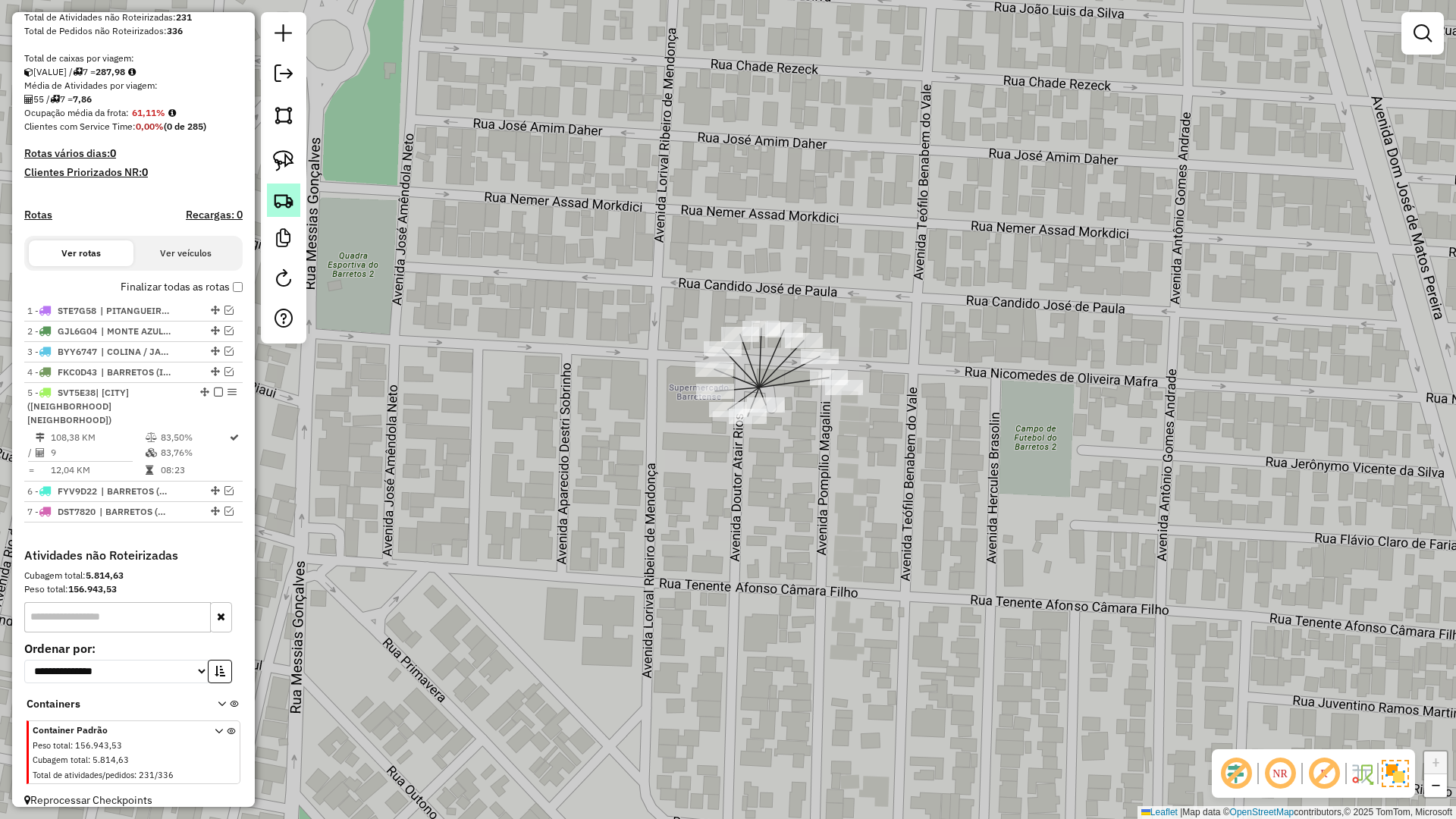 click 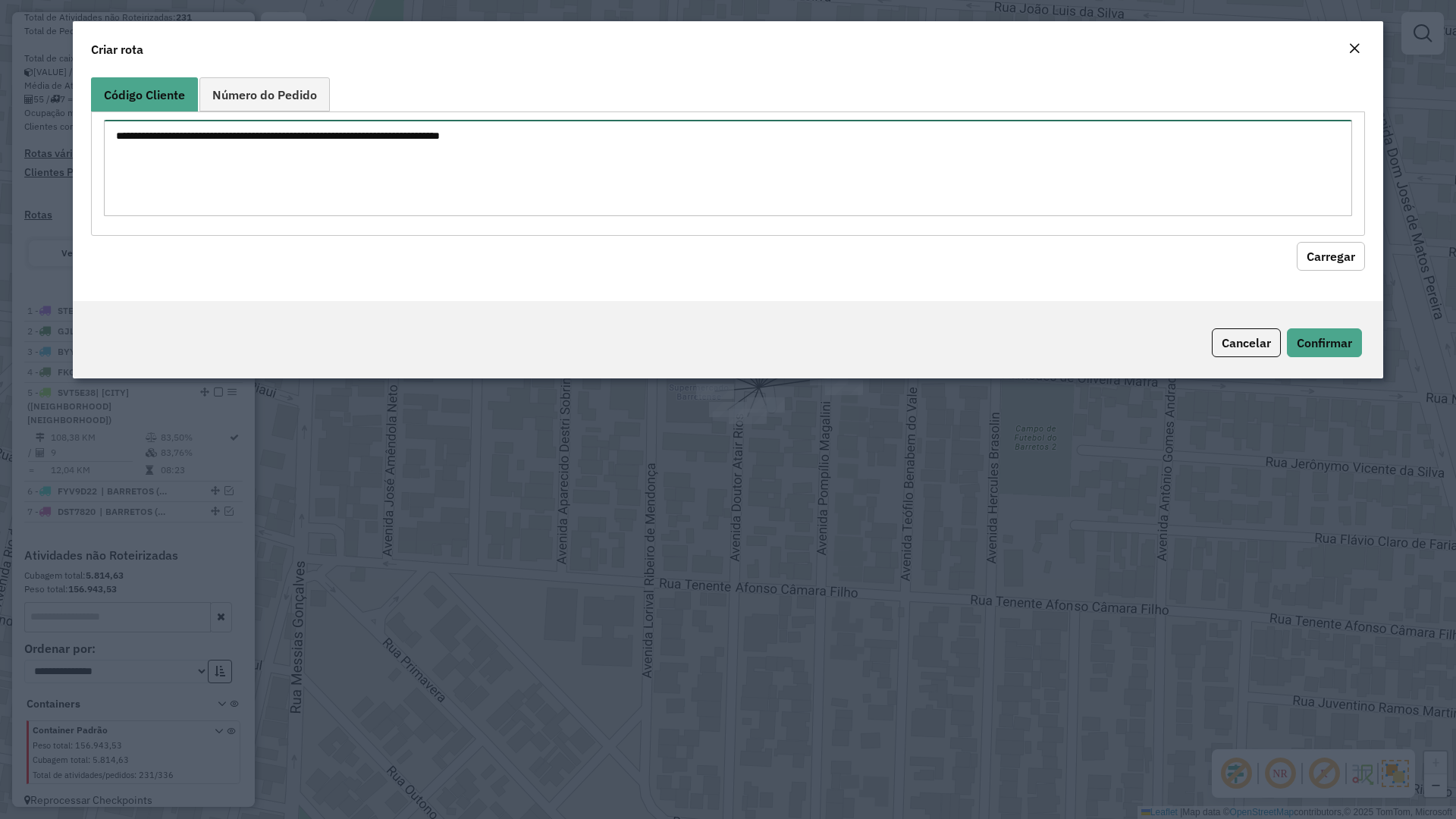 click at bounding box center [728, 168] 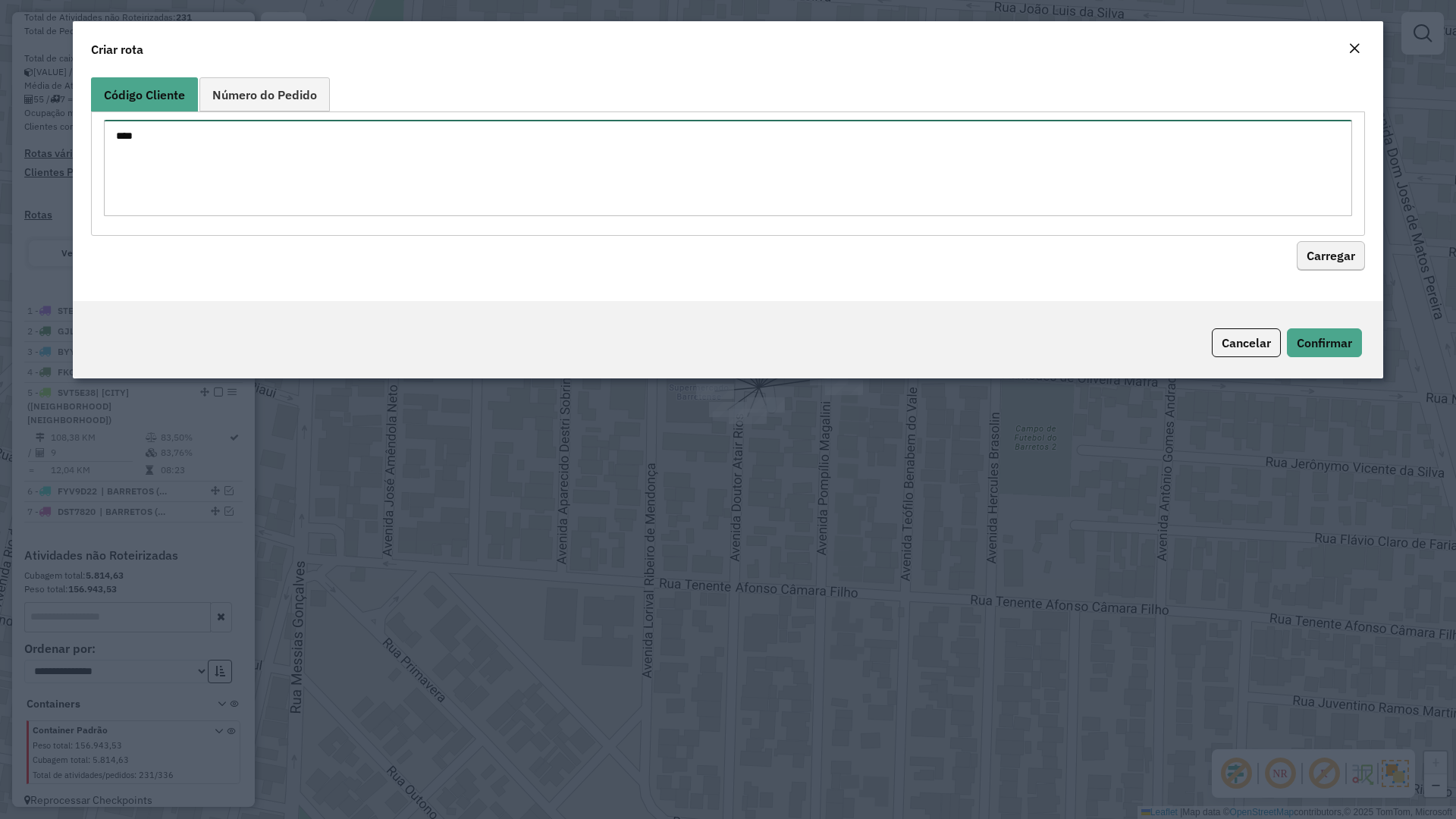 type on "****" 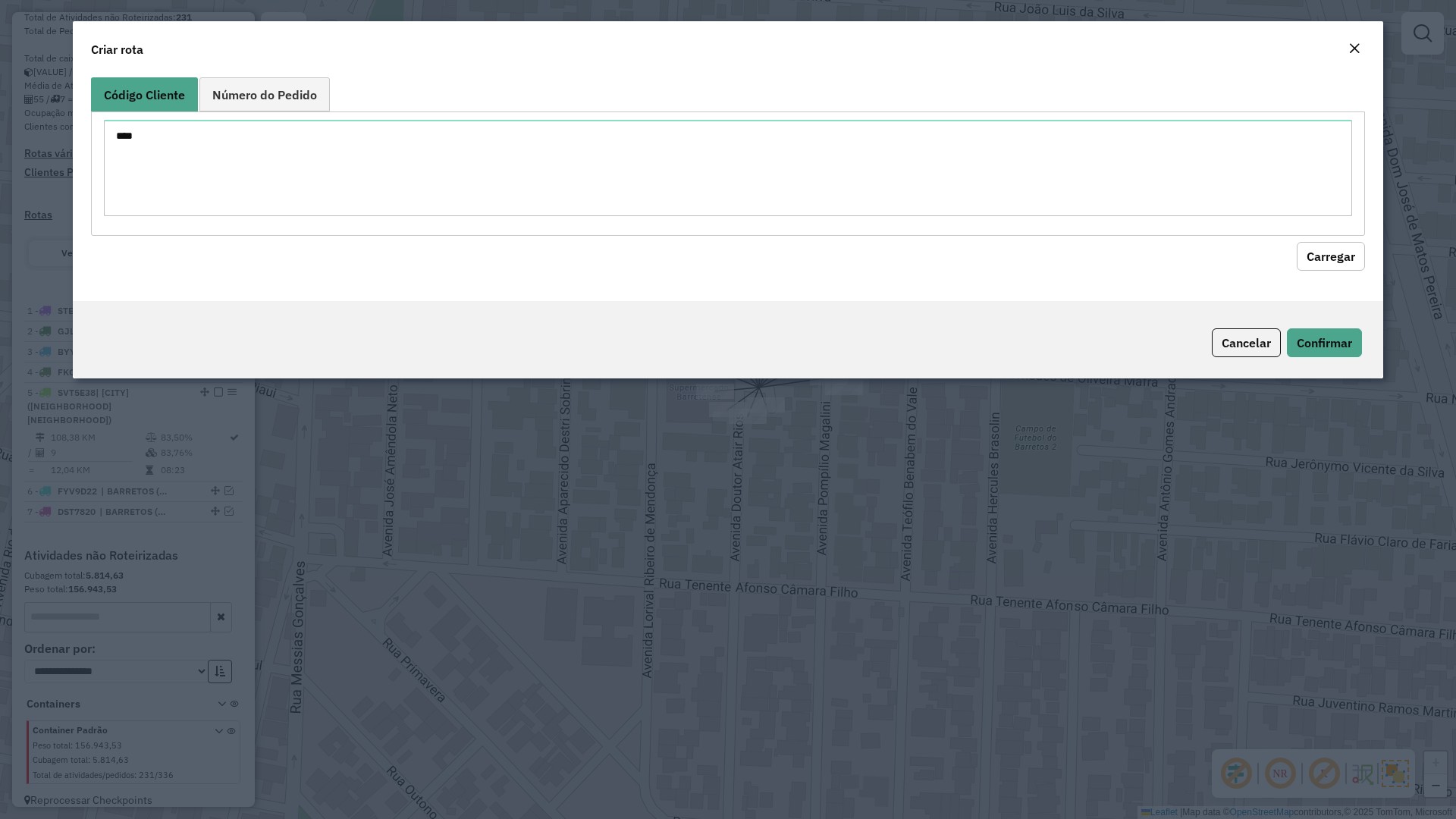 click on "Carregar" 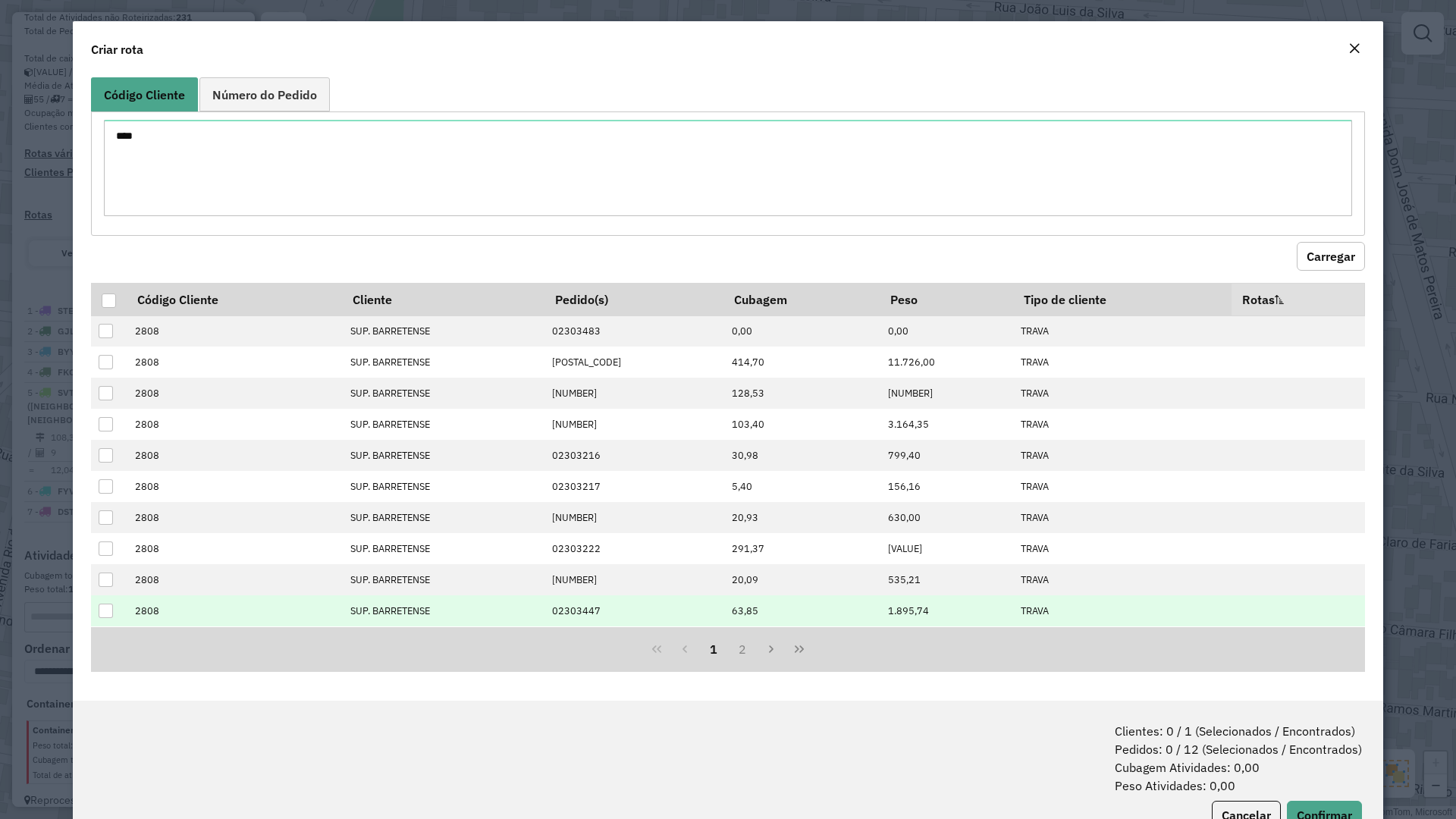 click at bounding box center [105, 610] 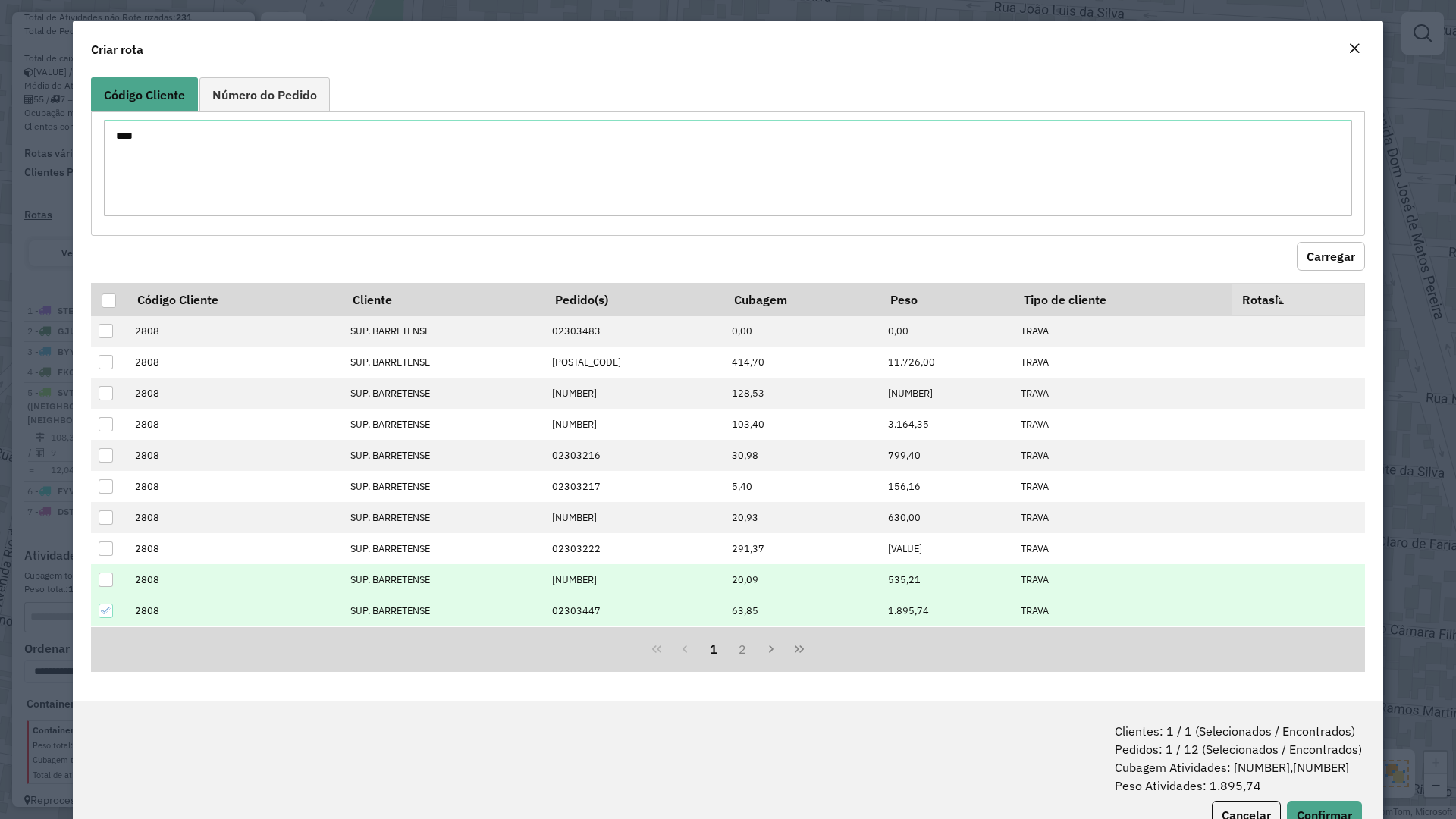 click at bounding box center [105, 579] 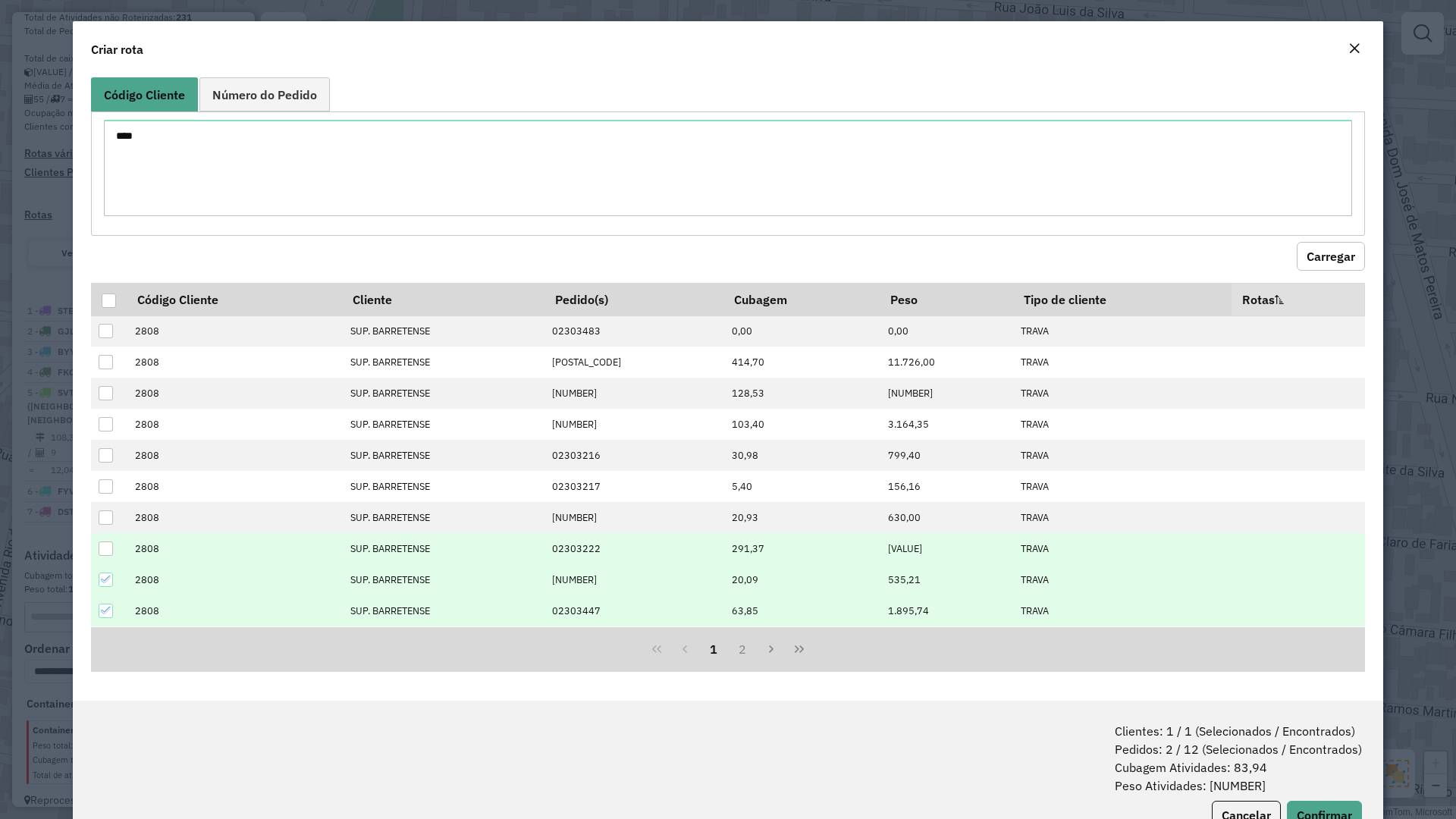 click at bounding box center [105, 548] 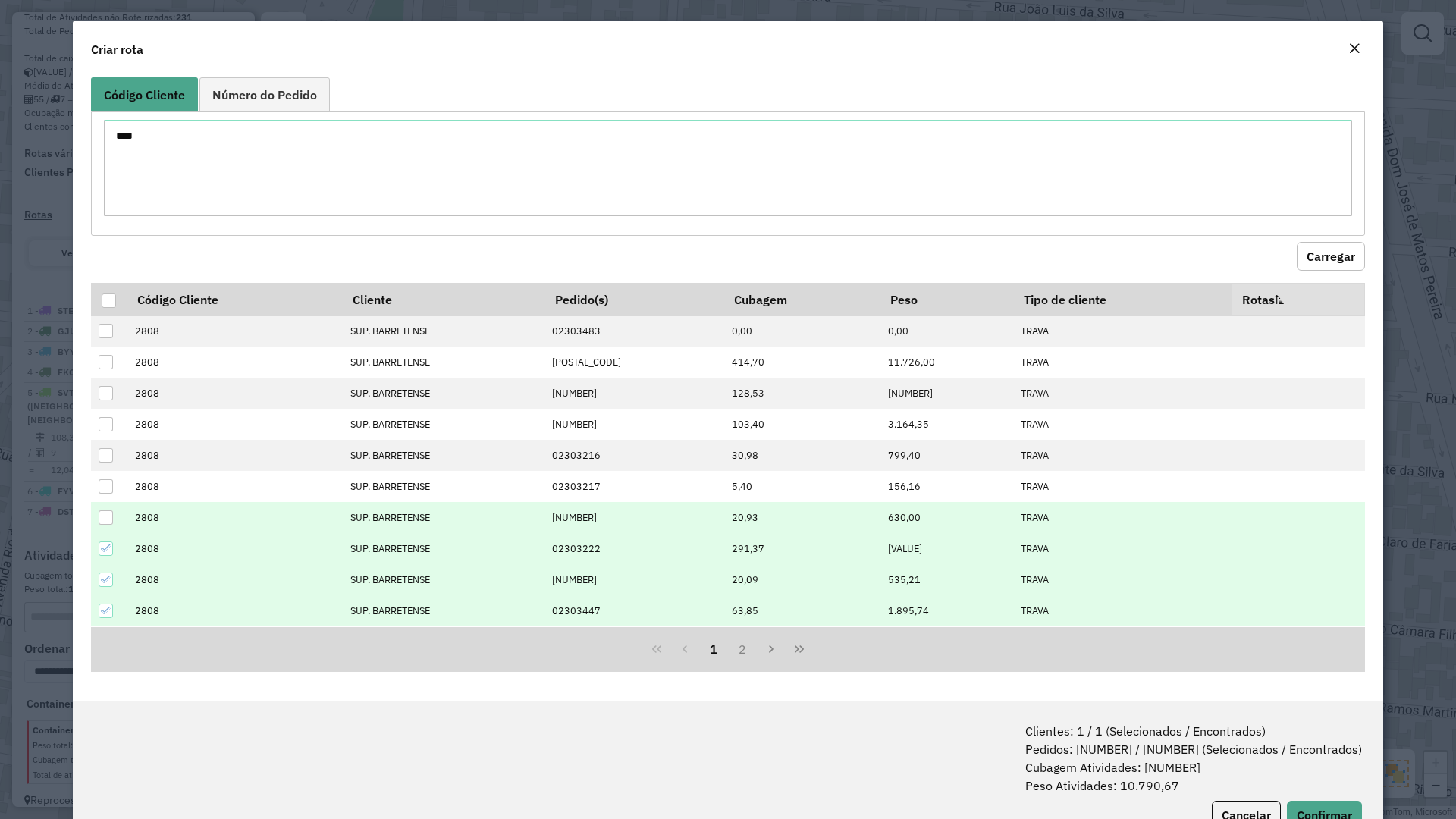 click at bounding box center (105, 517) 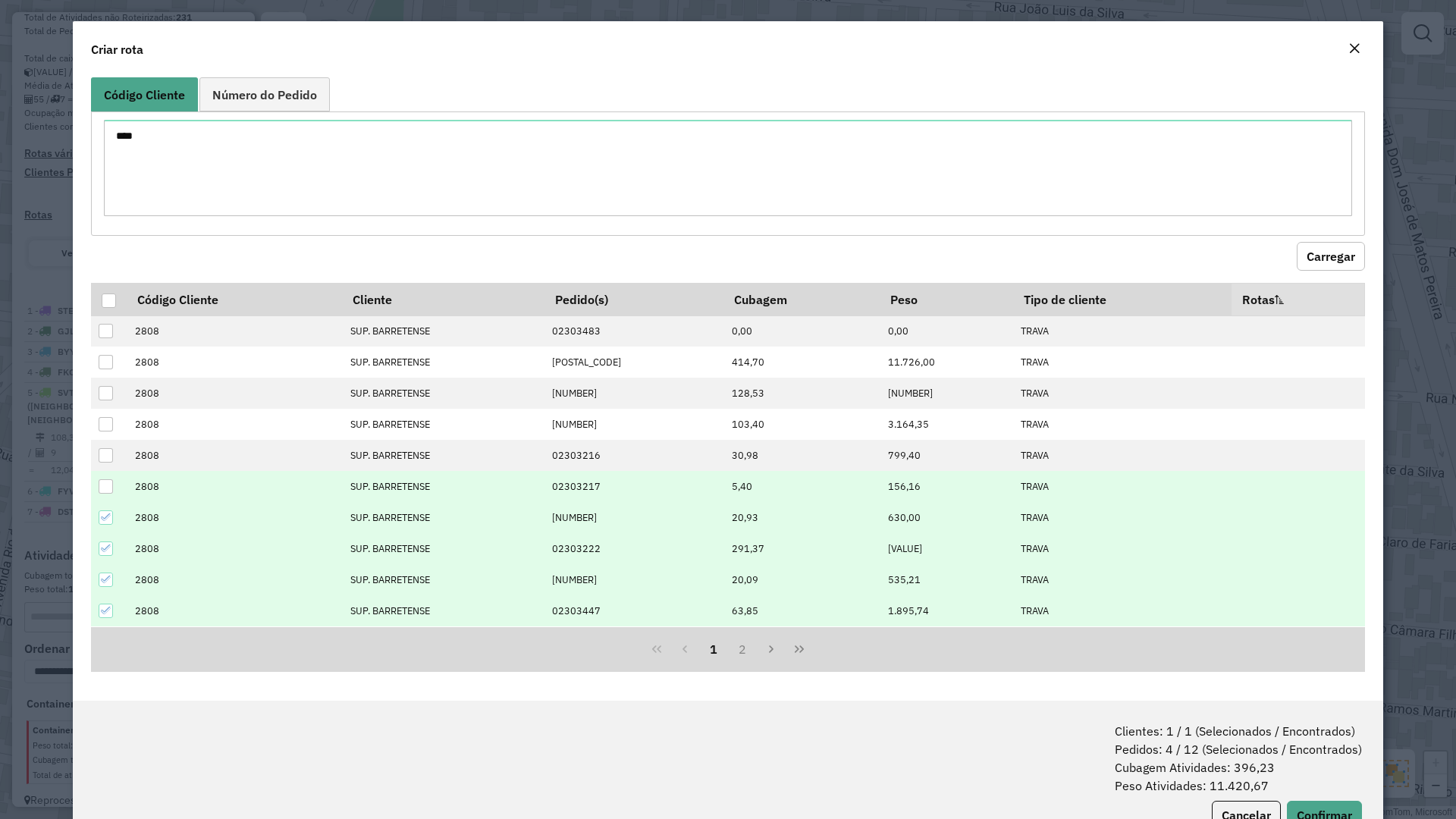 click at bounding box center [105, 486] 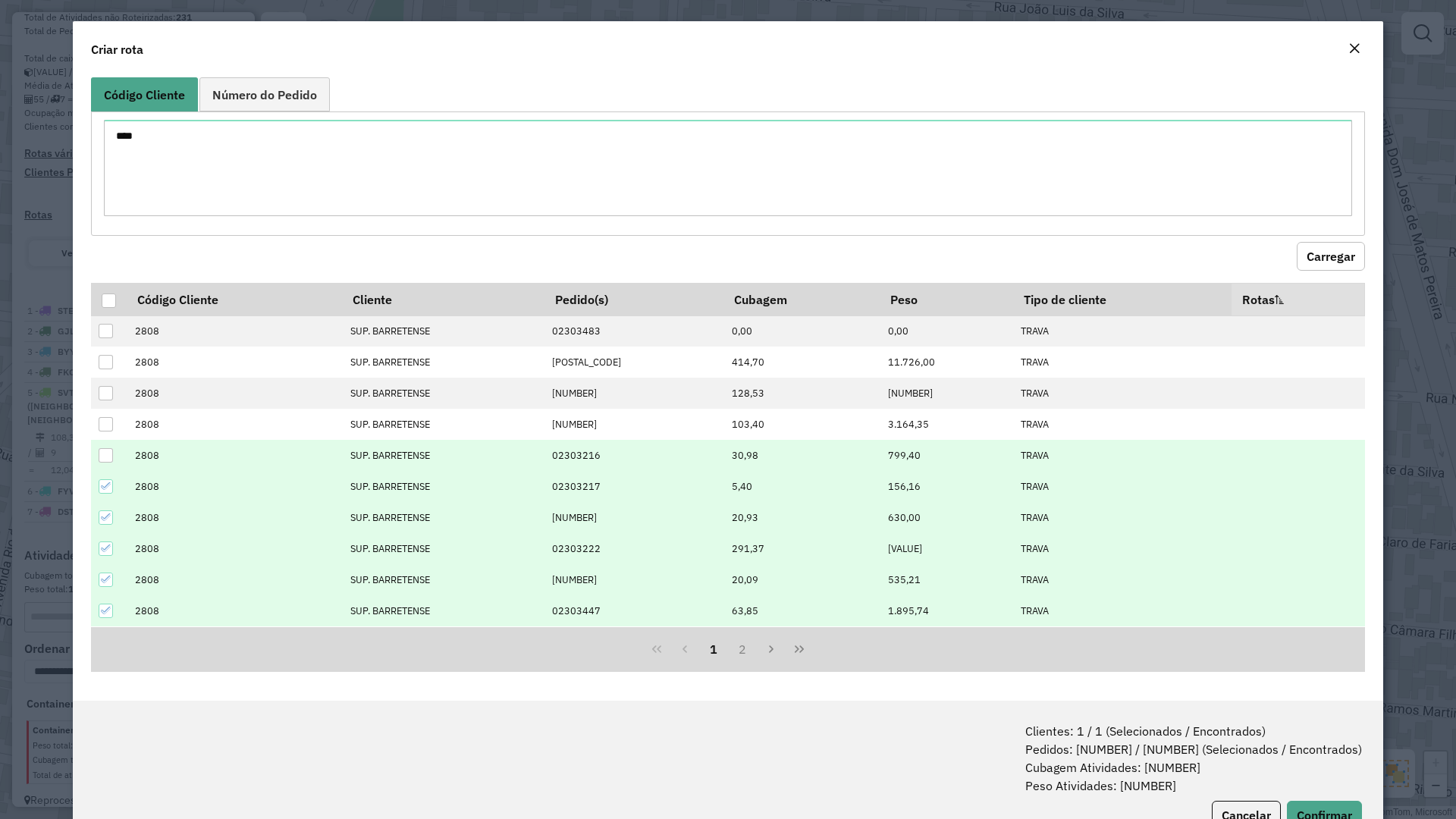 click at bounding box center [108, 455] 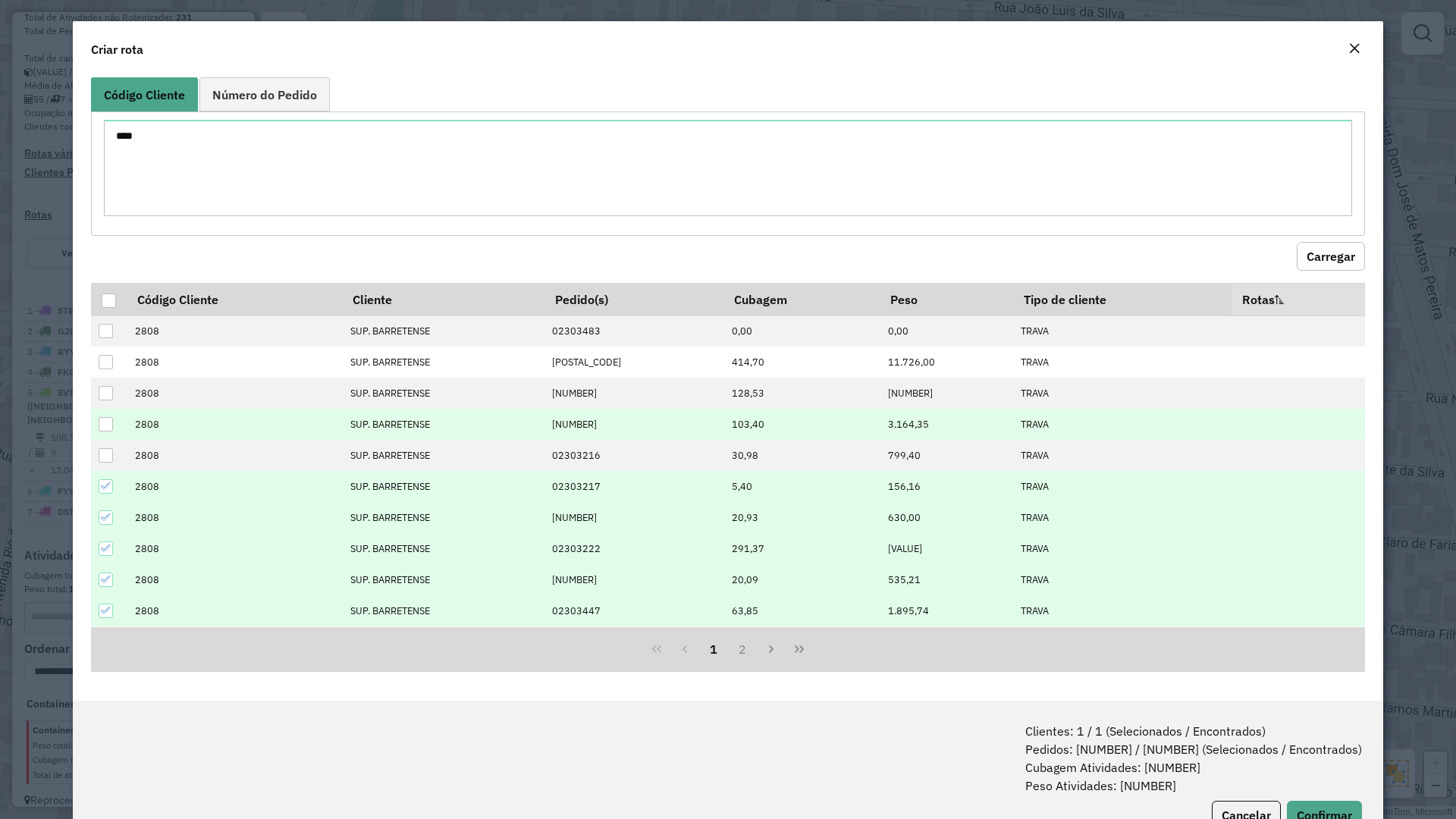 click at bounding box center (105, 424) 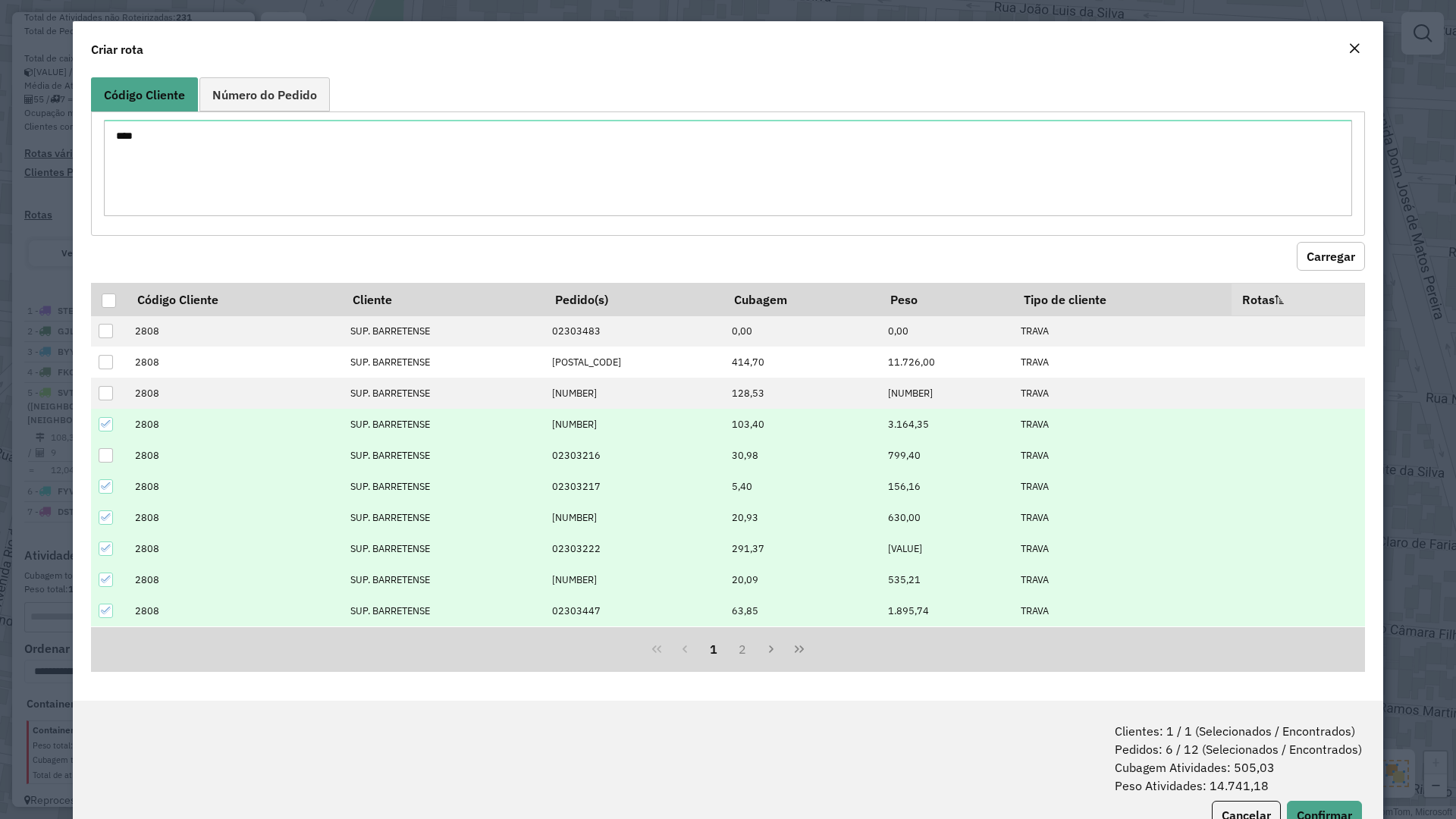 click at bounding box center [108, 455] 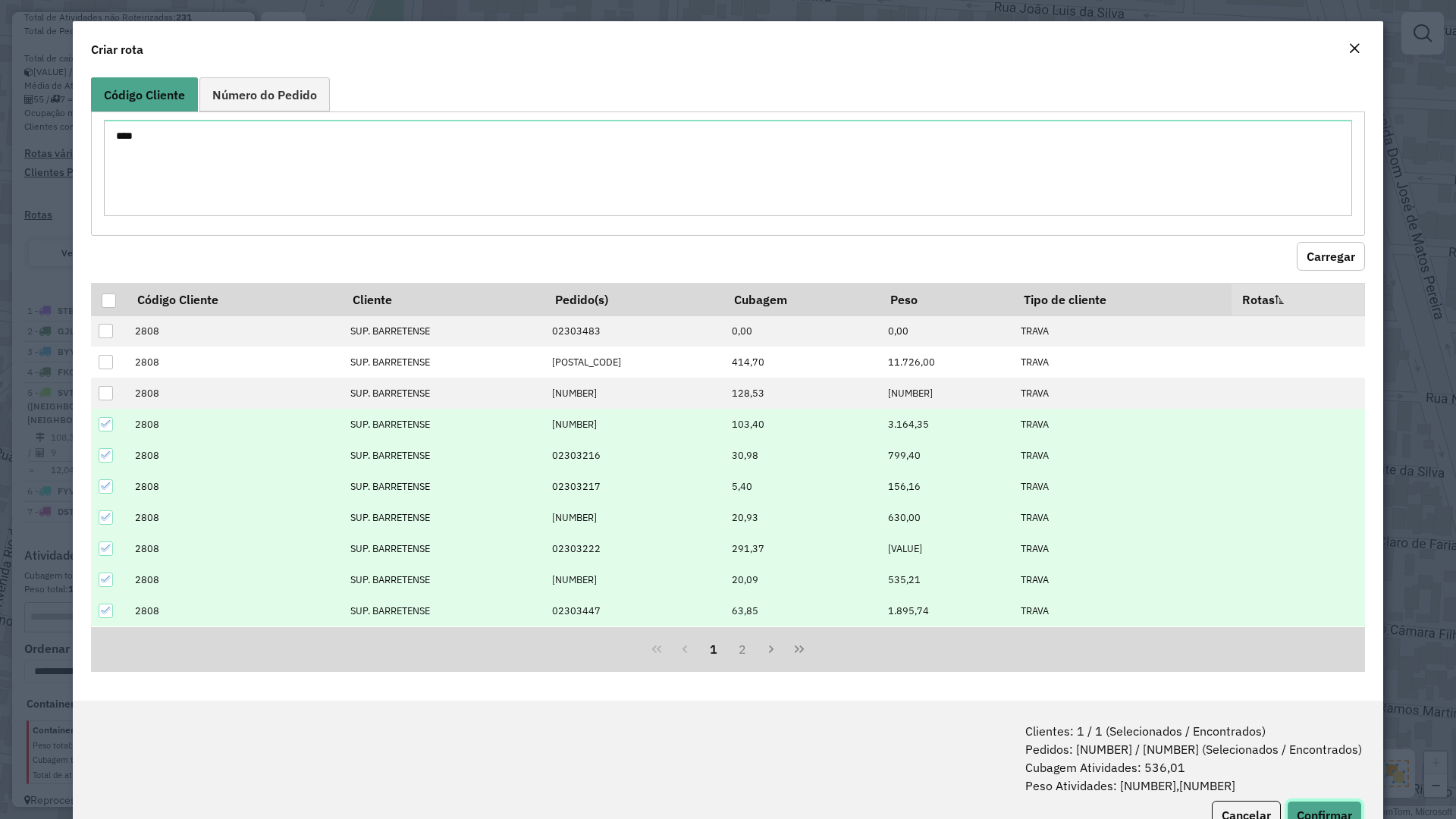 click on "Confirmar" 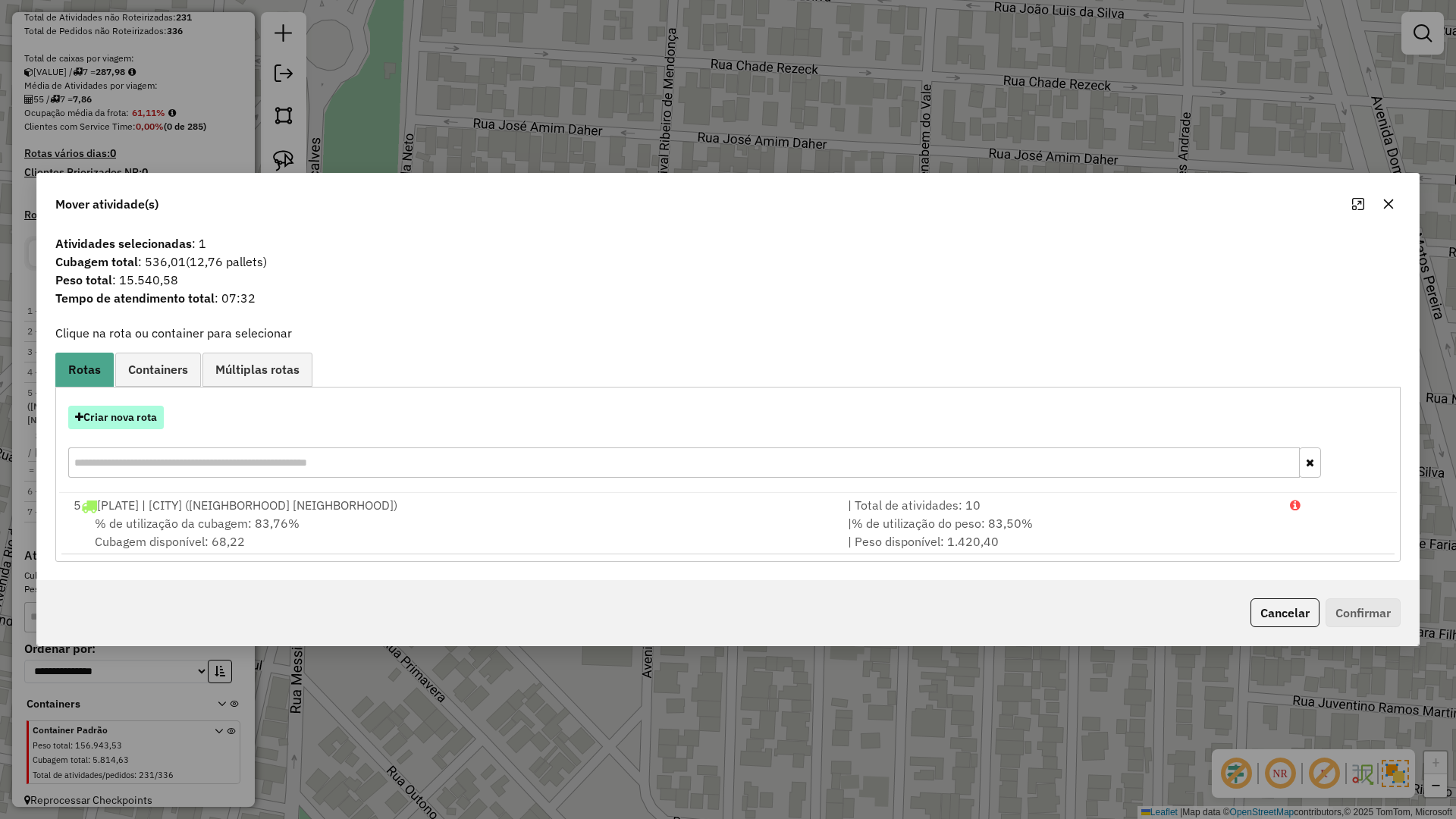 click on "Criar nova rota" at bounding box center (116, 417) 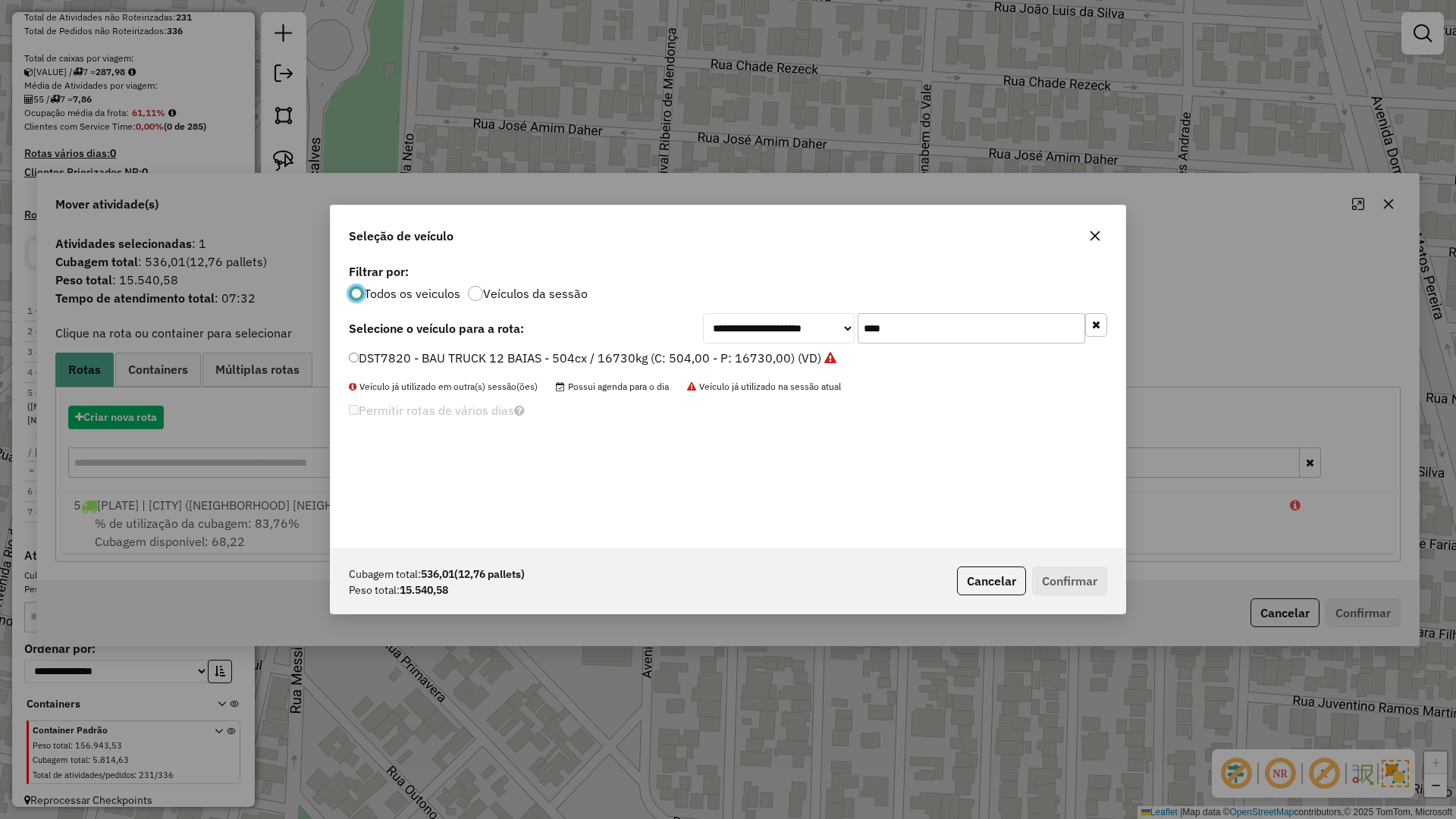 scroll, scrollTop: 8, scrollLeft: 5, axis: both 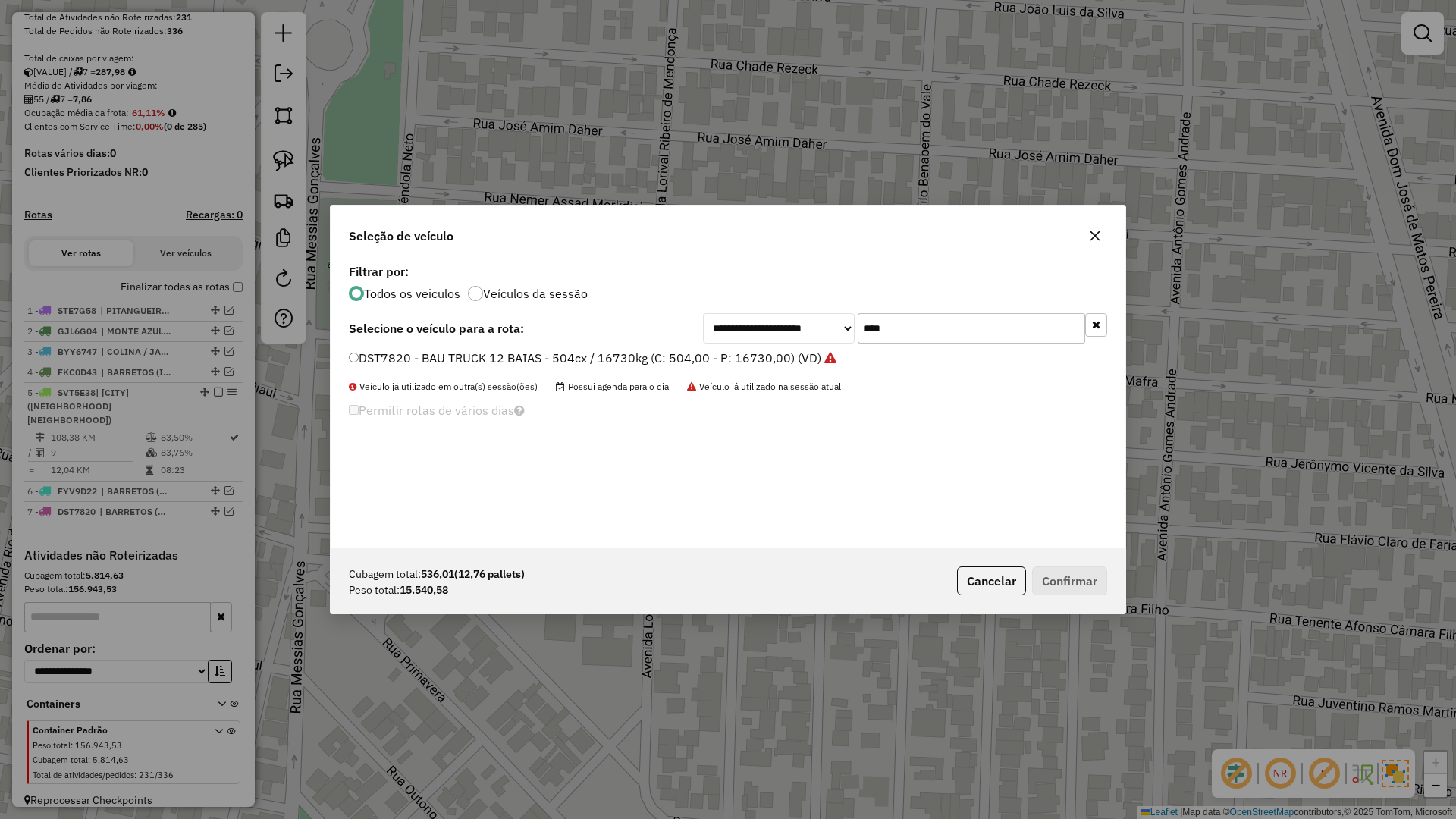 click on "****" 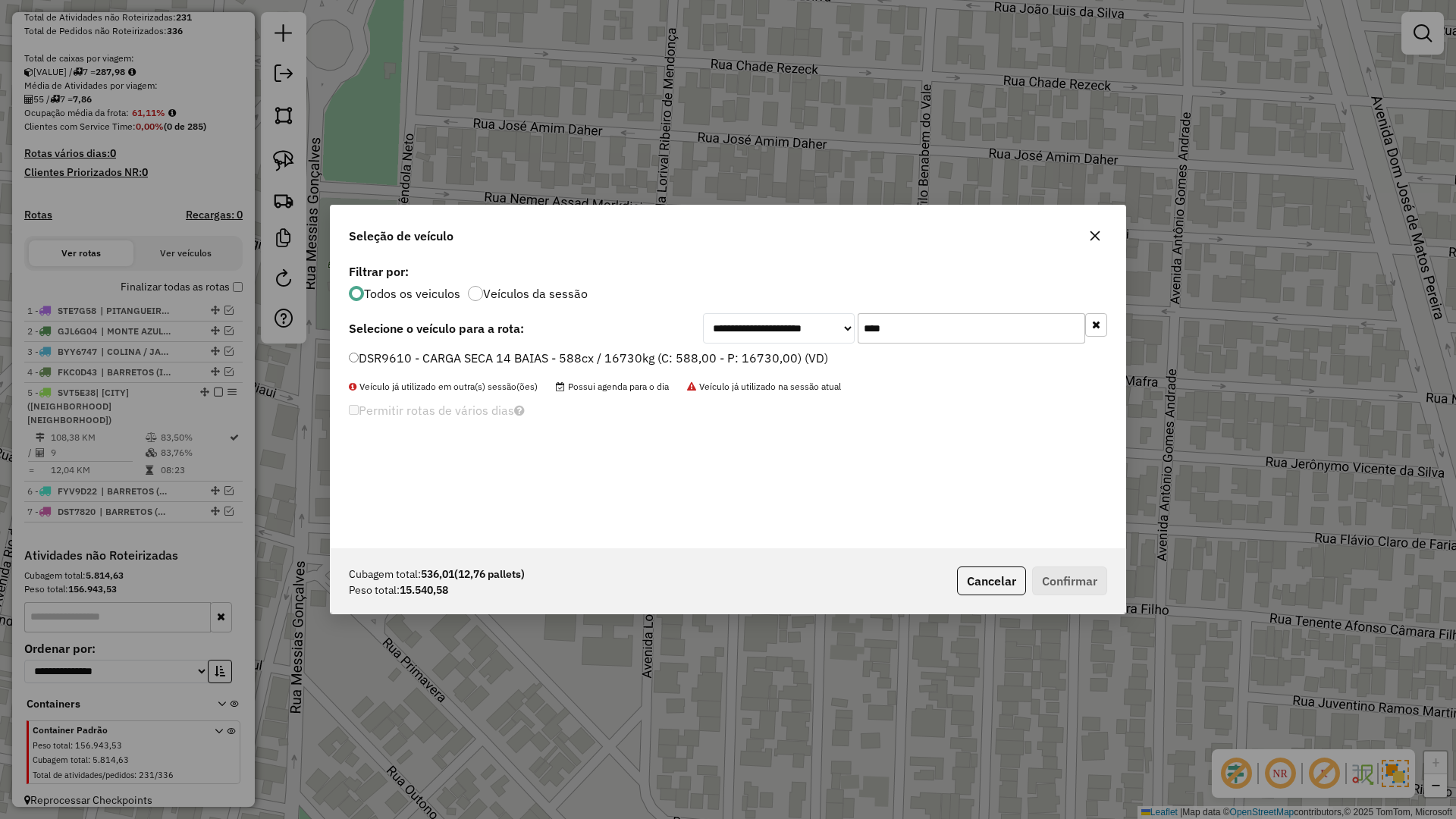 type on "****" 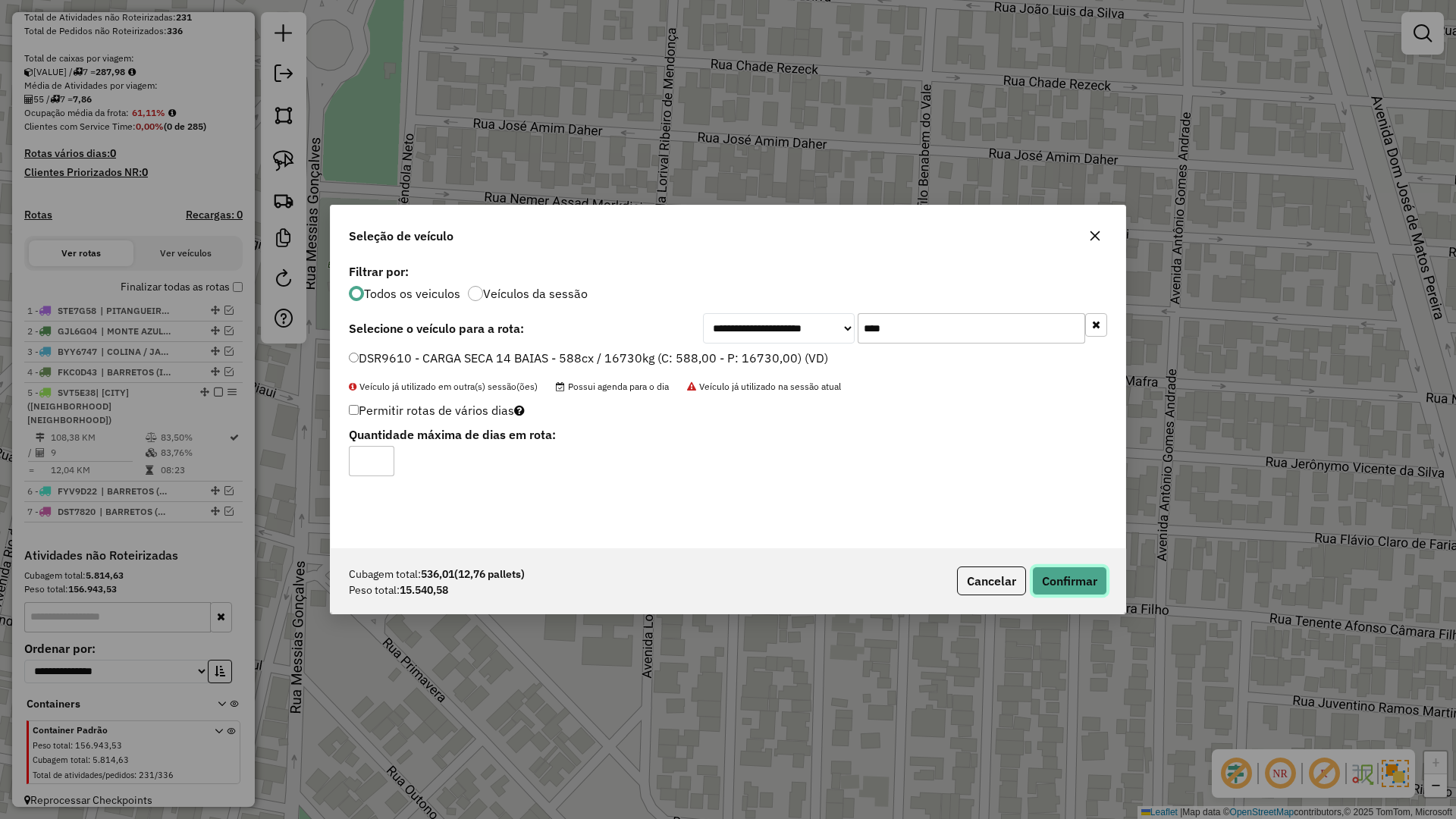 click on "Confirmar" 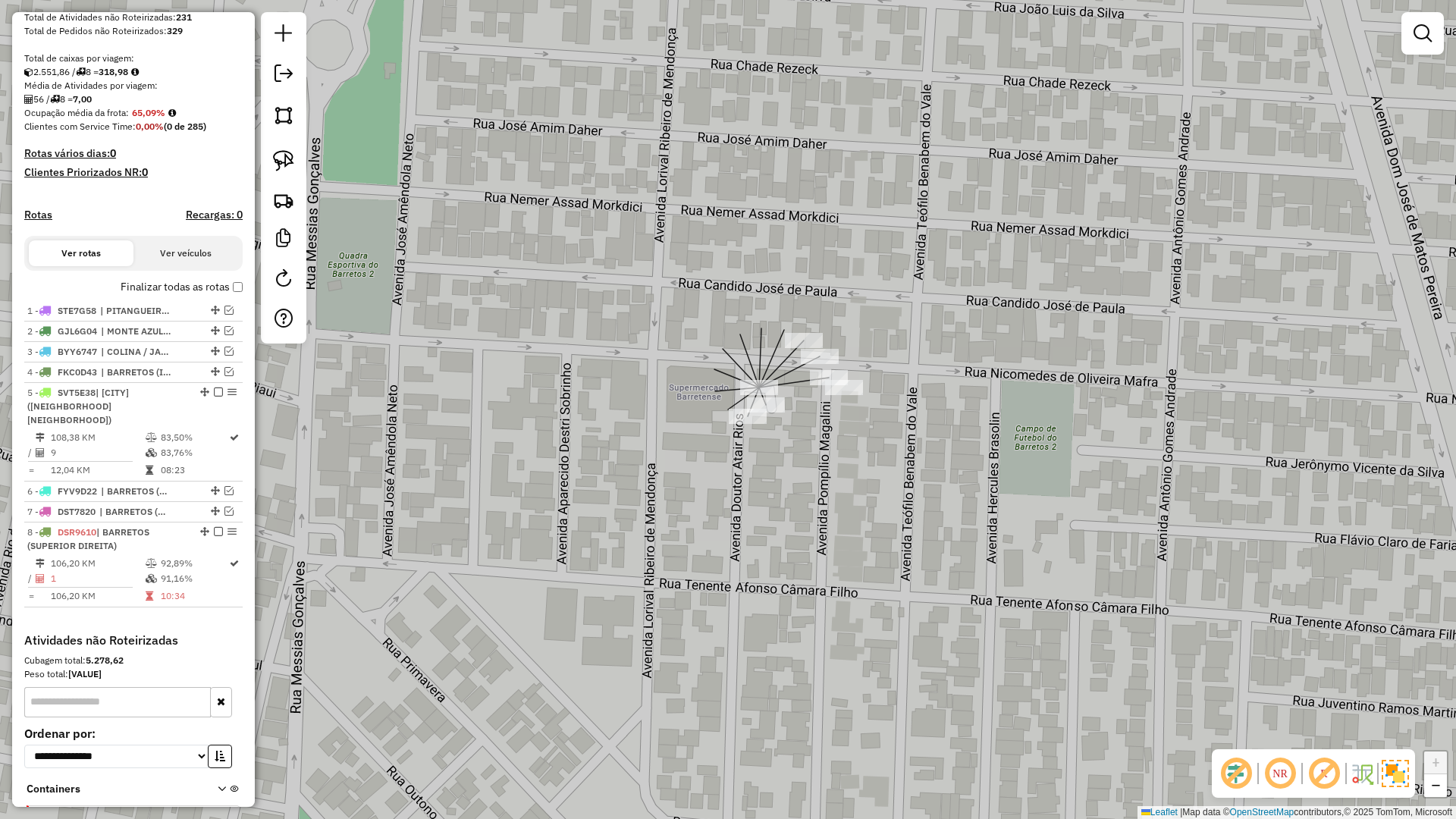 scroll, scrollTop: 378, scrollLeft: 0, axis: vertical 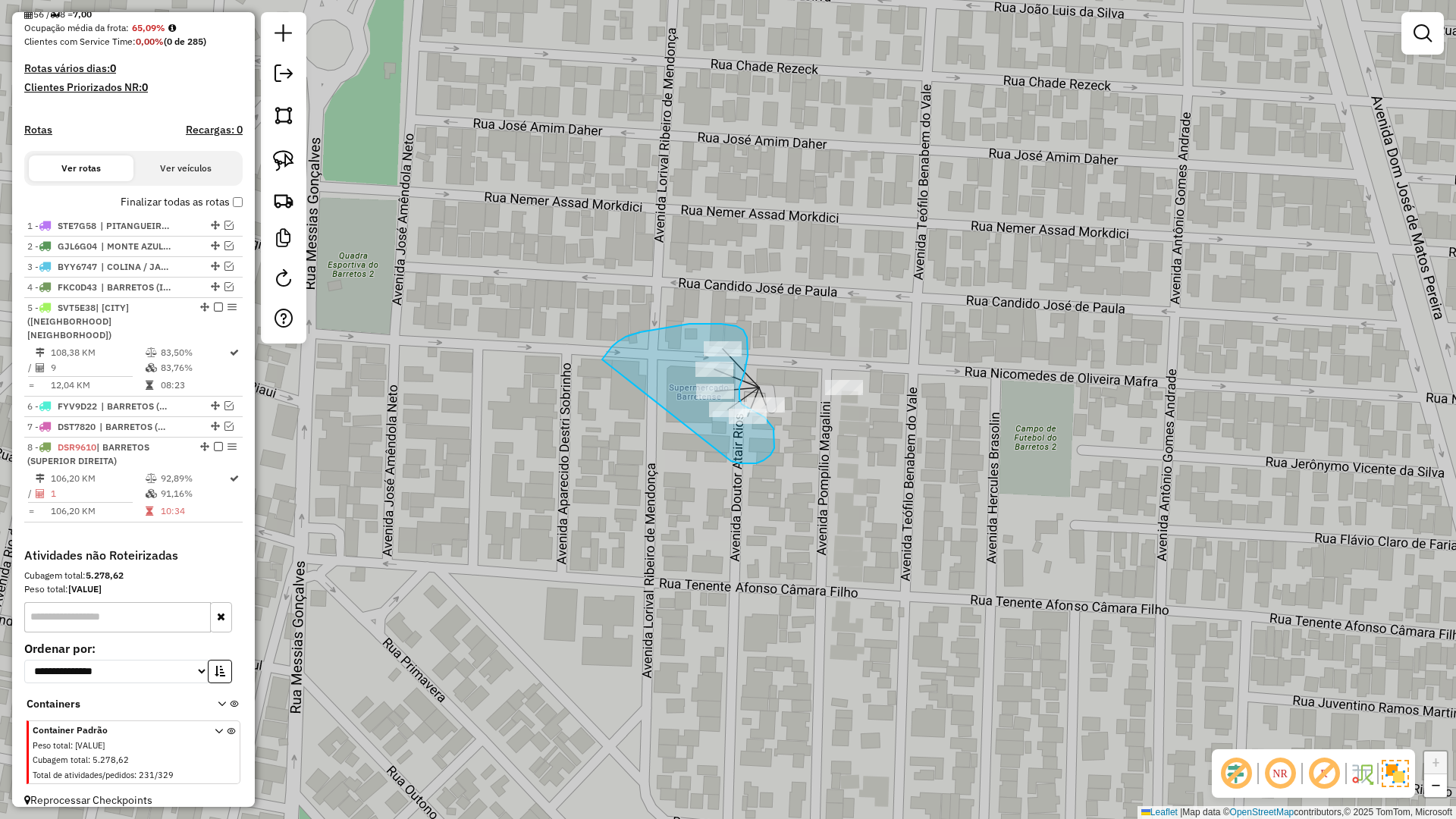 drag, startPoint x: 762, startPoint y: 461, endPoint x: 589, endPoint y: 369, distance: 195.94132 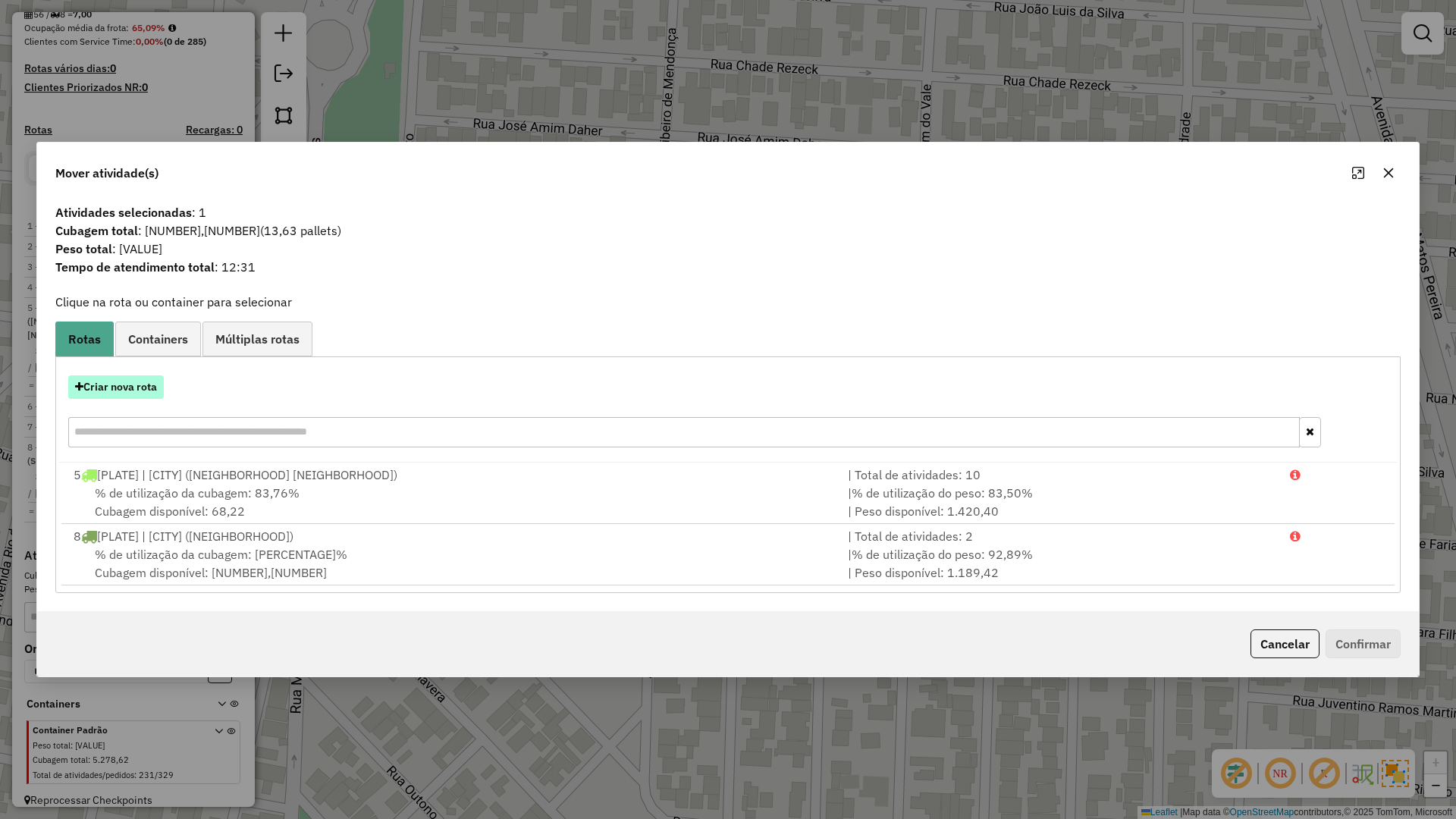click on "Criar nova rota" at bounding box center [116, 387] 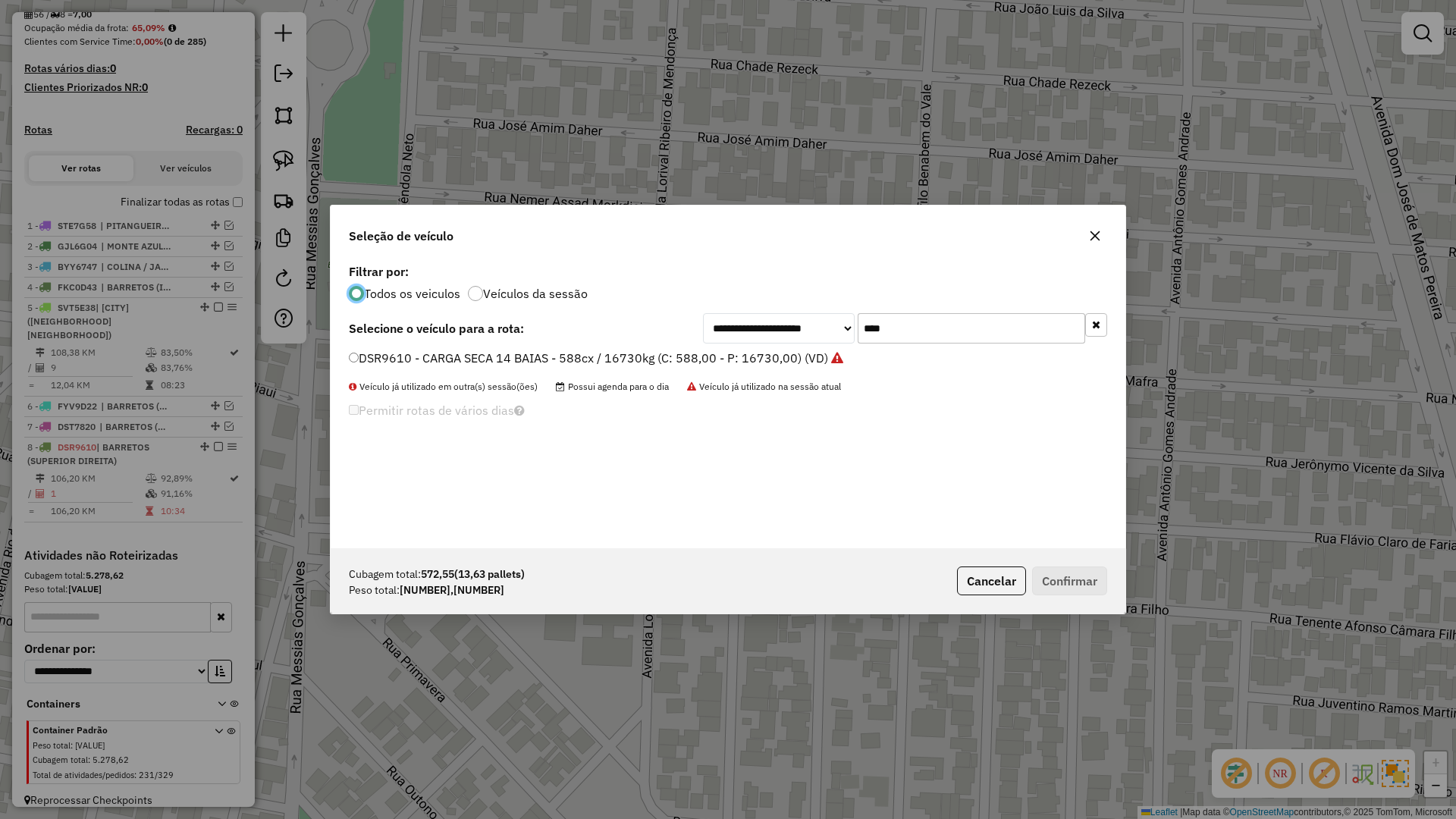 scroll, scrollTop: 8, scrollLeft: 5, axis: both 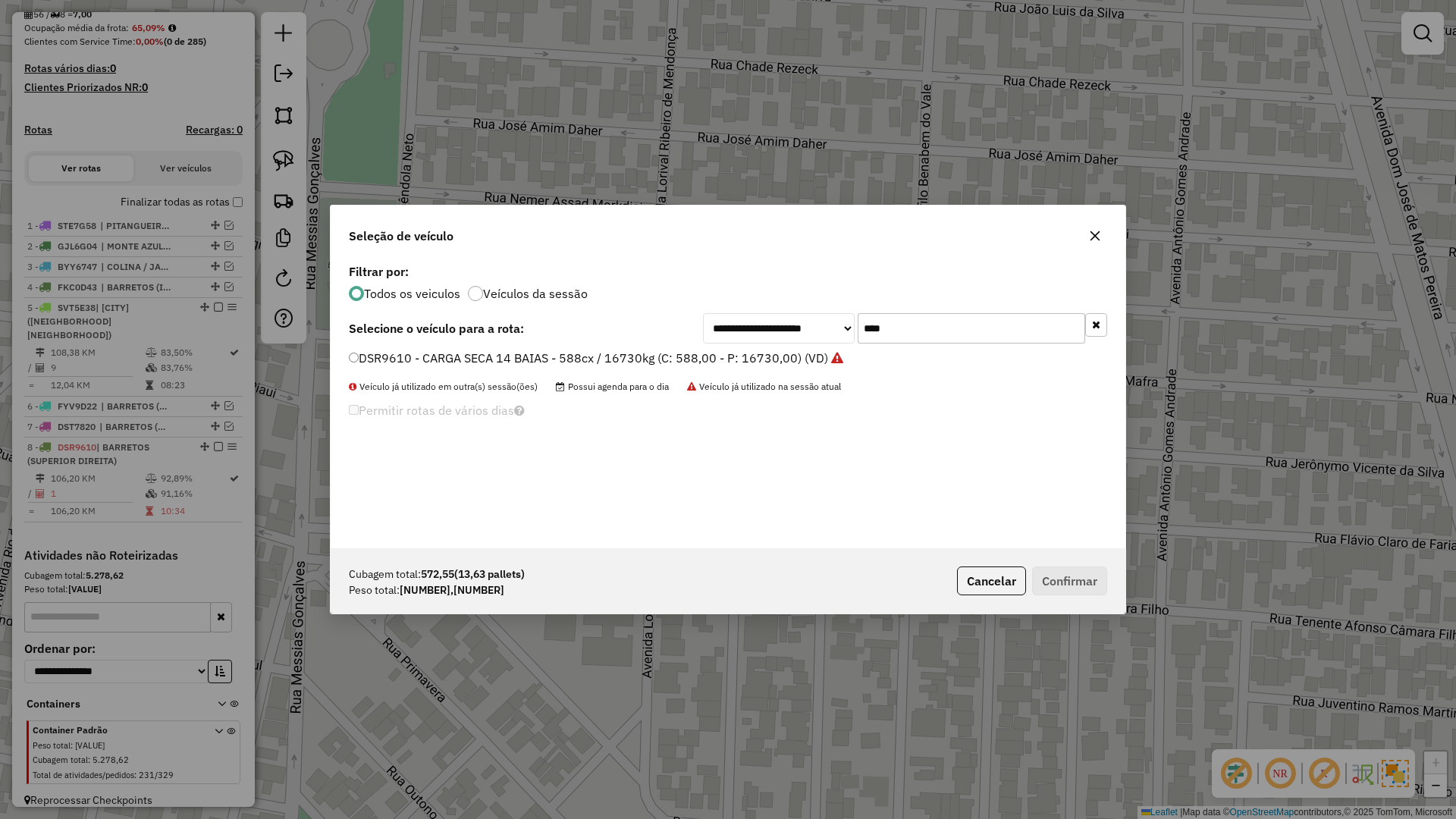 click on "****" 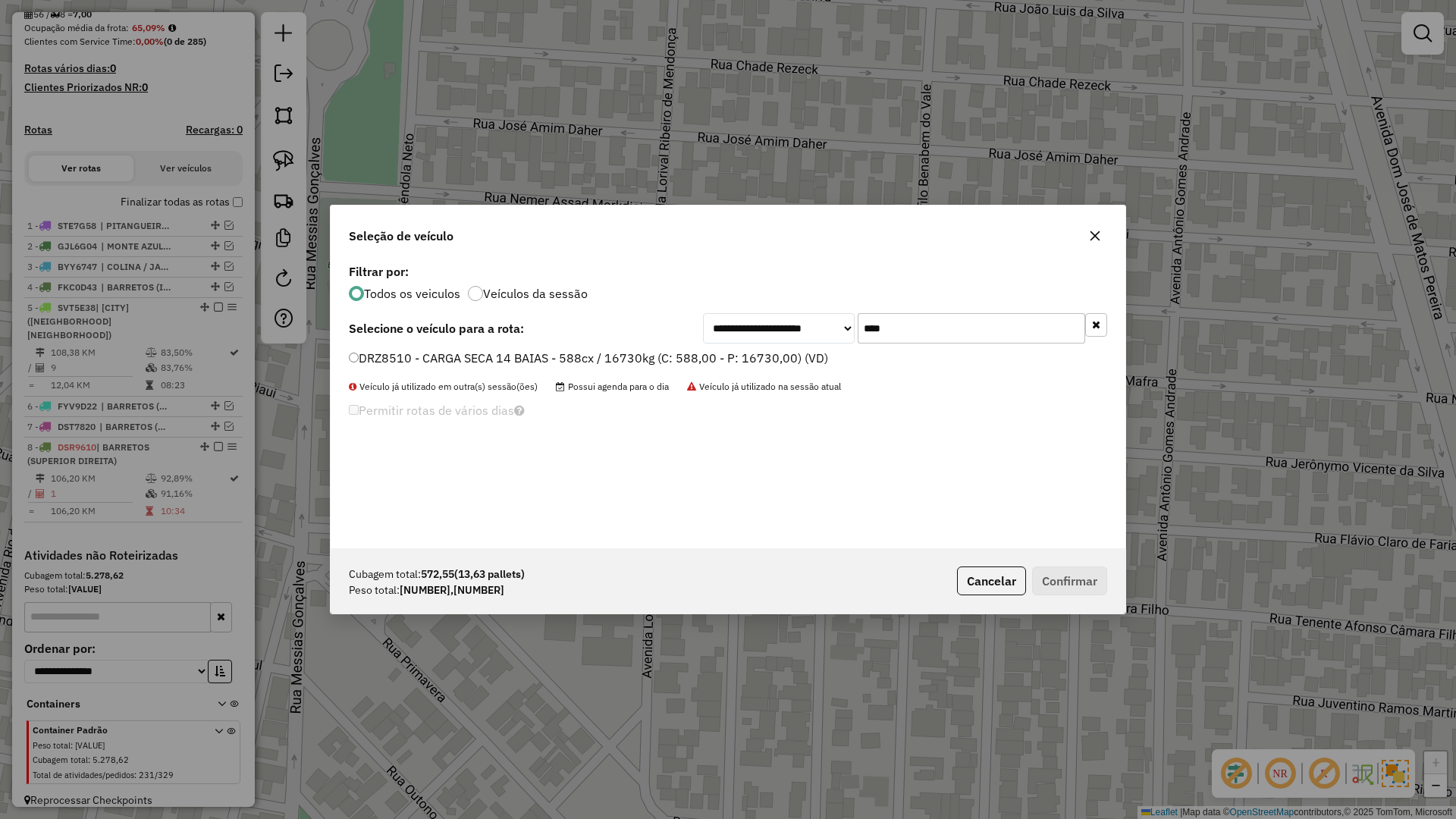 type on "****" 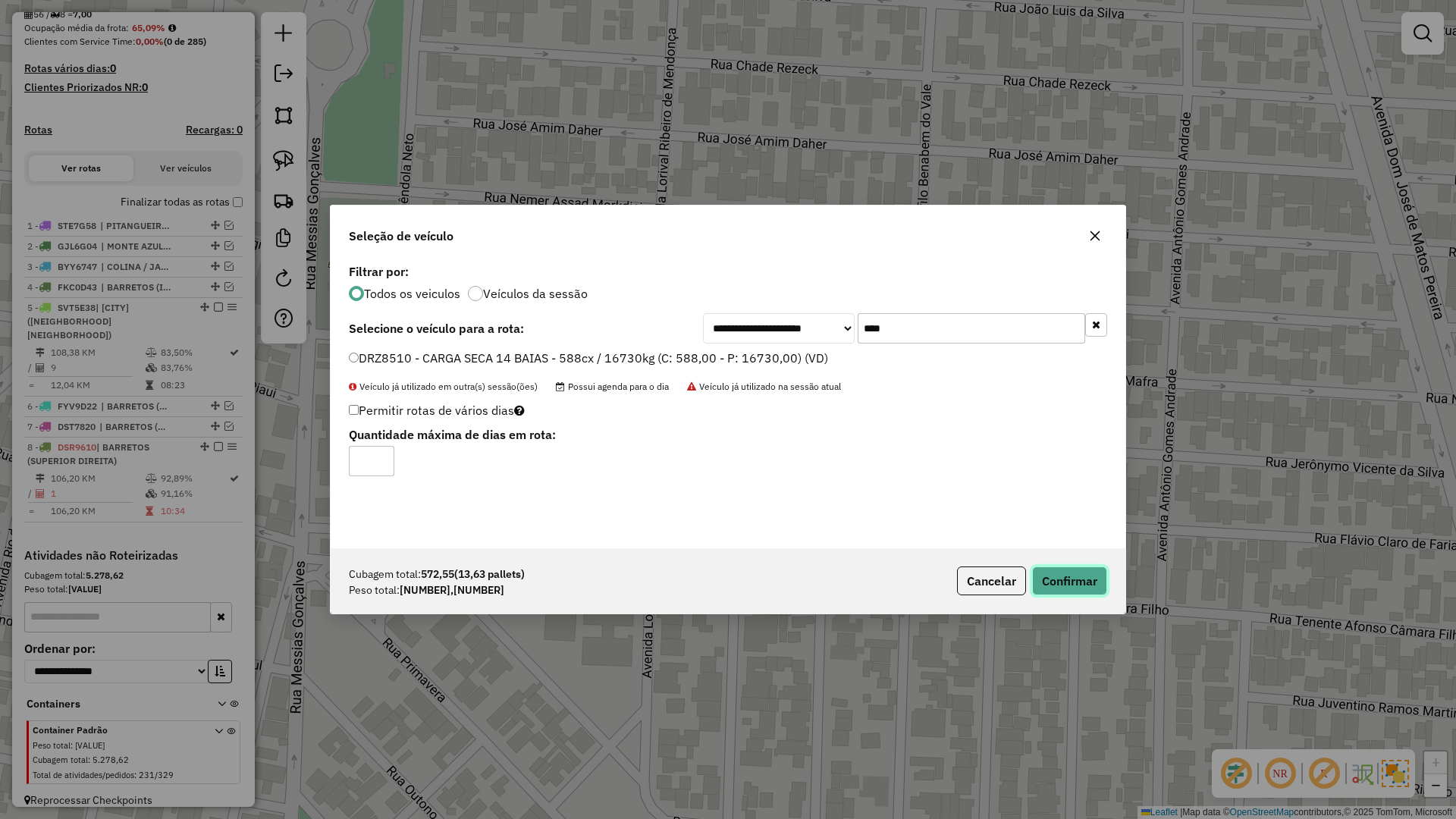 click on "Confirmar" 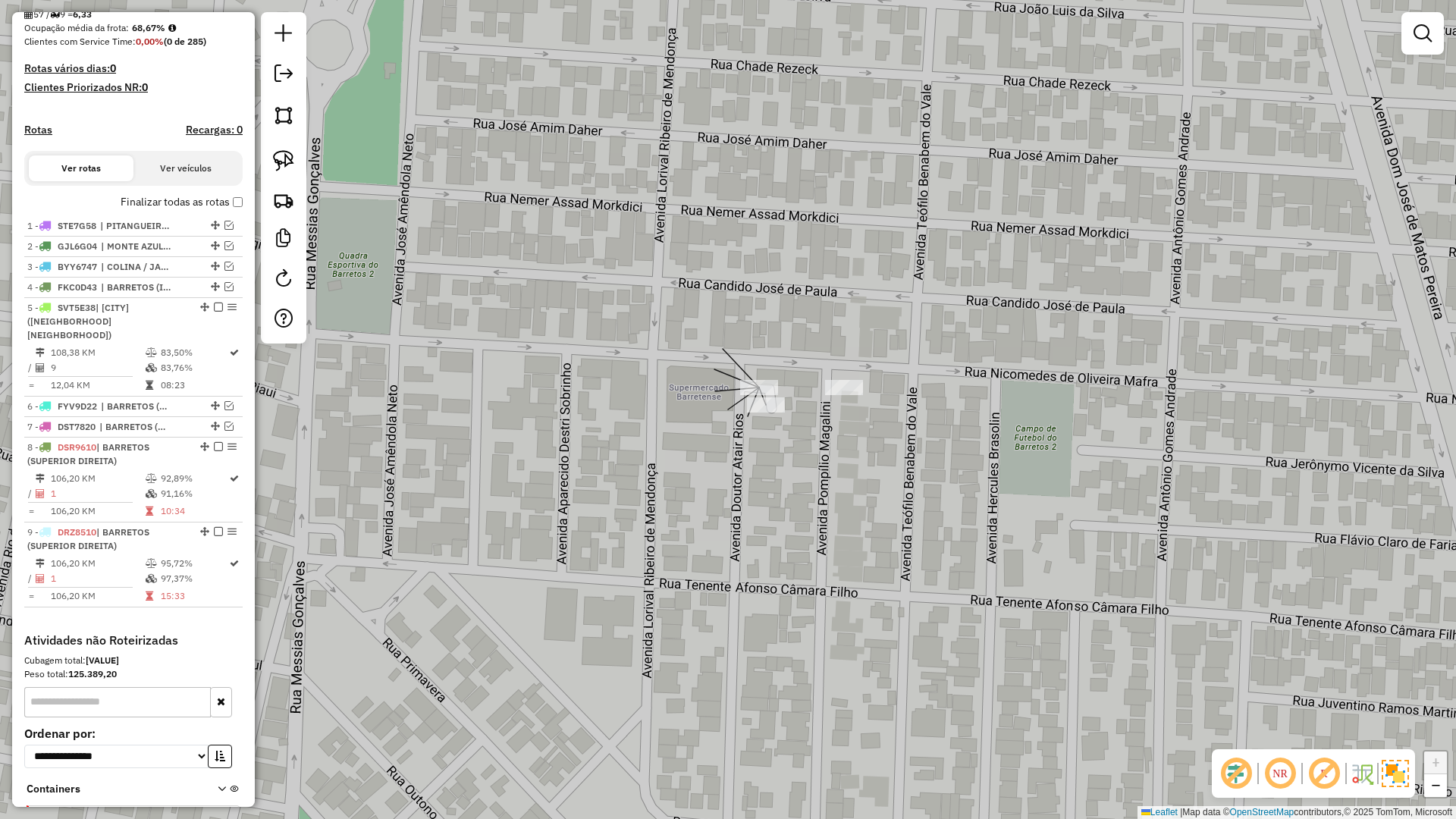 scroll, scrollTop: 422, scrollLeft: 0, axis: vertical 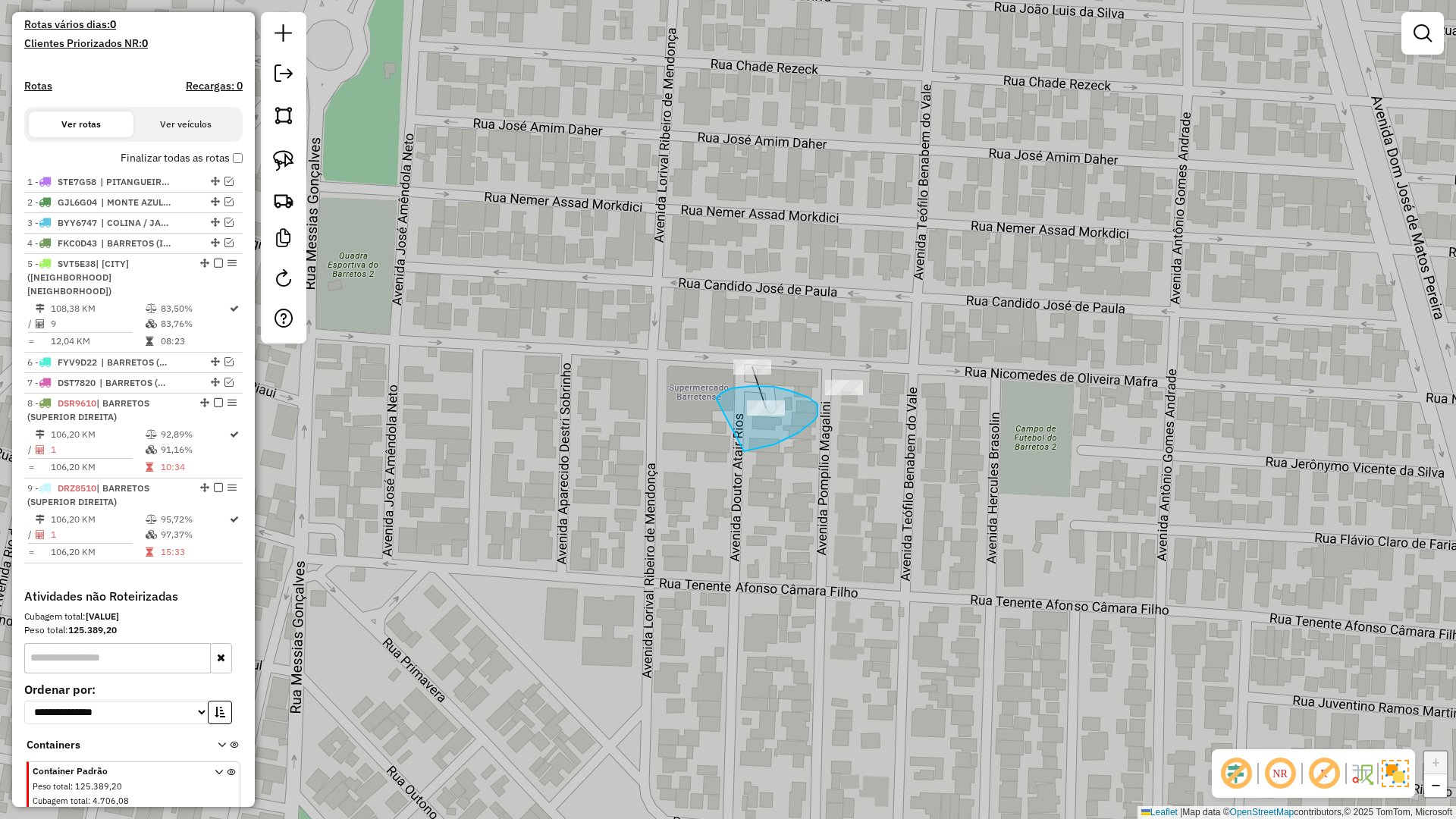 drag, startPoint x: 774, startPoint y: 444, endPoint x: 716, endPoint y: 398, distance: 74.02702 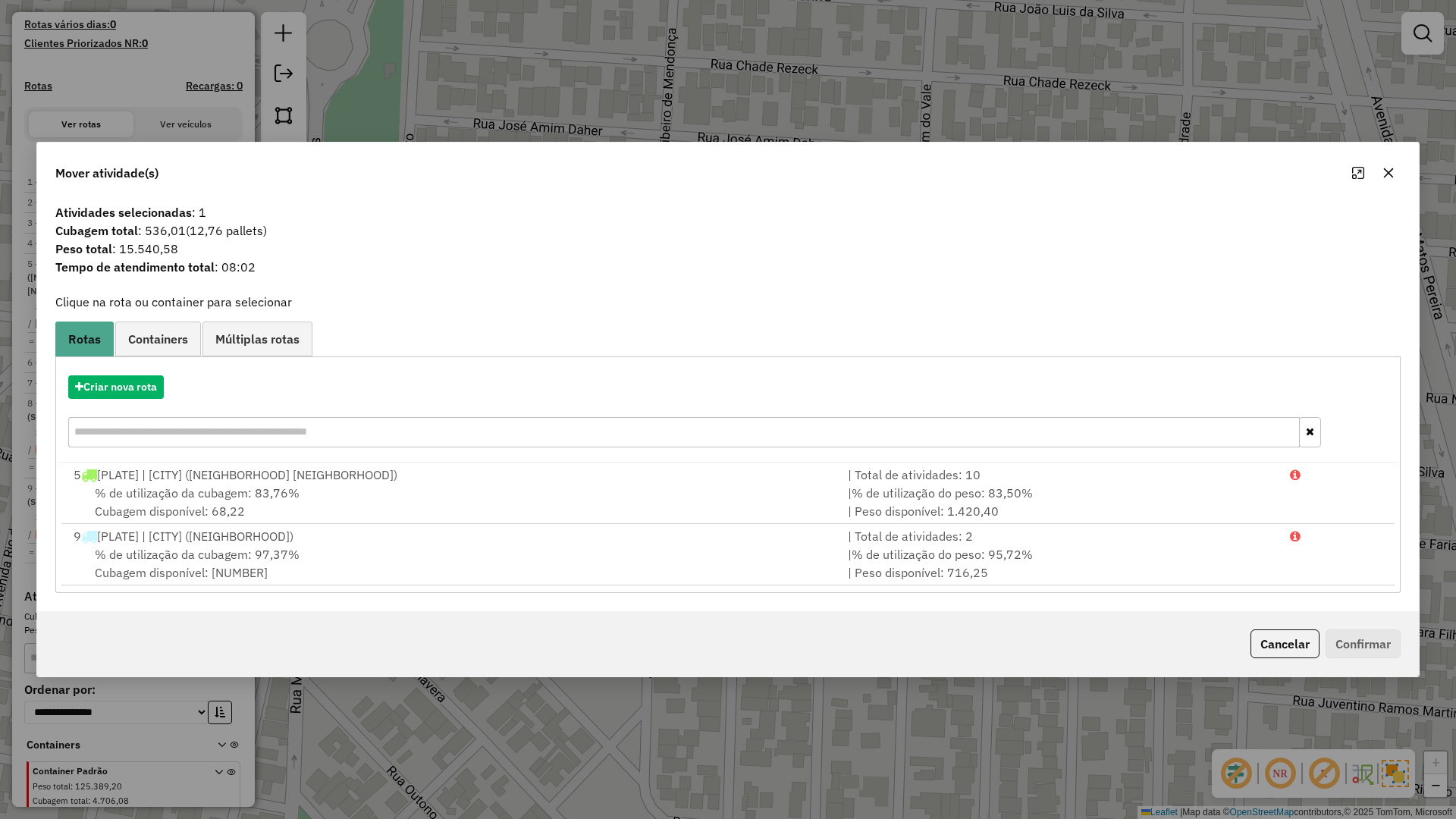 click on "Mover atividade(s)" 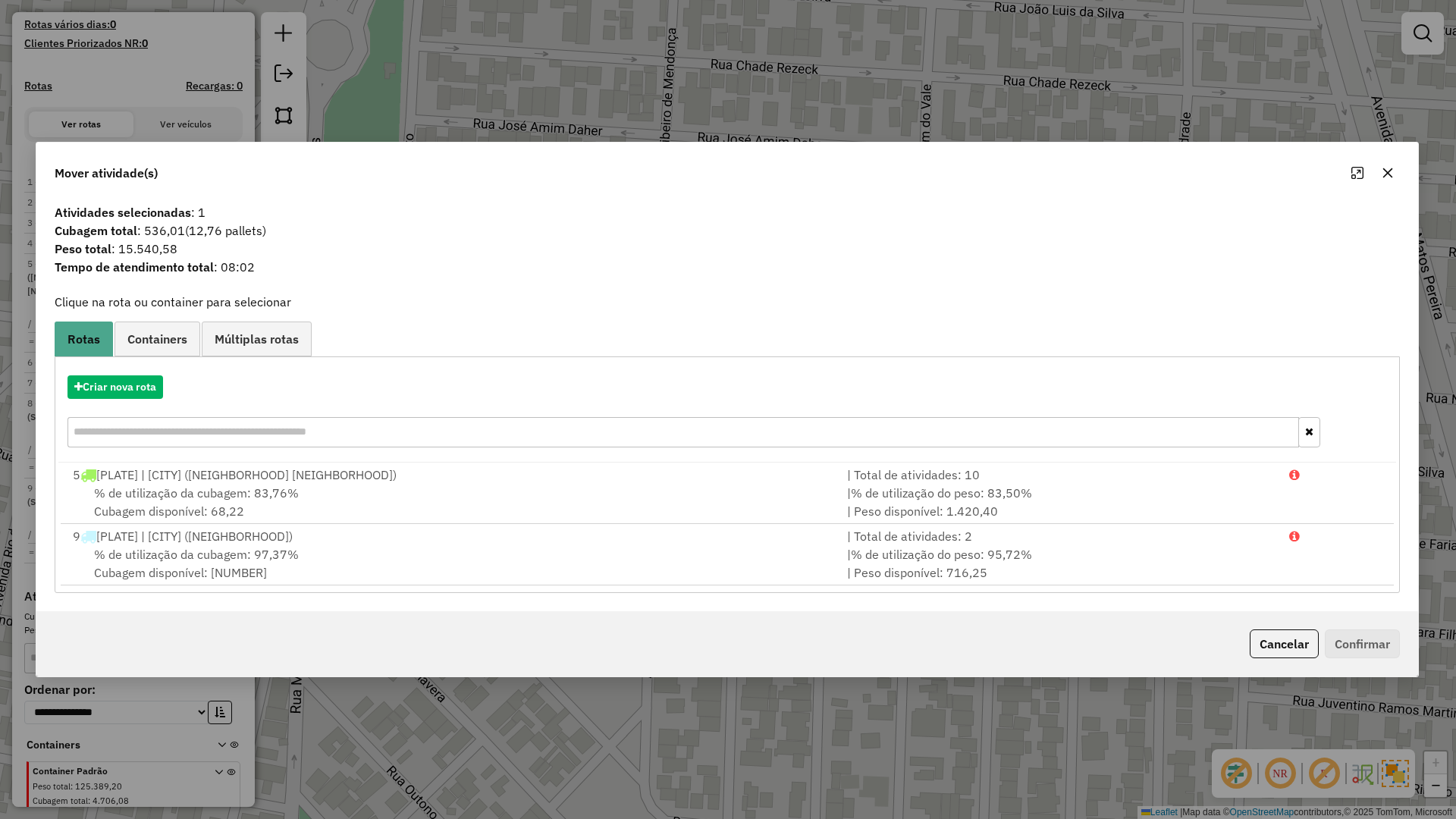 drag, startPoint x: 1393, startPoint y: 177, endPoint x: 1379, endPoint y: 182, distance: 14.866069 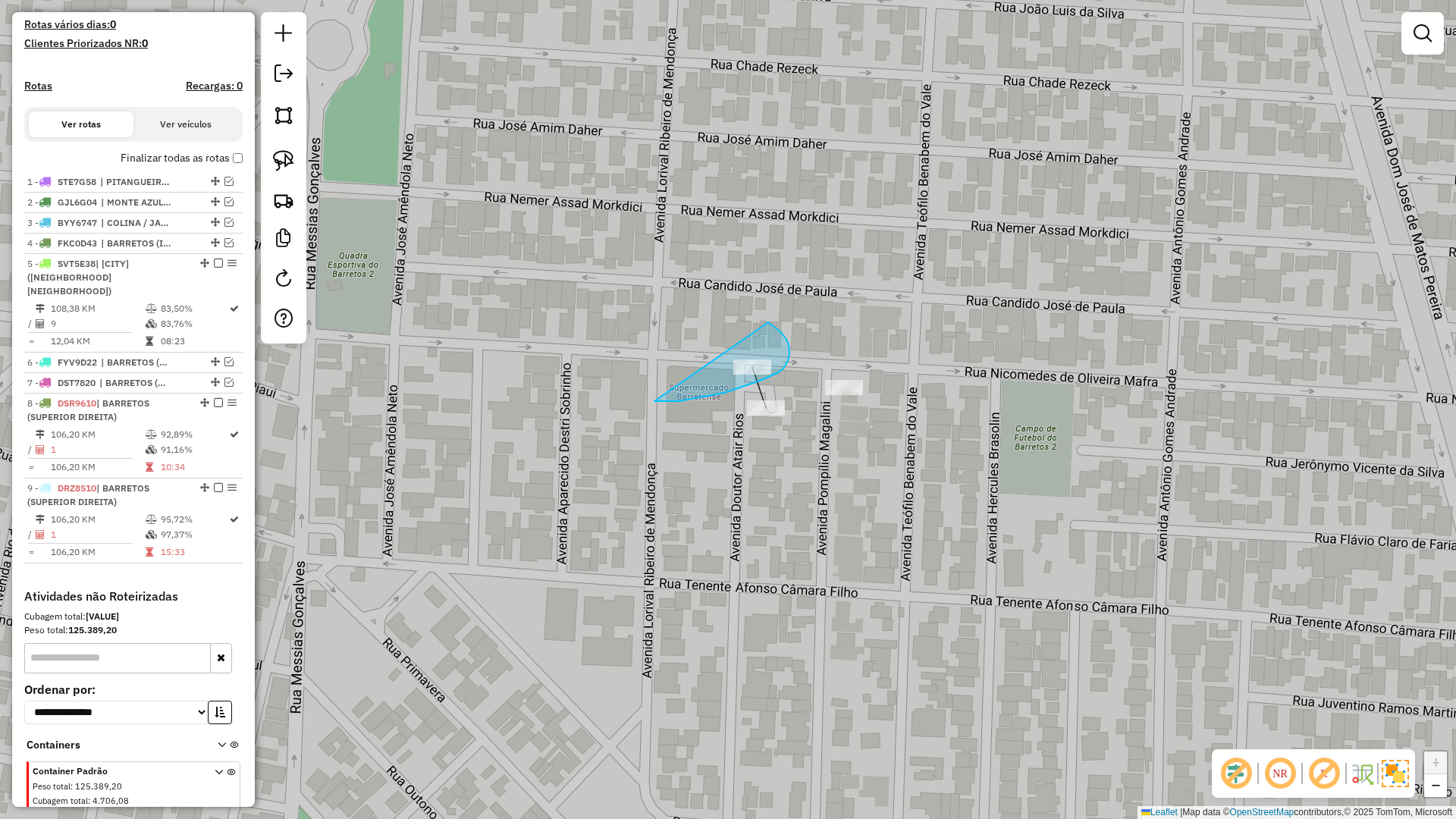 drag, startPoint x: 664, startPoint y: 401, endPoint x: 676, endPoint y: 322, distance: 79.906195 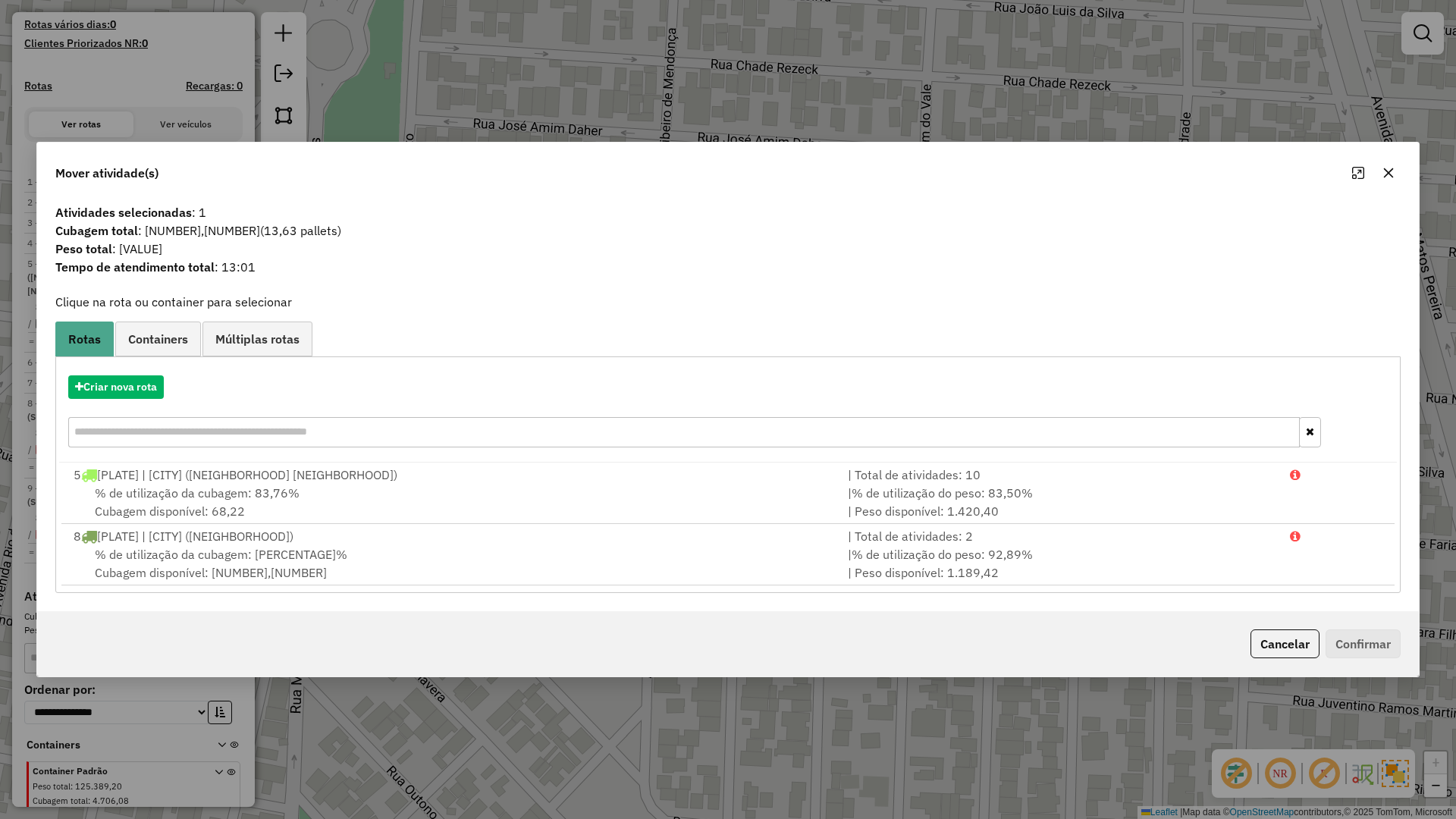 click 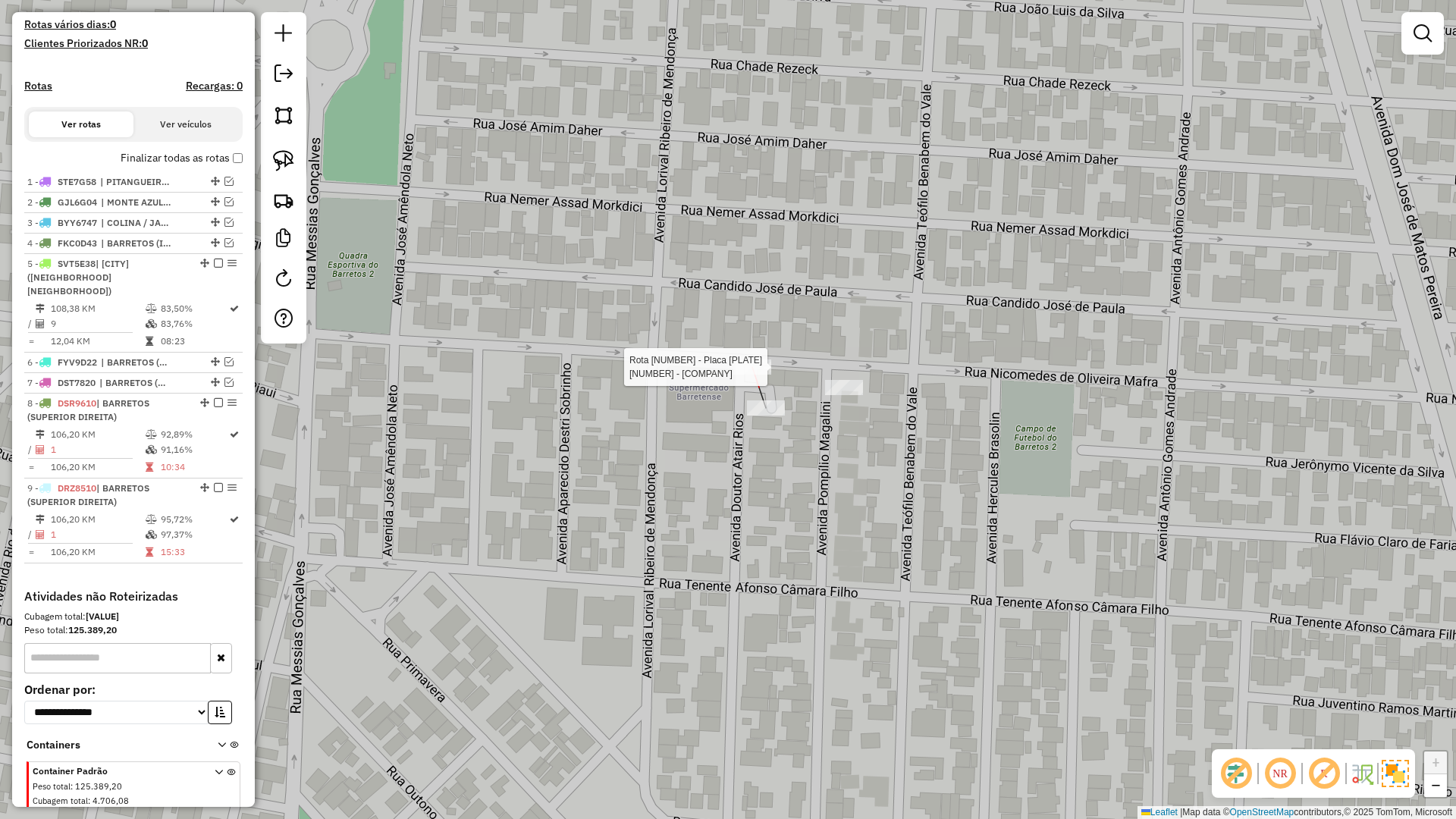 scroll, scrollTop: 463, scrollLeft: 0, axis: vertical 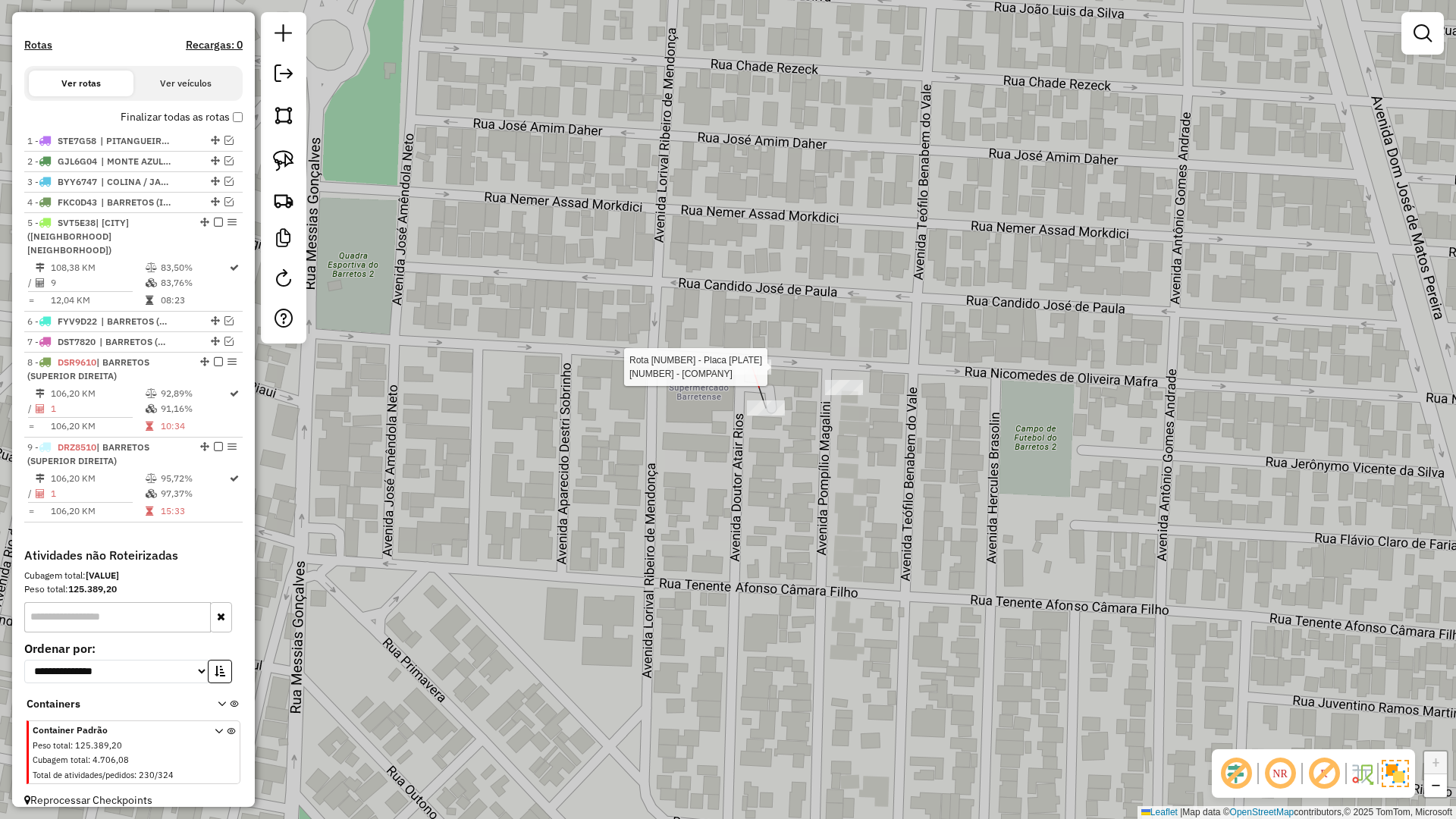select on "**********" 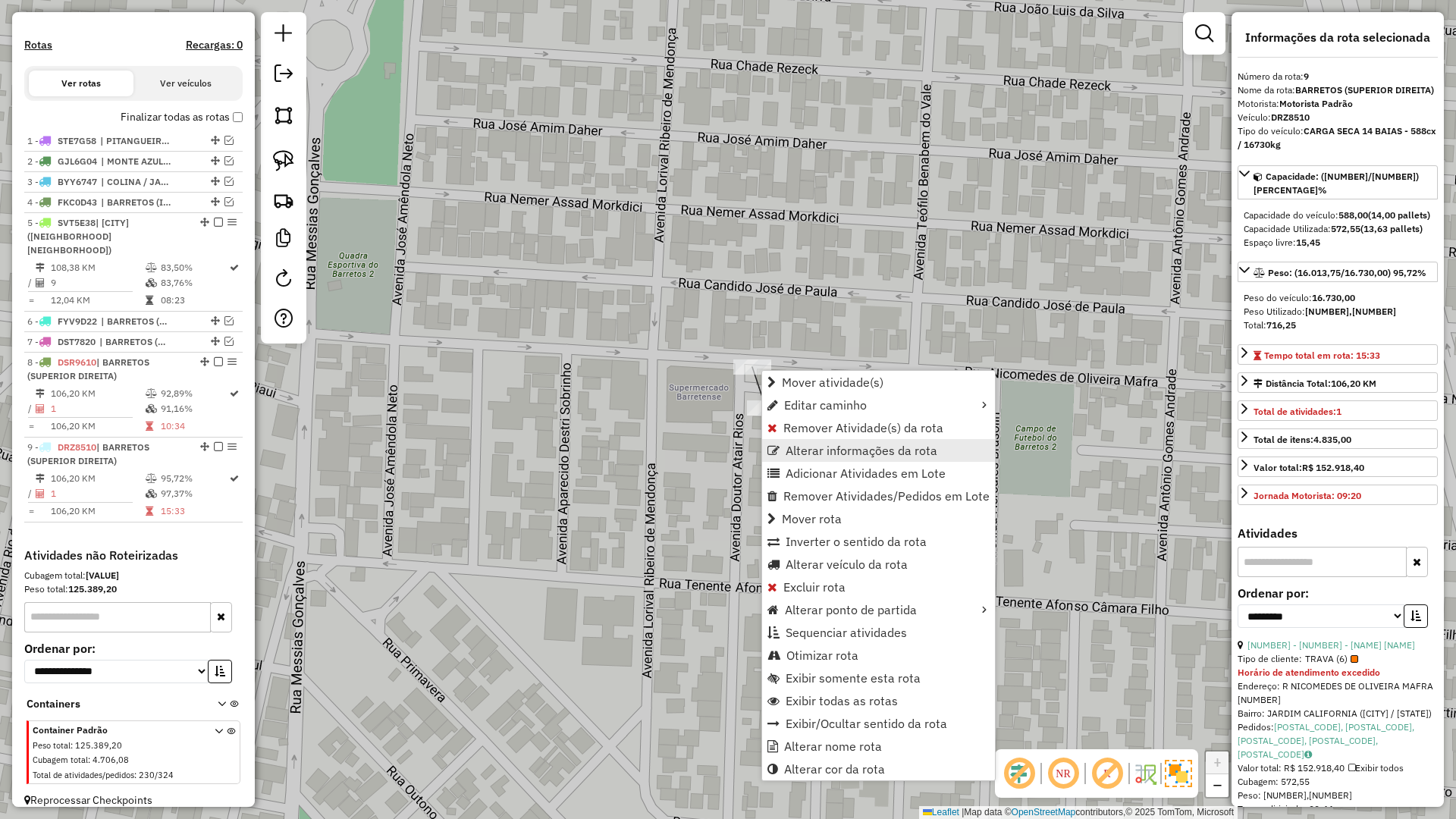 click on "Alterar informações da rota" at bounding box center [861, 450] 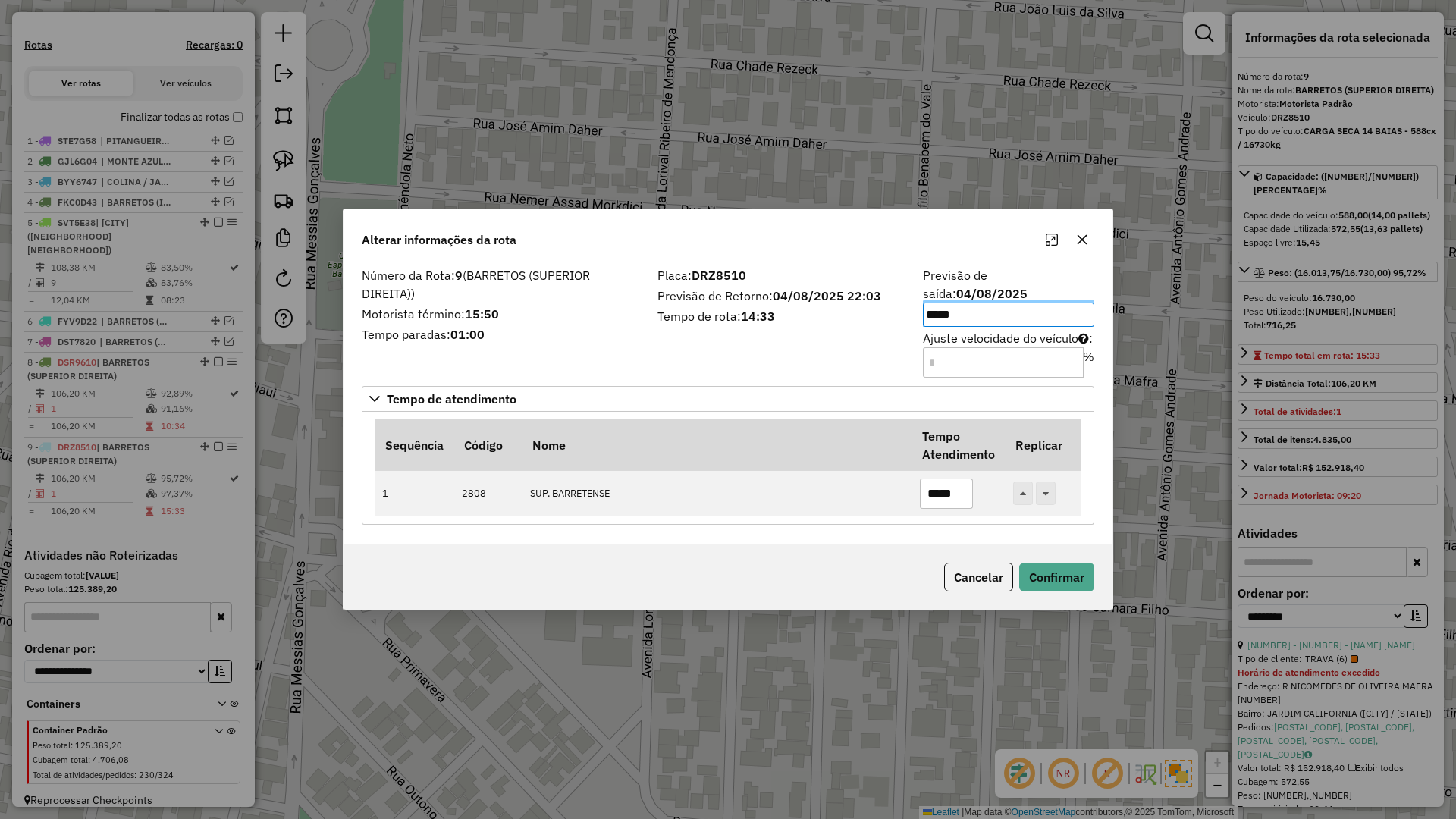 click on "Número da Rota:  9  (BARRETOS (SUPERIOR DIREITA))  Motorista término:  15:50  Tempo paradas:  01:00  Placa:  DRZ8510  Previsão de Retorno:  04/08/2025 22:03  Tempo de rota:  14:33  Previsão de saída:  04/08/2025 *****  Ajuste velocidade do veículo  :  %  Tempo de atendimento   Sequência   Código  Nome  Tempo Atendimento   Replicar  1 2808 SUP. BARRETENSE *****" 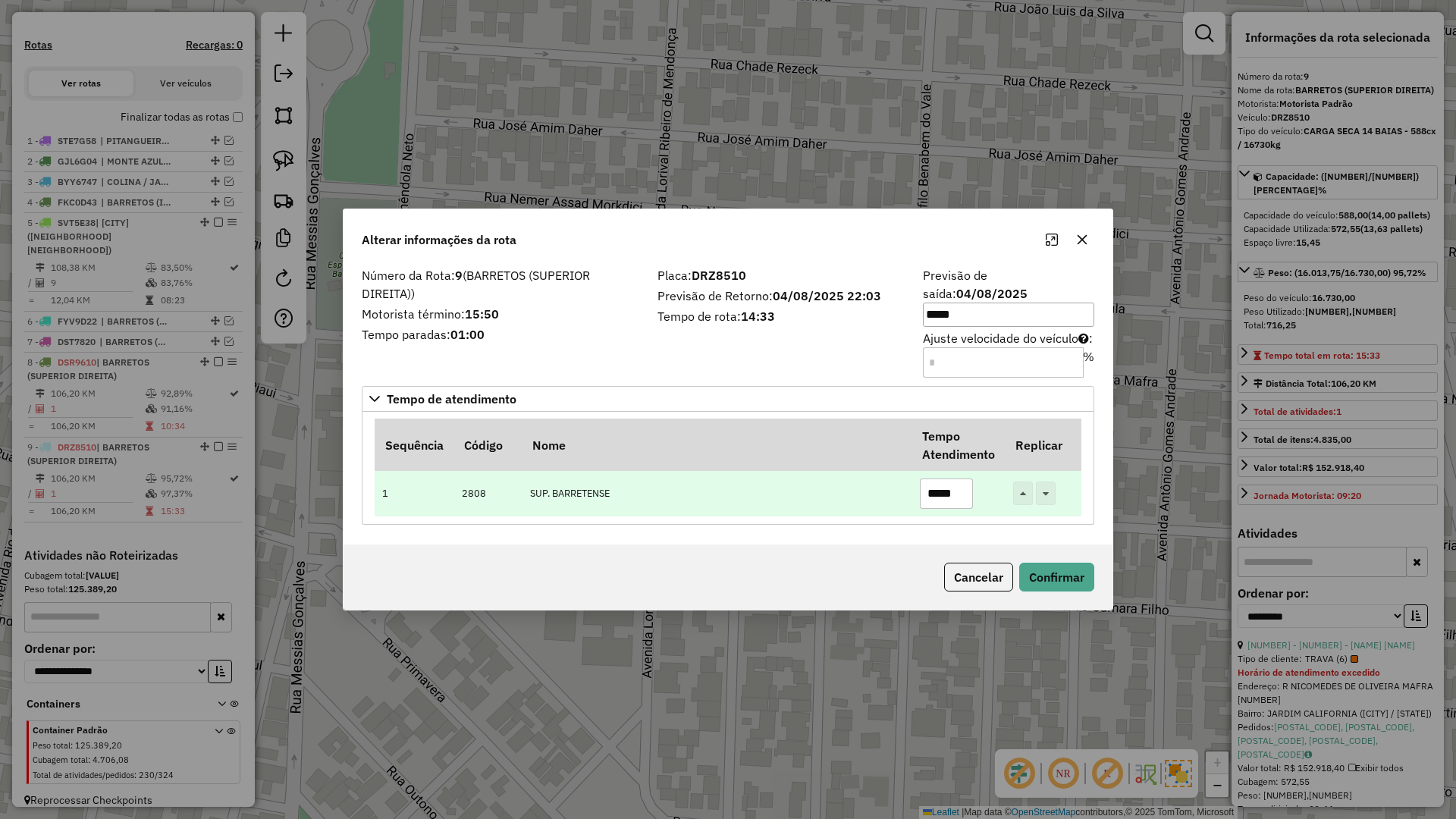 drag, startPoint x: 966, startPoint y: 483, endPoint x: 800, endPoint y: 483, distance: 166 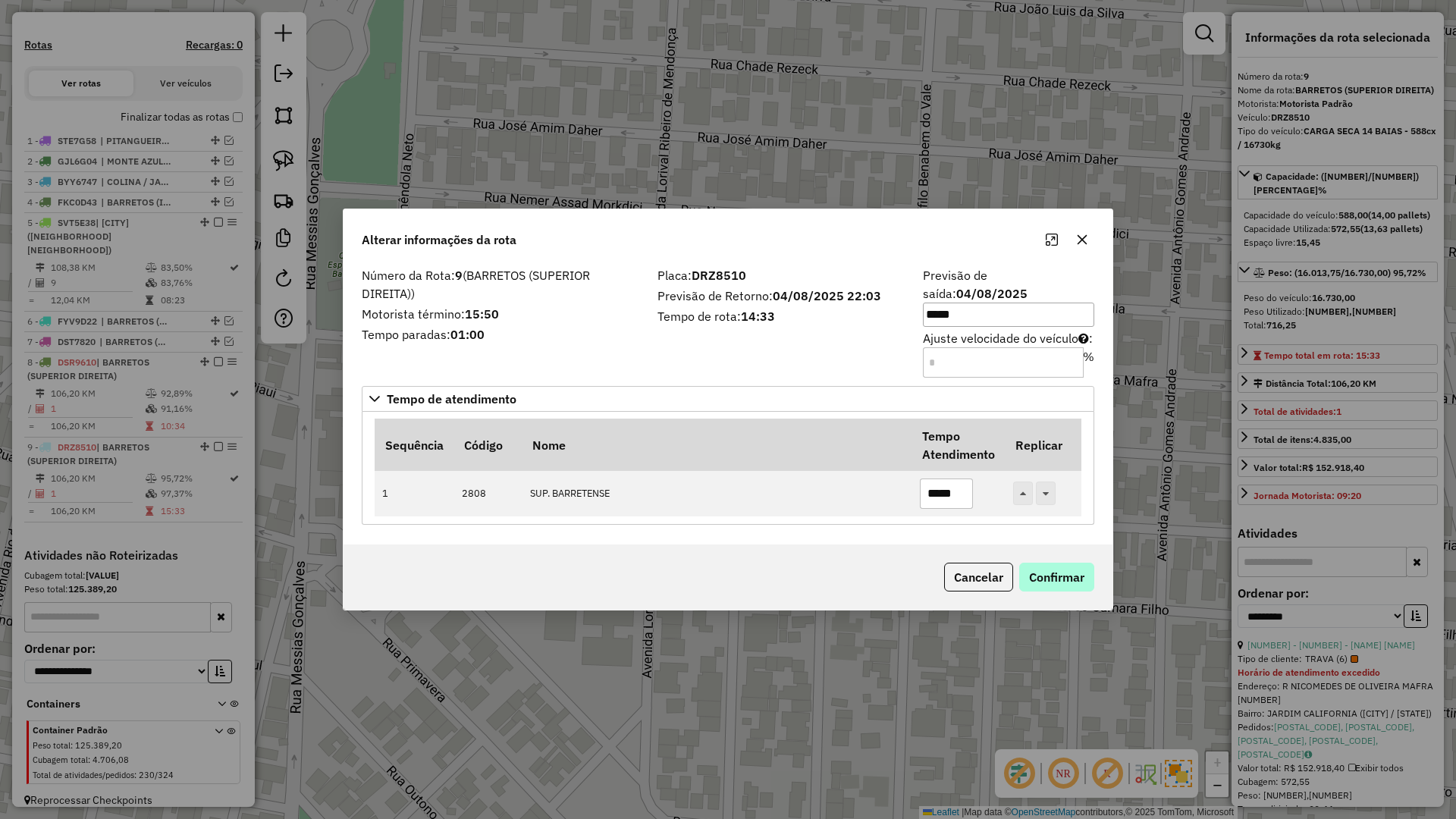 type on "*****" 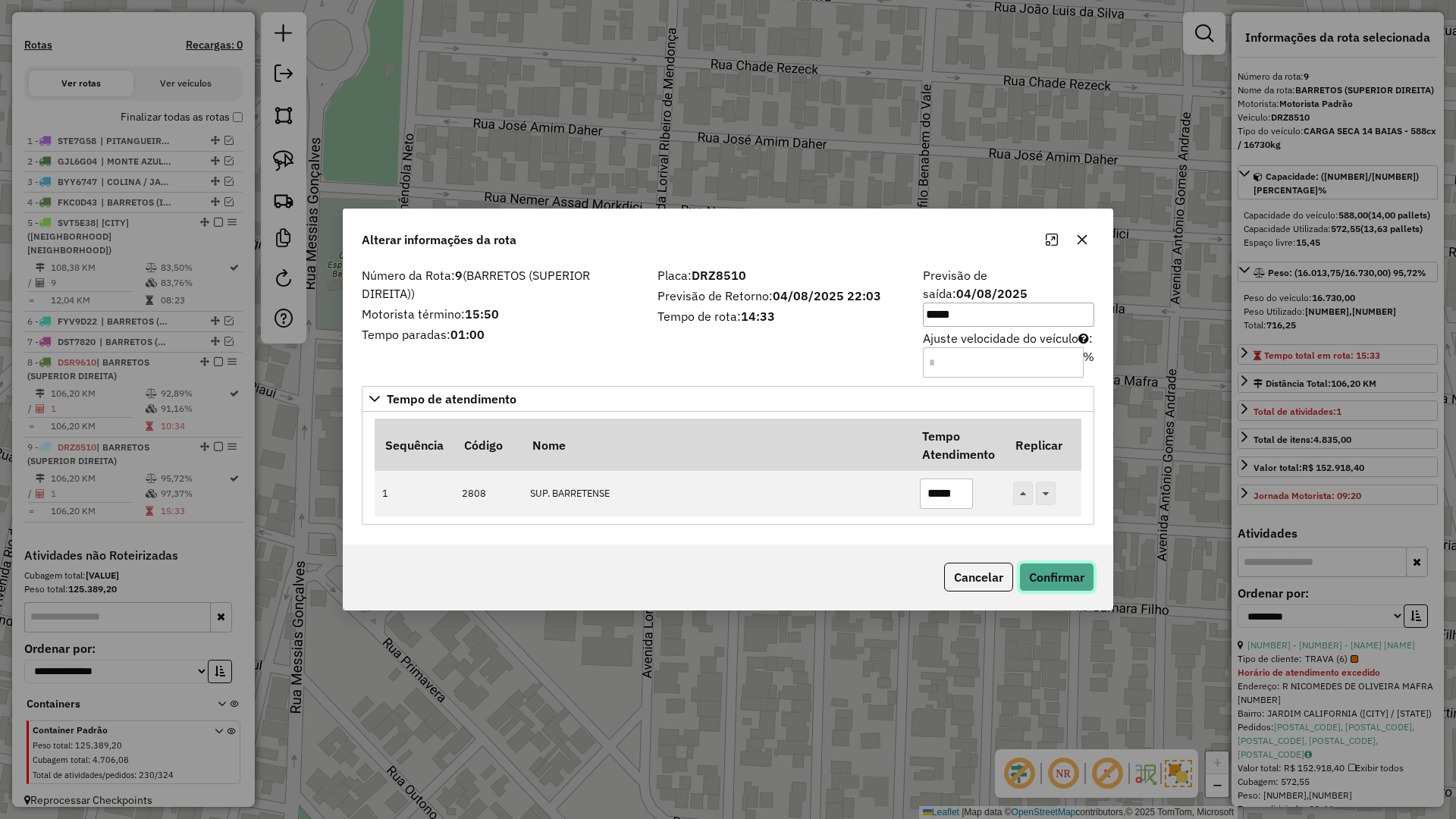 click on "Confirmar" 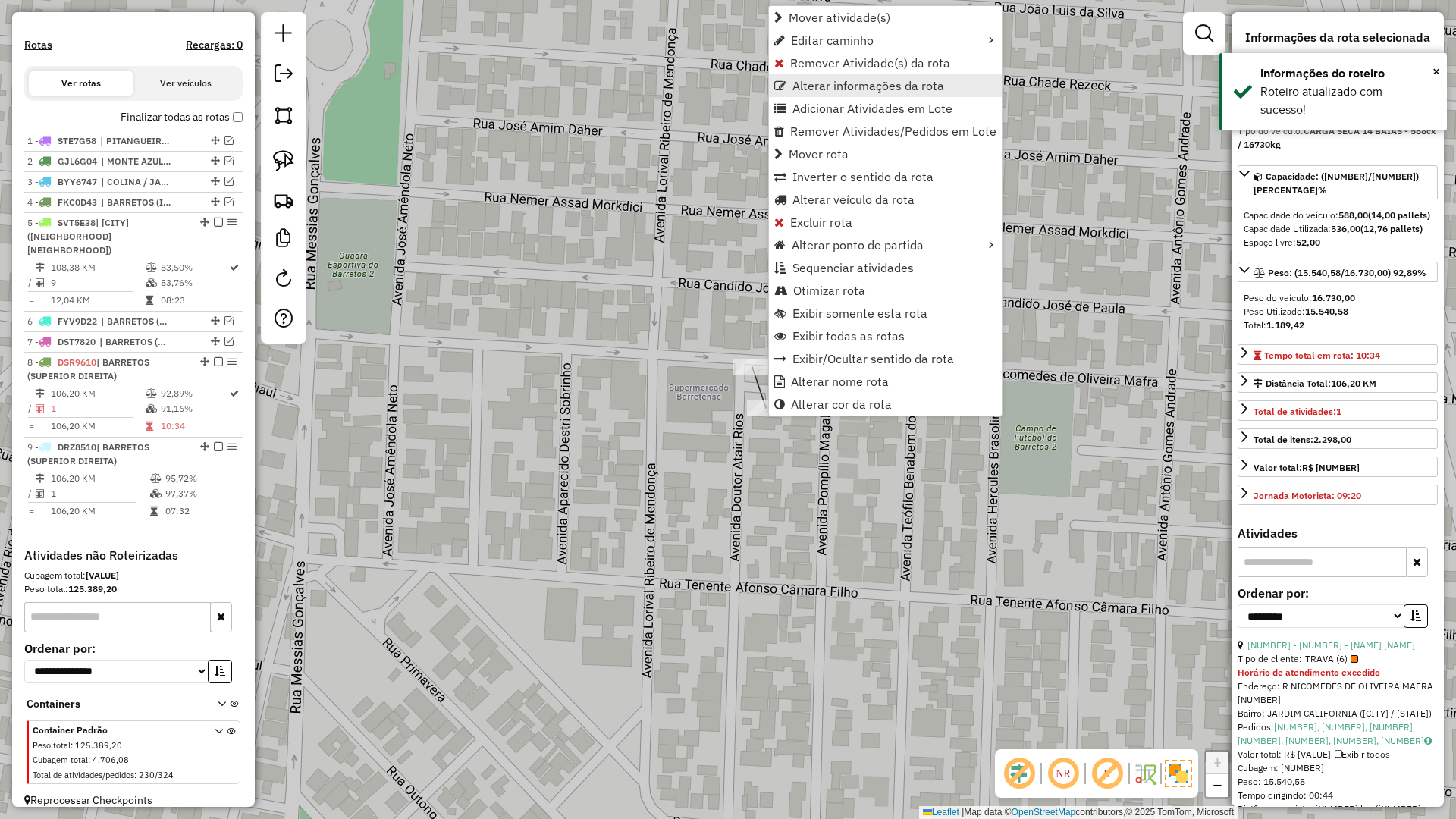 click on "Alterar informações da rota" at bounding box center [868, 86] 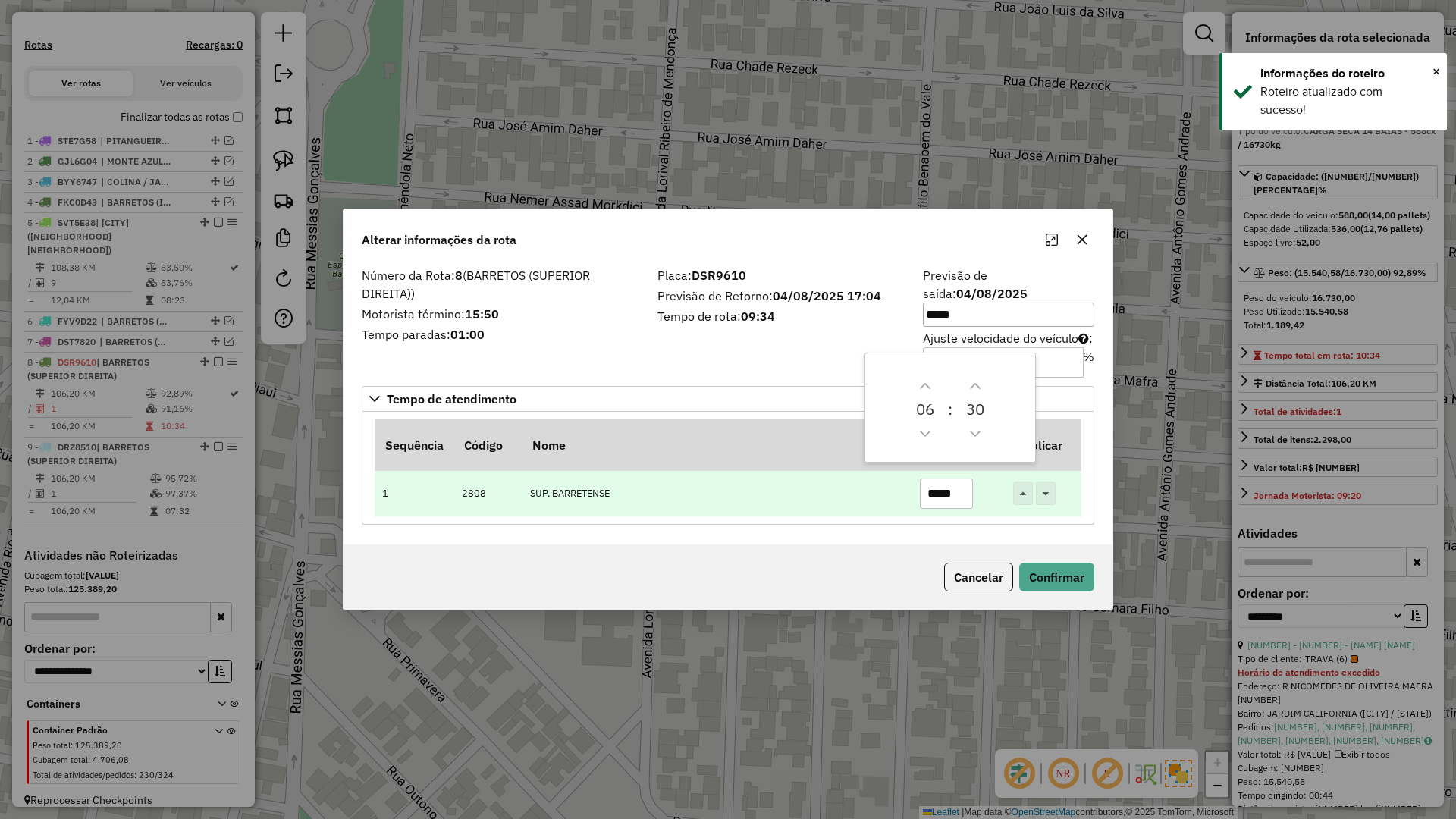 drag, startPoint x: 965, startPoint y: 490, endPoint x: 795, endPoint y: 490, distance: 170 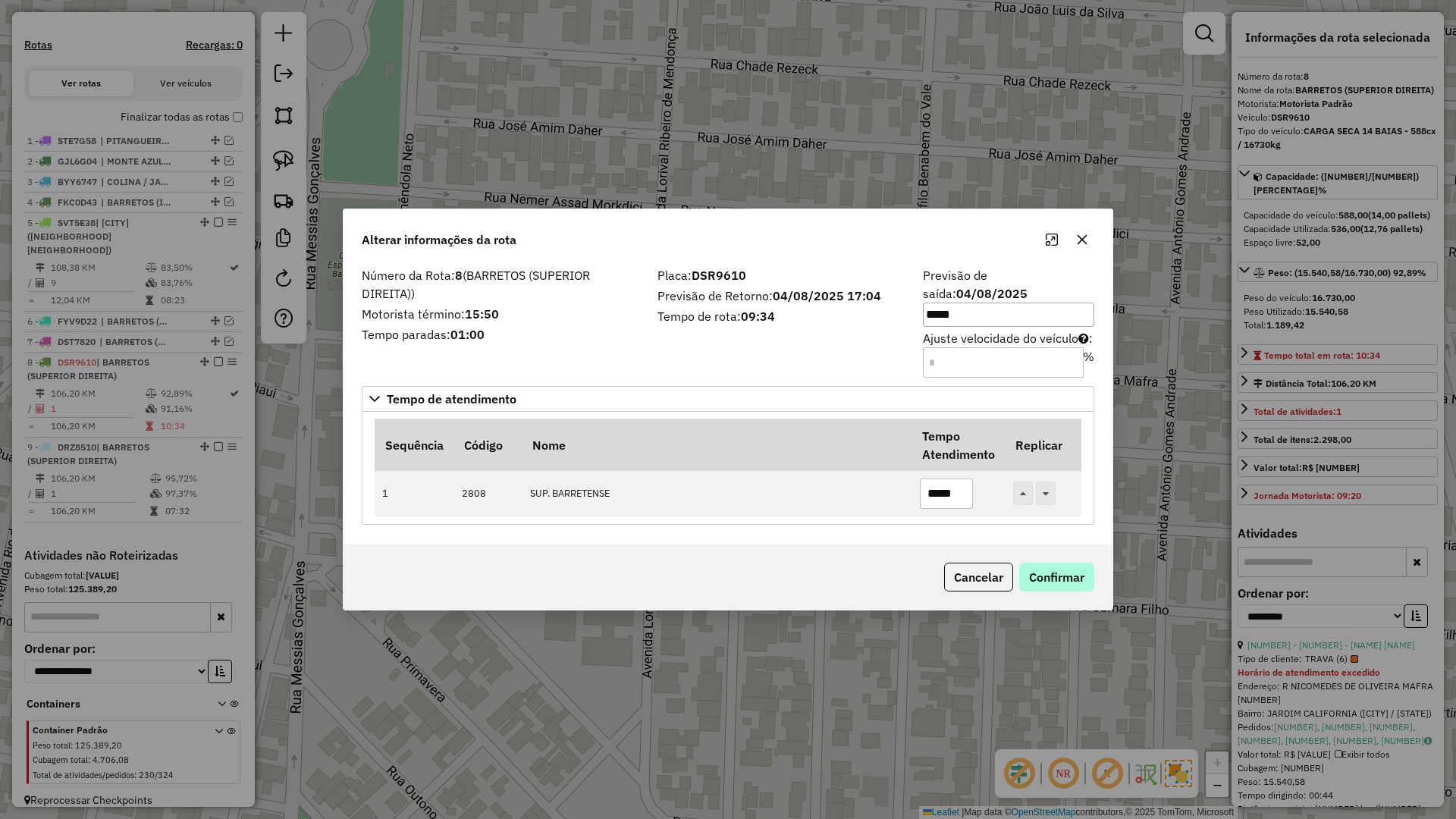 type on "*****" 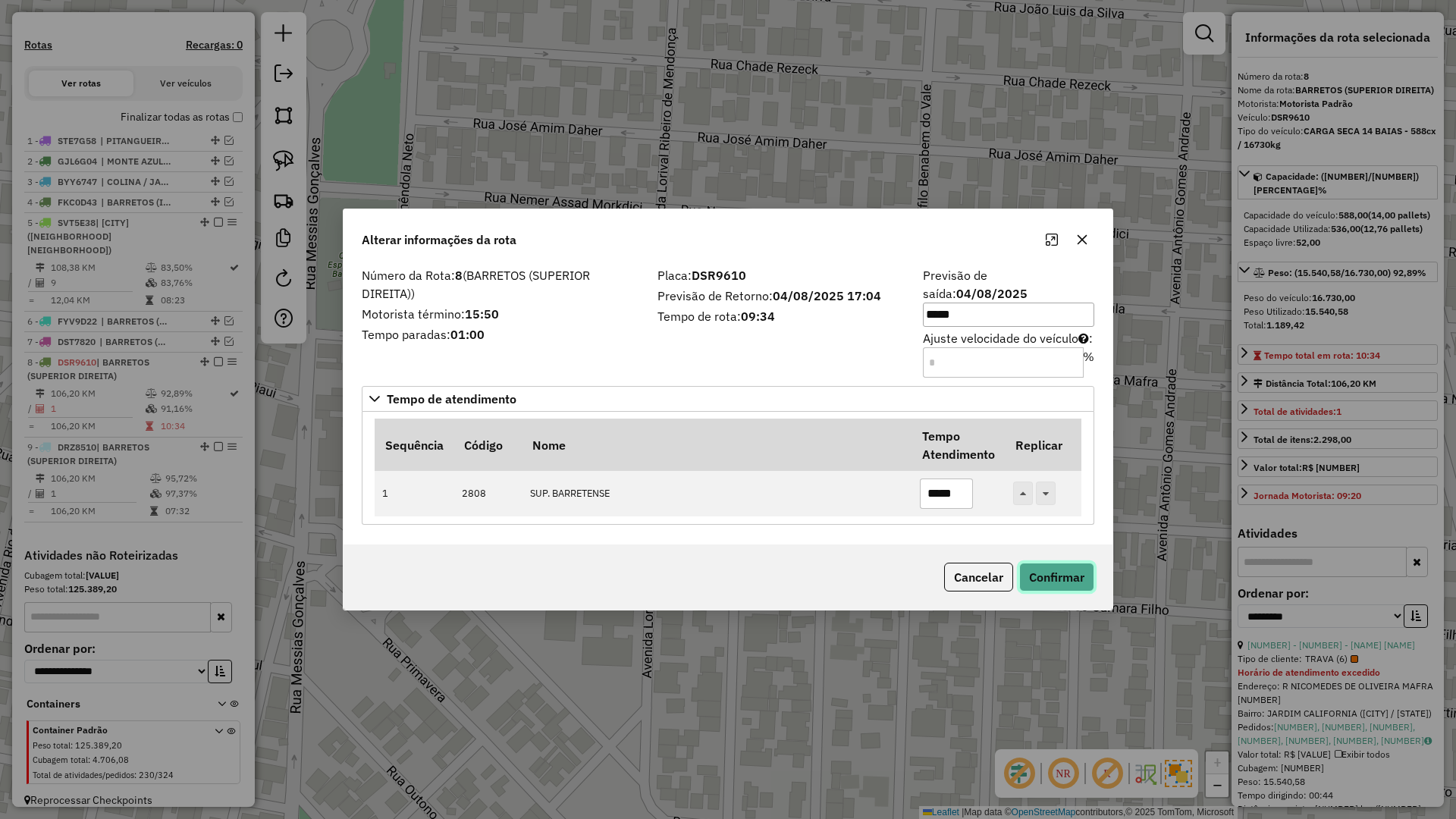 click on "Confirmar" 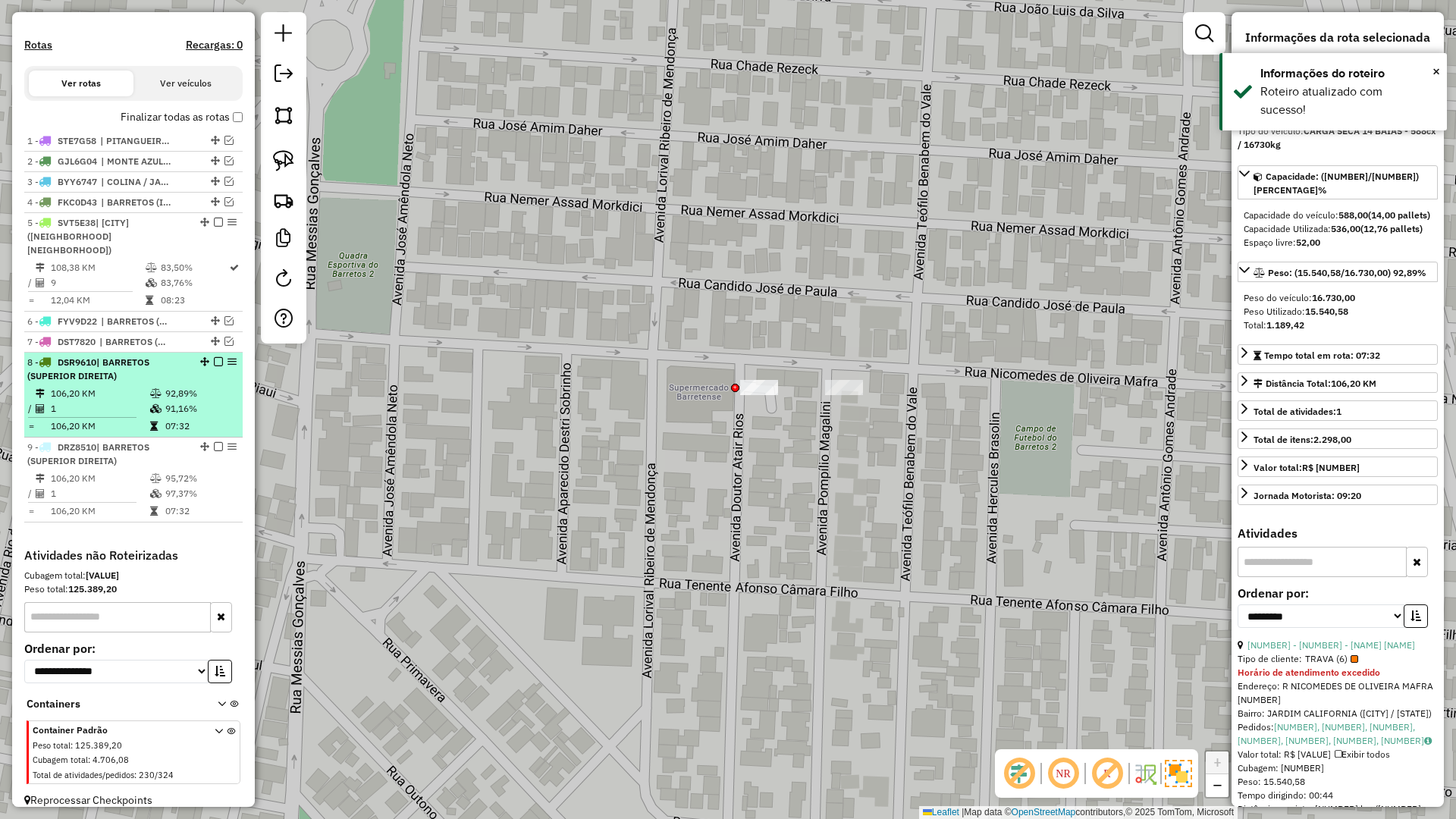 click at bounding box center (218, 447) 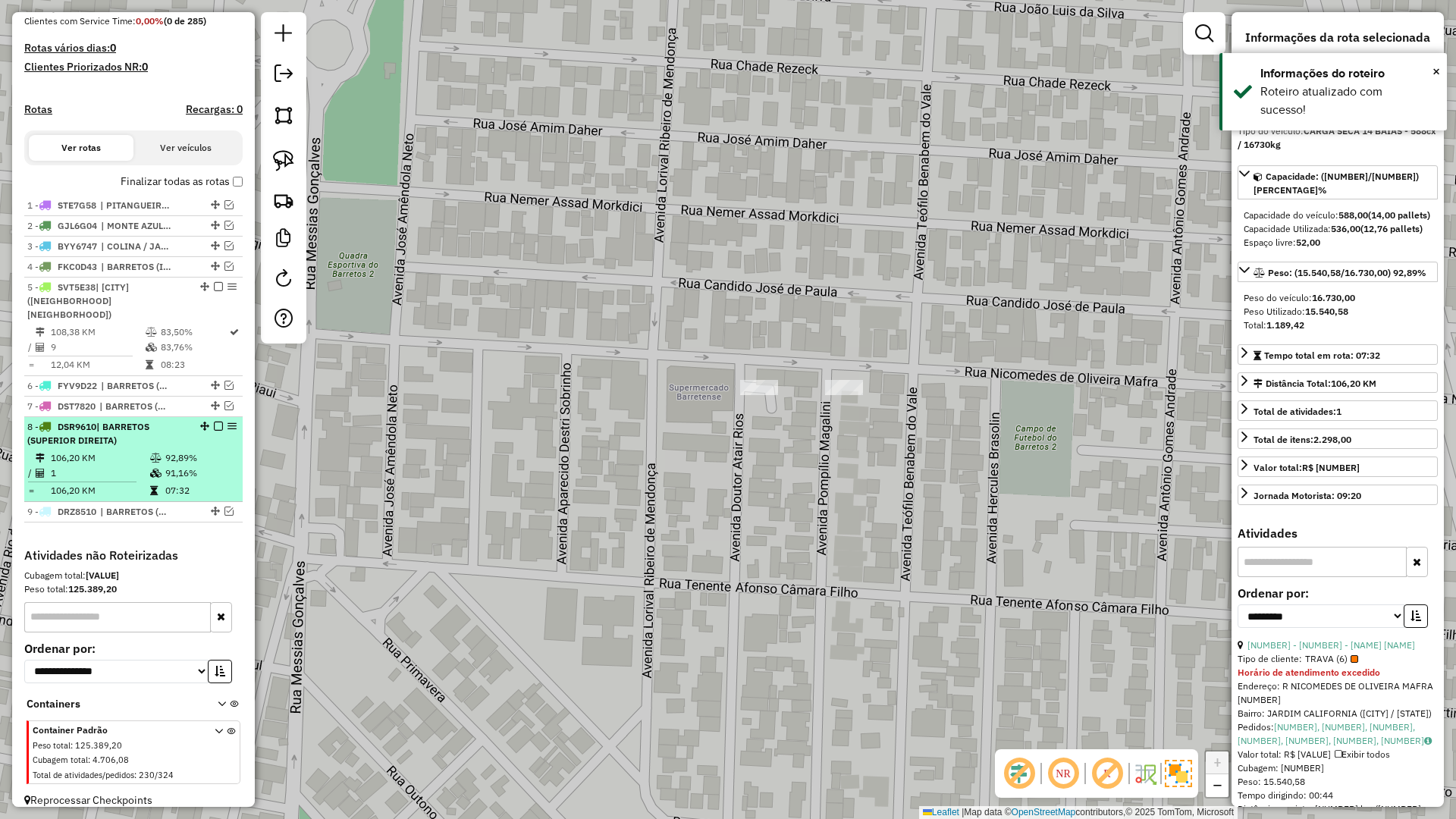 click at bounding box center (218, 426) 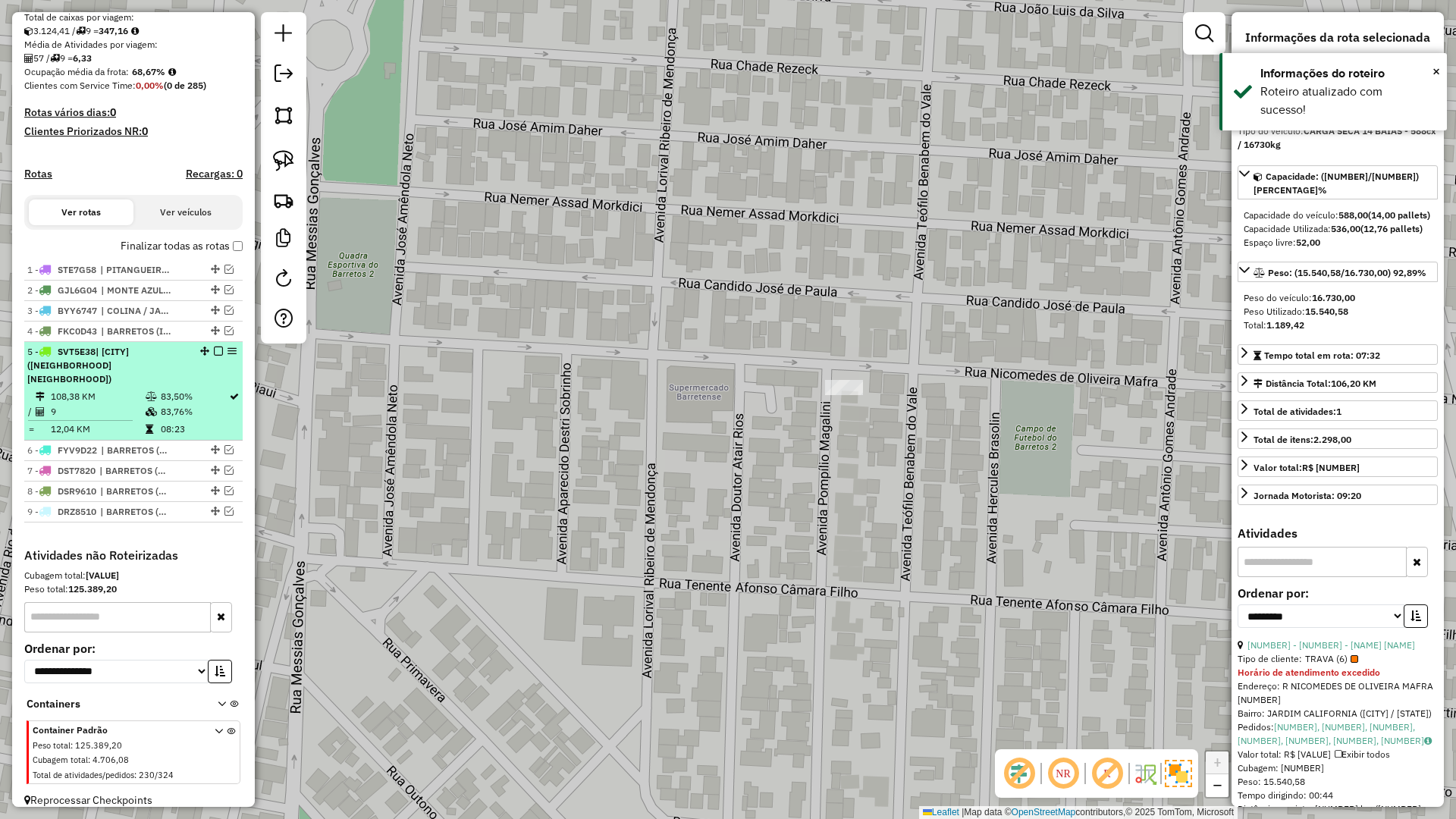 click on "83,50%" at bounding box center (194, 397) 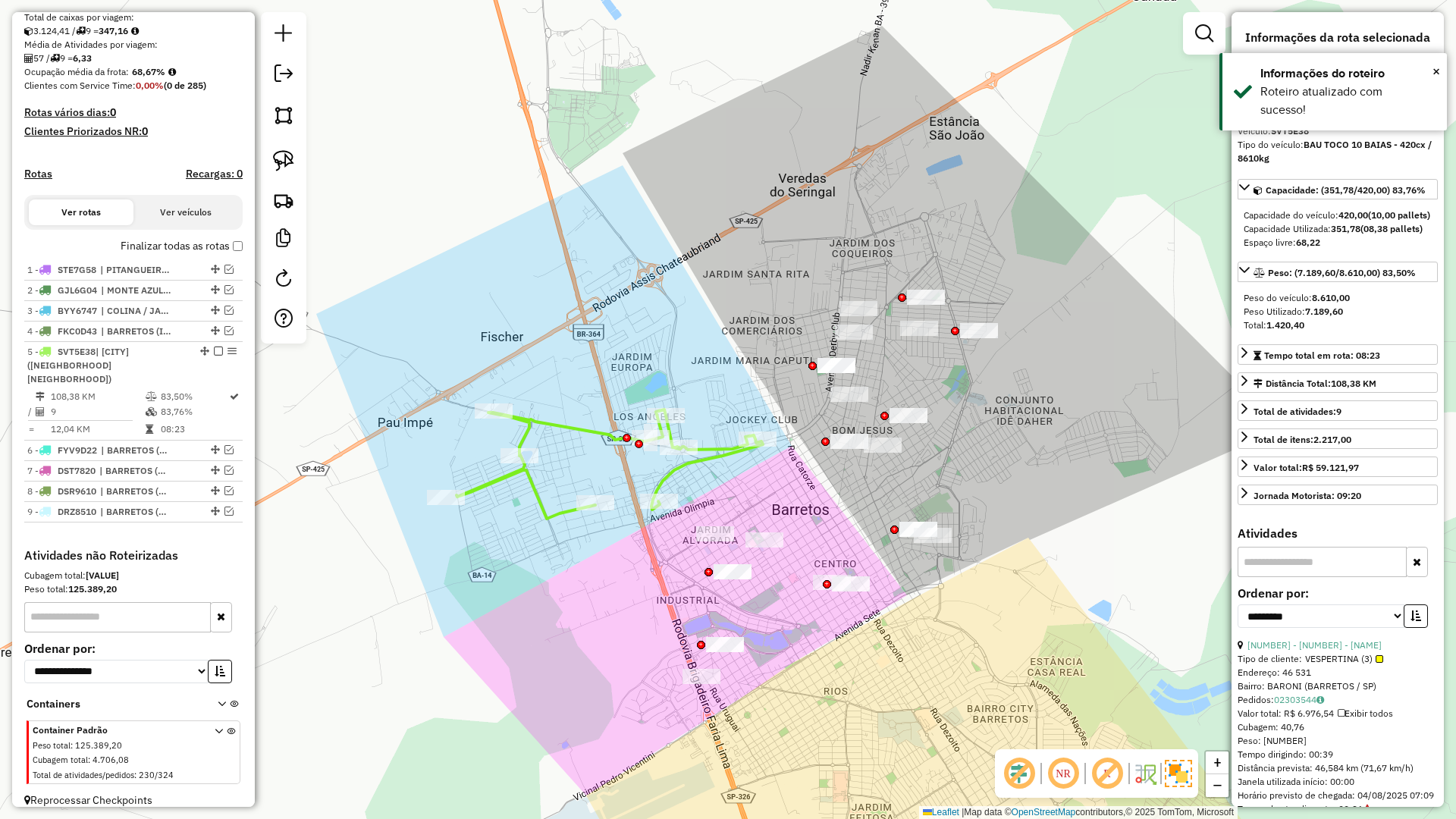 drag, startPoint x: 827, startPoint y: 492, endPoint x: 761, endPoint y: 492, distance: 66 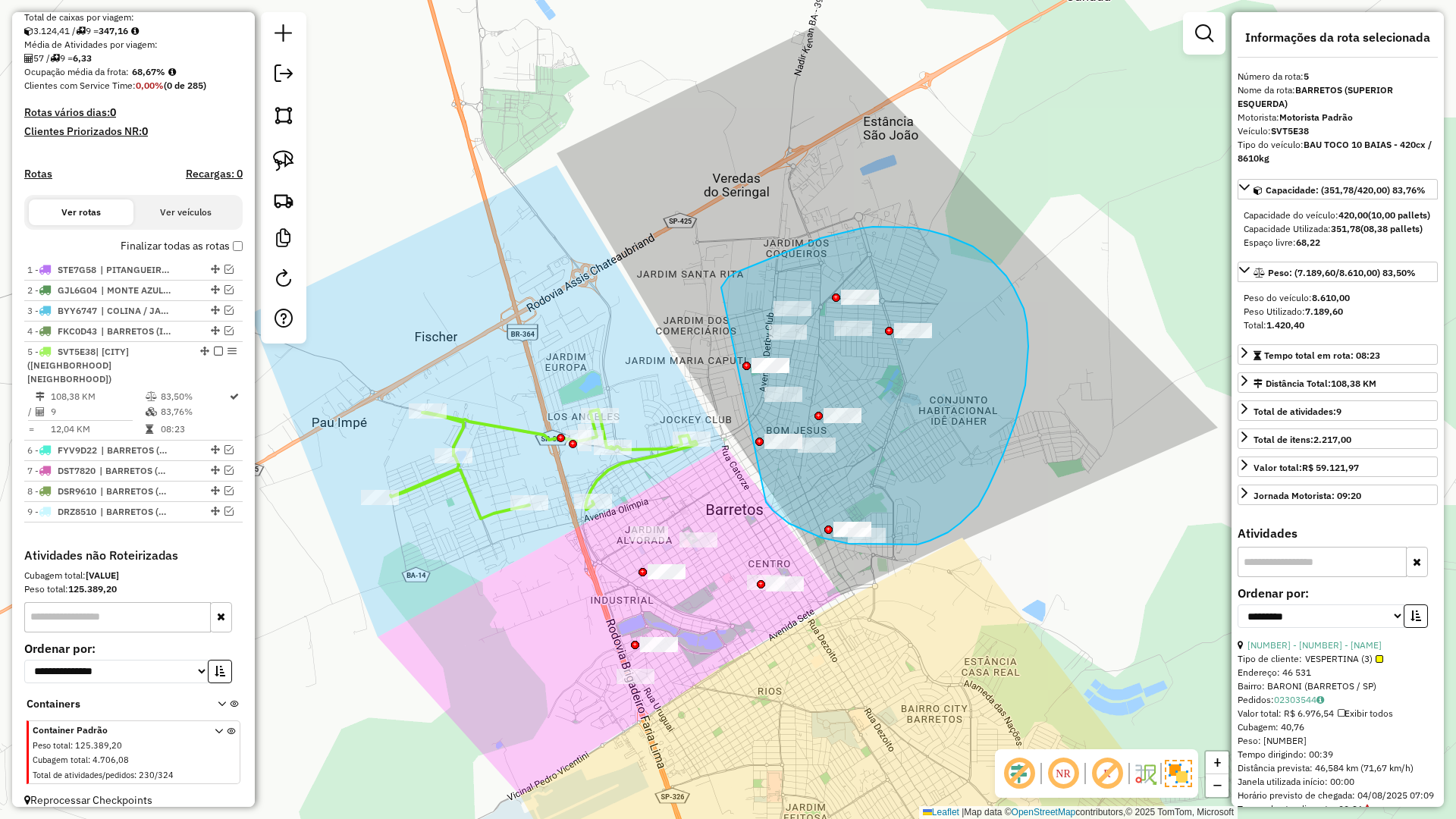 drag, startPoint x: 835, startPoint y: 541, endPoint x: 721, endPoint y: 287, distance: 278.4098 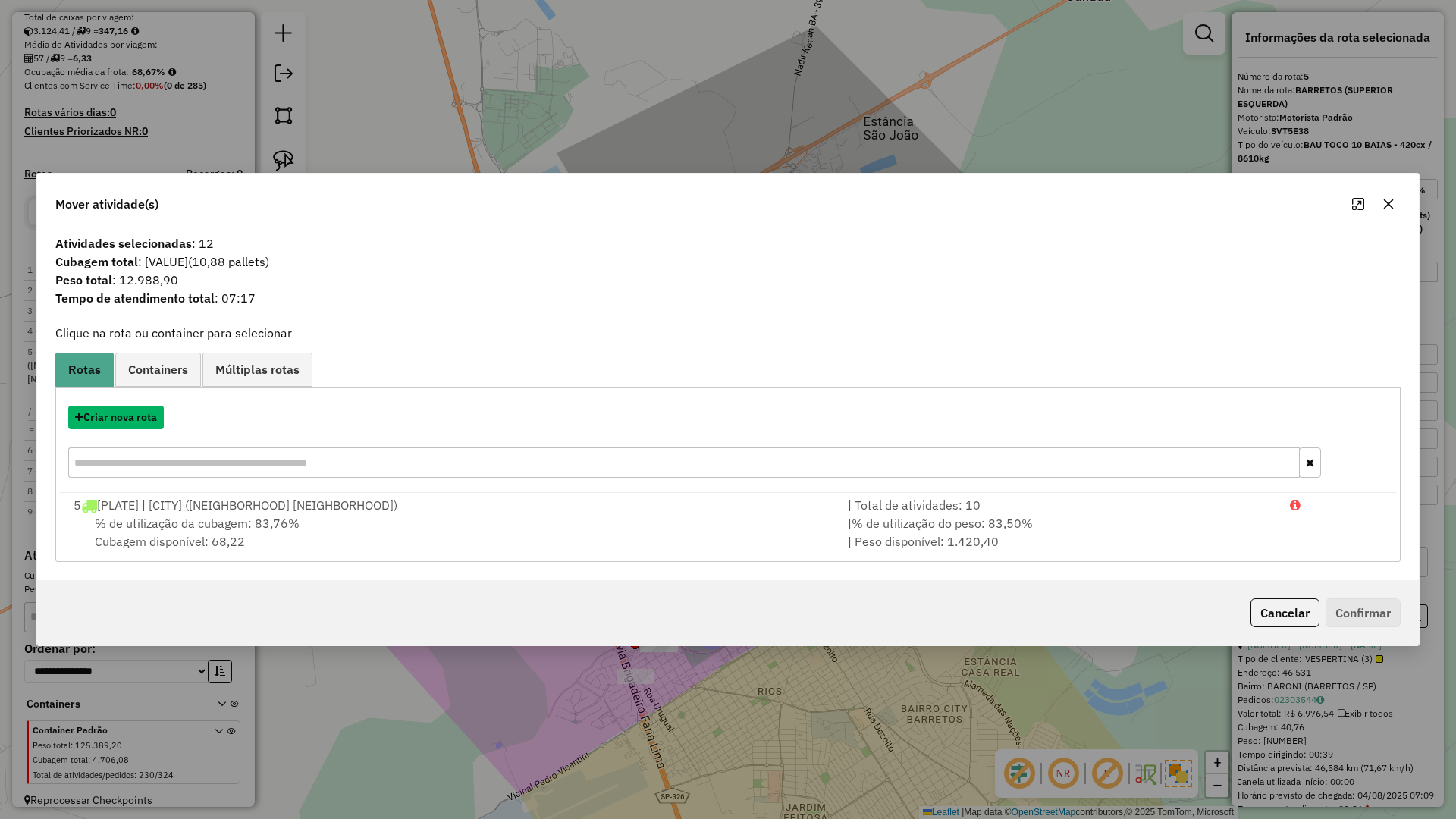 click on "Criar nova rota" at bounding box center (116, 417) 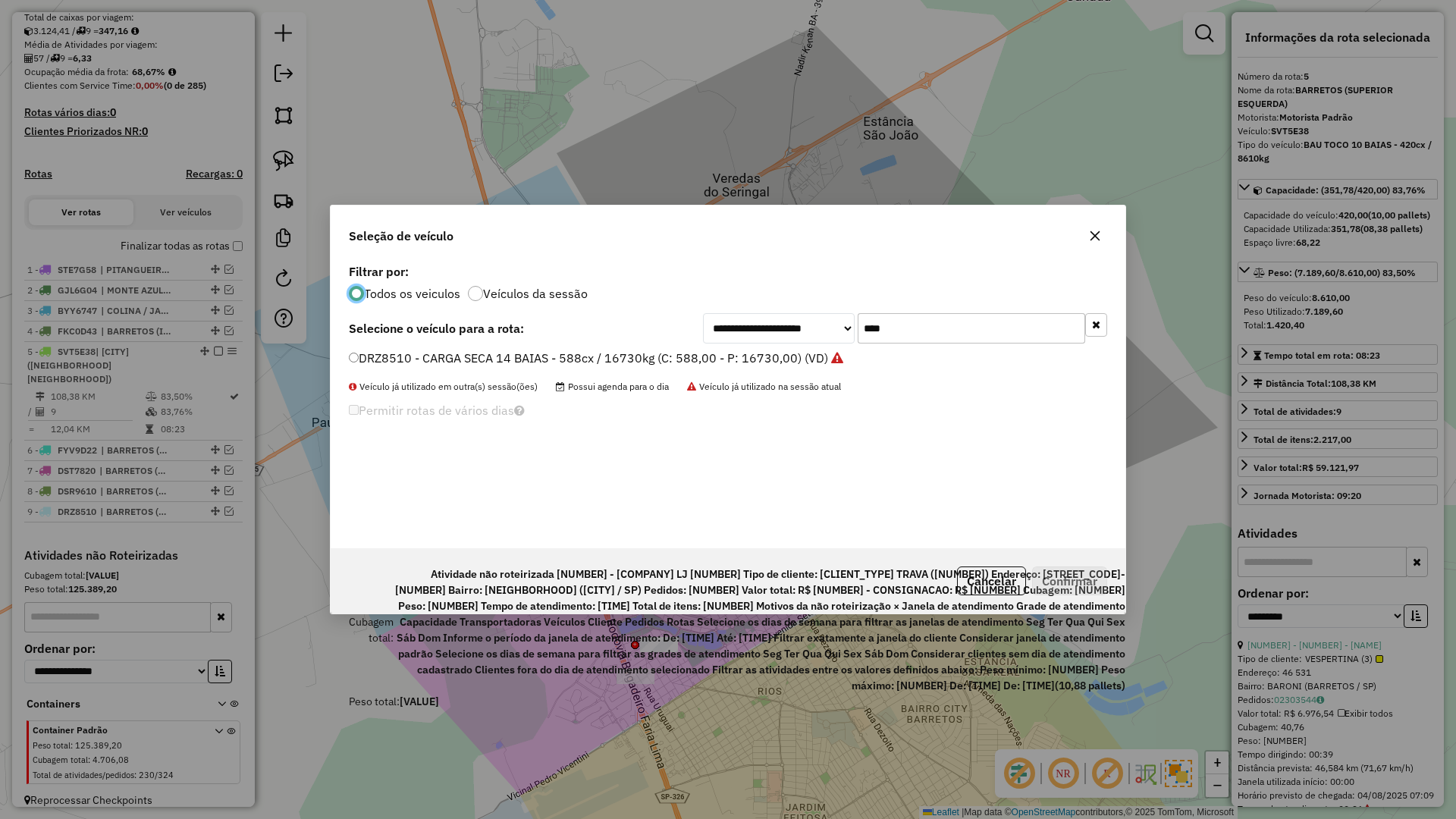 scroll, scrollTop: 8, scrollLeft: 5, axis: both 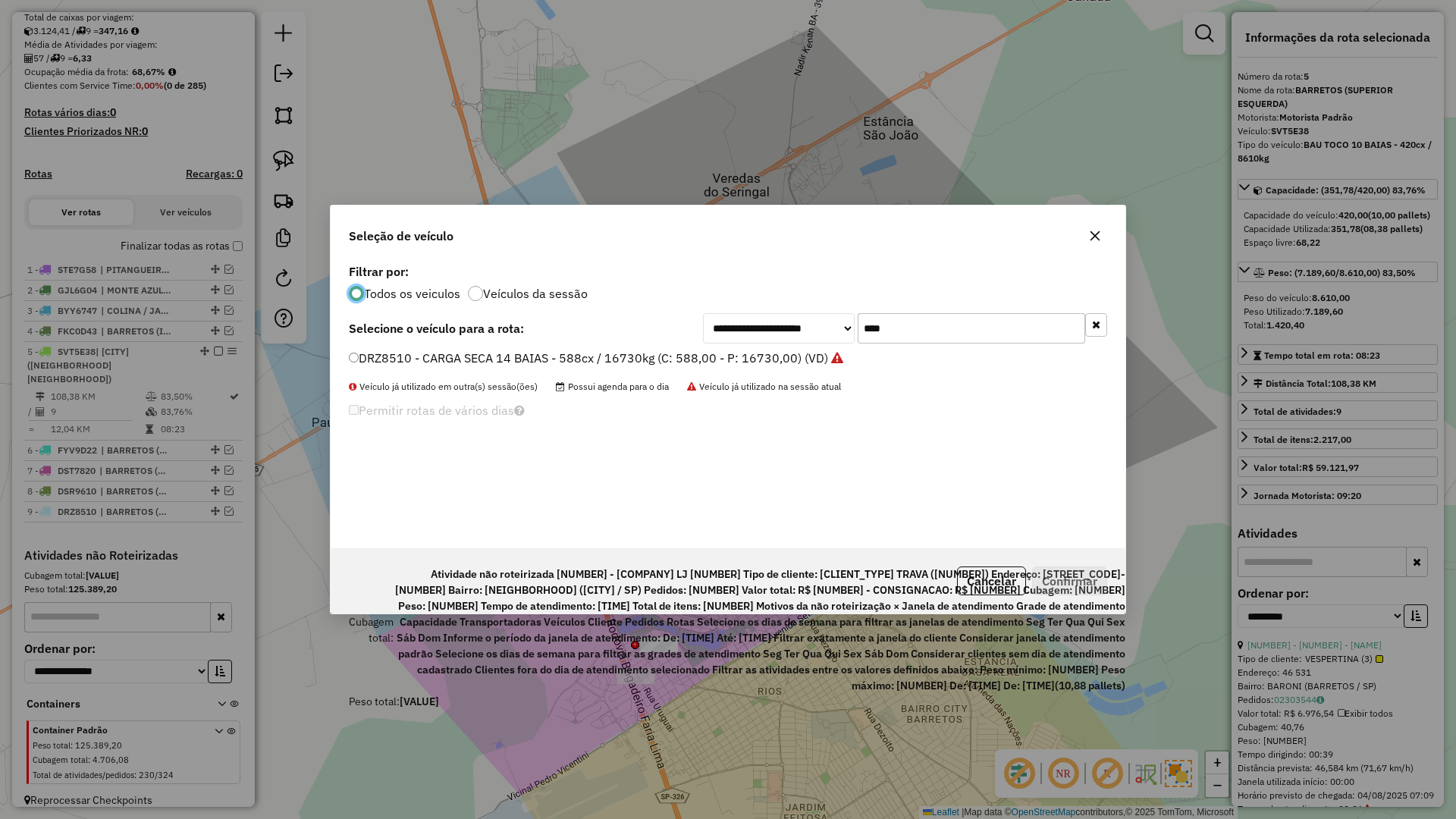 click on "**********" 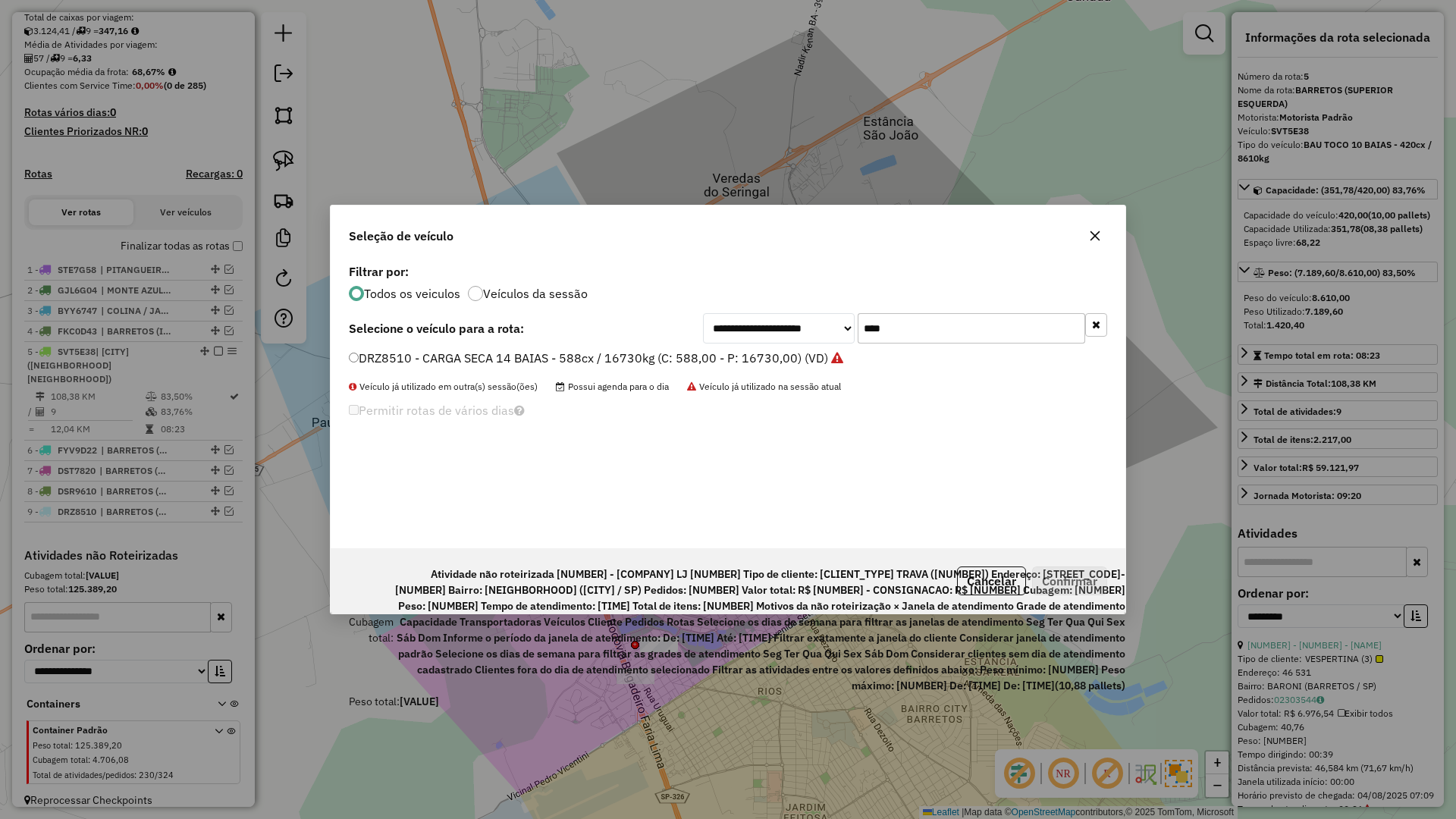 click on "****" 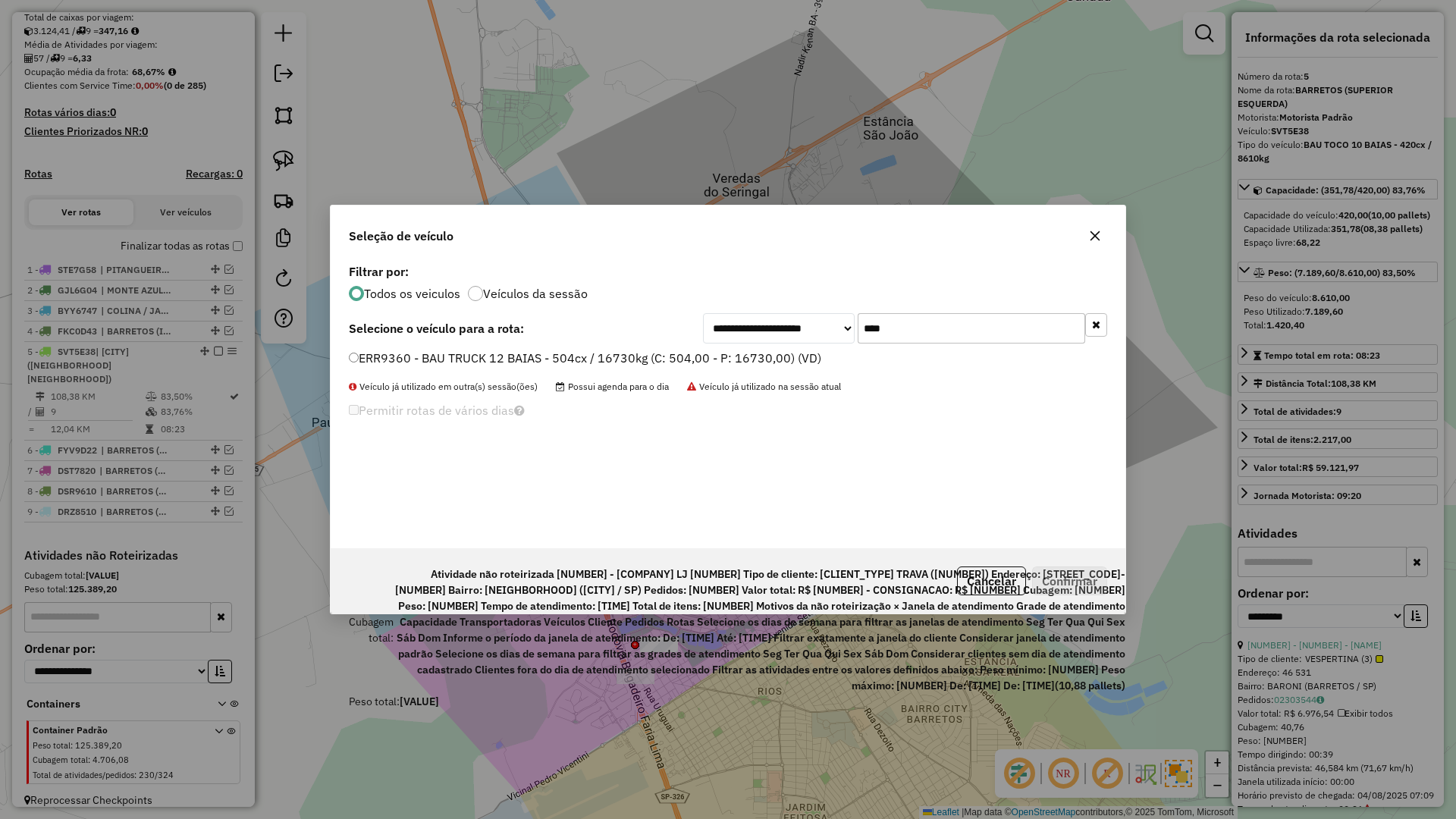 type on "****" 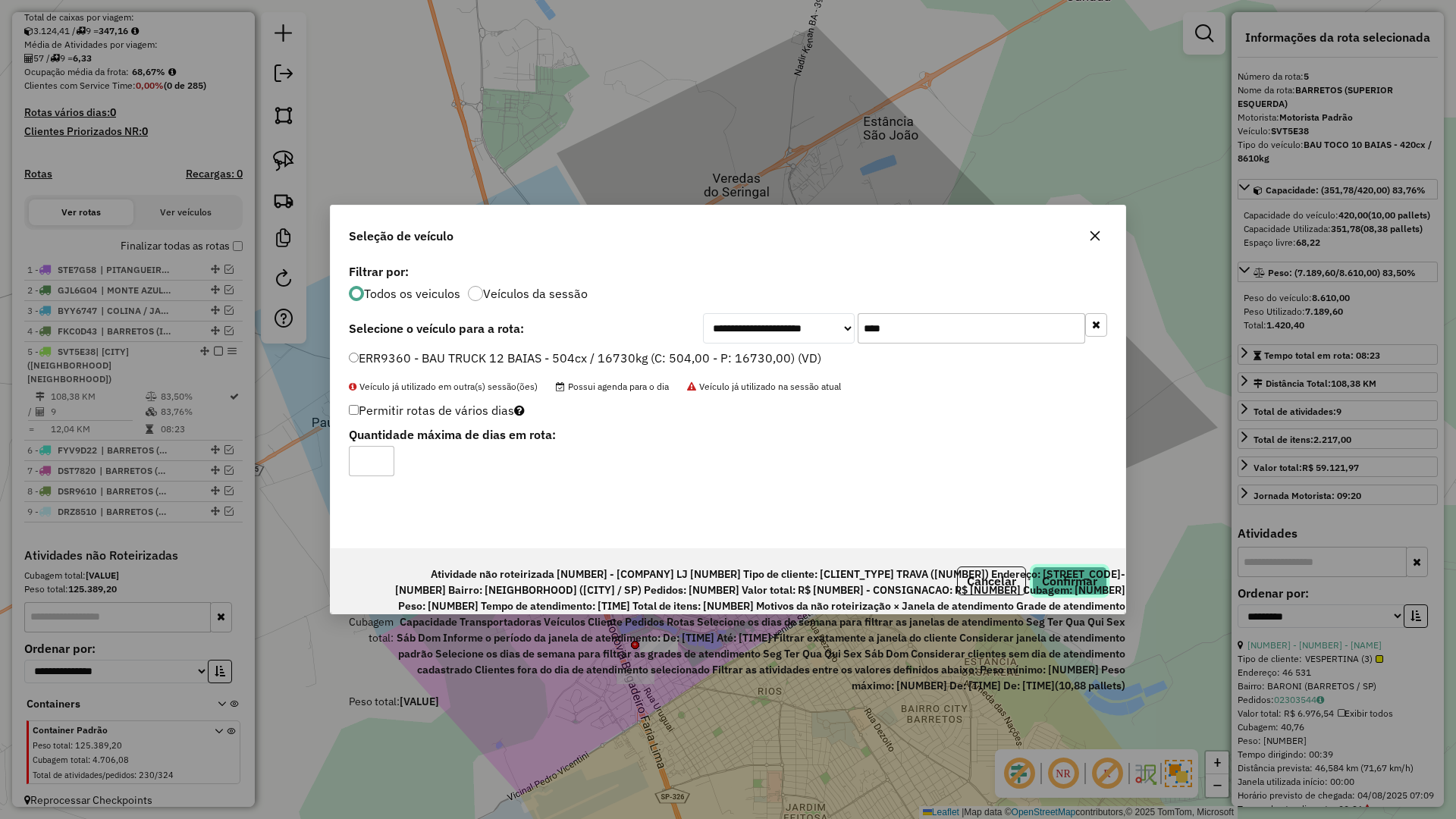 click on "Confirmar" 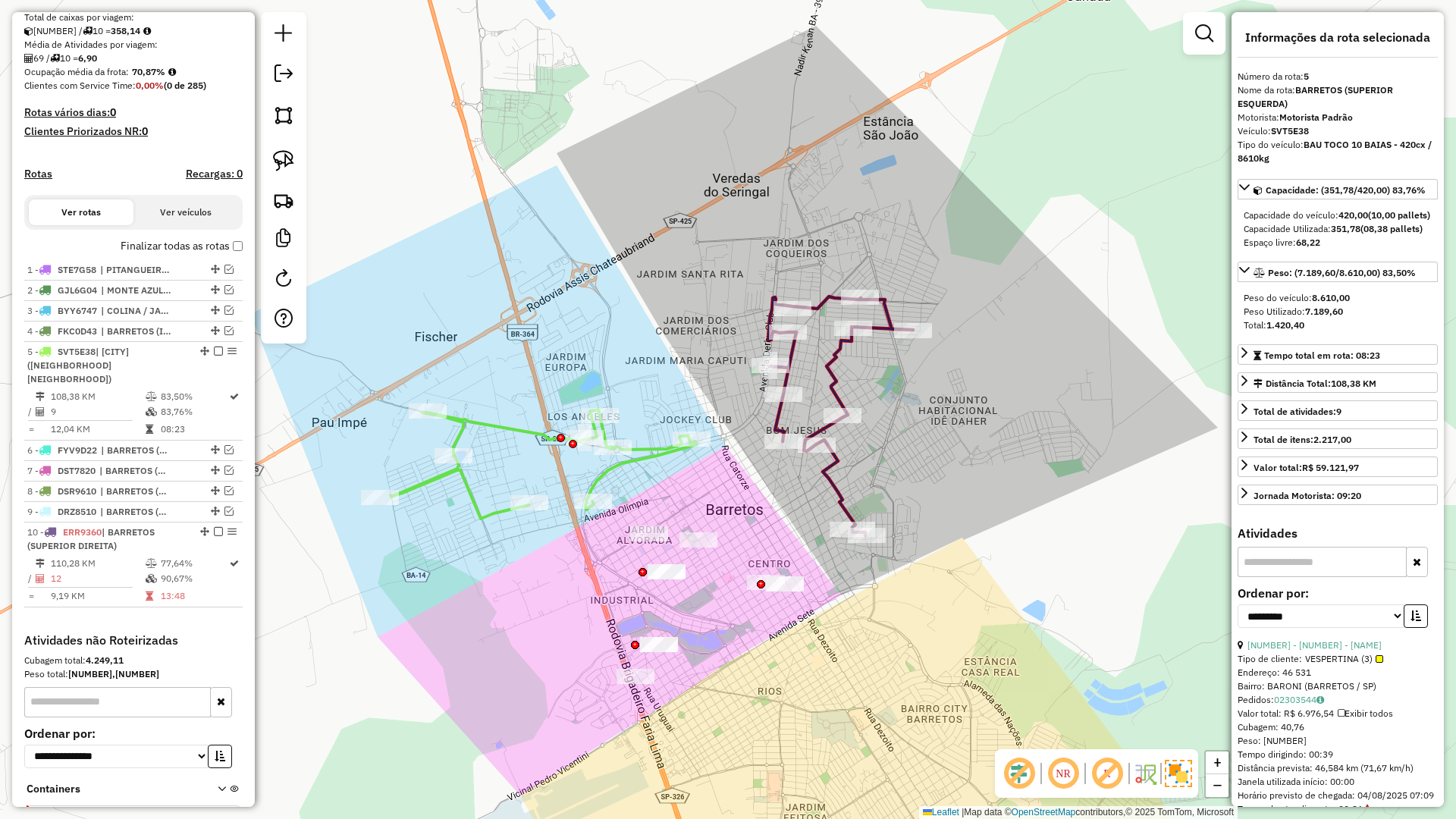 scroll, scrollTop: 419, scrollLeft: 0, axis: vertical 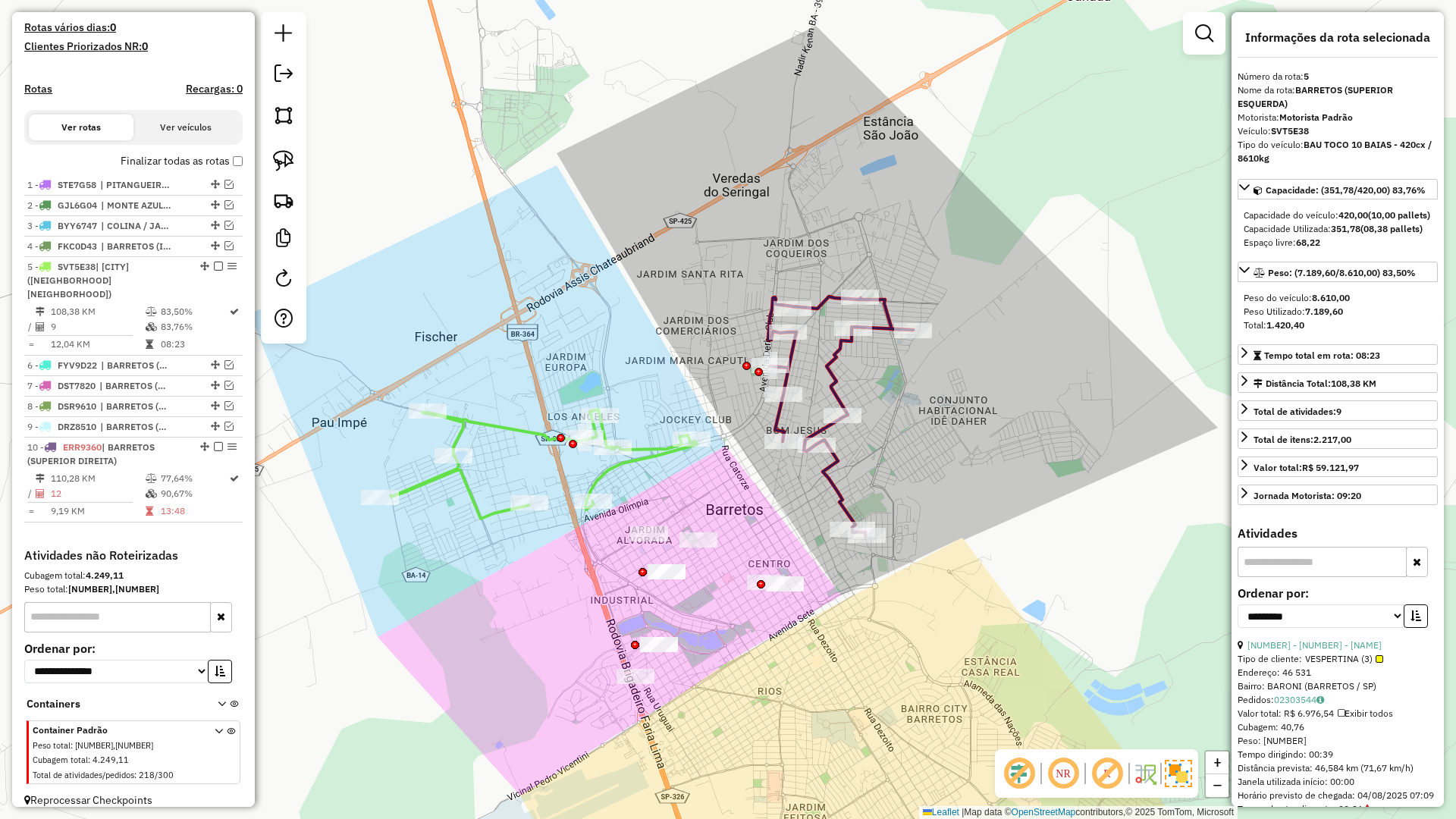 click 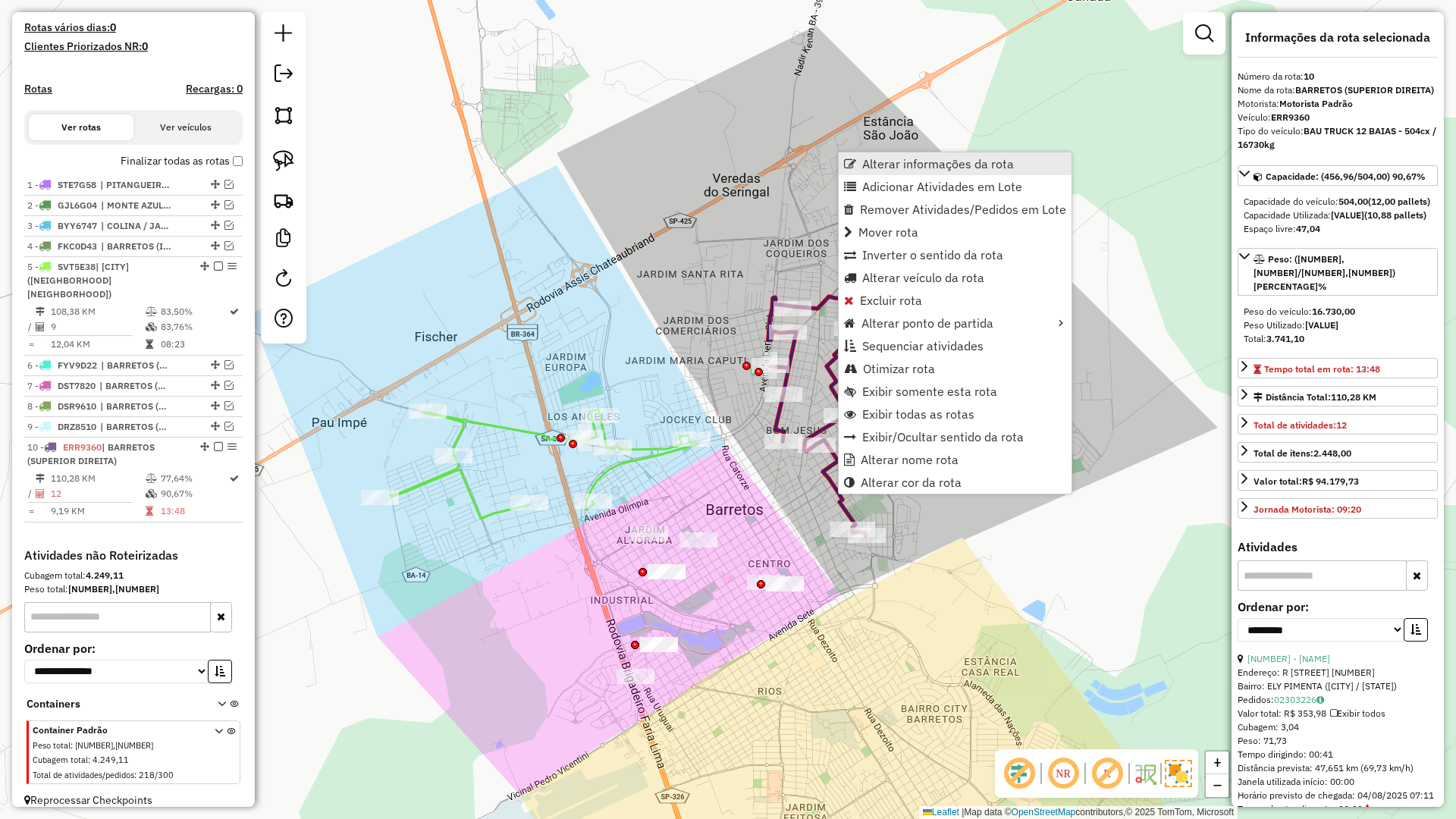 click on "Alterar informações da rota" at bounding box center [955, 164] 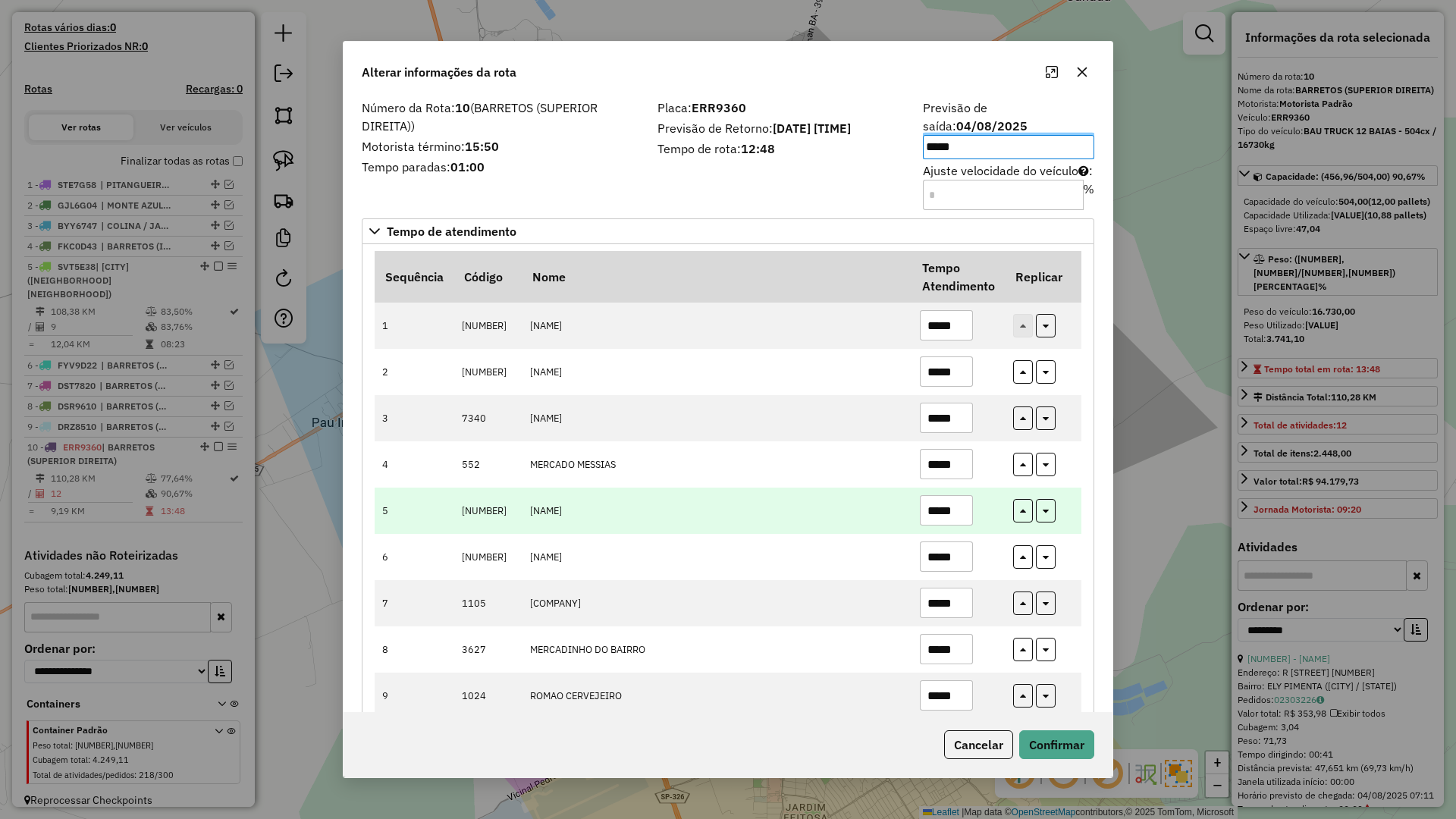 click on "CELIA APARECIDA MARC" at bounding box center (717, 510) 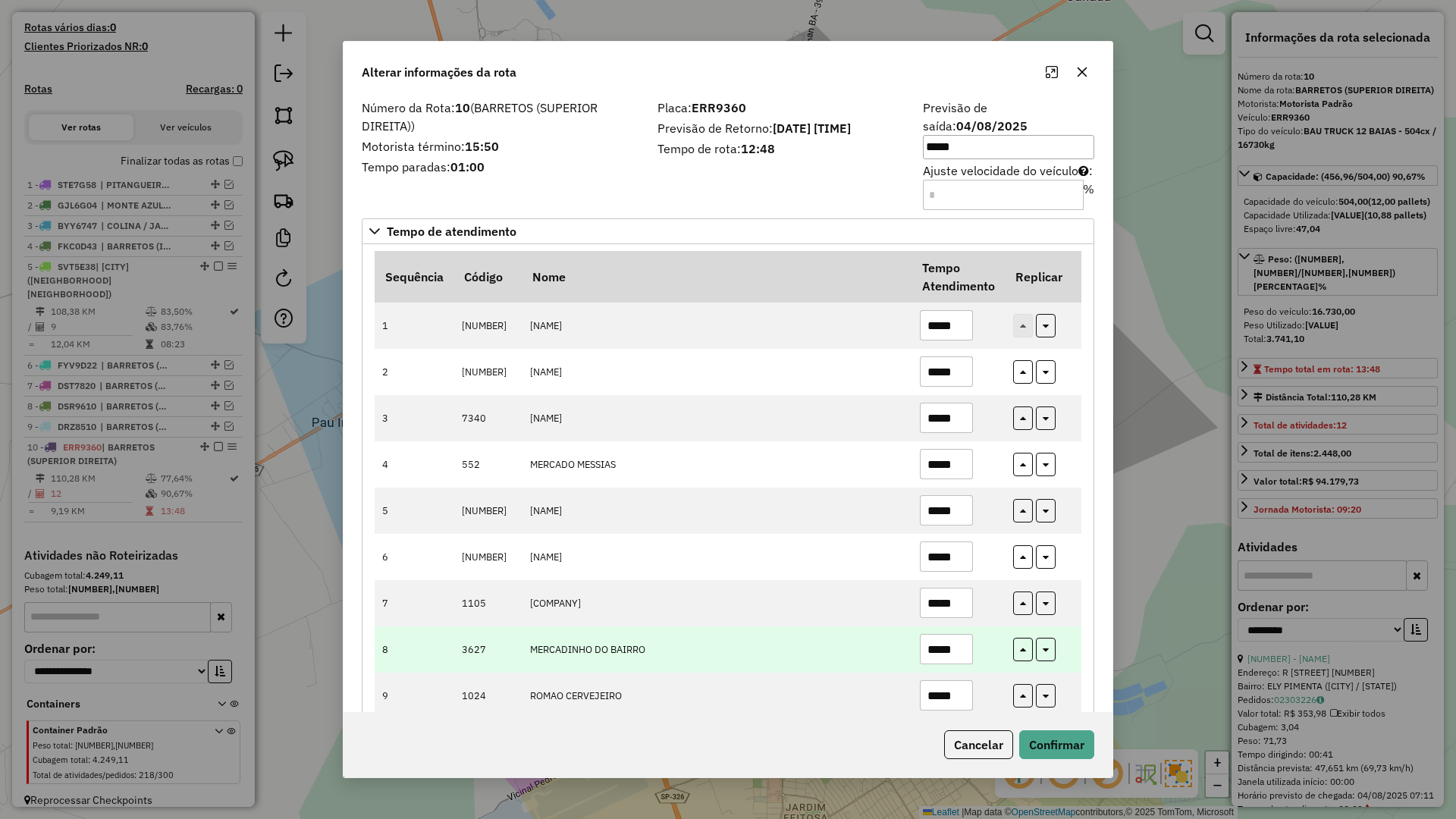 click on "*****" at bounding box center [946, 649] 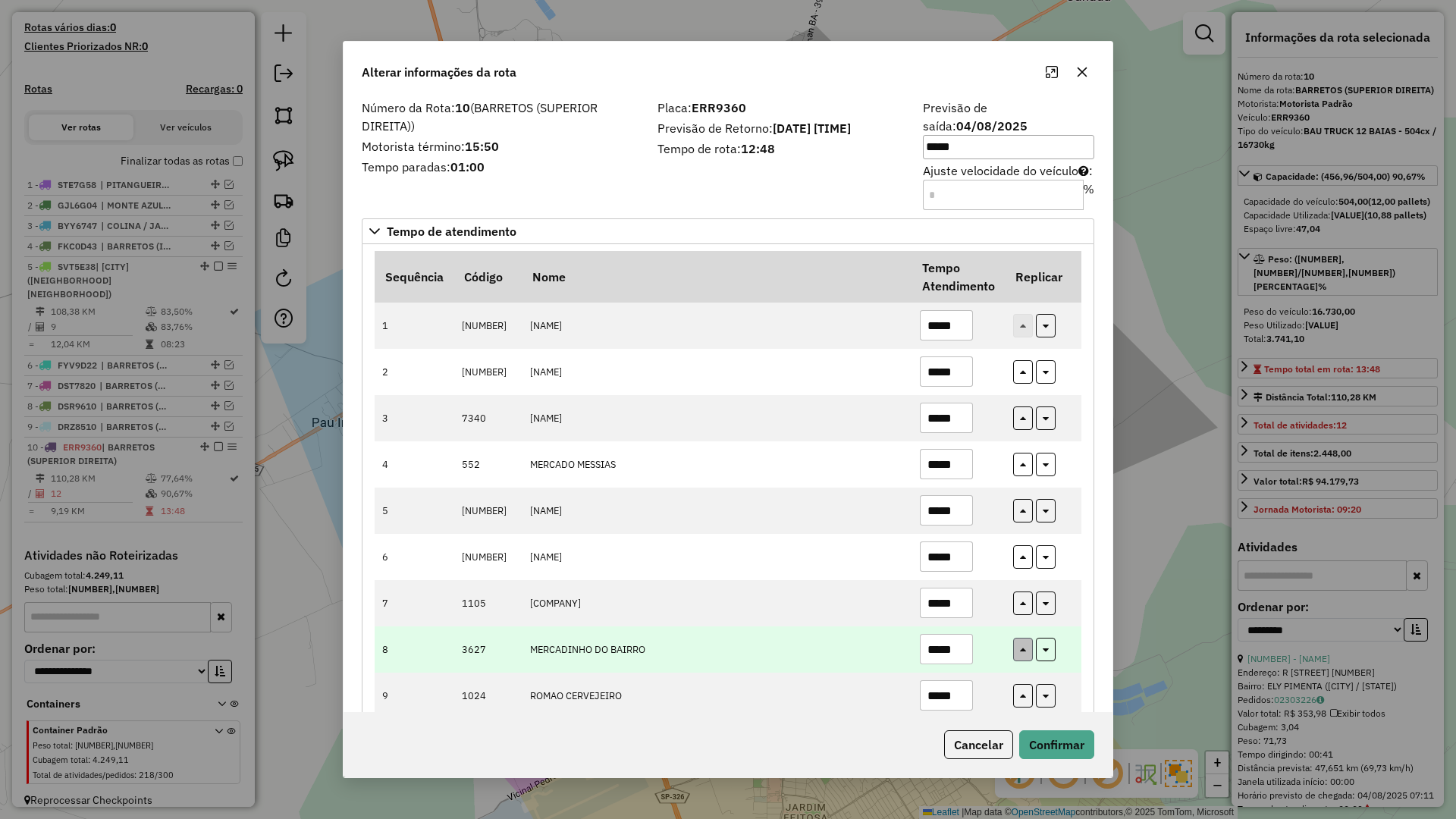 type on "*****" 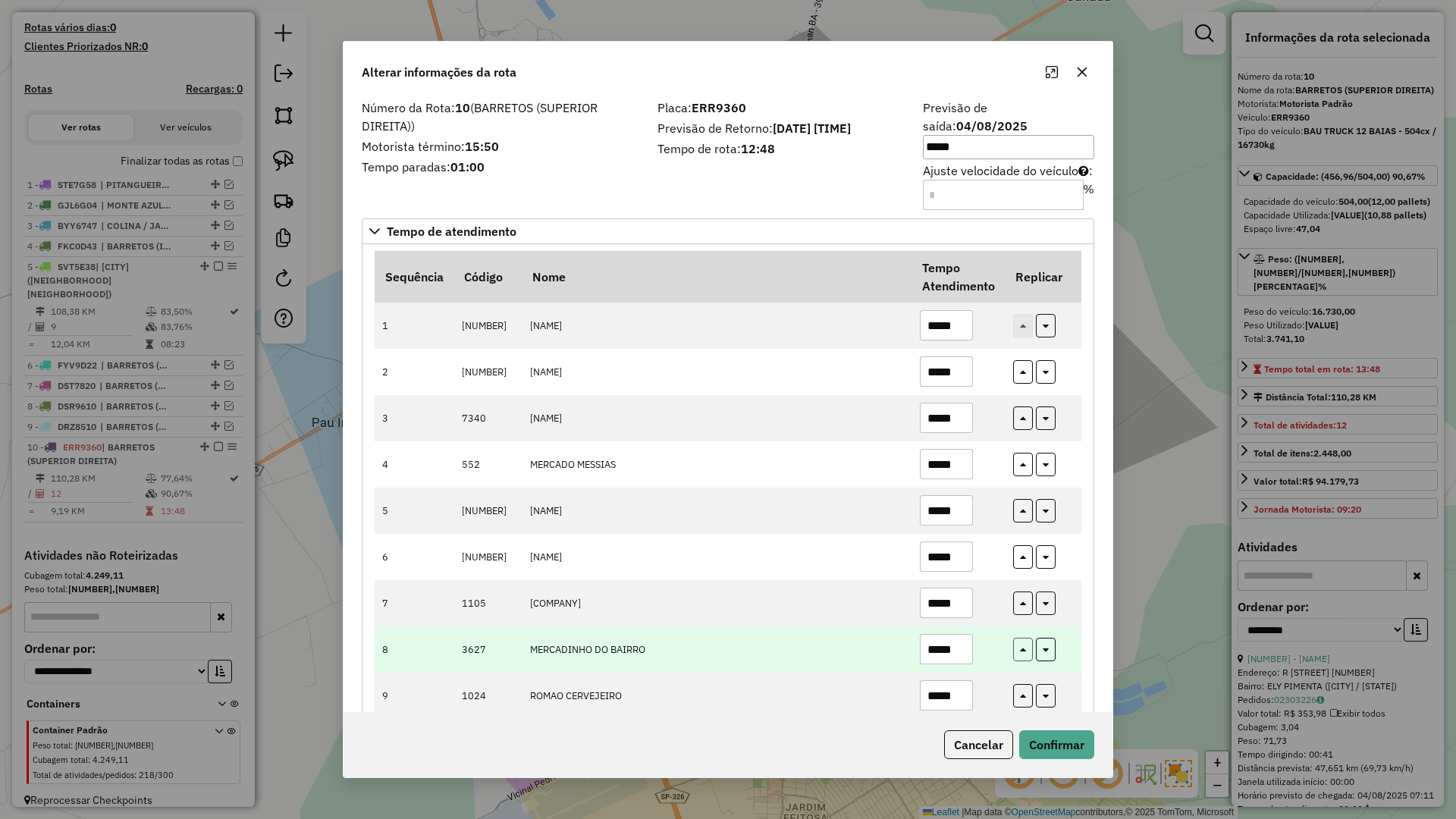 click at bounding box center [1023, 649] 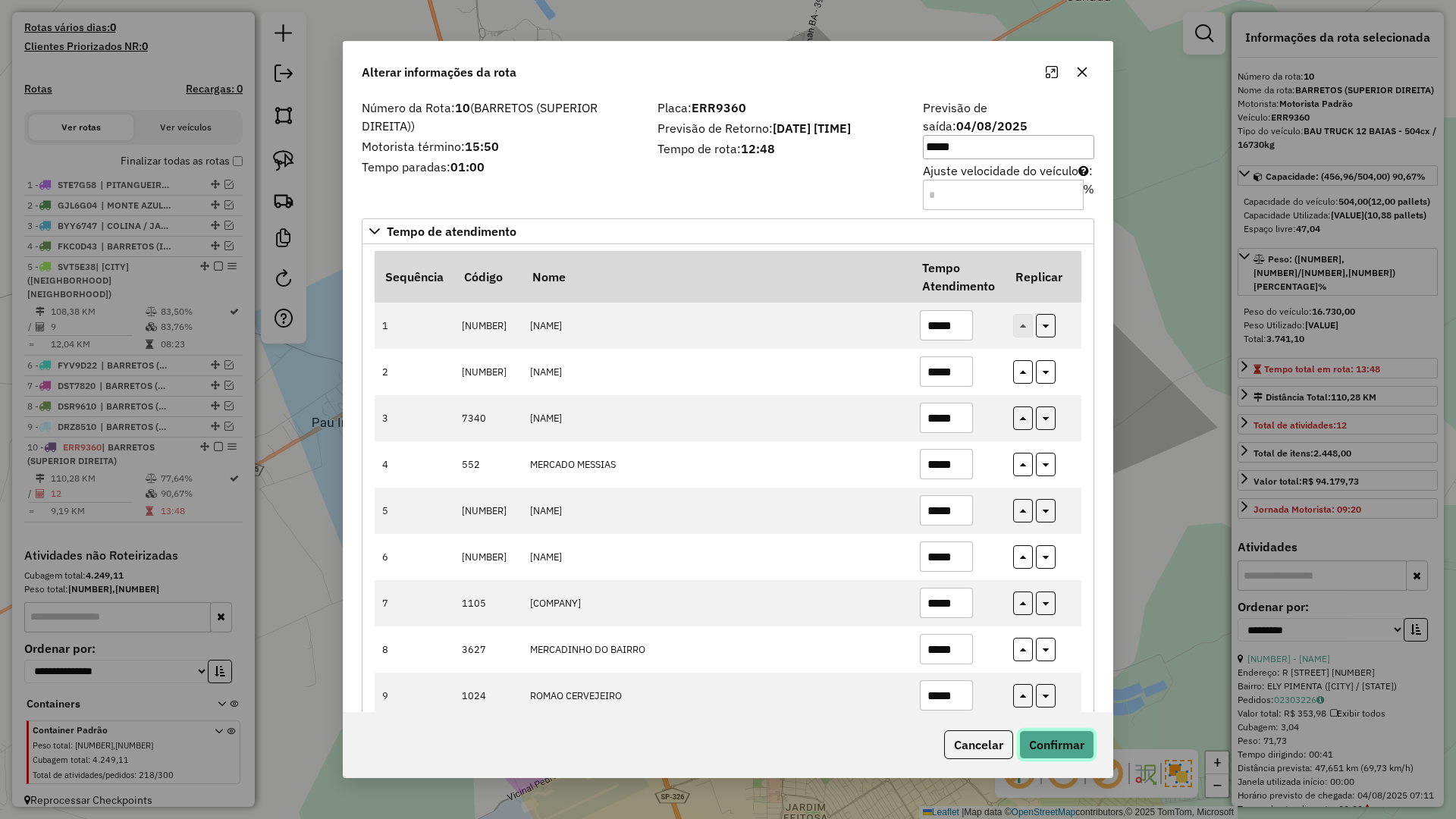 click on "Confirmar" 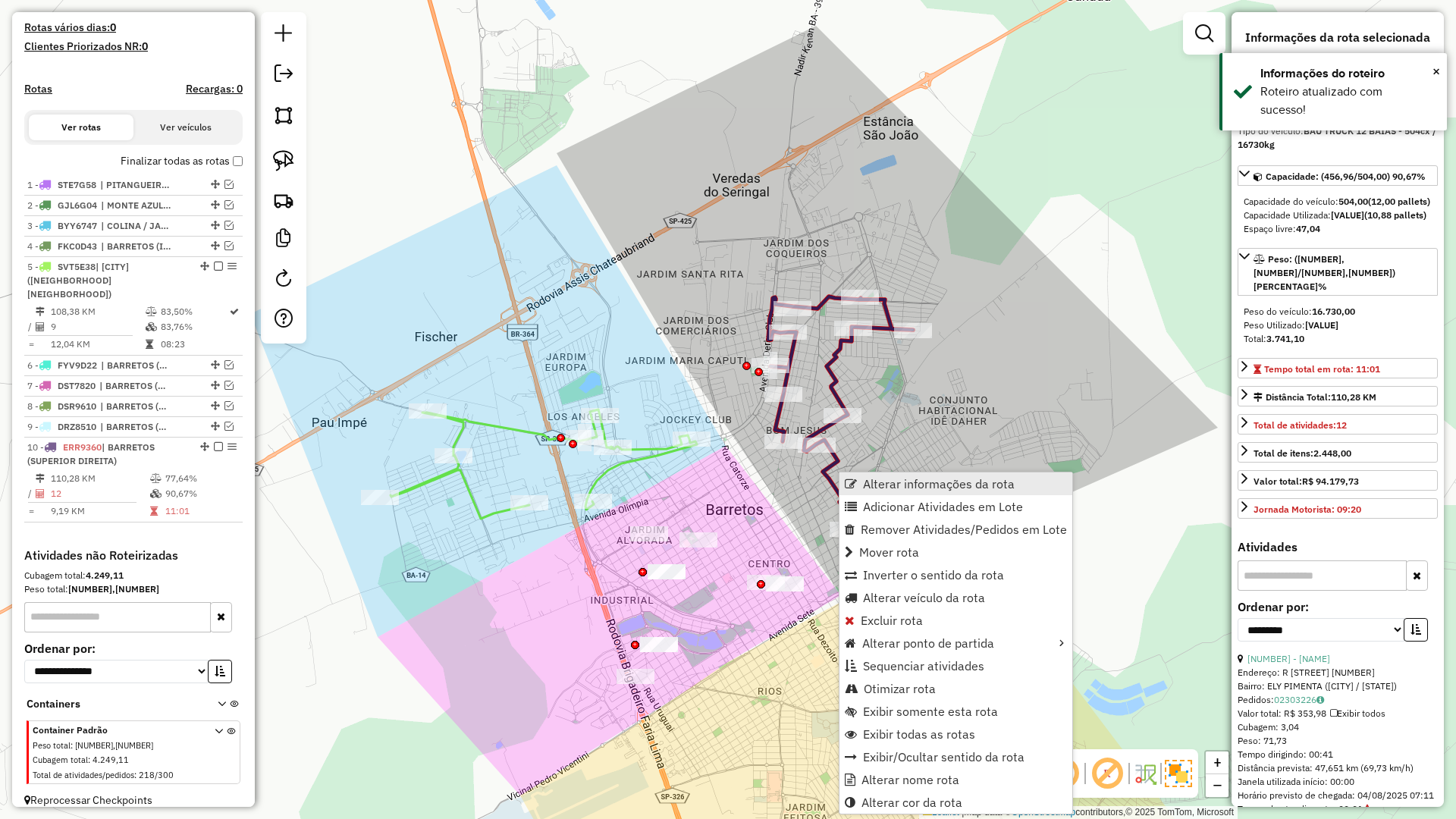 click on "Alterar informações da rota" at bounding box center (939, 484) 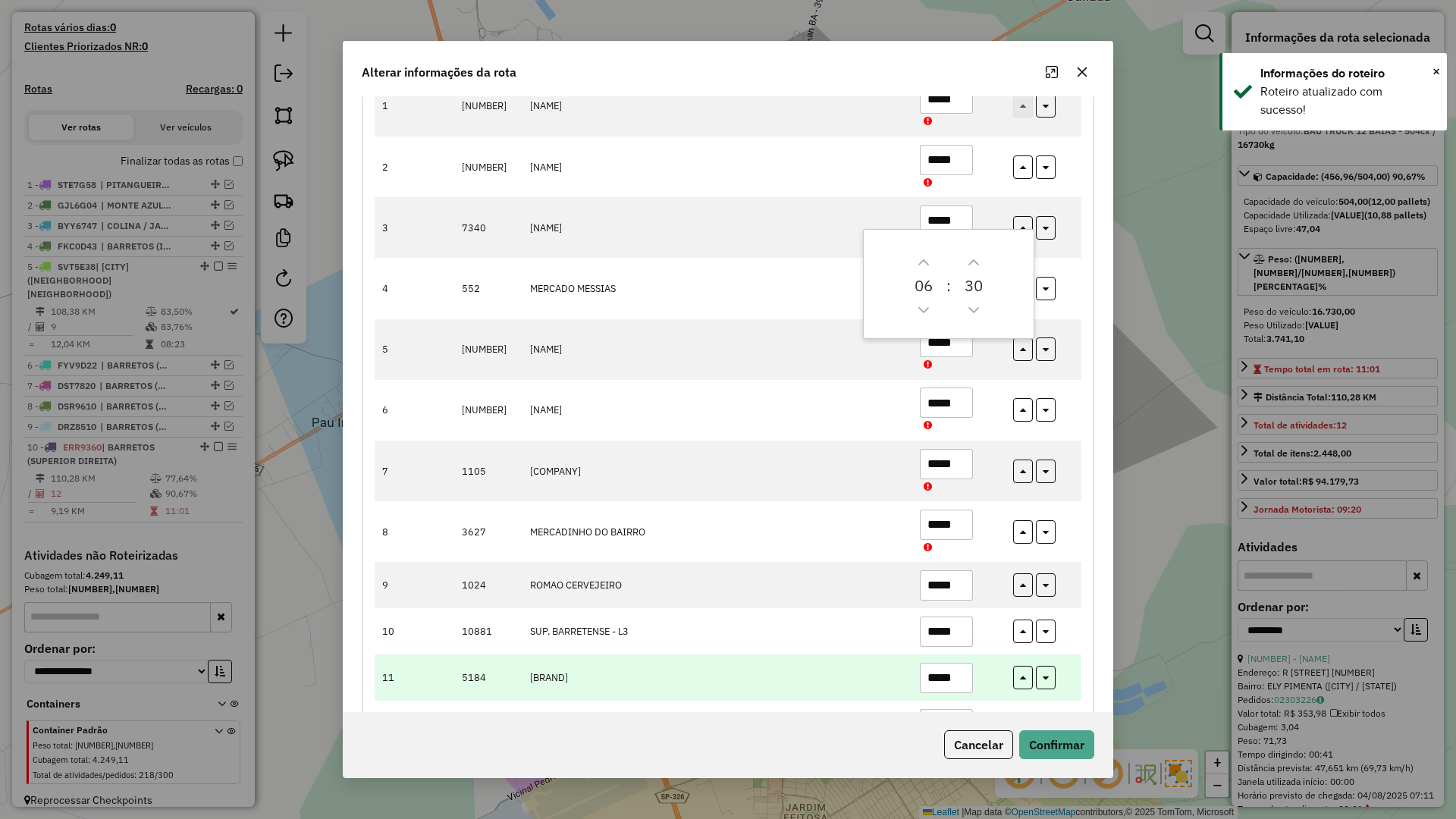 scroll, scrollTop: 228, scrollLeft: 0, axis: vertical 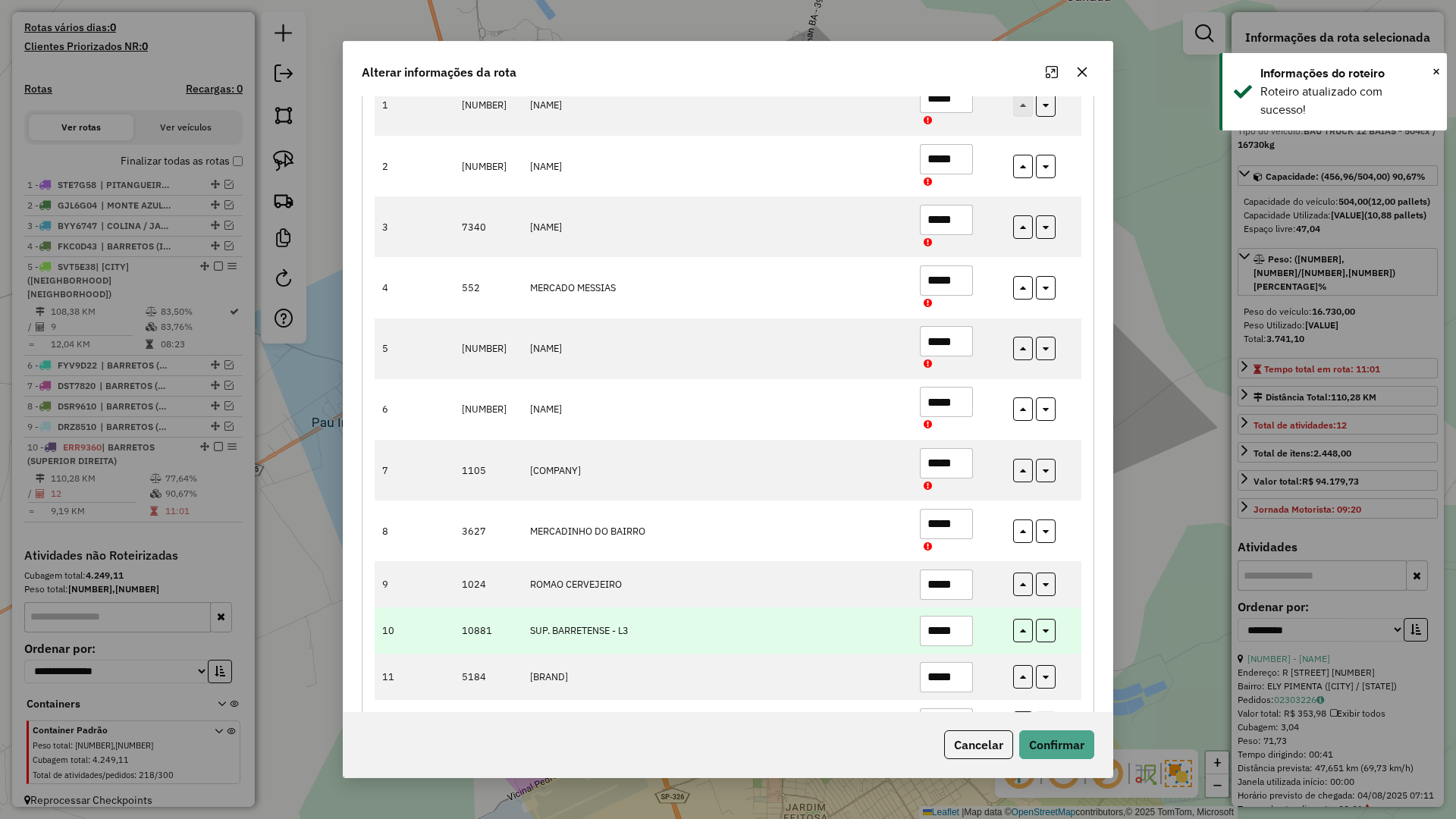 drag, startPoint x: 960, startPoint y: 604, endPoint x: 949, endPoint y: 607, distance: 11.401754 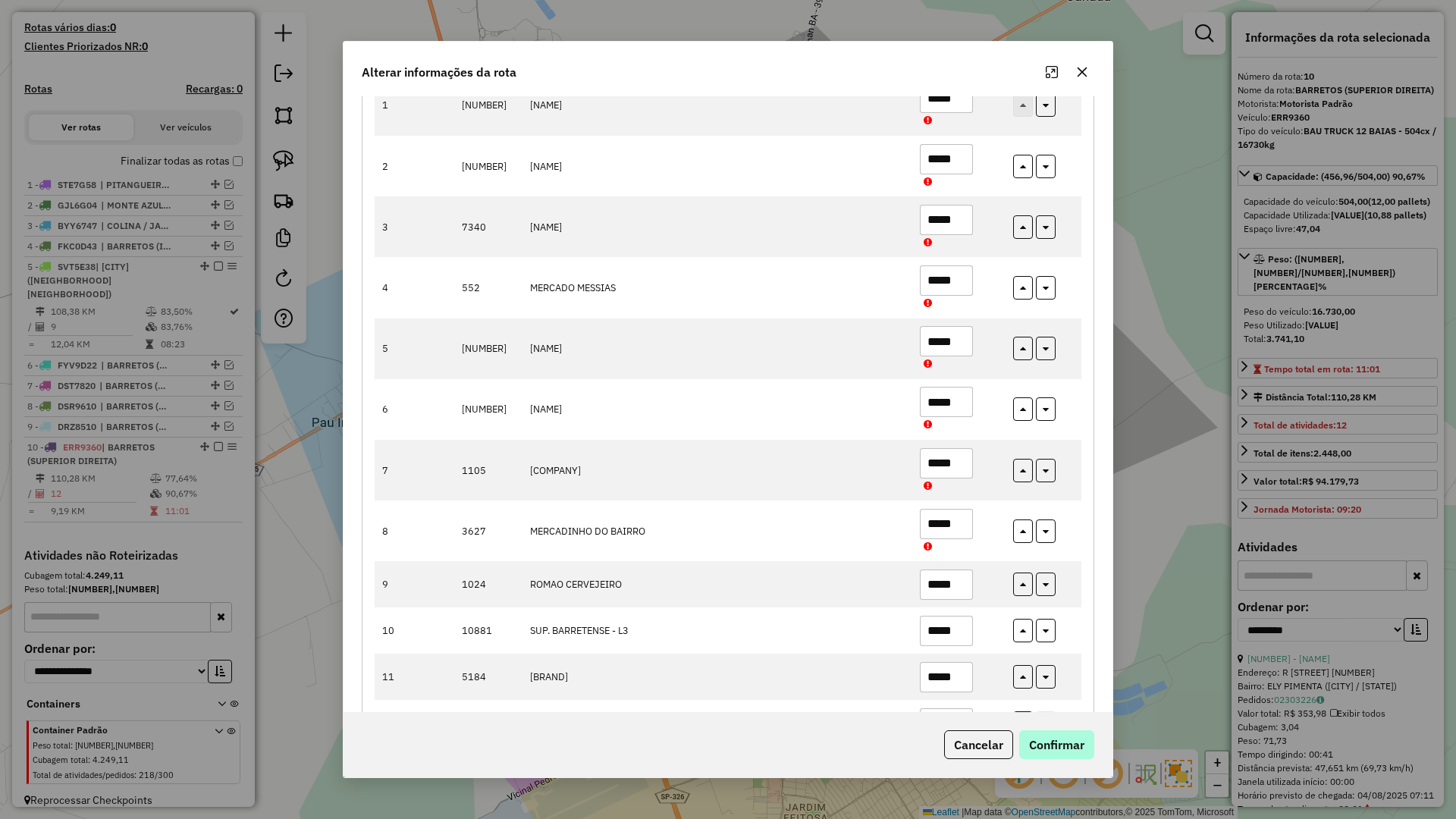 type on "*****" 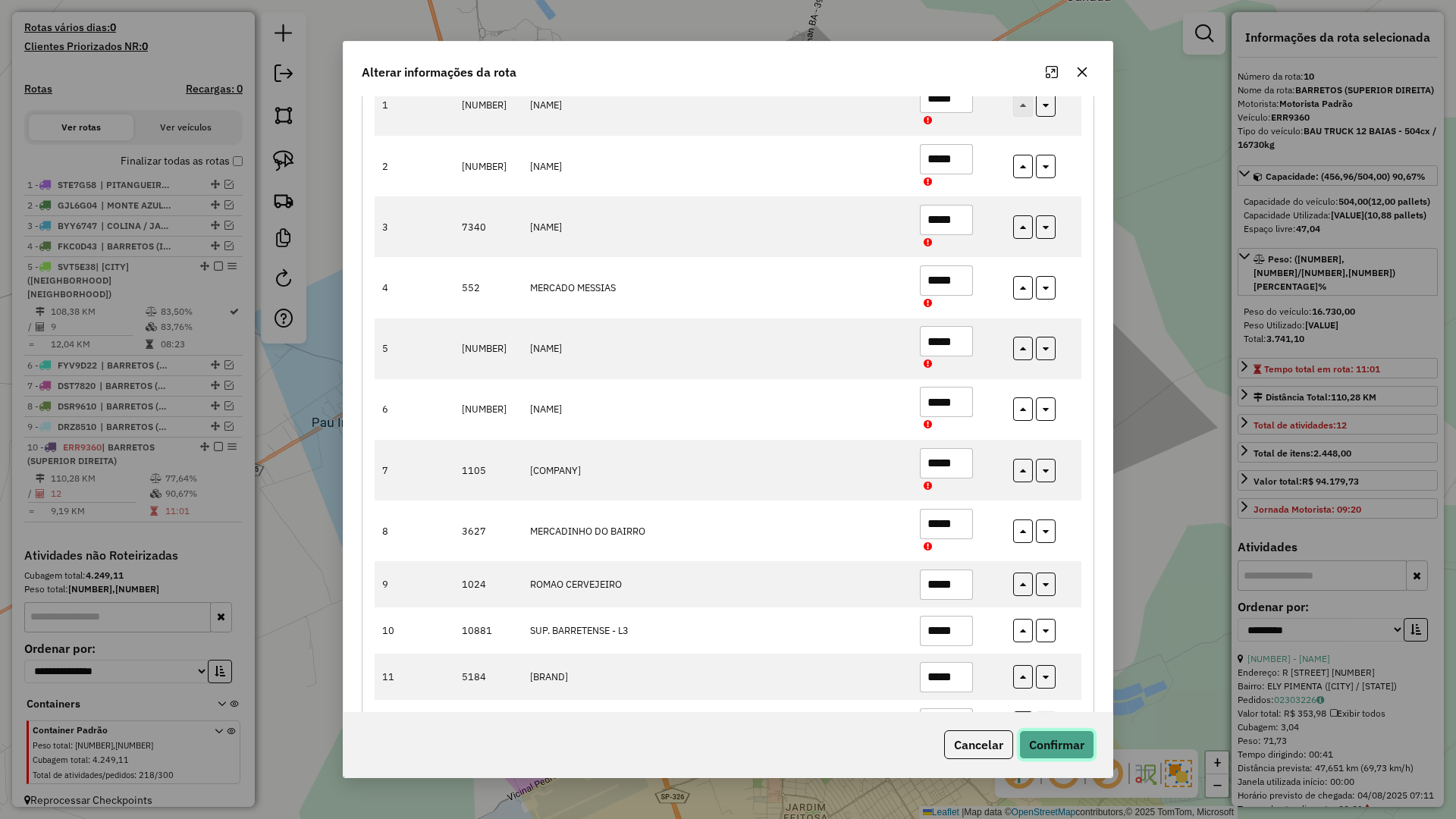 click on "Confirmar" 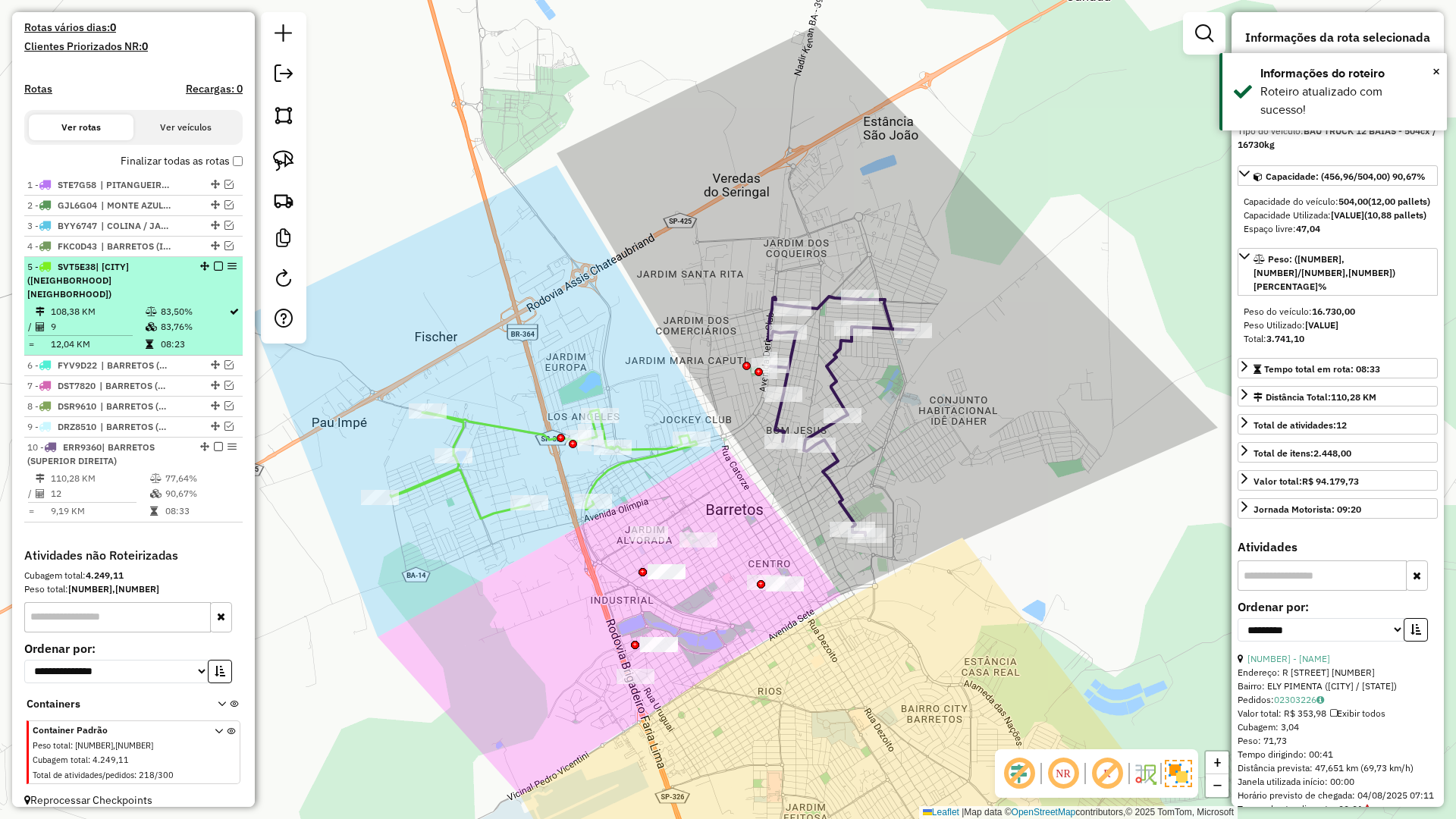click at bounding box center (218, 266) 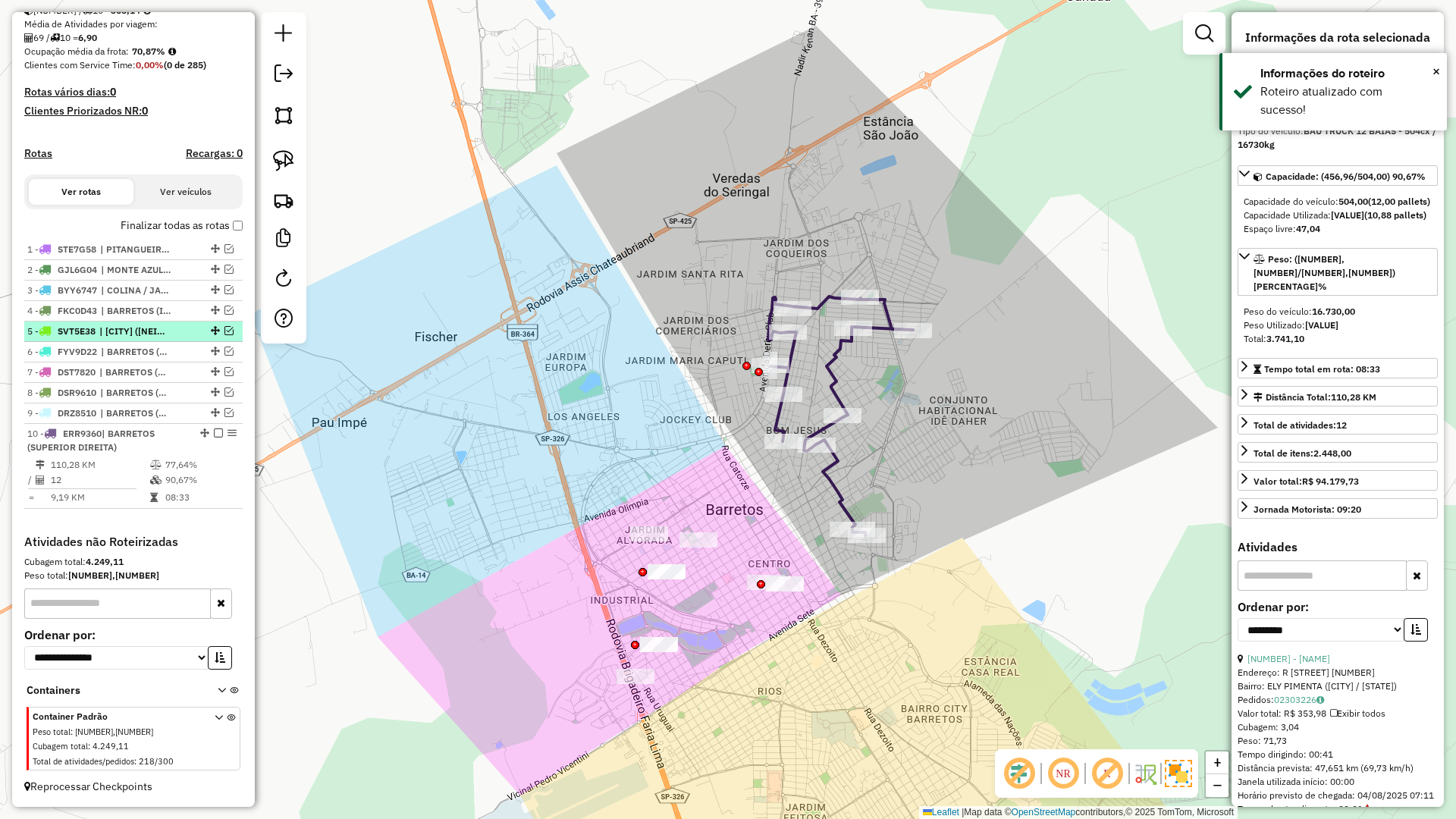 scroll, scrollTop: 355, scrollLeft: 0, axis: vertical 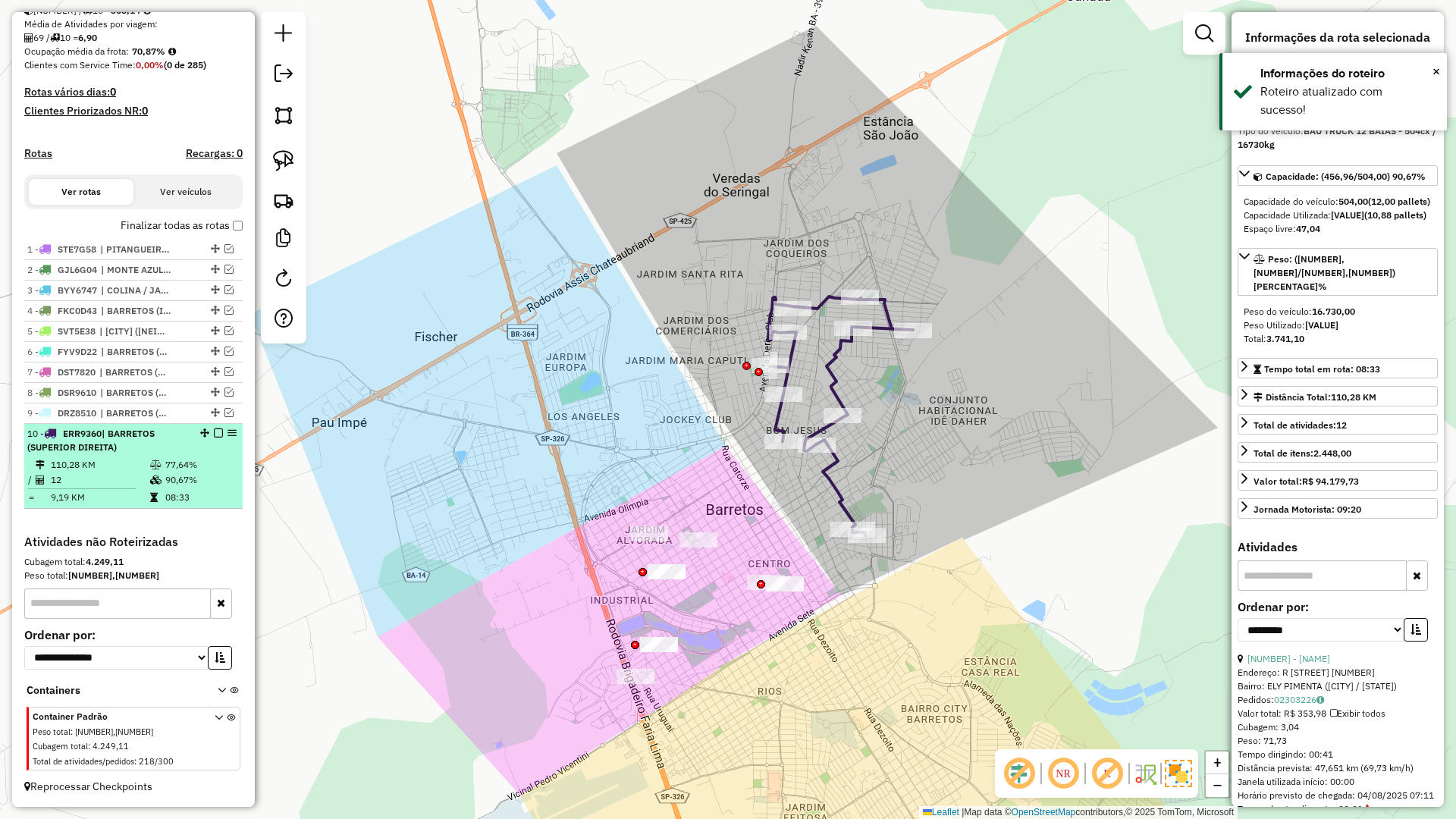 drag, startPoint x: 214, startPoint y: 428, endPoint x: 375, endPoint y: 496, distance: 174.77128 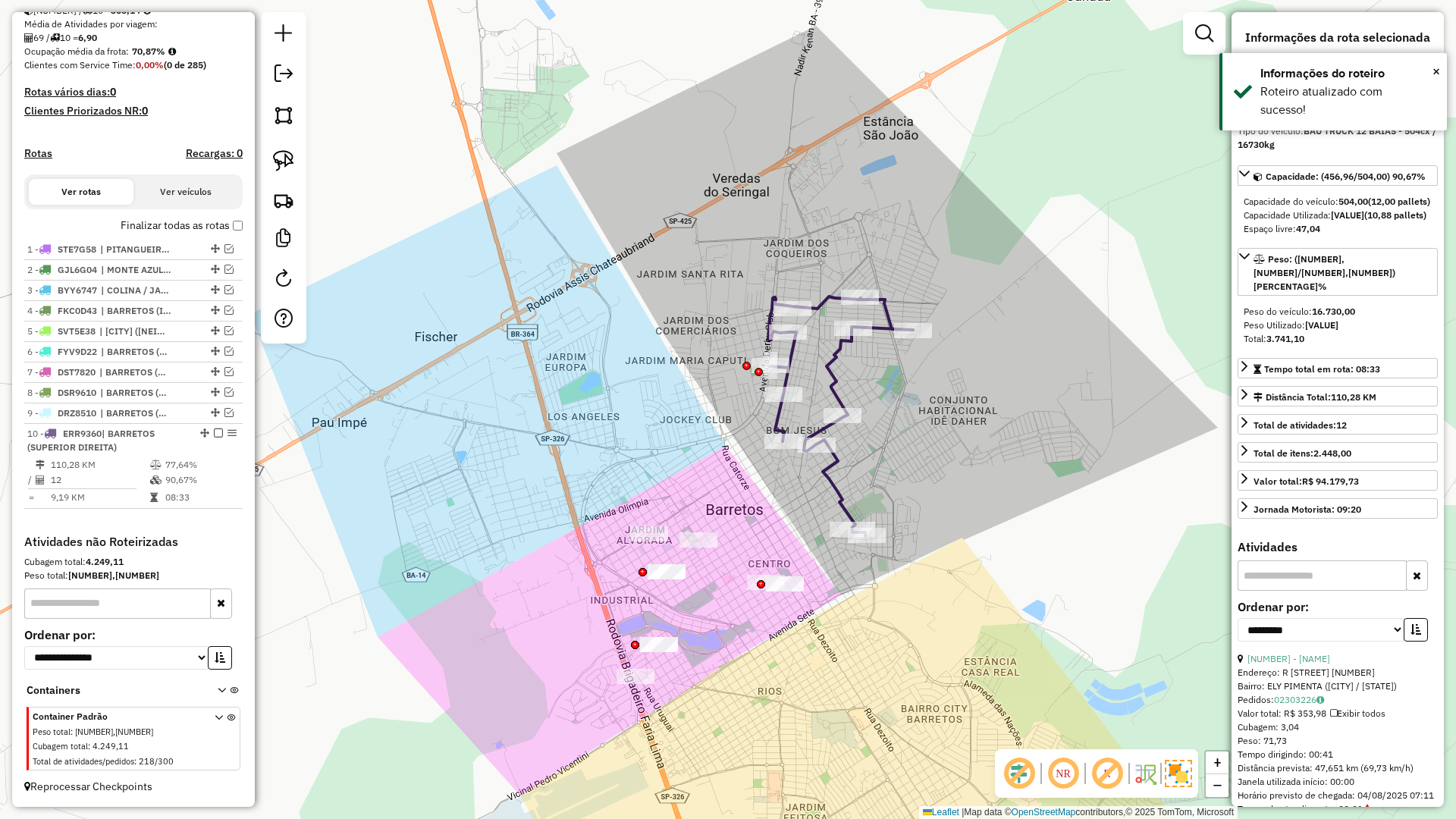 click at bounding box center [218, 433] 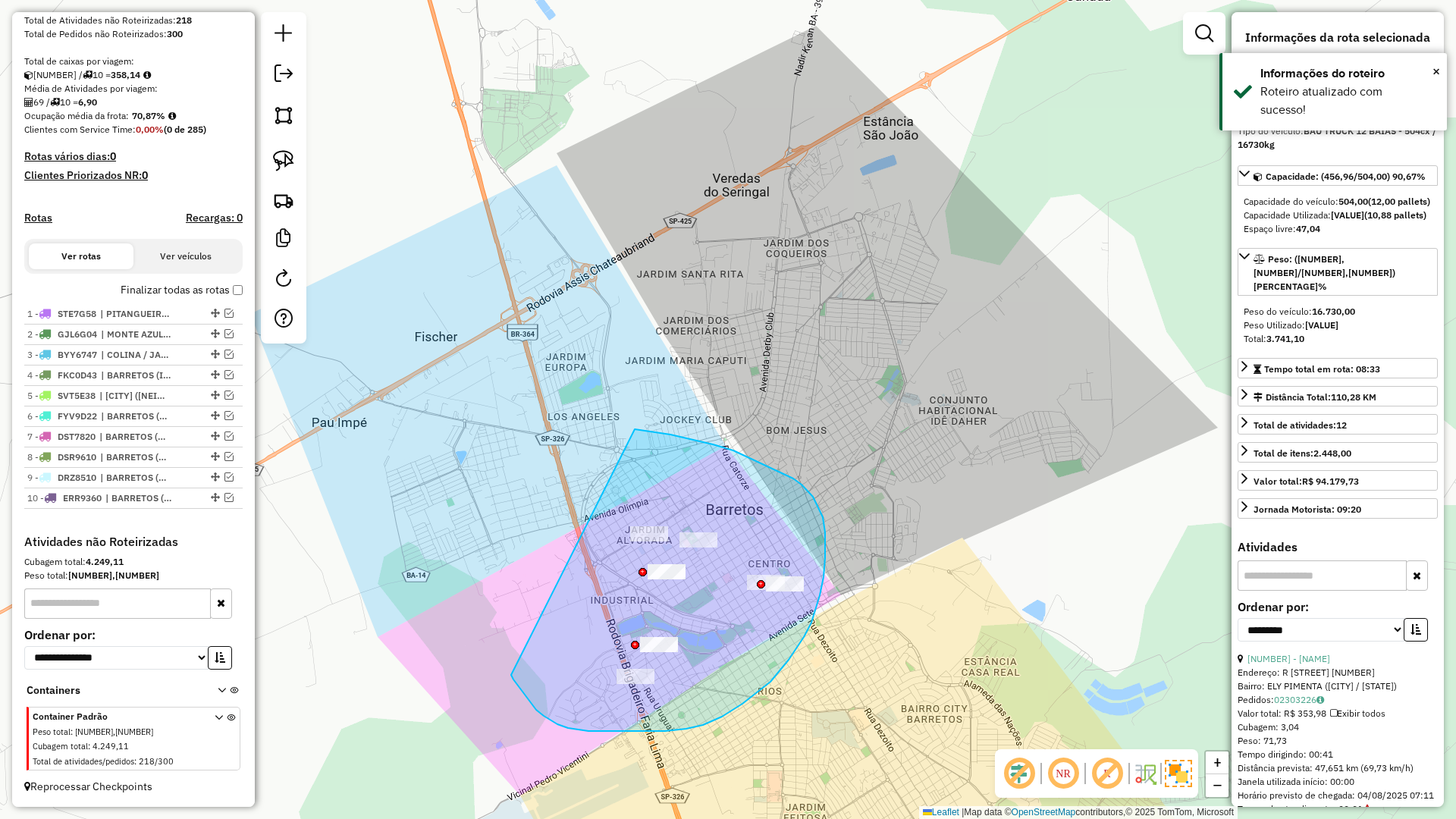 drag, startPoint x: 522, startPoint y: 690, endPoint x: 584, endPoint y: 438, distance: 259.5149 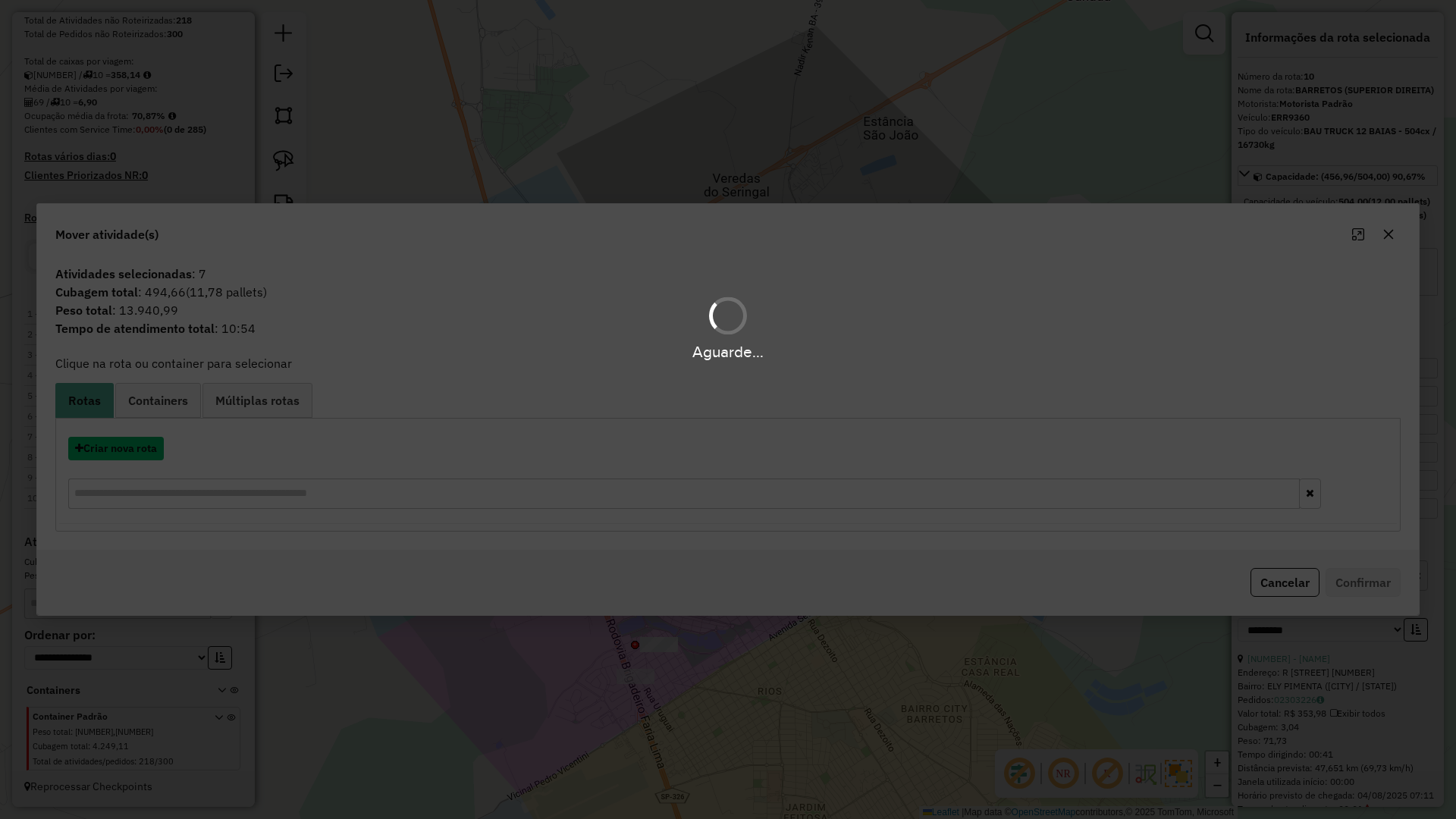 click on "Criar nova rota" at bounding box center [116, 448] 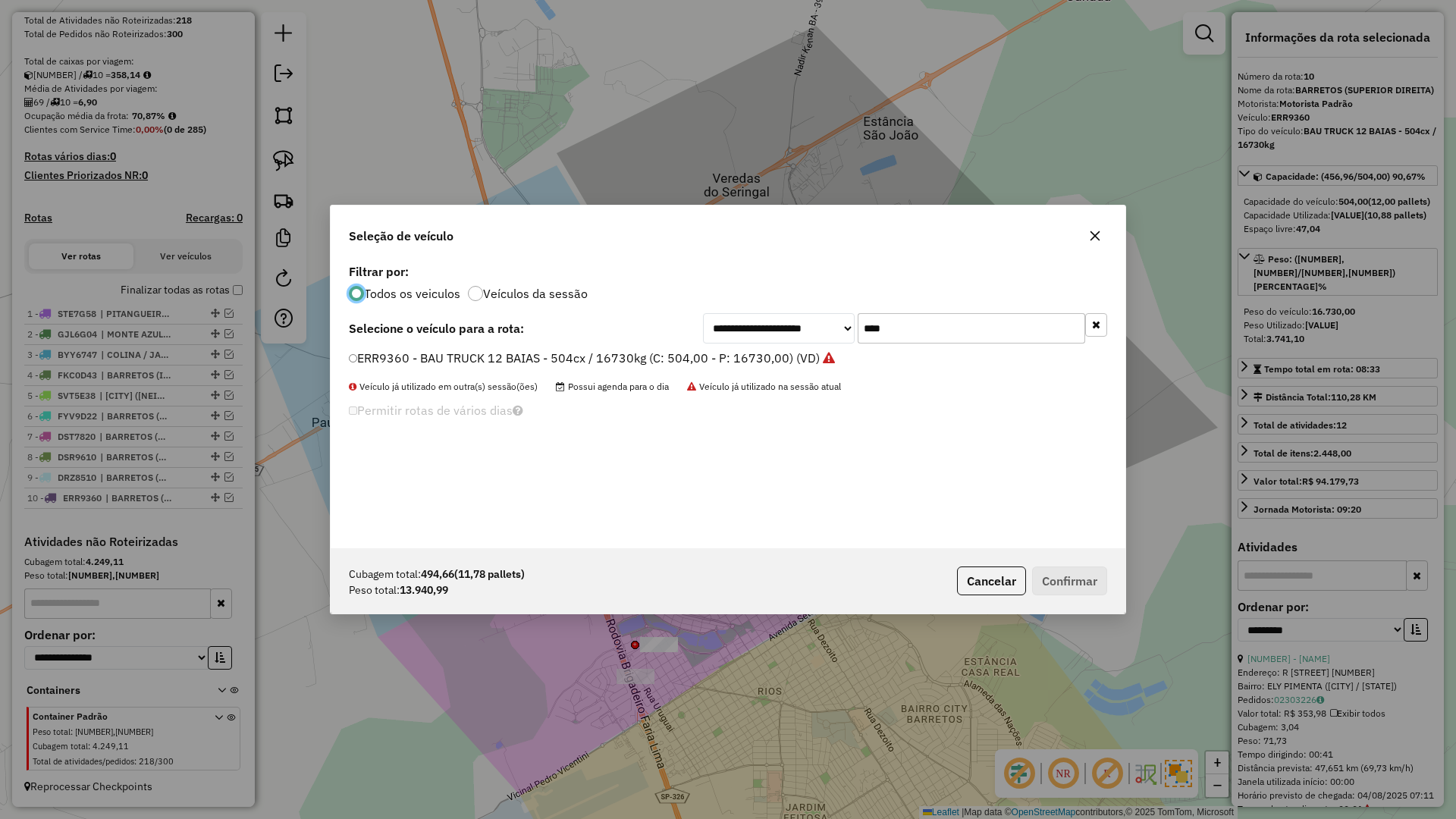 scroll, scrollTop: 8, scrollLeft: 5, axis: both 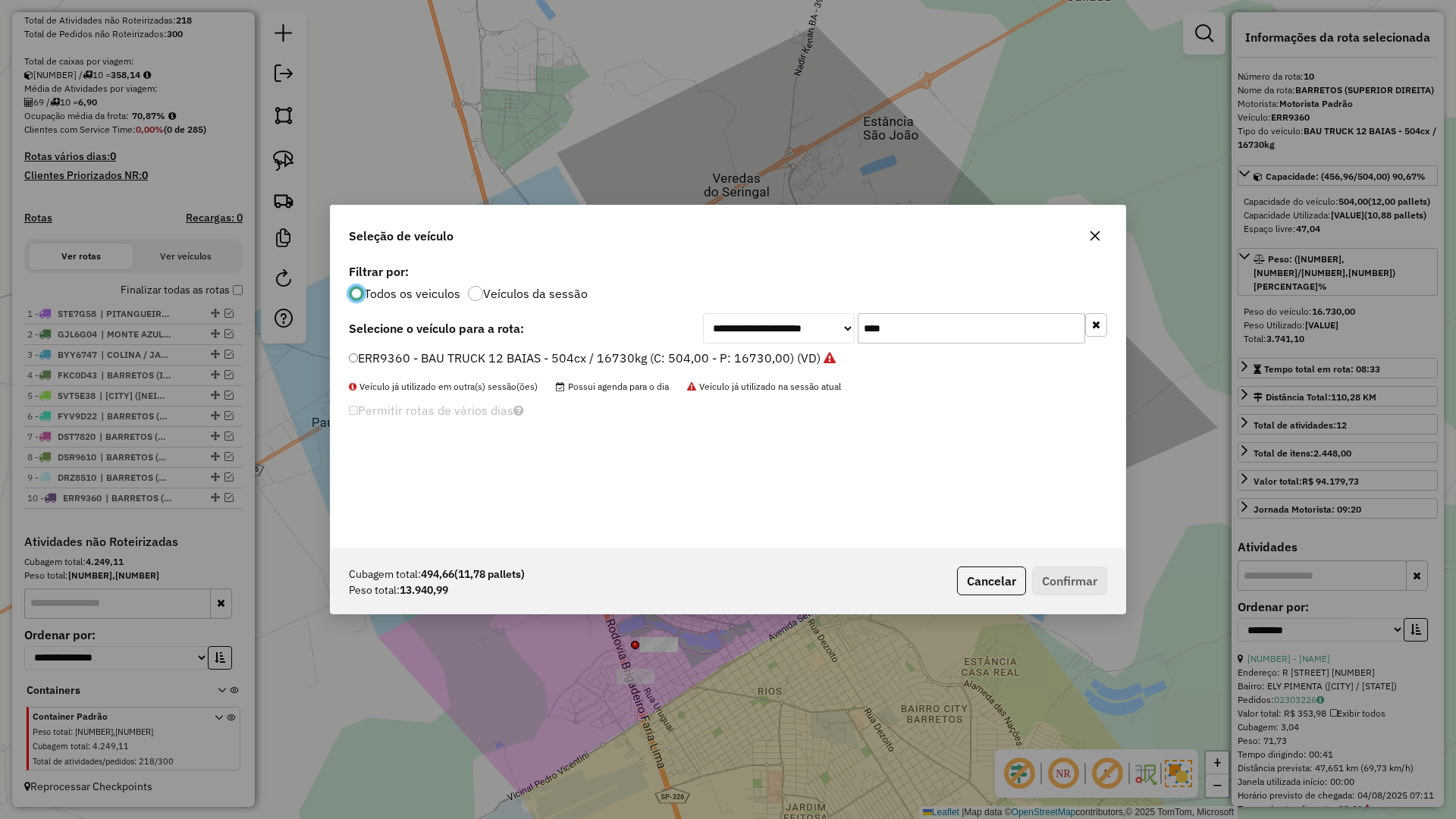 click on "****" 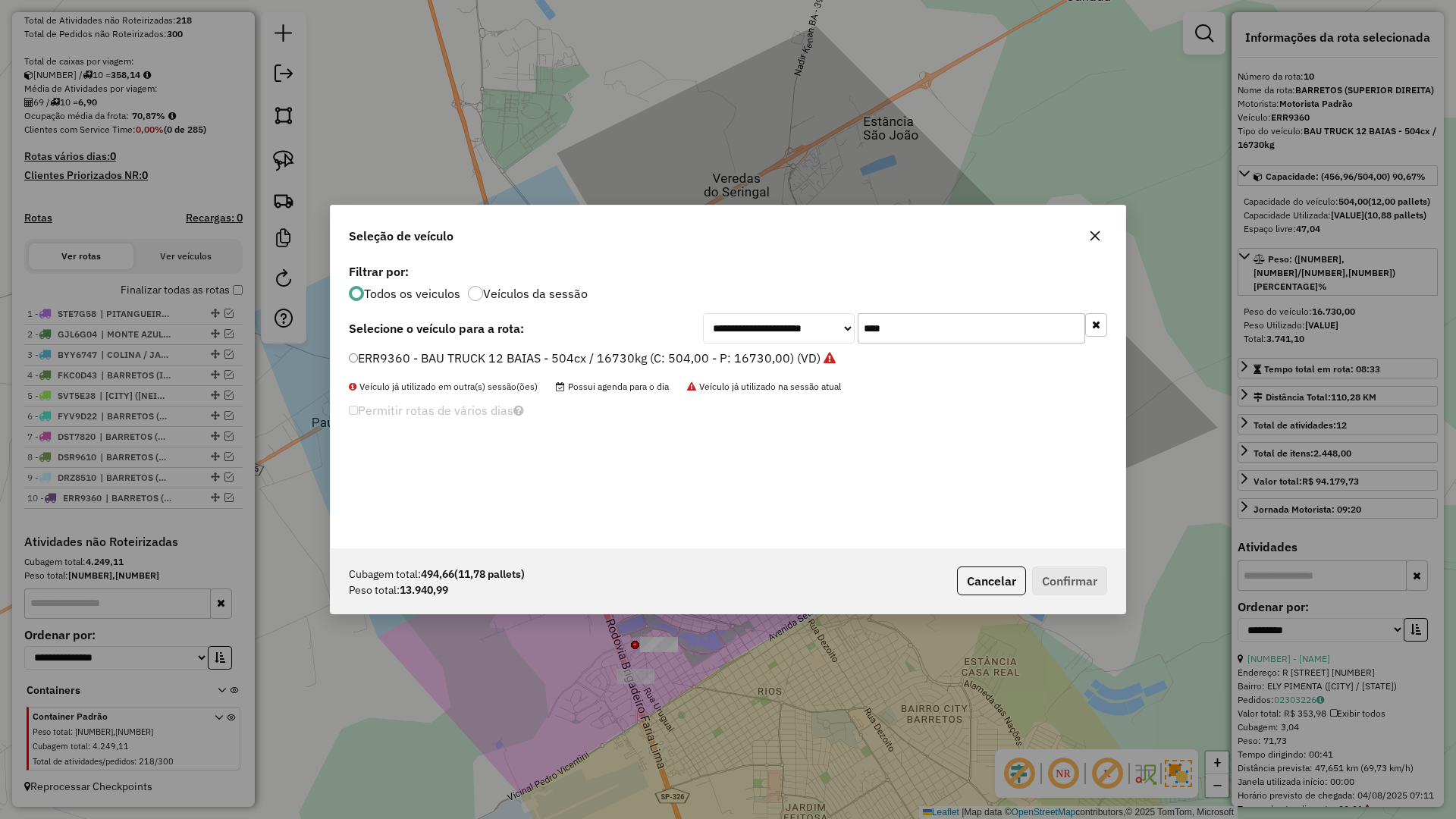 click on "****" 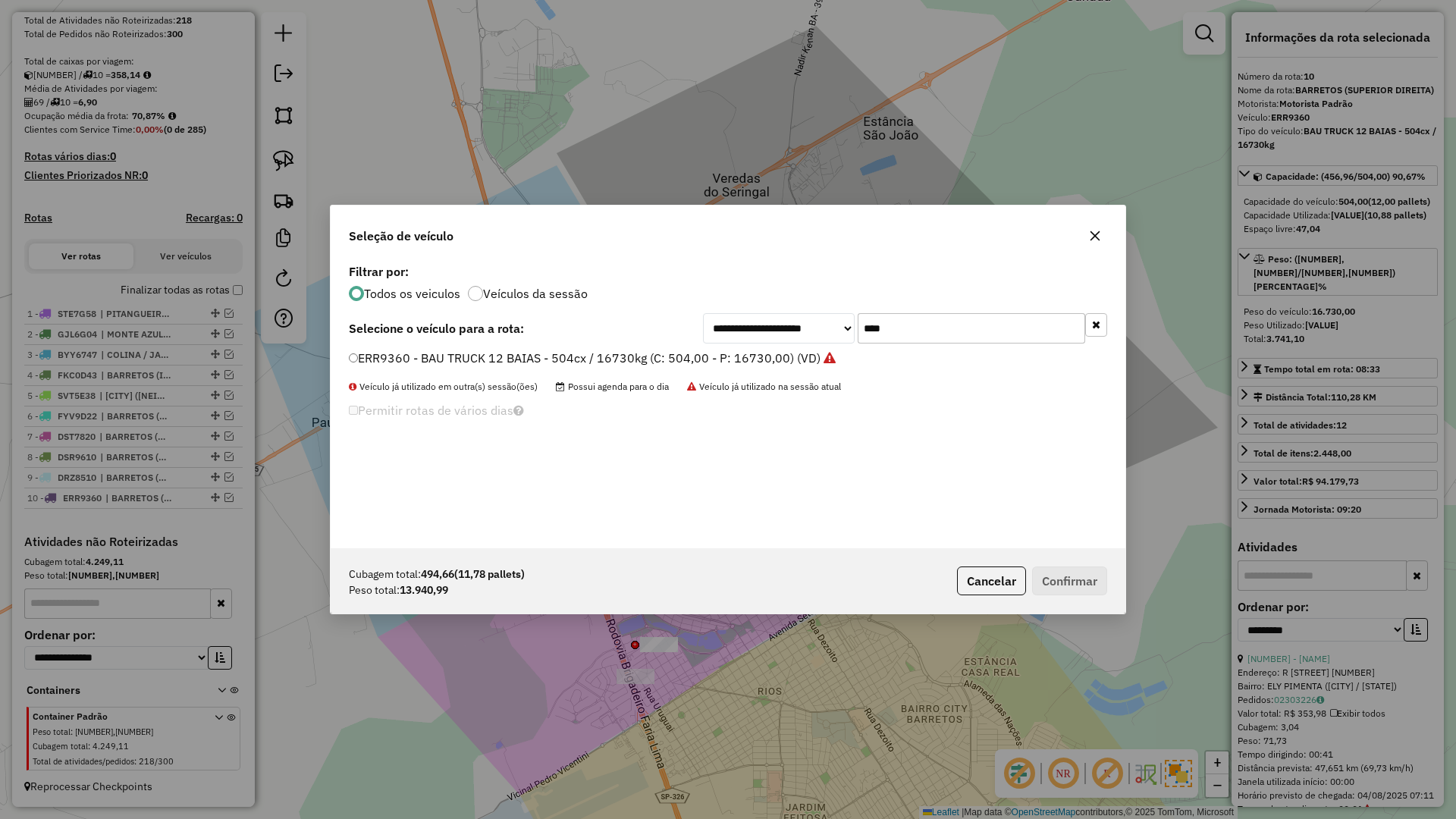click 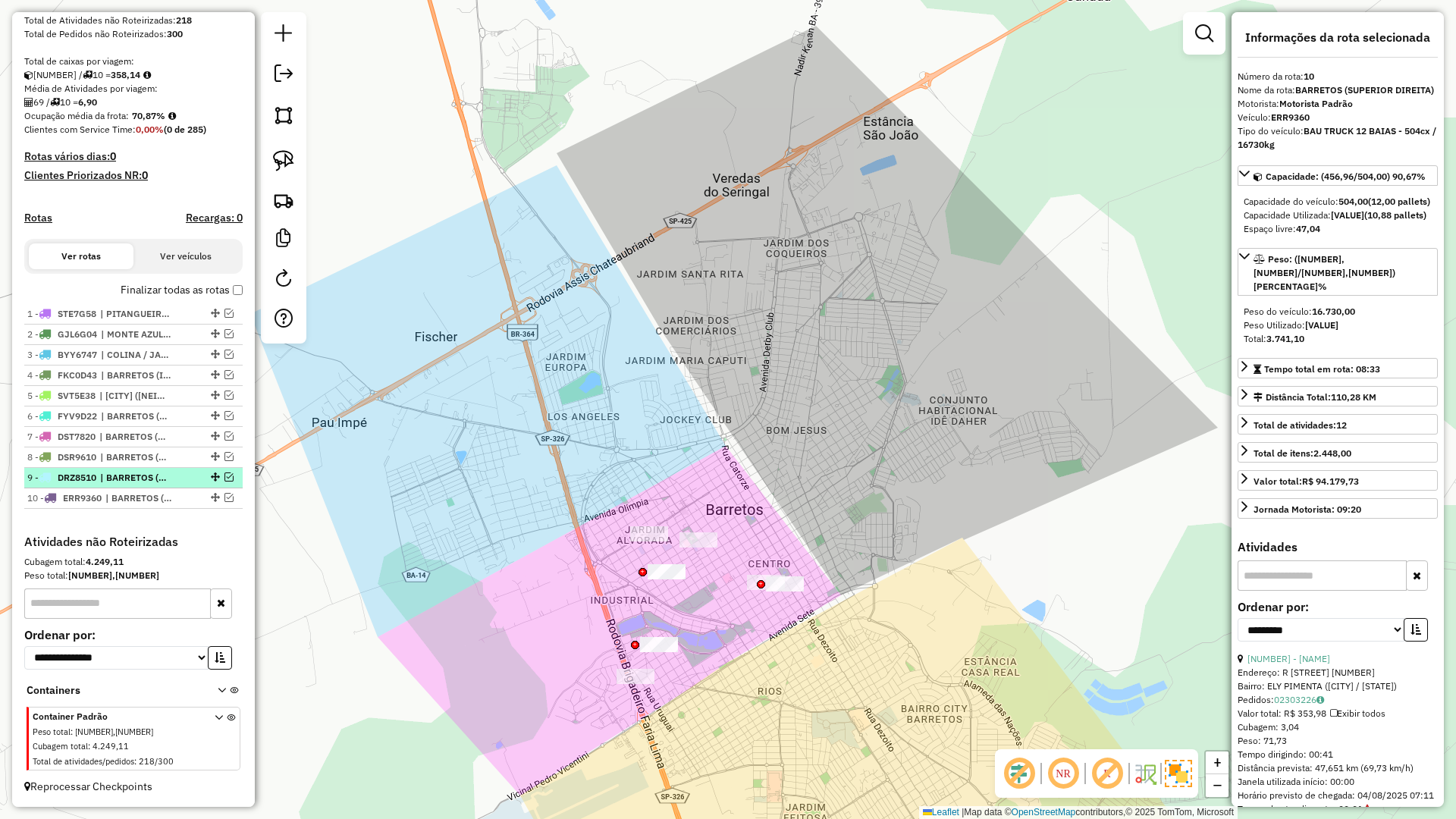click at bounding box center [229, 477] 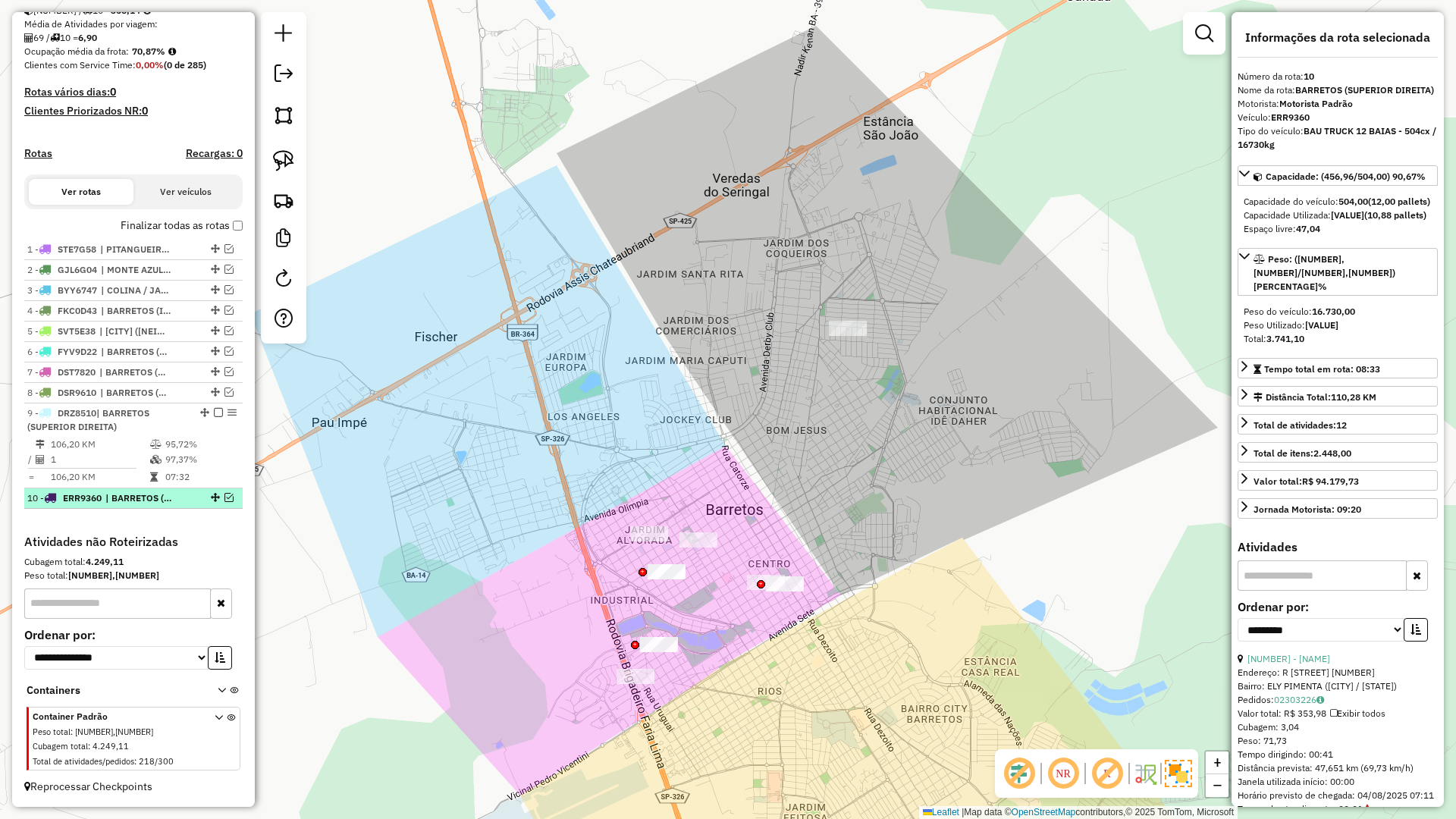 click on "10 -       ERR9360   | BARRETOS (SUPERIOR DIREITA)" at bounding box center (133, 498) 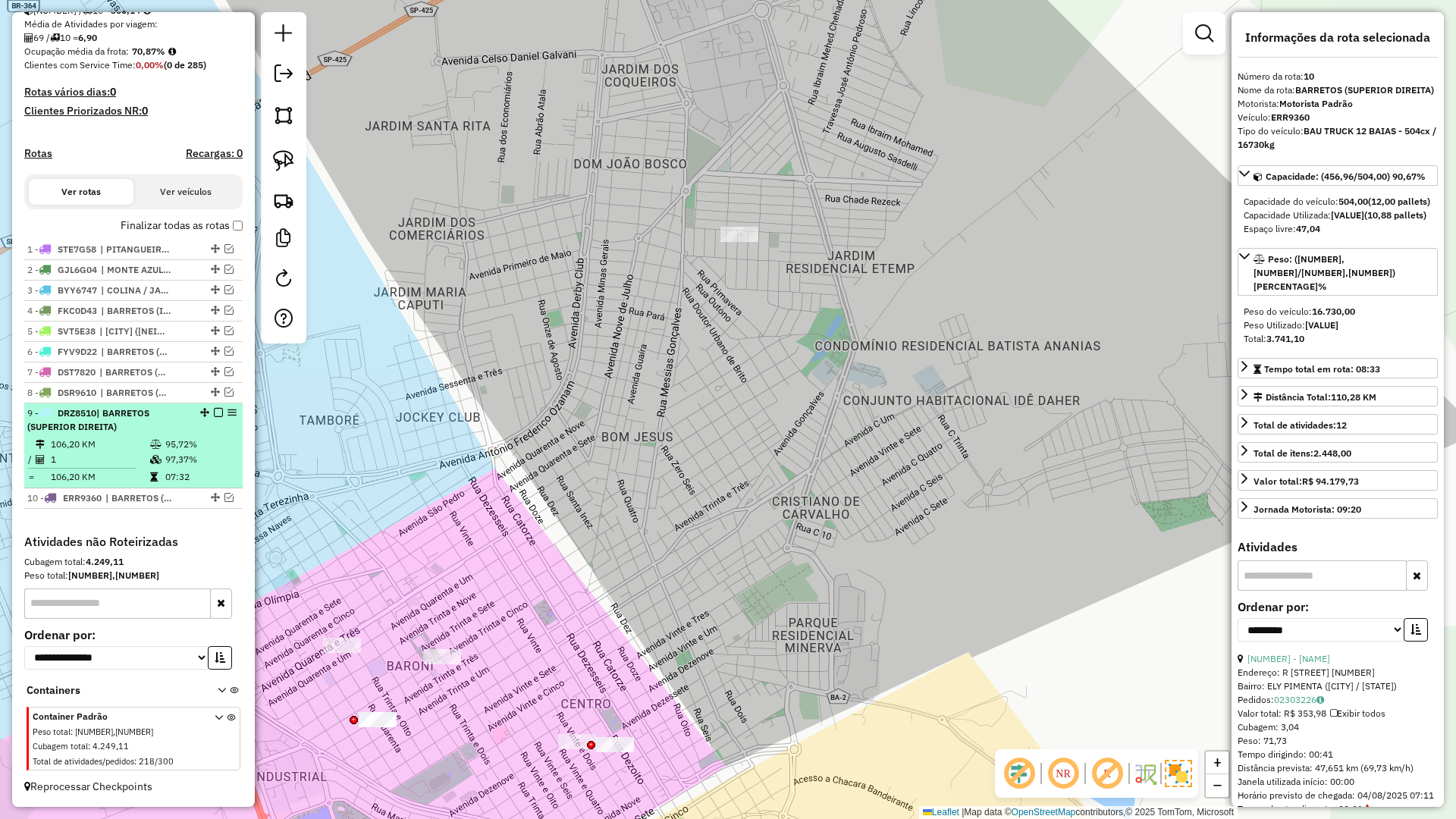 click at bounding box center (218, 413) 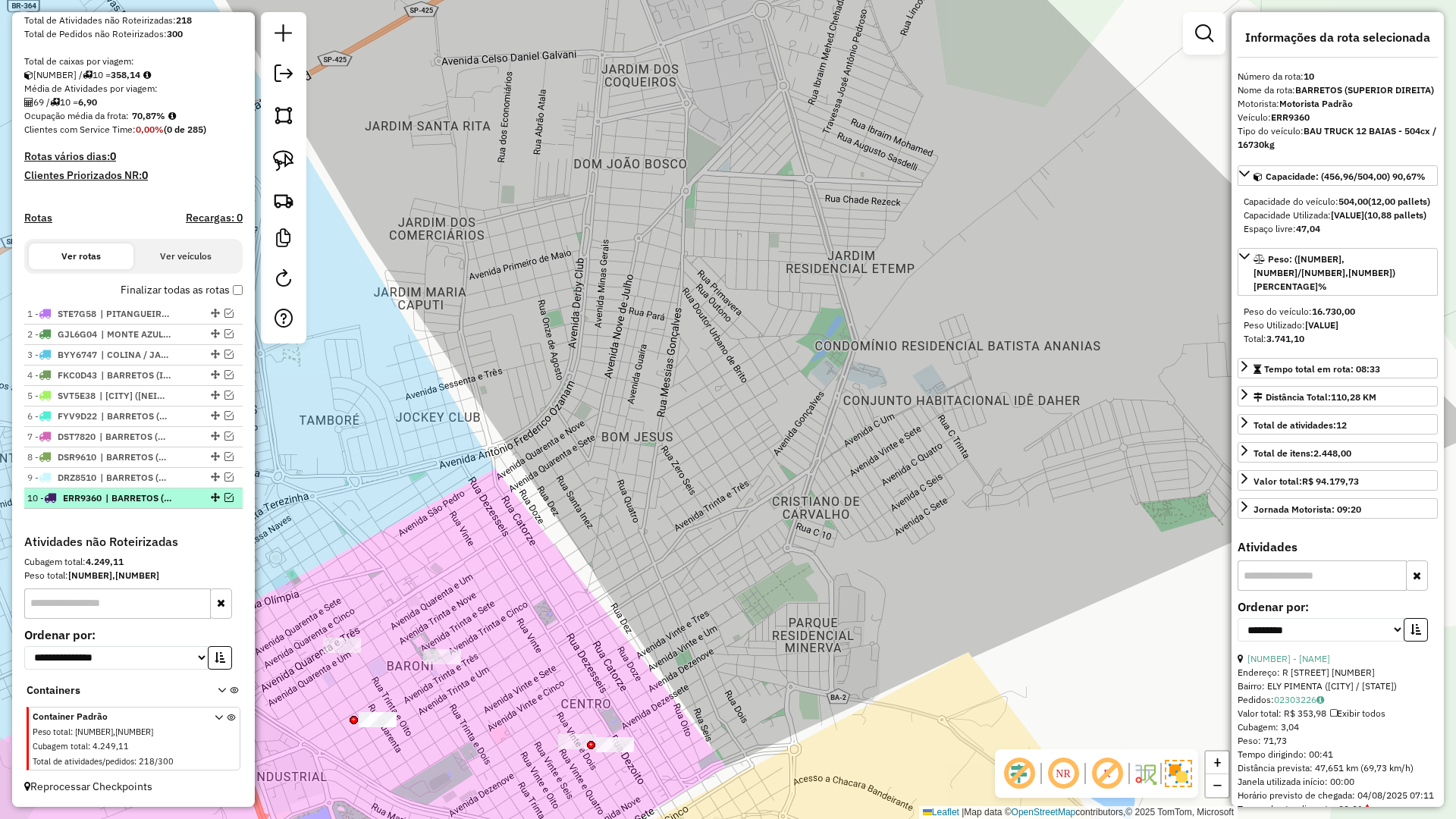 click at bounding box center [229, 497] 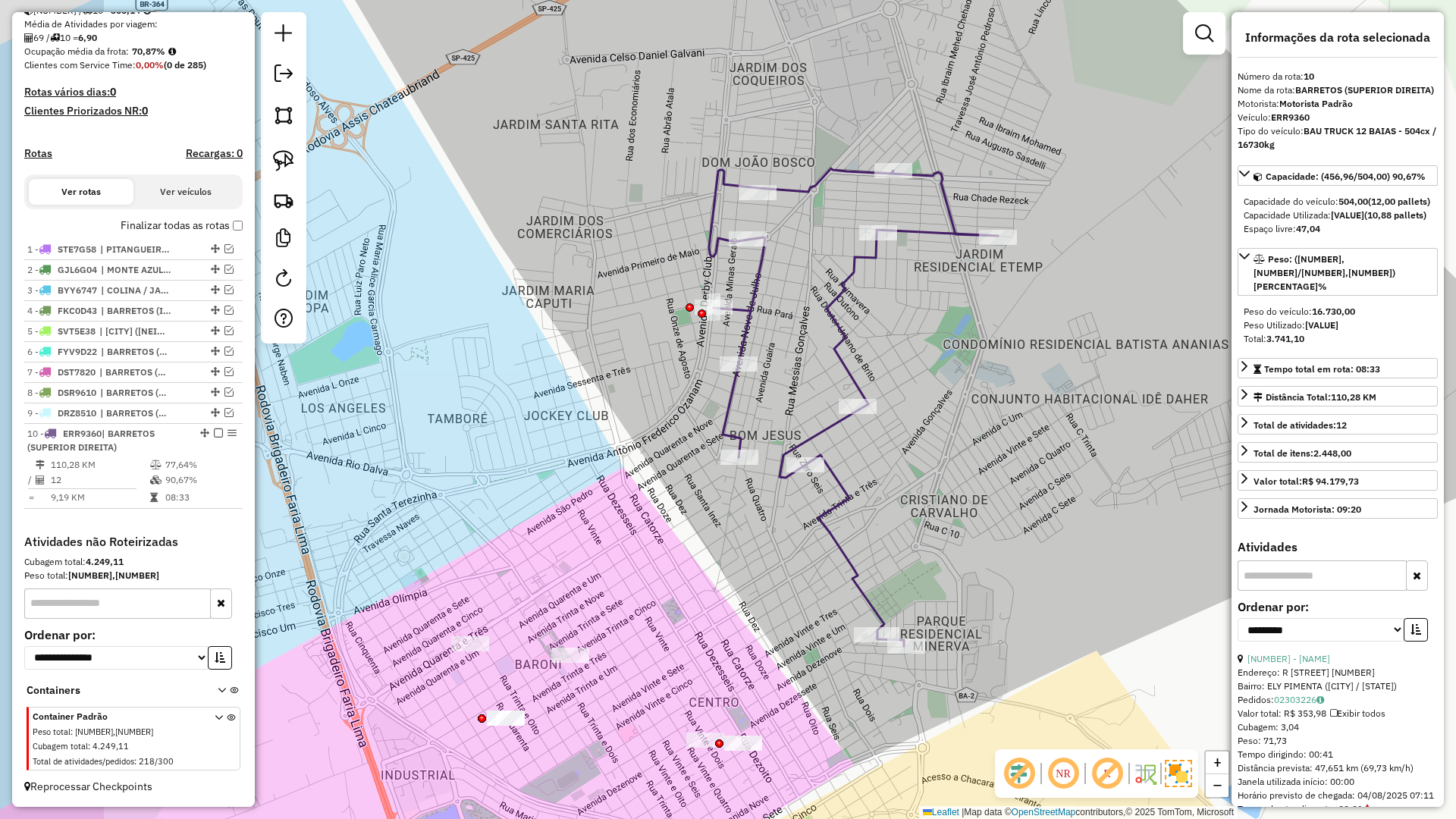 drag, startPoint x: 333, startPoint y: 492, endPoint x: 416, endPoint y: 485, distance: 83.294658 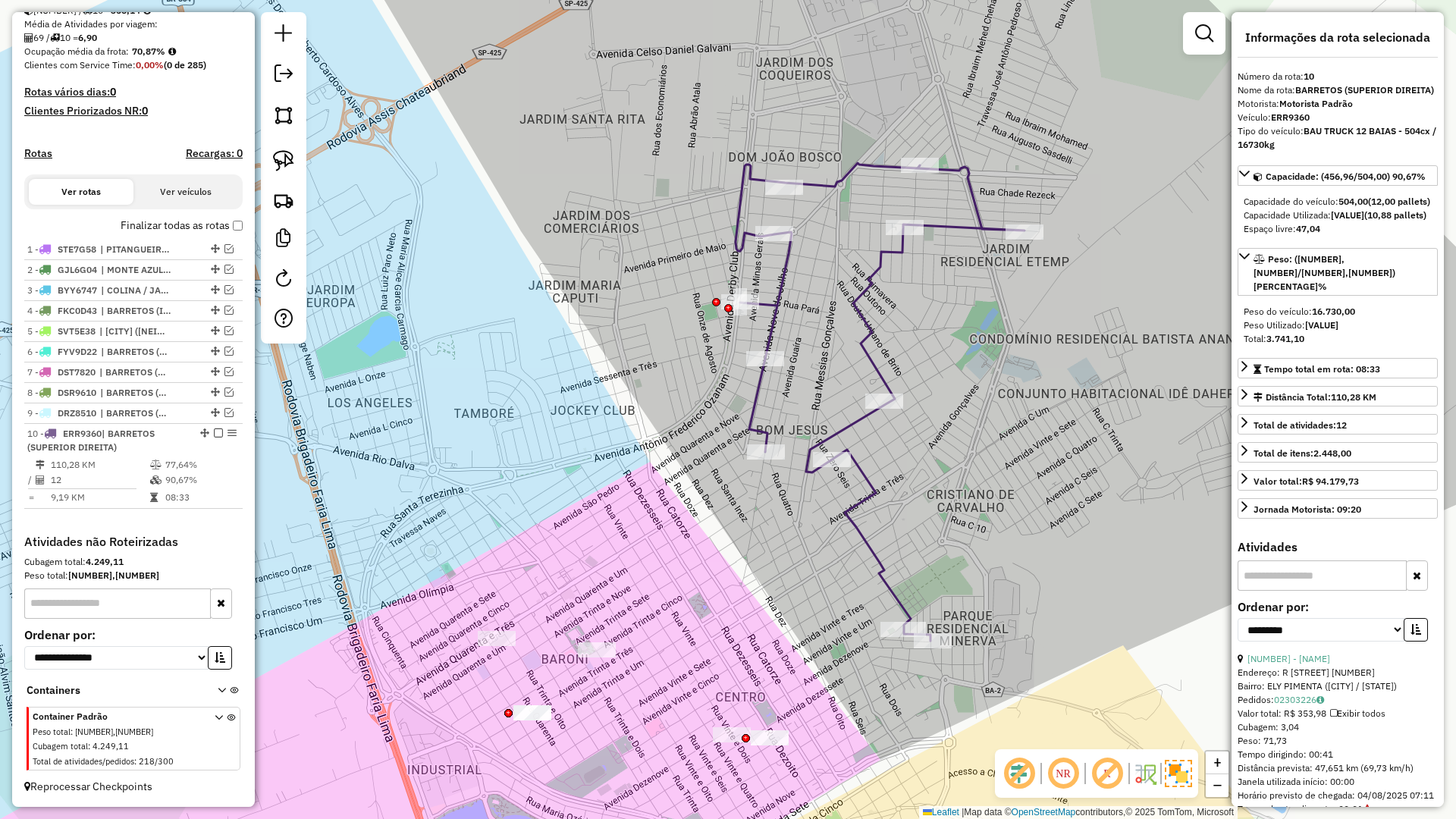 drag, startPoint x: 688, startPoint y: 375, endPoint x: 515, endPoint y: 428, distance: 180.93645 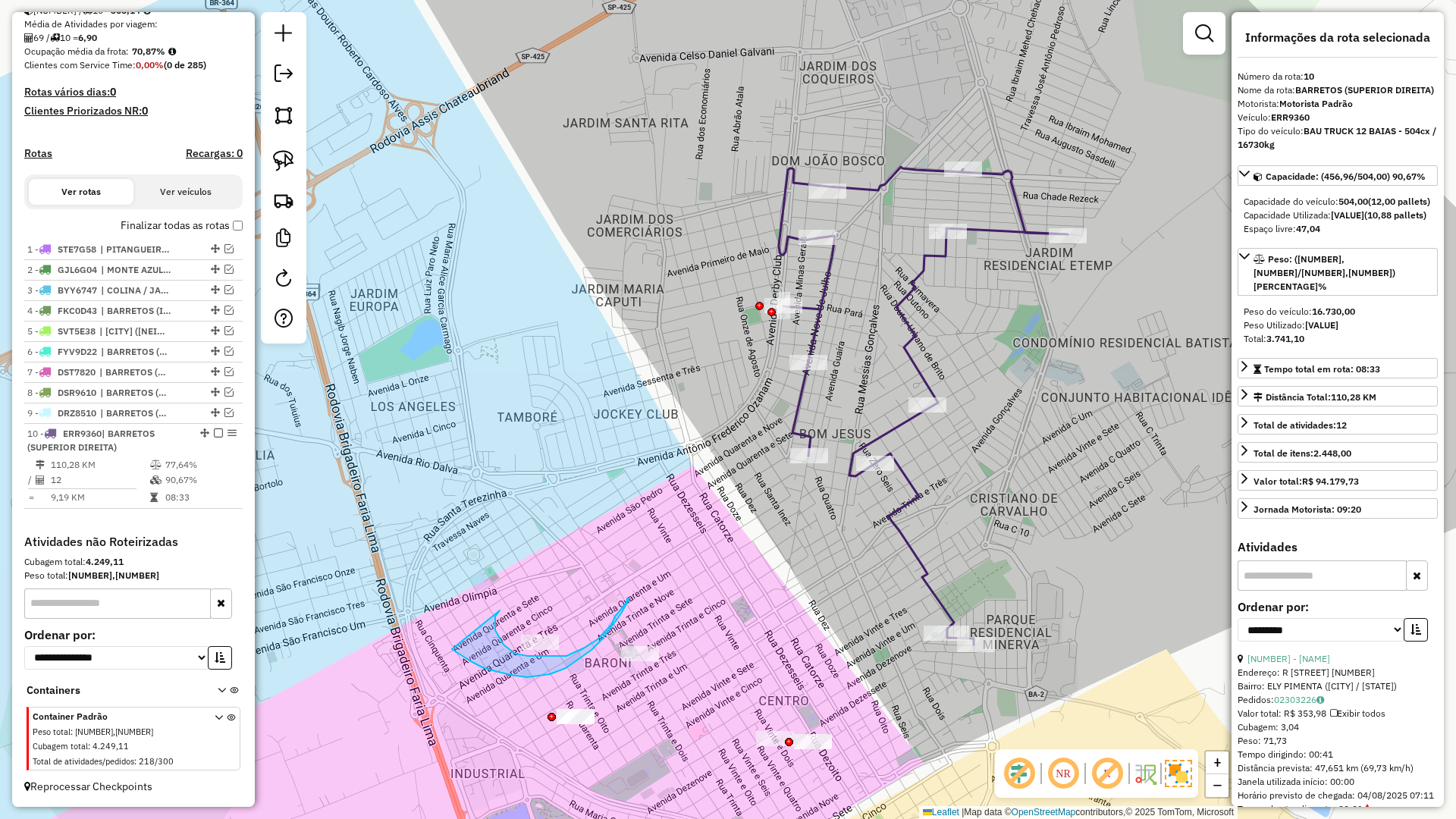 drag, startPoint x: 500, startPoint y: 610, endPoint x: 566, endPoint y: 552, distance: 87.86353 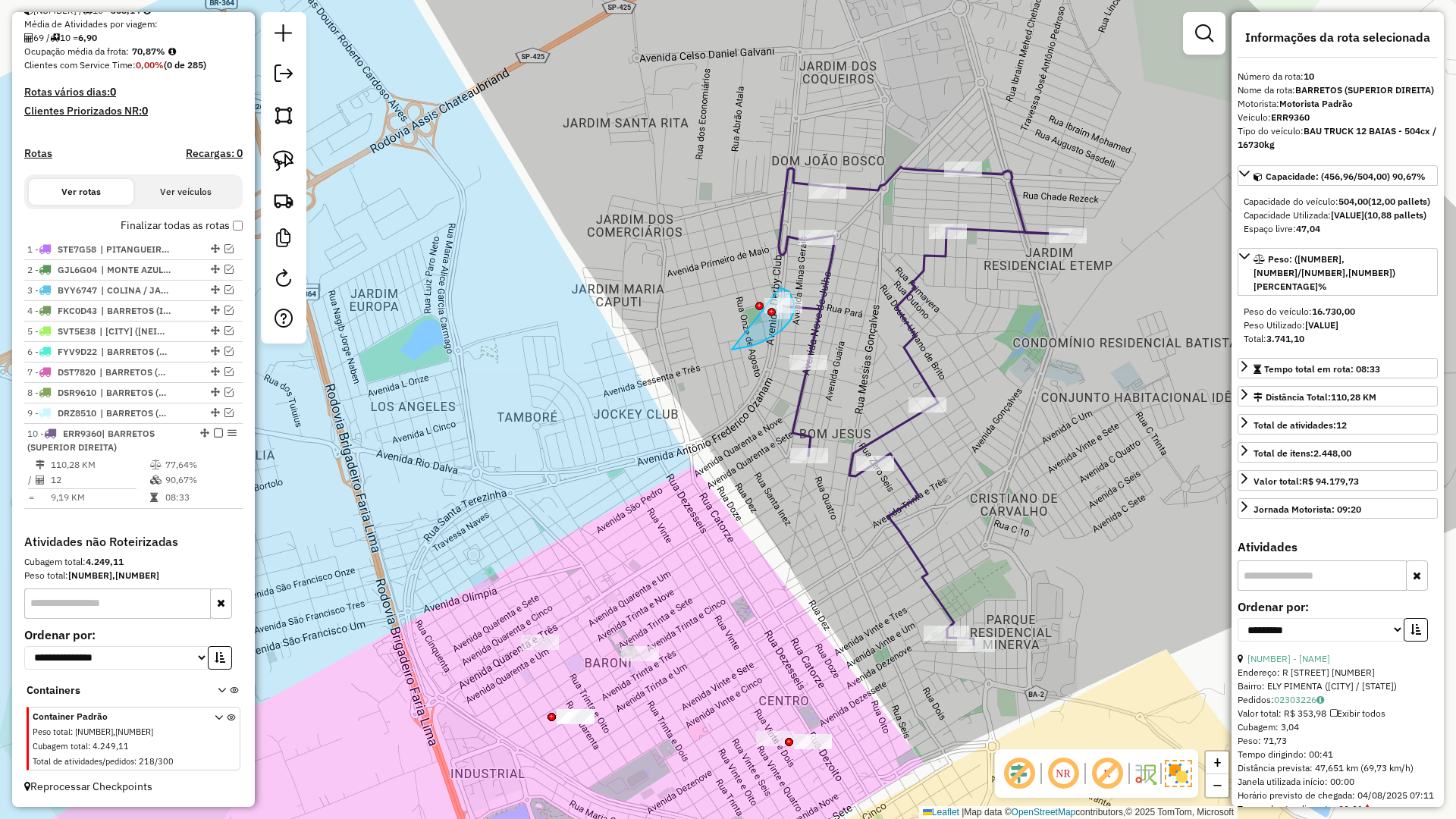 drag, startPoint x: 770, startPoint y: 337, endPoint x: 780, endPoint y: 287, distance: 50.9902 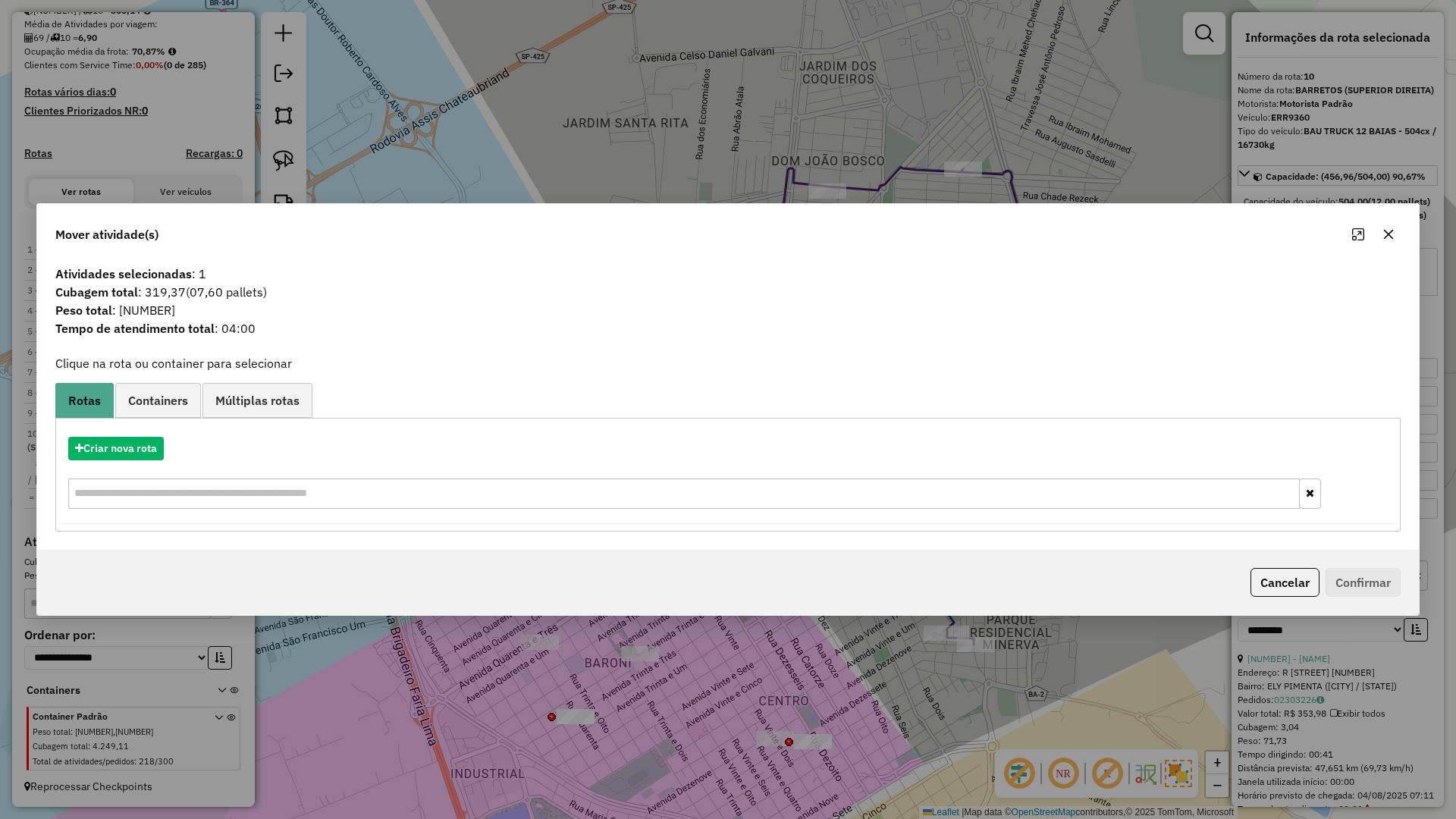 click 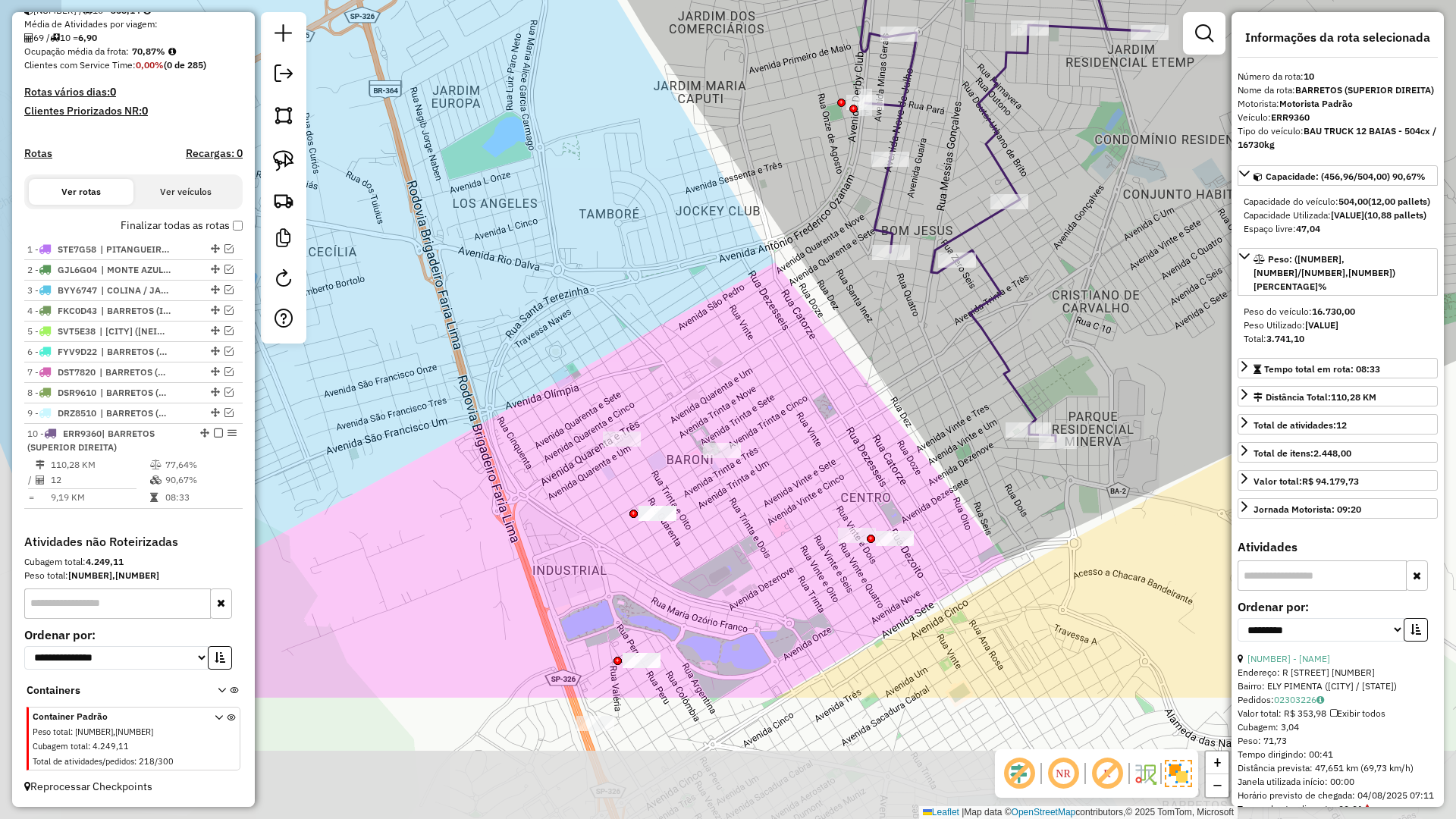 drag, startPoint x: 609, startPoint y: 723, endPoint x: 688, endPoint y: 524, distance: 214.1074 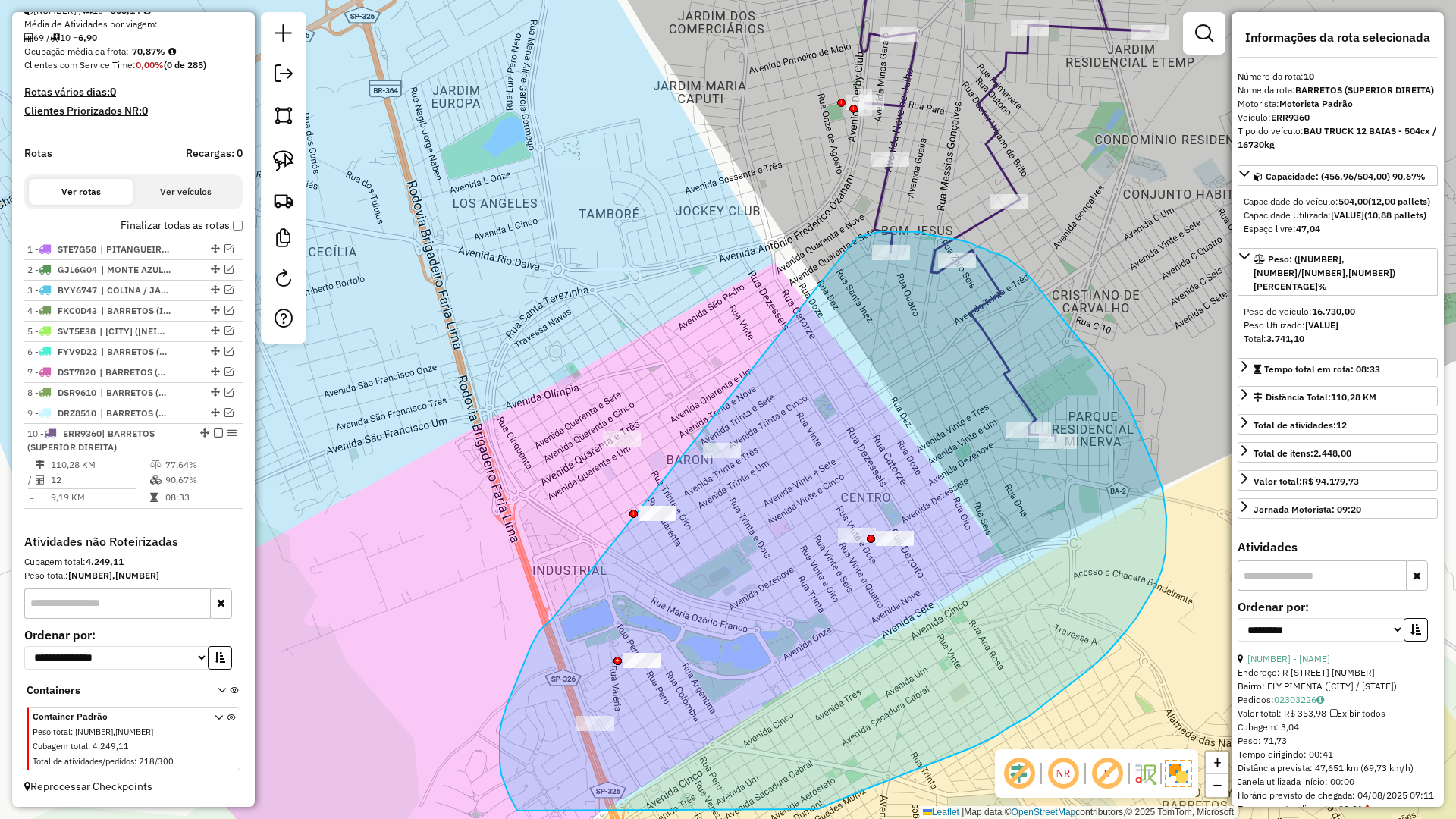 drag, startPoint x: 520, startPoint y: 672, endPoint x: 857, endPoint y: 237, distance: 550.26721 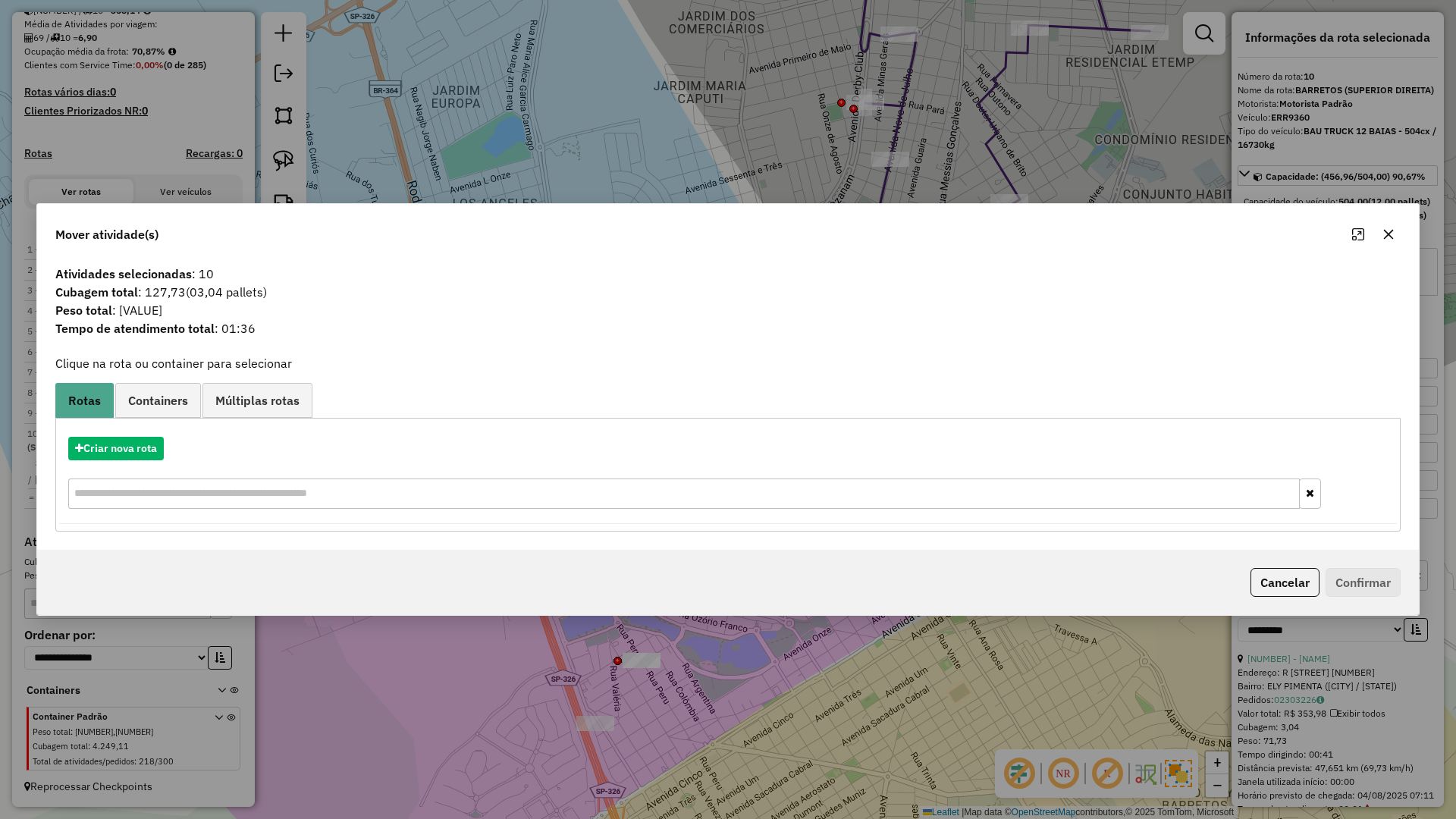 click on "Criar nova rota" at bounding box center [728, 475] 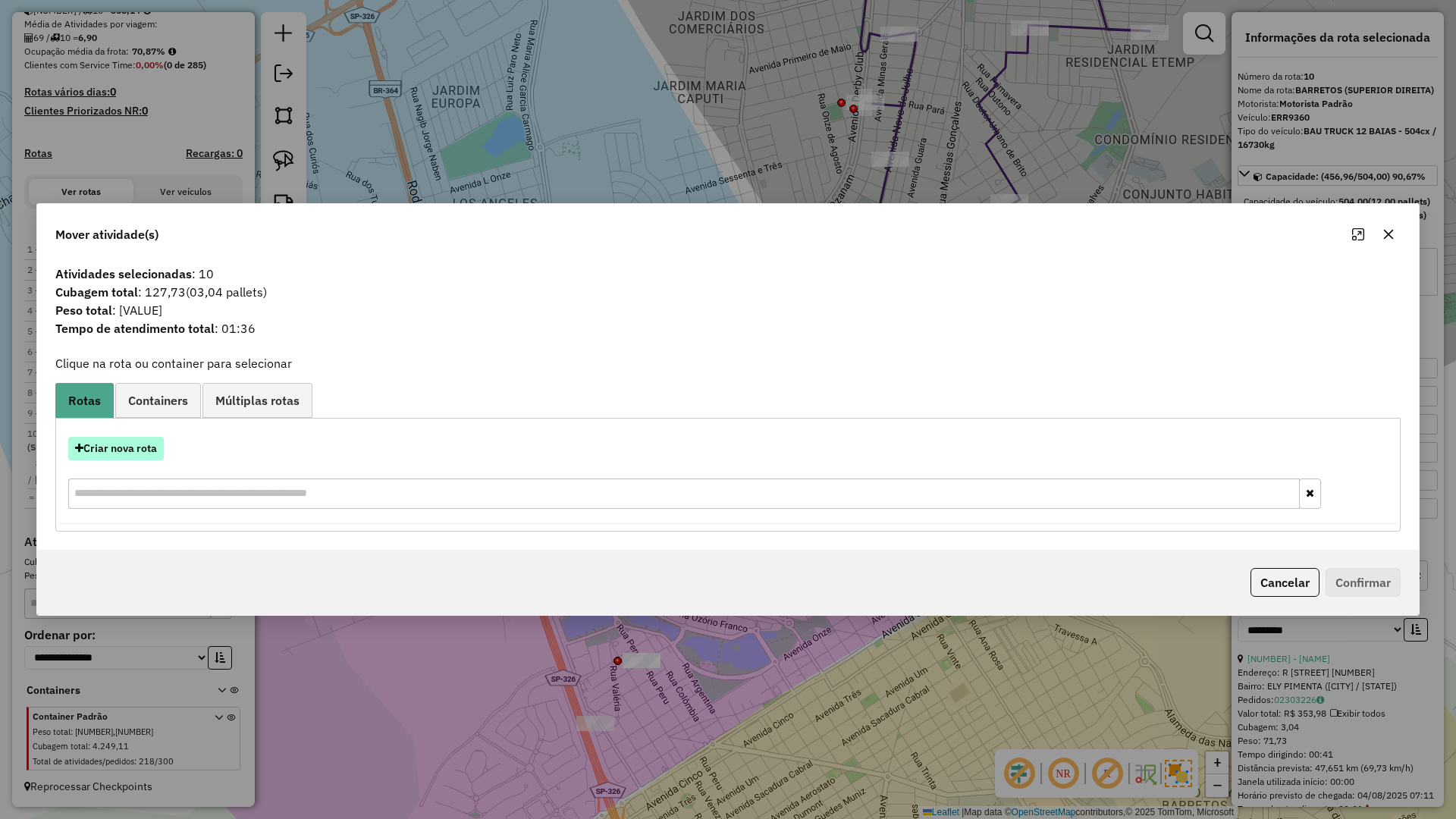 click on "Criar nova rota" at bounding box center [116, 448] 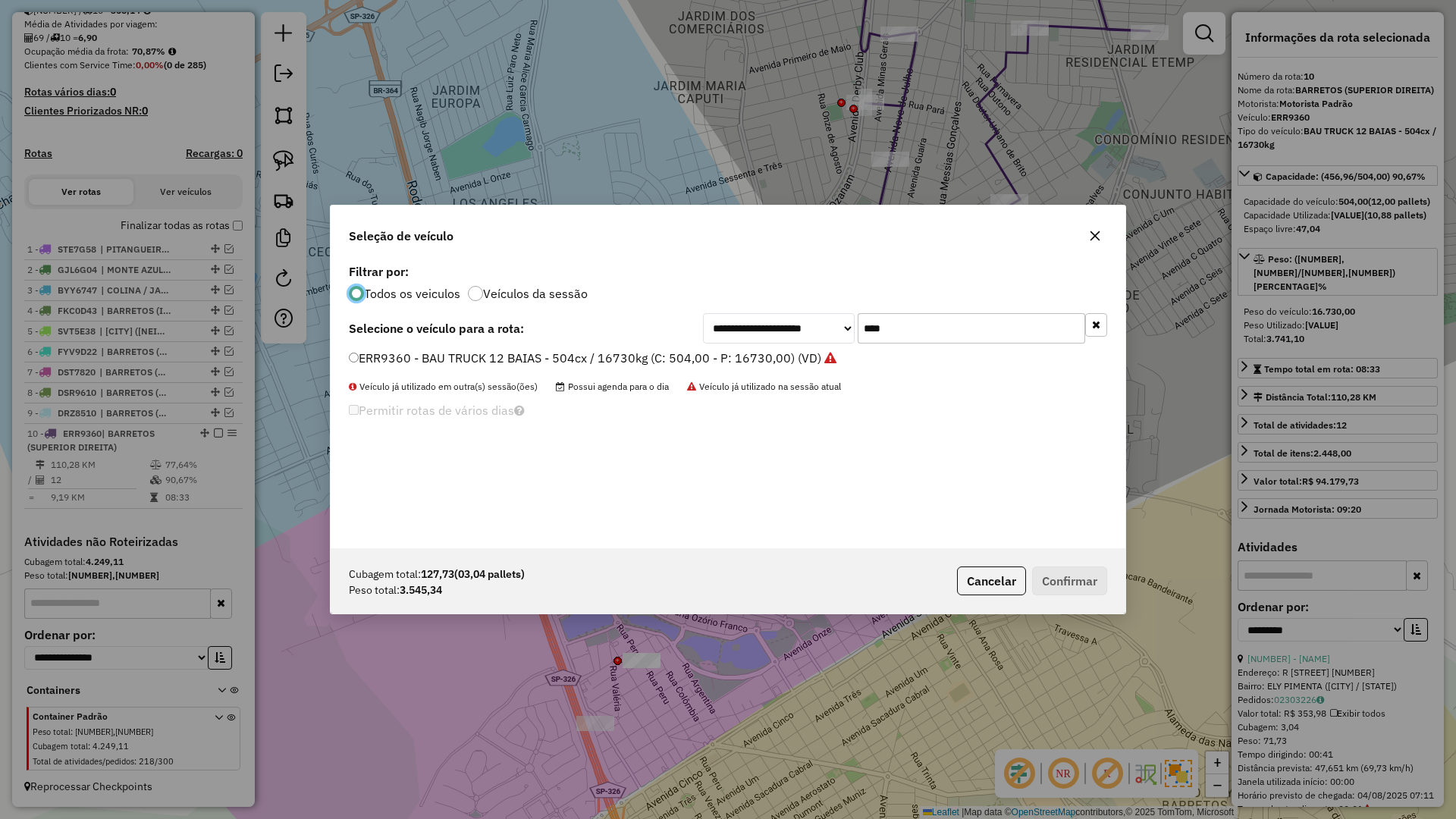 scroll, scrollTop: 8, scrollLeft: 5, axis: both 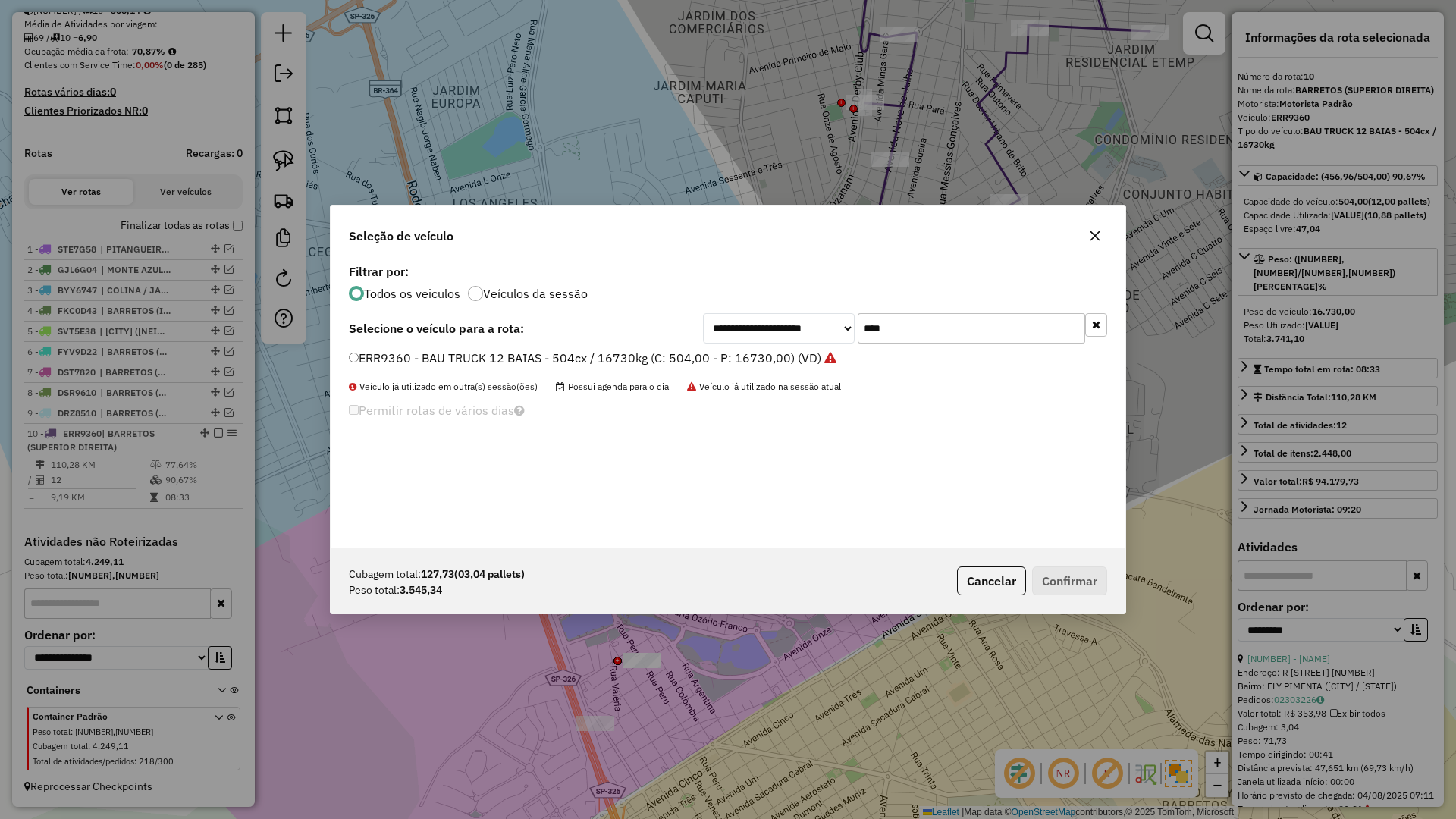 click on "****" 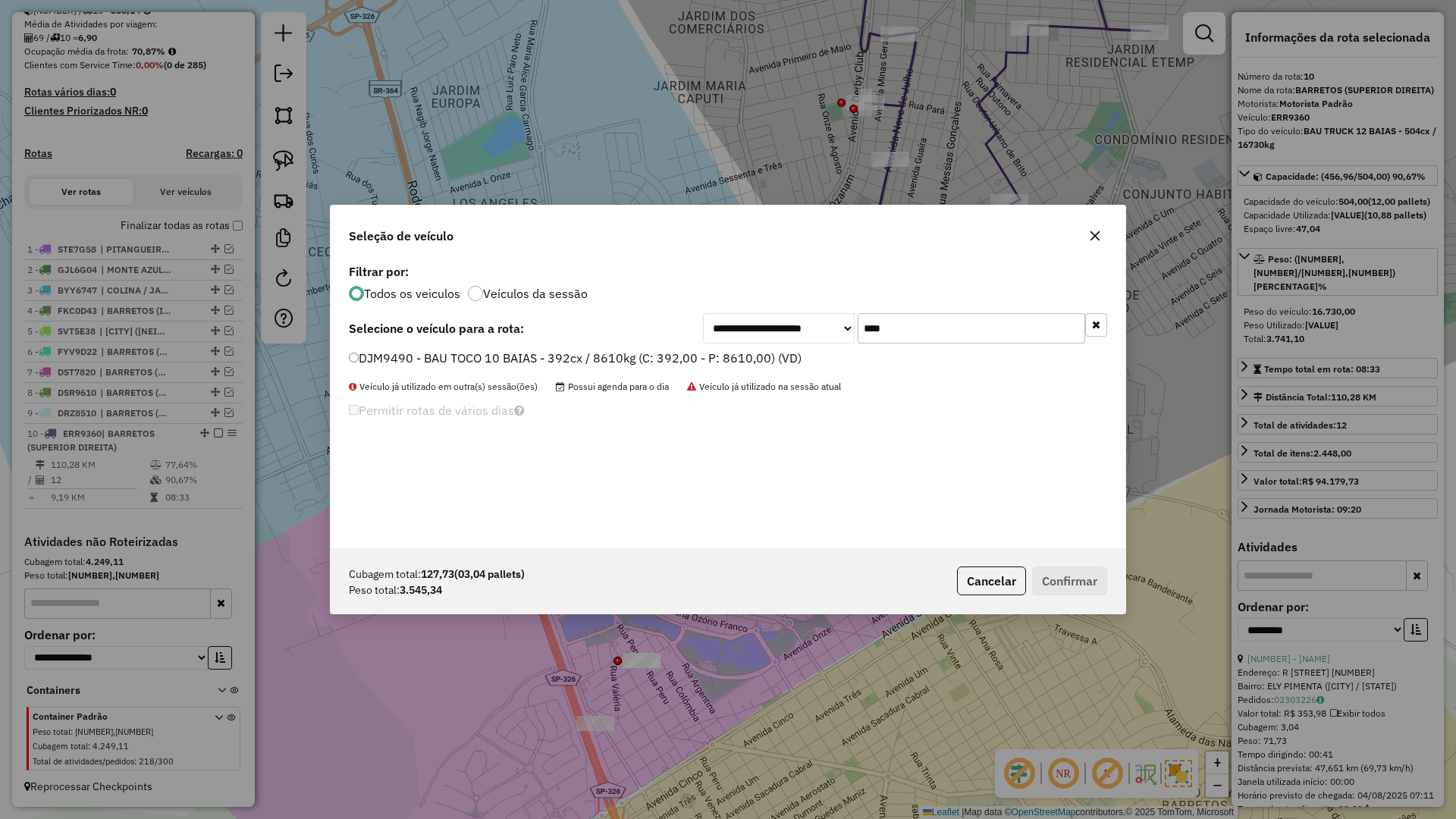 type on "****" 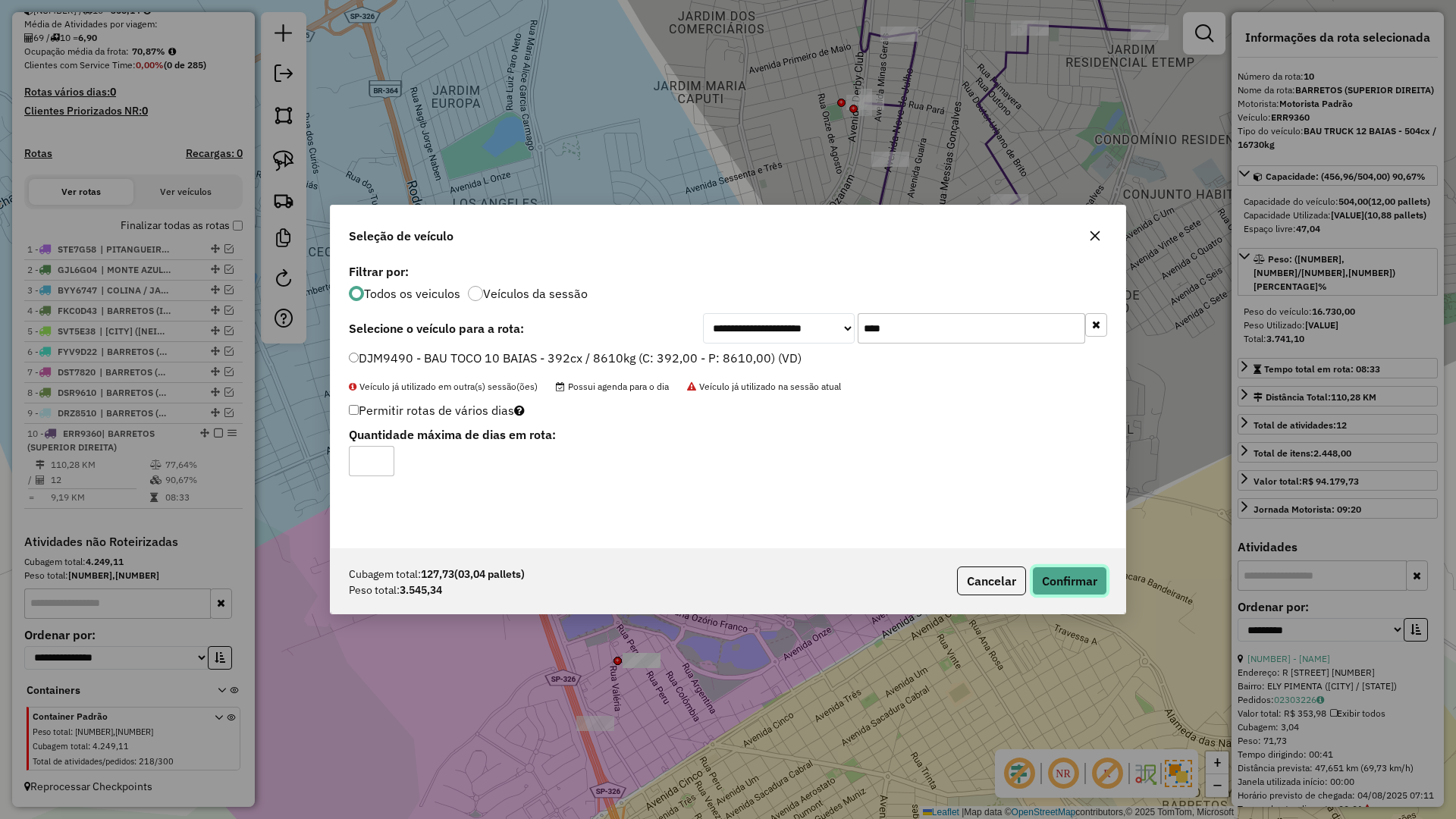 click on "Confirmar" 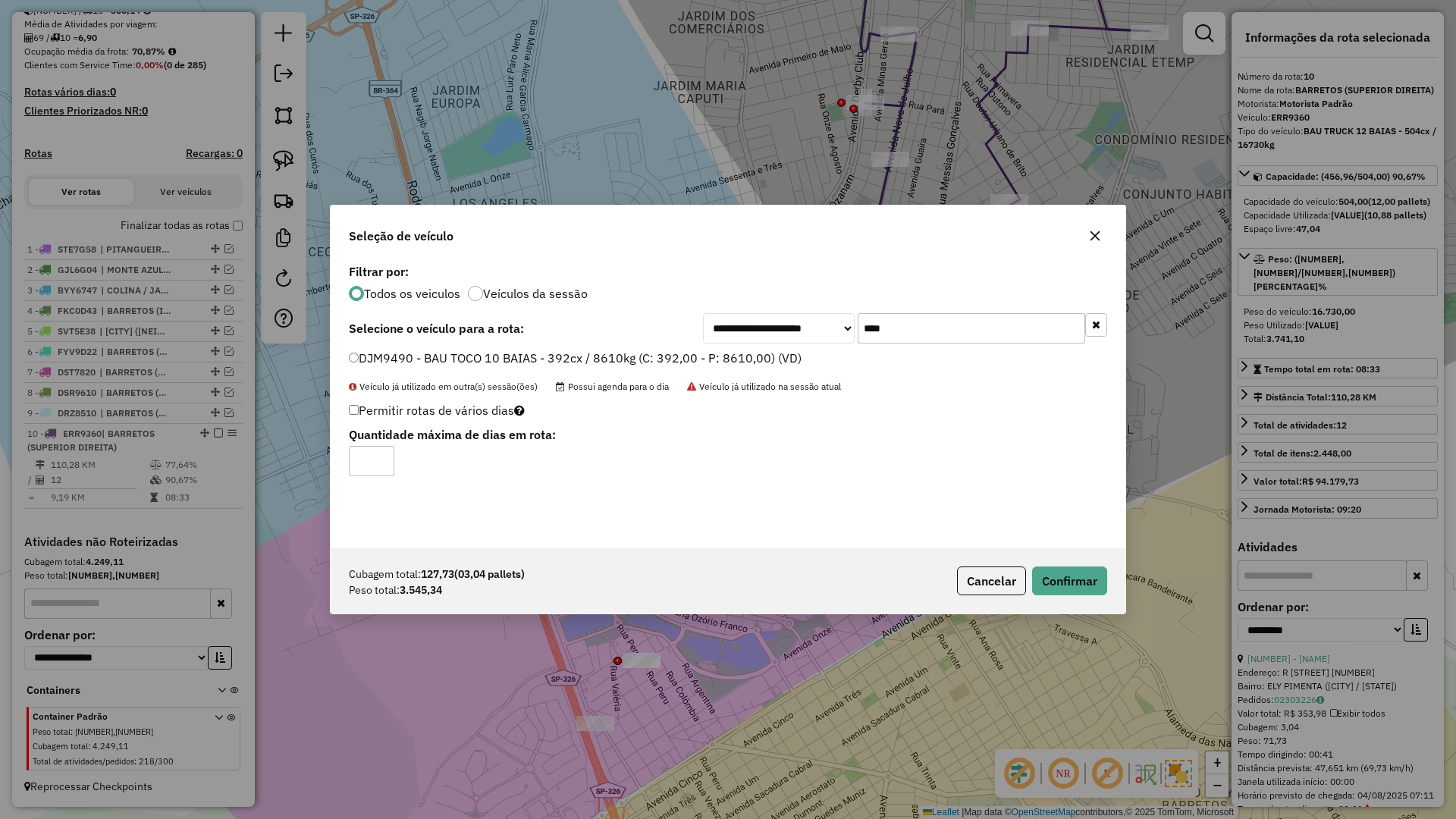 click on "Aguarde..." at bounding box center (0, 0) 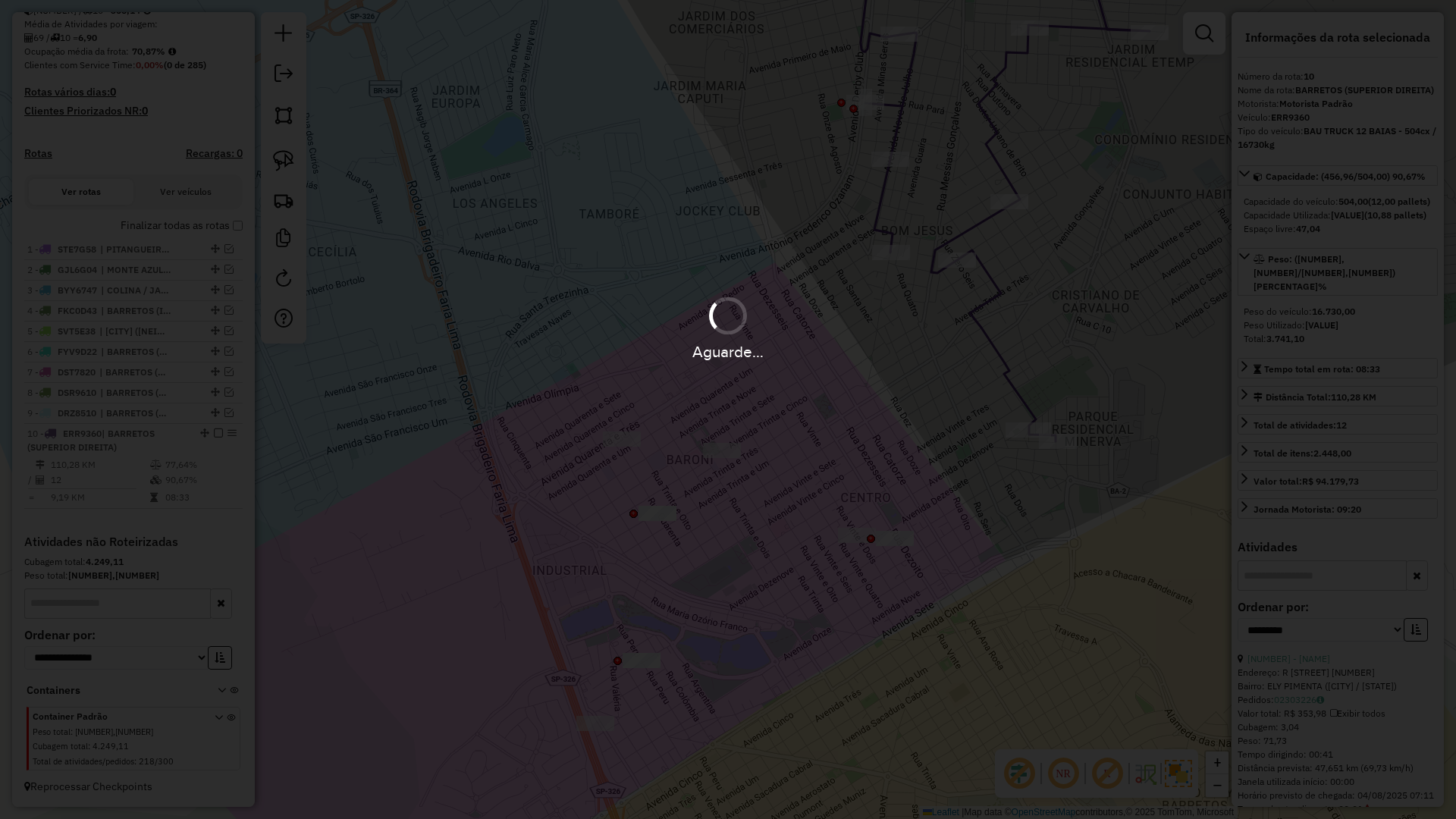 scroll, scrollTop: 453, scrollLeft: 0, axis: vertical 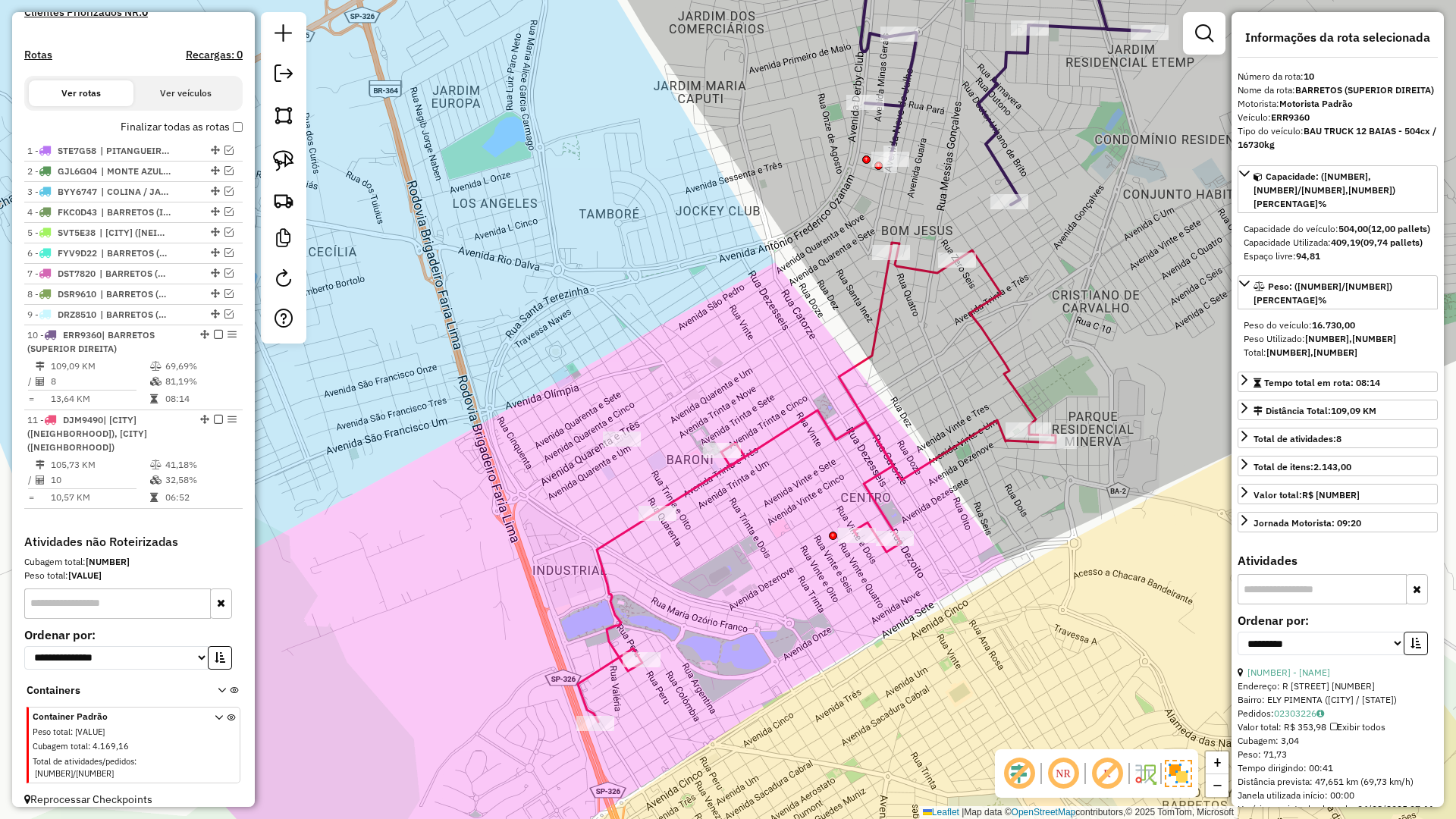 click 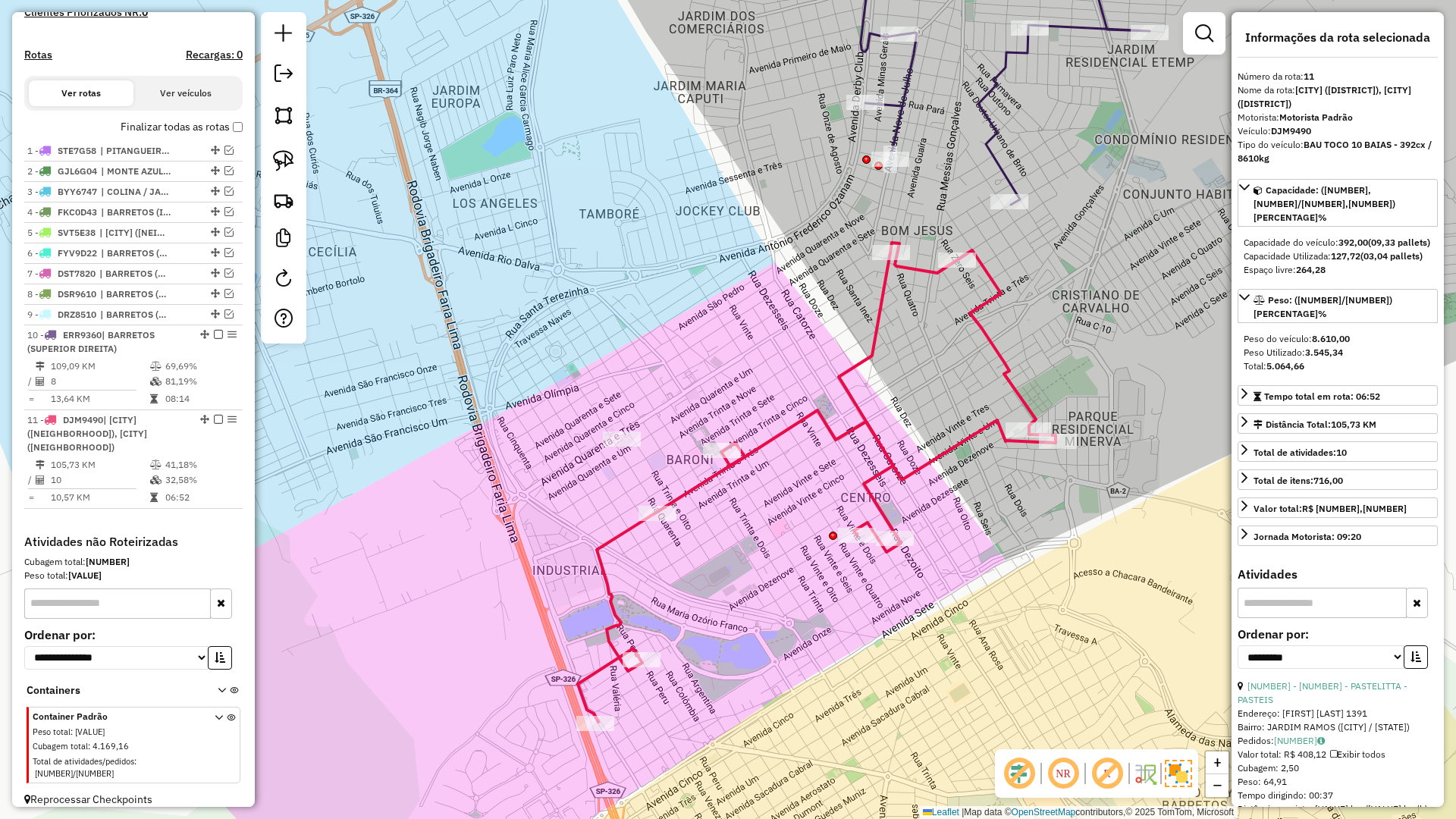 click 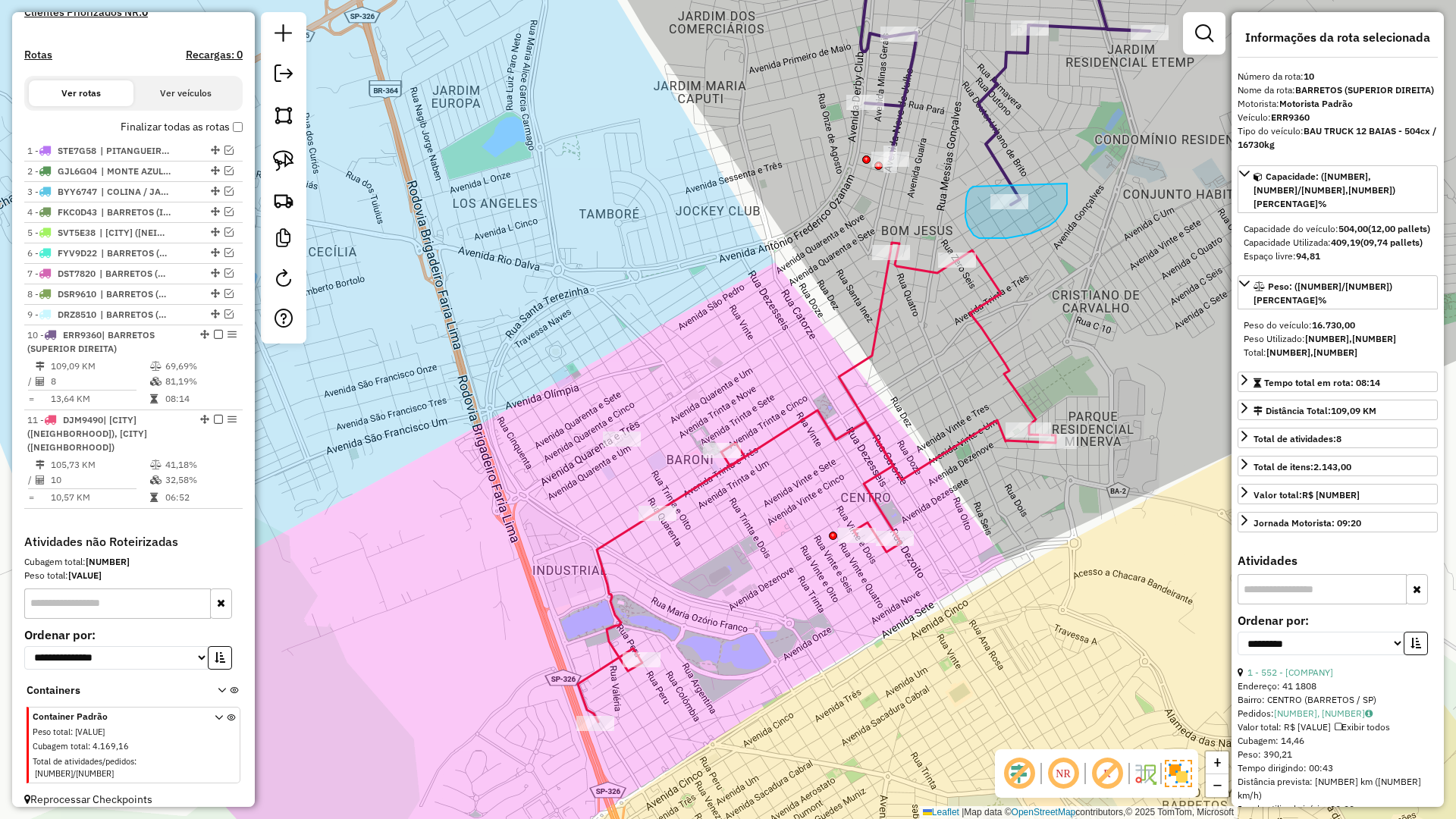 drag, startPoint x: 971, startPoint y: 187, endPoint x: 1057, endPoint y: 169, distance: 87.86353 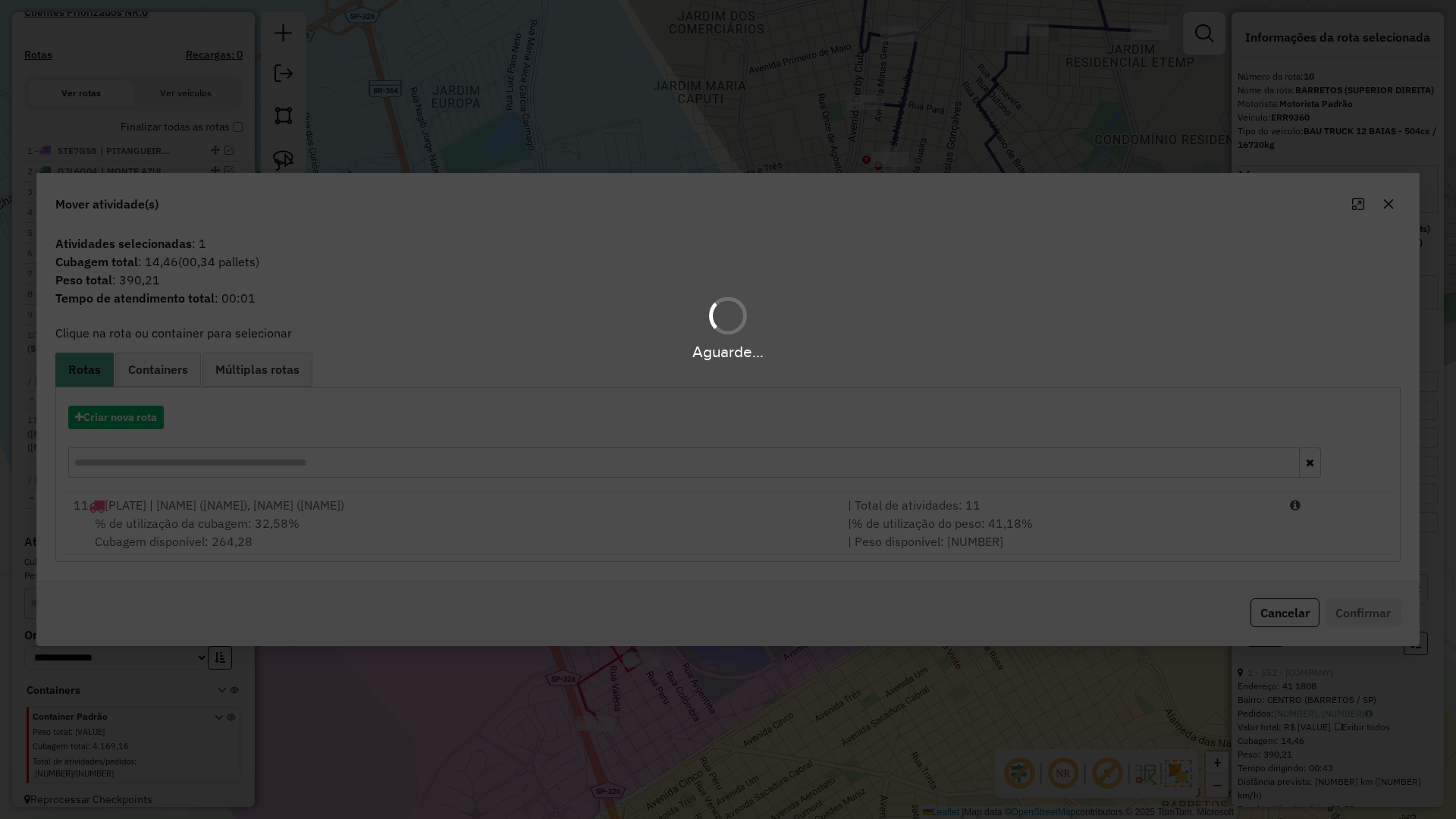 click on "Aguarde...  Pop-up bloqueado!  Seu navegador bloqueou automáticamente a abertura de uma nova janela.   Acesse as configurações e adicione o endereço do sistema a lista de permissão.   Fechar  Informações da Sessão 974262 - 04/08/2025     Criação: 02/08/2025 13:03   Depósito:  Bevale  Total de rotas:  11  Distância Total:  1.096,13 km  Tempo total:  78:32  Valor total:  R$ 1.453.789,94  - Total roteirizado:  R$ 748.258,38  - Total não roteirizado:  R$ 705.531,56  Total de Atividades Roteirizadas:  75  Total de Pedidos Roteirizados:  123  Peso total roteirizado:  99.217,07  Cubagem total roteirizado:  3.661,32  Total de Atividades não Roteirizadas:  212  Total de Pedidos não Roteirizados:  288 Total de caixas por viagem:  3.661,32 /   11 =  332,85 Média de Atividades por viagem:  75 /   11 =  6,82 Ocupação média da frota:  67,31%  Clientes com Service Time:  0,00%   (0 de 285)   Rotas vários dias:  0  Clientes Priorizados NR:  0 Rotas  Recargas: 0   Ver rotas   Ver veículos   1 -      / =" at bounding box center [728, 410] 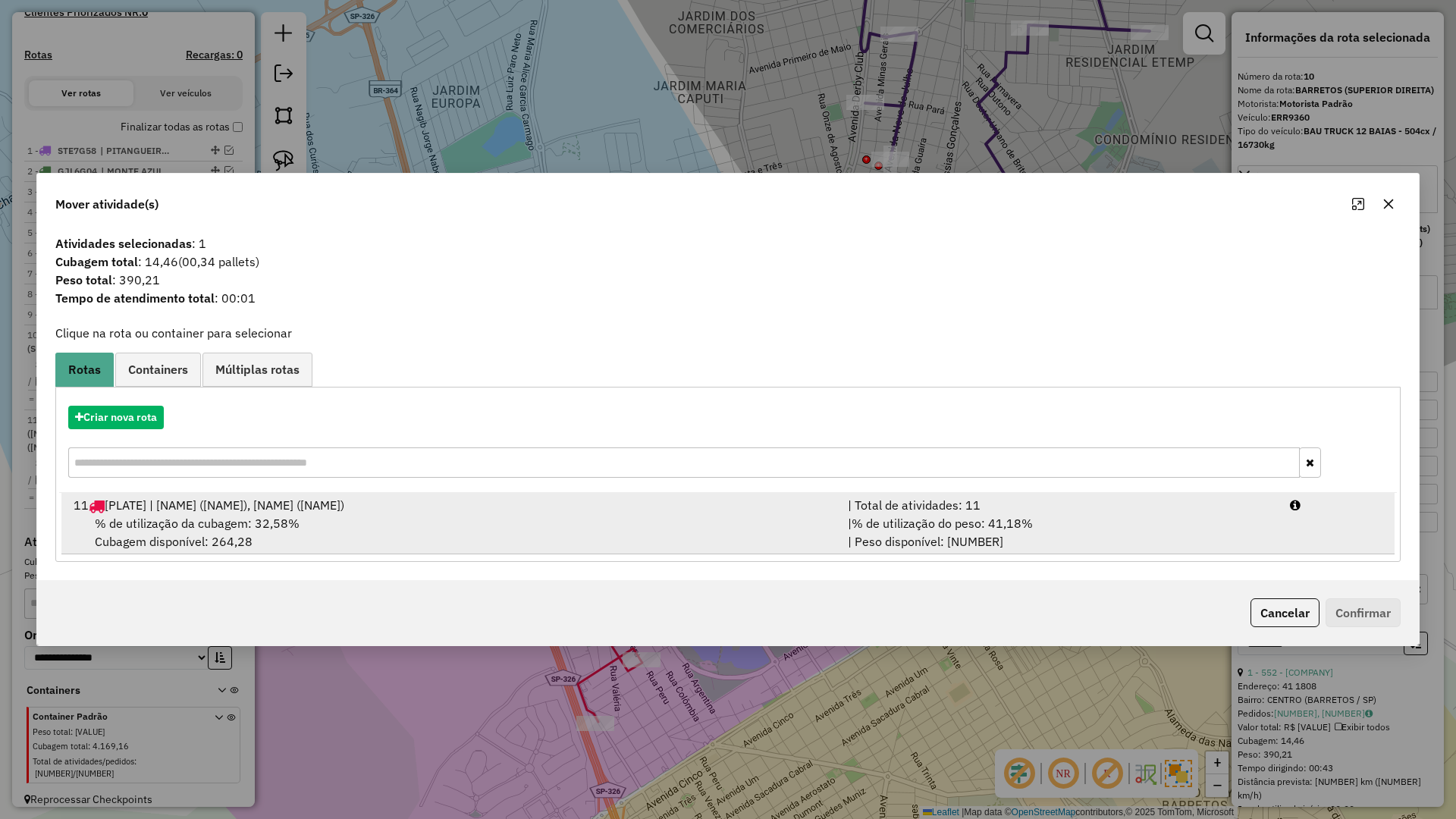 drag, startPoint x: 1000, startPoint y: 530, endPoint x: 1028, endPoint y: 532, distance: 28.071338 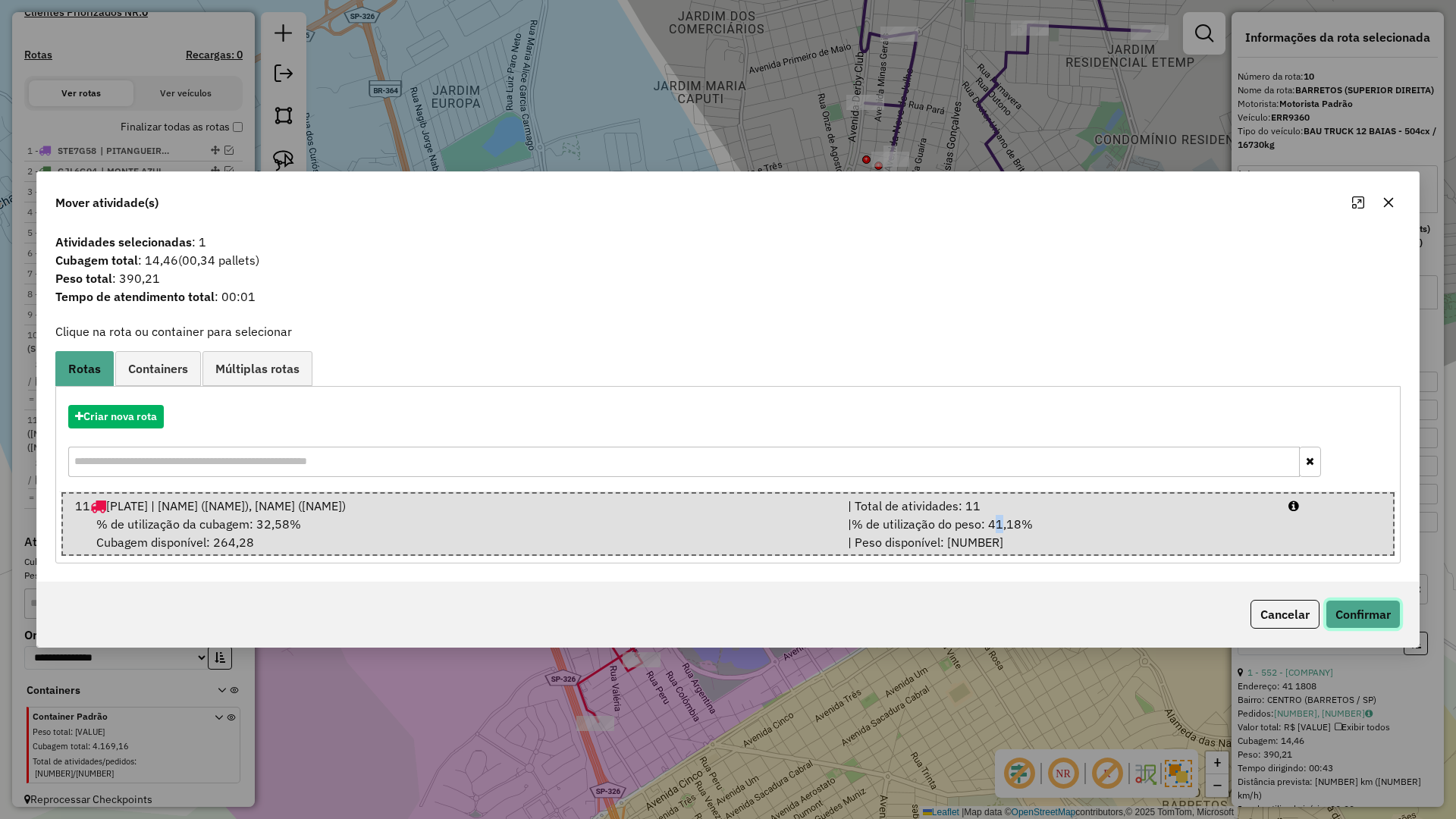 click on "Confirmar" 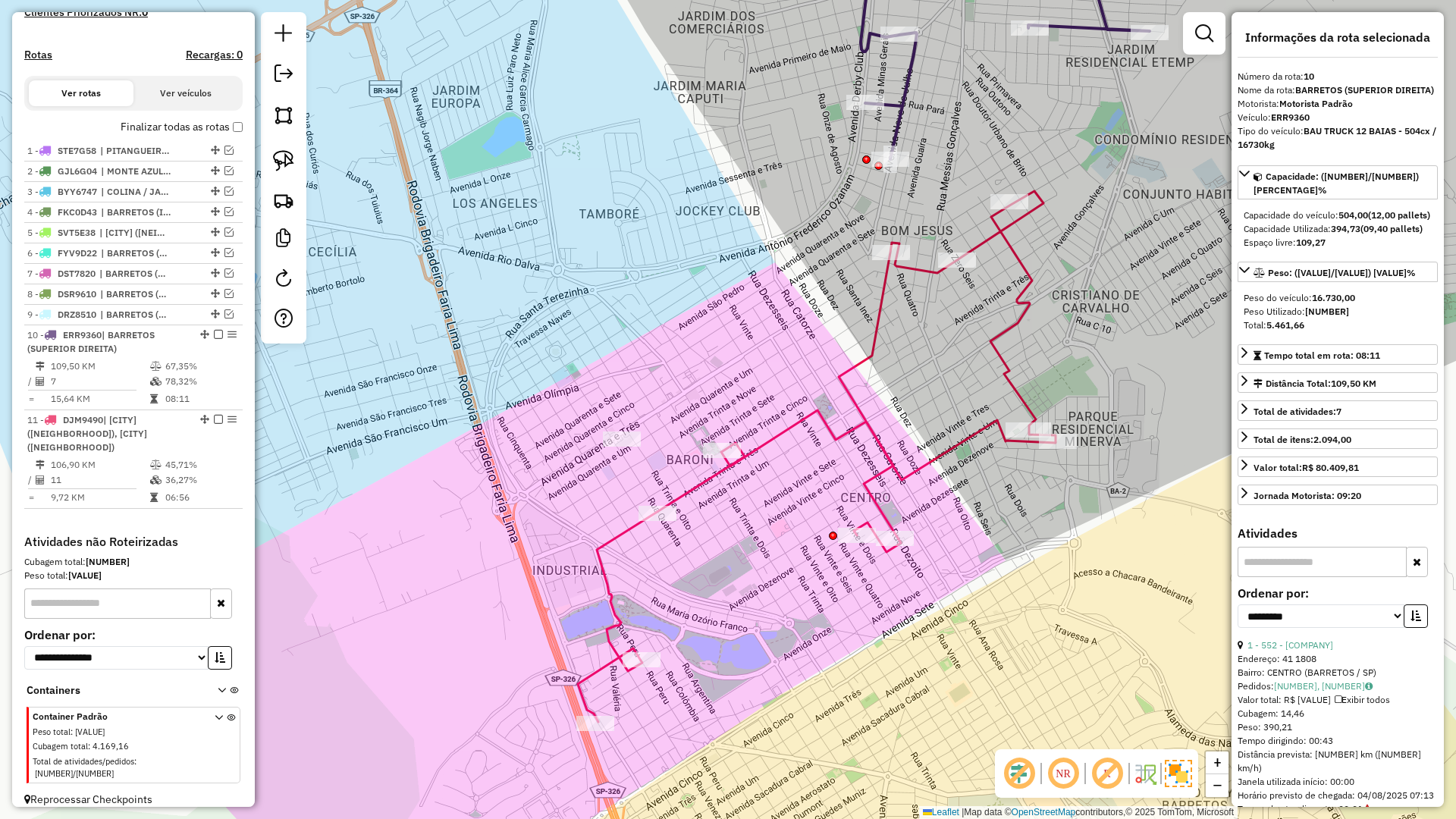 click 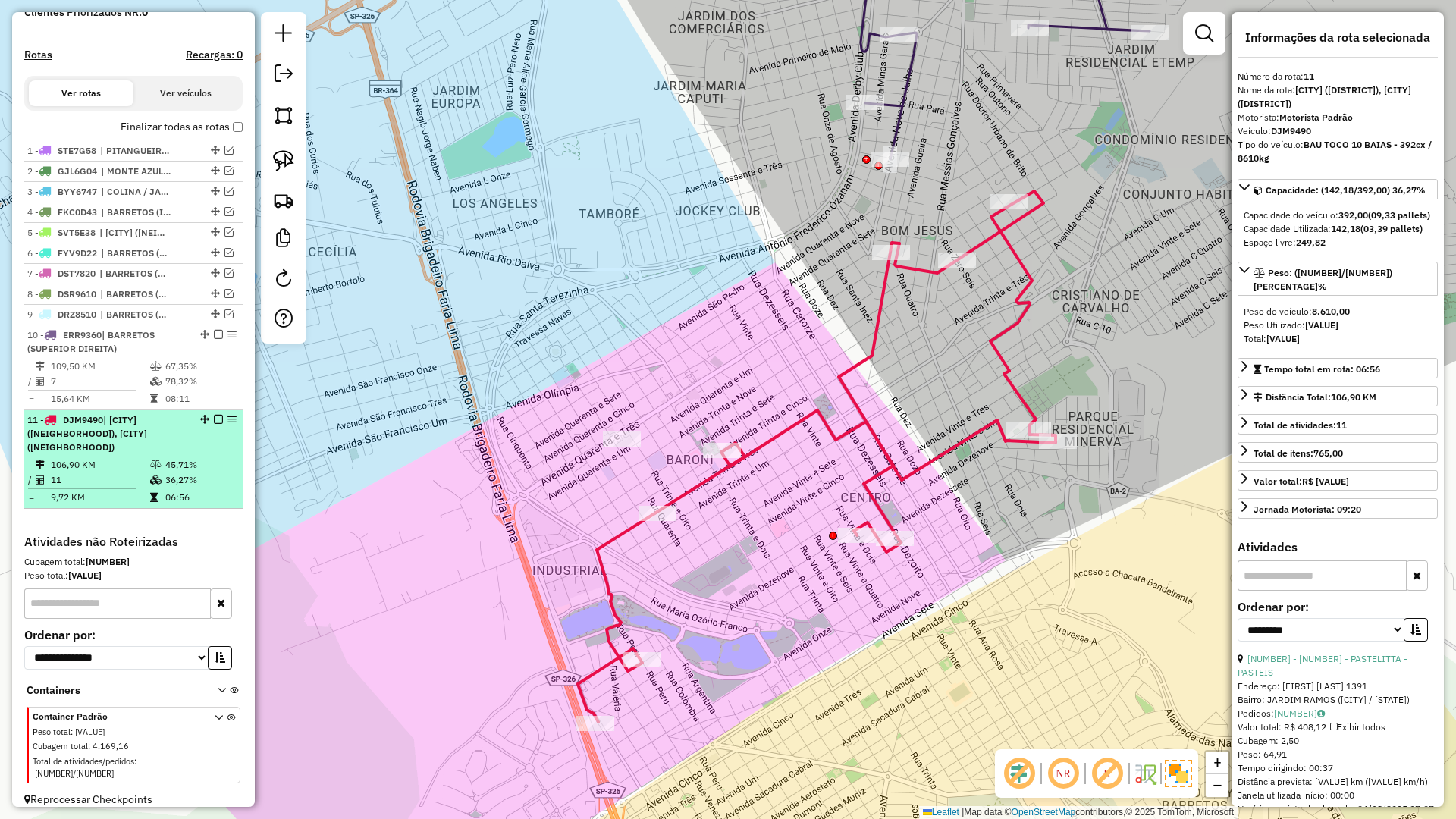 click at bounding box center [214, 419] 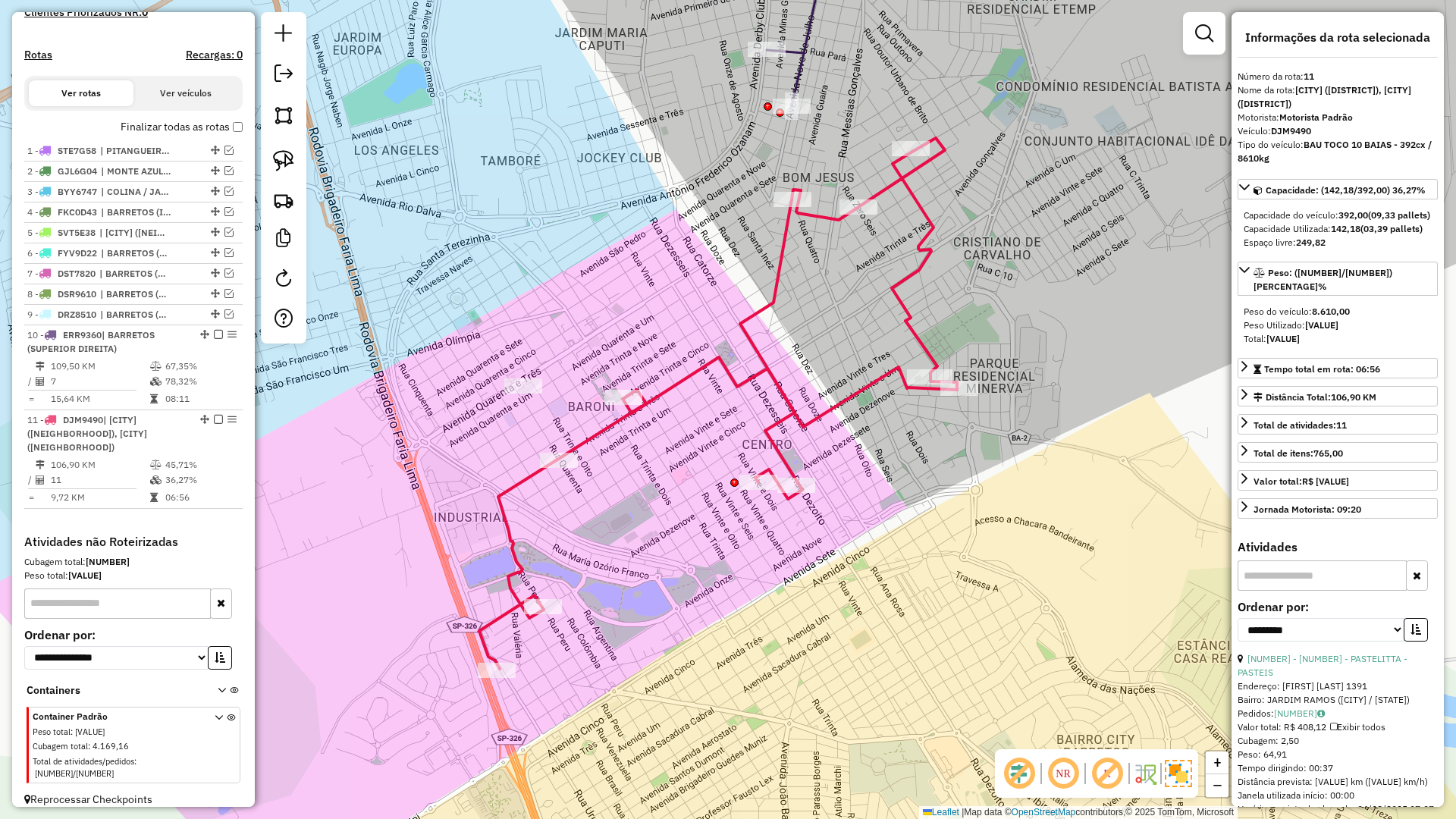 drag, startPoint x: 211, startPoint y: 421, endPoint x: 244, endPoint y: 418, distance: 33.136083 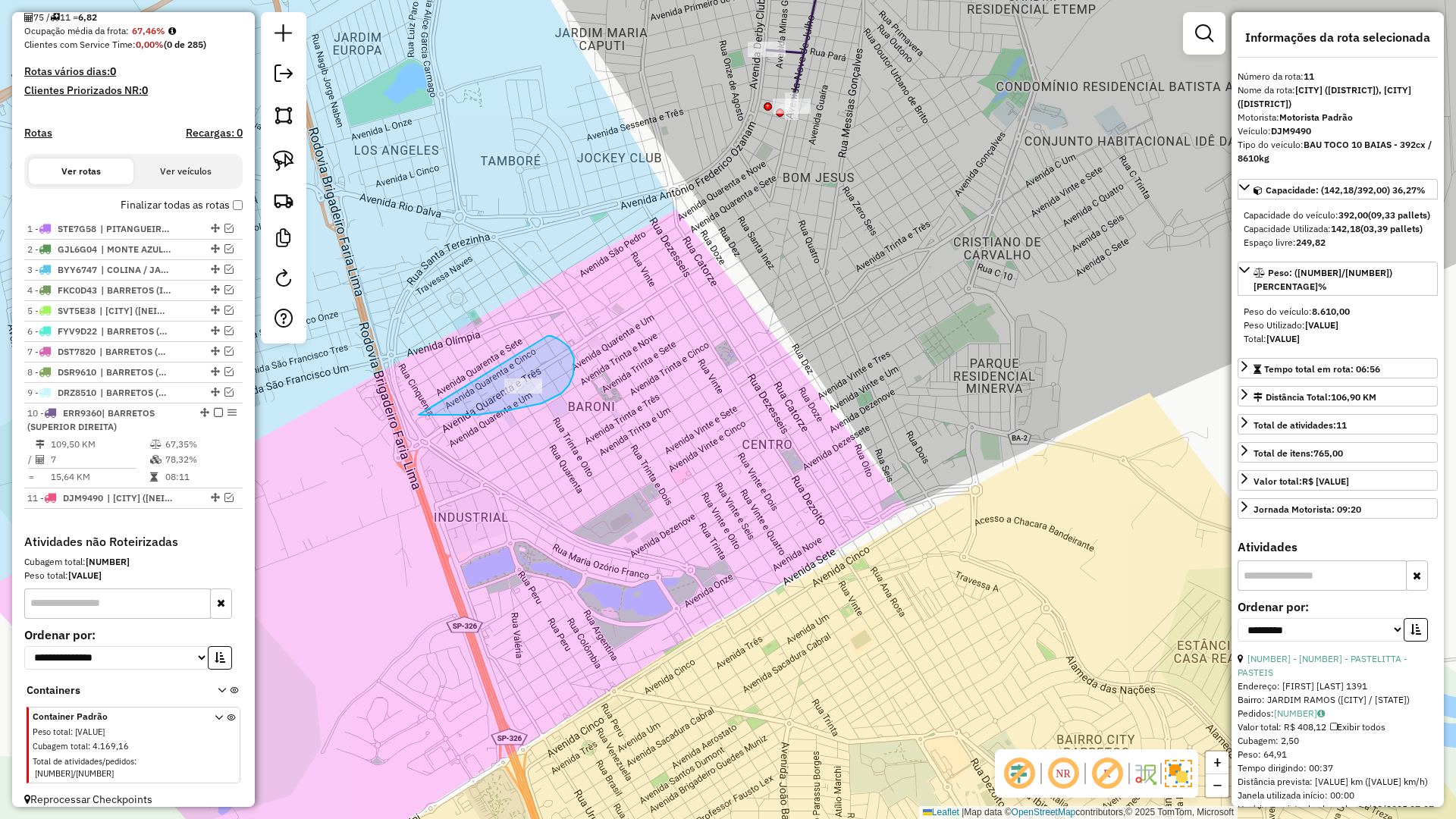 drag, startPoint x: 508, startPoint y: 410, endPoint x: 494, endPoint y: 336, distance: 75.31268 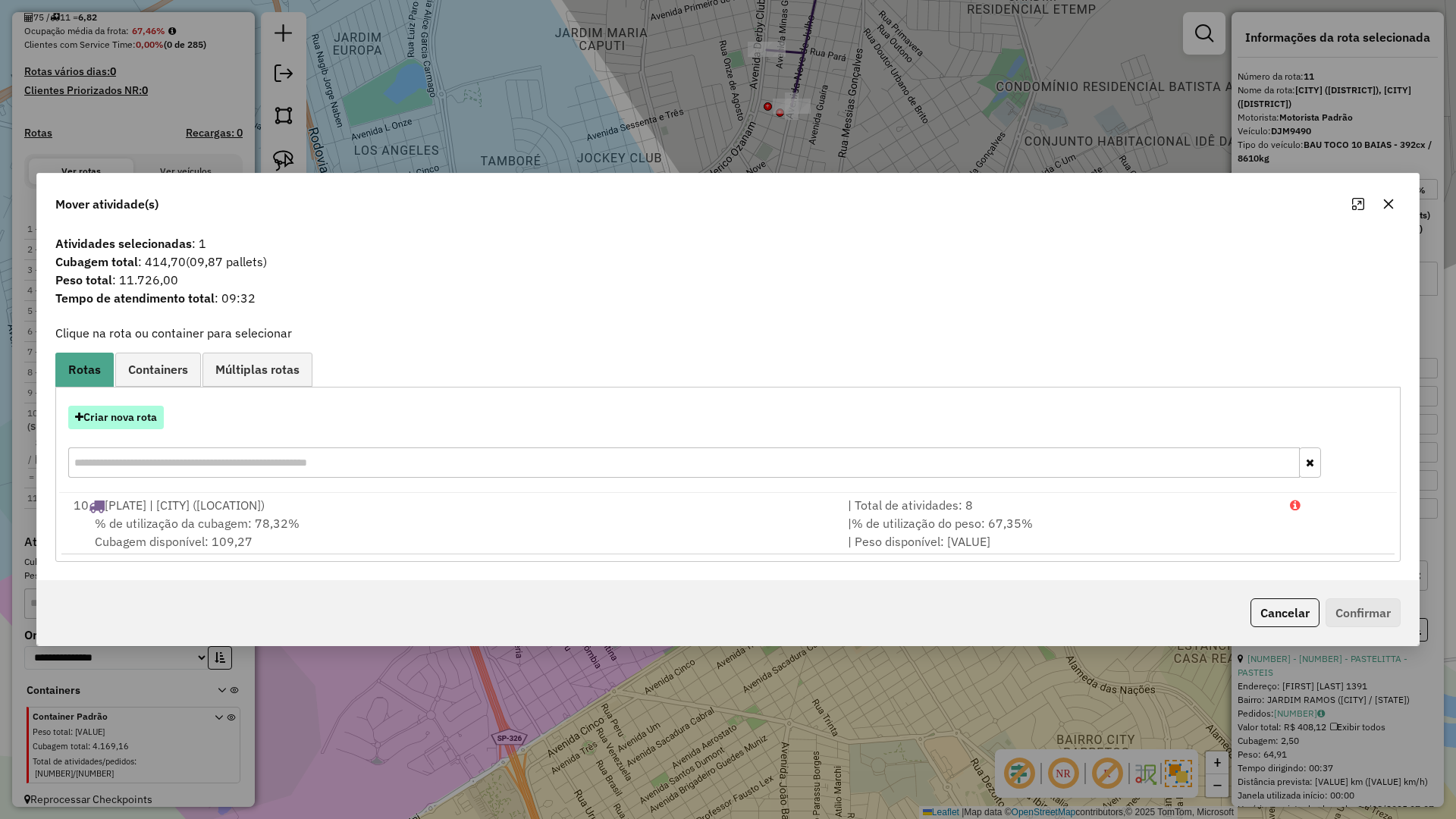 click on "Criar nova rota" at bounding box center (116, 417) 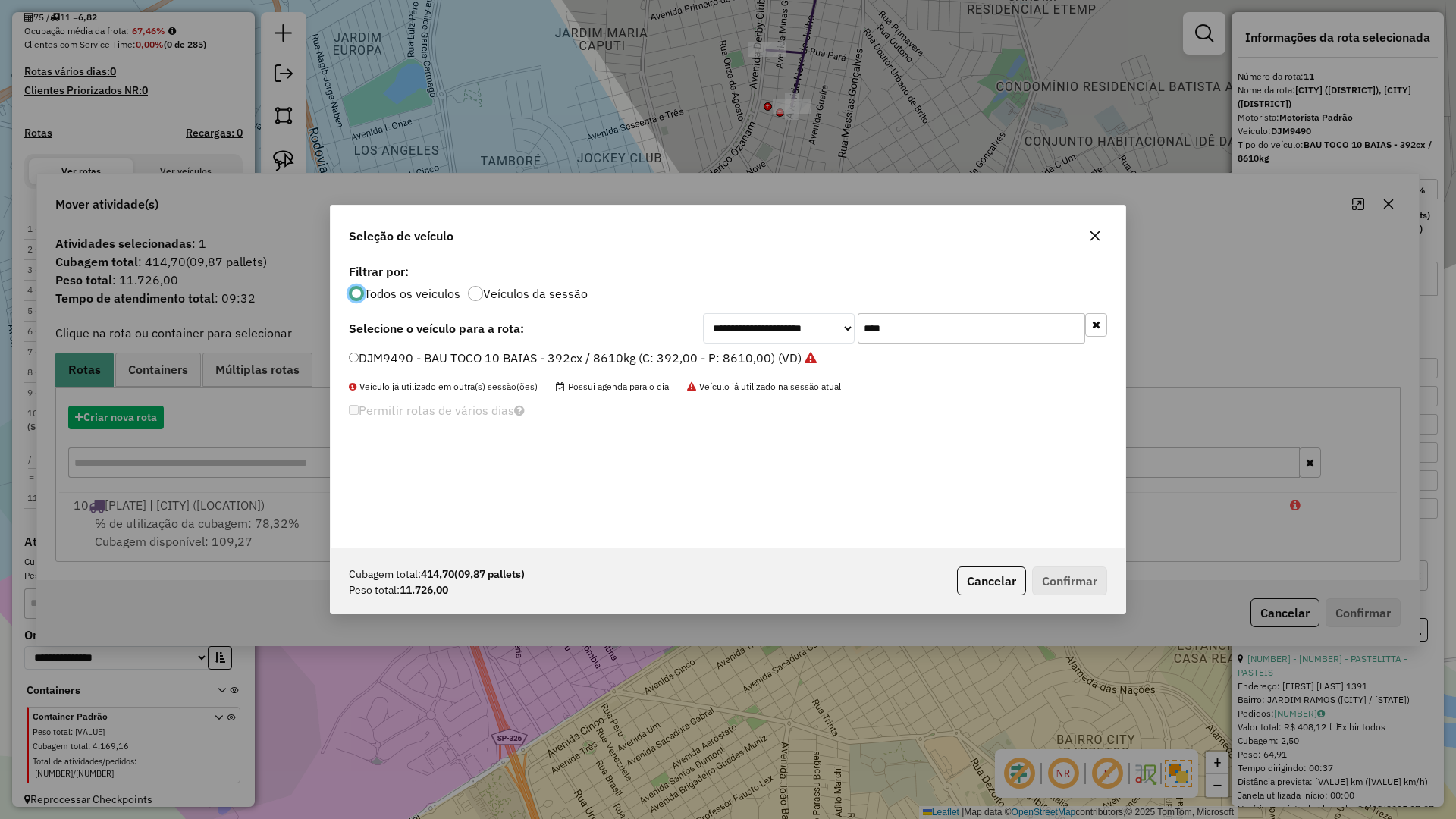scroll, scrollTop: 8, scrollLeft: 5, axis: both 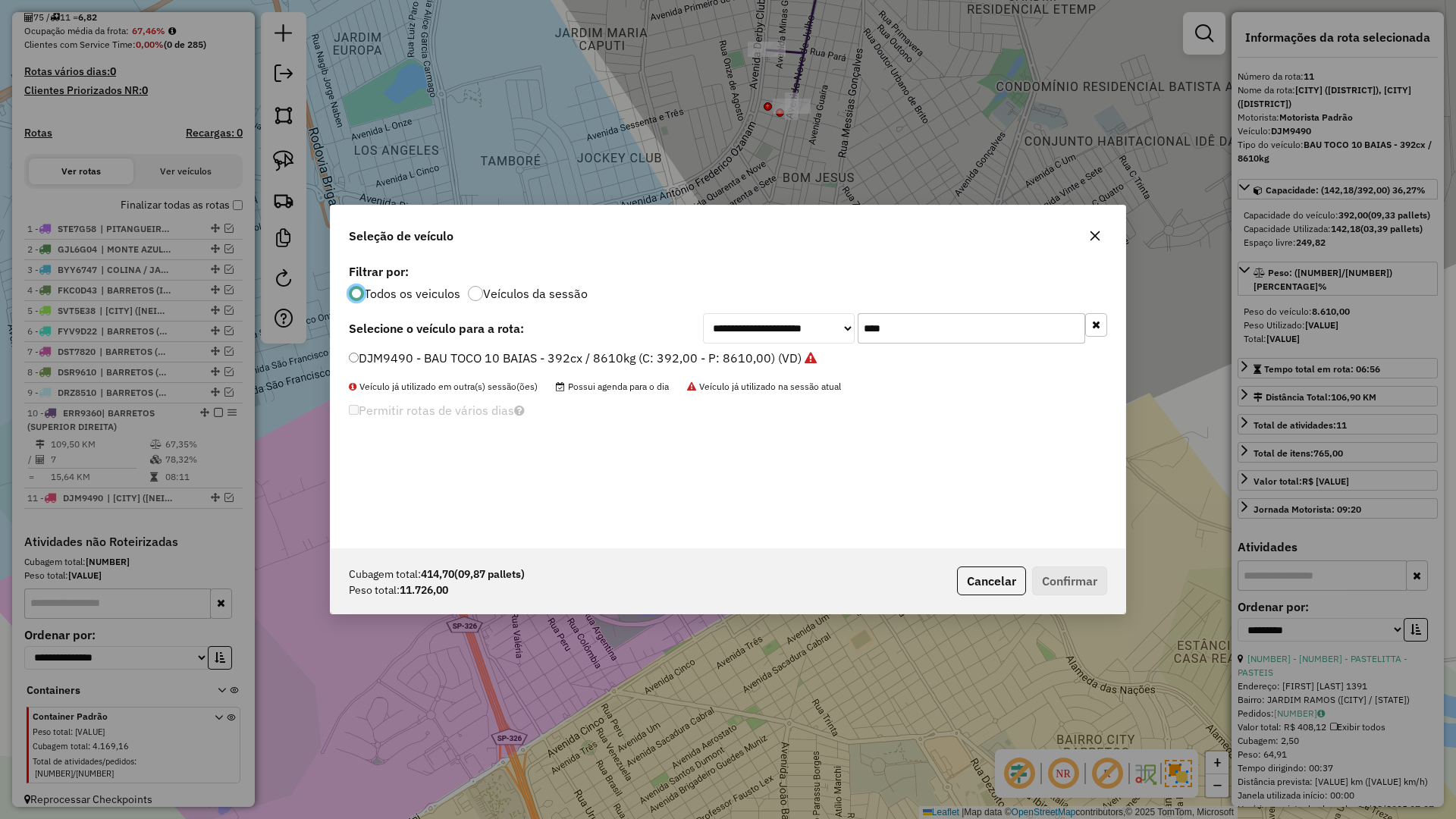 click on "****" 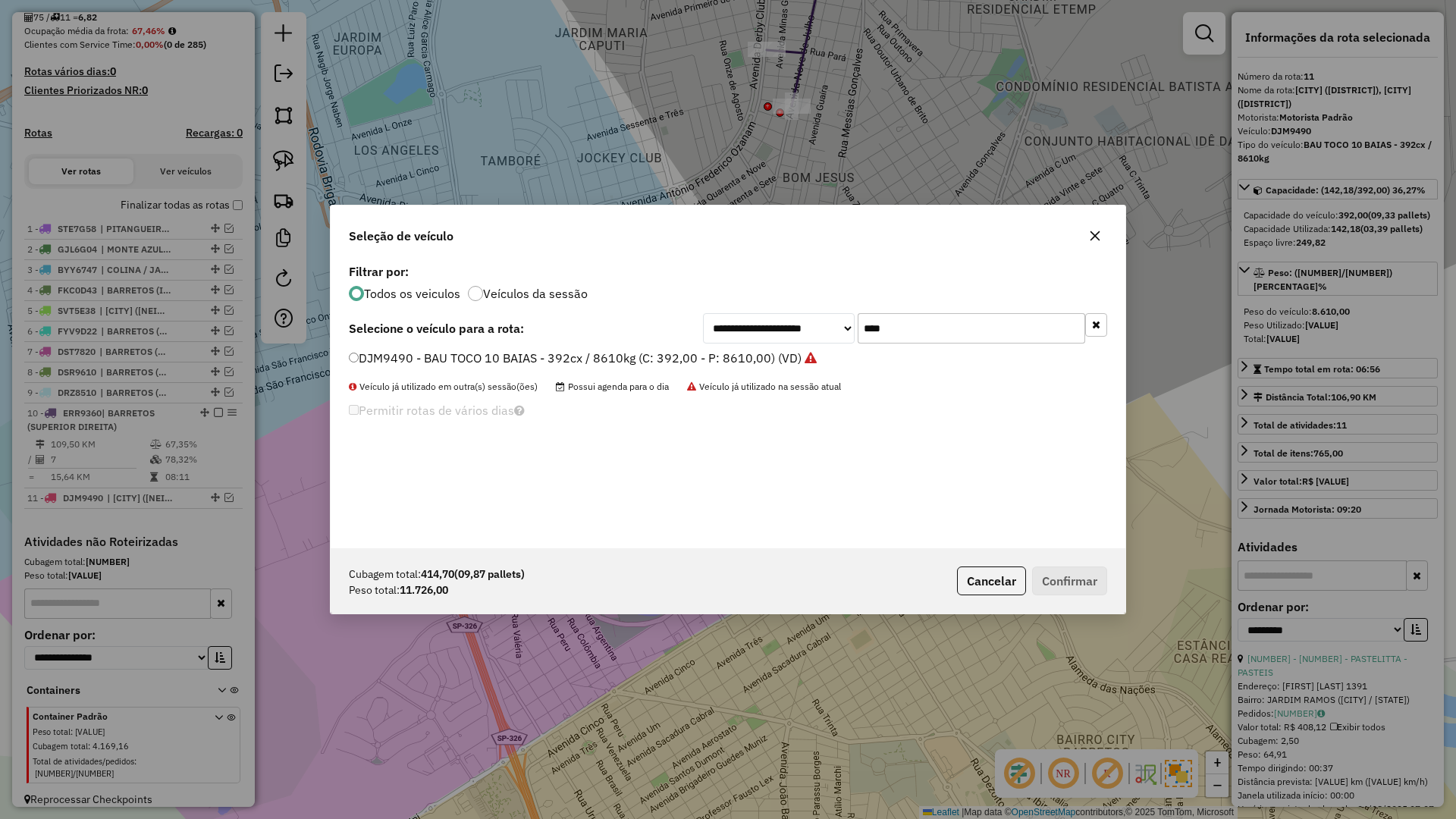 click on "****" 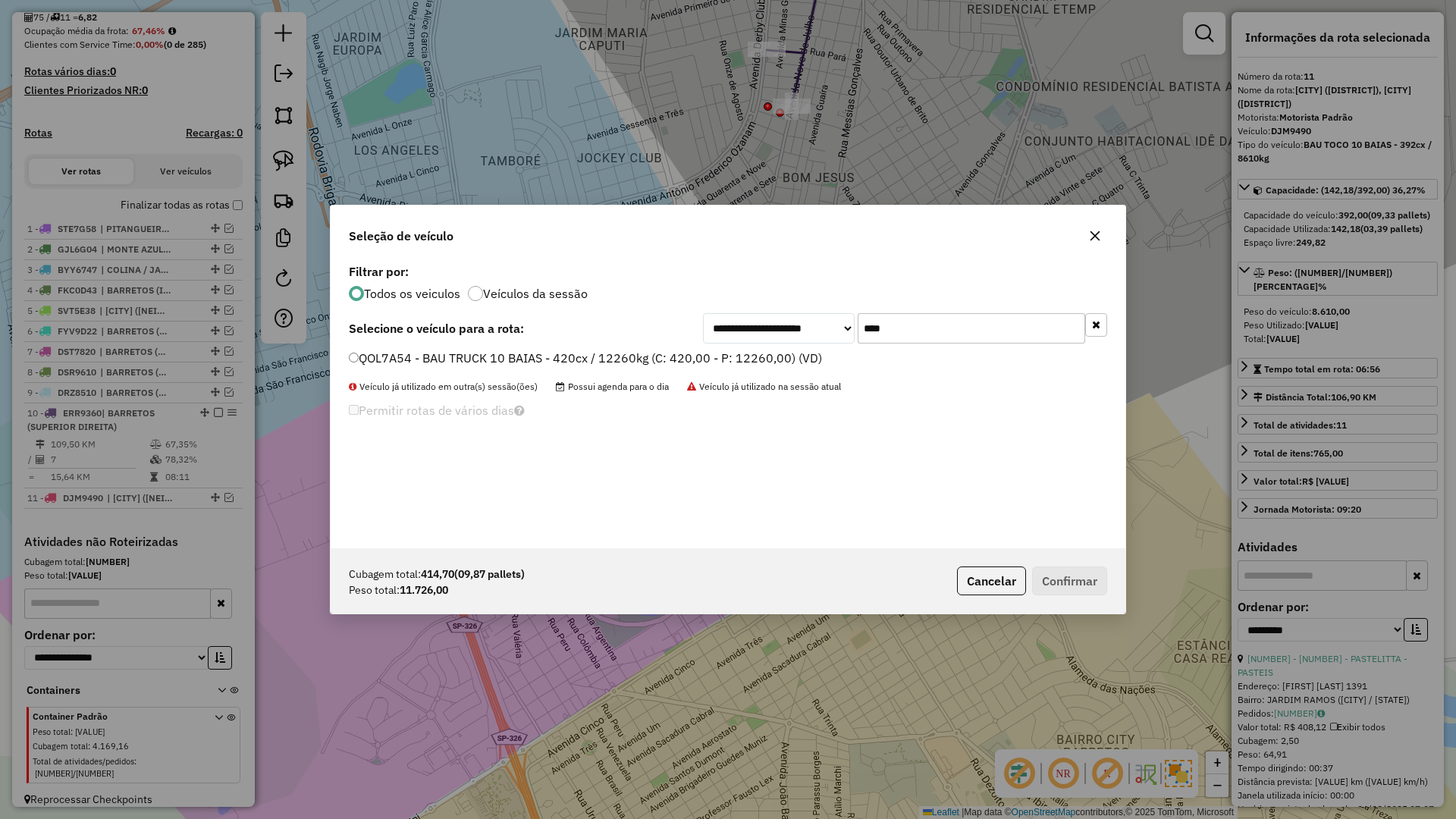 type on "****" 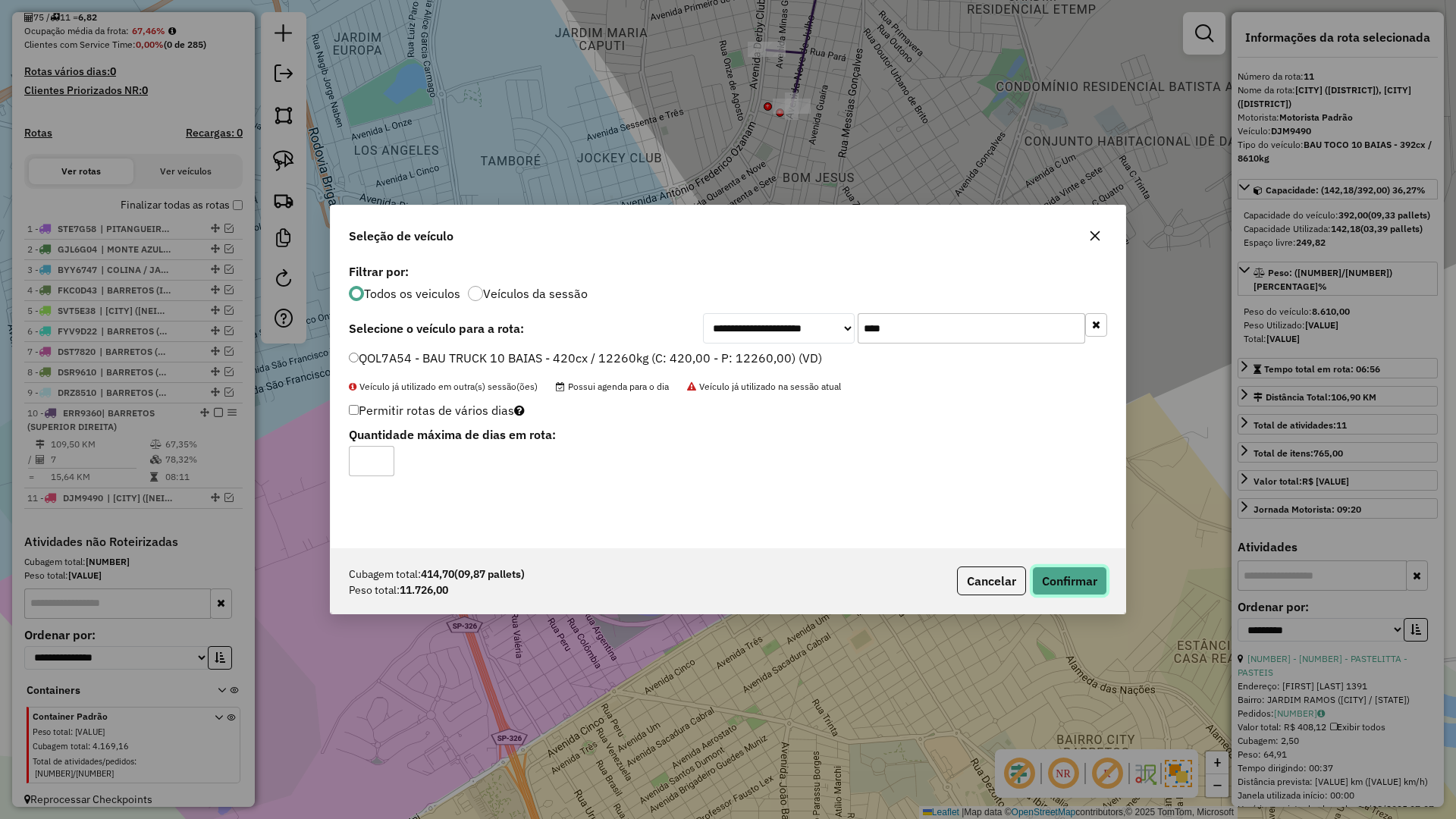 click on "Confirmar" 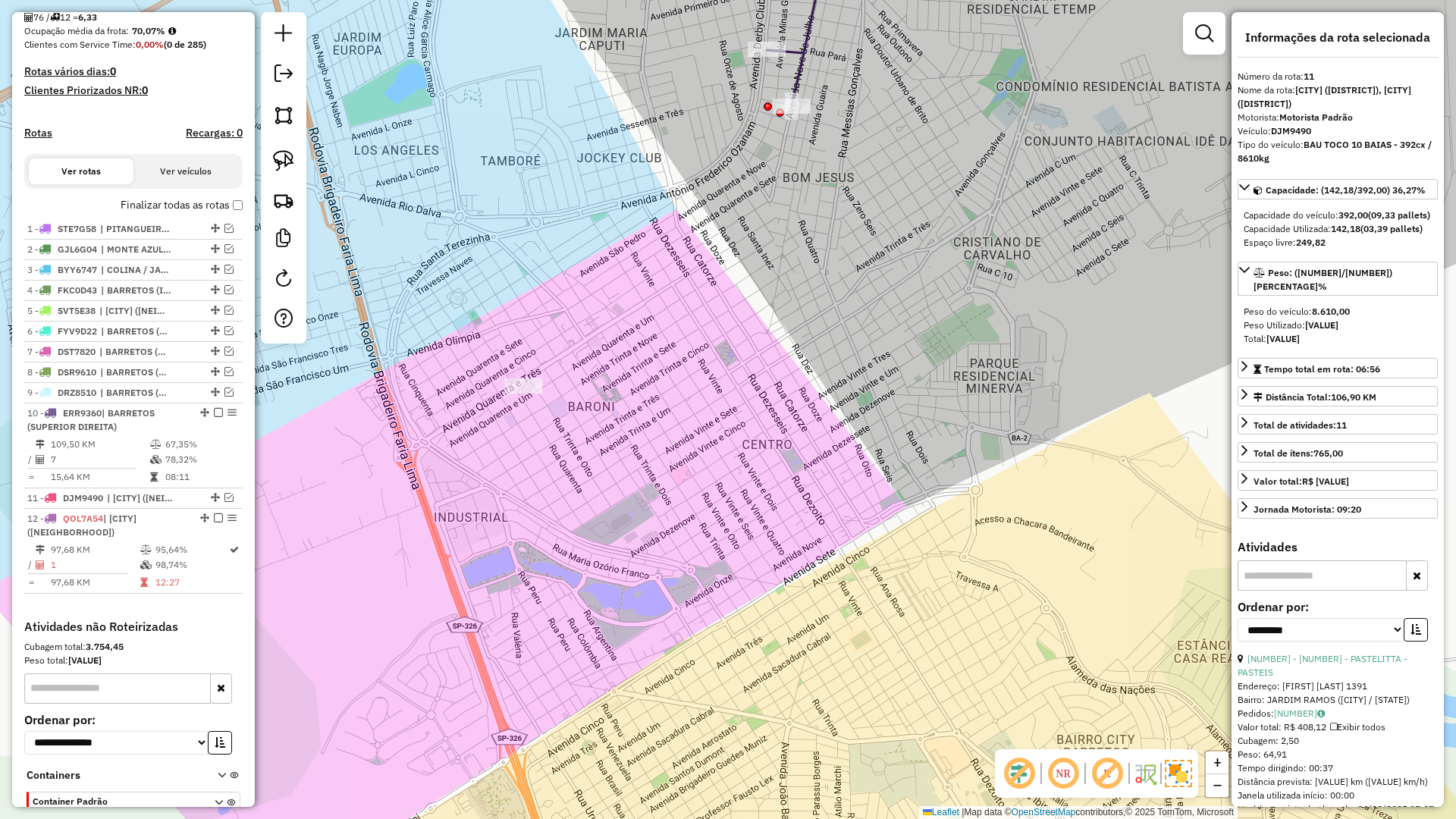 scroll, scrollTop: 460, scrollLeft: 0, axis: vertical 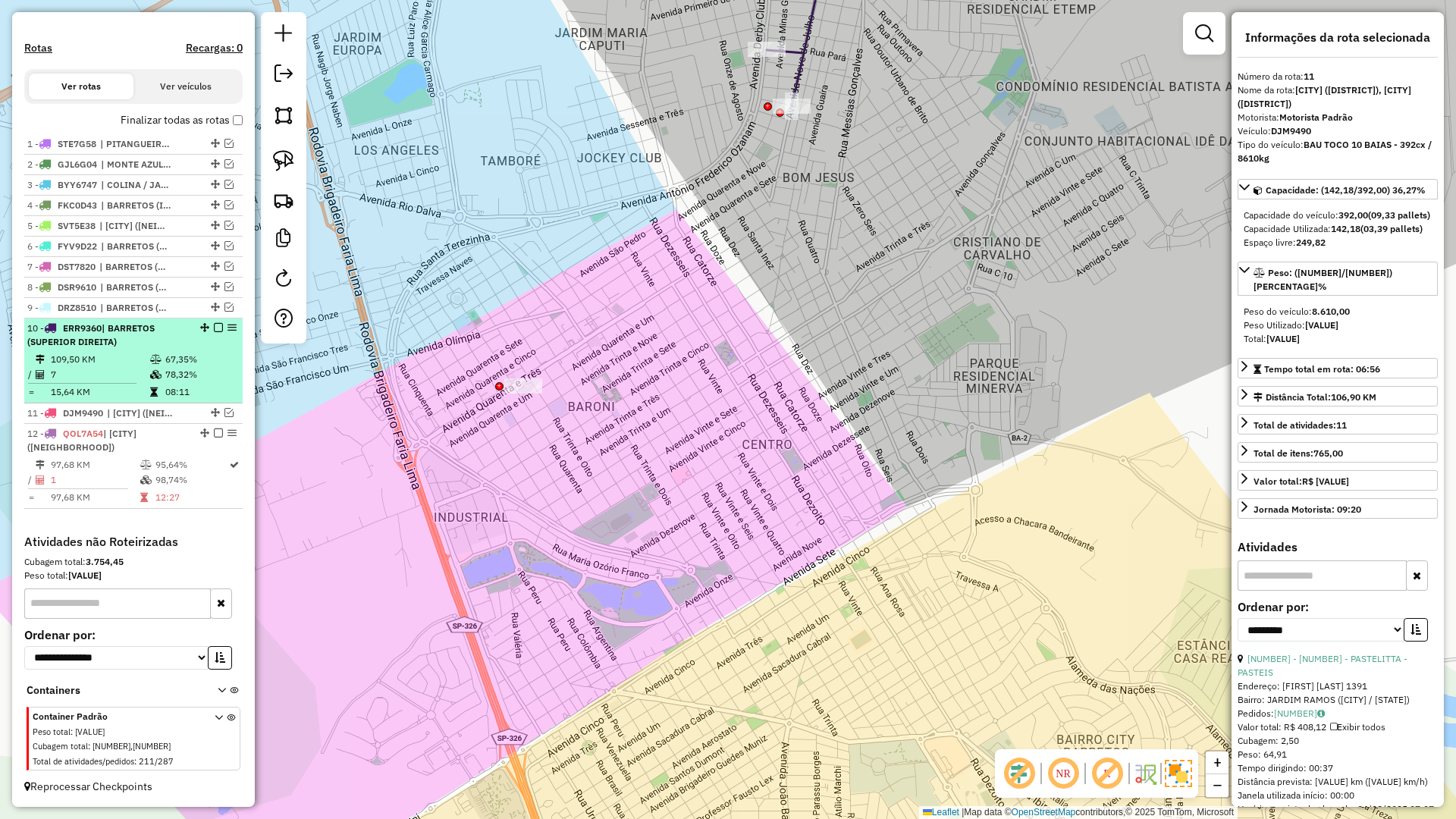 click at bounding box center (218, 328) 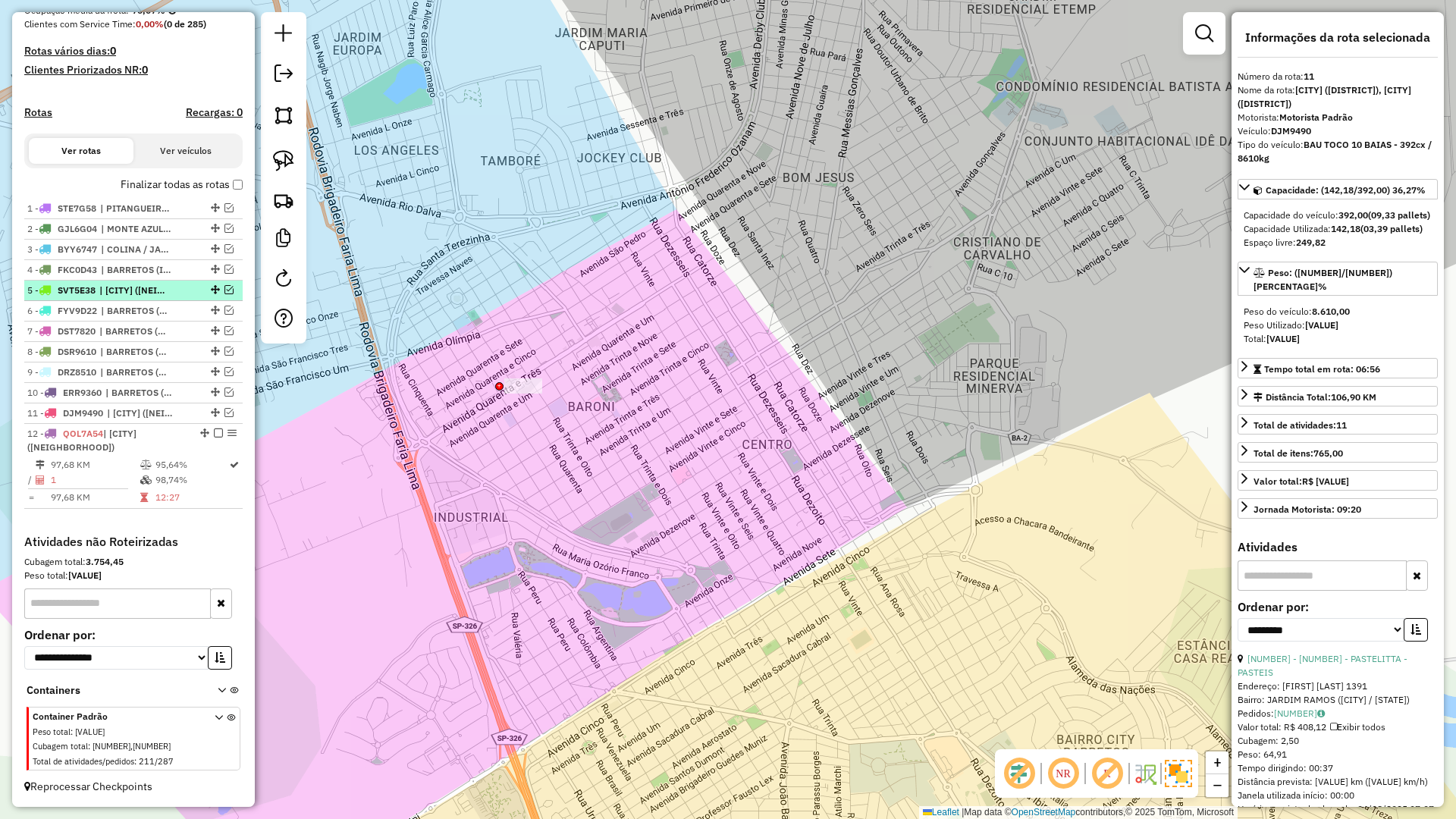 click on "| BARRETOS (SUPERIOR ESQUERDA)" at bounding box center [134, 290] 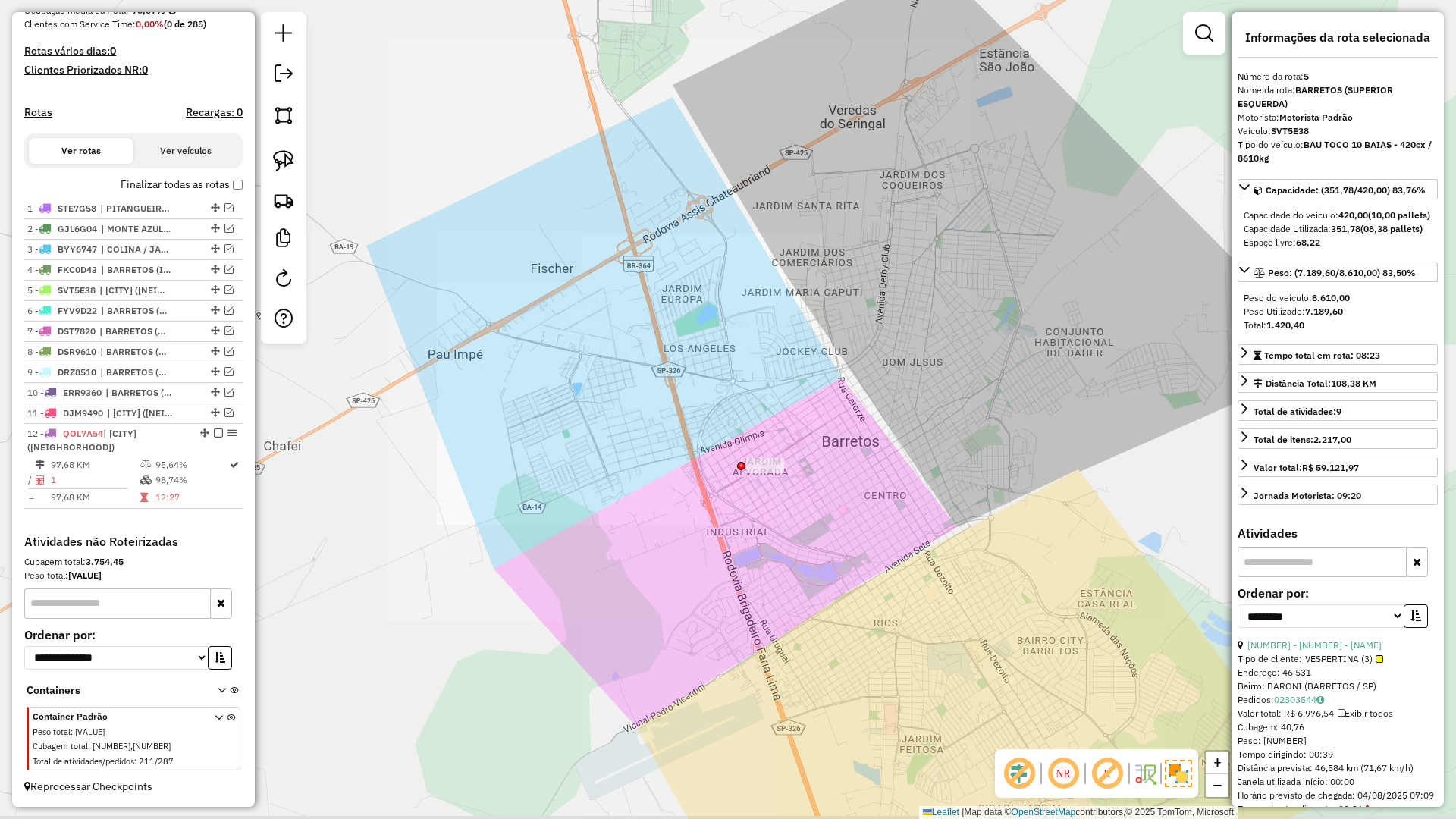 drag, startPoint x: 612, startPoint y: 494, endPoint x: 561, endPoint y: 484, distance: 51.97115 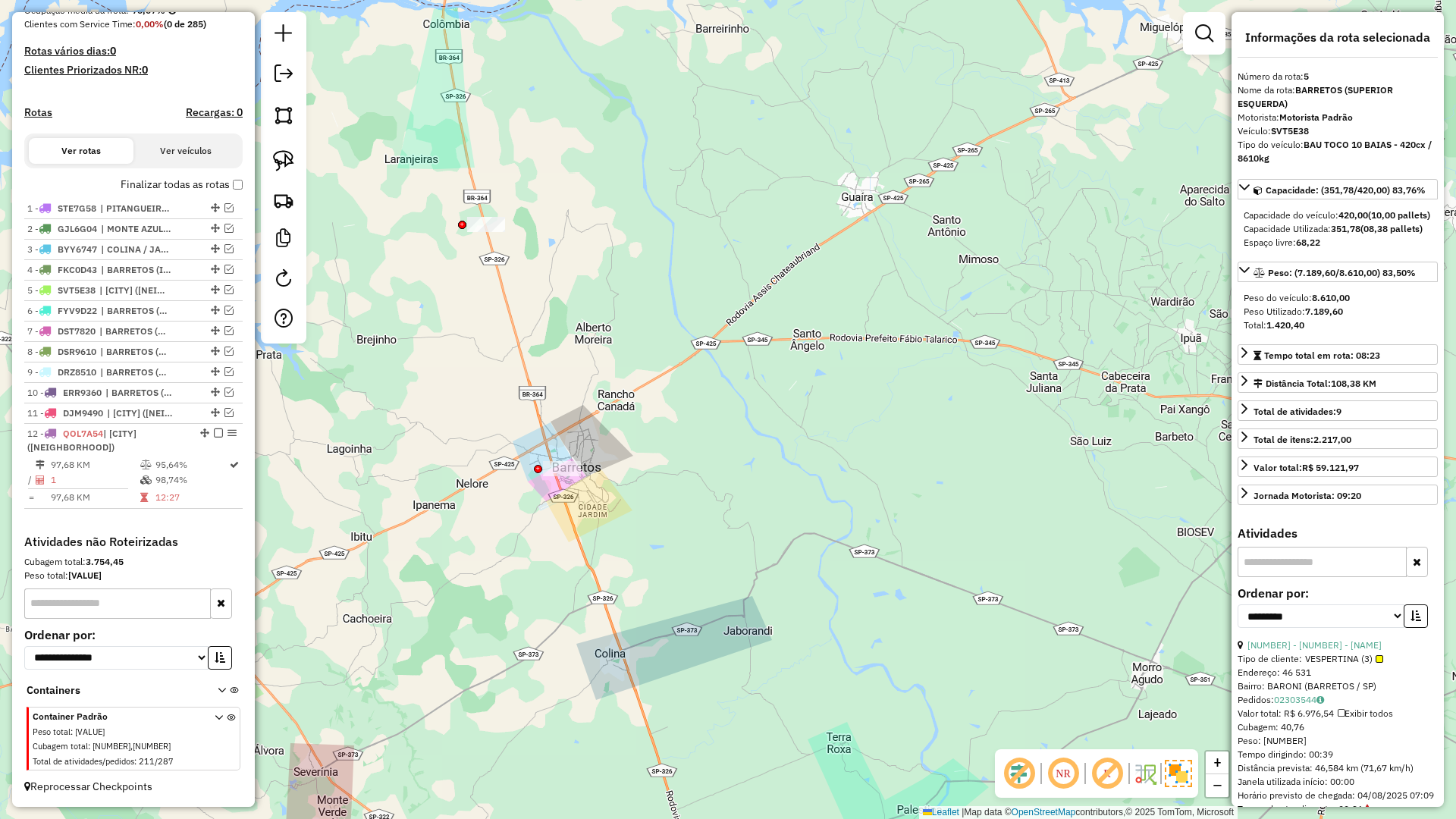 drag, startPoint x: 535, startPoint y: 541, endPoint x: 606, endPoint y: 556, distance: 72.56721 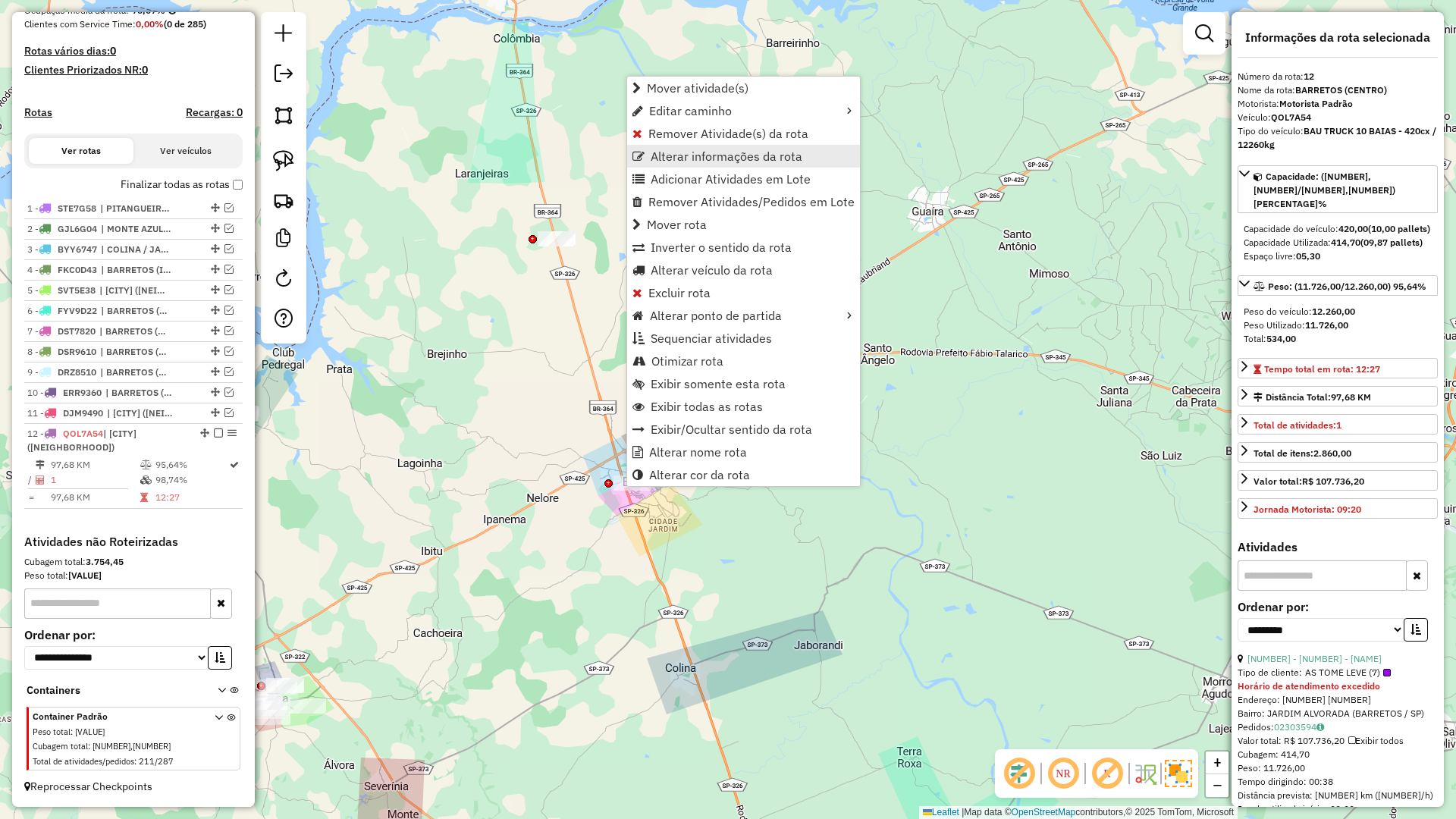 click on "Alterar informações da rota" at bounding box center [726, 156] 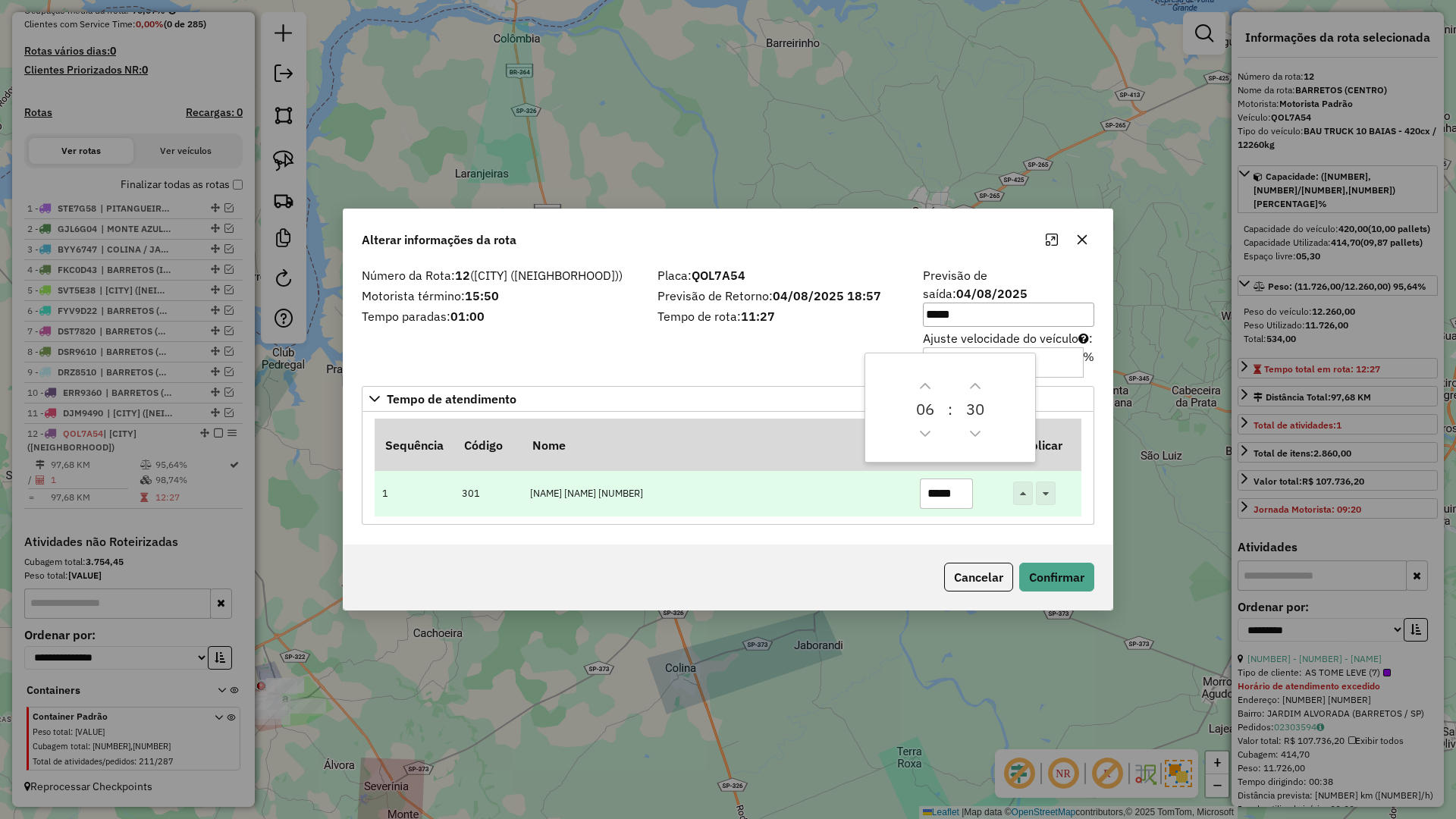 drag, startPoint x: 965, startPoint y: 484, endPoint x: 830, endPoint y: 485, distance: 135.0037 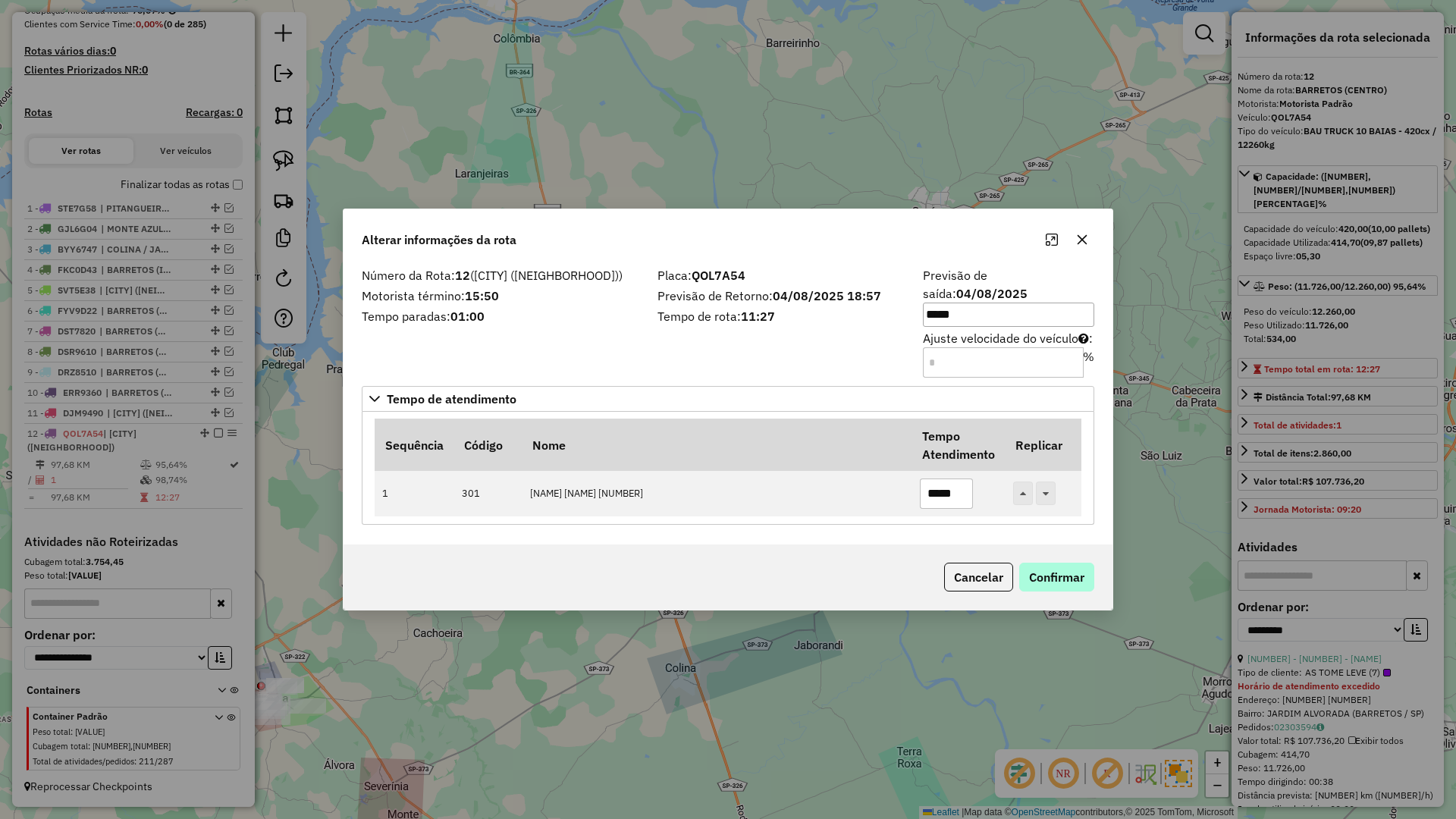 type on "*****" 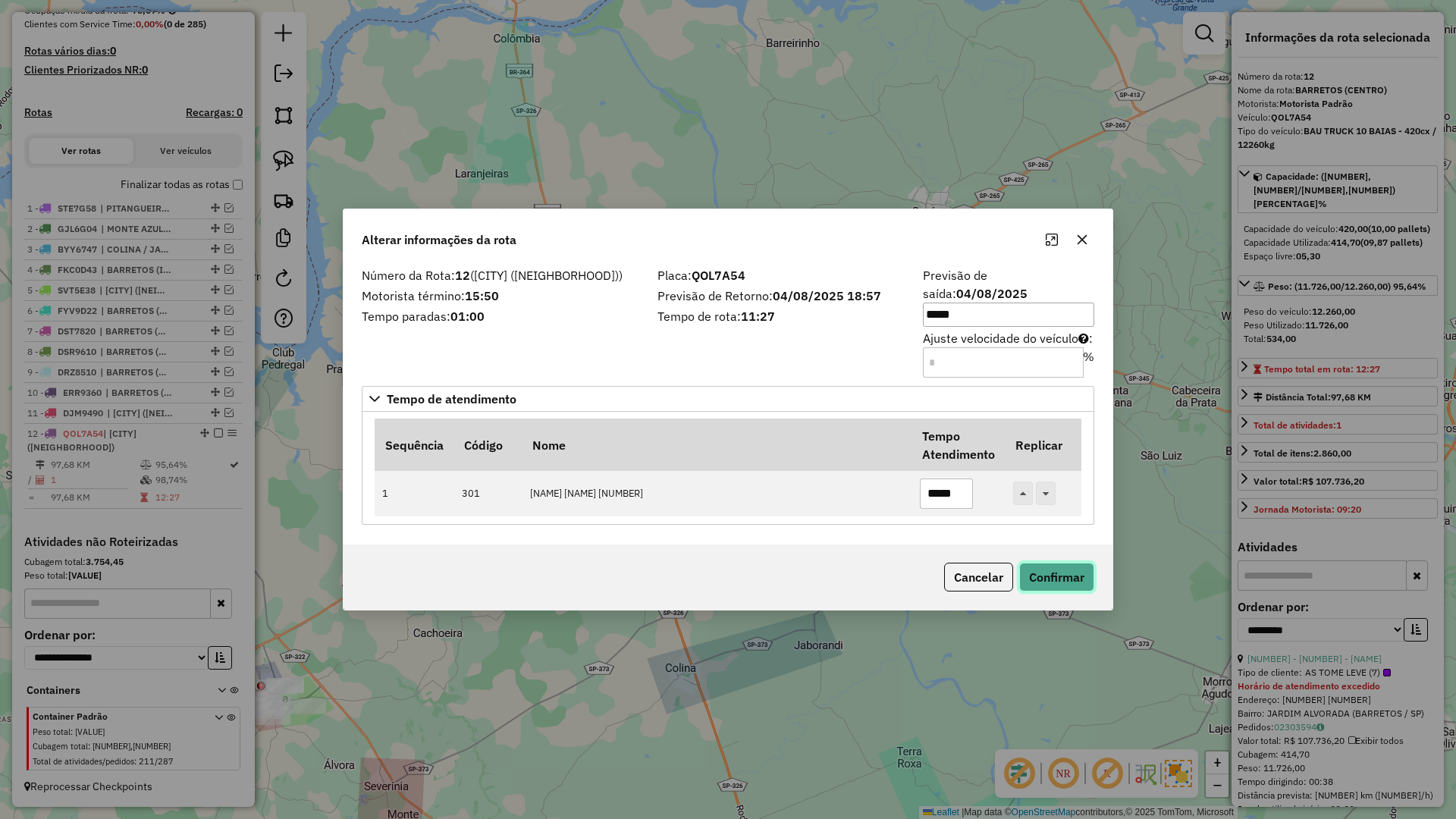 click on "Confirmar" 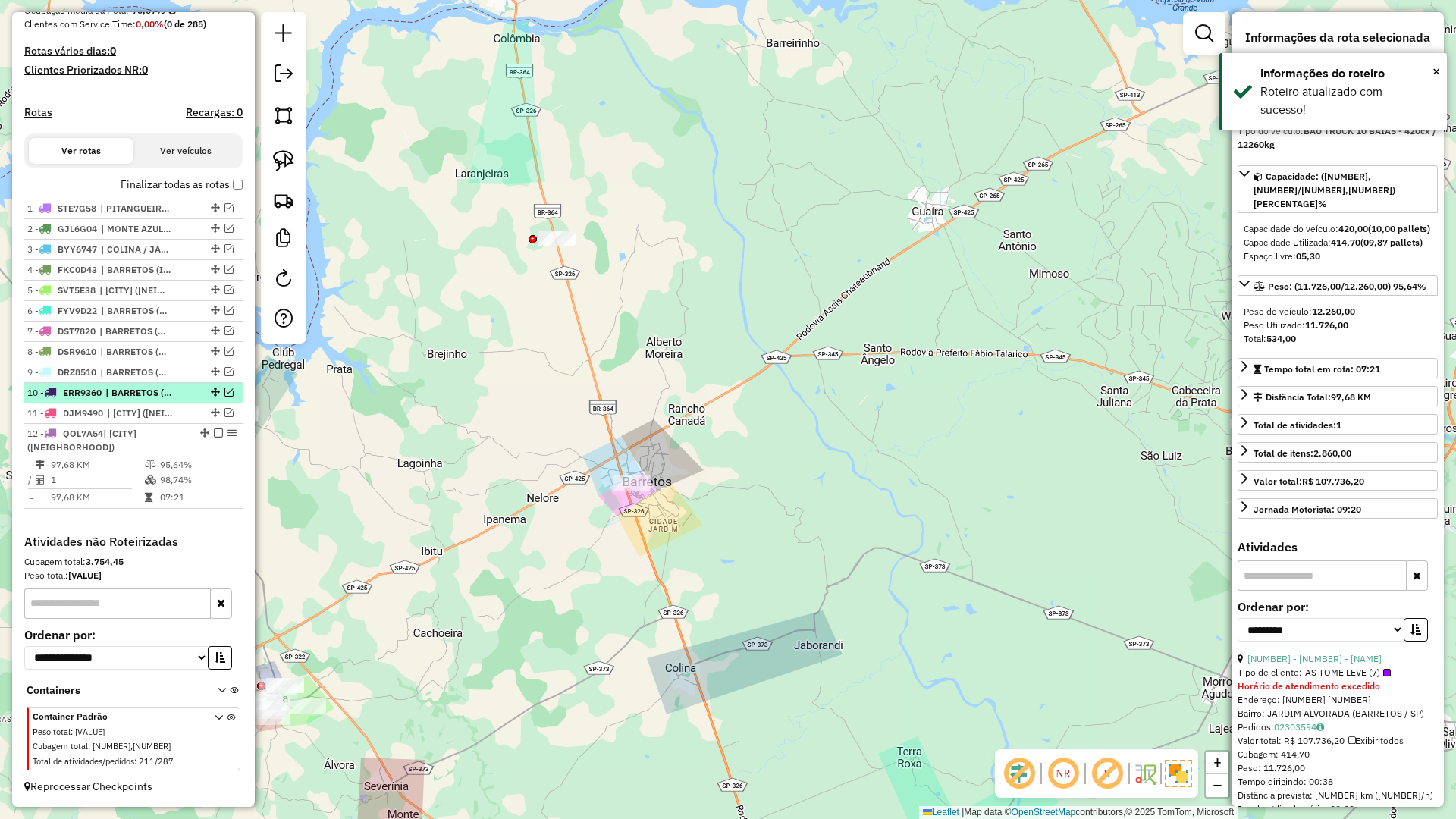 drag, startPoint x: 225, startPoint y: 392, endPoint x: 279, endPoint y: 388, distance: 54.14795 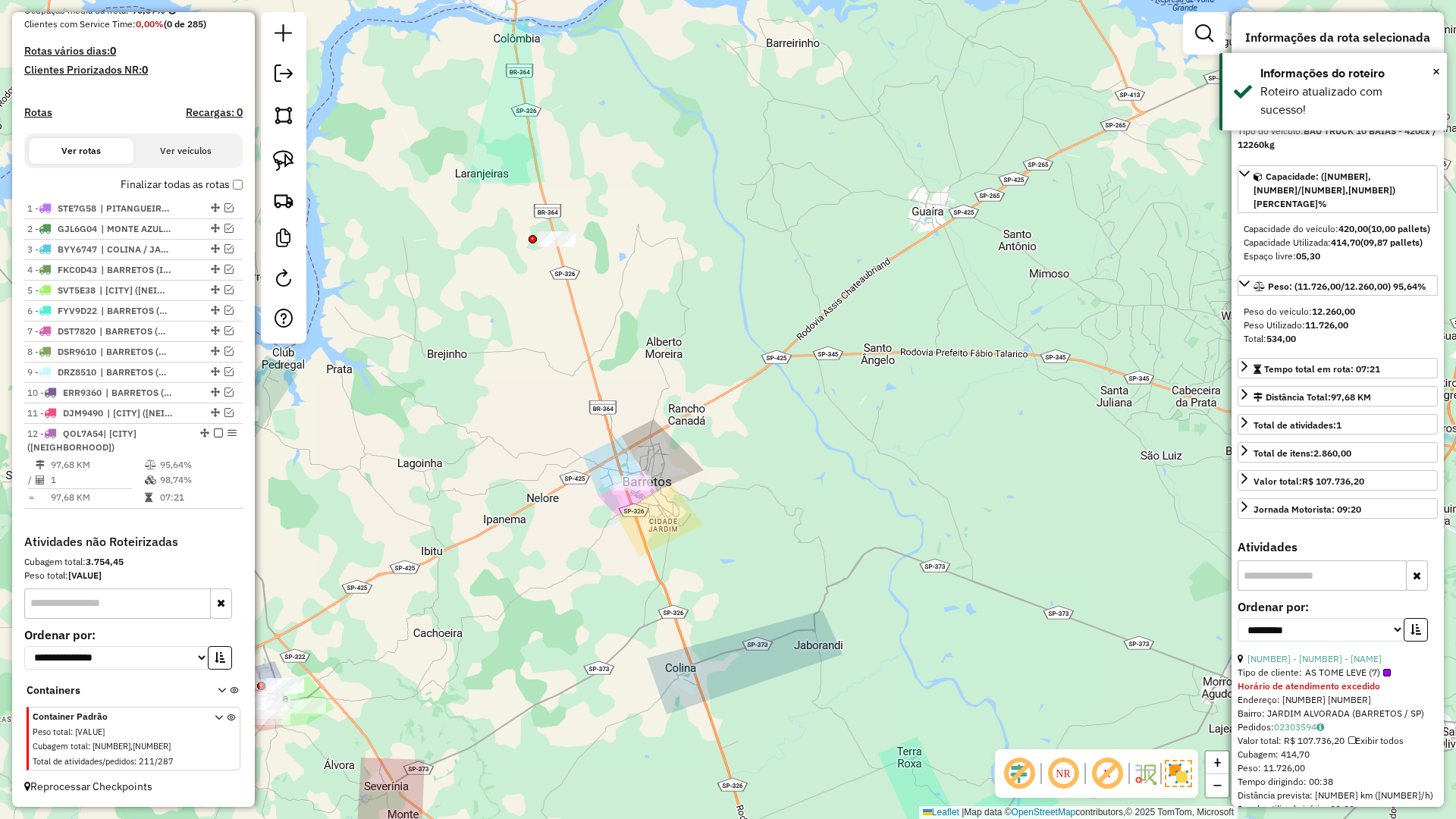 click at bounding box center (229, 392) 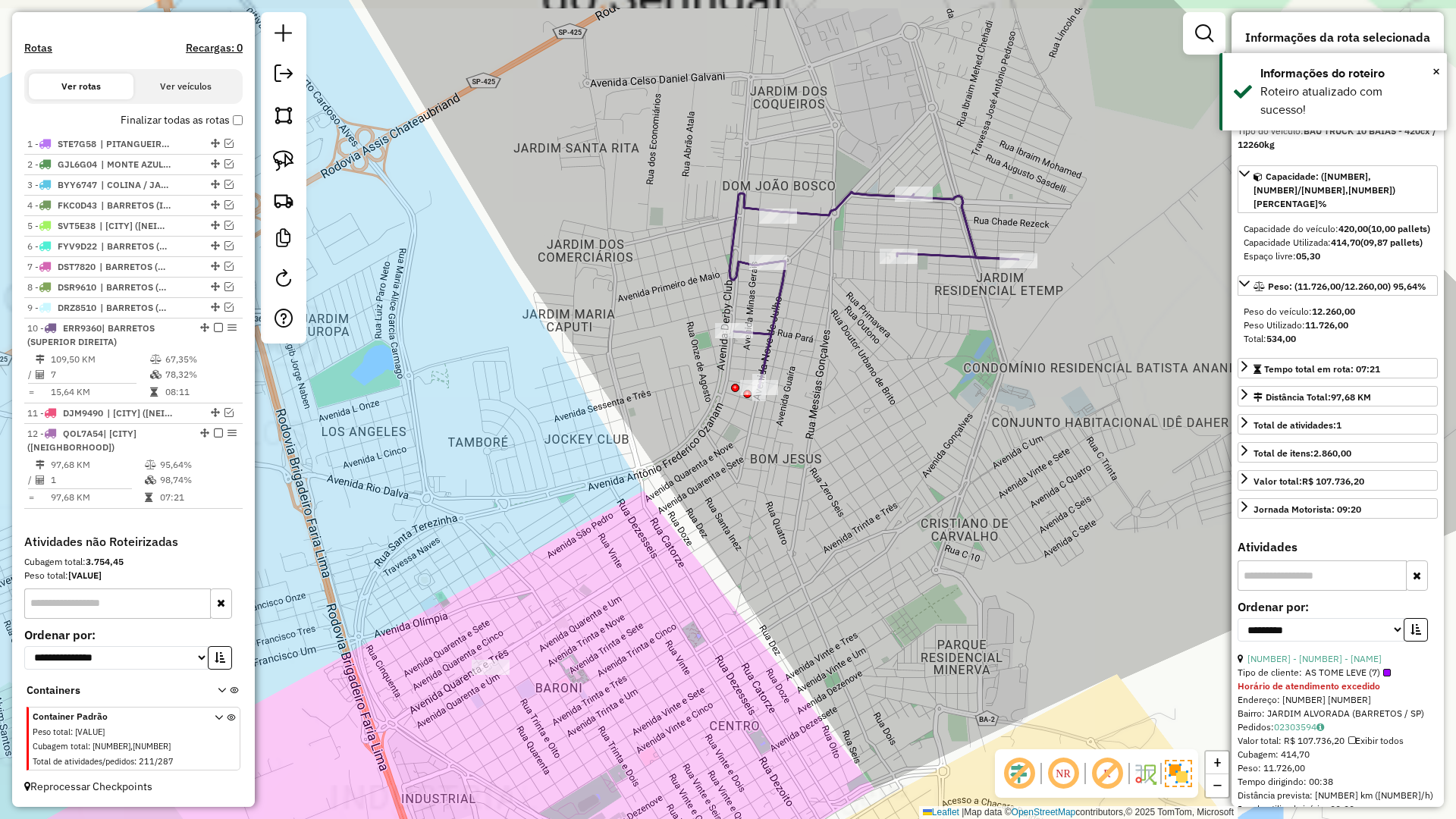 drag, startPoint x: 708, startPoint y: 422, endPoint x: 721, endPoint y: 499, distance: 78.0897 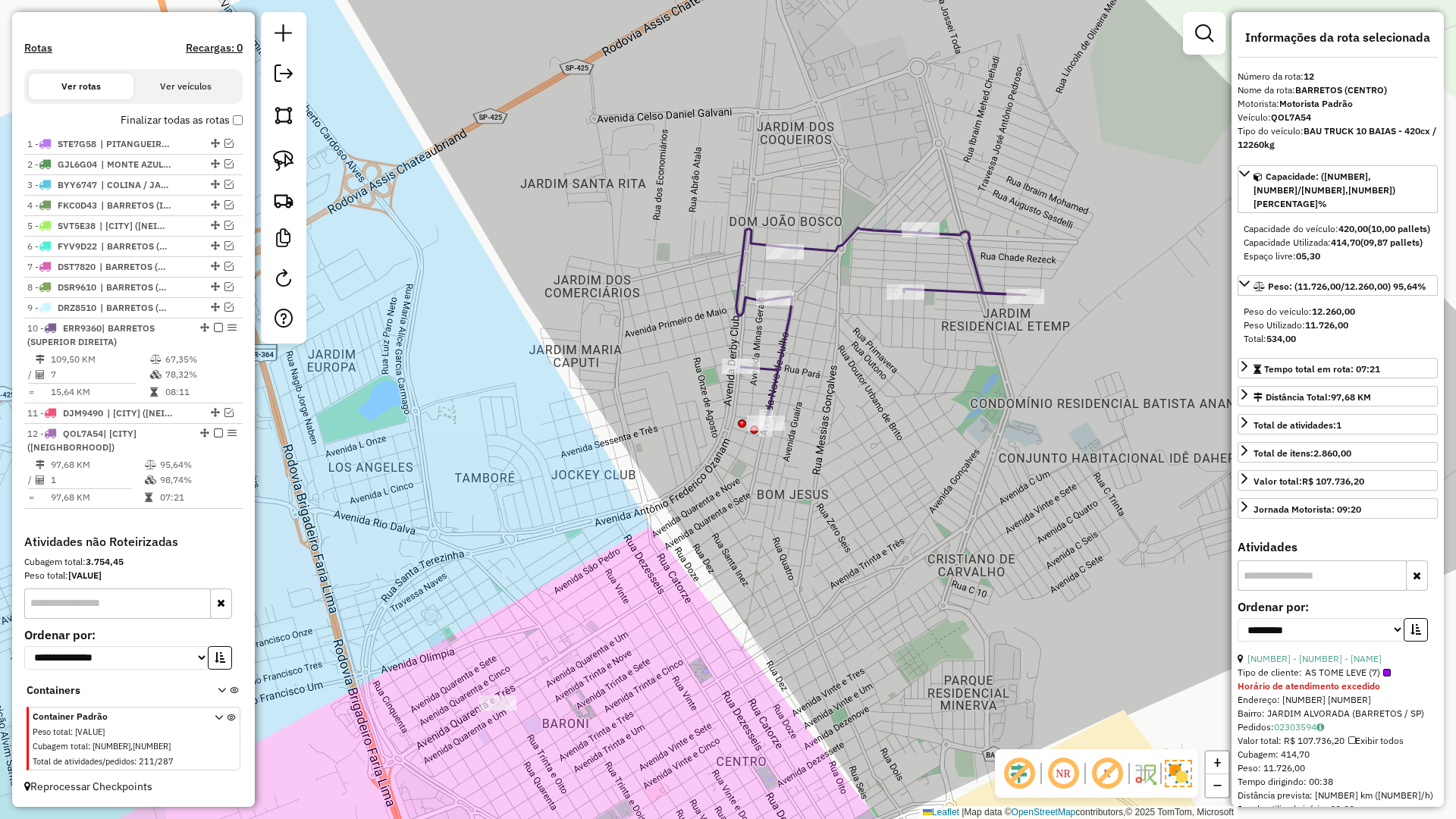click 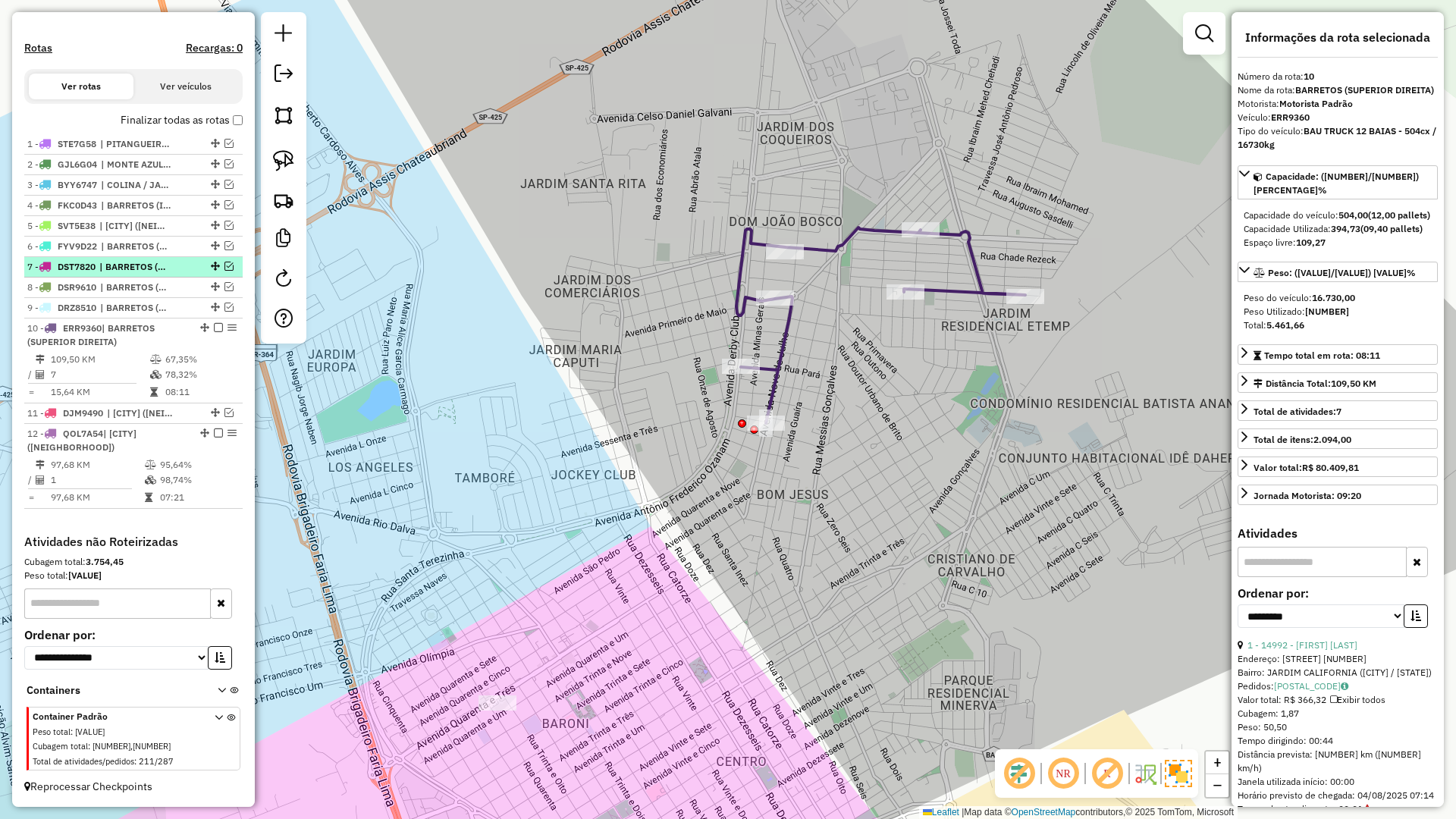 click at bounding box center (218, 328) 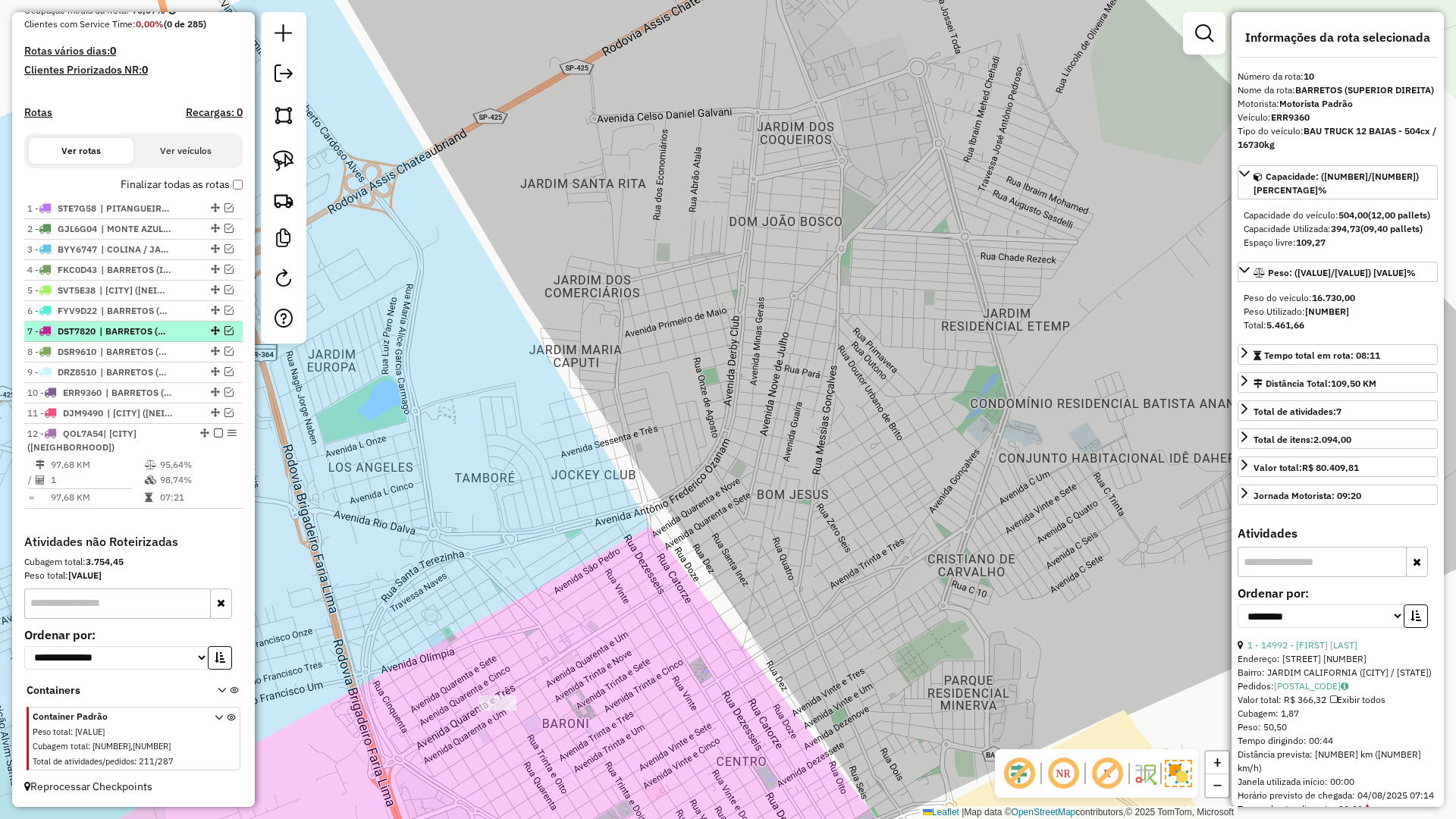 scroll, scrollTop: 396, scrollLeft: 0, axis: vertical 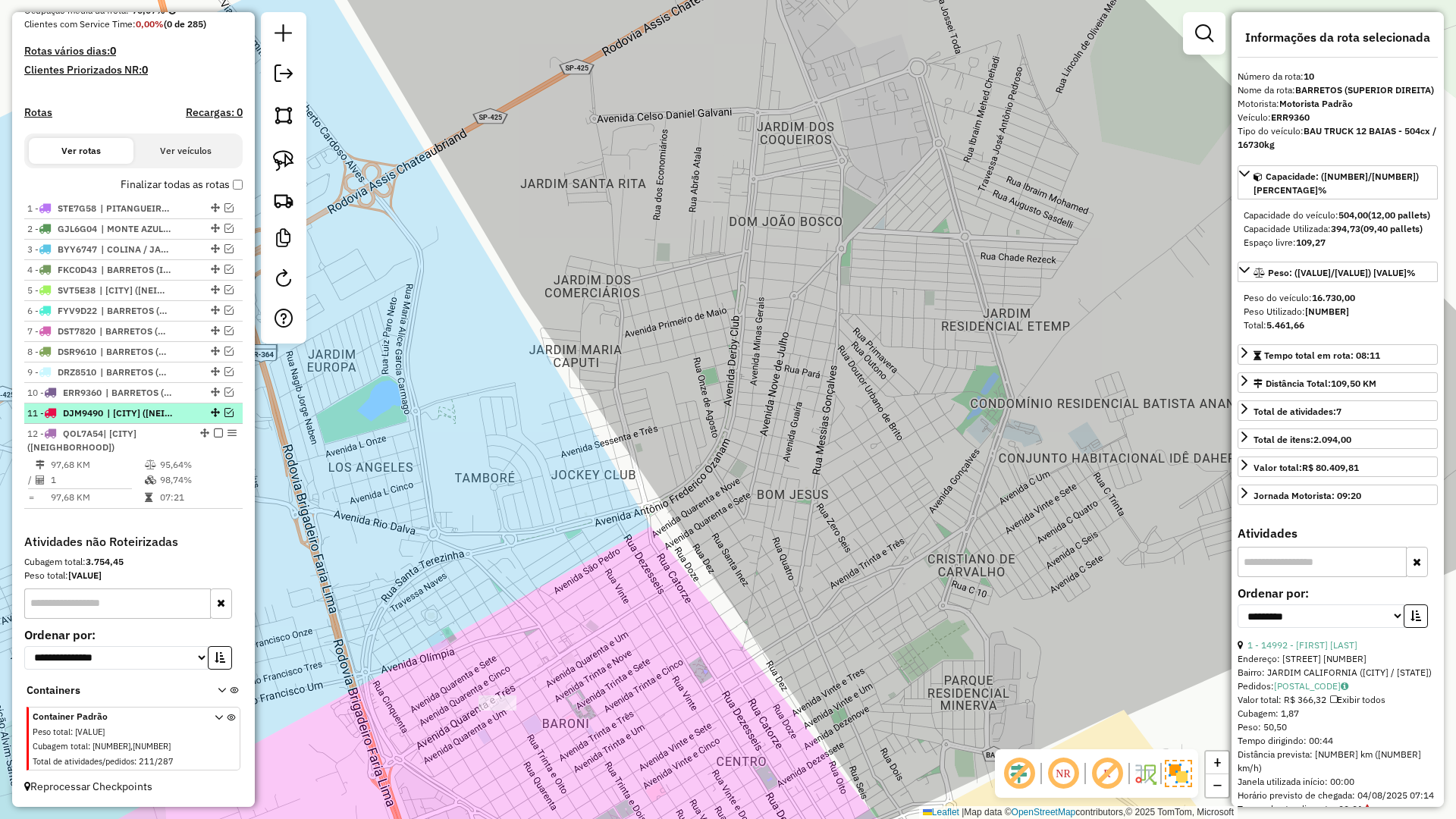 click at bounding box center (214, 413) 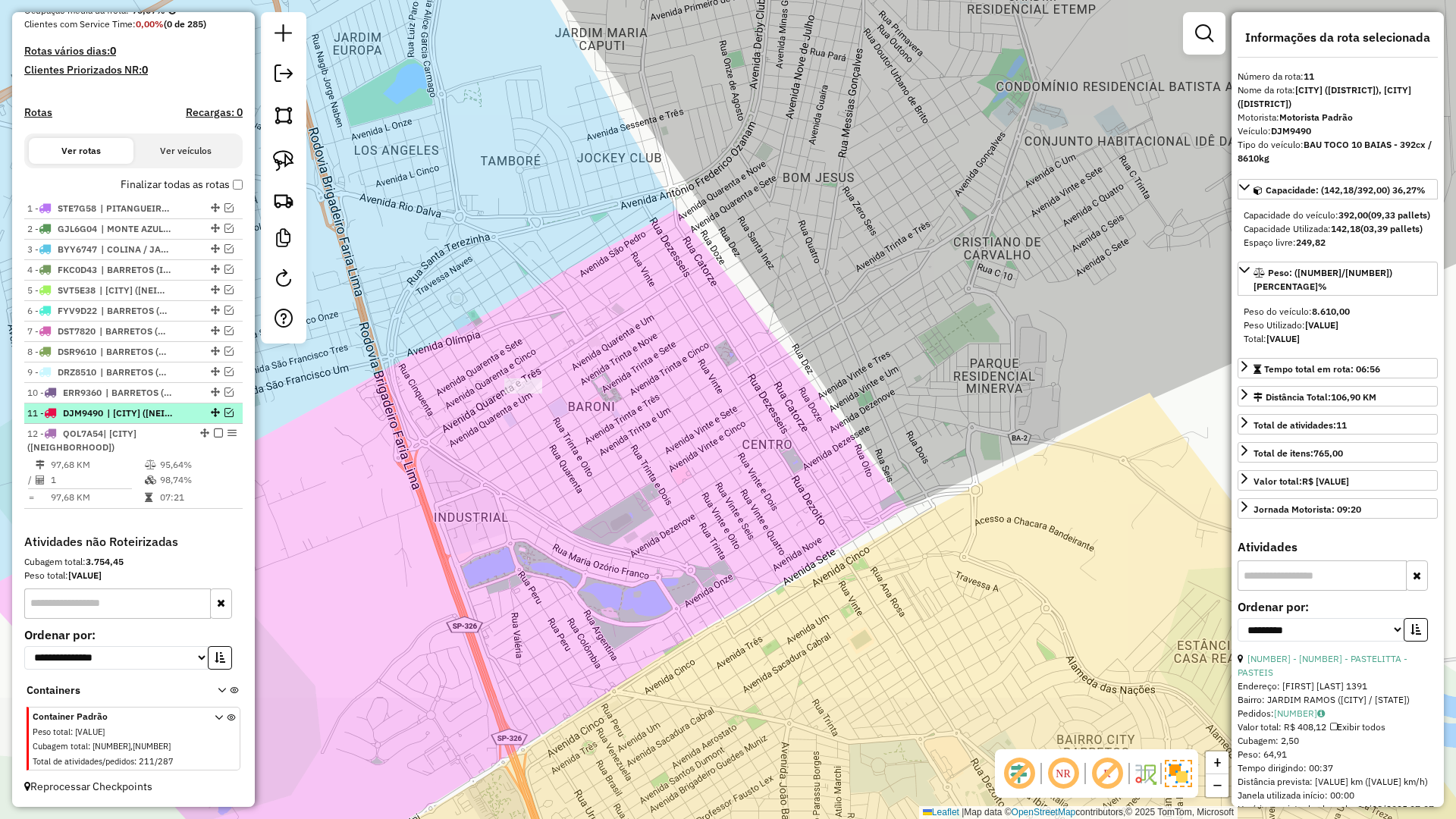 click at bounding box center (229, 413) 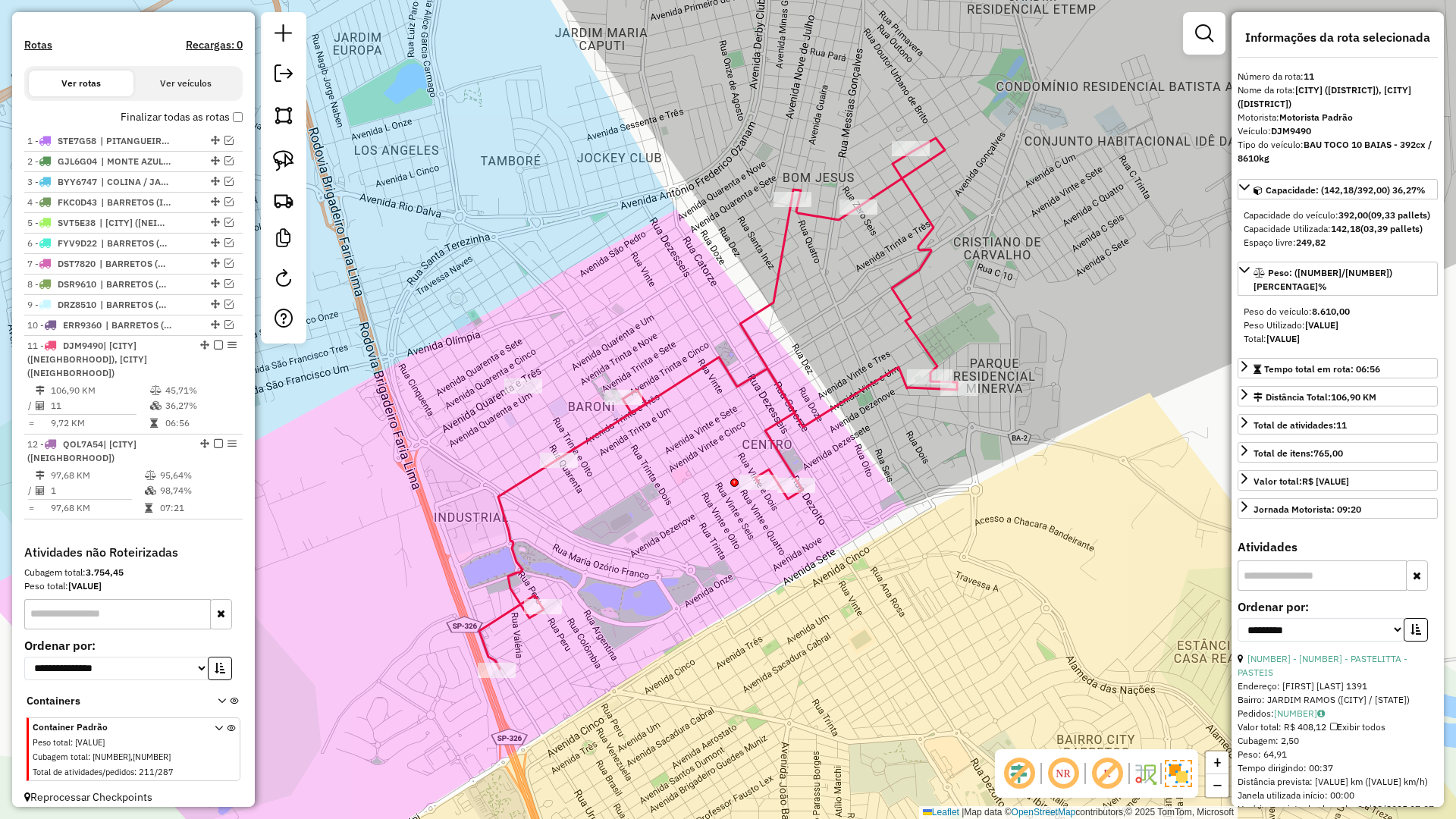 drag, startPoint x: 566, startPoint y: 494, endPoint x: 585, endPoint y: 486, distance: 20.616 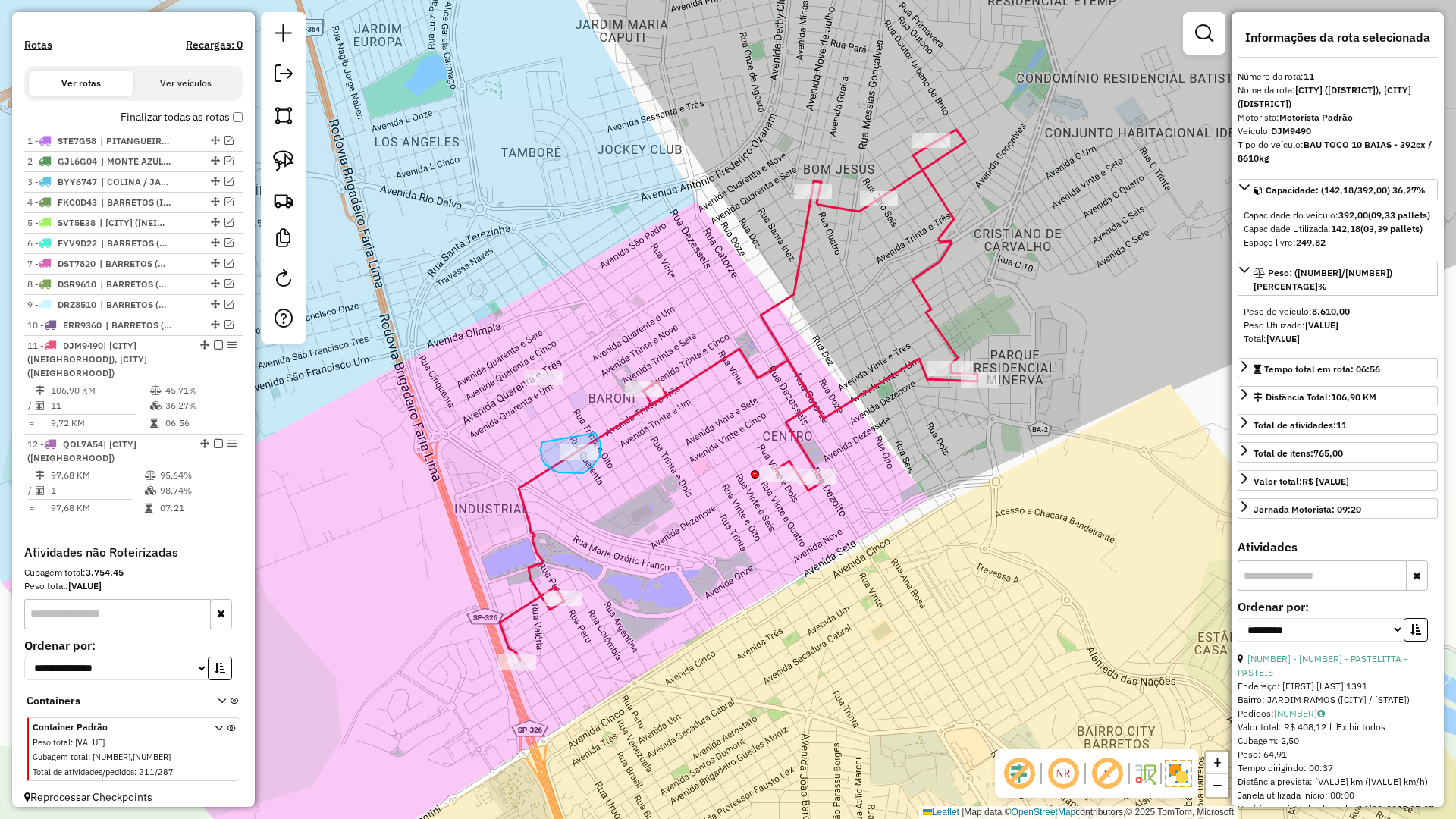 drag, startPoint x: 542, startPoint y: 444, endPoint x: 579, endPoint y: 439, distance: 37.336309 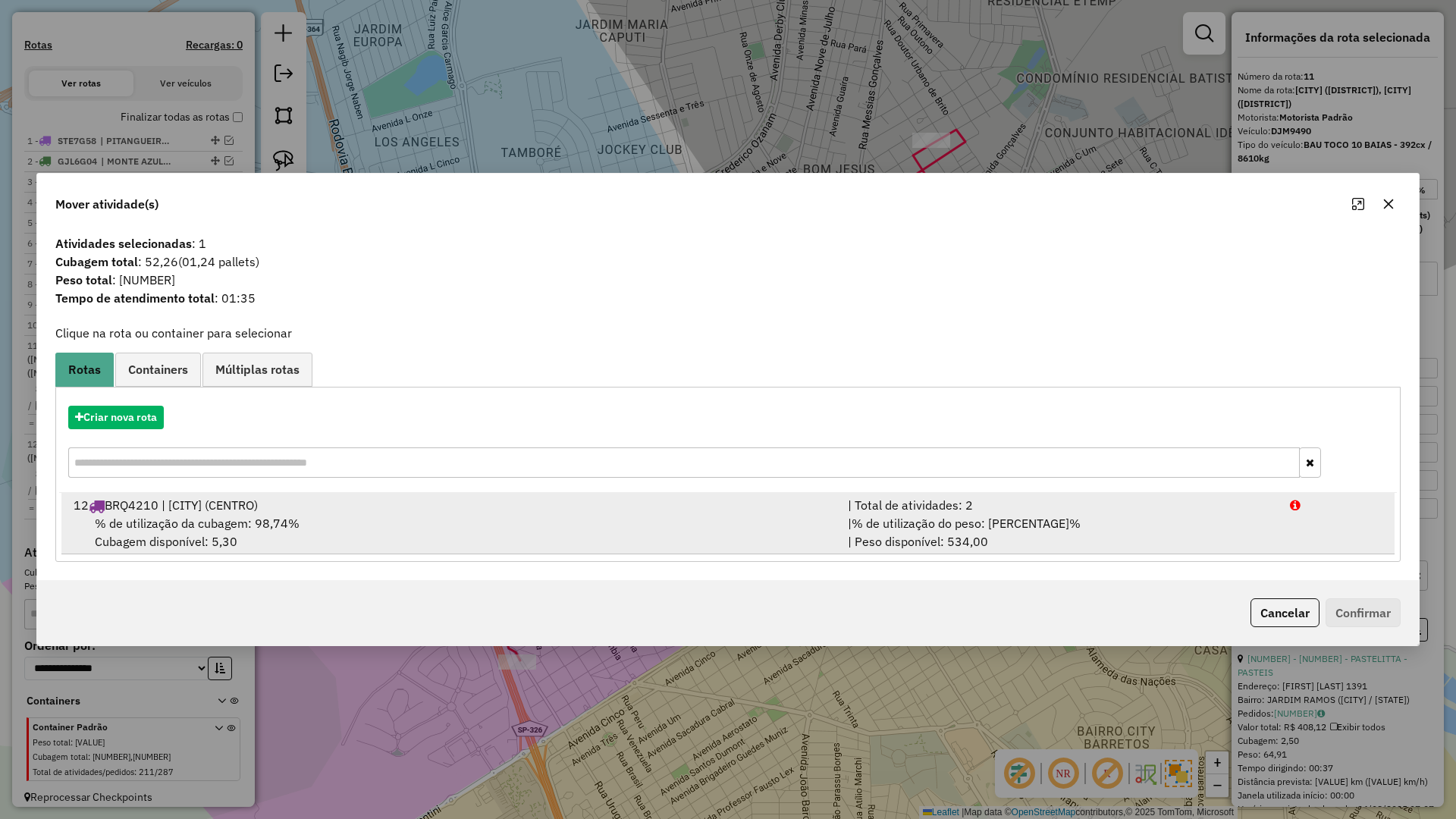 click on "% de utilização da cubagem: 98,74%  Cubagem disponível: 5,30" at bounding box center [451, 532] 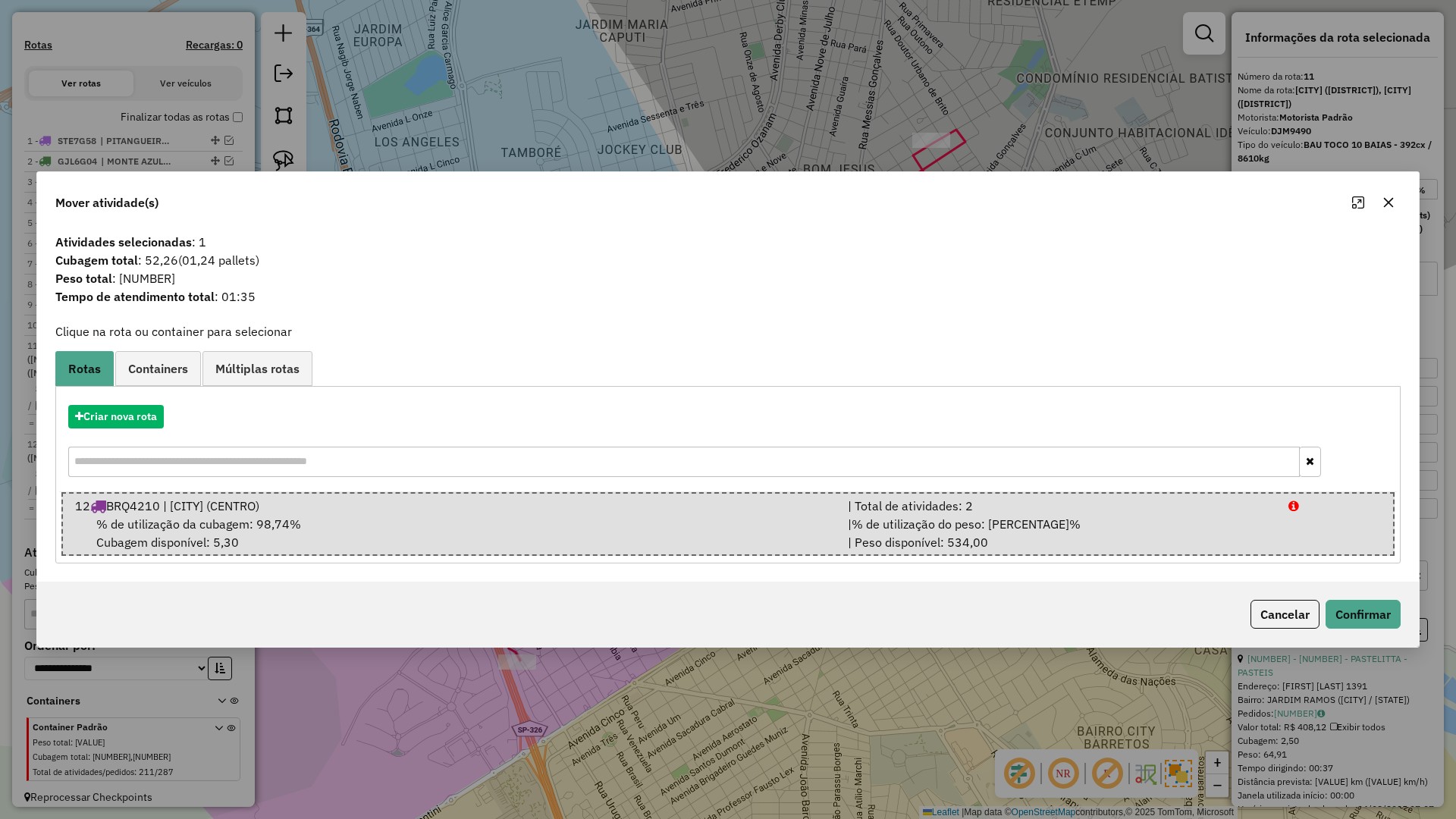 click 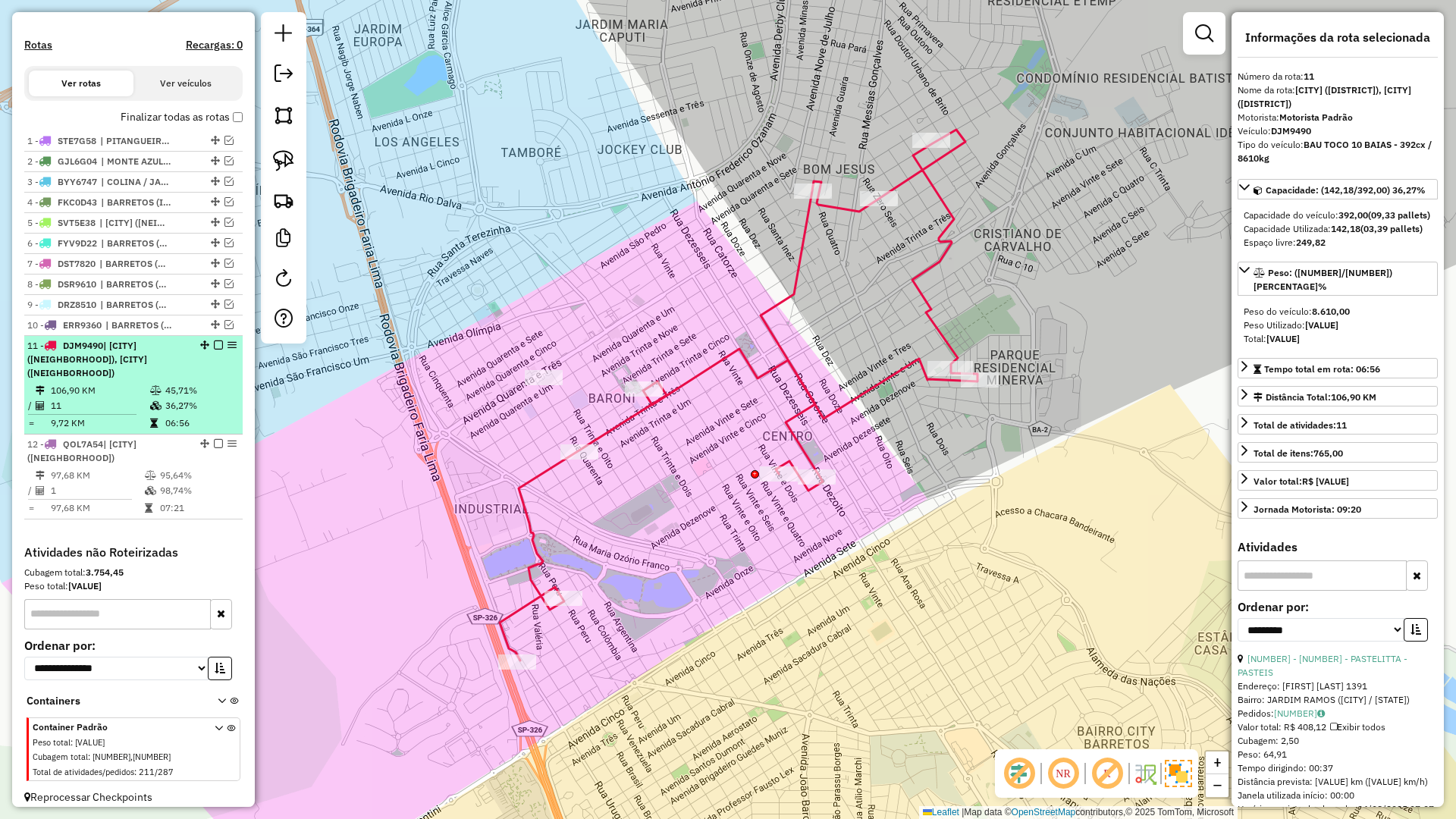 click at bounding box center (218, 345) 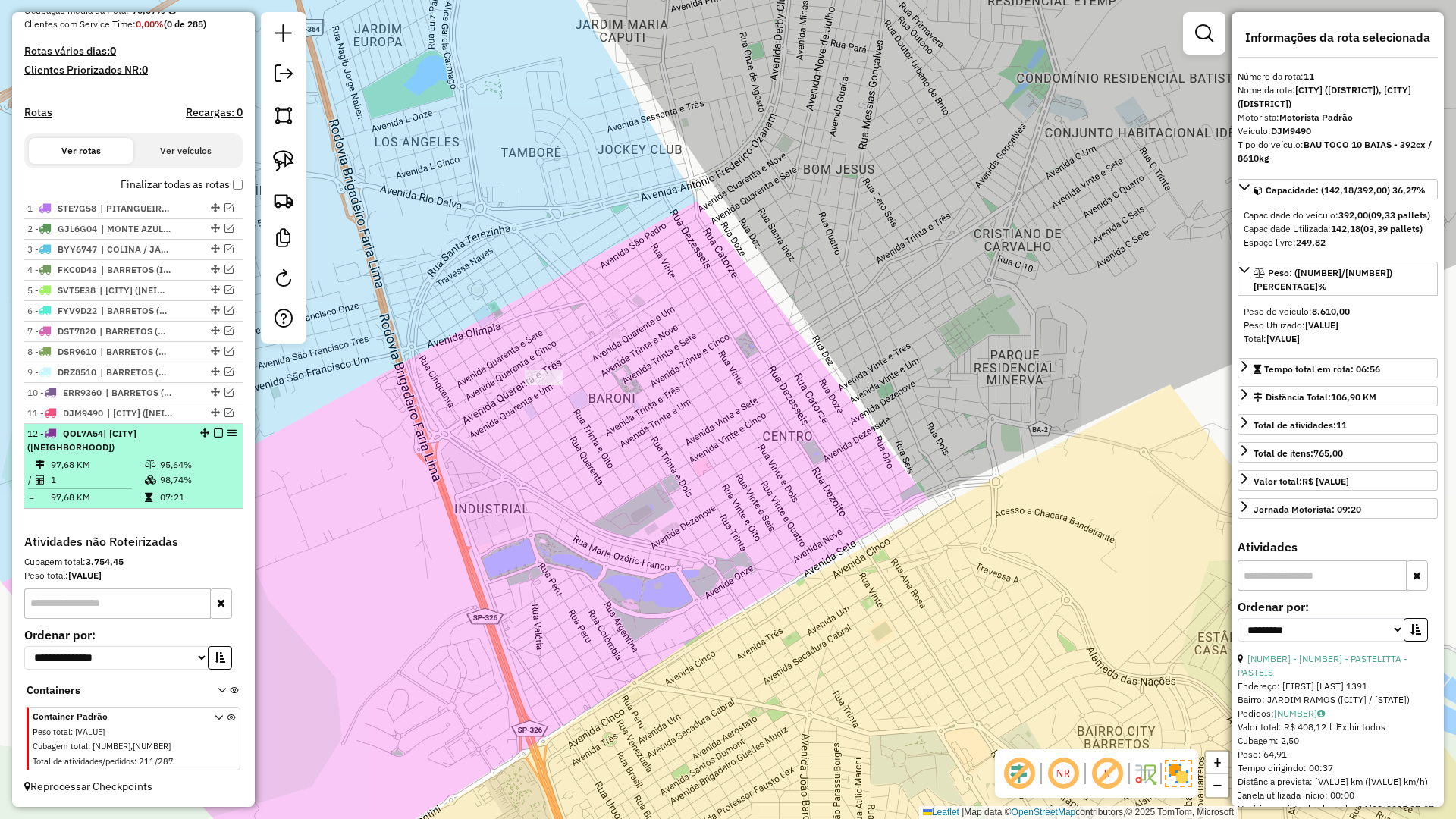 click at bounding box center [218, 433] 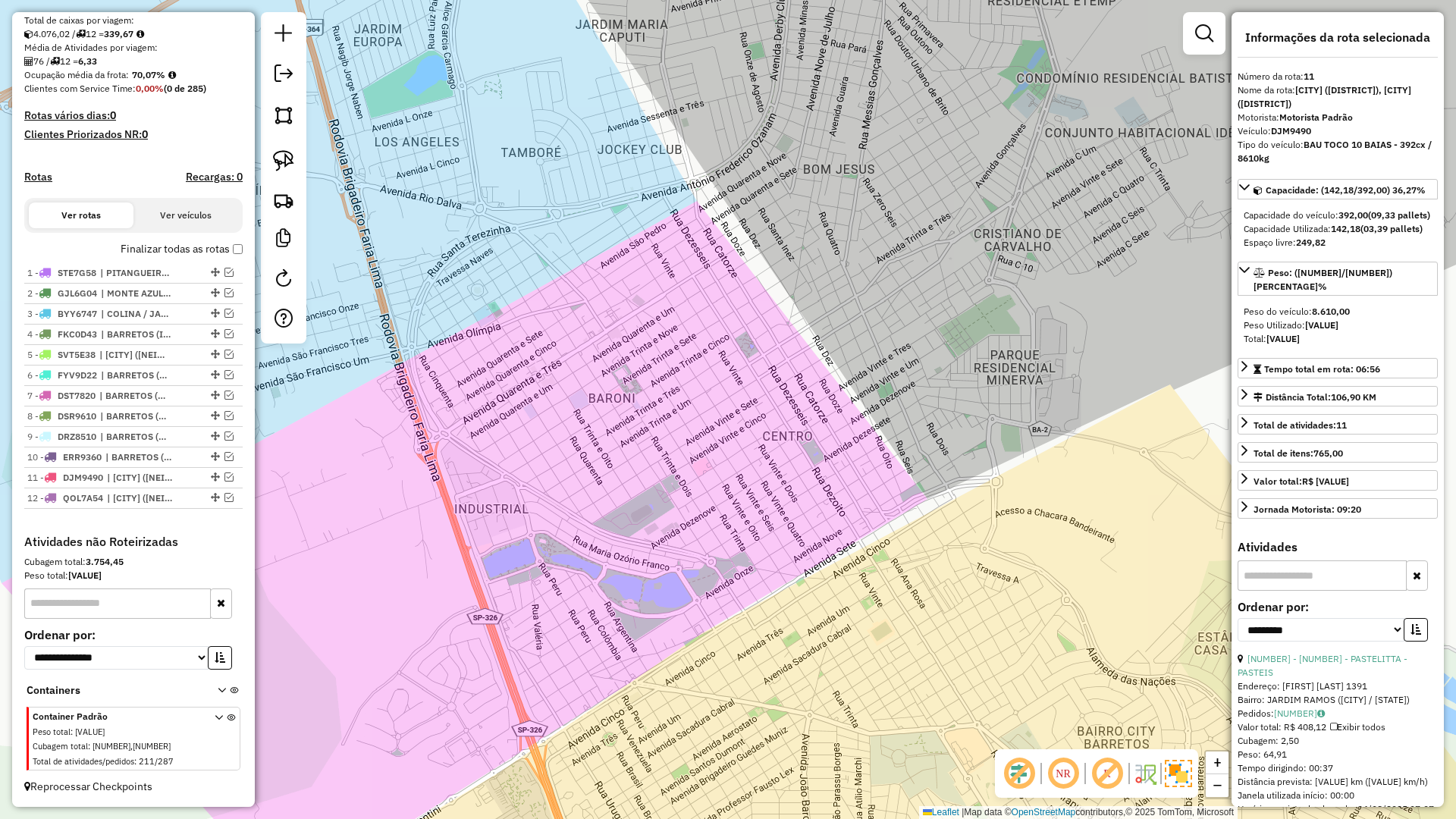scroll, scrollTop: 331, scrollLeft: 0, axis: vertical 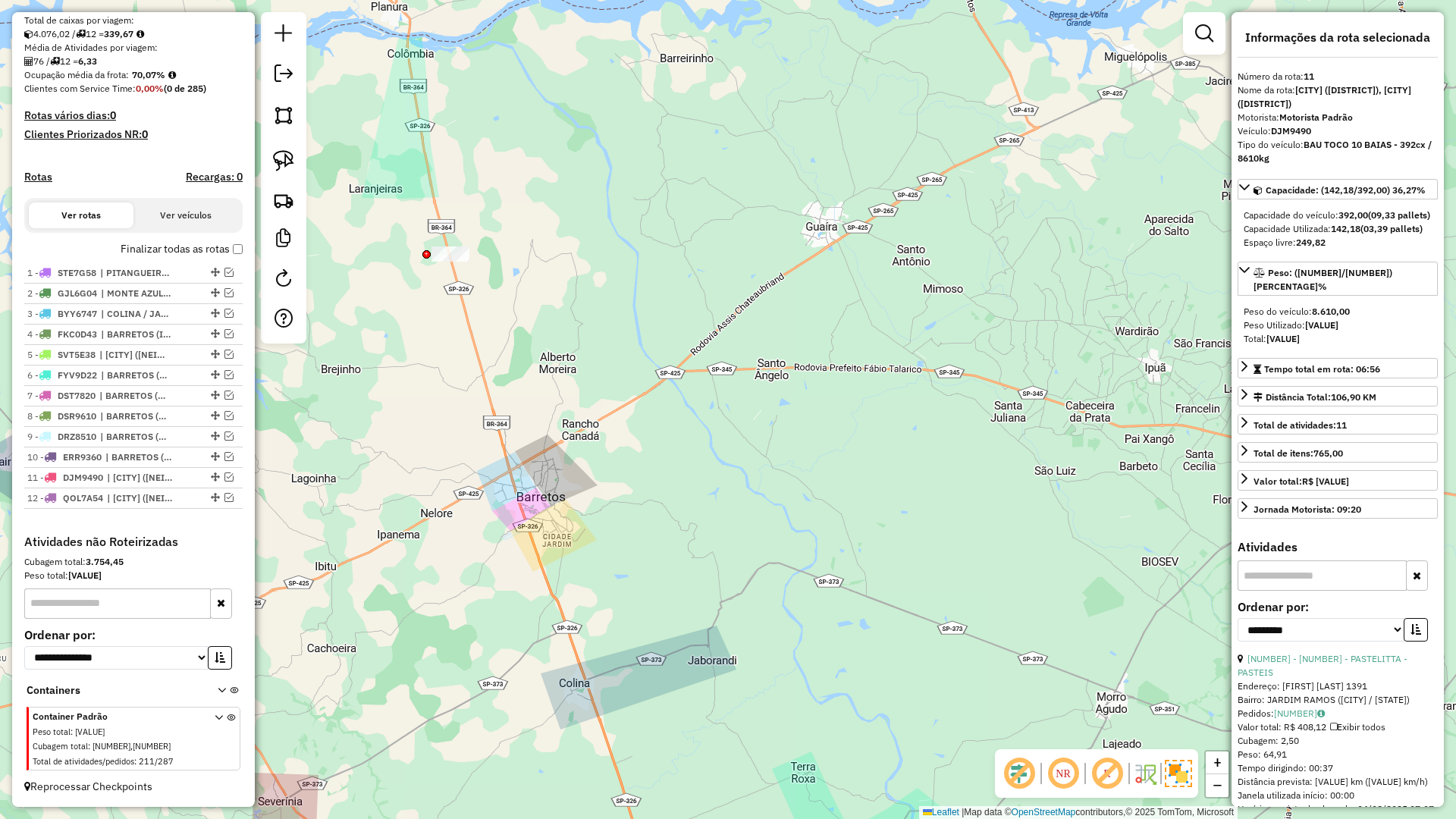 drag, startPoint x: 513, startPoint y: 543, endPoint x: 708, endPoint y: 331, distance: 288.0434 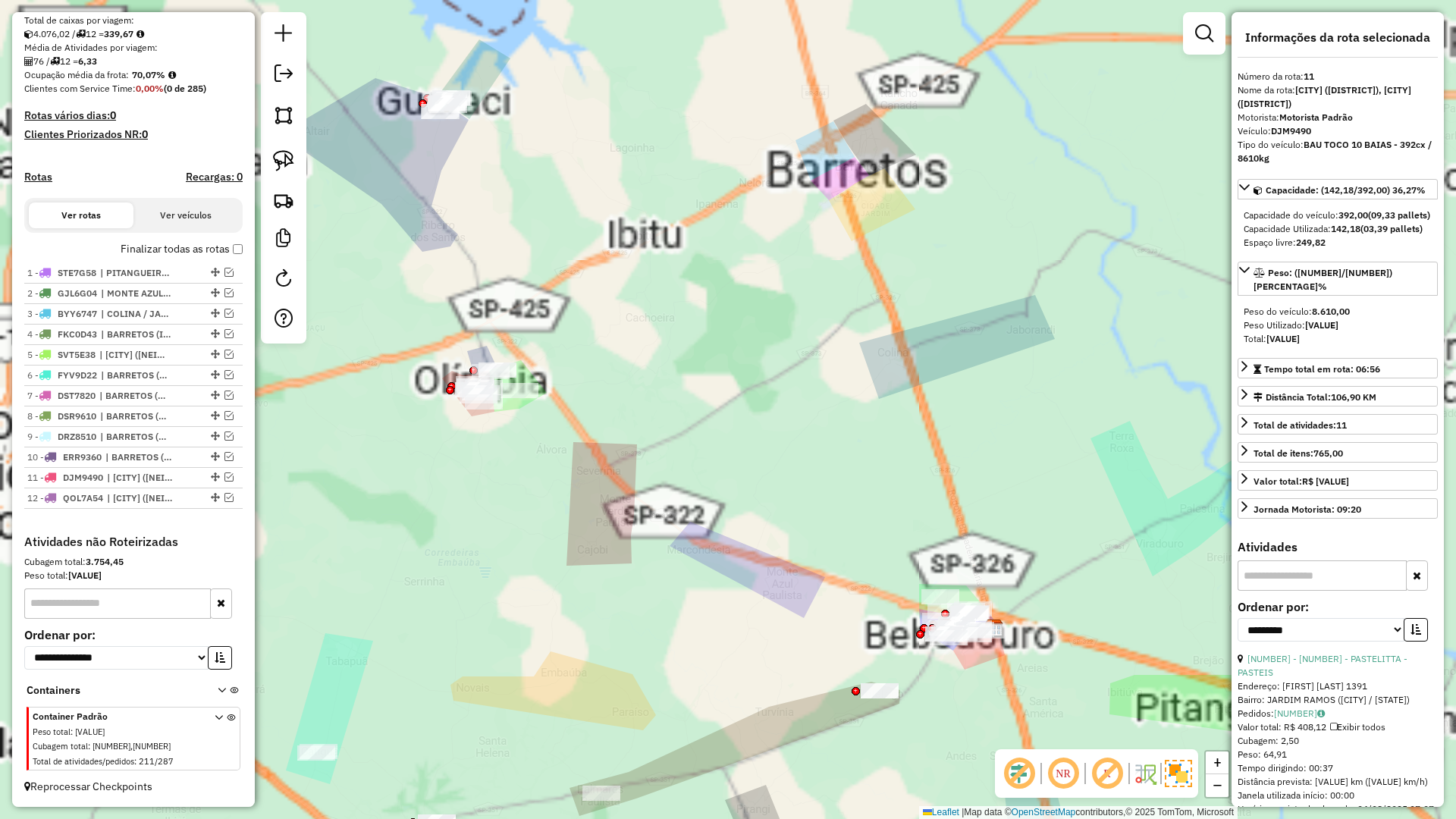 drag, startPoint x: 768, startPoint y: 420, endPoint x: 781, endPoint y: 427, distance: 14.764823 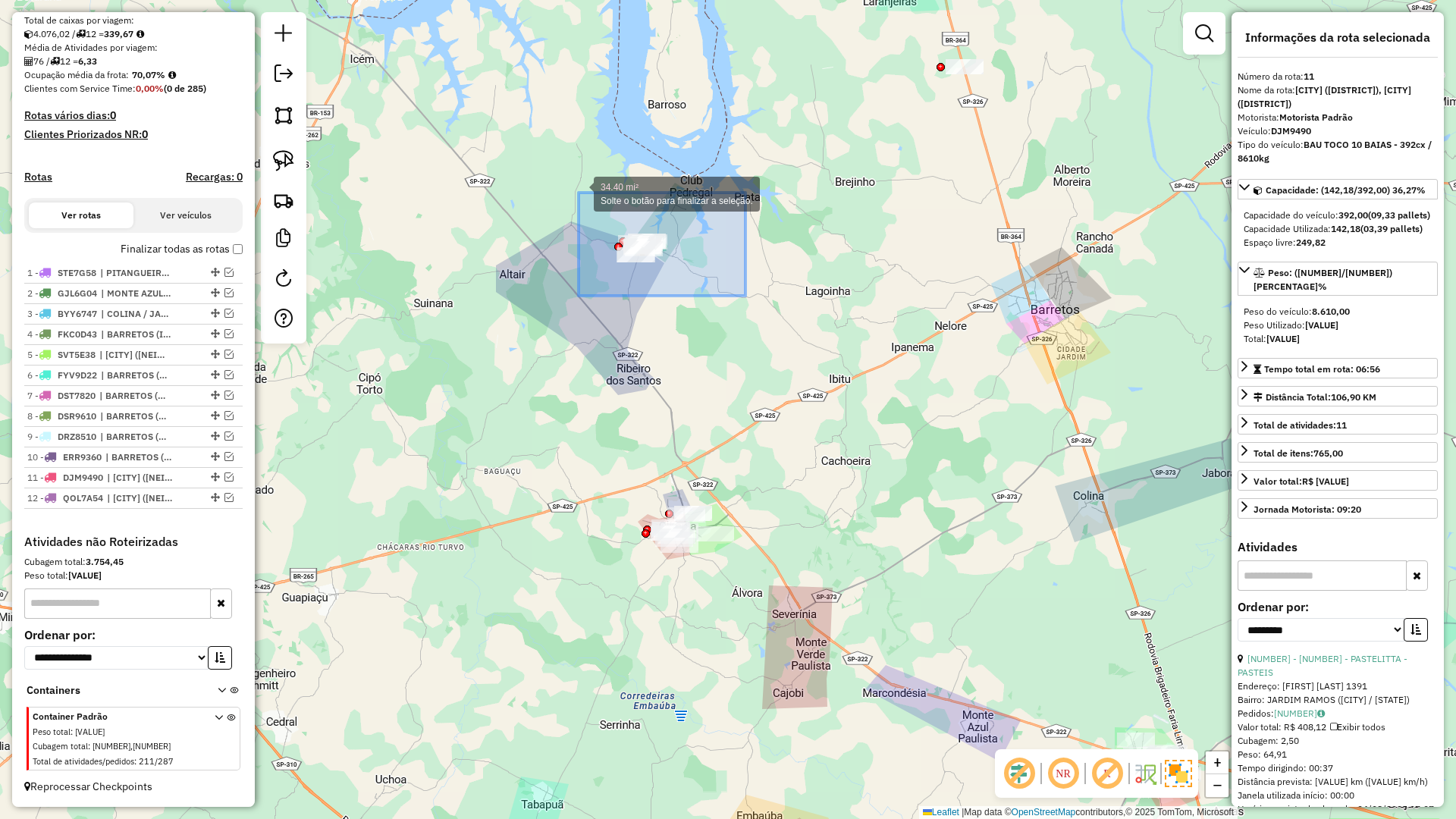 drag, startPoint x: 579, startPoint y: 193, endPoint x: 477, endPoint y: 160, distance: 107.20541 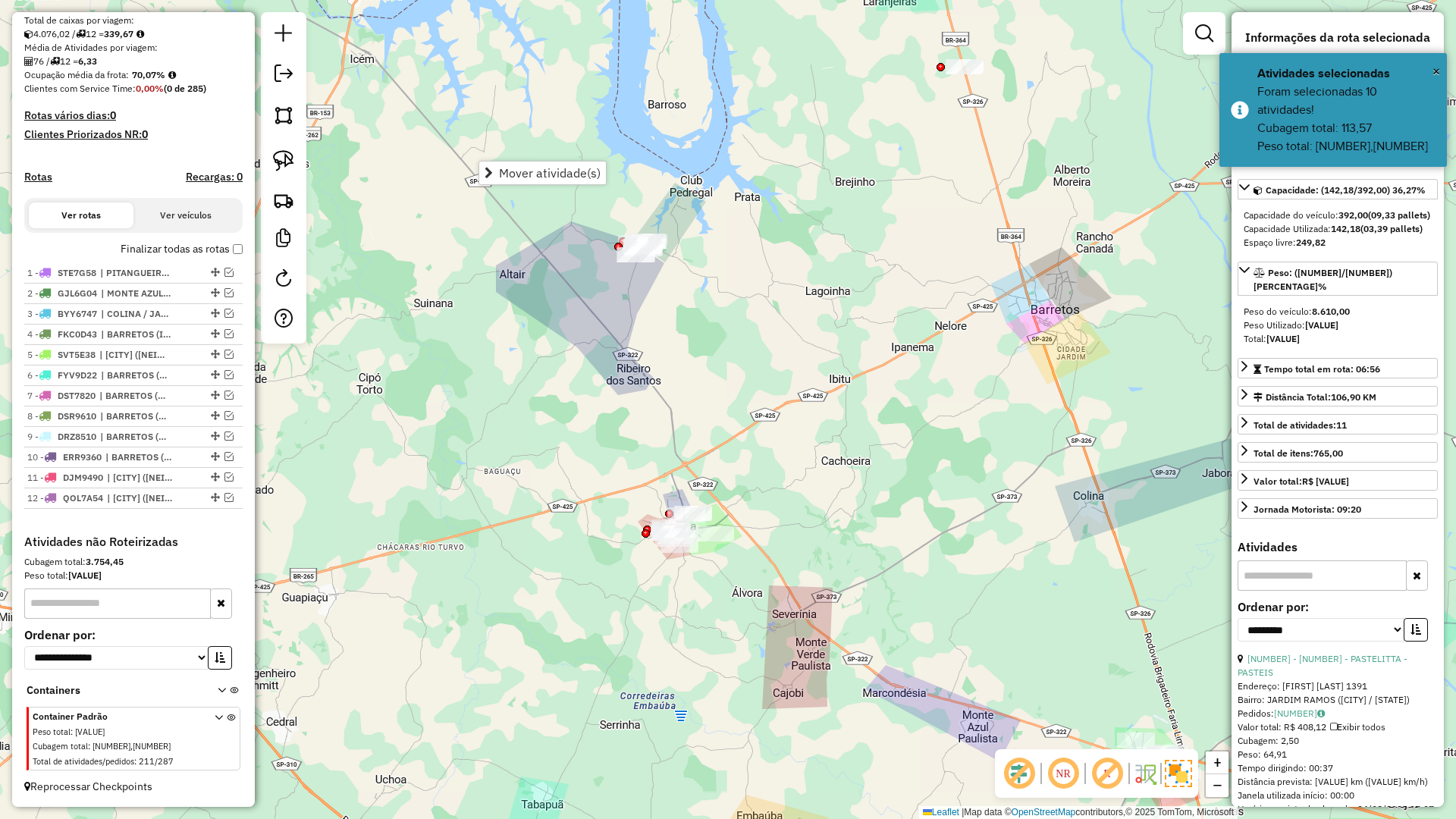 click on "Janela de atendimento Grade de atendimento Capacidade Transportadoras Veículos Cliente Pedidos  Rotas Selecione os dias de semana para filtrar as janelas de atendimento  Seg   Ter   Qua   Qui   Sex   Sáb   Dom  Informe o período da janela de atendimento: De: Até:  Filtrar exatamente a janela do cliente  Considerar janela de atendimento padrão  Selecione os dias de semana para filtrar as grades de atendimento  Seg   Ter   Qua   Qui   Sex   Sáb   Dom   Considerar clientes sem dia de atendimento cadastrado  Clientes fora do dia de atendimento selecionado Filtrar as atividades entre os valores definidos abaixo:  Peso mínimo:   Peso máximo:   Cubagem mínima:   Cubagem máxima:   De:   Até:  Filtrar as atividades entre o tempo de atendimento definido abaixo:  De:   Até:   Considerar capacidade total dos clientes não roteirizados Transportadora: Selecione um ou mais itens Tipo de veículo: Selecione um ou mais itens Veículo: Selecione um ou mais itens Motorista: Selecione um ou mais itens Nome: Rótulo:" 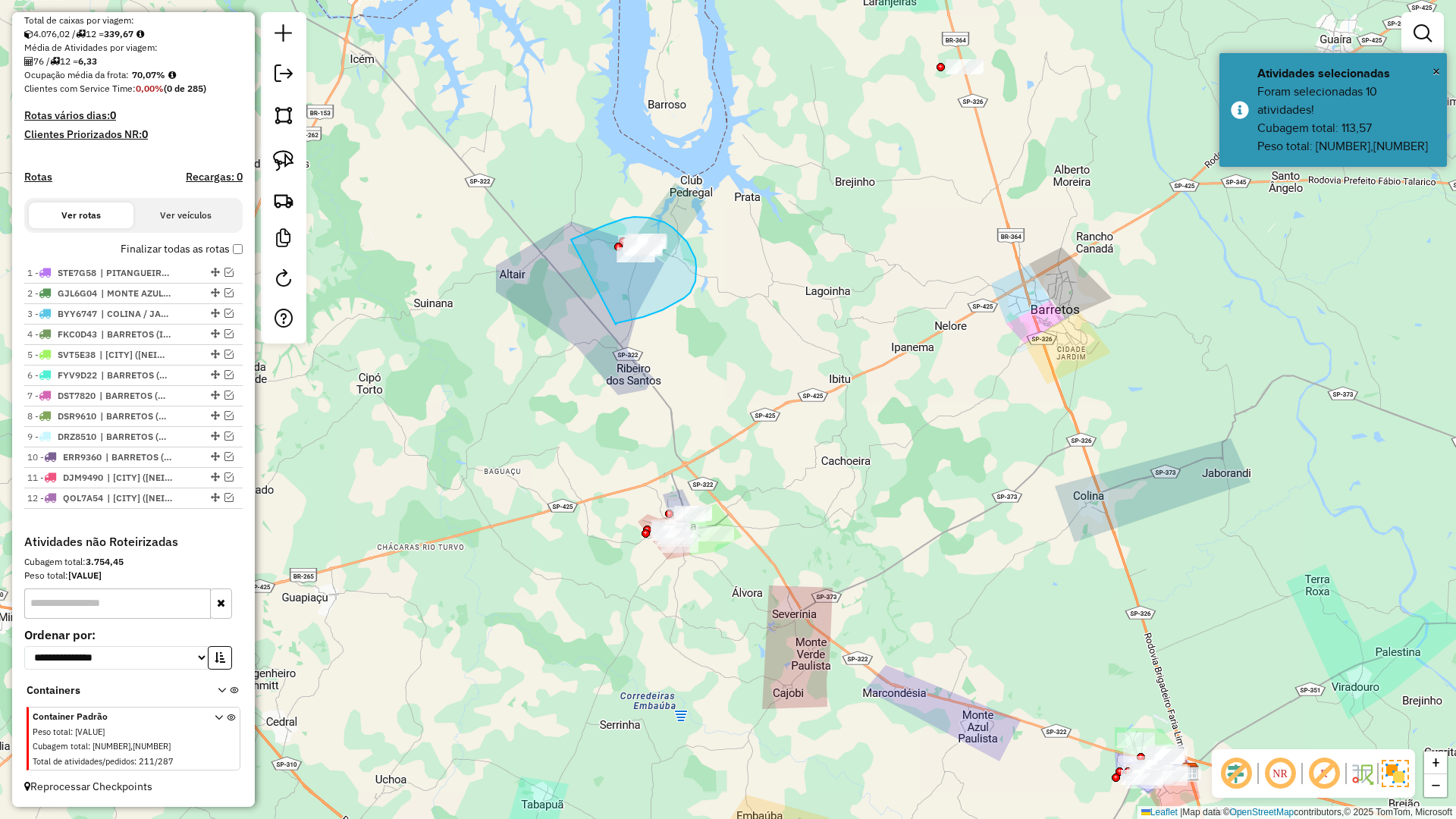 drag, startPoint x: 616, startPoint y: 325, endPoint x: 541, endPoint y: 259, distance: 99.90495 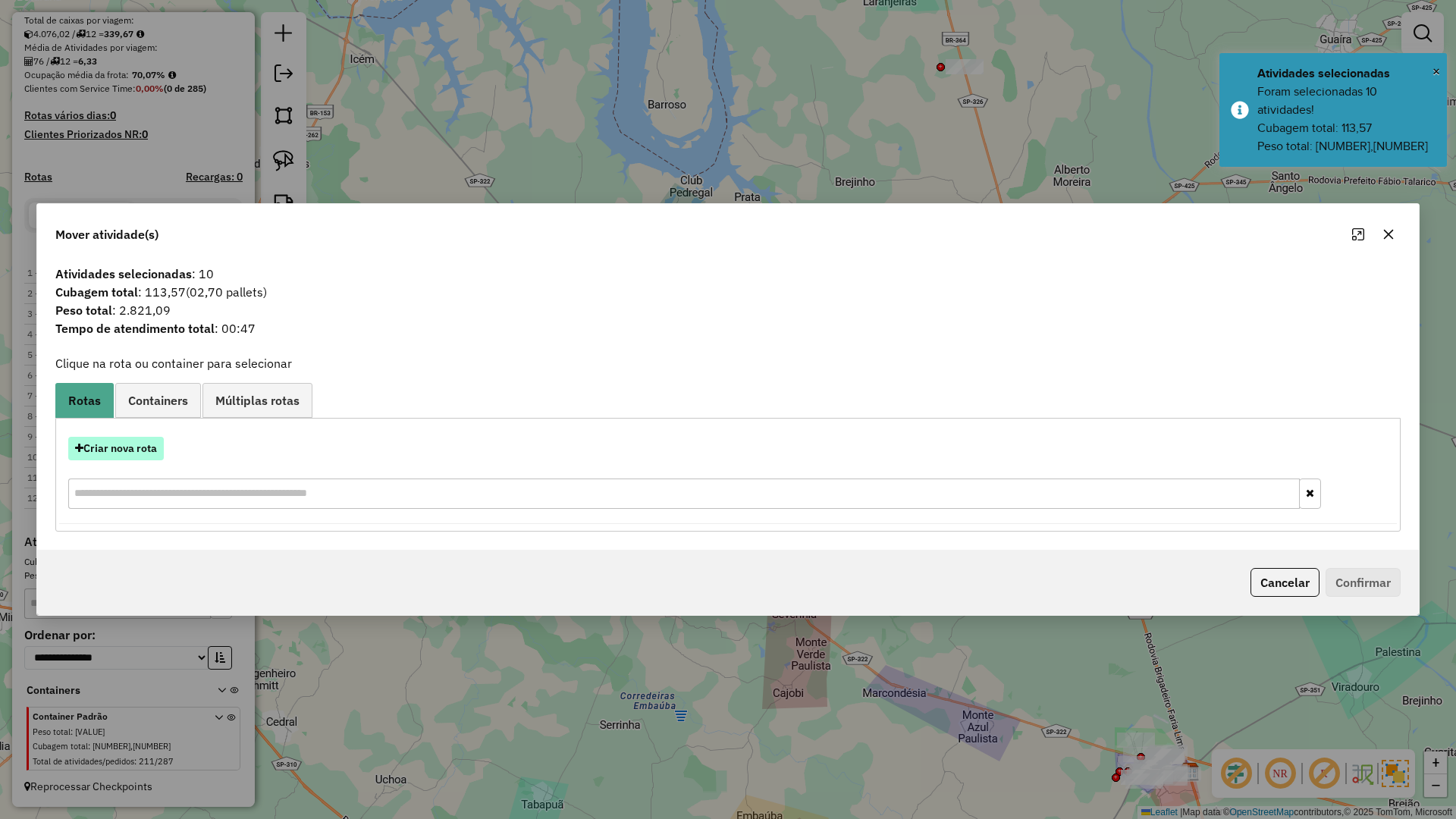 click on "Criar nova rota" at bounding box center [116, 448] 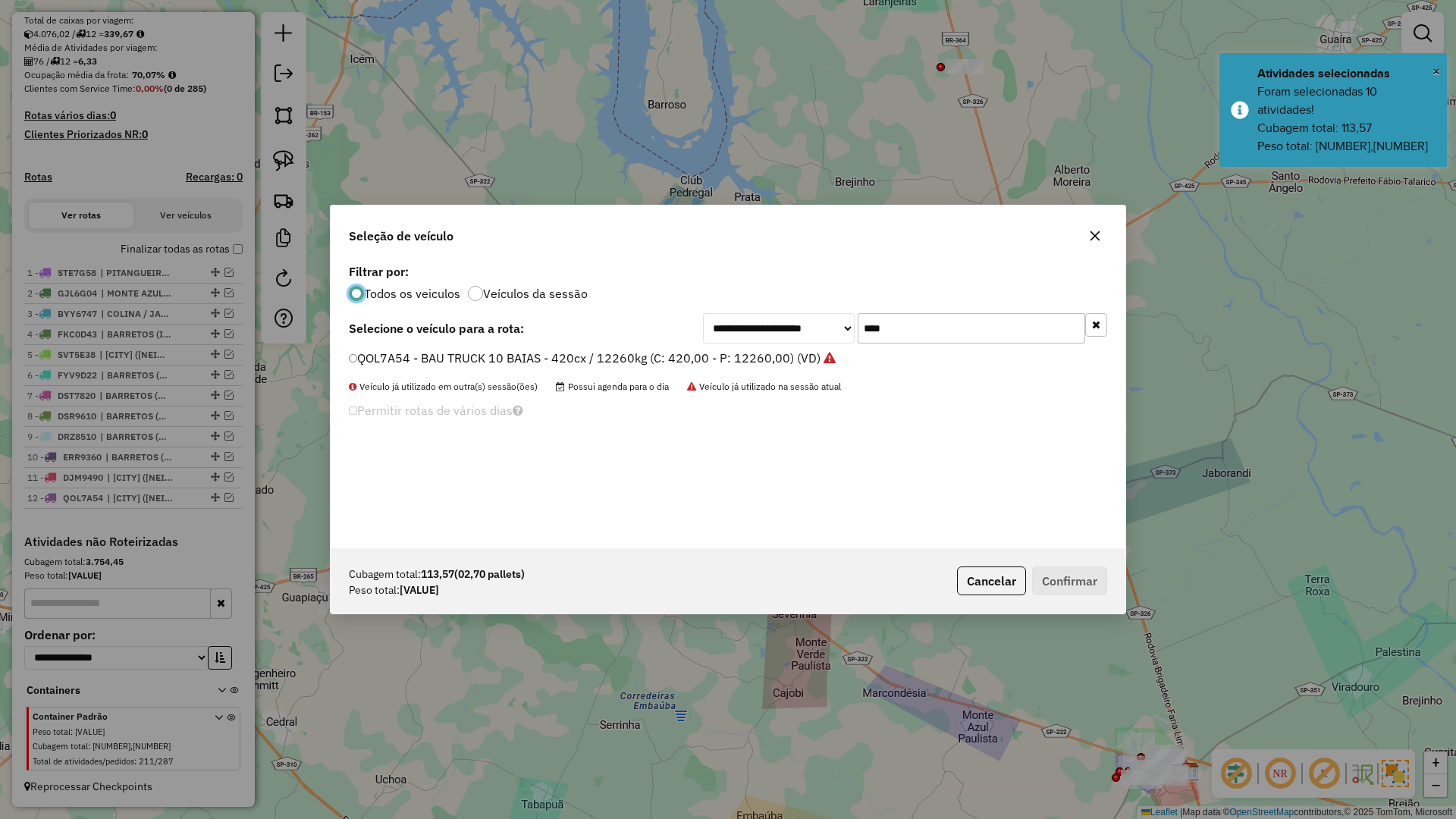 scroll, scrollTop: 8, scrollLeft: 5, axis: both 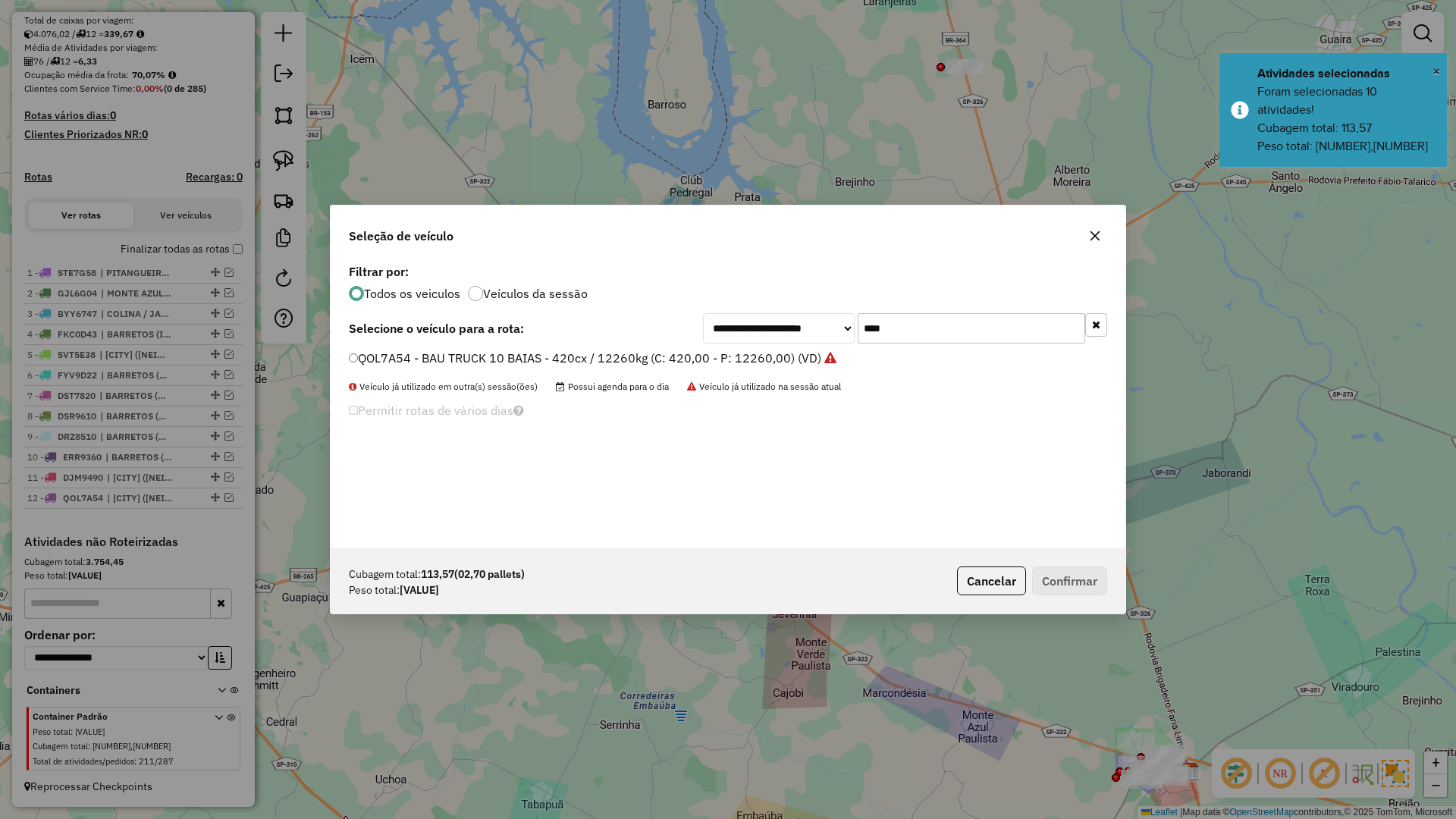 click on "**********" 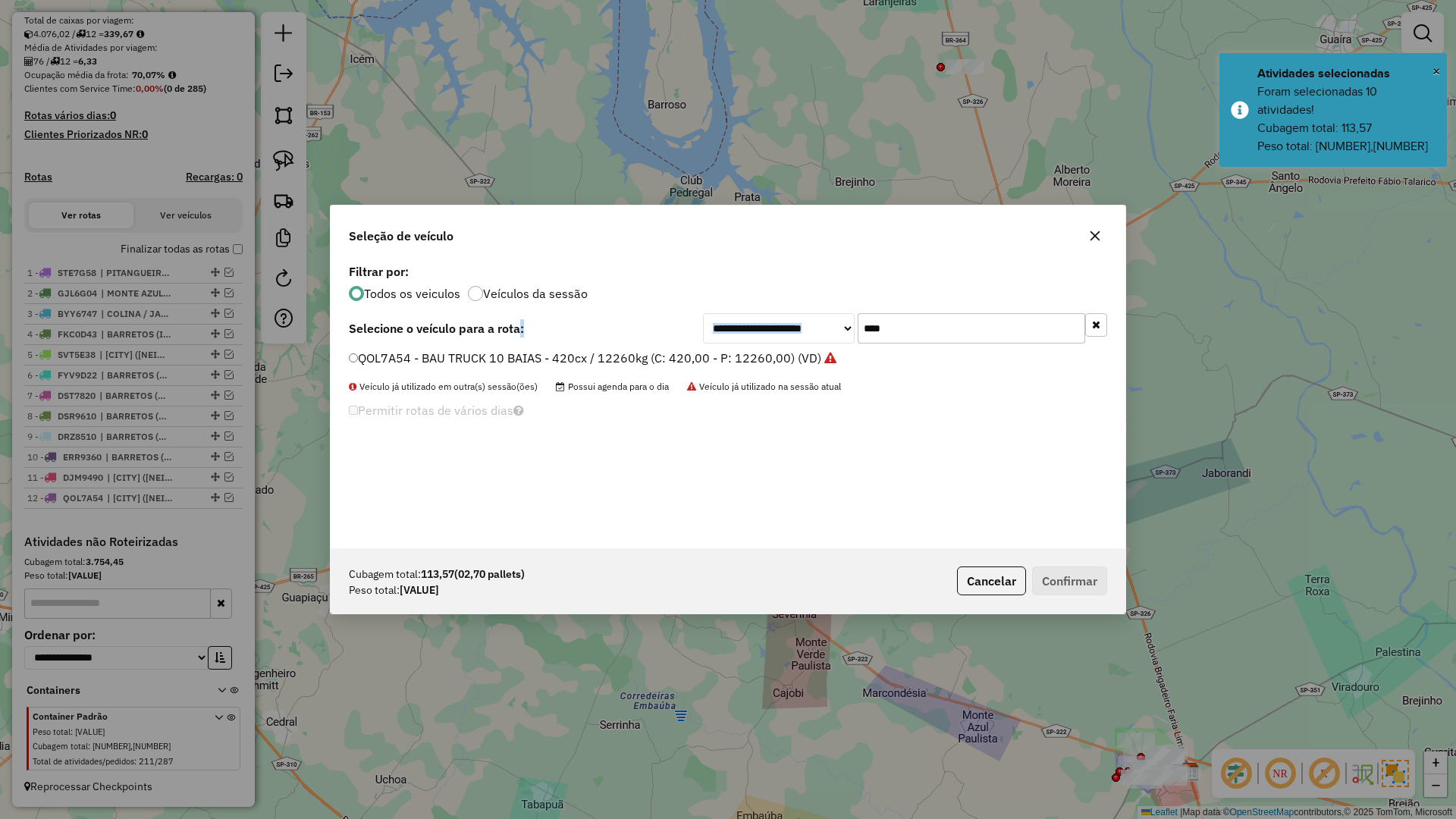 drag, startPoint x: 920, startPoint y: 312, endPoint x: 918, endPoint y: 322, distance: 10.198039 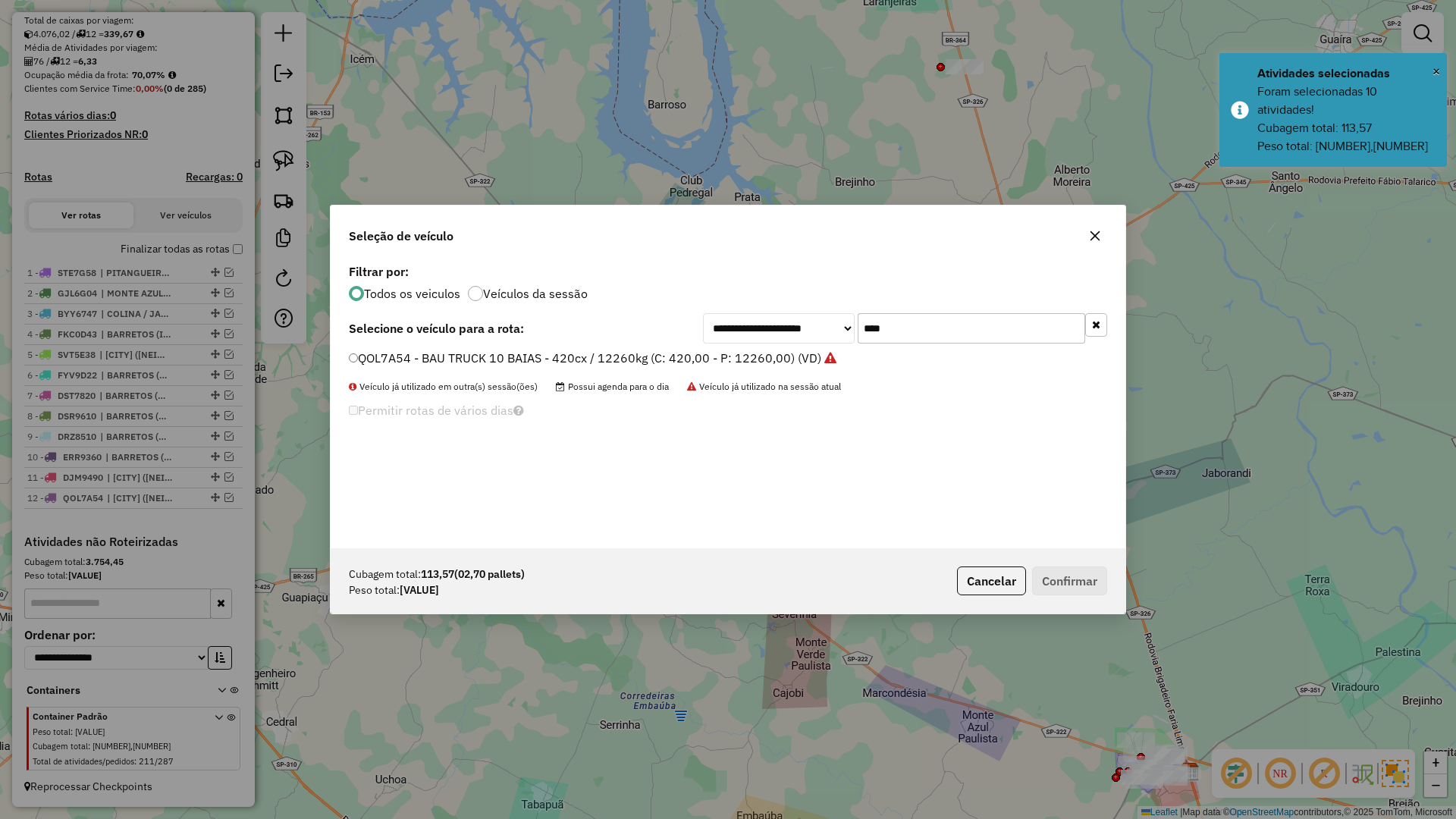 click on "****" 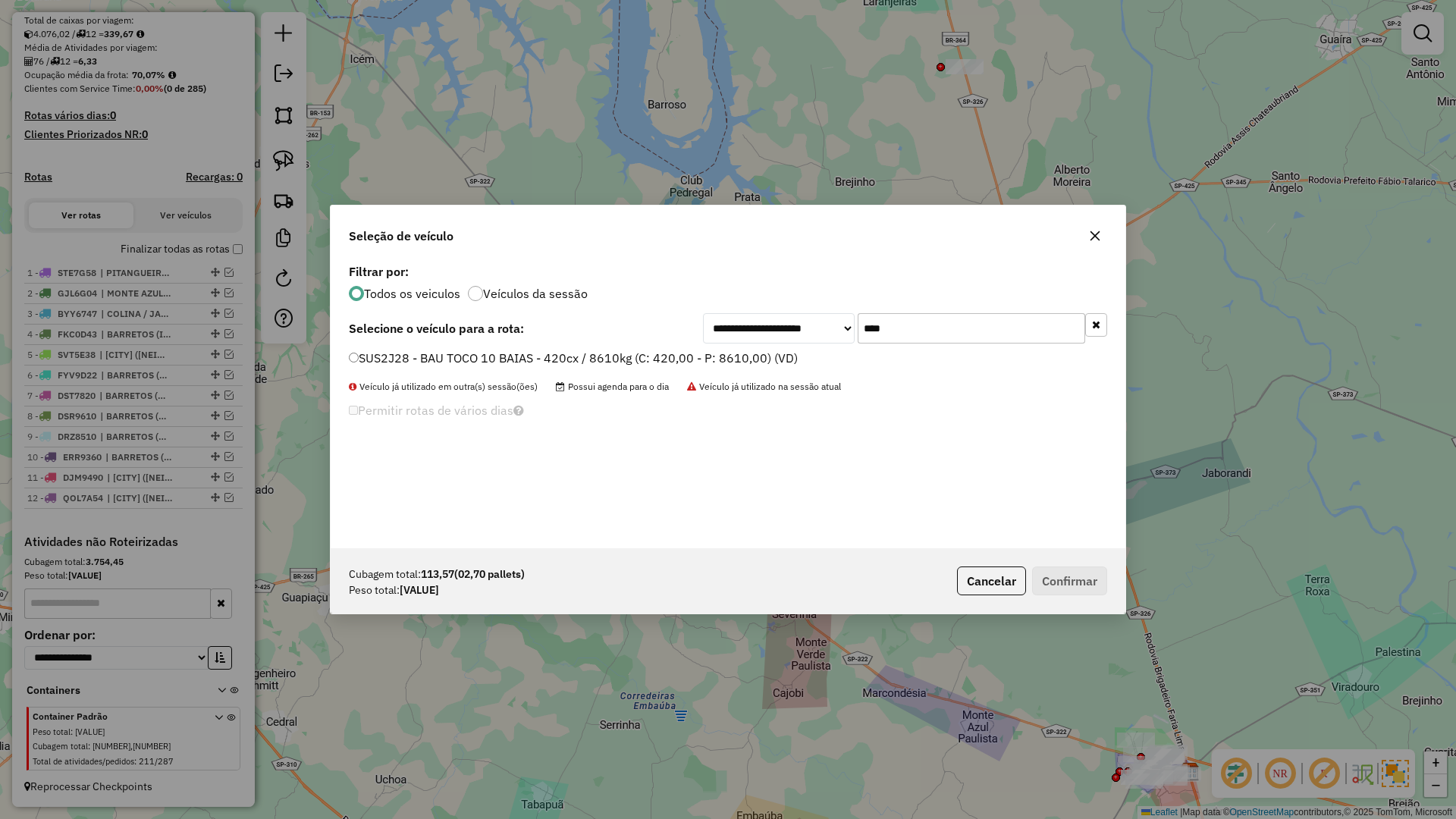 type on "****" 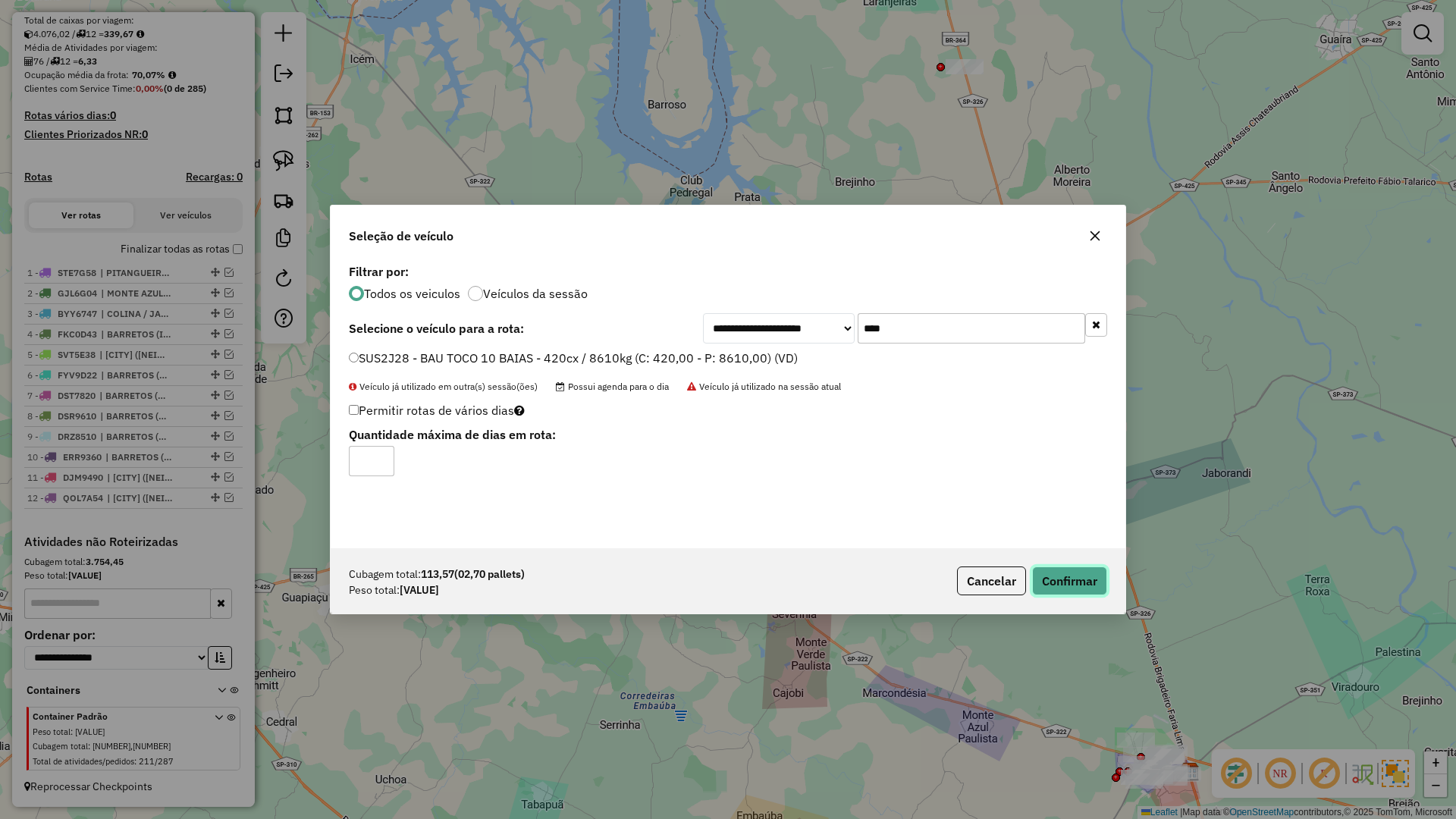 click on "Confirmar" 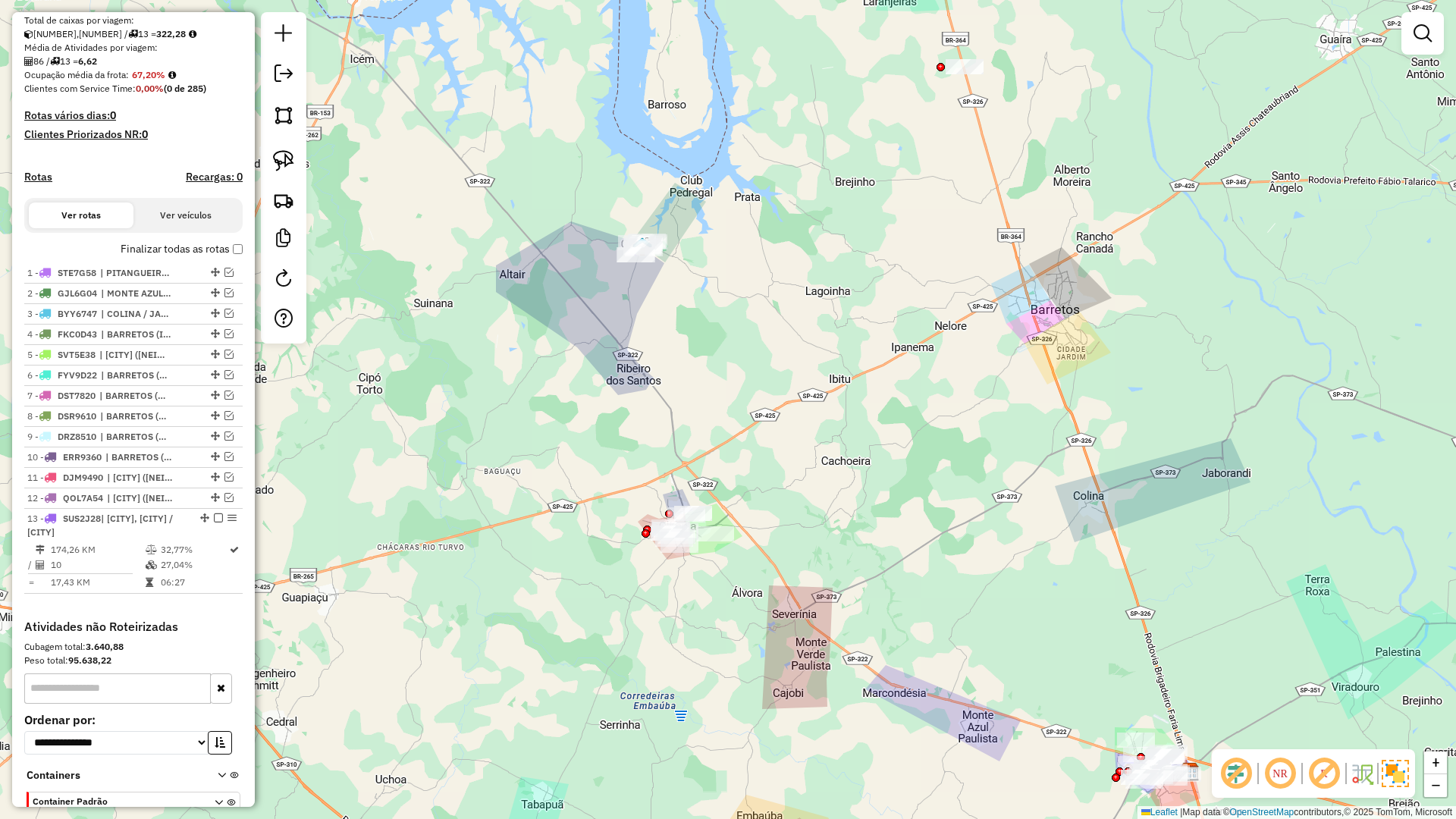 scroll, scrollTop: 416, scrollLeft: 0, axis: vertical 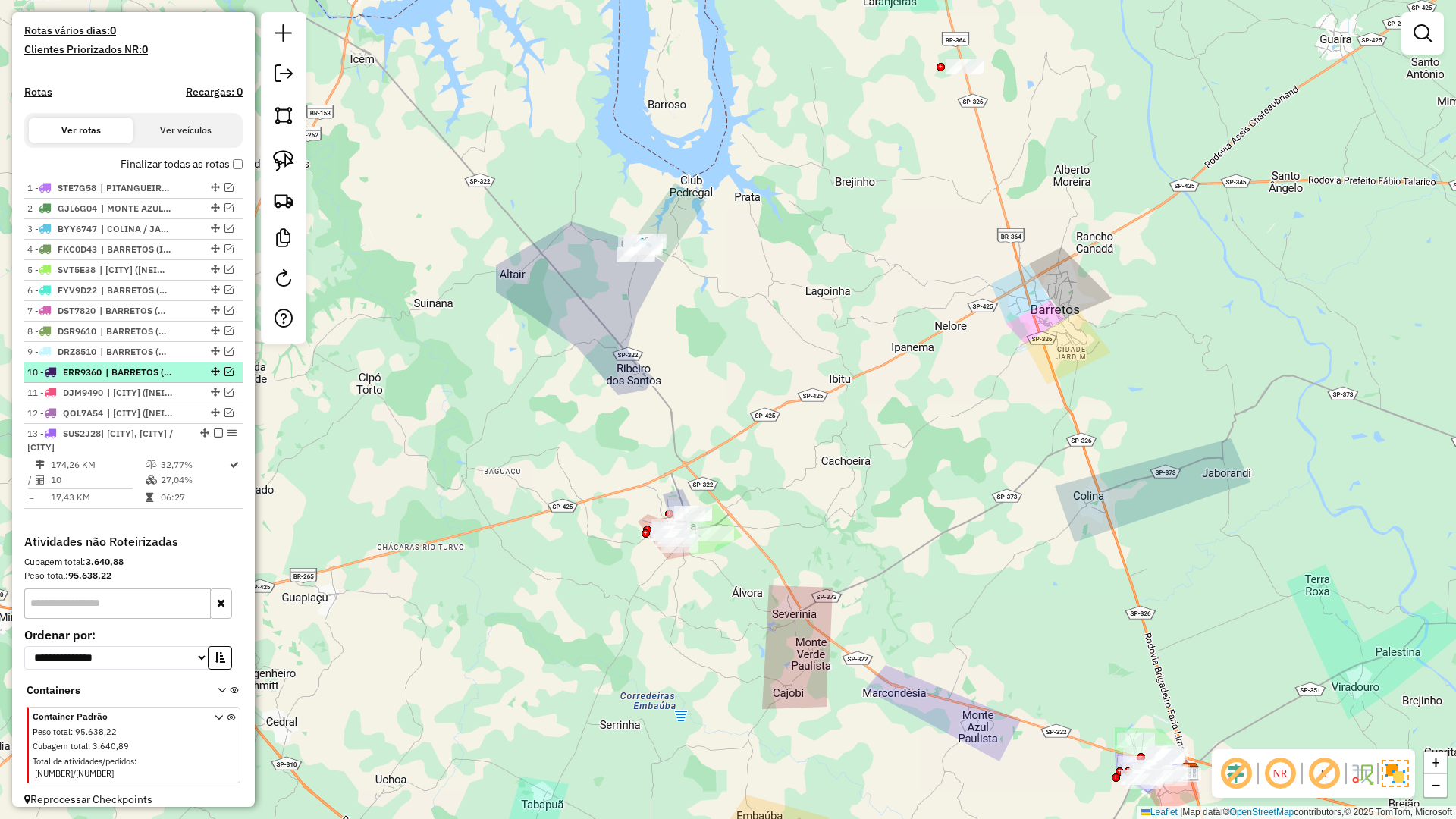 drag, startPoint x: 209, startPoint y: 433, endPoint x: 225, endPoint y: 438, distance: 16.763055 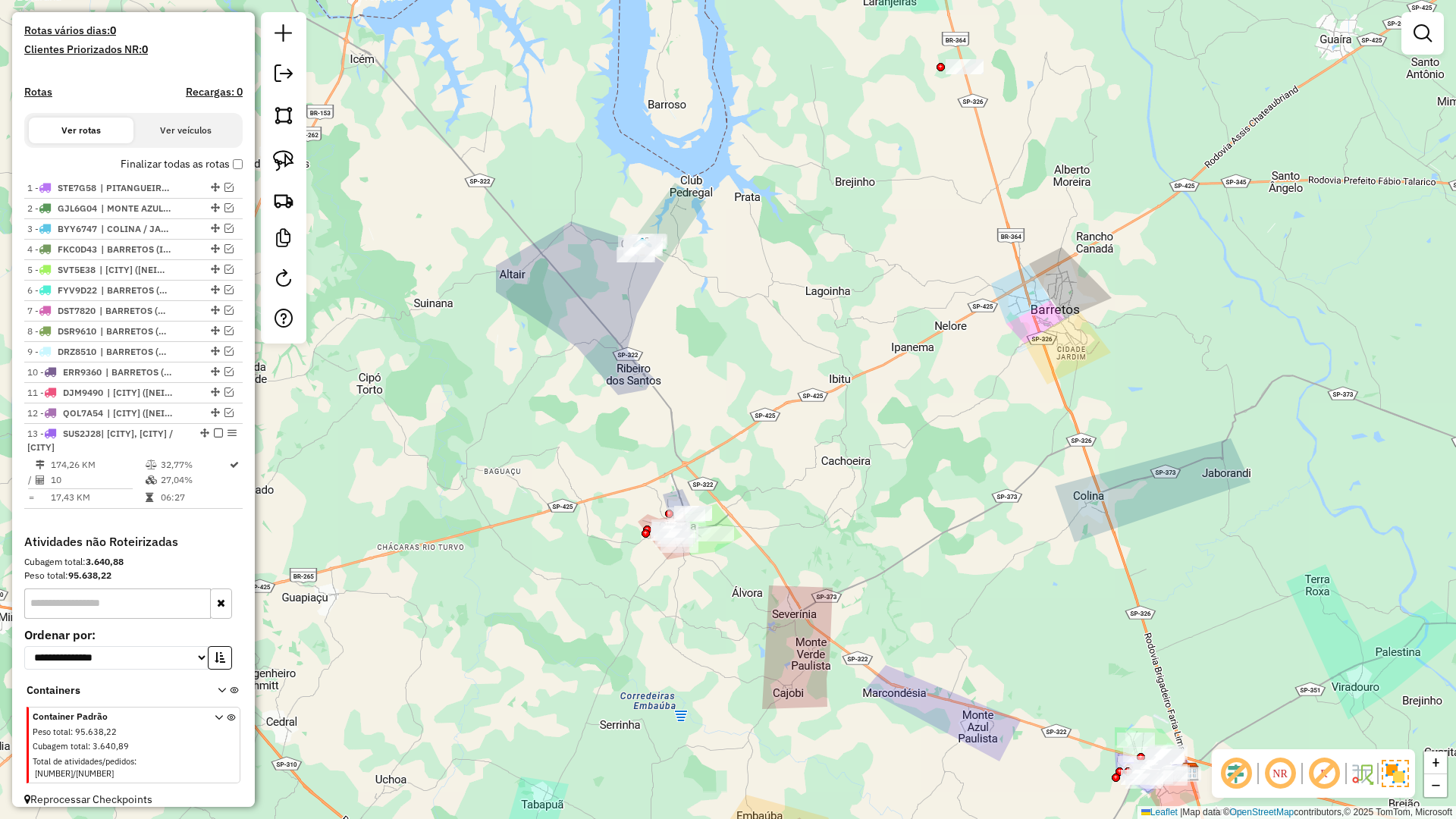 scroll, scrollTop: 352, scrollLeft: 0, axis: vertical 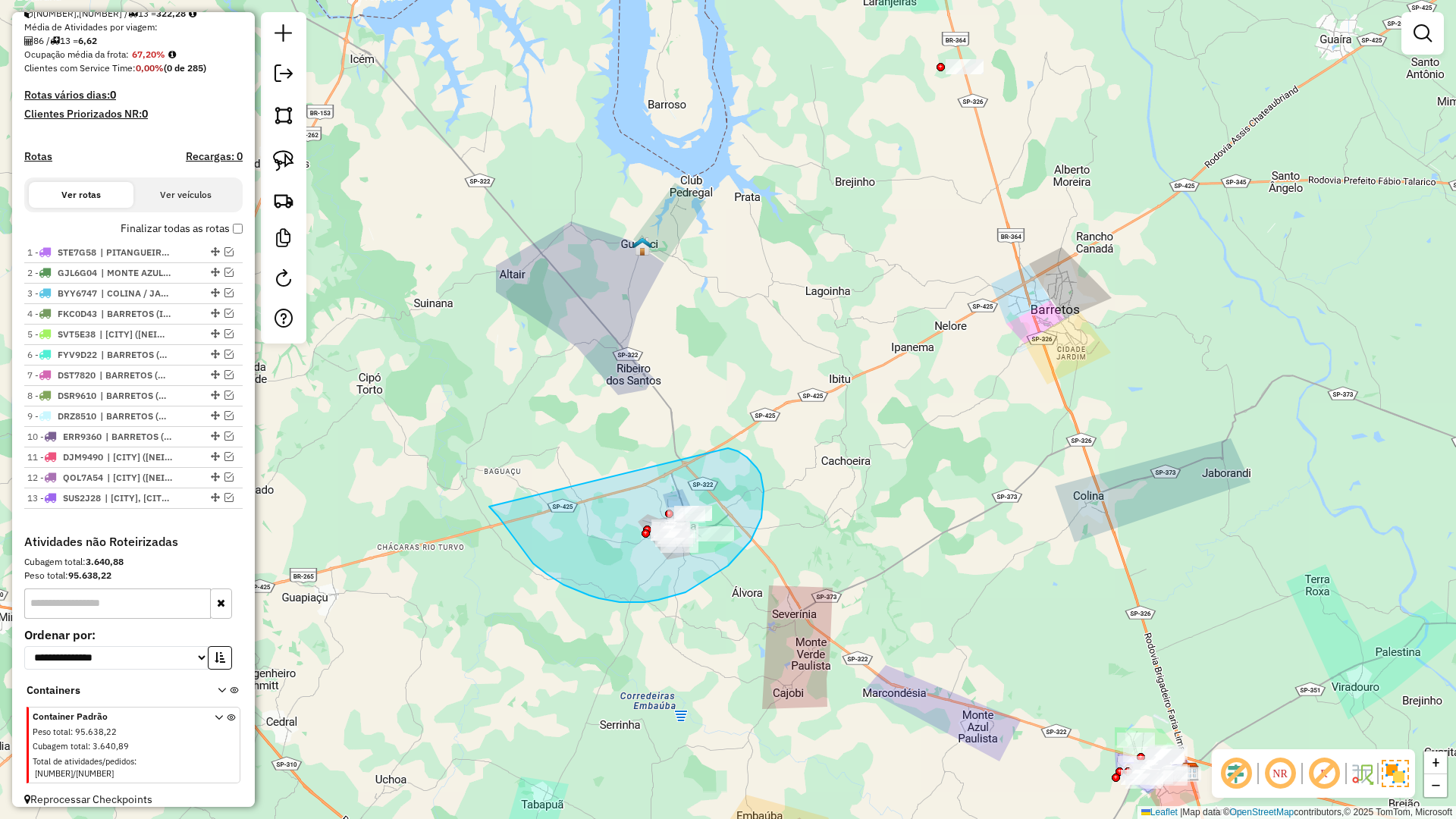 drag, startPoint x: 533, startPoint y: 563, endPoint x: 720, endPoint y: 447, distance: 220.05681 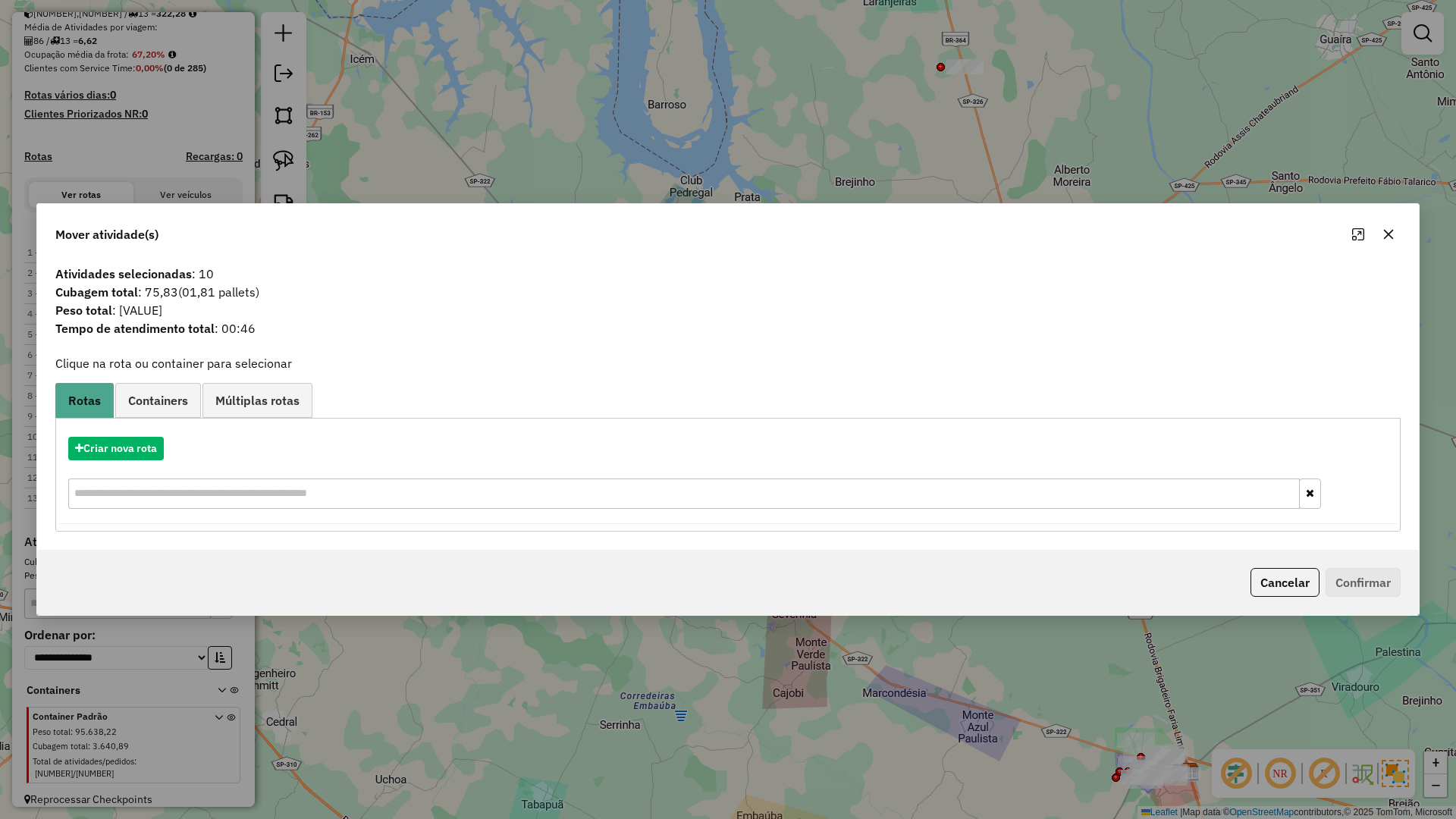 drag, startPoint x: 1392, startPoint y: 217, endPoint x: 1377, endPoint y: 244, distance: 30.88689 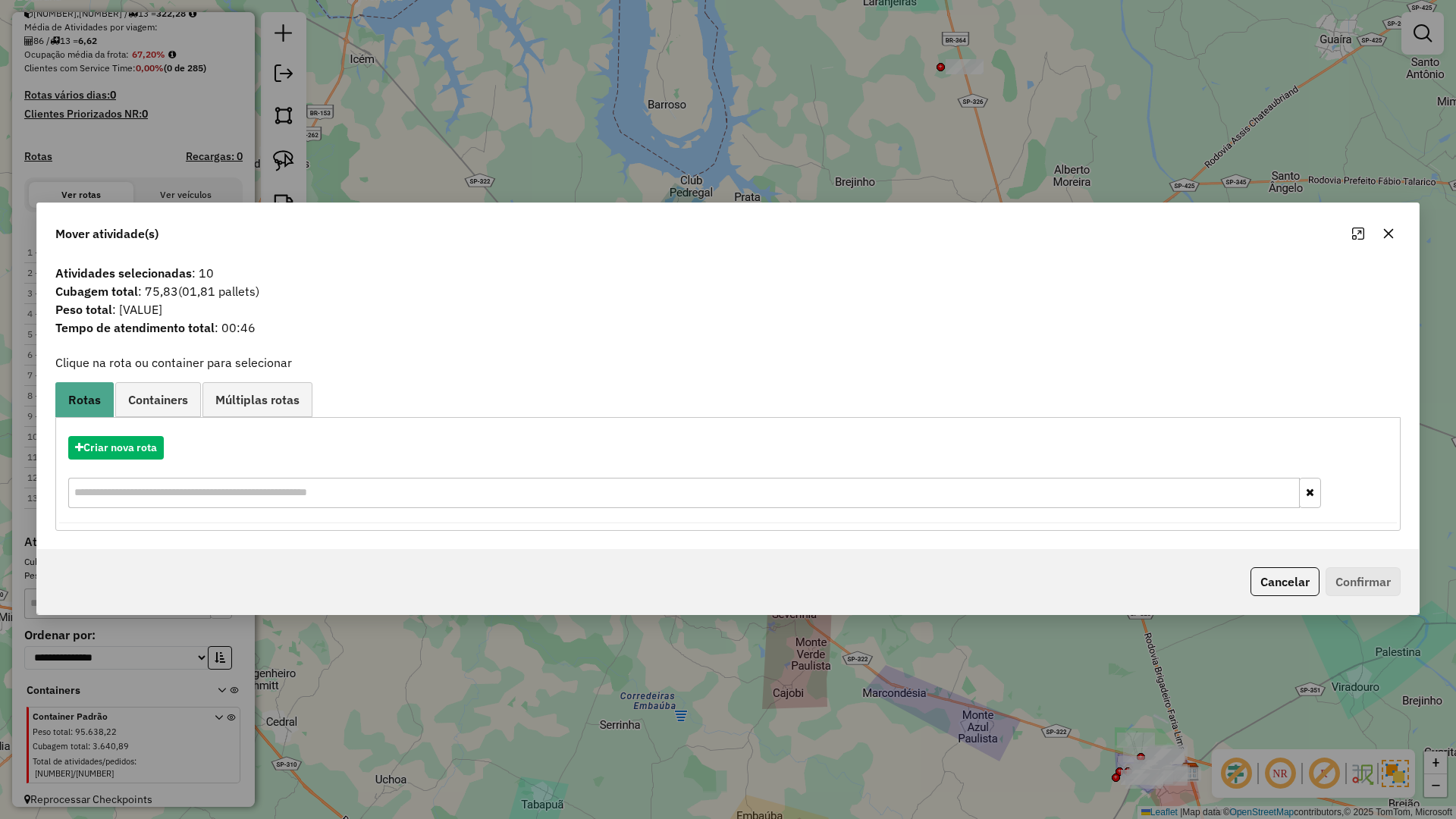 drag, startPoint x: 1389, startPoint y: 240, endPoint x: 1059, endPoint y: 431, distance: 381.2886 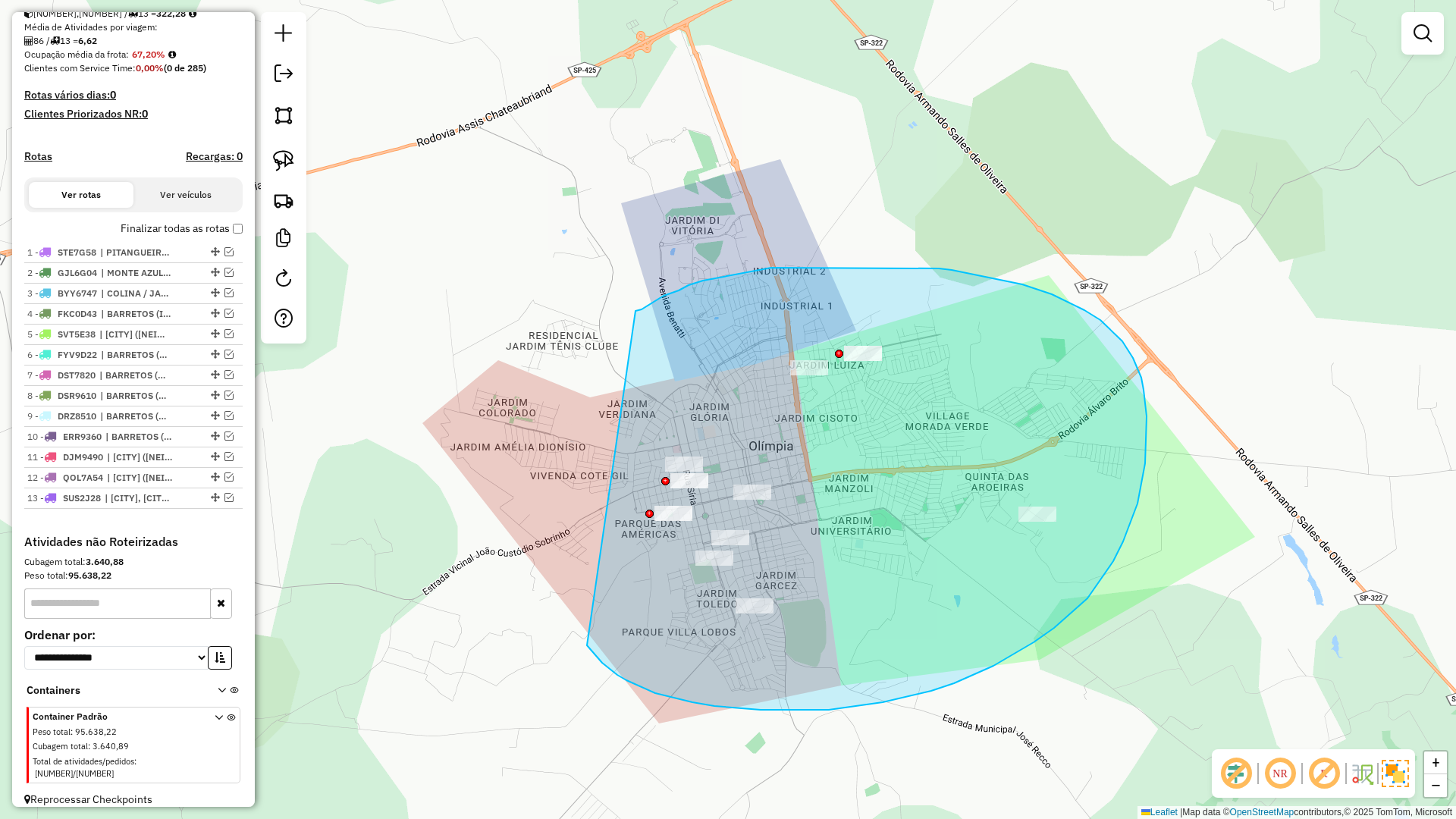 drag, startPoint x: 883, startPoint y: 702, endPoint x: 625, endPoint y: 318, distance: 462.623 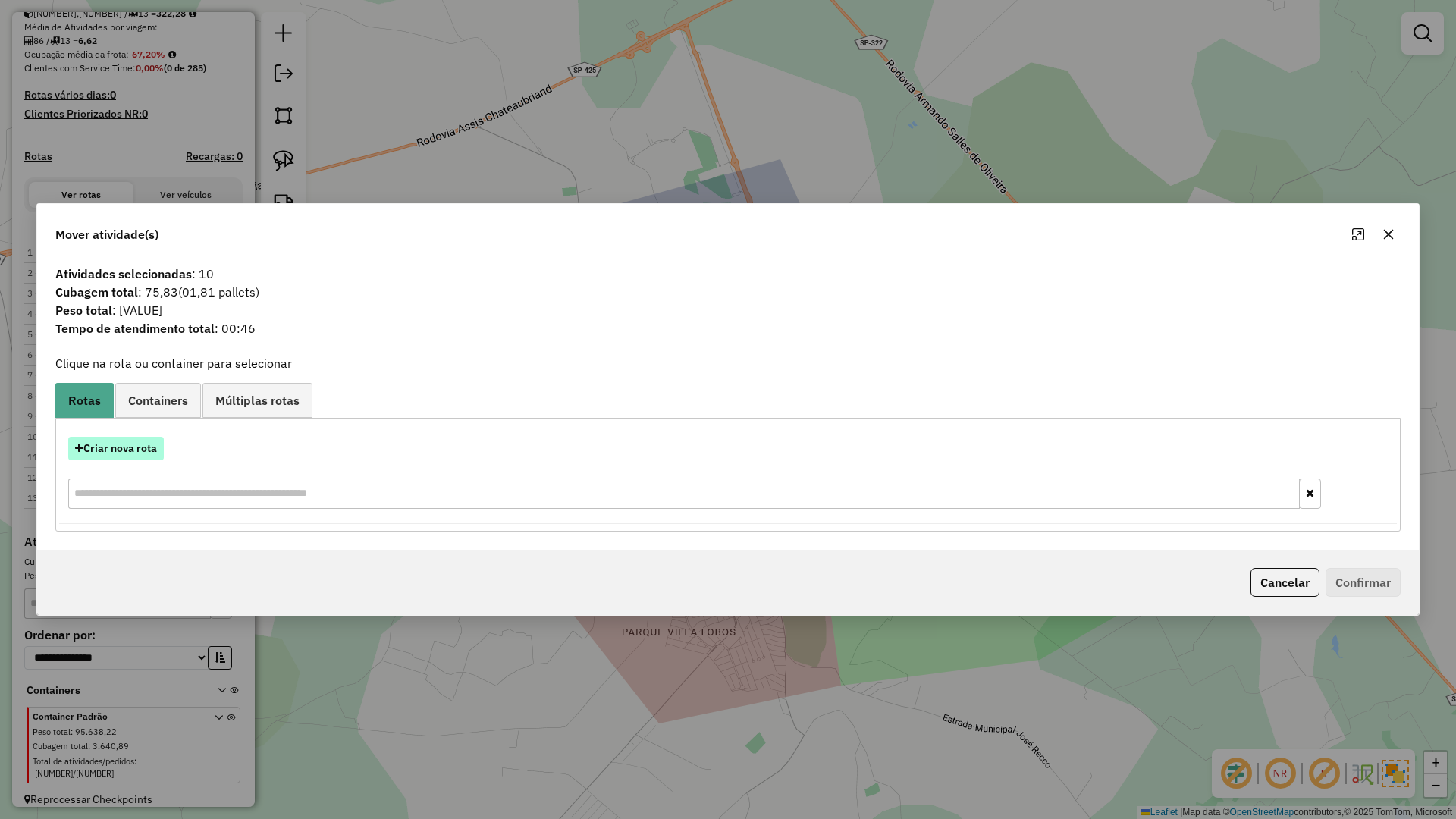click on "Criar nova rota" at bounding box center (116, 448) 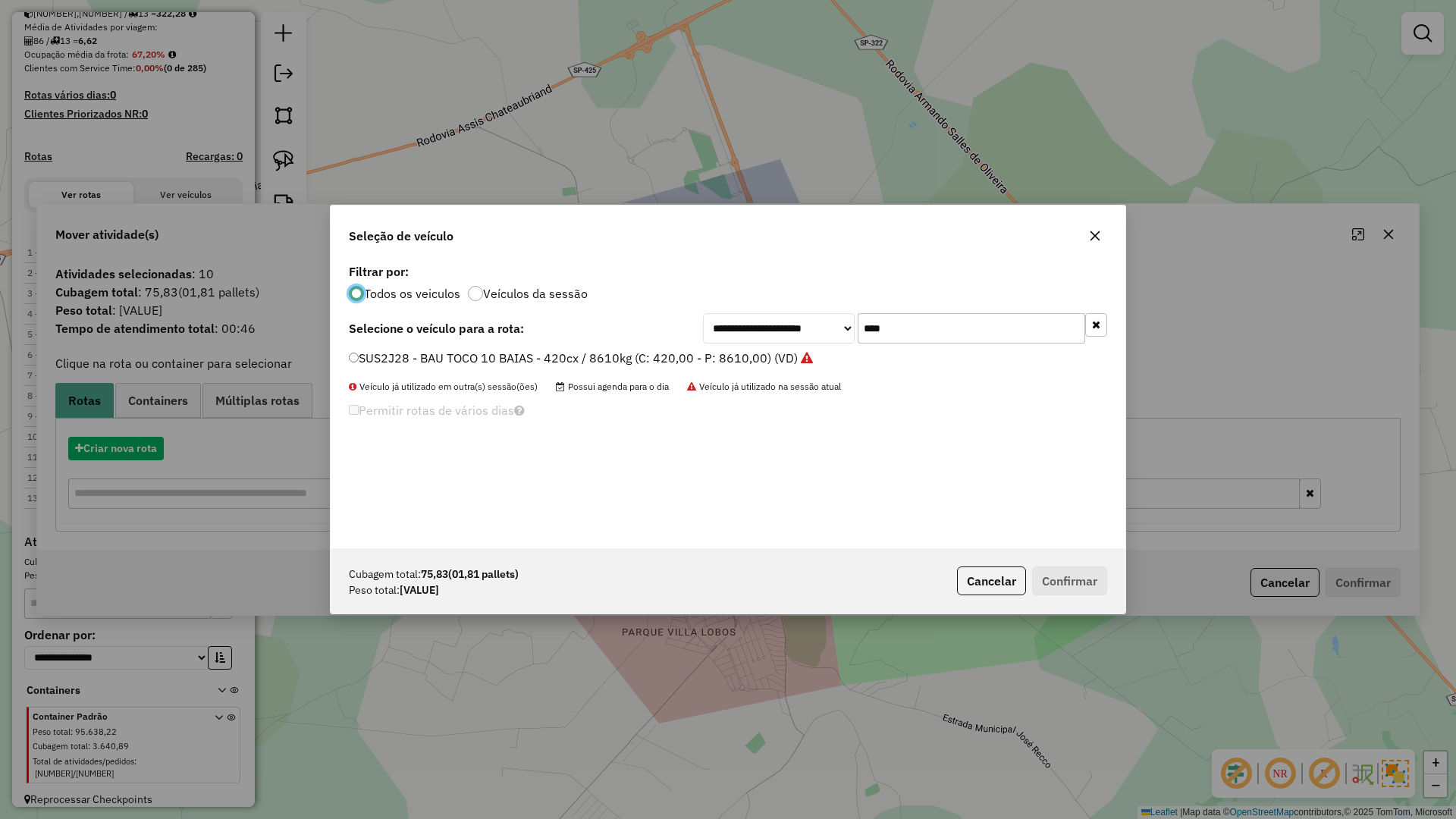 scroll, scrollTop: 8, scrollLeft: 5, axis: both 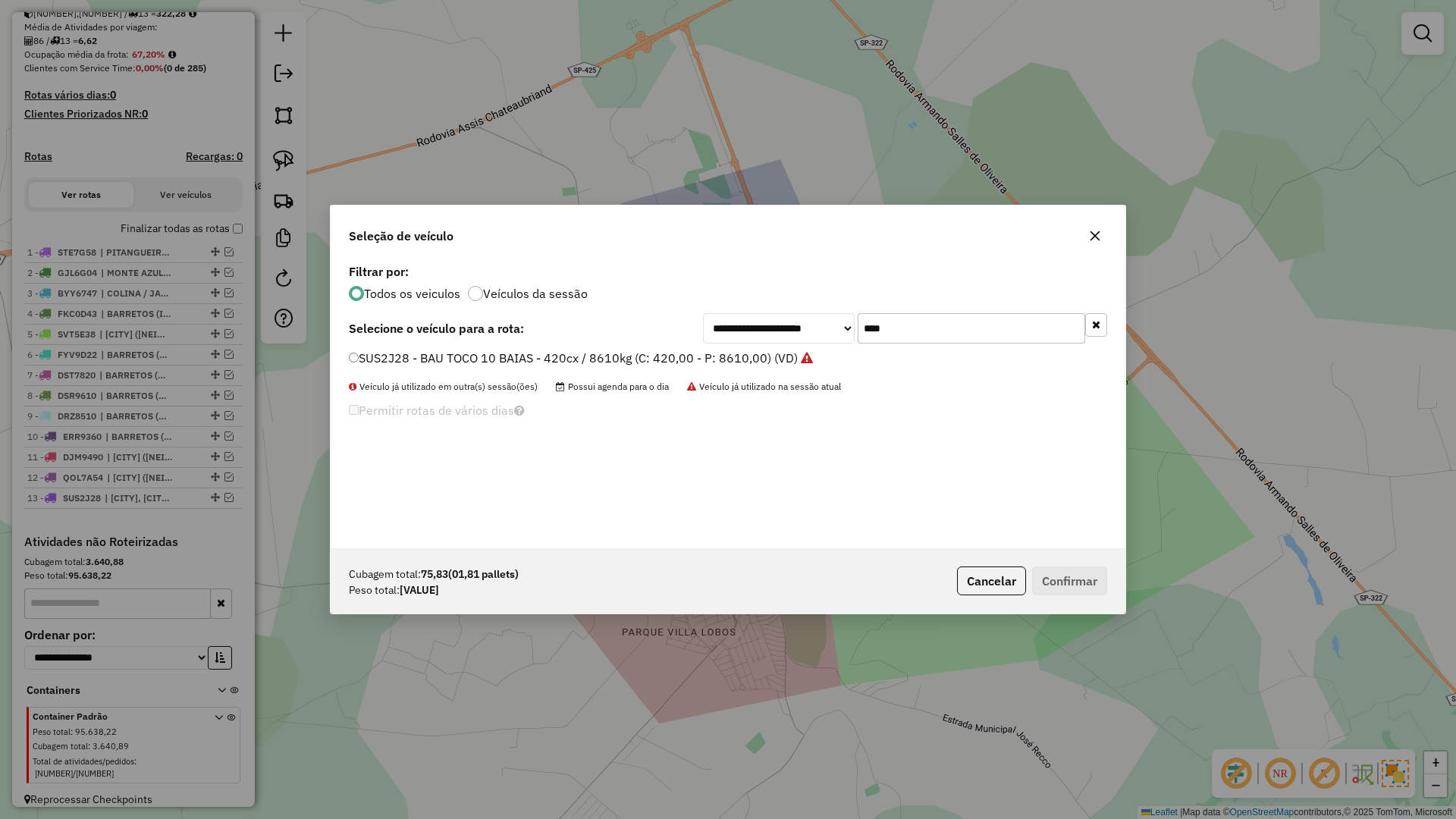 click on "****" 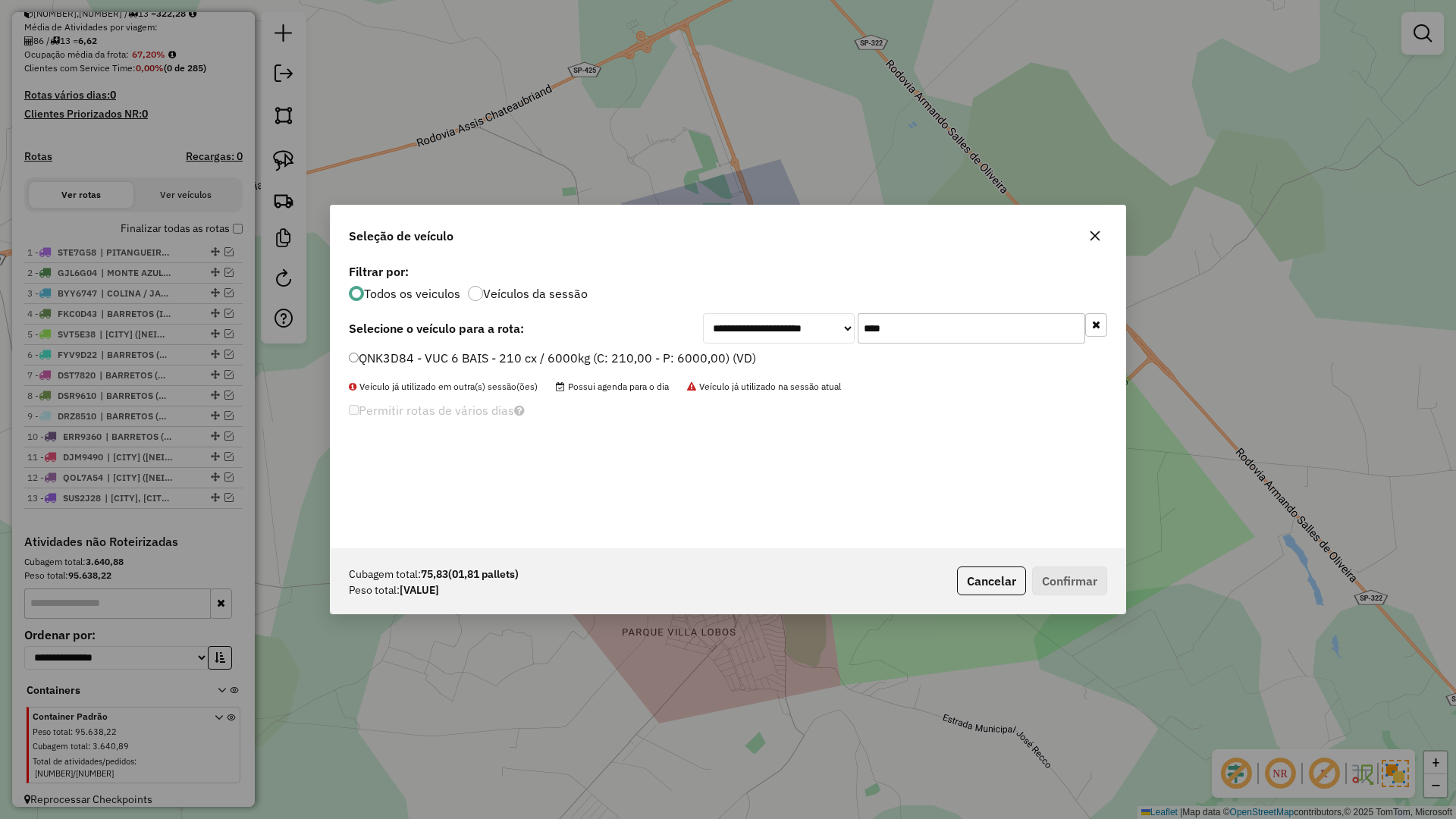 type on "****" 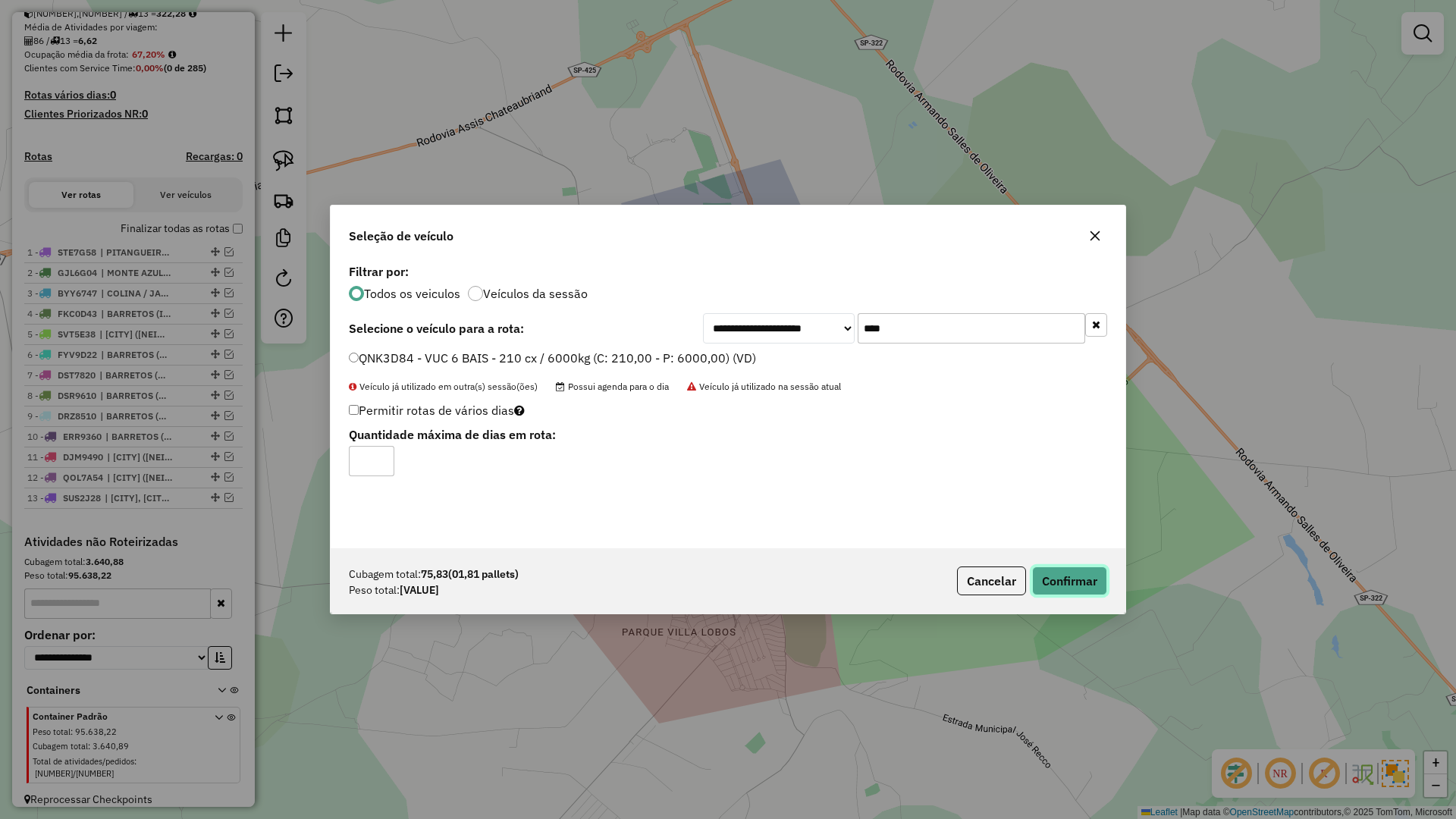 click on "Confirmar" 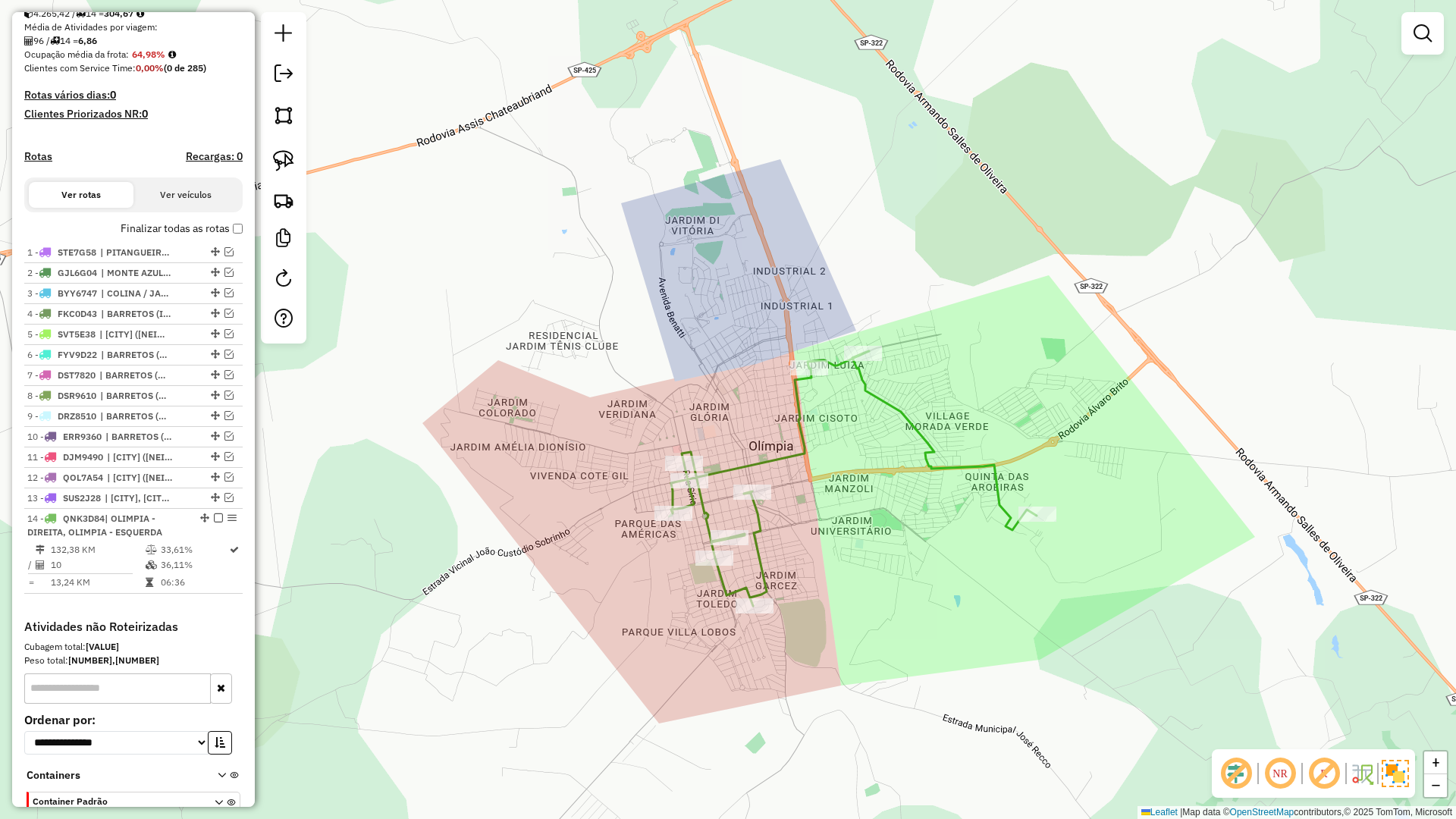 scroll, scrollTop: 437, scrollLeft: 0, axis: vertical 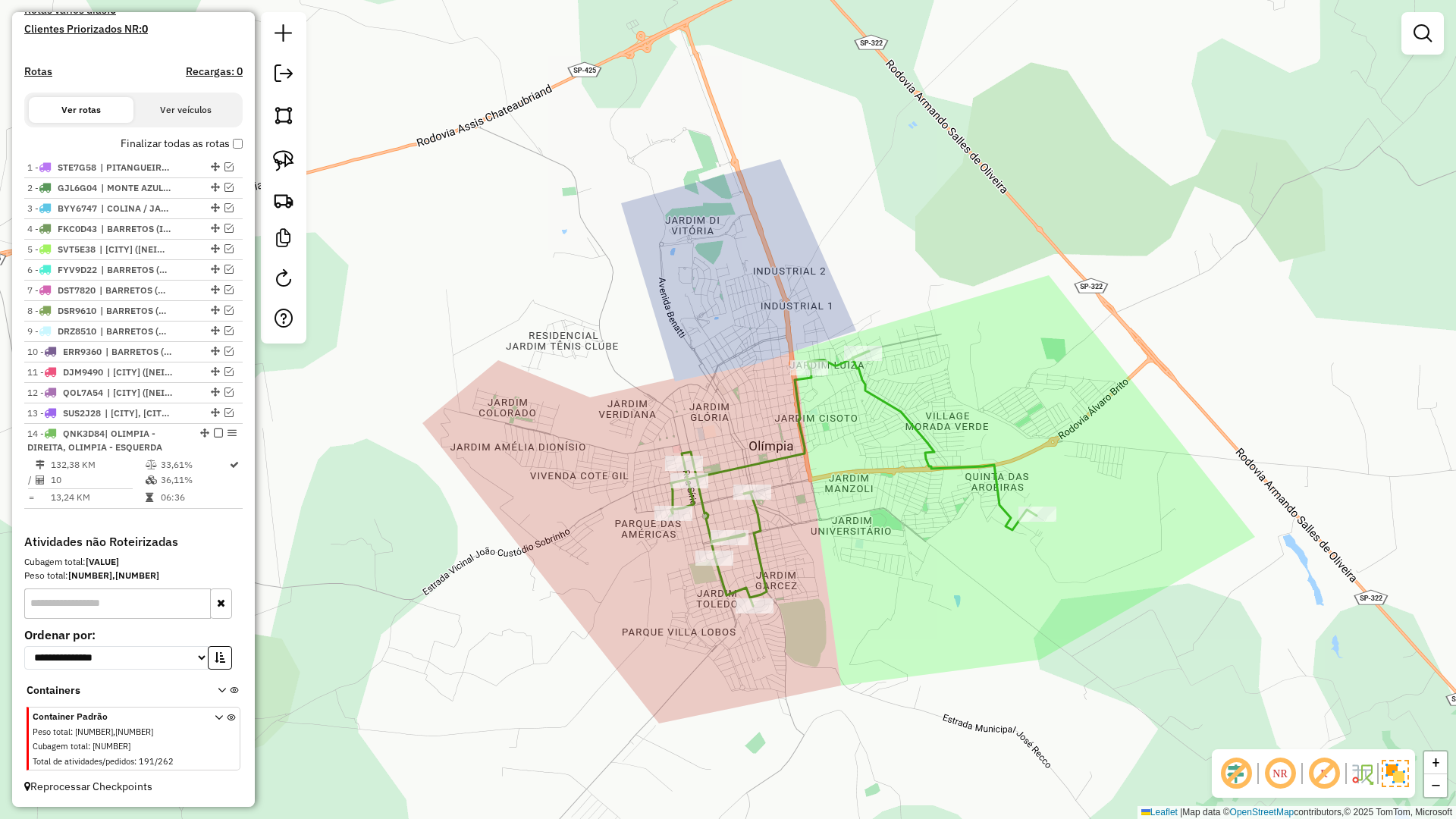 drag, startPoint x: 212, startPoint y: 431, endPoint x: 300, endPoint y: 446, distance: 89.26926 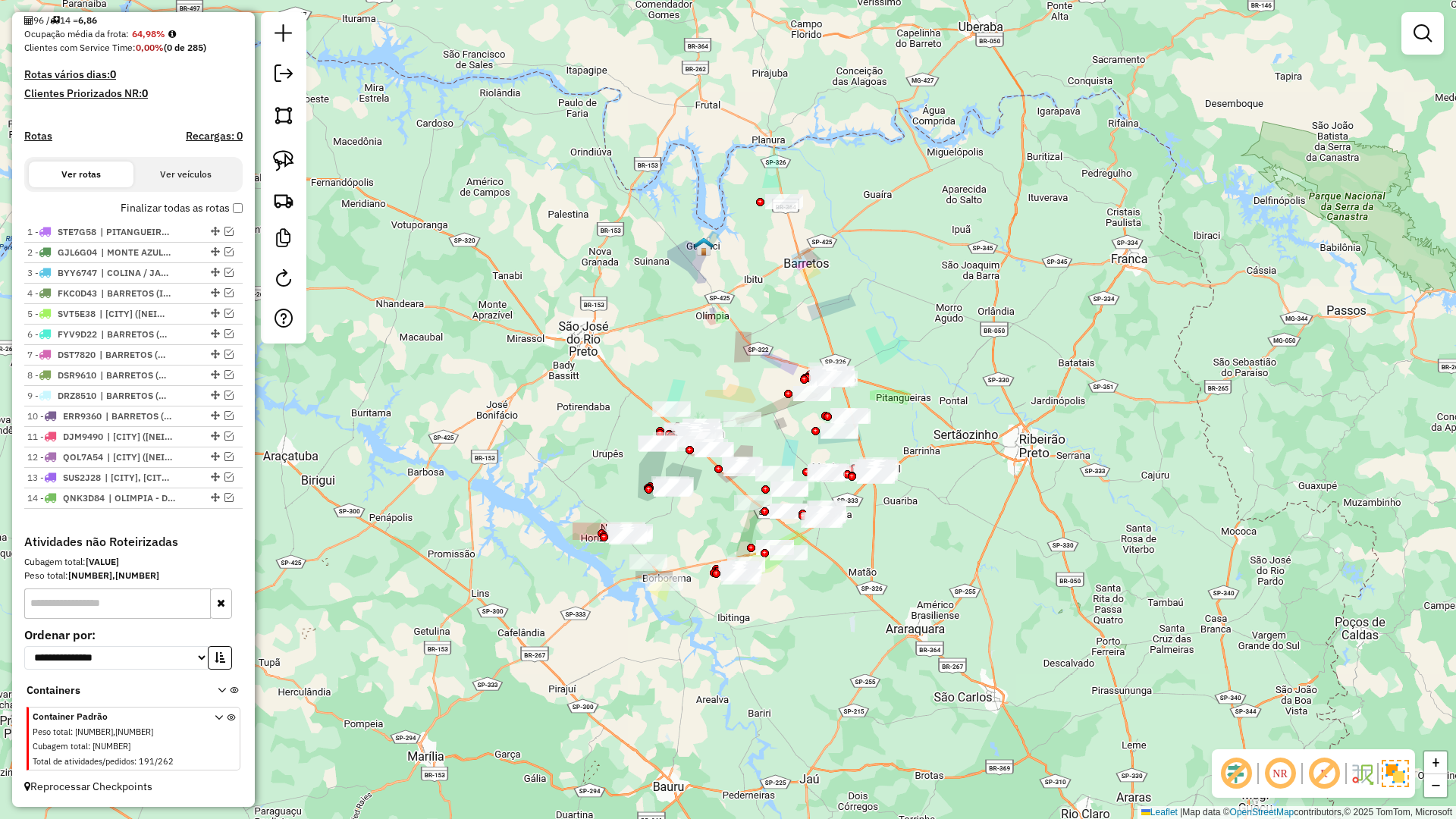 drag, startPoint x: 581, startPoint y: 520, endPoint x: 601, endPoint y: 479, distance: 45.617979 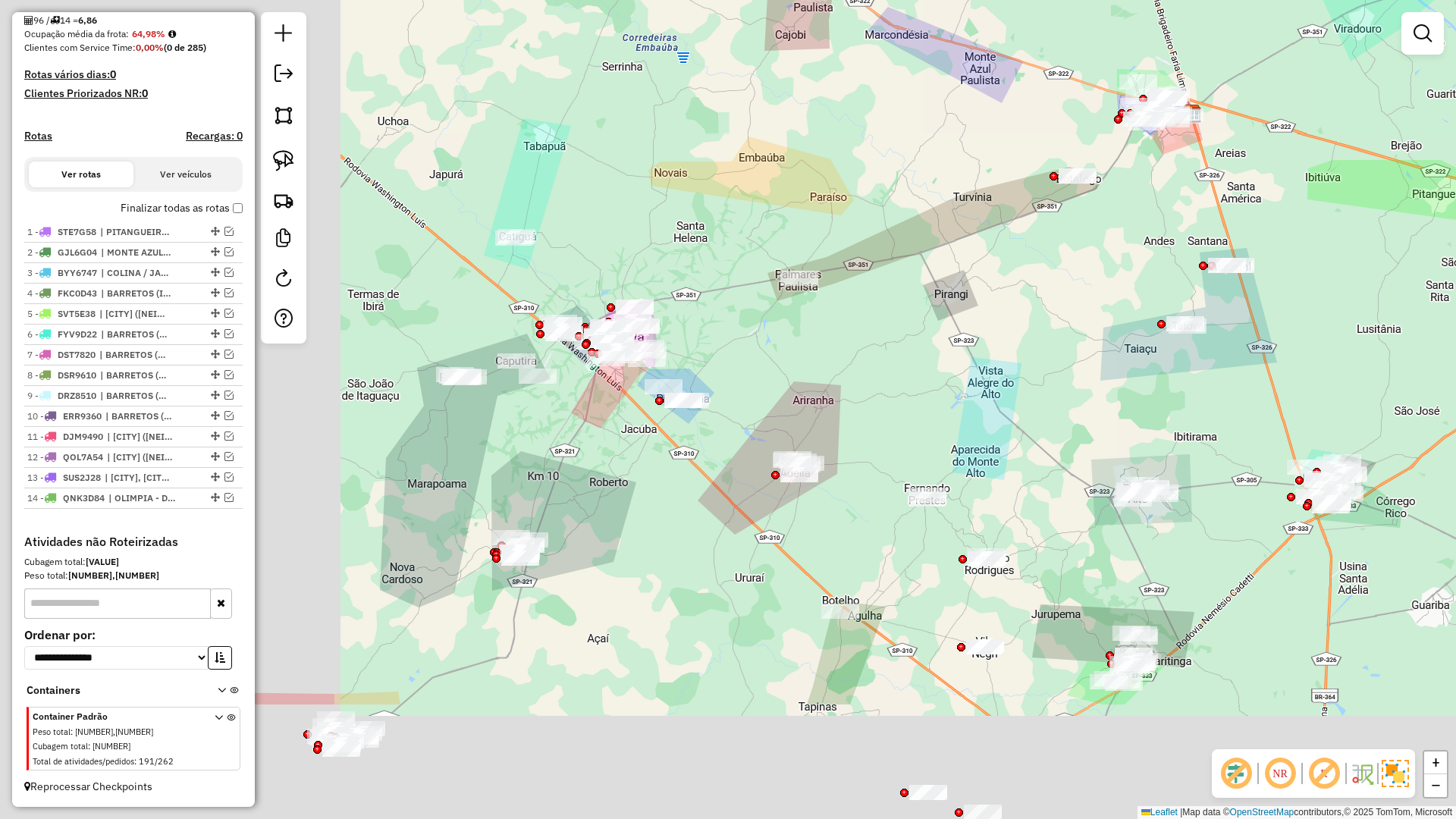 drag, startPoint x: 728, startPoint y: 485, endPoint x: 1108, endPoint y: 276, distance: 433.6831 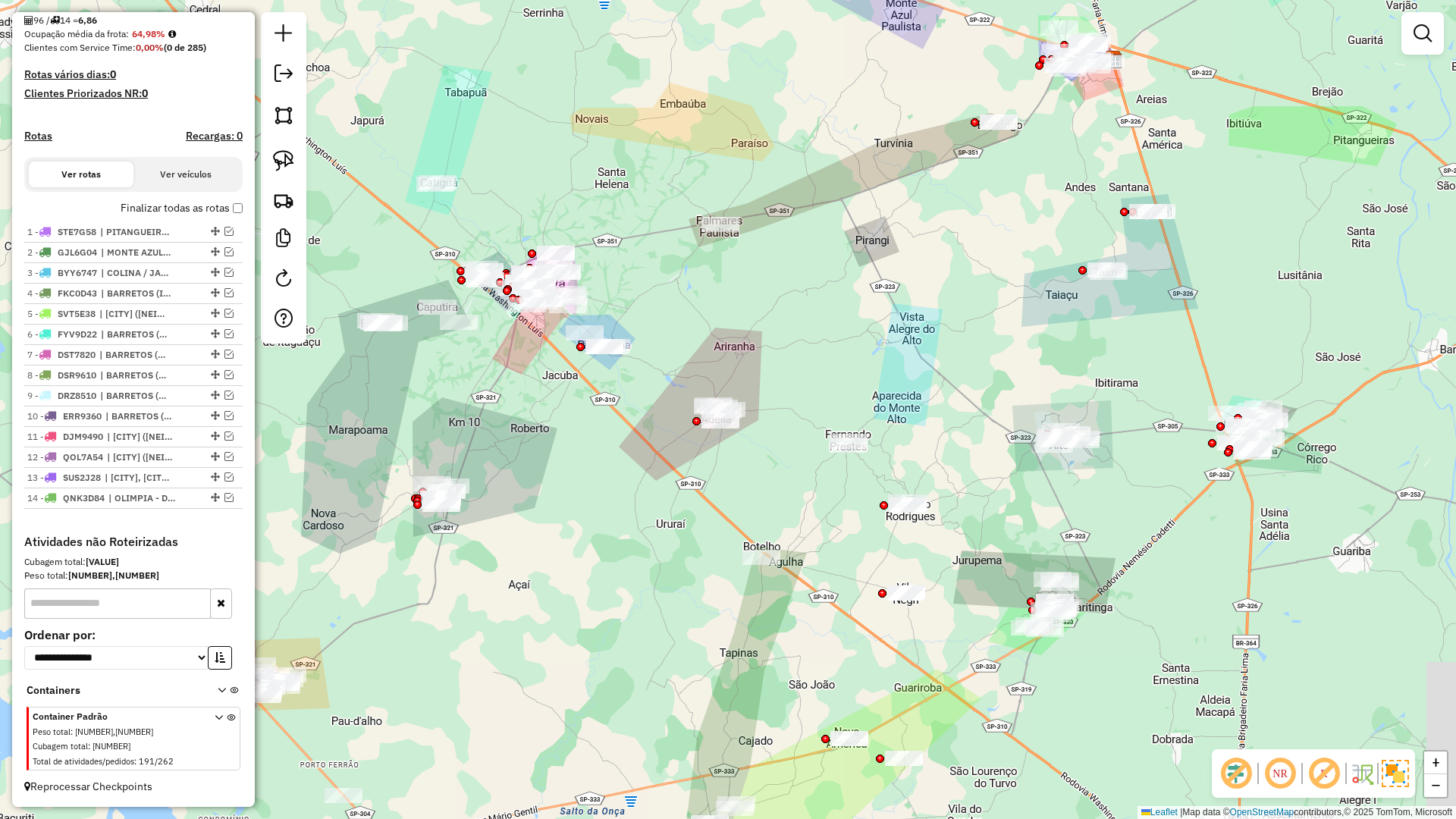 drag, startPoint x: 667, startPoint y: 448, endPoint x: 399, endPoint y: 349, distance: 285.70089 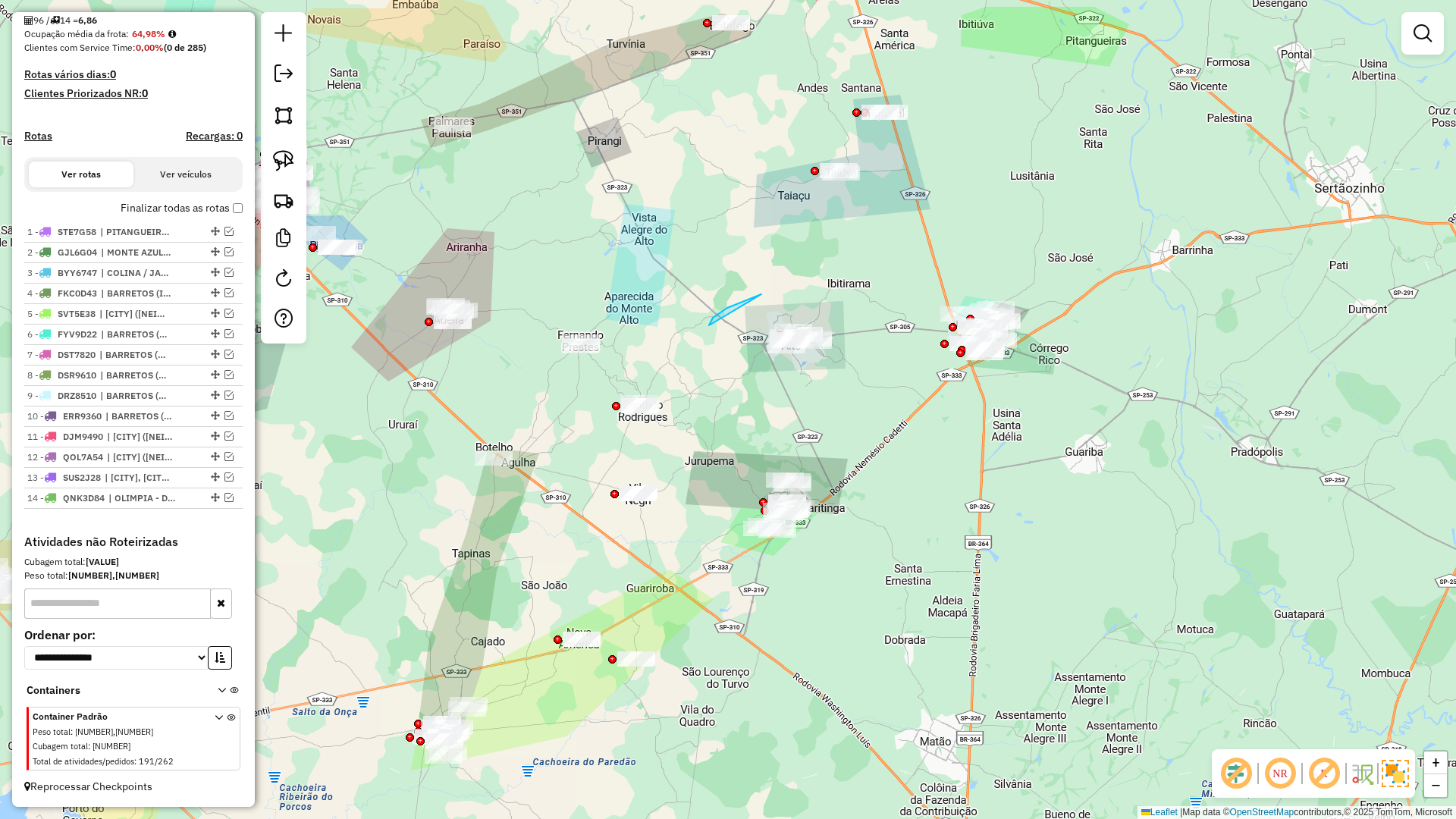 drag, startPoint x: 723, startPoint y: 311, endPoint x: 777, endPoint y: 253, distance: 79.24645 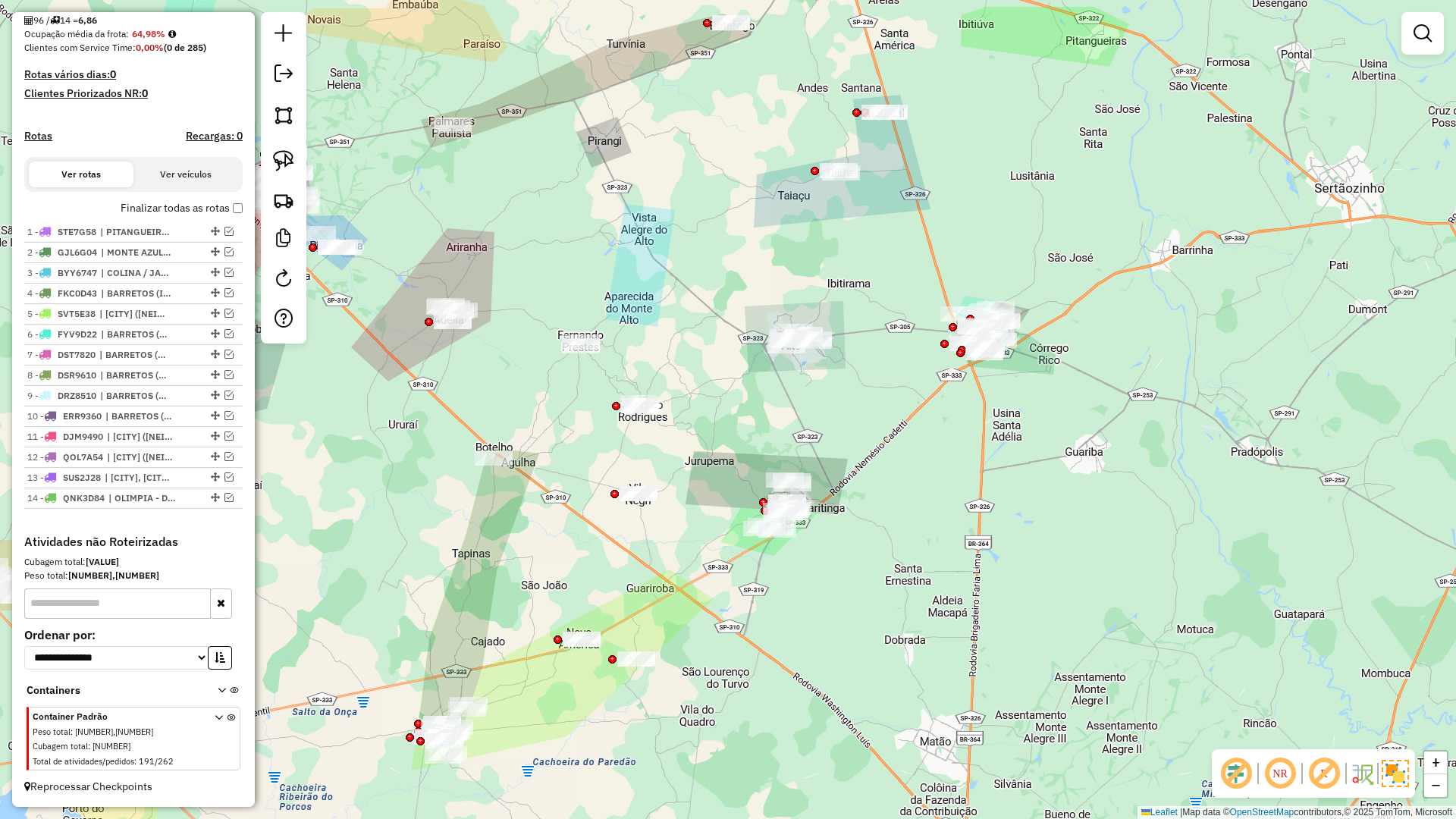 drag, startPoint x: 726, startPoint y: 284, endPoint x: 692, endPoint y: 335, distance: 61.2944 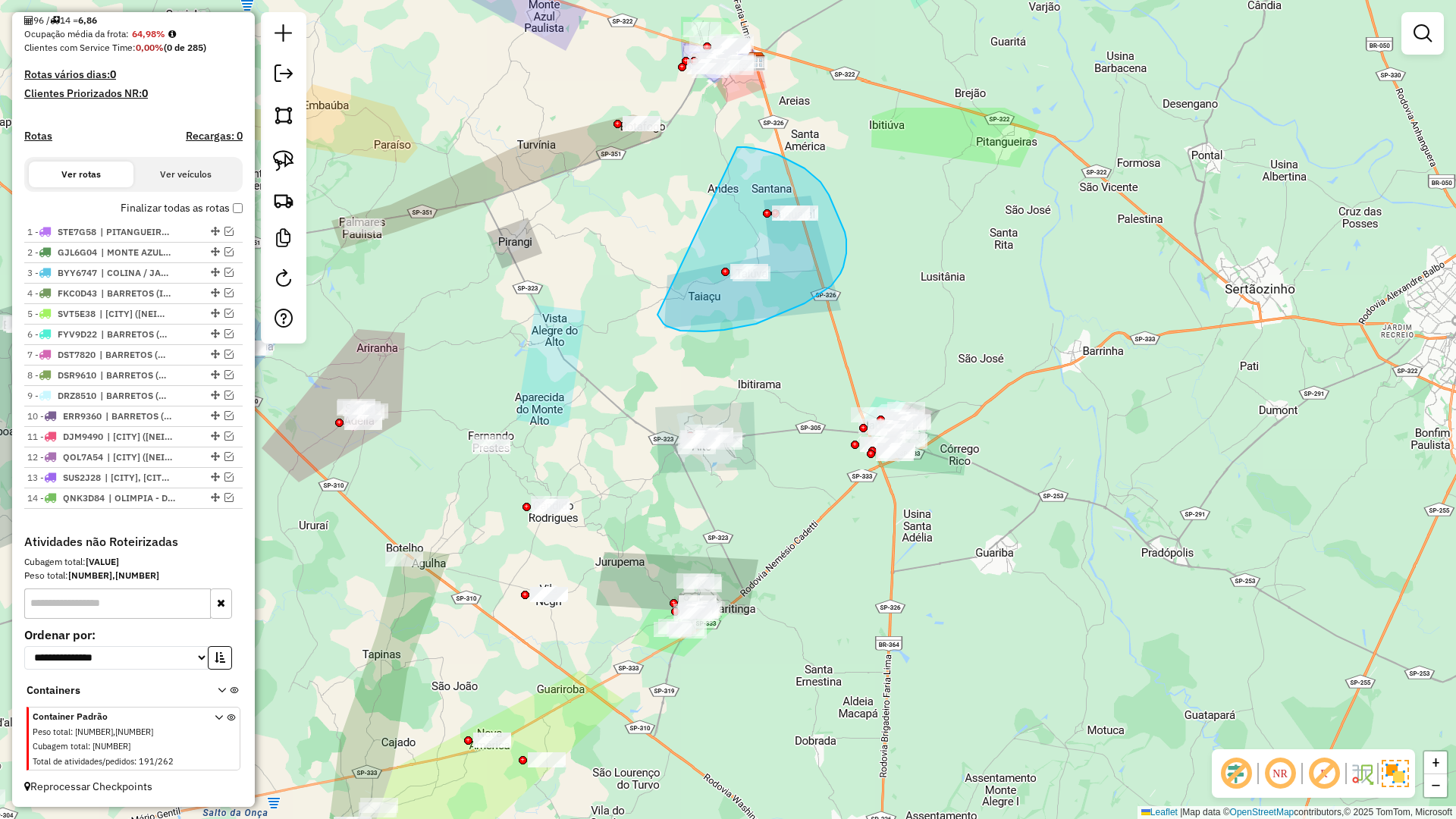 drag, startPoint x: 695, startPoint y: 331, endPoint x: 737, endPoint y: 147, distance: 188.7326 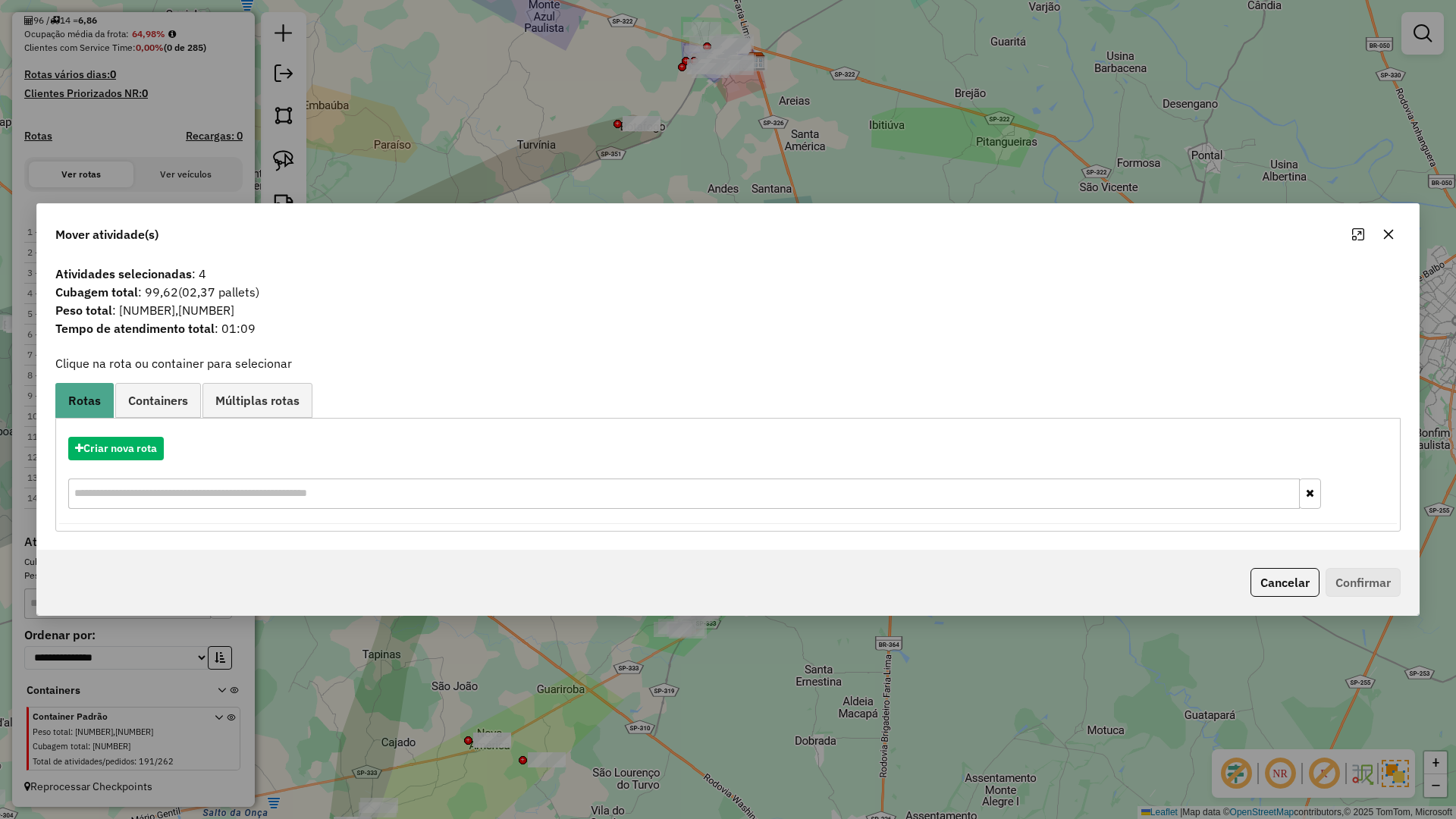 drag, startPoint x: 1383, startPoint y: 228, endPoint x: 1233, endPoint y: 233, distance: 150.08331 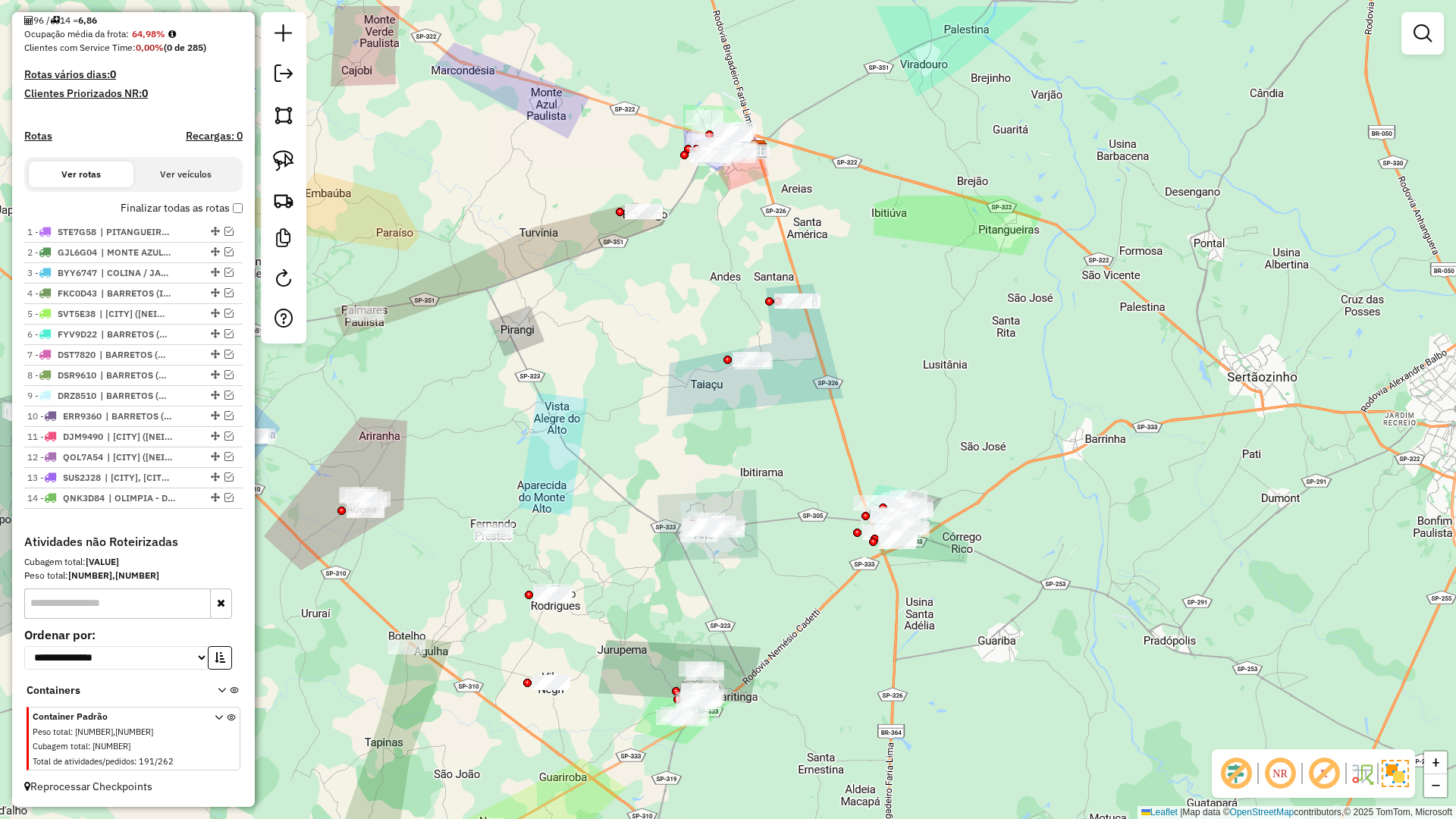 drag, startPoint x: 890, startPoint y: 331, endPoint x: 759, endPoint y: 413, distance: 154.54773 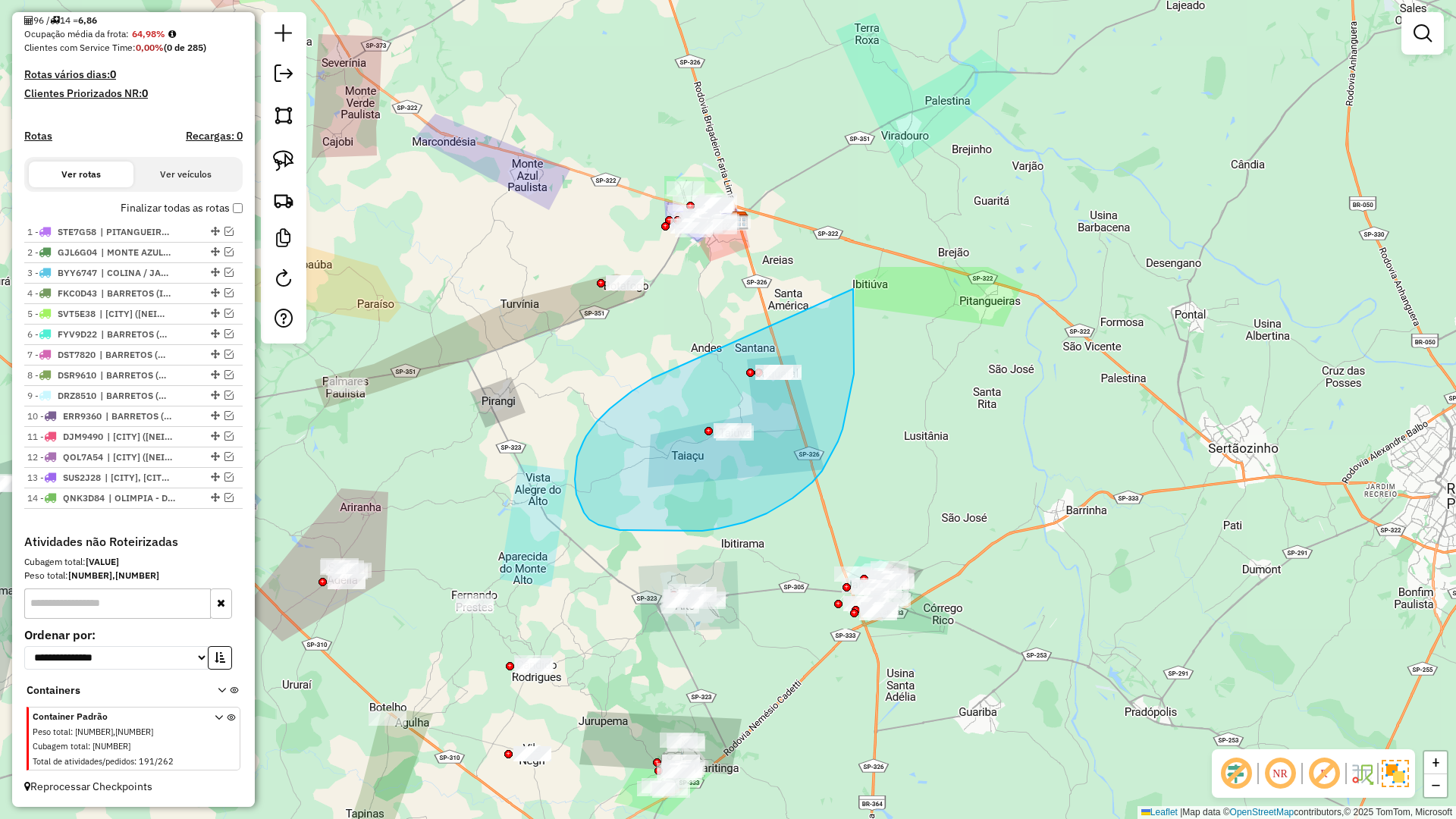 drag, startPoint x: 632, startPoint y: 391, endPoint x: 853, endPoint y: 289, distance: 243.40296 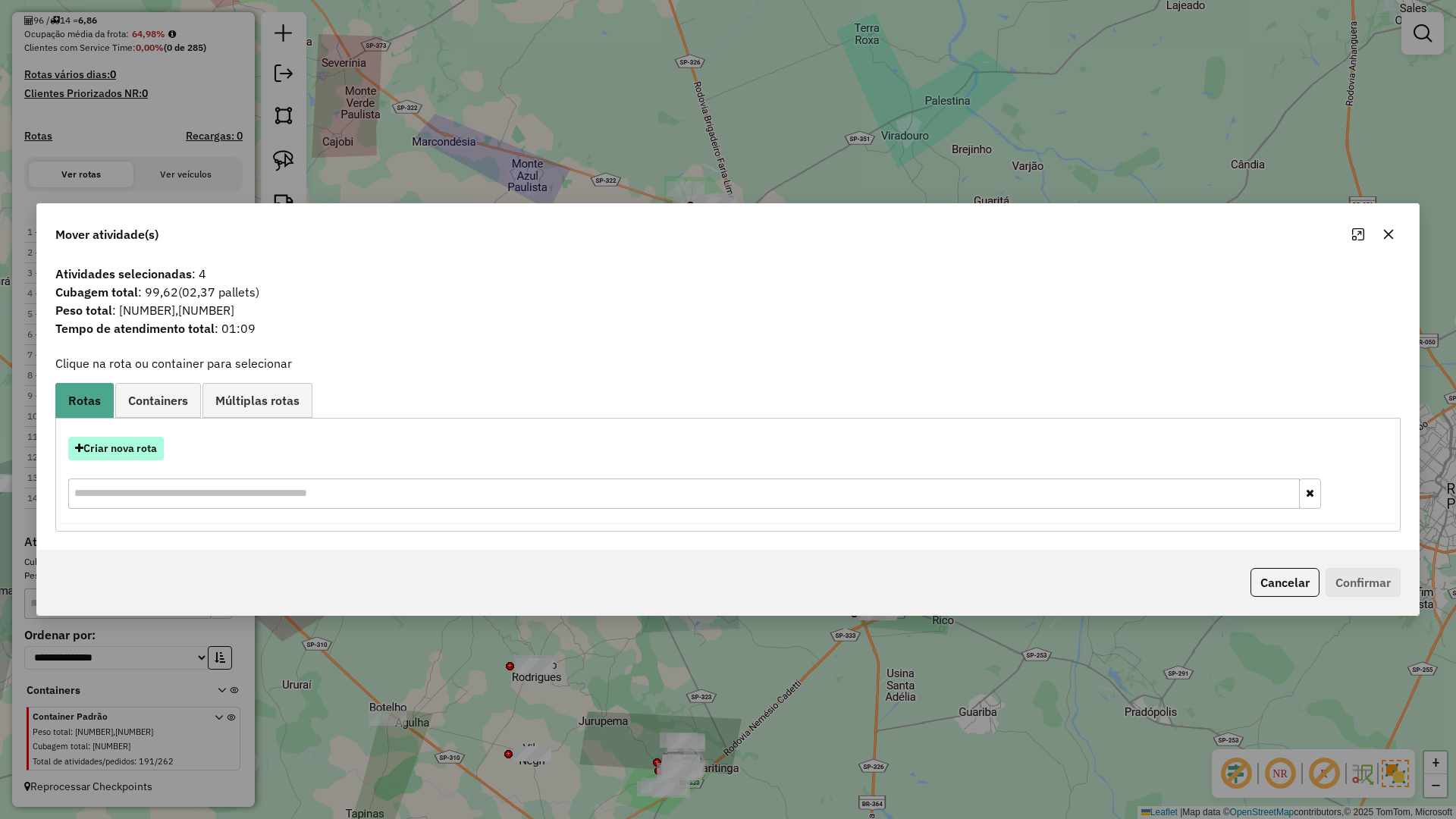 click on "Criar nova rota" at bounding box center [116, 448] 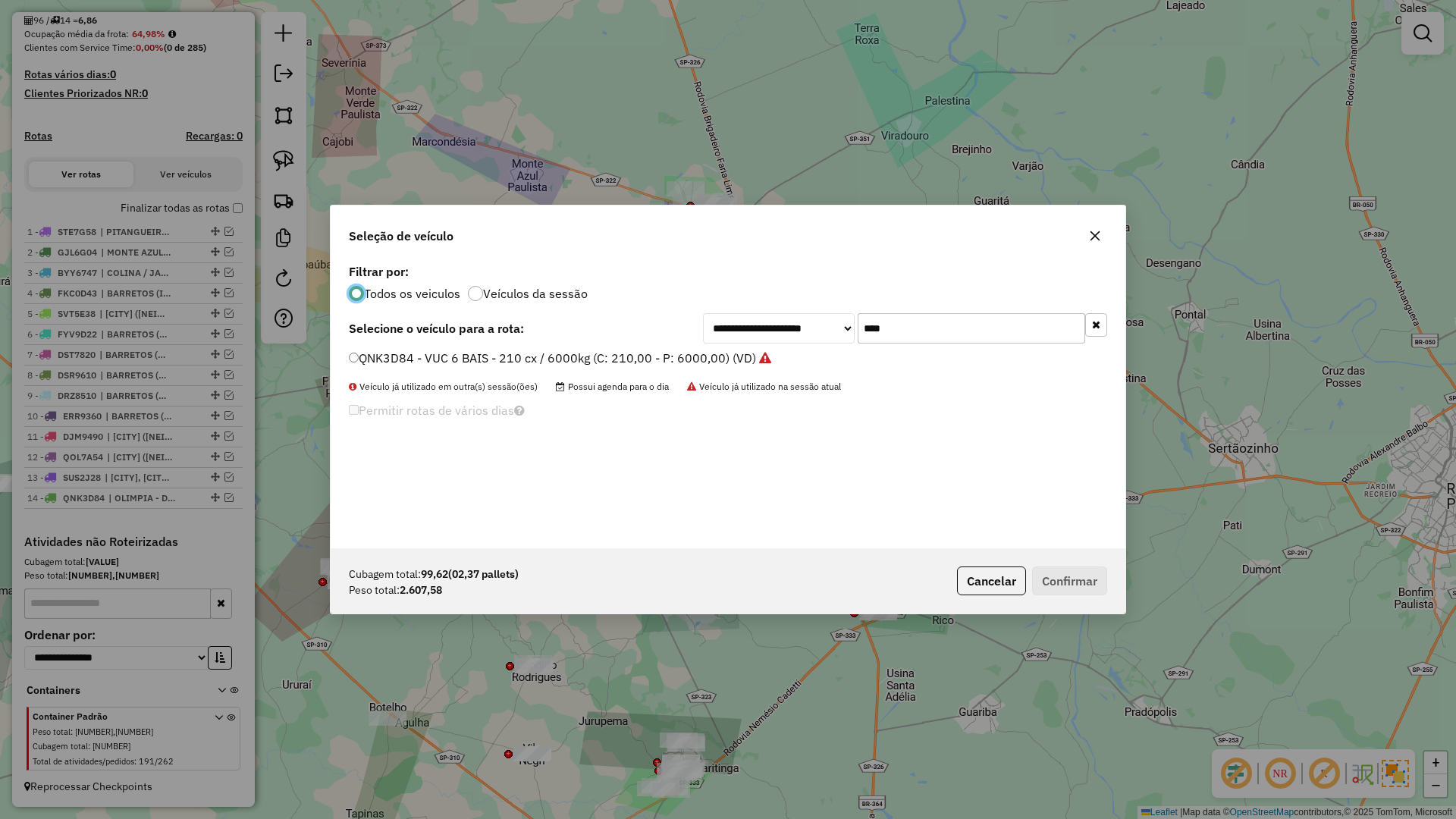 scroll, scrollTop: 8, scrollLeft: 5, axis: both 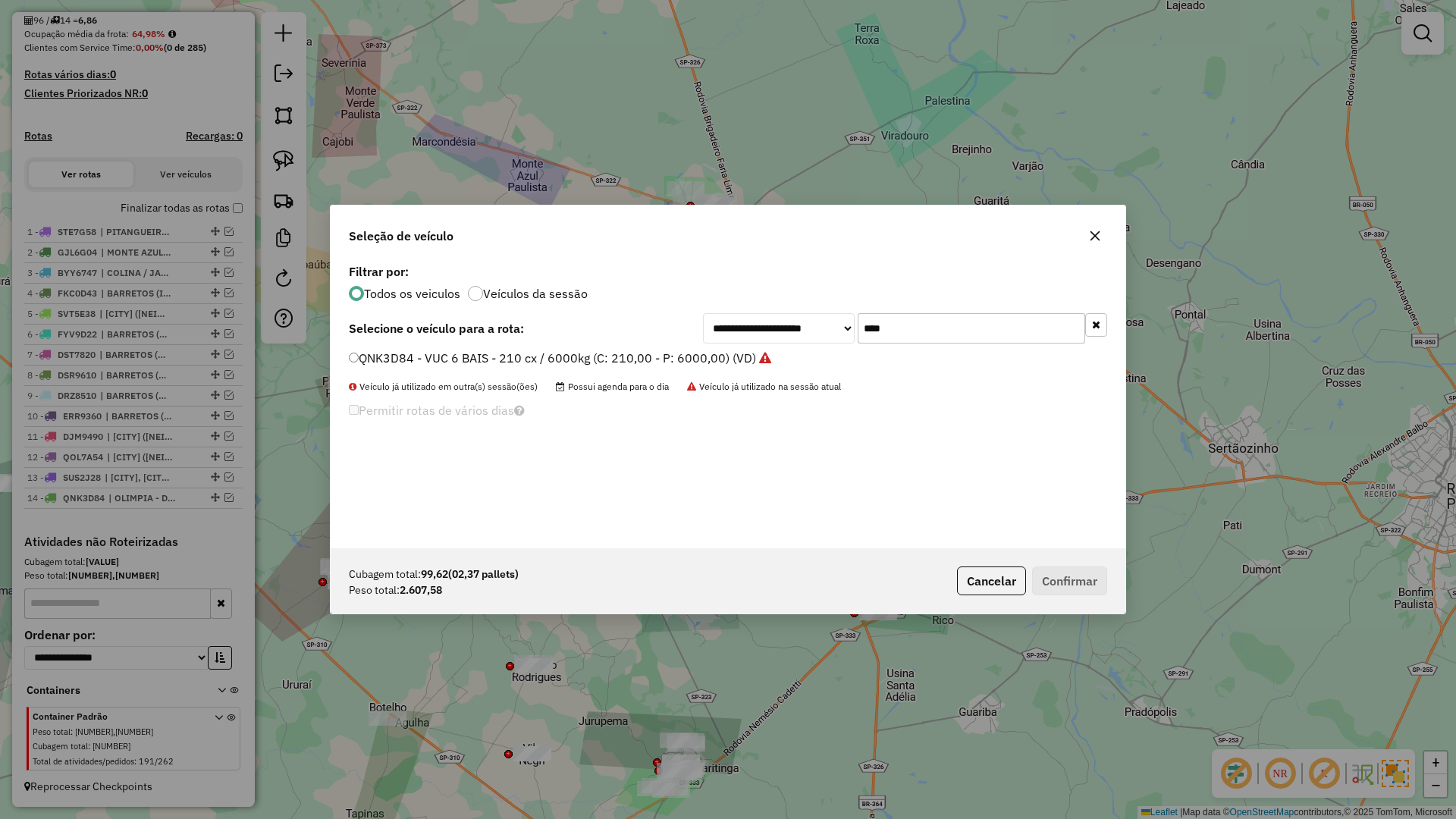 click on "****" 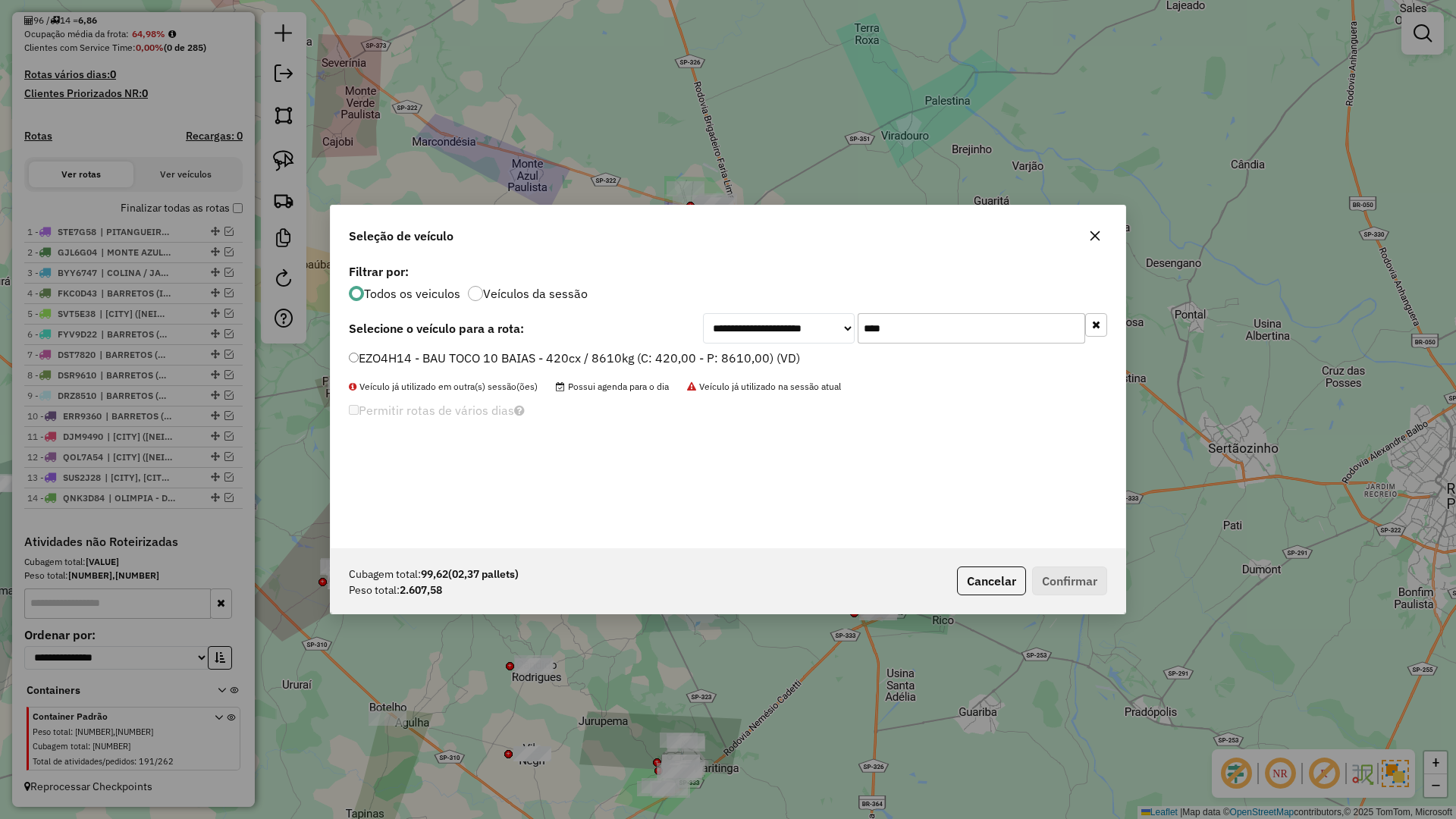type on "****" 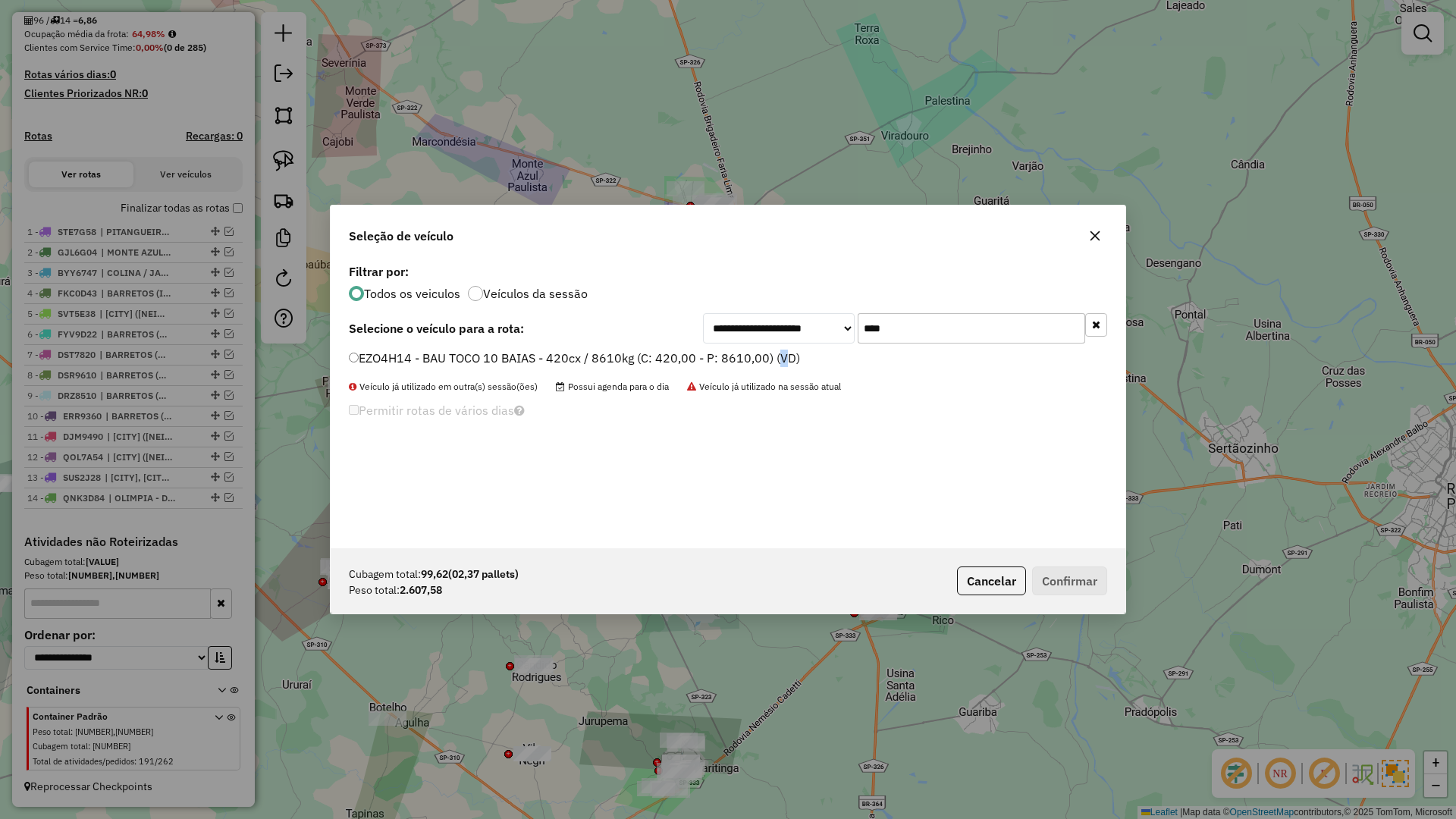 click on "EZO4H14 - BAU TOCO 10 BAIAS - 420cx / 8610kg (C: 420,00 - P: 8610,00) (VD)" 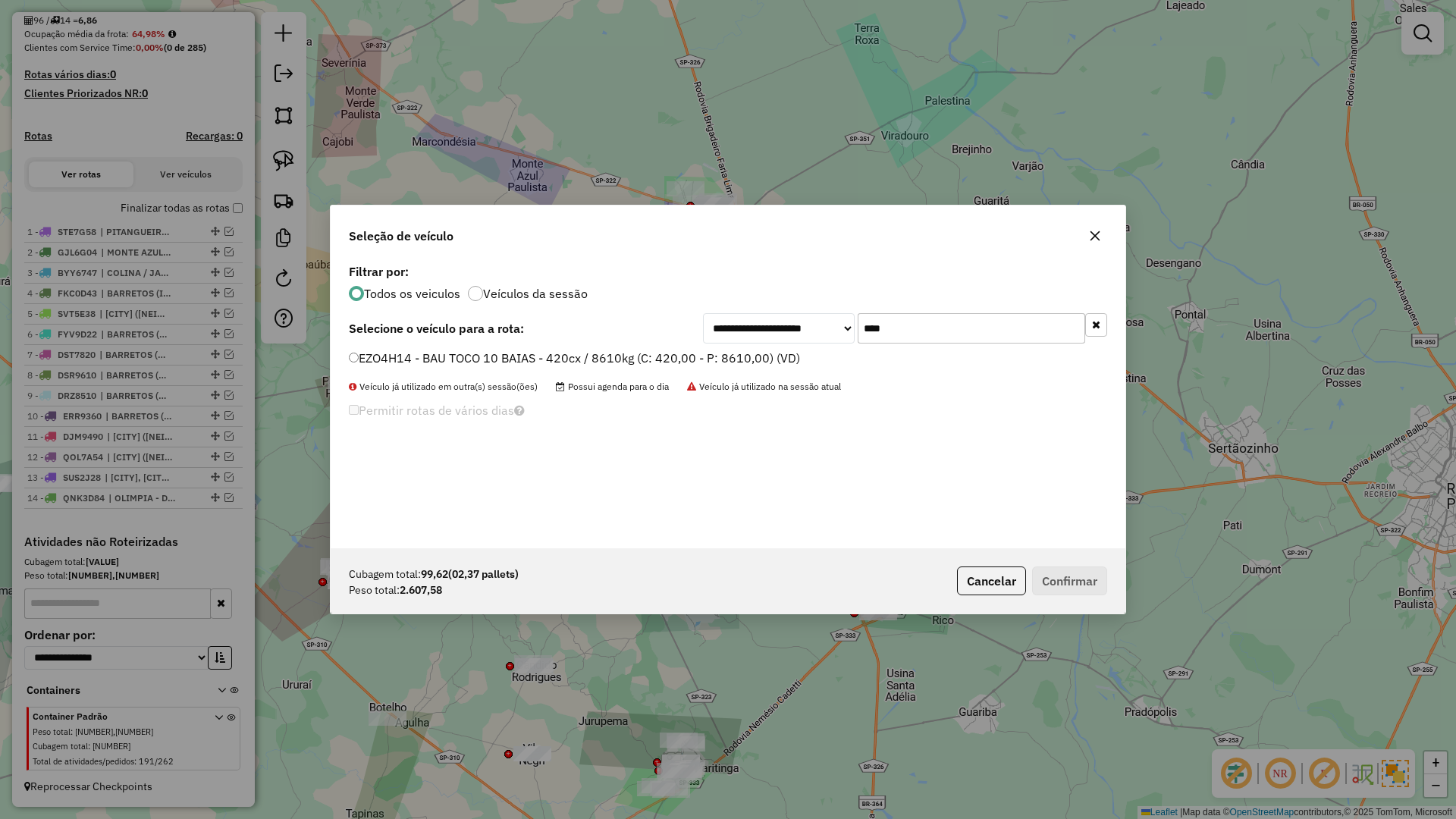 drag, startPoint x: 698, startPoint y: 353, endPoint x: 715, endPoint y: 351, distance: 17.117243 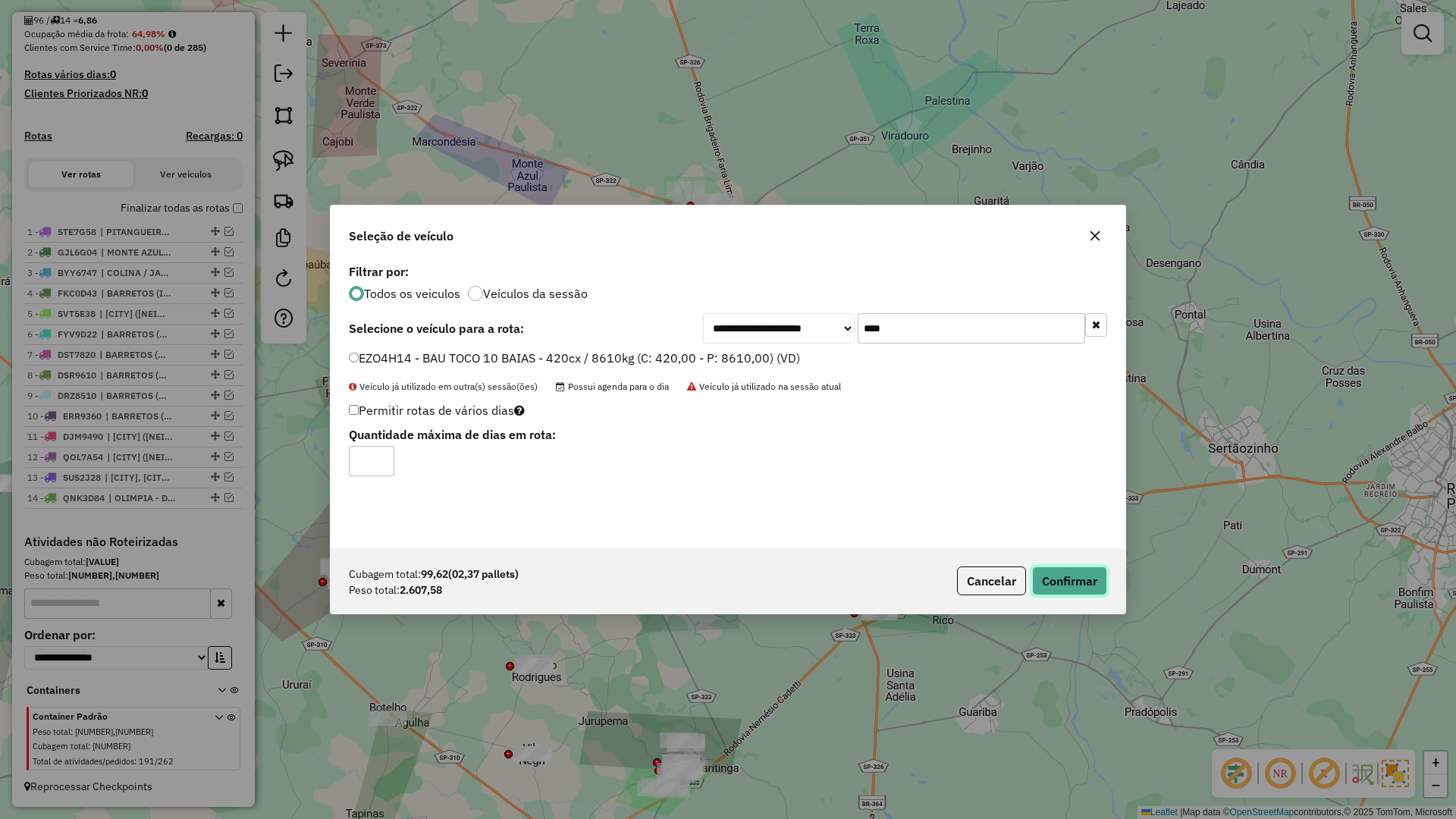 click on "Confirmar" 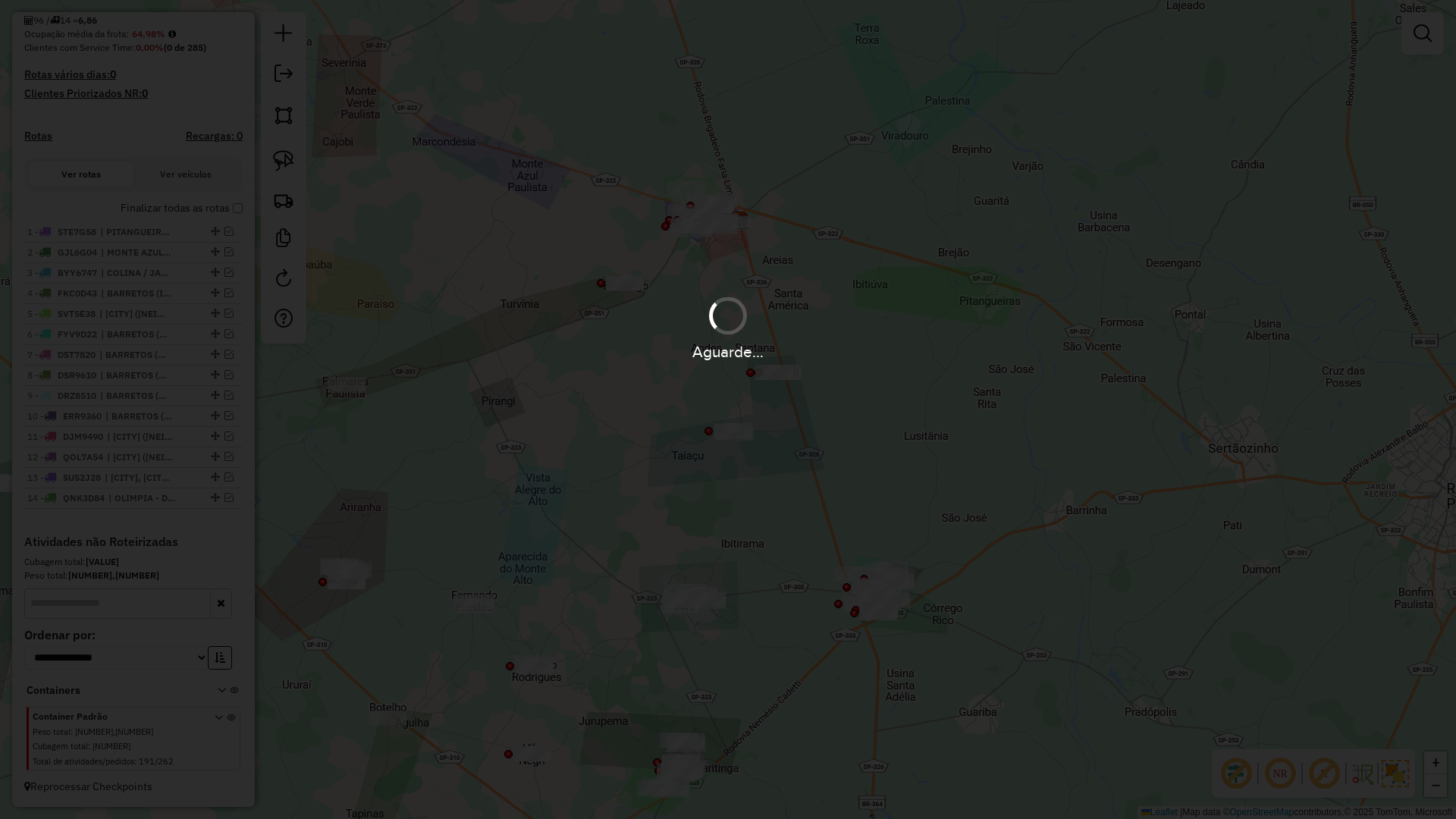 scroll, scrollTop: 457, scrollLeft: 0, axis: vertical 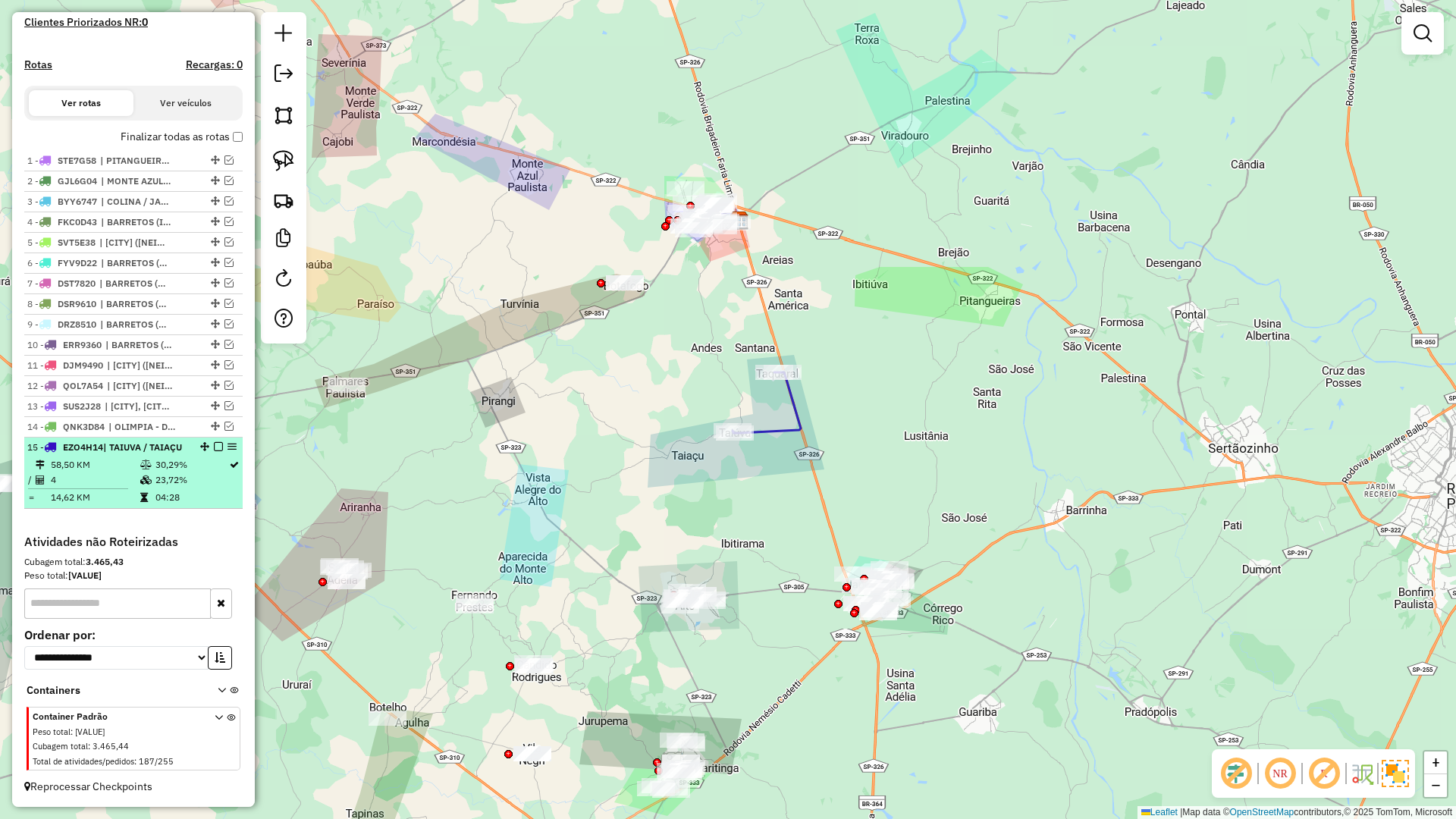 click at bounding box center (218, 447) 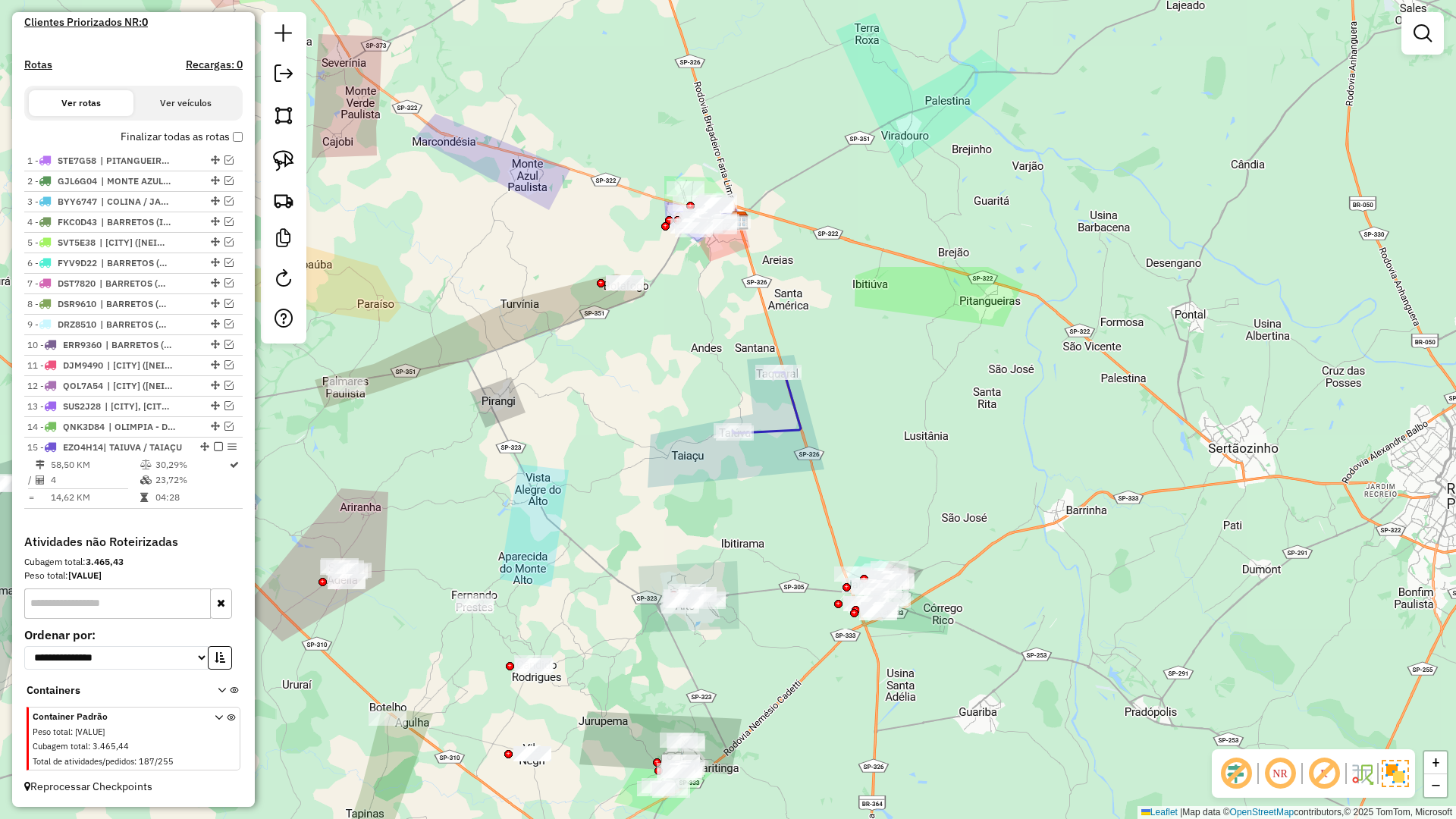 scroll, scrollTop: 393, scrollLeft: 0, axis: vertical 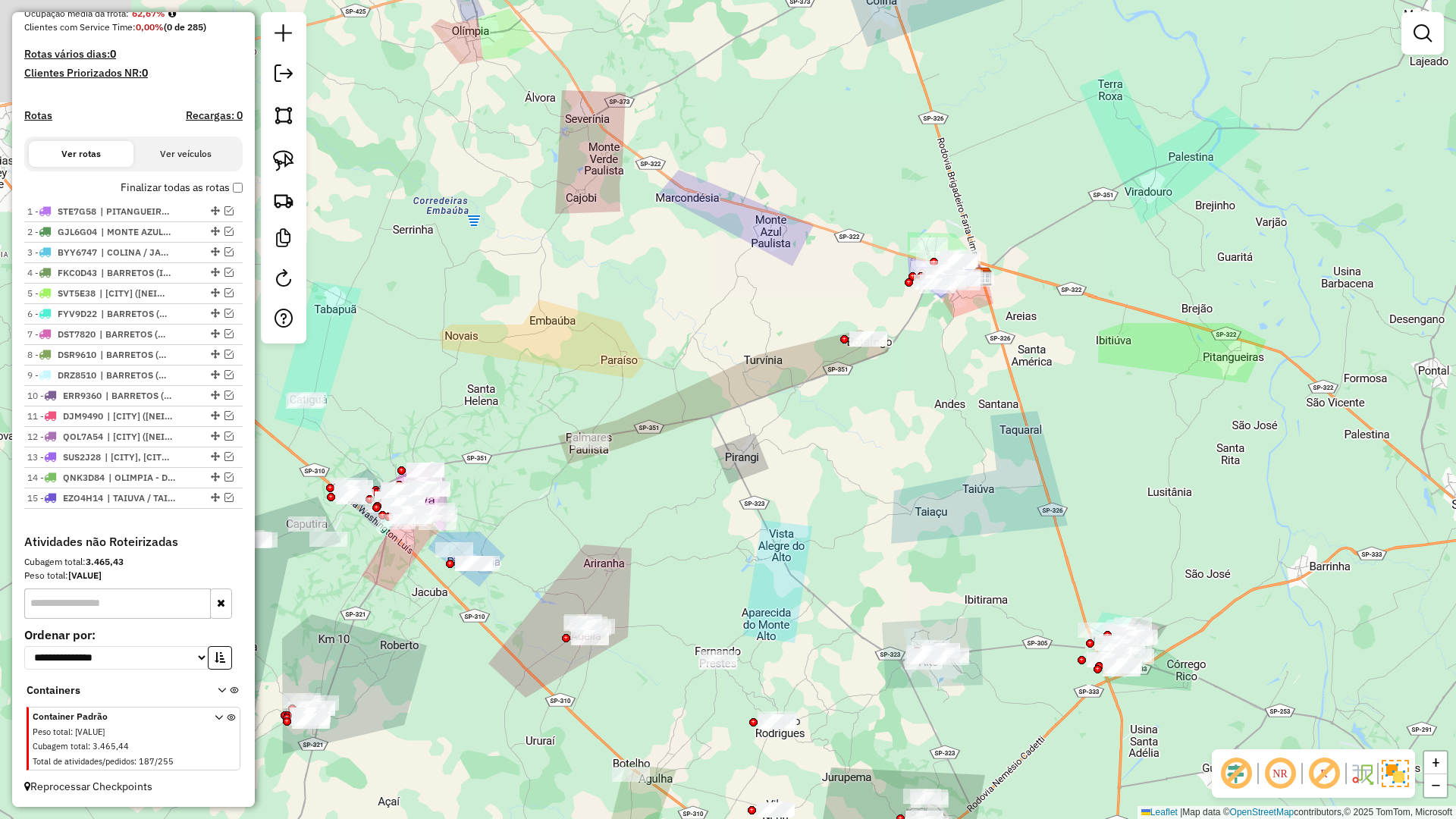 drag, startPoint x: 566, startPoint y: 431, endPoint x: 809, endPoint y: 487, distance: 249.3692 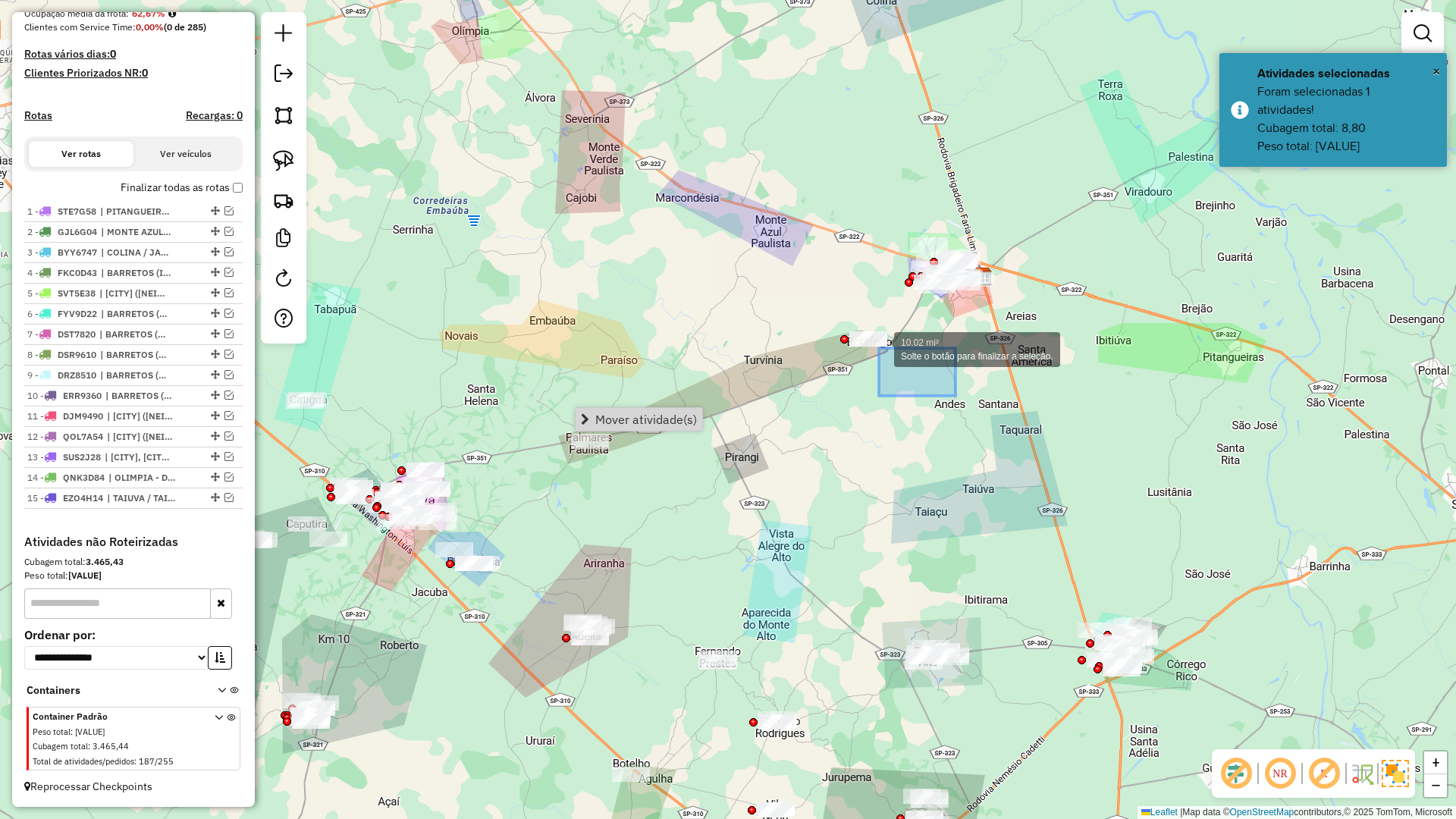 drag, startPoint x: 955, startPoint y: 396, endPoint x: 811, endPoint y: 320, distance: 162.82506 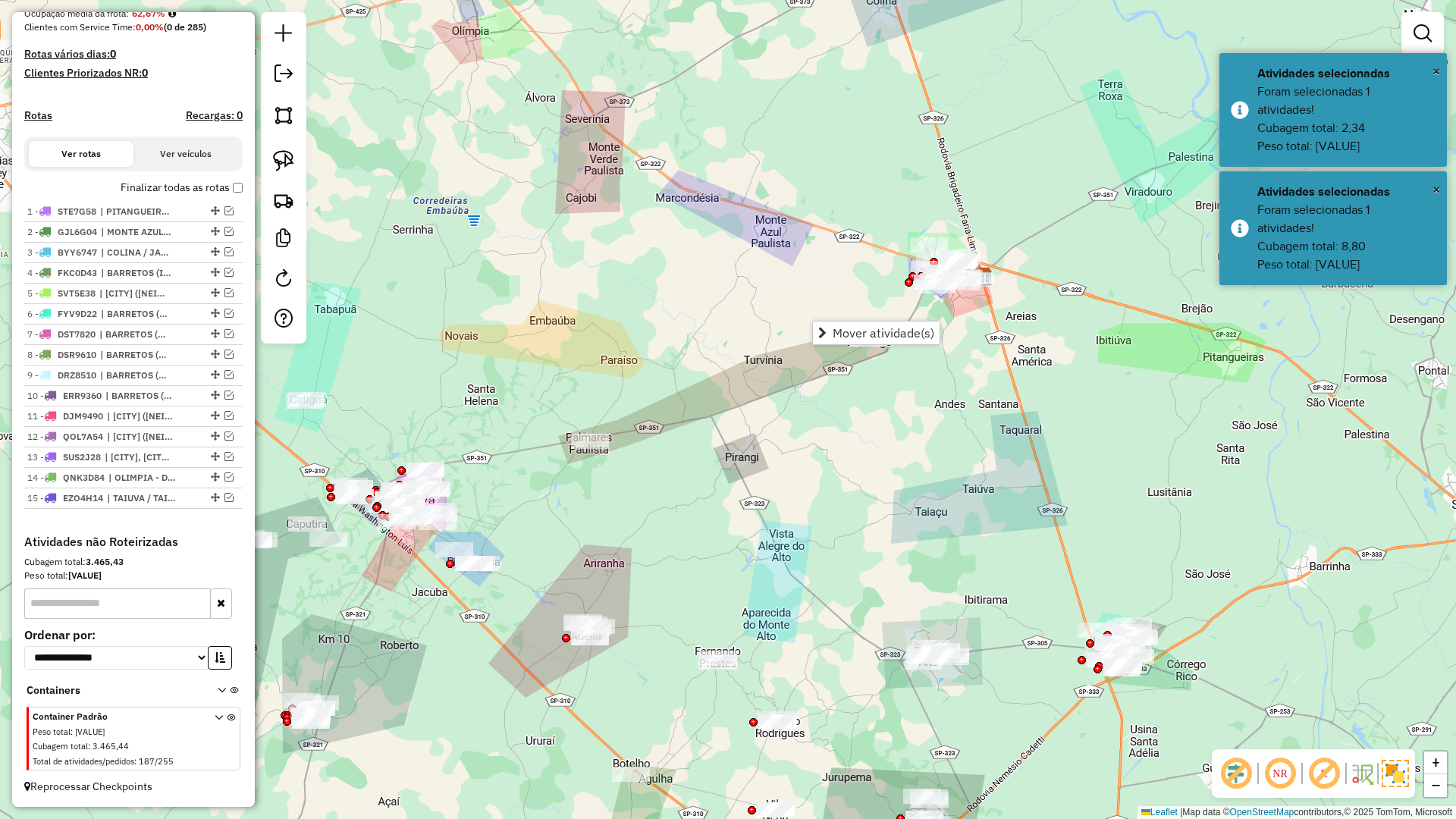 click on "Janela de atendimento Grade de atendimento Capacidade Transportadoras Veículos Cliente Pedidos  Rotas Selecione os dias de semana para filtrar as janelas de atendimento  Seg   Ter   Qua   Qui   Sex   Sáb   Dom  Informe o período da janela de atendimento: De: Até:  Filtrar exatamente a janela do cliente  Considerar janela de atendimento padrão  Selecione os dias de semana para filtrar as grades de atendimento  Seg   Ter   Qua   Qui   Sex   Sáb   Dom   Considerar clientes sem dia de atendimento cadastrado  Clientes fora do dia de atendimento selecionado Filtrar as atividades entre os valores definidos abaixo:  Peso mínimo:   Peso máximo:   Cubagem mínima:   Cubagem máxima:   De:   Até:  Filtrar as atividades entre o tempo de atendimento definido abaixo:  De:   Até:   Considerar capacidade total dos clientes não roteirizados Transportadora: Selecione um ou mais itens Tipo de veículo: Selecione um ou mais itens Veículo: Selecione um ou mais itens Motorista: Selecione um ou mais itens Nome: Rótulo:" 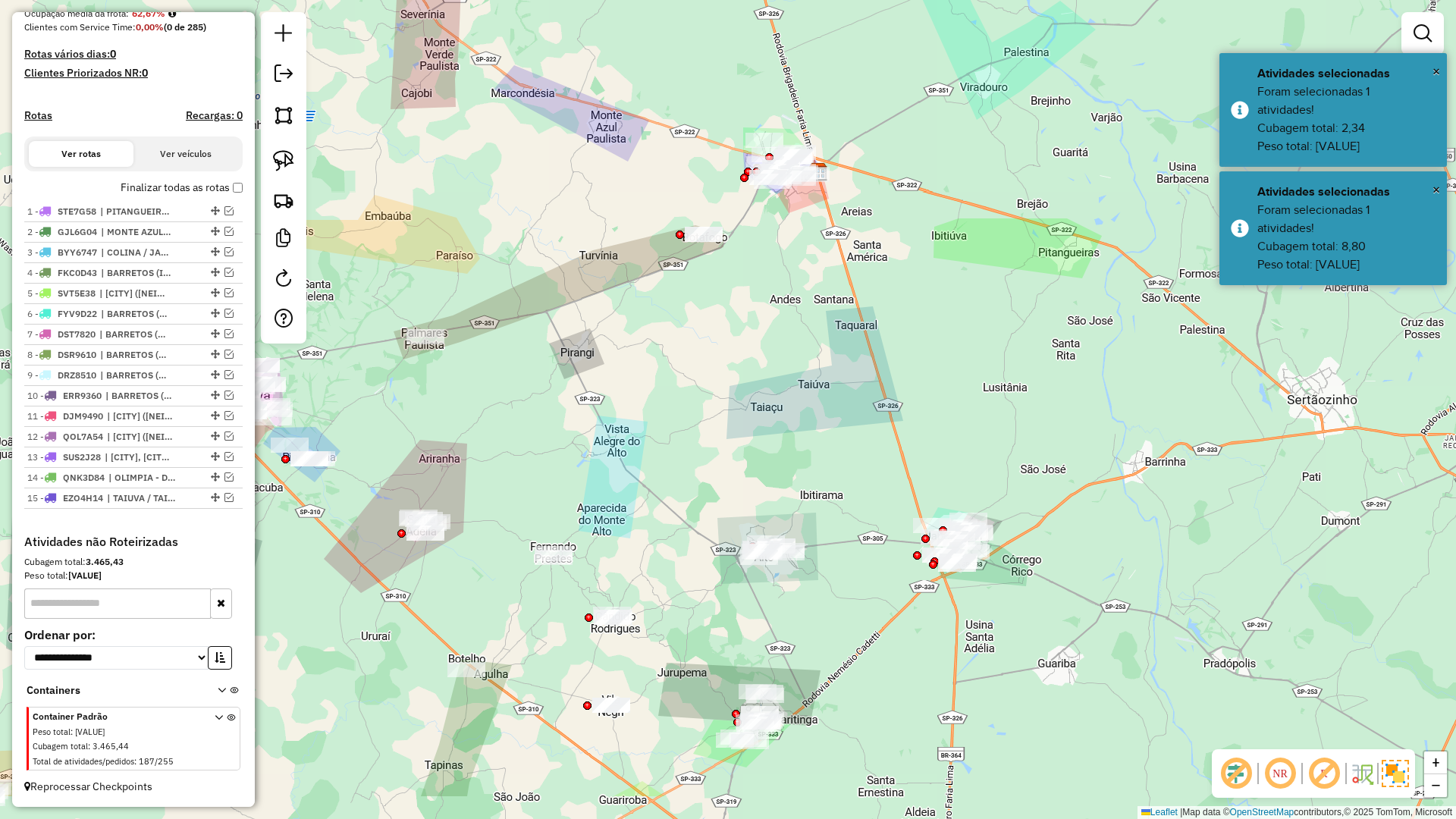 drag, startPoint x: 890, startPoint y: 447, endPoint x: 810, endPoint y: 385, distance: 101.21265 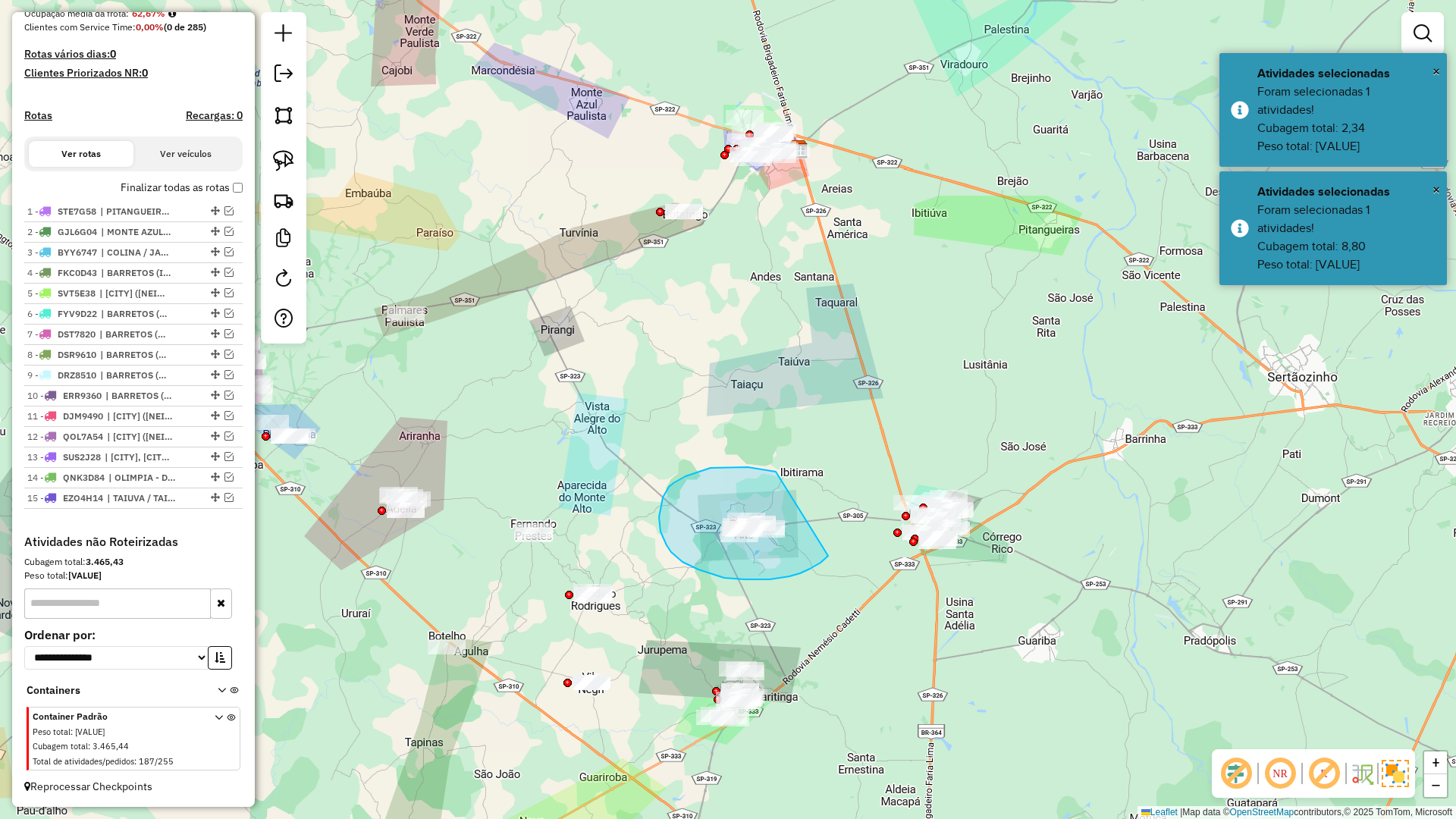 drag, startPoint x: 711, startPoint y: 468, endPoint x: 833, endPoint y: 551, distance: 147.55677 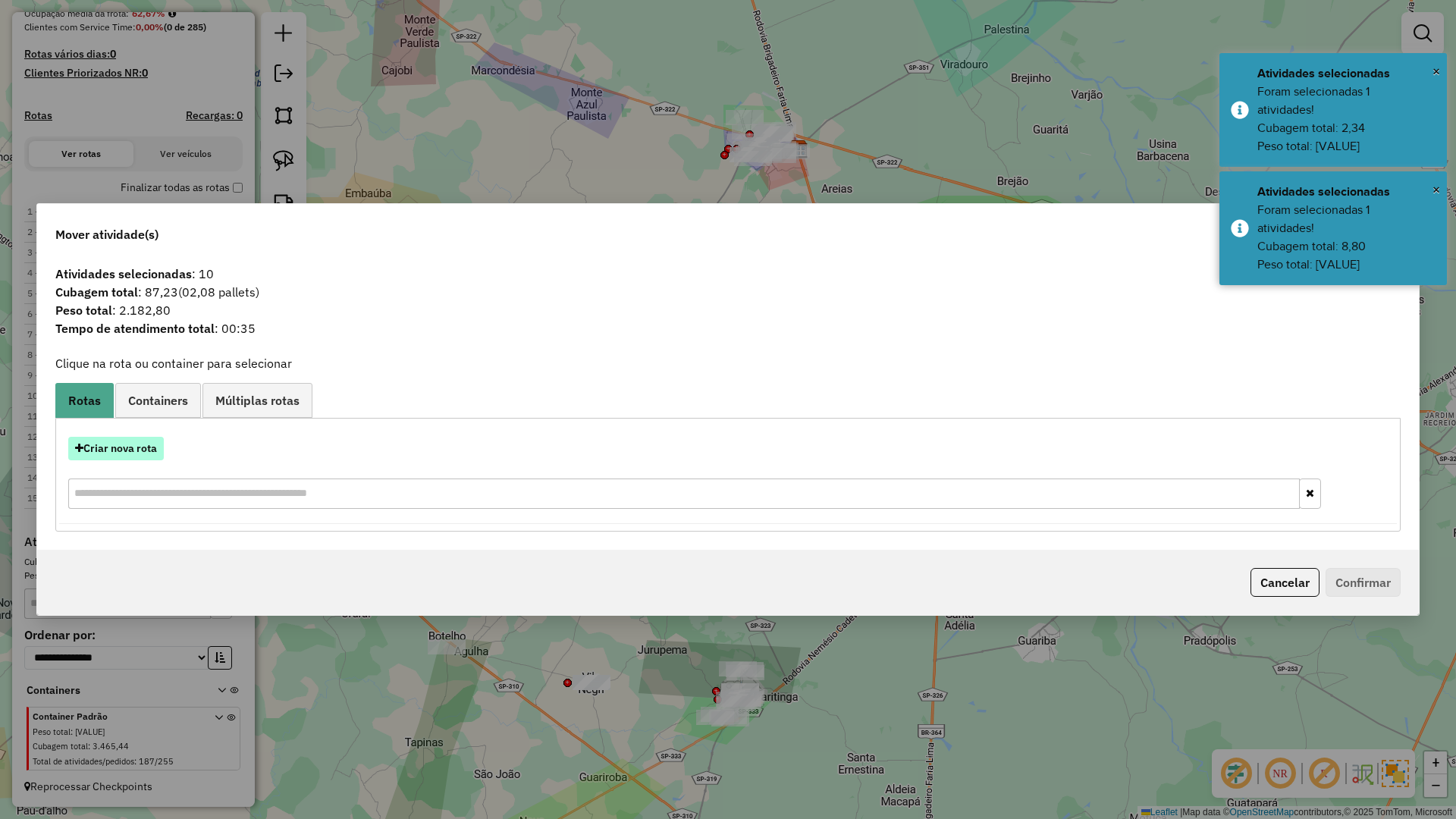 click on "Criar nova rota" at bounding box center [116, 448] 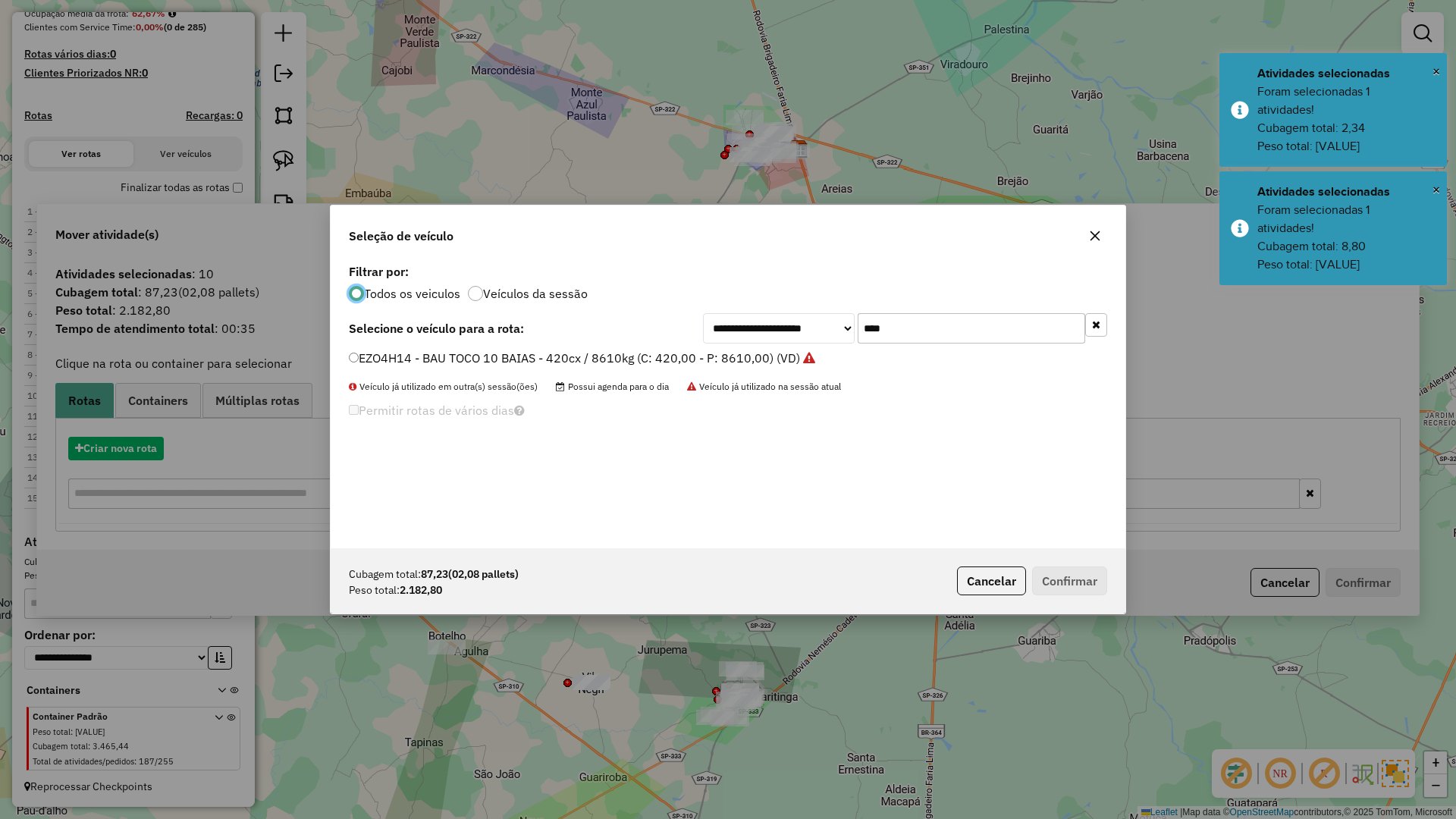 scroll, scrollTop: 8, scrollLeft: 5, axis: both 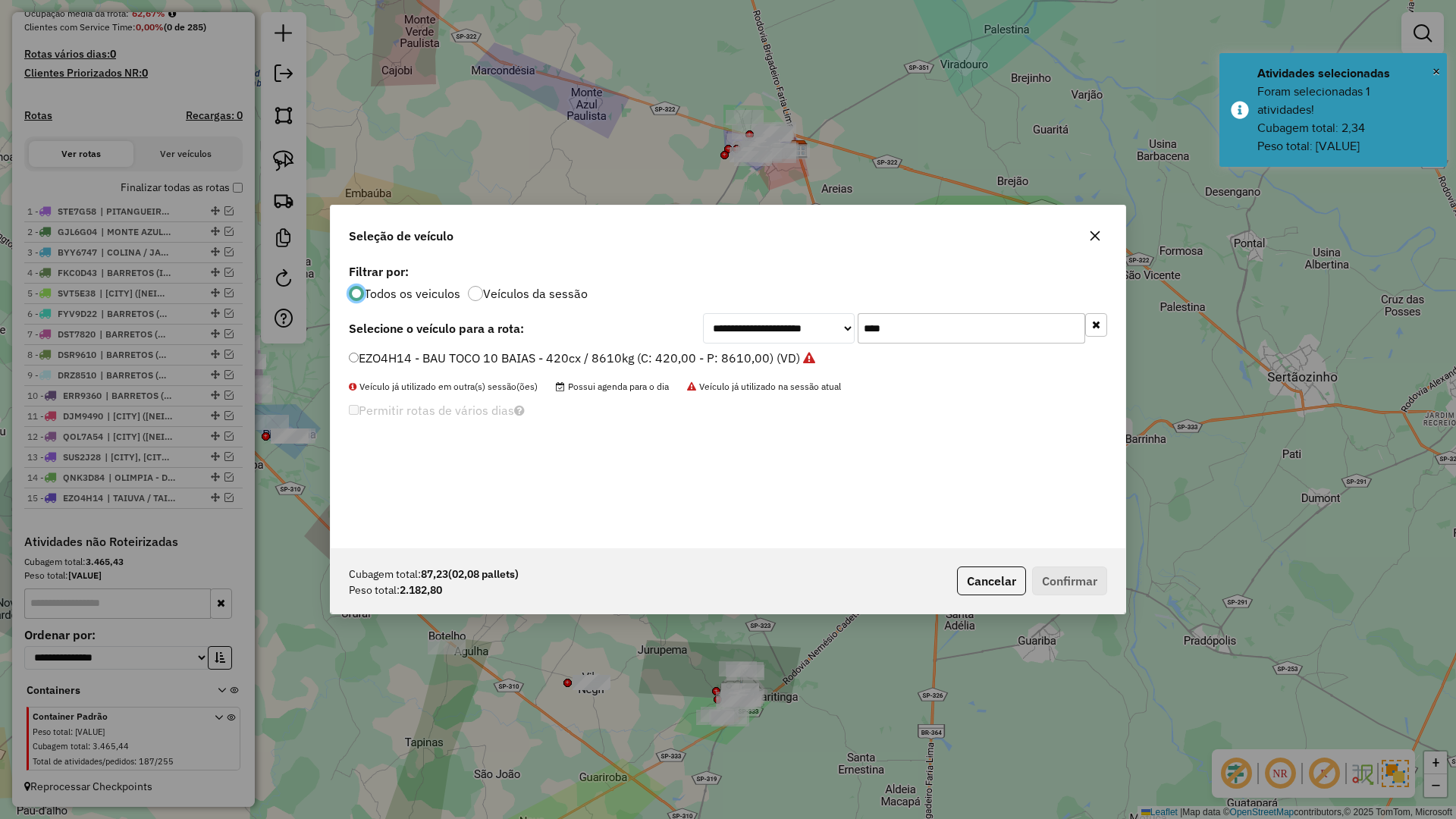 click on "****" 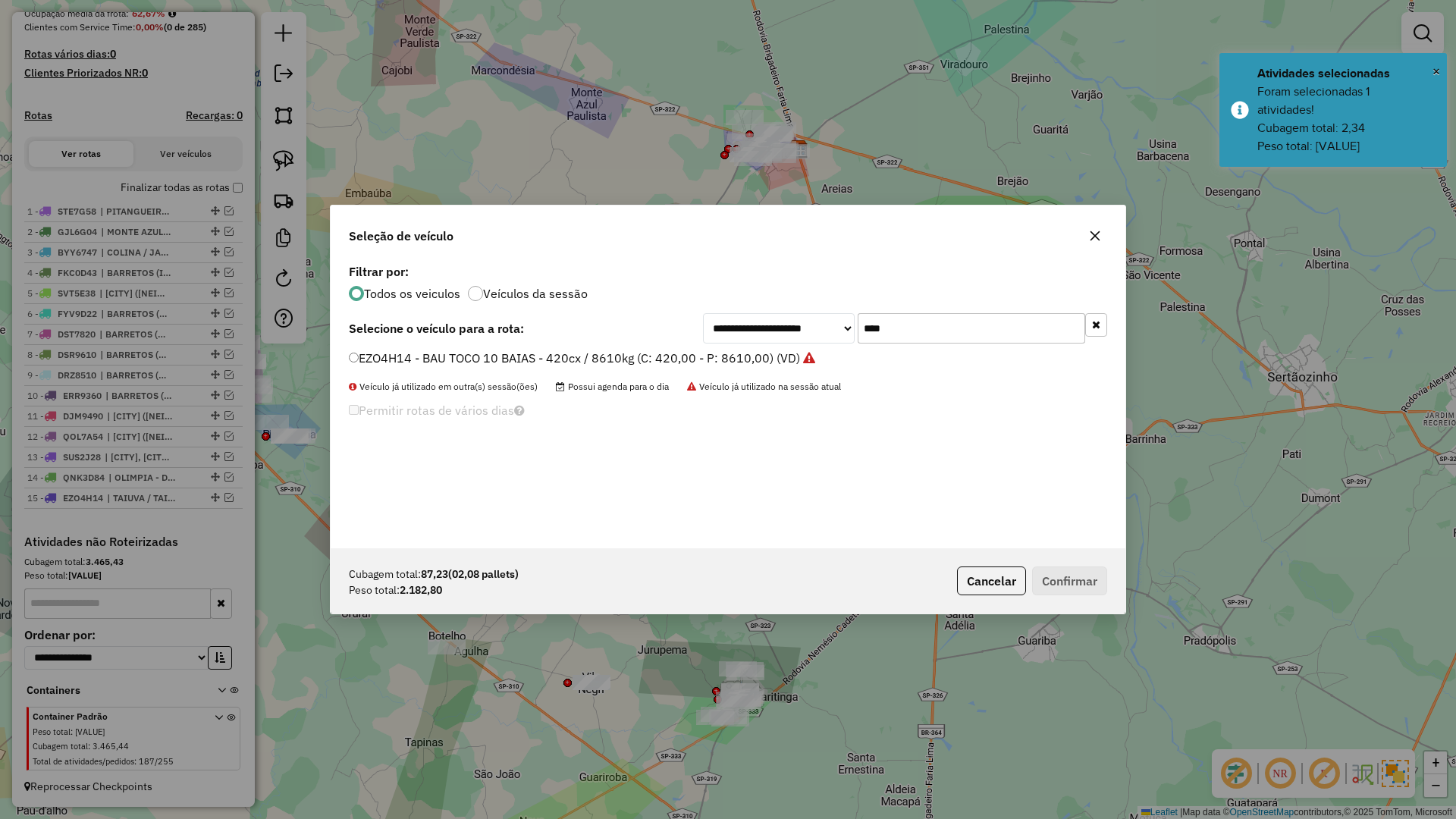 click on "****" 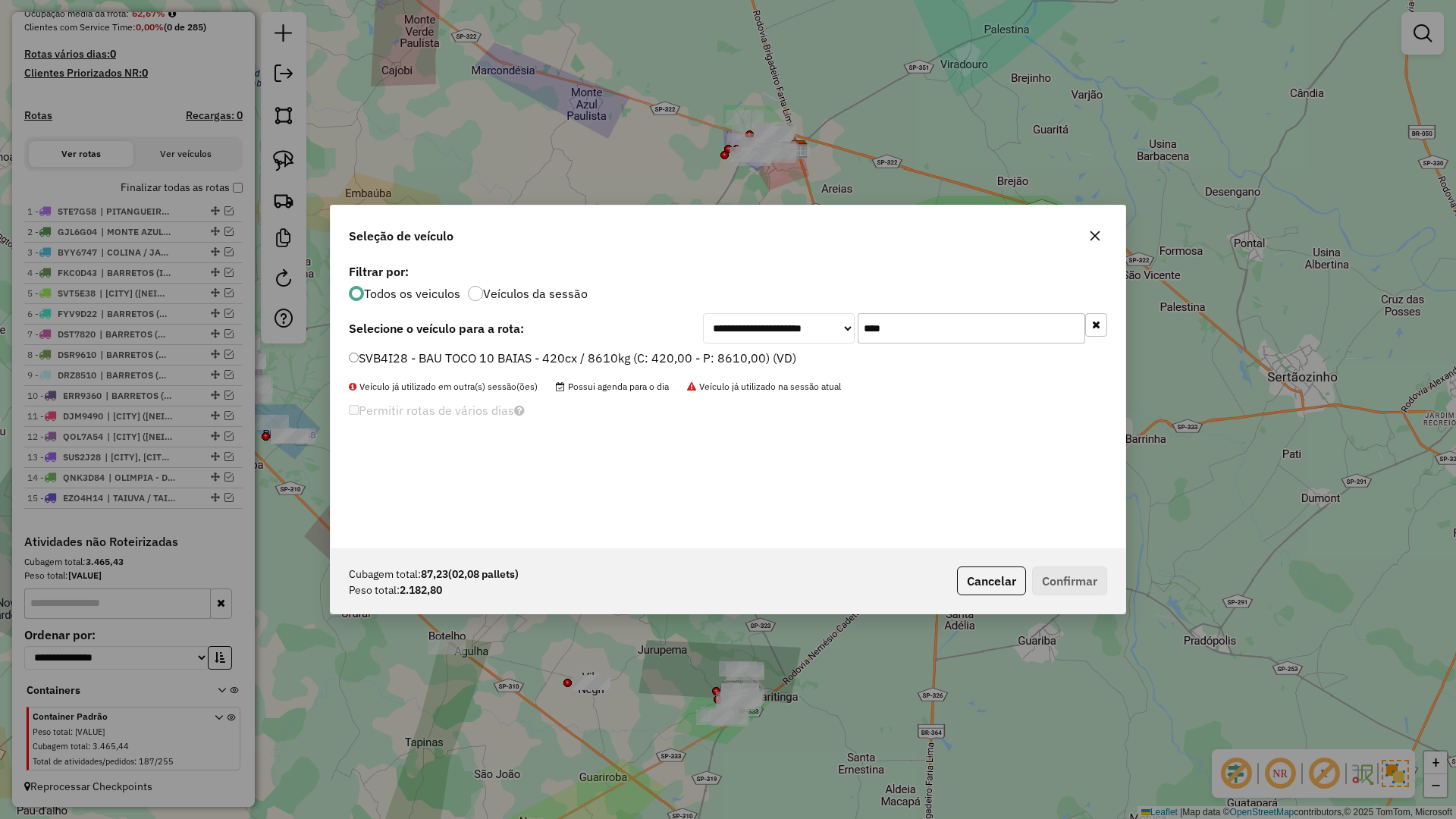 type on "****" 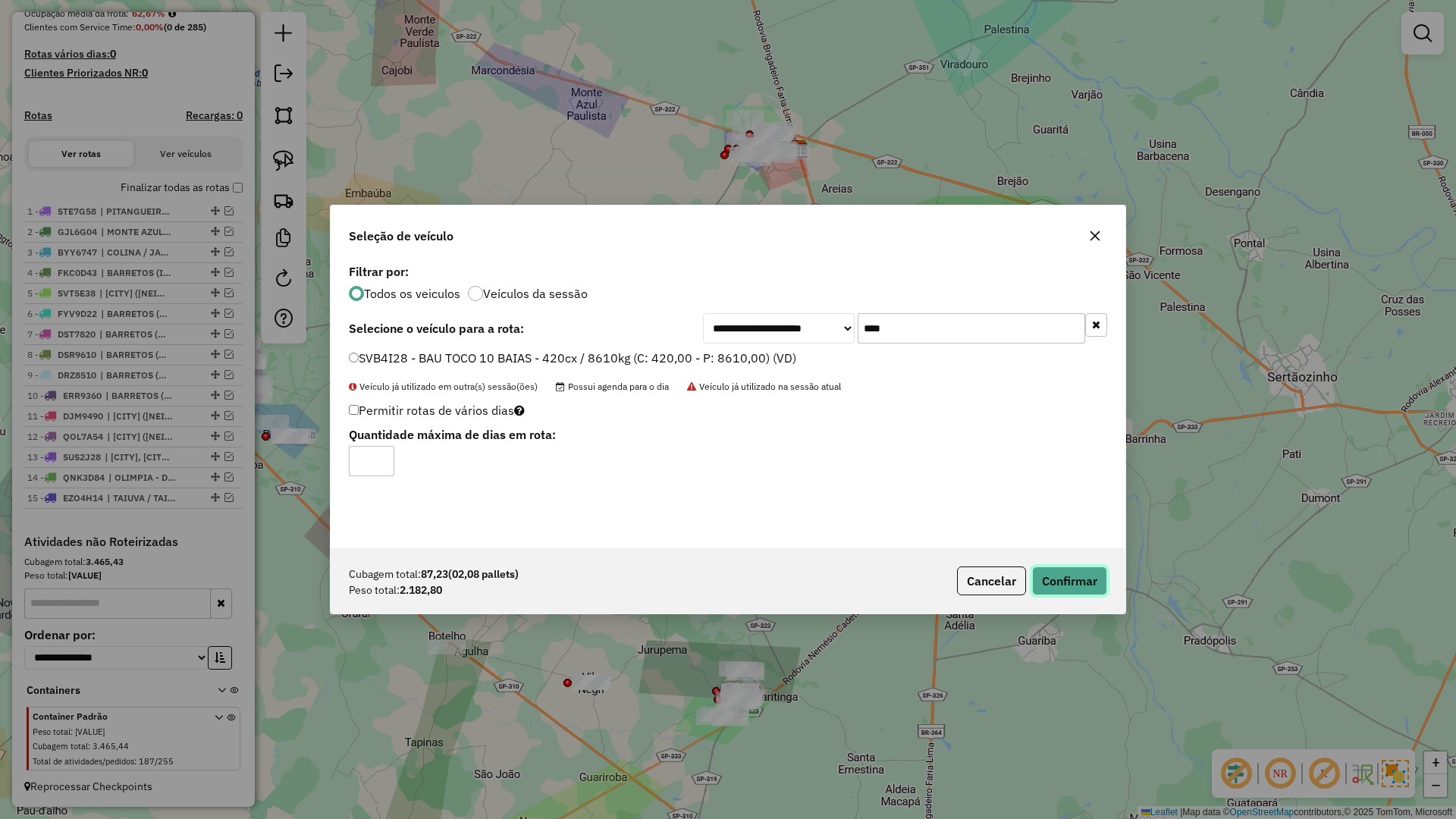 click on "Confirmar" 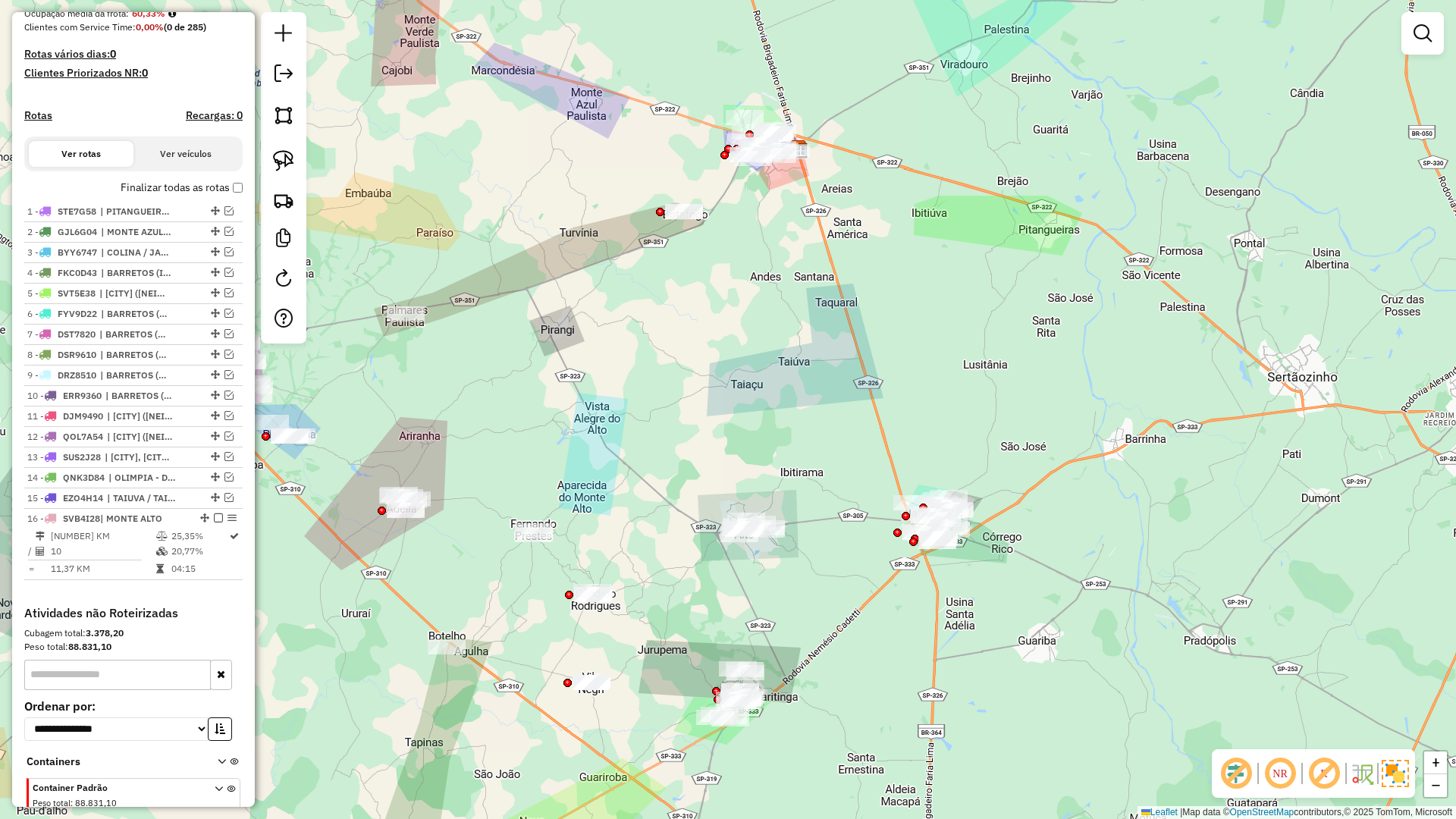 scroll, scrollTop: 463, scrollLeft: 0, axis: vertical 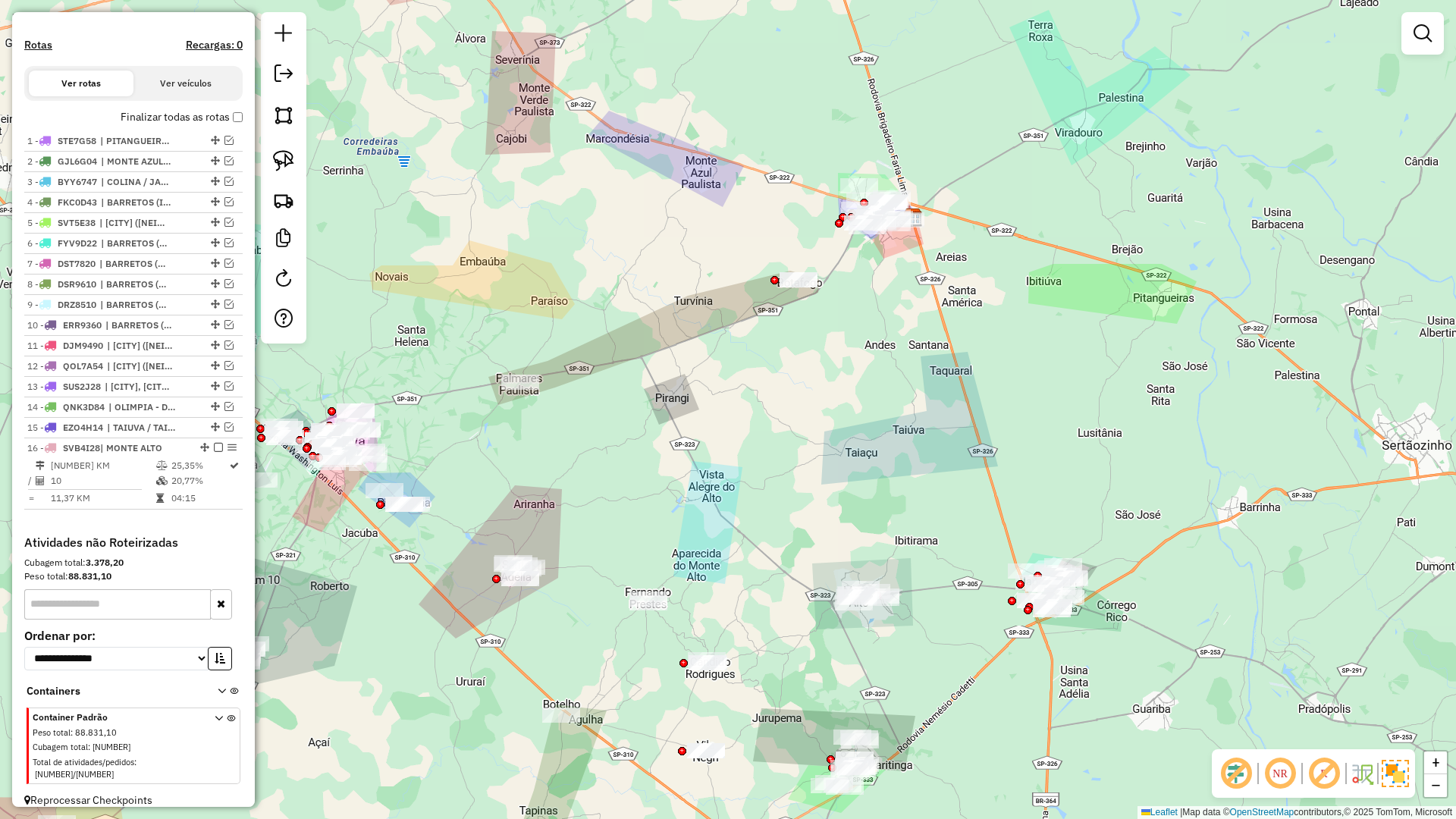 drag, startPoint x: 880, startPoint y: 585, endPoint x: 968, endPoint y: 571, distance: 89.106678 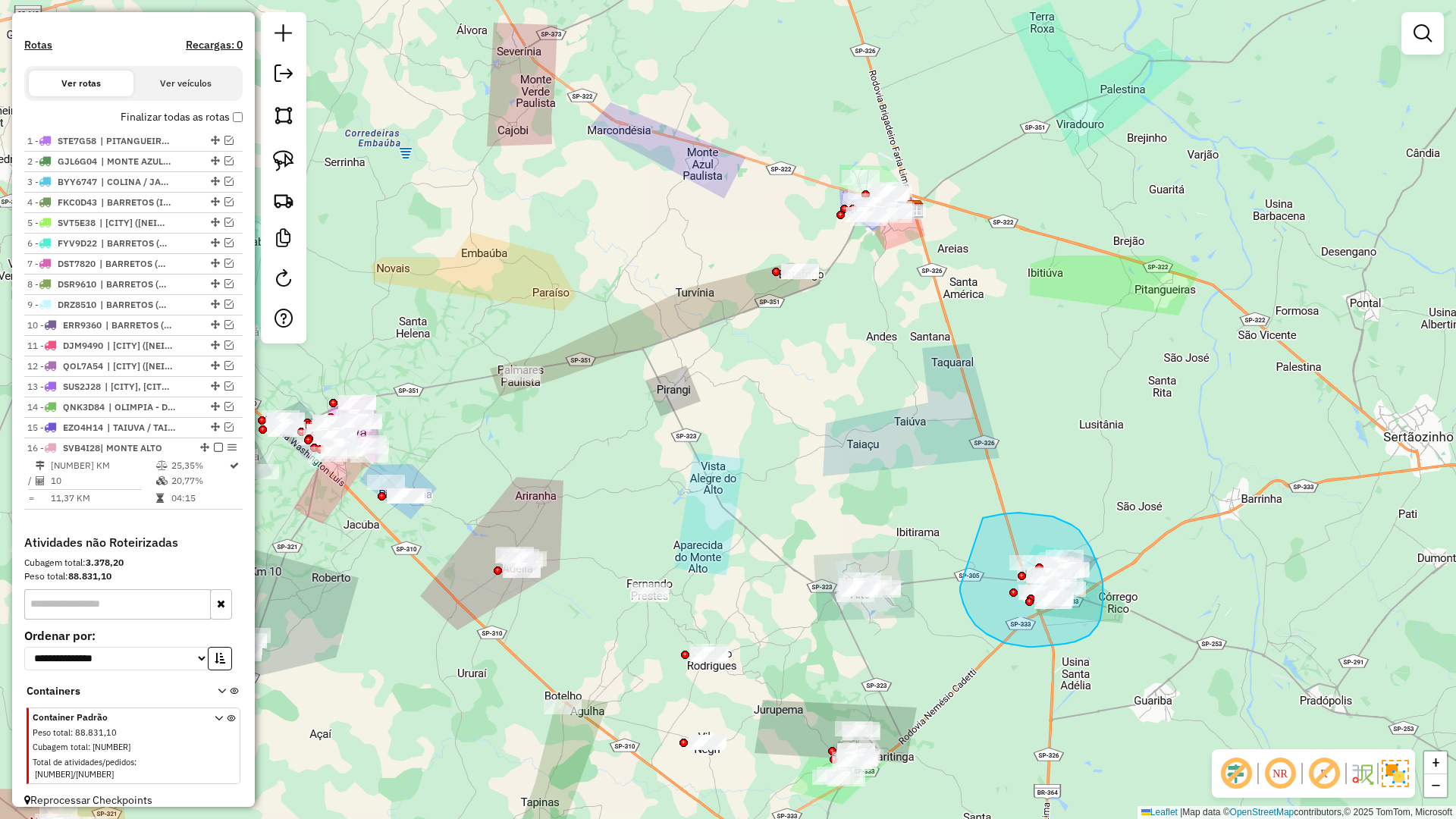drag, startPoint x: 1045, startPoint y: 646, endPoint x: 983, endPoint y: 518, distance: 142.22517 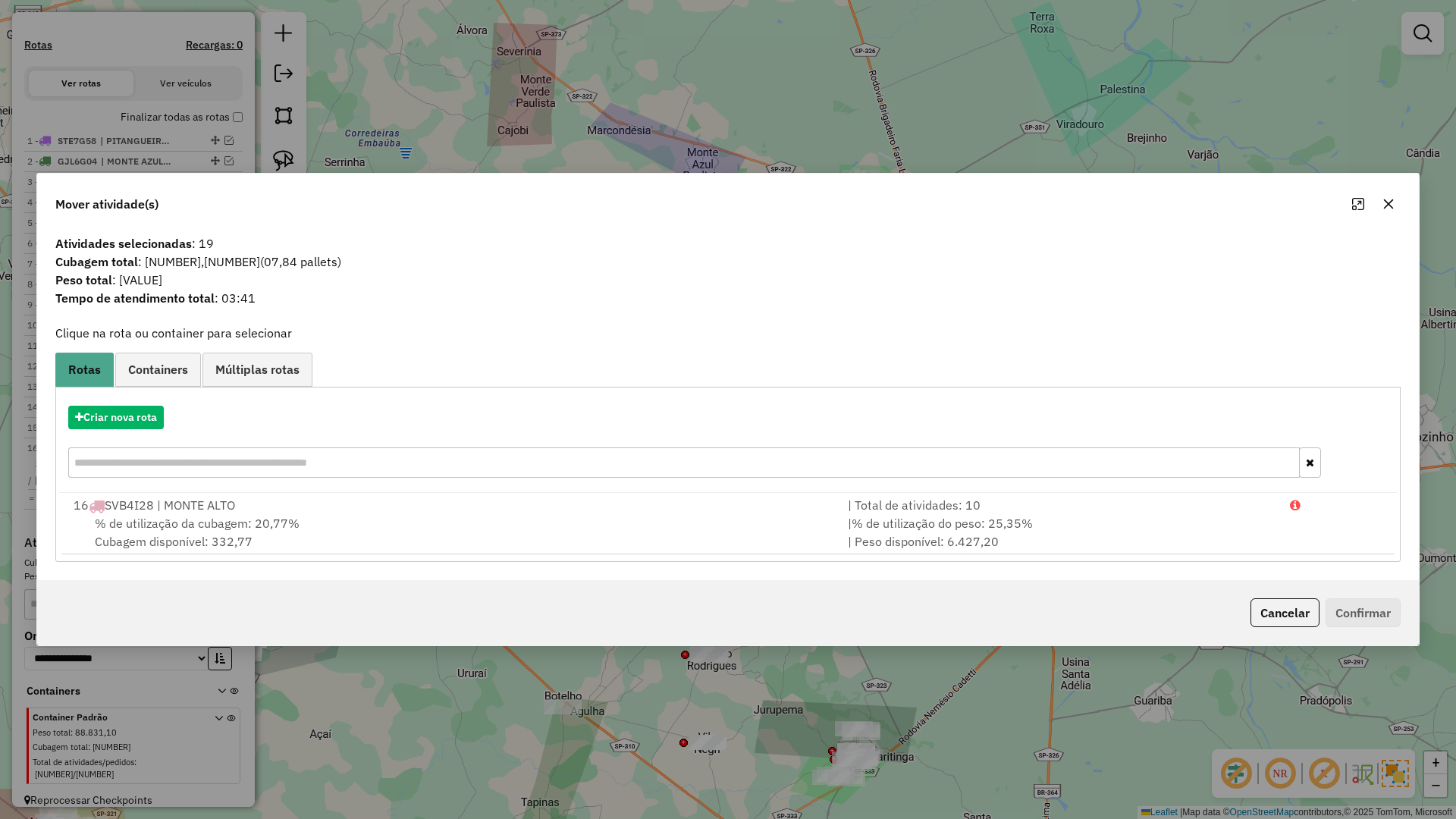 click 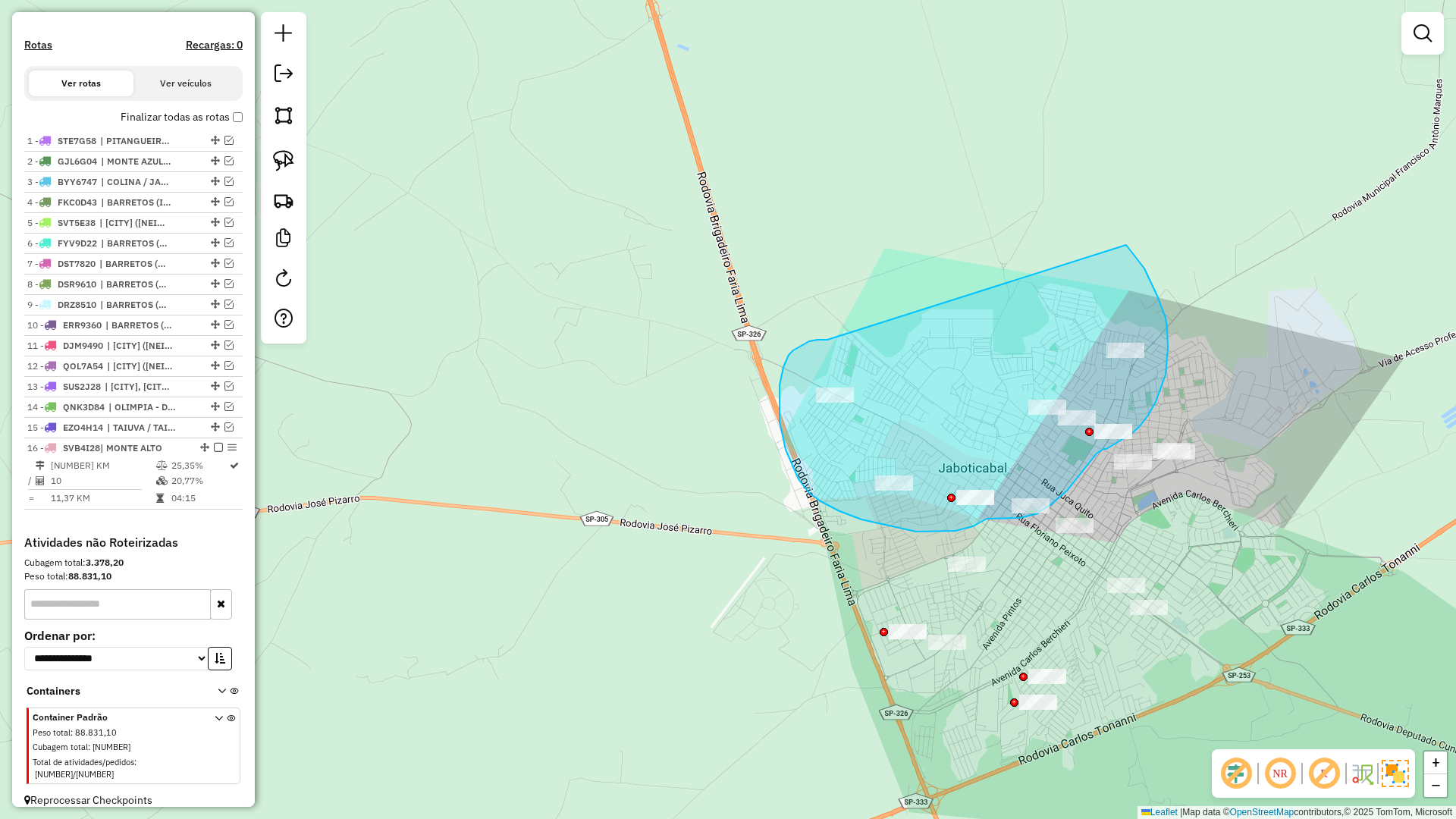 drag, startPoint x: 780, startPoint y: 379, endPoint x: 1120, endPoint y: 237, distance: 368.46167 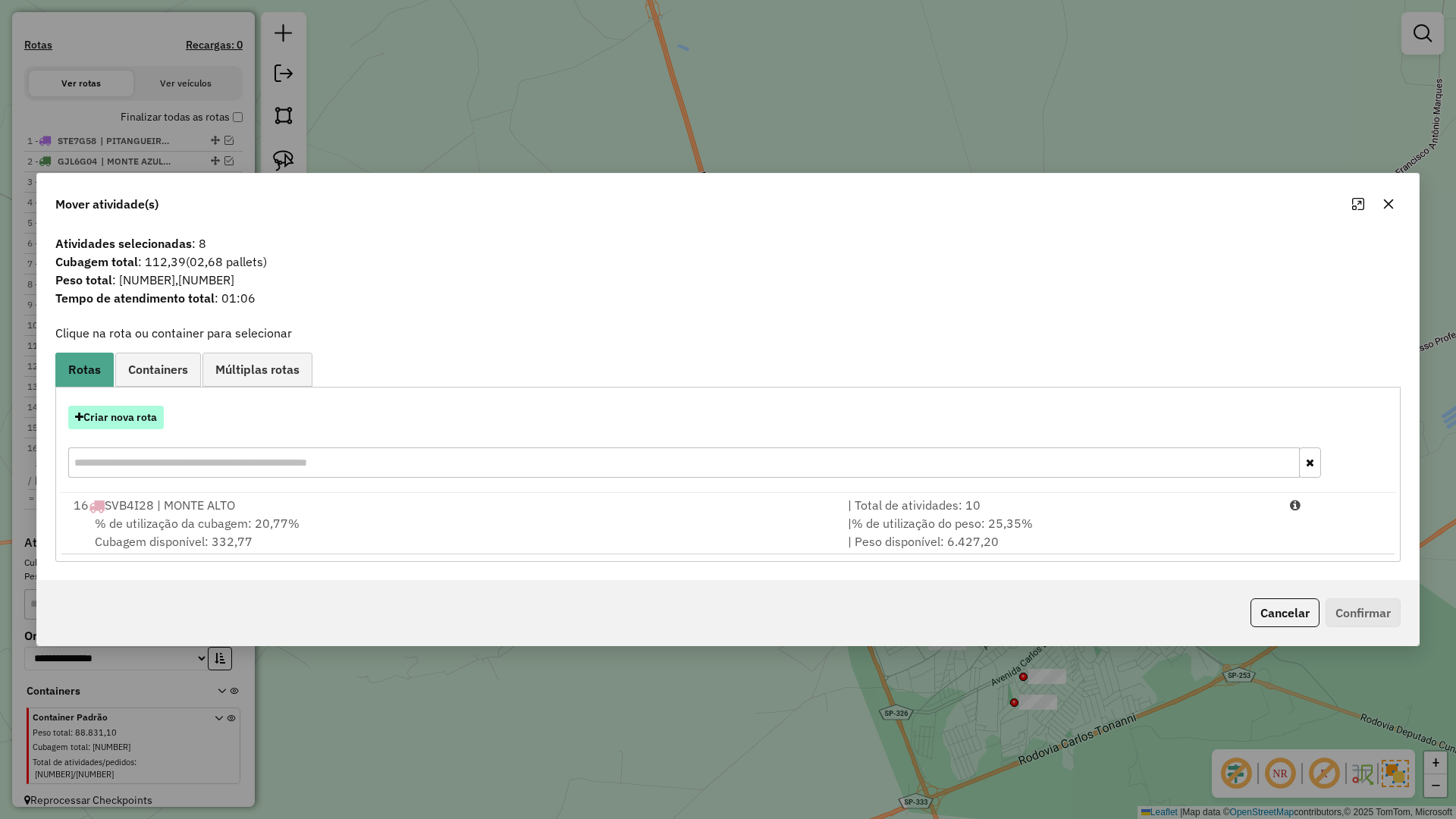 click on "Criar nova rota" at bounding box center [116, 417] 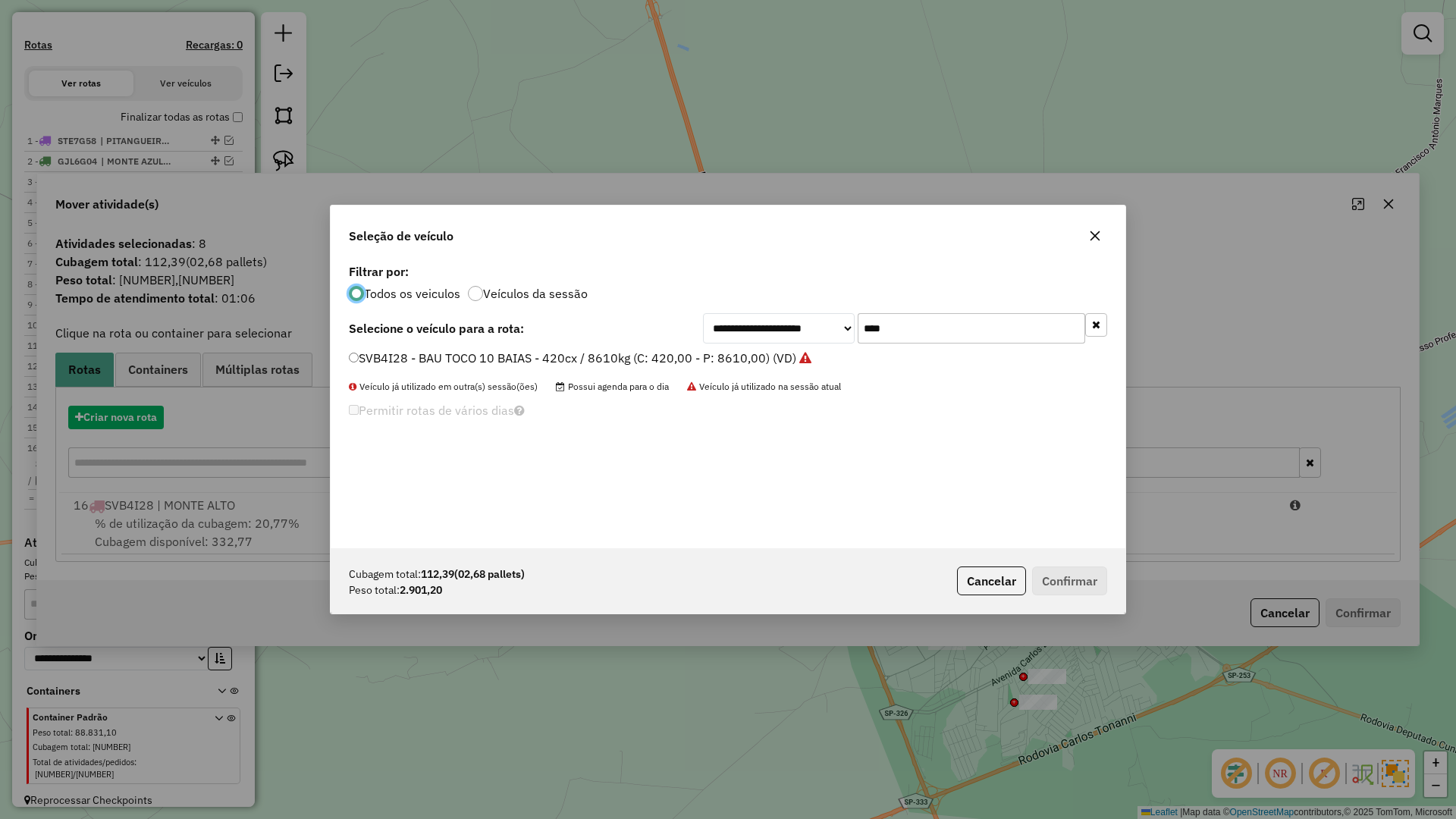 scroll, scrollTop: 8, scrollLeft: 5, axis: both 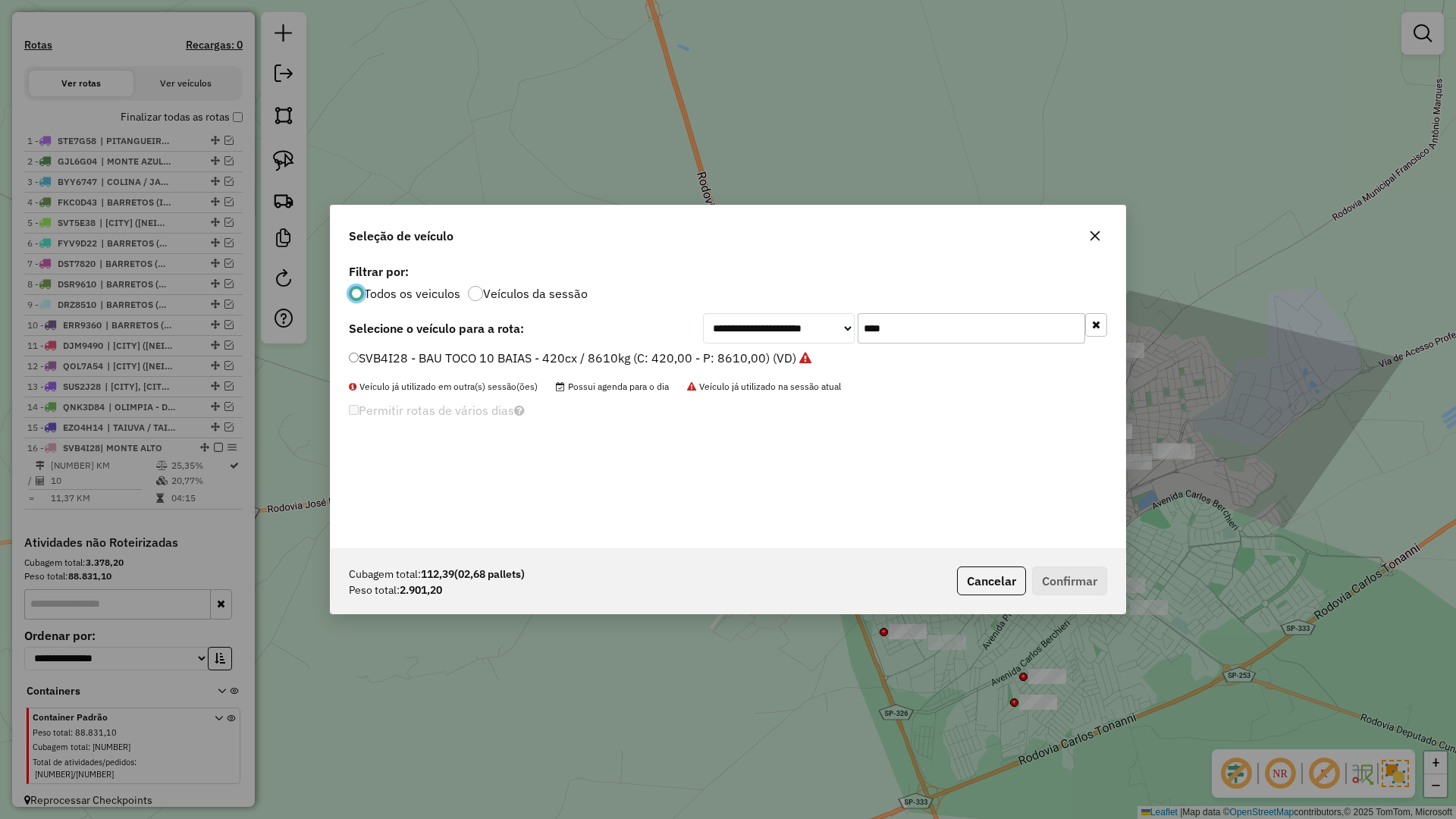 click on "****" 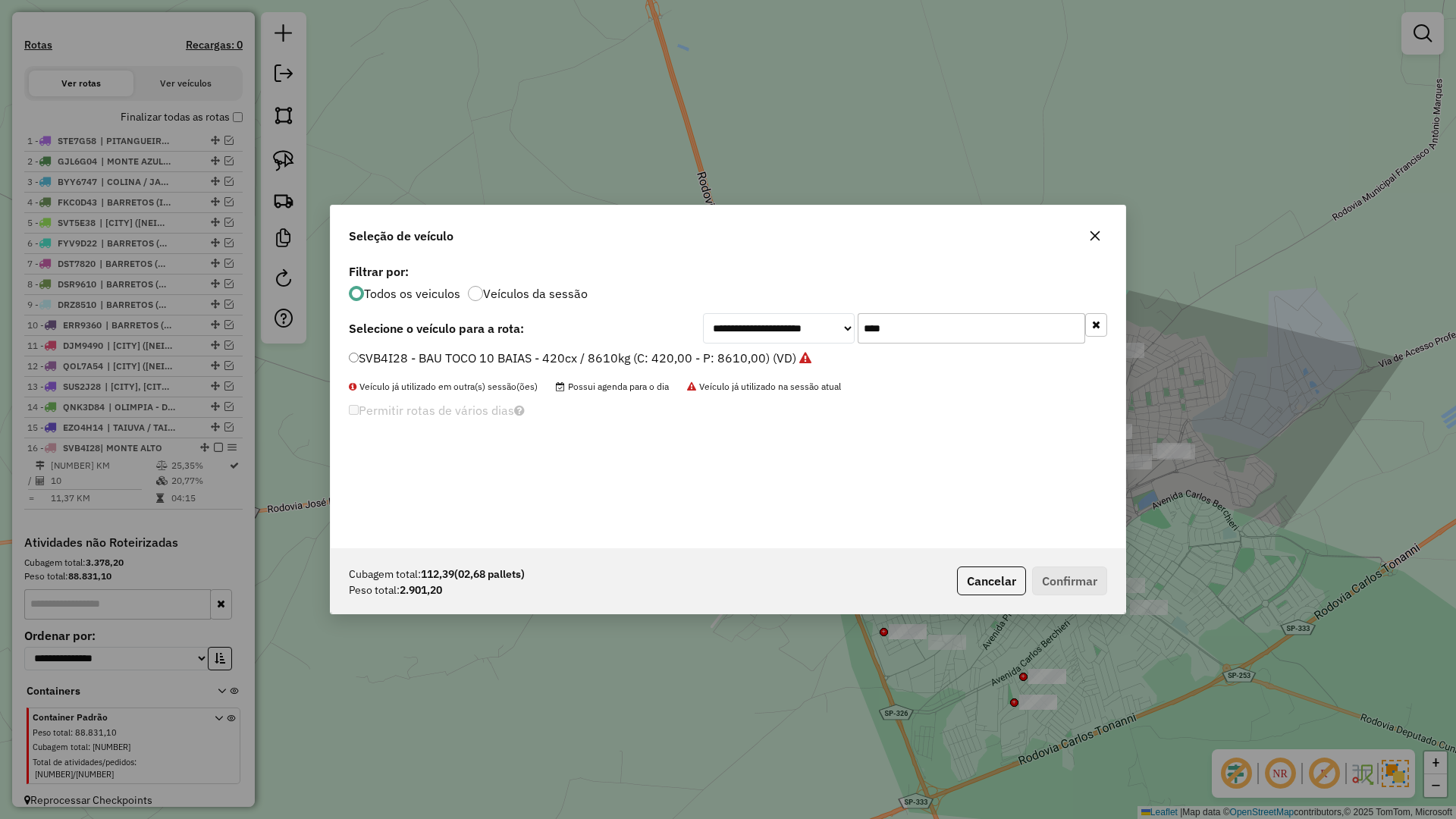click on "****" 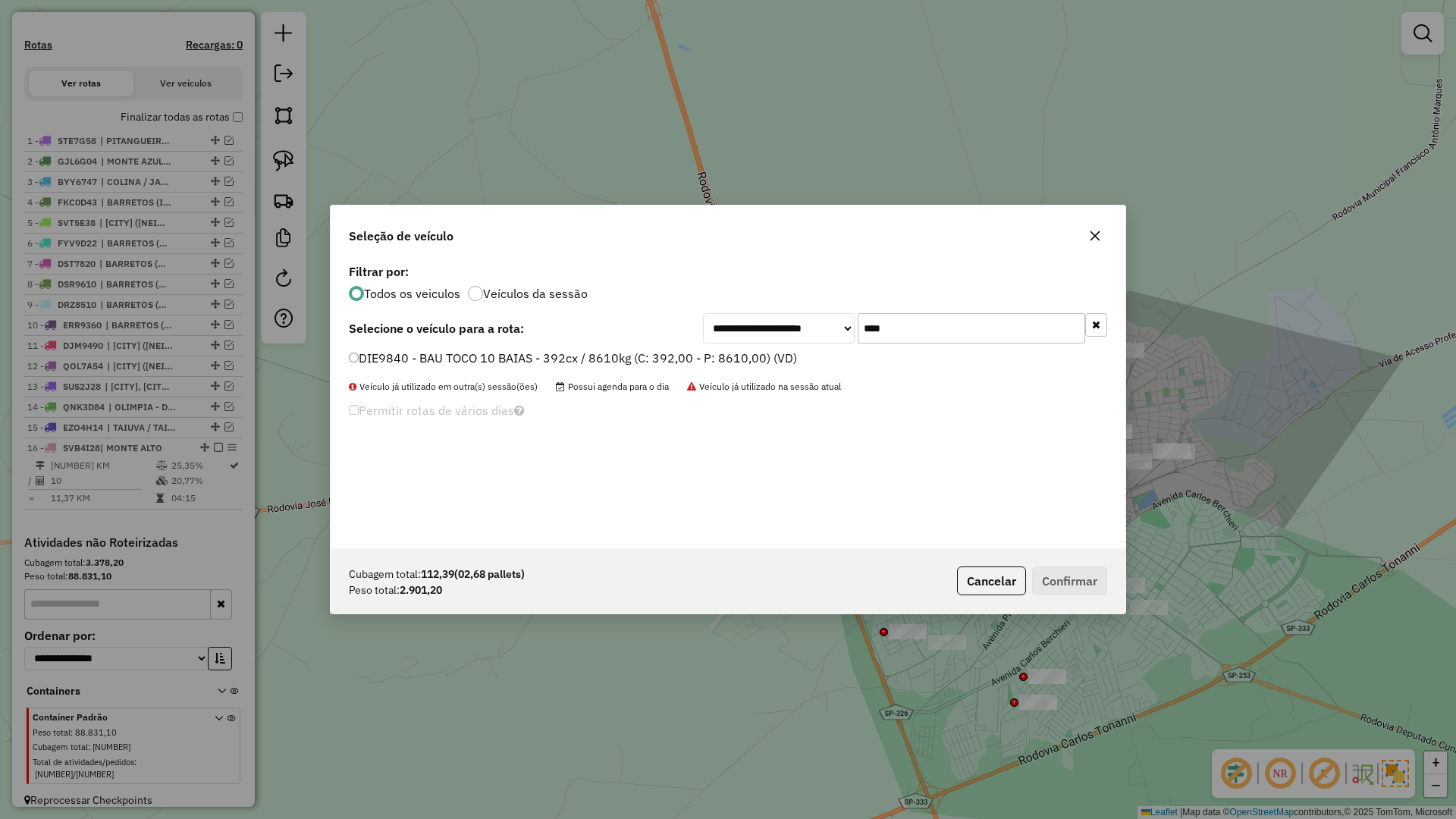 type on "****" 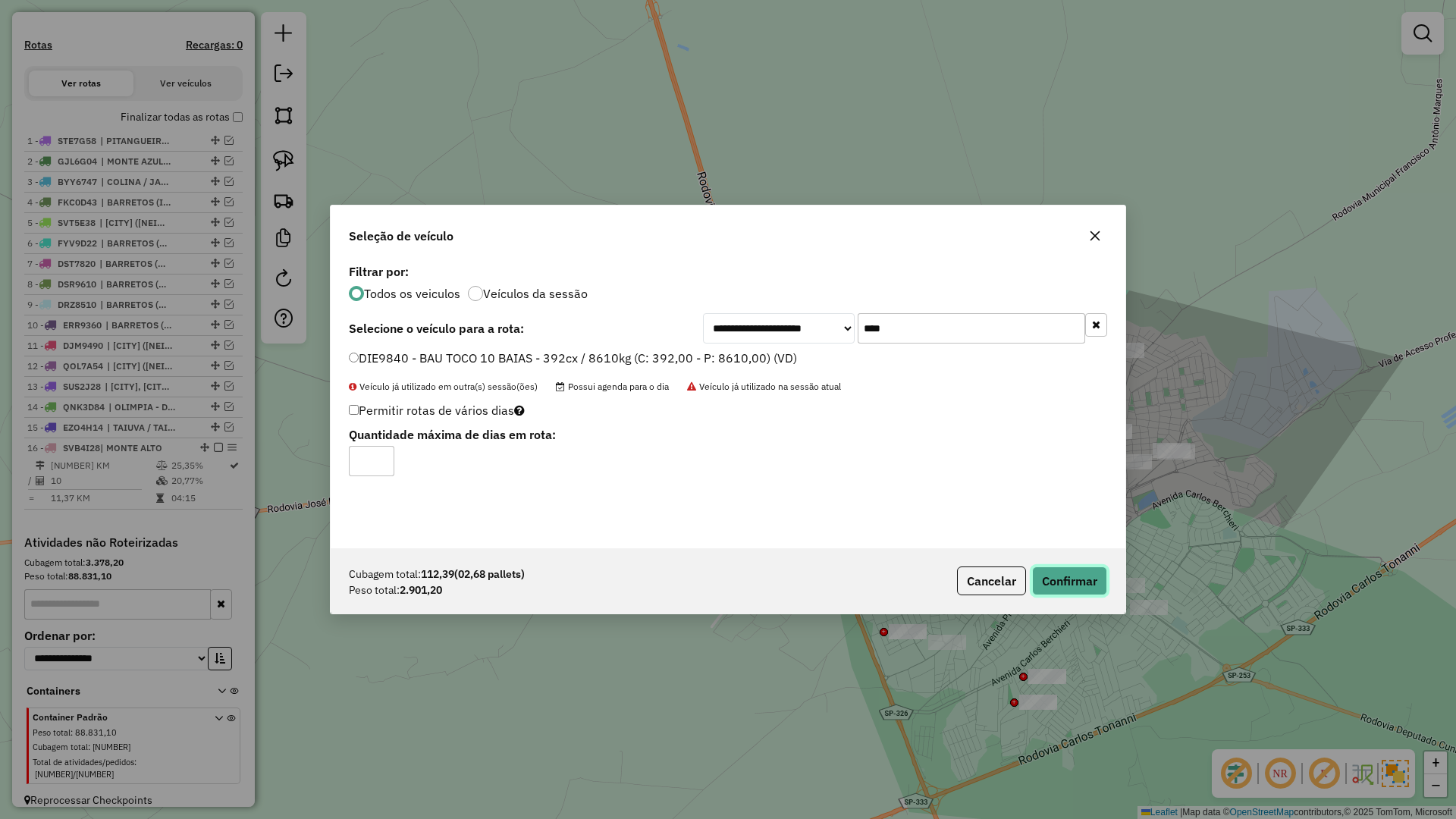 click on "Confirmar" 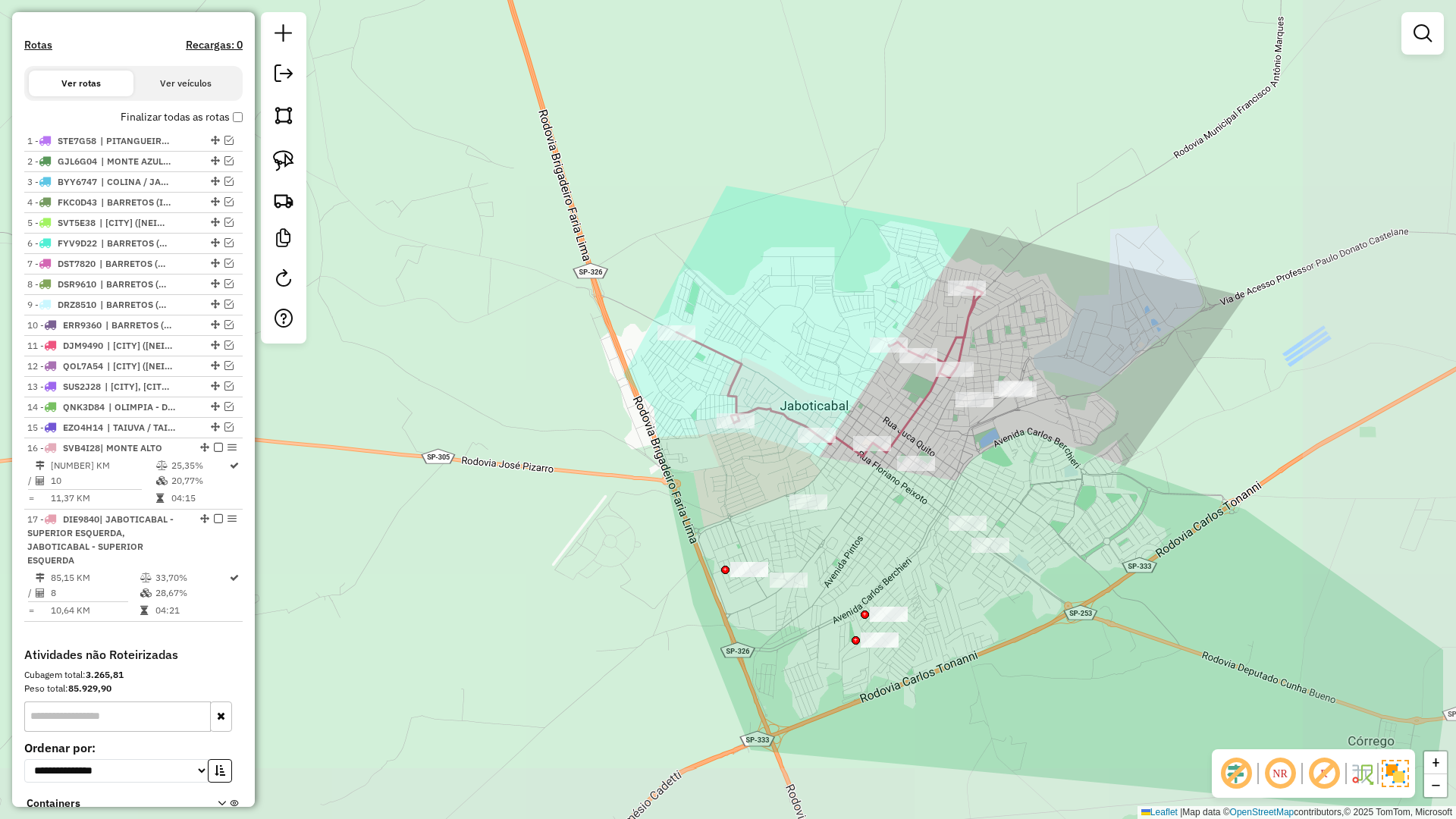 drag, startPoint x: 551, startPoint y: 479, endPoint x: 525, endPoint y: 489, distance: 27.856777 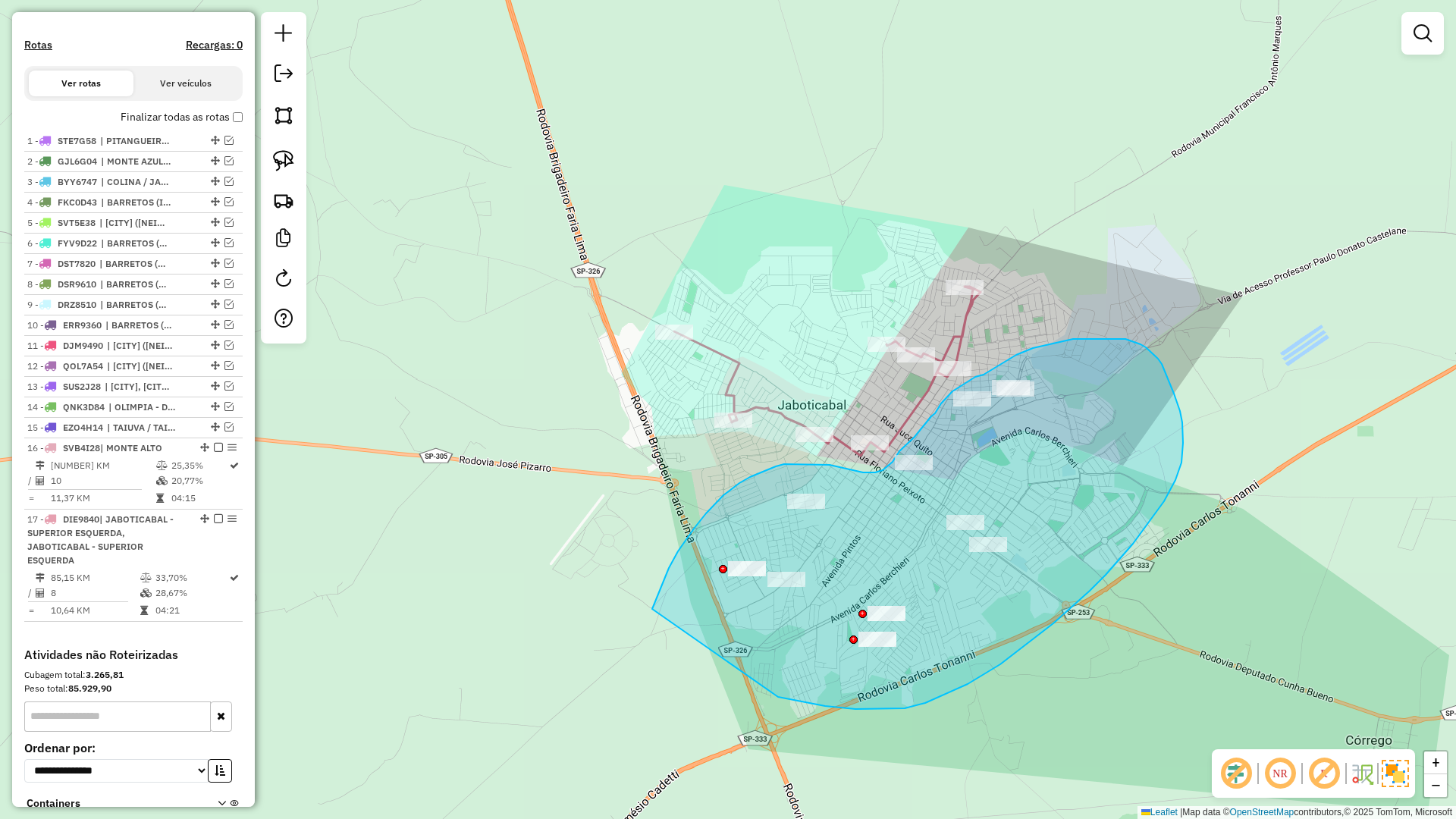drag, startPoint x: 778, startPoint y: 697, endPoint x: 635, endPoint y: 651, distance: 150.21651 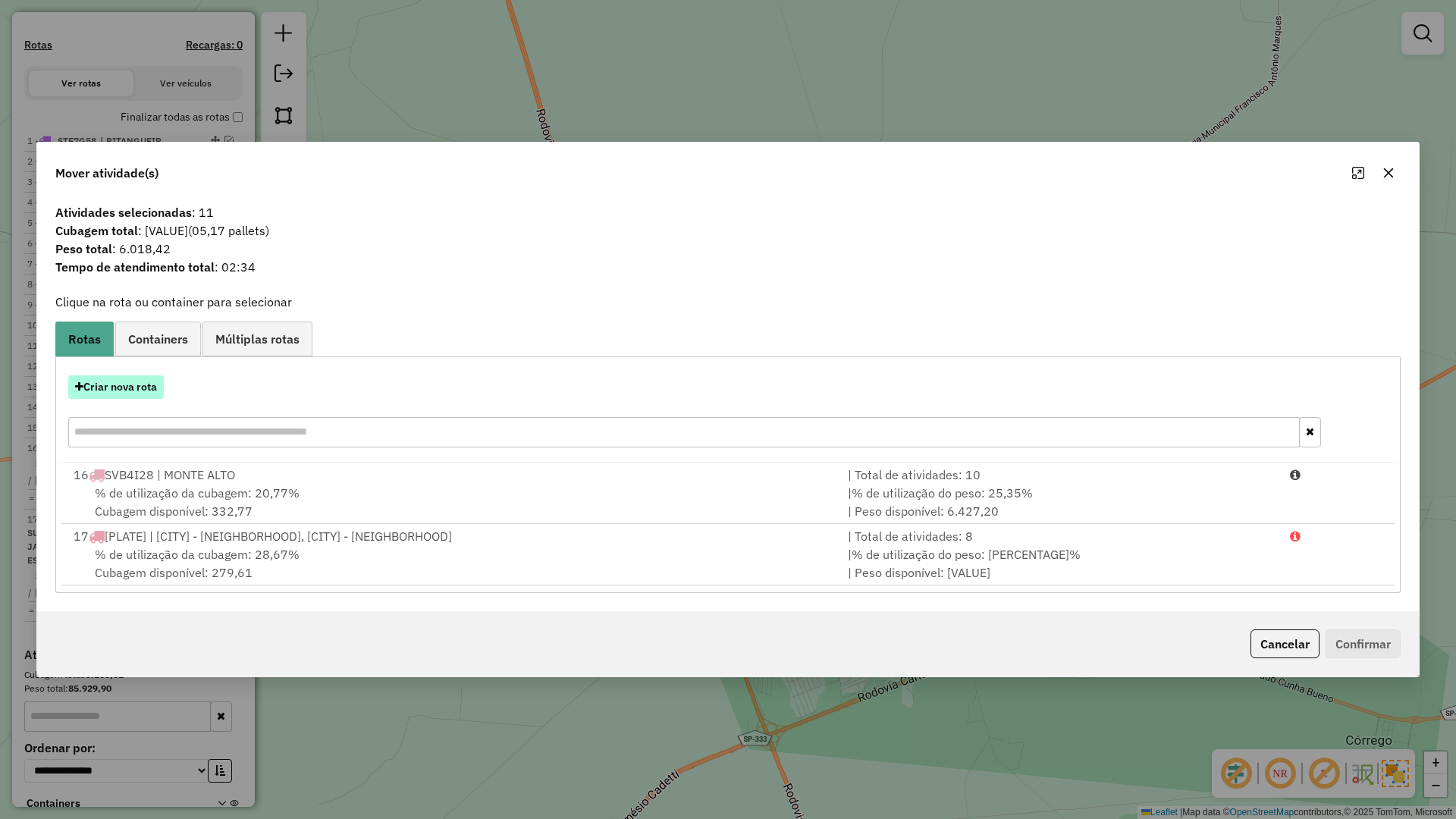 click on "Criar nova rota" at bounding box center [116, 387] 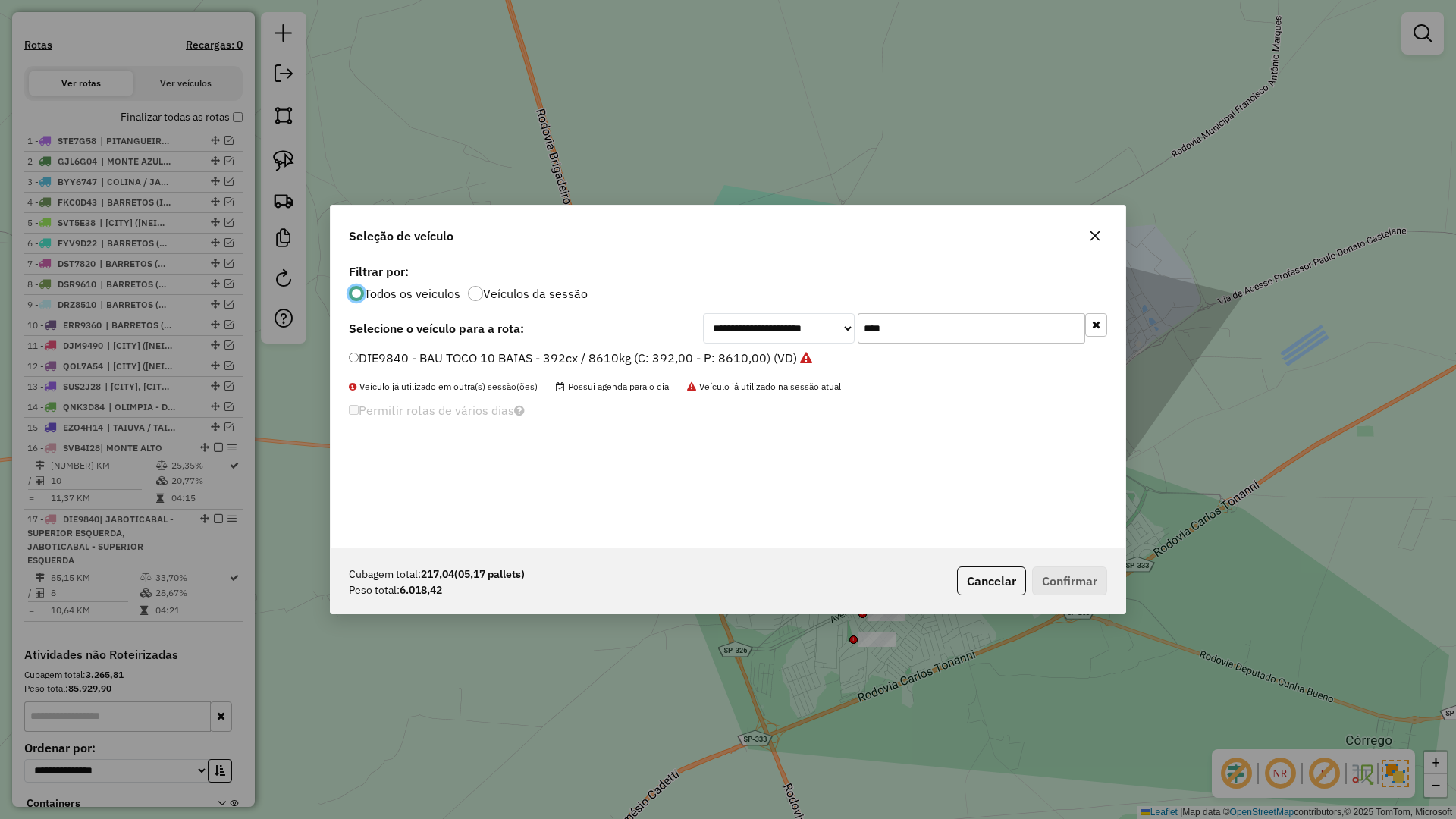 scroll, scrollTop: 8, scrollLeft: 5, axis: both 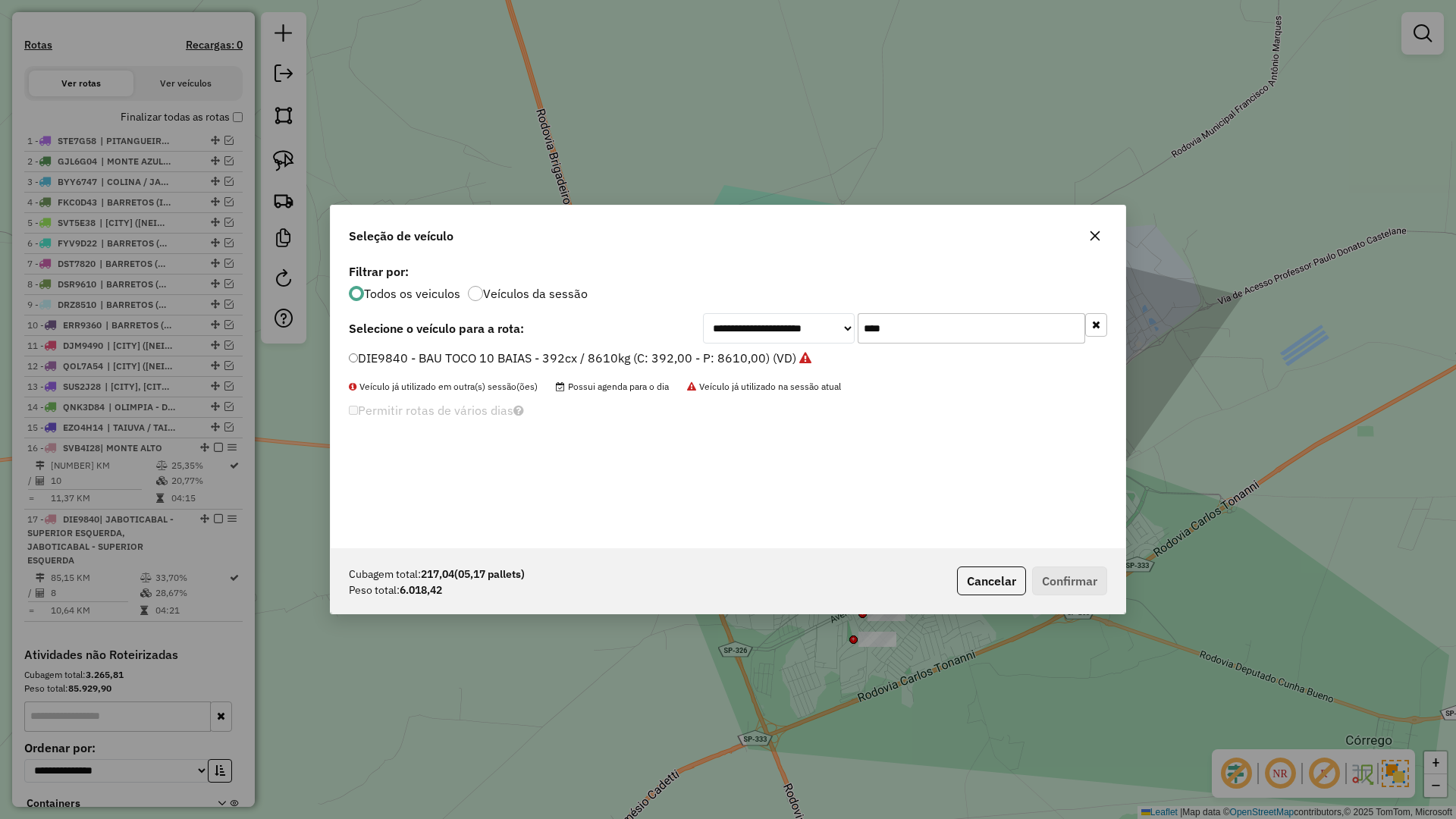 click on "****" 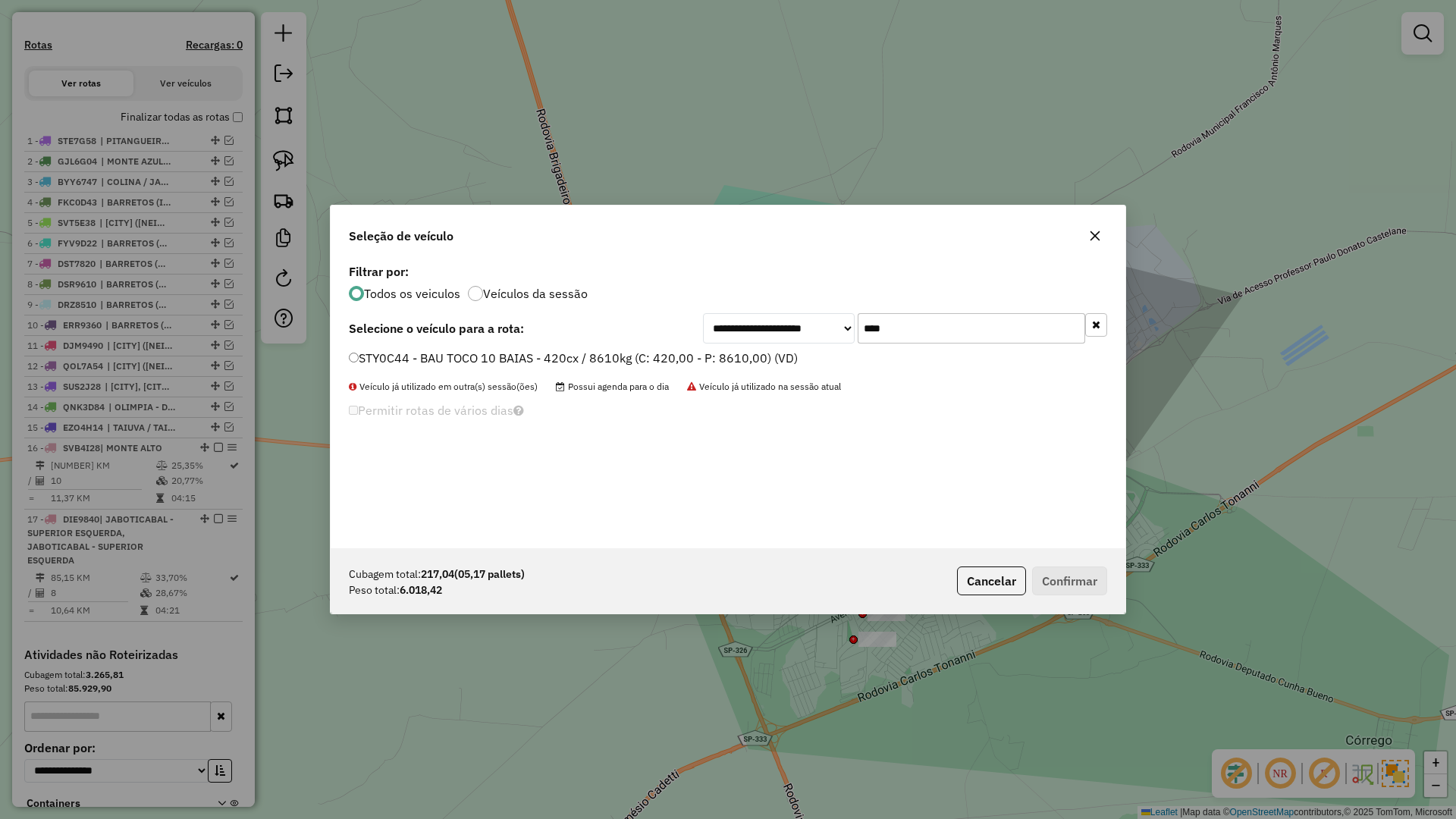type on "****" 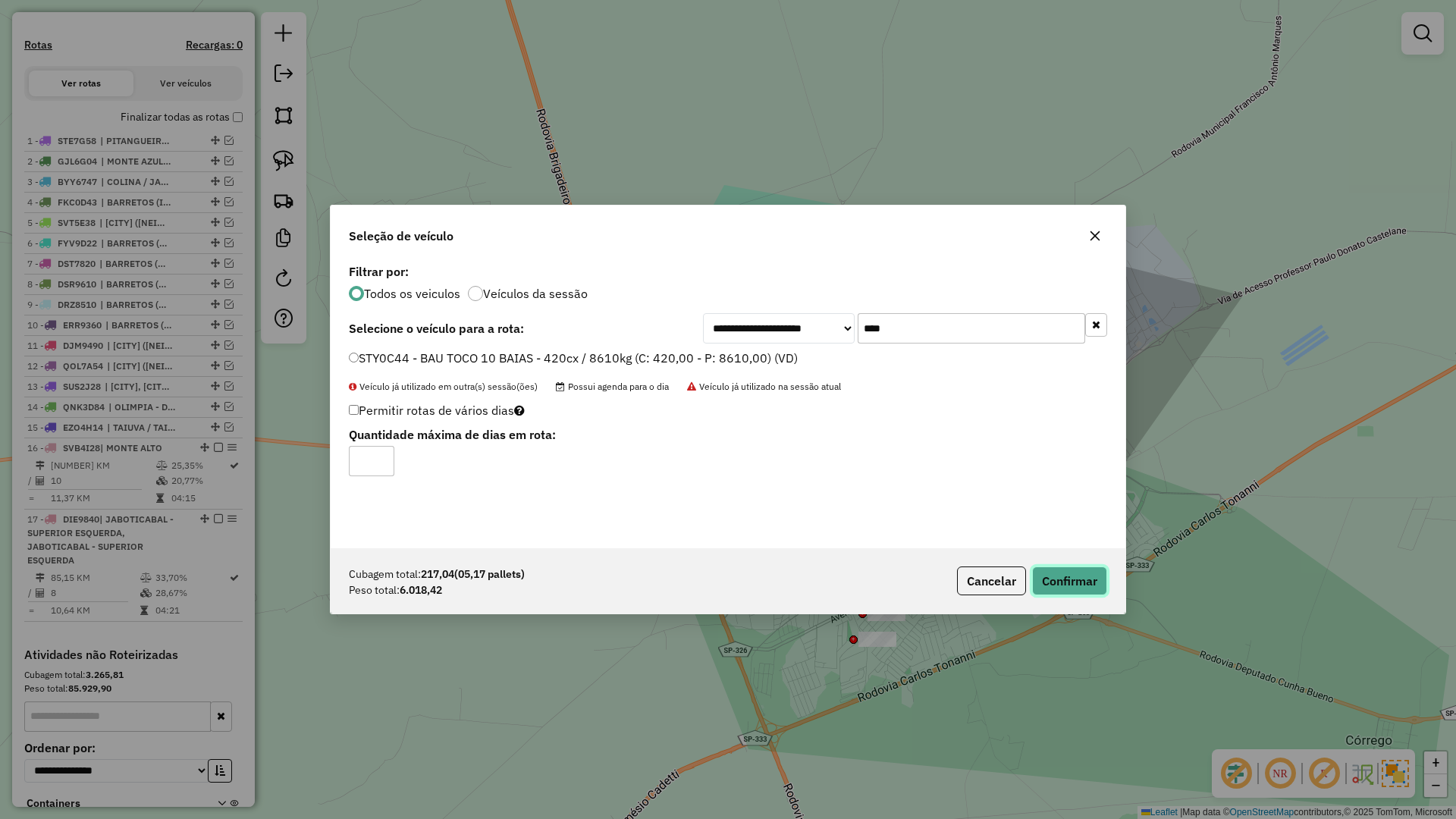 click on "Confirmar" 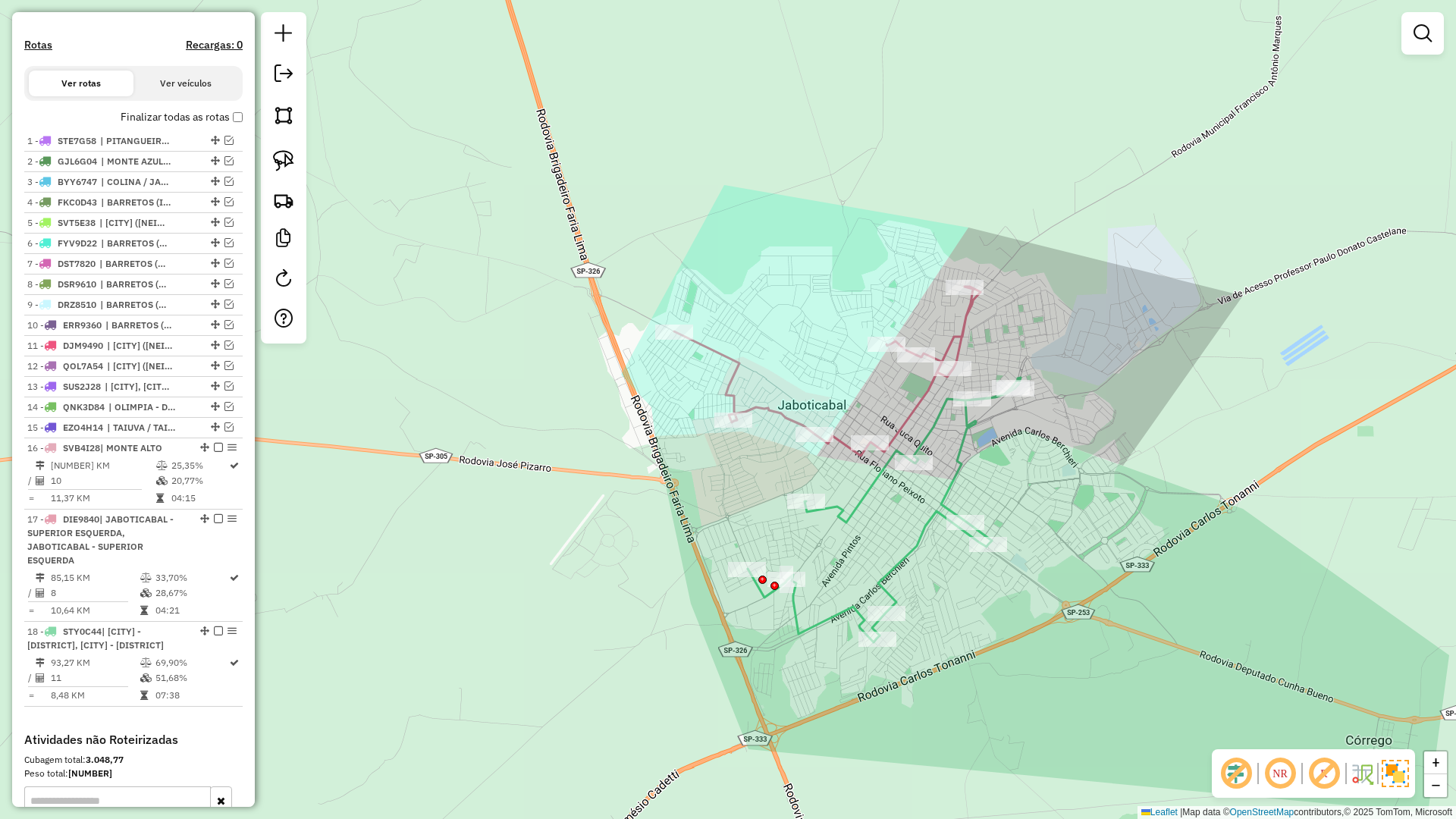 click 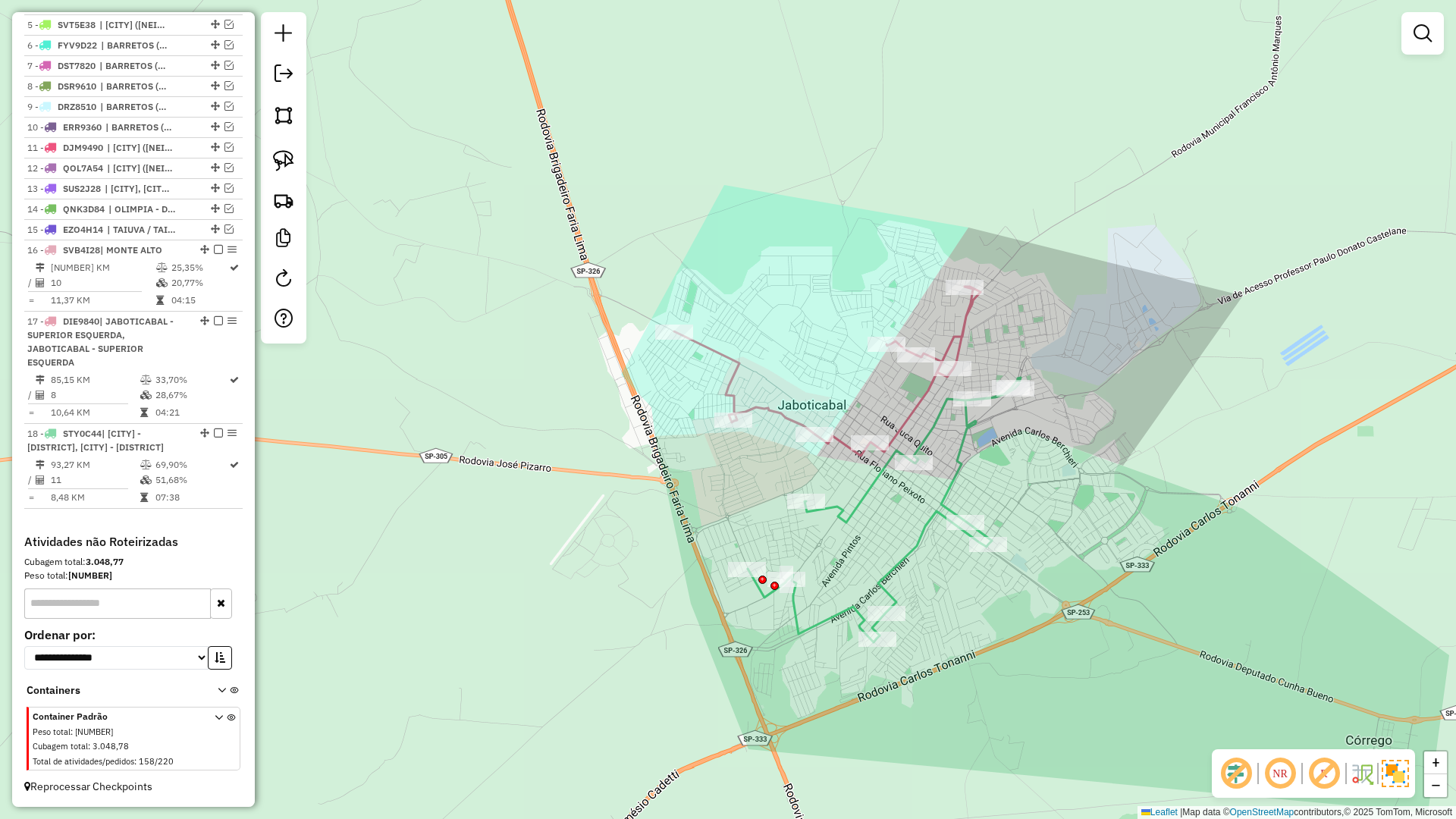 select on "**********" 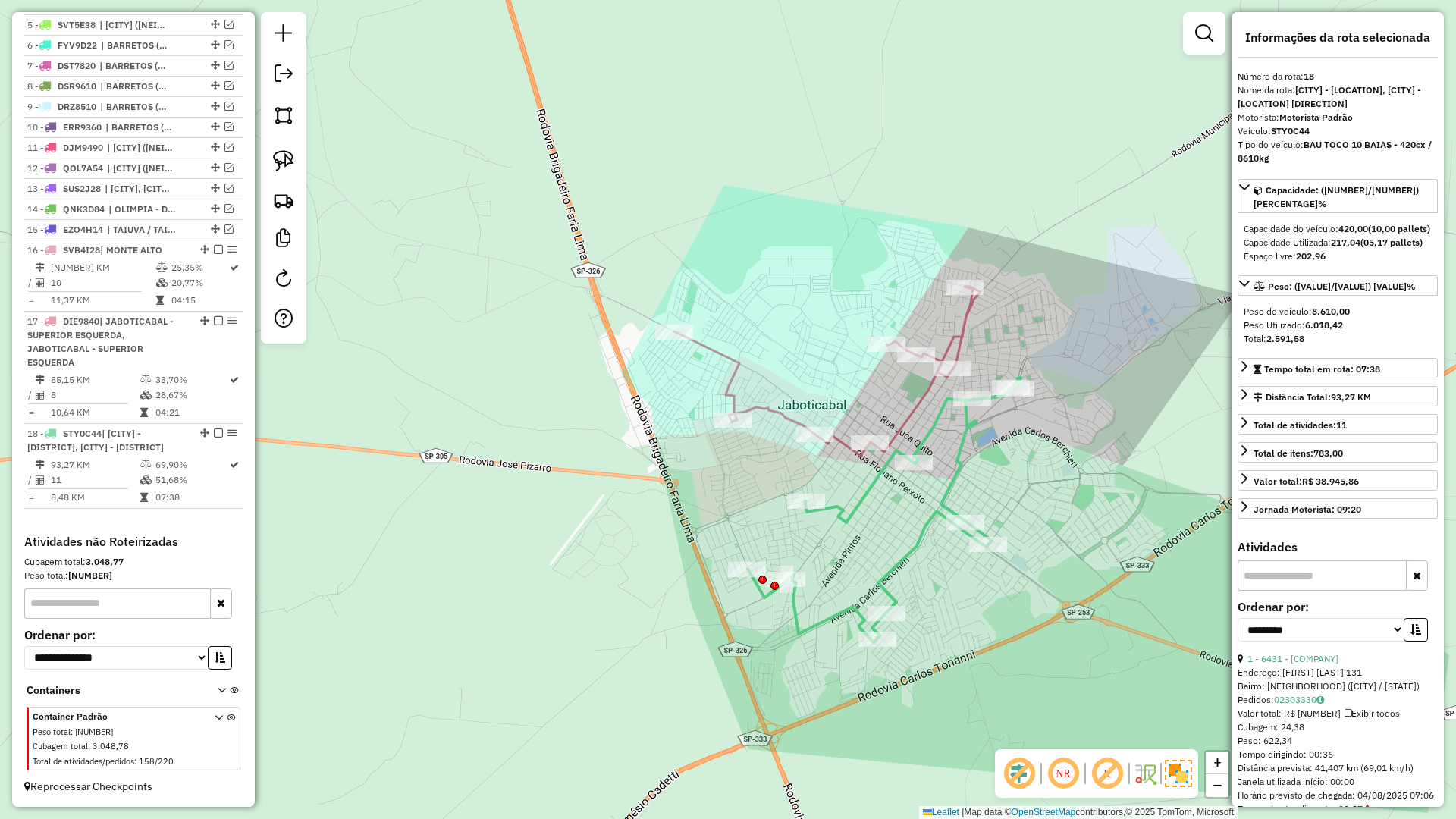 click on "Janela de atendimento Grade de atendimento Capacidade Transportadoras Veículos Cliente Pedidos  Rotas Selecione os dias de semana para filtrar as janelas de atendimento  Seg   Ter   Qua   Qui   Sex   Sáb   Dom  Informe o período da janela de atendimento: De: Até:  Filtrar exatamente a janela do cliente  Considerar janela de atendimento padrão  Selecione os dias de semana para filtrar as grades de atendimento  Seg   Ter   Qua   Qui   Sex   Sáb   Dom   Considerar clientes sem dia de atendimento cadastrado  Clientes fora do dia de atendimento selecionado Filtrar as atividades entre os valores definidos abaixo:  Peso mínimo:   Peso máximo:   Cubagem mínima:   Cubagem máxima:   De:   Até:  Filtrar as atividades entre o tempo de atendimento definido abaixo:  De:   Até:   Considerar capacidade total dos clientes não roteirizados Transportadora: Selecione um ou mais itens Tipo de veículo: Selecione um ou mais itens Veículo: Selecione um ou mais itens Motorista: Selecione um ou mais itens Nome: Rótulo:" 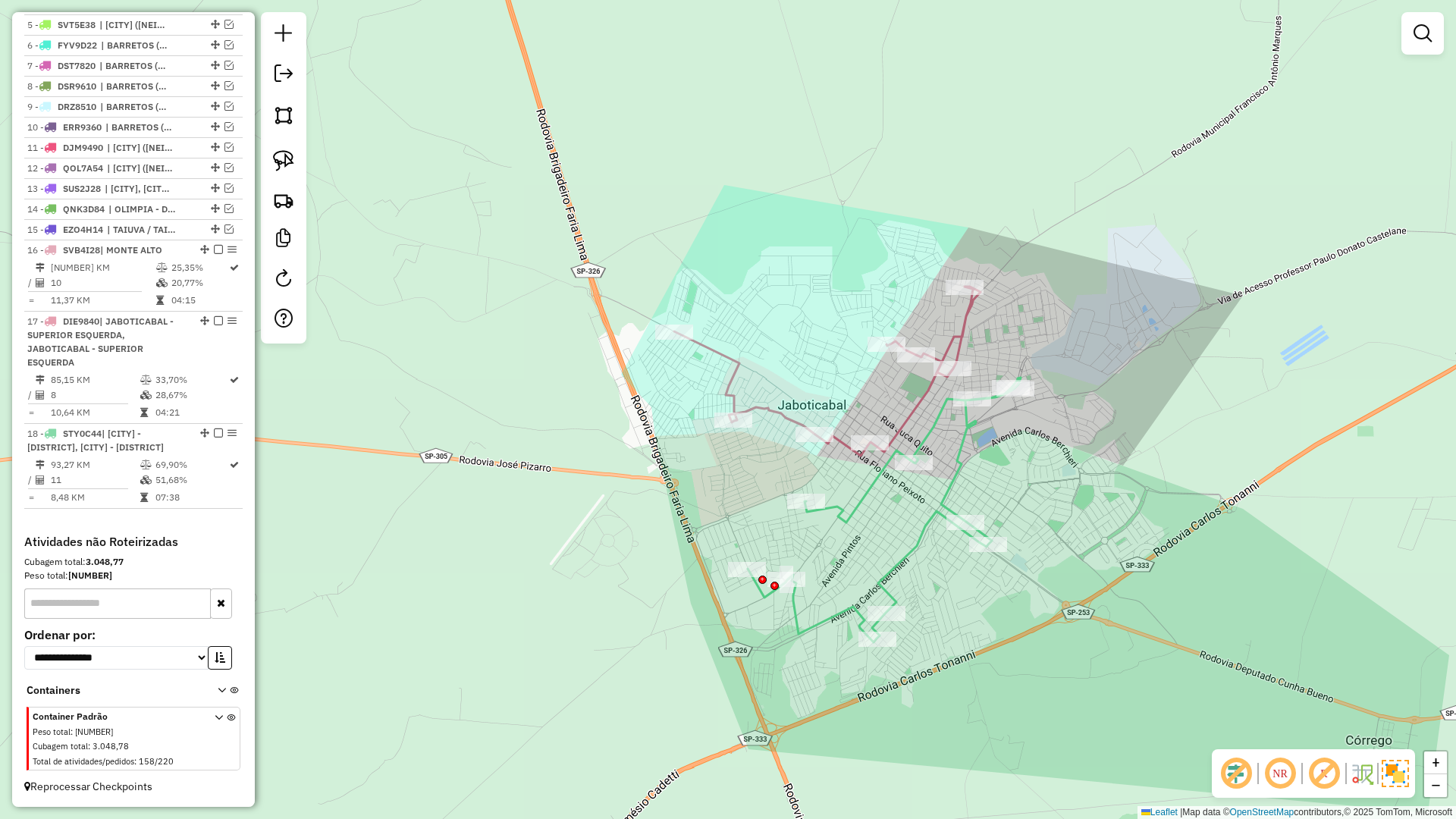 click 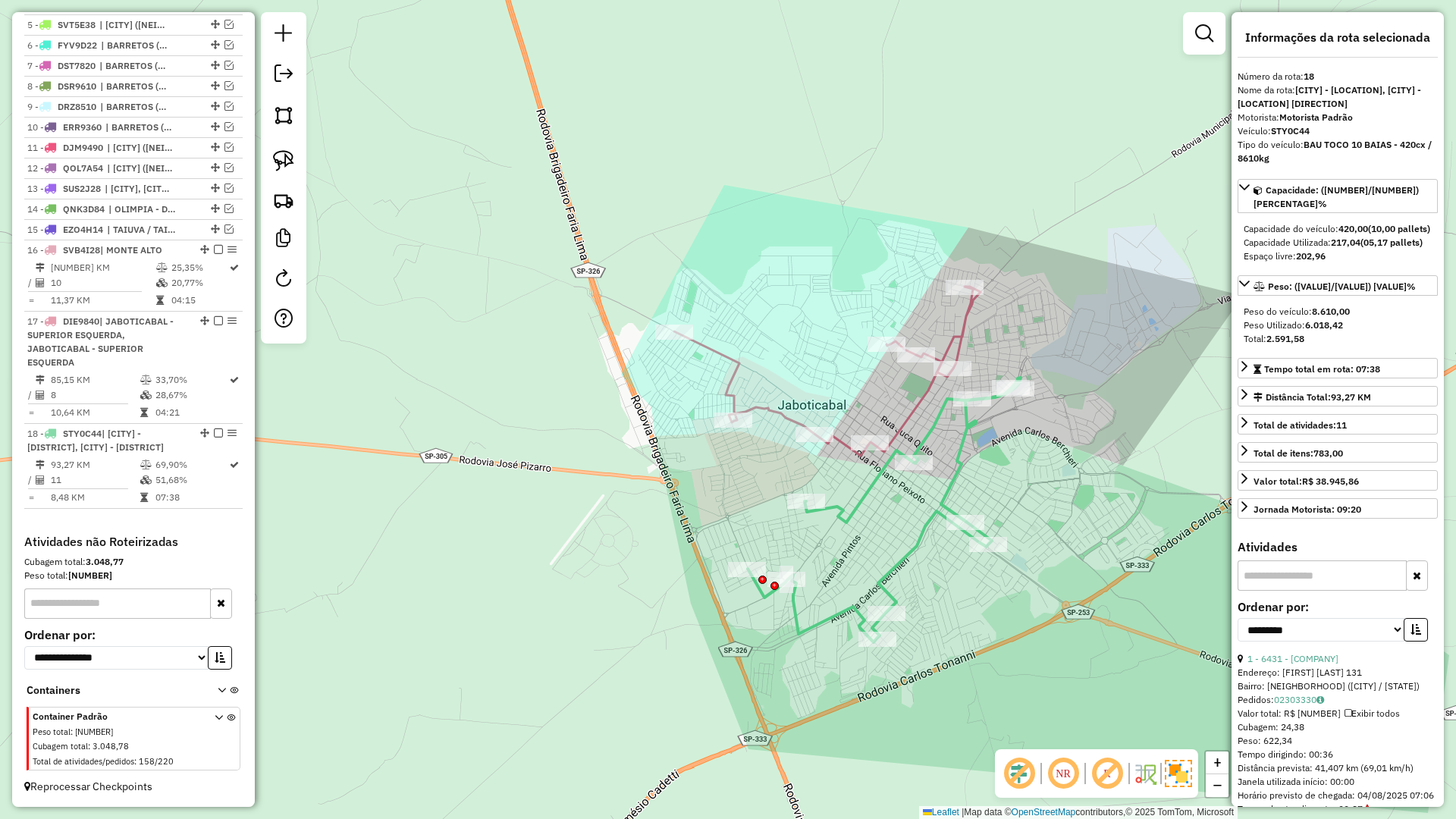 click 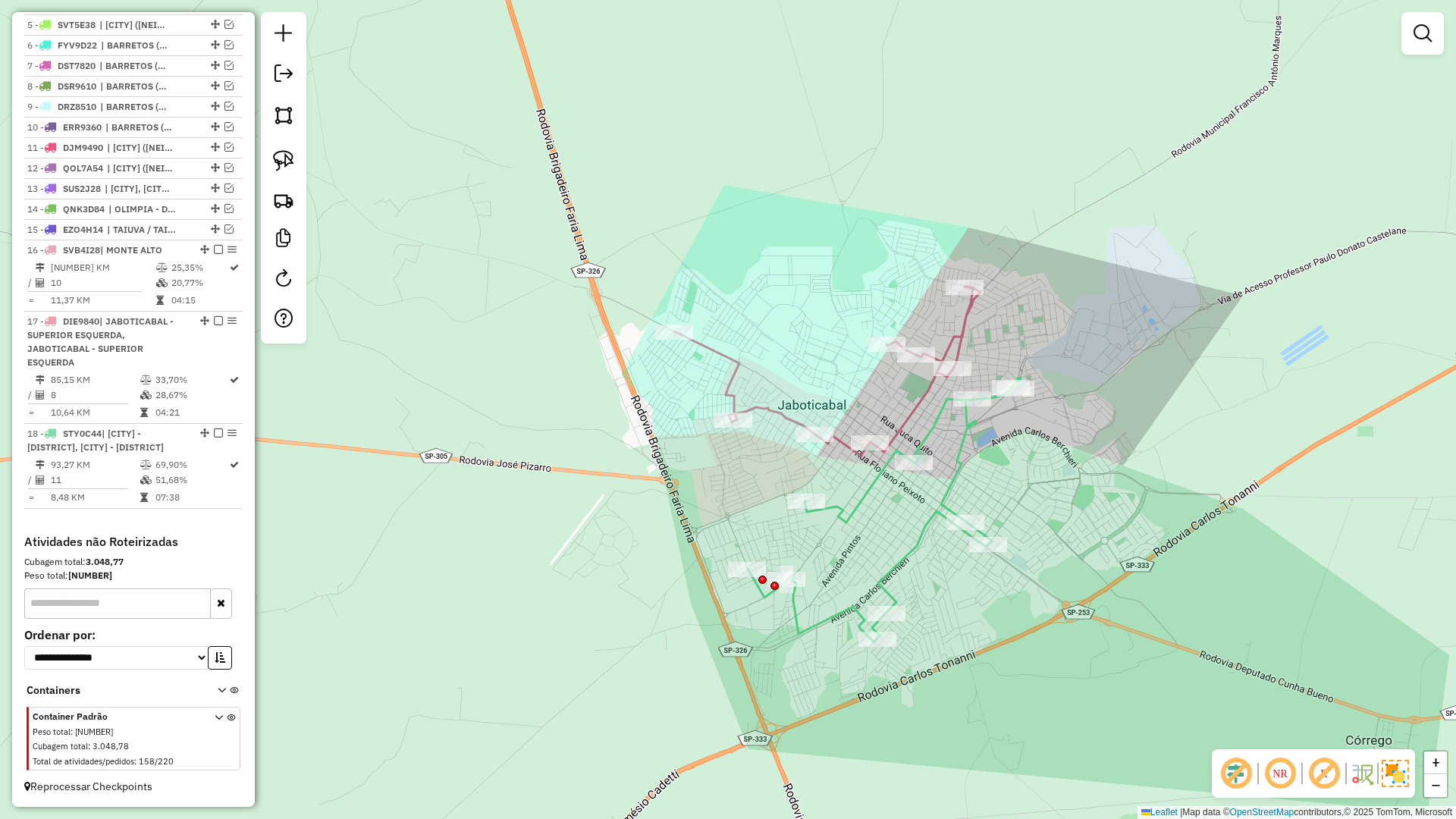 click 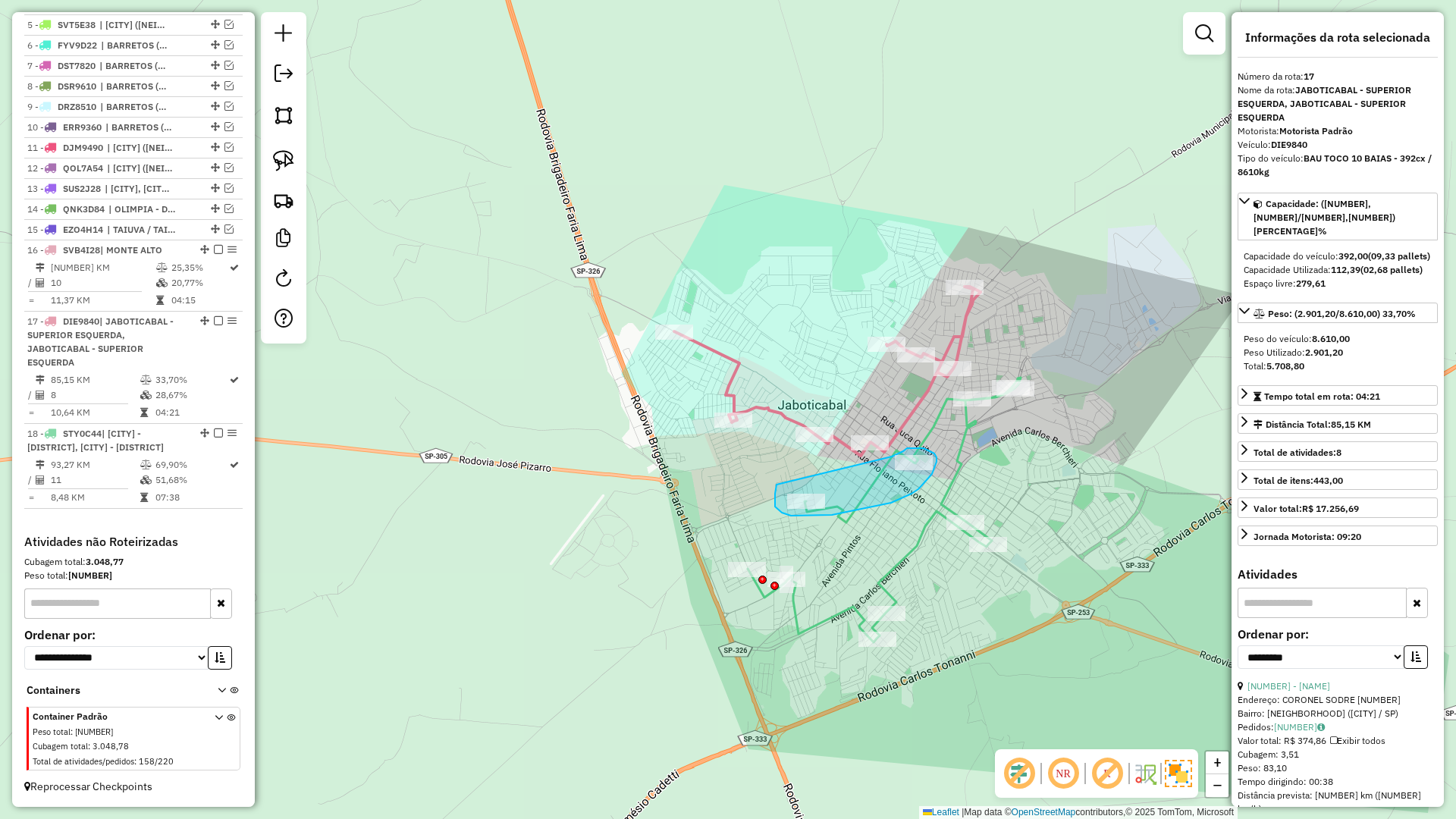 drag, startPoint x: 782, startPoint y: 513, endPoint x: 888, endPoint y: 458, distance: 119.41943 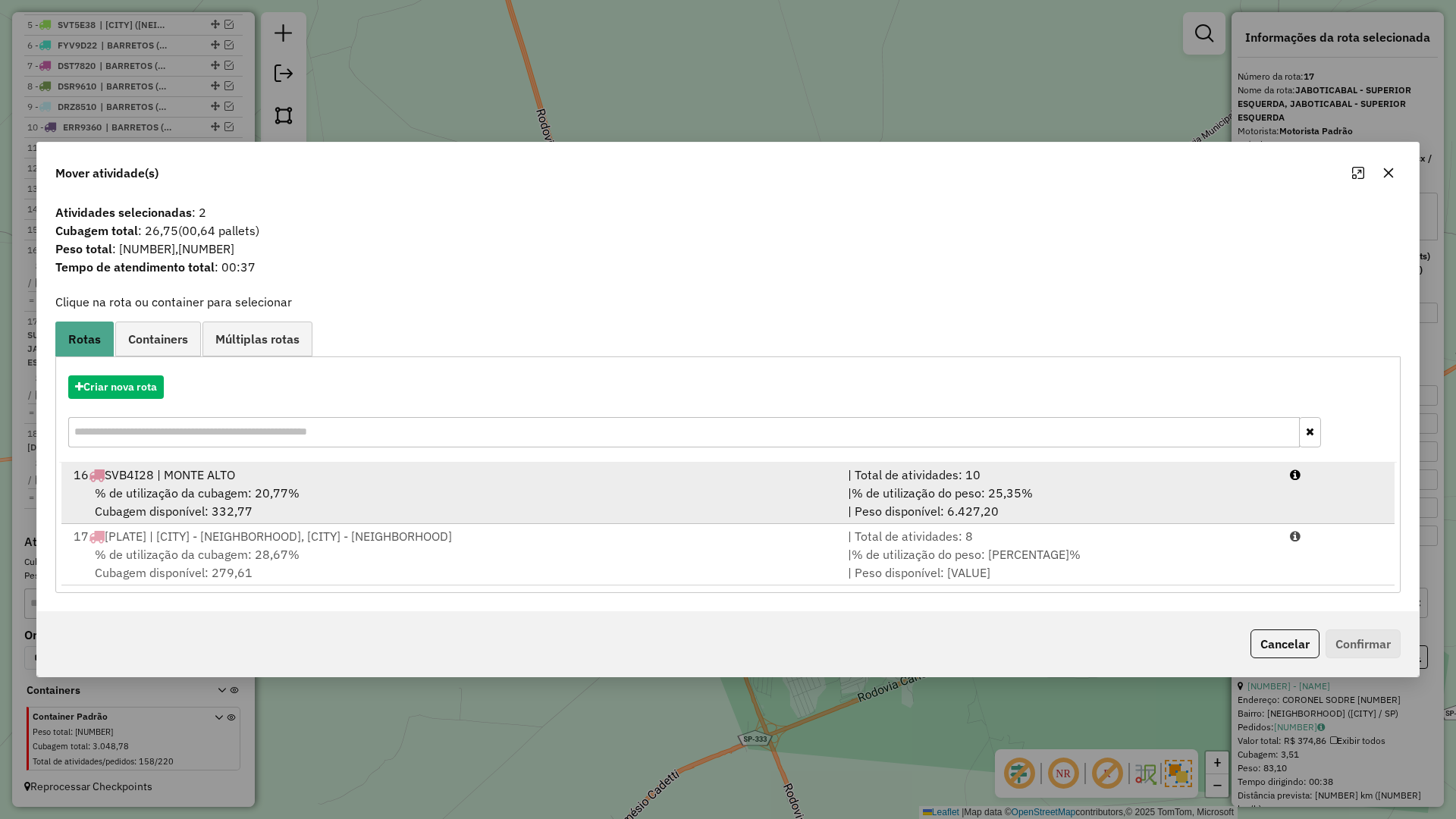 click on "% de utilização da cubagem: 20,77%  Cubagem disponível: 332,77" at bounding box center [451, 502] 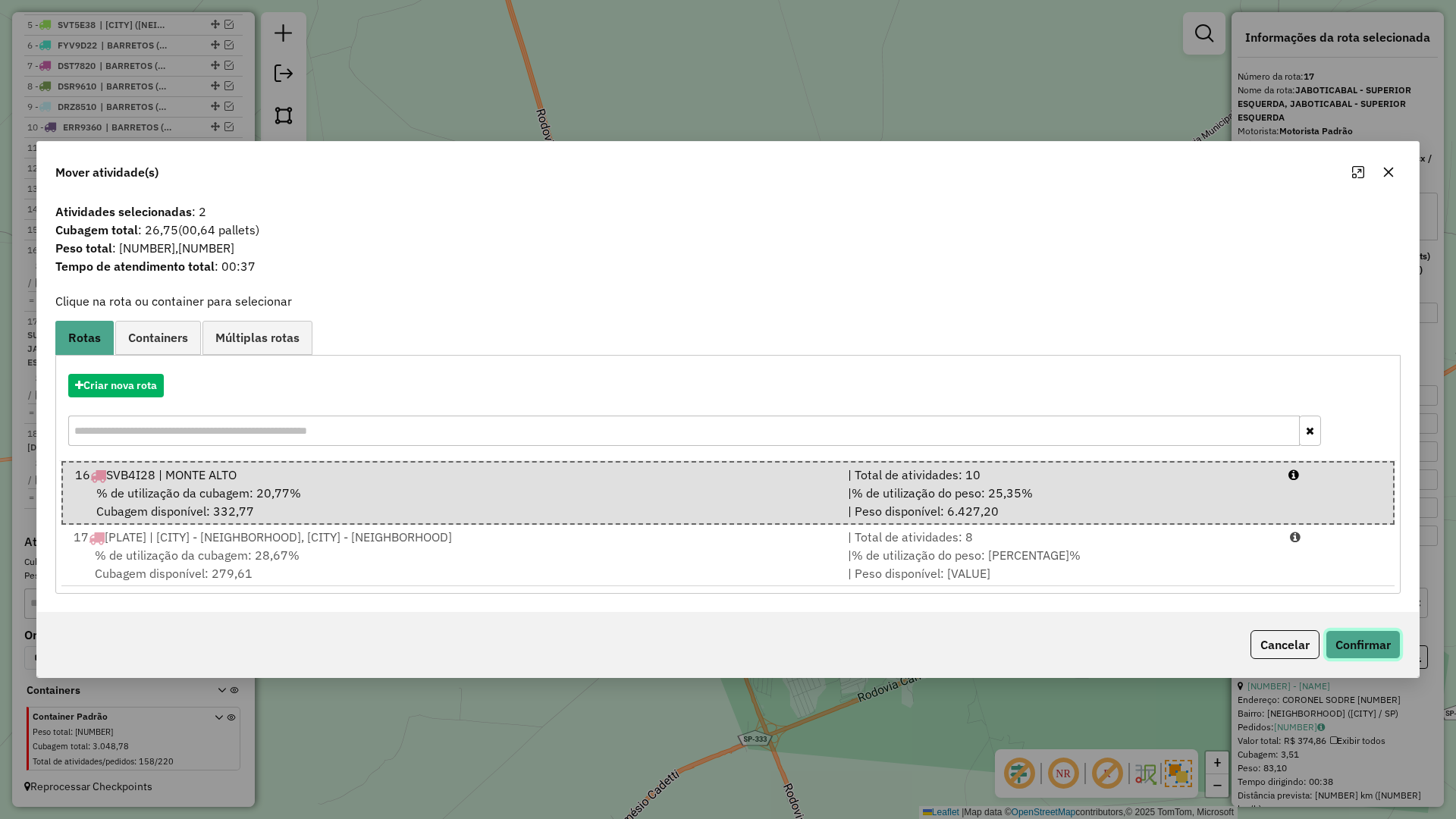 click on "Confirmar" 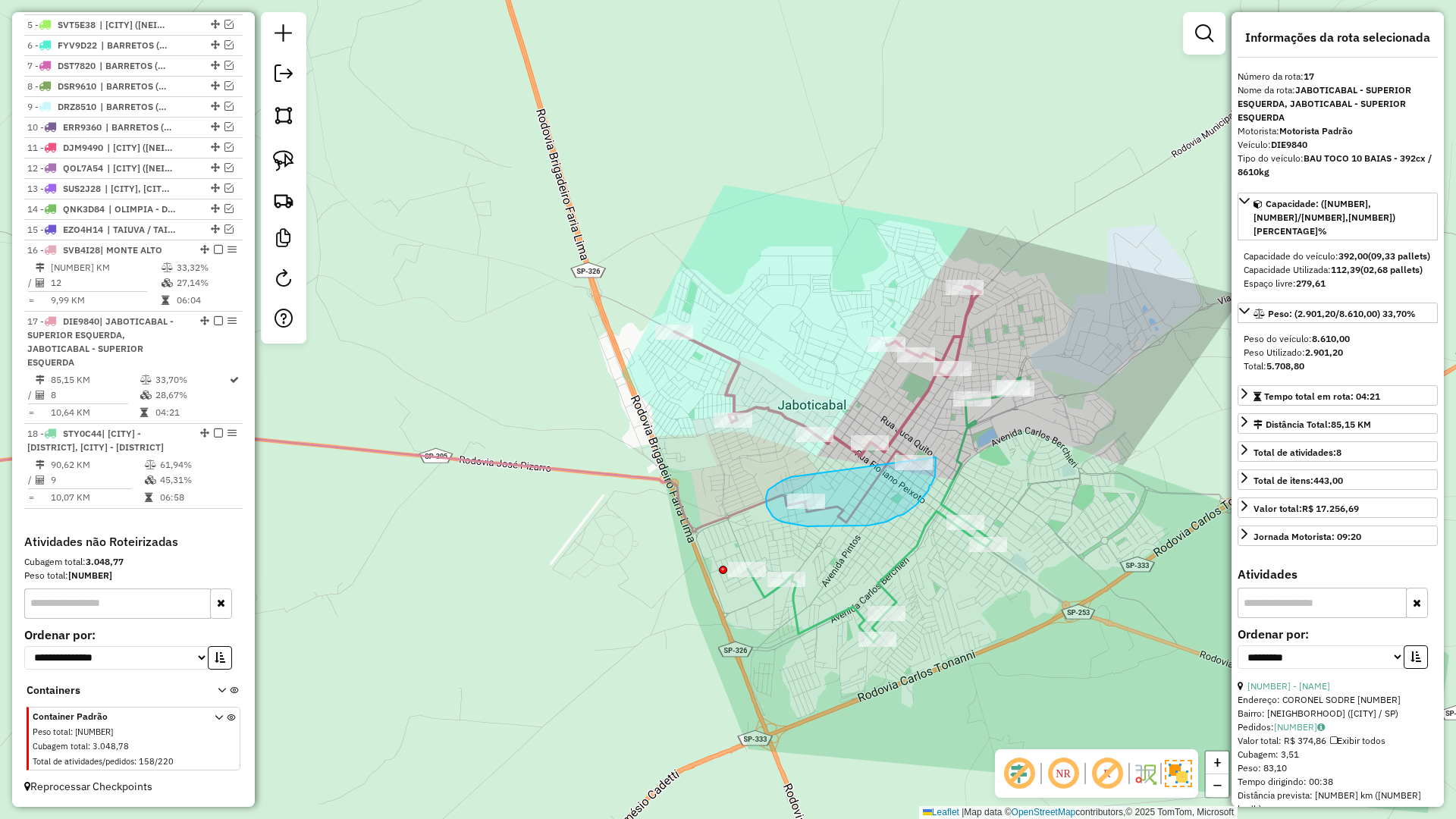 drag, startPoint x: 776, startPoint y: 485, endPoint x: 936, endPoint y: 454, distance: 162.9755 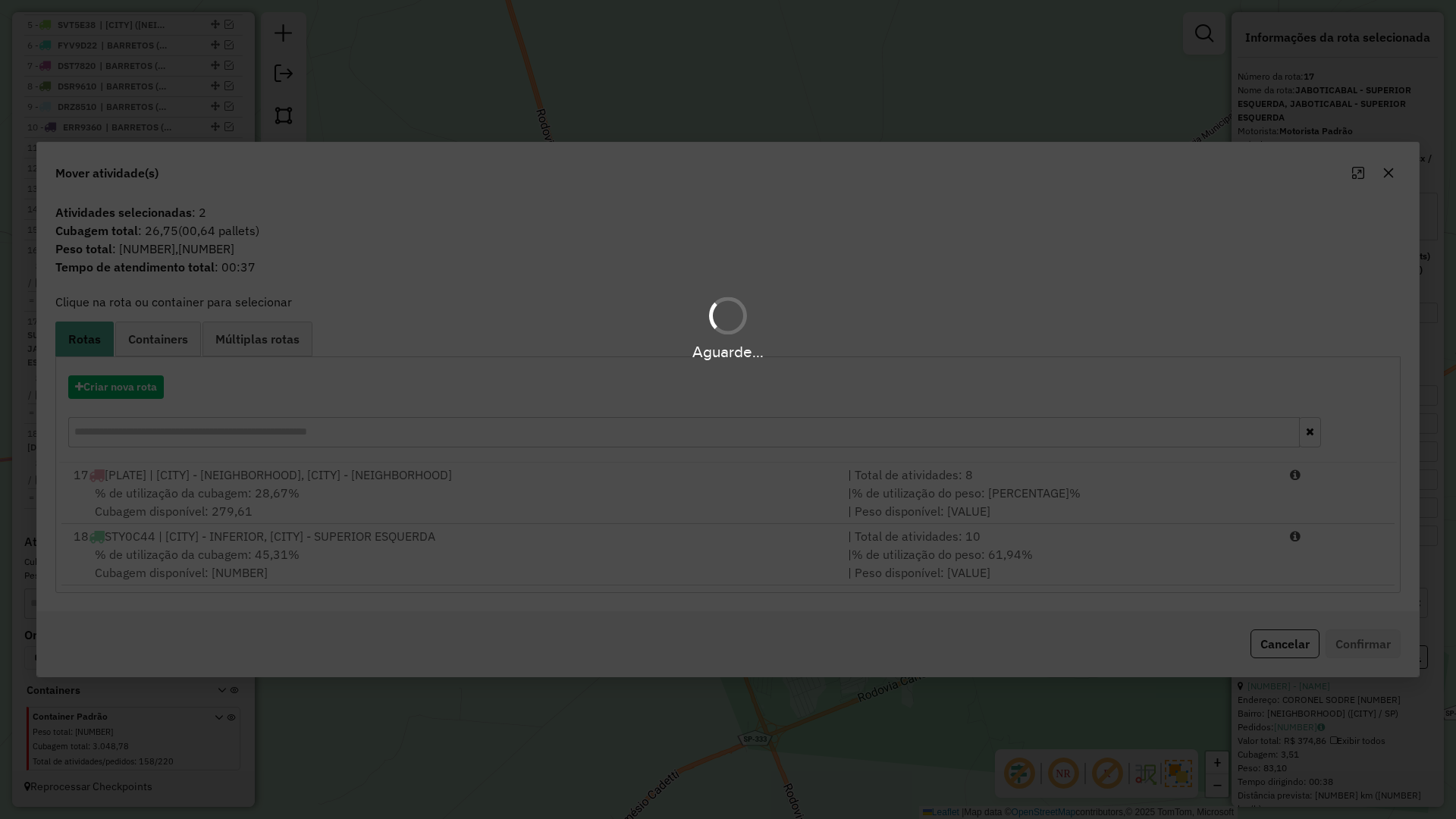 click on "% de utilização da cubagem: 28,67%  Cubagem disponível: 279,61" at bounding box center (451, 502) 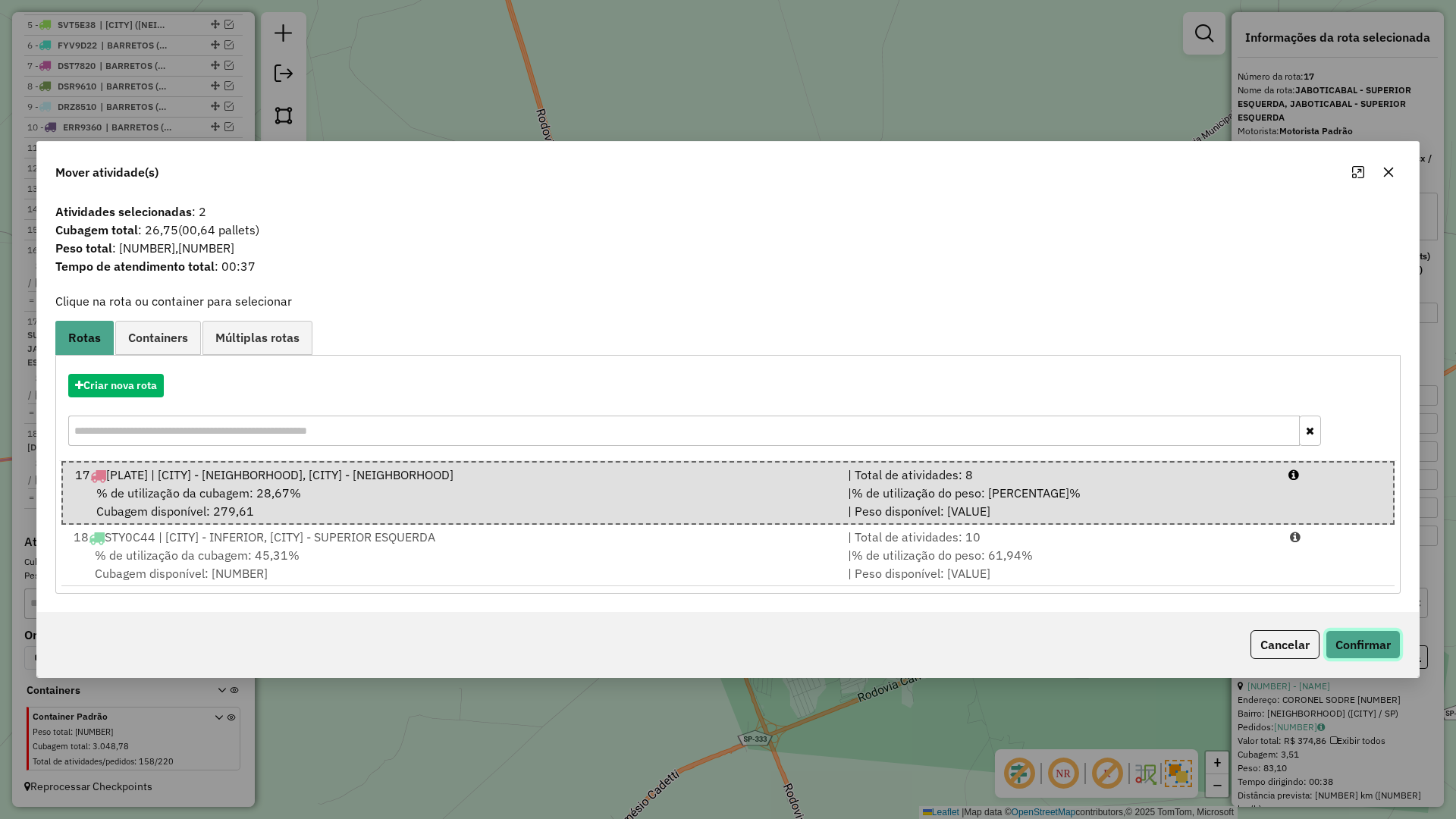 click on "Confirmar" 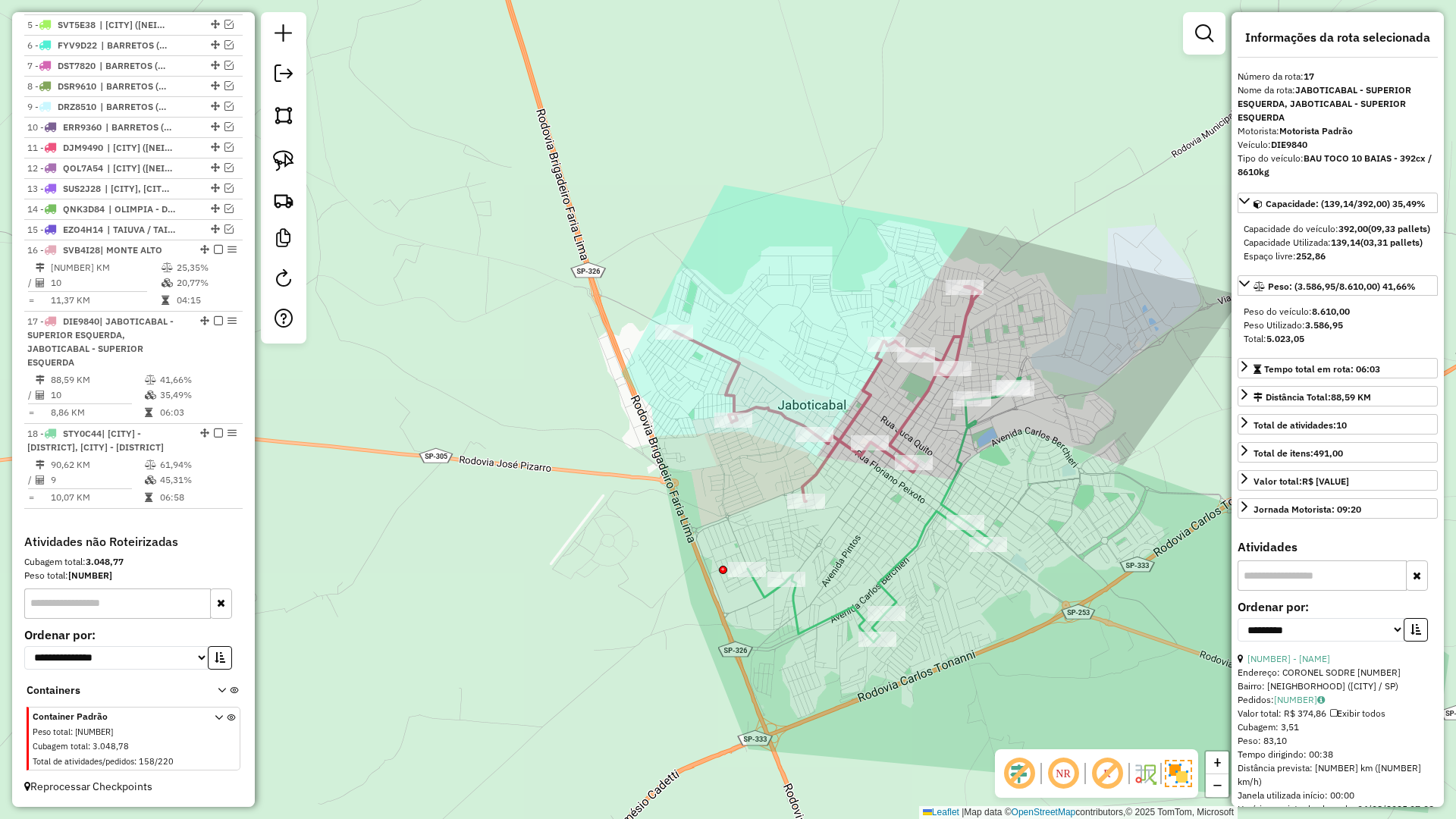 click 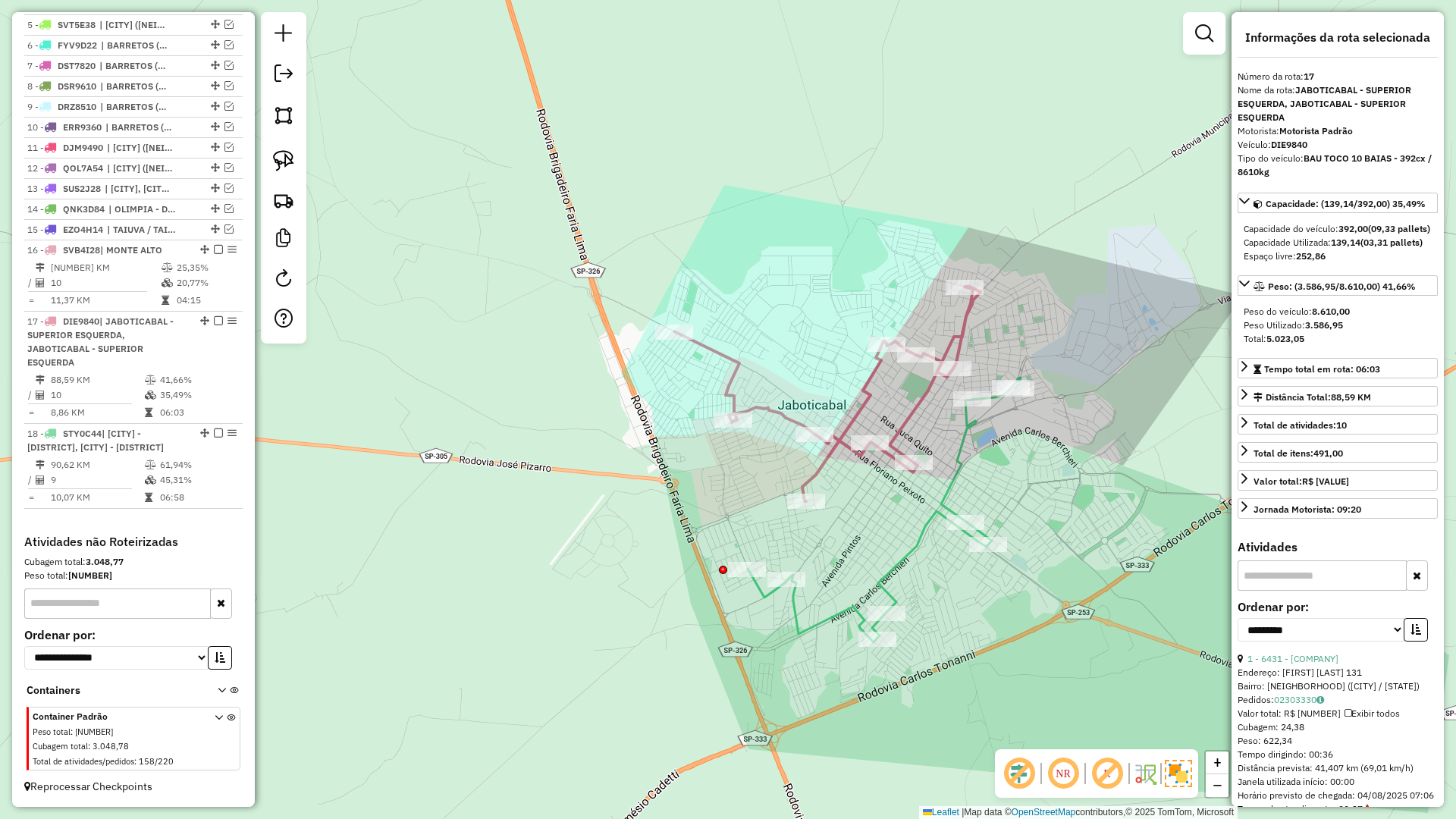 click 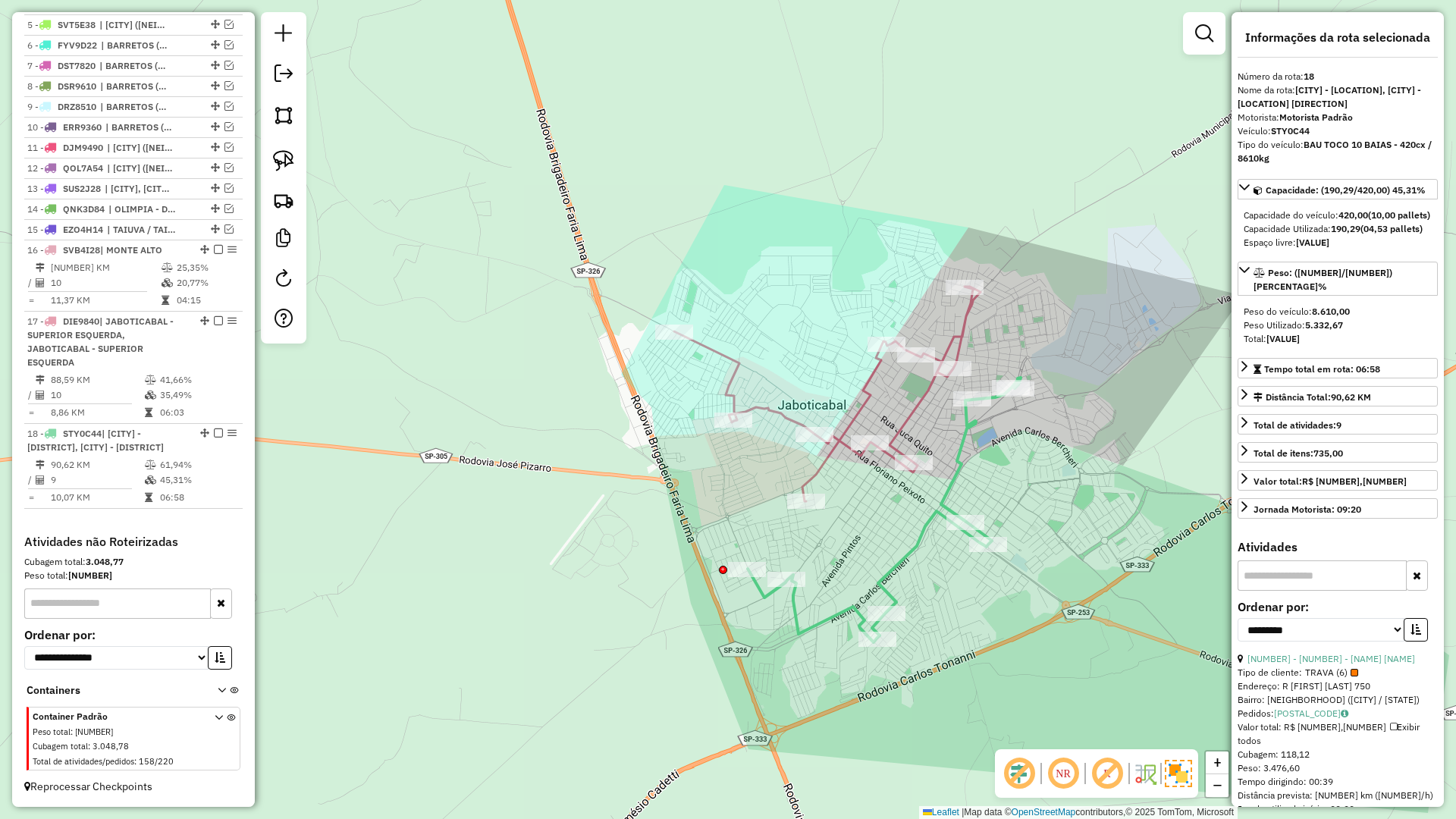 click 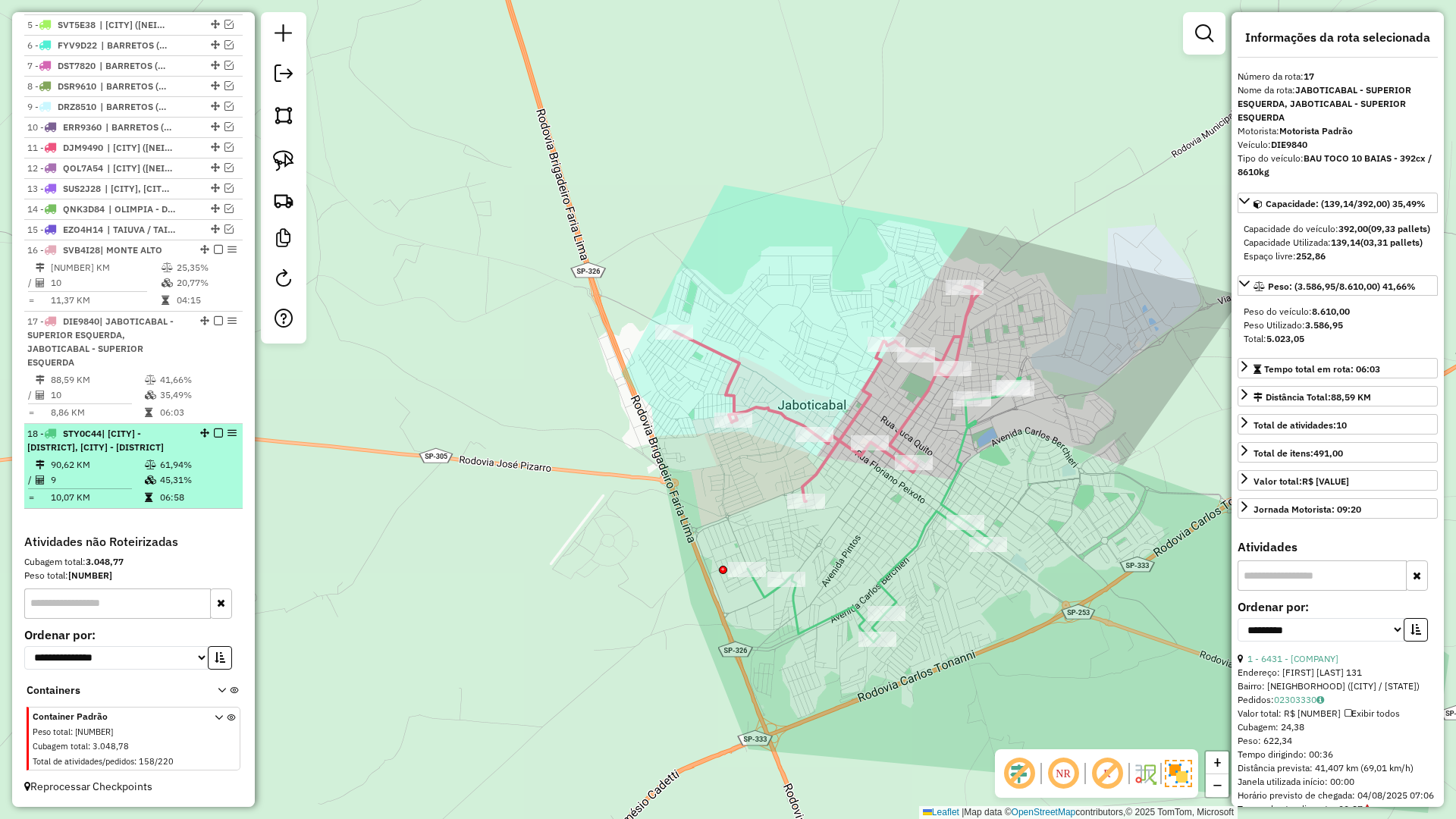 click at bounding box center [218, 433] 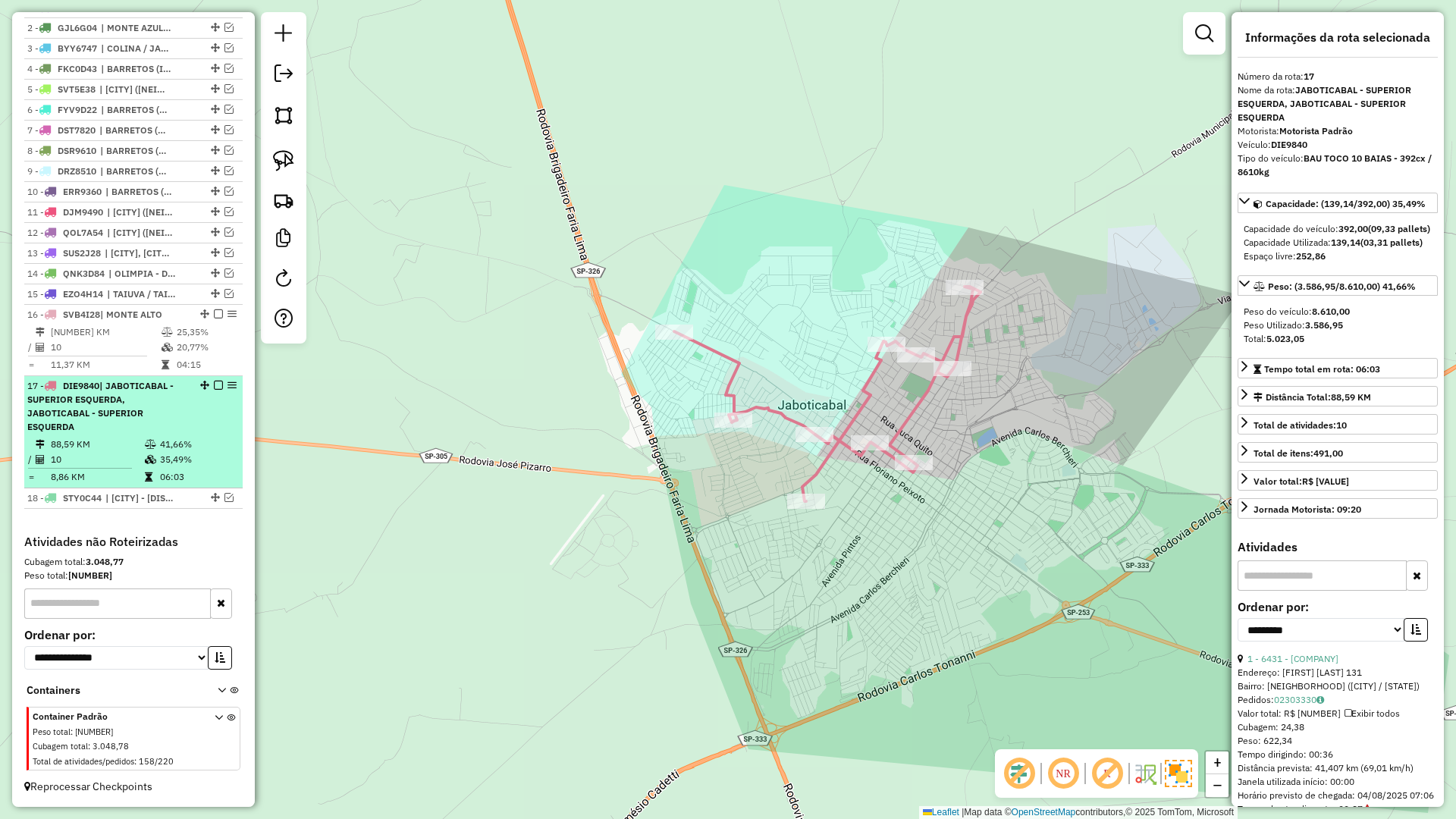 click at bounding box center [218, 385] 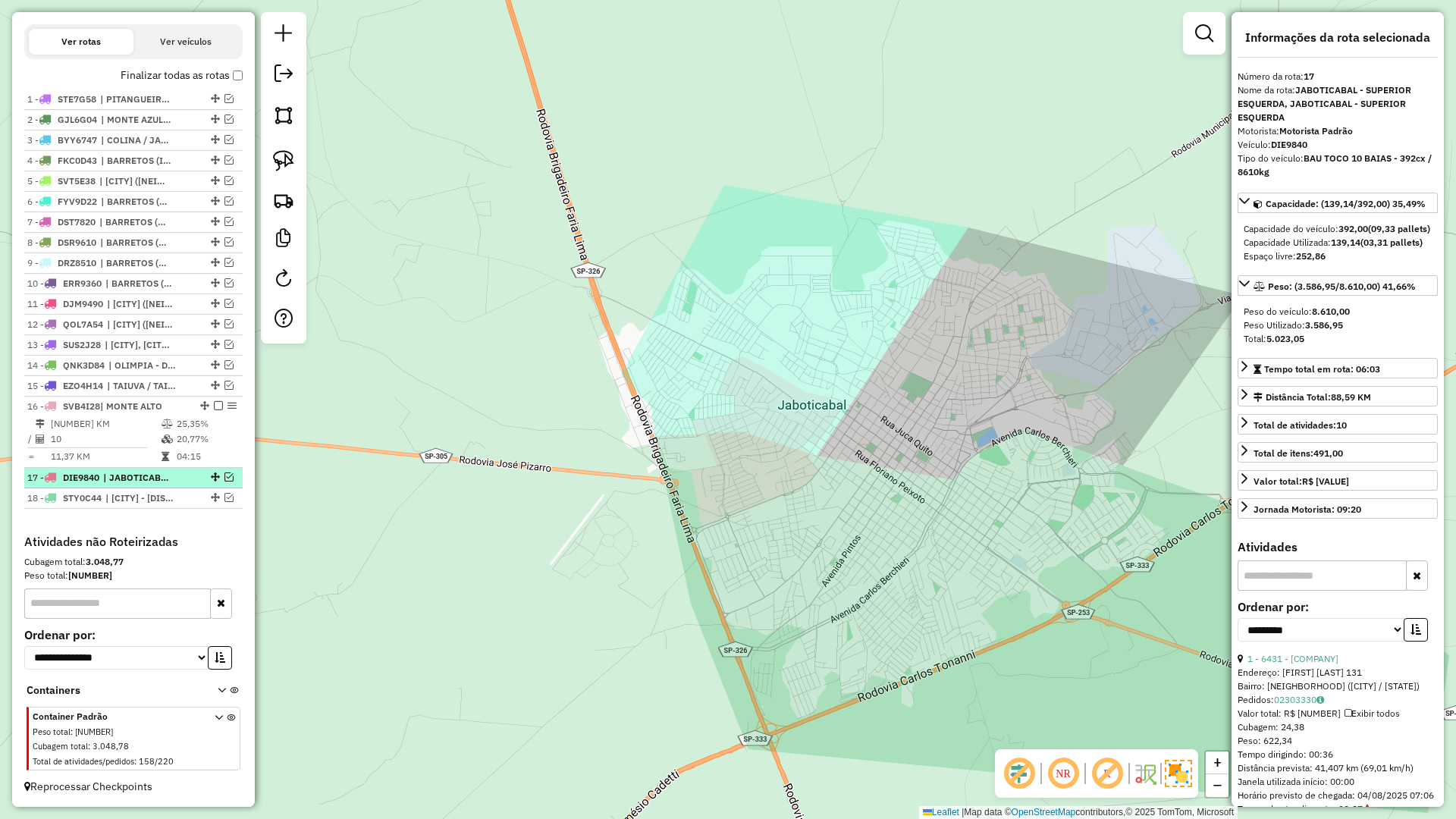 scroll, scrollTop: 505, scrollLeft: 0, axis: vertical 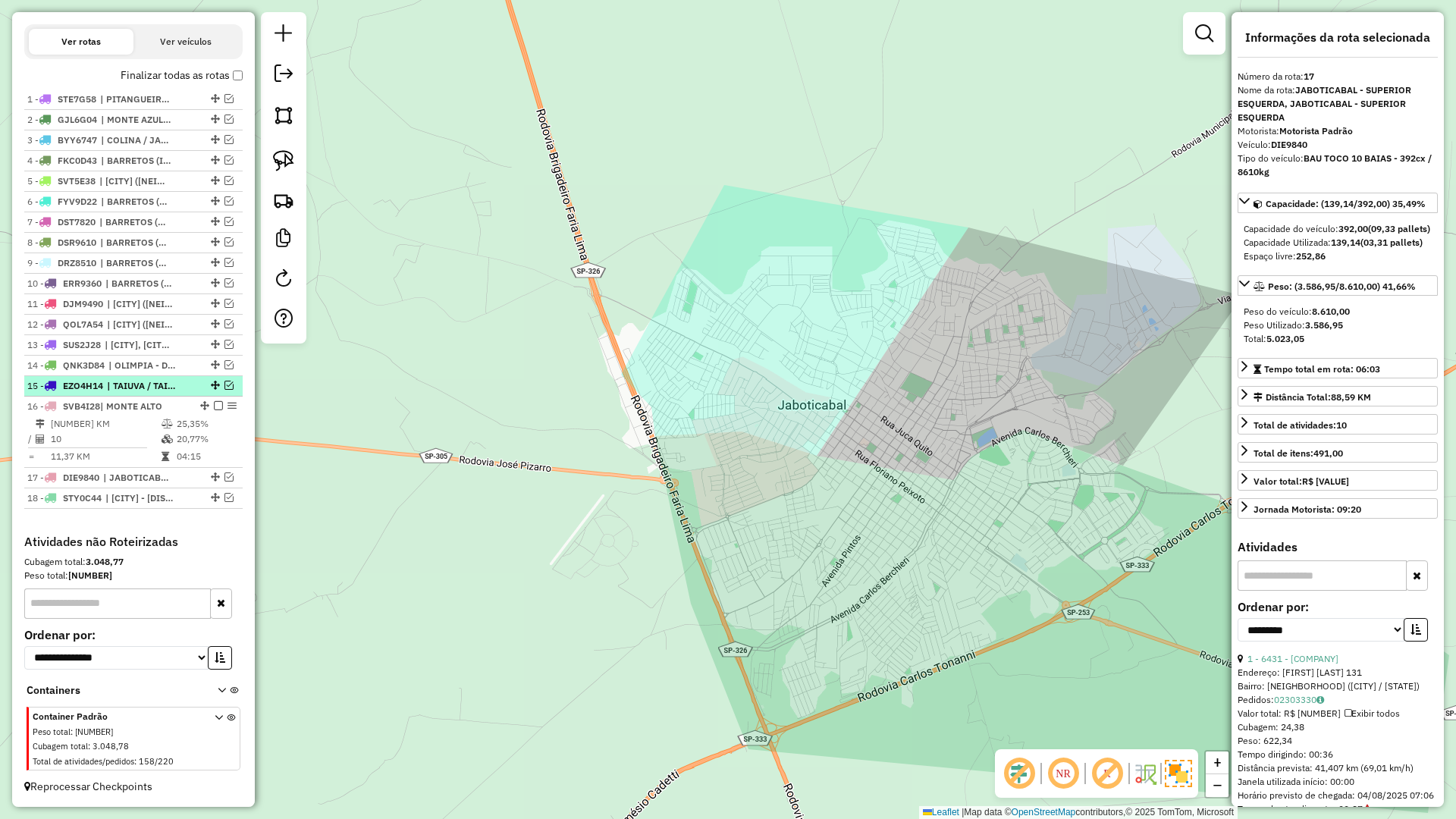 click at bounding box center [214, 385] 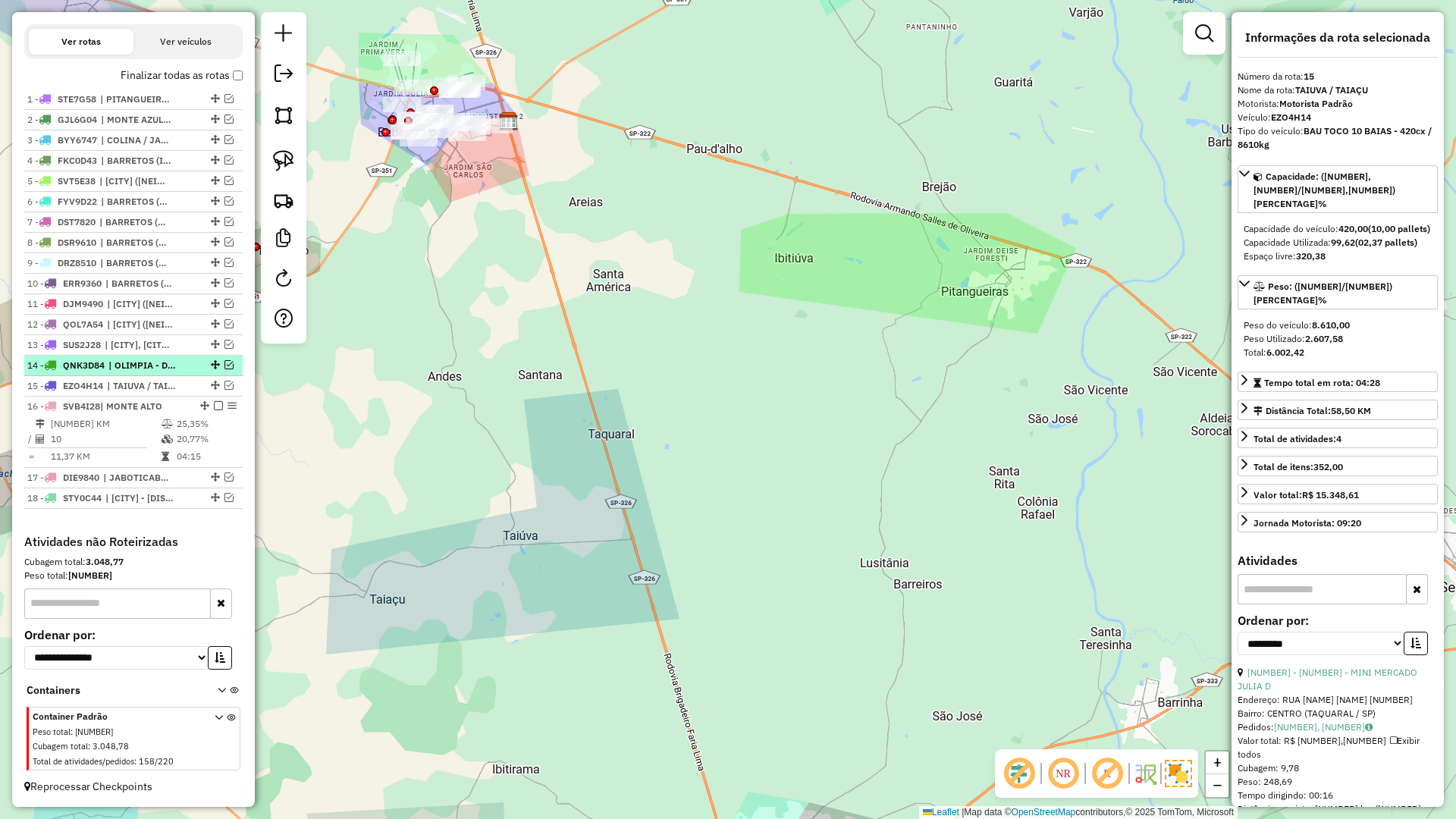 click at bounding box center (218, 406) 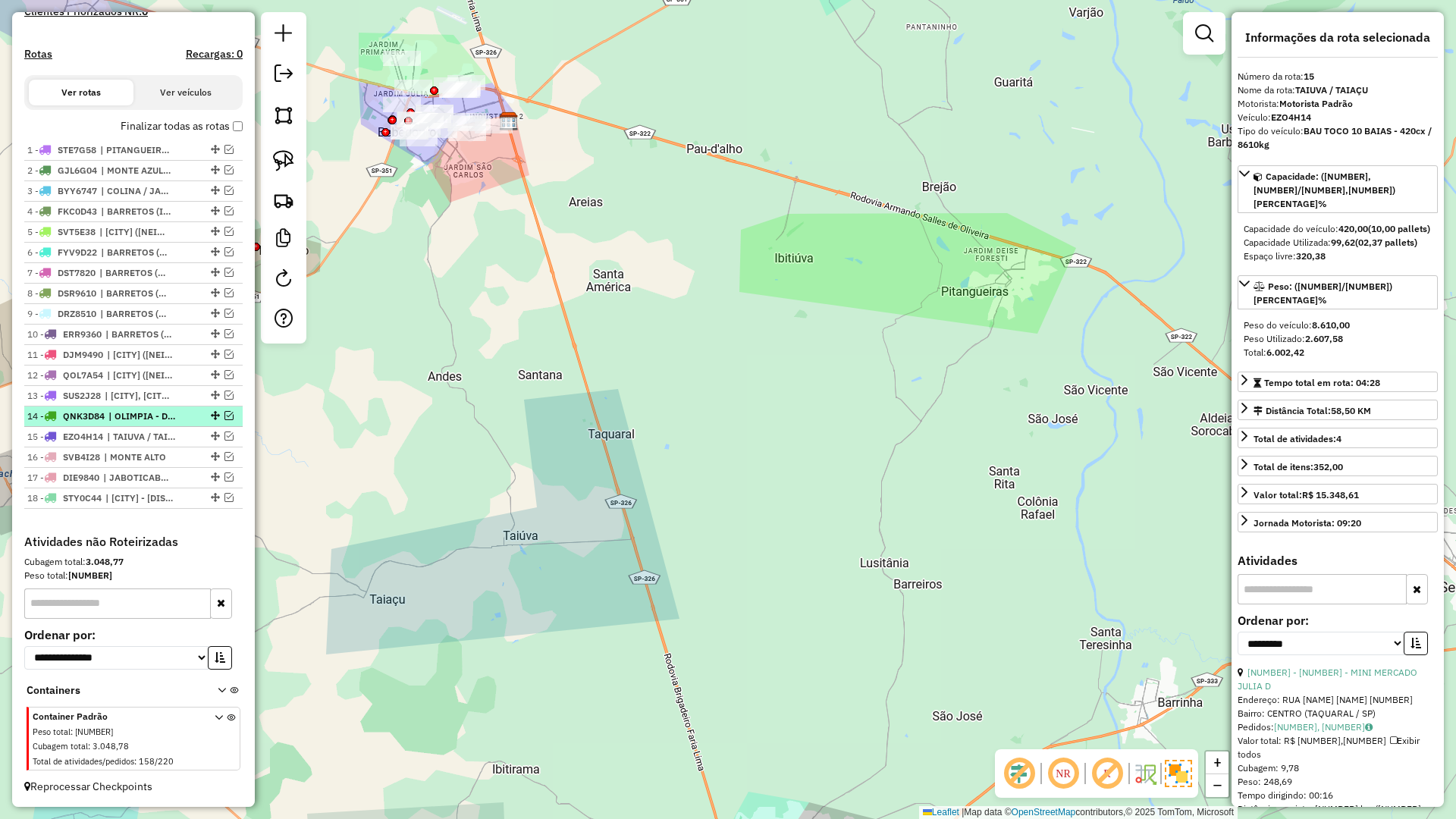 scroll, scrollTop: 454, scrollLeft: 0, axis: vertical 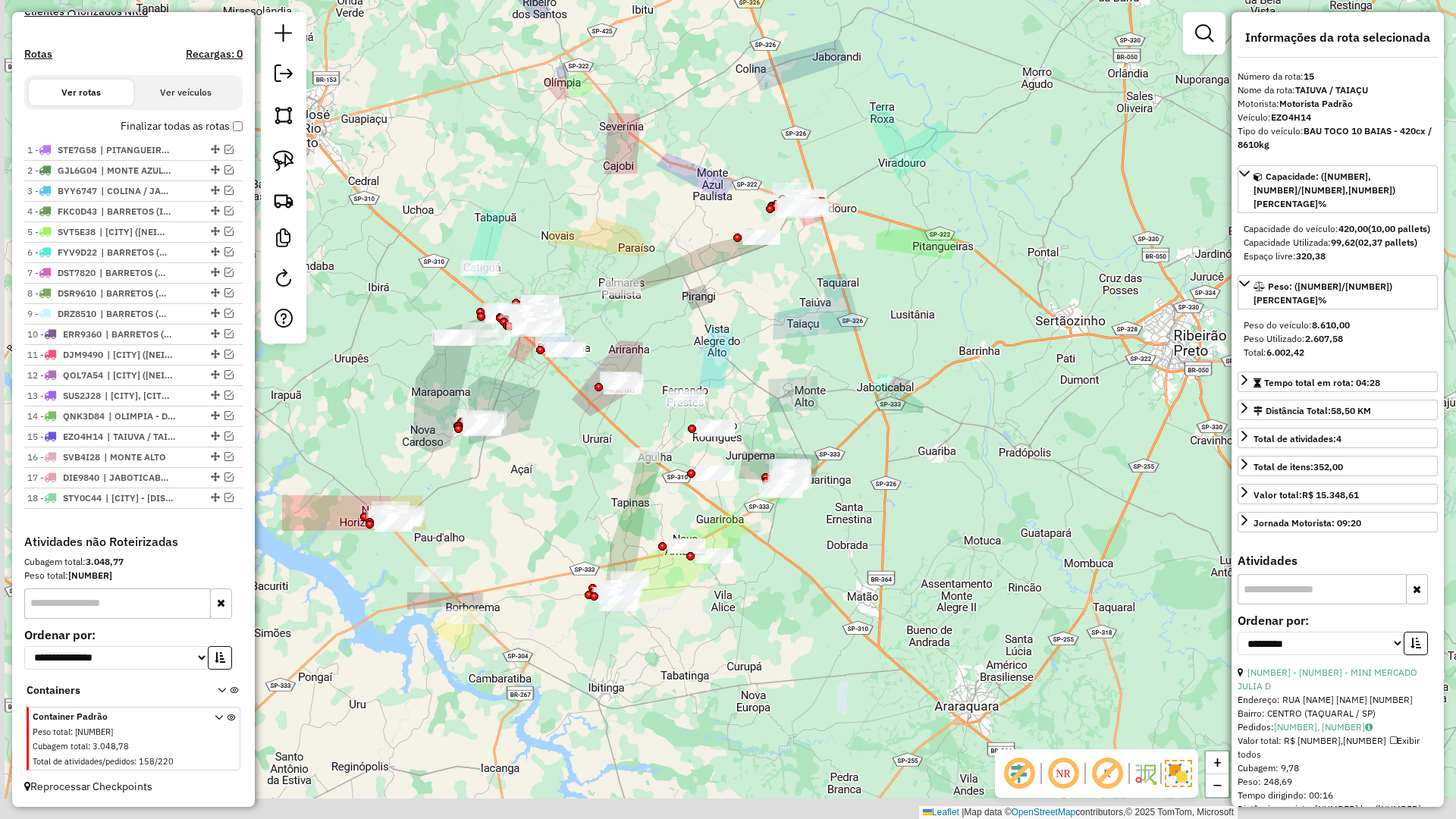 drag, startPoint x: 742, startPoint y: 453, endPoint x: 860, endPoint y: 347, distance: 158.61904 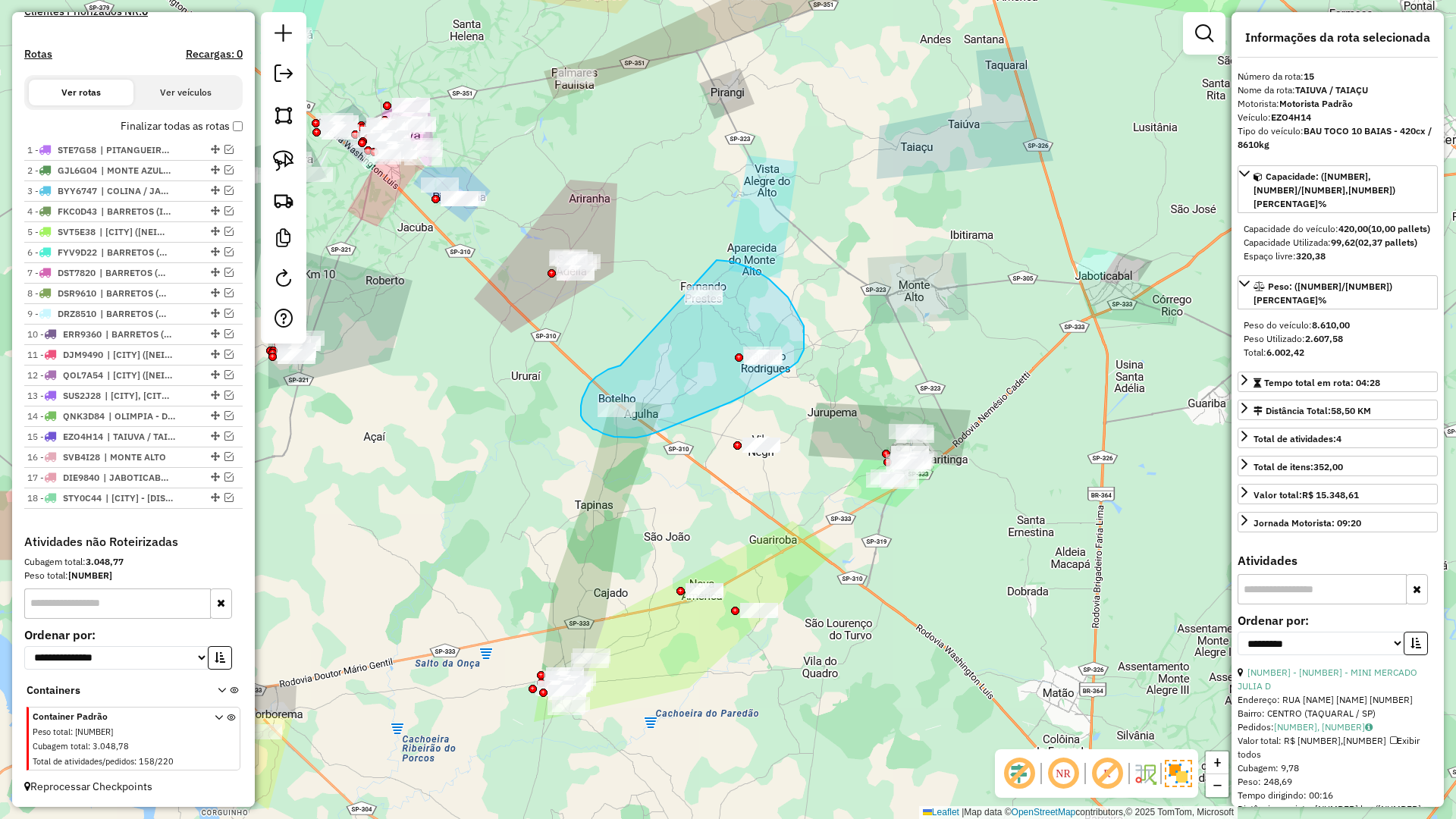 drag, startPoint x: 616, startPoint y: 366, endPoint x: 717, endPoint y: 260, distance: 146.4138 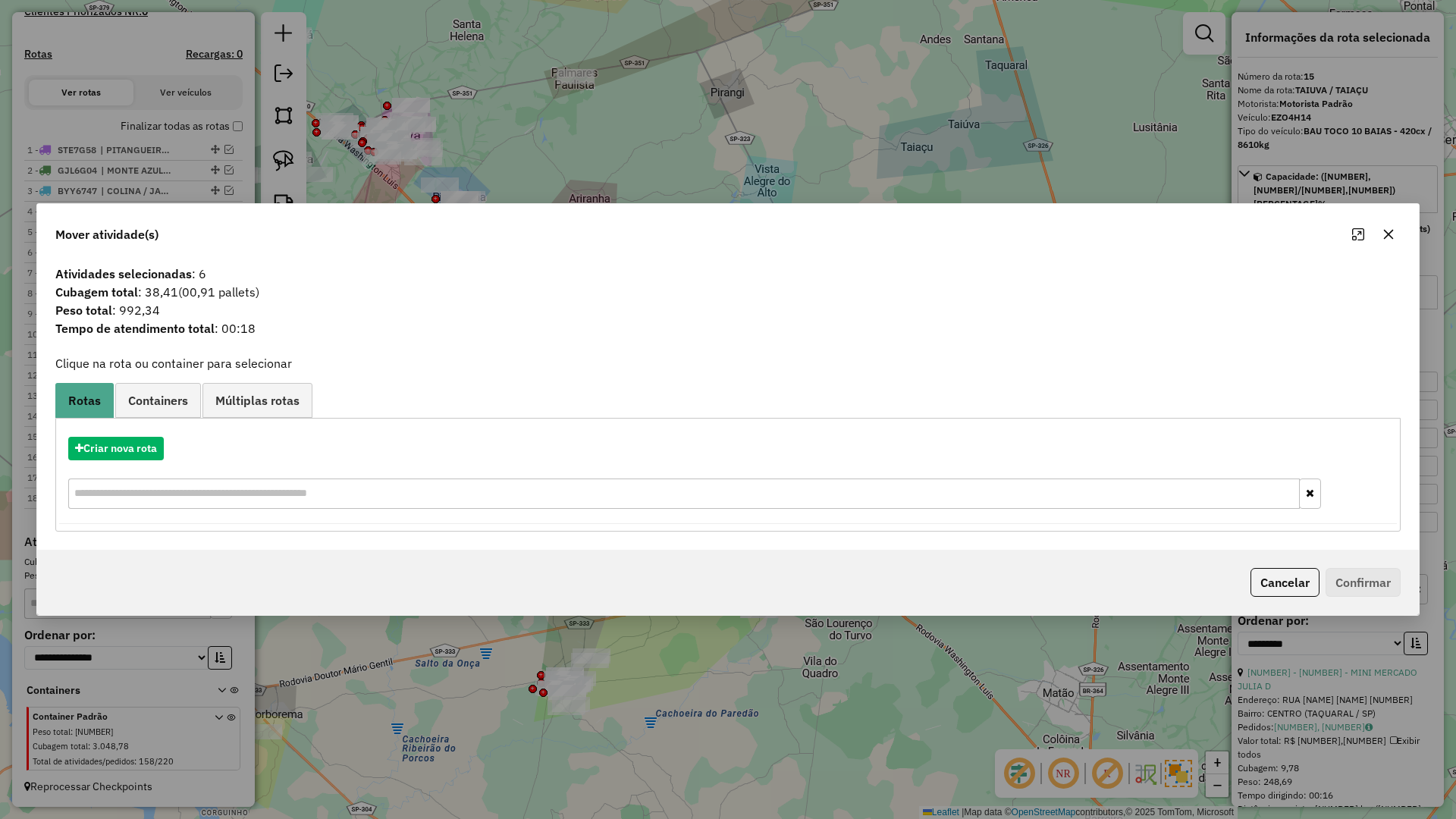 drag, startPoint x: 1387, startPoint y: 231, endPoint x: 959, endPoint y: 246, distance: 428.2628 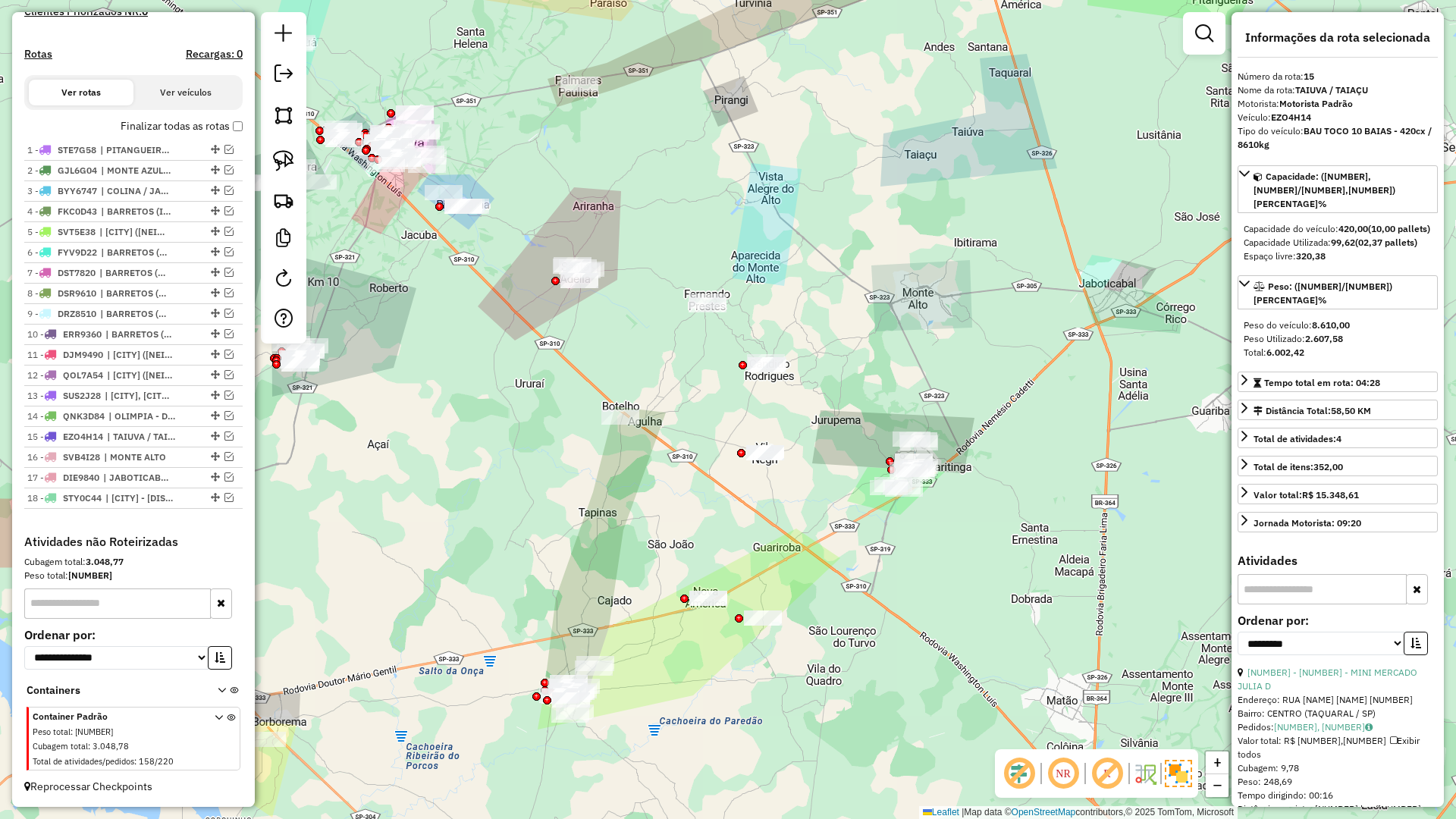 drag, startPoint x: 625, startPoint y: 284, endPoint x: 653, endPoint y: 342, distance: 64.40497 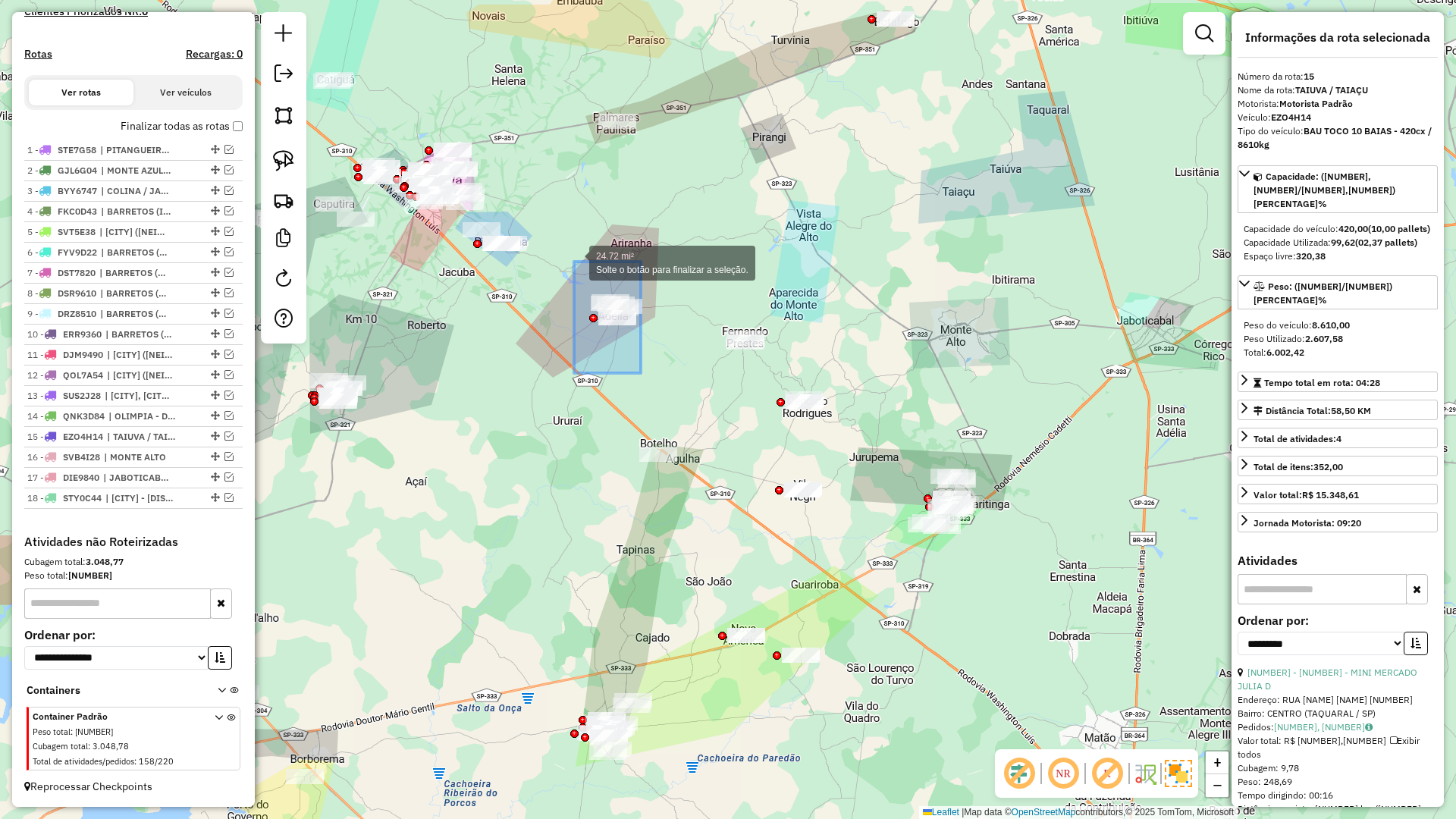 drag, startPoint x: 641, startPoint y: 373, endPoint x: 573, endPoint y: 259, distance: 132.74035 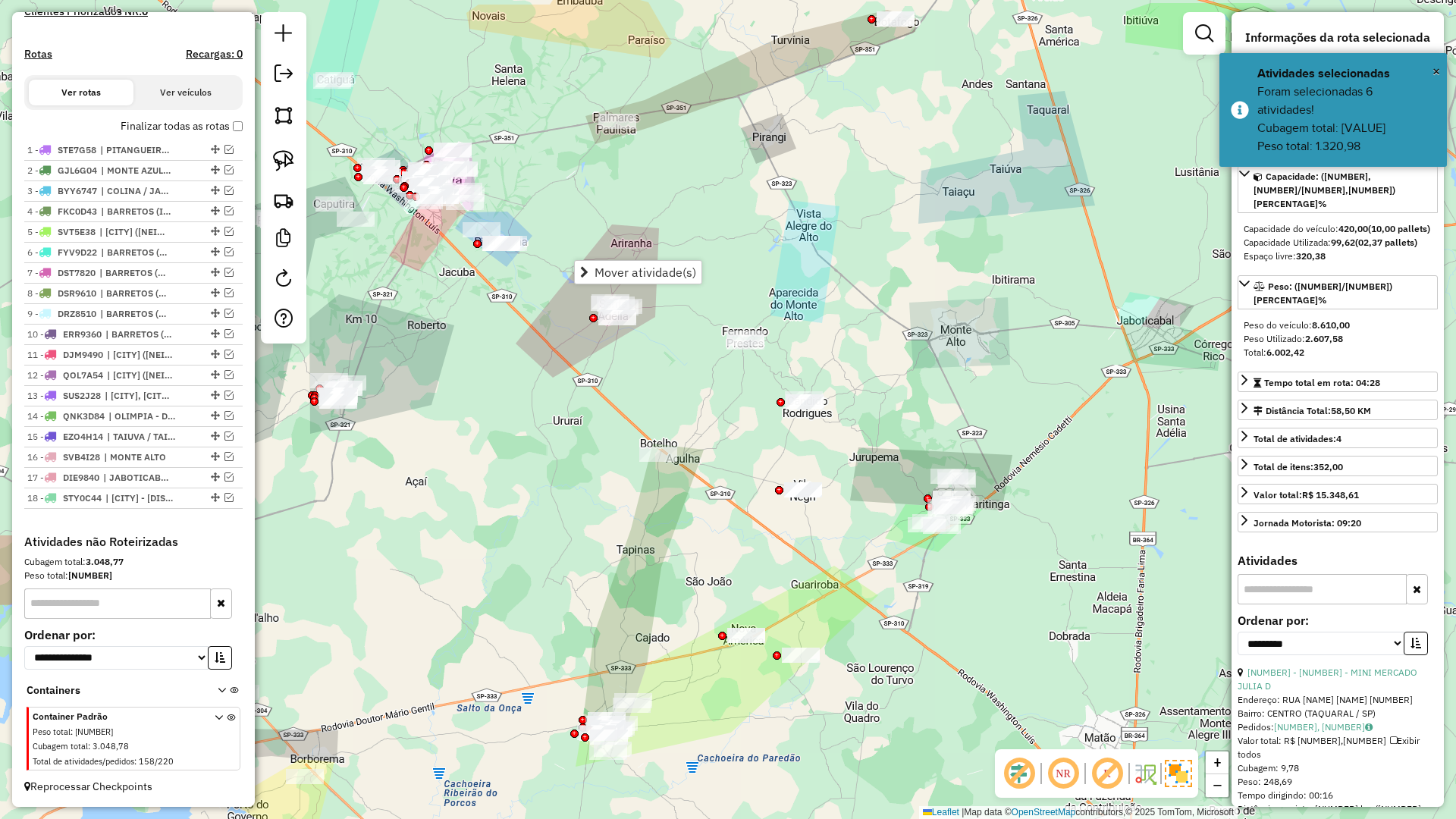 click on "Janela de atendimento Grade de atendimento Capacidade Transportadoras Veículos Cliente Pedidos  Rotas Selecione os dias de semana para filtrar as janelas de atendimento  Seg   Ter   Qua   Qui   Sex   Sáb   Dom  Informe o período da janela de atendimento: De: Até:  Filtrar exatamente a janela do cliente  Considerar janela de atendimento padrão  Selecione os dias de semana para filtrar as grades de atendimento  Seg   Ter   Qua   Qui   Sex   Sáb   Dom   Considerar clientes sem dia de atendimento cadastrado  Clientes fora do dia de atendimento selecionado Filtrar as atividades entre os valores definidos abaixo:  Peso mínimo:   Peso máximo:   Cubagem mínima:   Cubagem máxima:   De:   Até:  Filtrar as atividades entre o tempo de atendimento definido abaixo:  De:   Até:   Considerar capacidade total dos clientes não roteirizados Transportadora: Selecione um ou mais itens Tipo de veículo: Selecione um ou mais itens Veículo: Selecione um ou mais itens Motorista: Selecione um ou mais itens Nome: Rótulo:" 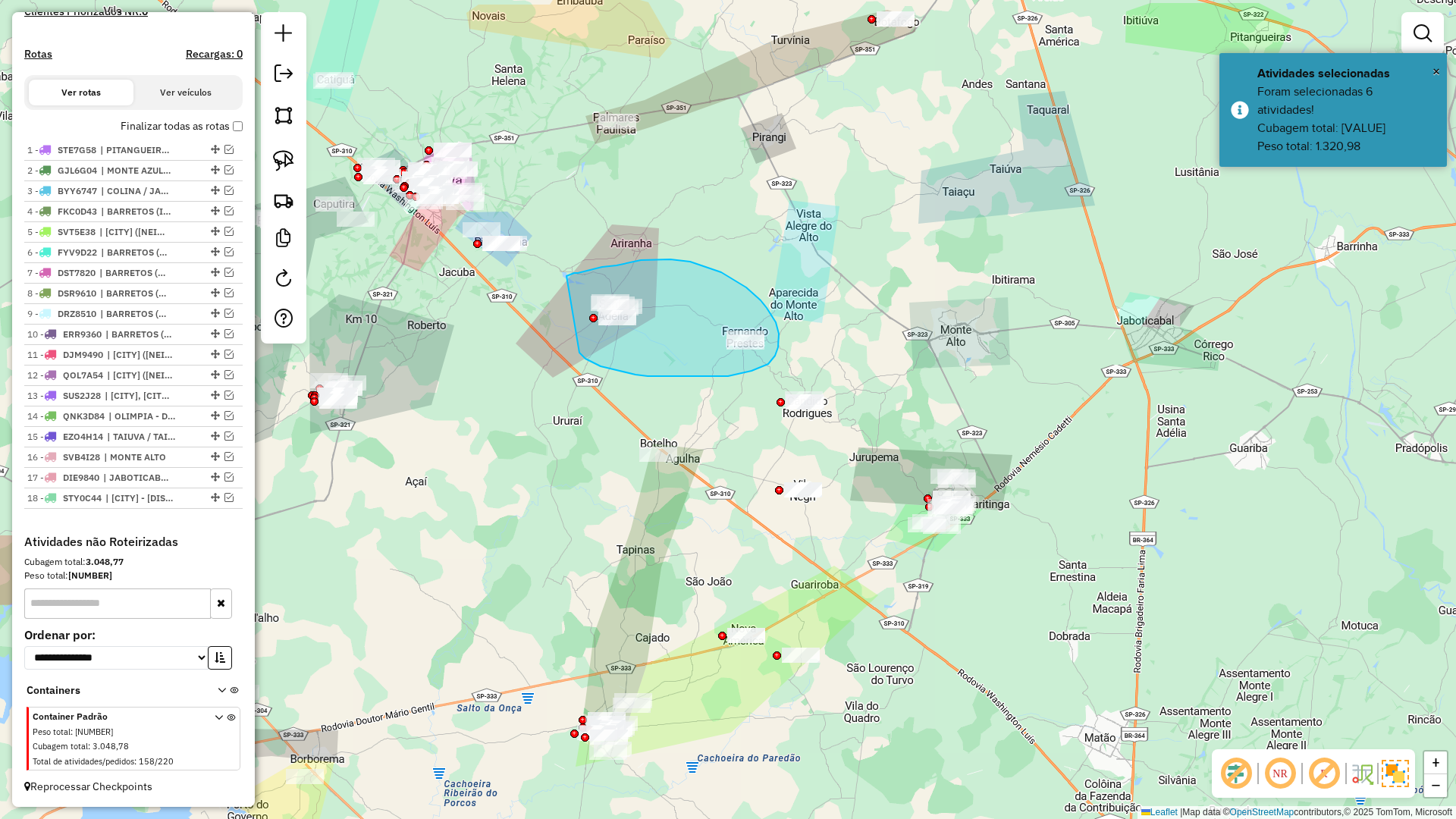 drag, startPoint x: 592, startPoint y: 362, endPoint x: 566, endPoint y: 276, distance: 89.84431 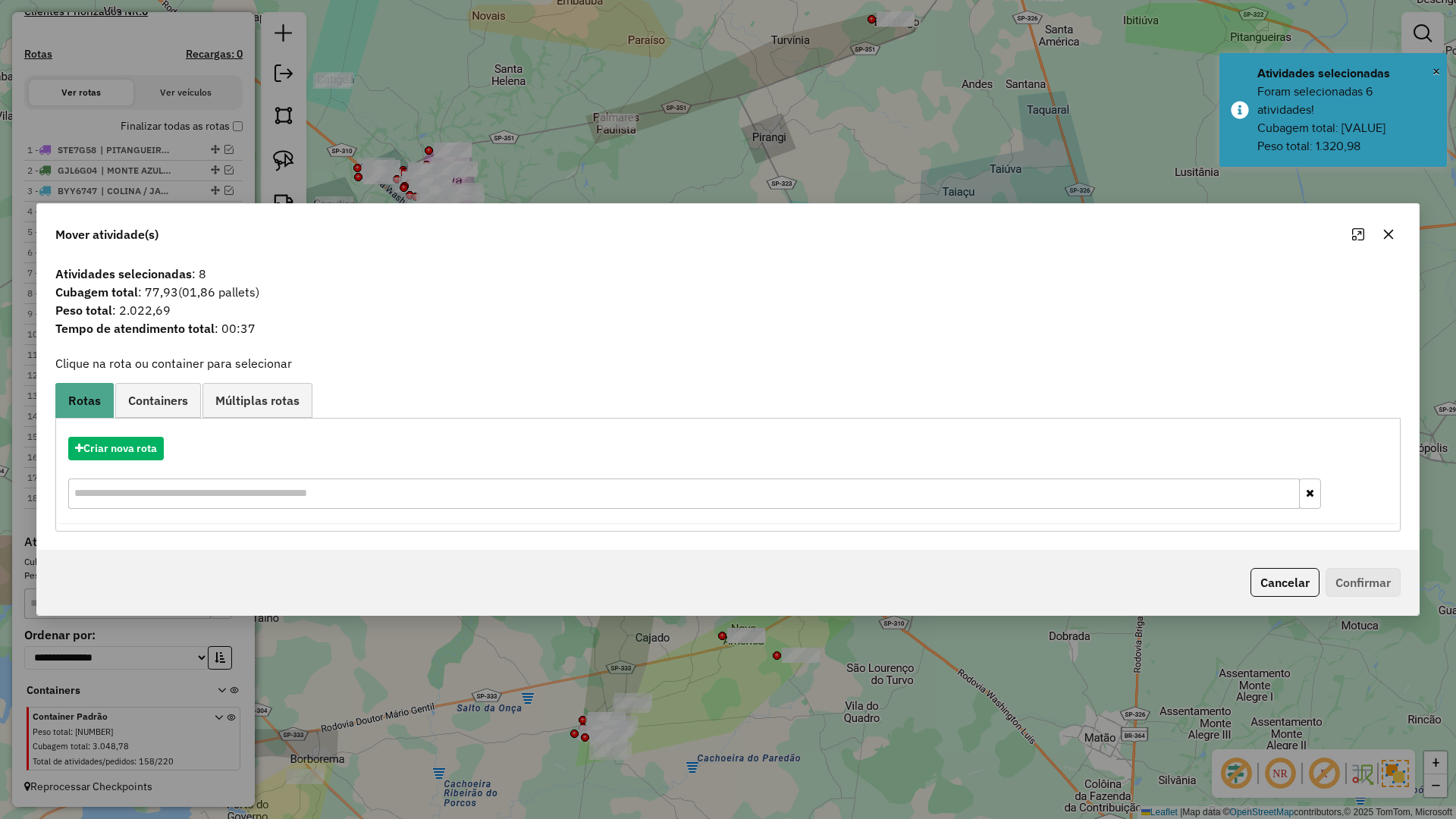 click 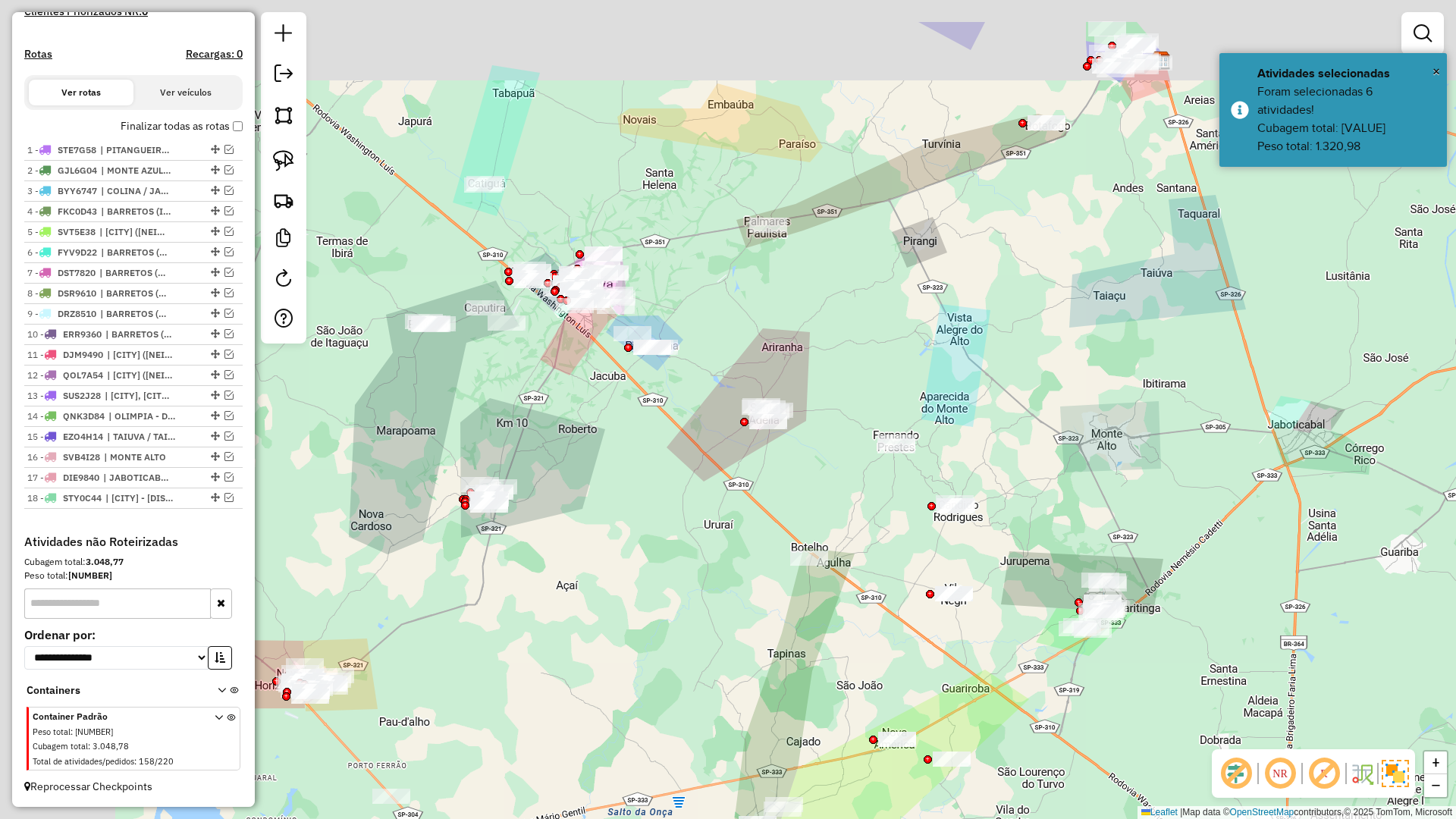 drag, startPoint x: 587, startPoint y: 294, endPoint x: 783, endPoint y: 401, distance: 223.30472 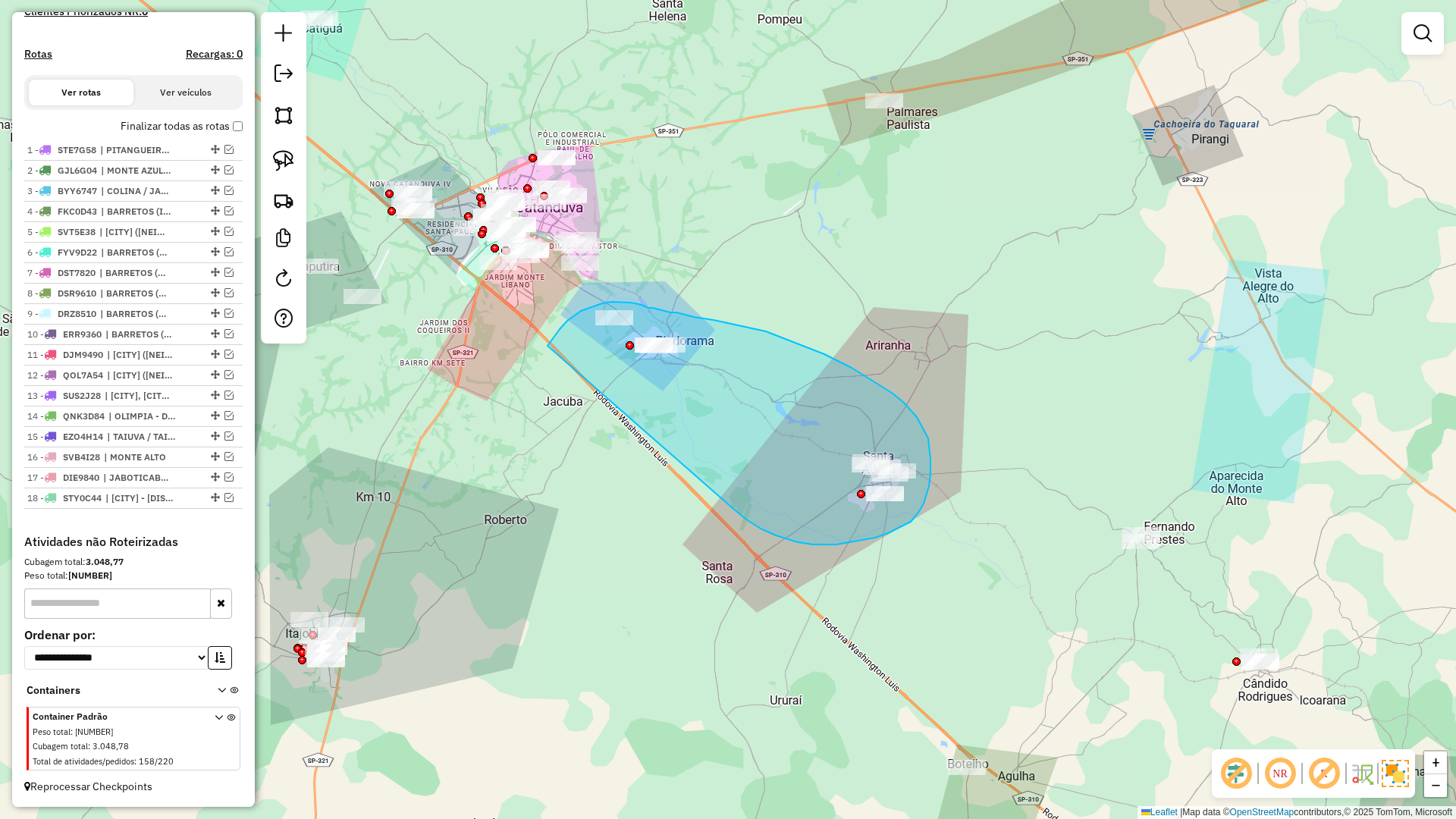 drag, startPoint x: 761, startPoint y: 529, endPoint x: 532, endPoint y: 369, distance: 279.35819 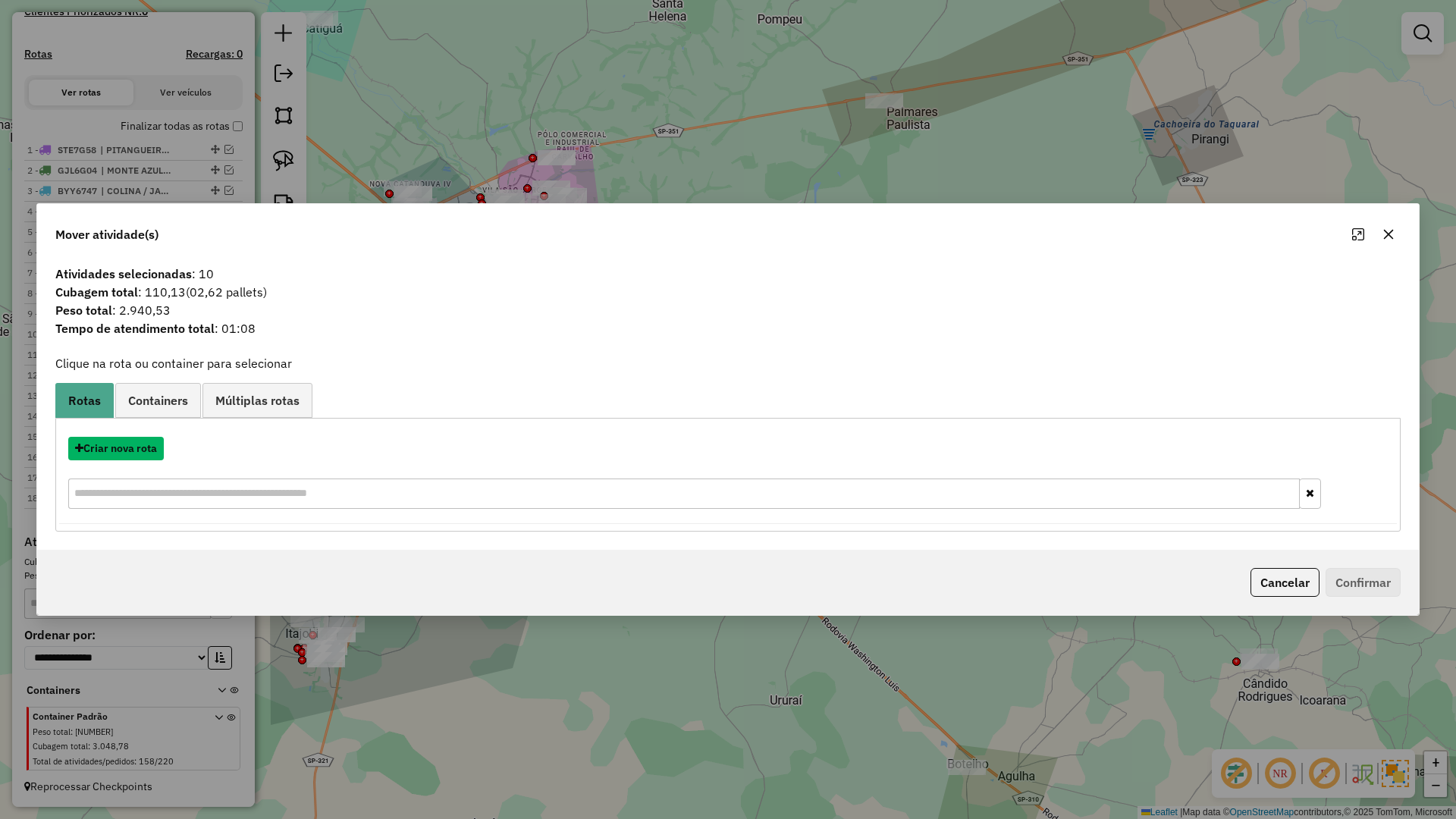 click on "Criar nova rota" at bounding box center [116, 448] 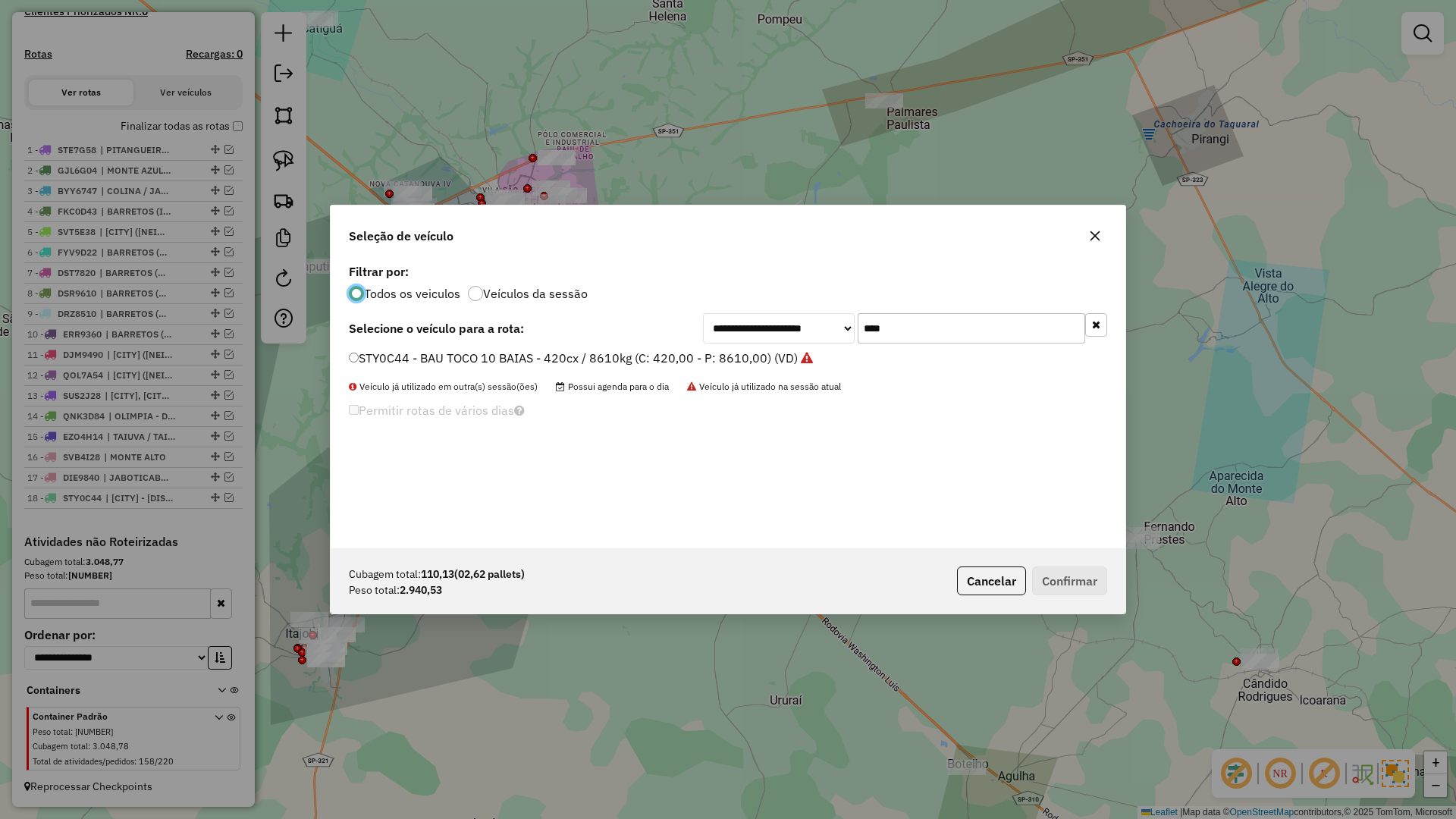 scroll, scrollTop: 8, scrollLeft: 5, axis: both 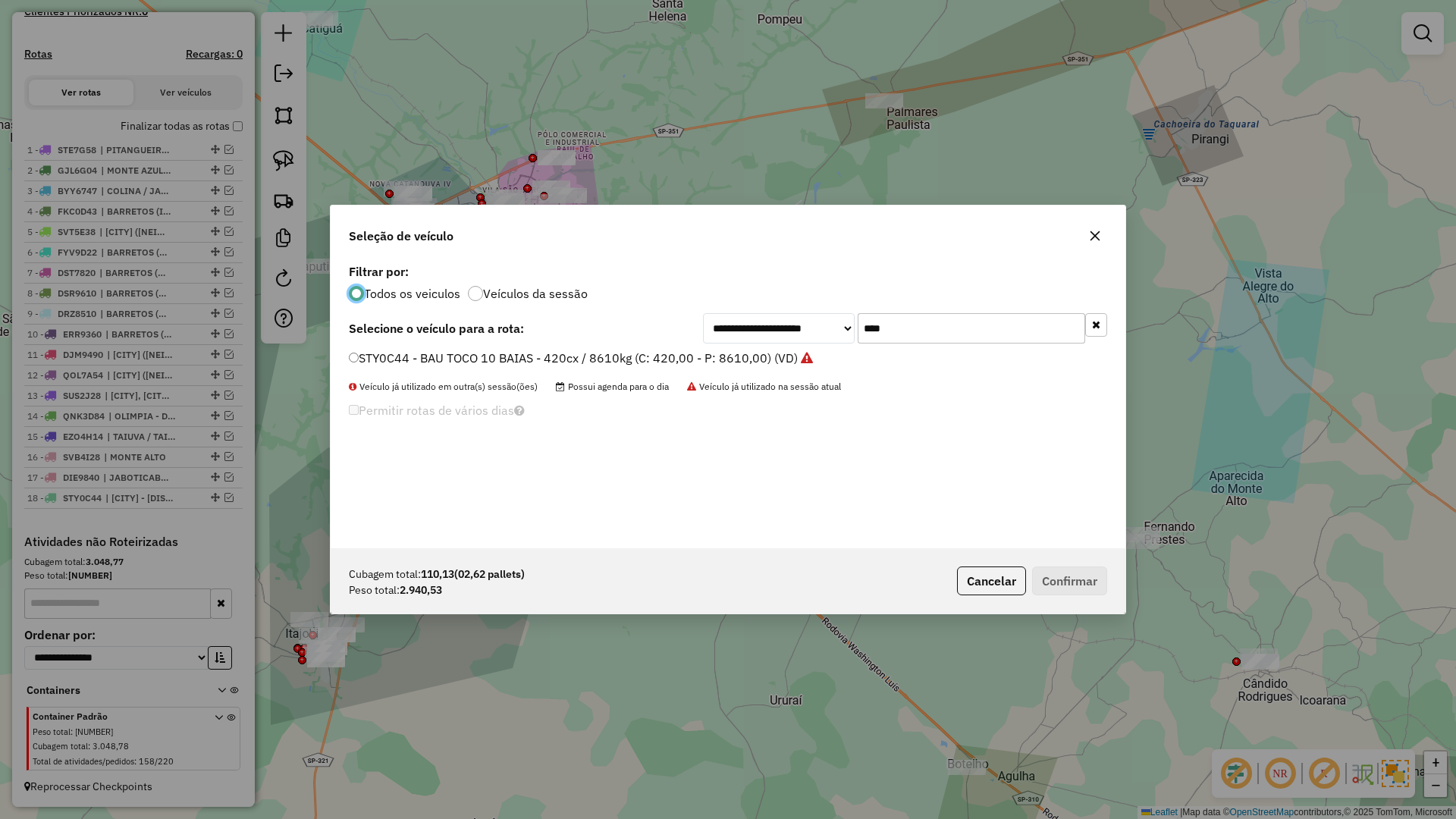 click on "****" 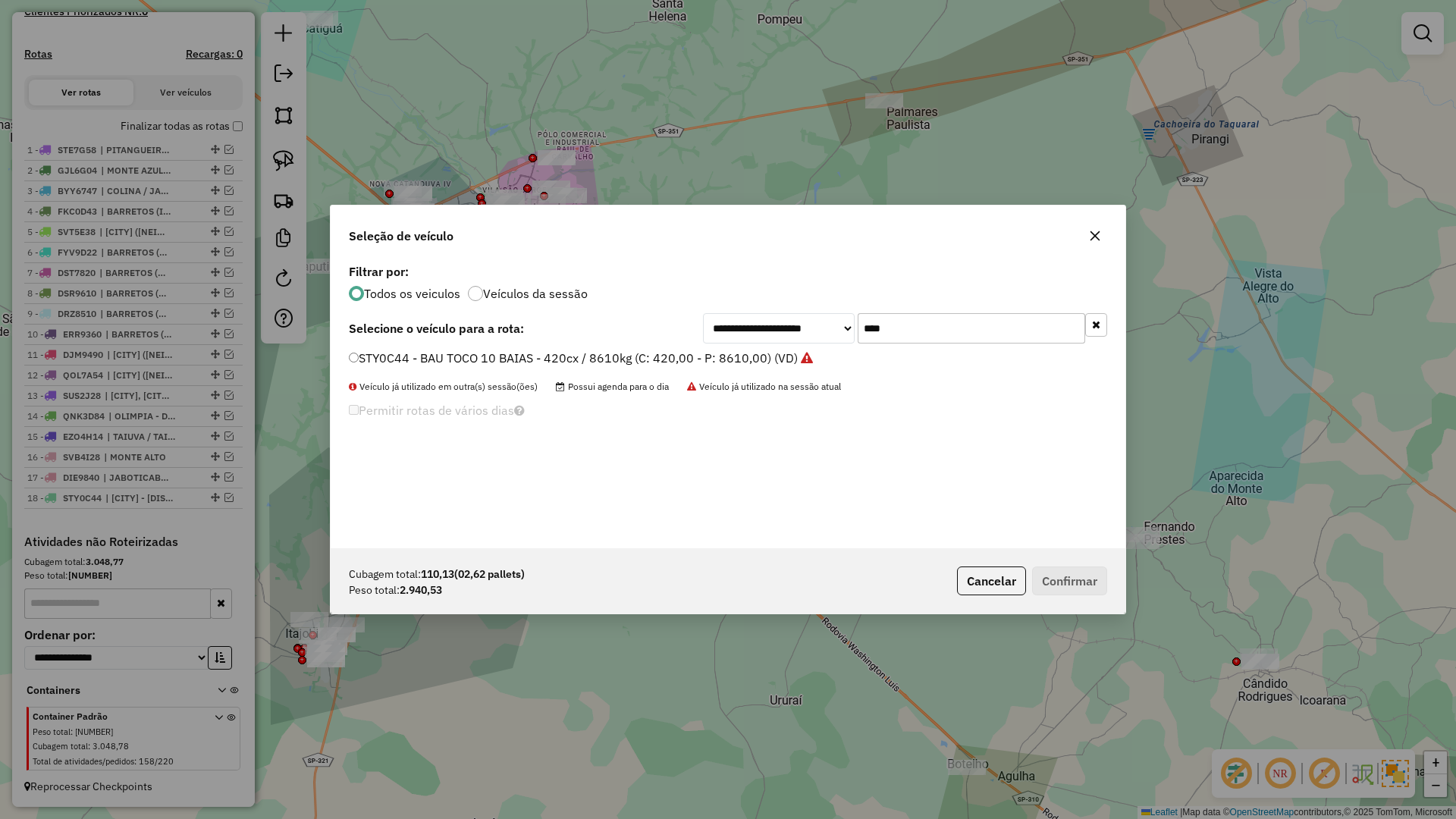 click on "****" 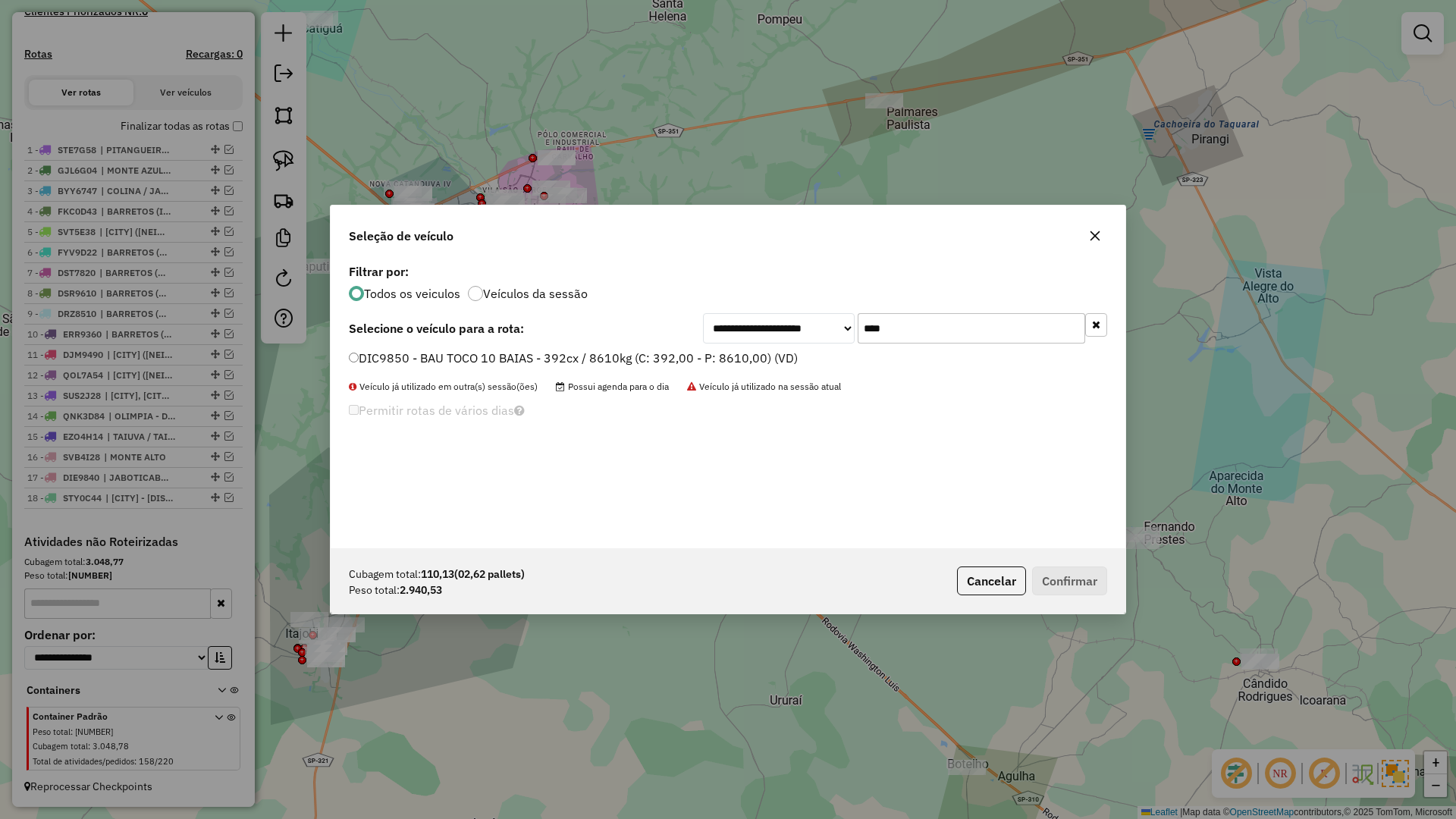 type on "****" 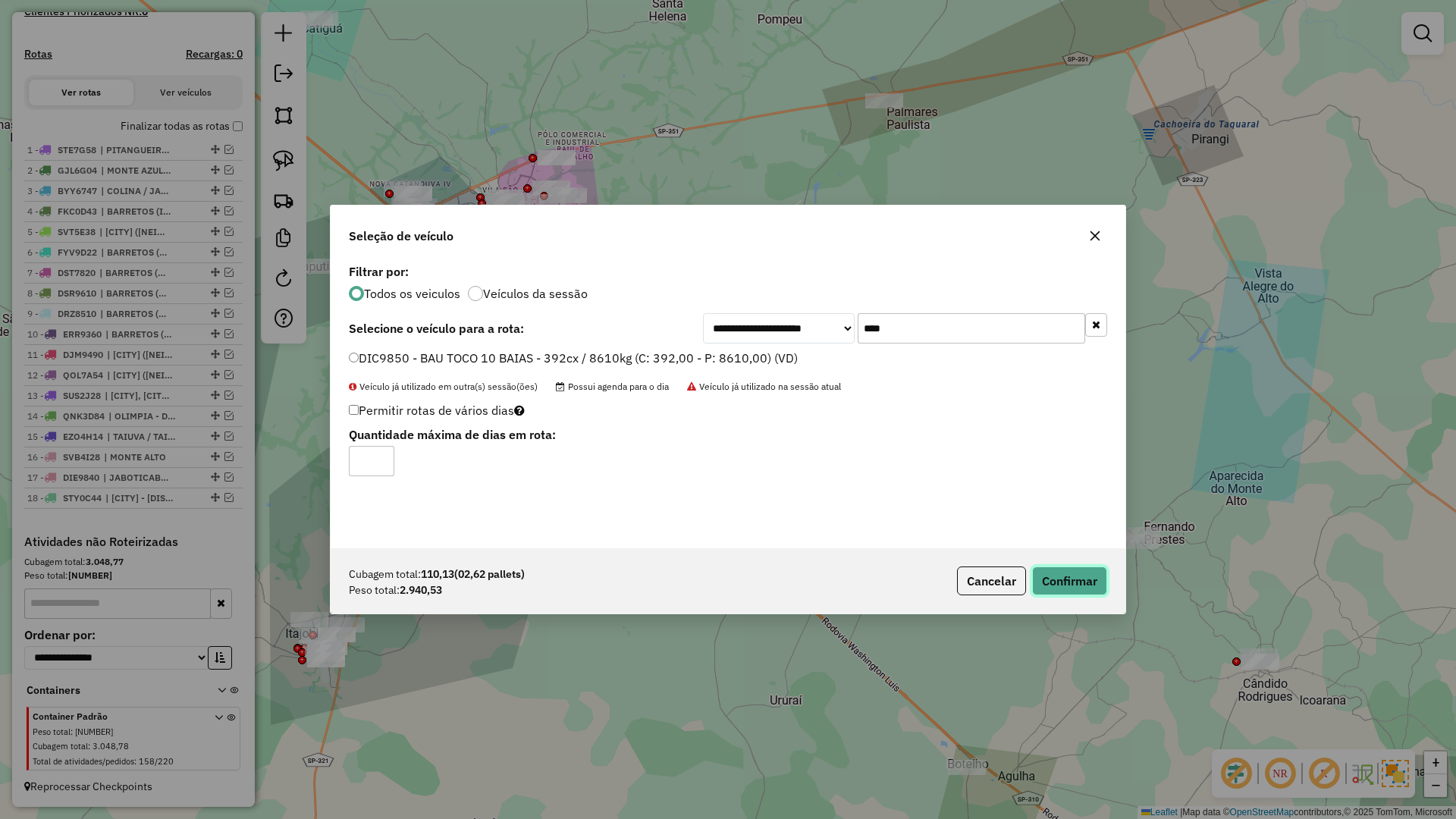 click on "Confirmar" 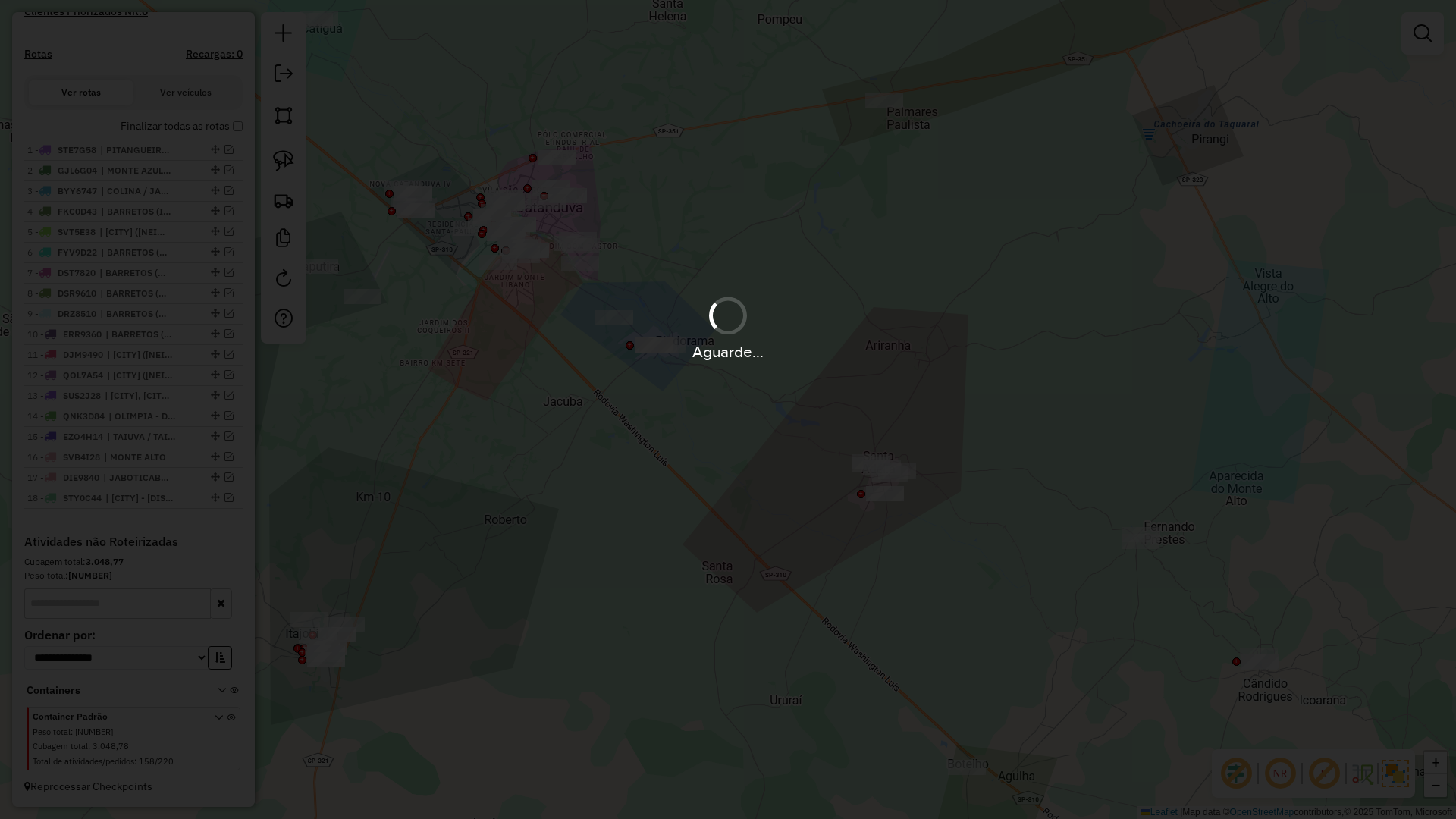 scroll, scrollTop: 539, scrollLeft: 0, axis: vertical 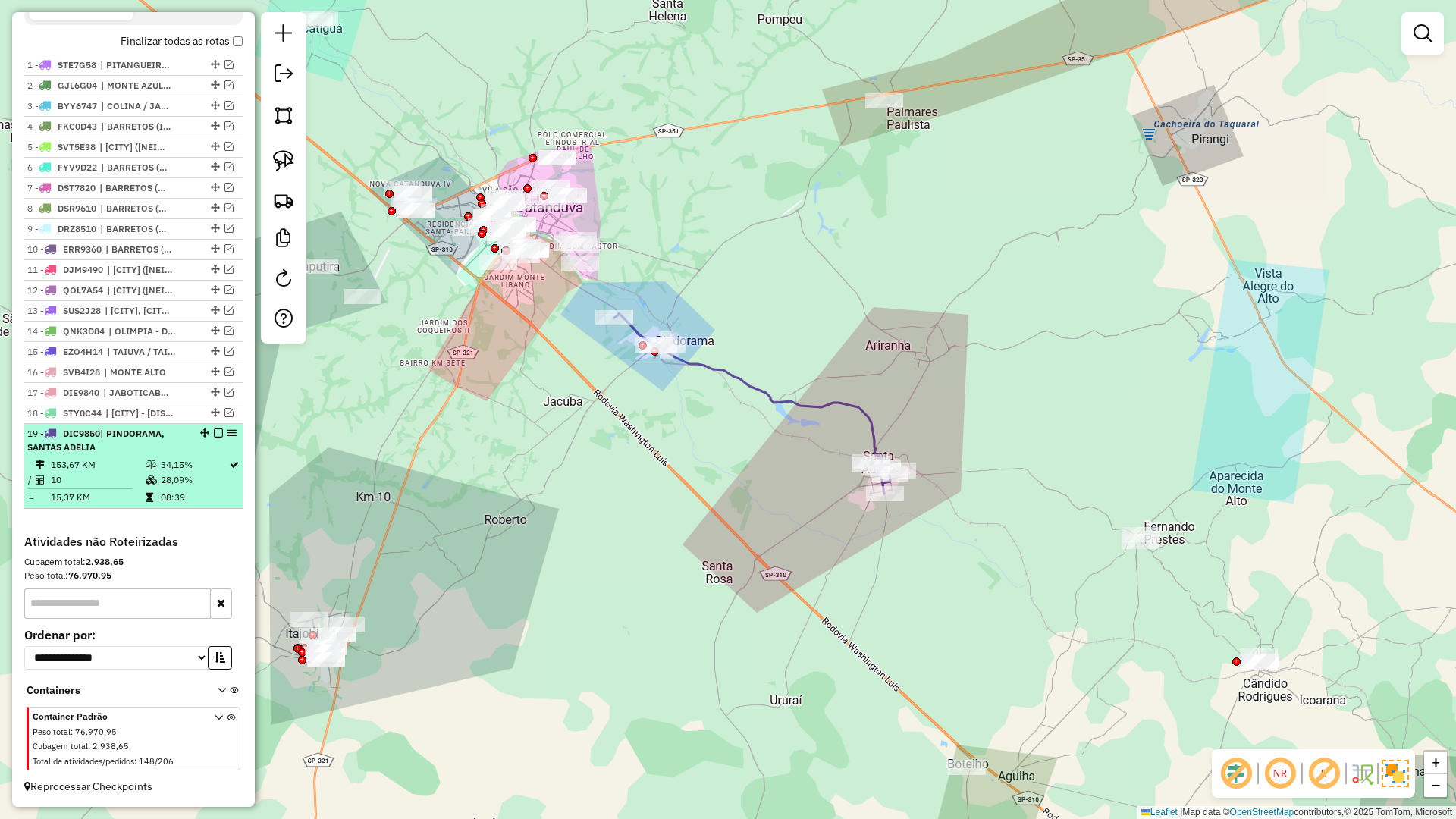 click at bounding box center [218, 433] 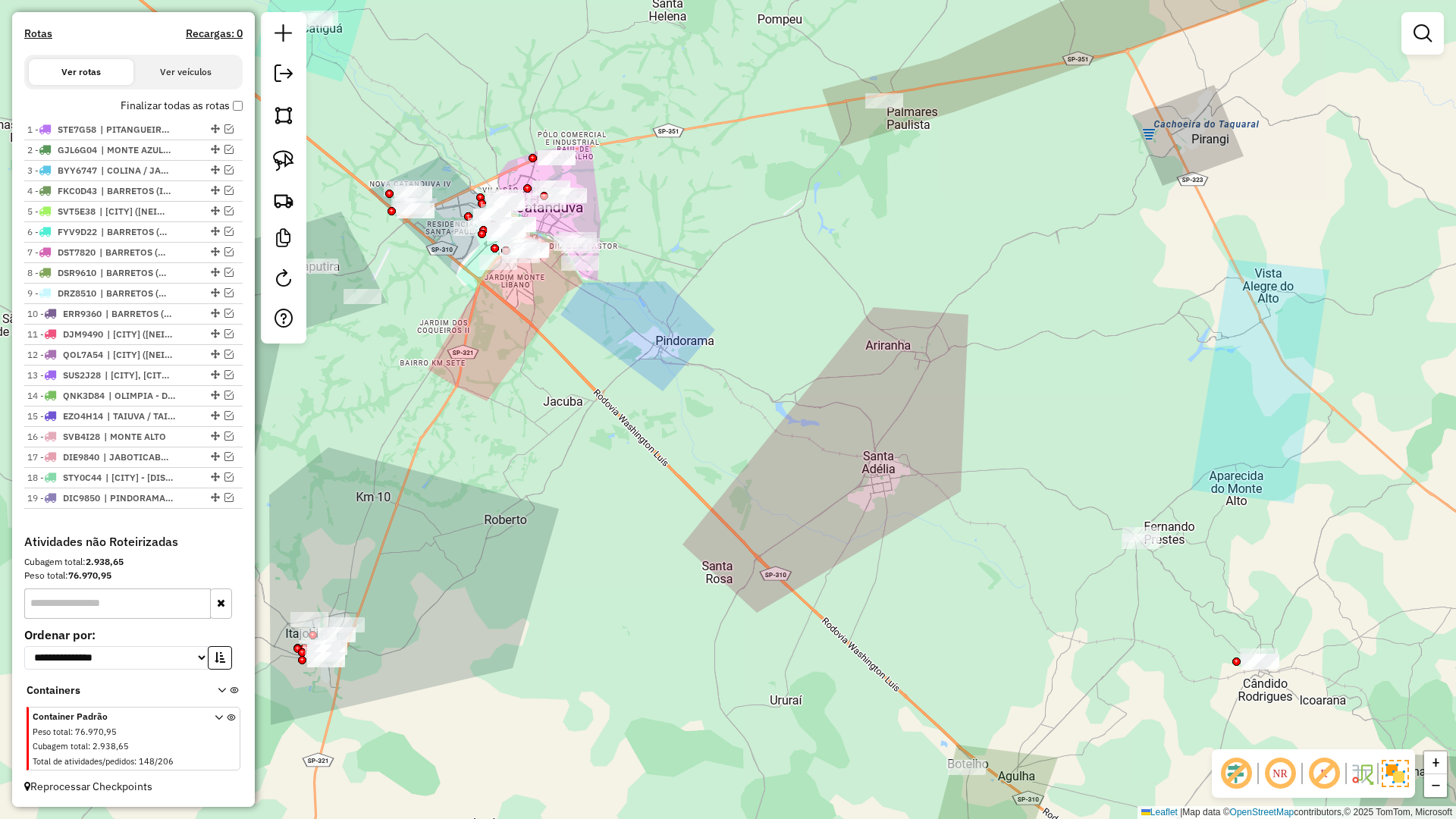 scroll, scrollTop: 475, scrollLeft: 0, axis: vertical 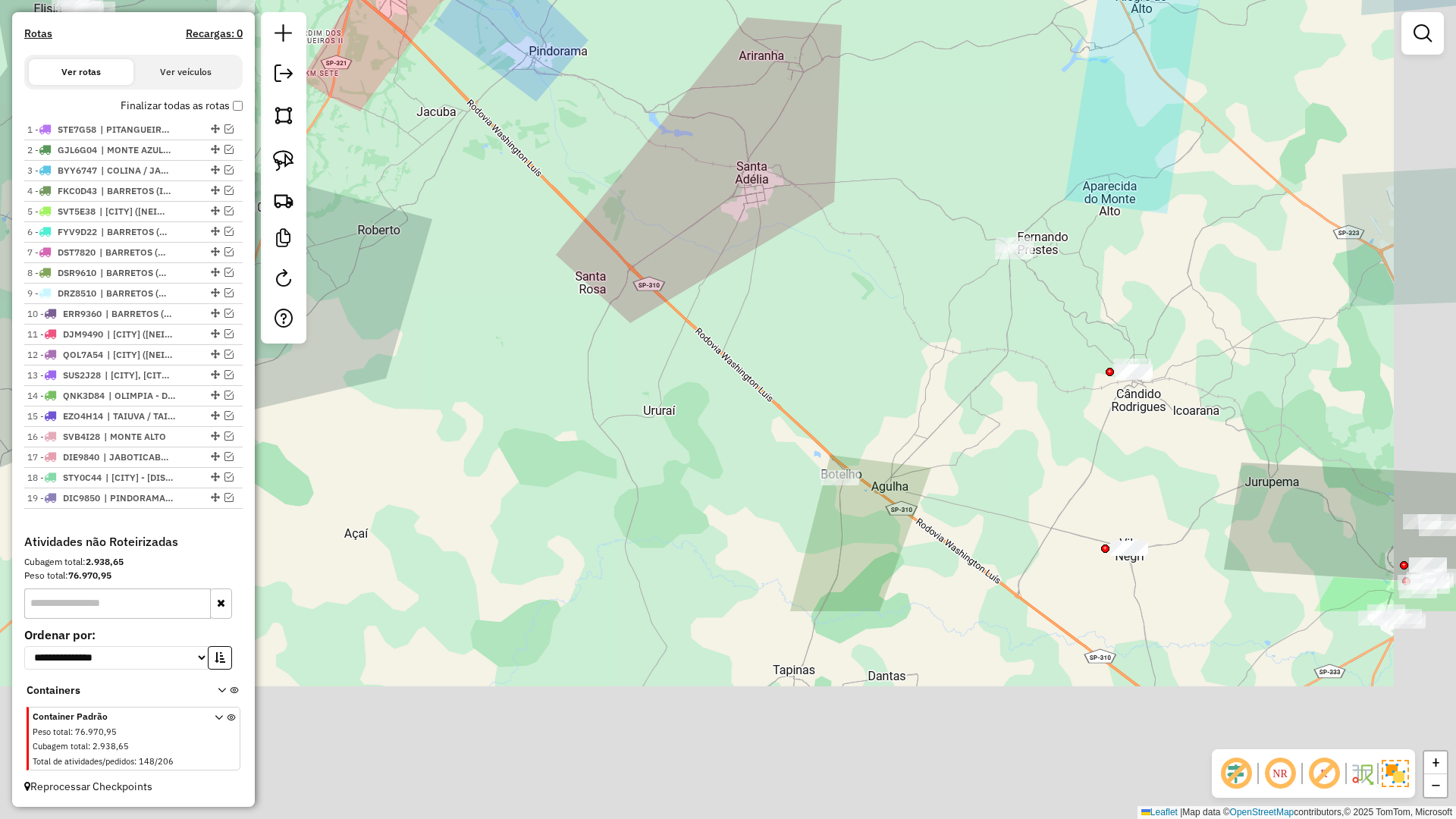 drag, startPoint x: 748, startPoint y: 586, endPoint x: 622, endPoint y: 297, distance: 315.2729 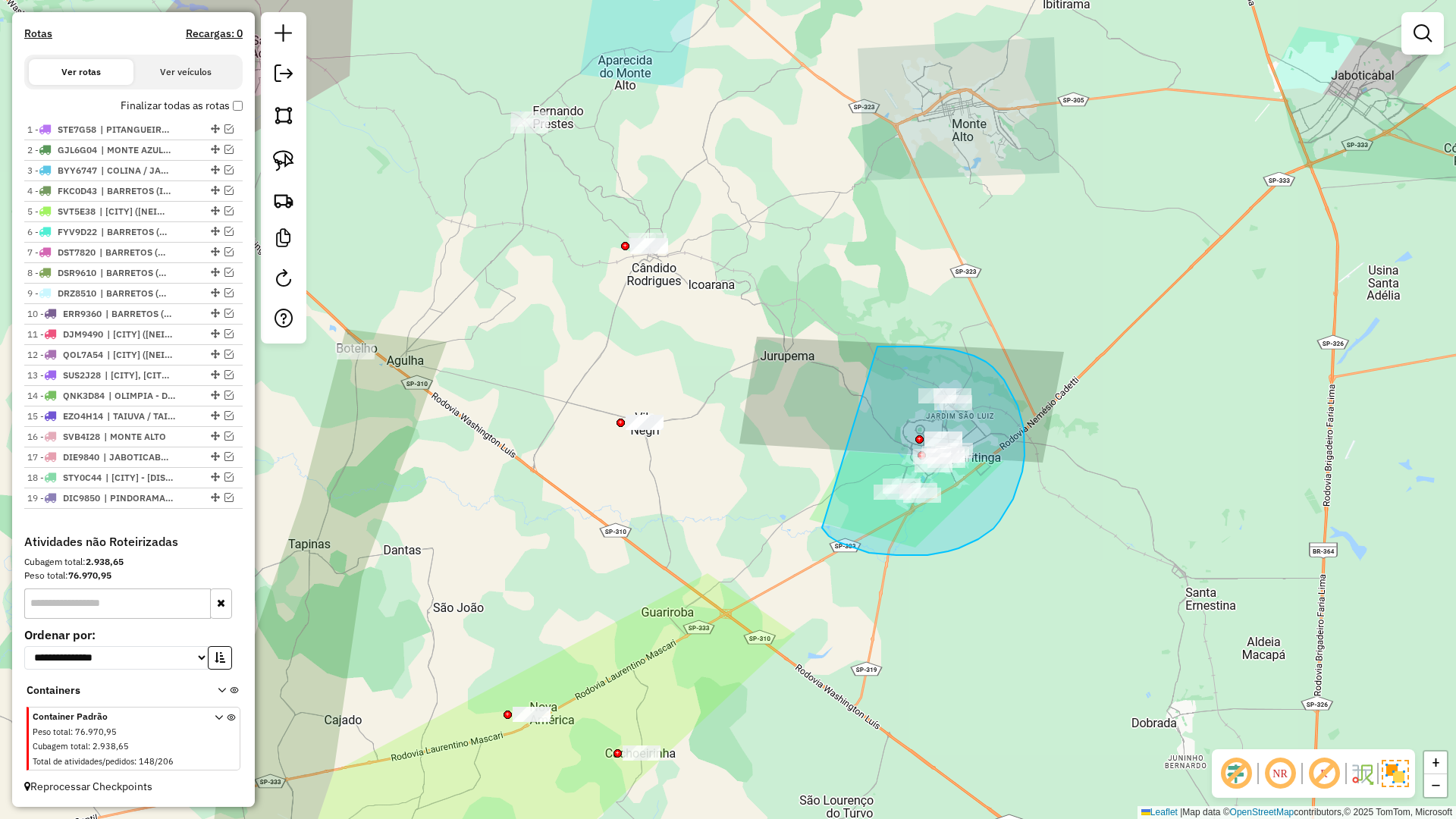 drag, startPoint x: 959, startPoint y: 548, endPoint x: 877, endPoint y: 347, distance: 217.08293 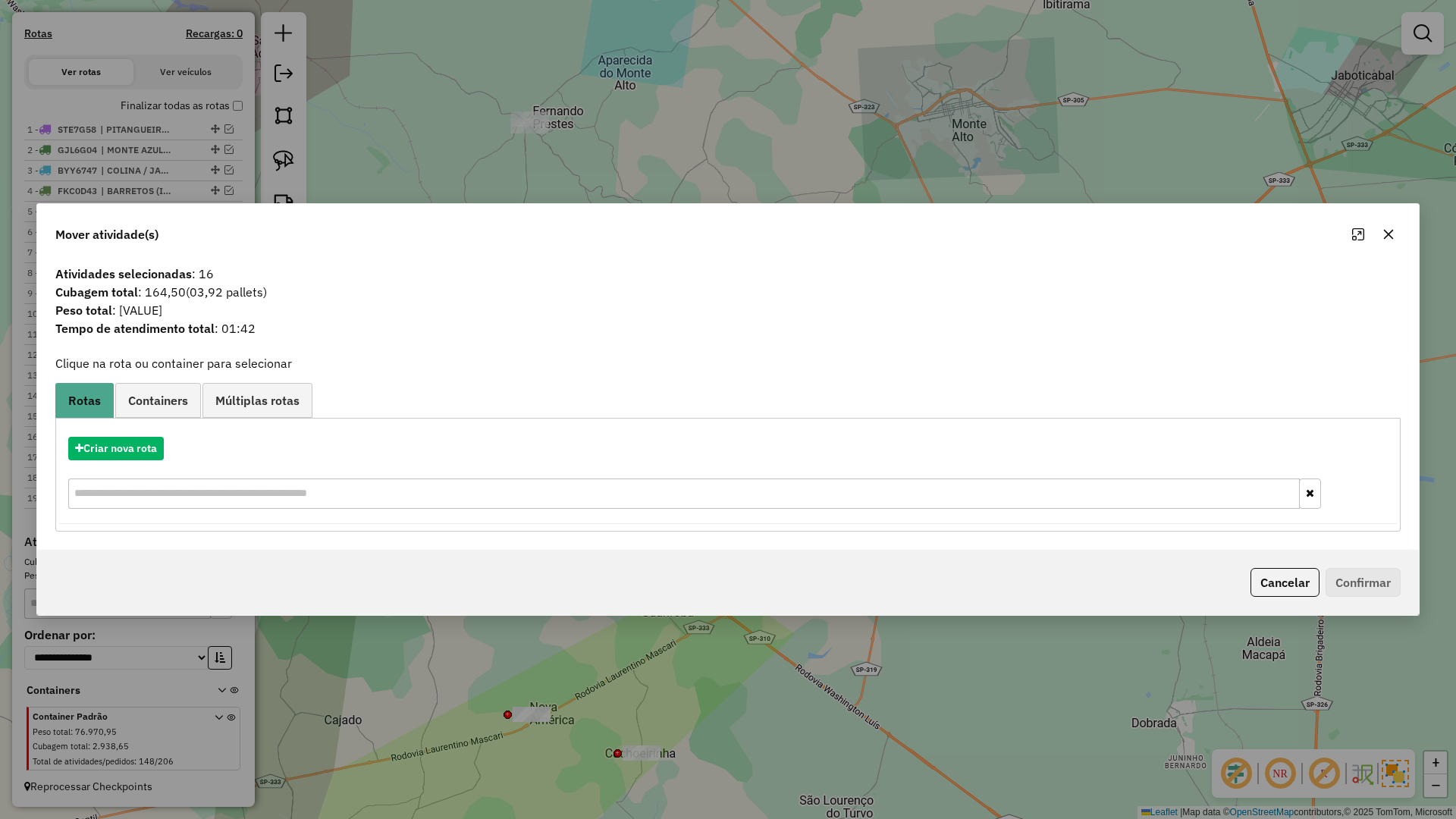 click 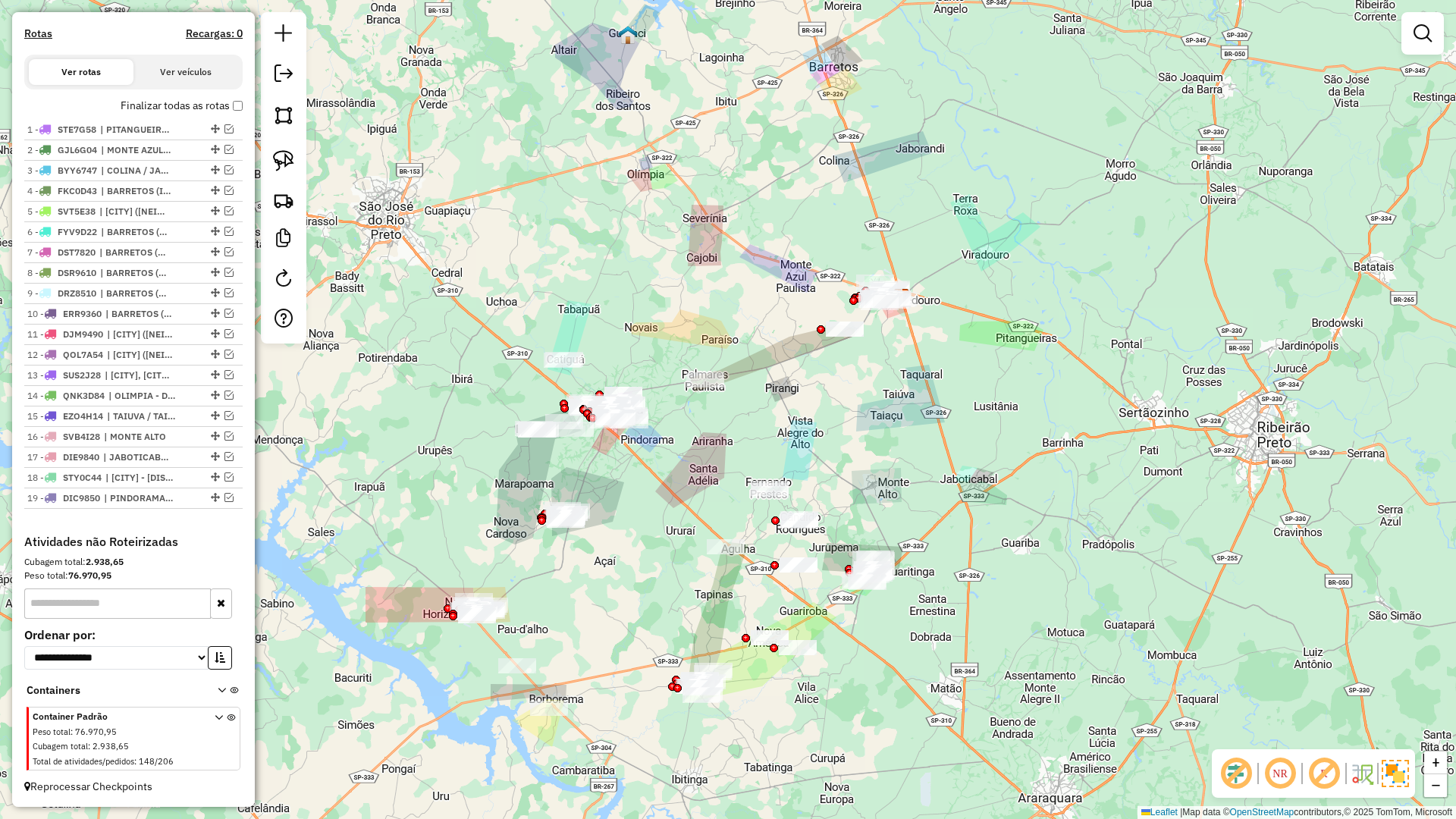 drag, startPoint x: 821, startPoint y: 735, endPoint x: 838, endPoint y: 654, distance: 82.76473 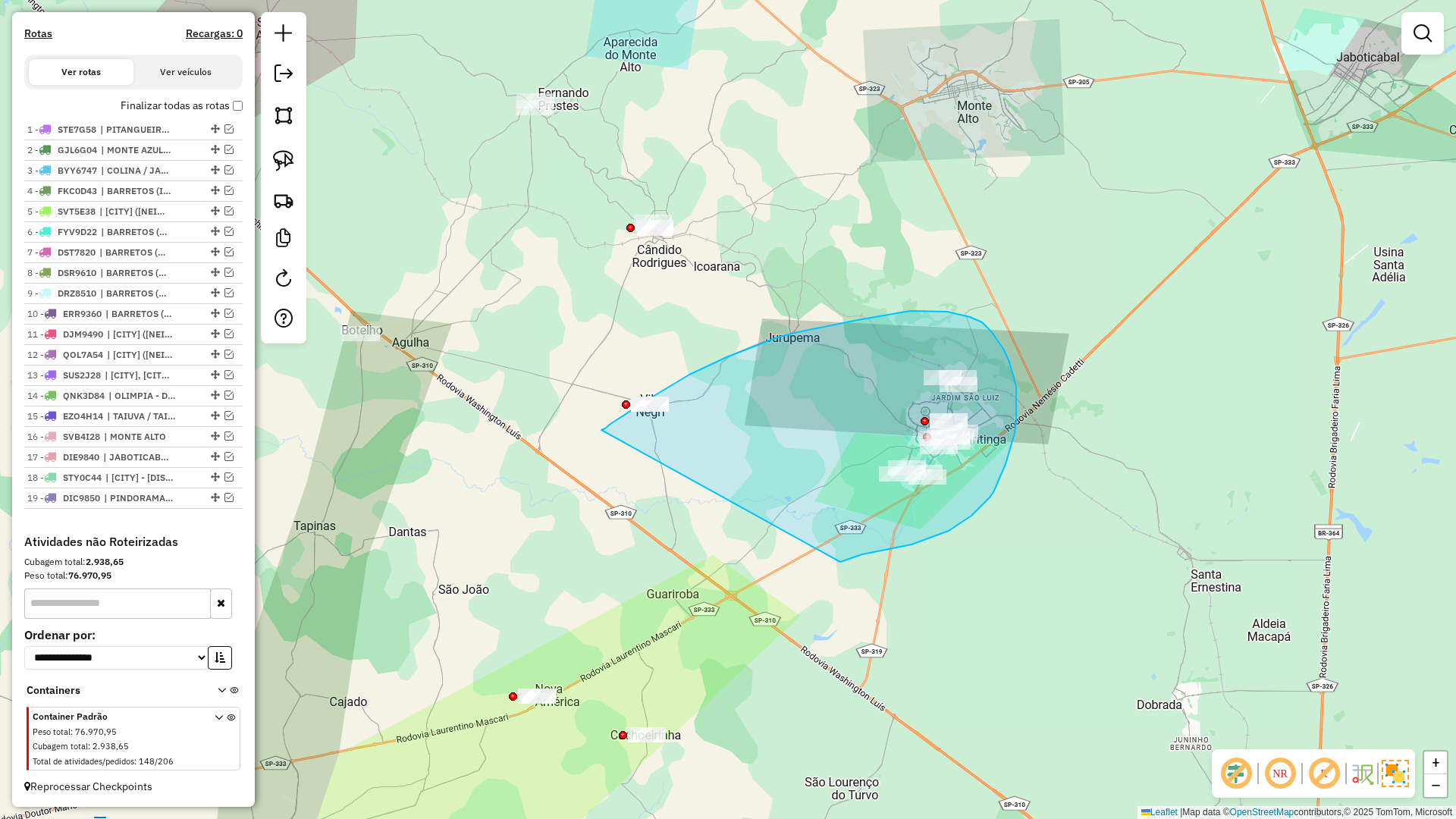 drag, startPoint x: 840, startPoint y: 562, endPoint x: 601, endPoint y: 430, distance: 273.0293 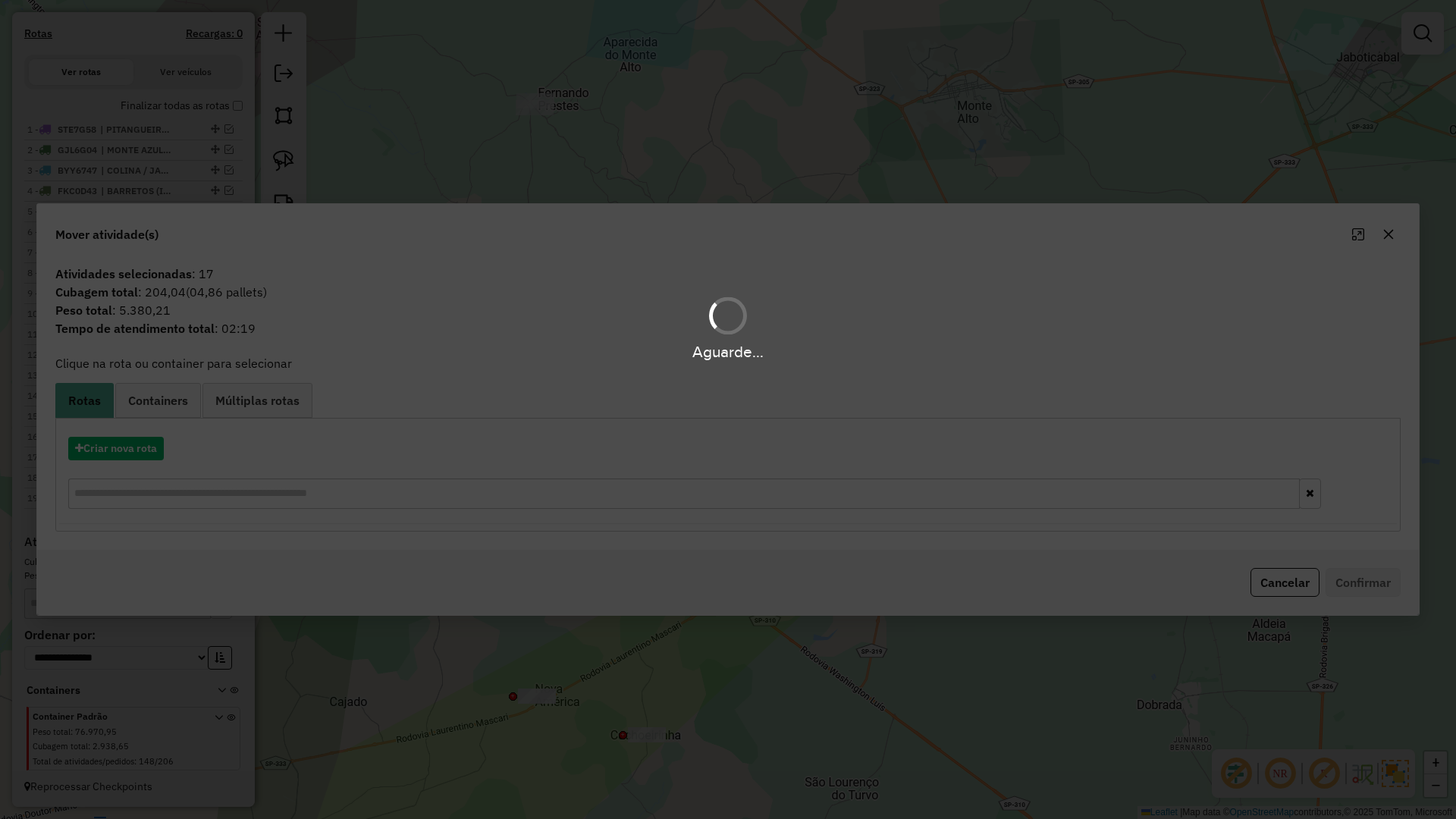click on "Aguarde...  Pop-up bloqueado!  Seu navegador bloqueou automáticamente a abertura de uma nova janela.   Acesse as configurações e adicione o endereço do sistema a lista de permissão.   Fechar  Informações da Sessão 974262 - 04/08/2025     Criação: 02/08/2025 13:03   Depósito:  Bevale  Total de rotas:  19  Distância Total:  2.007,07 km  Tempo total:  129:22  Valor total:  R$ 1.453.789,91  - Total roteirizado:  R$ 979.851,57  - Total não roteirizado:  R$ 473.938,34  Total de Atividades Roteirizadas:  139  Total de Pedidos Roteirizados:  205  Peso total roteirizado:  132.431,43  Cubagem total roteirizado:  4.891,82  Total de Atividades não Roteirizadas:  148  Total de Pedidos não Roteirizados:  206 Total de caixas por viagem:  4.891,82 /   19 =  257,46 Média de Atividades por viagem:  139 /   19 =  7,32 Ocupação média da frota:  58,06%  Clientes com Service Time:  0,00%   (0 de 285)   Rotas vários dias:  0  Clientes Priorizados NR:  0 Rotas  Recargas: 0   Ver rotas   Ver veículos   1 -" at bounding box center (728, 410) 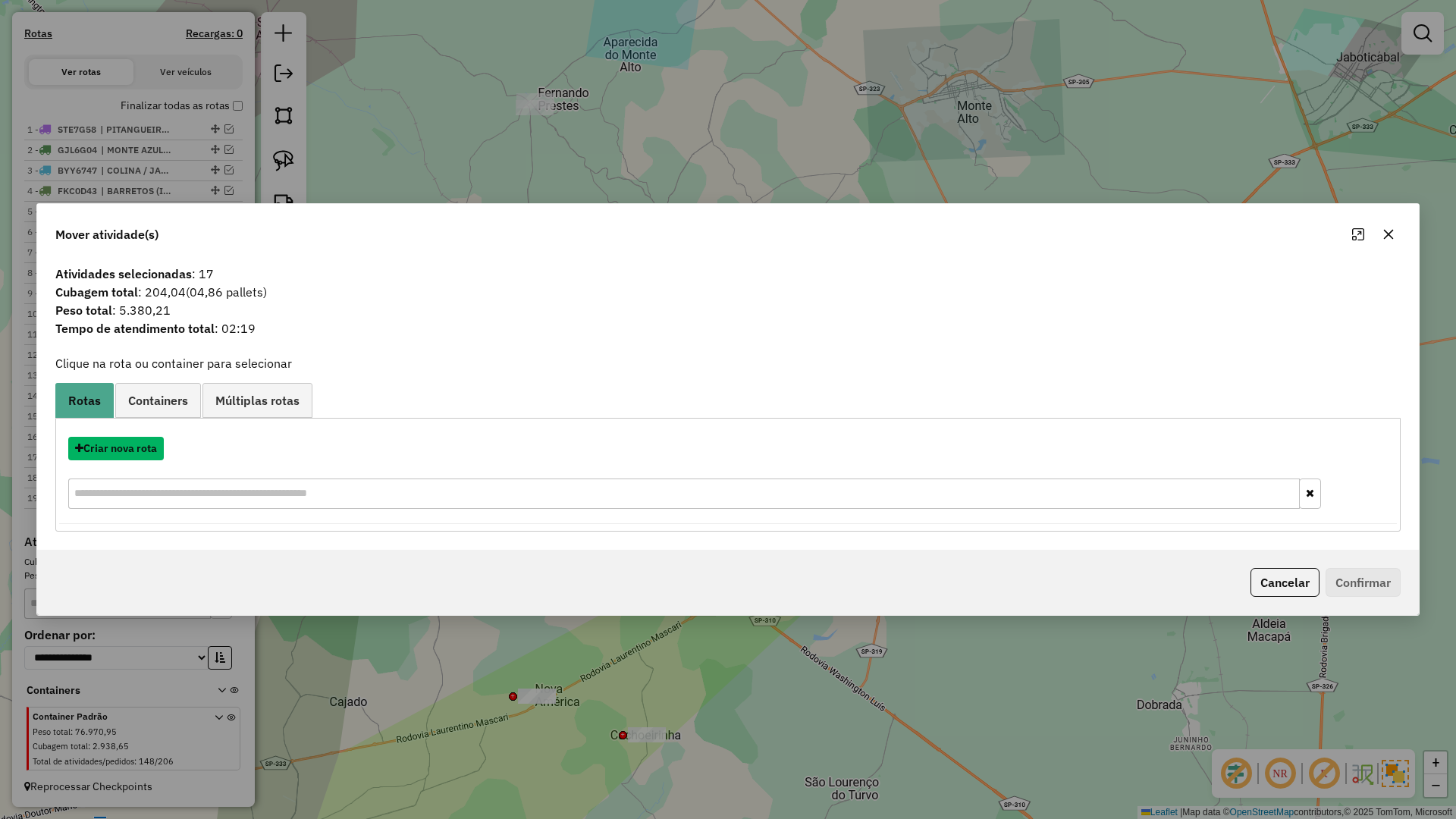 click on "Criar nova rota" at bounding box center [116, 448] 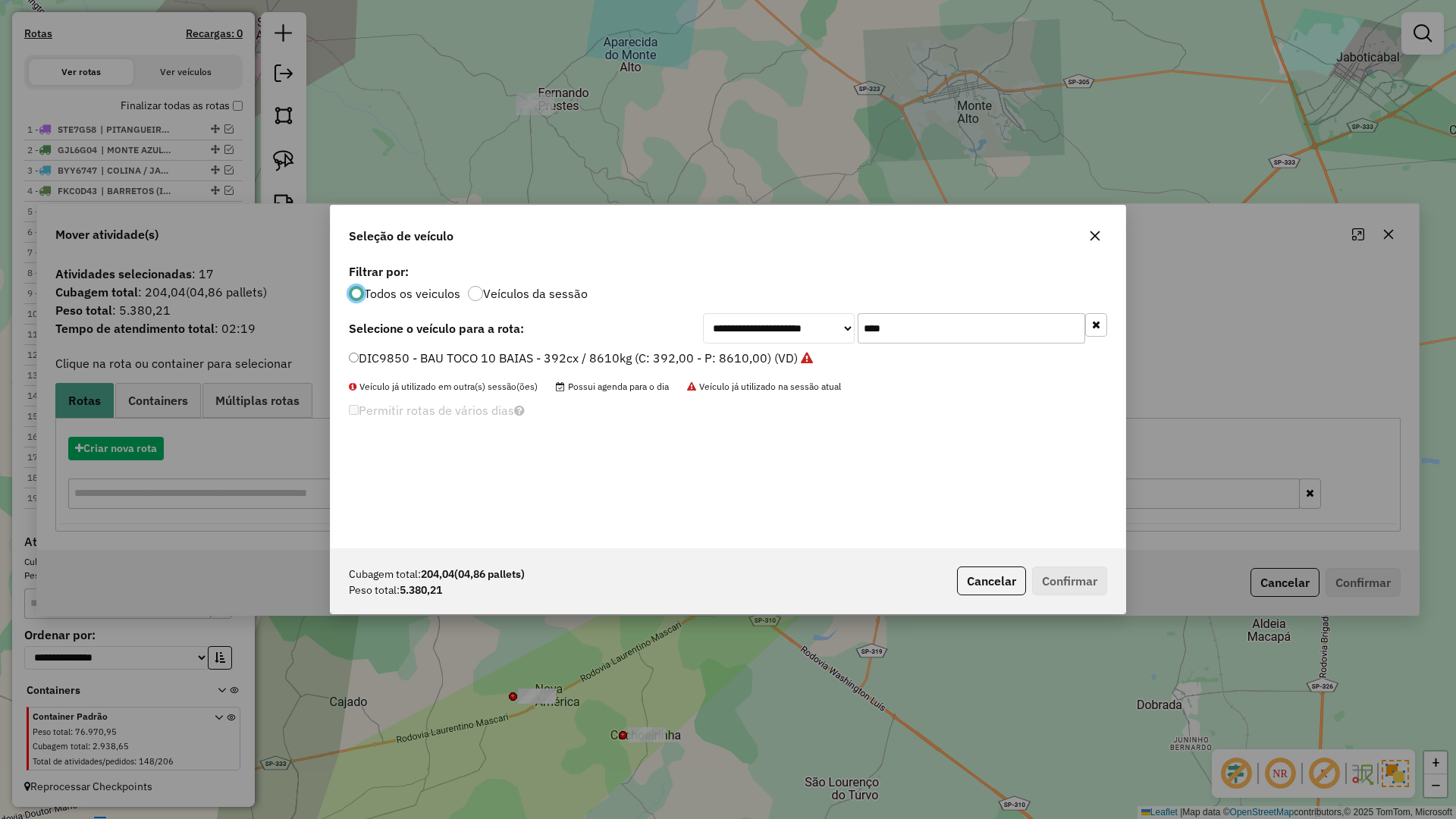 scroll, scrollTop: 8, scrollLeft: 5, axis: both 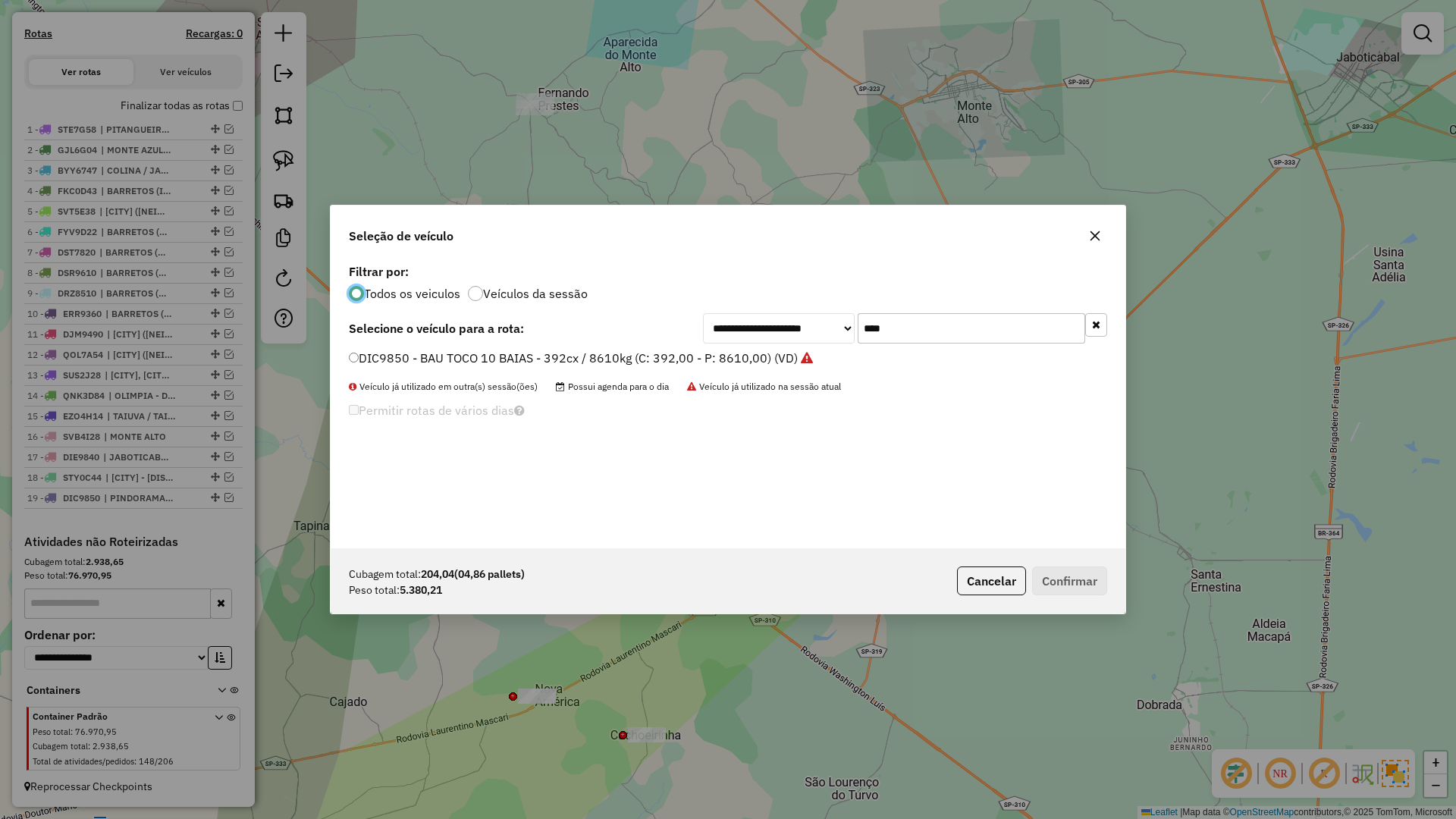 click 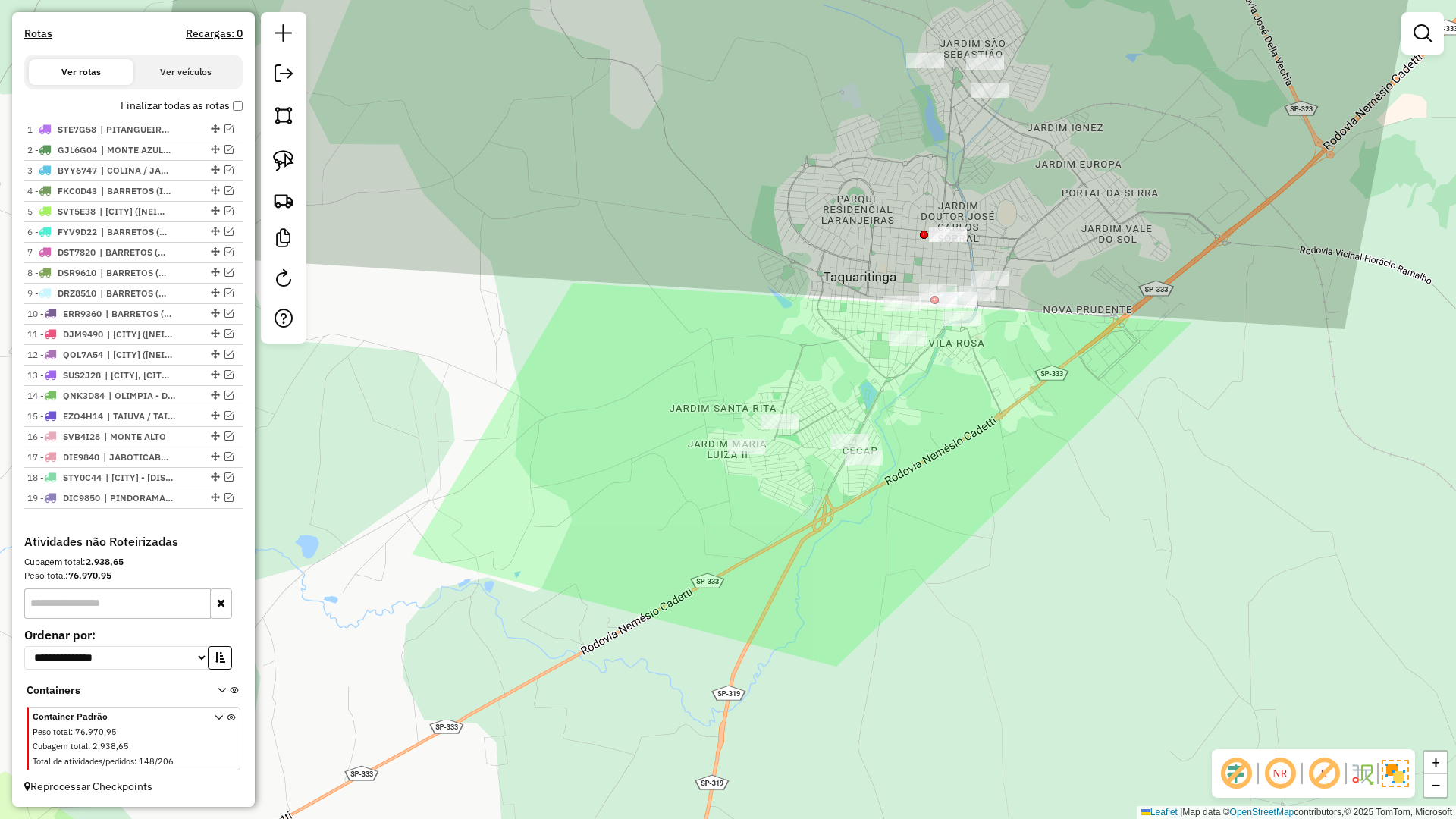 click on "Janela de atendimento Grade de atendimento Capacidade Transportadoras Veículos Cliente Pedidos  Rotas Selecione os dias de semana para filtrar as janelas de atendimento  Seg   Ter   Qua   Qui   Sex   Sáb   Dom  Informe o período da janela de atendimento: De: Até:  Filtrar exatamente a janela do cliente  Considerar janela de atendimento padrão  Selecione os dias de semana para filtrar as grades de atendimento  Seg   Ter   Qua   Qui   Sex   Sáb   Dom   Considerar clientes sem dia de atendimento cadastrado  Clientes fora do dia de atendimento selecionado Filtrar as atividades entre os valores definidos abaixo:  Peso mínimo:   Peso máximo:   Cubagem mínima:   Cubagem máxima:   De:   Até:  Filtrar as atividades entre o tempo de atendimento definido abaixo:  De:   Até:   Considerar capacidade total dos clientes não roteirizados Transportadora: Selecione um ou mais itens Tipo de veículo: Selecione um ou mais itens Veículo: Selecione um ou mais itens Motorista: Selecione um ou mais itens Nome: Rótulo:" 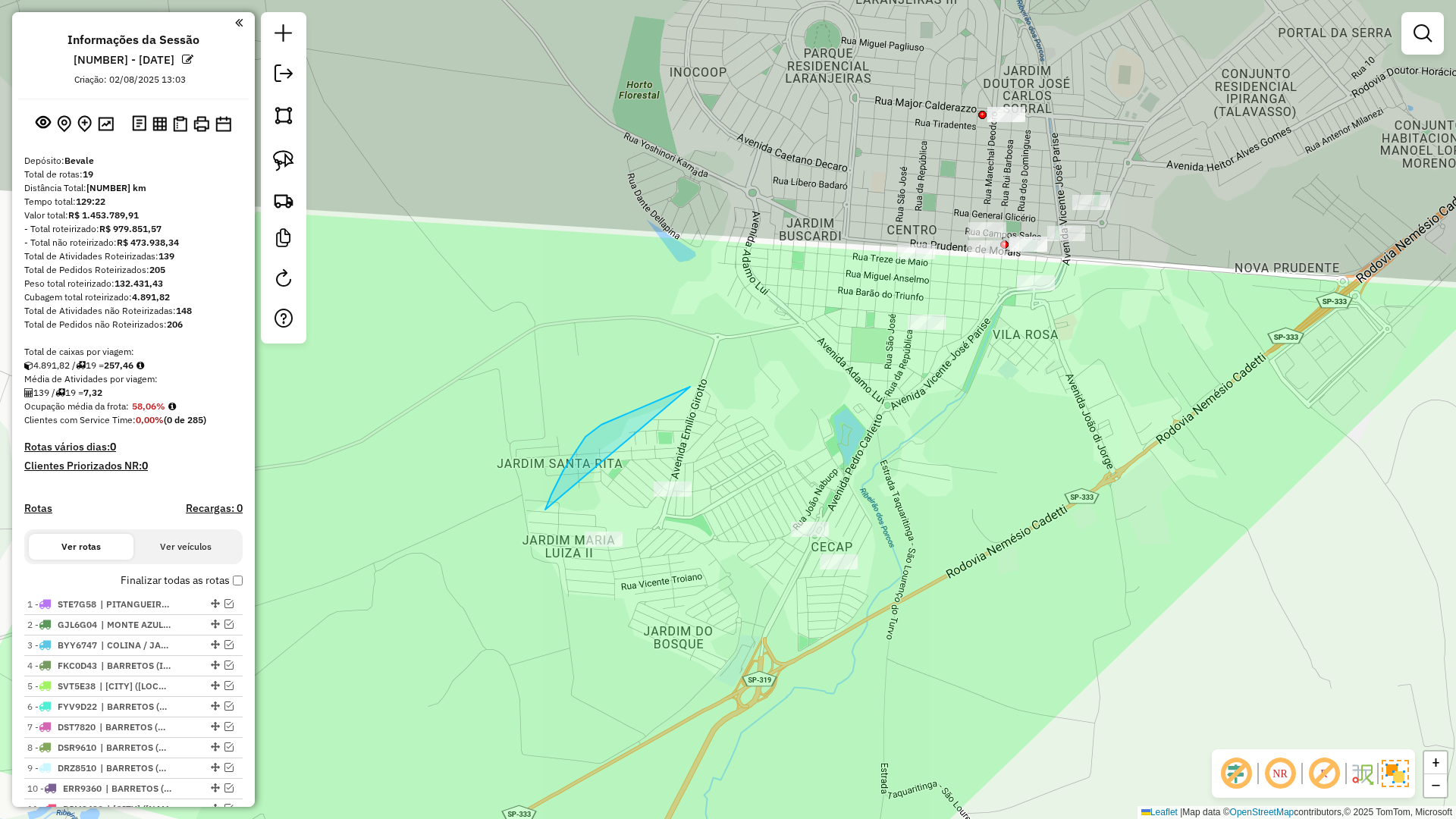 scroll, scrollTop: 0, scrollLeft: 0, axis: both 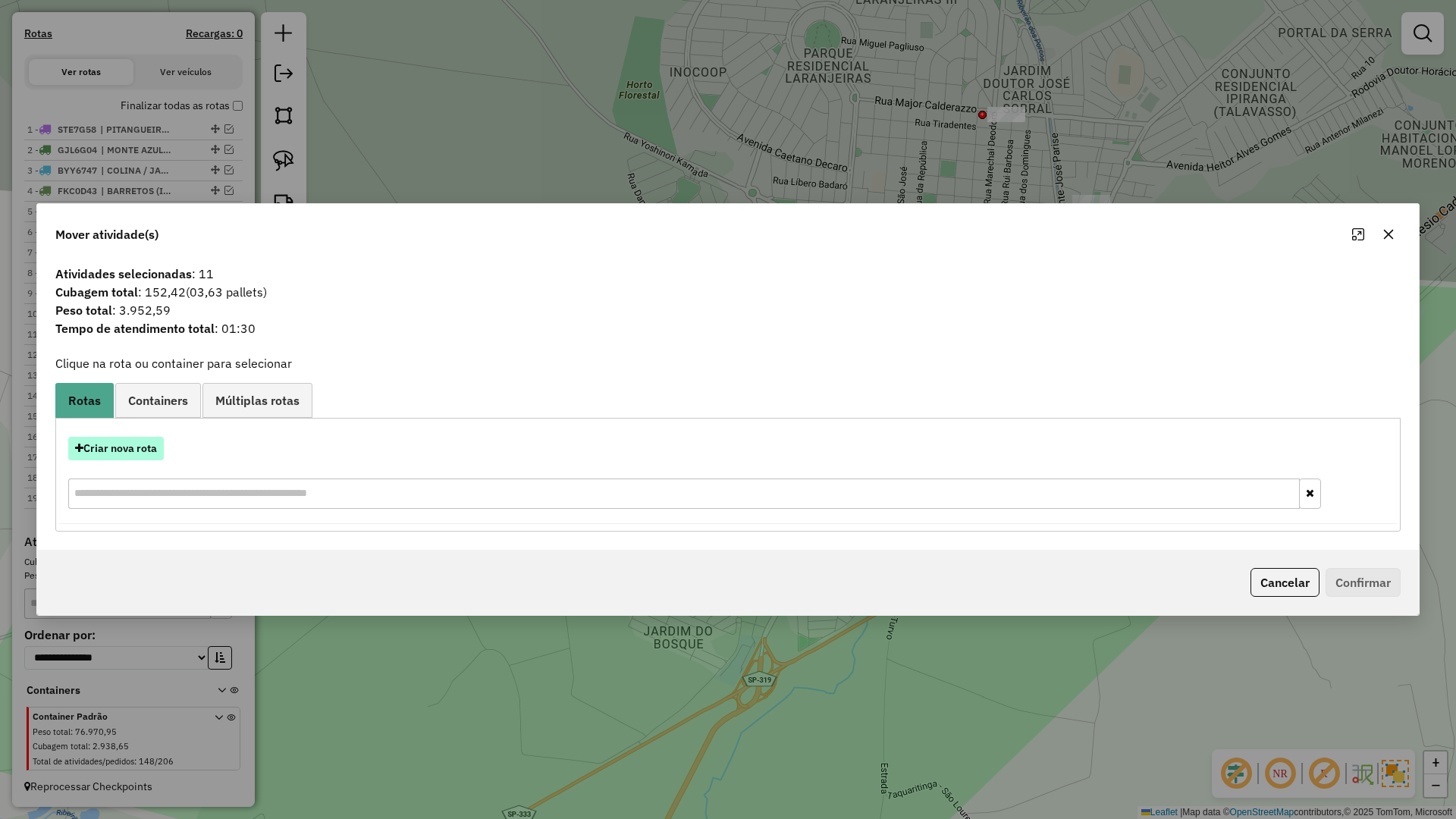 click on "Criar nova rota" at bounding box center [116, 448] 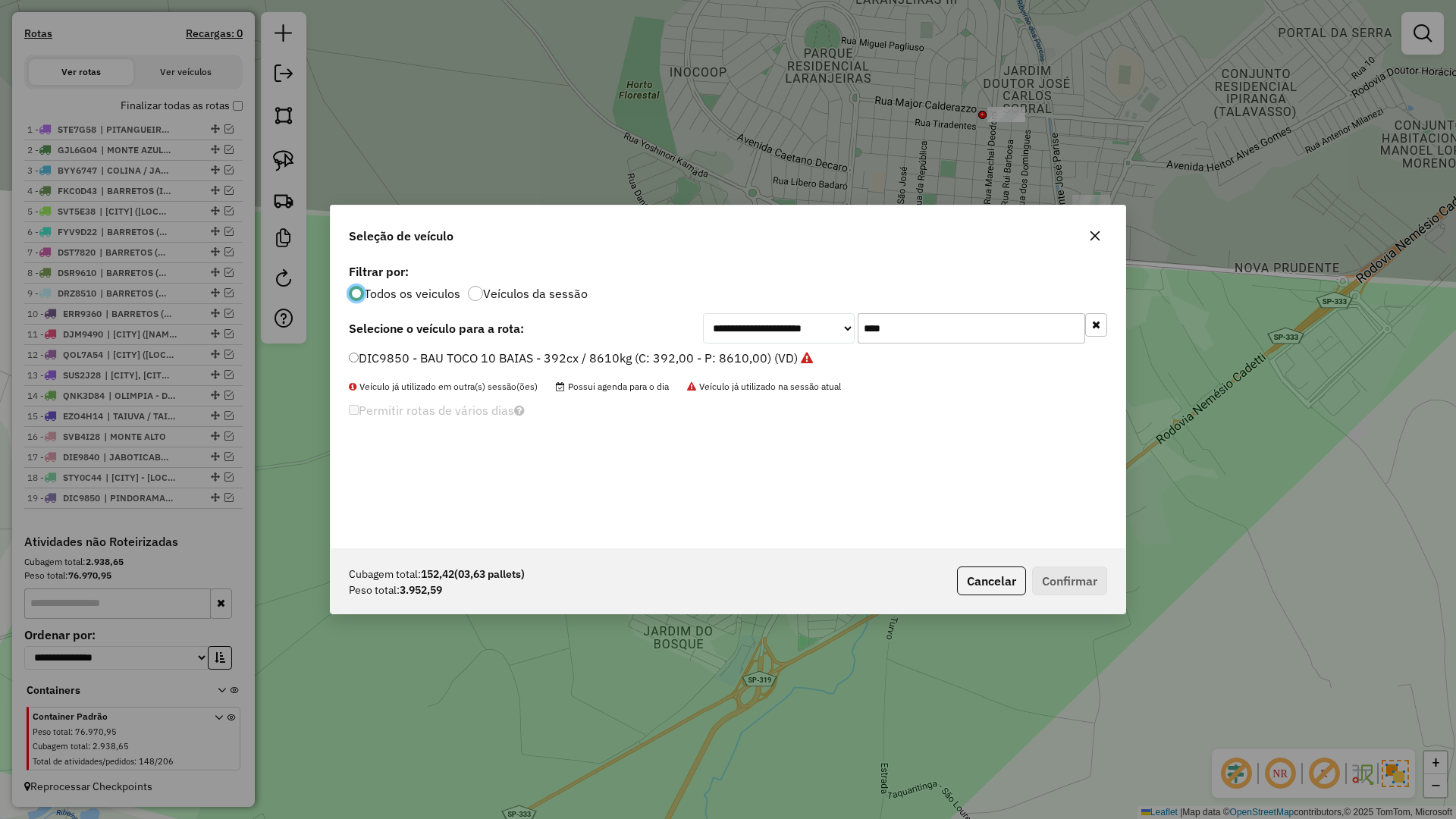 scroll, scrollTop: 8, scrollLeft: 5, axis: both 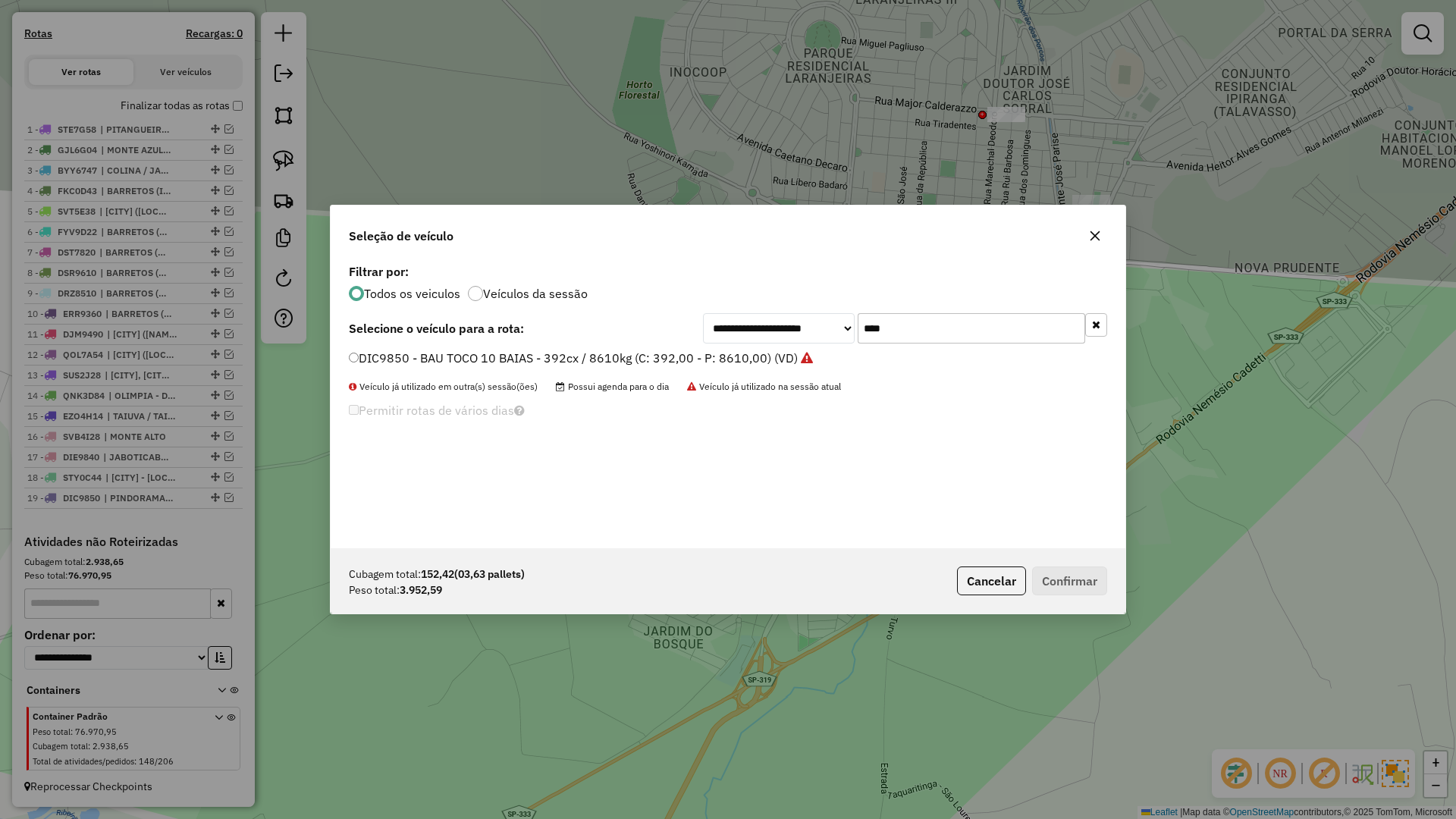 click on "****" 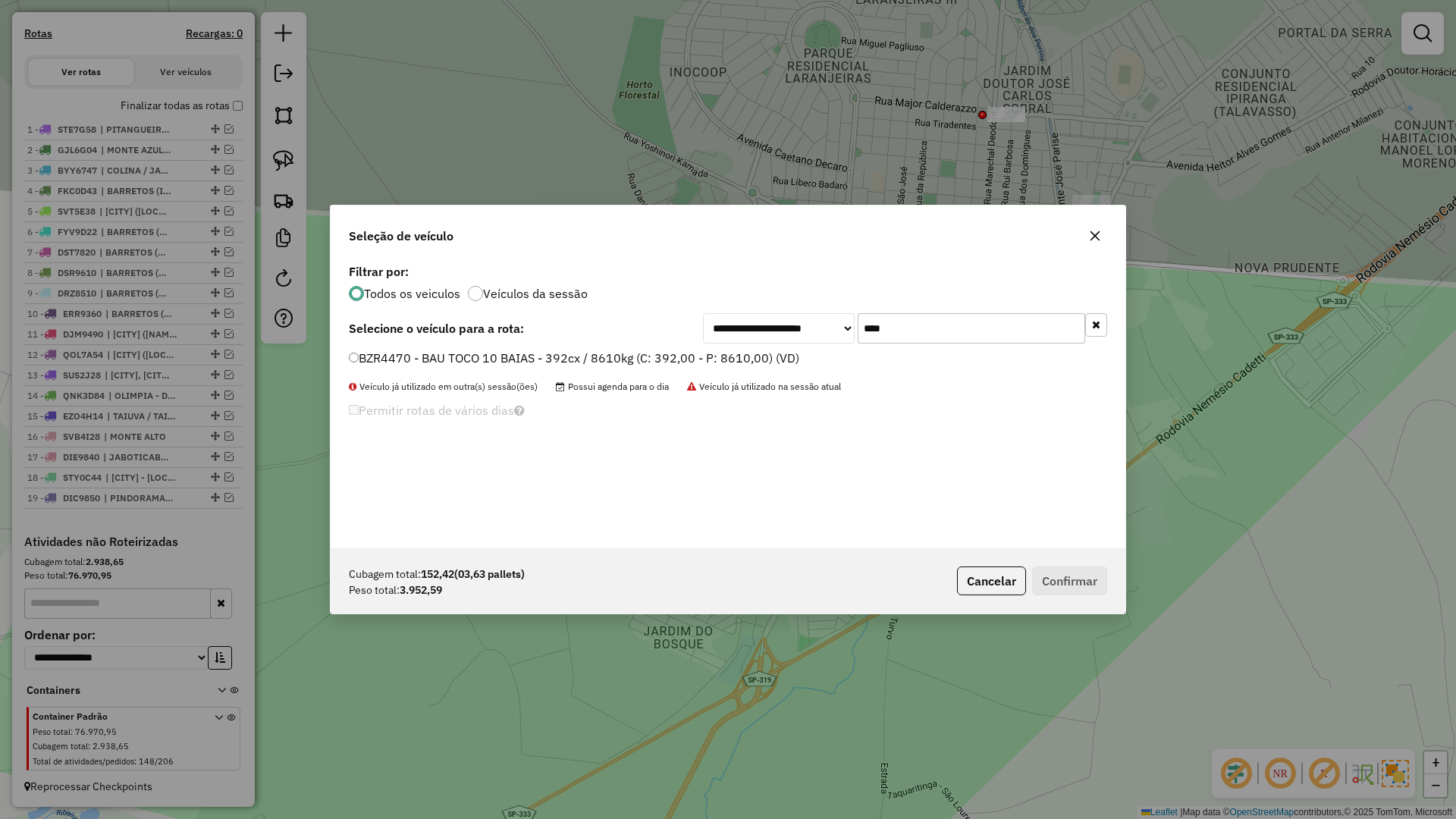 type on "****" 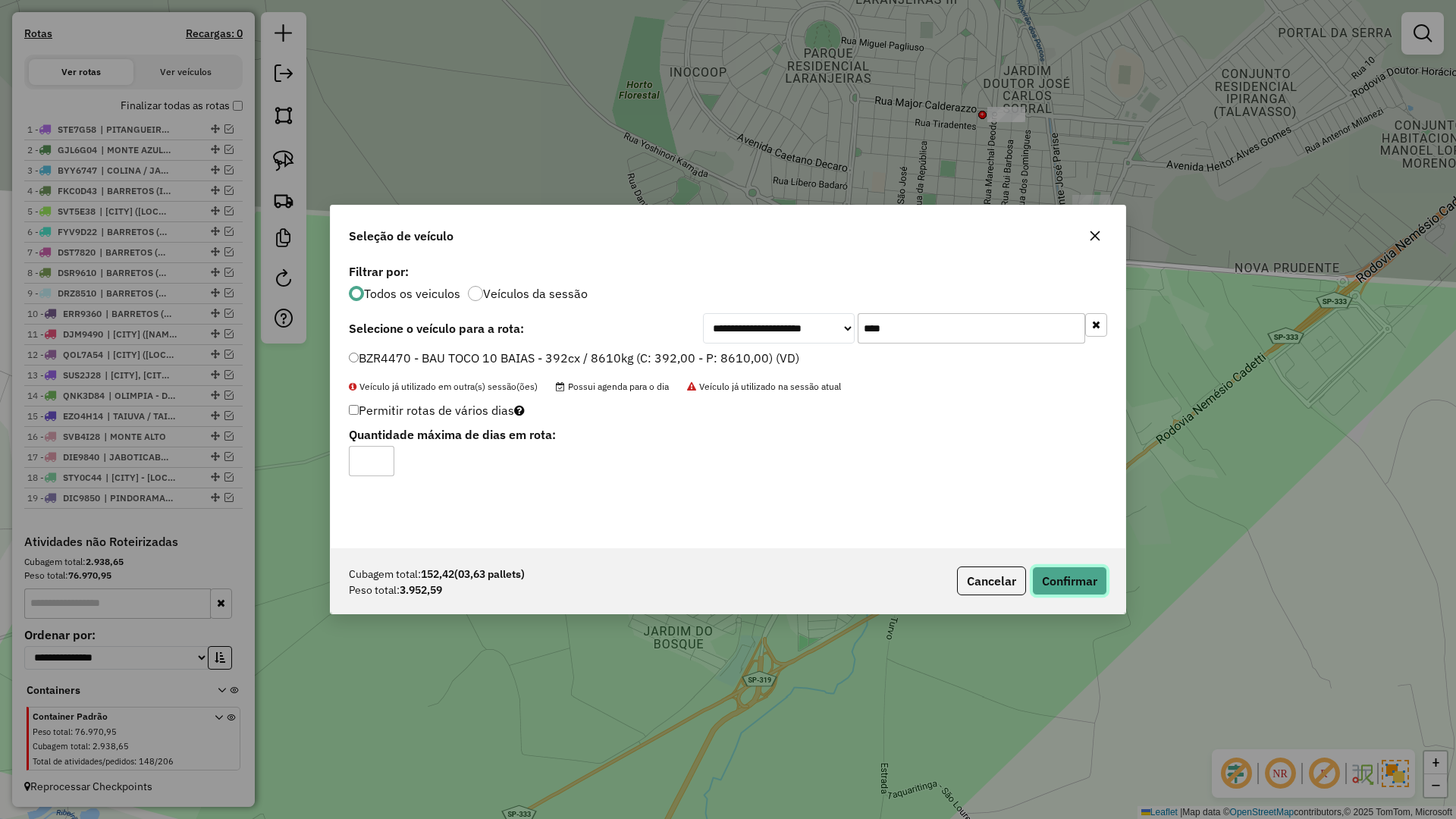 click on "Confirmar" 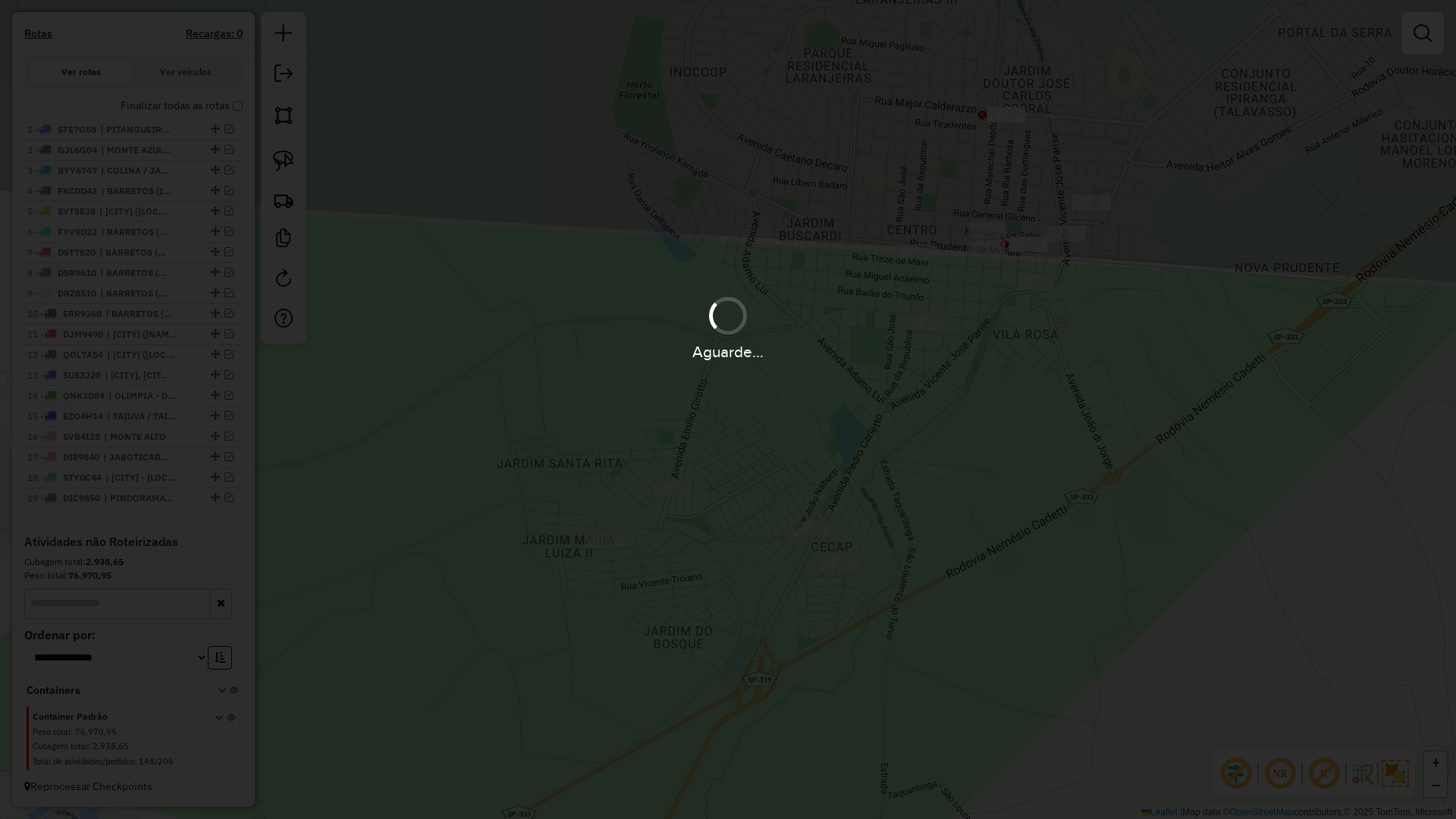 scroll, scrollTop: 560, scrollLeft: 0, axis: vertical 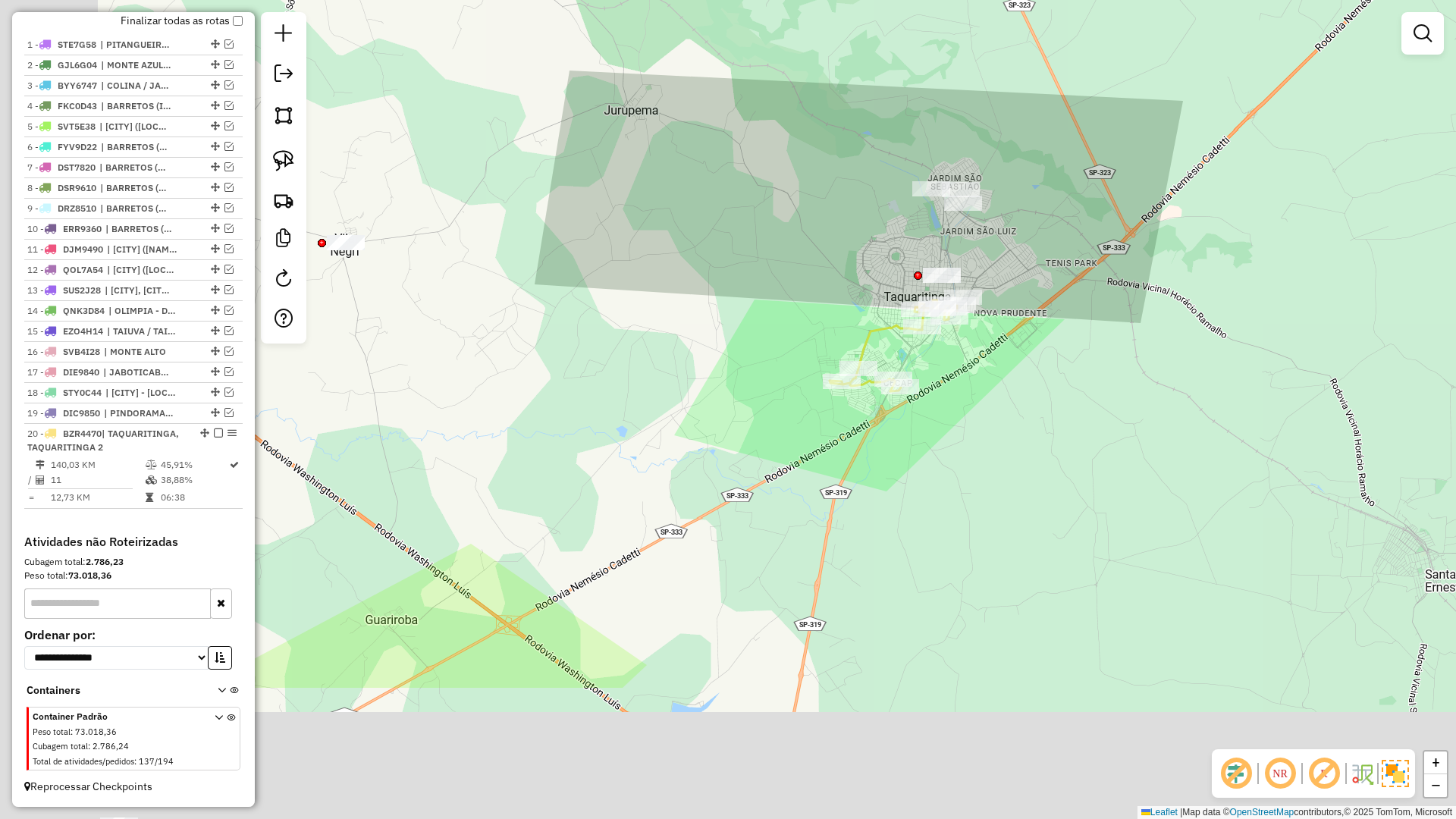 drag, startPoint x: 684, startPoint y: 672, endPoint x: 786, endPoint y: 479, distance: 218.29567 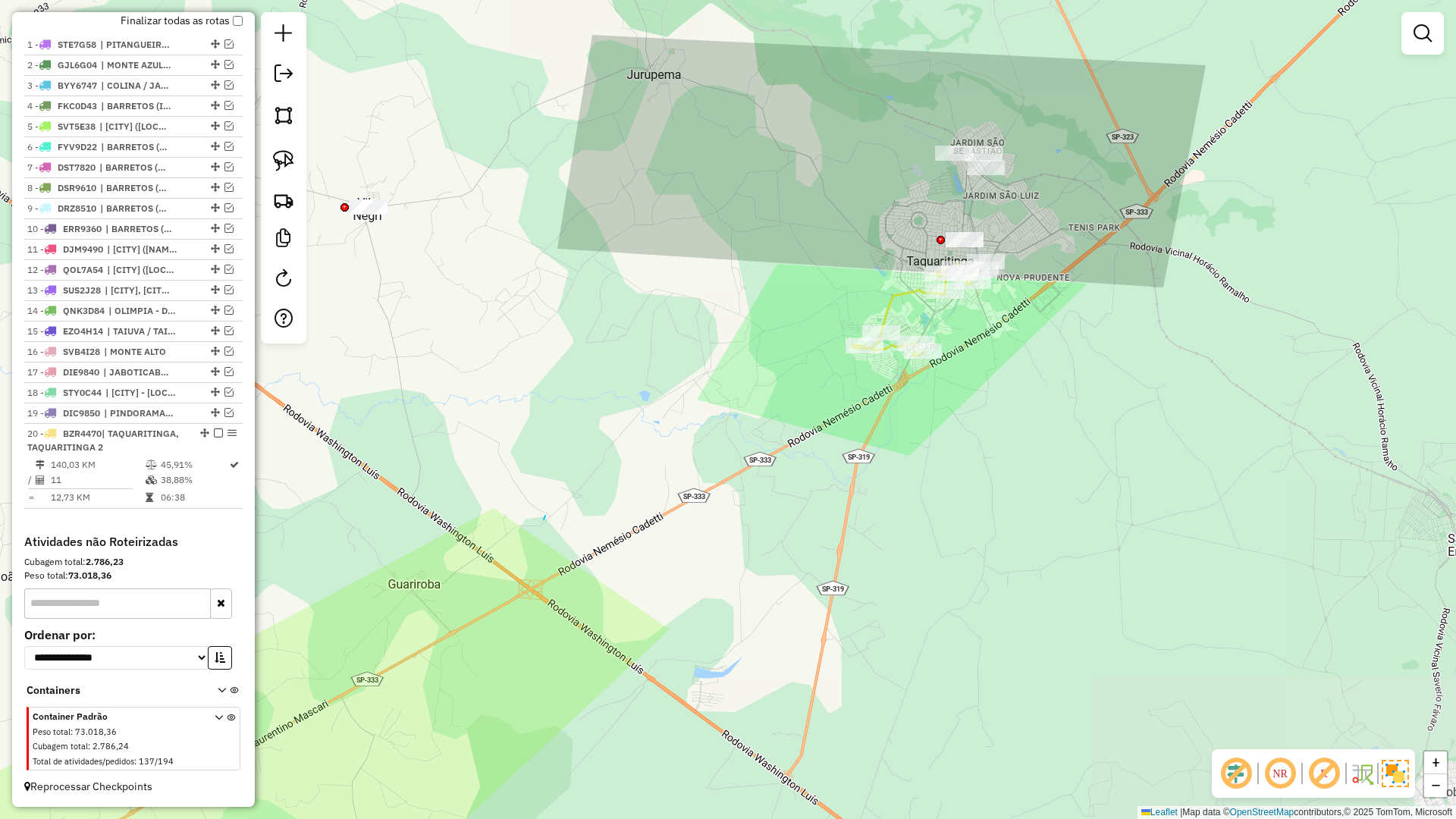 drag, startPoint x: 544, startPoint y: 519, endPoint x: 635, endPoint y: 469, distance: 103.83159 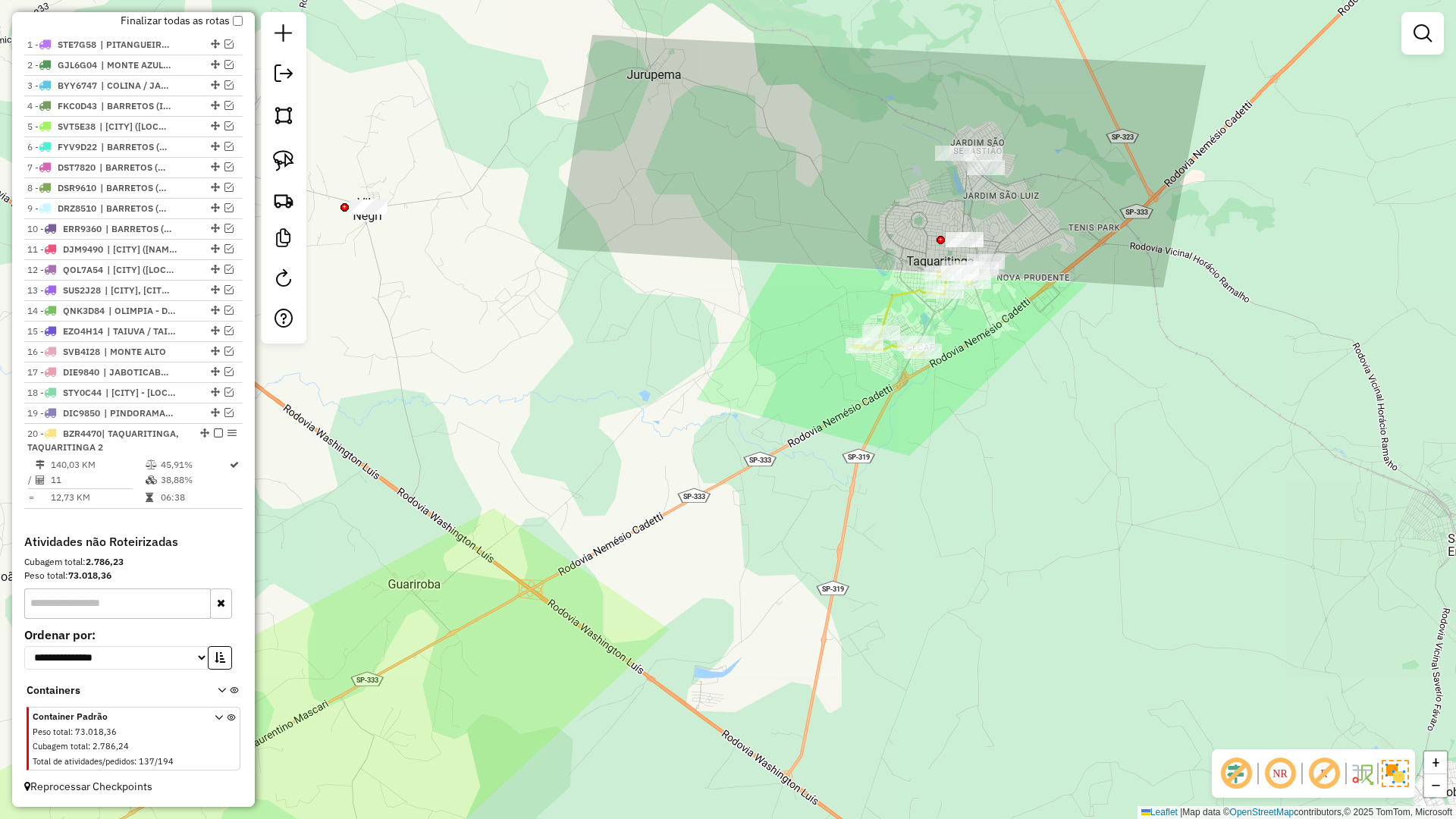 drag, startPoint x: 617, startPoint y: 588, endPoint x: 779, endPoint y: 403, distance: 245.9045 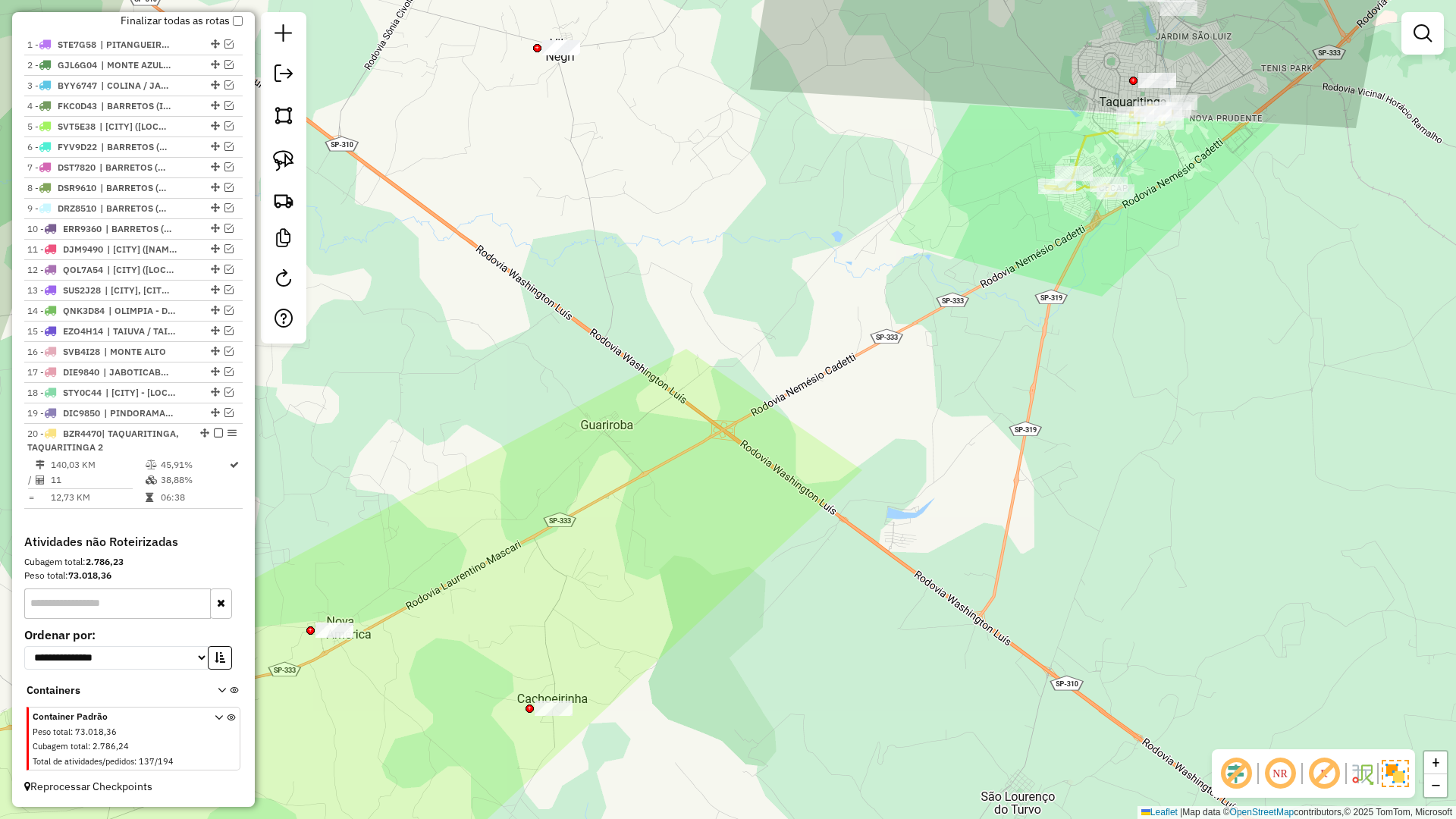 drag, startPoint x: 648, startPoint y: 487, endPoint x: 668, endPoint y: 525, distance: 42.94182 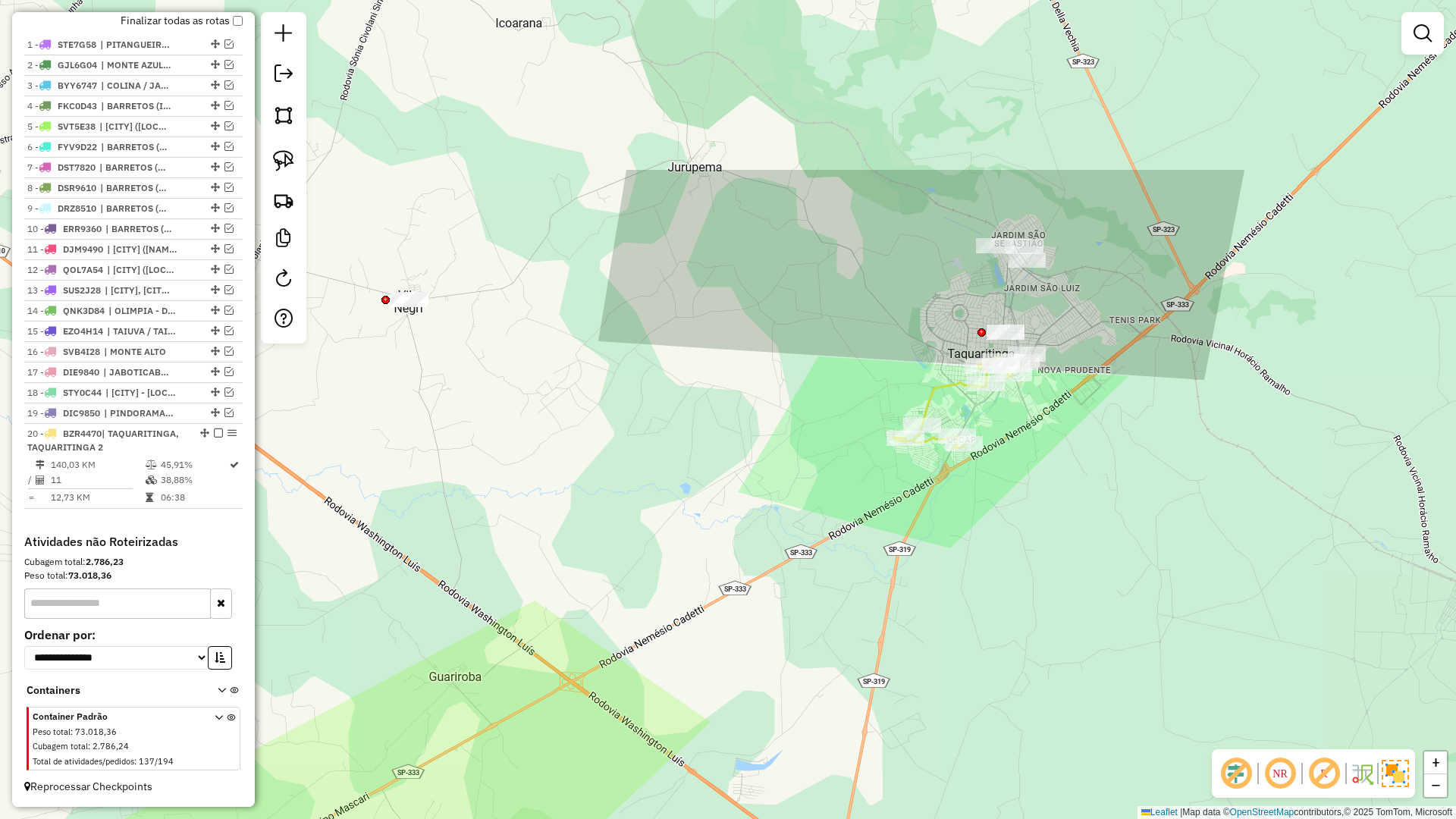 drag, startPoint x: 714, startPoint y: 612, endPoint x: 676, endPoint y: 667, distance: 66.8506 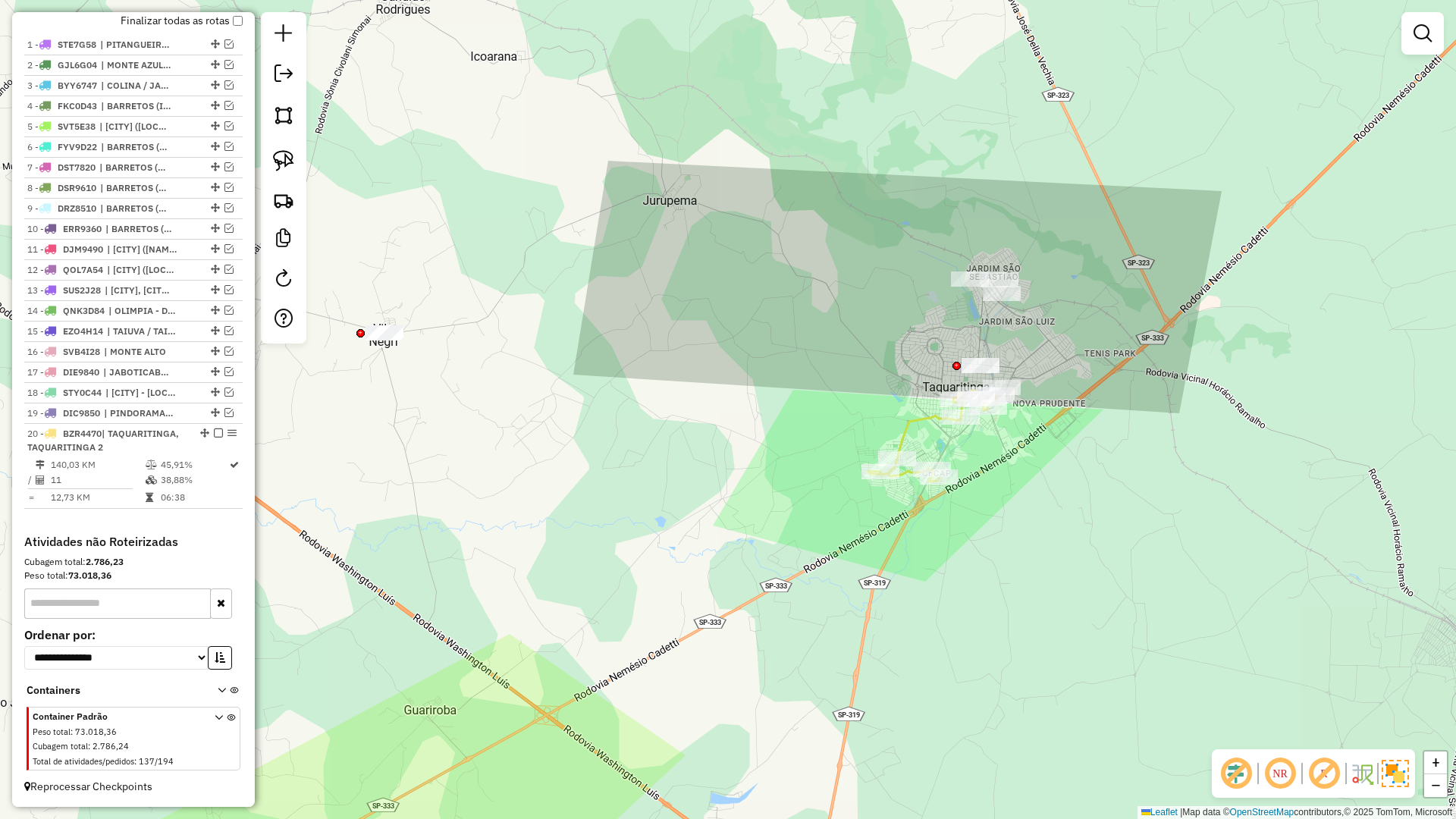 drag, startPoint x: 624, startPoint y: 679, endPoint x: 795, endPoint y: 362, distance: 360.18051 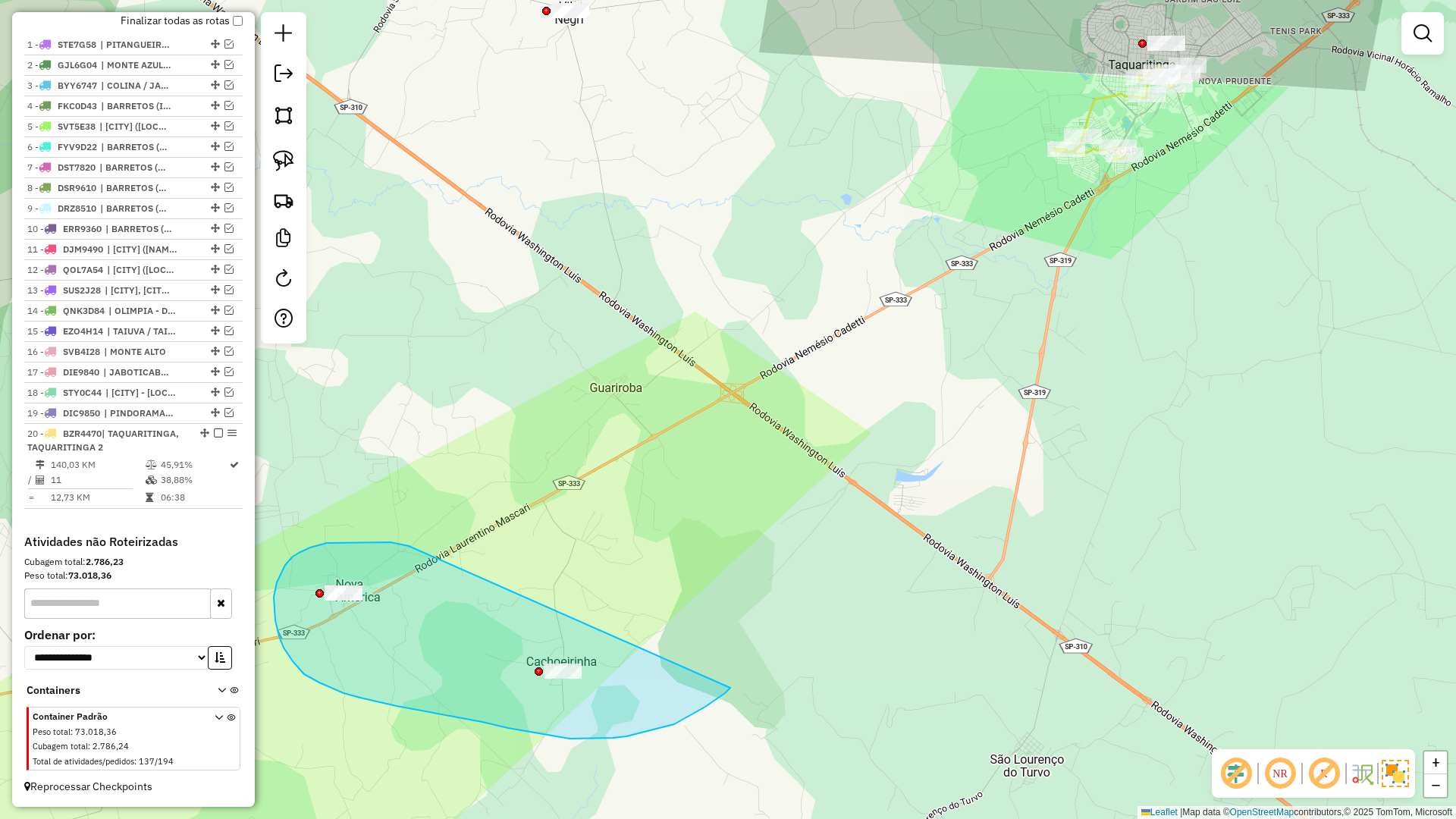 drag, startPoint x: 397, startPoint y: 543, endPoint x: 730, endPoint y: 688, distance: 363.1997 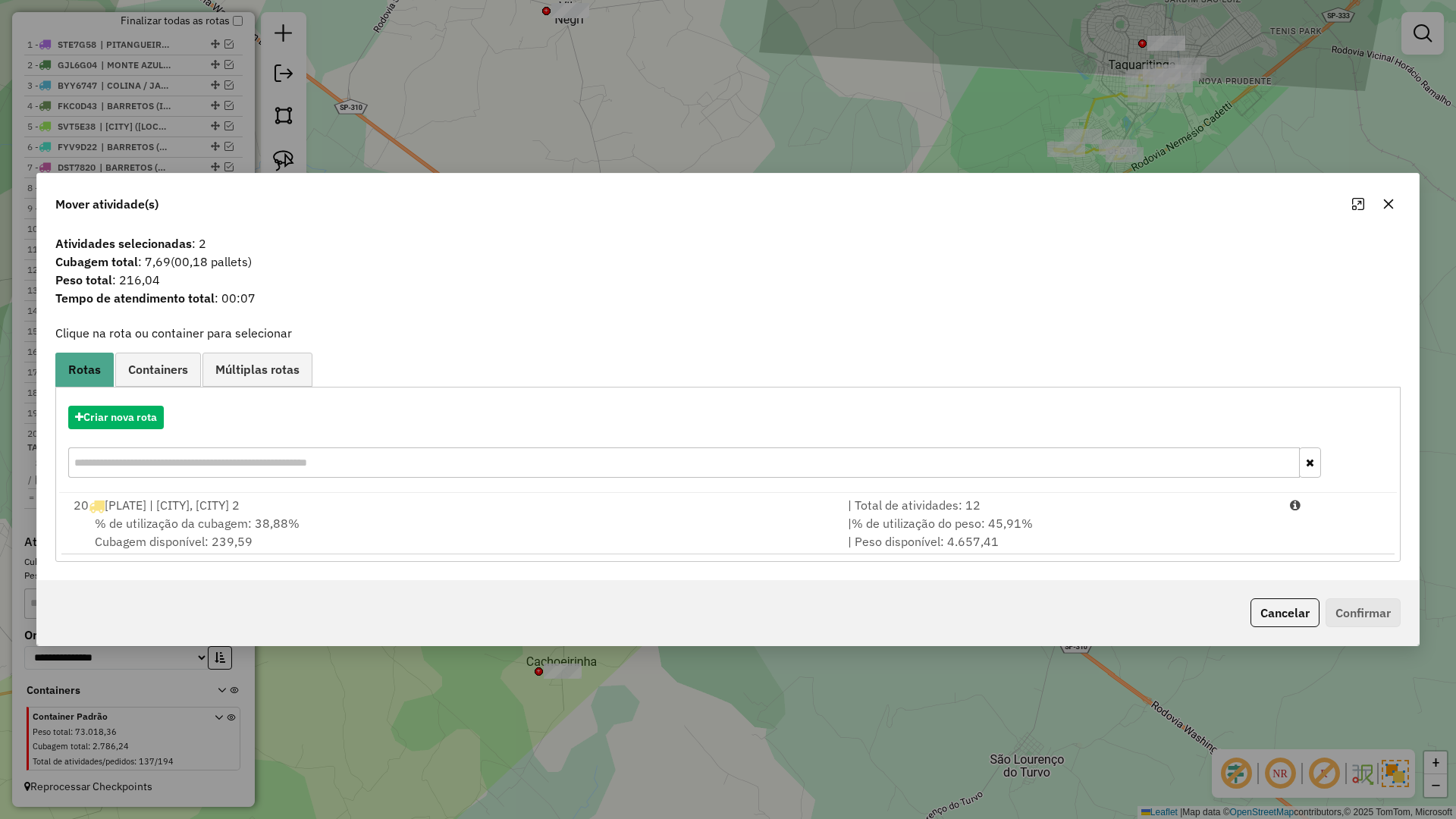 drag, startPoint x: 818, startPoint y: 512, endPoint x: 1101, endPoint y: 560, distance: 287.04181 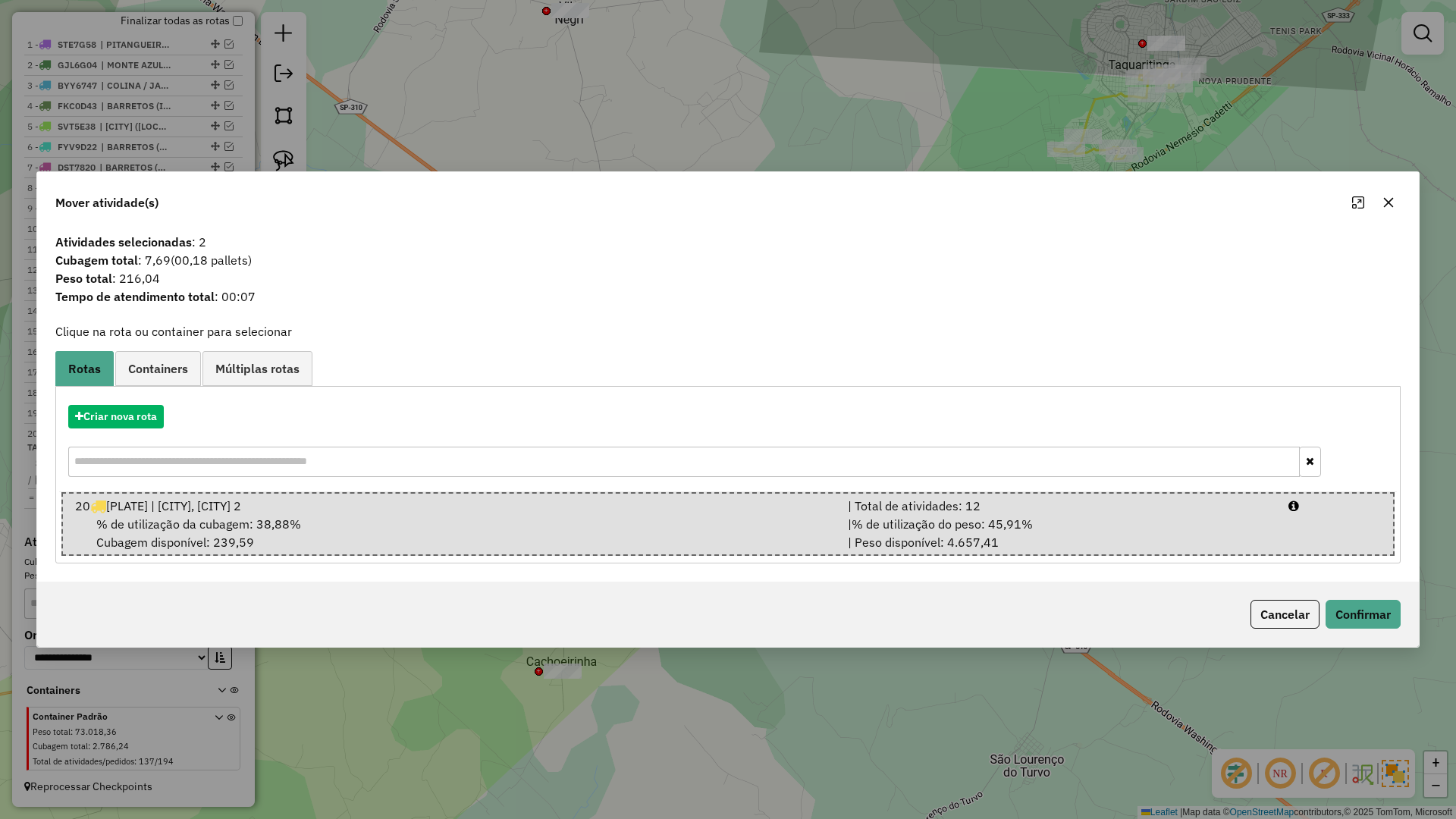 click 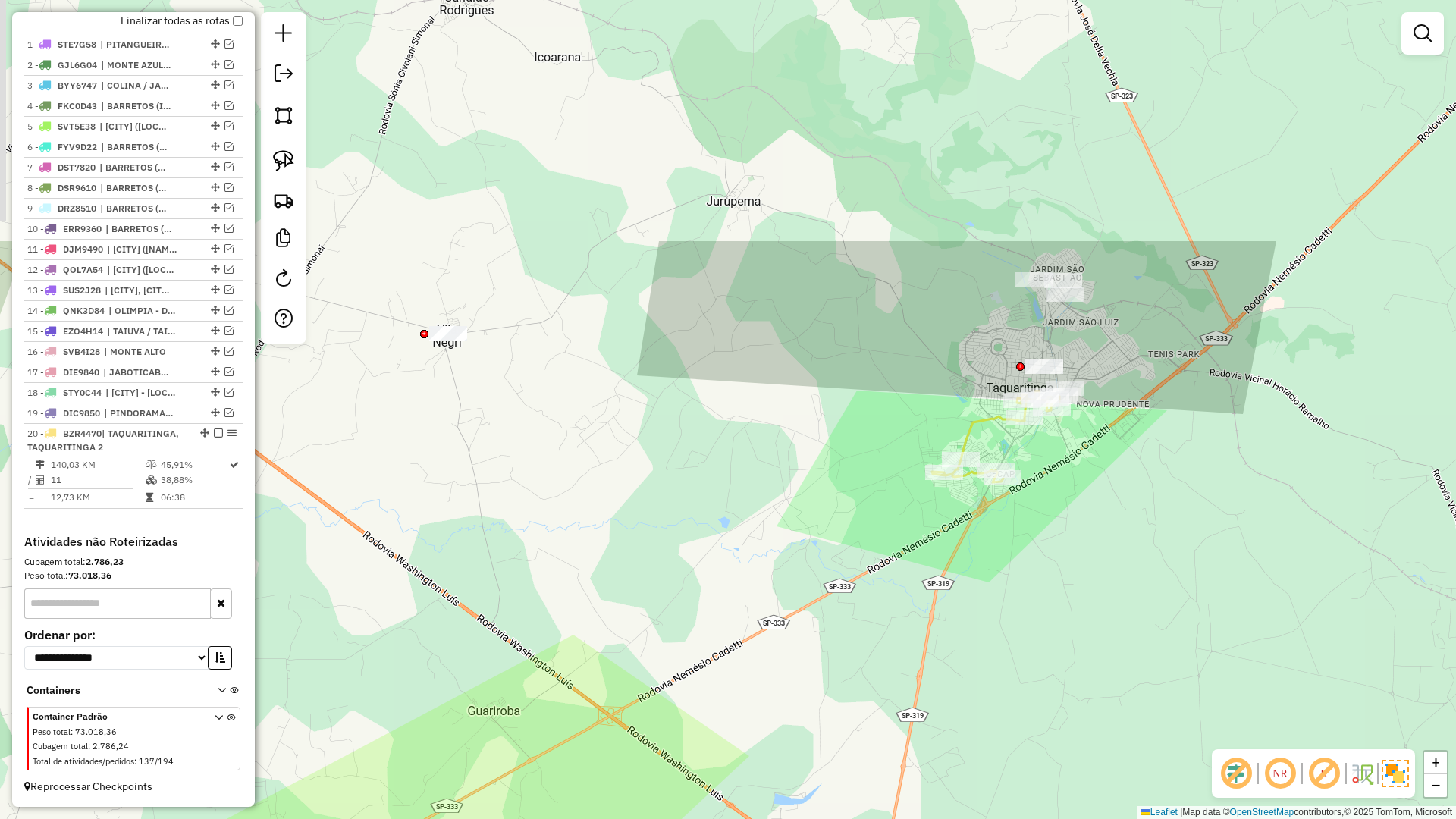 drag, startPoint x: 1145, startPoint y: 462, endPoint x: 1051, endPoint y: 733, distance: 286.83968 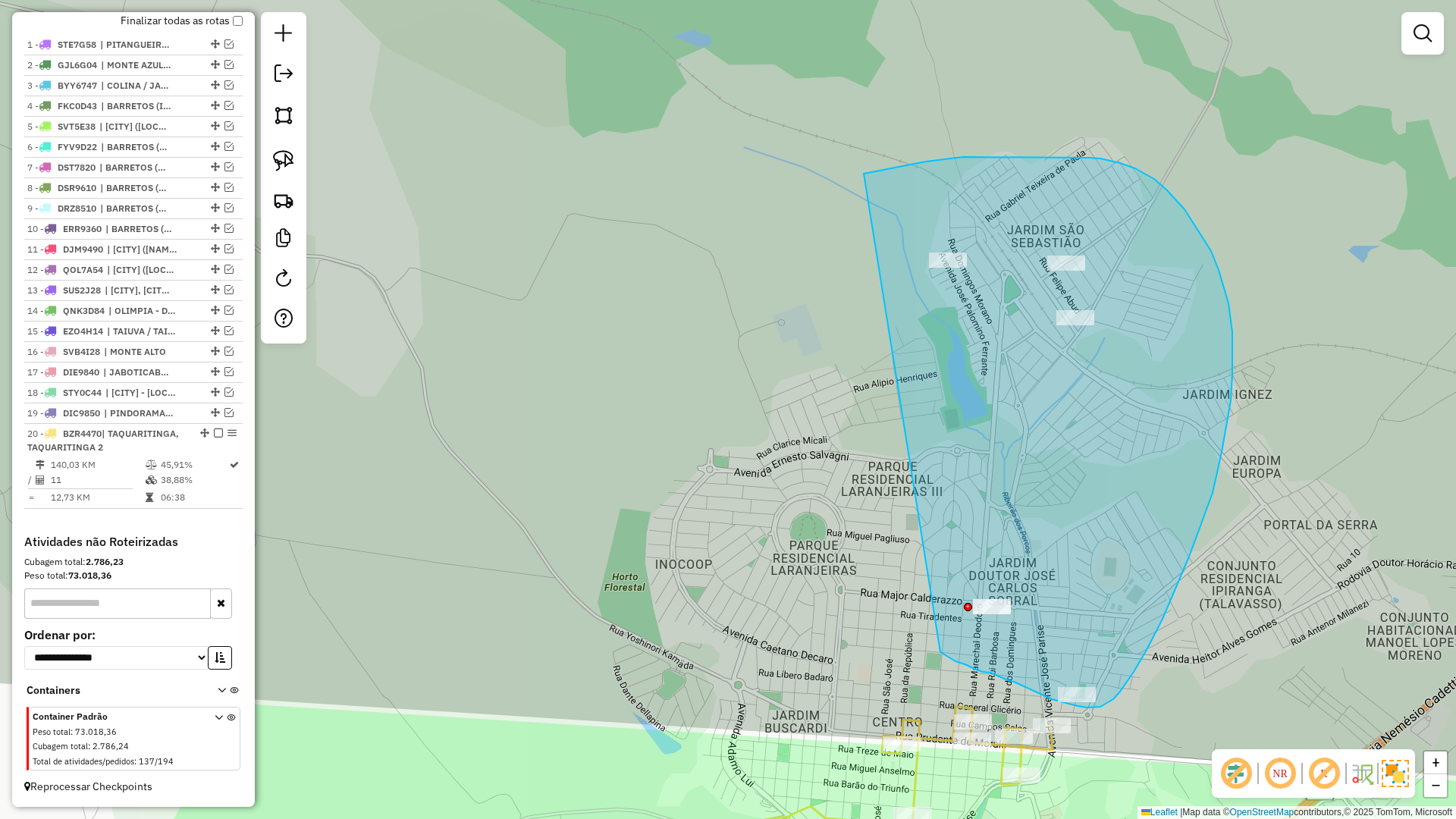 drag, startPoint x: 977, startPoint y: 670, endPoint x: 758, endPoint y: 213, distance: 506.7642 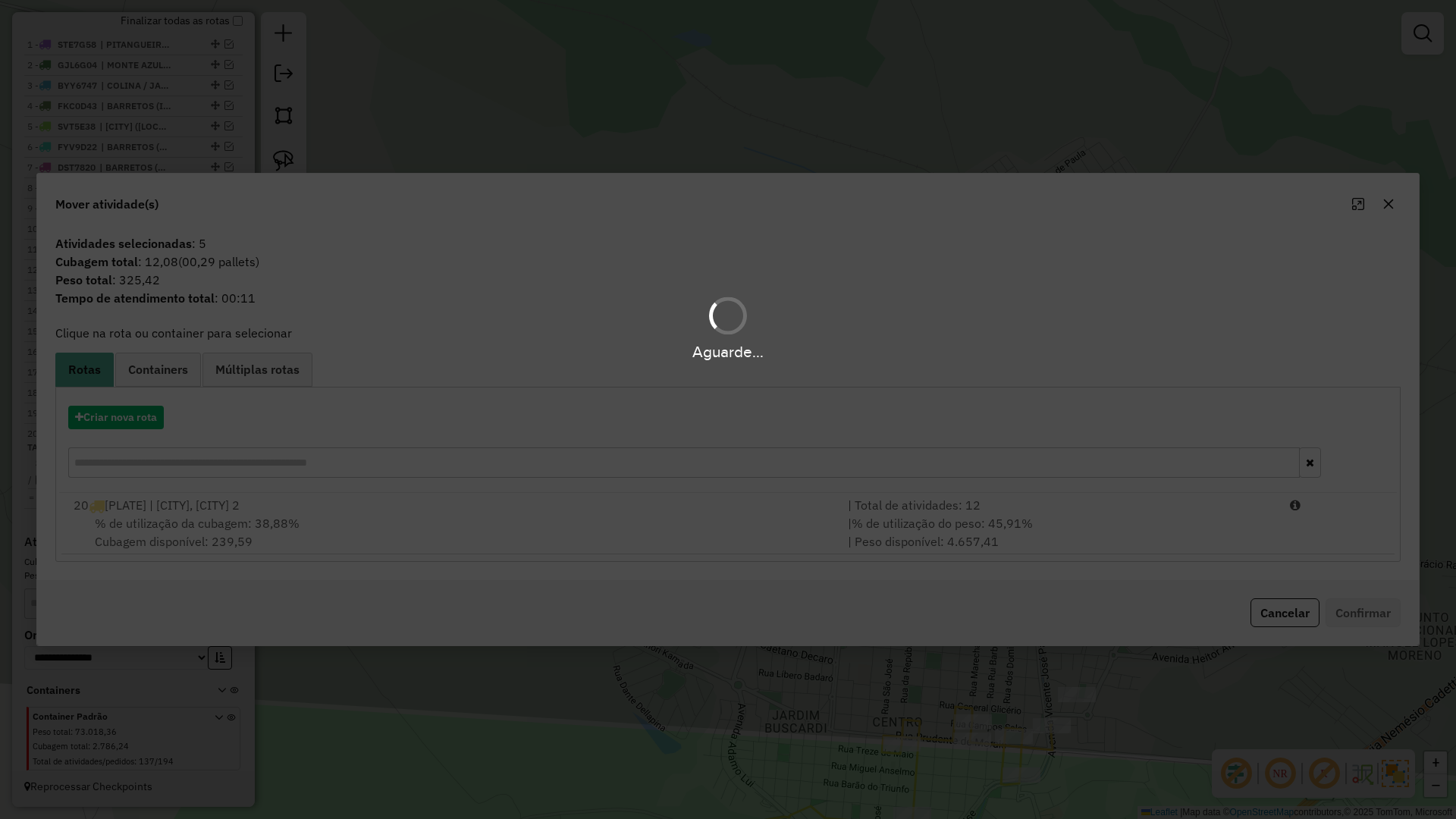 click on "Aguarde...  Pop-up bloqueado!  Seu navegador bloqueou automáticamente a abertura de uma nova janela.   Acesse as configurações e adicione o endereço do sistema a lista de permissão.   Fechar  Informações da Sessão 974262 - 04/08/2025     Criação: 02/08/2025 13:03   Depósito:  Bevale  Total de rotas:  20  Distância Total:  2.147,10 km  Tempo total:  136:01  Valor total:  R$ 1.453.789,91  - Total roteirizado:  R$ 1.000.898,09  - Total não roteirizado:  R$ 452.891,82  Total de Atividades Roteirizadas:  150  Total de Pedidos Roteirizados:  217  Peso total roteirizado:  136.384,02  Cubagem total roteirizado:  5.044,23  Total de Atividades não Roteirizadas:  137  Total de Pedidos não Roteirizados:  194 Total de caixas por viagem:  5.044,23 /   20 =  252,21 Média de Atividades por viagem:  150 /   20 =  7,50 Ocupação média da frota:  57,45%  Clientes com Service Time:  0,00%   (0 de 285)   Rotas vários dias:  0  Clientes Priorizados NR:  0 Rotas  Recargas: 0   Ver rotas   Ver veículos   1 -  /" at bounding box center [728, 410] 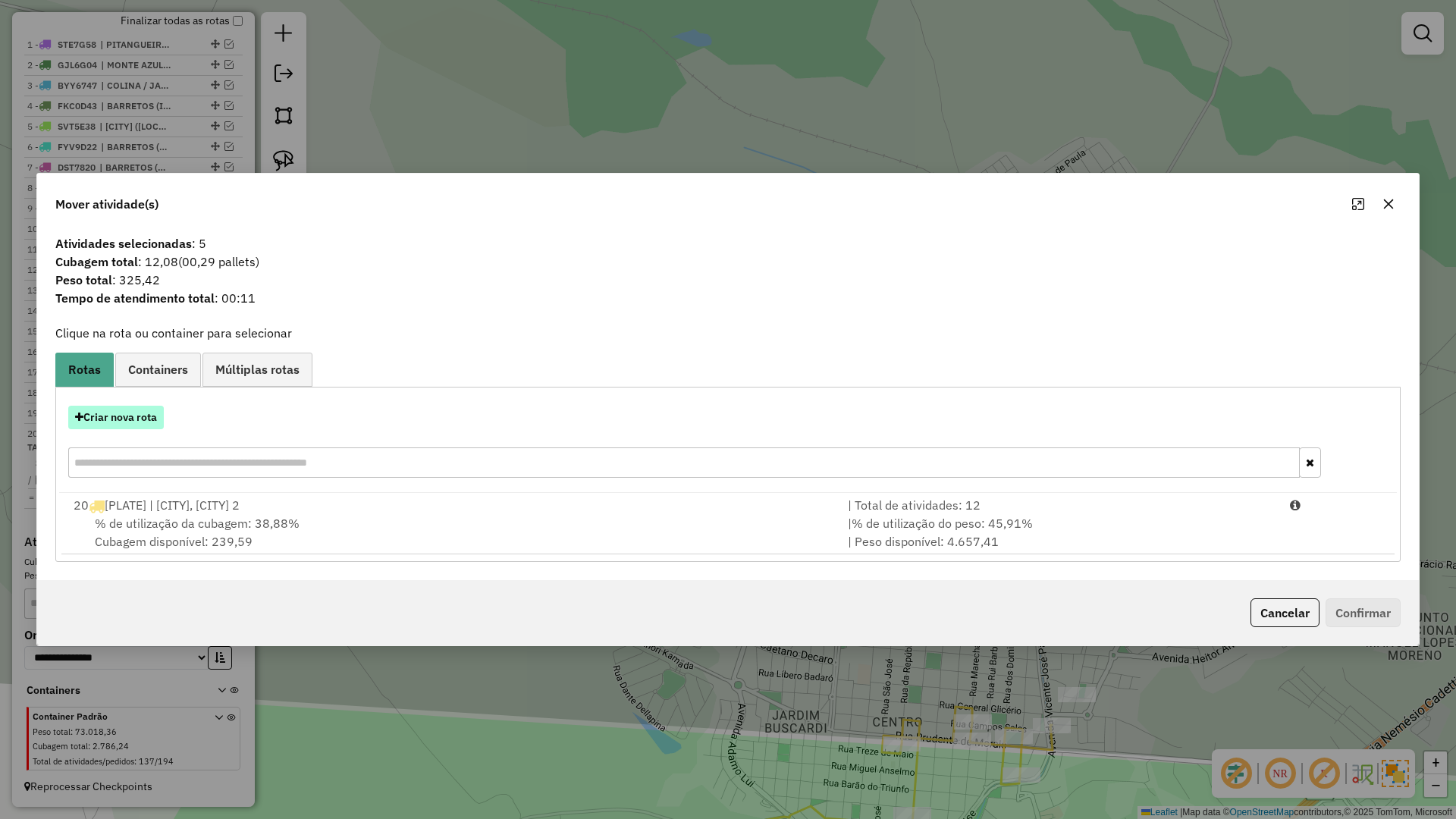 click on "Criar nova rota" at bounding box center [728, 417] 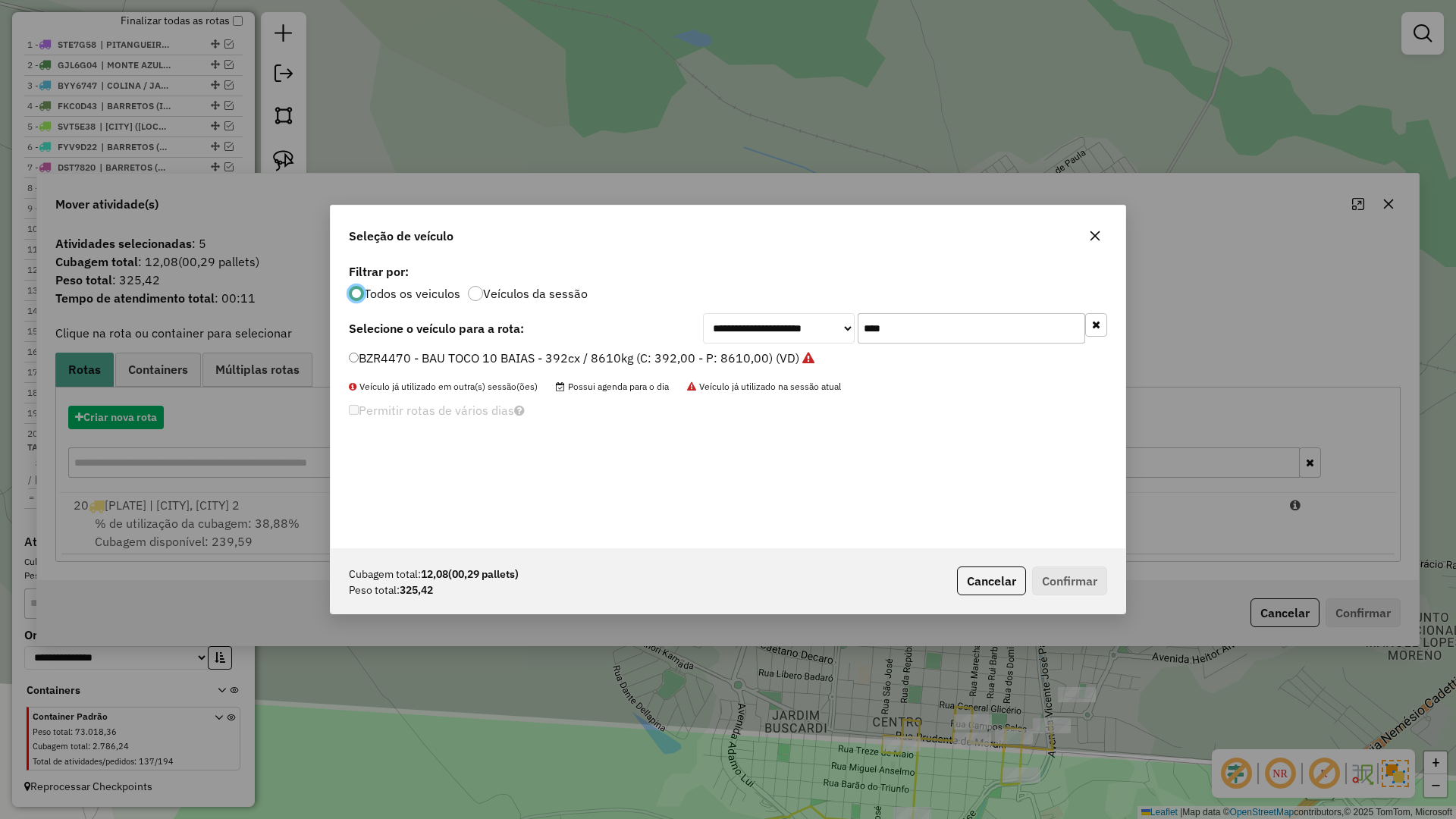 scroll, scrollTop: 8, scrollLeft: 5, axis: both 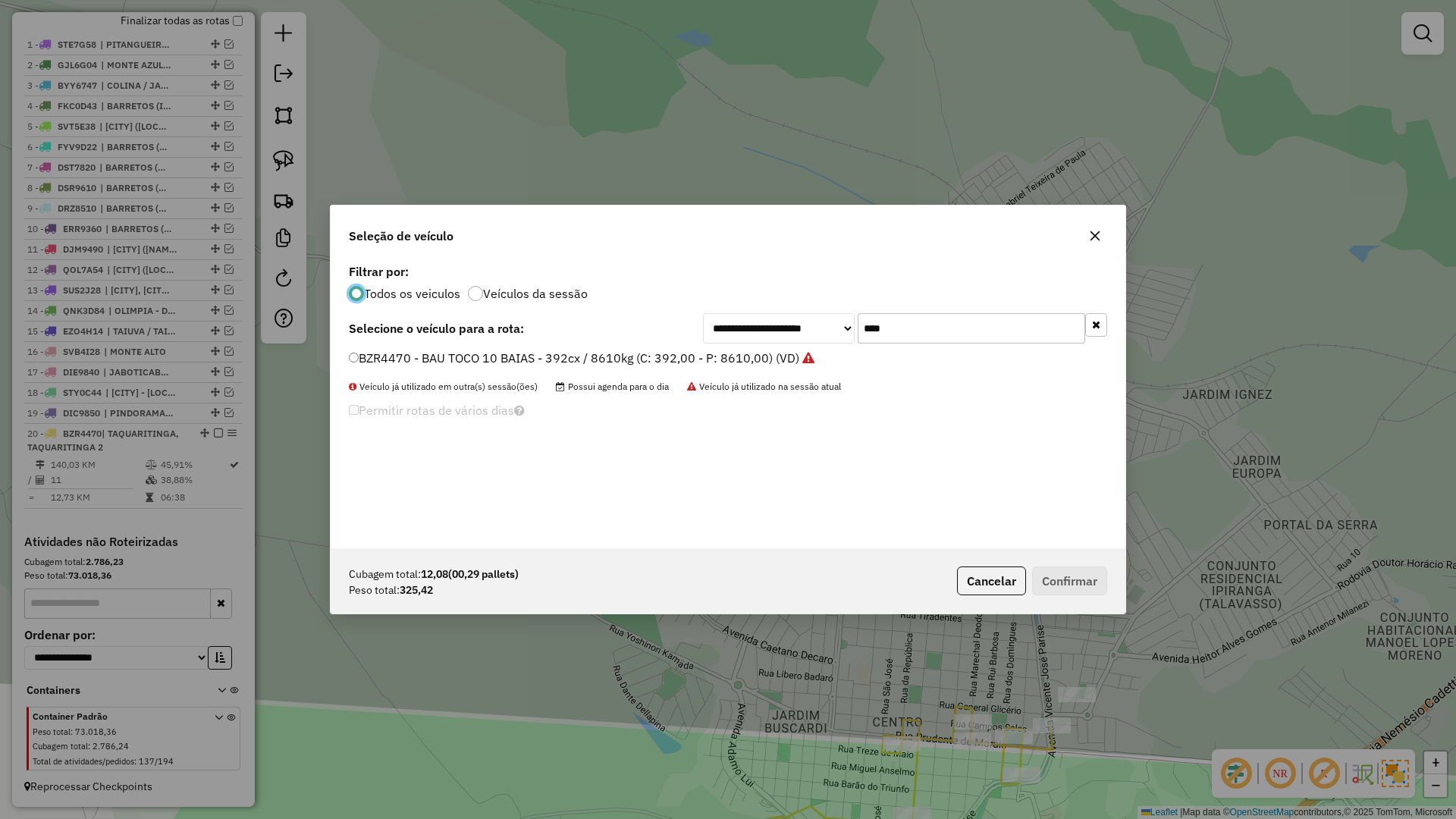 click on "****" 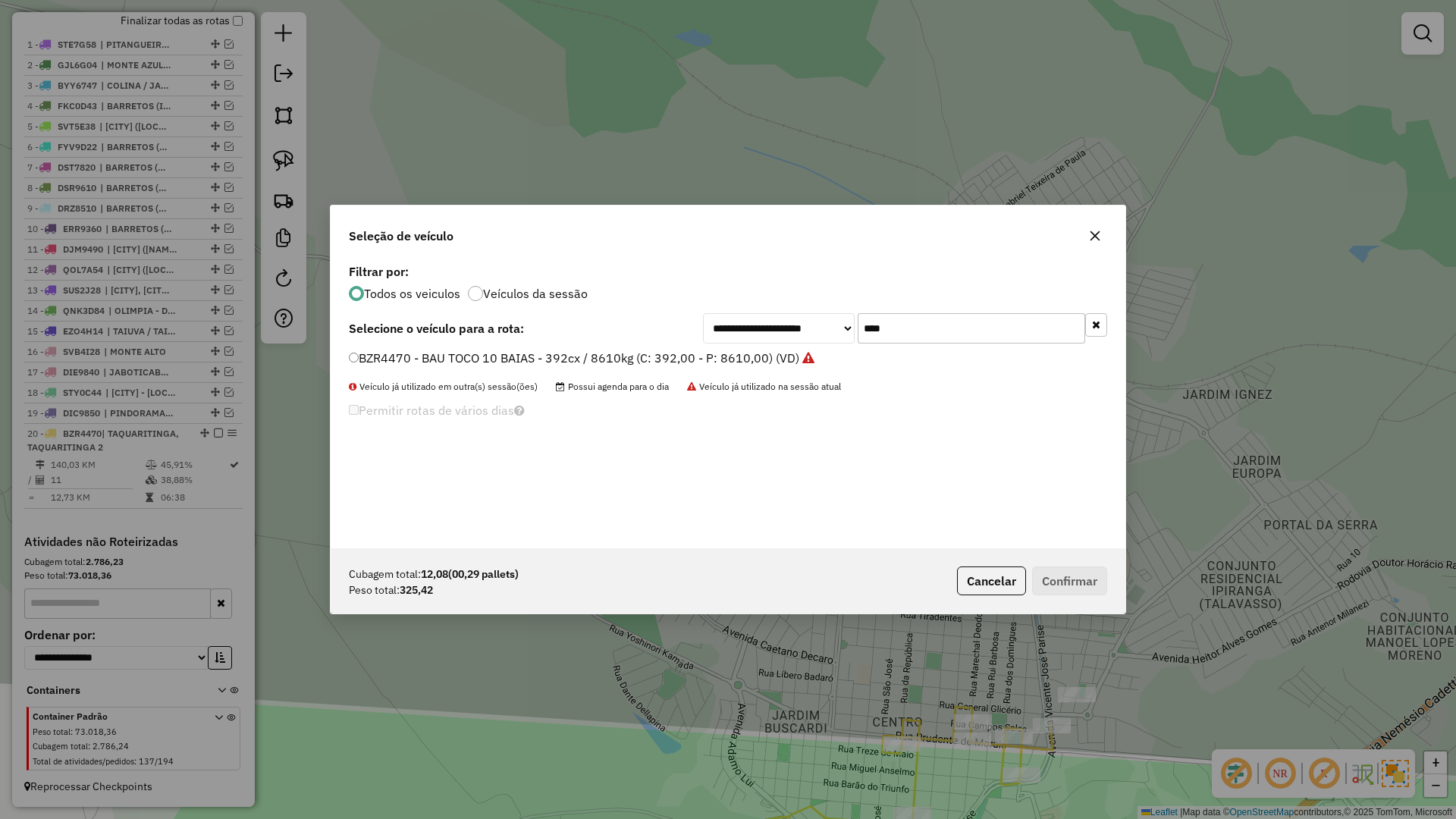 click on "****" 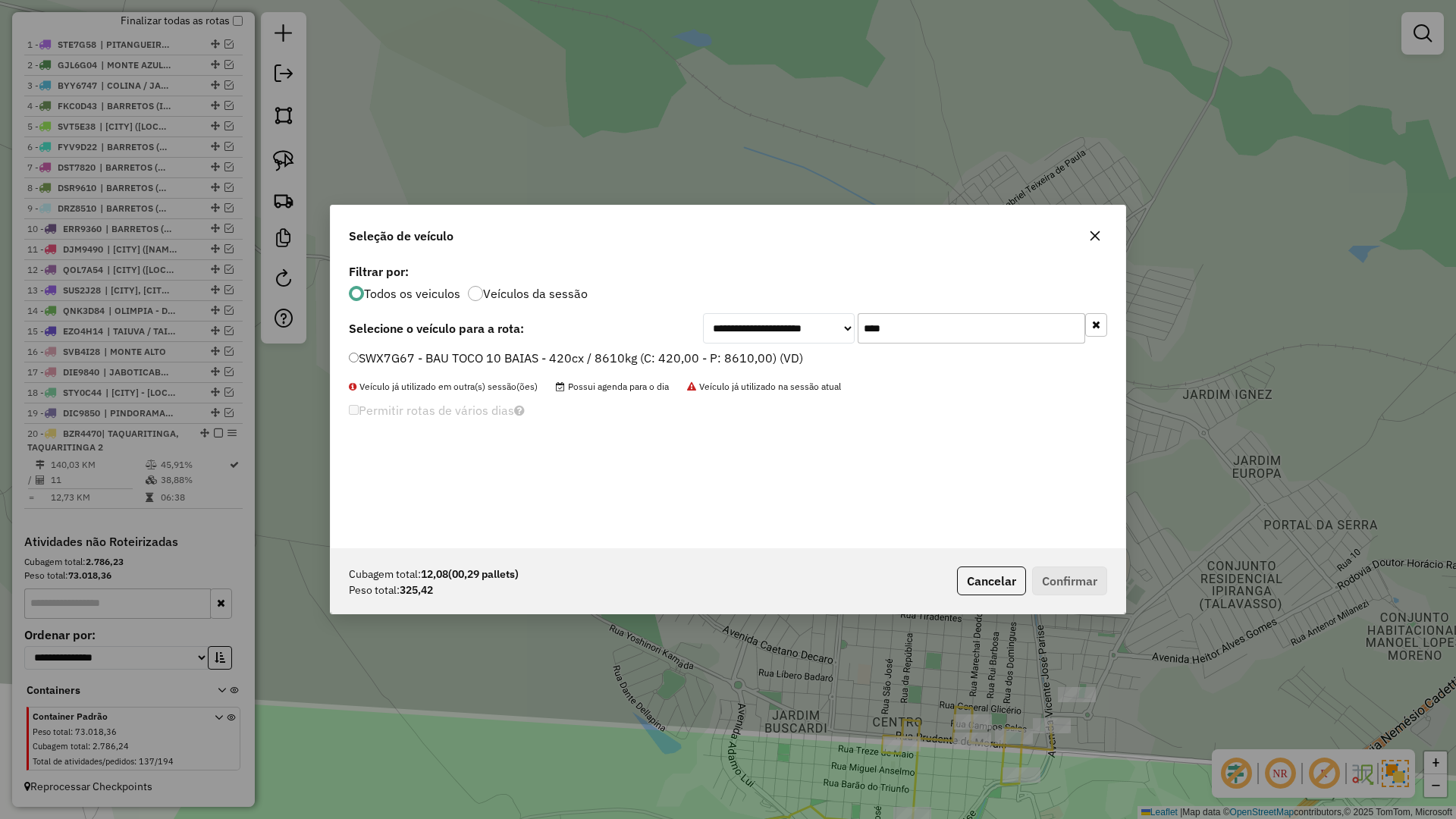type on "****" 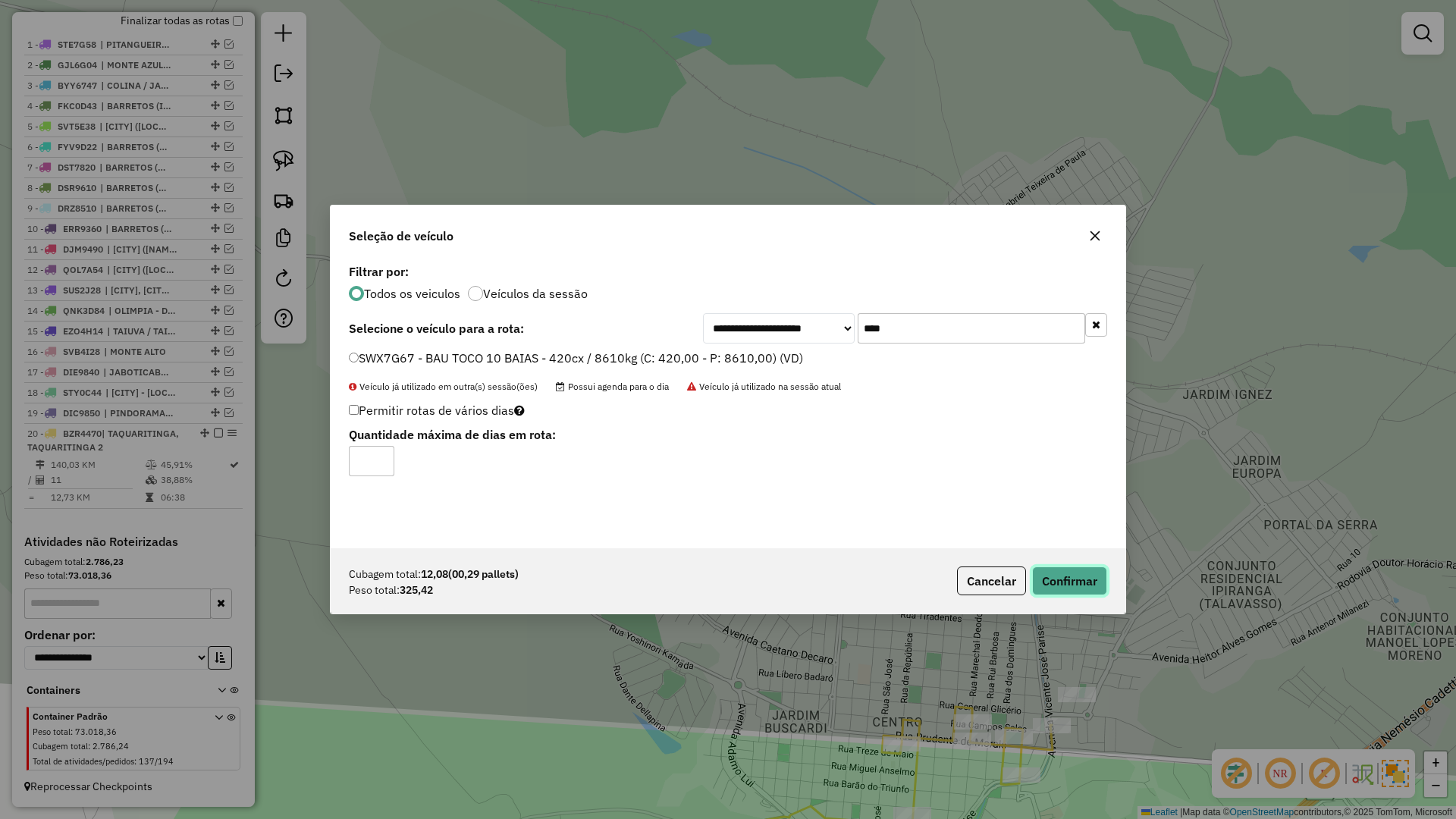 click on "Confirmar" 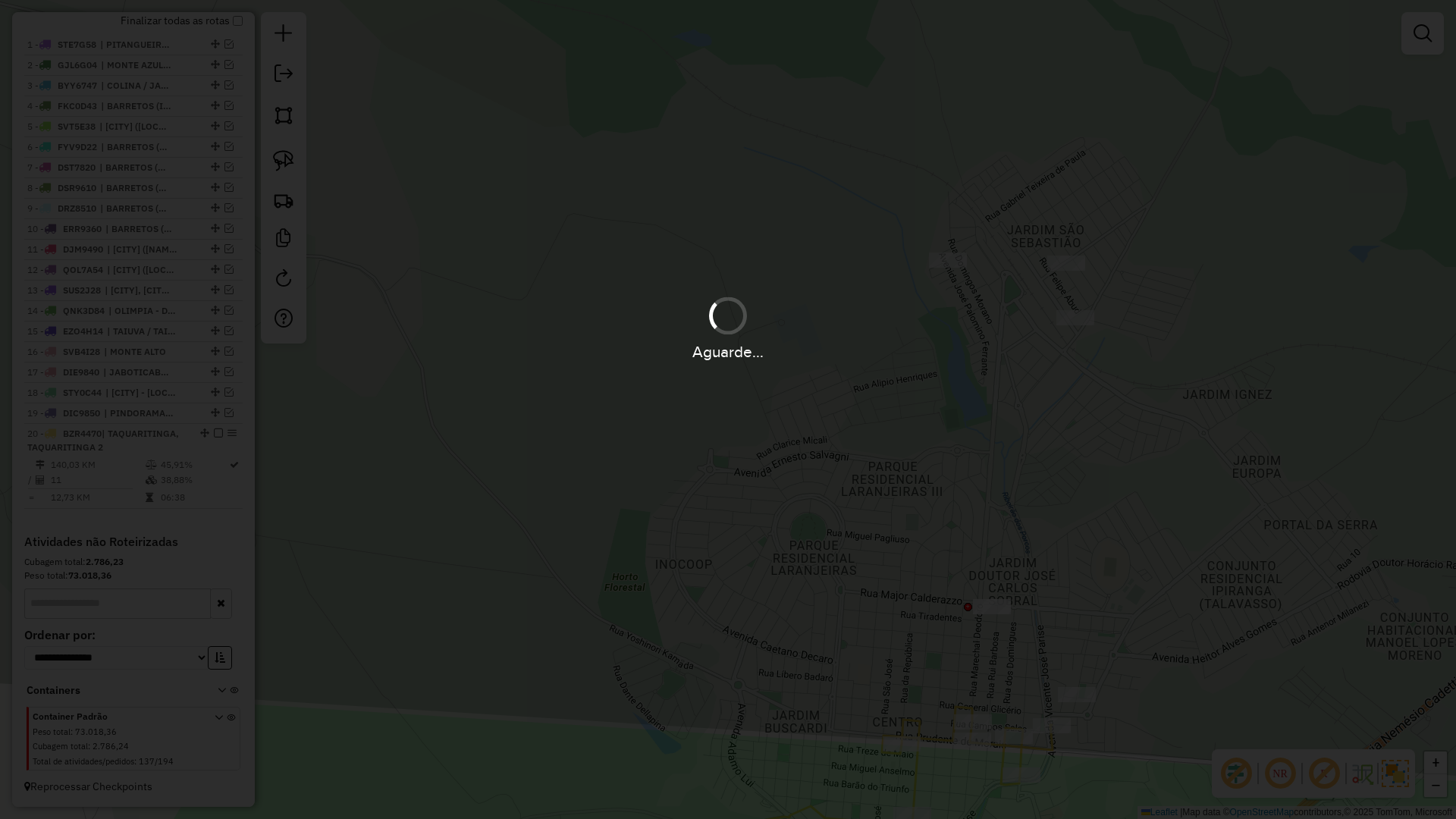 scroll, scrollTop: 664, scrollLeft: 0, axis: vertical 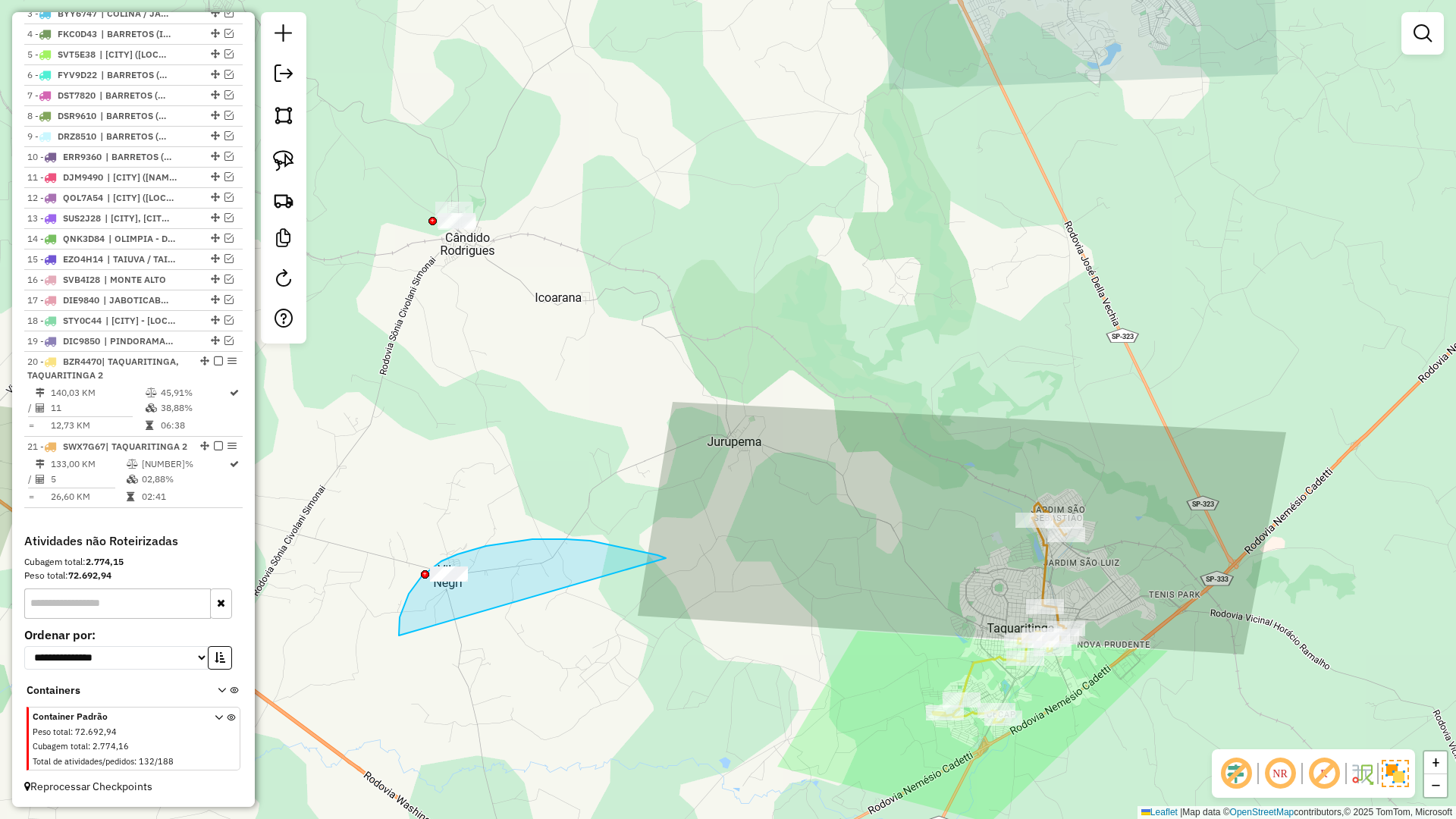 drag, startPoint x: 602, startPoint y: 544, endPoint x: 398, endPoint y: 640, distance: 225.4595 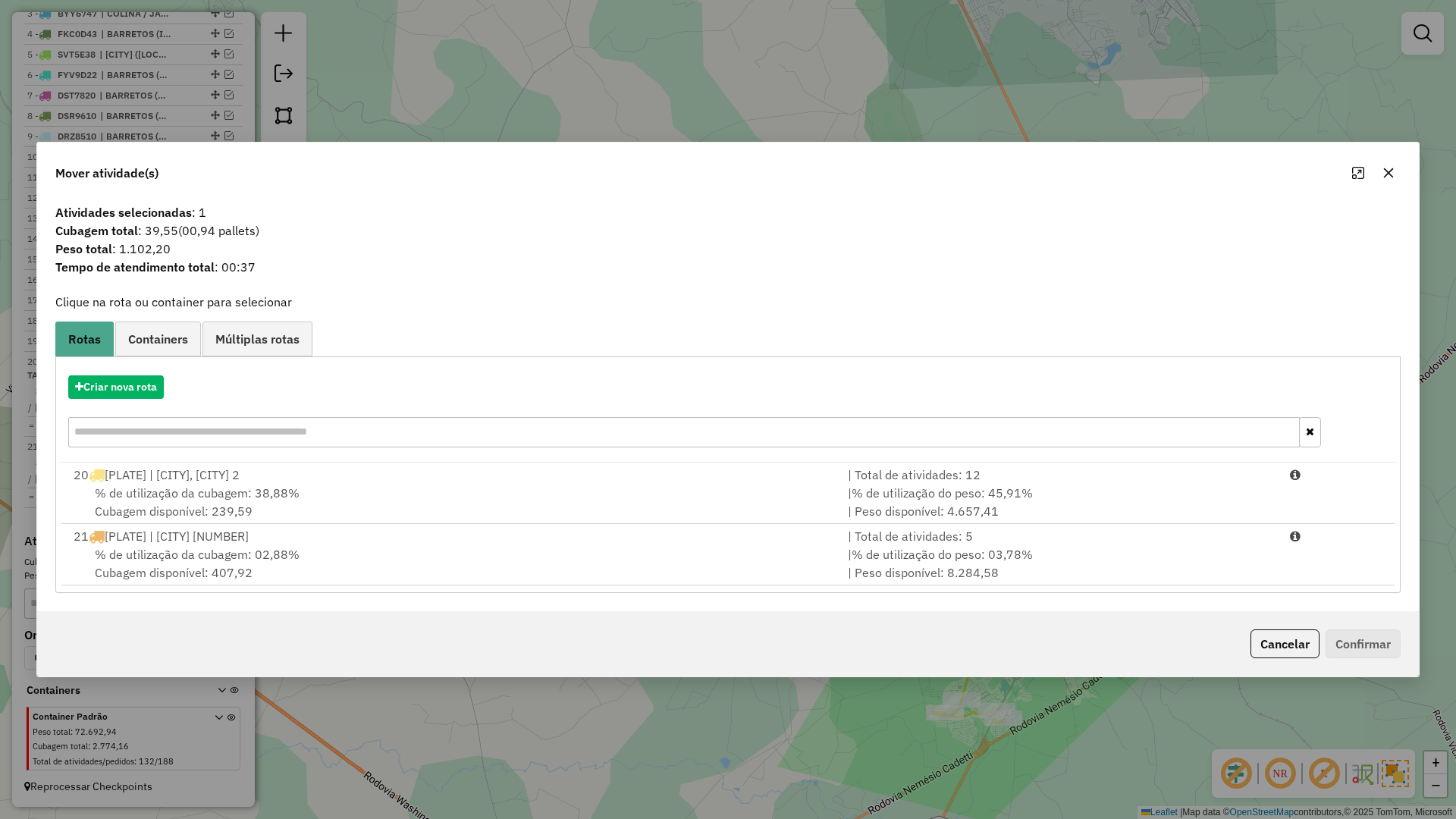 click on "Atividades selecionadas : 1 Cubagem total  : 39,55   (00,94 pallets)  Peso total : 1.102,20 Tempo de atendimento total : 00:37  Clique na rota ou container para selecionar   Rotas Containers Múltiplas rotas  Criar nova rota   20  BZR4470 | TAQUARITINGA, TAQUARITINGA 2   | Total de atividades: 12  % de utilização da cubagem: 38,88%  Cubagem disponível: 239,59   |  % de utilização do peso: 45,91%  | Peso disponível: 4.657,41   21  SWX7G67 | TAQUARITINGA 2   | Total de atividades: 5  % de utilização da cubagem: 02,88%  Cubagem disponível: 407,92   |  % de utilização do peso: 03,78%  | Peso disponível: 8.284,58   Criar novo container  Container Padrão  Peso total: 72.692,94   Cubagem total: 2.774,15   Total de atividades/pedidos: 188  Selecione os Veículos  (é necessário selecionar ao menos 1 veículo) : Disponíveis: 119  AOE6024 - BAU TRUCK 12 BAIAS - 462cx / 12260kg (C: 462,00 - P: 12260,00) (VD)   BHR8677 - BAU TOCO 10 BAIAS - 392cx / 8610kg (C: 392,00 - P: 8610,00) (VD)  Selecionados: 0" 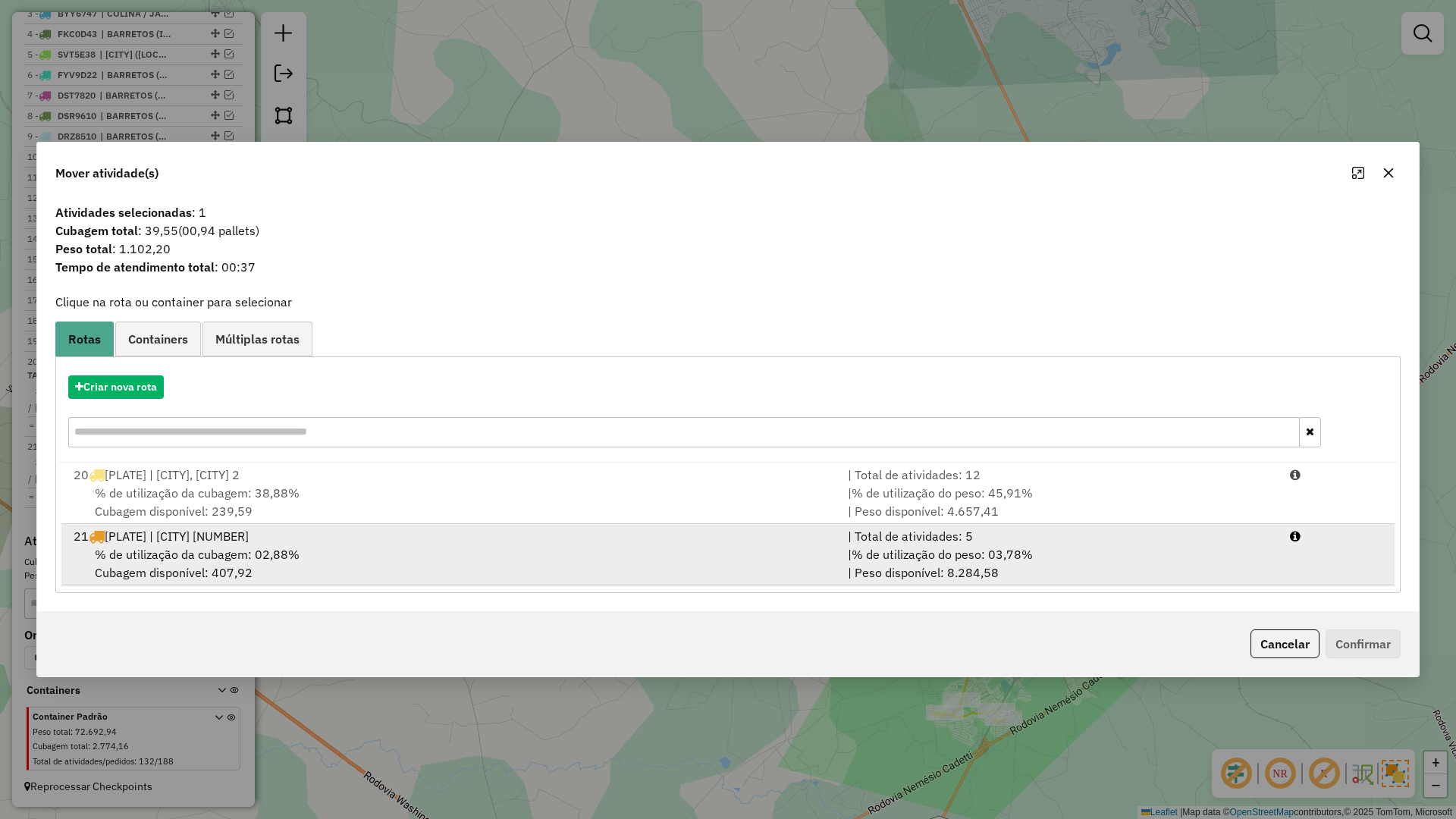click on "|  % de utilização do peso: 03,78%  | Peso disponível: 8.284,58" at bounding box center (1059, 563) 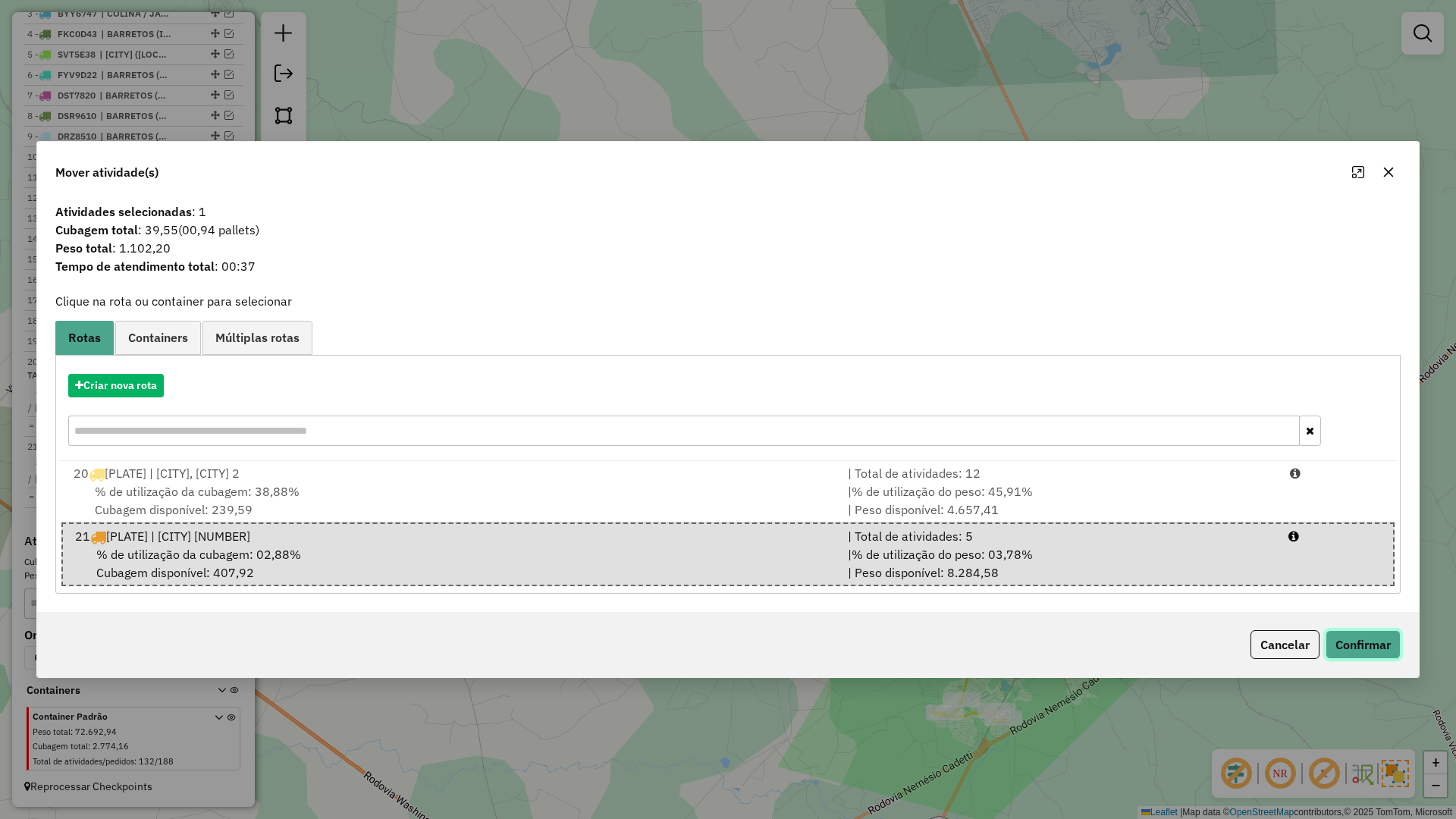 click on "Confirmar" 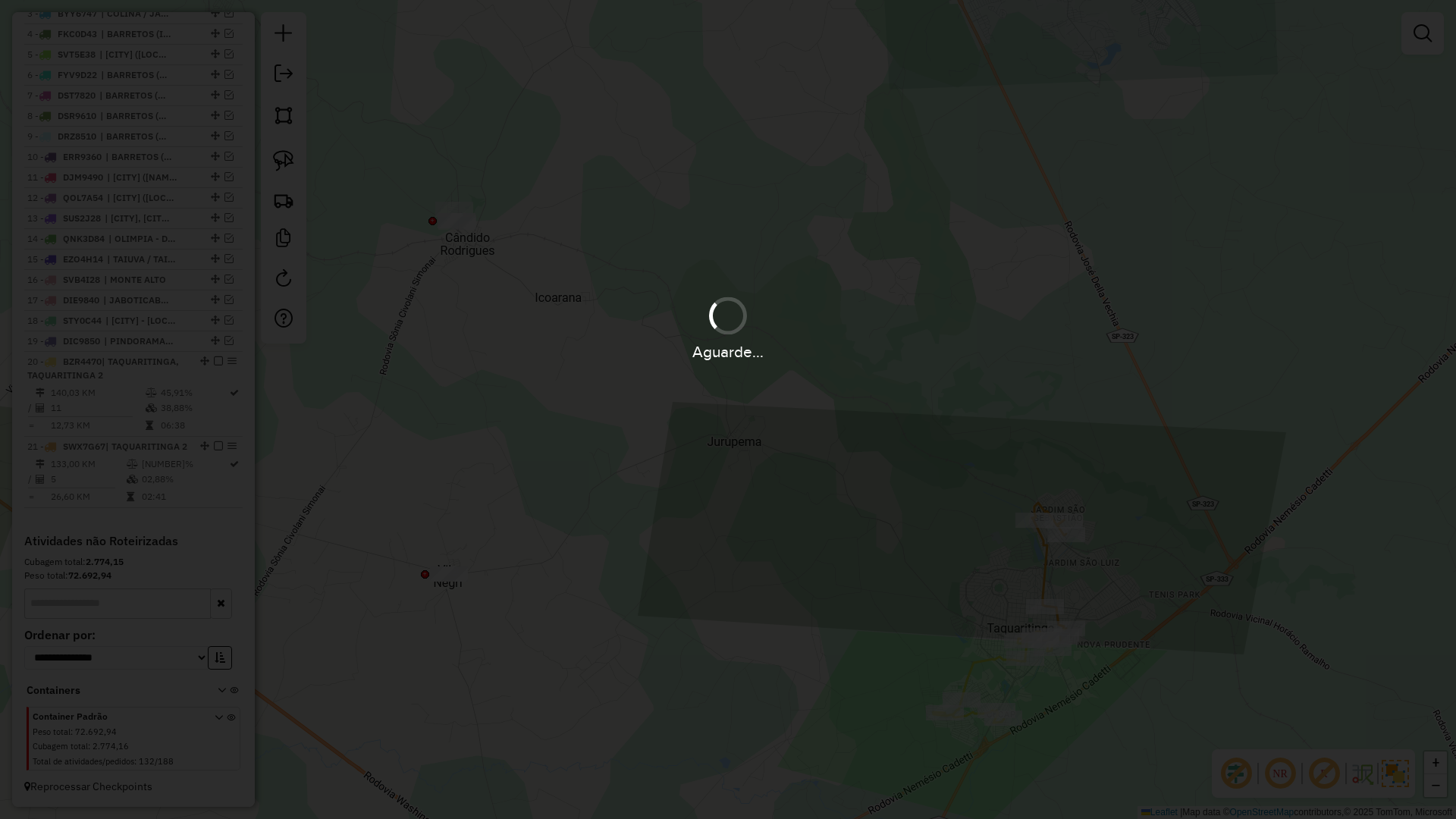 scroll, scrollTop: 645, scrollLeft: 0, axis: vertical 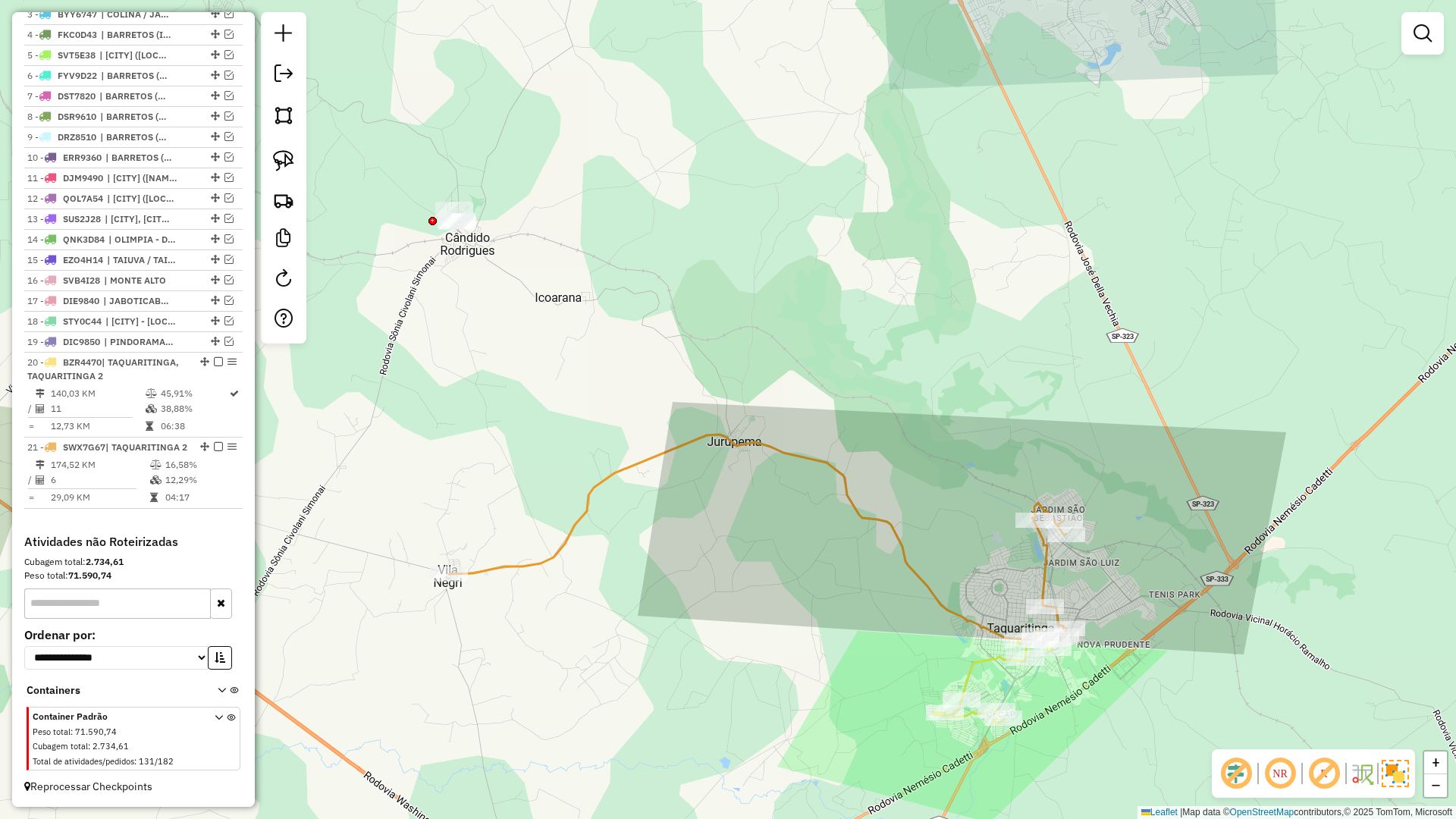 click 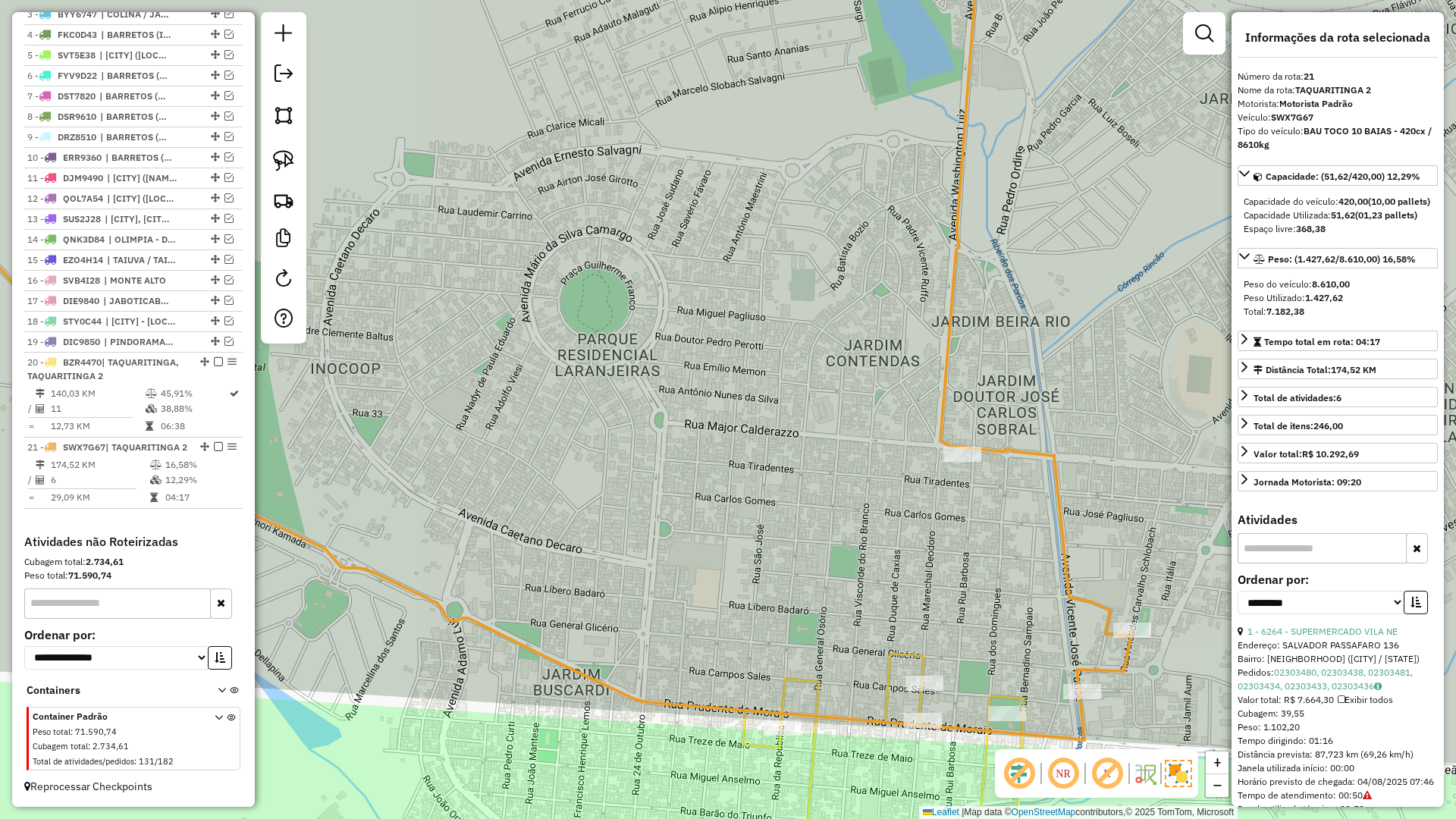drag, startPoint x: 990, startPoint y: 593, endPoint x: 879, endPoint y: 406, distance: 217.4626 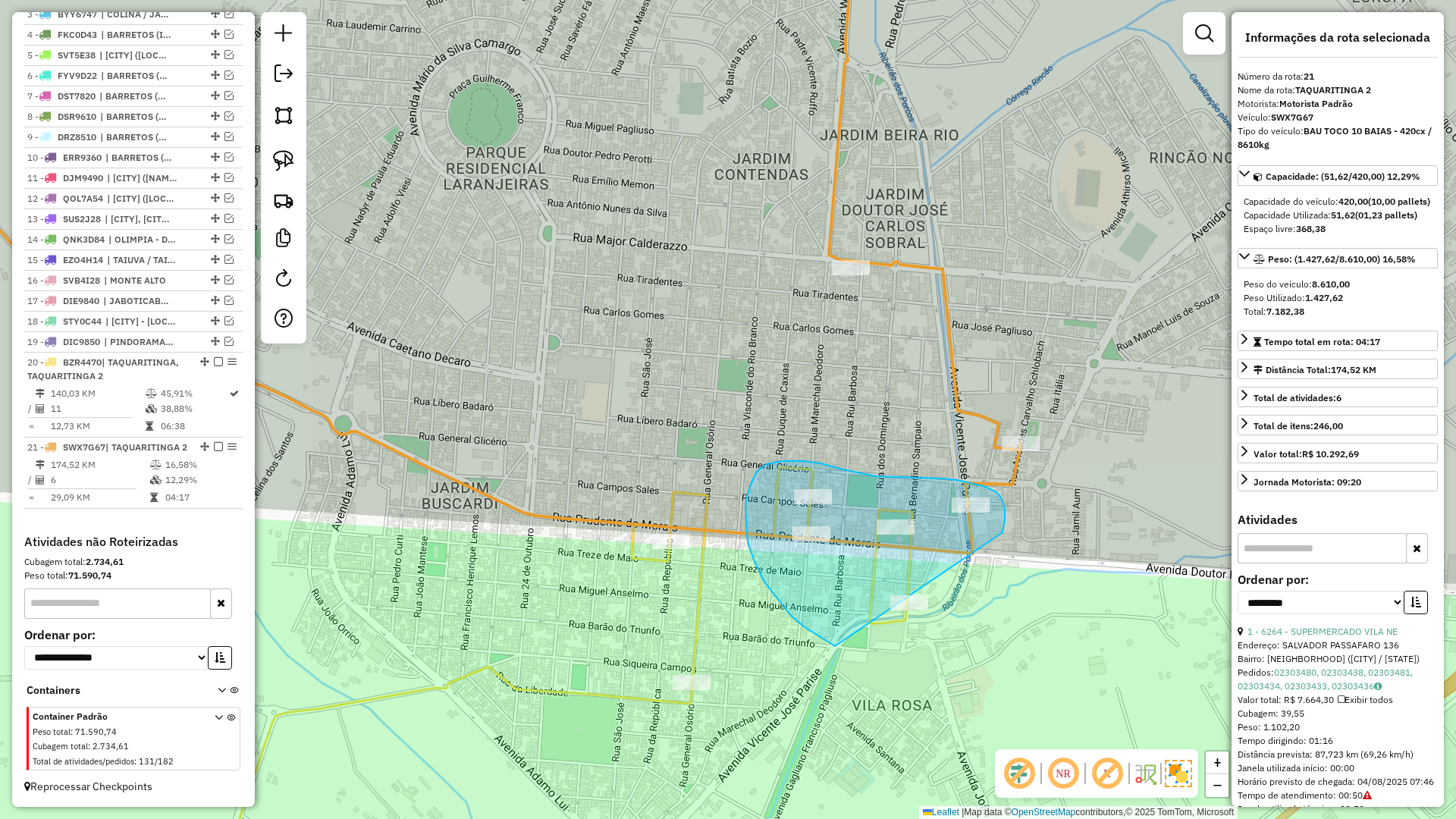 drag, startPoint x: 1003, startPoint y: 531, endPoint x: 982, endPoint y: 661, distance: 131.68523 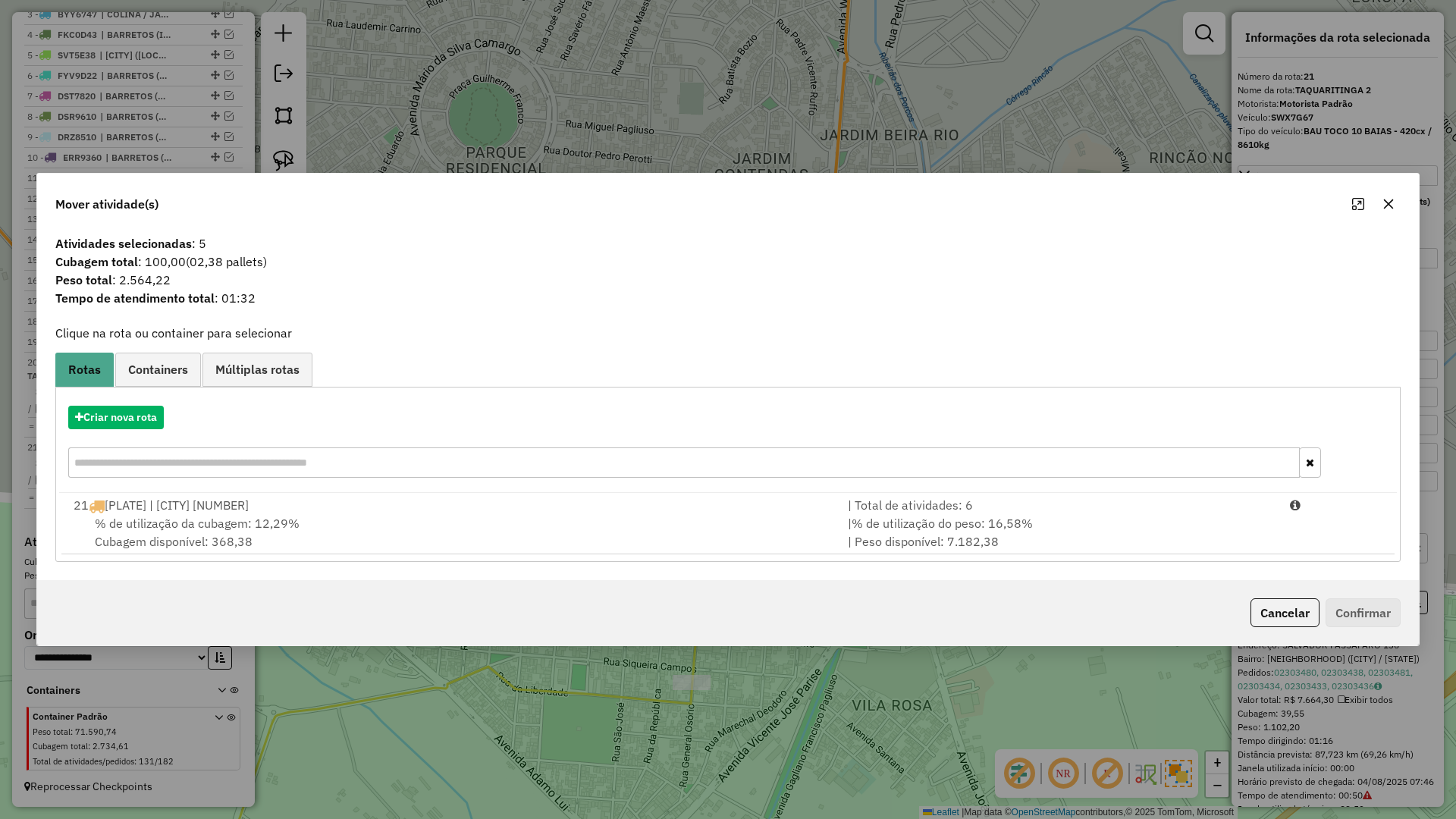 drag, startPoint x: 1398, startPoint y: 203, endPoint x: 1266, endPoint y: 305, distance: 166.81727 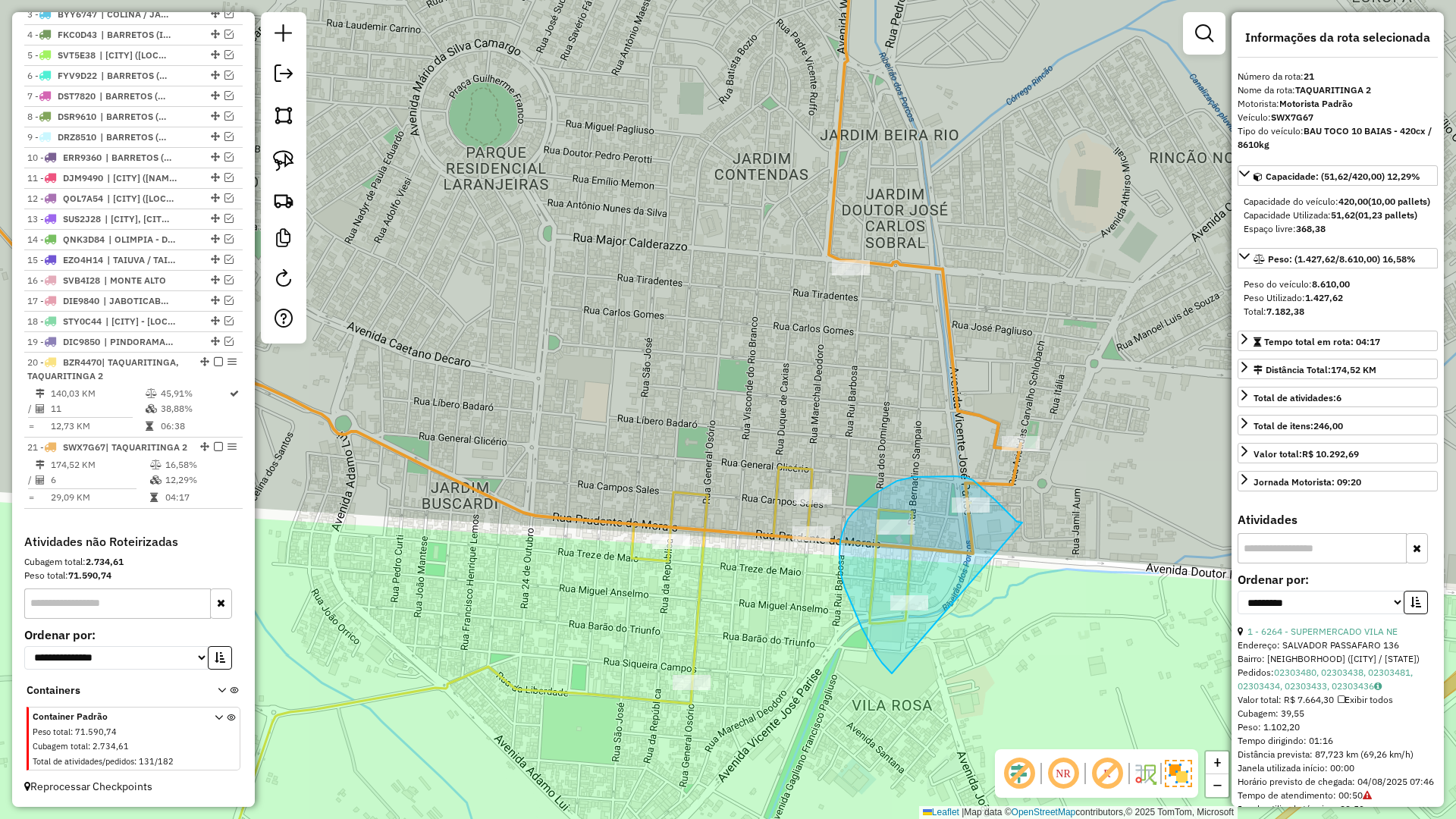 drag, startPoint x: 1018, startPoint y: 522, endPoint x: 892, endPoint y: 673, distance: 196.66469 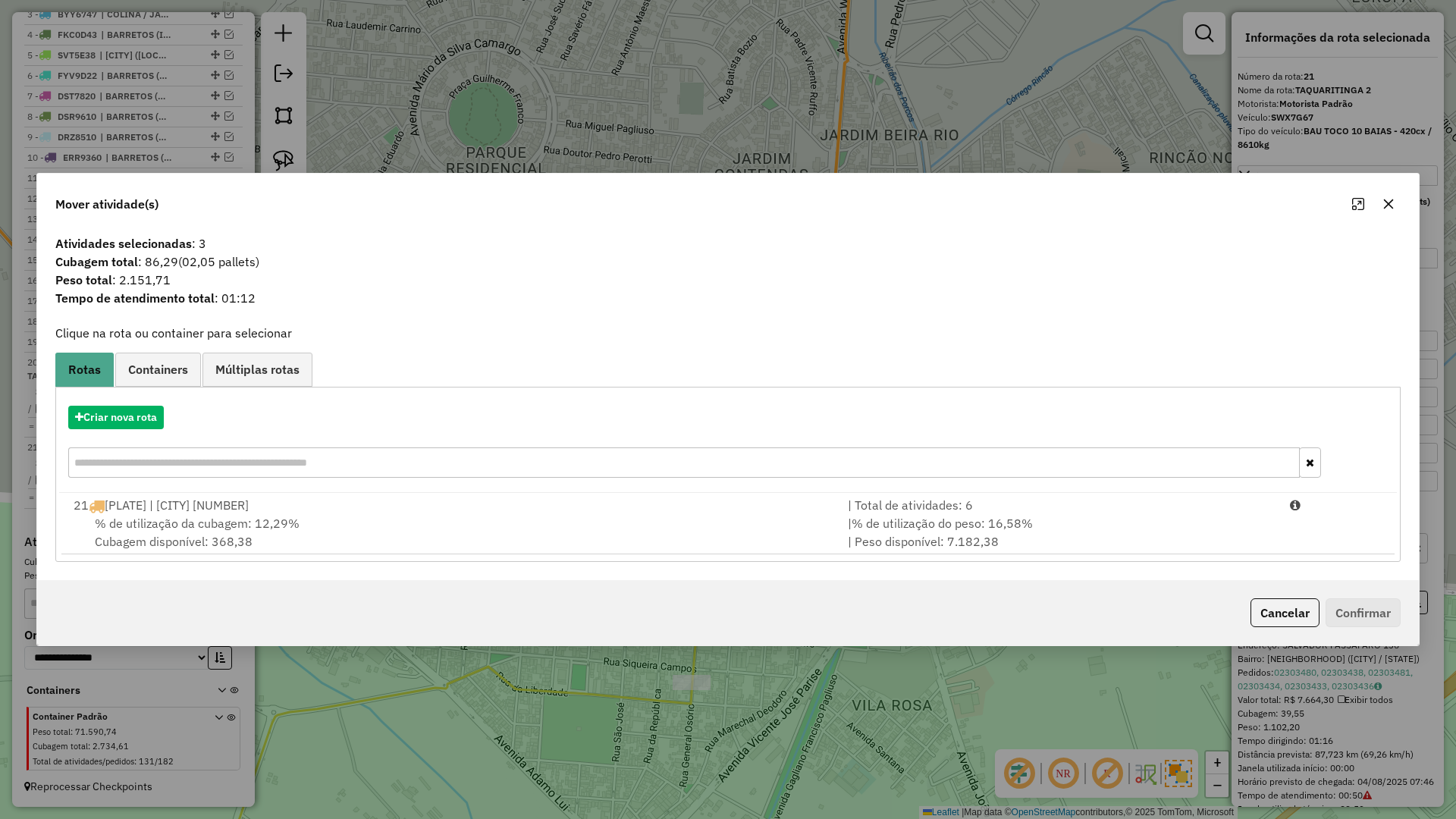 drag, startPoint x: 1385, startPoint y: 202, endPoint x: 1147, endPoint y: 375, distance: 294.2329 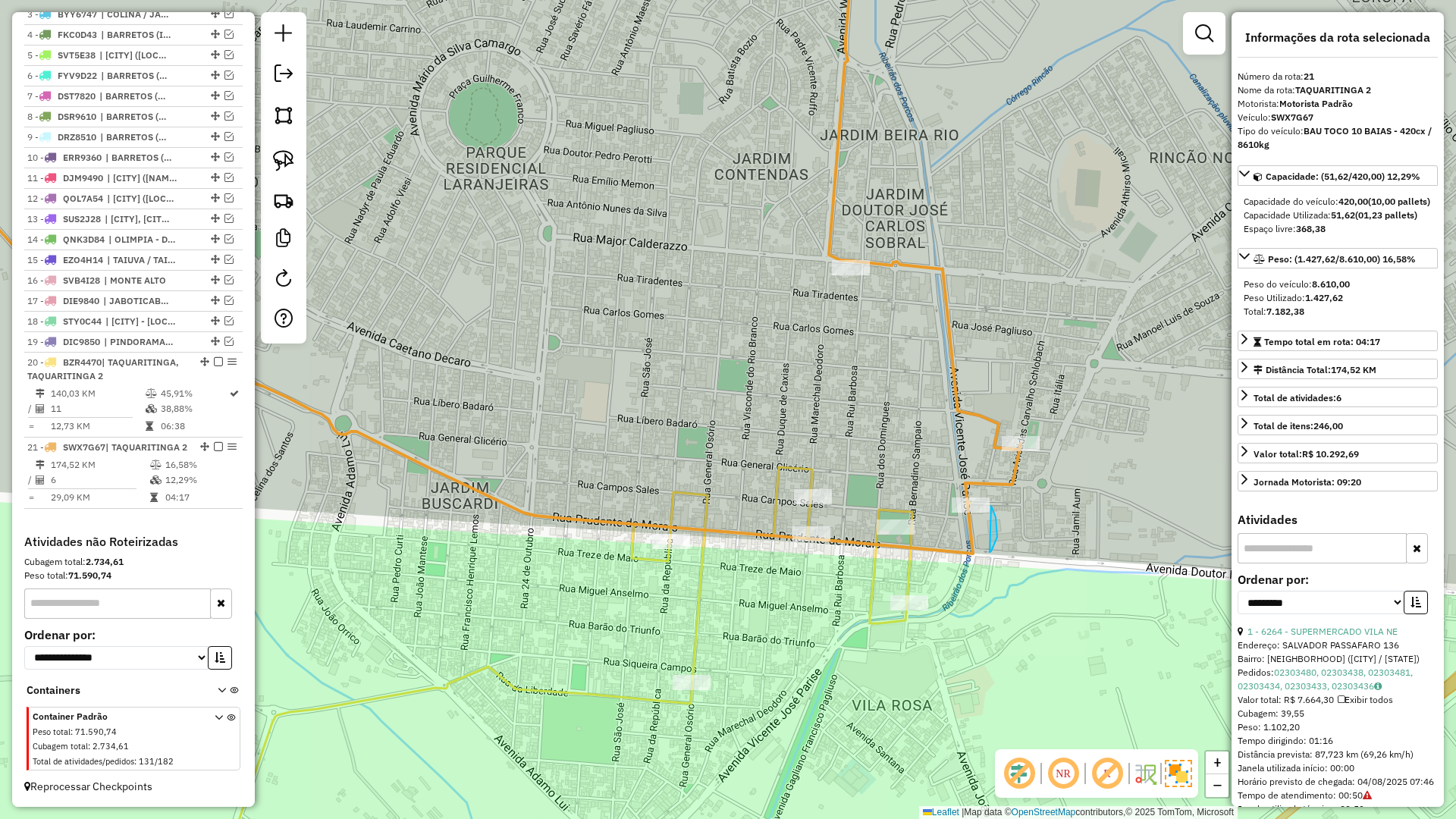 drag, startPoint x: 991, startPoint y: 551, endPoint x: 915, endPoint y: 498, distance: 92.65528 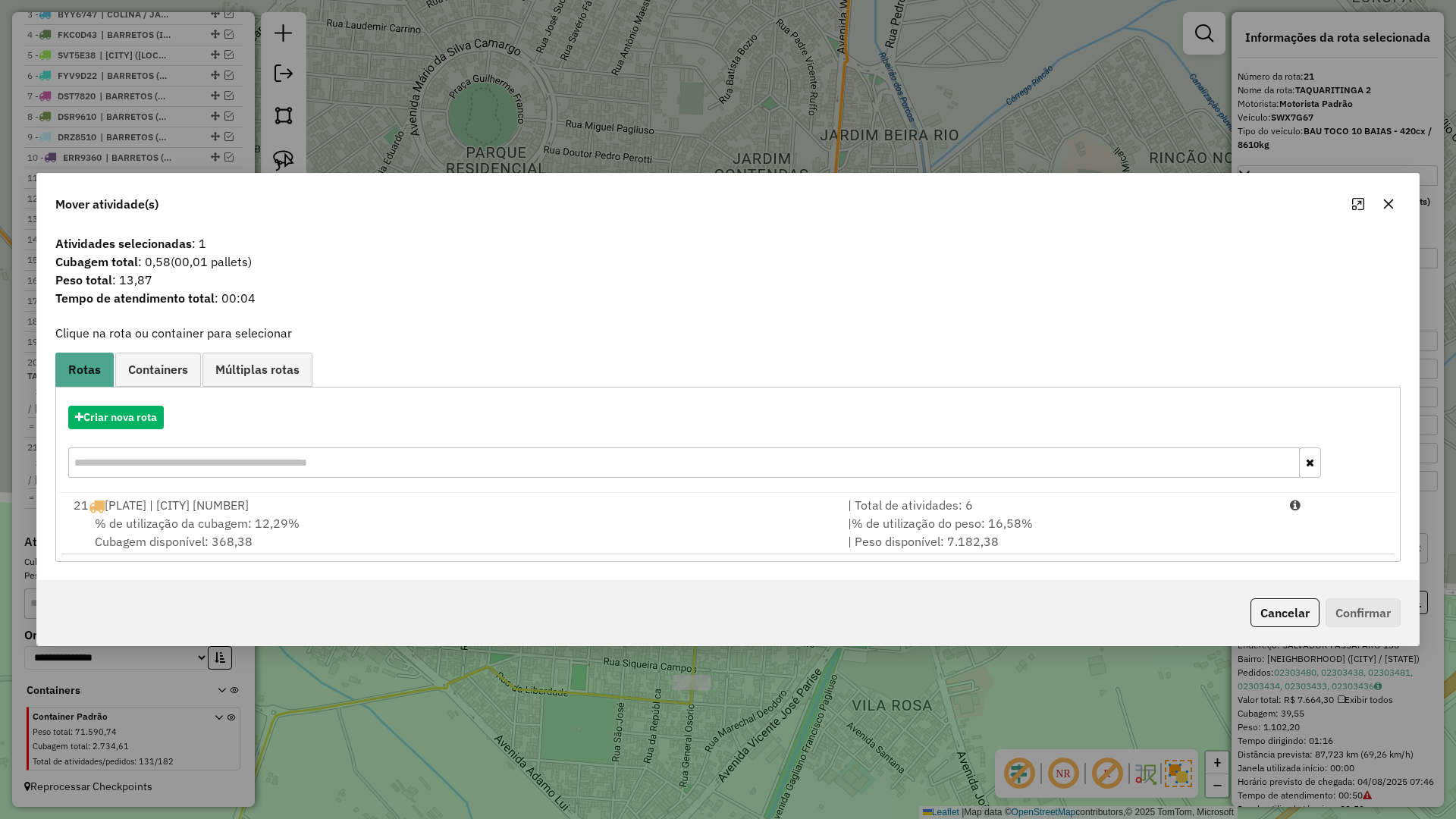 drag, startPoint x: 1404, startPoint y: 207, endPoint x: 1393, endPoint y: 211, distance: 11.7047 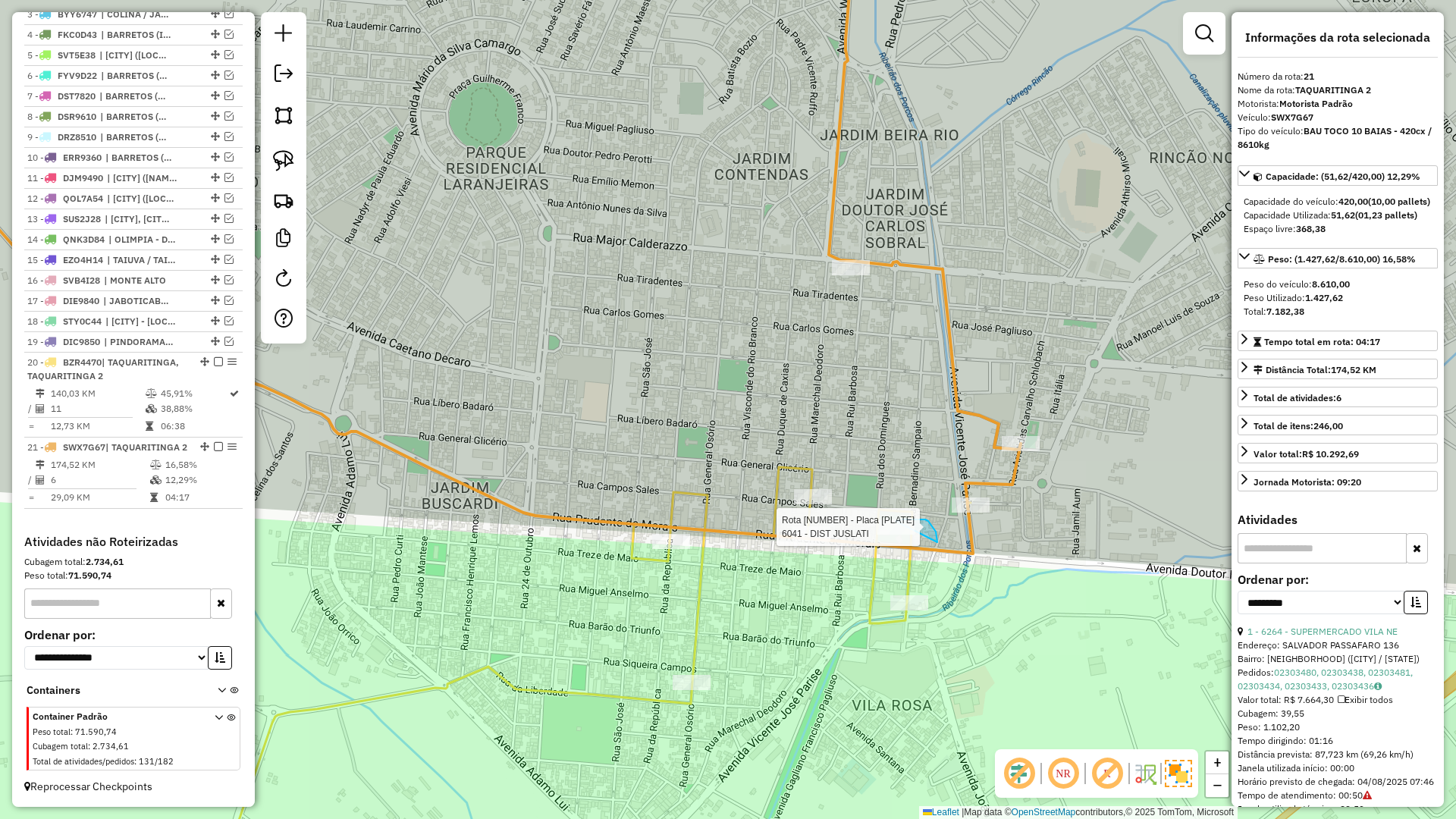 drag, startPoint x: 937, startPoint y: 539, endPoint x: 876, endPoint y: 529, distance: 61.81424 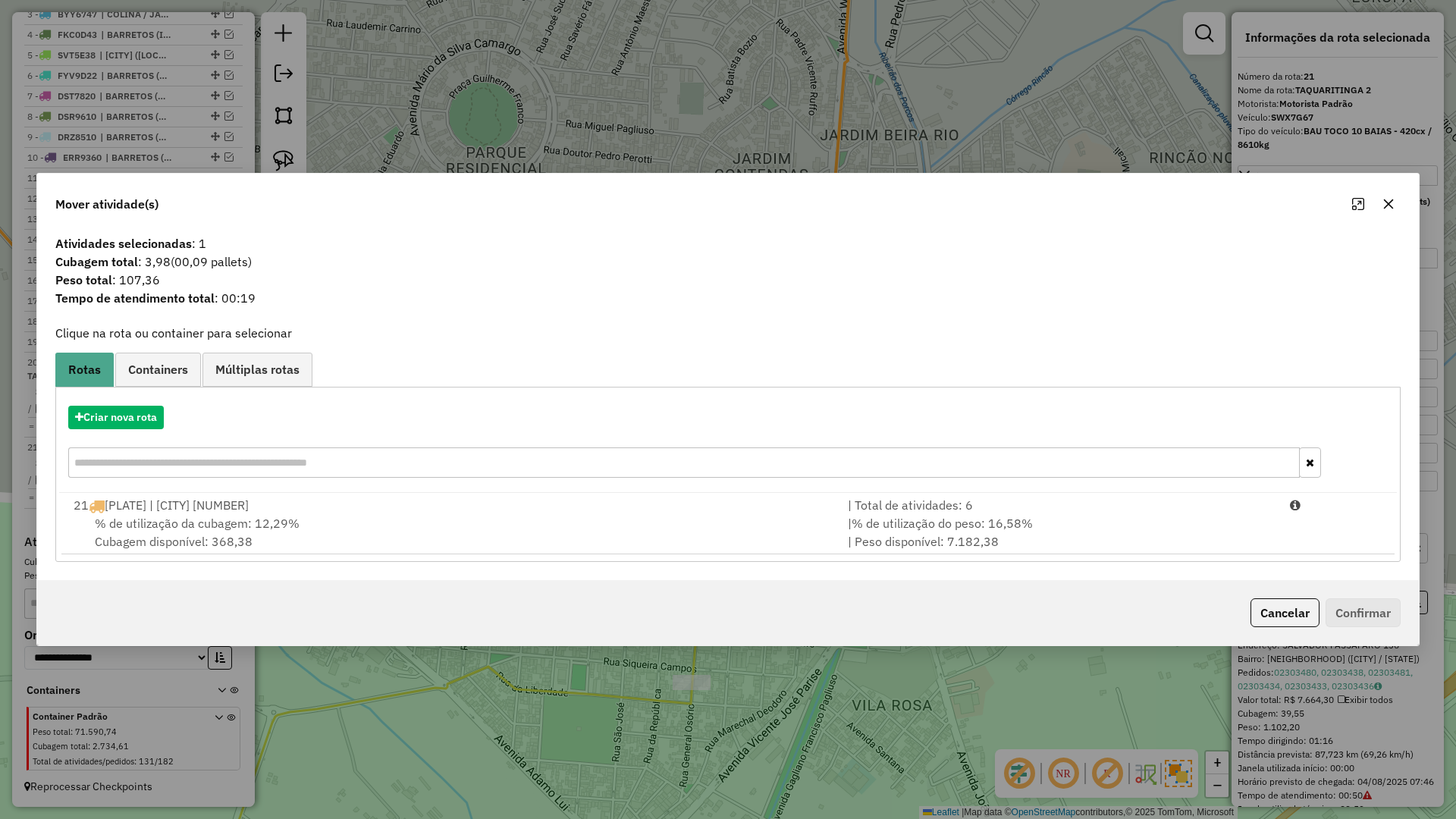 click 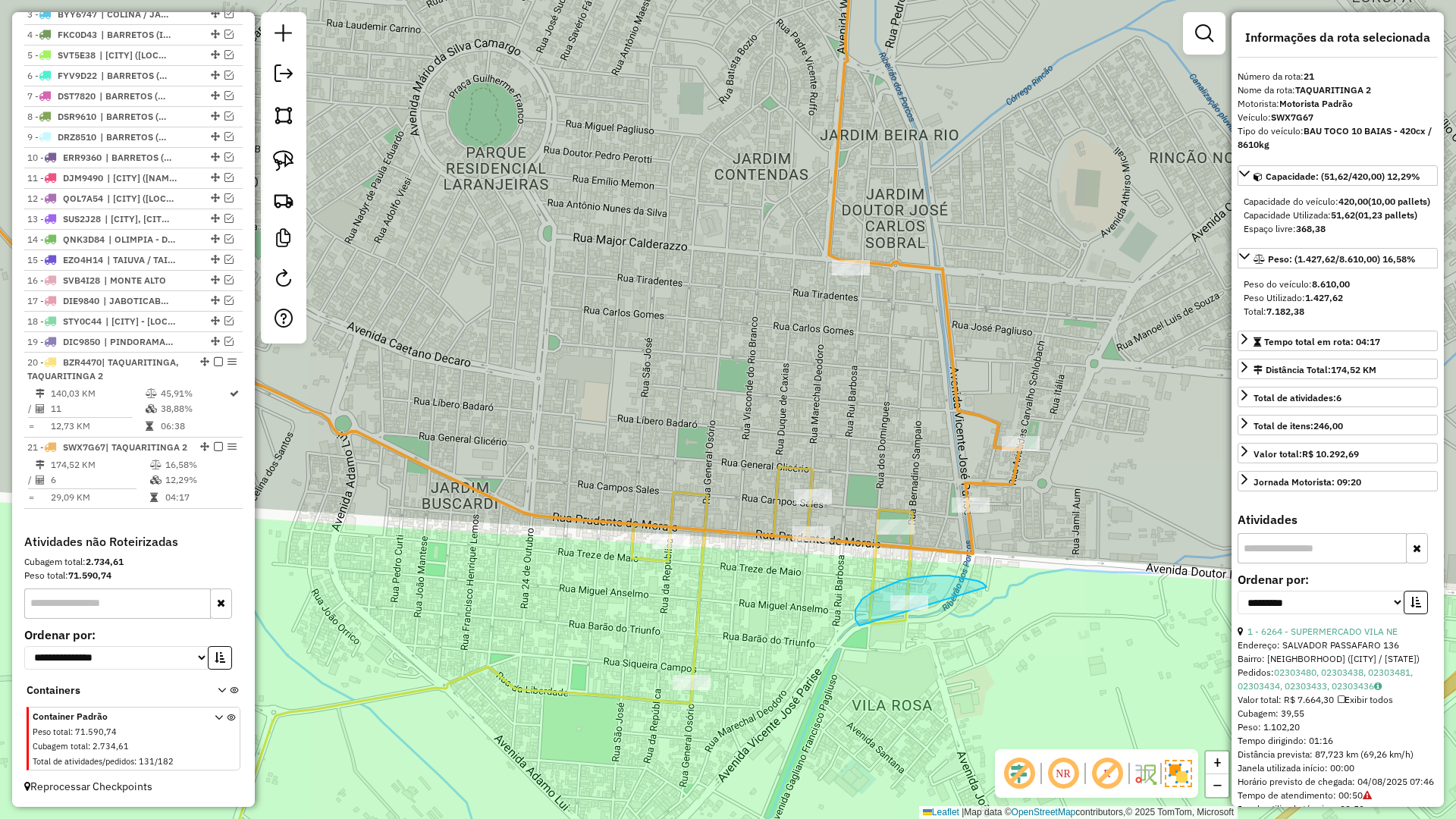 drag, startPoint x: 983, startPoint y: 583, endPoint x: 865, endPoint y: 632, distance: 127.76932 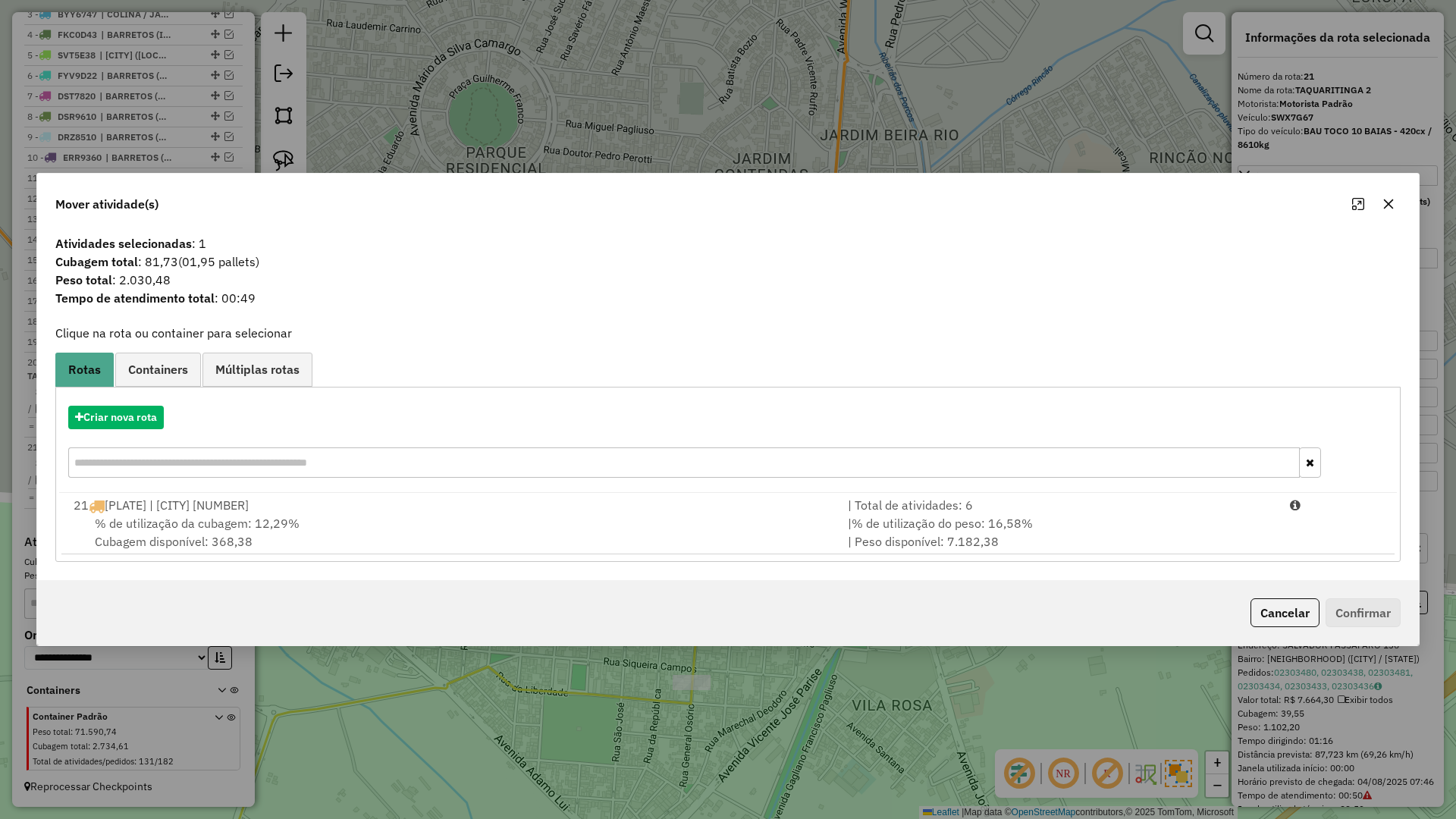 click on "Mover atividade(s) Atividades selecionadas : 1 Cubagem total  : 81,73   (01,95 pallets)  Peso total : 2.030,48 Tempo de atendimento total : 00:49  Clique na rota ou container para selecionar   Rotas Containers Múltiplas rotas  Criar nova rota   21  SWX7G67 | TAQUARITINGA 2   | Total de atividades: 6  % de utilização da cubagem: 12,29%  Cubagem disponível: 368,38   |  % de utilização do peso: 16,58%  | Peso disponível: 7.182,38   Criar novo container  Container Padrão  Peso total: 71.590,74   Cubagem total: 2.734,61   Total de atividades/pedidos: 182  Selecione os Veículos  (é necessário selecionar ao menos 1 veículo) : Disponíveis: 117  AOE6024 - BAU TRUCK 12 BAIAS - 462cx / 12260kg (C: 462,00 - P: 12260,00) (VD)   BHR8677 - BAU TOCO 10 BAIAS - 392cx / 8610kg (C: 392,00 - P: 8610,00) (VD)   BJO5490 - CARRETA 28 PALETES (C: 1176,00 - P: 37000,00) (VD)   BPB7330 - BAU TOCO 10 BAIAS - 392cx / 8610kg (C: 392,00 - P: 8610,00) (VD)   BZF4320 - CARRETA 28 PALETES (C: 1176,00 - P: 37000,00) (VD)" 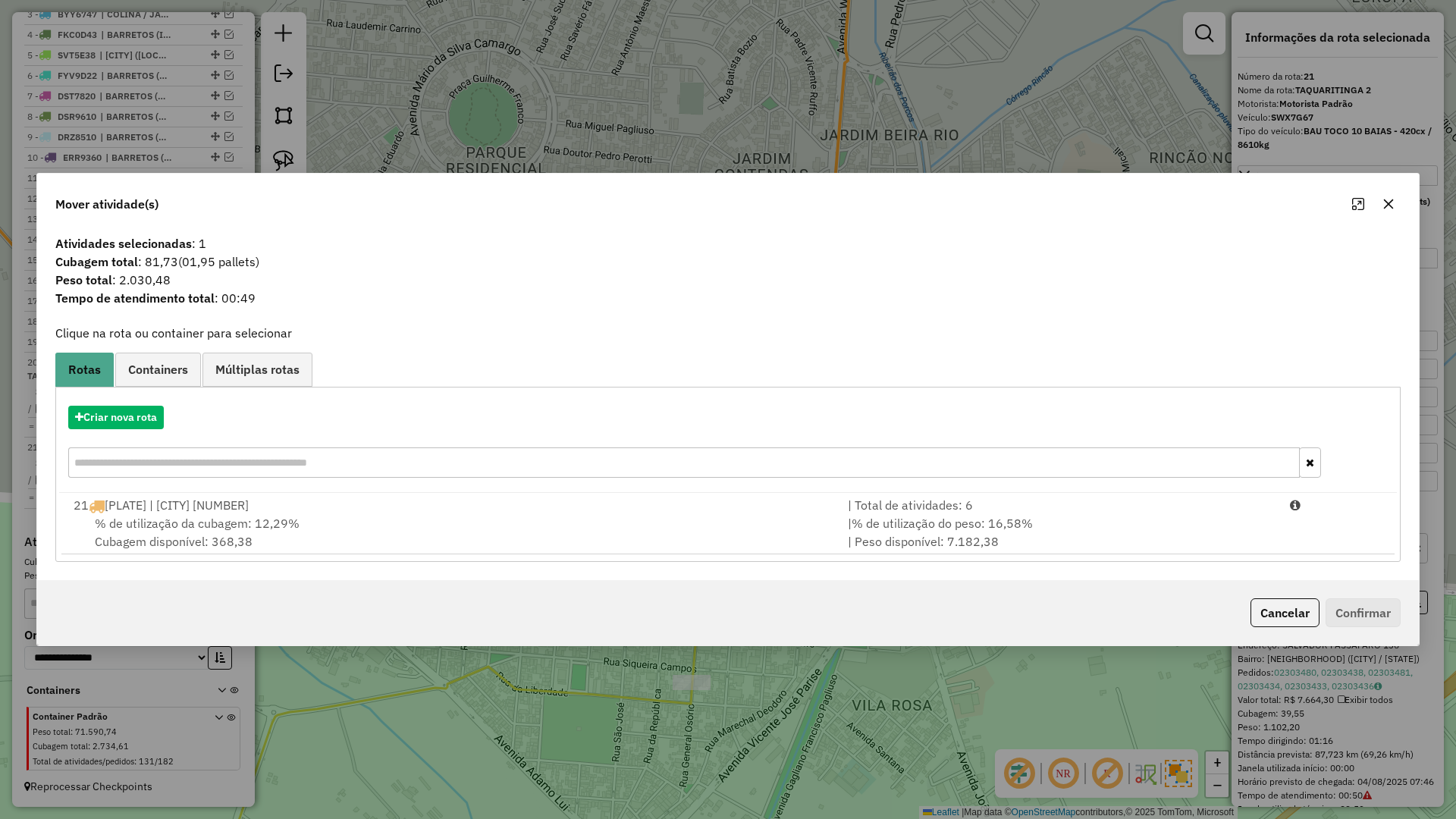 click 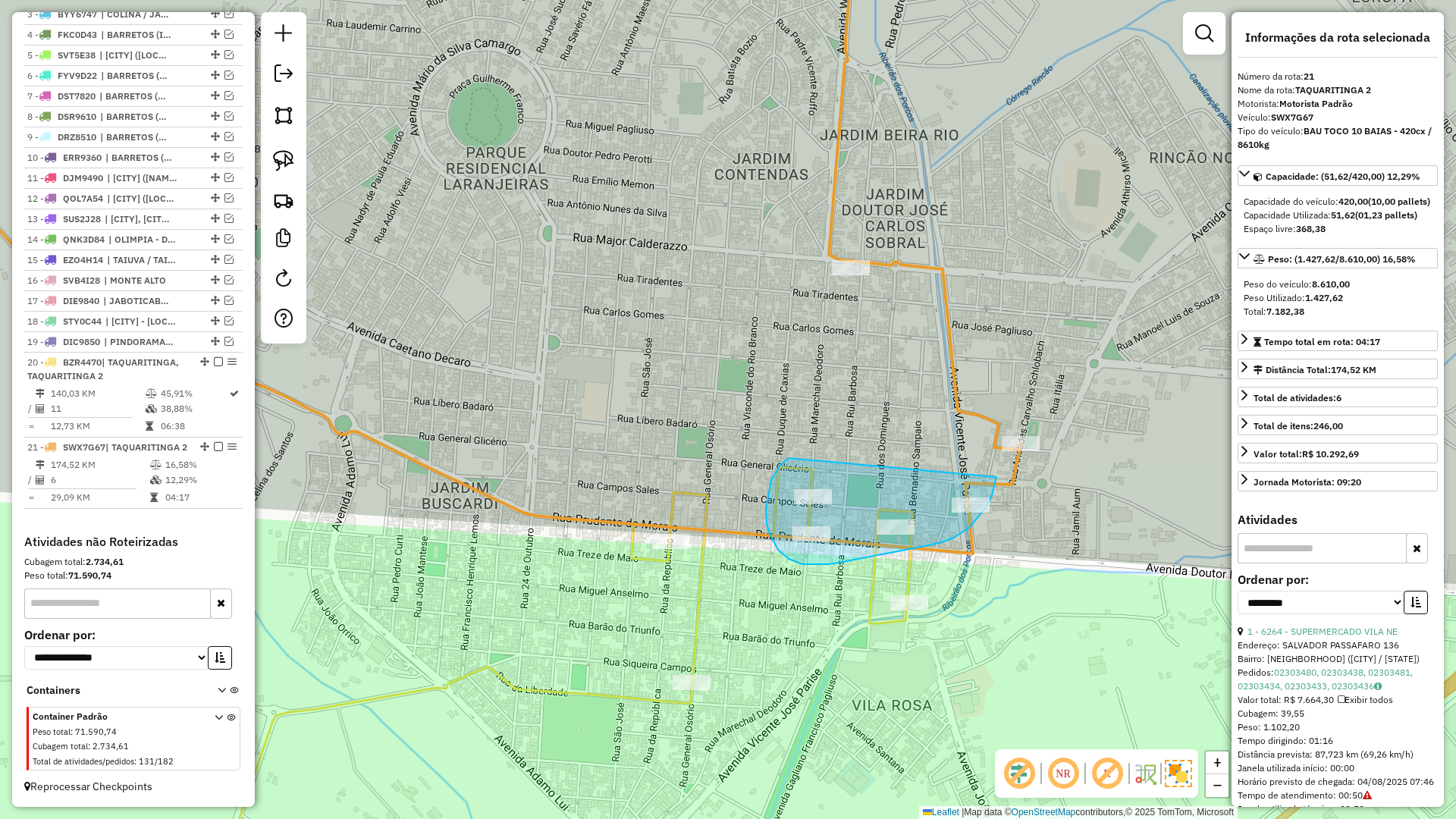 drag, startPoint x: 771, startPoint y: 480, endPoint x: 997, endPoint y: 472, distance: 226.14155 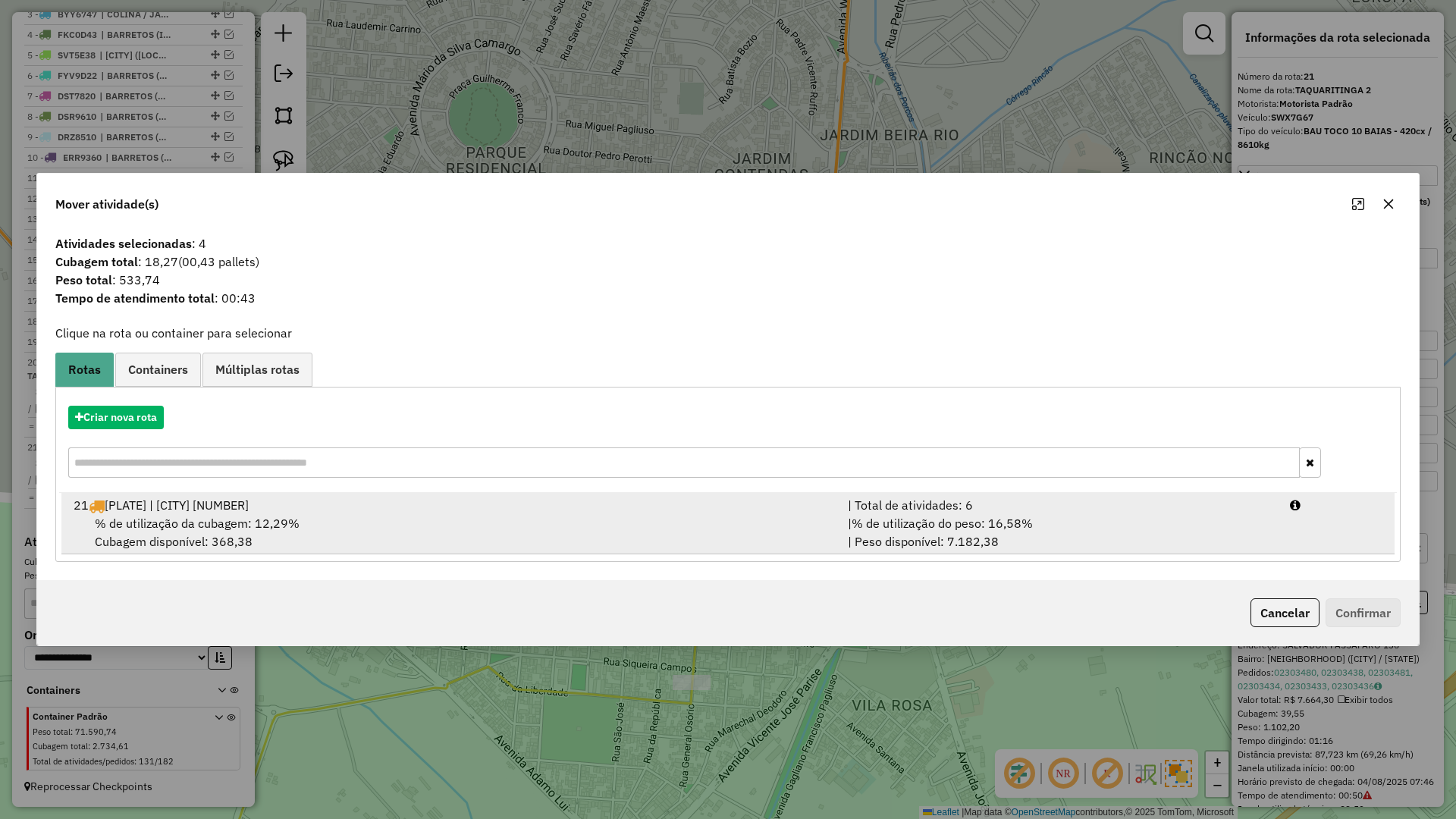 click on "% de utilização do peso: 16,58%" at bounding box center (942, 523) 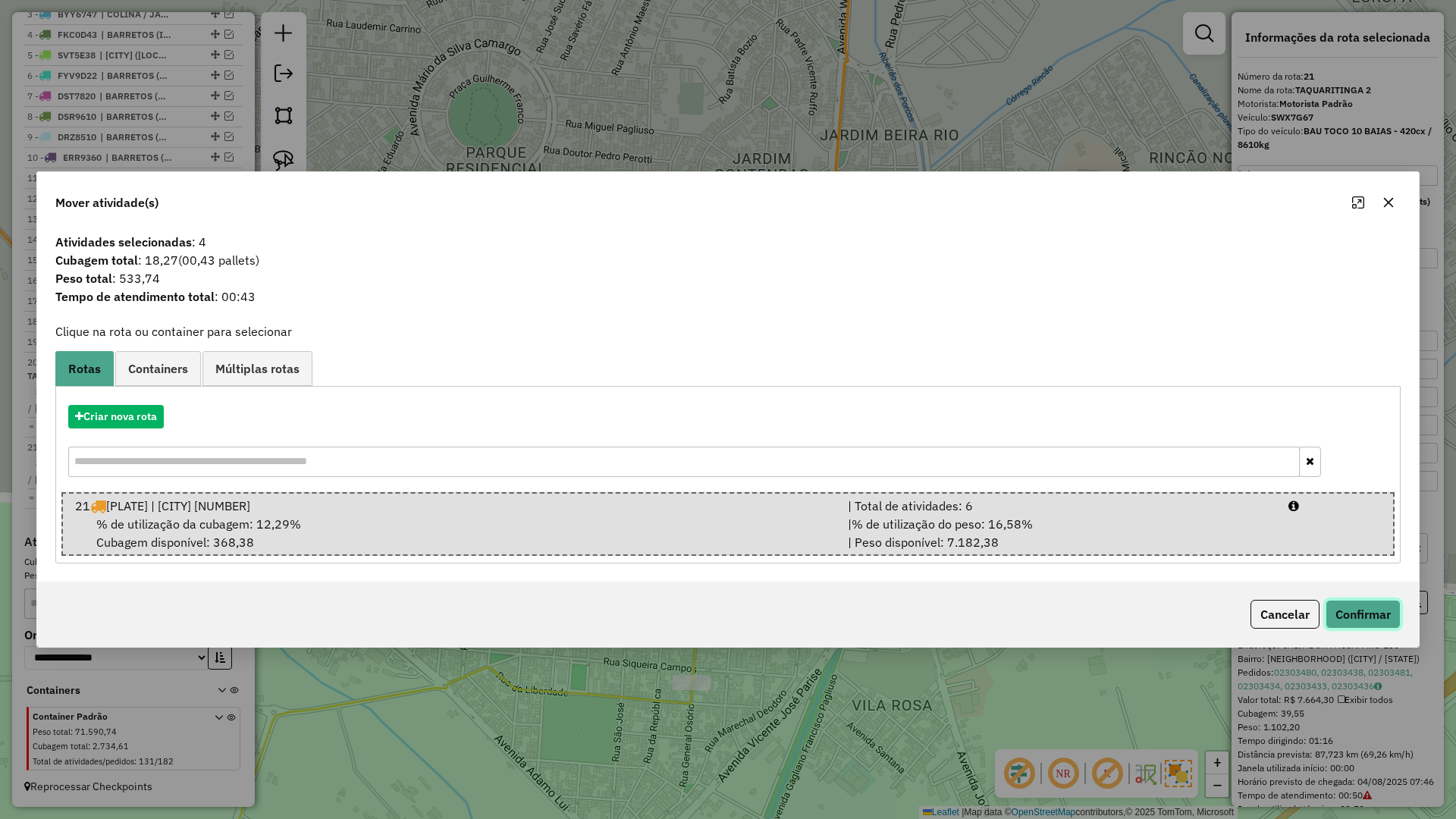 click on "Confirmar" 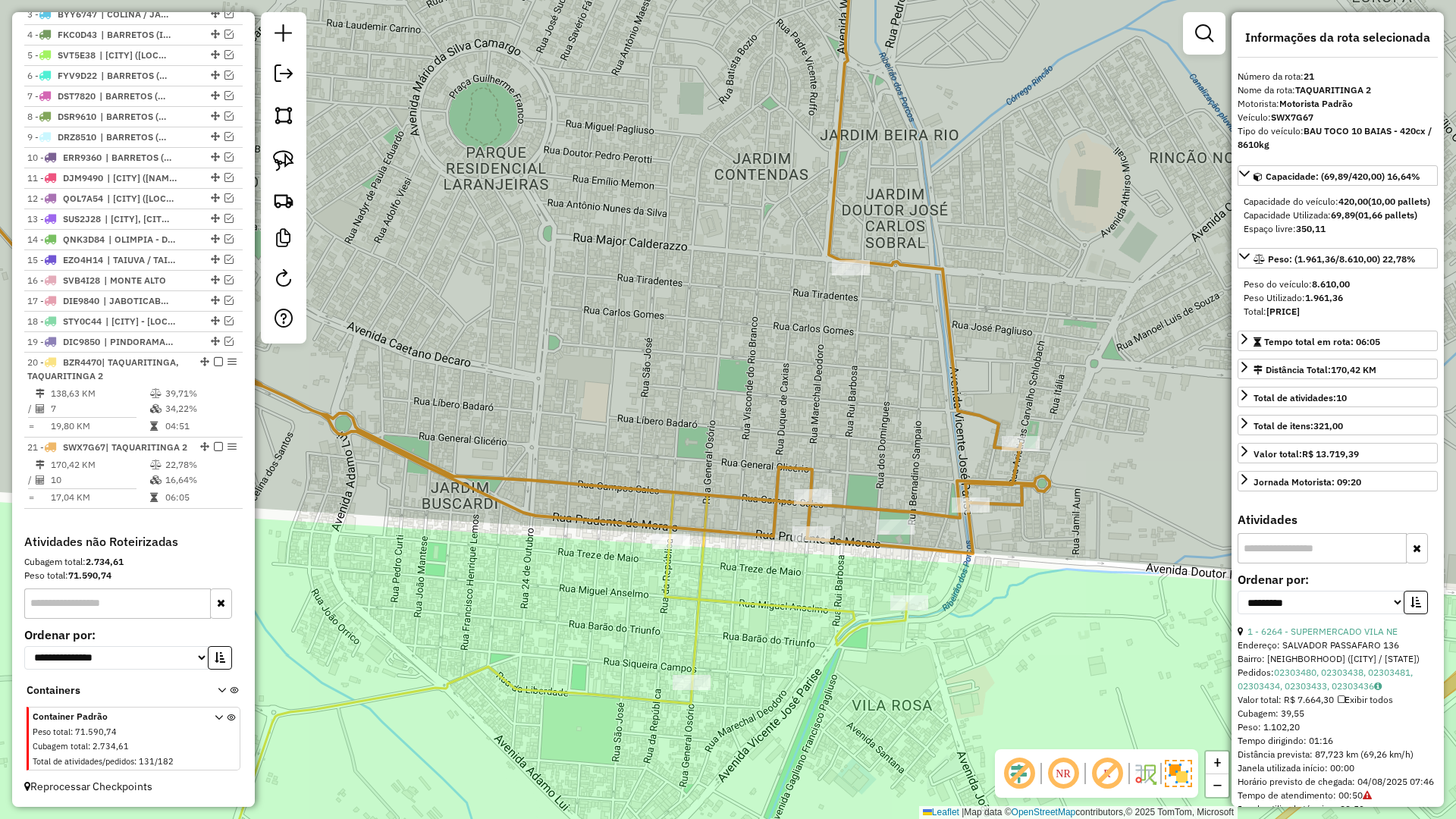 click 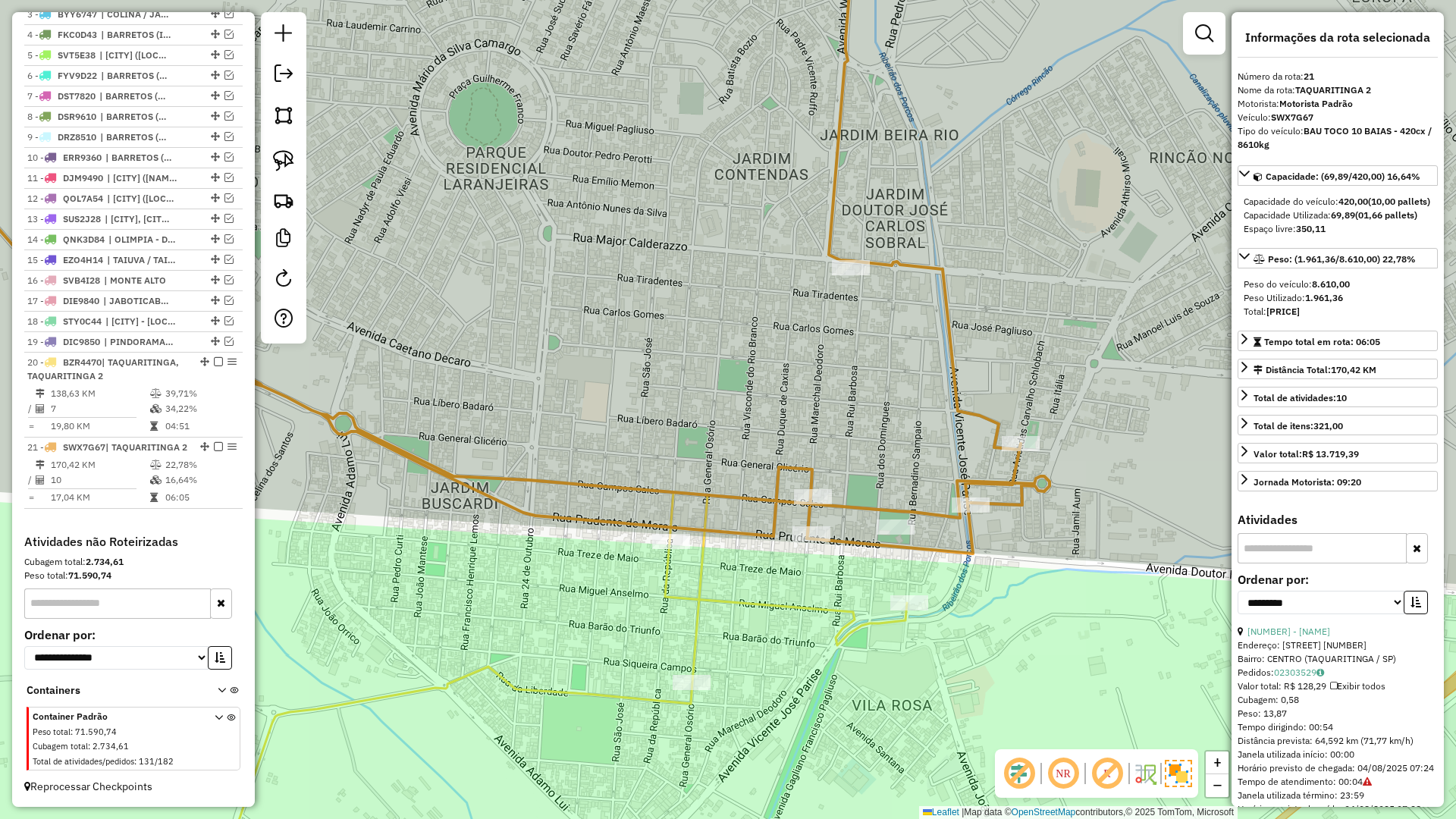 click 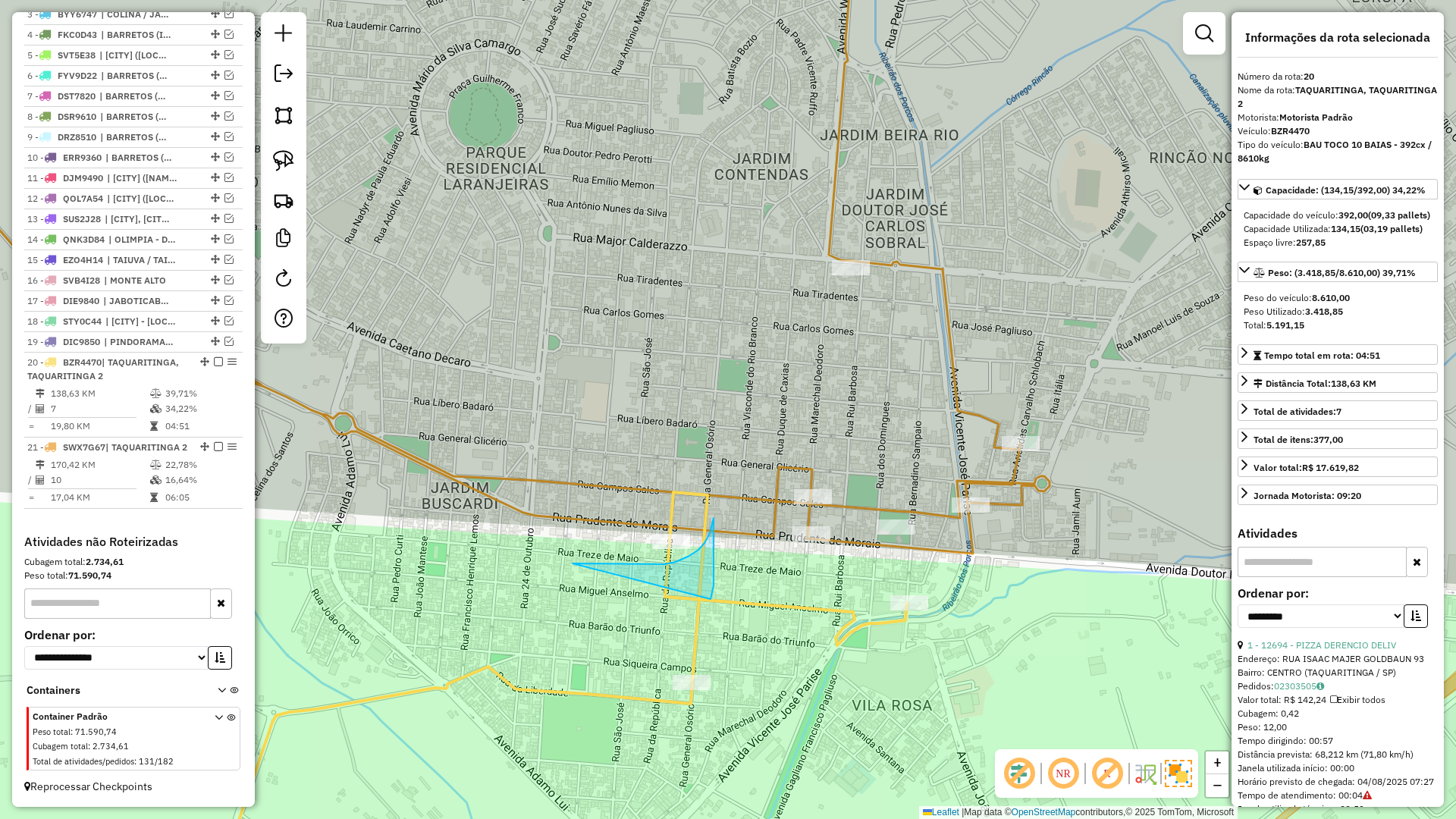drag, startPoint x: 573, startPoint y: 563, endPoint x: 657, endPoint y: 632, distance: 108.706 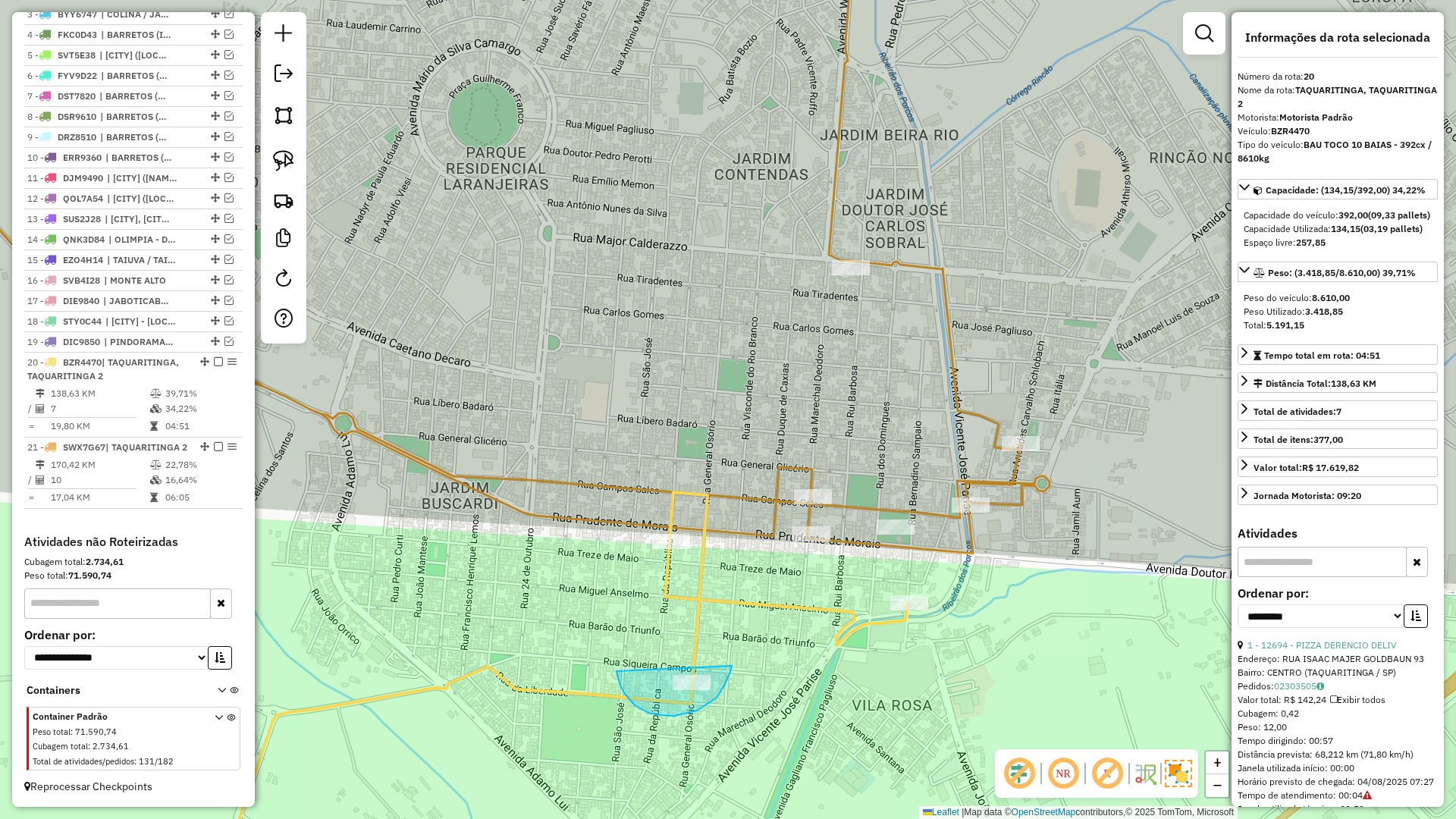 drag, startPoint x: 697, startPoint y: 711, endPoint x: 732, endPoint y: 643, distance: 76.47876 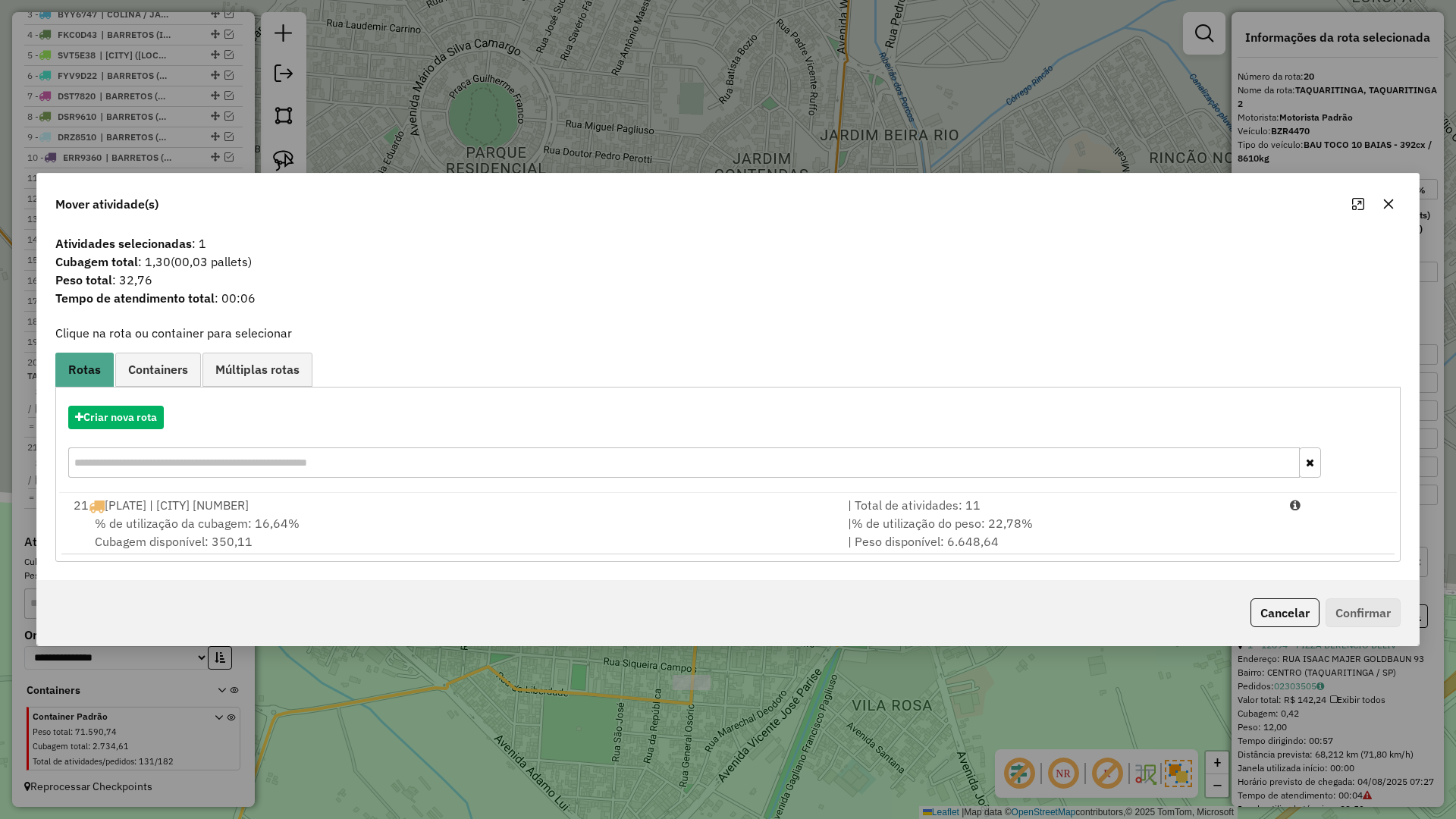 click 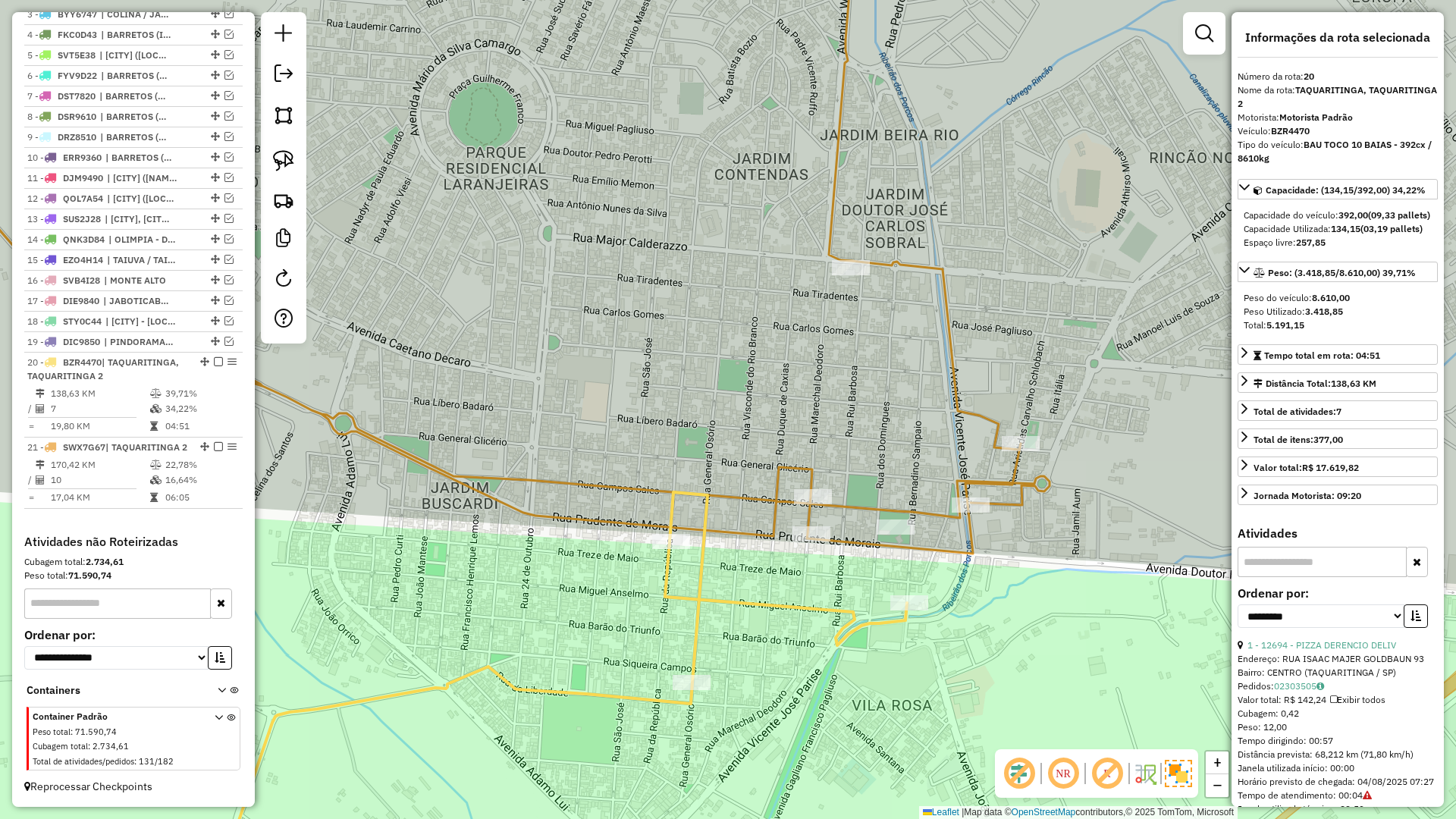 drag, startPoint x: 688, startPoint y: 667, endPoint x: 872, endPoint y: 536, distance: 225.86943 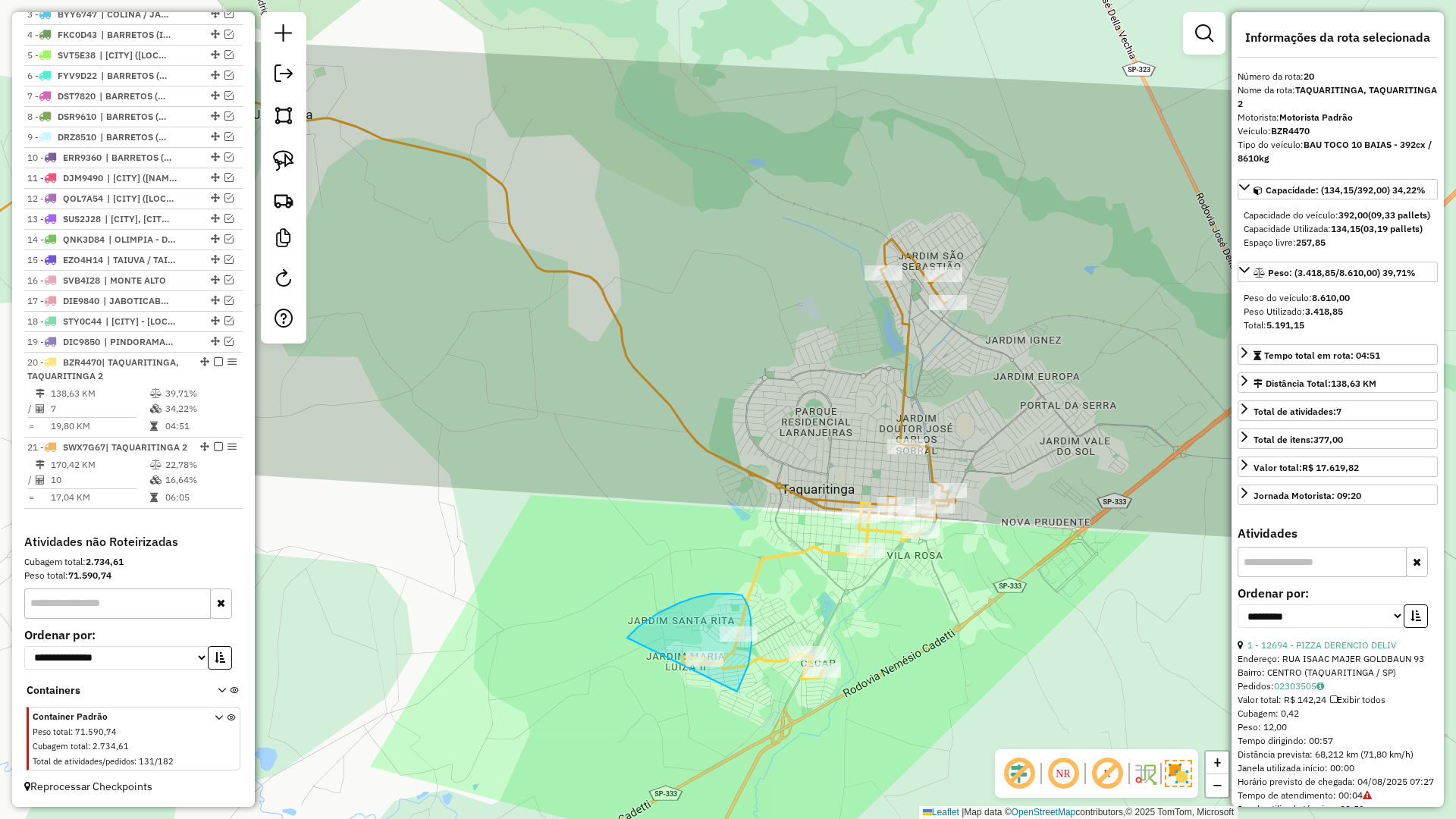 drag, startPoint x: 752, startPoint y: 624, endPoint x: 609, endPoint y: 683, distance: 154.6932 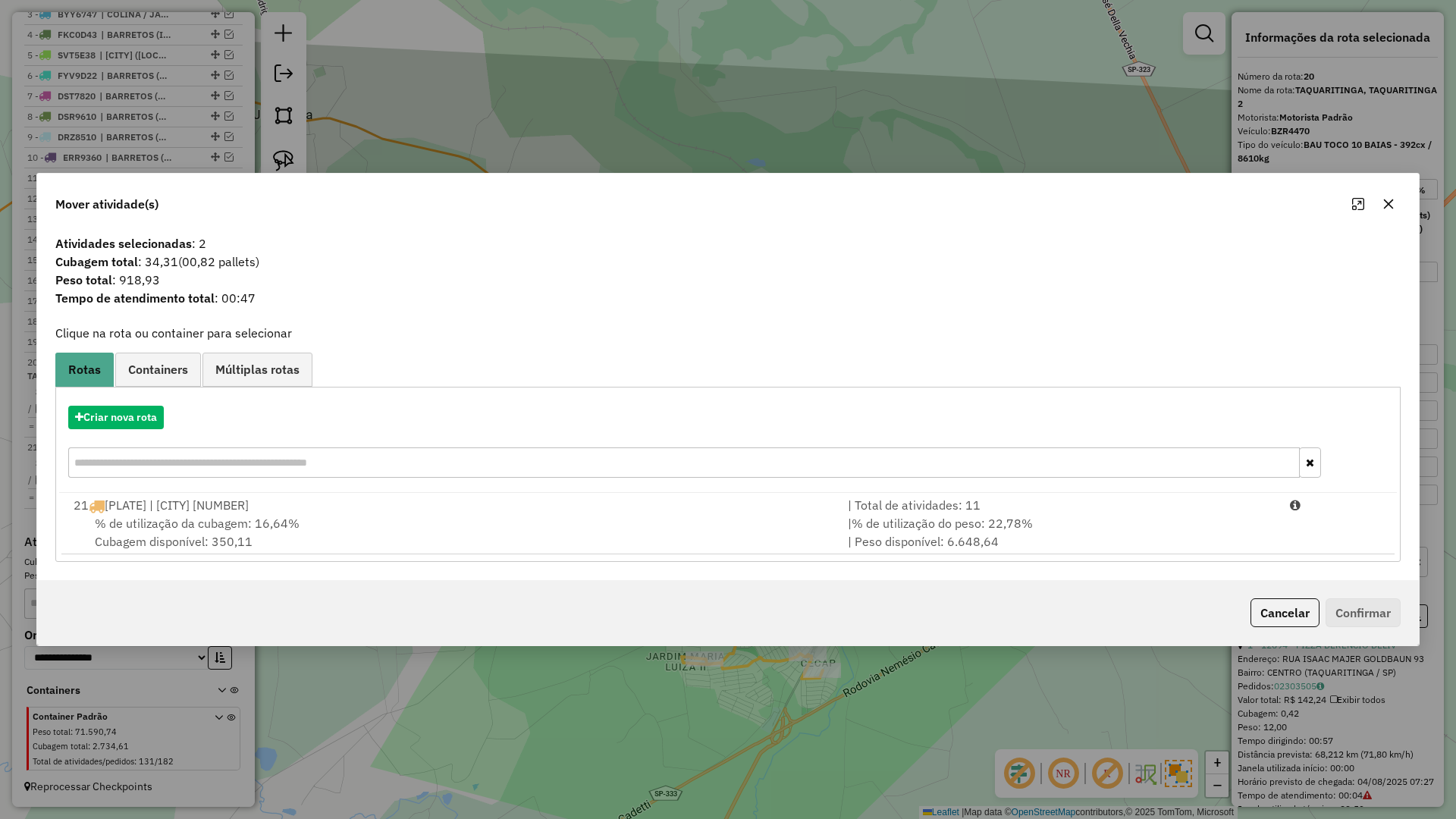 click 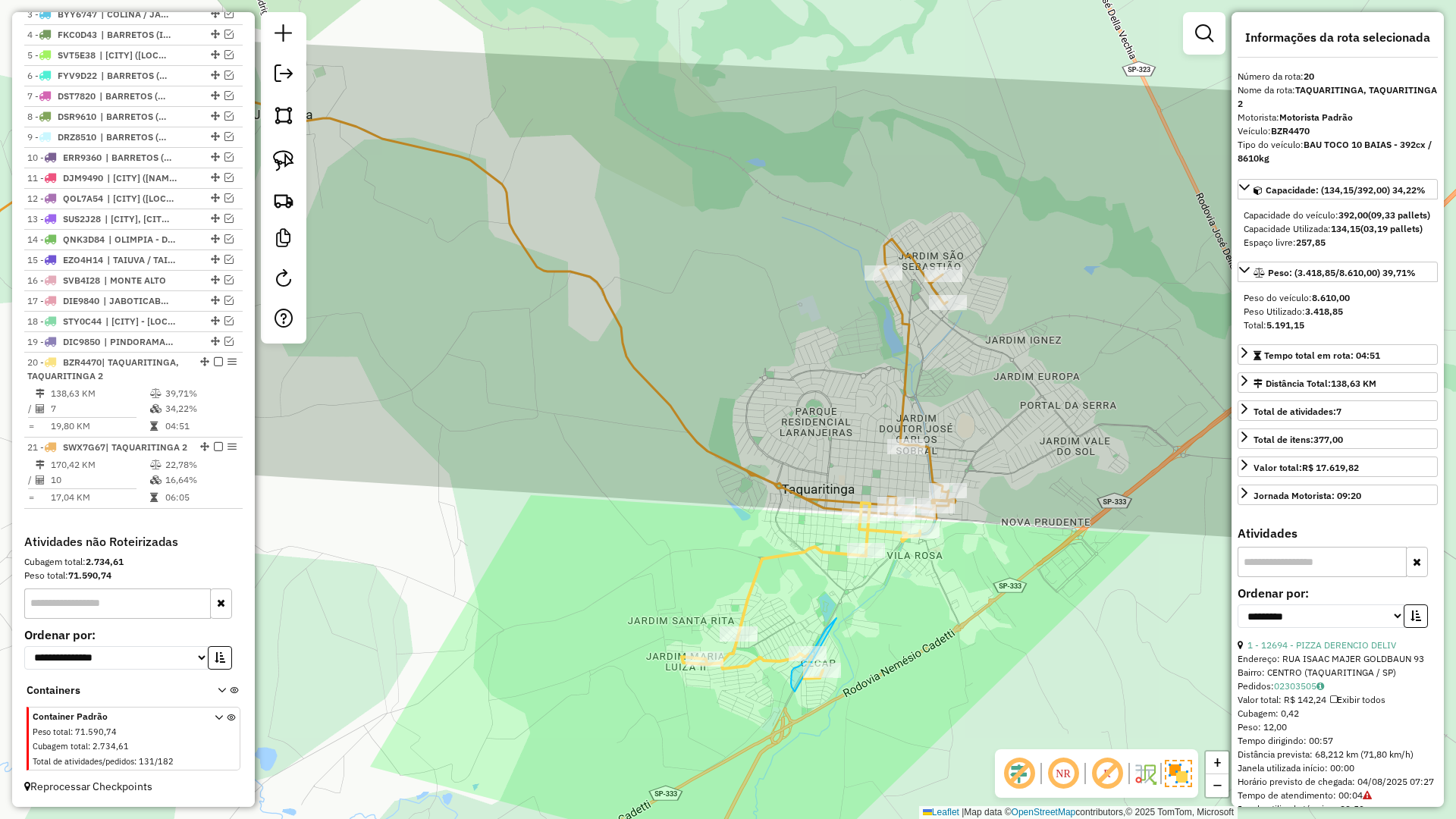 drag, startPoint x: 836, startPoint y: 618, endPoint x: 850, endPoint y: 697, distance: 80.230917 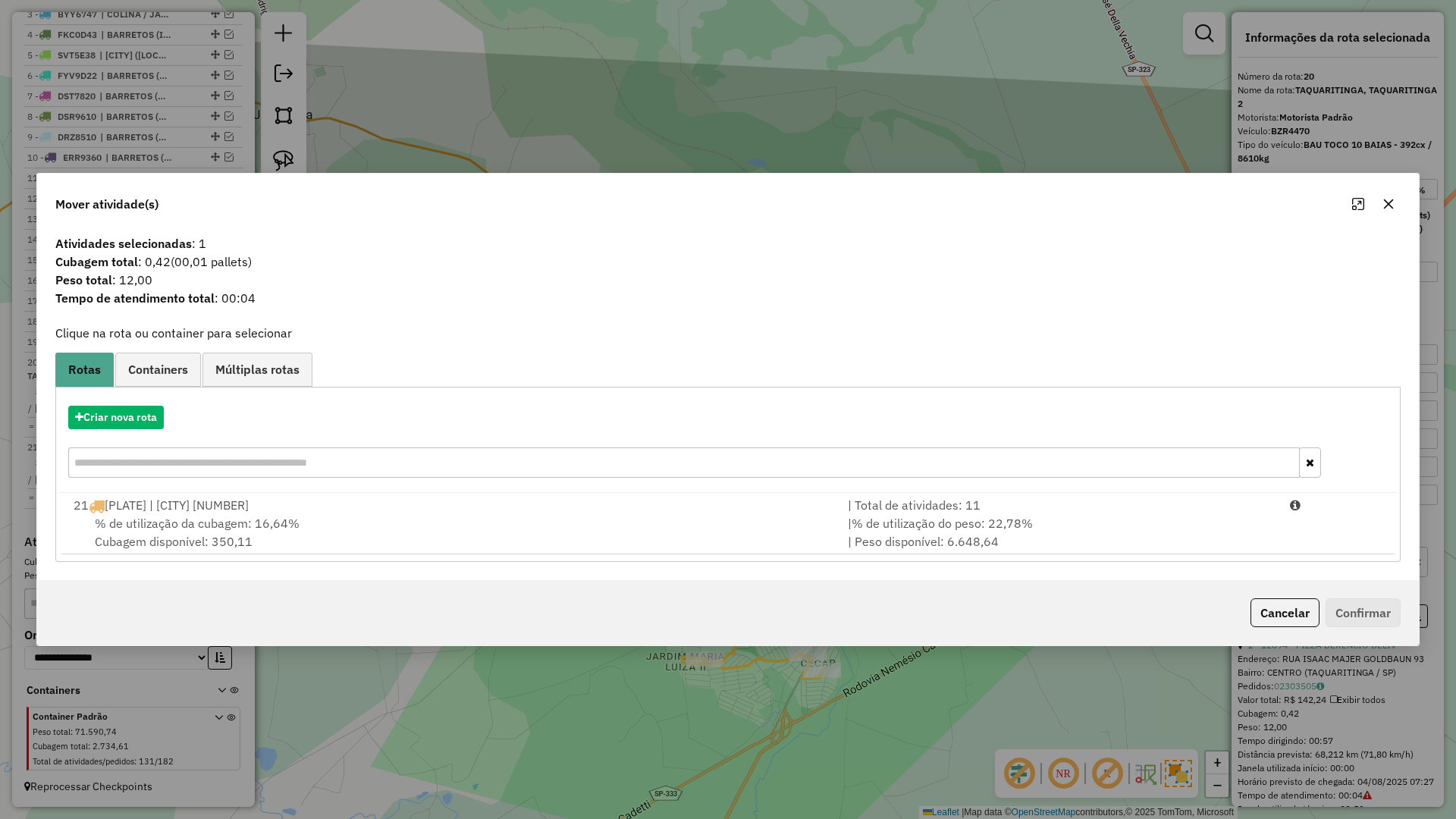 click 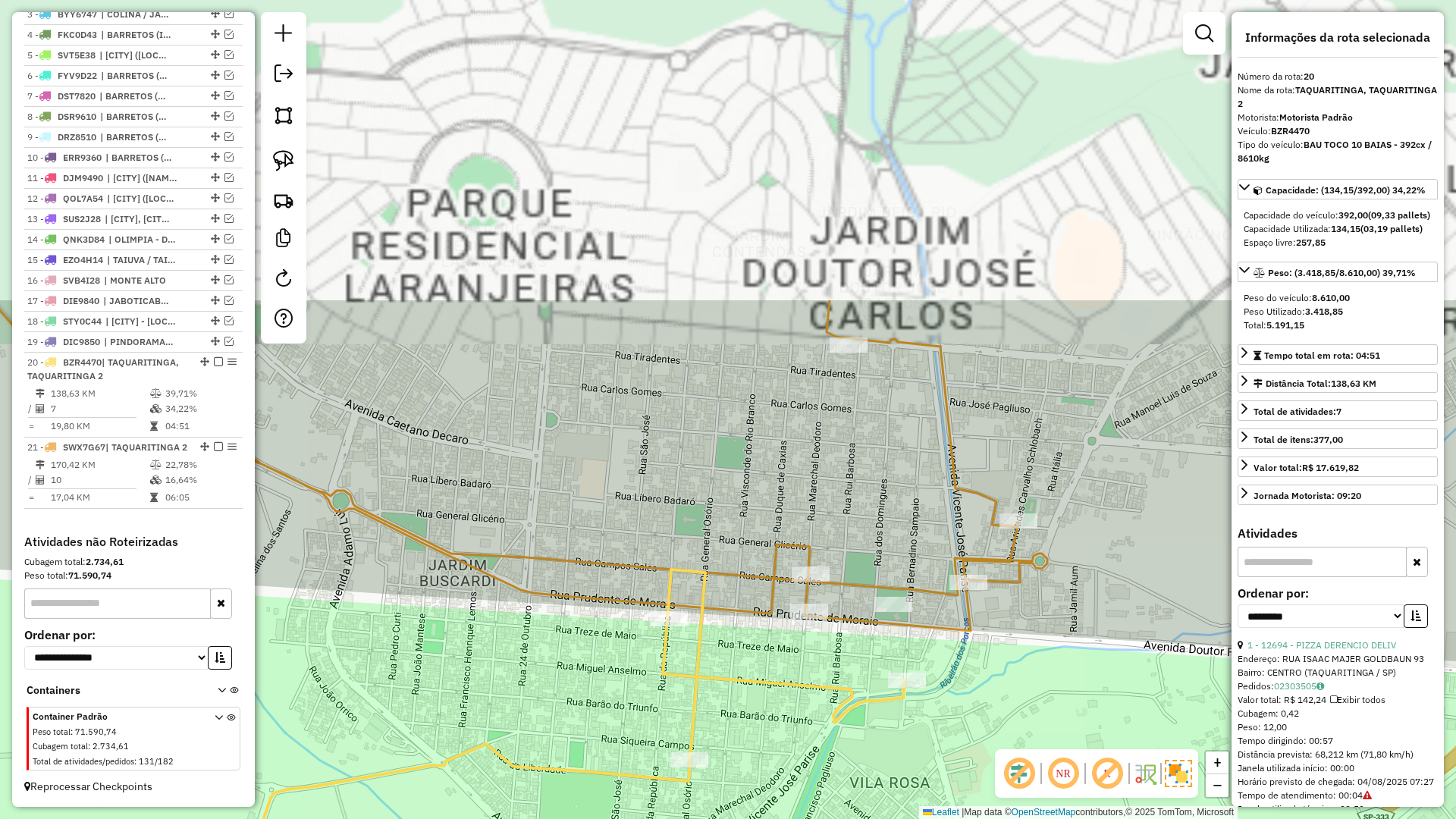 drag, startPoint x: 861, startPoint y: 450, endPoint x: 957, endPoint y: 1022, distance: 580 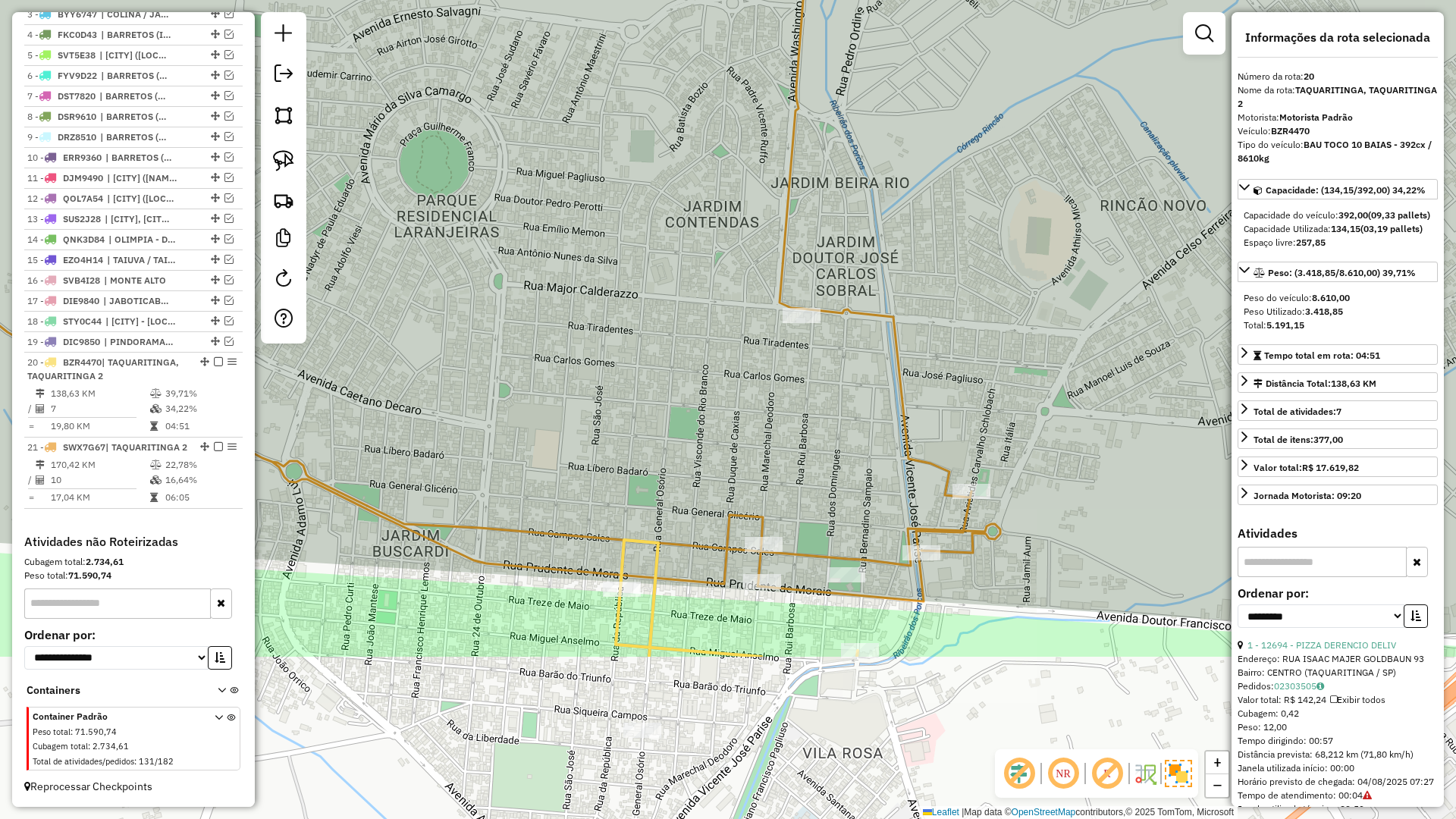 drag, startPoint x: 843, startPoint y: 699, endPoint x: 760, endPoint y: 455, distance: 257.73048 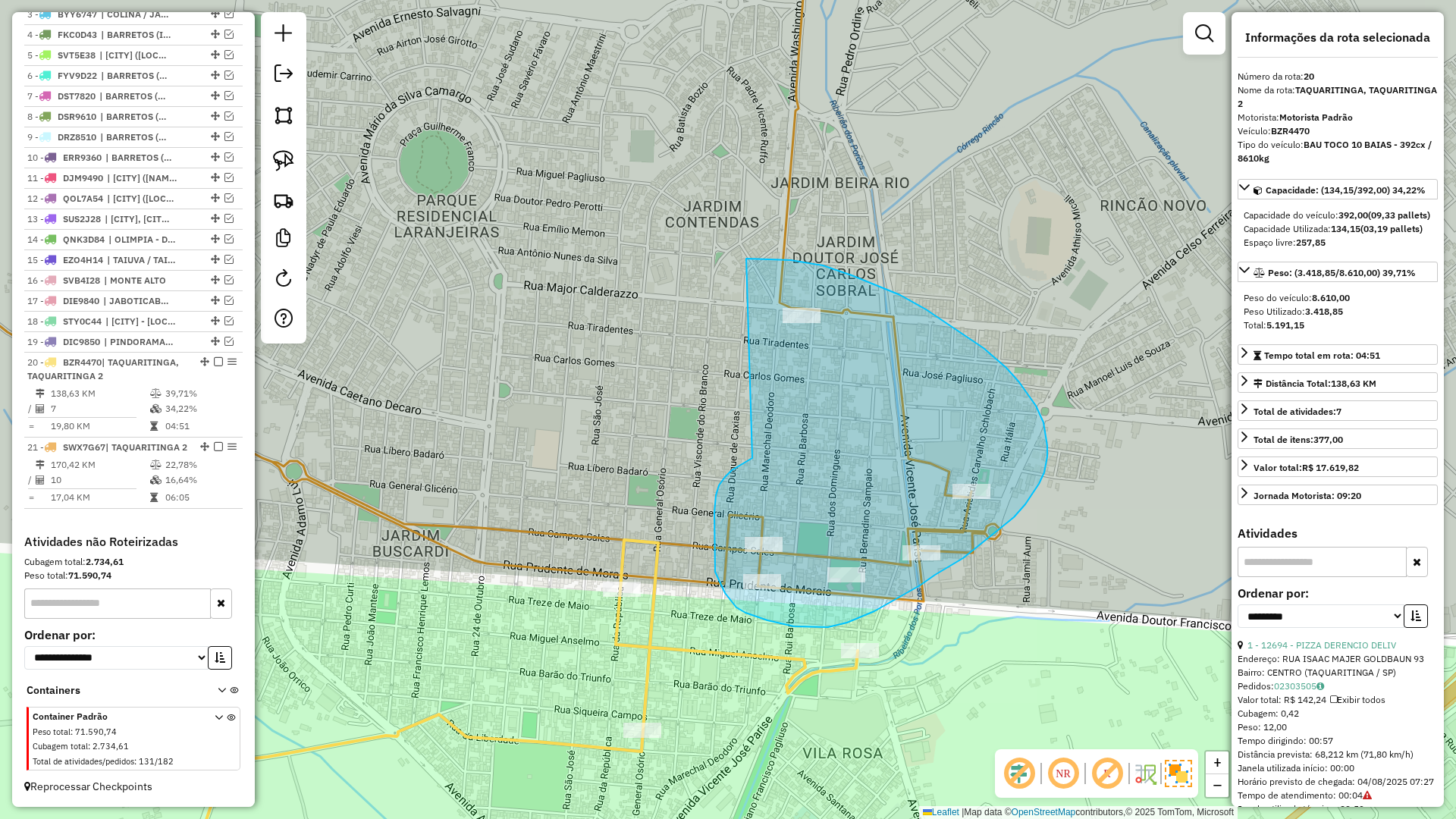 drag, startPoint x: 714, startPoint y: 534, endPoint x: 701, endPoint y: 259, distance: 275.3071 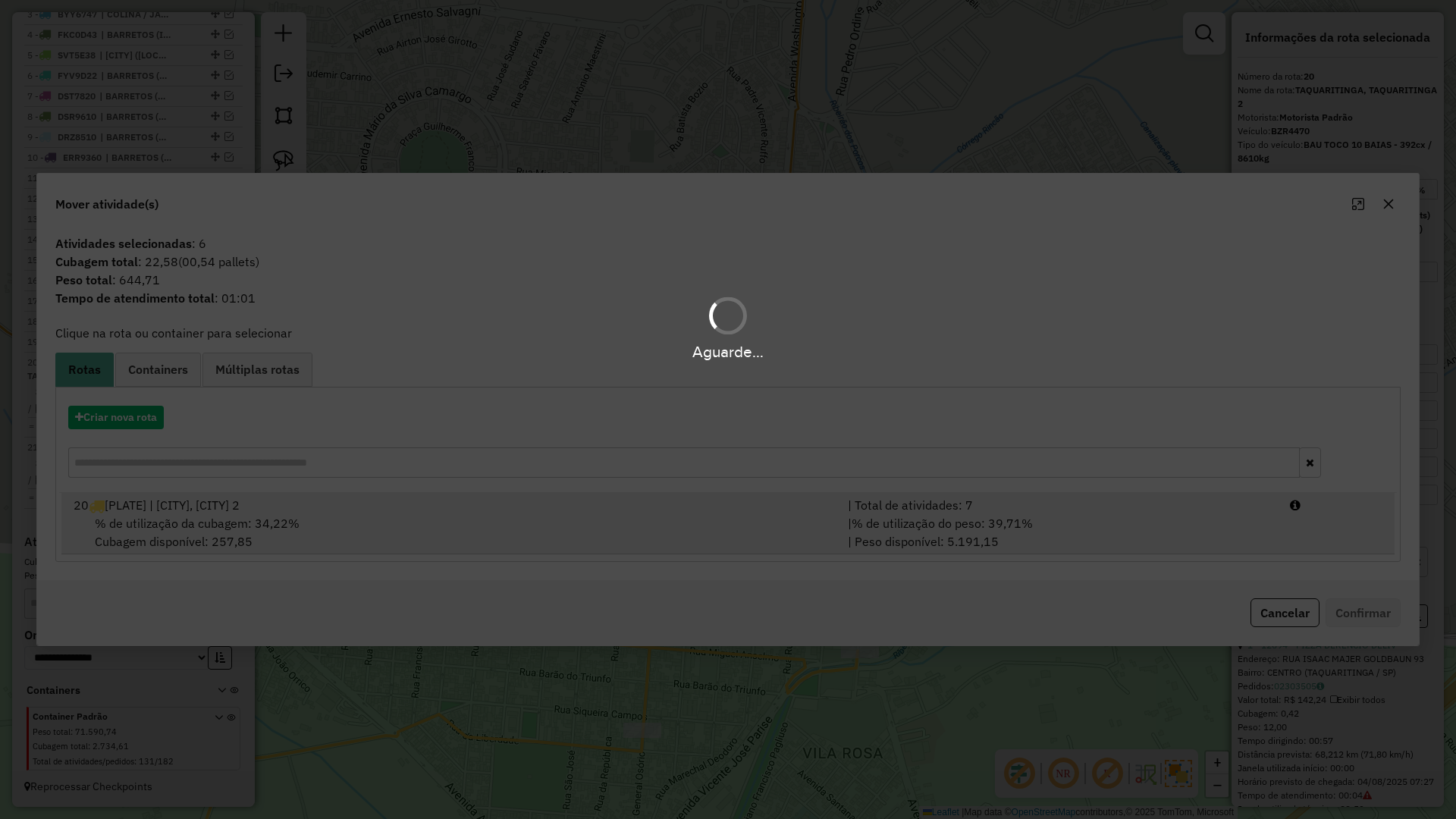 click on "% de utilização da cubagem: 34,22%  Cubagem disponível: 257,85" at bounding box center [451, 532] 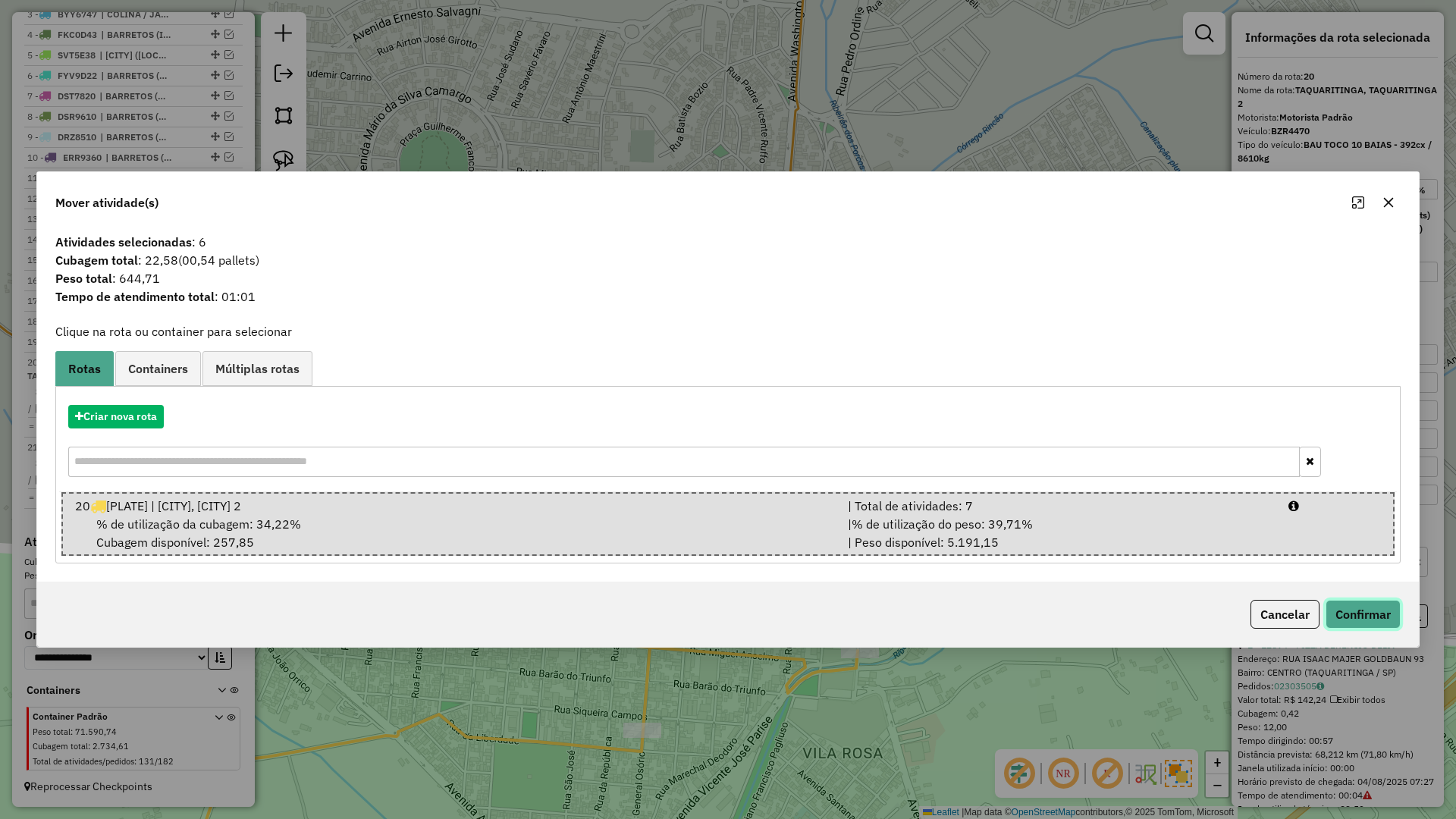 click on "Confirmar" 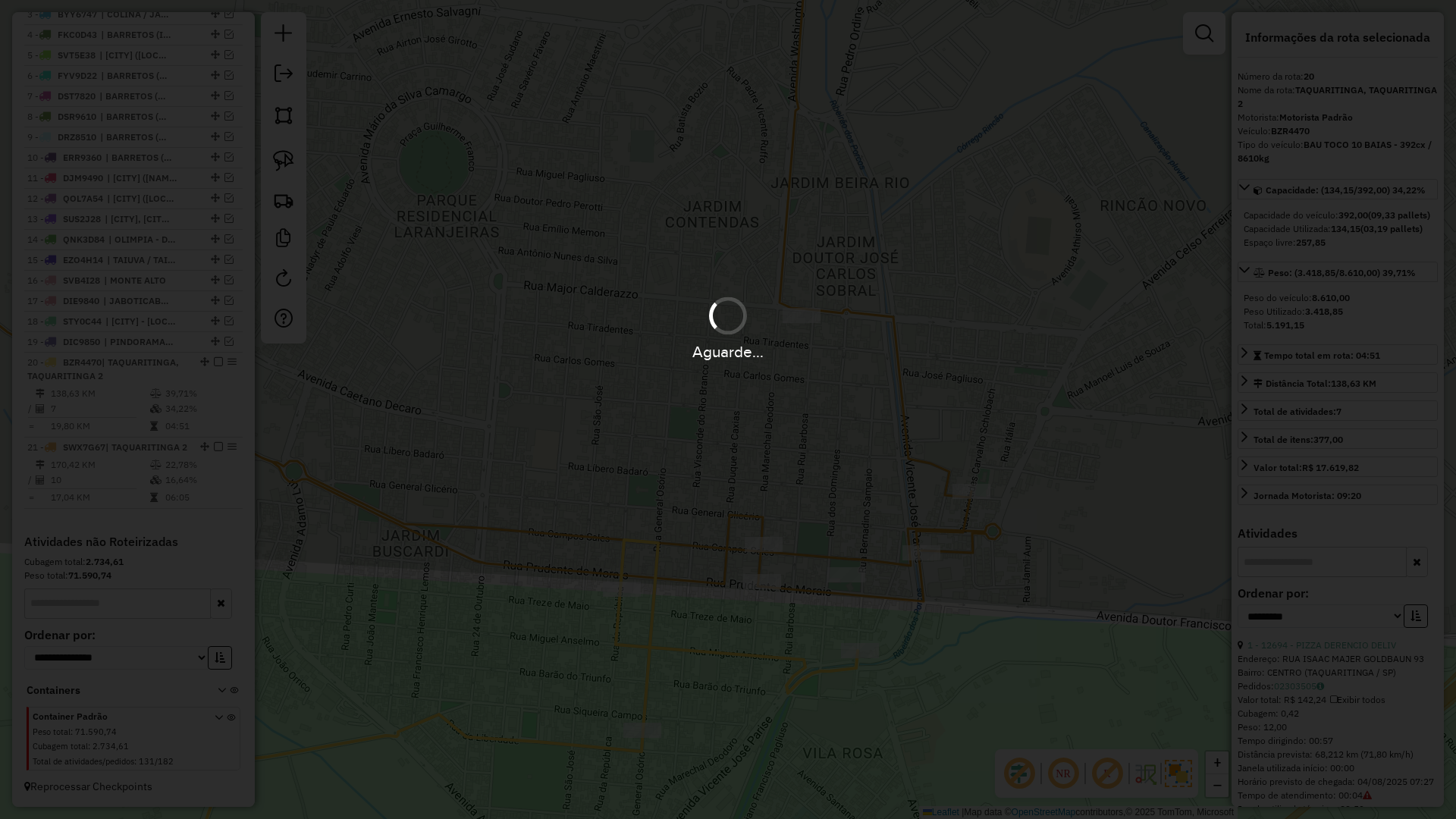 scroll, scrollTop: 664, scrollLeft: 0, axis: vertical 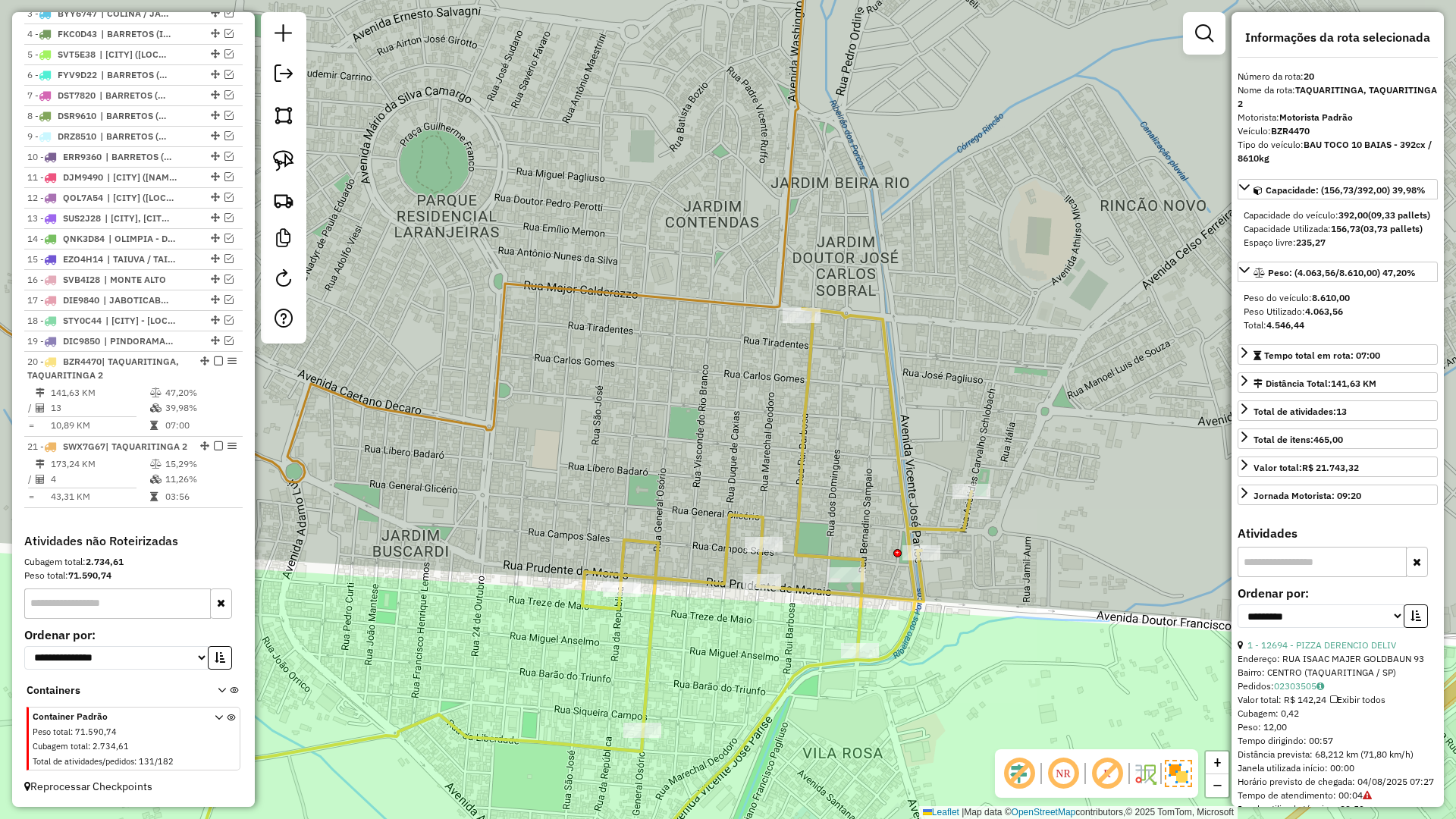 click 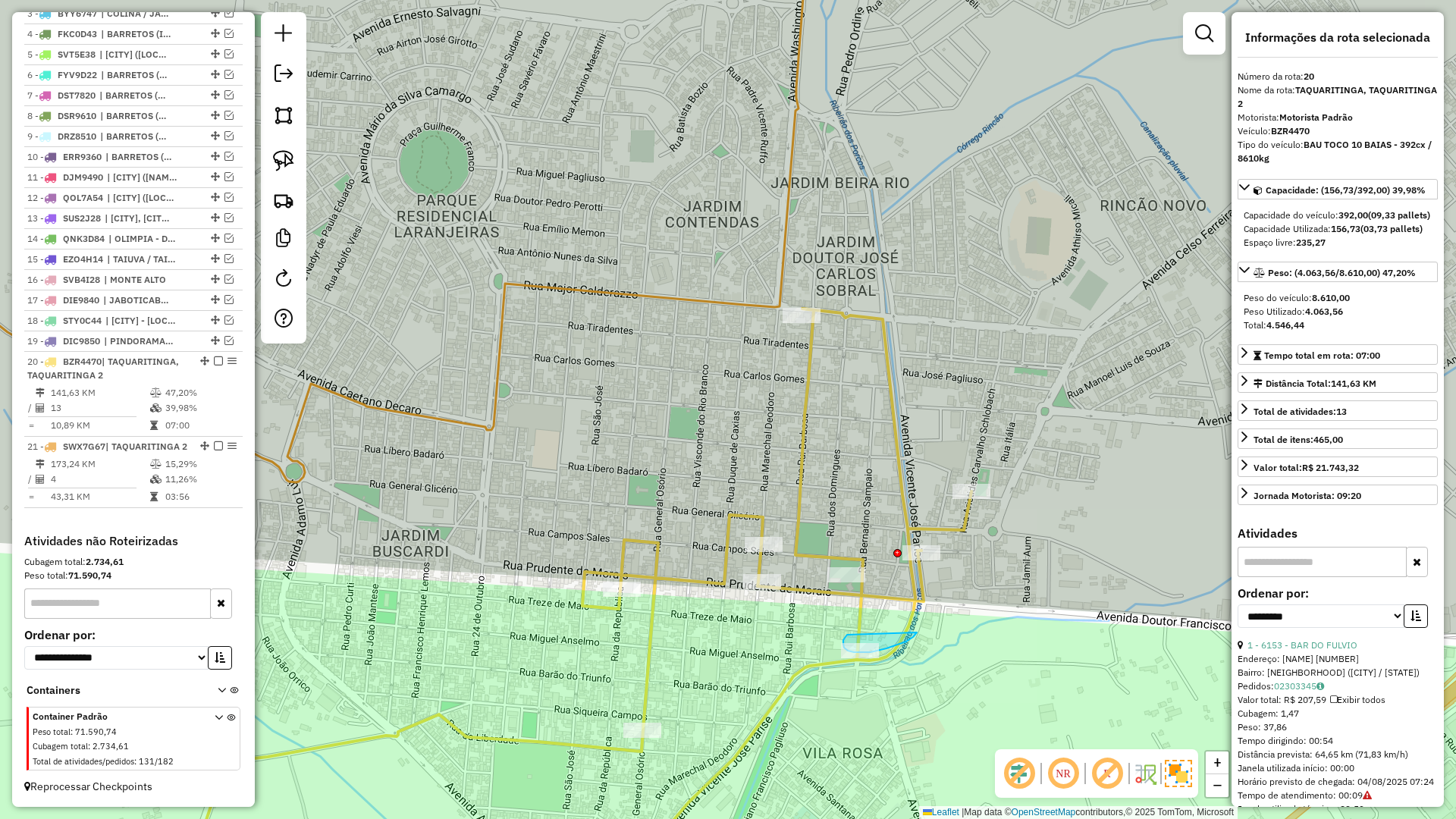 drag, startPoint x: 843, startPoint y: 642, endPoint x: 917, endPoint y: 632, distance: 74.67262 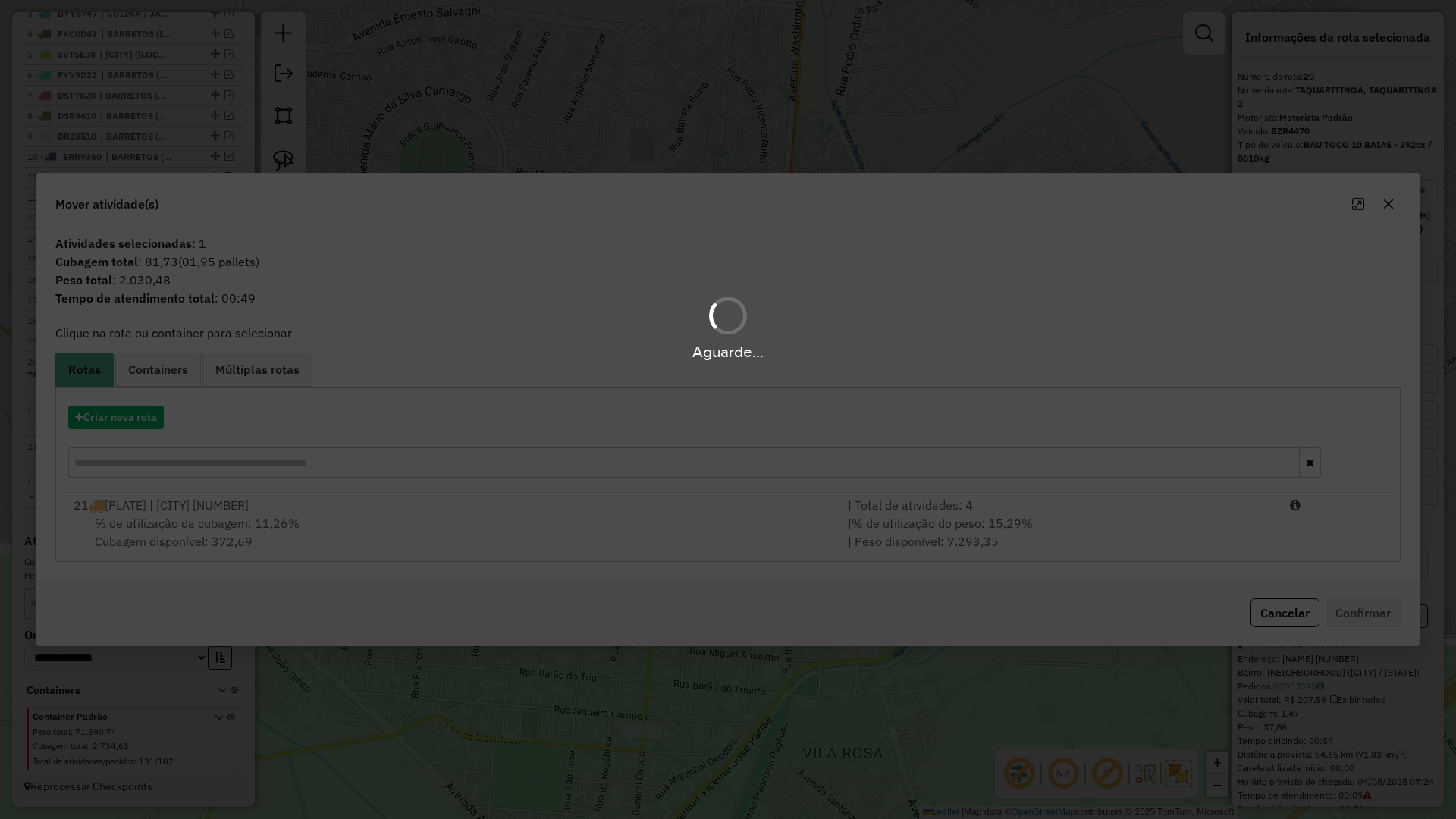 click on "Aguarde...  Pop-up bloqueado!  Seu navegador bloqueou automáticamente a abertura de uma nova janela.   Acesse as configurações e adicione o endereço do sistema a lista de permissão.   Fechar  Informações da Sessão 974262 - 04/08/2025     Criação: 02/08/2025 13:03   Depósito:  Bevale  Total de rotas:  21  Distância Total:  2.321,94 km  Tempo total:  140:18  Valor total:  R$ 1.453.789,91  - Total roteirizado:  R$ 1.011.190,78  - Total não roteirizado:  R$ 442.599,13  Total de Atividades Roteirizadas:  156  Total de Pedidos Roteirizados:  229  Peso total roteirizado:  137.811,64  Cubagem total roteirizado:  5.095,86  Total de Atividades não Roteirizadas:  131  Total de Pedidos não Roteirizados:  182 Total de caixas por viagem:  5.095,86 /   21 =  242,66 Média de Atividades por viagem:  156 /   21 =  7,43 Ocupação média da frota:  55,50%  Clientes com Service Time:  0,00%   (0 de 285)   Rotas improdutivas:  1  Rotas vários dias:  0  Clientes Priorizados NR:  0 Rotas  Recargas: 0   Ver rotas" at bounding box center (728, 410) 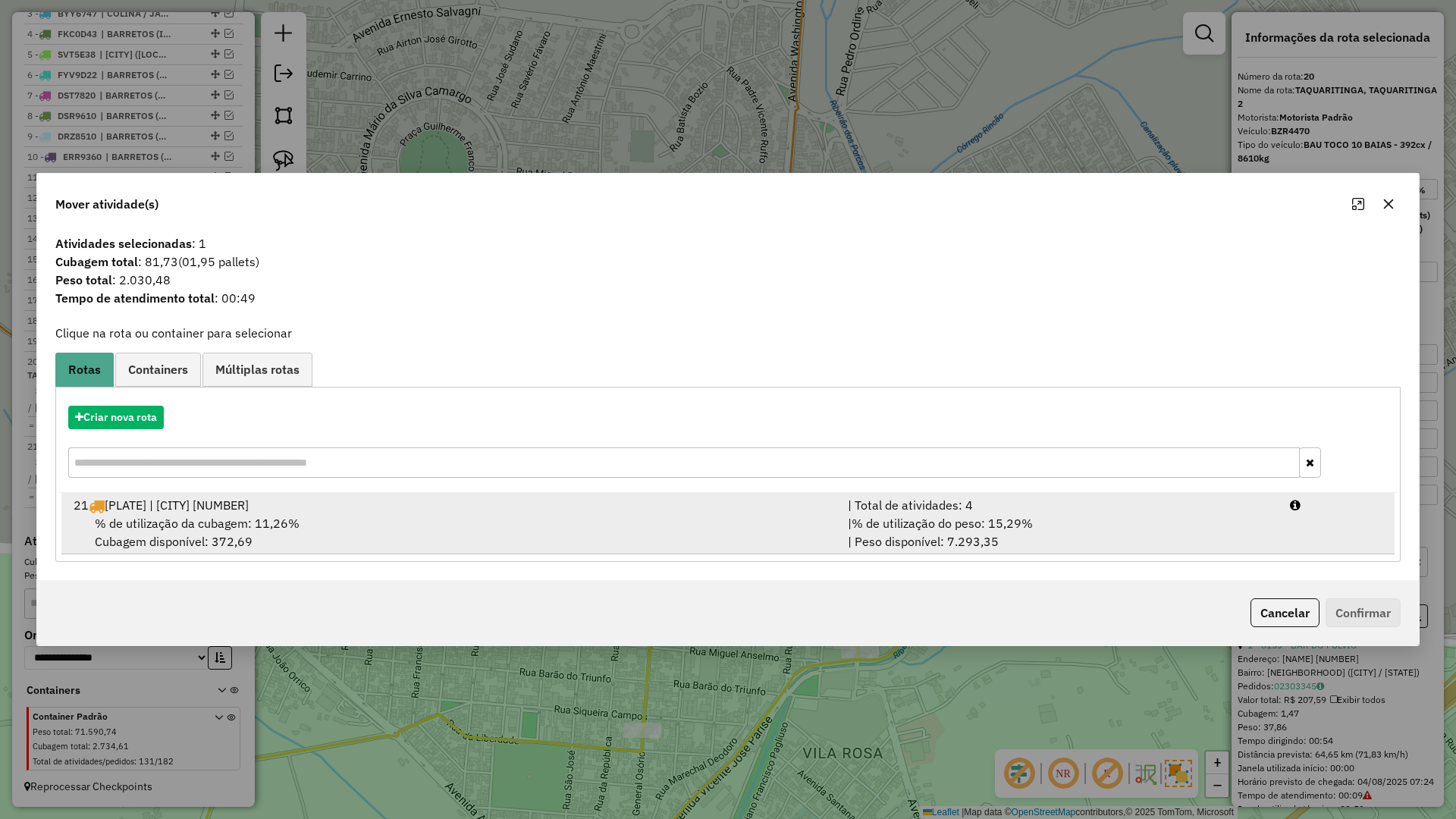 drag, startPoint x: 918, startPoint y: 529, endPoint x: 954, endPoint y: 532, distance: 36.124784 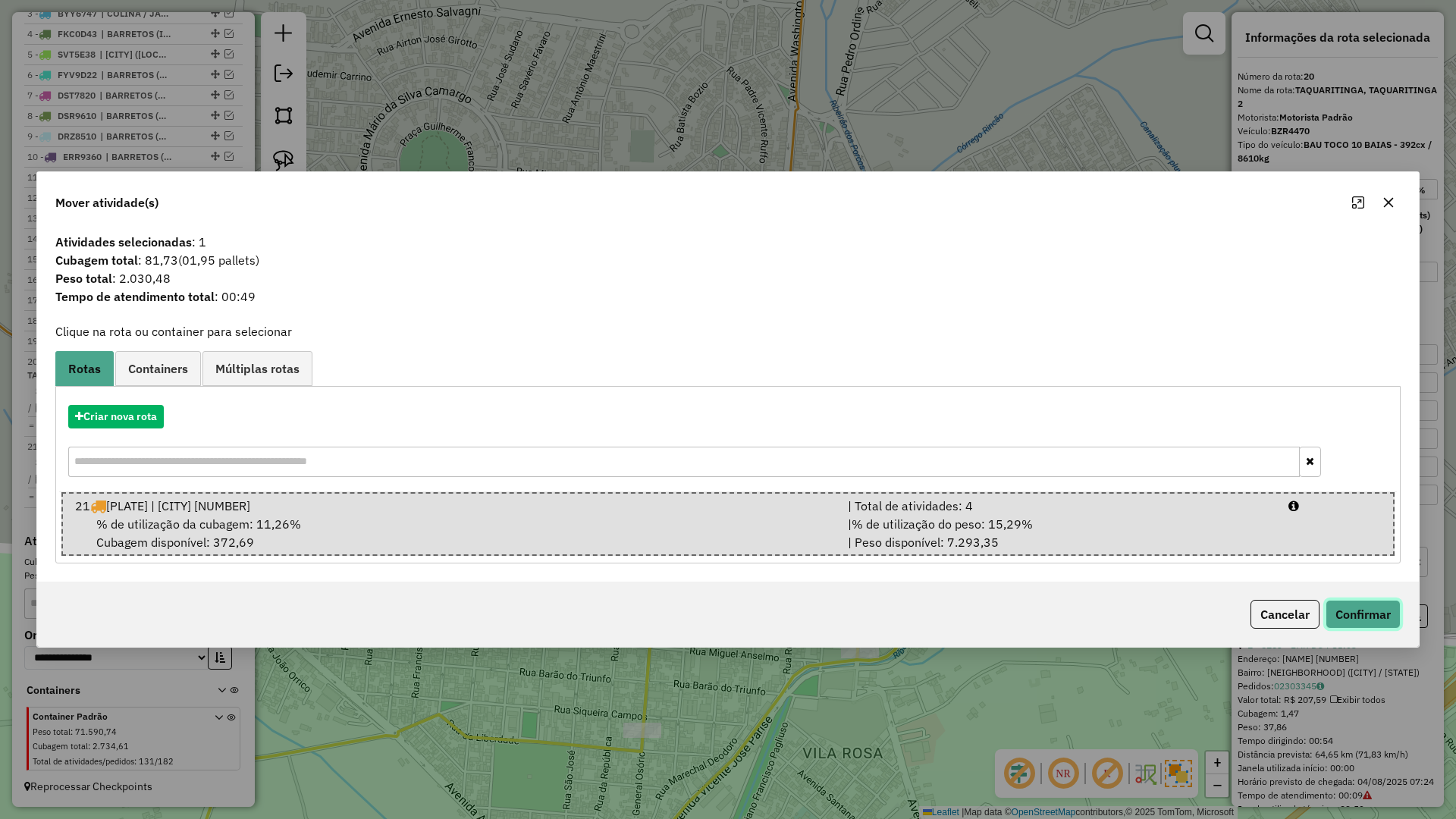 click on "Confirmar" 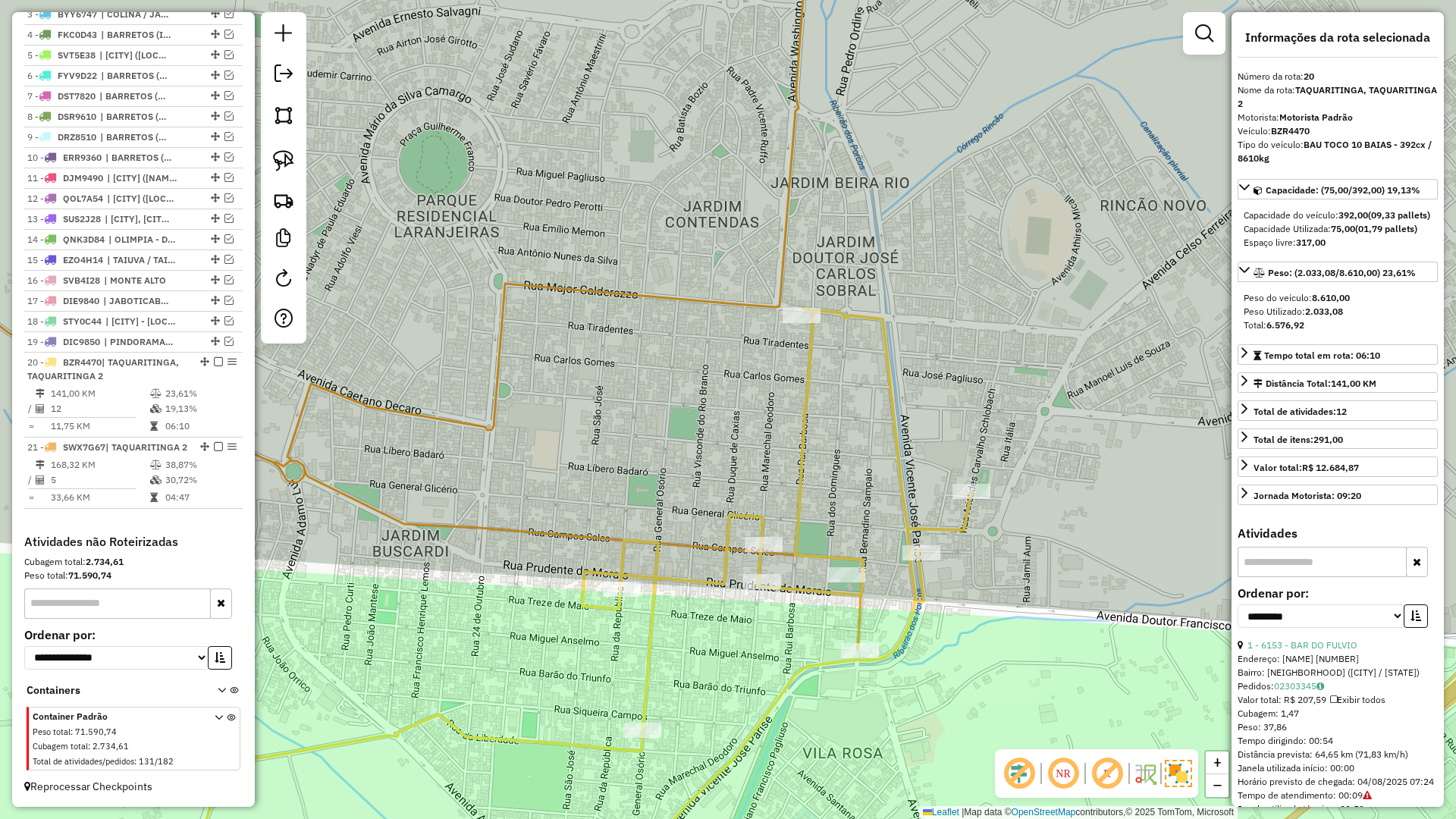scroll, scrollTop: 645, scrollLeft: 0, axis: vertical 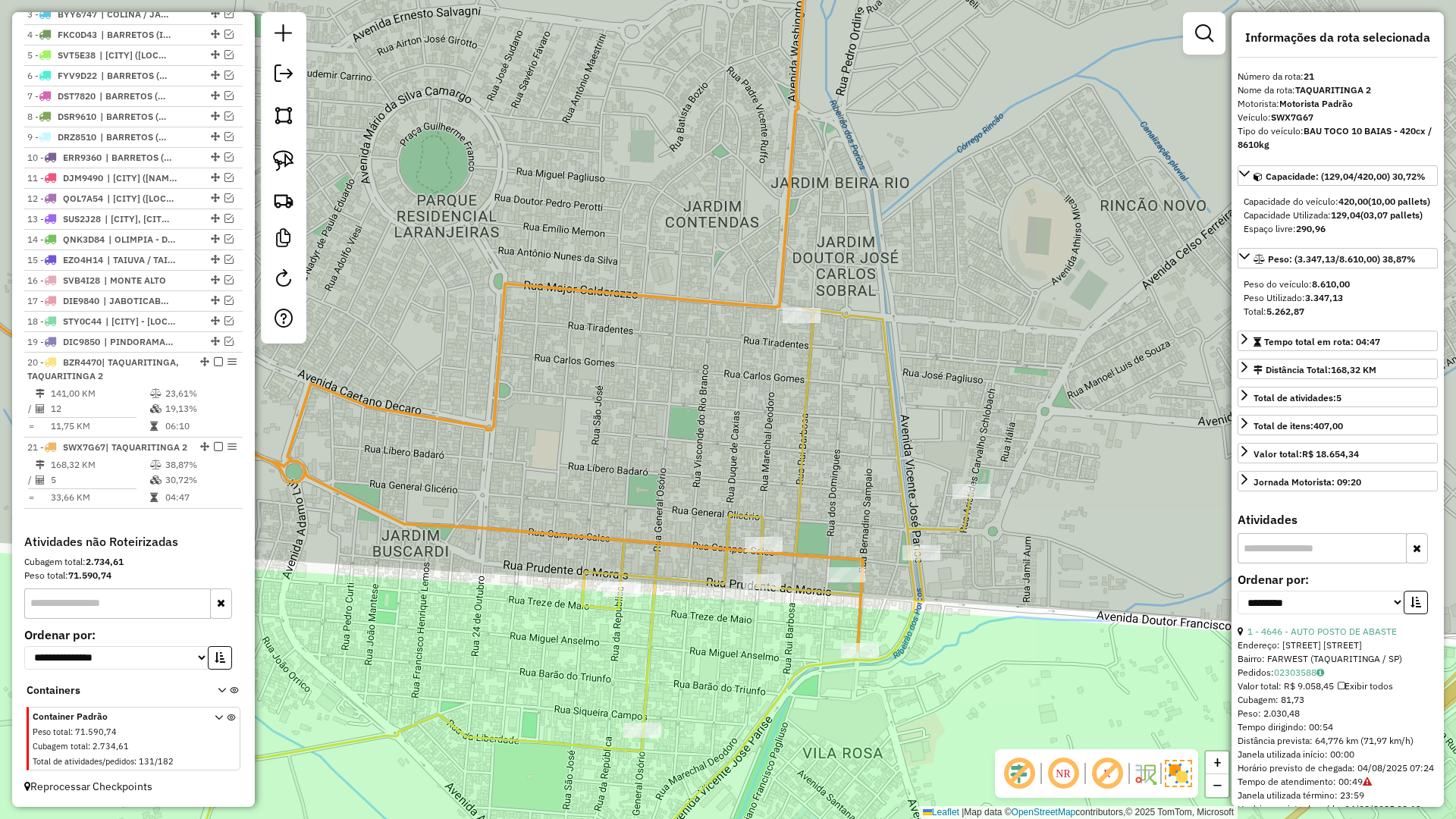 click on "Janela de atendimento Grade de atendimento Capacidade Transportadoras Veículos Cliente Pedidos  Rotas Selecione os dias de semana para filtrar as janelas de atendimento  Seg   Ter   Qua   Qui   Sex   Sáb   Dom  Informe o período da janela de atendimento: De: Até:  Filtrar exatamente a janela do cliente  Considerar janela de atendimento padrão  Selecione os dias de semana para filtrar as grades de atendimento  Seg   Ter   Qua   Qui   Sex   Sáb   Dom   Considerar clientes sem dia de atendimento cadastrado  Clientes fora do dia de atendimento selecionado Filtrar as atividades entre os valores definidos abaixo:  Peso mínimo:   Peso máximo:   Cubagem mínima:   Cubagem máxima:   De:   Até:  Filtrar as atividades entre o tempo de atendimento definido abaixo:  De:   Até:   Considerar capacidade total dos clientes não roteirizados Transportadora: Selecione um ou mais itens Tipo de veículo: Selecione um ou mais itens Veículo: Selecione um ou mais itens Motorista: Selecione um ou mais itens Nome: Rótulo:" 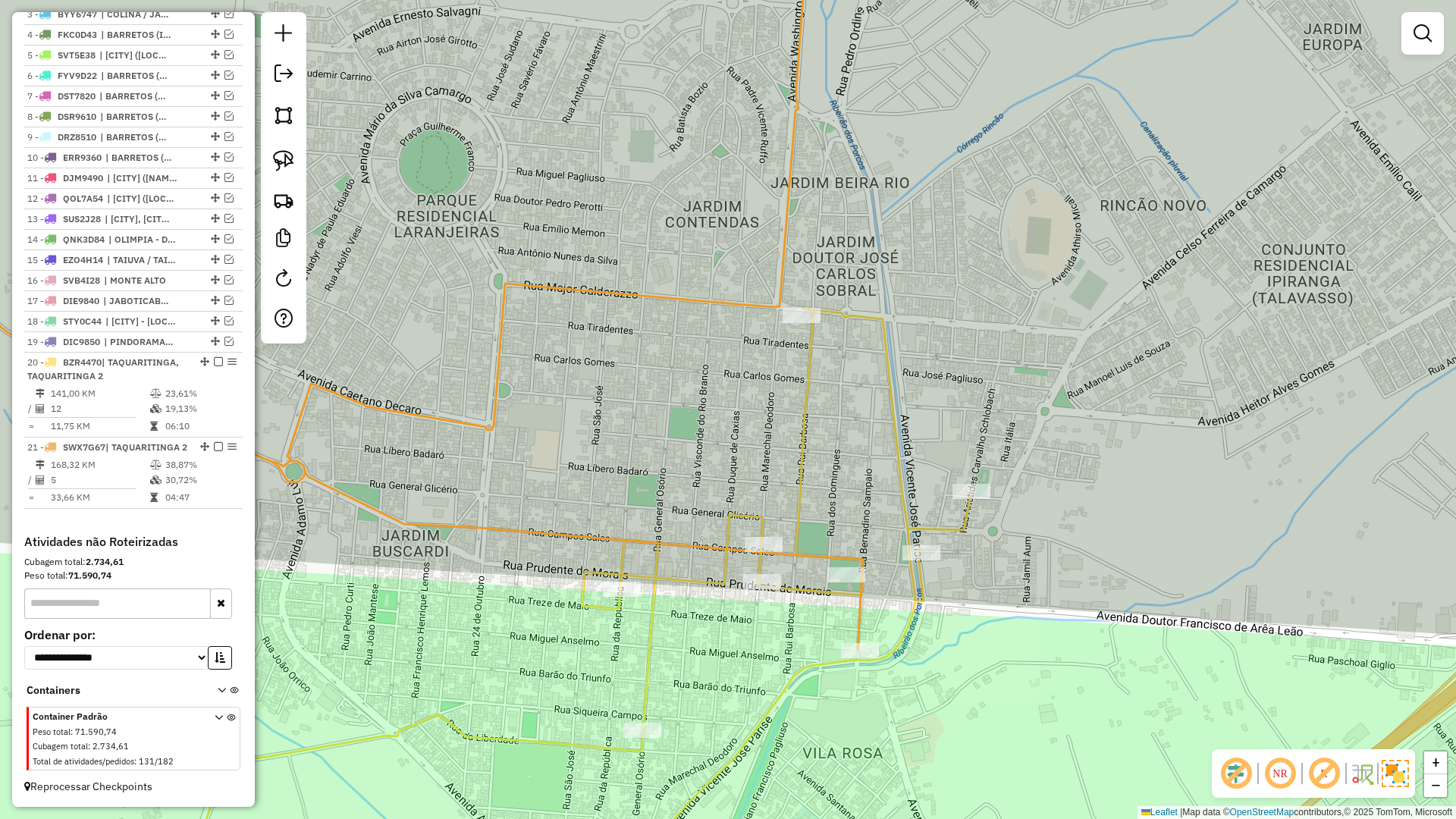 click 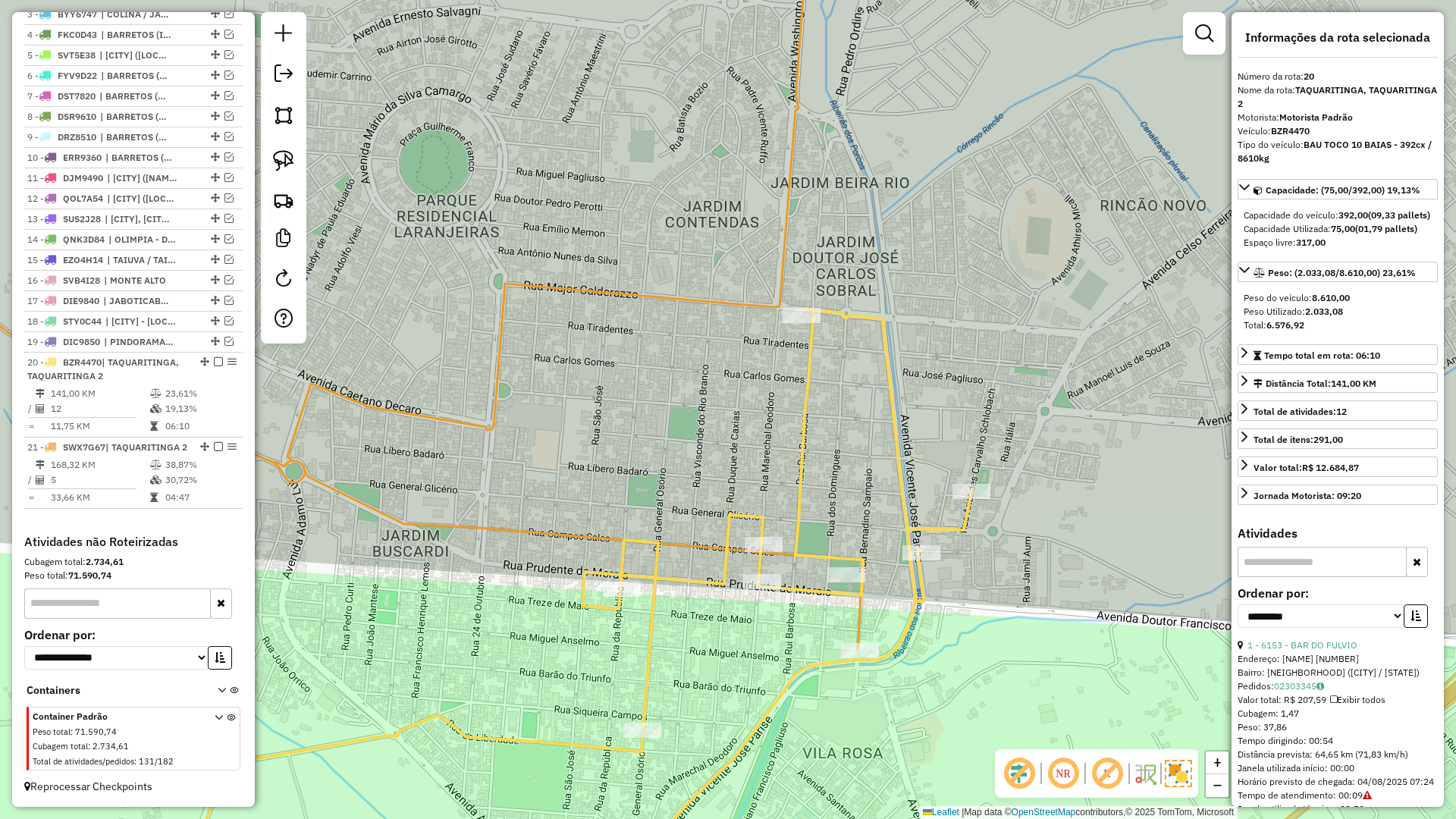 click 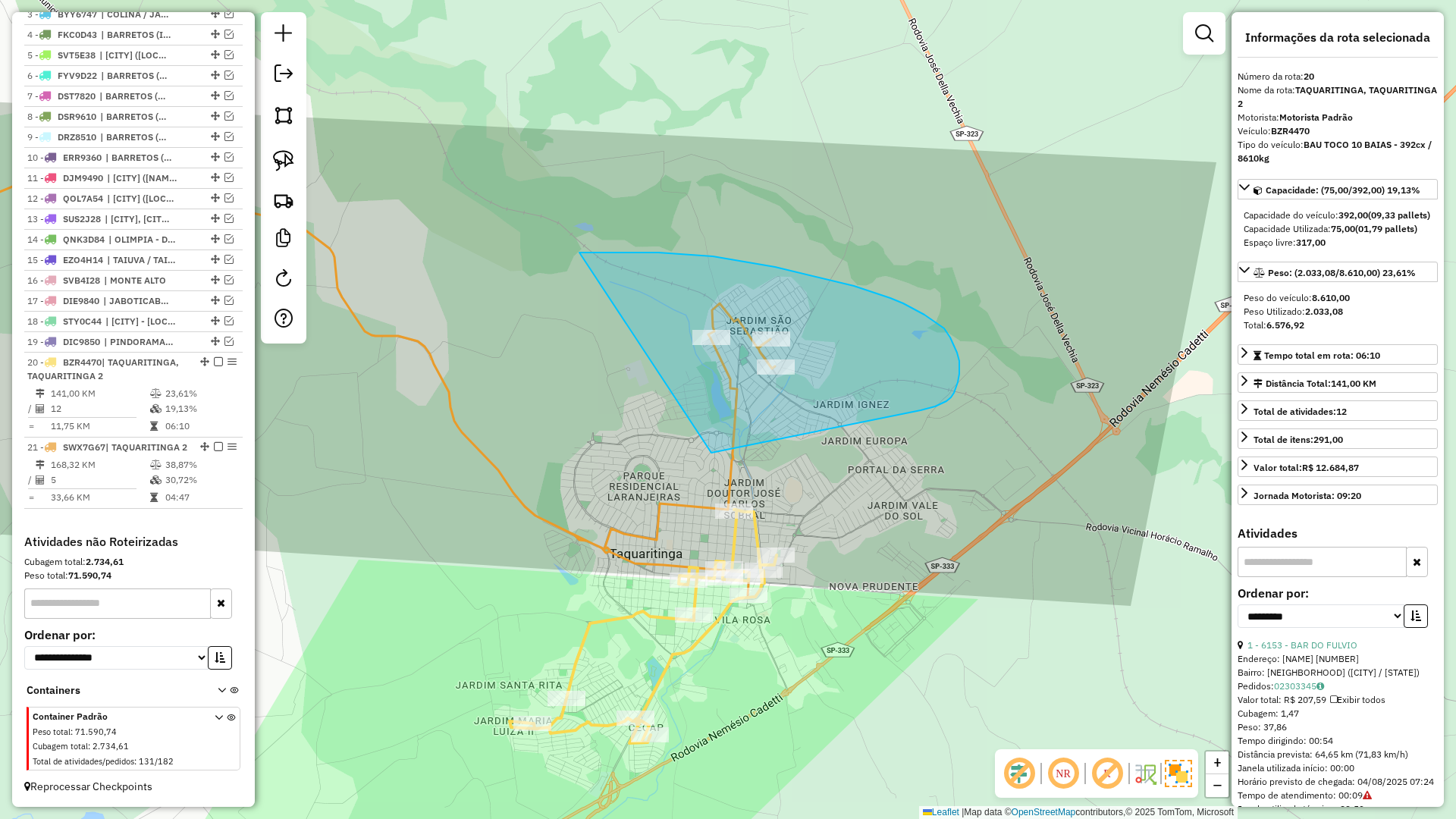 drag, startPoint x: 711, startPoint y: 453, endPoint x: 579, endPoint y: 253, distance: 239.6331 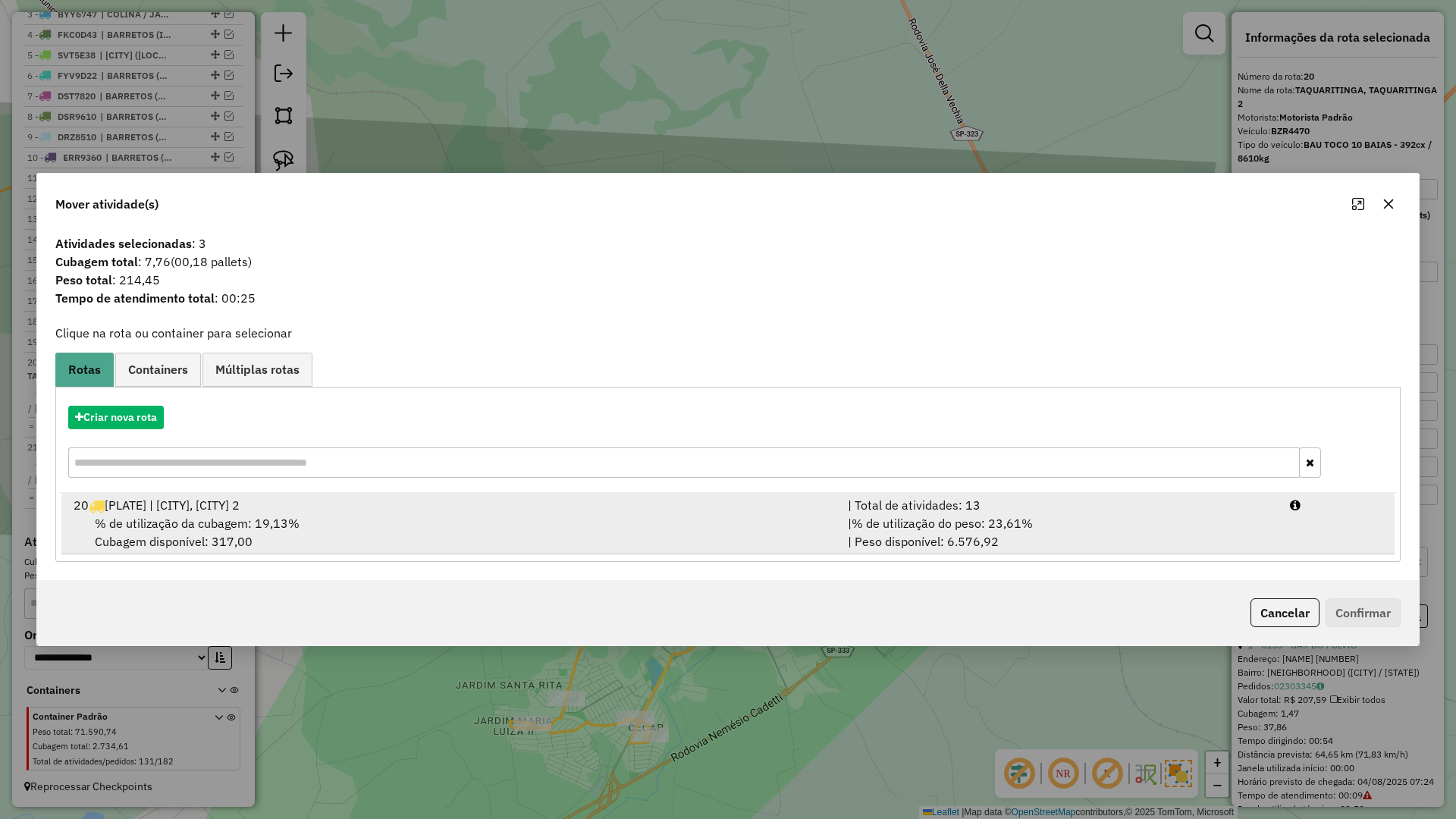 click on "% de utilização da cubagem: 19,13%  Cubagem disponível: 317,00" at bounding box center [451, 532] 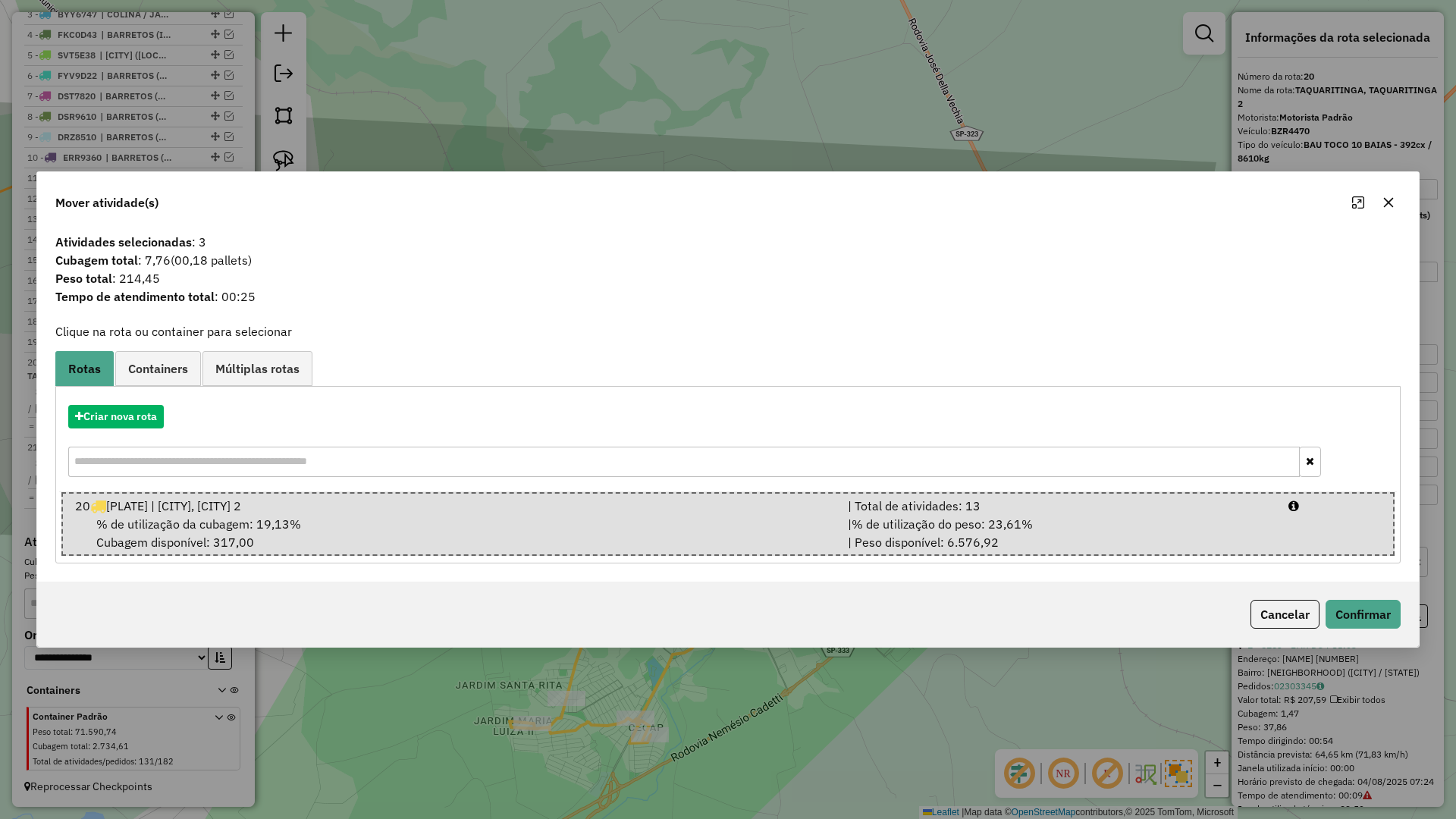 click 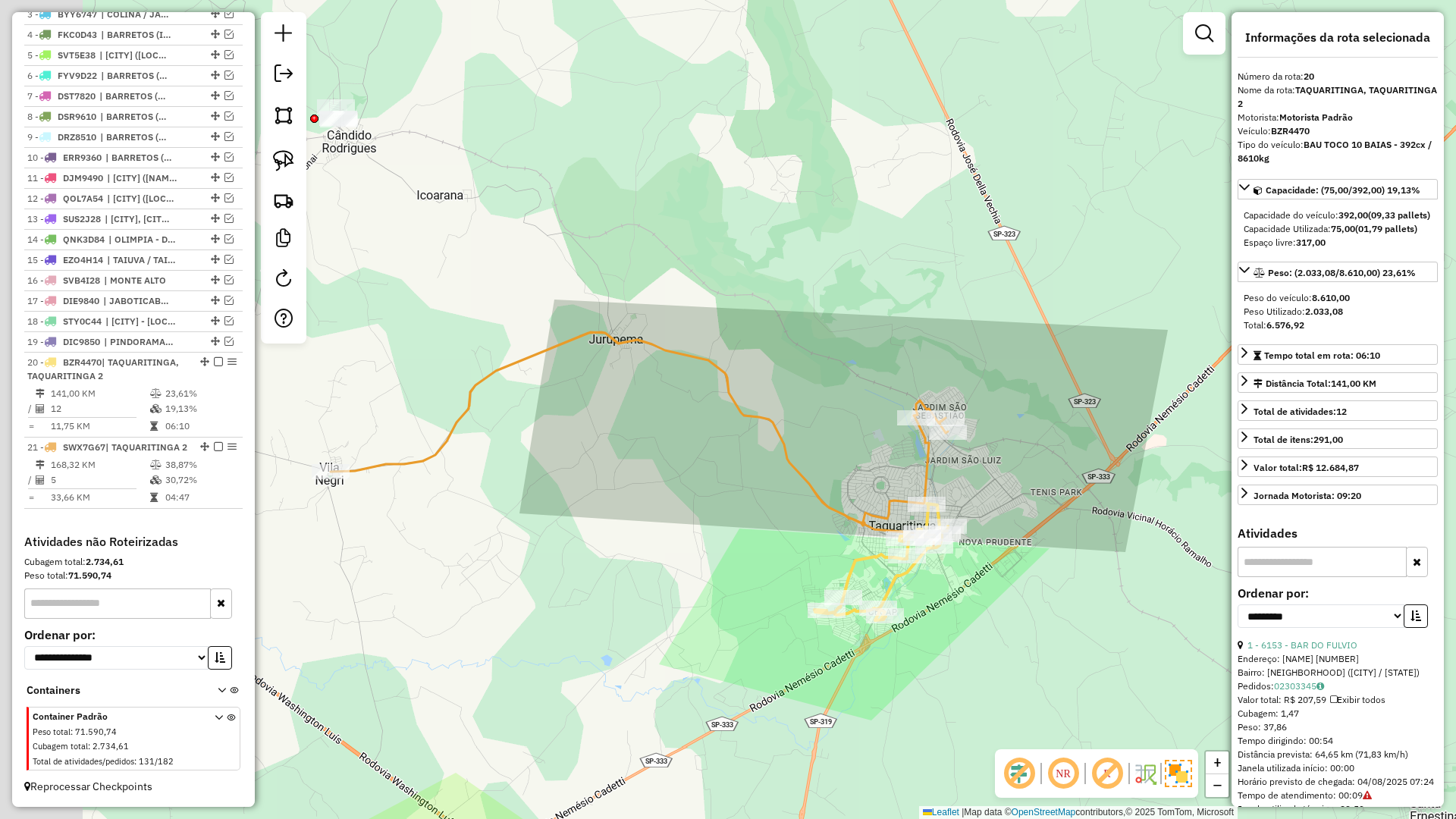 drag, startPoint x: 774, startPoint y: 515, endPoint x: 876, endPoint y: 447, distance: 122.58874 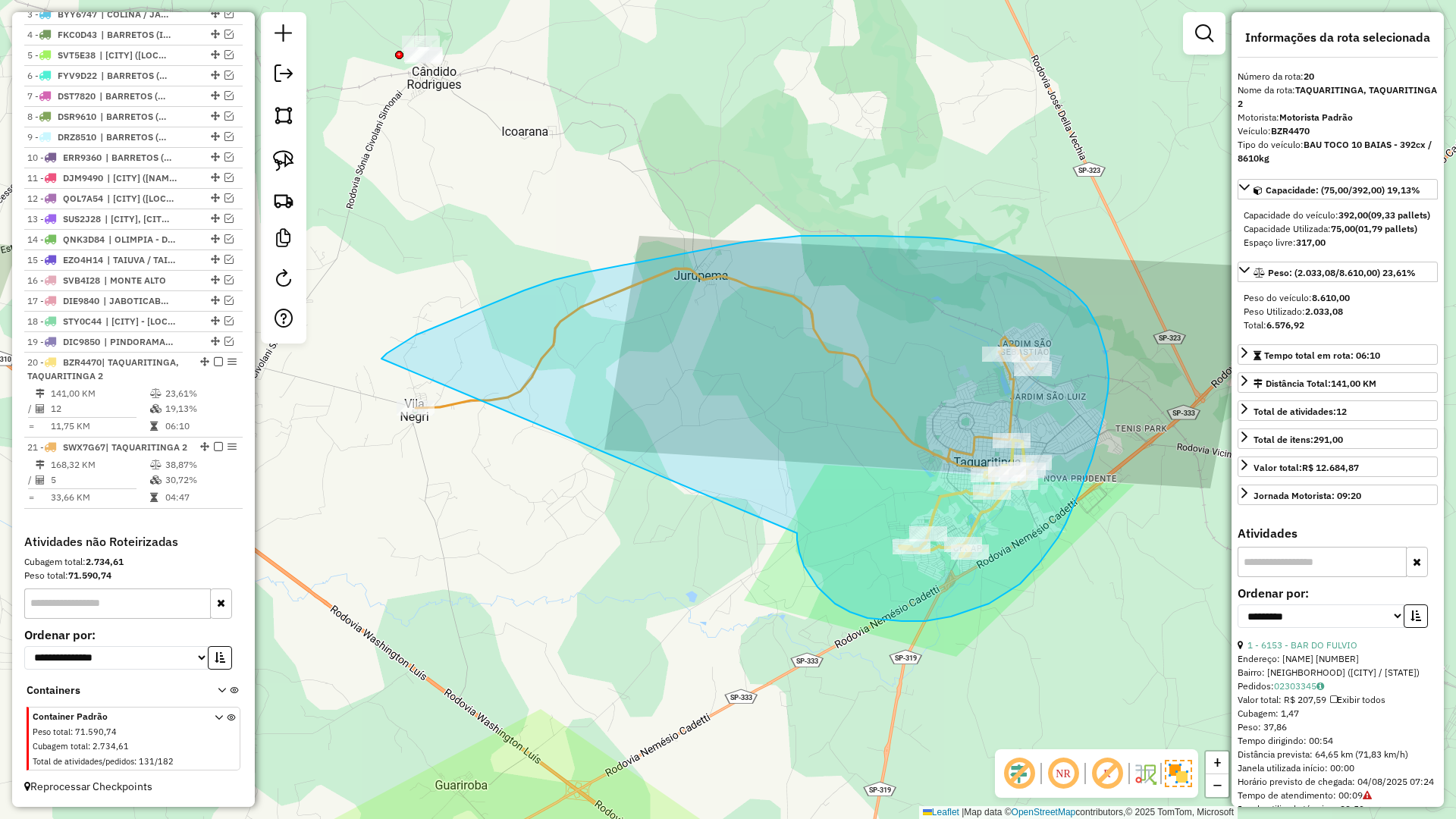 drag, startPoint x: 830, startPoint y: 599, endPoint x: 345, endPoint y: 443, distance: 509.4713 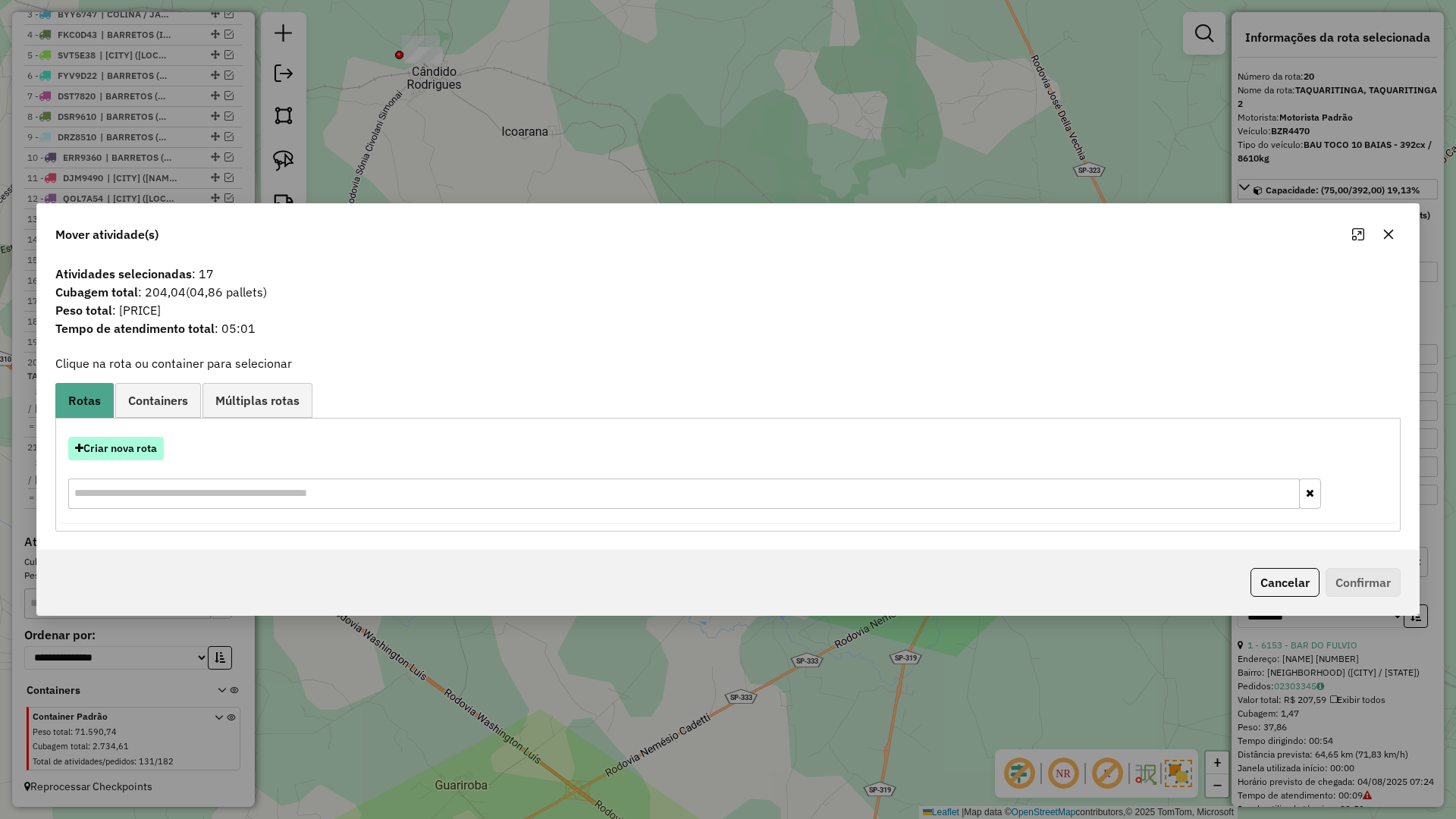 click on "Criar nova rota" at bounding box center (116, 448) 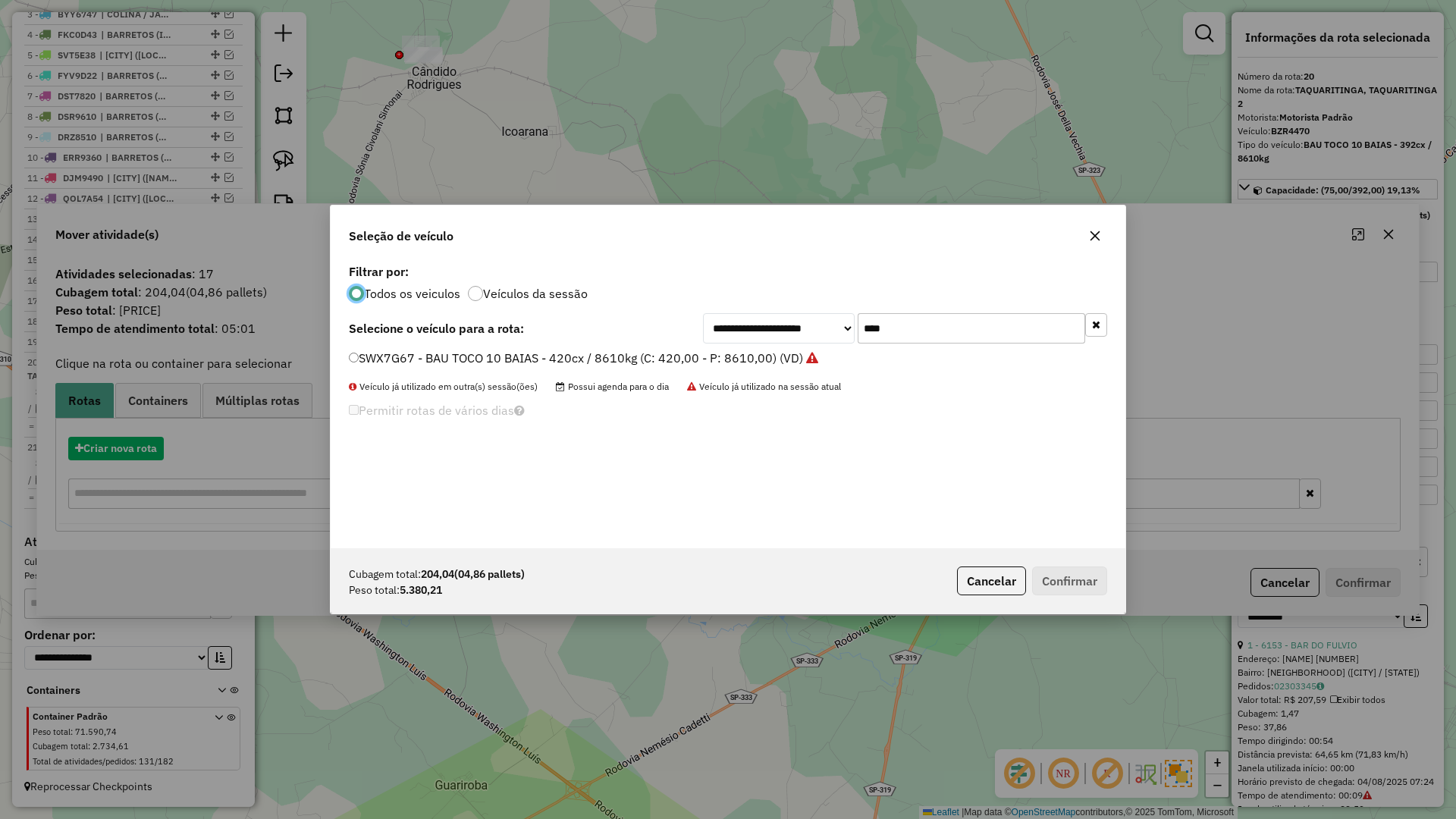 scroll, scrollTop: 8, scrollLeft: 5, axis: both 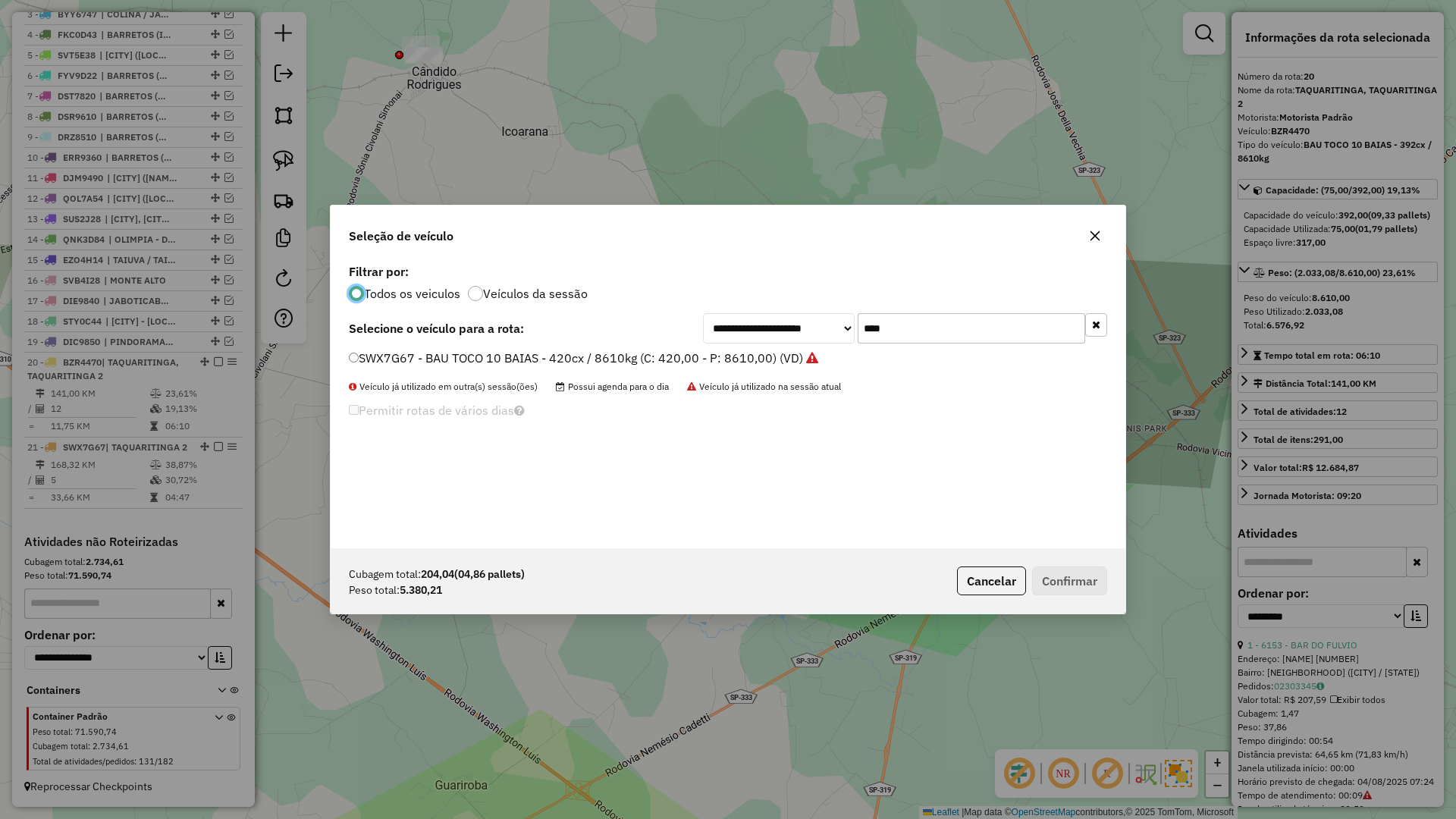 click on "****" 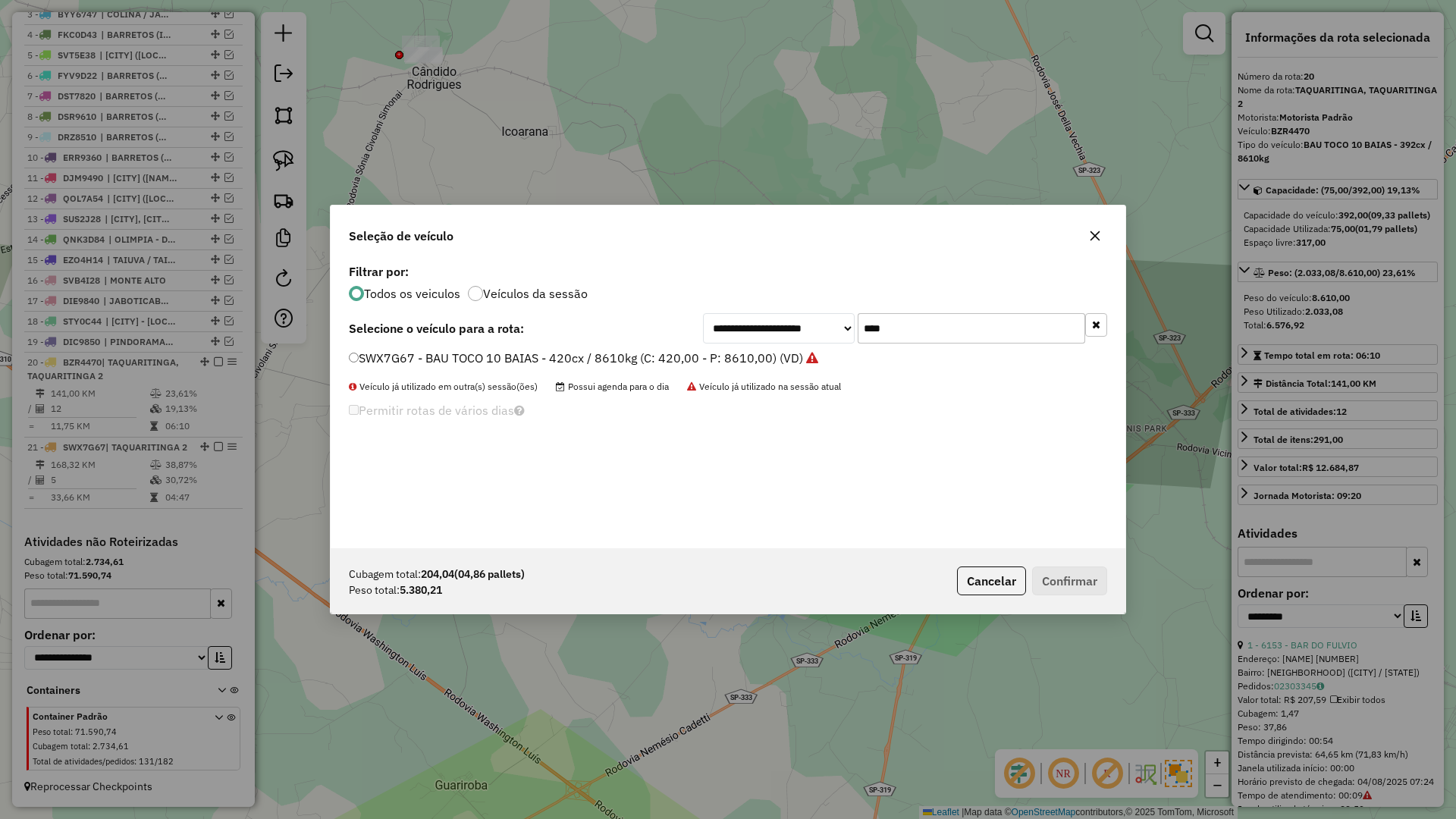 click on "****" 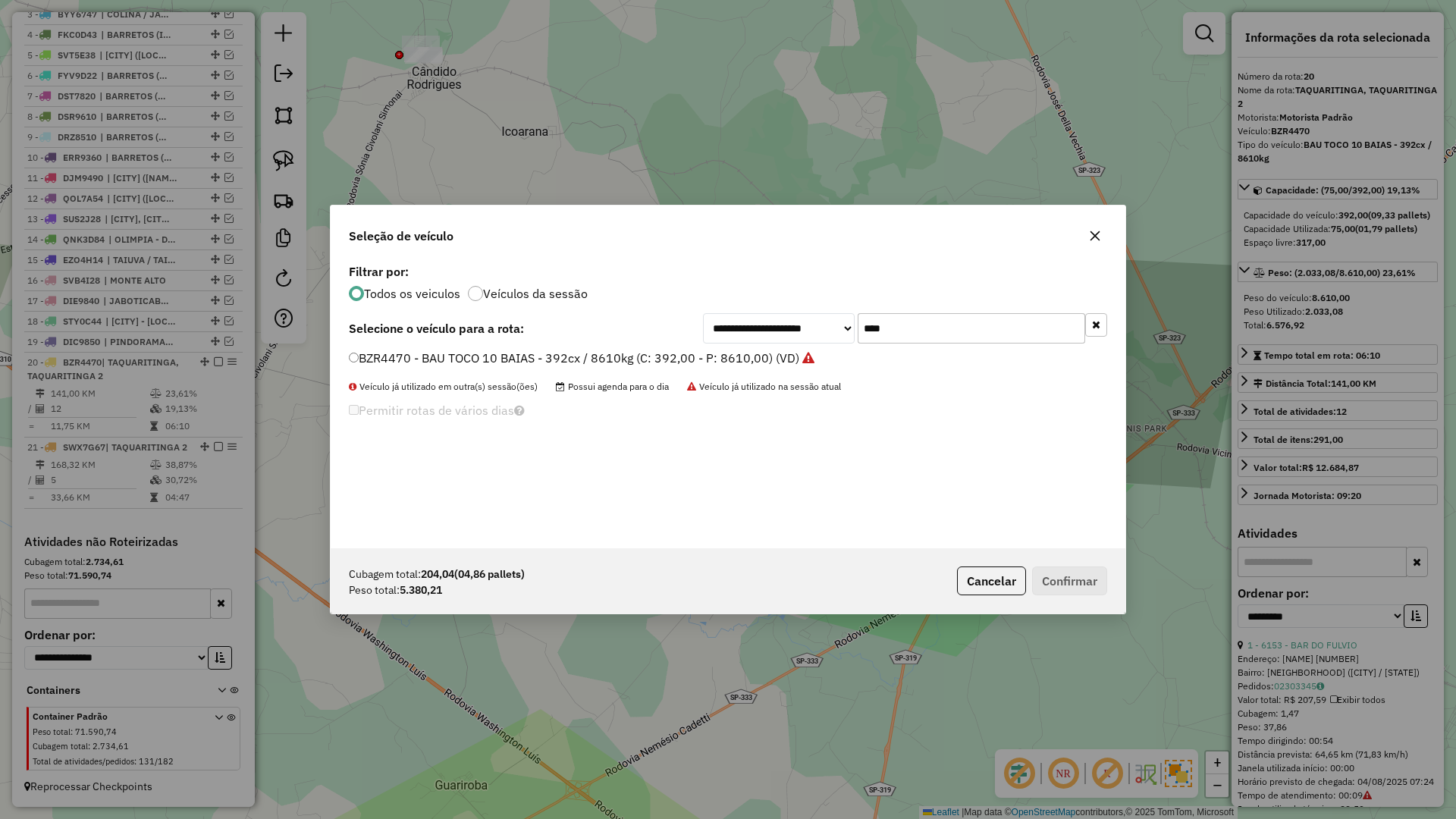 type on "****" 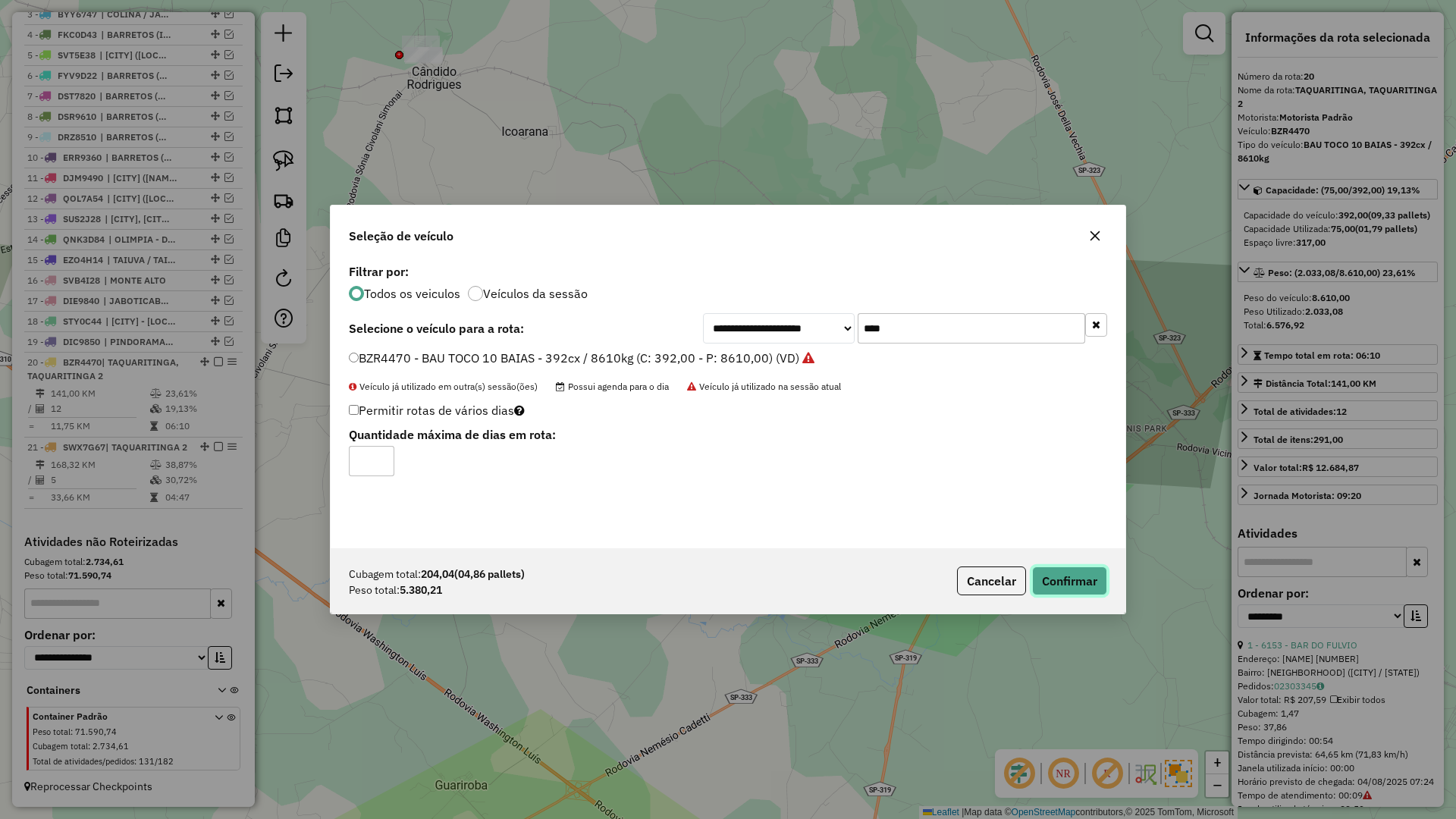click on "Confirmar" 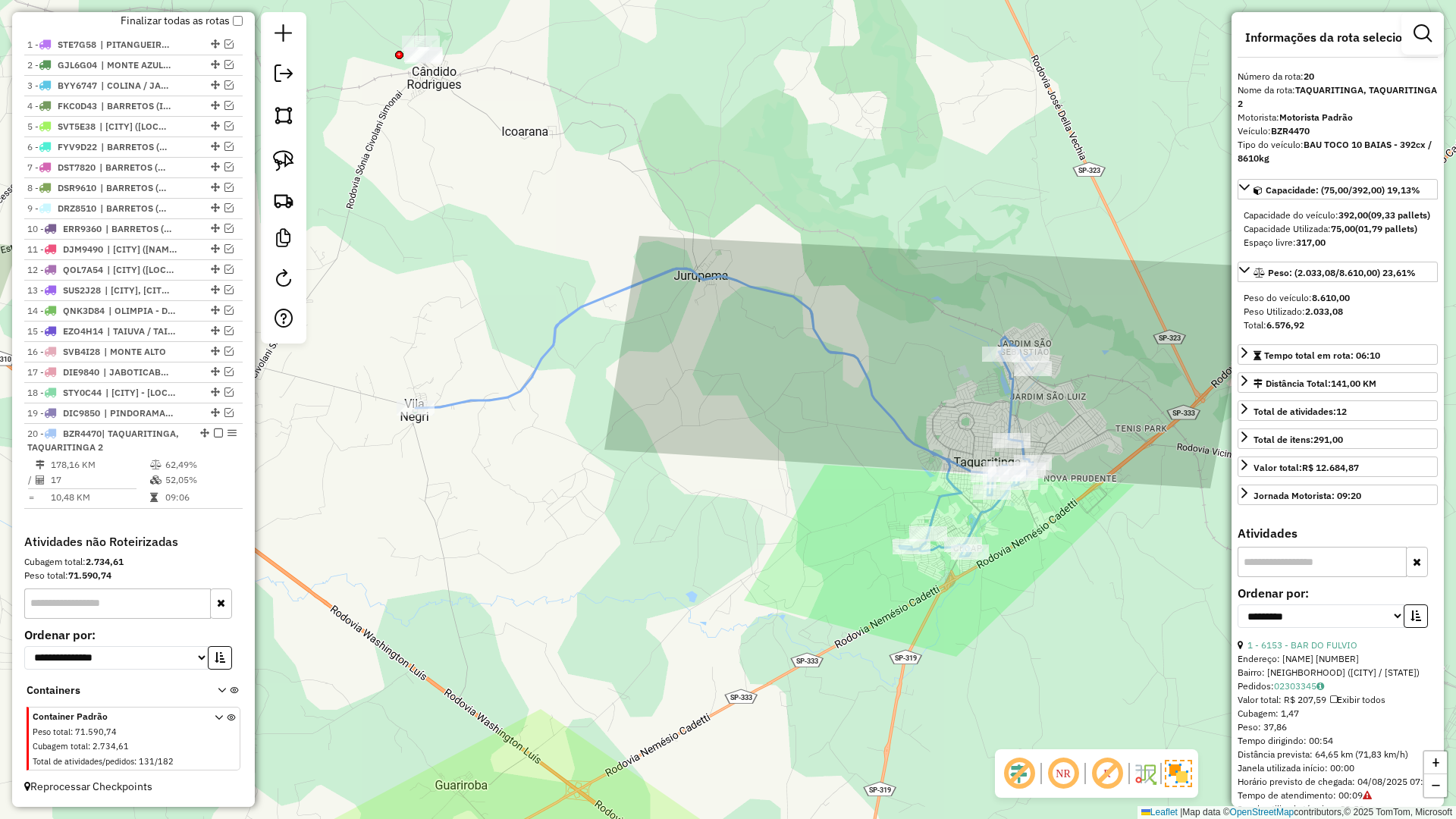 scroll, scrollTop: 560, scrollLeft: 0, axis: vertical 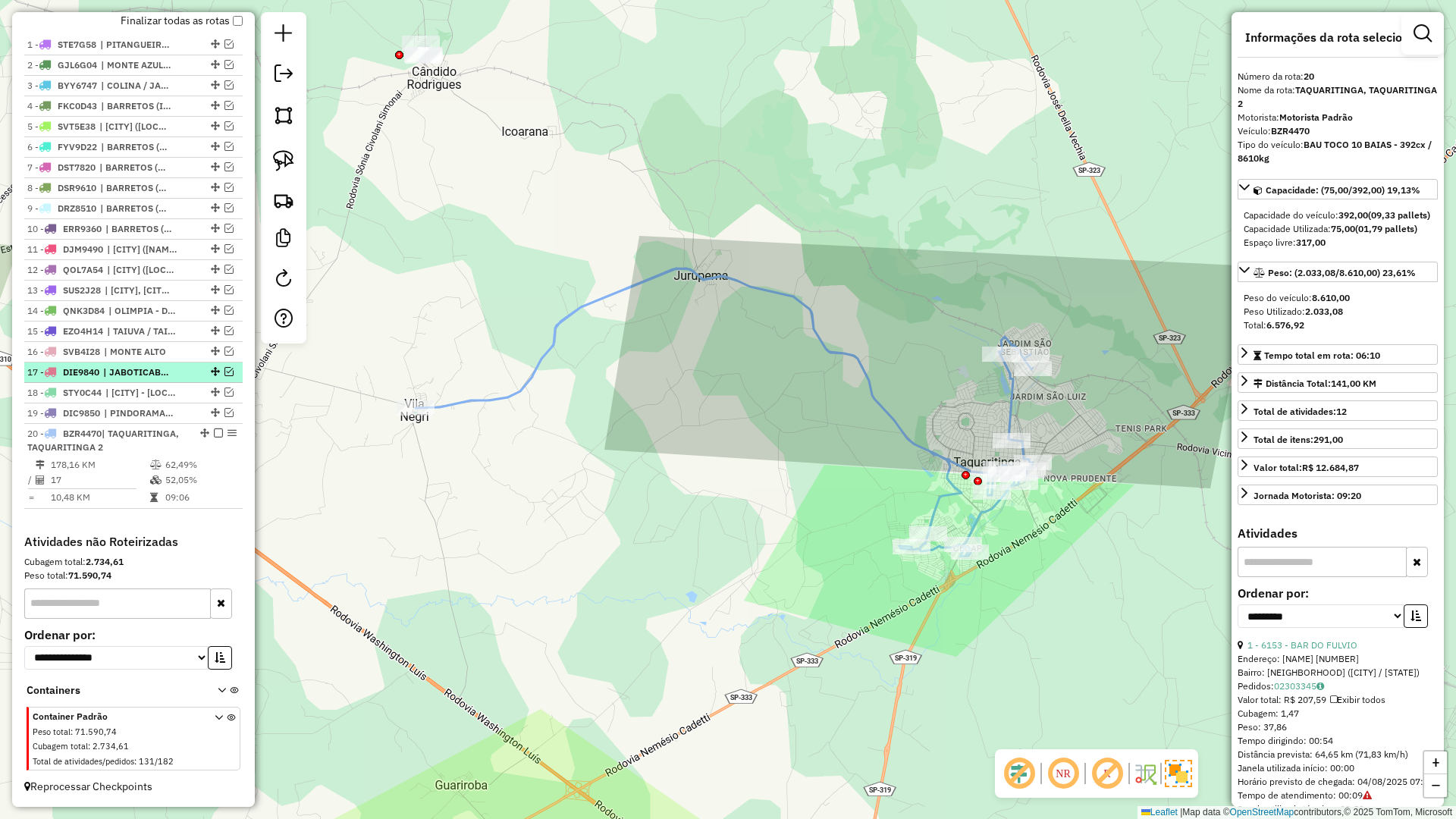 drag, startPoint x: 217, startPoint y: 434, endPoint x: 225, endPoint y: 435, distance: 8.06226 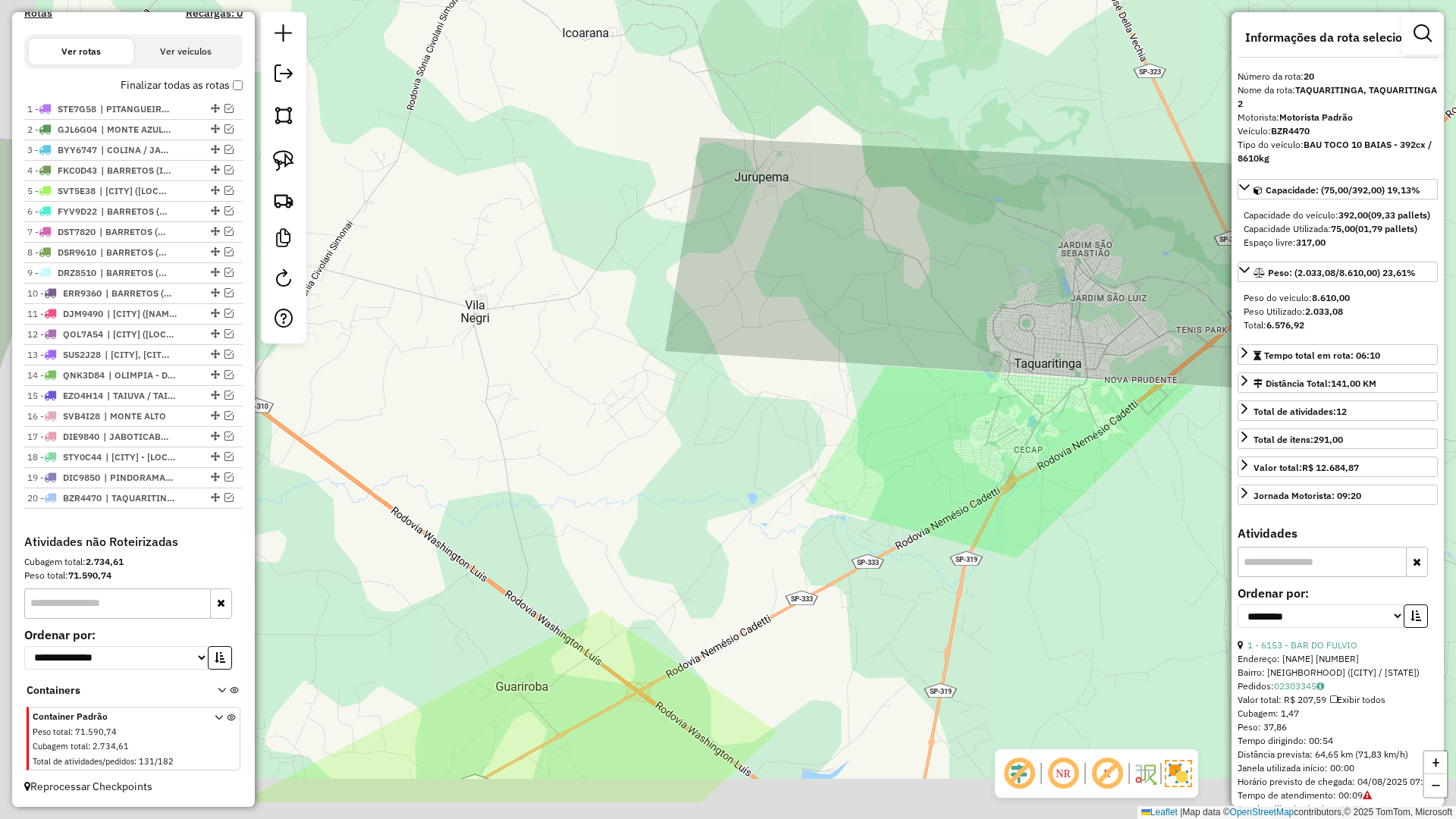 drag, startPoint x: 540, startPoint y: 463, endPoint x: 571, endPoint y: 410, distance: 61.40033 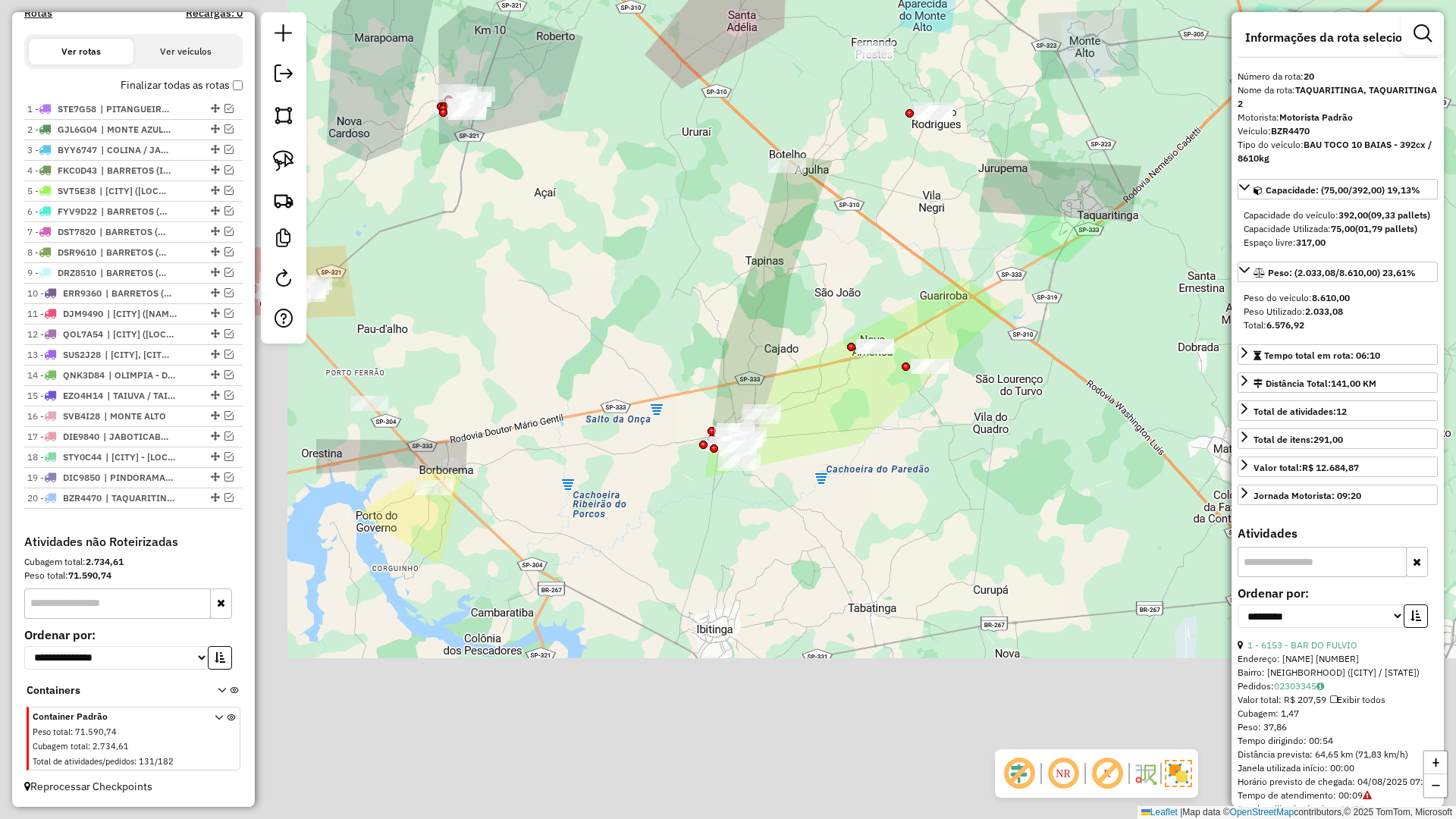 drag, startPoint x: 937, startPoint y: 297, endPoint x: 967, endPoint y: 271, distance: 39.69887 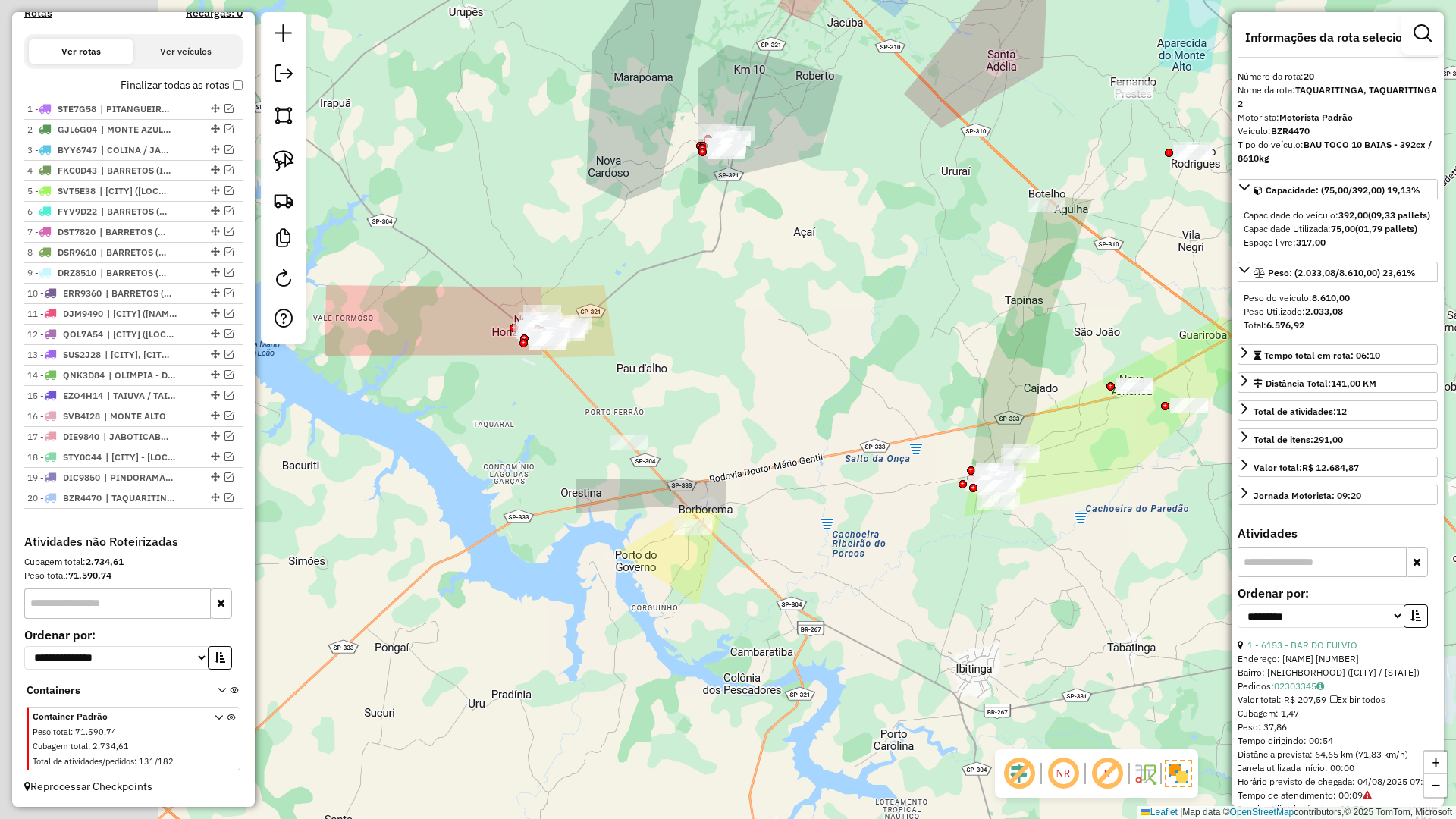 drag, startPoint x: 782, startPoint y: 343, endPoint x: 938, endPoint y: 343, distance: 156 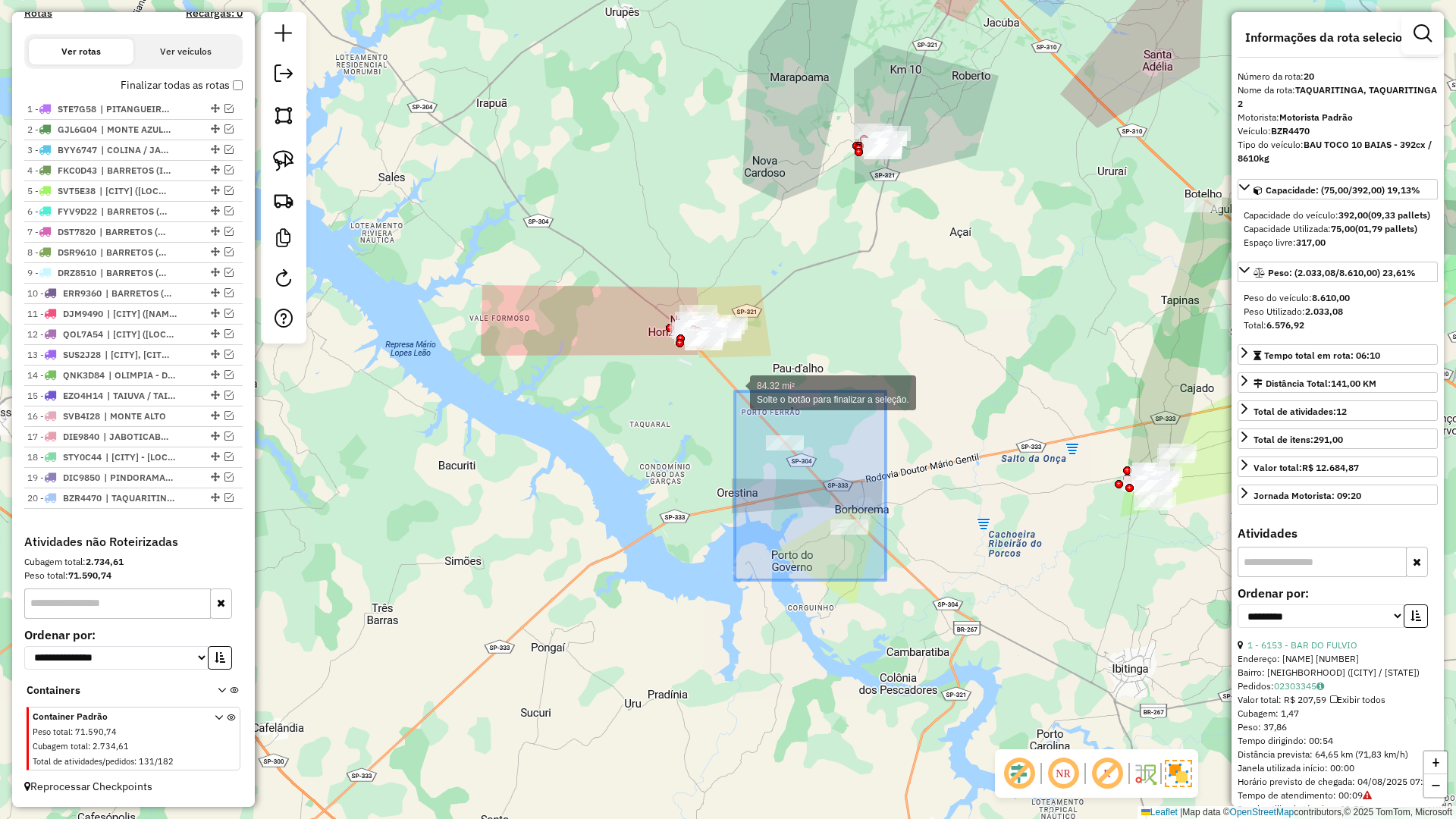drag, startPoint x: 797, startPoint y: 461, endPoint x: 674, endPoint y: 345, distance: 169.07099 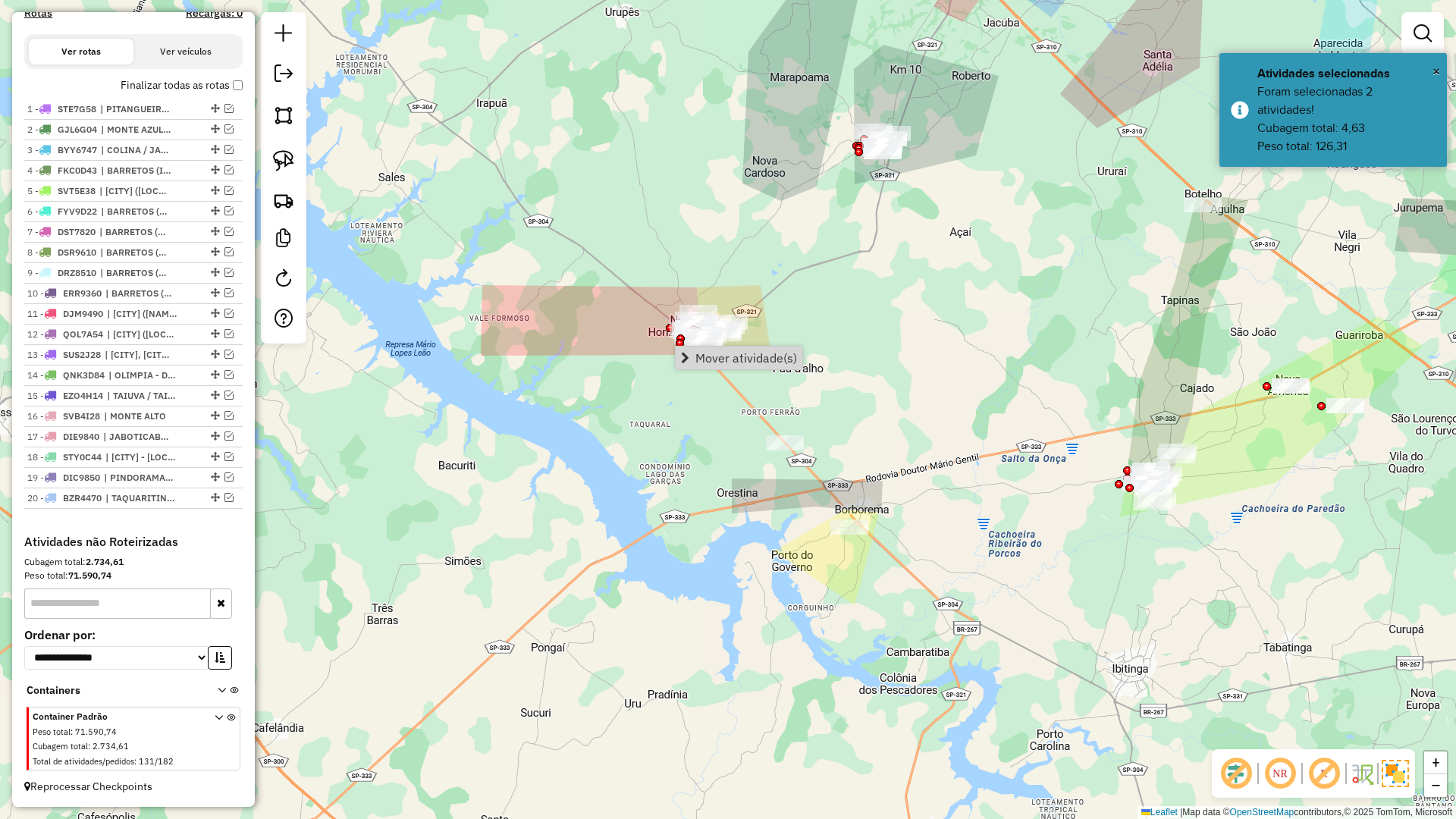 drag, startPoint x: 735, startPoint y: 410, endPoint x: 757, endPoint y: 394, distance: 27.20294 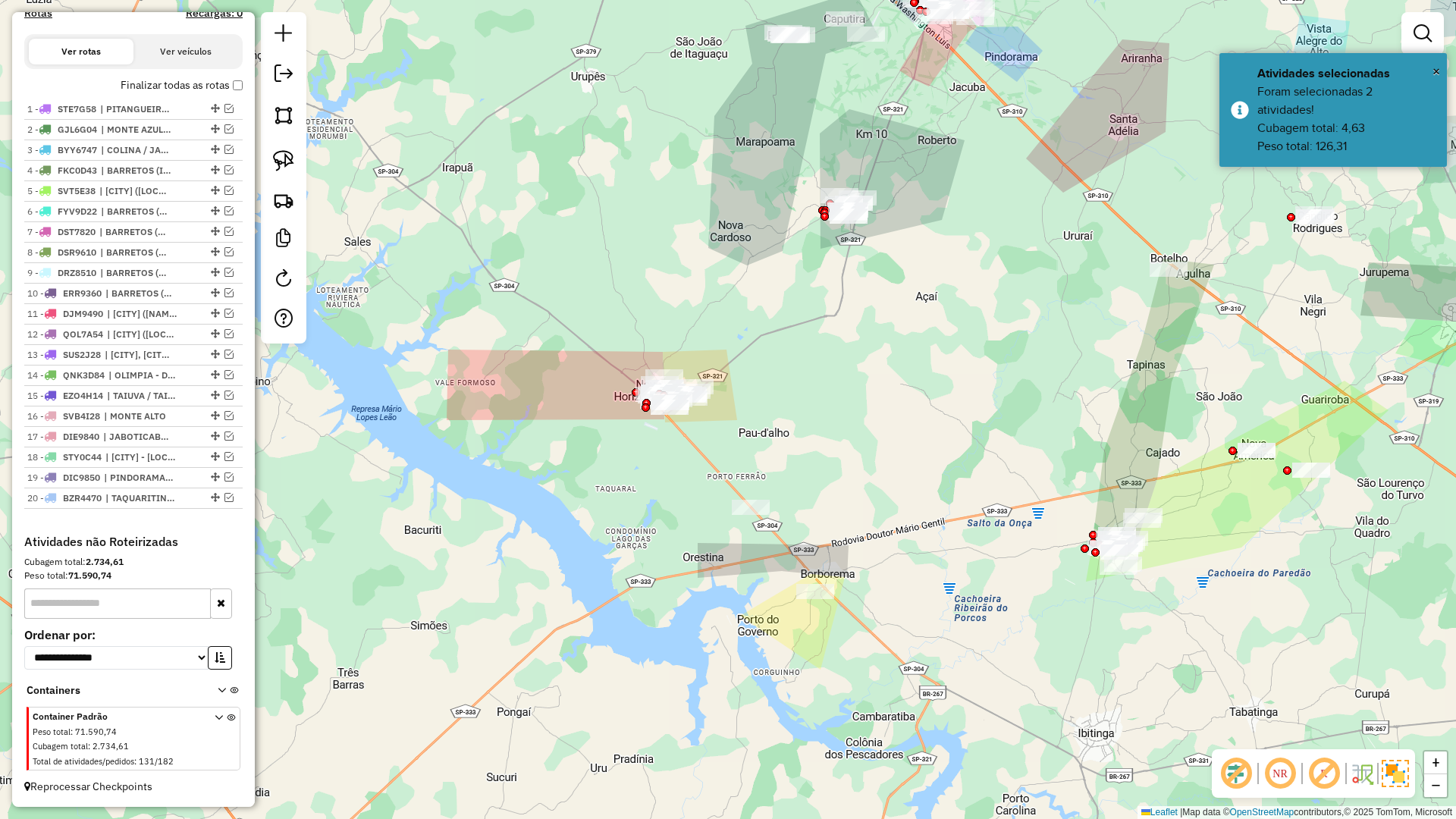 drag, startPoint x: 825, startPoint y: 364, endPoint x: 802, endPoint y: 427, distance: 67.06713 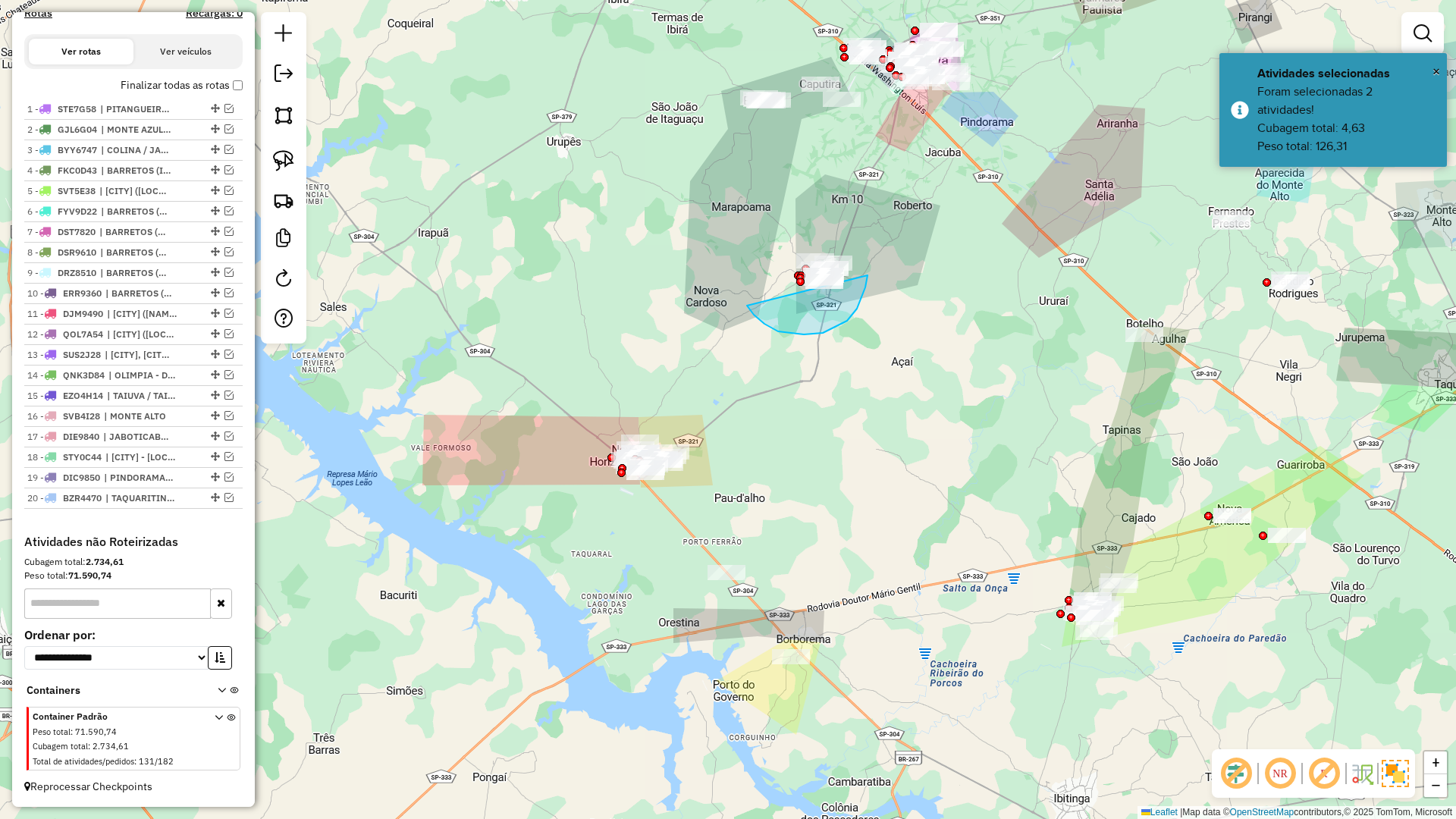 drag, startPoint x: 857, startPoint y: 309, endPoint x: 733, endPoint y: 235, distance: 144.40222 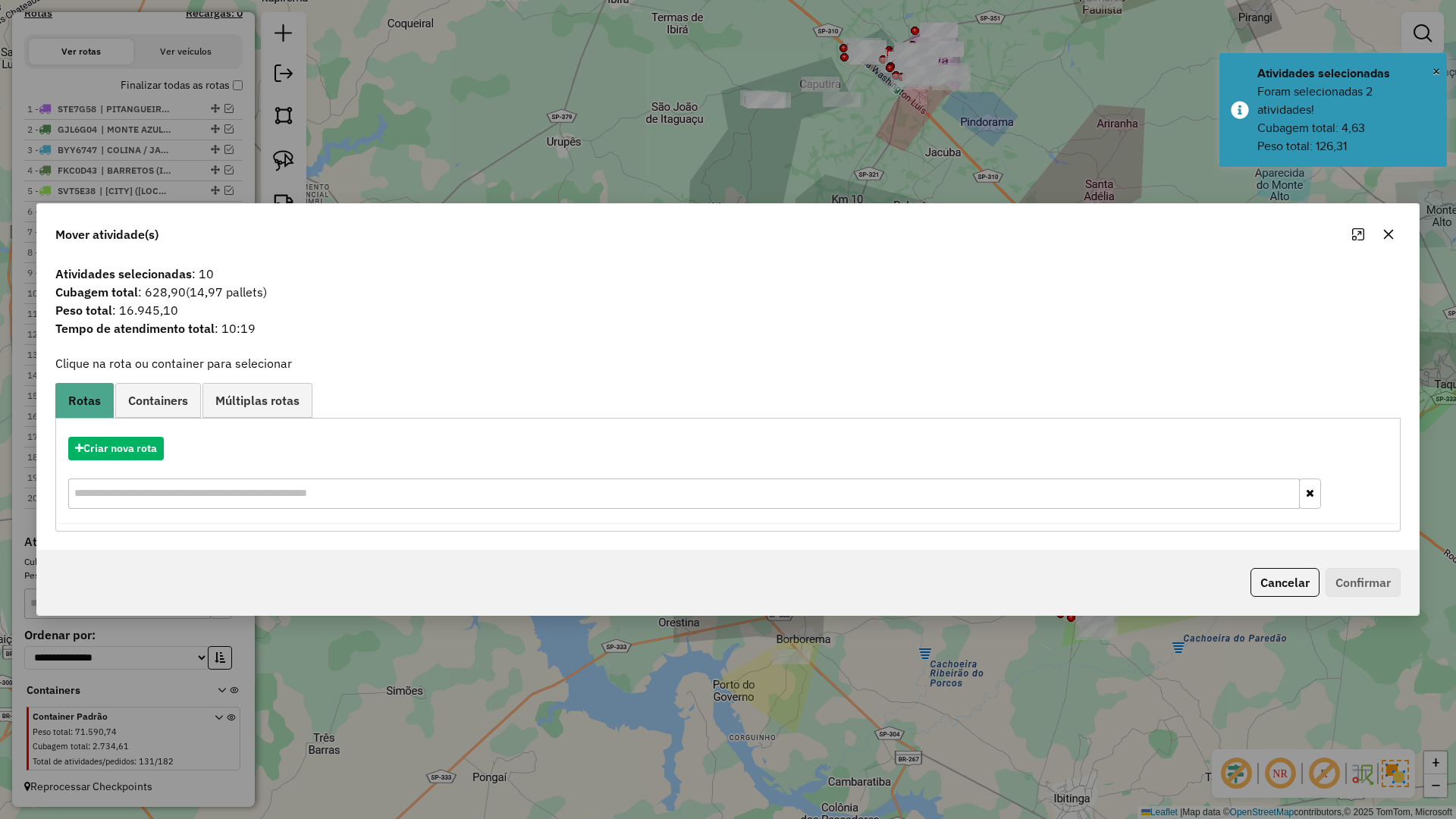 click 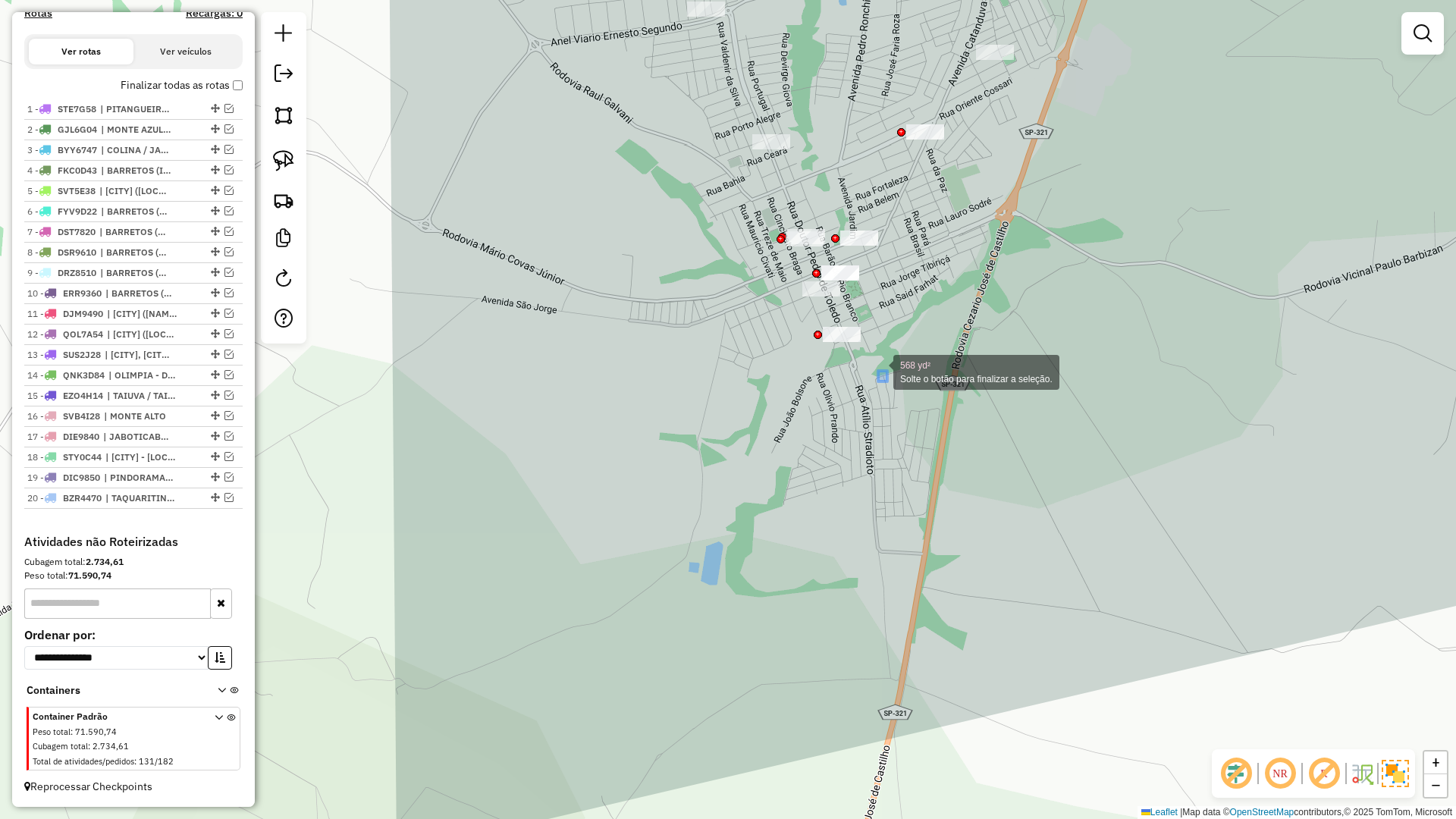 drag, startPoint x: 878, startPoint y: 371, endPoint x: 789, endPoint y: 325, distance: 100.18483 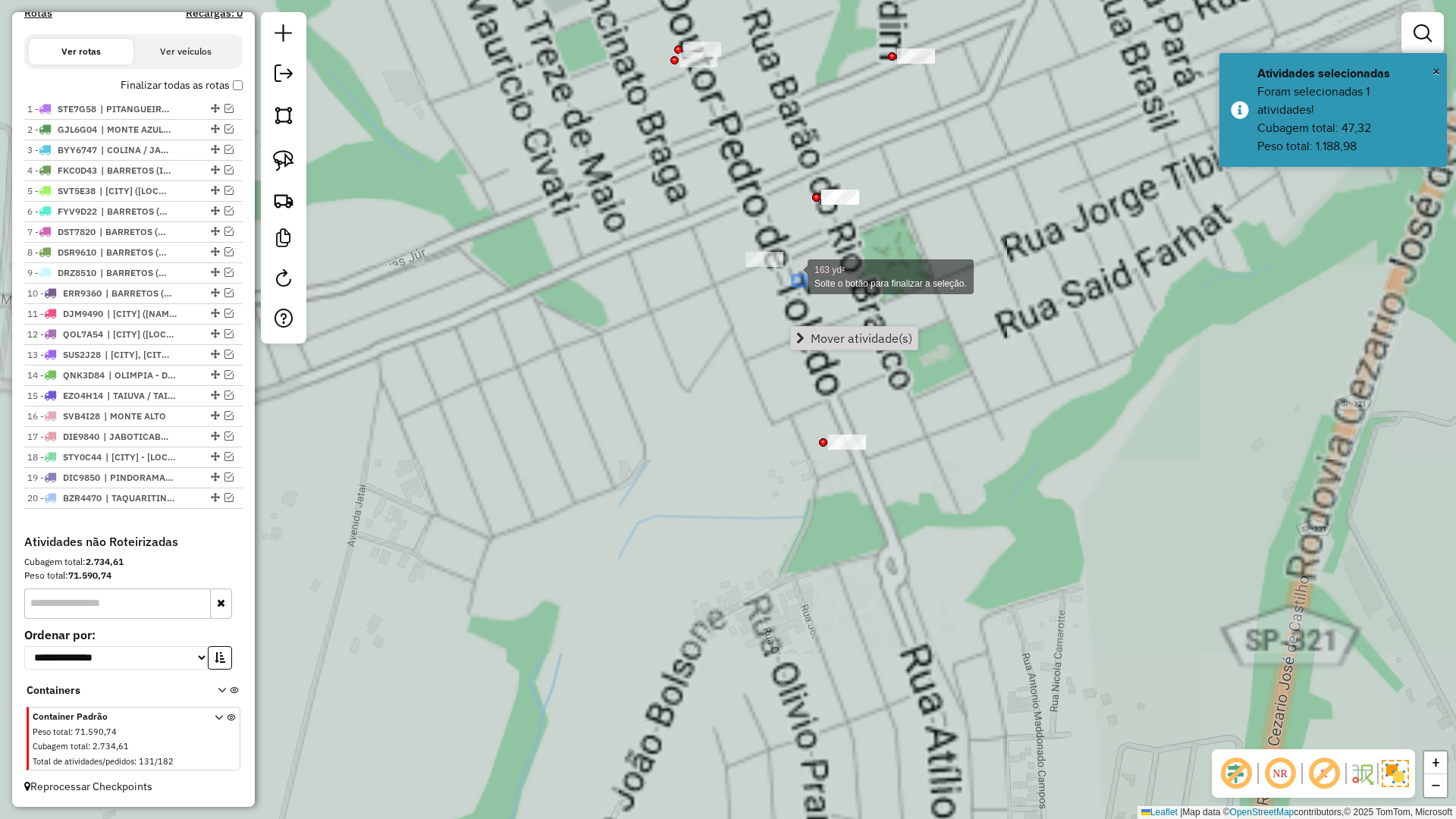 drag, startPoint x: 798, startPoint y: 278, endPoint x: 721, endPoint y: 240, distance: 85.86617 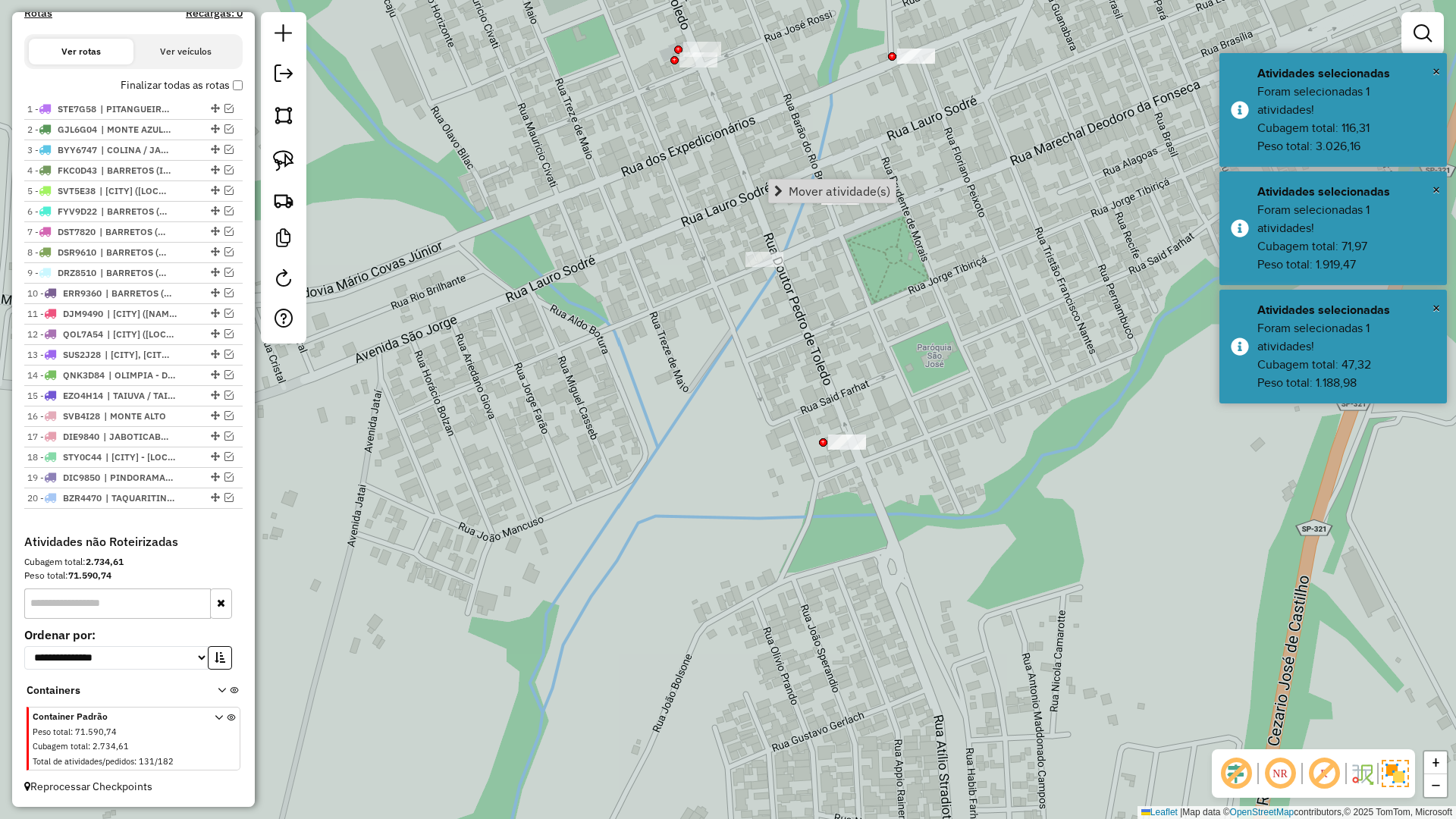 drag, startPoint x: 892, startPoint y: 197, endPoint x: 870, endPoint y: 319, distance: 123.96774 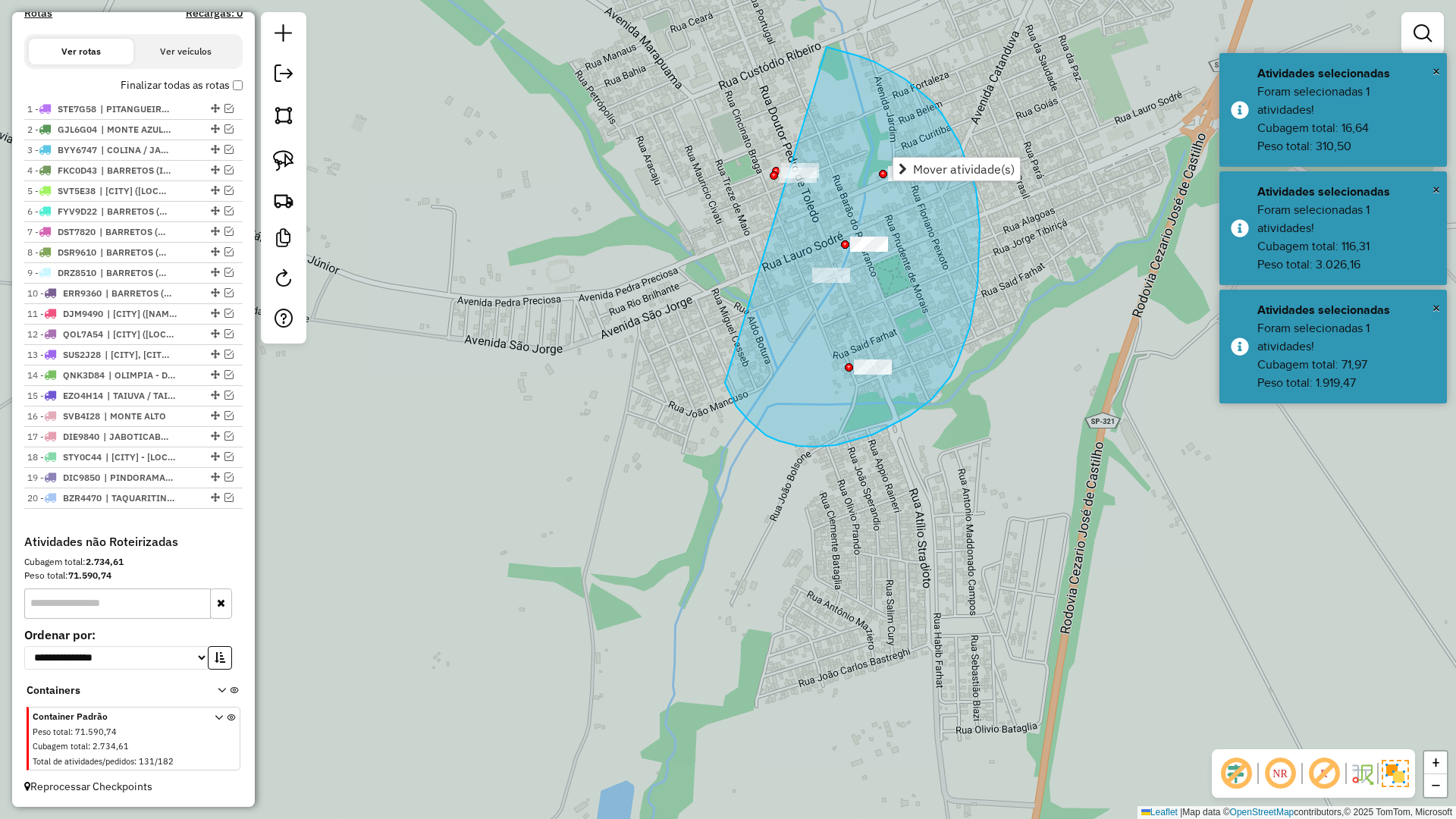drag, startPoint x: 798, startPoint y: 446, endPoint x: 662, endPoint y: 74, distance: 396.0808 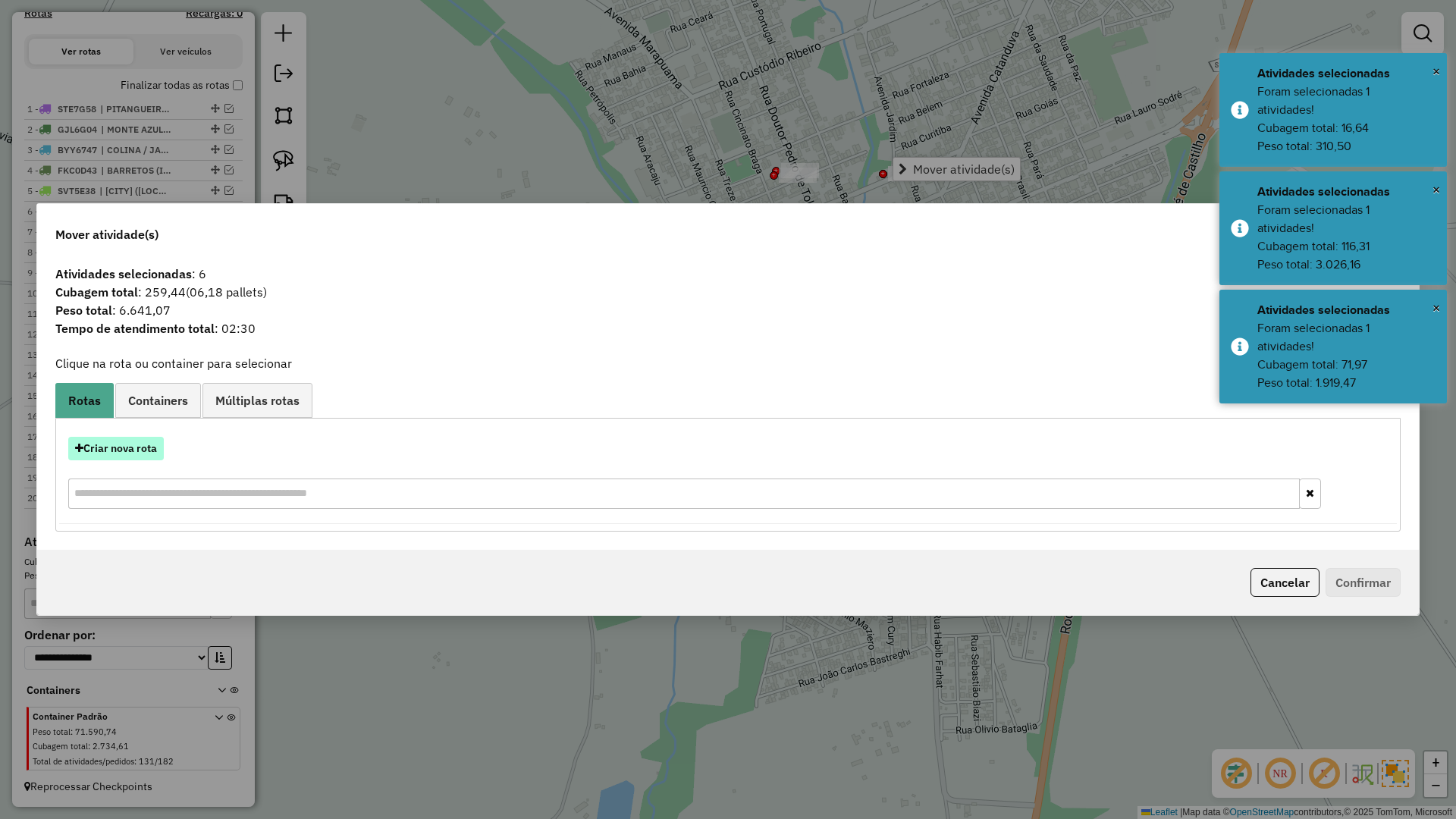 click on "Criar nova rota" at bounding box center [116, 448] 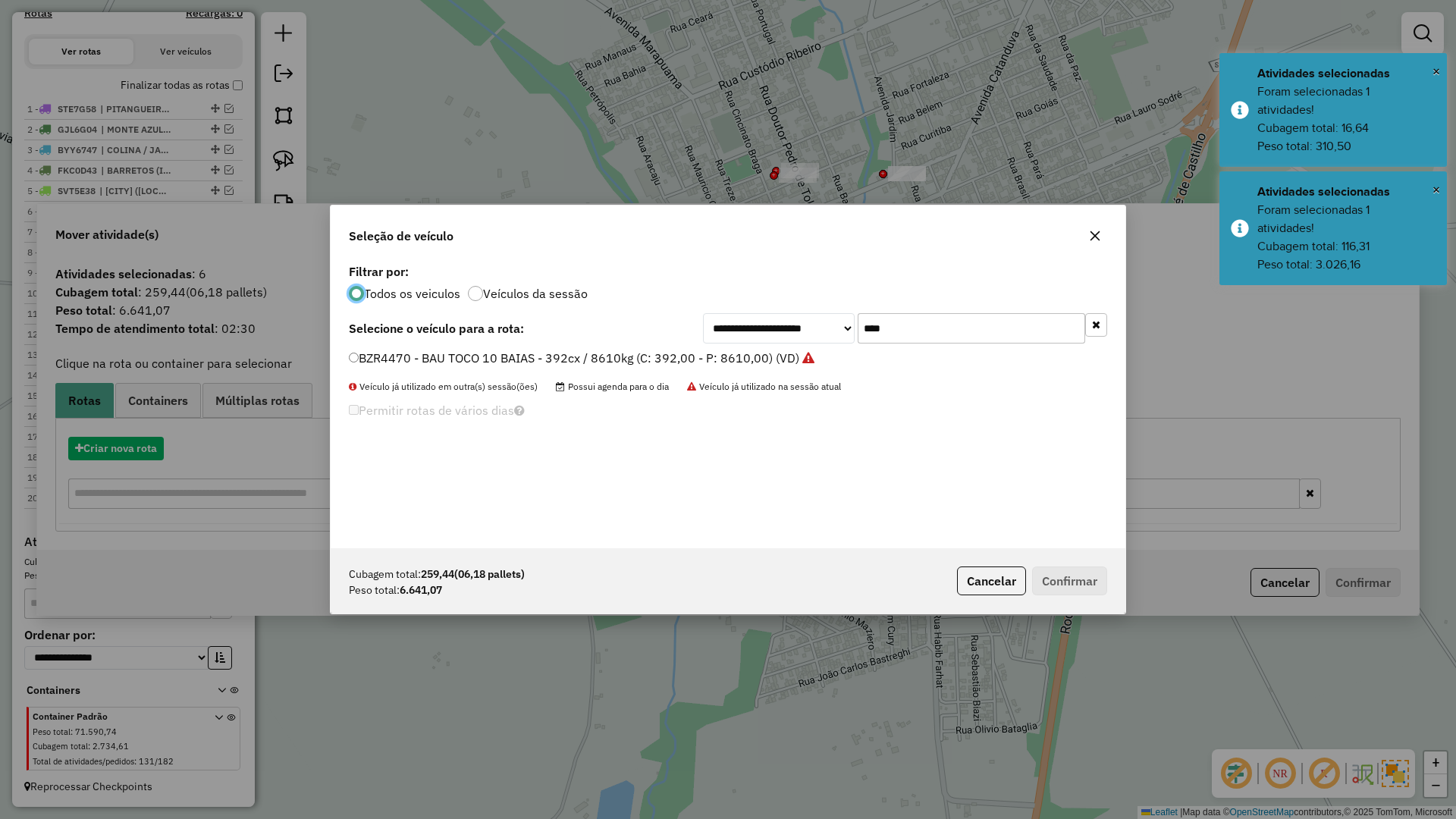 scroll, scrollTop: 8, scrollLeft: 5, axis: both 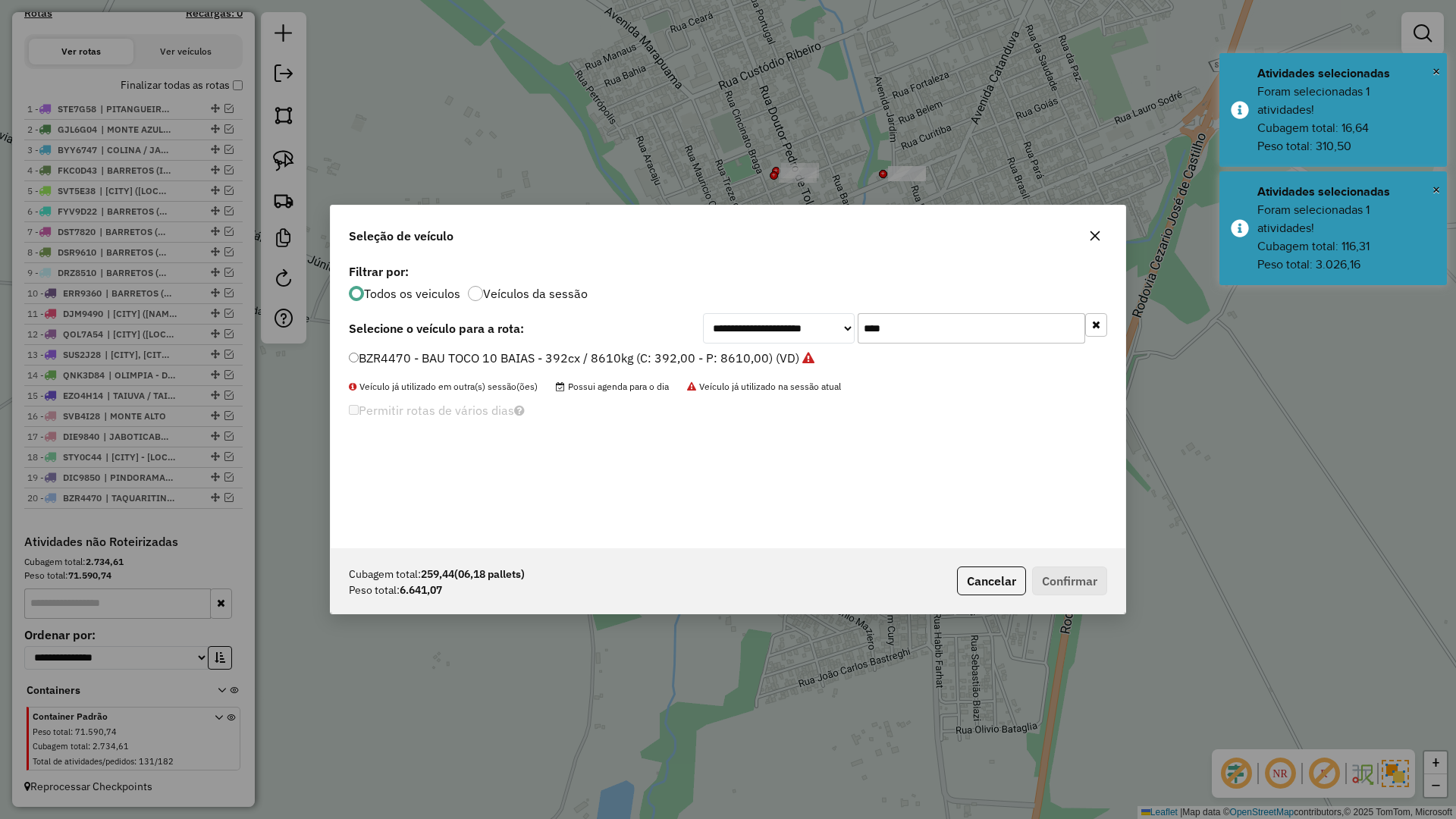 click on "****" 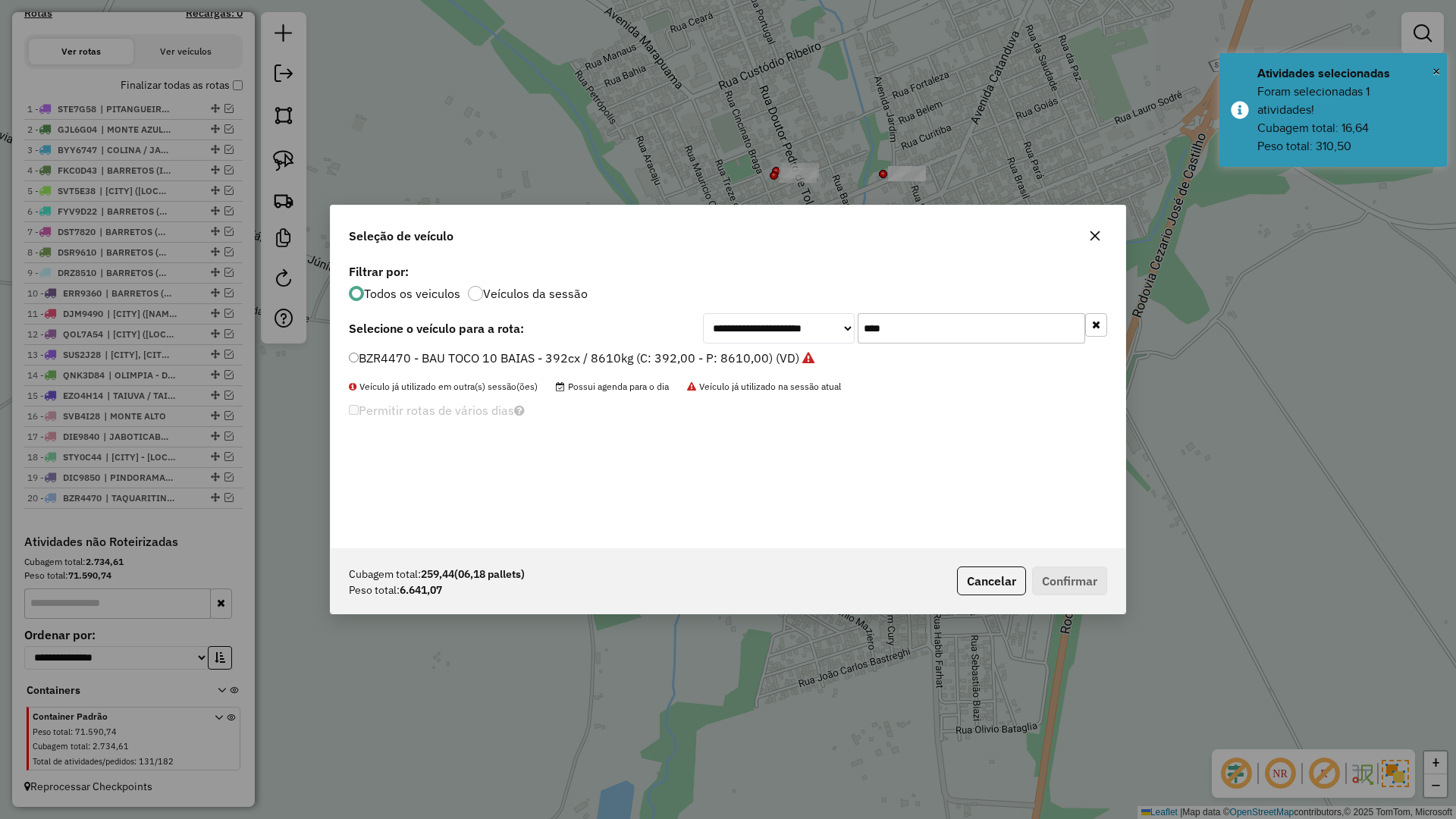 click on "****" 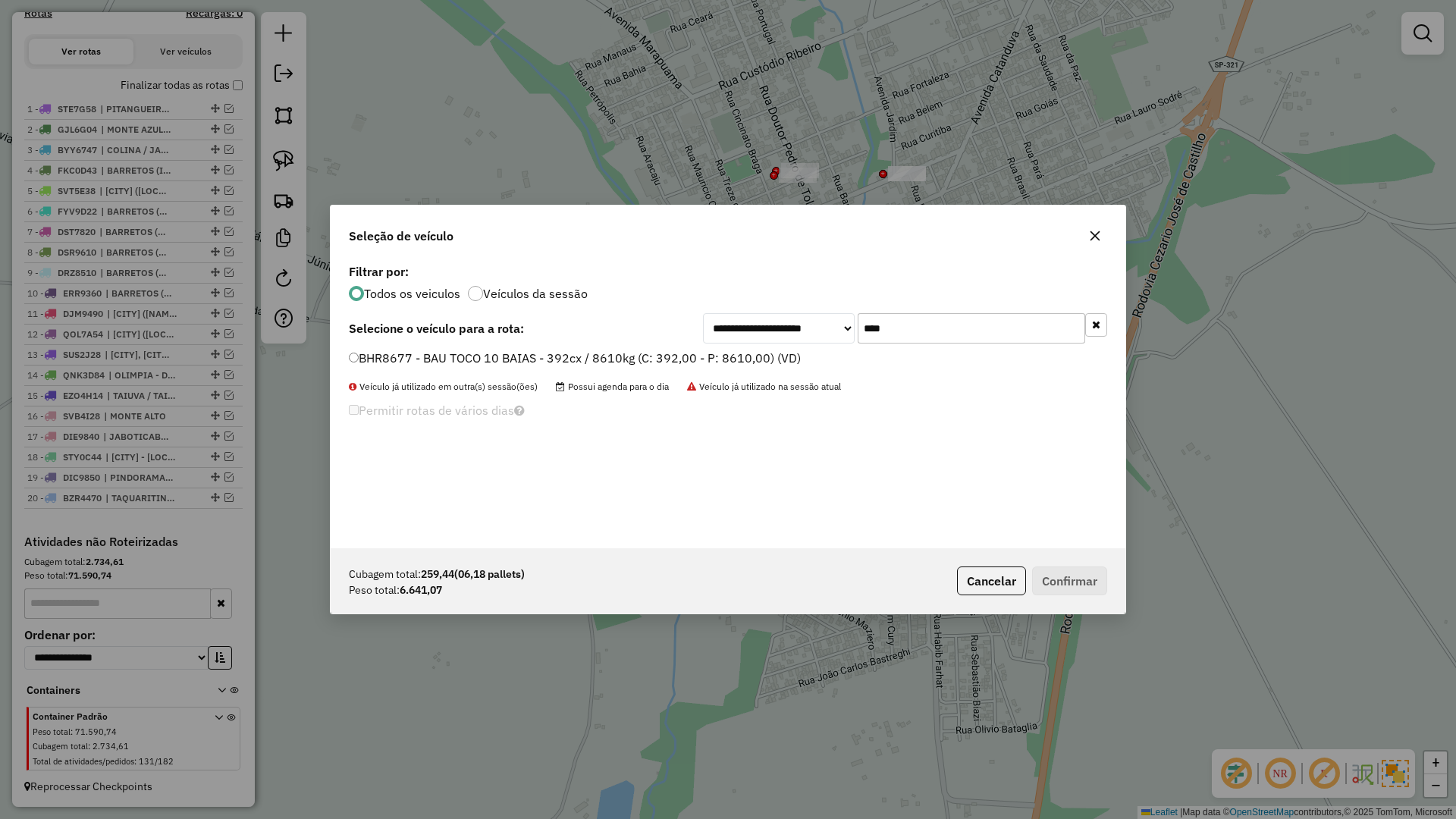 type on "****" 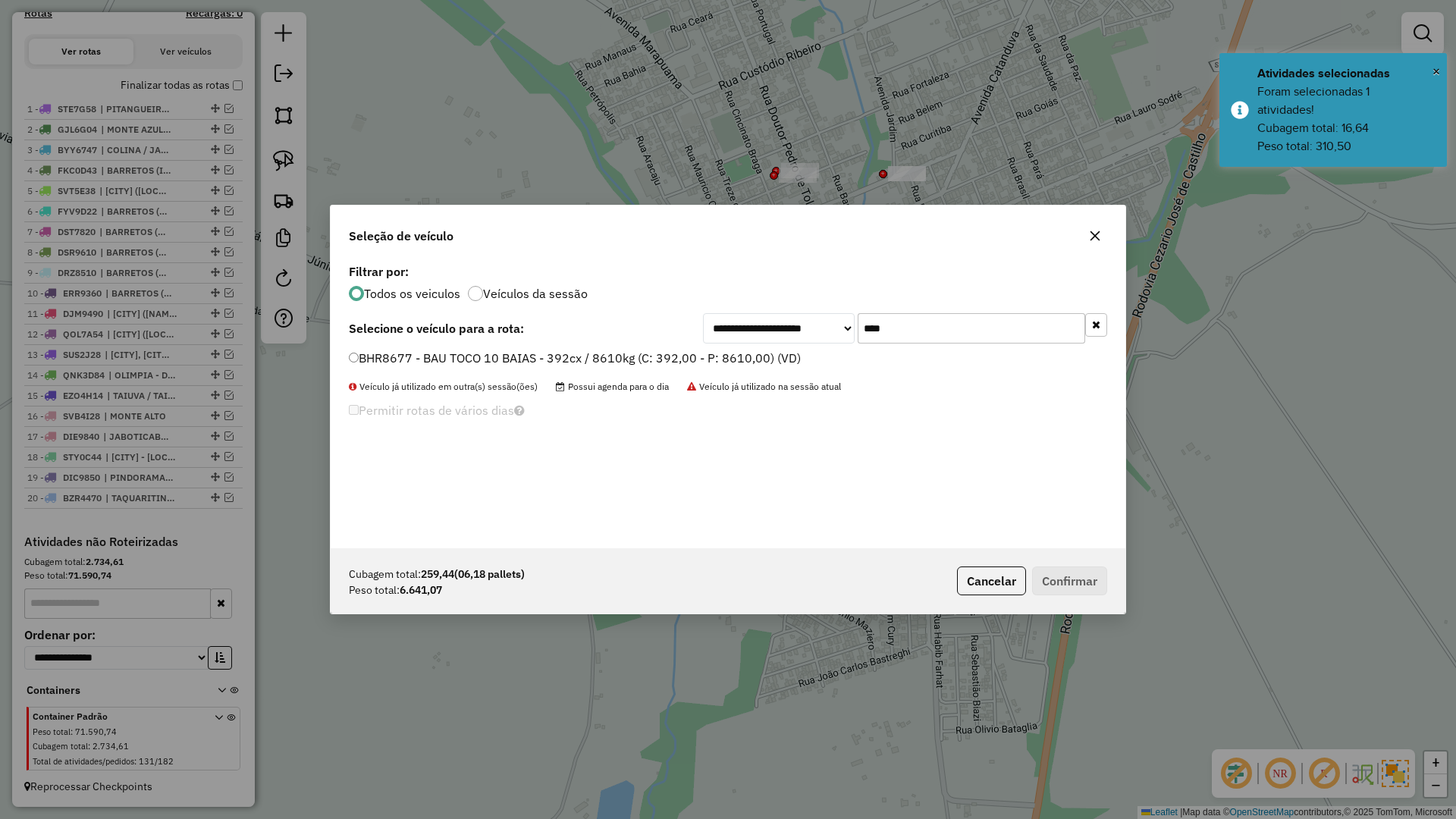click on "**********" 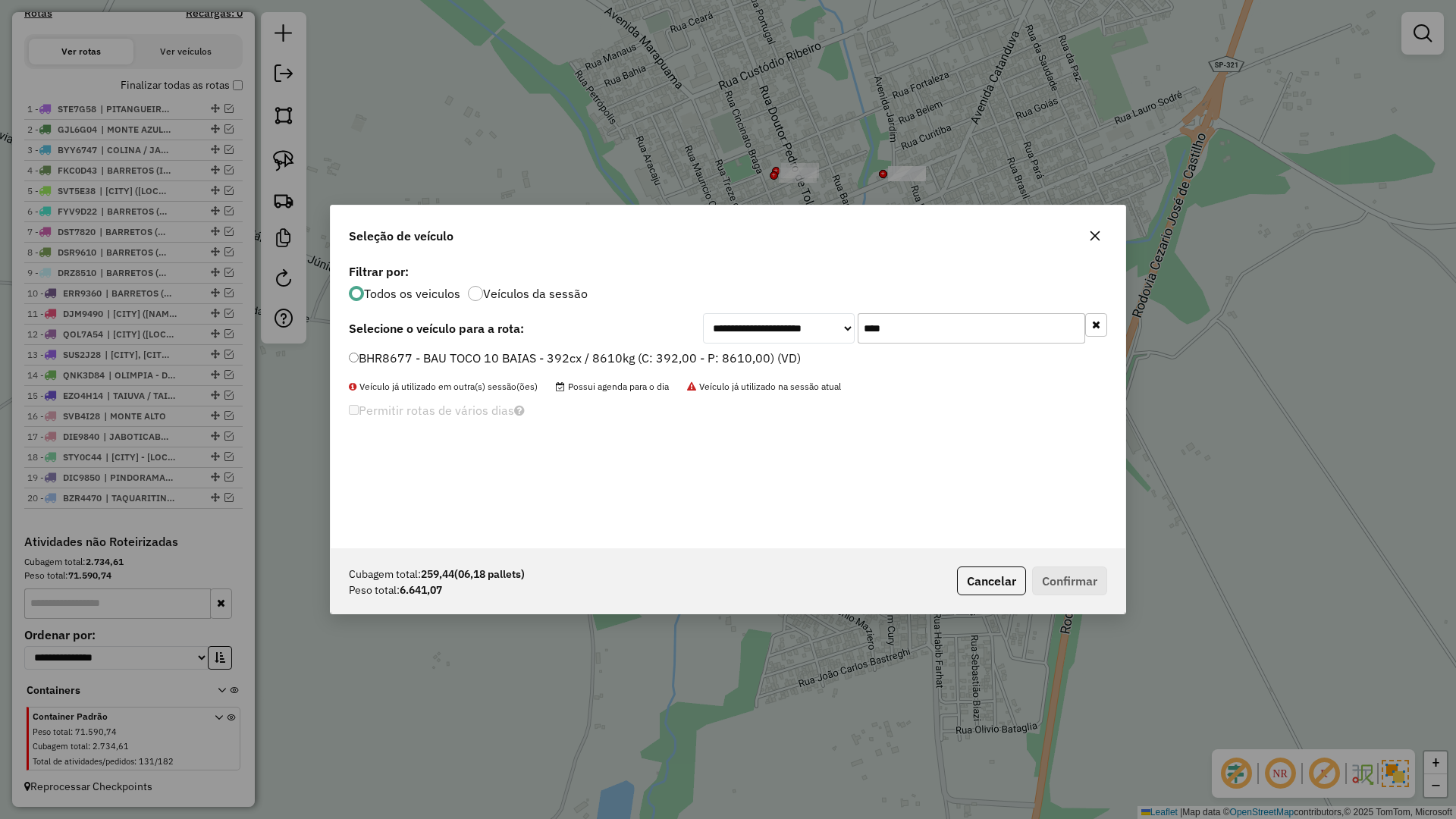 drag, startPoint x: 772, startPoint y: 352, endPoint x: 778, endPoint y: 364, distance: 13.416408 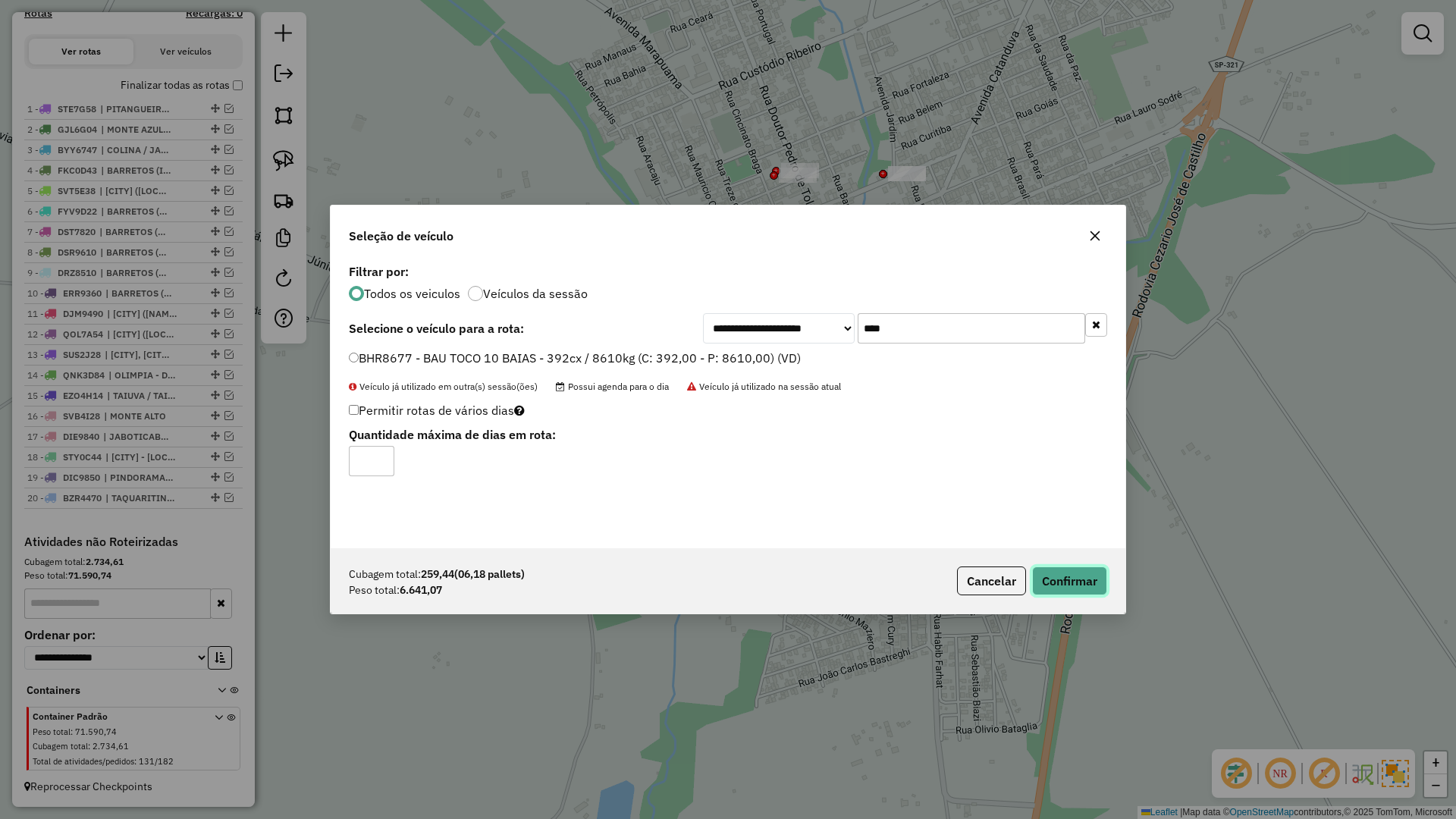 click on "Confirmar" 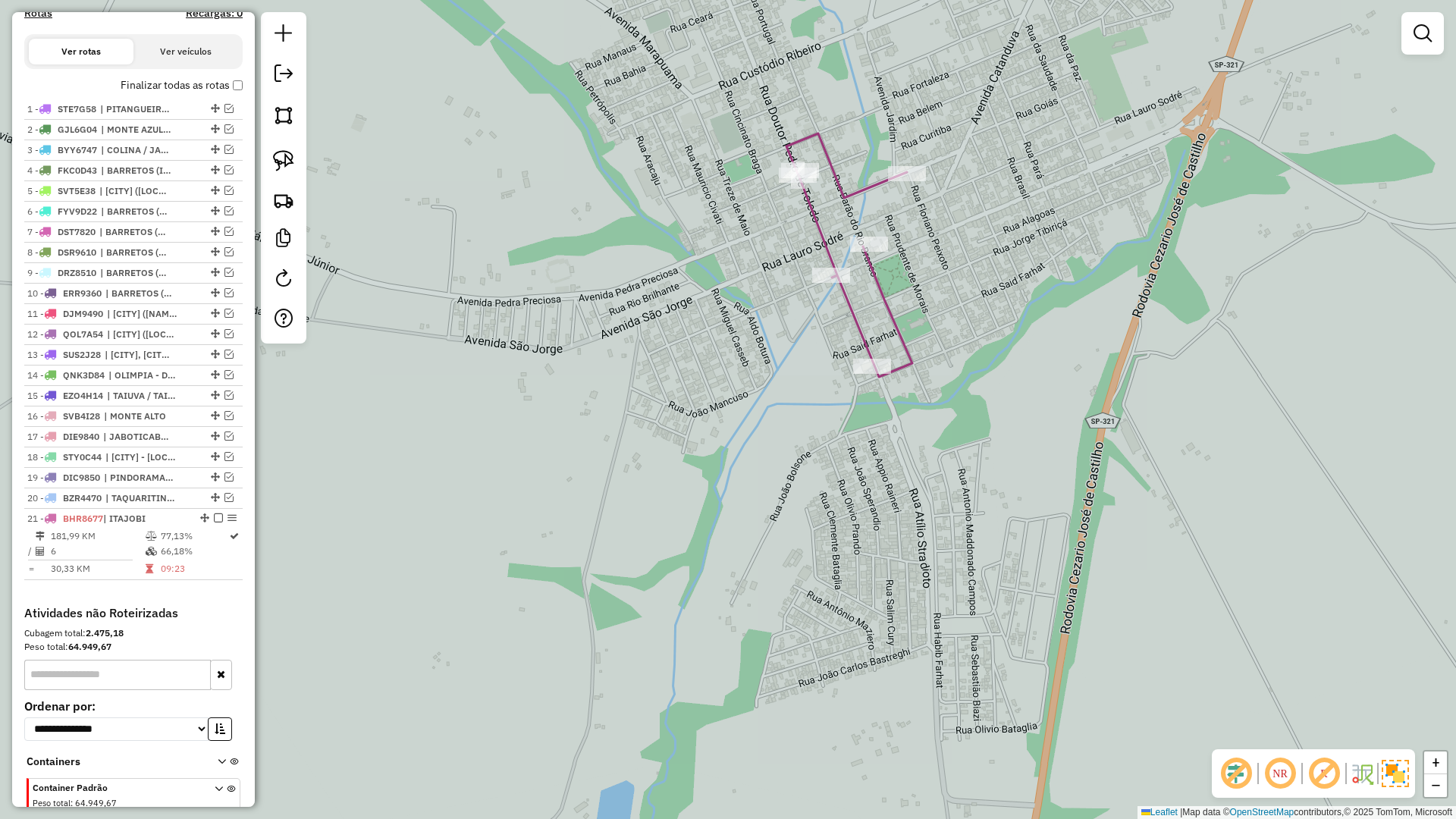 scroll, scrollTop: 566, scrollLeft: 0, axis: vertical 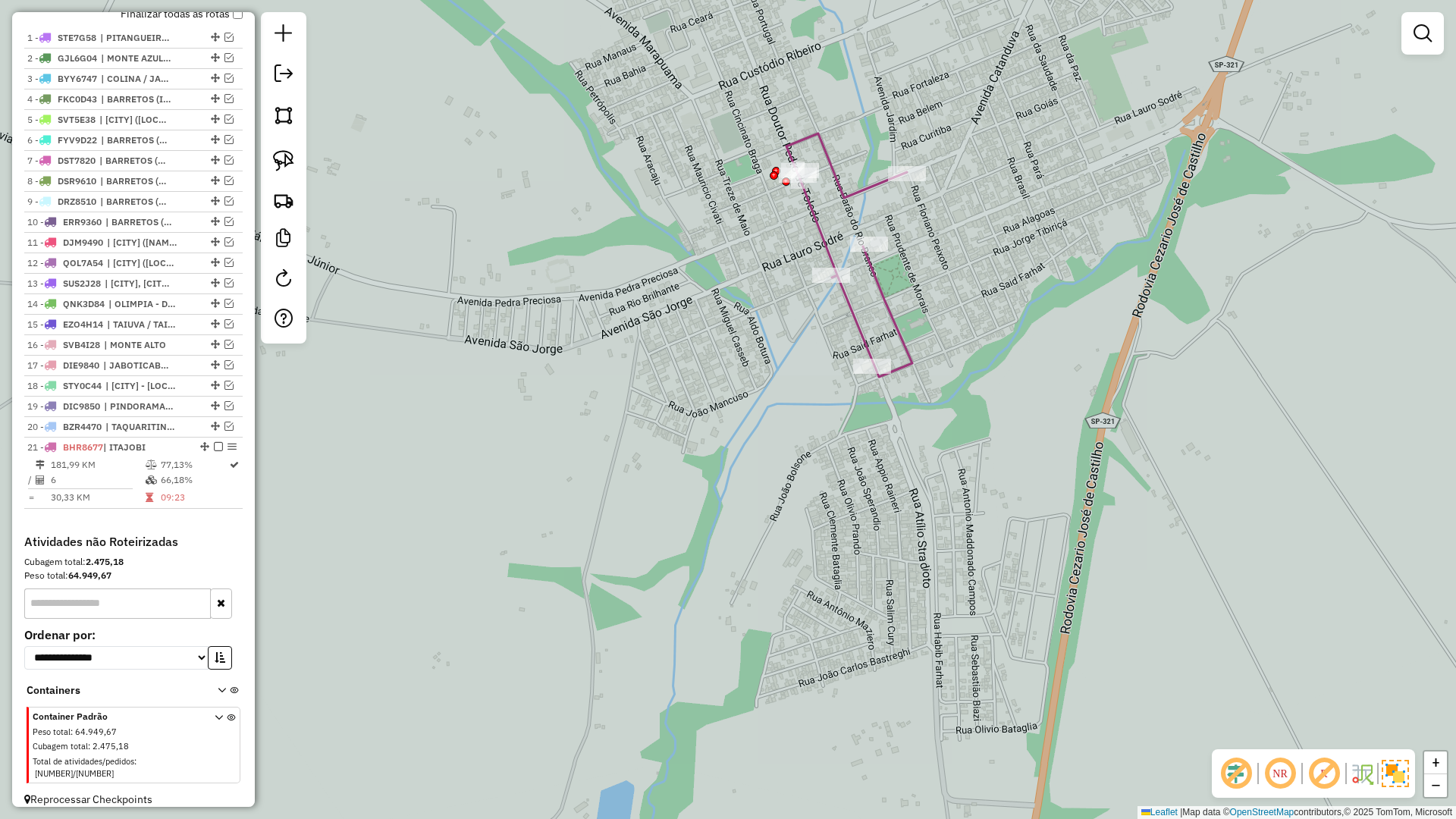 select on "**********" 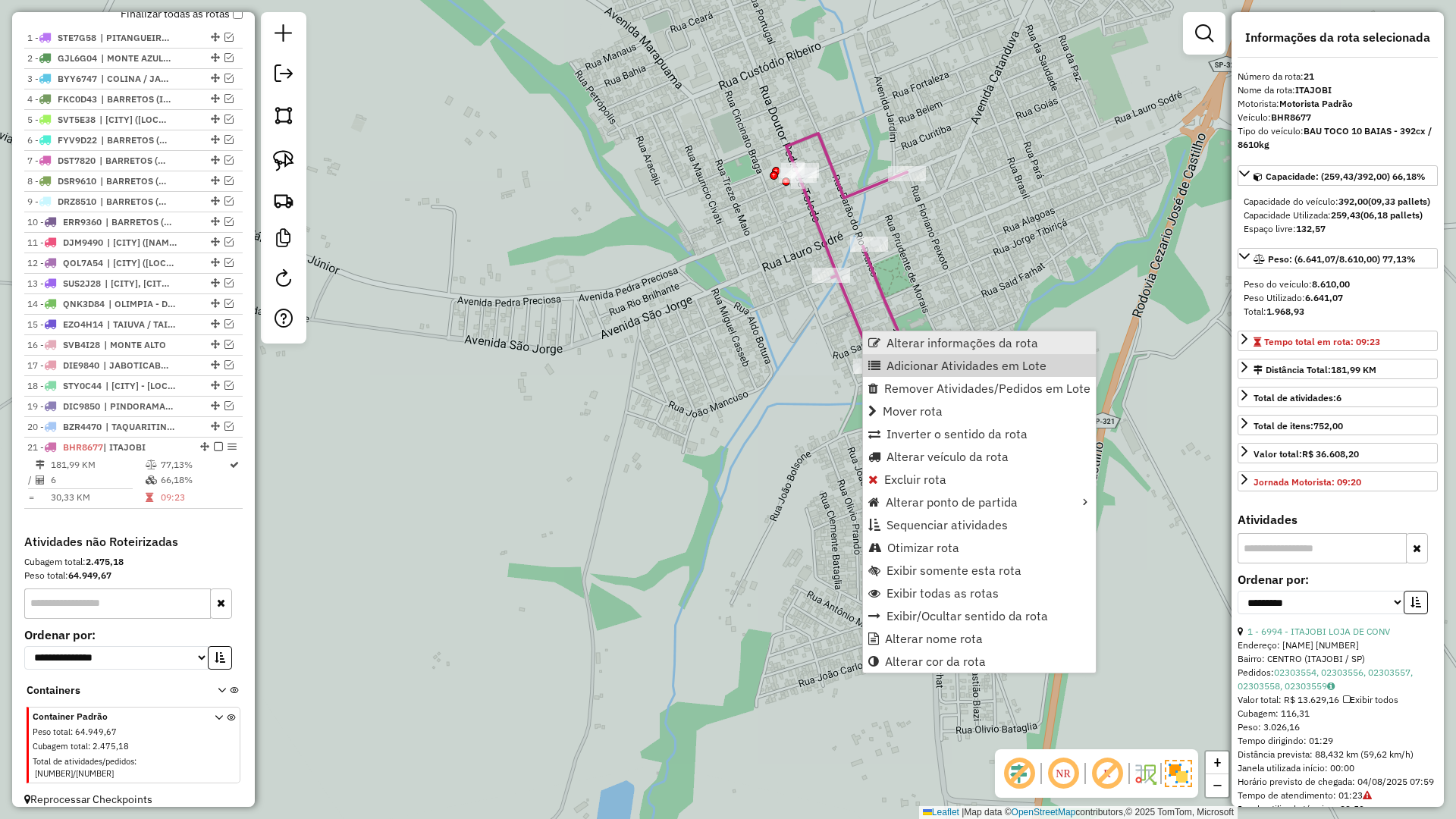 click on "Alterar informações da rota" at bounding box center (962, 343) 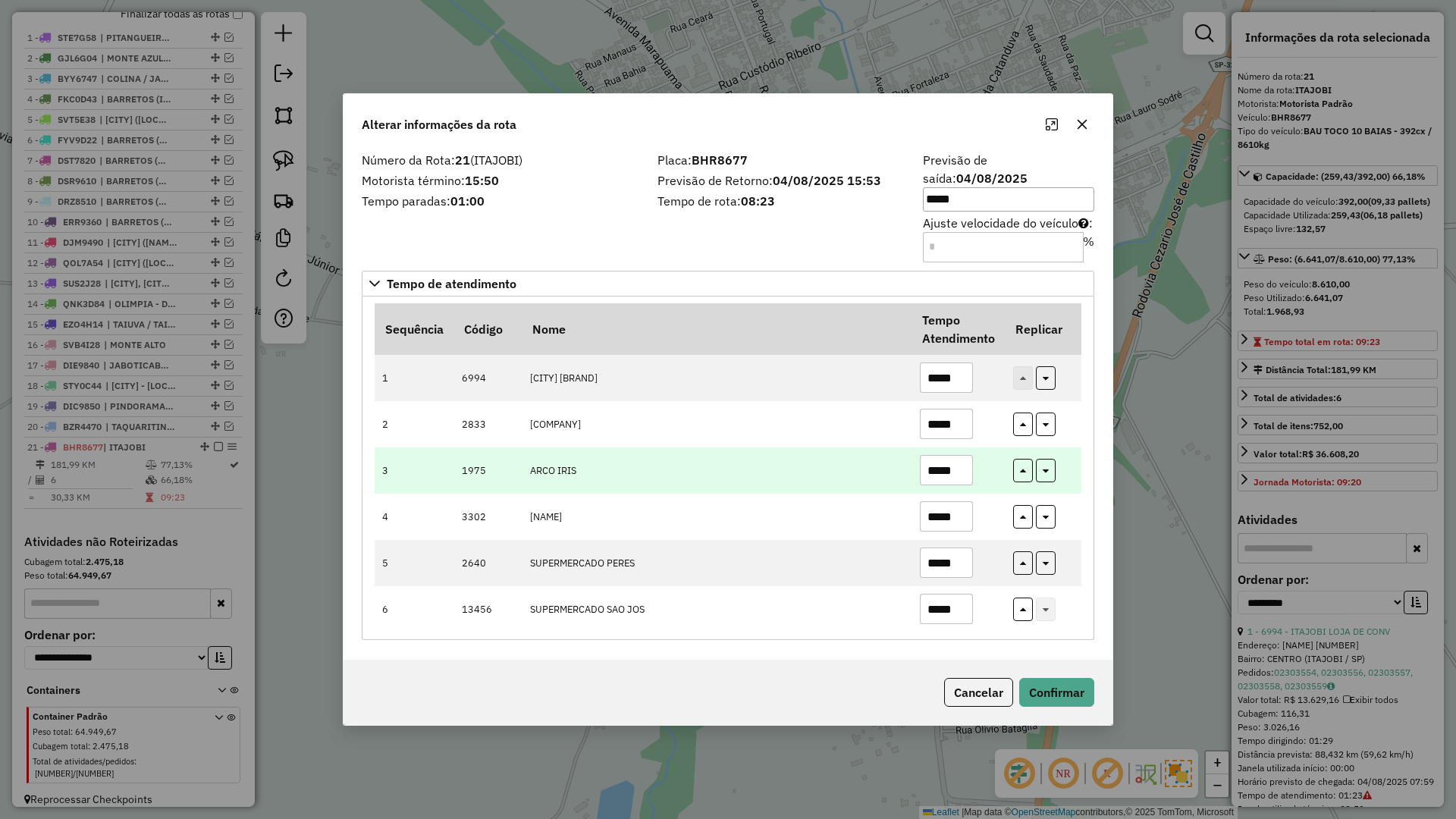 drag, startPoint x: 967, startPoint y: 464, endPoint x: 752, endPoint y: 472, distance: 215.14879 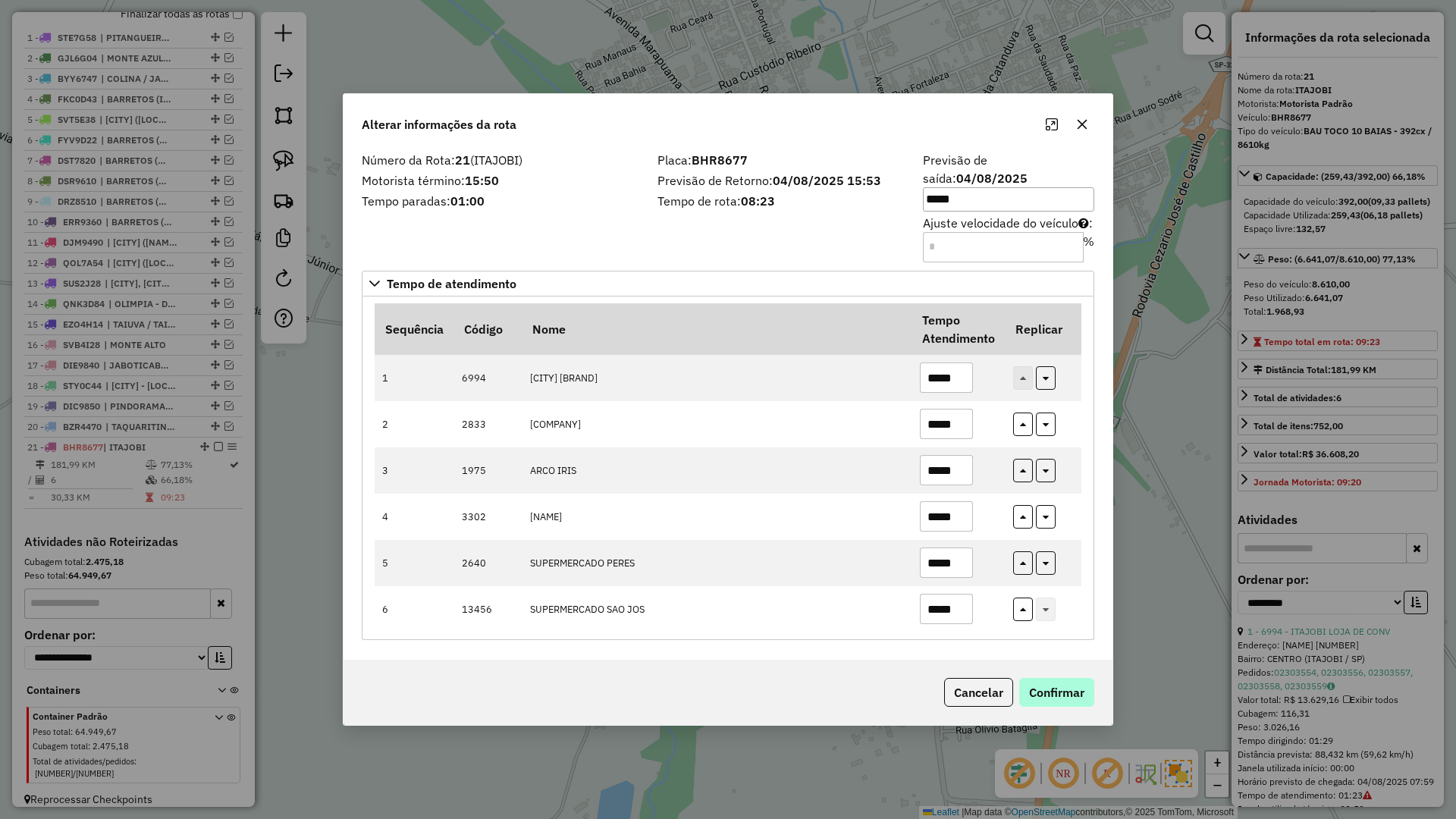 type on "*****" 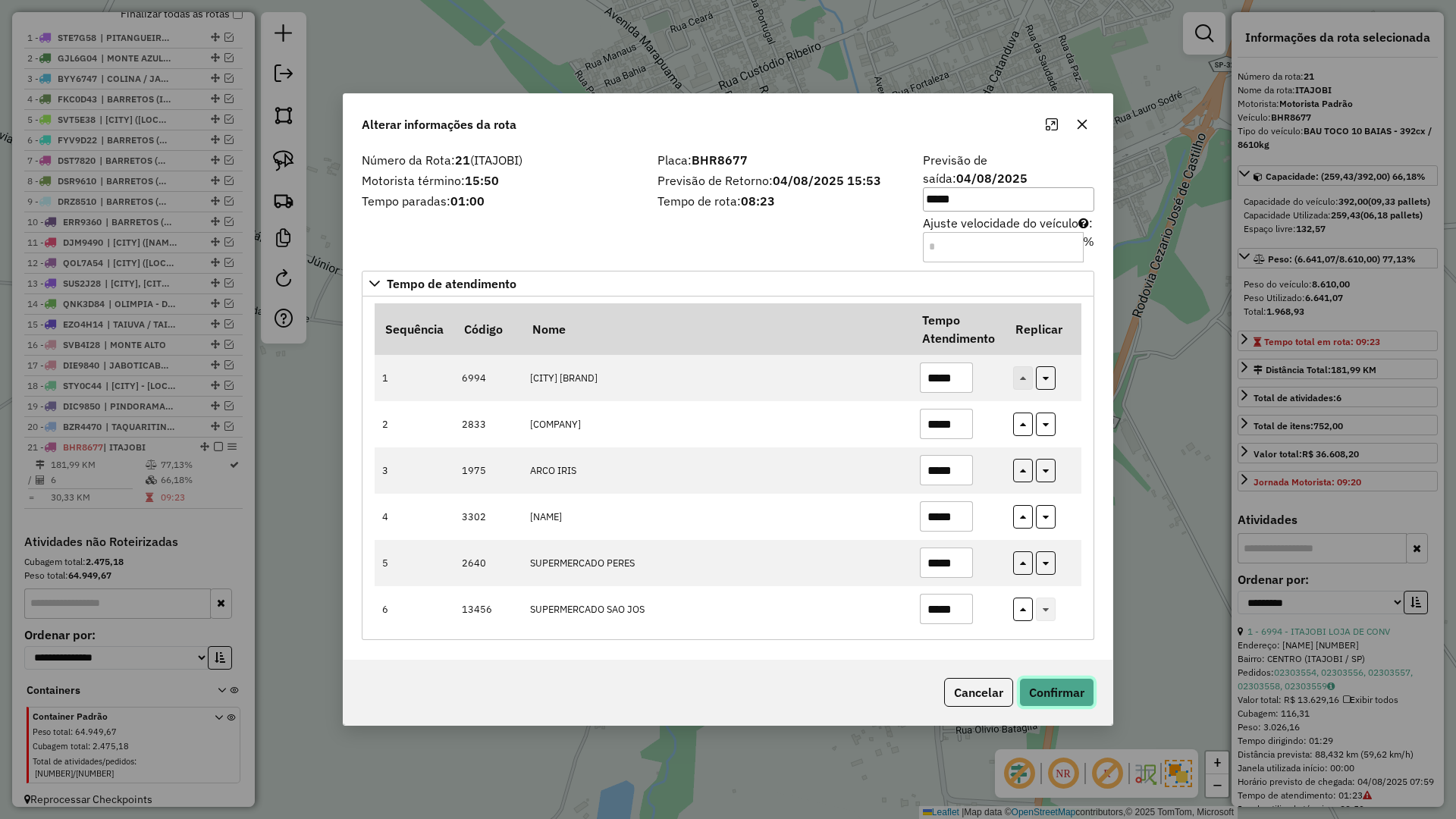 click on "Confirmar" 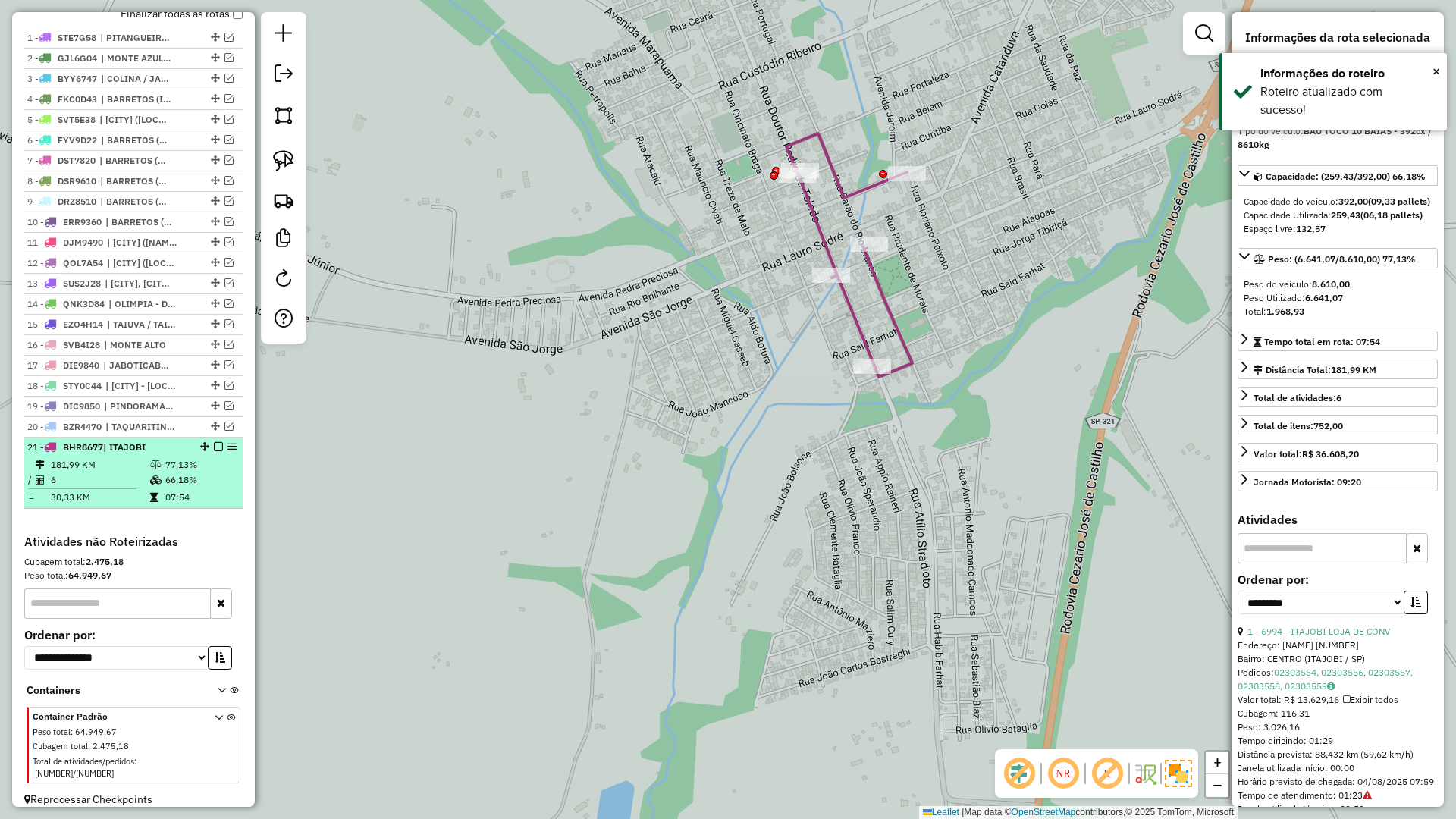 click at bounding box center [218, 447] 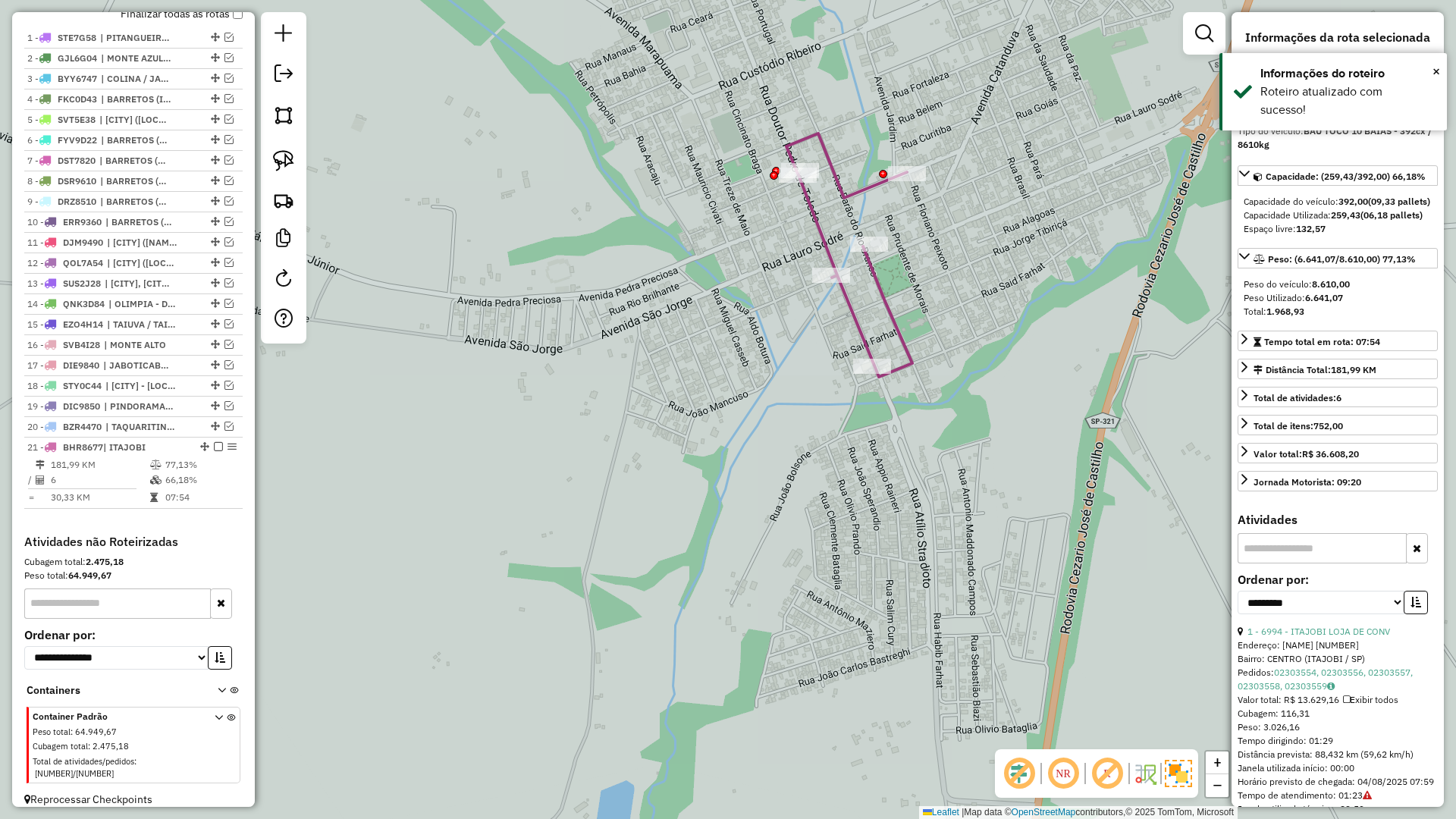 scroll, scrollTop: 516, scrollLeft: 0, axis: vertical 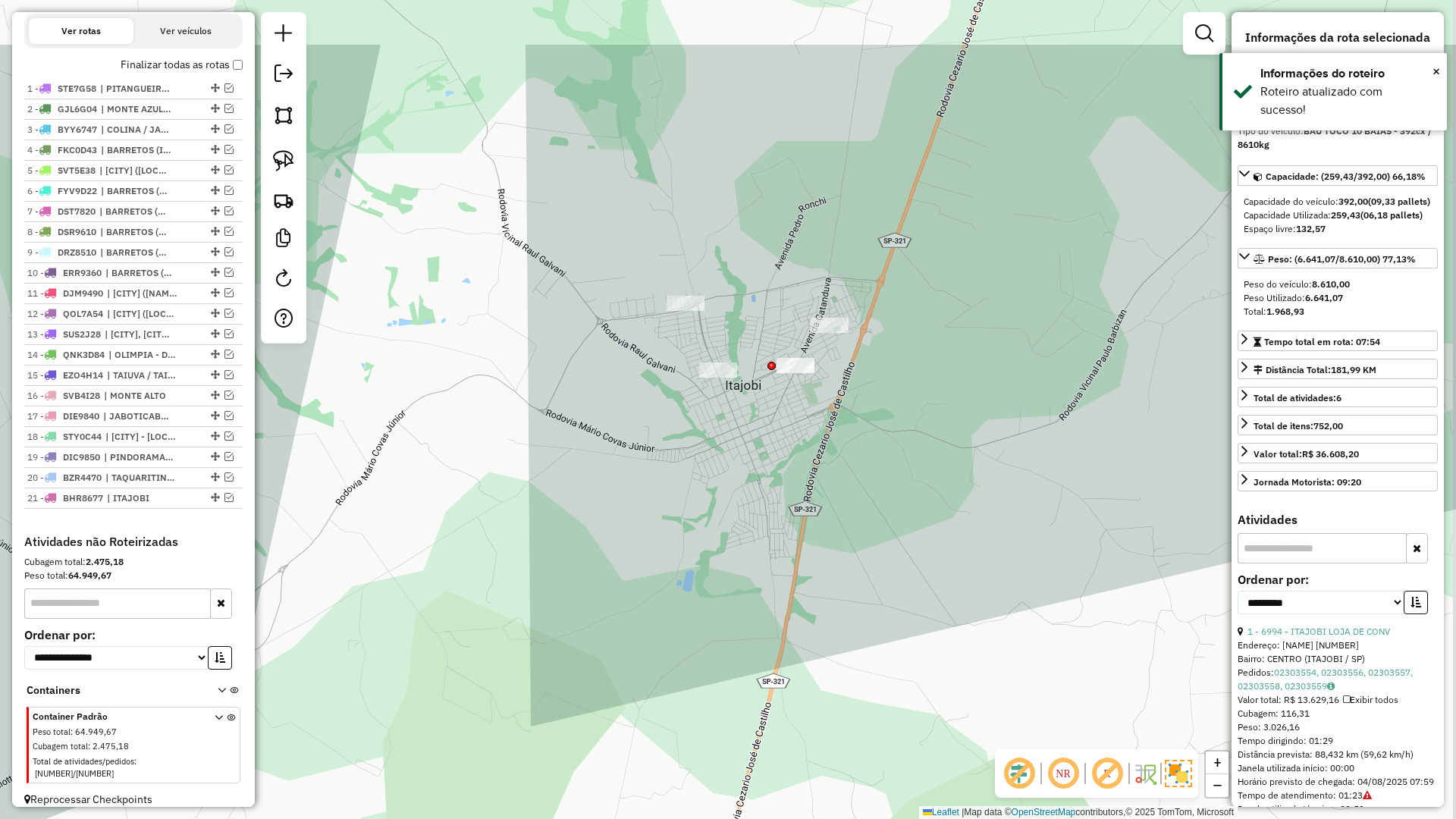 drag, startPoint x: 757, startPoint y: 441, endPoint x: 752, endPoint y: 469, distance: 28.44293 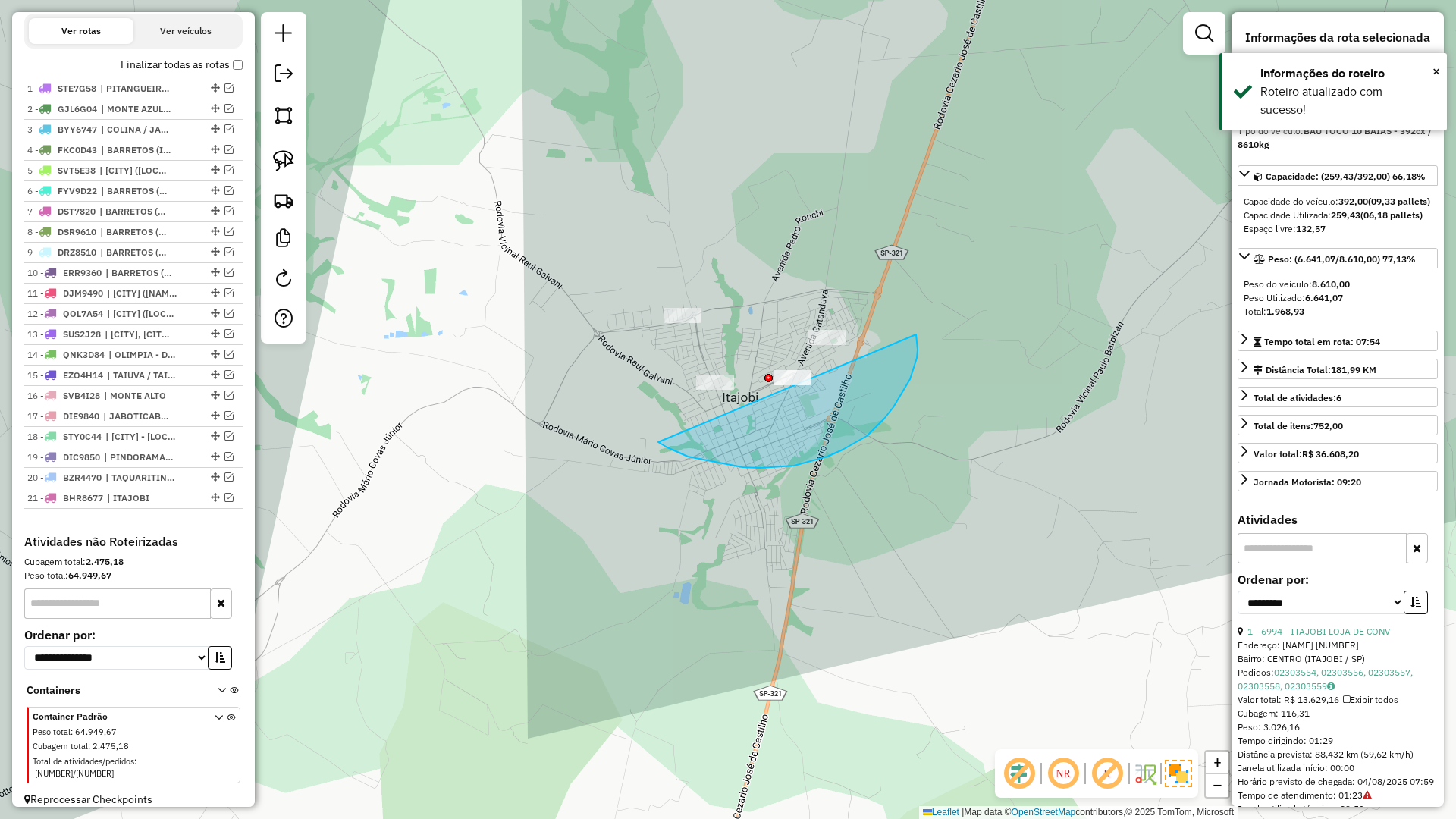 drag, startPoint x: 658, startPoint y: 442, endPoint x: 376, endPoint y: 296, distance: 317.5531 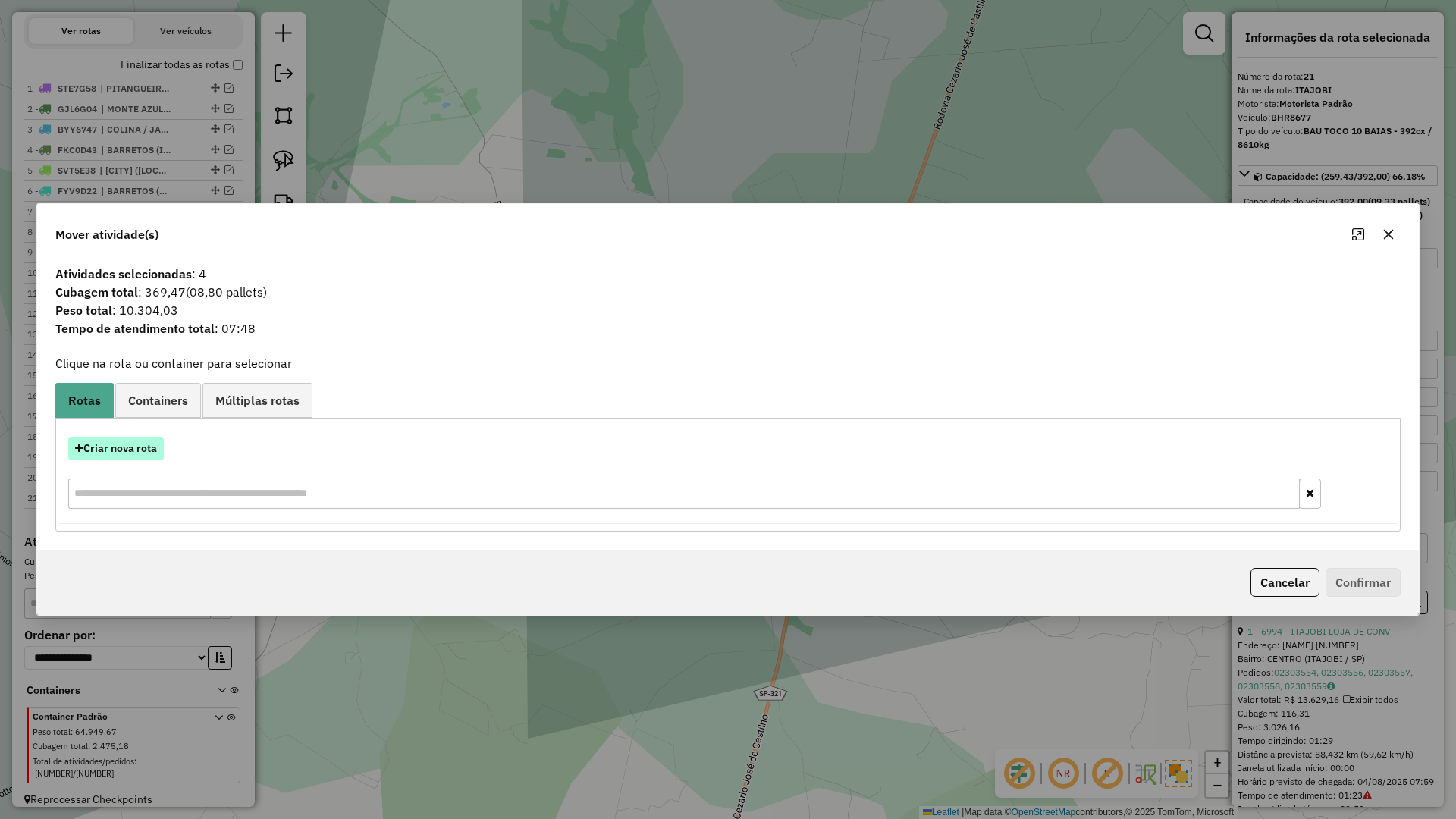 click on "Criar nova rota" at bounding box center [116, 448] 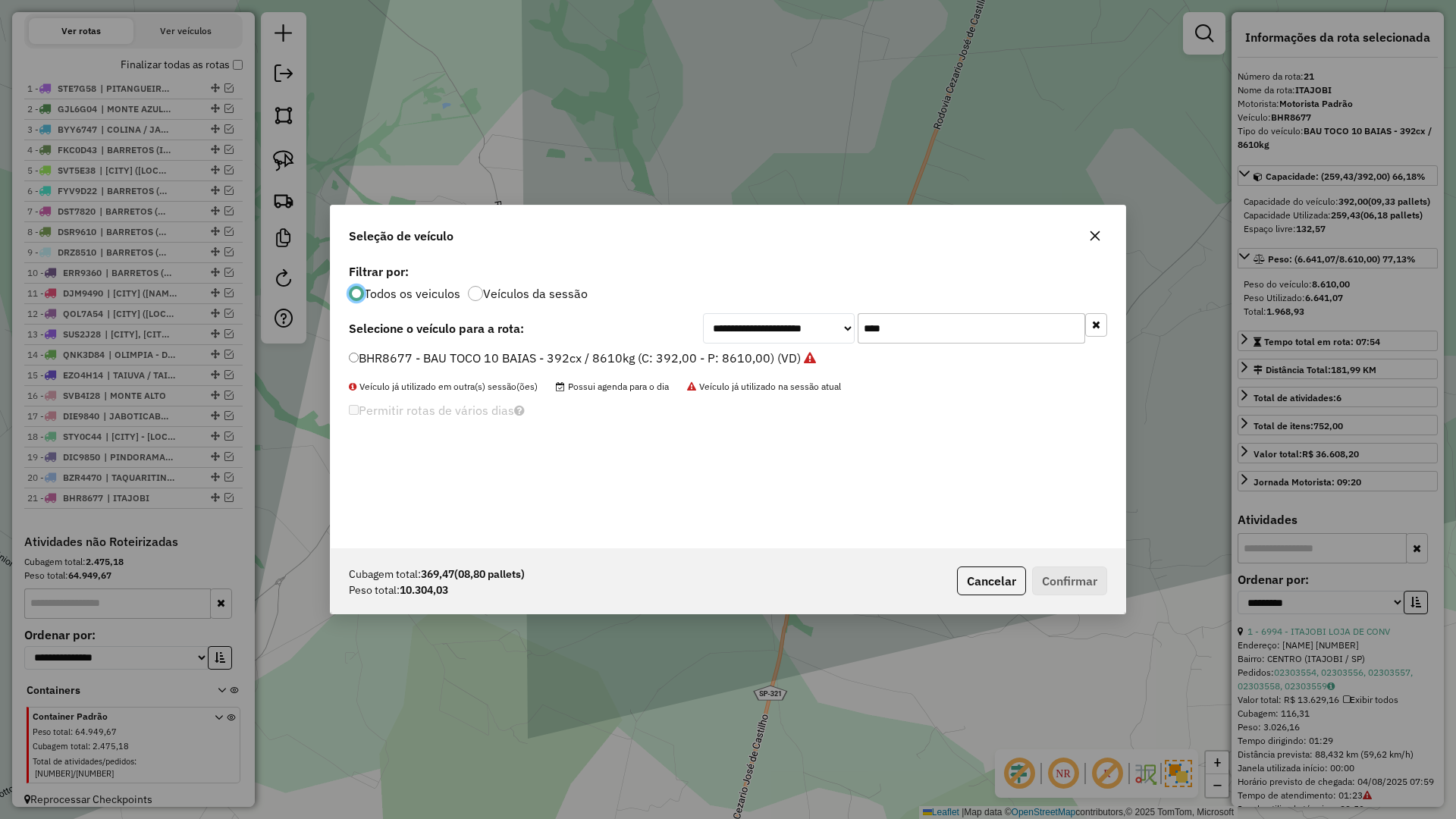 scroll, scrollTop: 8, scrollLeft: 5, axis: both 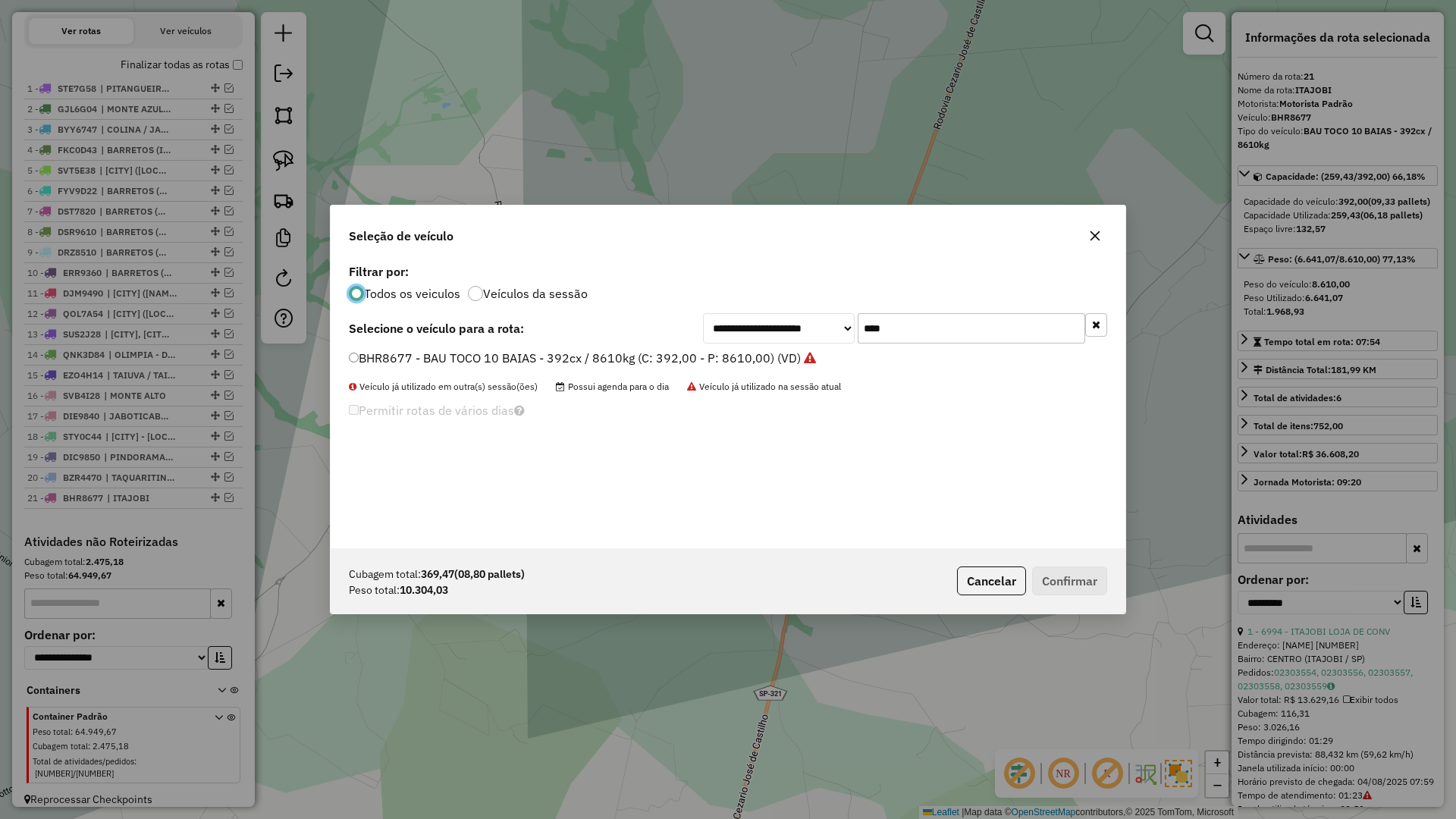 click on "****" 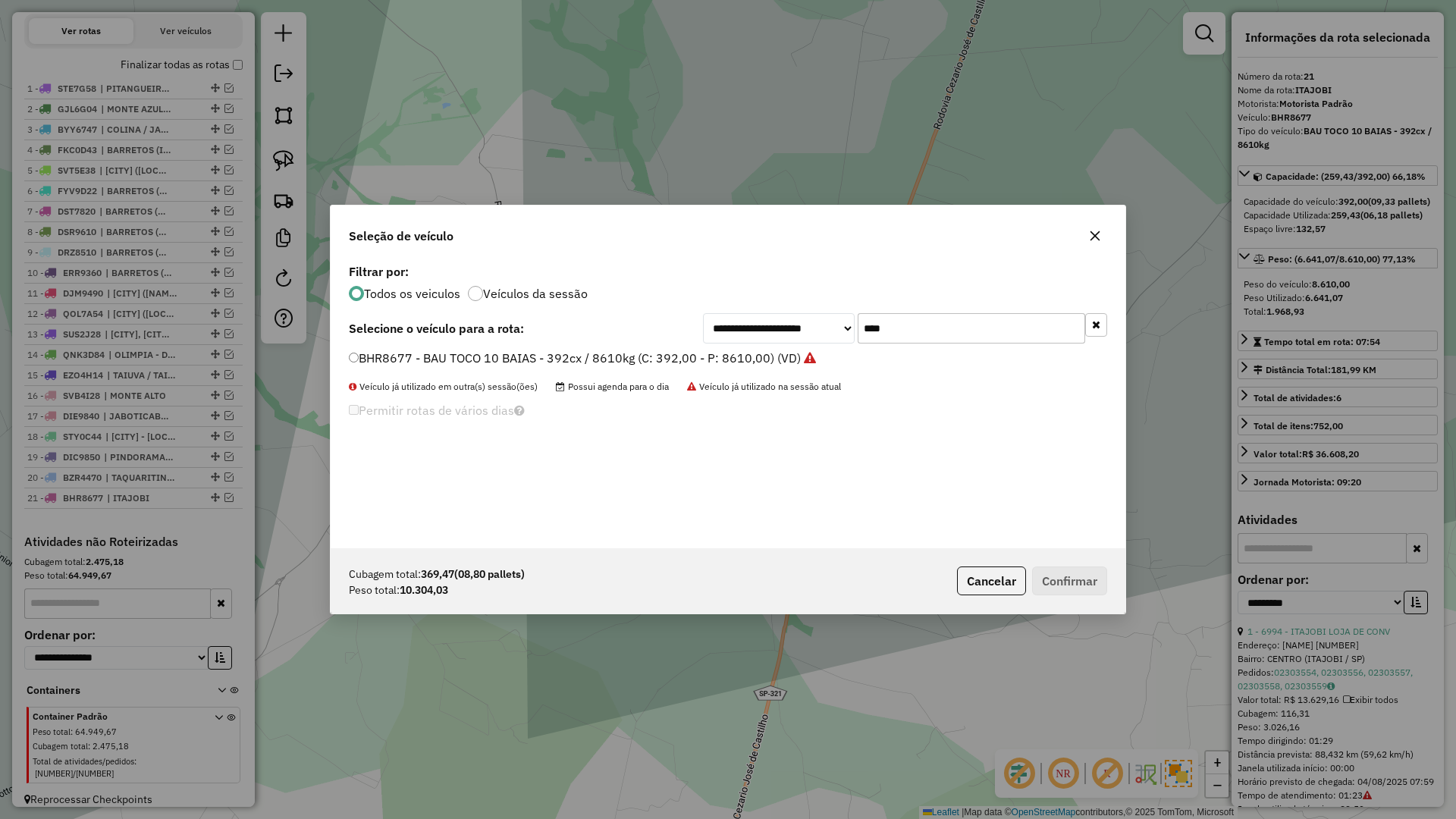 click on "****" 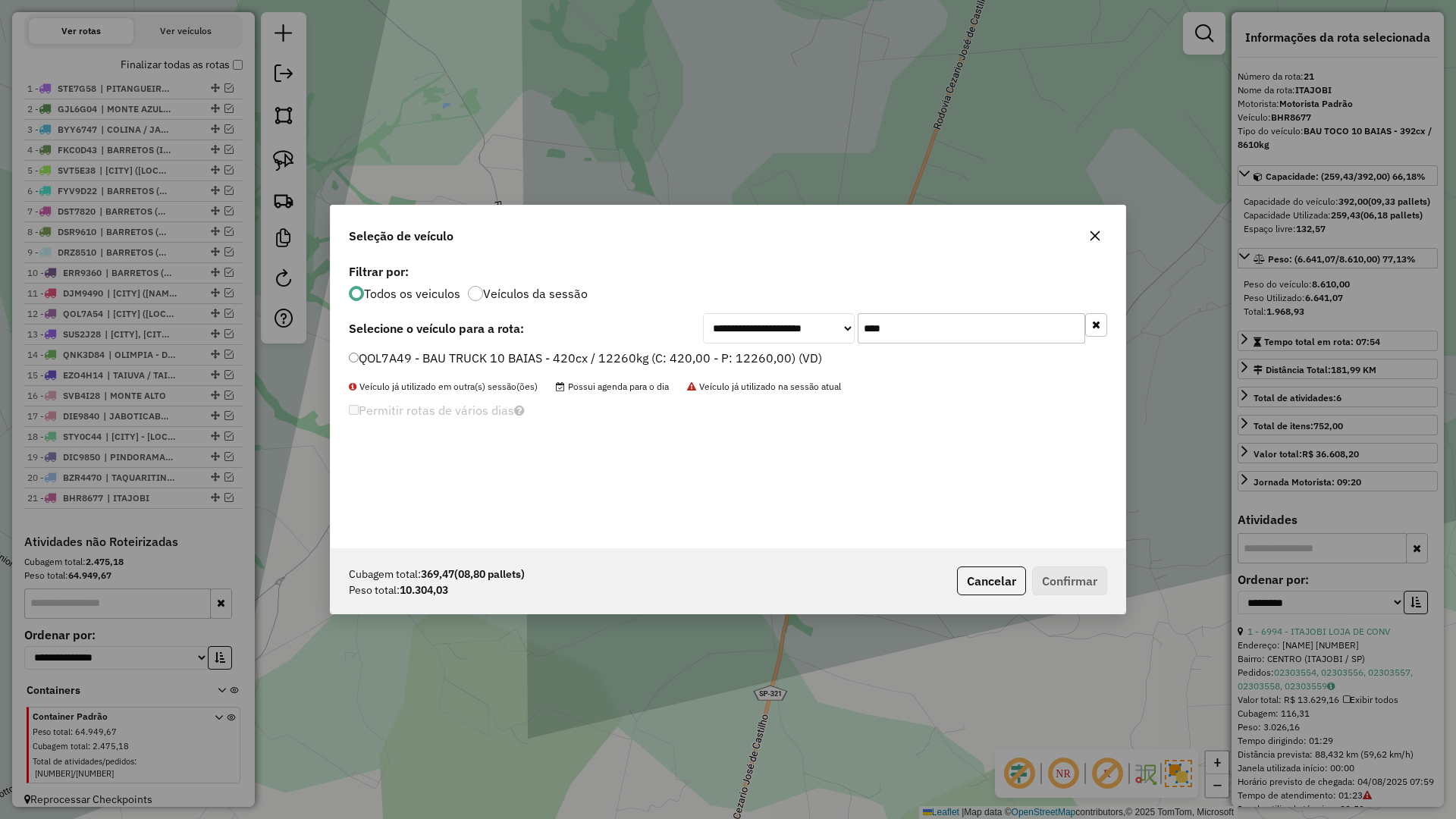 type on "****" 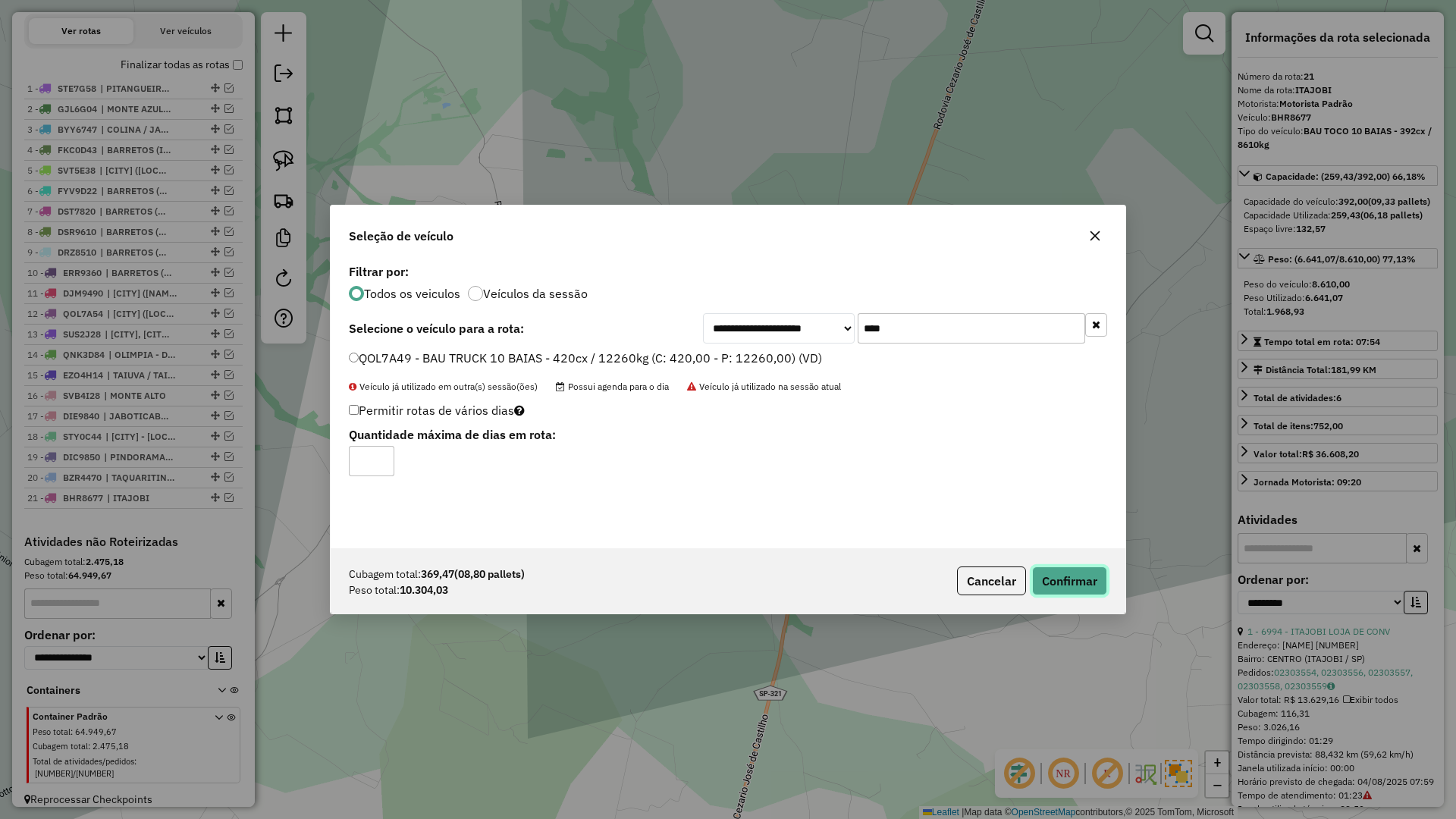 click on "Confirmar" 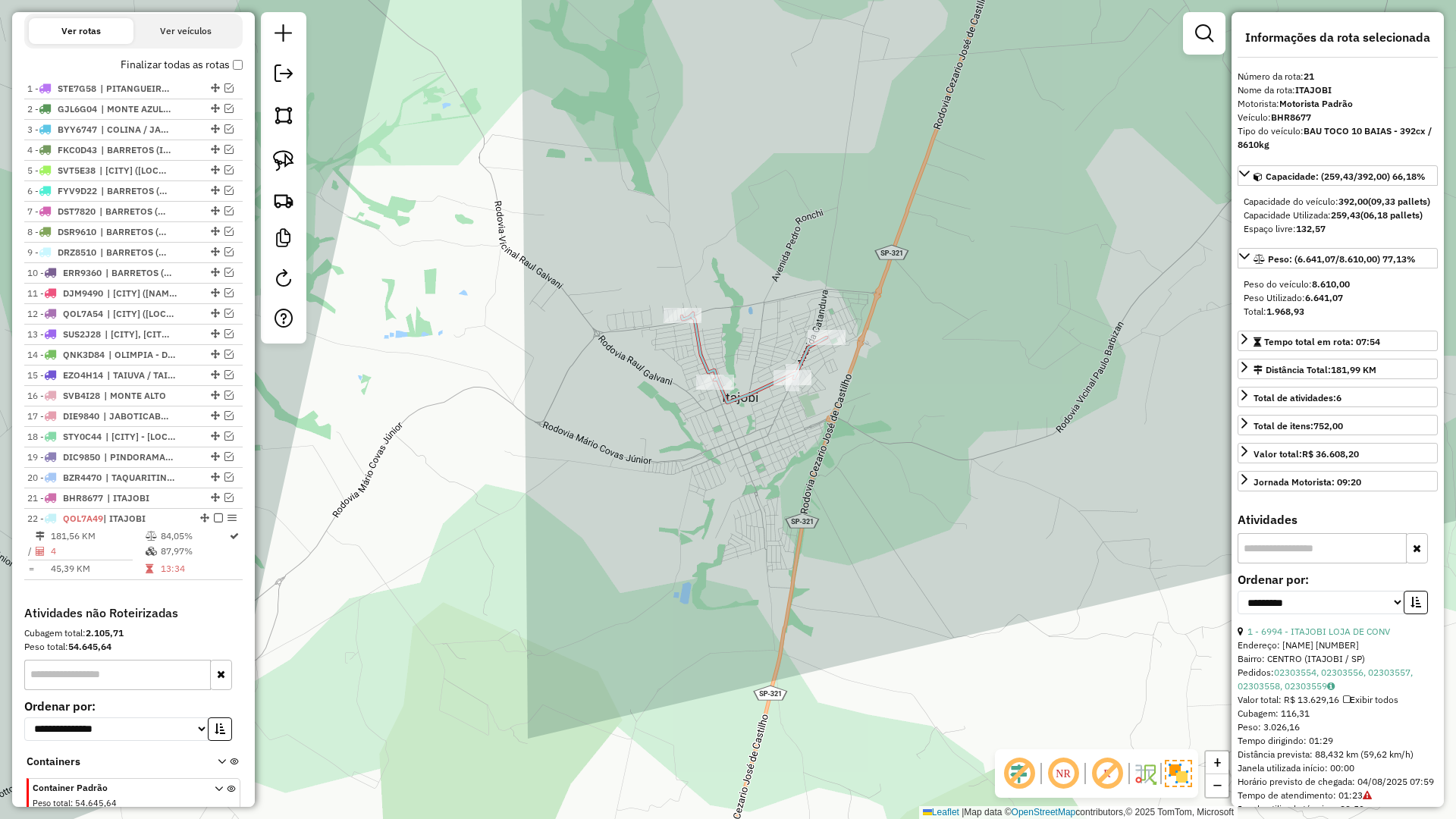 scroll, scrollTop: 587, scrollLeft: 0, axis: vertical 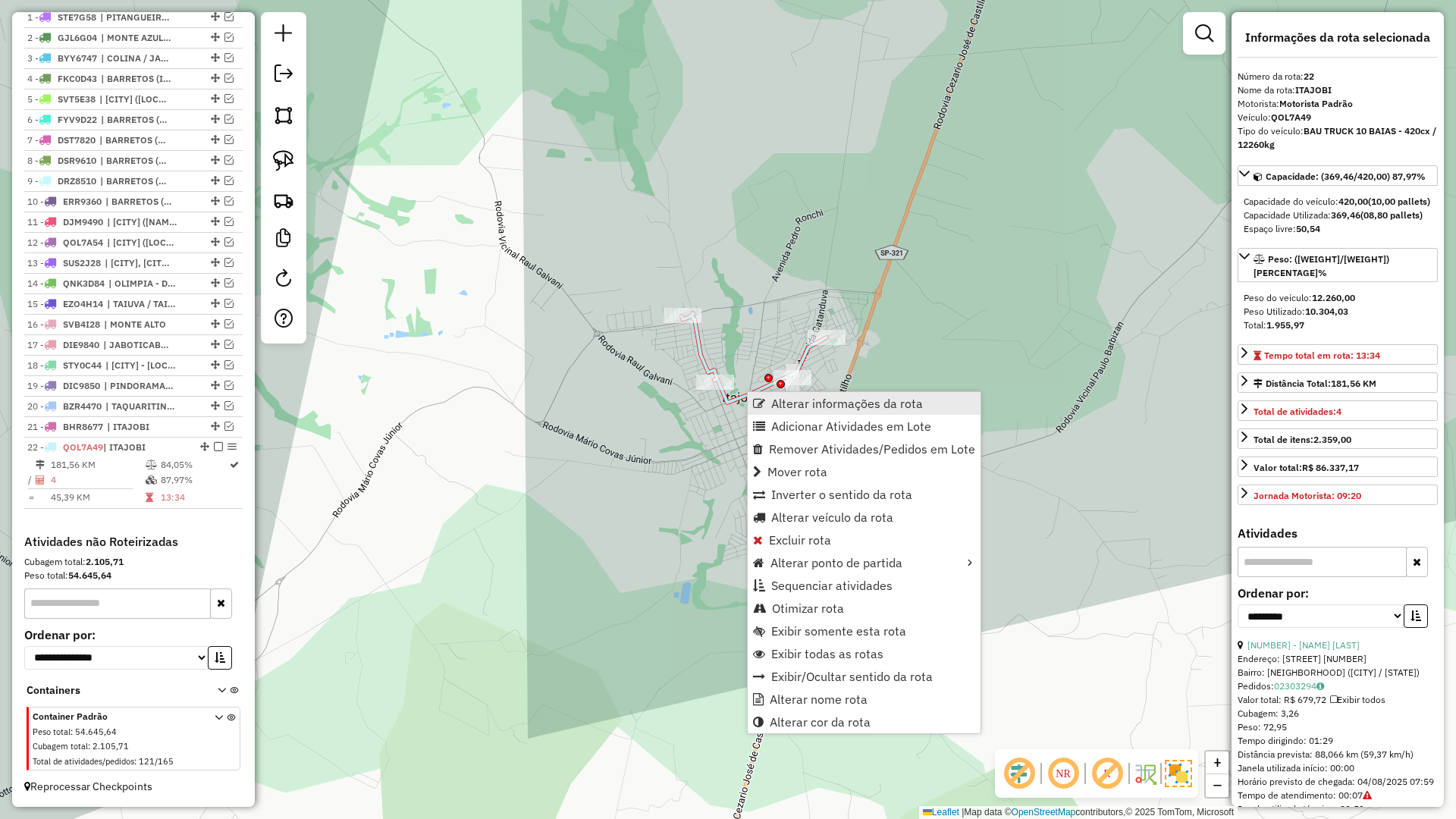click on "Alterar informações da rota" at bounding box center [847, 403] 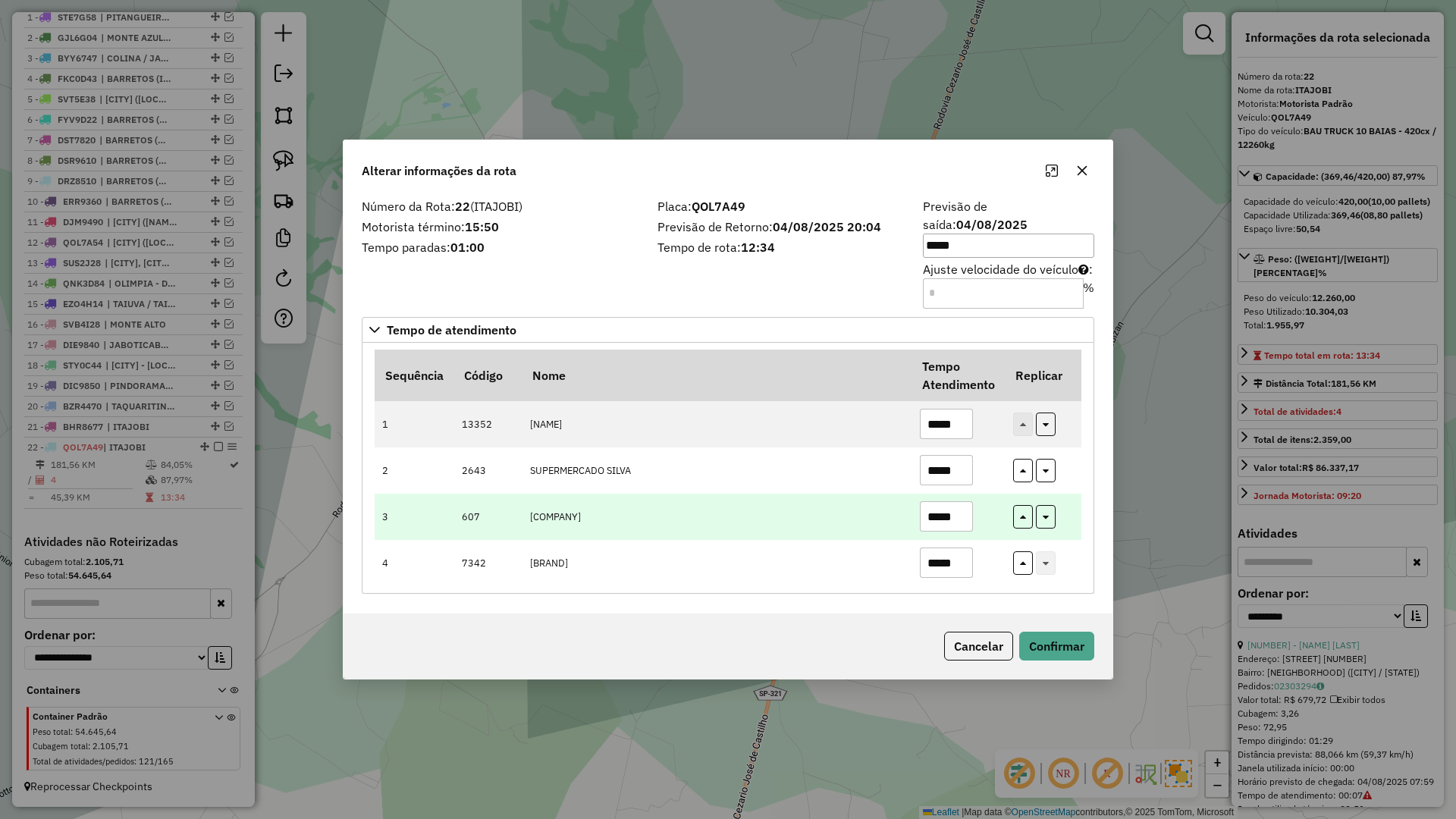 drag, startPoint x: 969, startPoint y: 523, endPoint x: 968, endPoint y: 513, distance: 10.049876 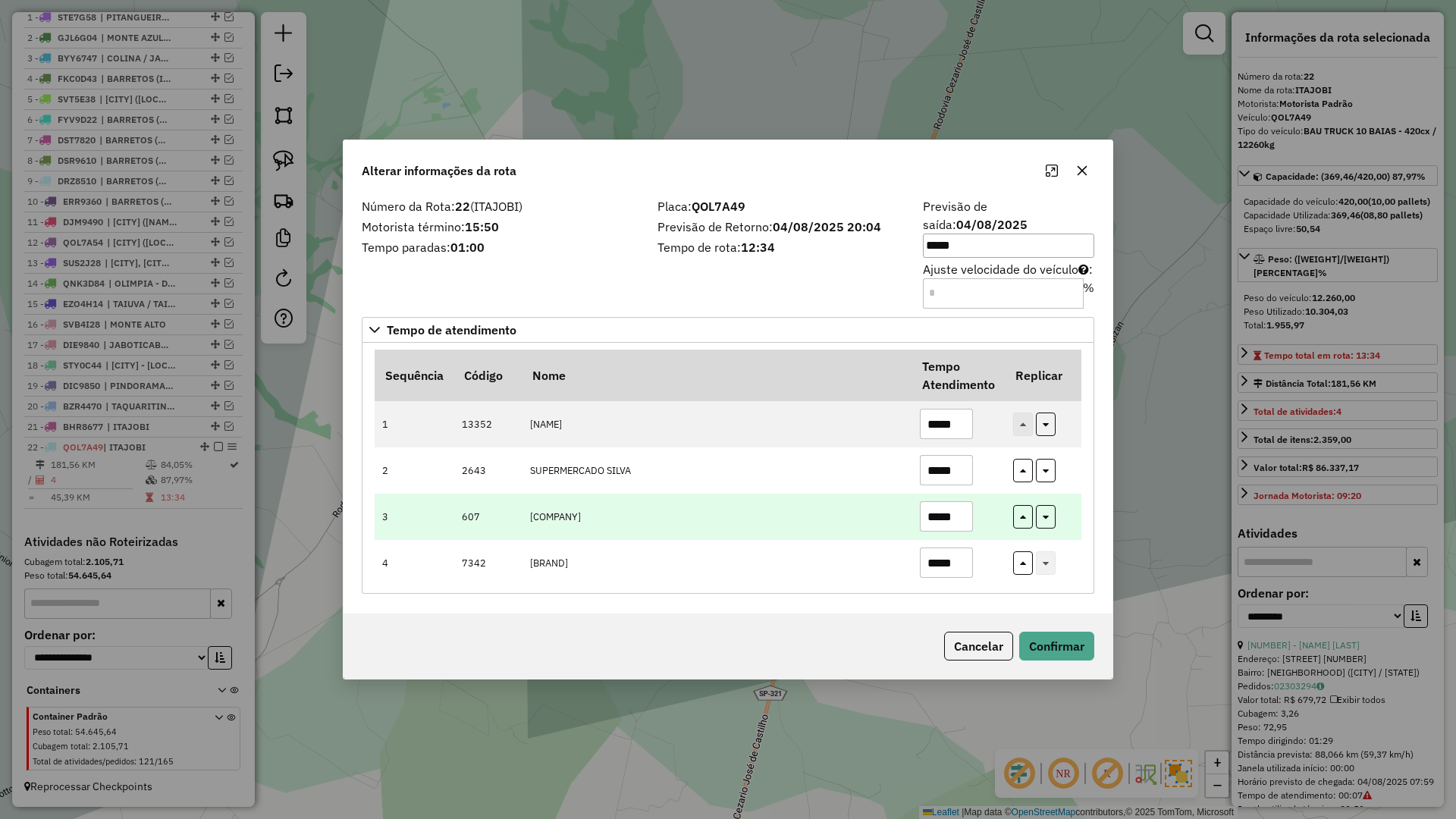 drag, startPoint x: 968, startPoint y: 513, endPoint x: 901, endPoint y: 513, distance: 67 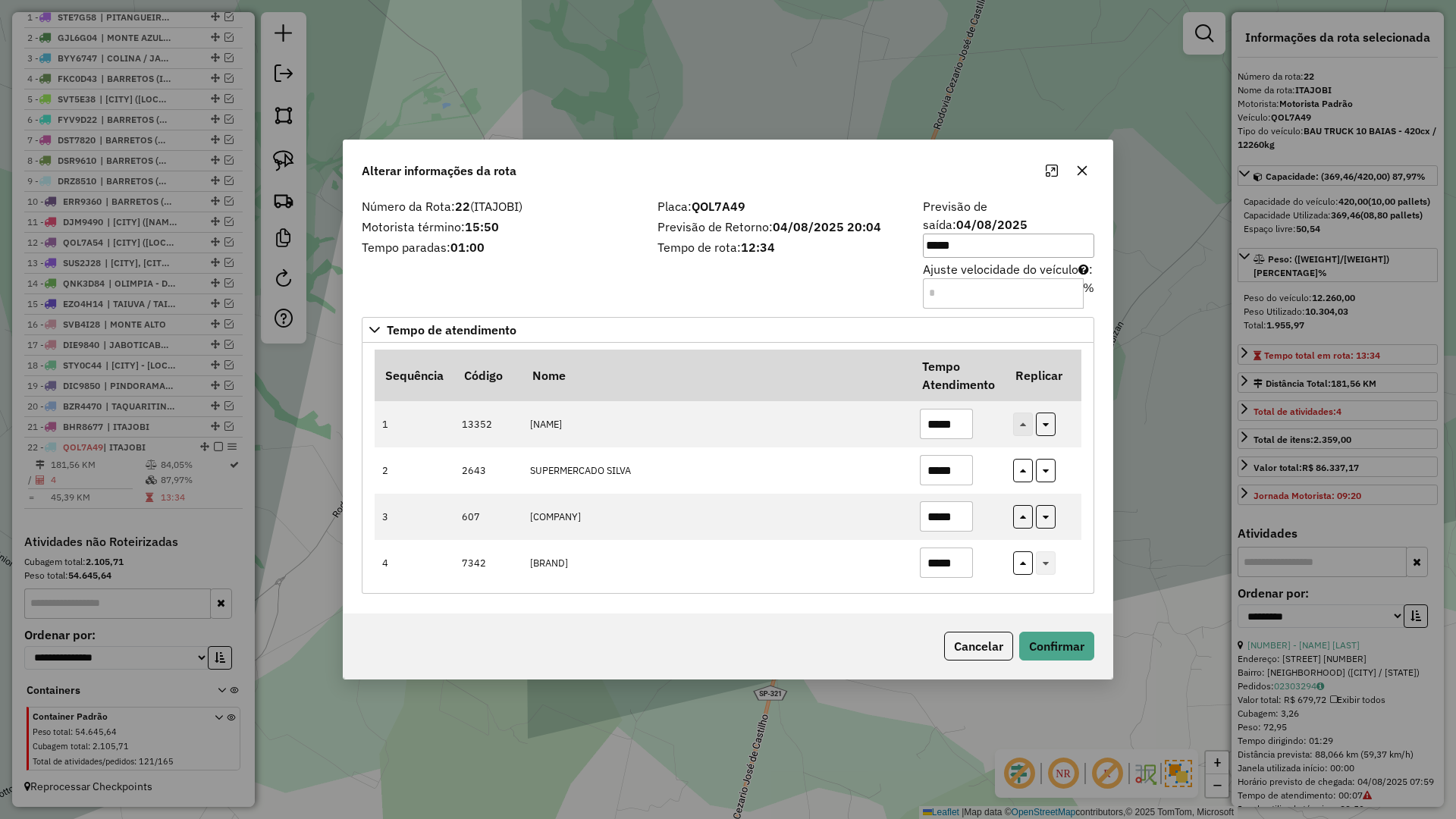 type on "*****" 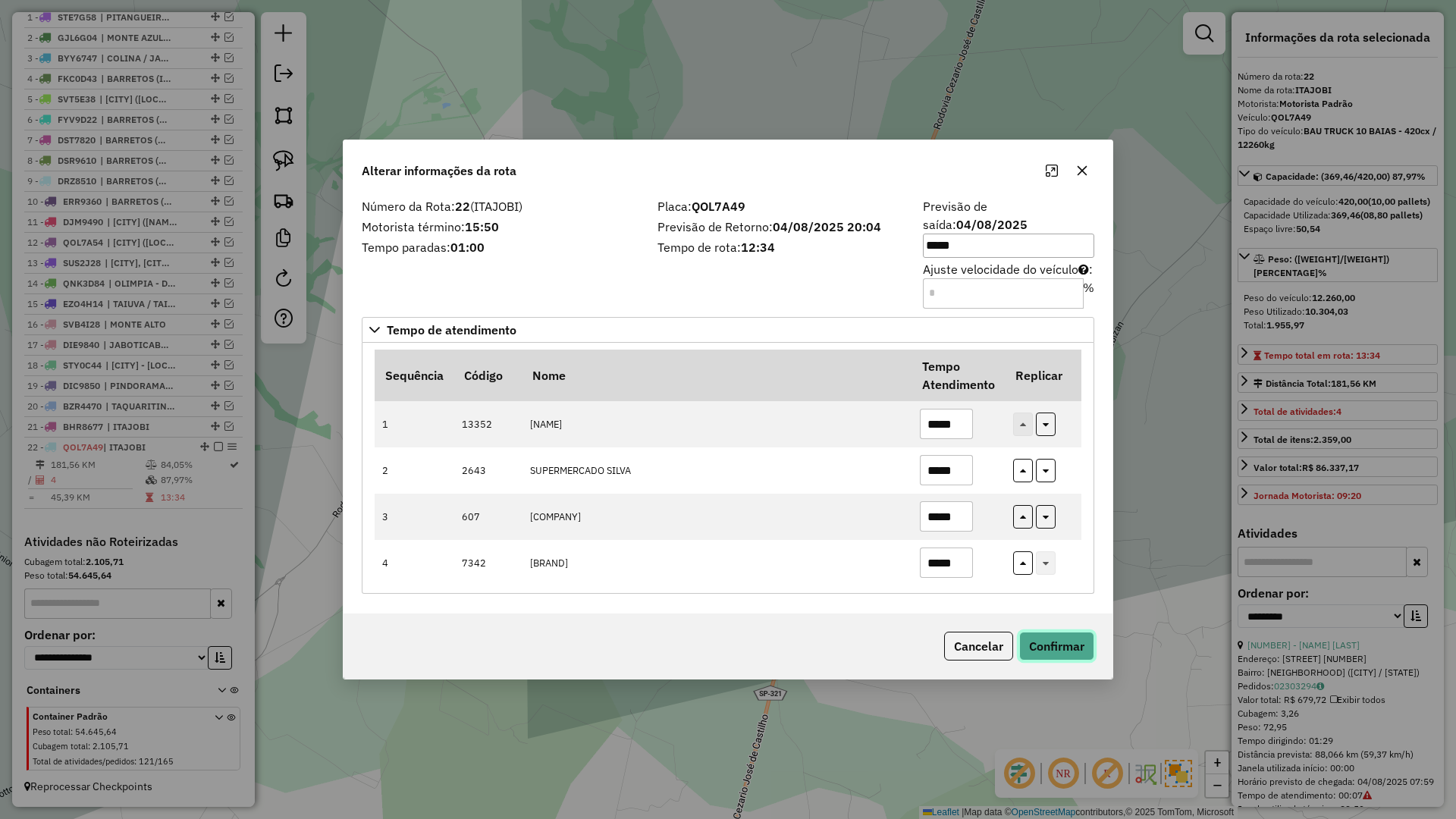 click on "Confirmar" 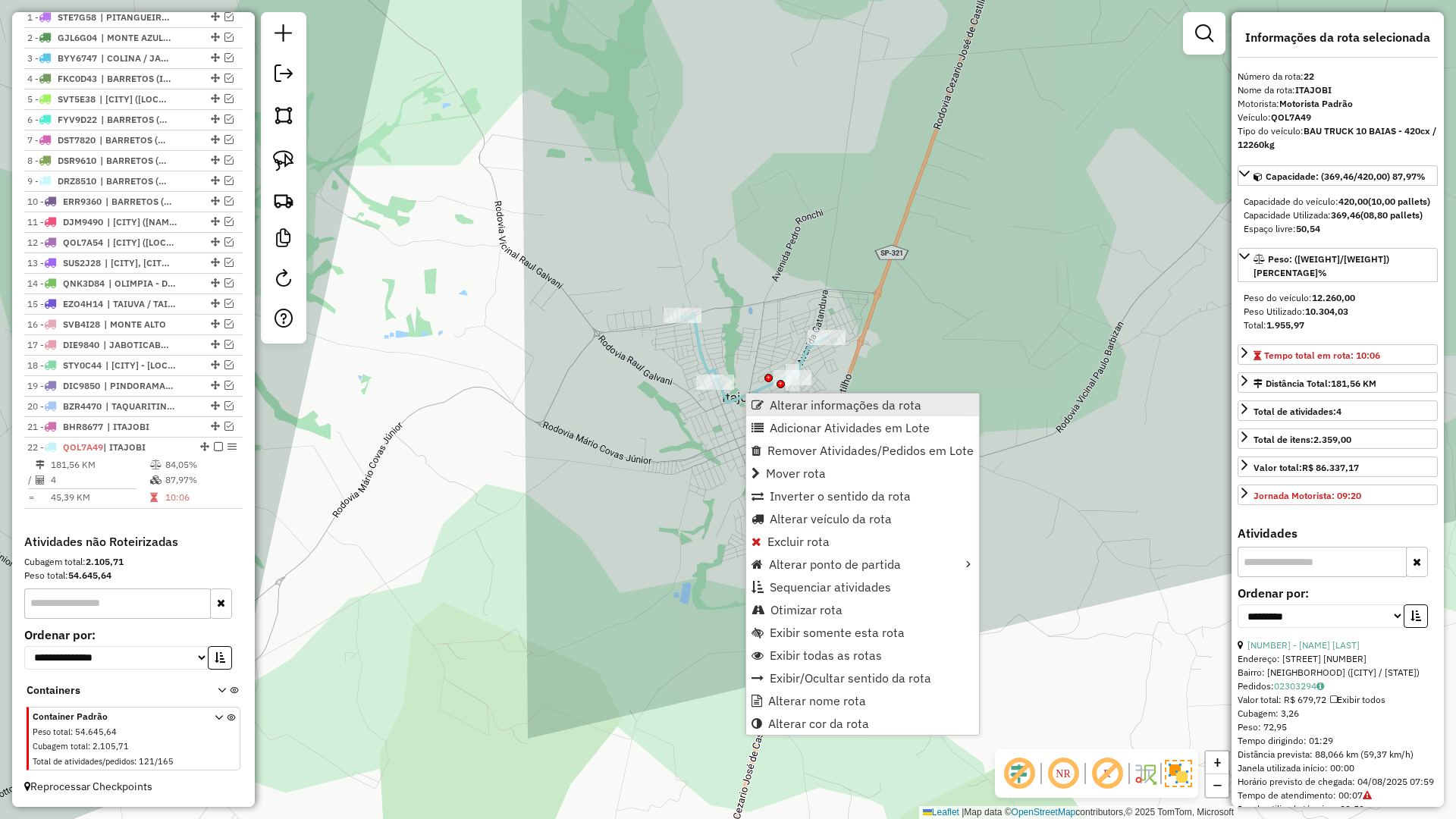 click on "Alterar informações da rota" at bounding box center [846, 405] 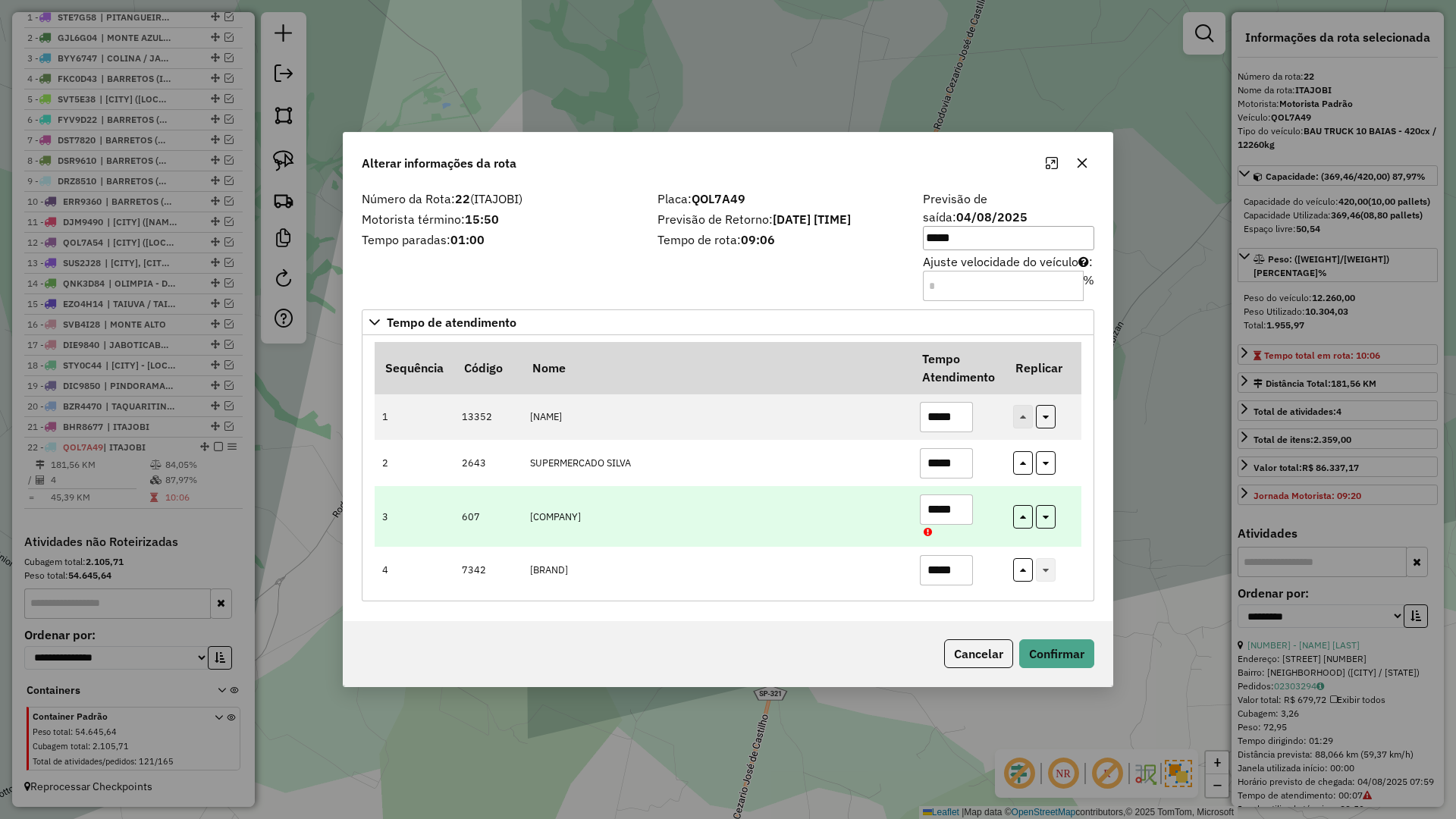 drag, startPoint x: 961, startPoint y: 507, endPoint x: 755, endPoint y: 510, distance: 206.02184 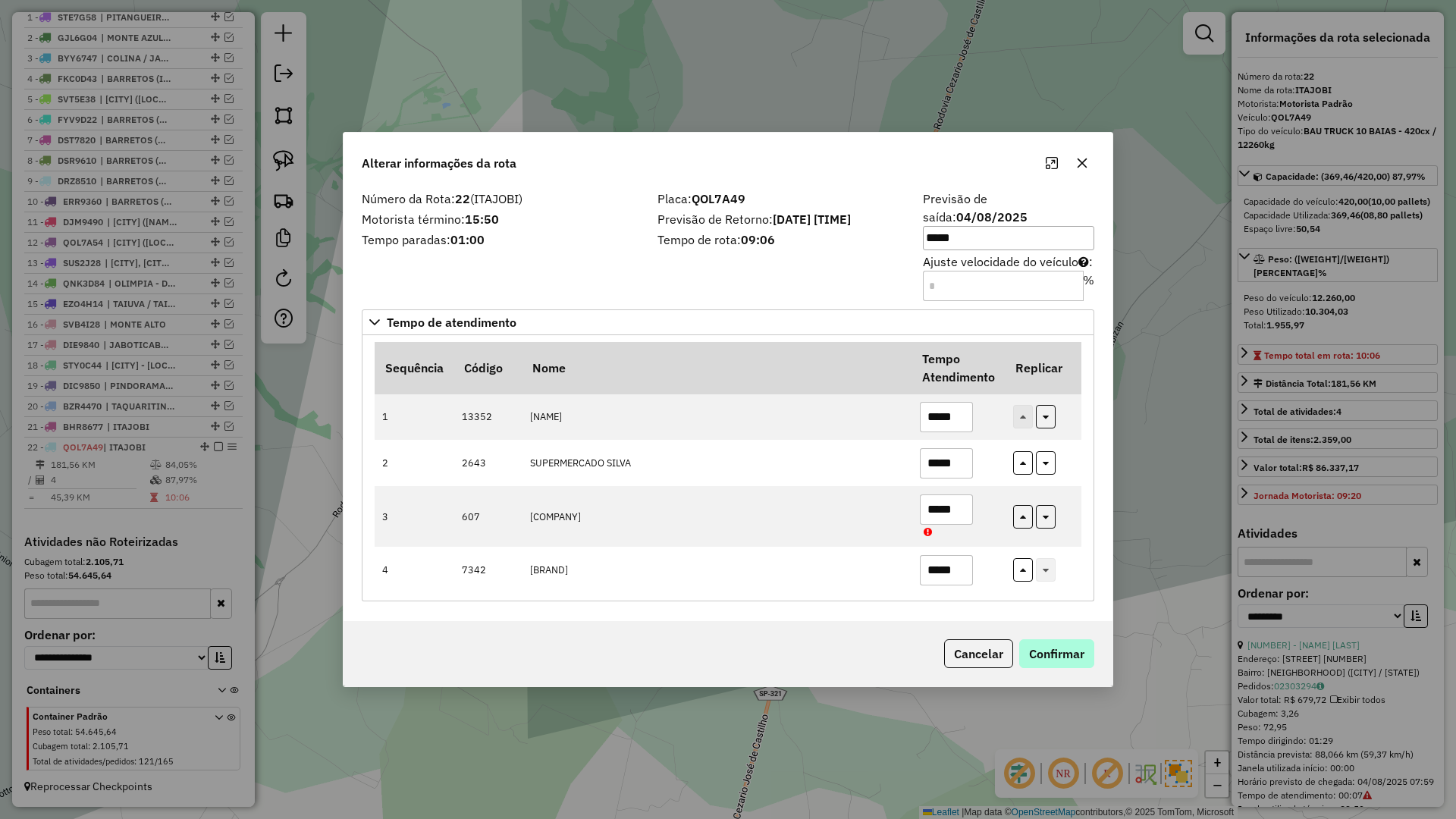 type on "*****" 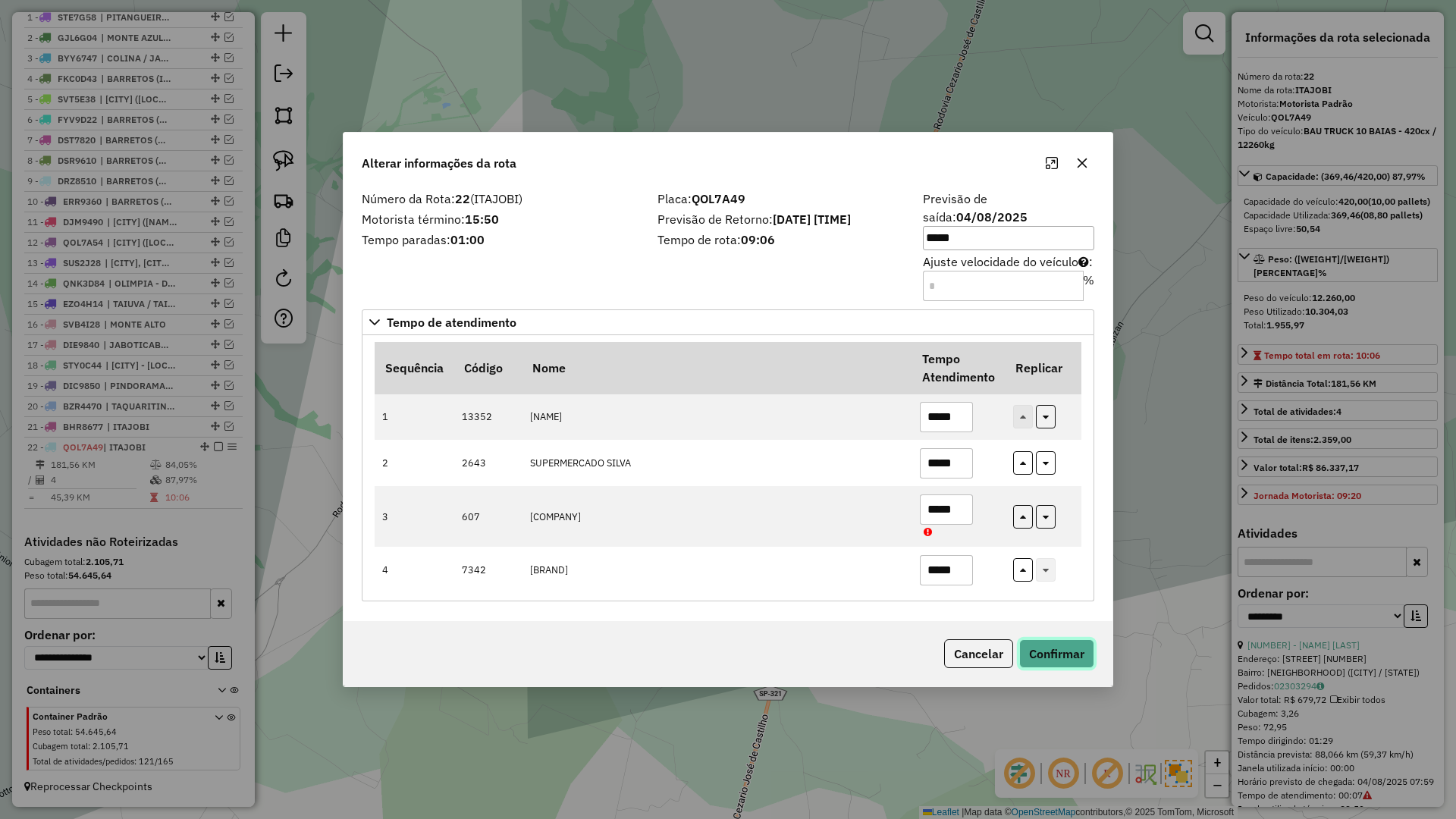 click on "Confirmar" 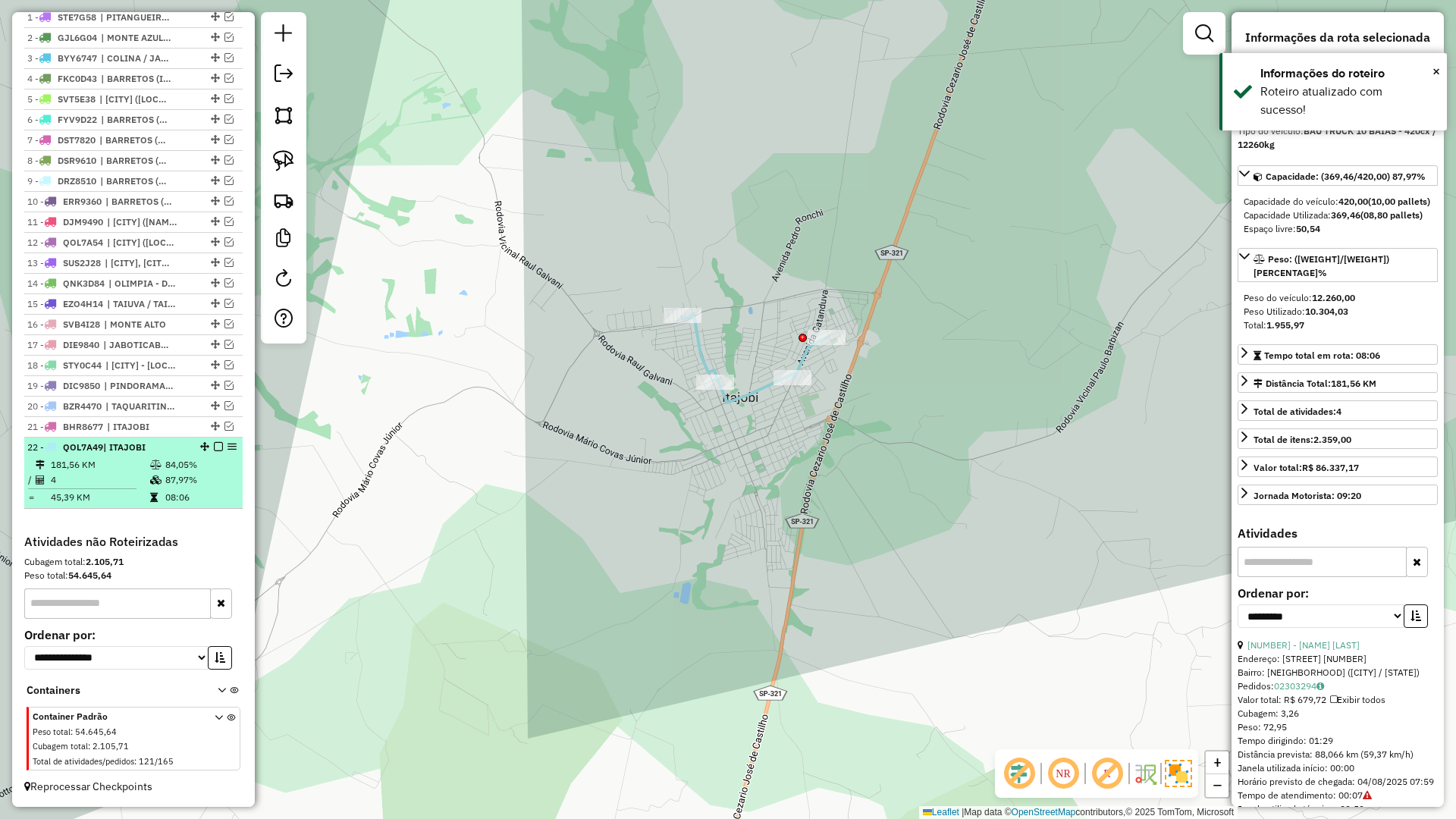 drag, startPoint x: 209, startPoint y: 446, endPoint x: 319, endPoint y: 428, distance: 111.463 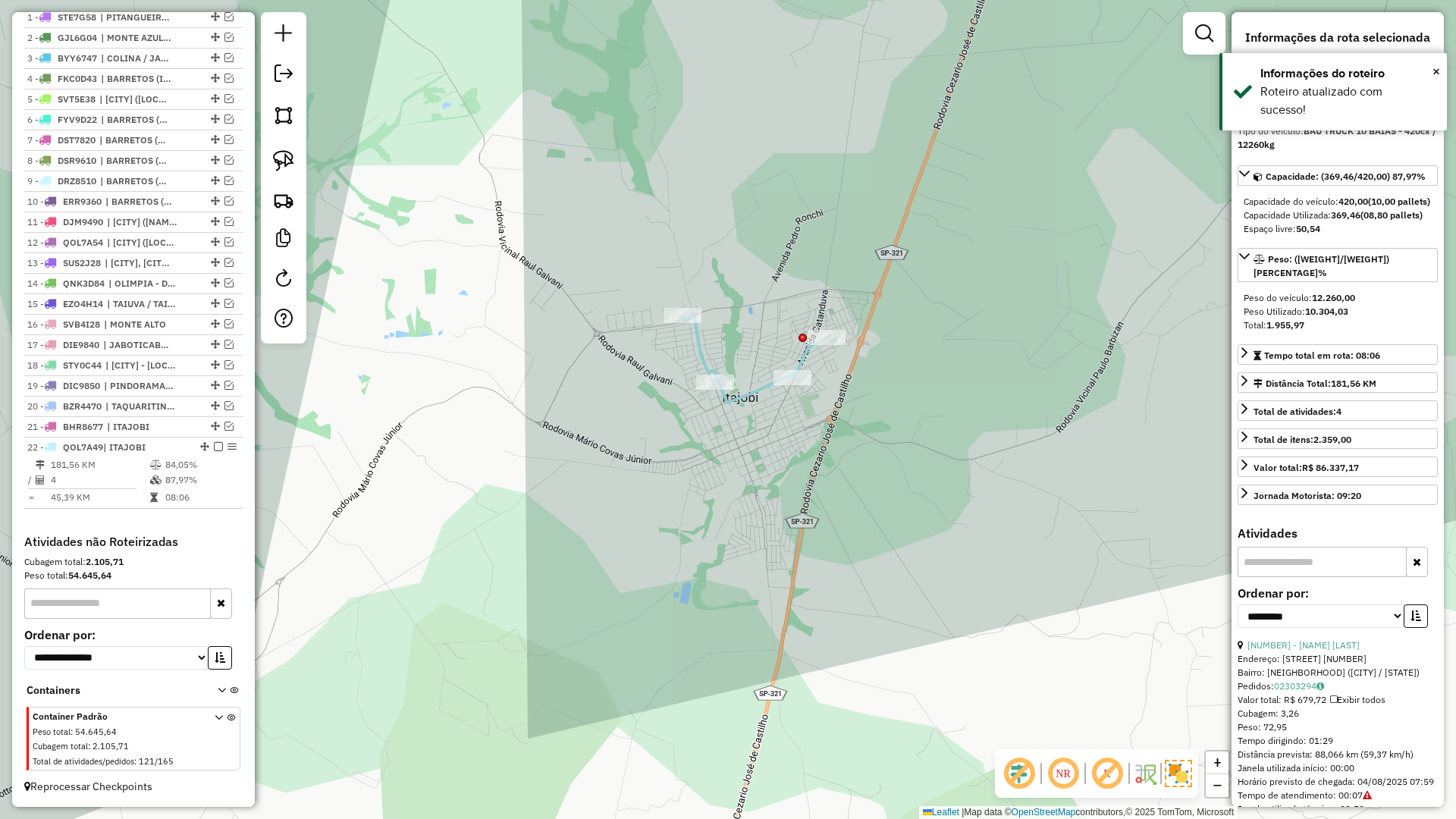 scroll, scrollTop: 536, scrollLeft: 0, axis: vertical 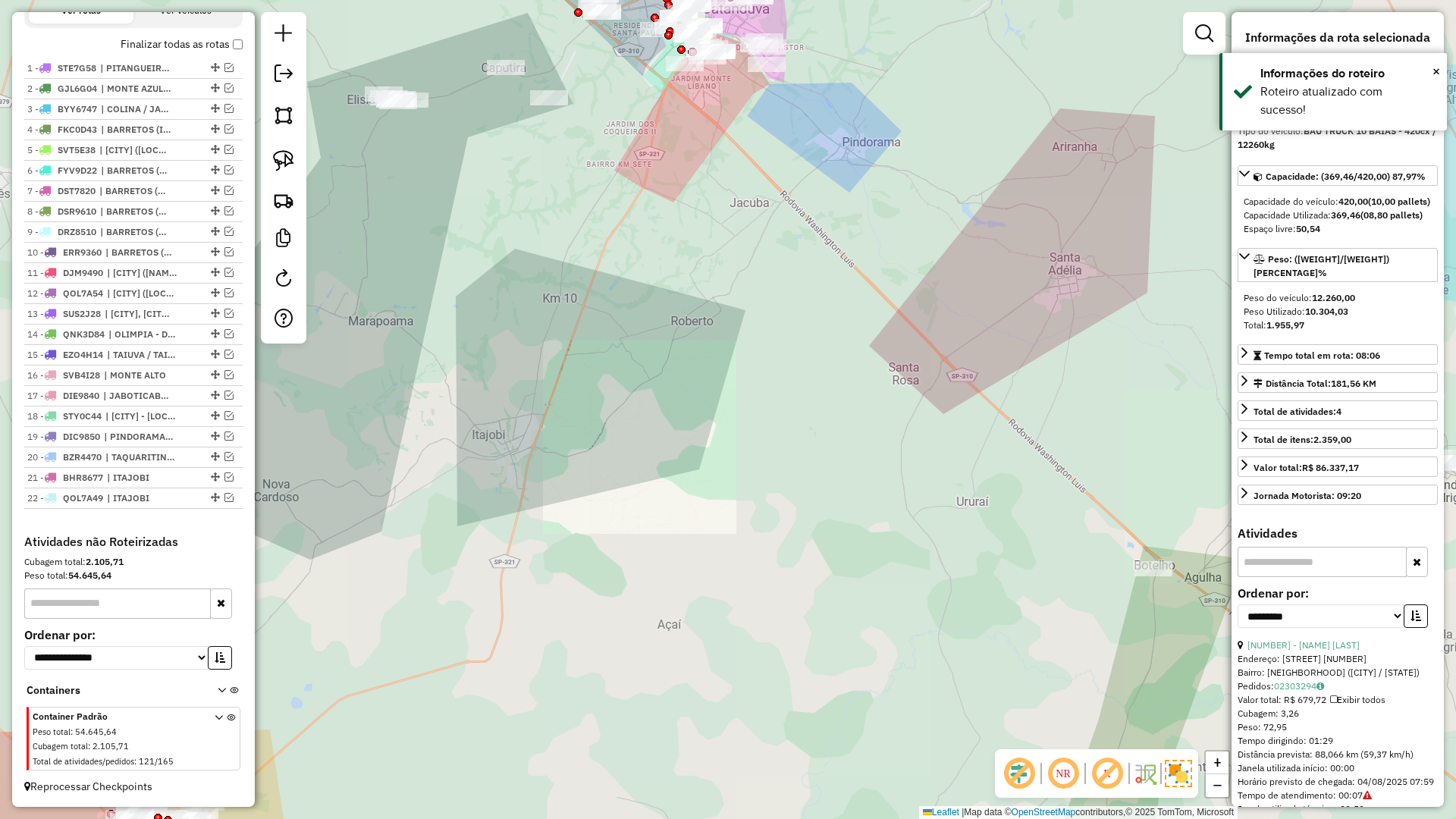drag, startPoint x: 511, startPoint y: 453, endPoint x: 903, endPoint y: 332, distance: 410.2499 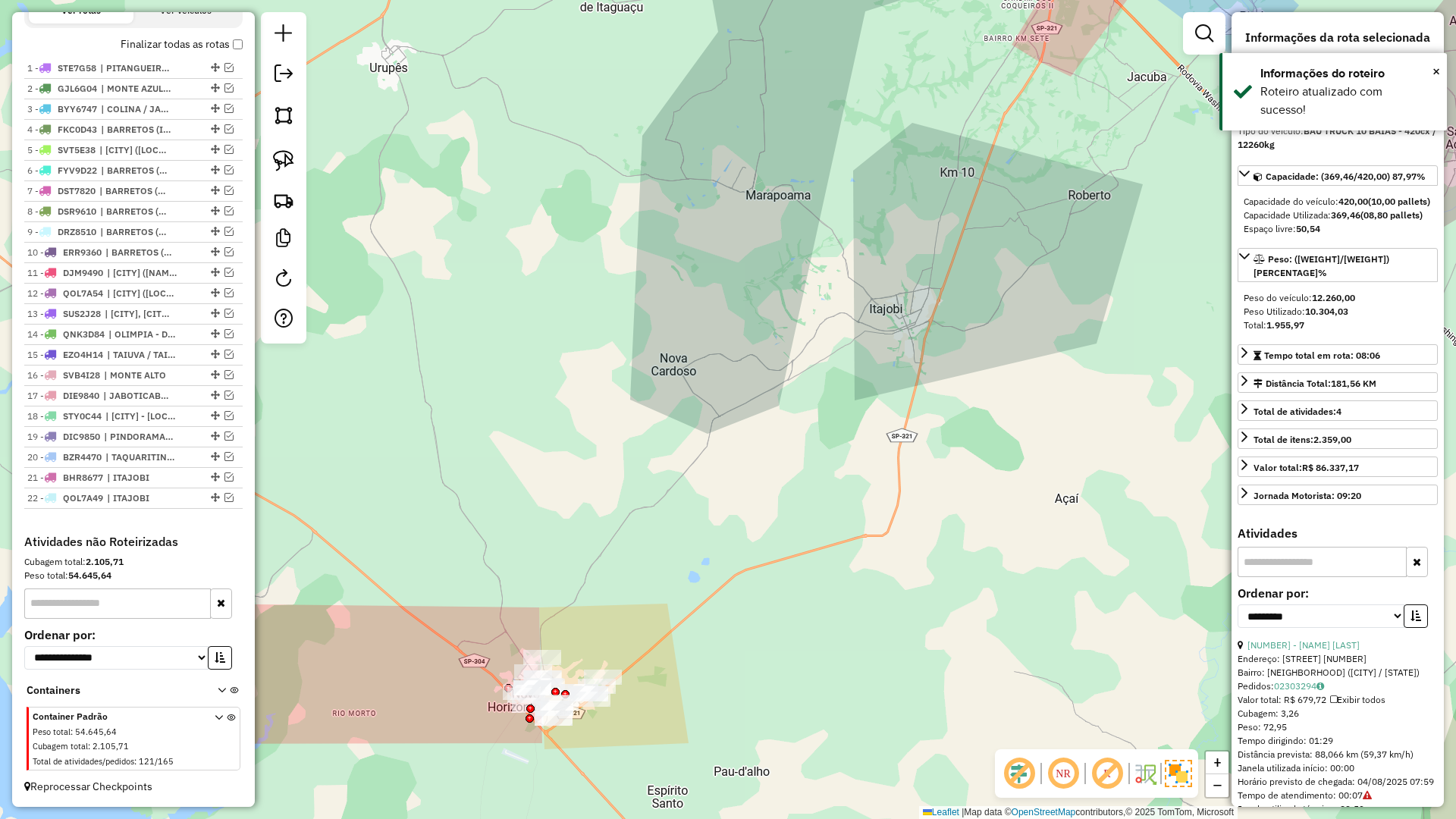 drag, startPoint x: 723, startPoint y: 560, endPoint x: 837, endPoint y: 351, distance: 238.0693 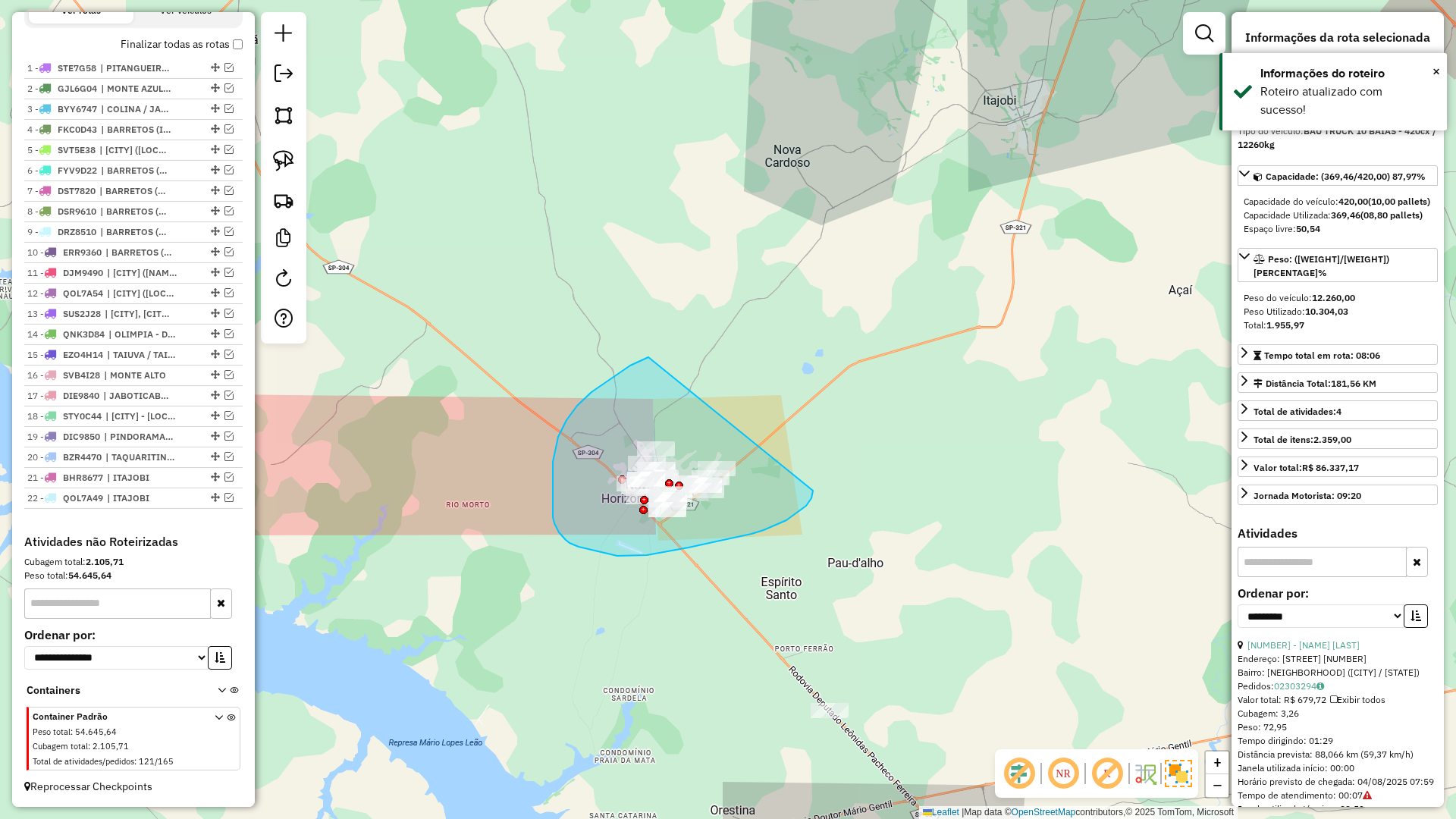 drag, startPoint x: 606, startPoint y: 381, endPoint x: 806, endPoint y: 459, distance: 214.67184 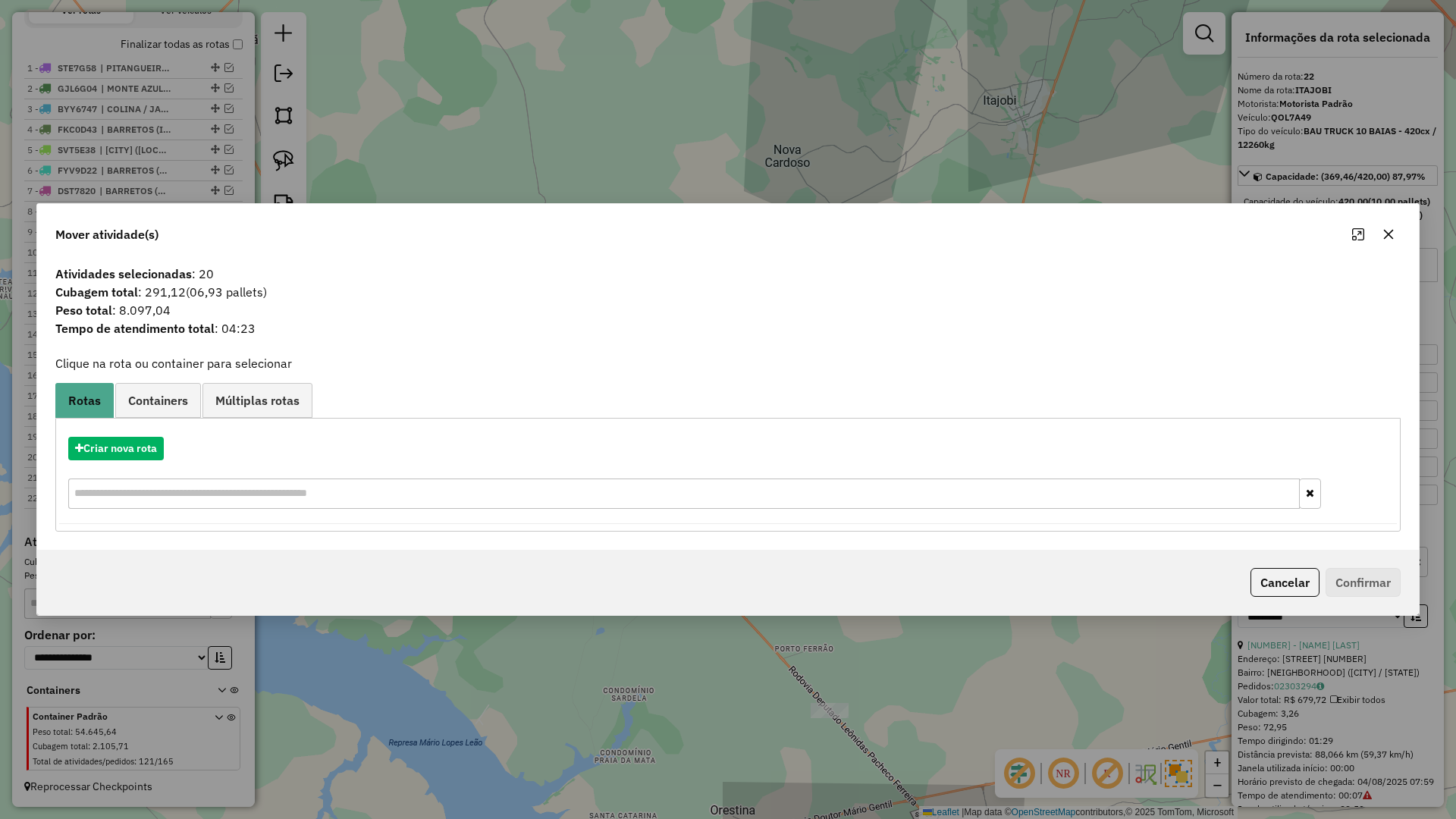 drag, startPoint x: 1395, startPoint y: 233, endPoint x: 921, endPoint y: 395, distance: 500.91916 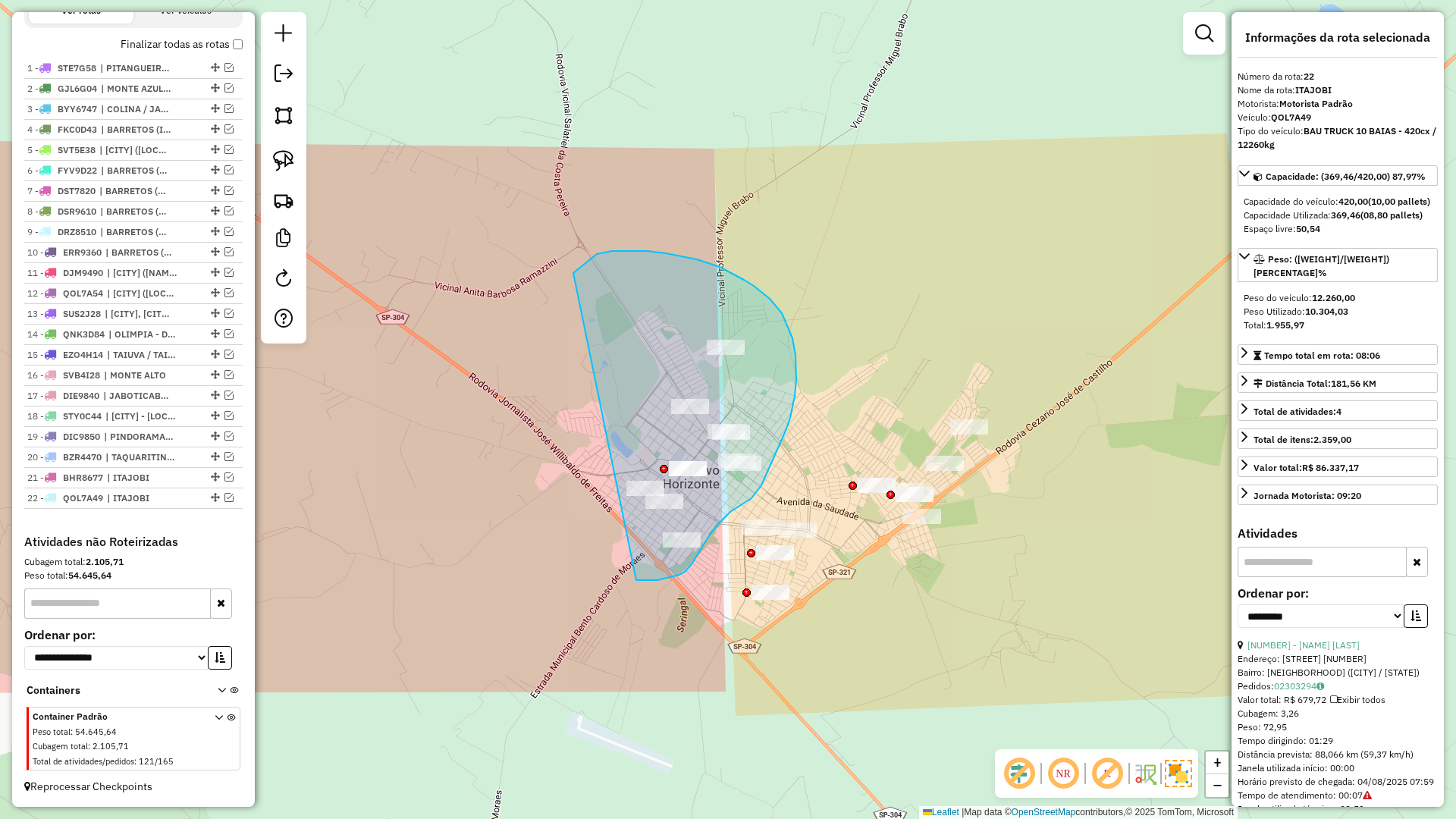 drag, startPoint x: 689, startPoint y: 567, endPoint x: 570, endPoint y: 275, distance: 315.3173 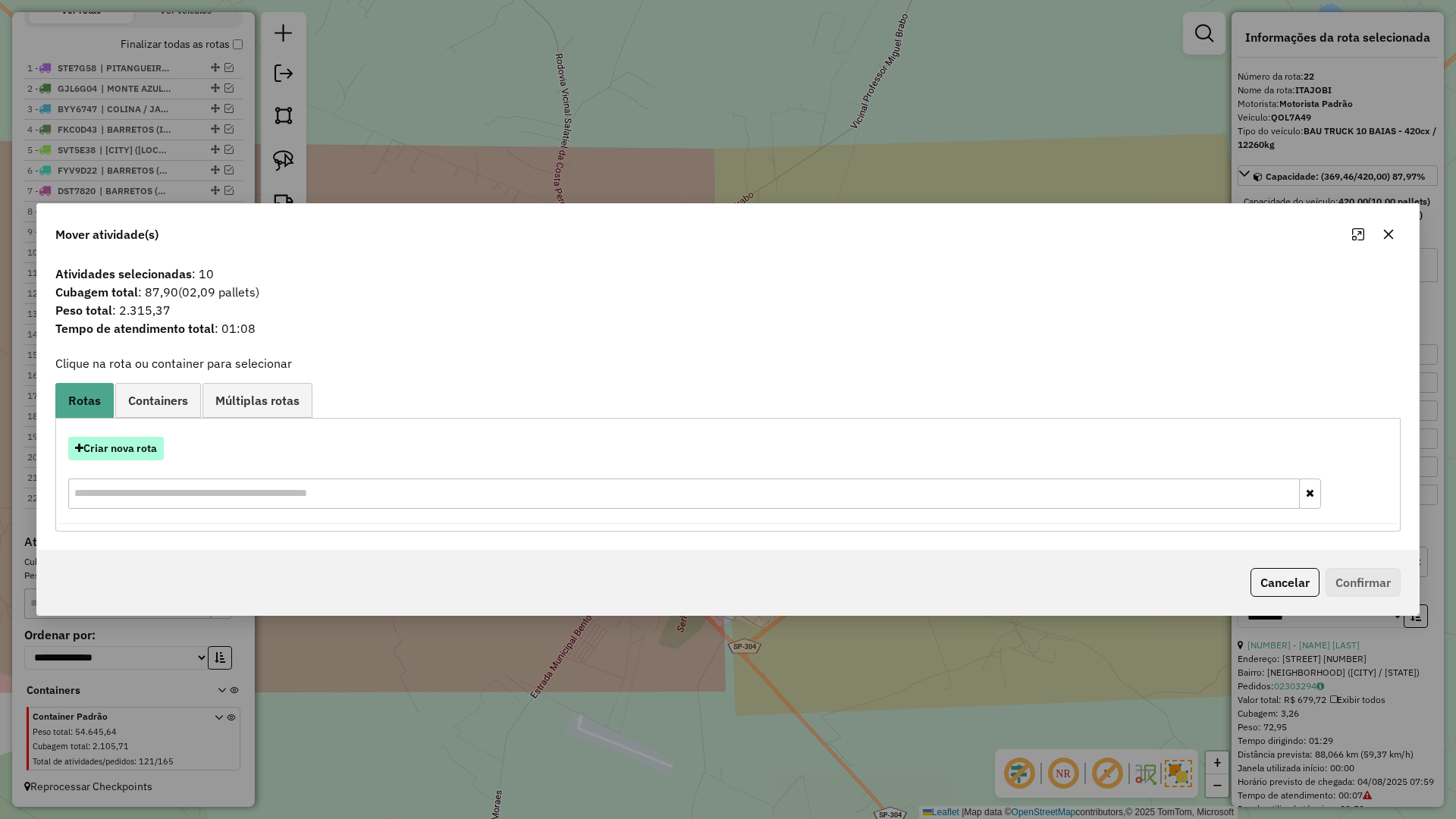 click on "Criar nova rota" at bounding box center (116, 448) 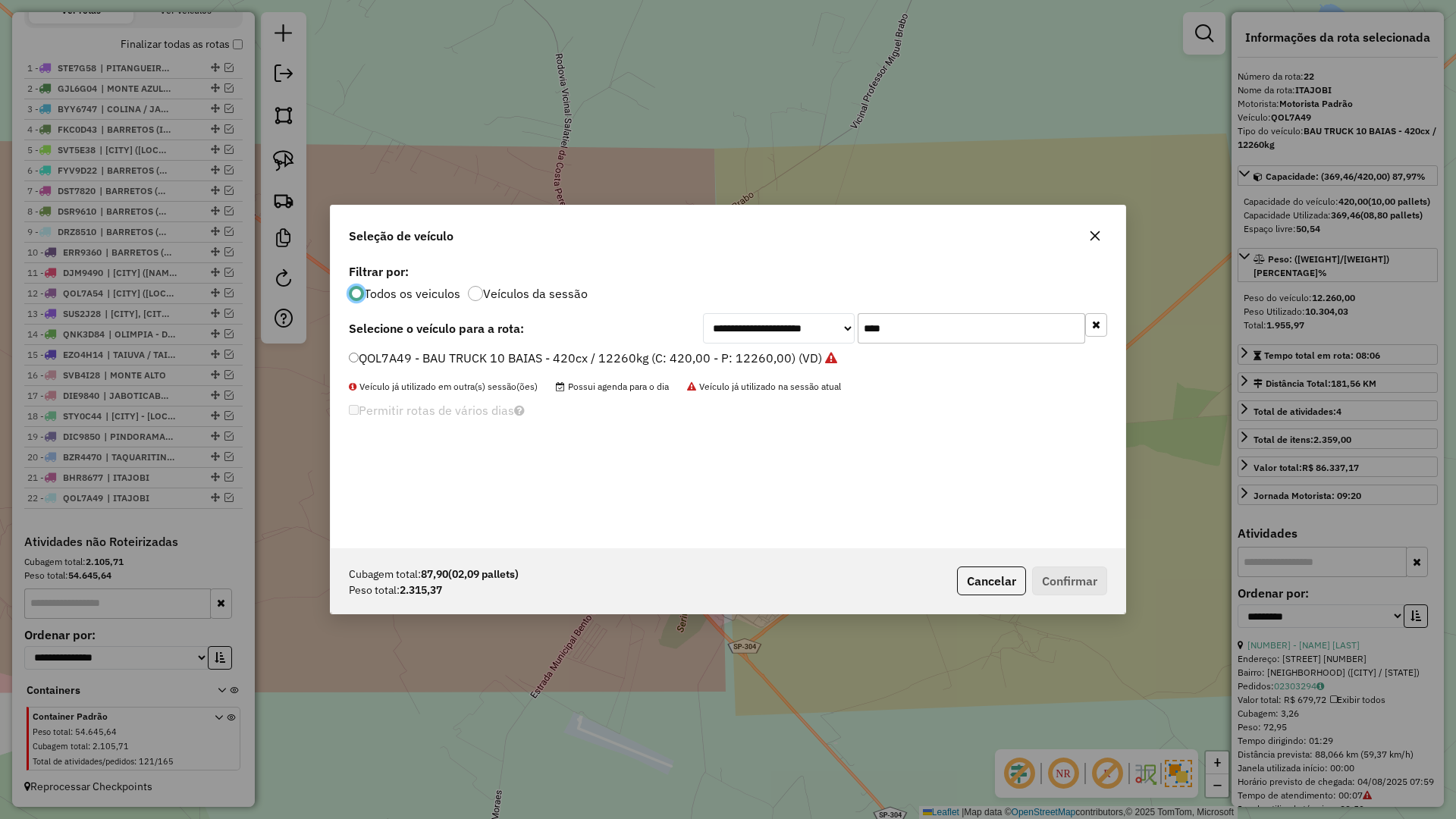scroll, scrollTop: 8, scrollLeft: 5, axis: both 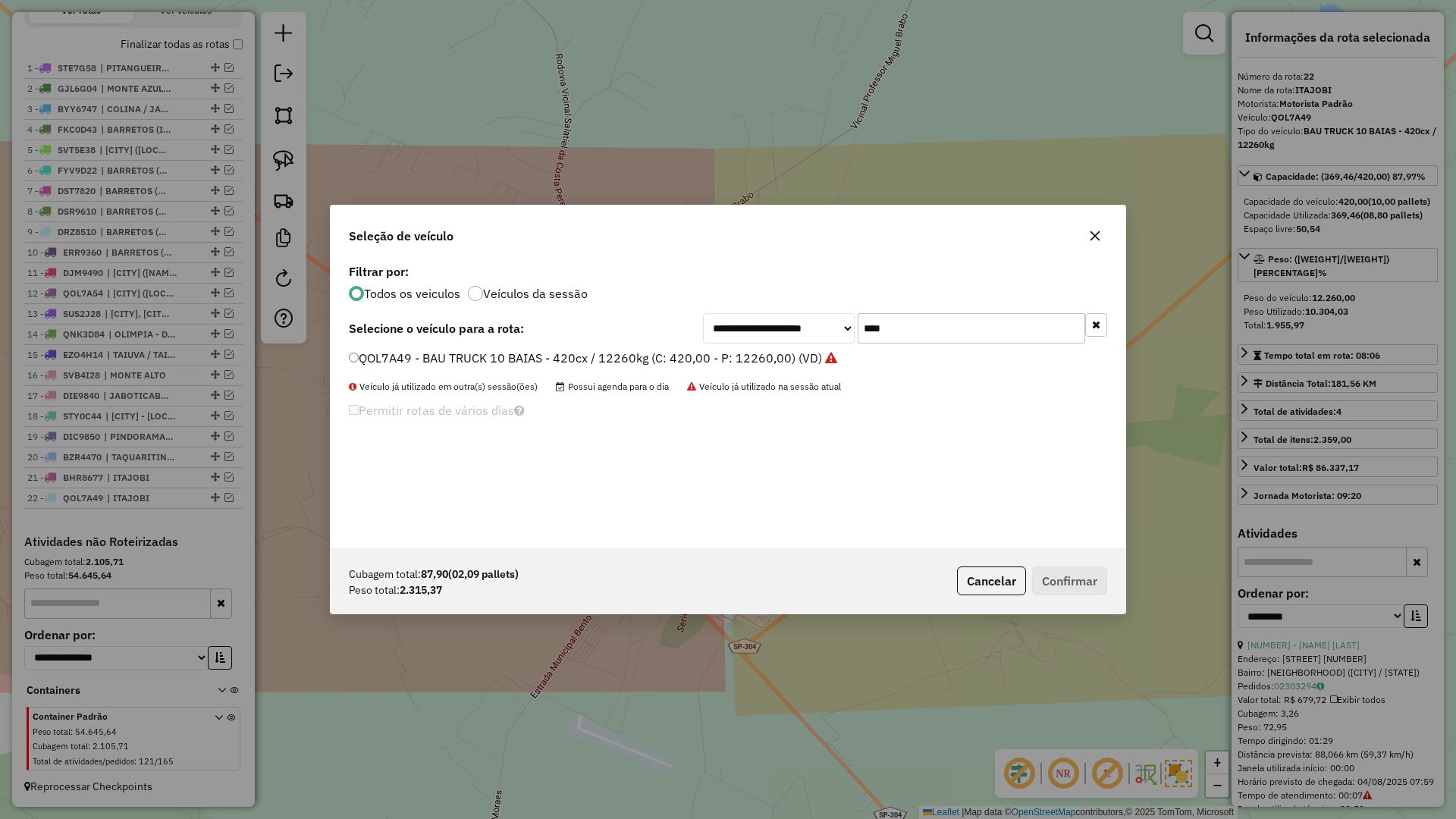 click 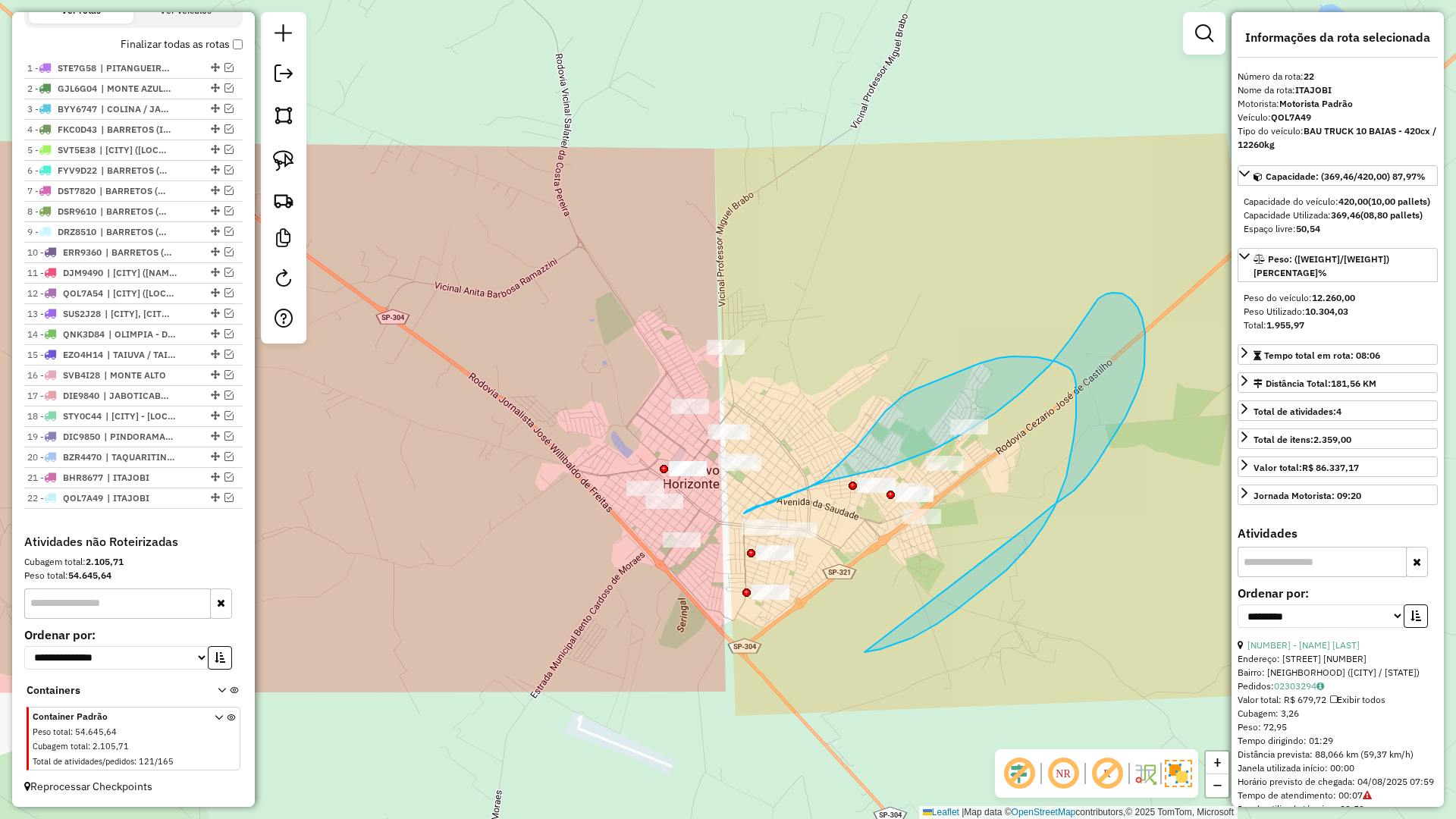 drag, startPoint x: 1023, startPoint y: 554, endPoint x: 994, endPoint y: 551, distance: 29.154759 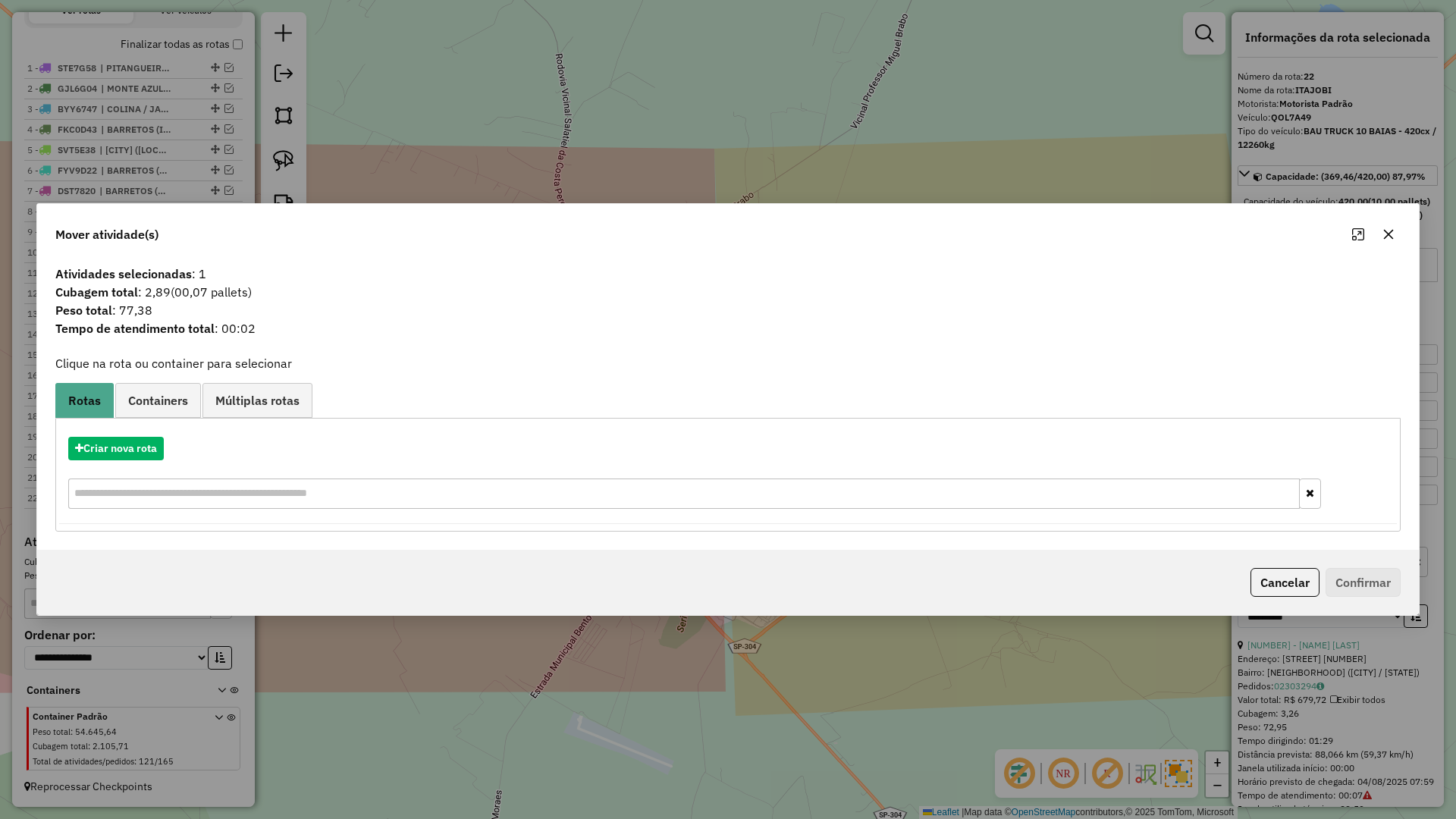 drag, startPoint x: 1387, startPoint y: 239, endPoint x: 1044, endPoint y: 381, distance: 371.23173 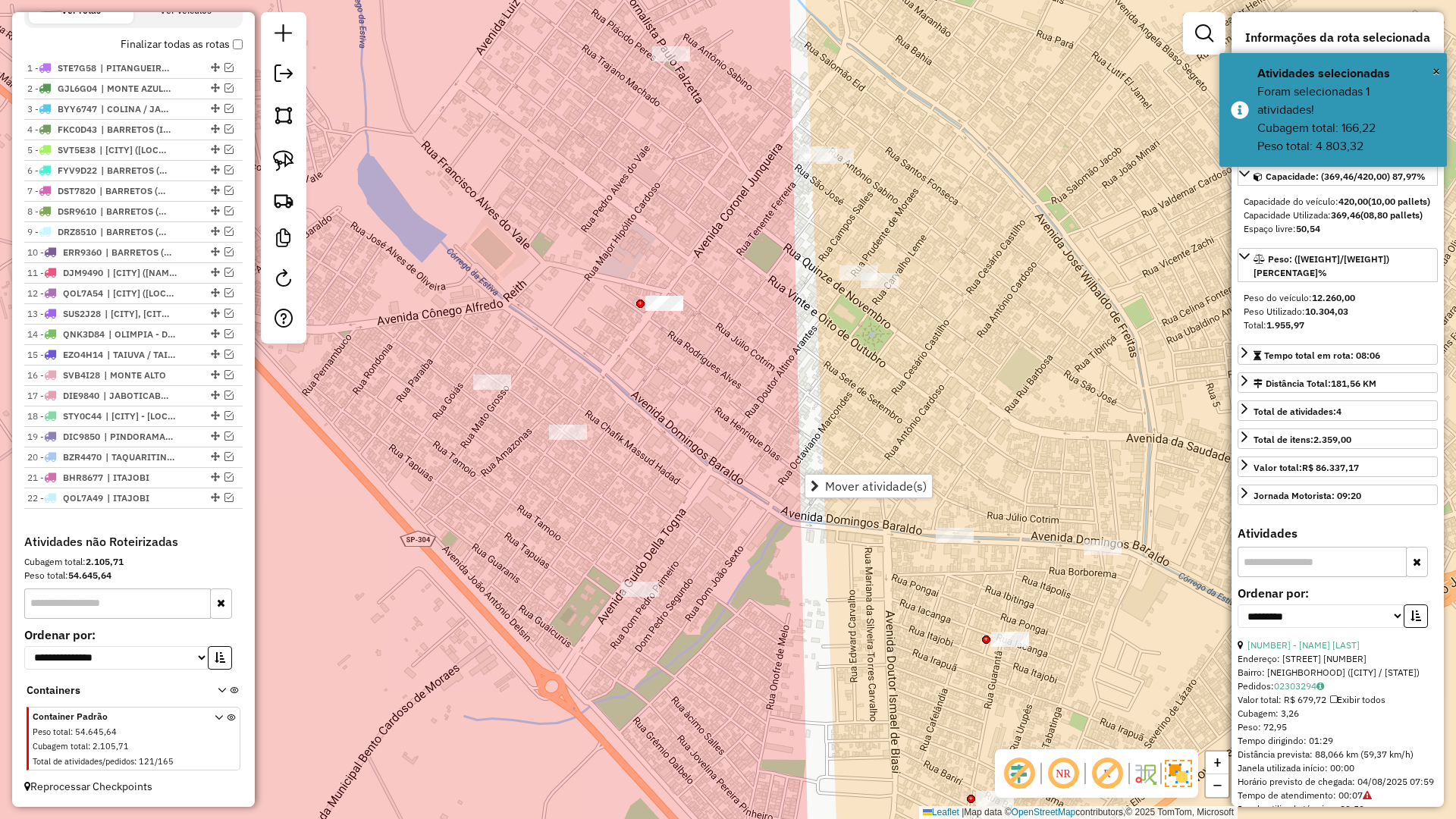 click on "Janela de atendimento Grade de atendimento Capacidade Transportadoras Veículos Cliente Pedidos  Rotas Selecione os dias de semana para filtrar as janelas de atendimento  Seg   Ter   Qua   Qui   Sex   Sáb   Dom  Informe o período da janela de atendimento: De: Até:  Filtrar exatamente a janela do cliente  Considerar janela de atendimento padrão  Selecione os dias de semana para filtrar as grades de atendimento  Seg   Ter   Qua   Qui   Sex   Sáb   Dom   Considerar clientes sem dia de atendimento cadastrado  Clientes fora do dia de atendimento selecionado Filtrar as atividades entre os valores definidos abaixo:  Peso mínimo:   Peso máximo:   Cubagem mínima:   Cubagem máxima:   De:   Até:  Filtrar as atividades entre o tempo de atendimento definido abaixo:  De:   Até:   Considerar capacidade total dos clientes não roteirizados Transportadora: Selecione um ou mais itens Tipo de veículo: Selecione um ou mais itens Veículo: Selecione um ou mais itens Motorista: Selecione um ou mais itens Nome: Rótulo:" 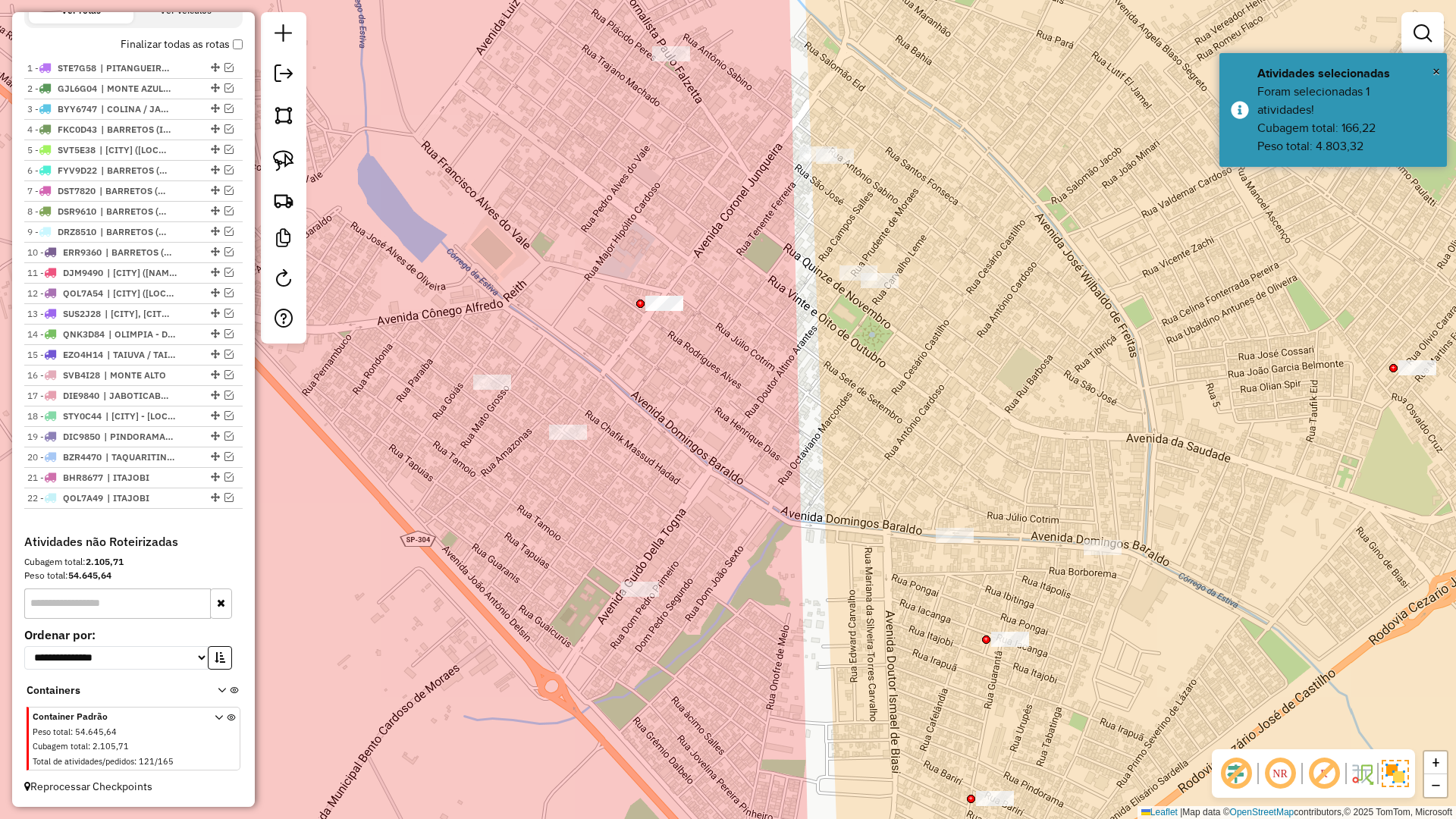drag, startPoint x: 846, startPoint y: 562, endPoint x: 717, endPoint y: 407, distance: 201.6581 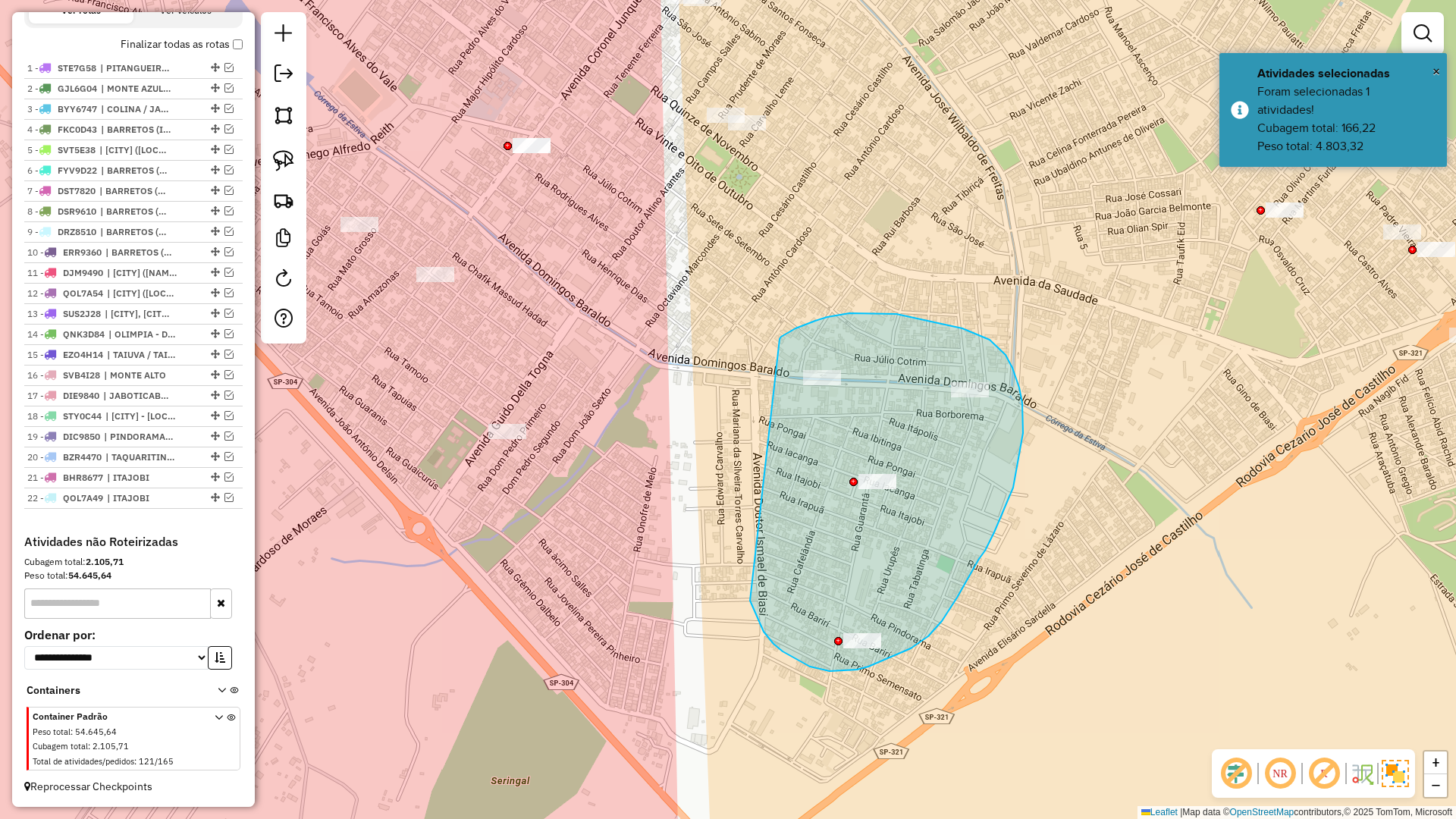 drag, startPoint x: 752, startPoint y: 607, endPoint x: 780, endPoint y: 339, distance: 269.4587 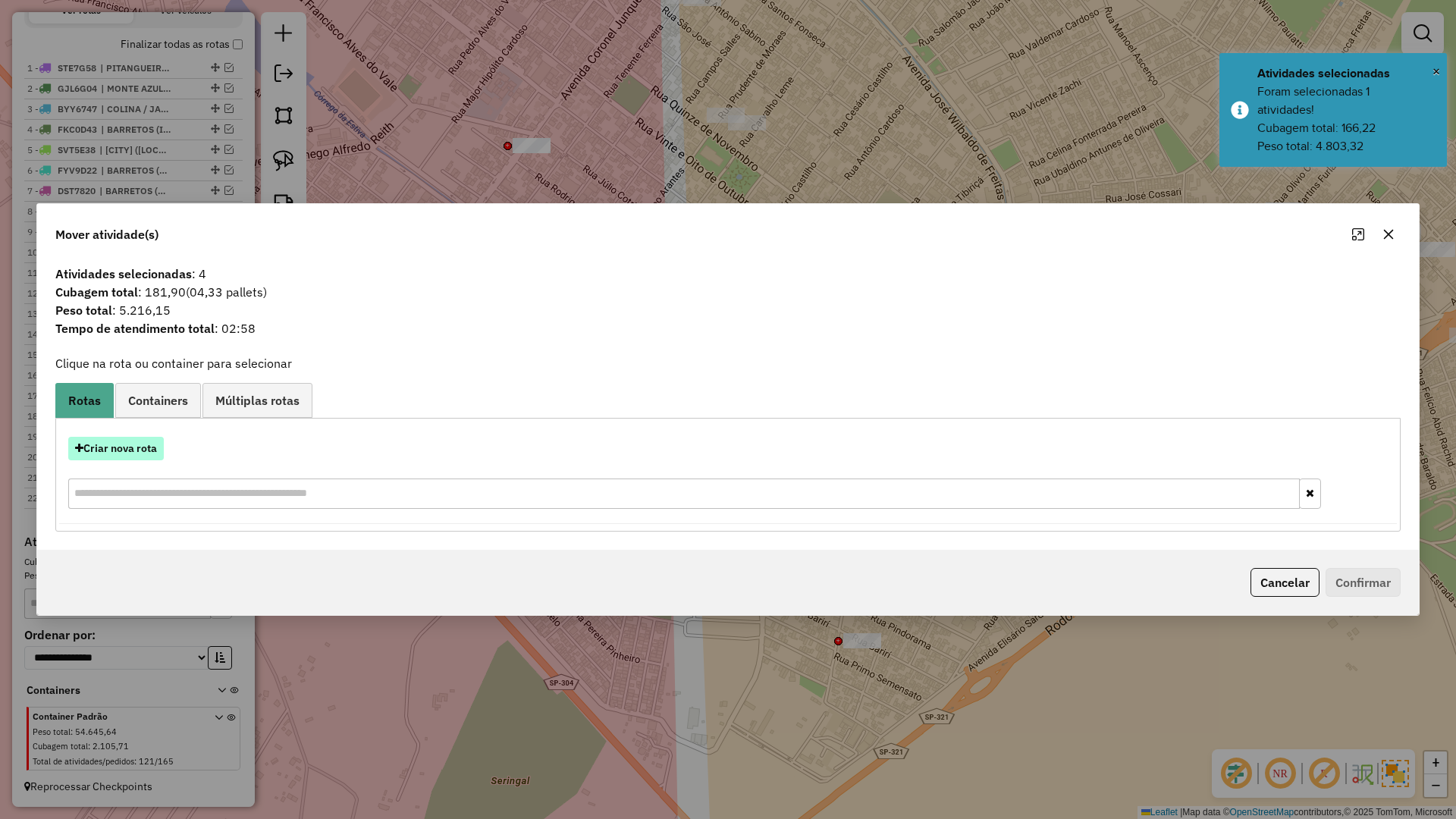 click on "Criar nova rota" at bounding box center (116, 448) 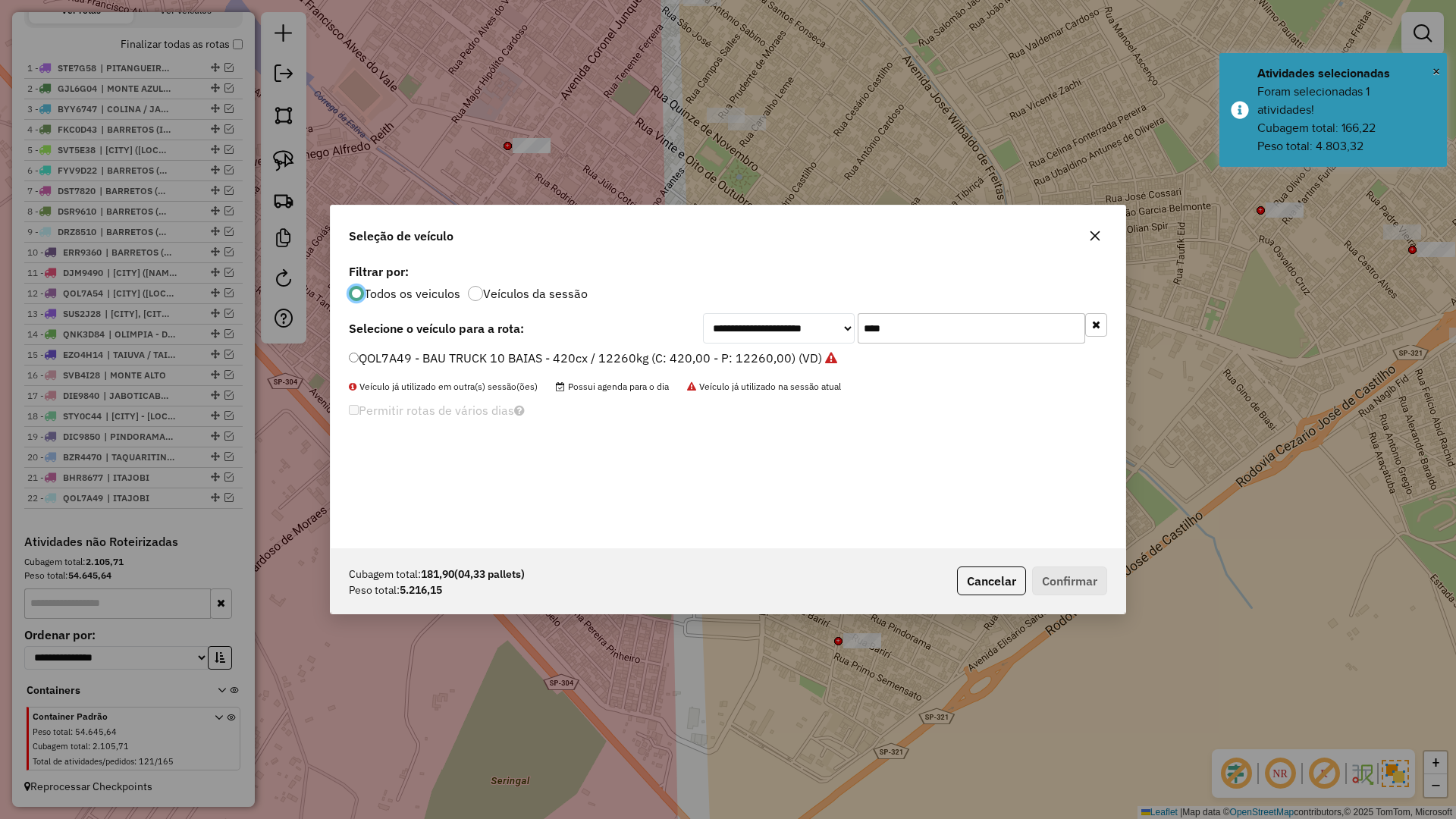 scroll, scrollTop: 8, scrollLeft: 5, axis: both 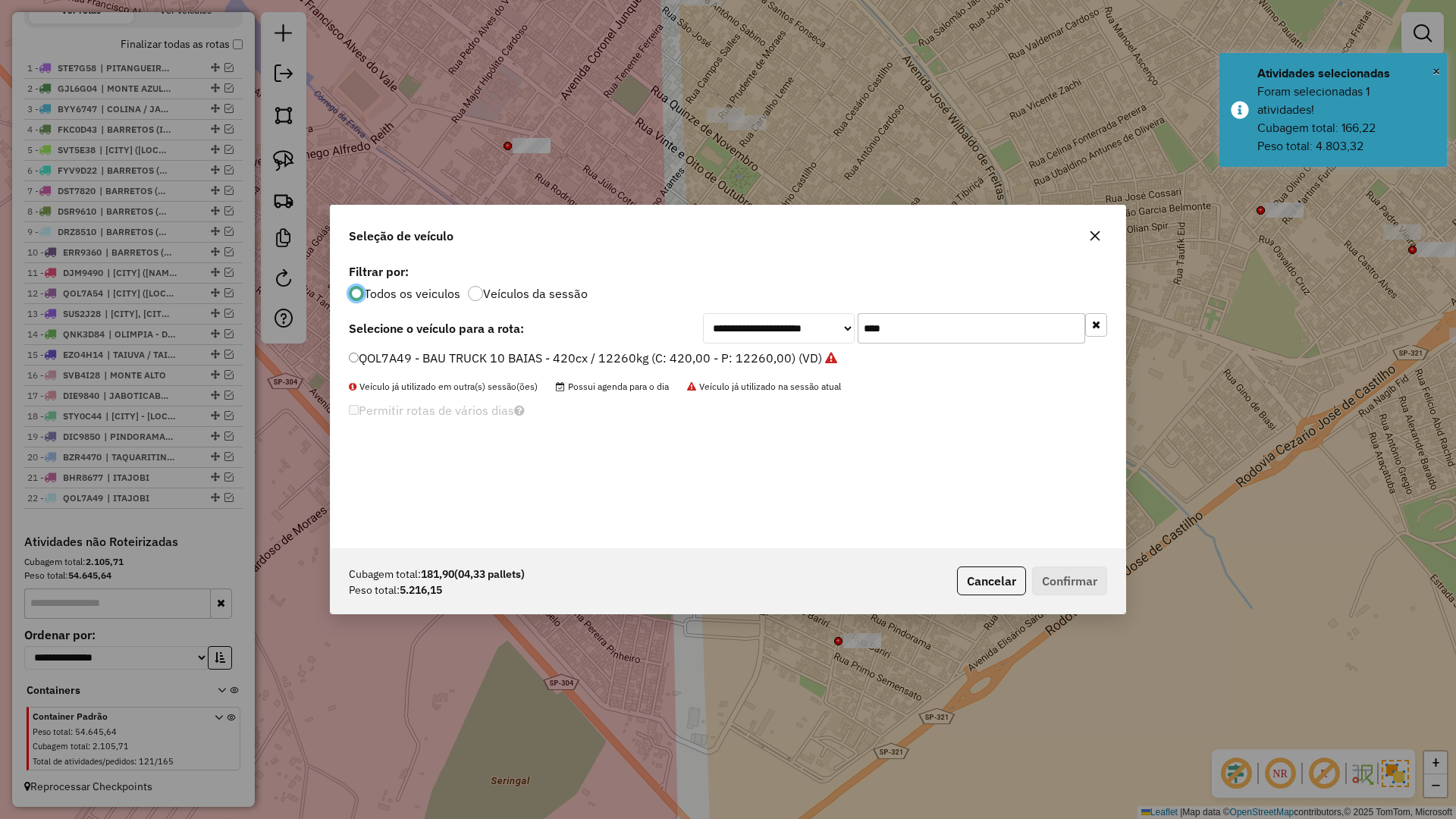 click on "**********" 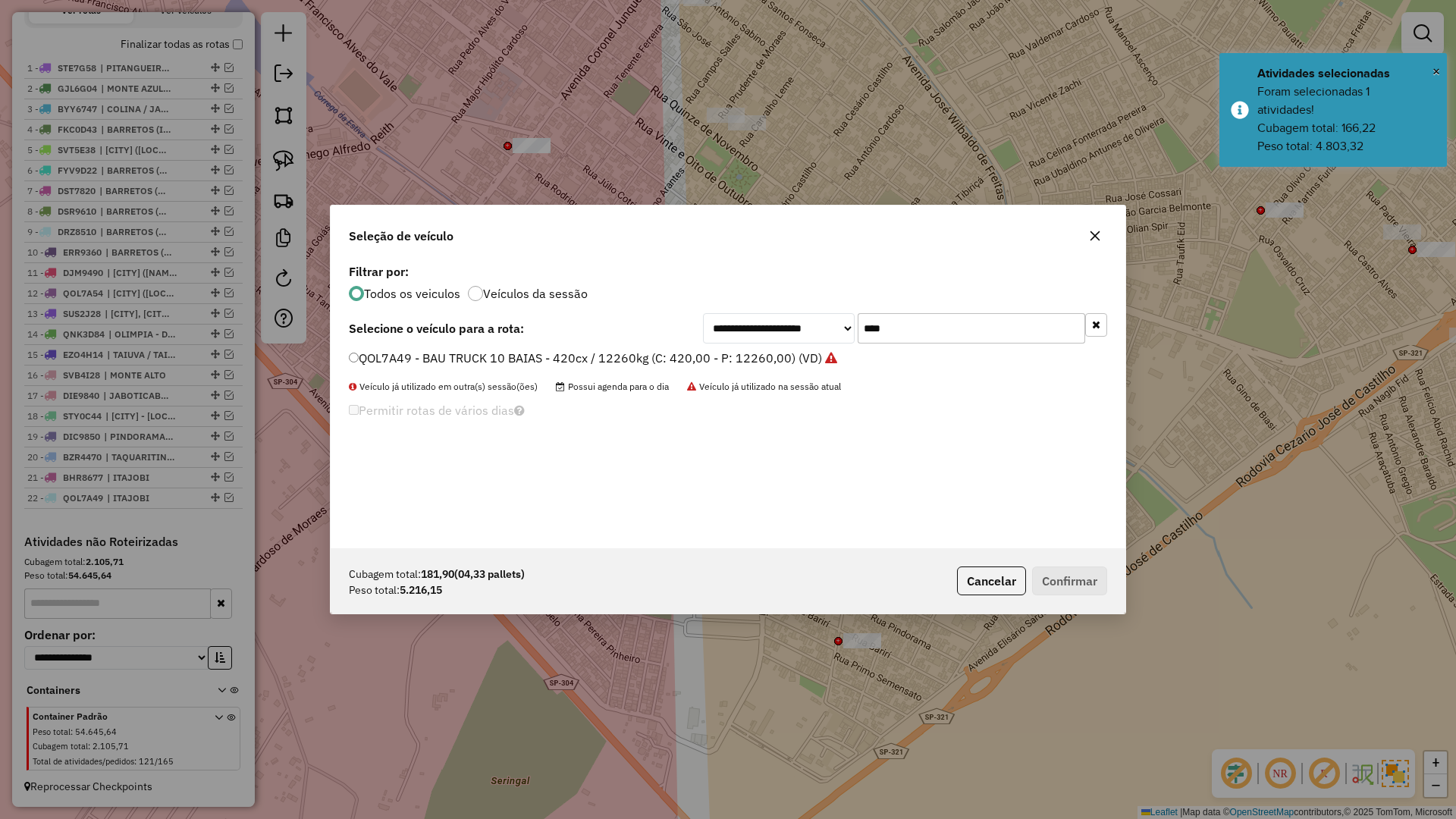 drag, startPoint x: 984, startPoint y: 313, endPoint x: 974, endPoint y: 323, distance: 14.142136 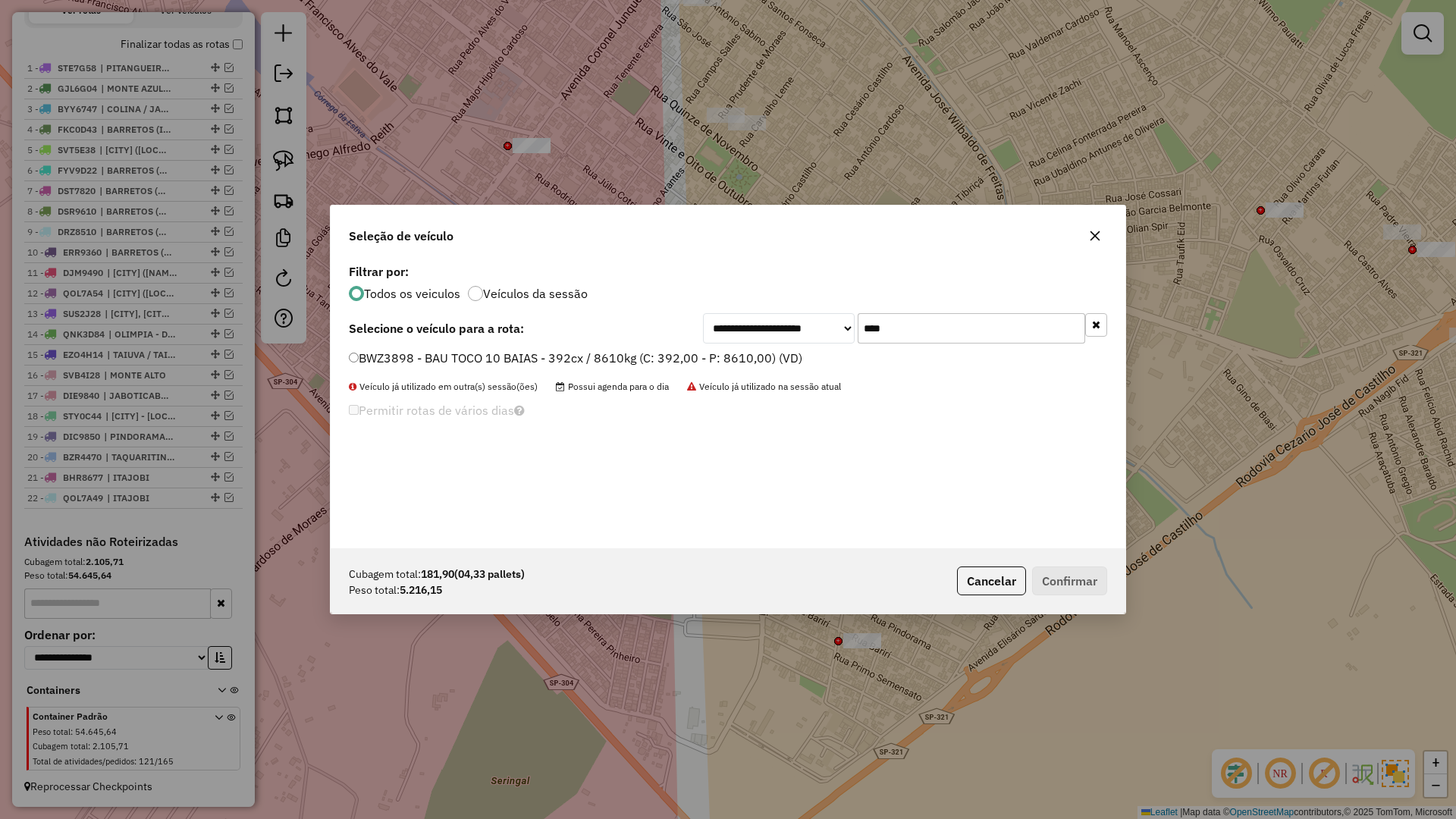 type on "****" 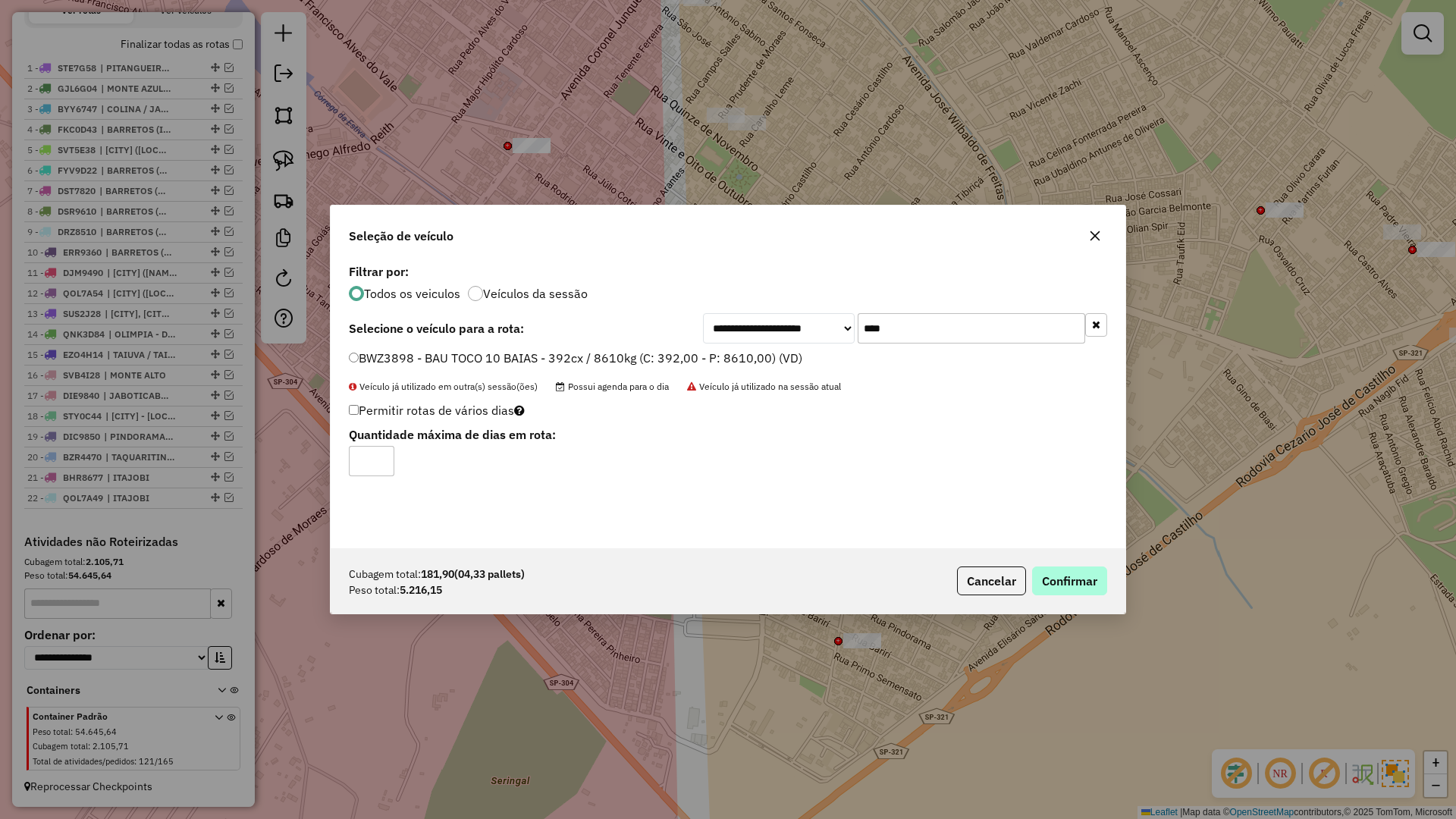 click on "Cubagem total:  181,90   (04,33 pallets)  Peso total: 5.216,15  Cancelar   Confirmar" 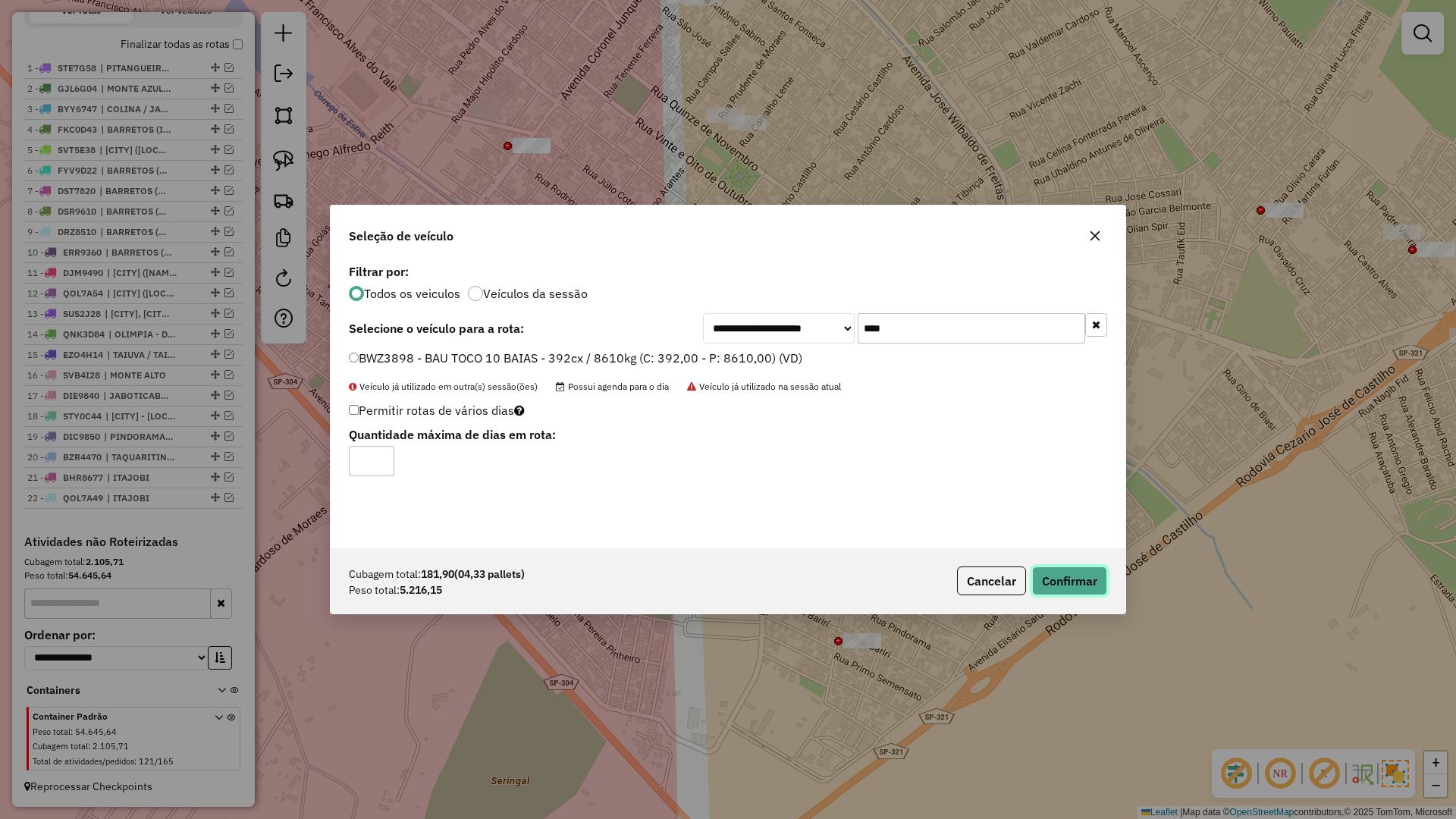 click on "Confirmar" 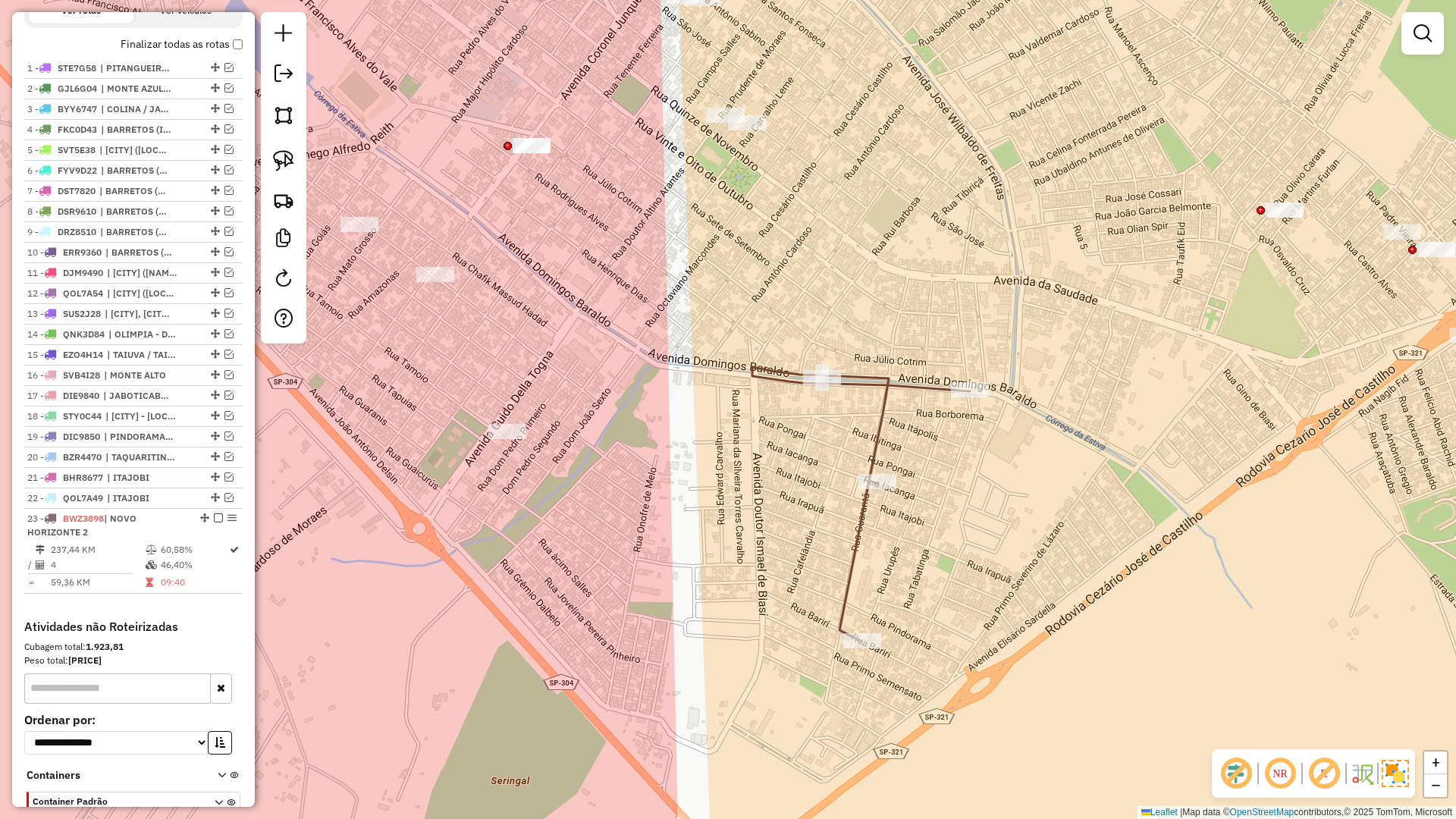 scroll, scrollTop: 621, scrollLeft: 0, axis: vertical 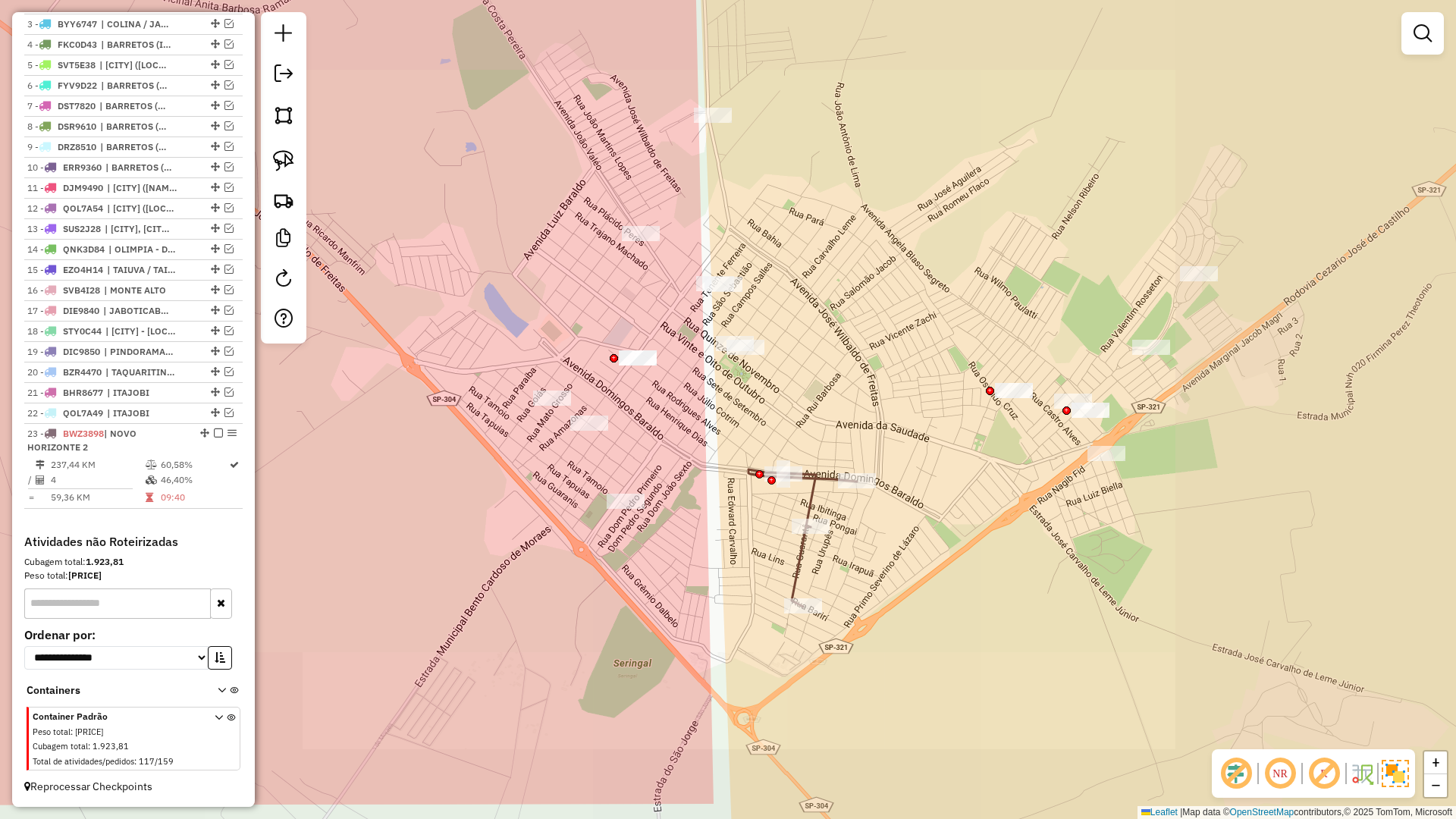 drag, startPoint x: 730, startPoint y: 563, endPoint x: 777, endPoint y: 629, distance: 81.02469 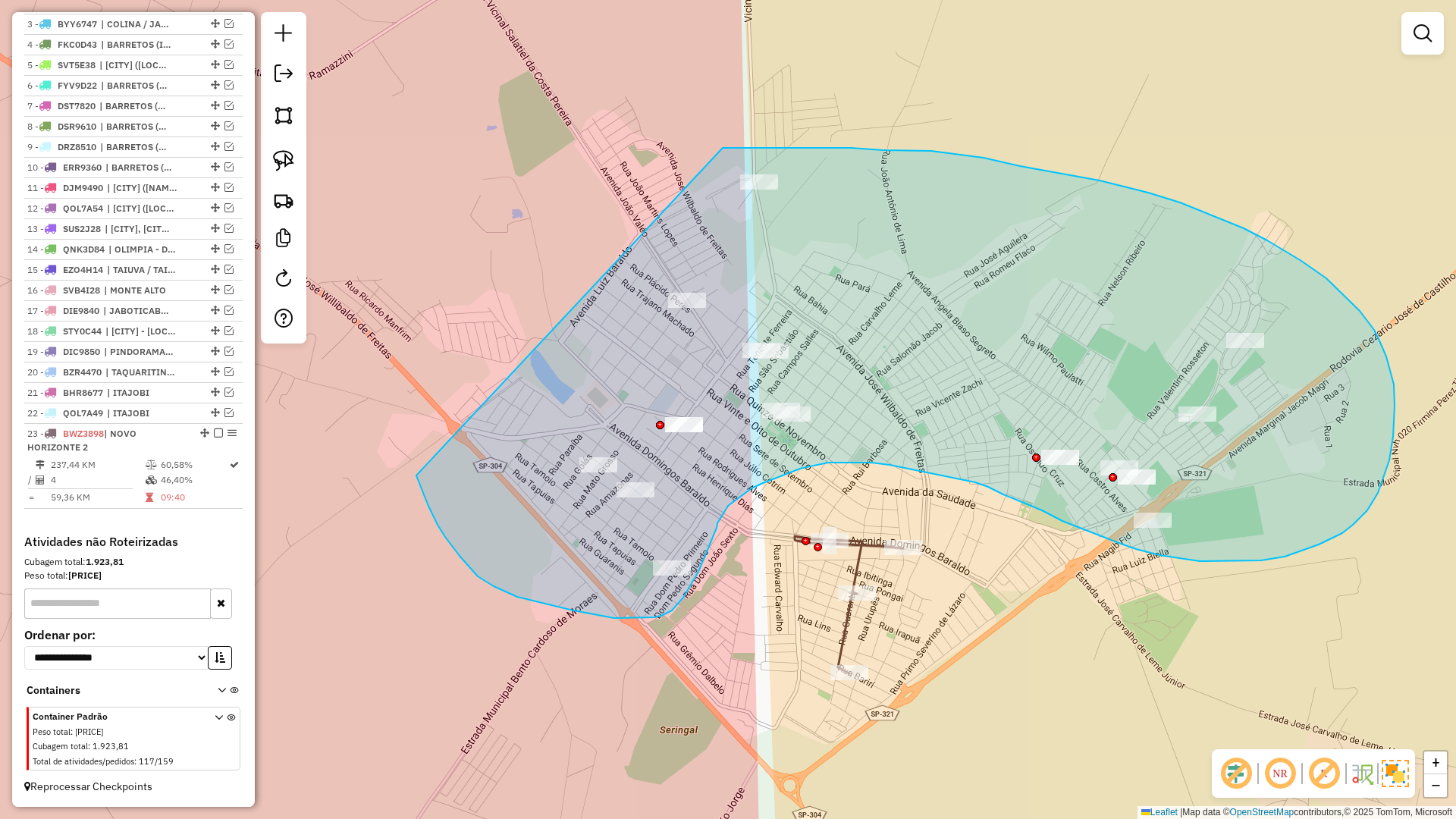 drag, startPoint x: 430, startPoint y: 509, endPoint x: 576, endPoint y: 171, distance: 368.1847 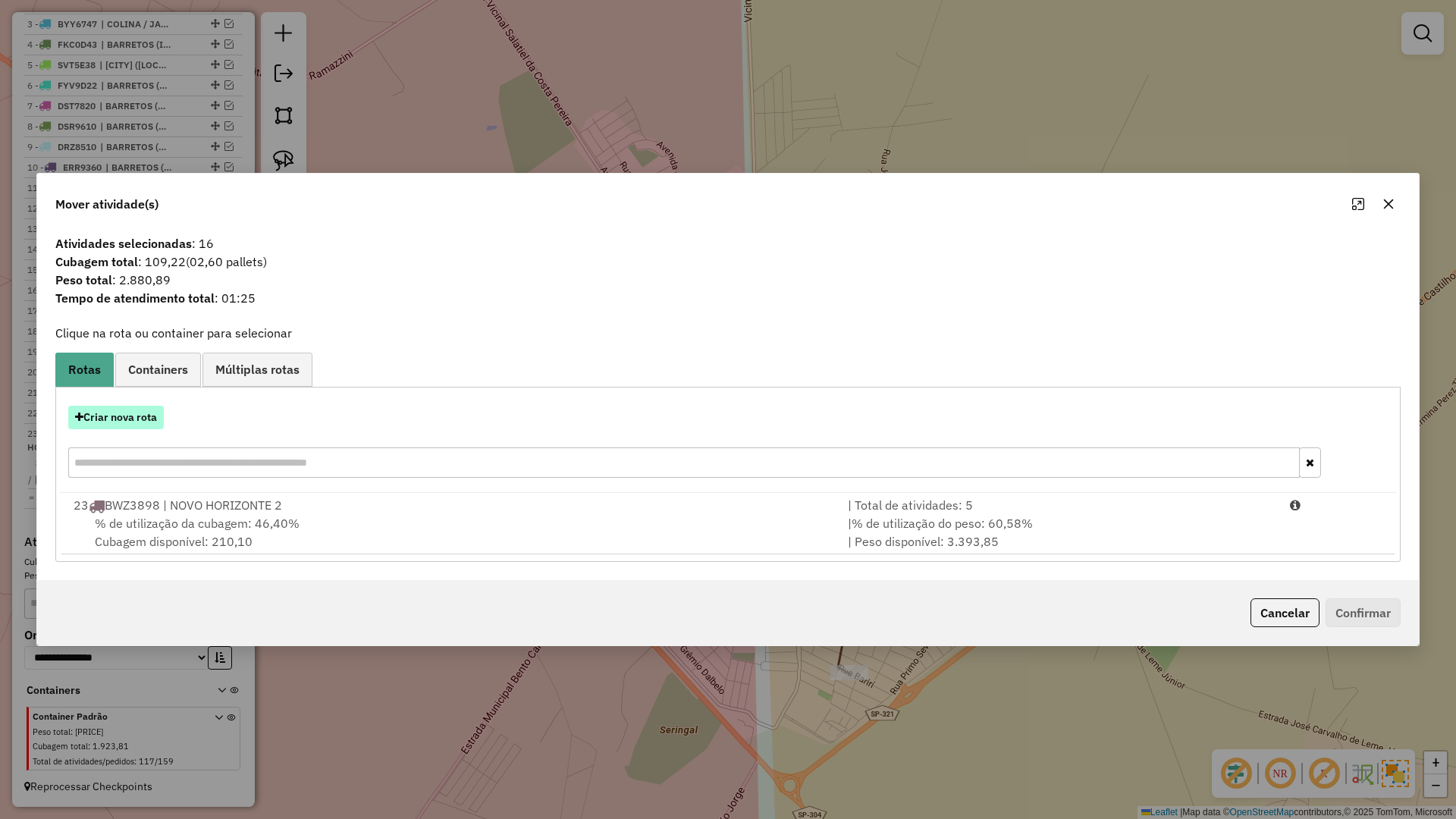 click on "Criar nova rota" at bounding box center [116, 417] 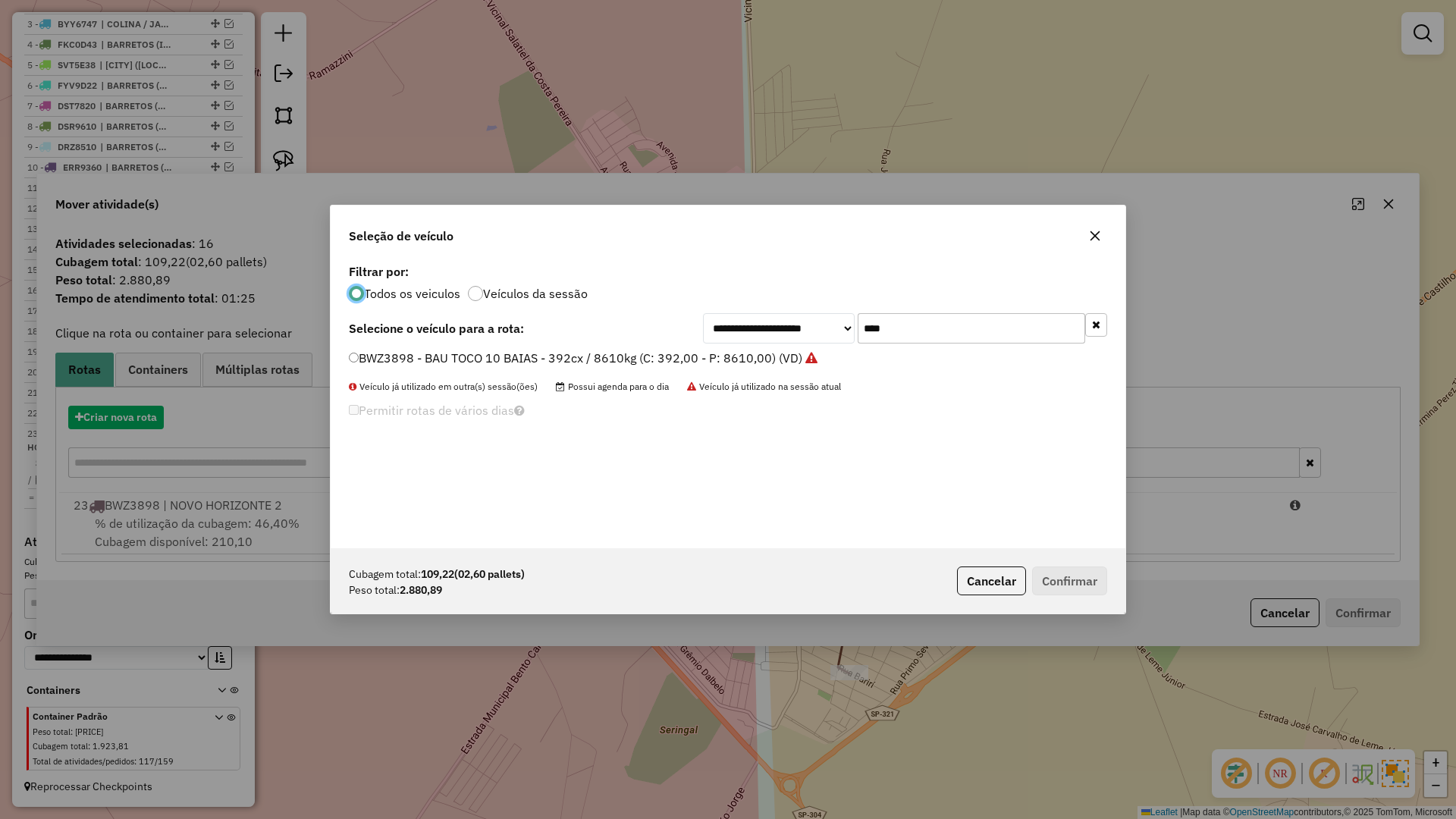 scroll, scrollTop: 8, scrollLeft: 5, axis: both 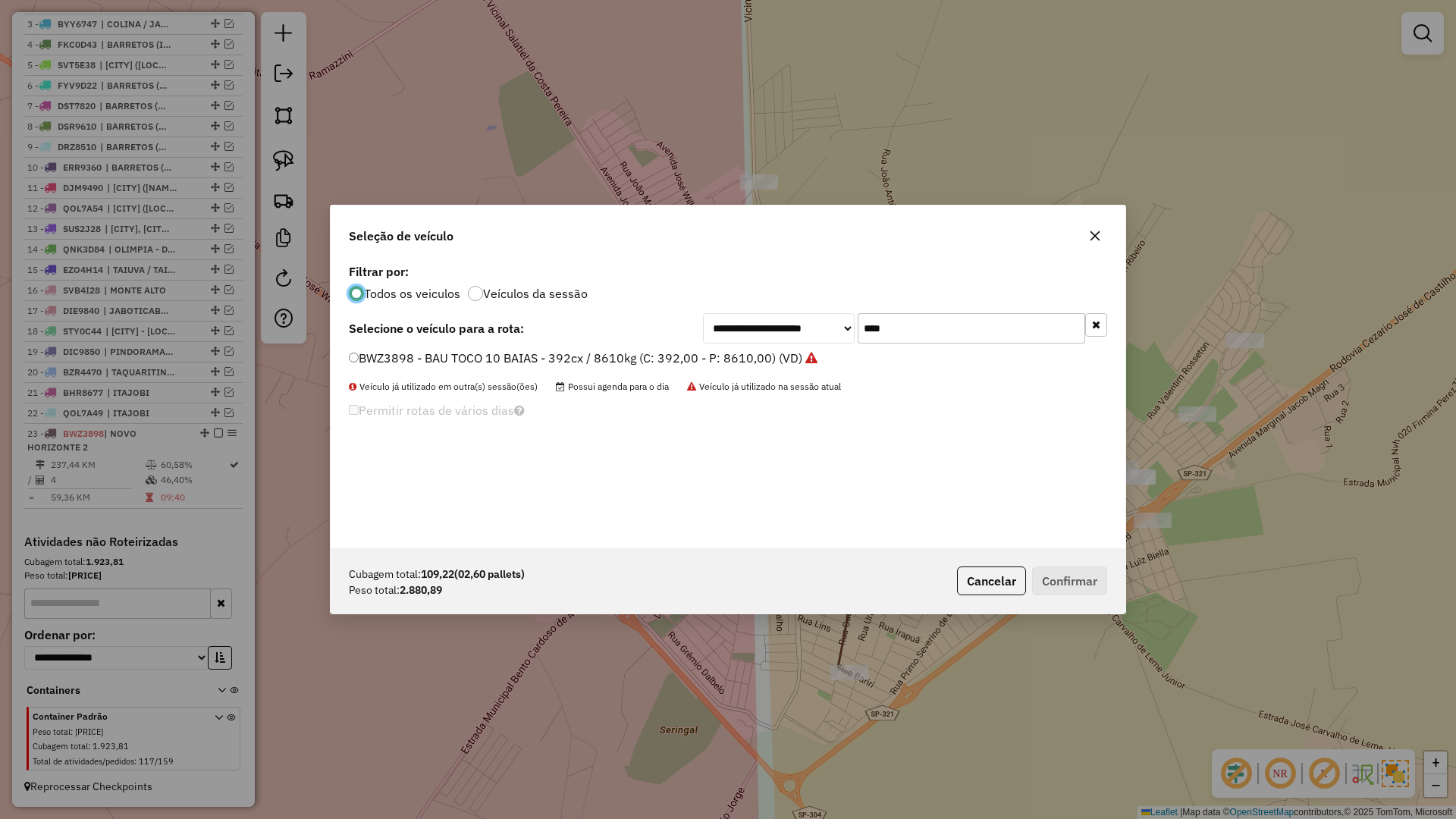 click on "****" 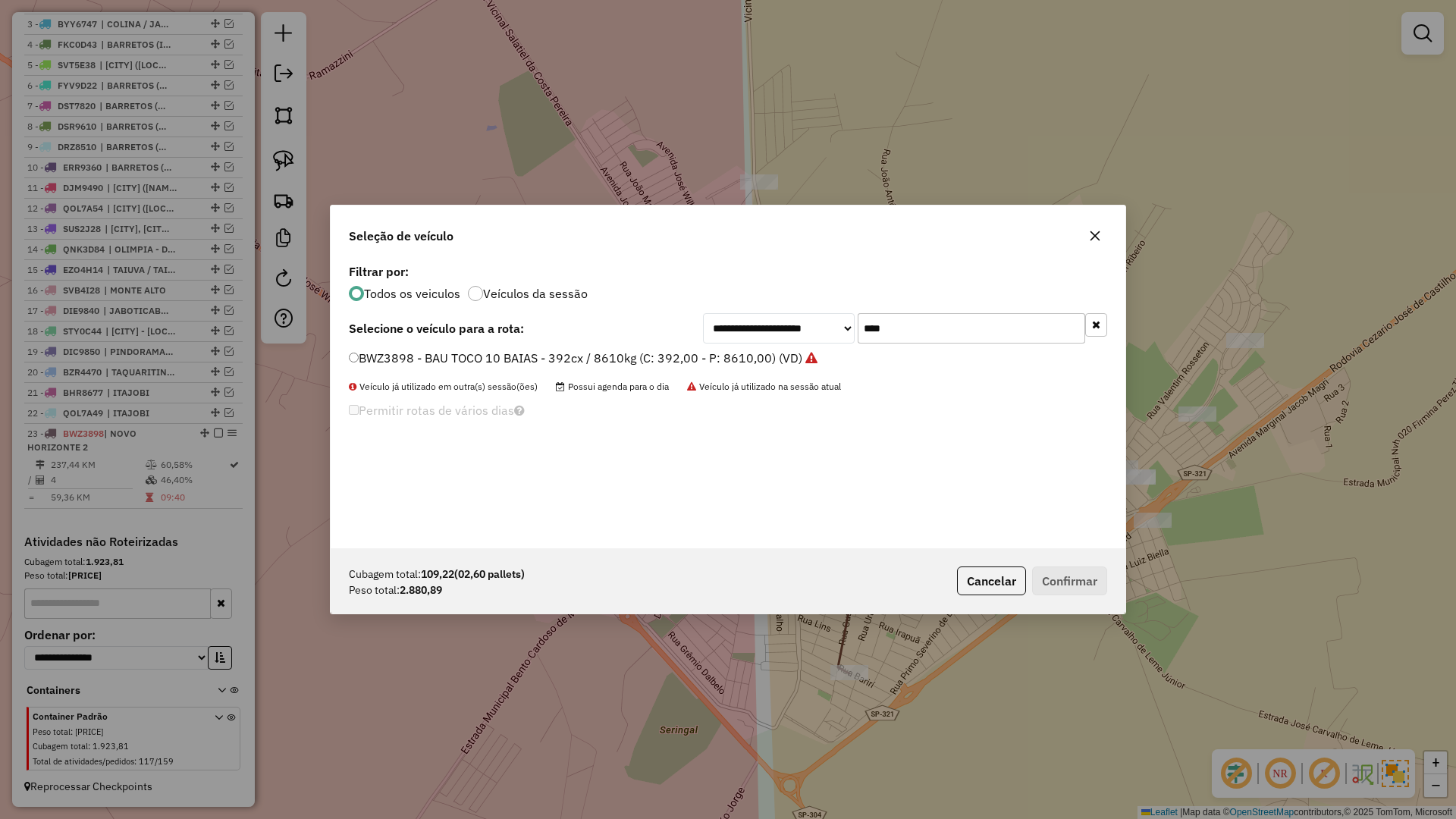 click on "****" 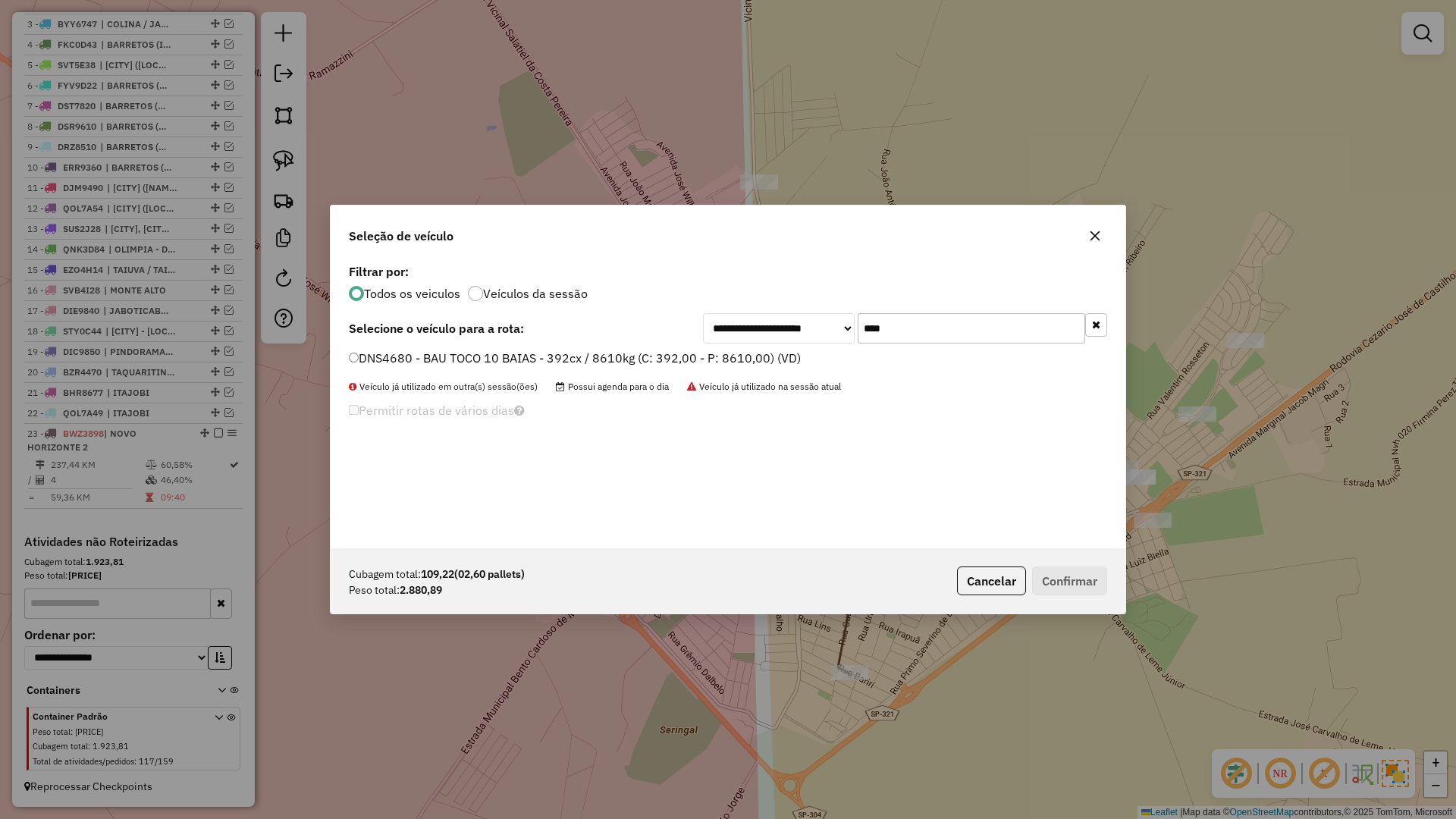 type on "****" 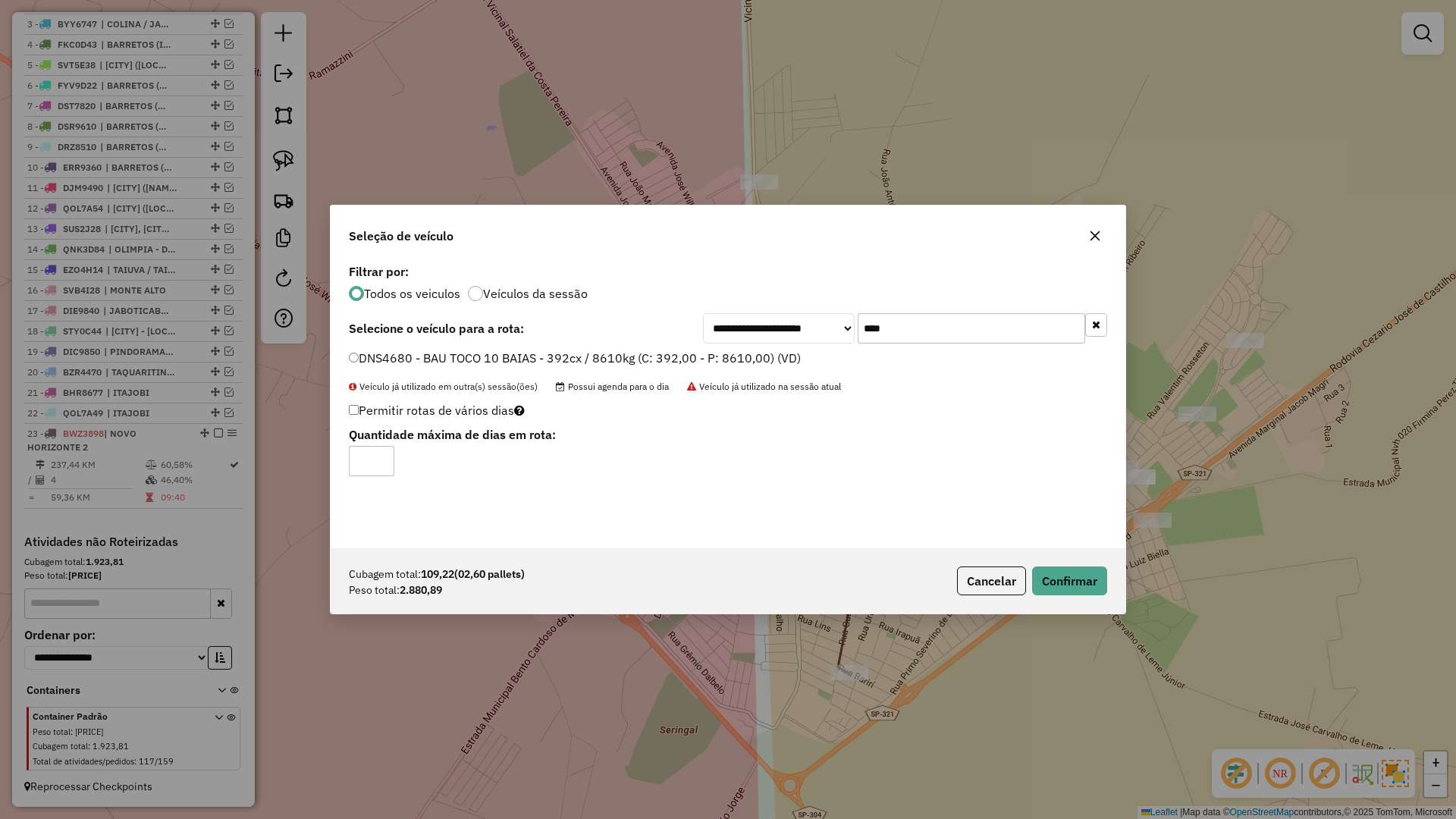 click on "Cubagem total:  109,22   (02,60 pallets)  Peso total: 2.880,89  Cancelar   Confirmar" 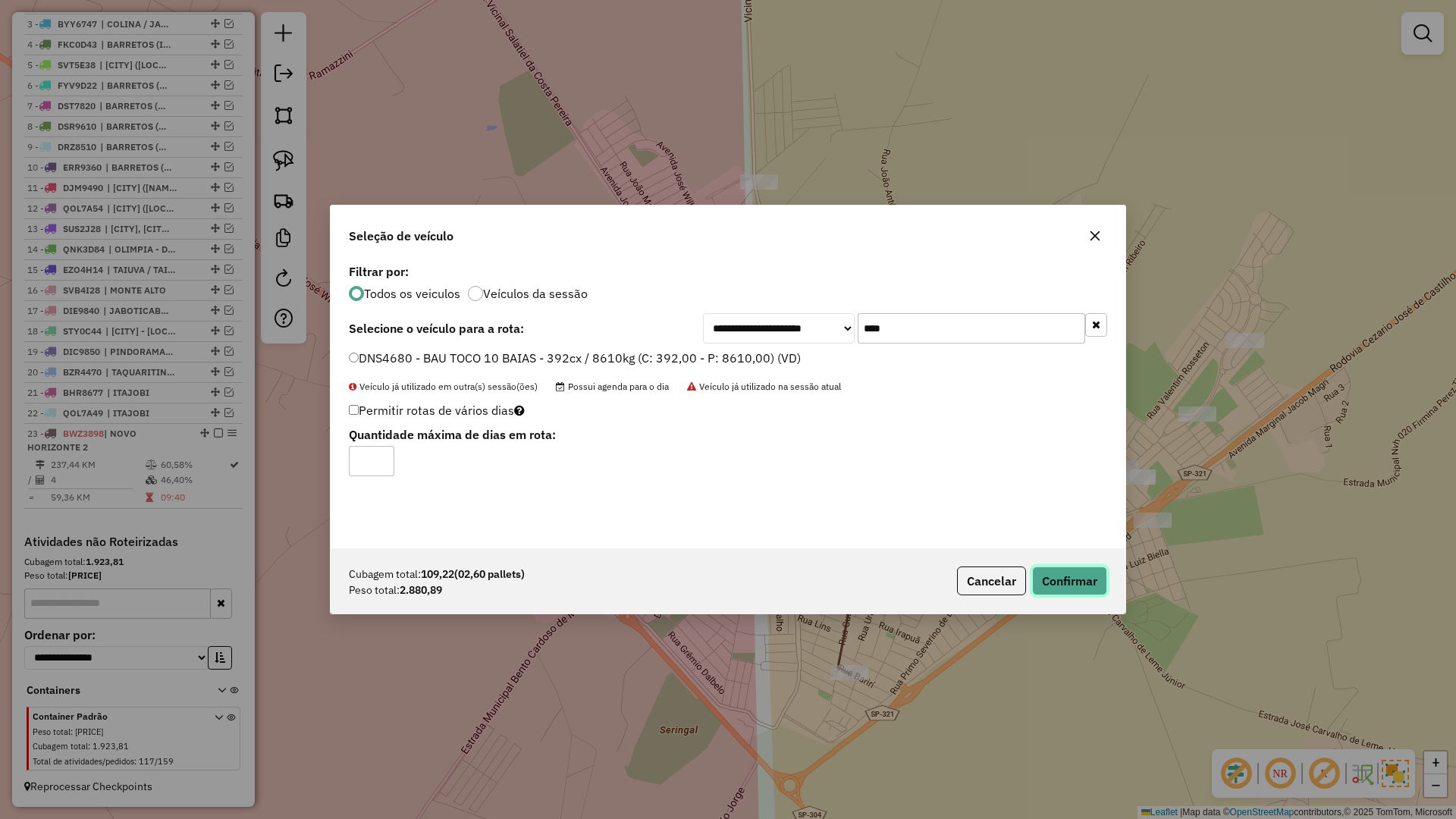 click on "Confirmar" 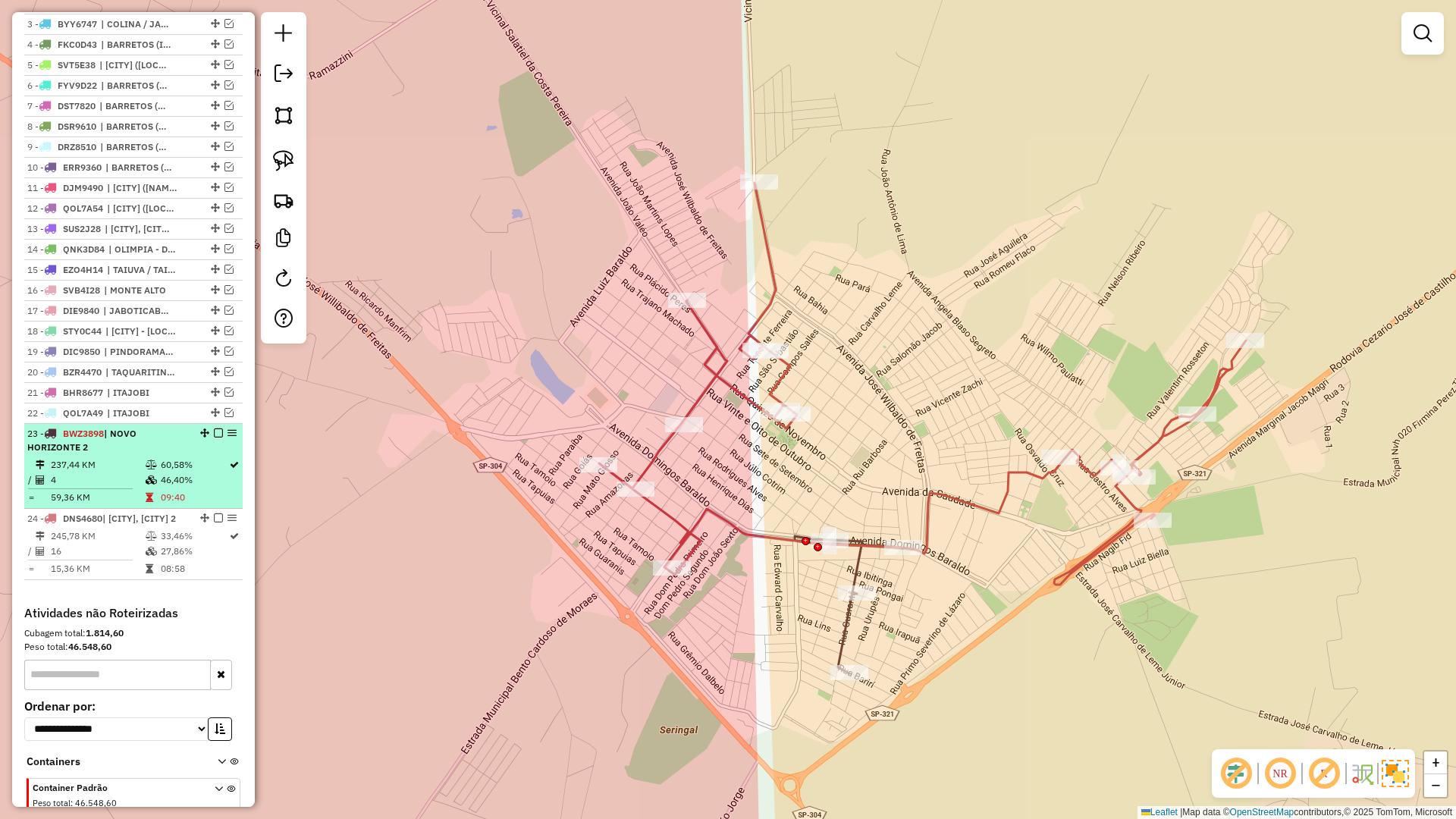 scroll, scrollTop: 675, scrollLeft: 0, axis: vertical 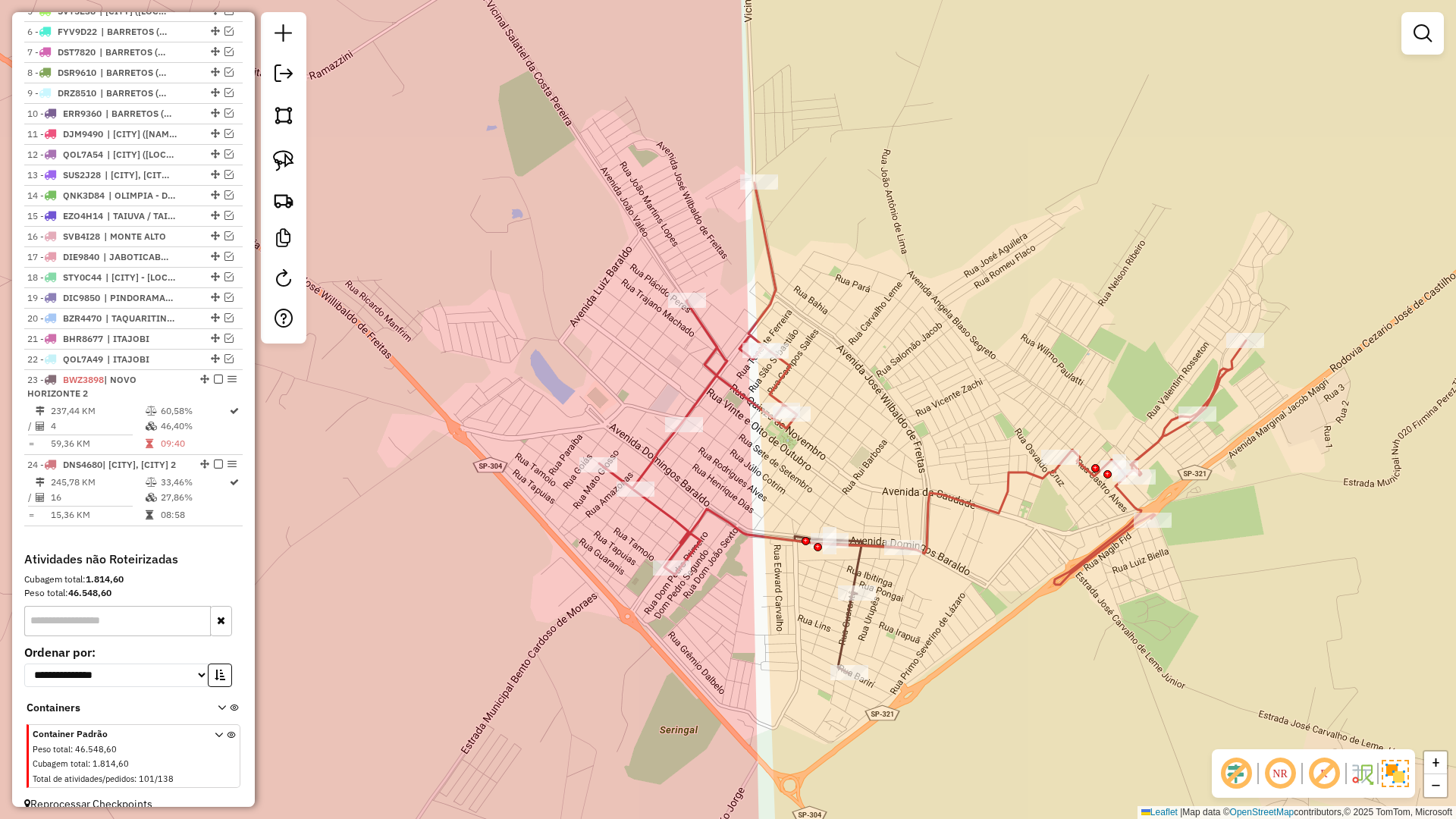 drag, startPoint x: 215, startPoint y: 459, endPoint x: 290, endPoint y: 461, distance: 75.02666 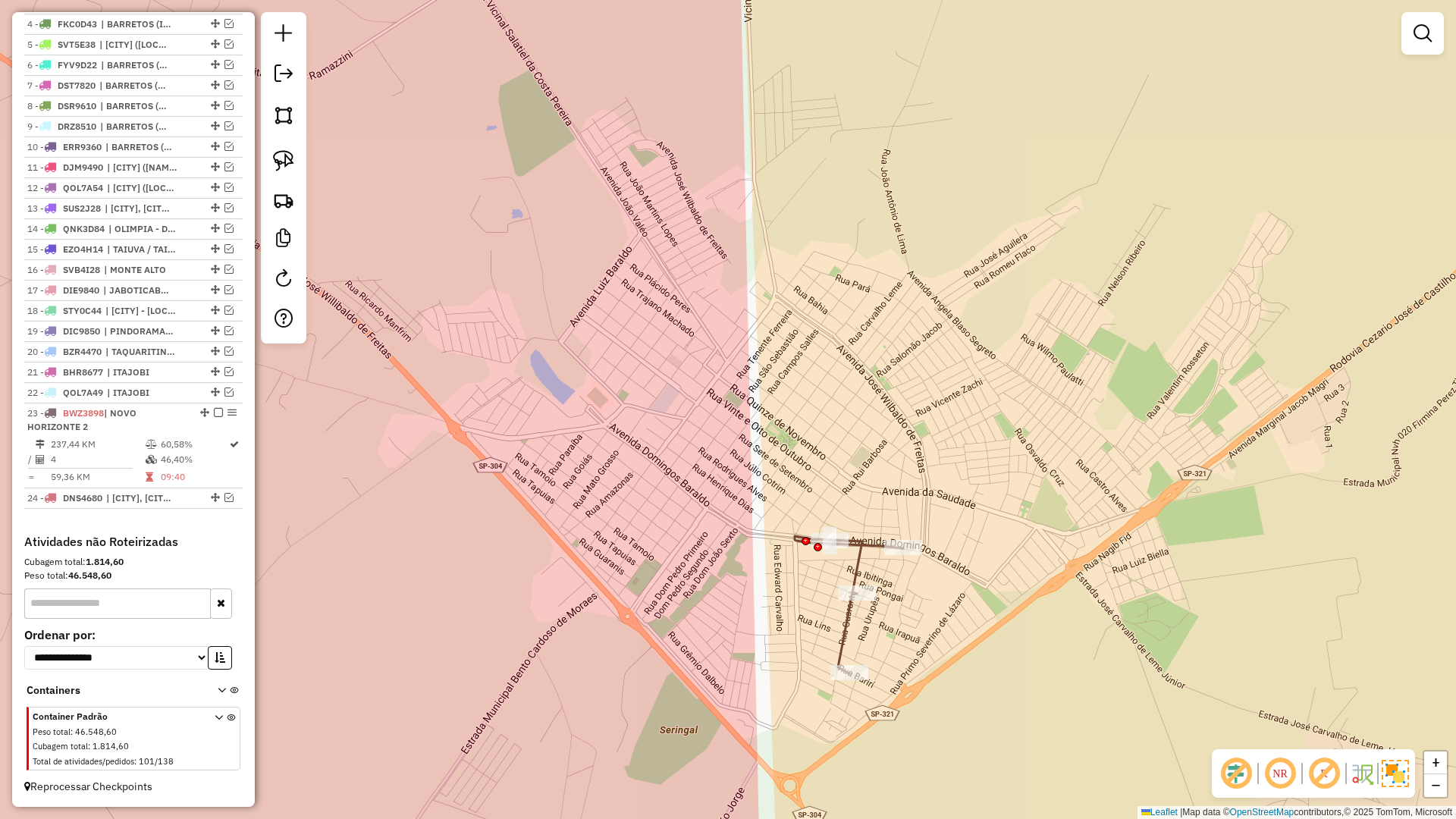 select on "**********" 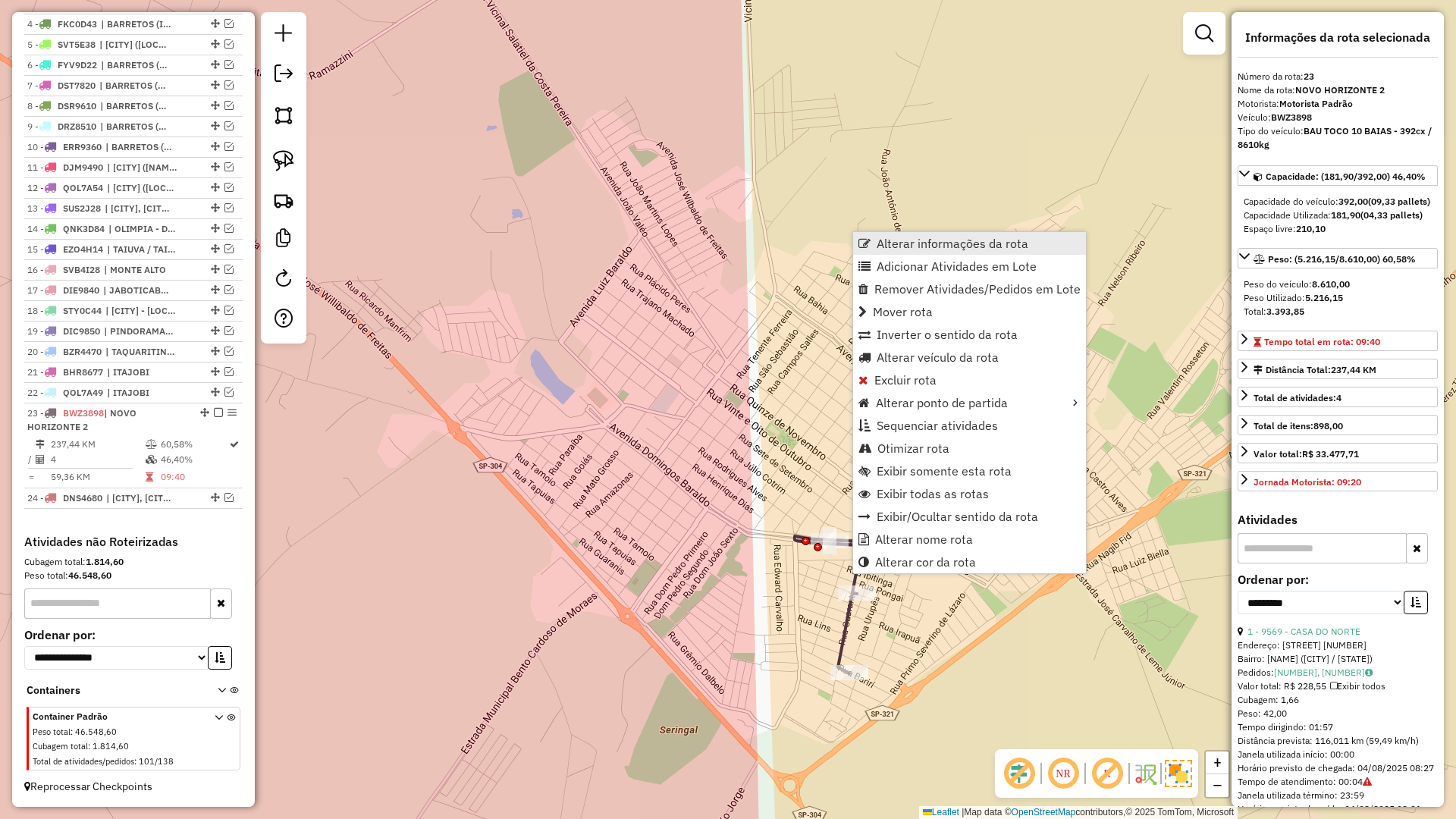 click on "Alterar informações da rota" at bounding box center (952, 243) 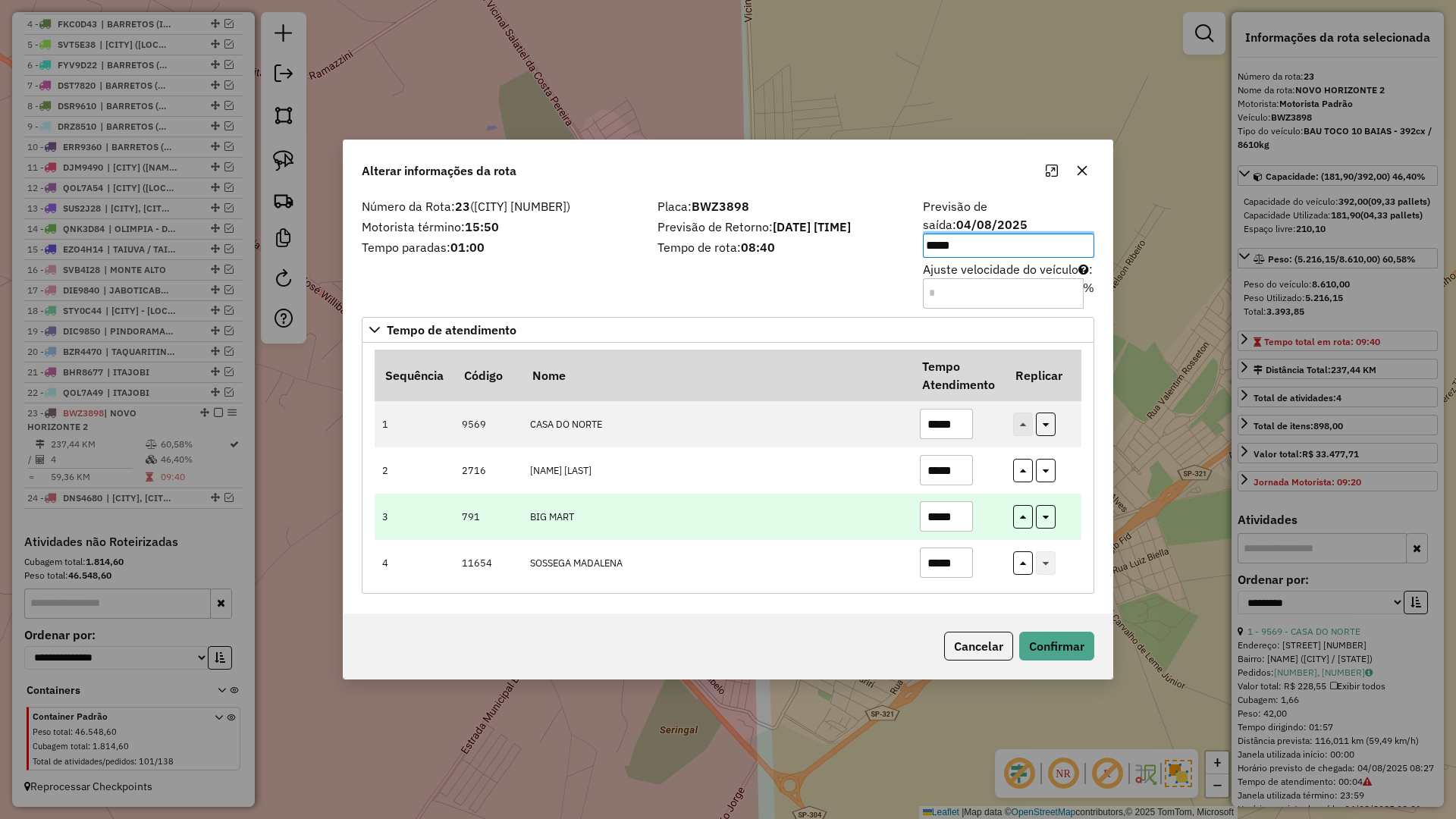 click on "*****" at bounding box center [946, 516] 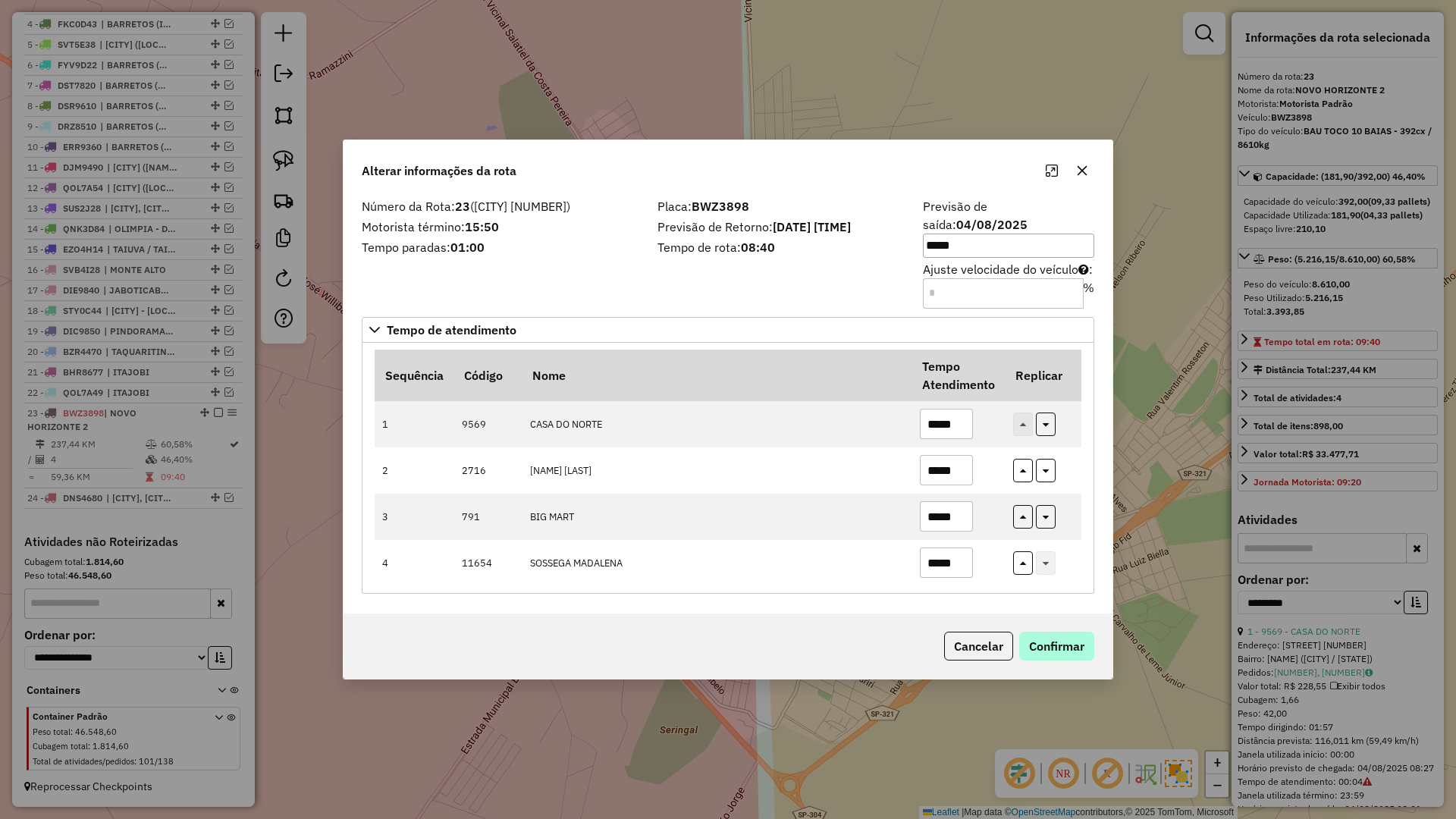 type on "*****" 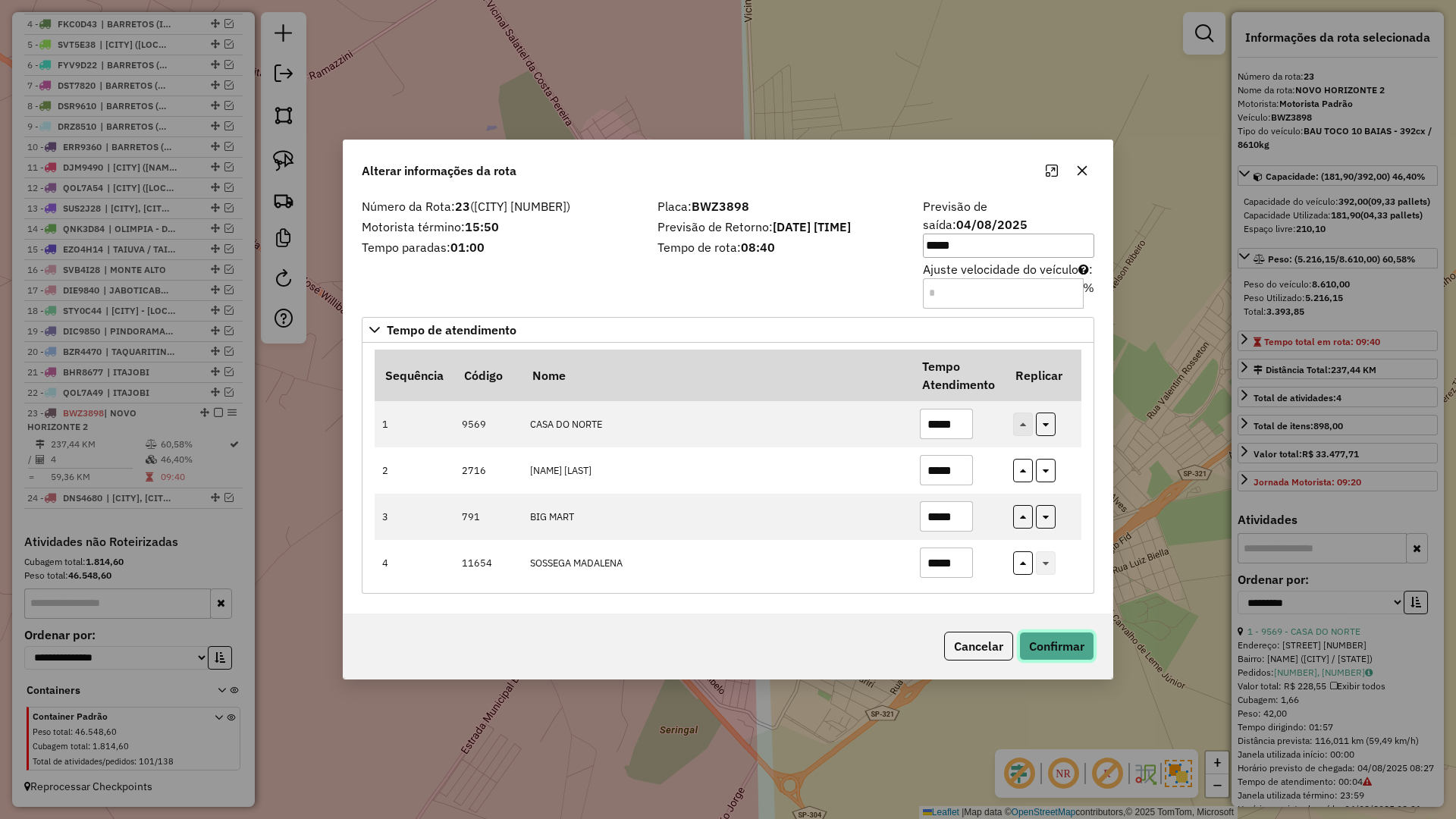 click on "Confirmar" 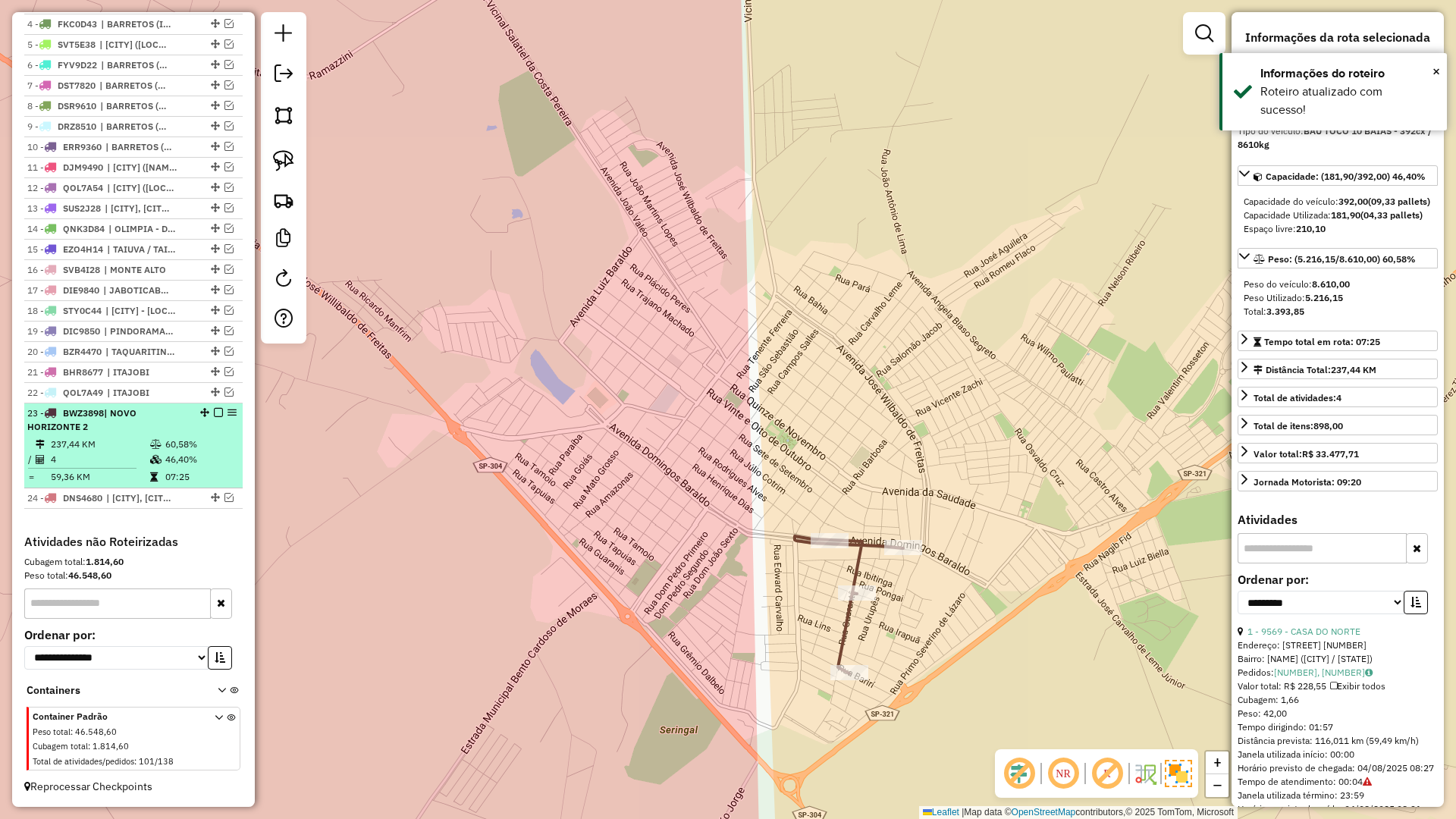 click at bounding box center (218, 413) 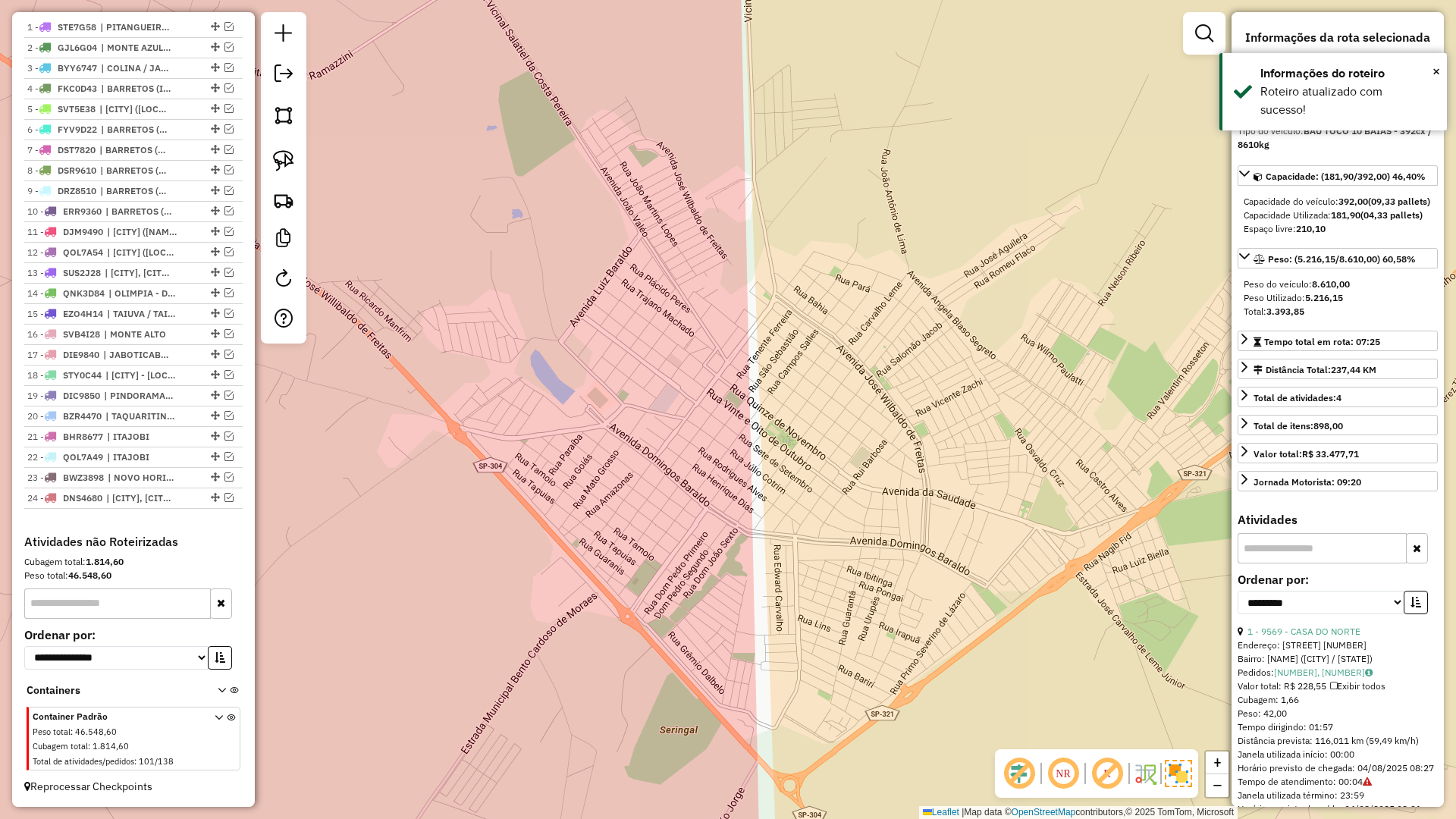 scroll, scrollTop: 577, scrollLeft: 0, axis: vertical 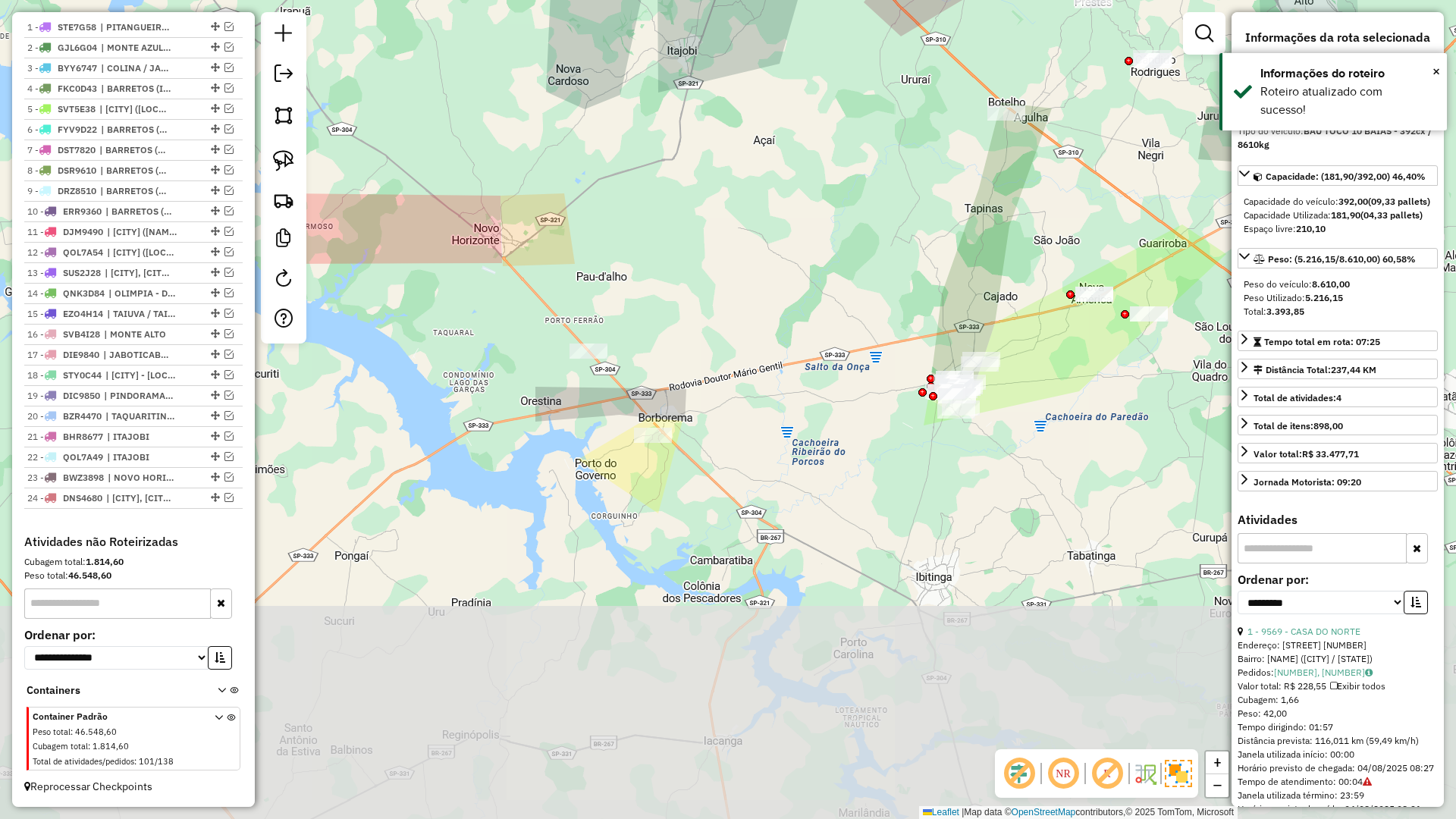 drag, startPoint x: 685, startPoint y: 557, endPoint x: 586, endPoint y: 310, distance: 266.1015 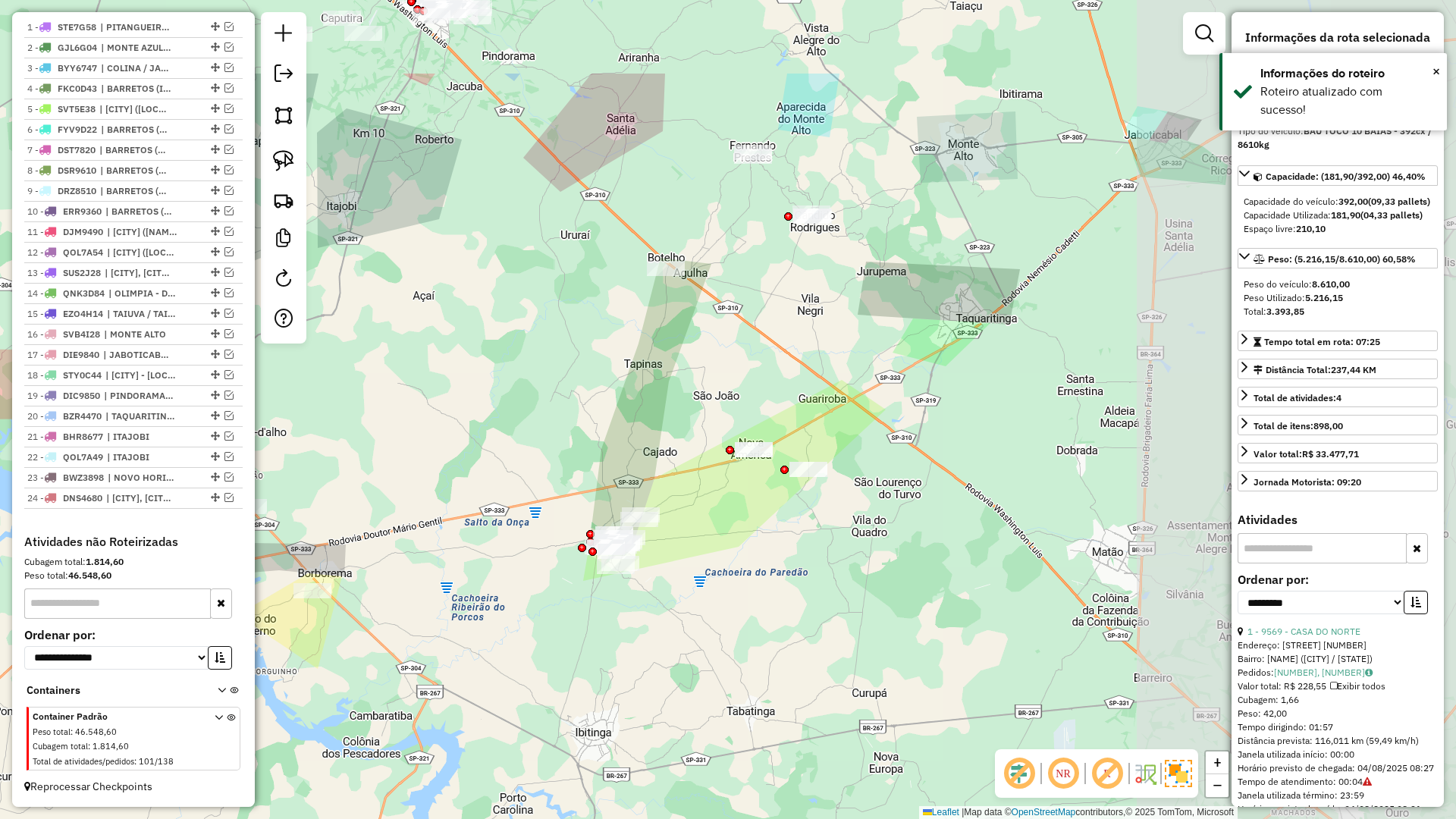 drag, startPoint x: 837, startPoint y: 418, endPoint x: 566, endPoint y: 541, distance: 297.60712 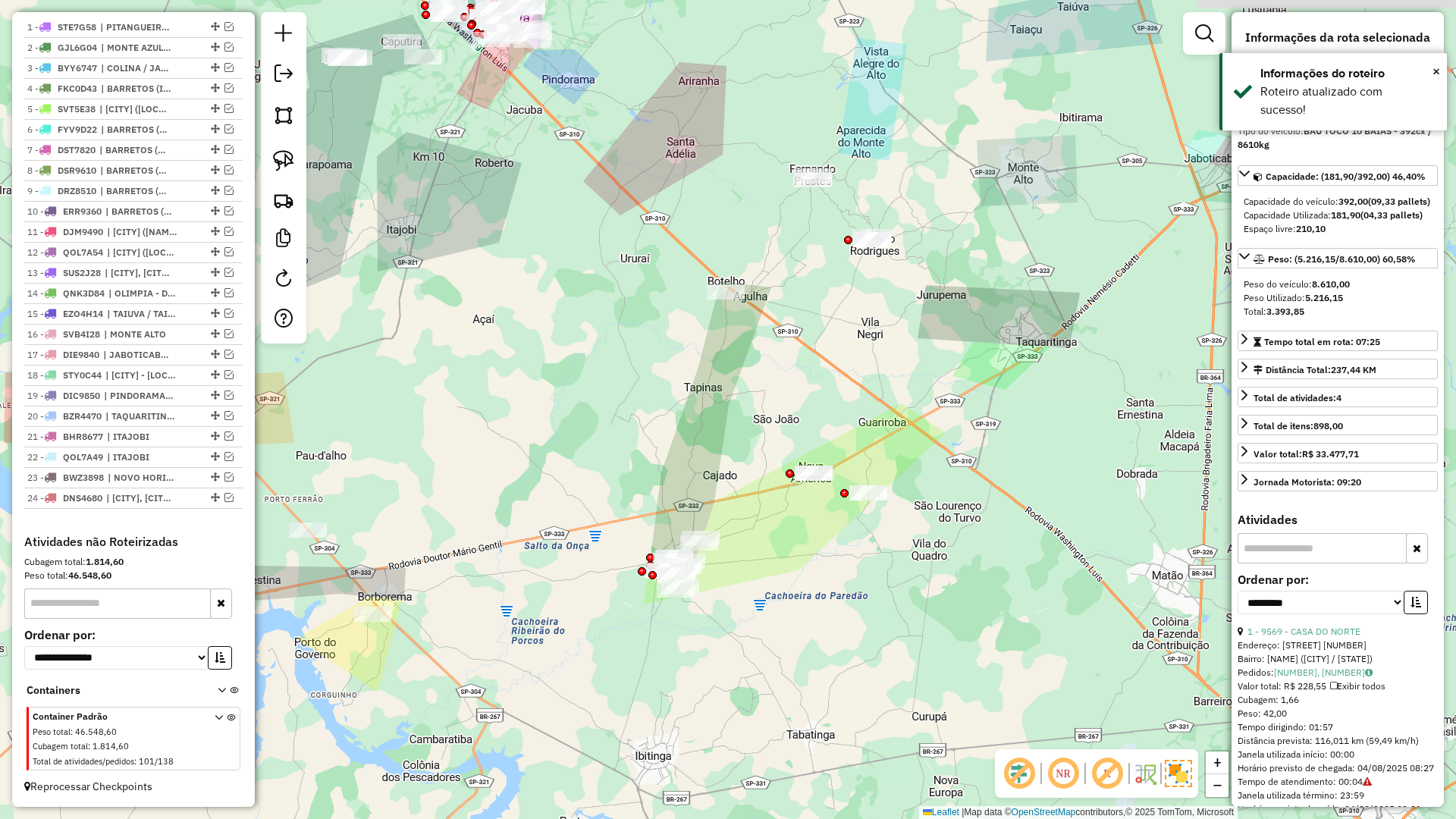 drag, startPoint x: 707, startPoint y: 487, endPoint x: 724, endPoint y: 491, distance: 17.464249 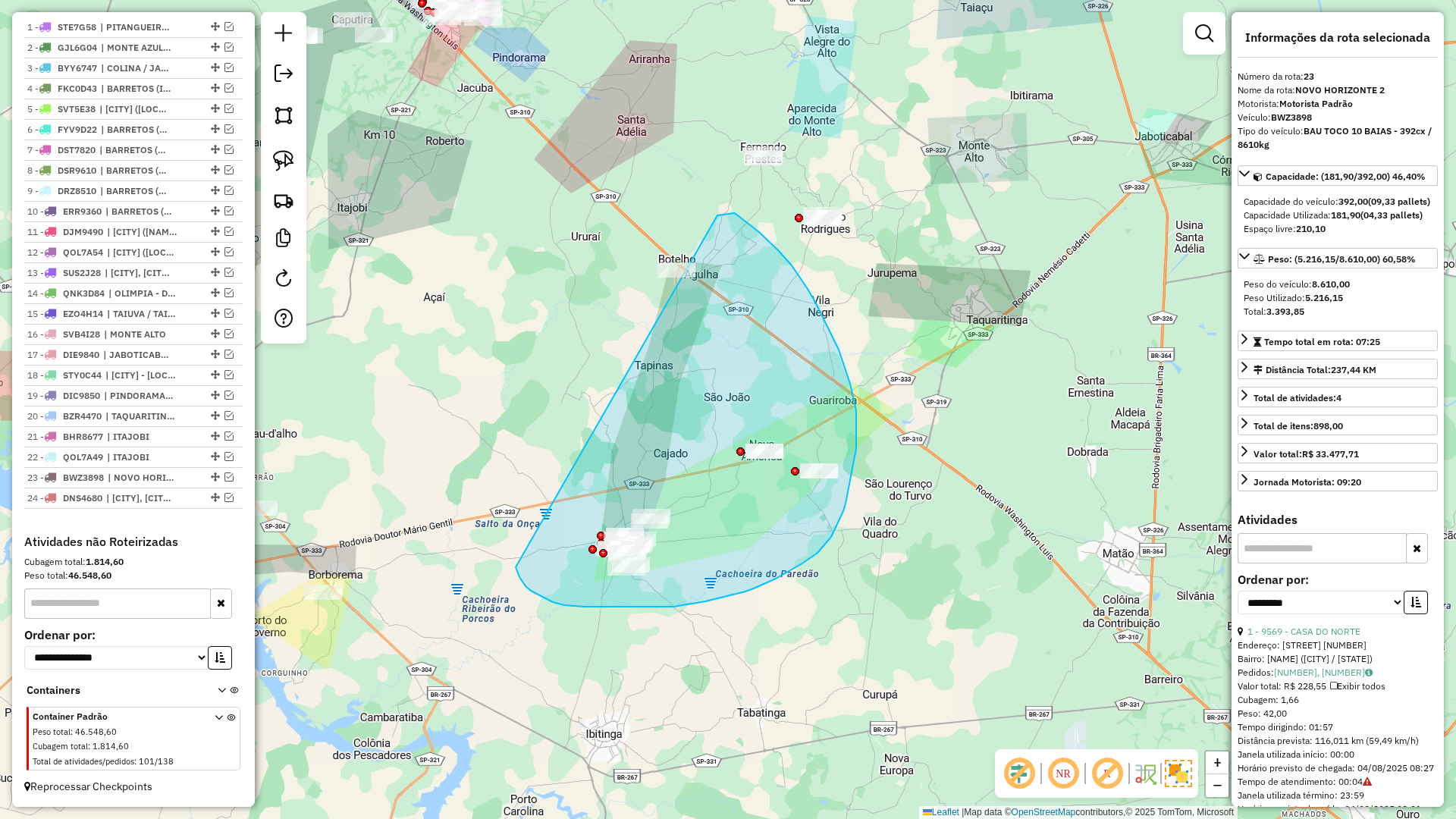 drag, startPoint x: 526, startPoint y: 586, endPoint x: 654, endPoint y: 231, distance: 377.37117 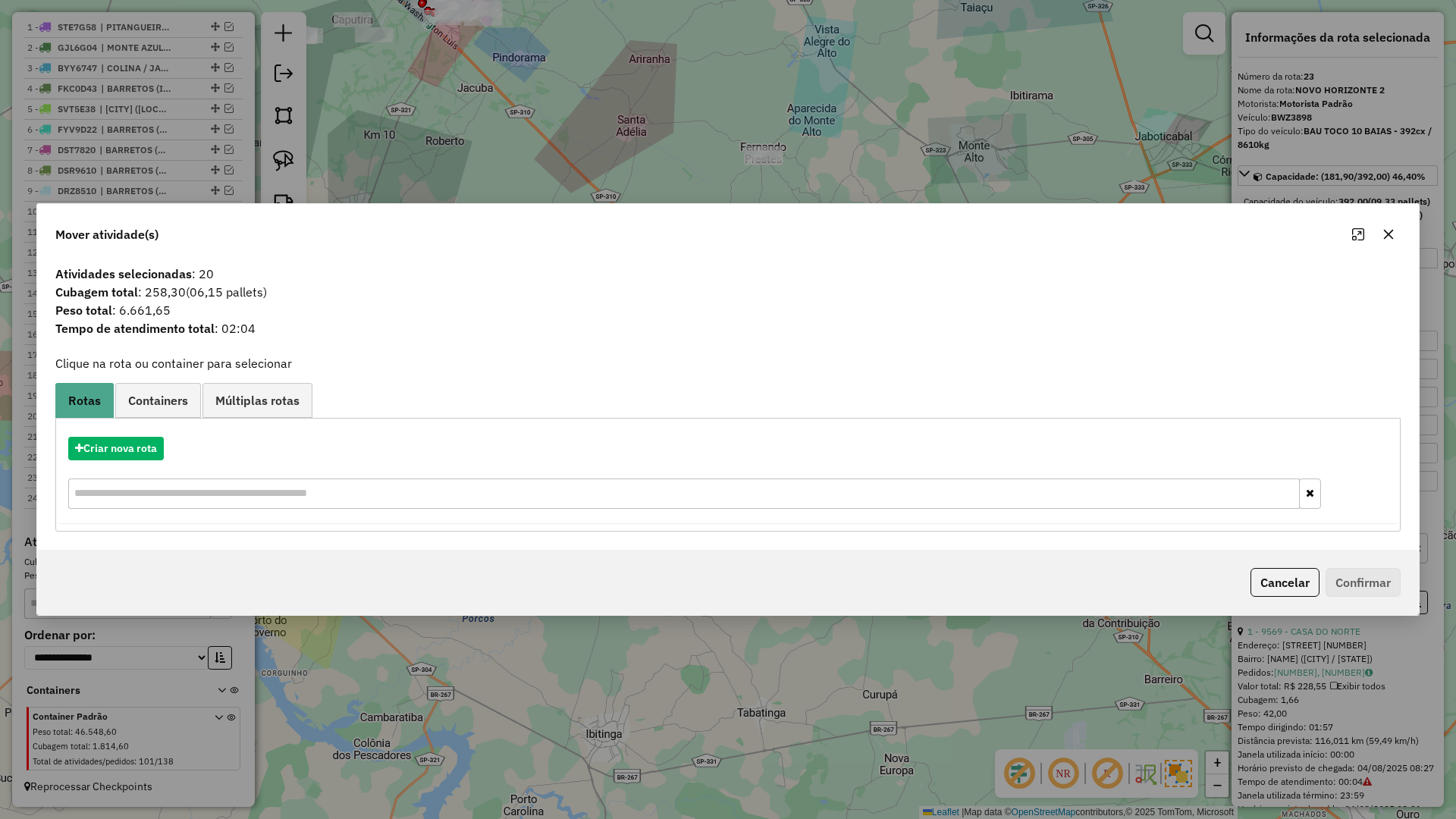 drag, startPoint x: 1385, startPoint y: 228, endPoint x: 992, endPoint y: 244, distance: 393.3256 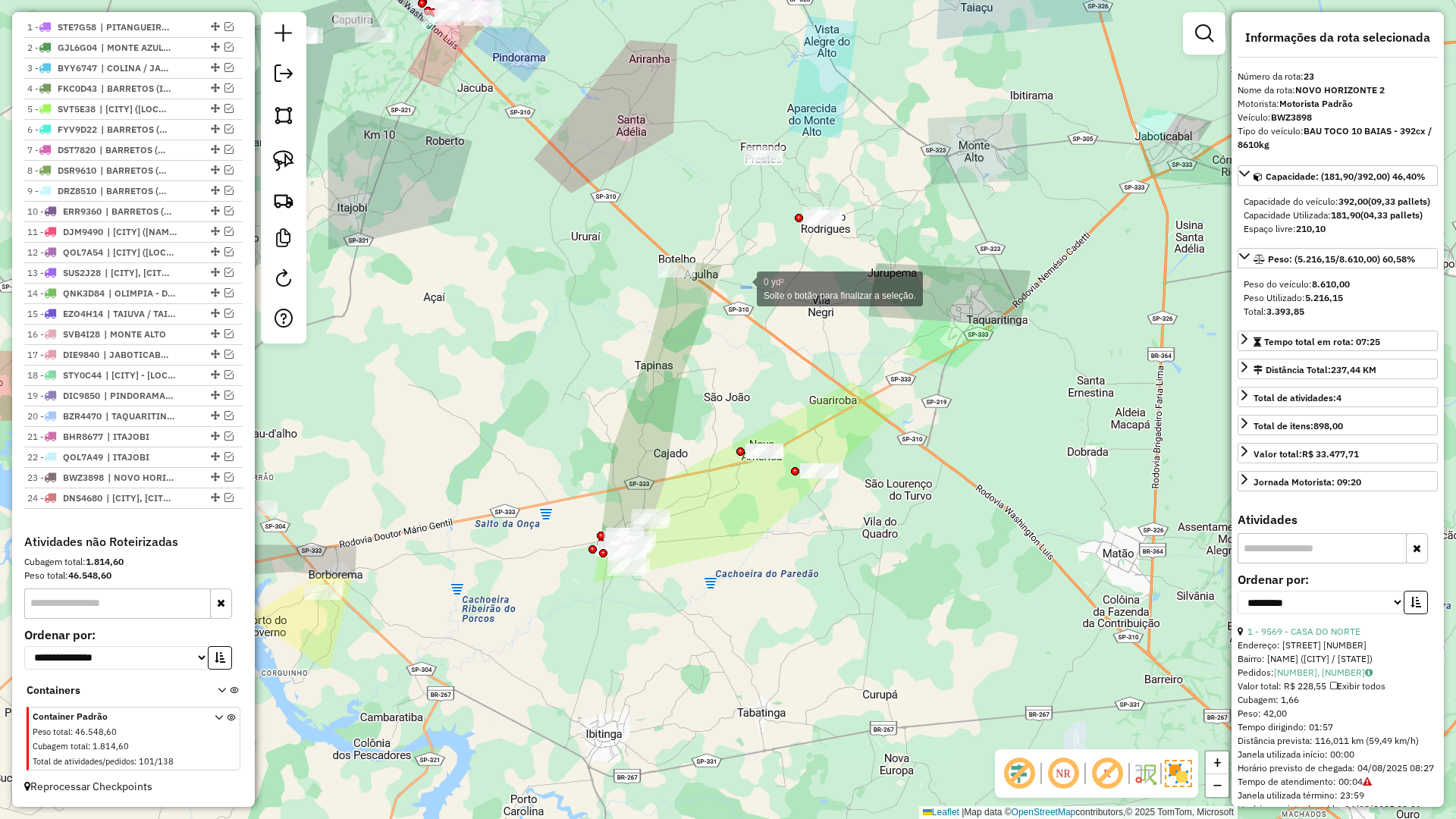 drag, startPoint x: 742, startPoint y: 287, endPoint x: 593, endPoint y: 249, distance: 153.76931 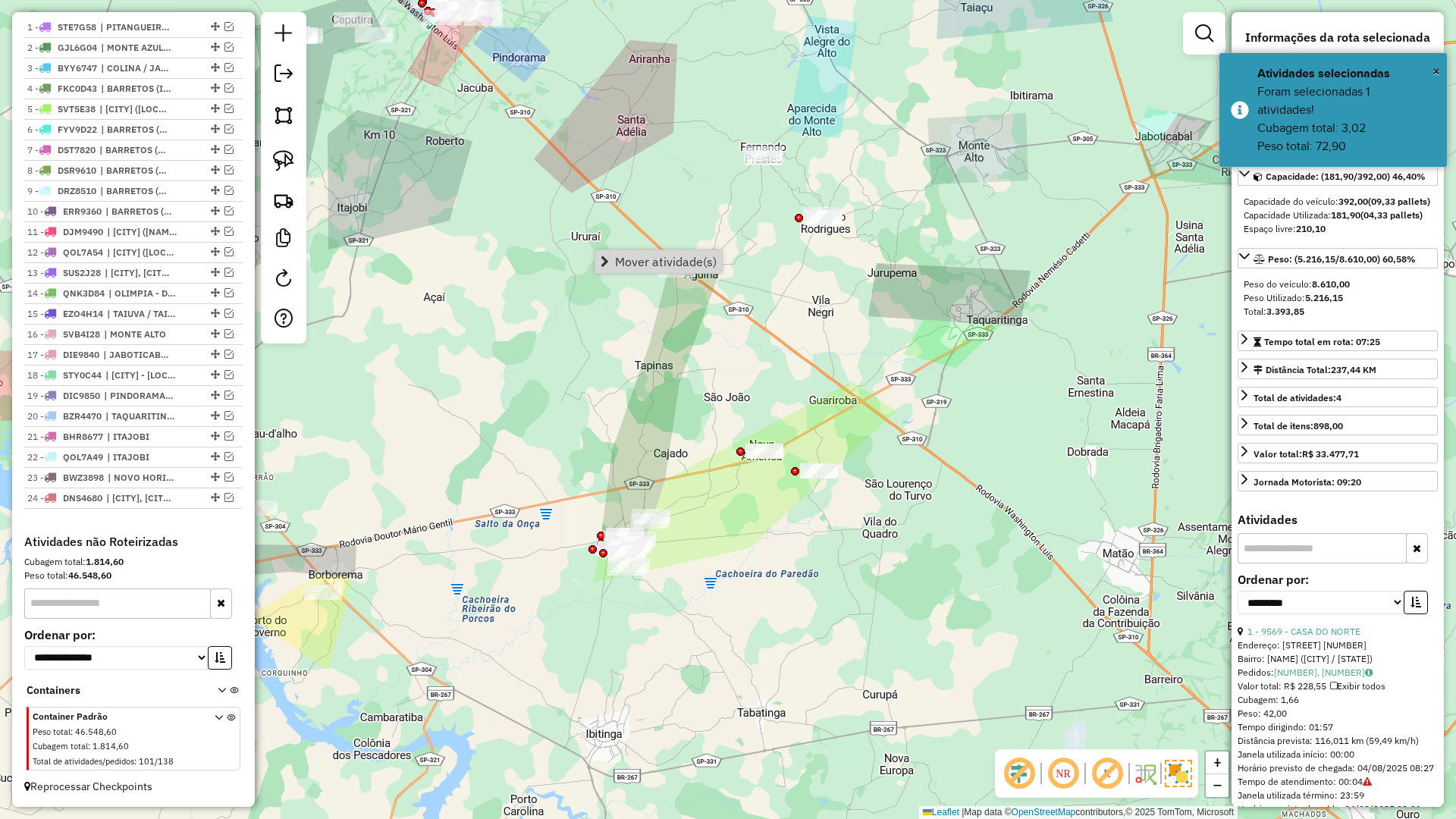 click on "Janela de atendimento Grade de atendimento Capacidade Transportadoras Veículos Cliente Pedidos  Rotas Selecione os dias de semana para filtrar as janelas de atendimento  Seg   Ter   Qua   Qui   Sex   Sáb   Dom  Informe o período da janela de atendimento: De: Até:  Filtrar exatamente a janela do cliente  Considerar janela de atendimento padrão  Selecione os dias de semana para filtrar as grades de atendimento  Seg   Ter   Qua   Qui   Sex   Sáb   Dom   Considerar clientes sem dia de atendimento cadastrado  Clientes fora do dia de atendimento selecionado Filtrar as atividades entre os valores definidos abaixo:  Peso mínimo:   Peso máximo:   Cubagem mínima:   Cubagem máxima:   De:   Até:  Filtrar as atividades entre o tempo de atendimento definido abaixo:  De:   Até:   Considerar capacidade total dos clientes não roteirizados Transportadora: Selecione um ou mais itens Tipo de veículo: Selecione um ou mais itens Veículo: Selecione um ou mais itens Motorista: Selecione um ou mais itens Nome: Rótulo:" 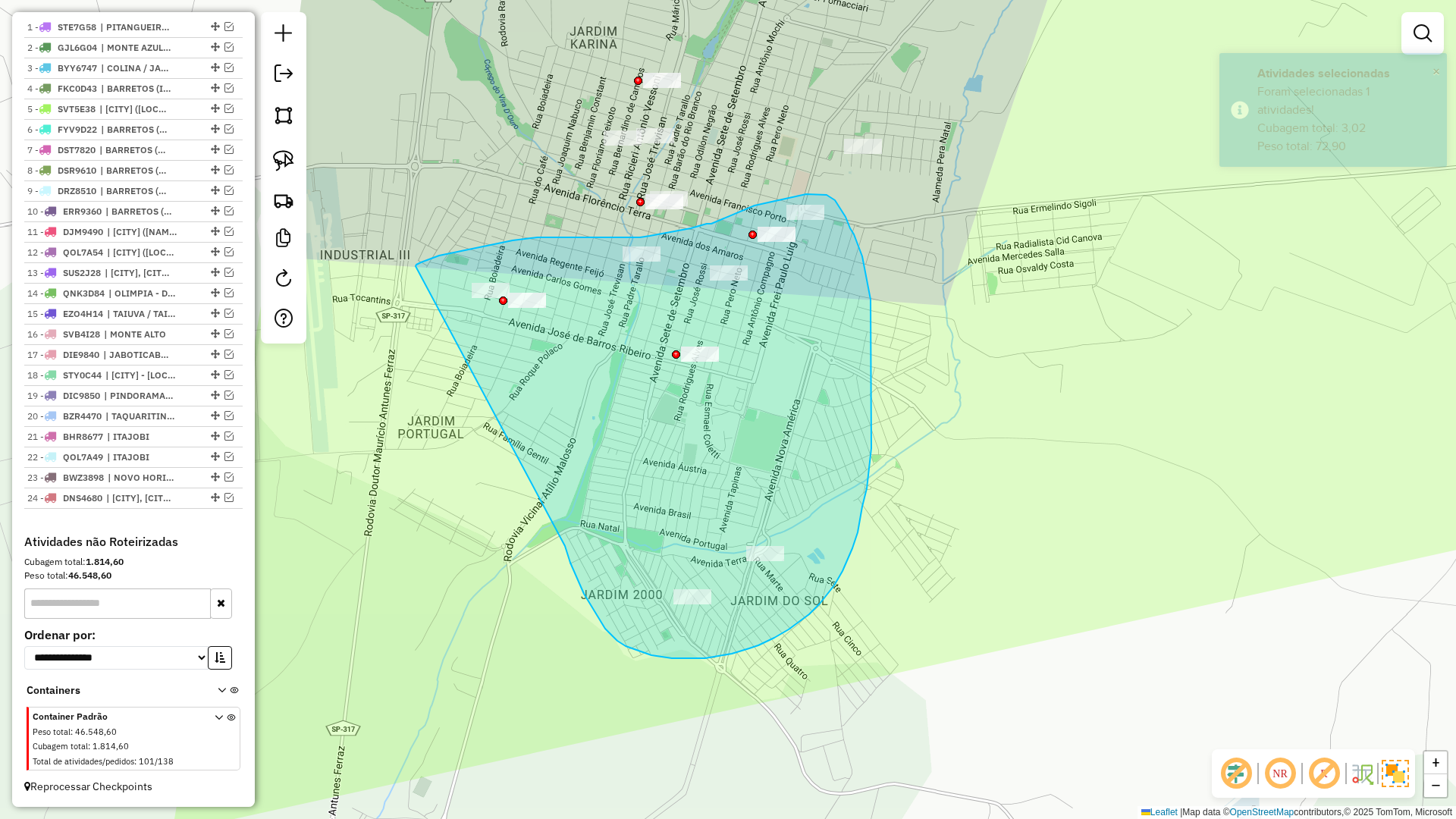 drag, startPoint x: 567, startPoint y: 553, endPoint x: 406, endPoint y: 277, distance: 319.52621 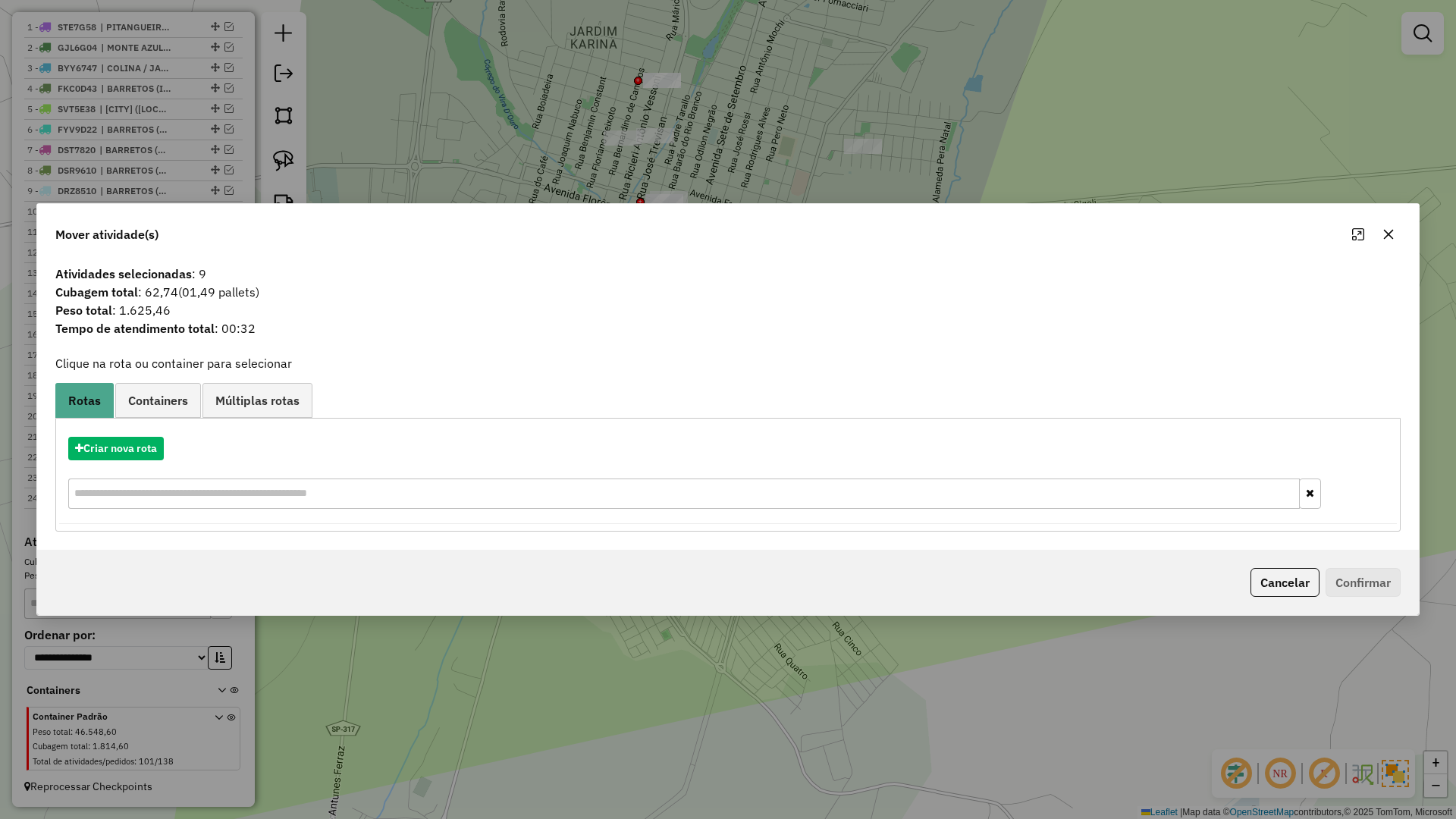click on "Mover atividade(s)" 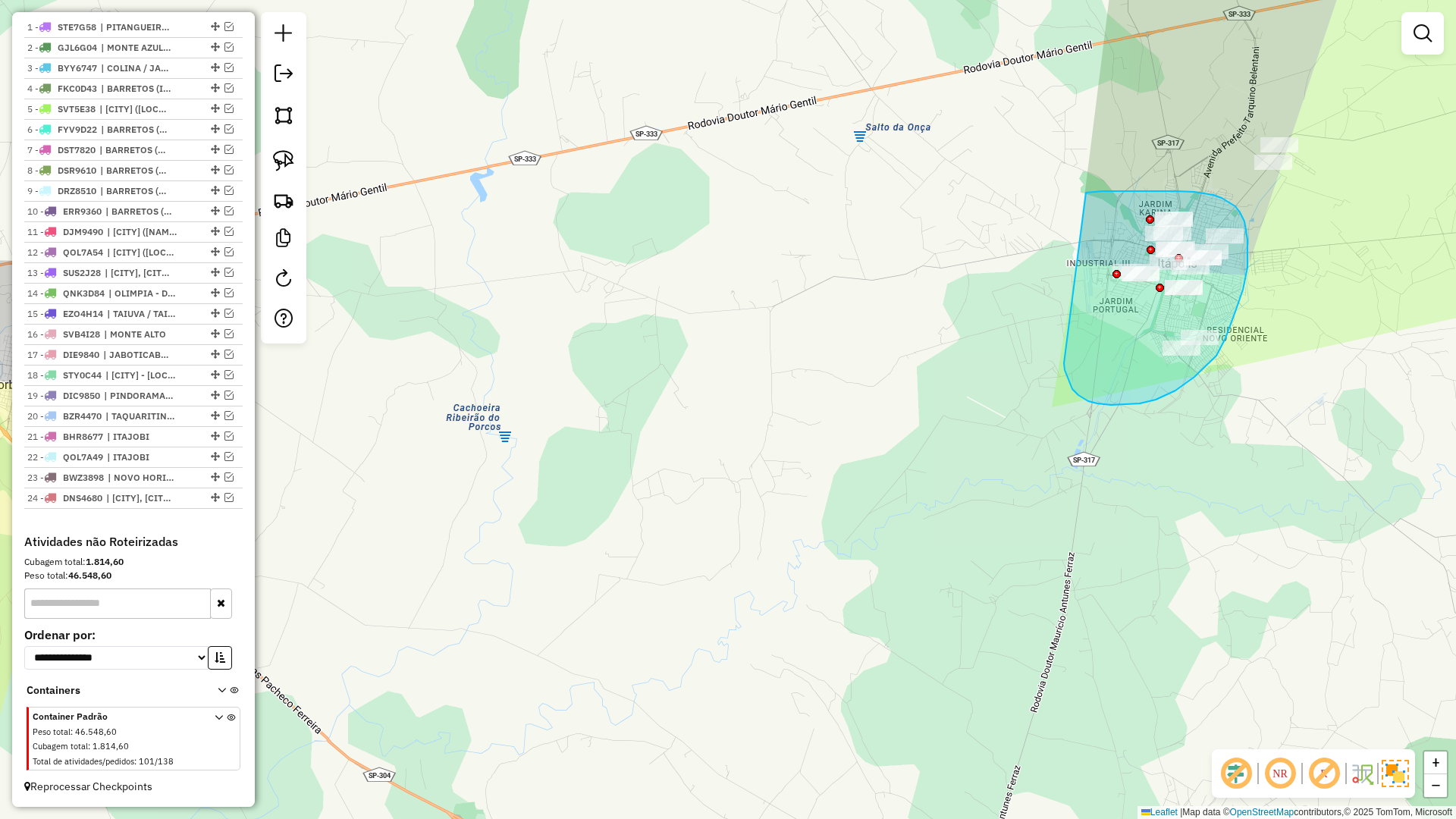 drag, startPoint x: 1068, startPoint y: 381, endPoint x: 1083, endPoint y: 193, distance: 188.59745 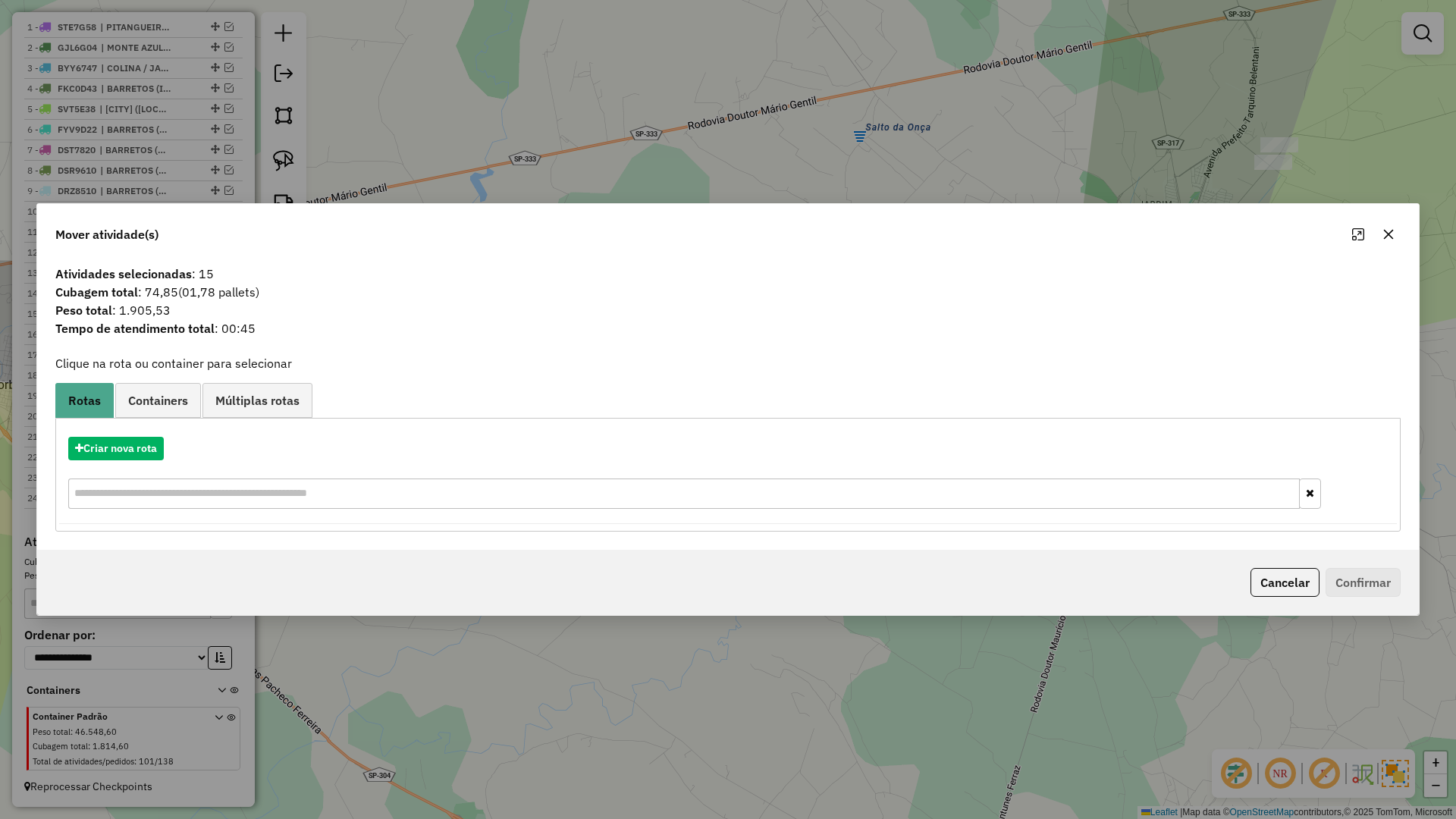 click 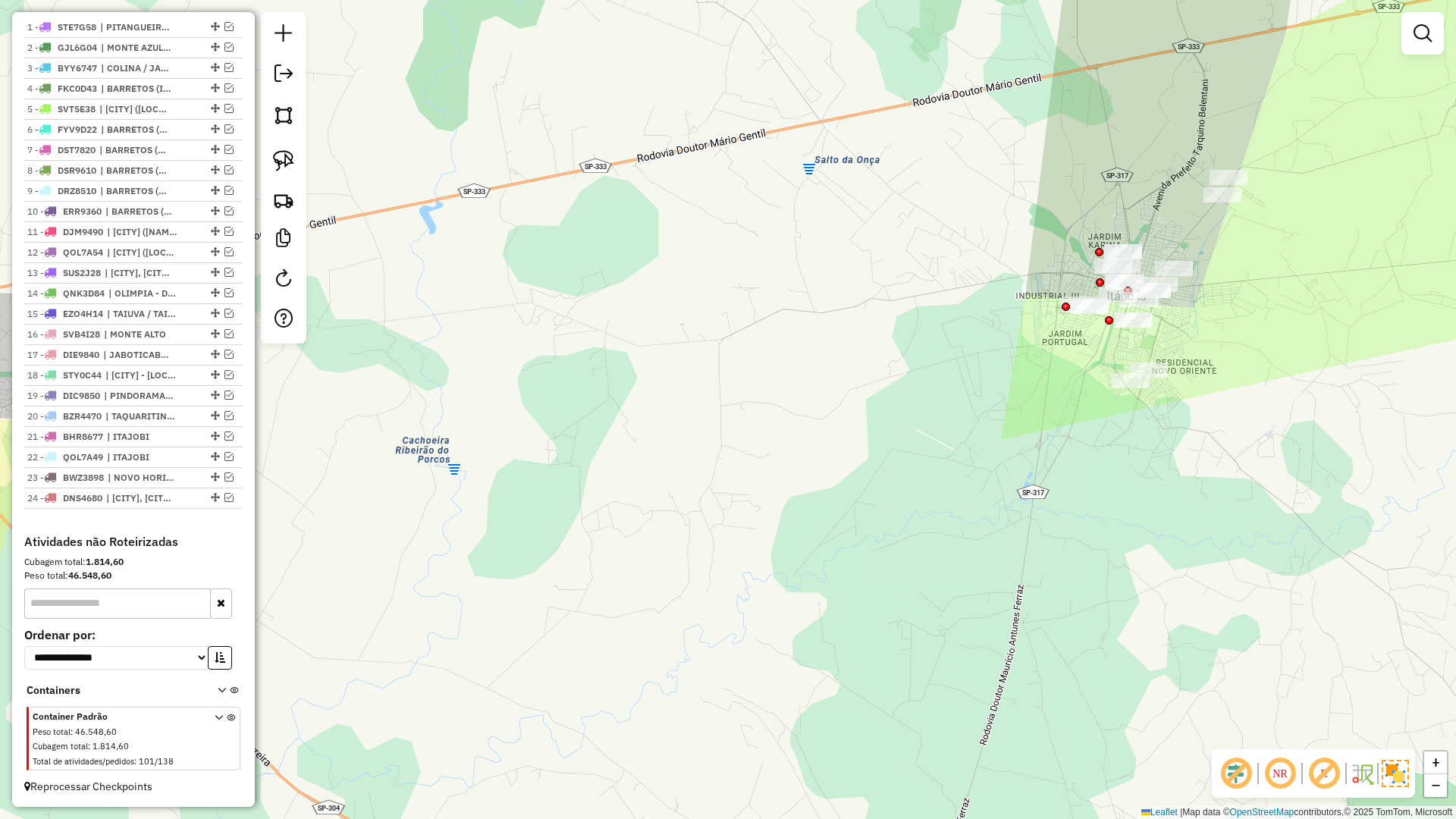 drag, startPoint x: 1242, startPoint y: 268, endPoint x: 1152, endPoint y: 328, distance: 108.16654 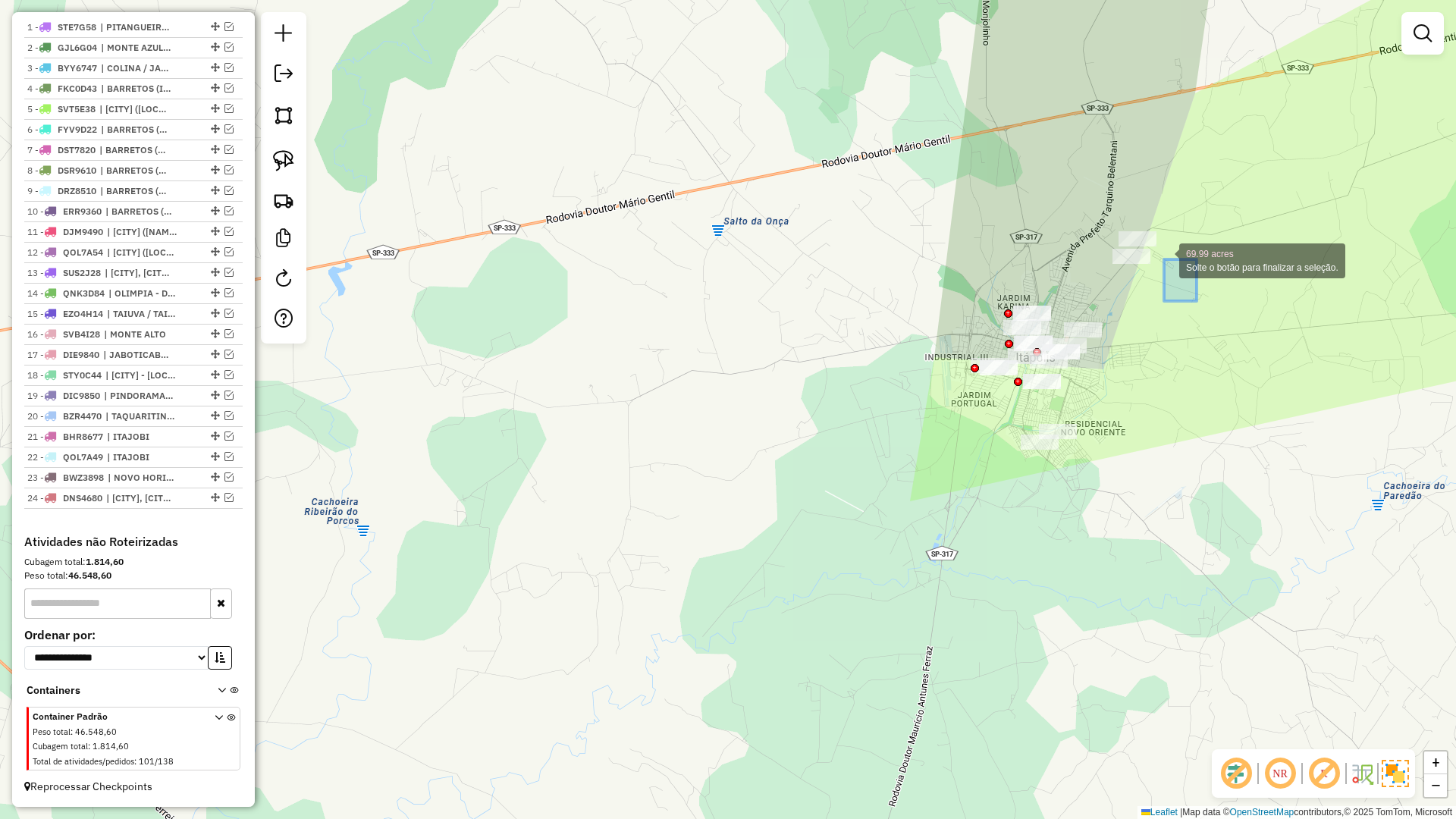 drag, startPoint x: 1164, startPoint y: 259, endPoint x: 1072, endPoint y: 174, distance: 125.25574 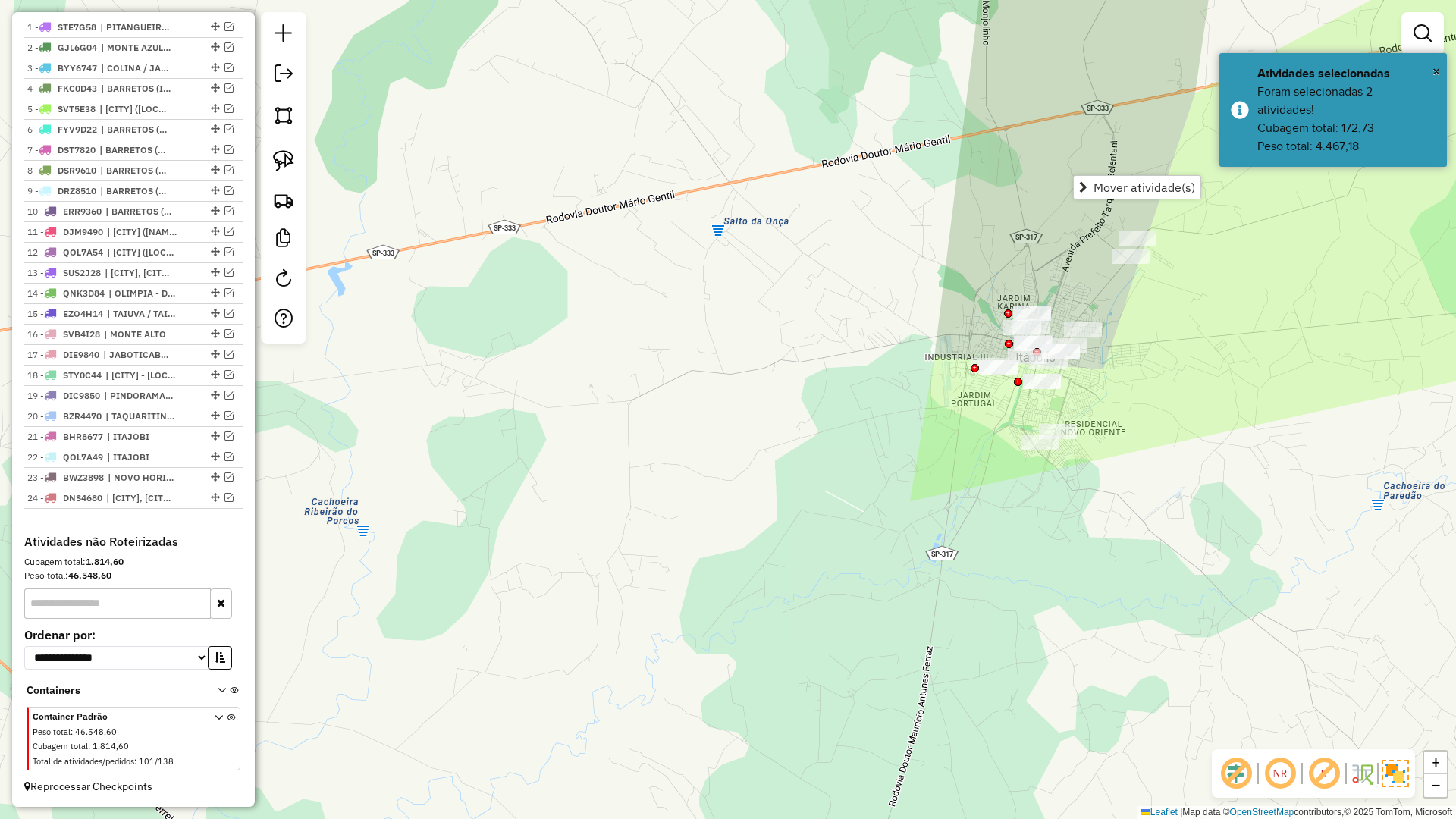 click on "Janela de atendimento Grade de atendimento Capacidade Transportadoras Veículos Cliente Pedidos  Rotas Selecione os dias de semana para filtrar as janelas de atendimento  Seg   Ter   Qua   Qui   Sex   Sáb   Dom  Informe o período da janela de atendimento: De: Até:  Filtrar exatamente a janela do cliente  Considerar janela de atendimento padrão  Selecione os dias de semana para filtrar as grades de atendimento  Seg   Ter   Qua   Qui   Sex   Sáb   Dom   Considerar clientes sem dia de atendimento cadastrado  Clientes fora do dia de atendimento selecionado Filtrar as atividades entre os valores definidos abaixo:  Peso mínimo:   Peso máximo:   Cubagem mínima:   Cubagem máxima:   De:   Até:  Filtrar as atividades entre o tempo de atendimento definido abaixo:  De:   Até:   Considerar capacidade total dos clientes não roteirizados Transportadora: Selecione um ou mais itens Tipo de veículo: Selecione um ou mais itens Veículo: Selecione um ou mais itens Motorista: Selecione um ou mais itens Nome: Rótulo:" 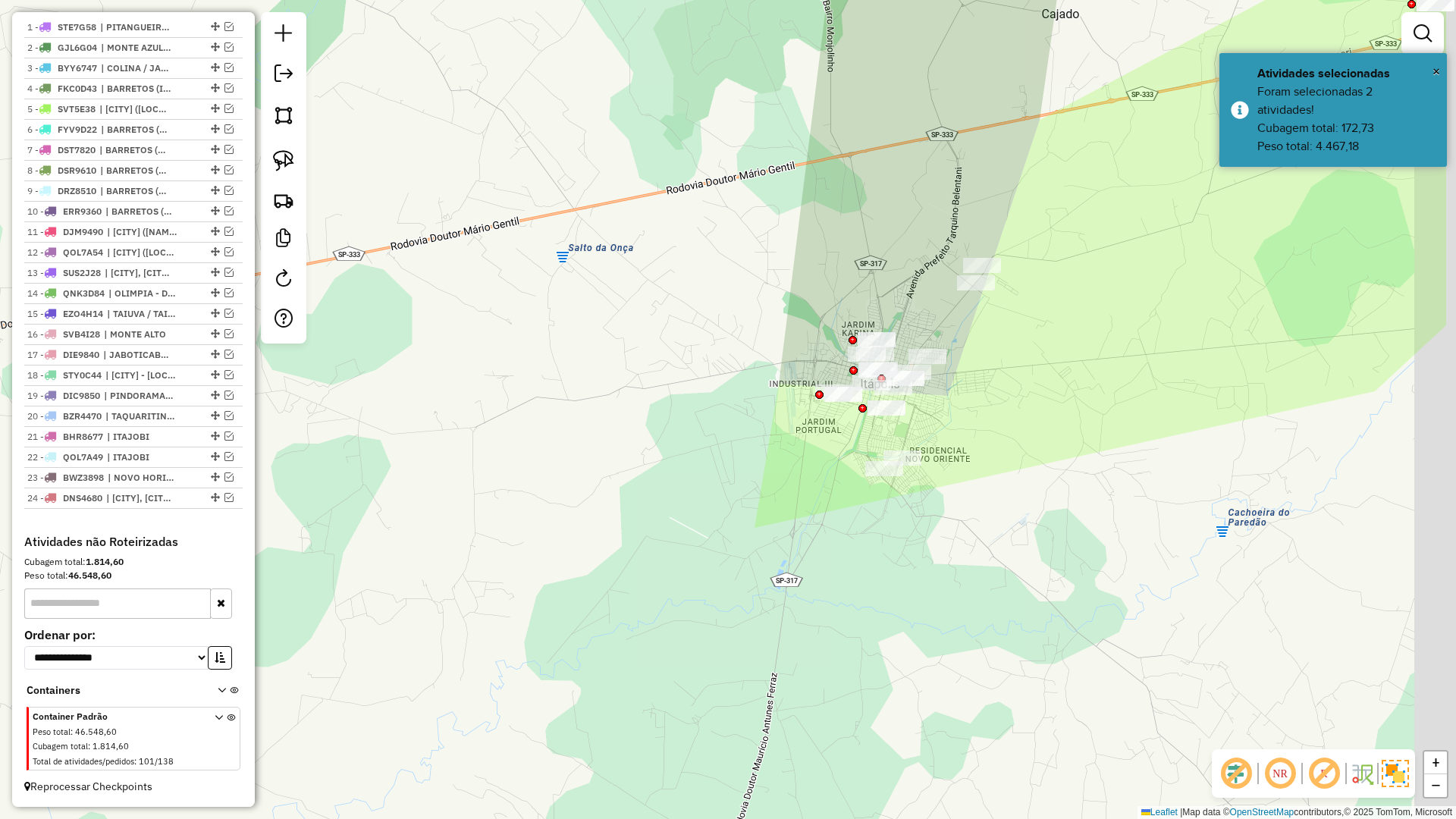 drag, startPoint x: 1079, startPoint y: 310, endPoint x: 1006, endPoint y: 335, distance: 77.16217 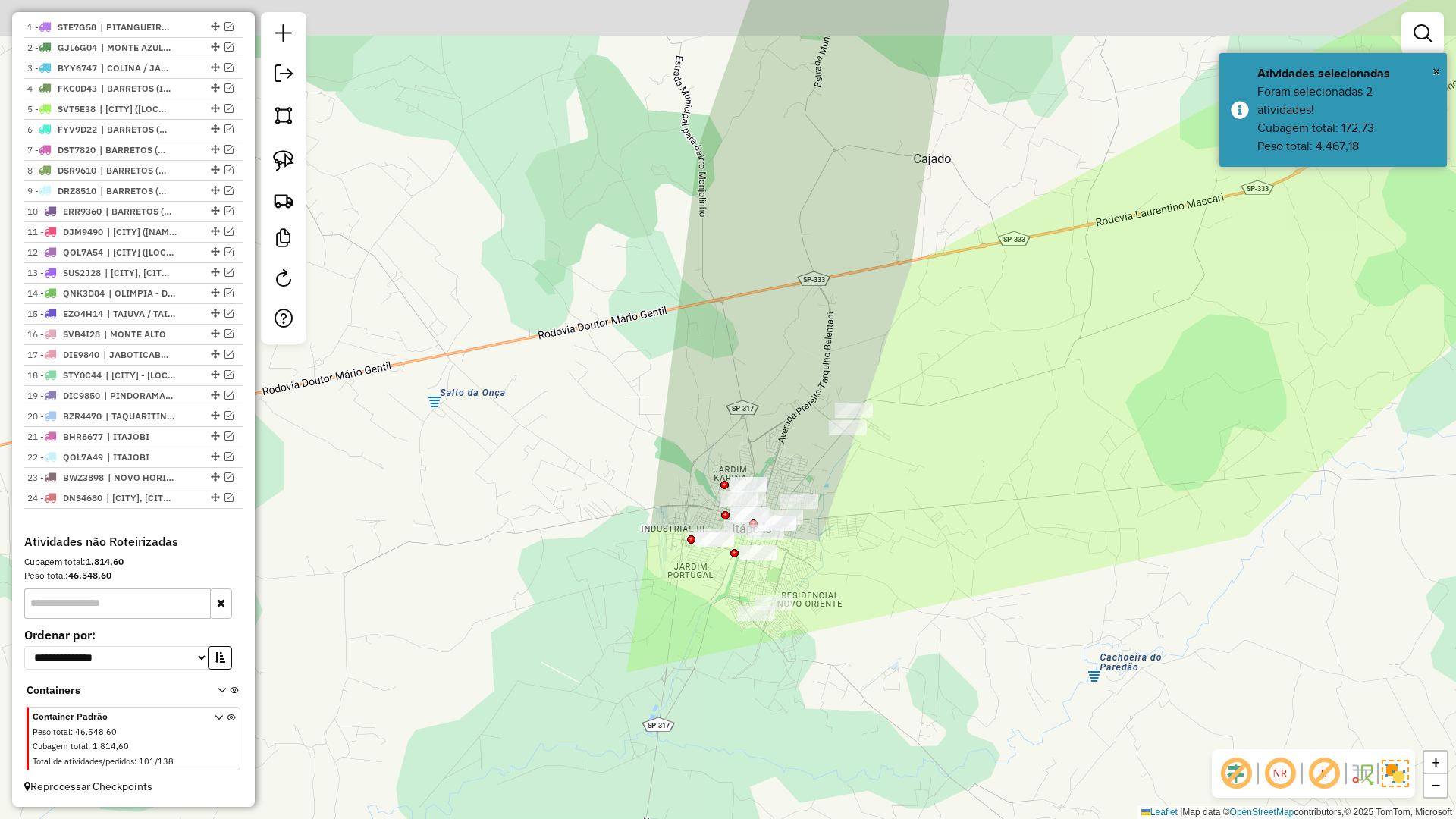 drag, startPoint x: 890, startPoint y: 431, endPoint x: 899, endPoint y: 438, distance: 11.401754 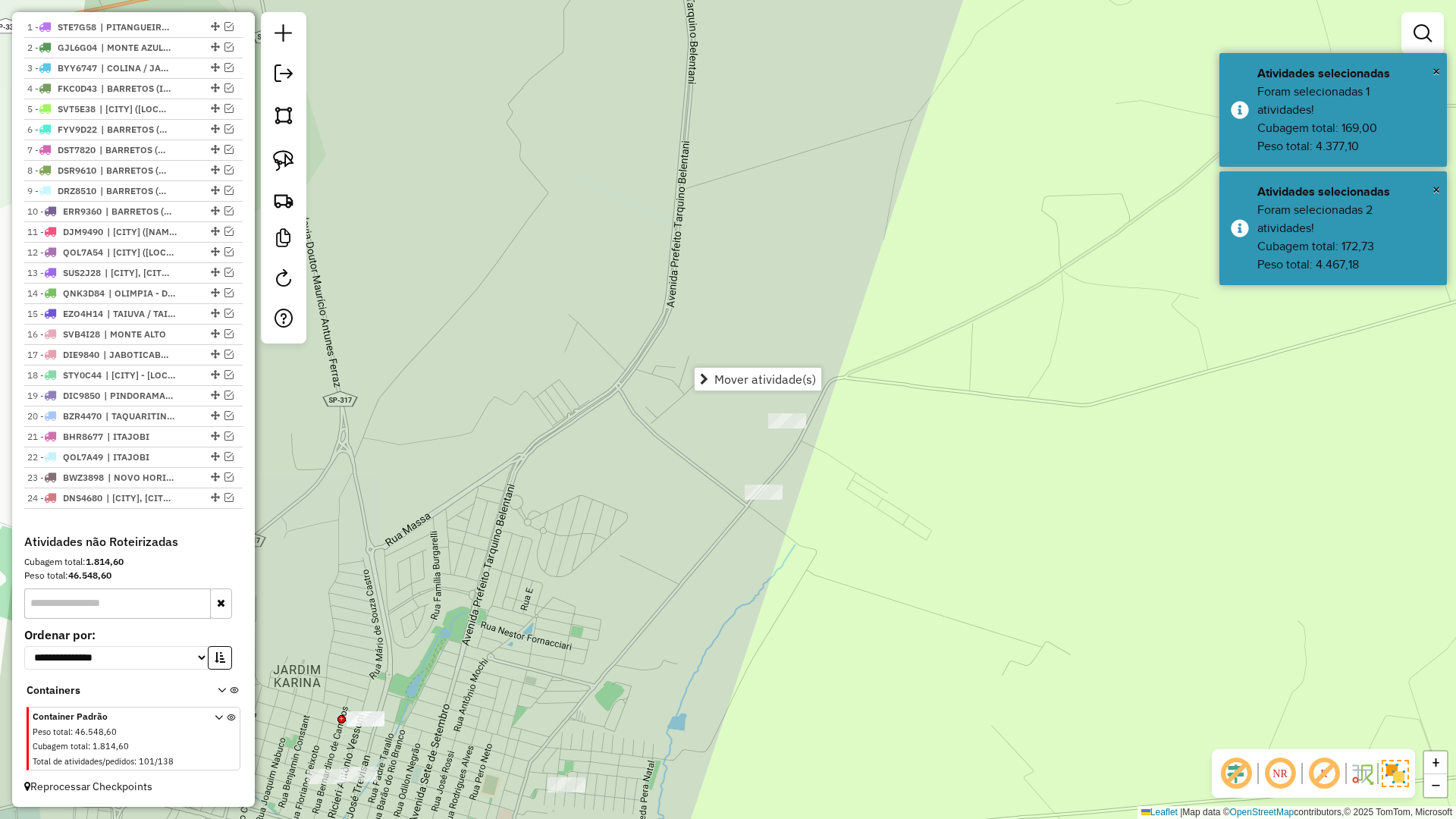 click on "Janela de atendimento Grade de atendimento Capacidade Transportadoras Veículos Cliente Pedidos  Rotas Selecione os dias de semana para filtrar as janelas de atendimento  Seg   Ter   Qua   Qui   Sex   Sáb   Dom  Informe o período da janela de atendimento: De: Até:  Filtrar exatamente a janela do cliente  Considerar janela de atendimento padrão  Selecione os dias de semana para filtrar as grades de atendimento  Seg   Ter   Qua   Qui   Sex   Sáb   Dom   Considerar clientes sem dia de atendimento cadastrado  Clientes fora do dia de atendimento selecionado Filtrar as atividades entre os valores definidos abaixo:  Peso mínimo:   Peso máximo:   Cubagem mínima:   Cubagem máxima:   De:   Até:  Filtrar as atividades entre o tempo de atendimento definido abaixo:  De:   Até:   Considerar capacidade total dos clientes não roteirizados Transportadora: Selecione um ou mais itens Tipo de veículo: Selecione um ou mais itens Veículo: Selecione um ou mais itens Motorista: Selecione um ou mais itens Nome: Rótulo:" 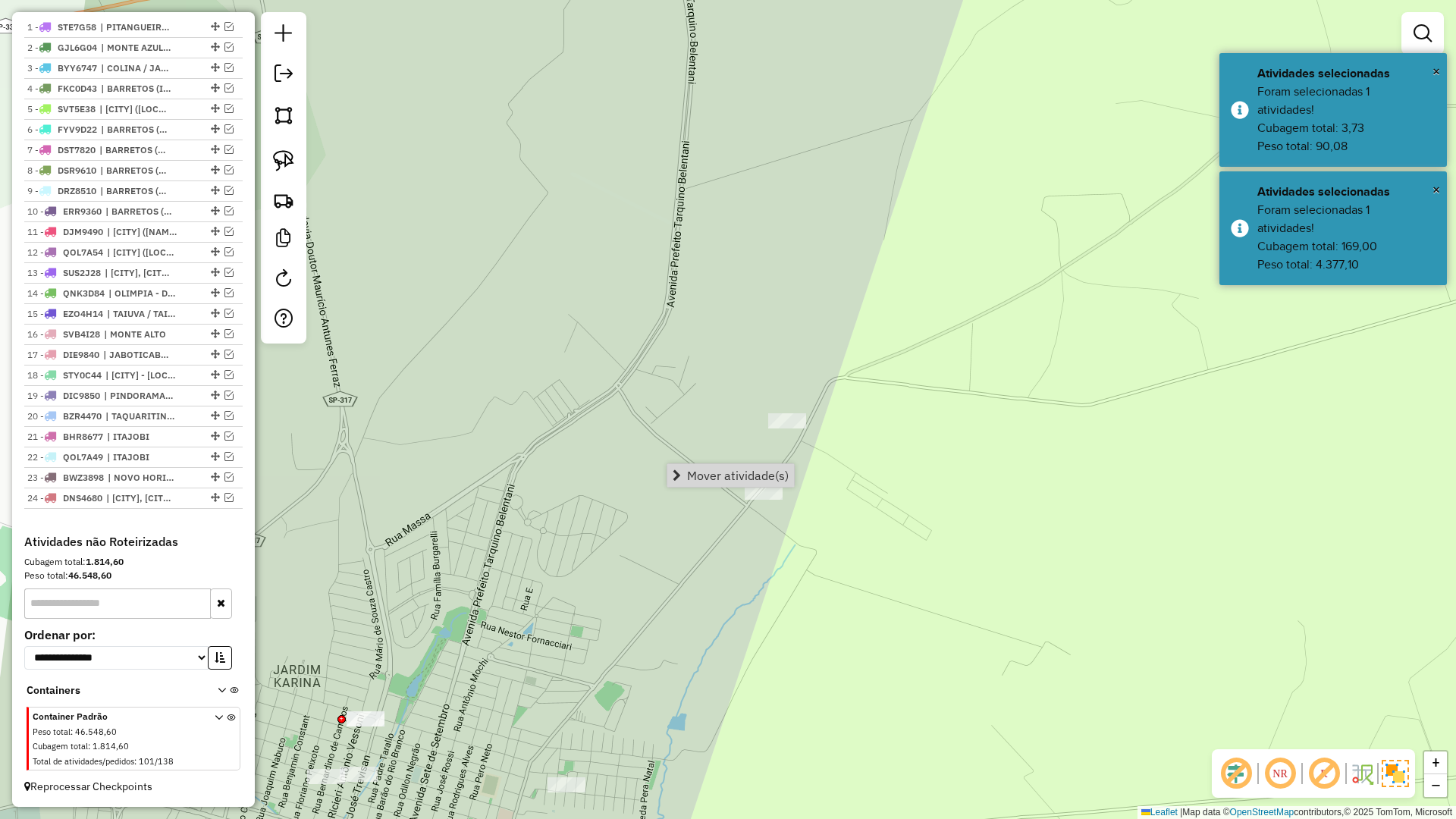 click on "Janela de atendimento Grade de atendimento Capacidade Transportadoras Veículos Cliente Pedidos  Rotas Selecione os dias de semana para filtrar as janelas de atendimento  Seg   Ter   Qua   Qui   Sex   Sáb   Dom  Informe o período da janela de atendimento: De: Até:  Filtrar exatamente a janela do cliente  Considerar janela de atendimento padrão  Selecione os dias de semana para filtrar as grades de atendimento  Seg   Ter   Qua   Qui   Sex   Sáb   Dom   Considerar clientes sem dia de atendimento cadastrado  Clientes fora do dia de atendimento selecionado Filtrar as atividades entre os valores definidos abaixo:  Peso mínimo:   Peso máximo:   Cubagem mínima:   Cubagem máxima:   De:   Até:  Filtrar as atividades entre o tempo de atendimento definido abaixo:  De:   Até:   Considerar capacidade total dos clientes não roteirizados Transportadora: Selecione um ou mais itens Tipo de veículo: Selecione um ou mais itens Veículo: Selecione um ou mais itens Motorista: Selecione um ou mais itens Nome: Rótulo:" 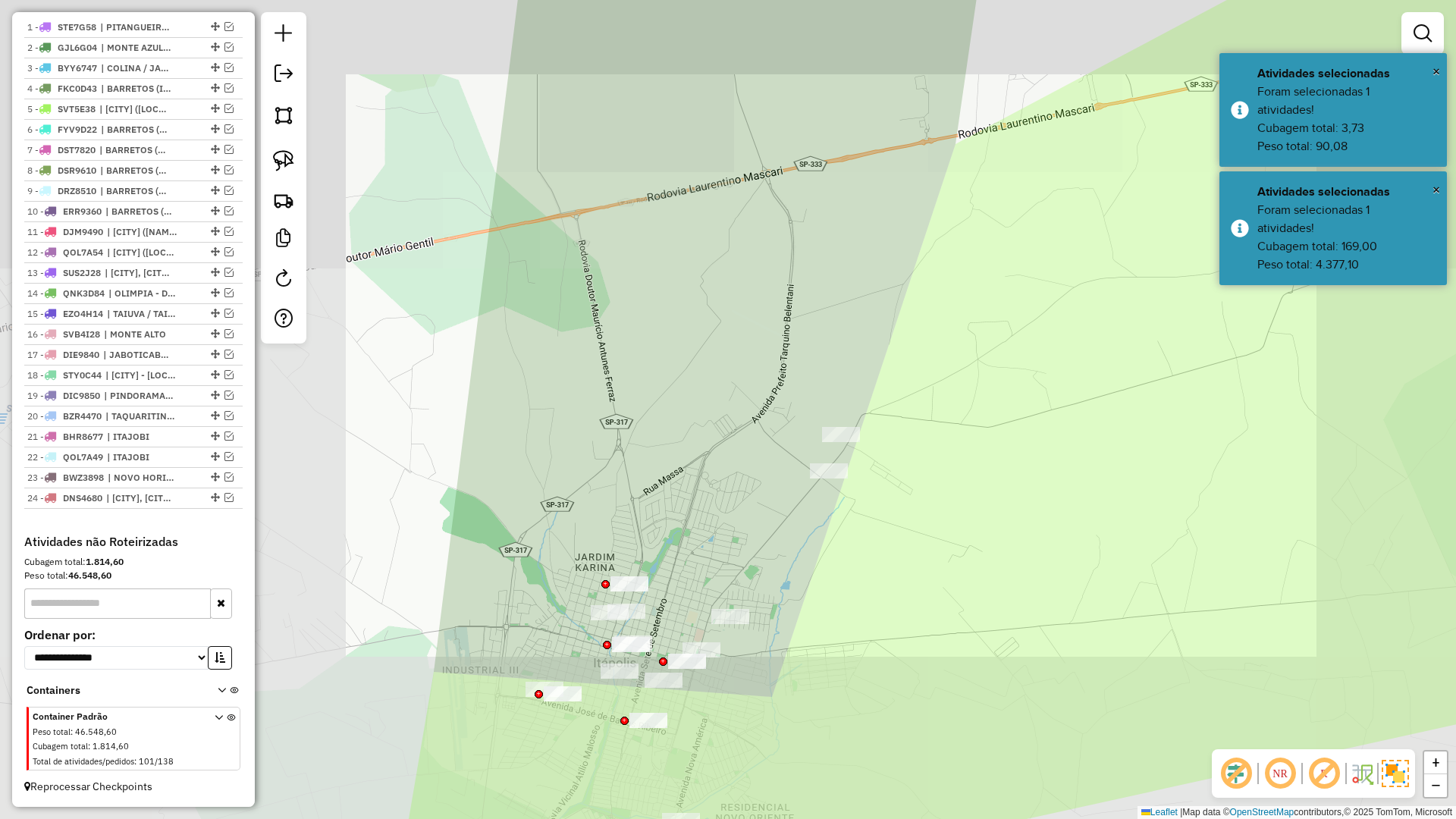 drag, startPoint x: 828, startPoint y: 538, endPoint x: 916, endPoint y: 333, distance: 223.08967 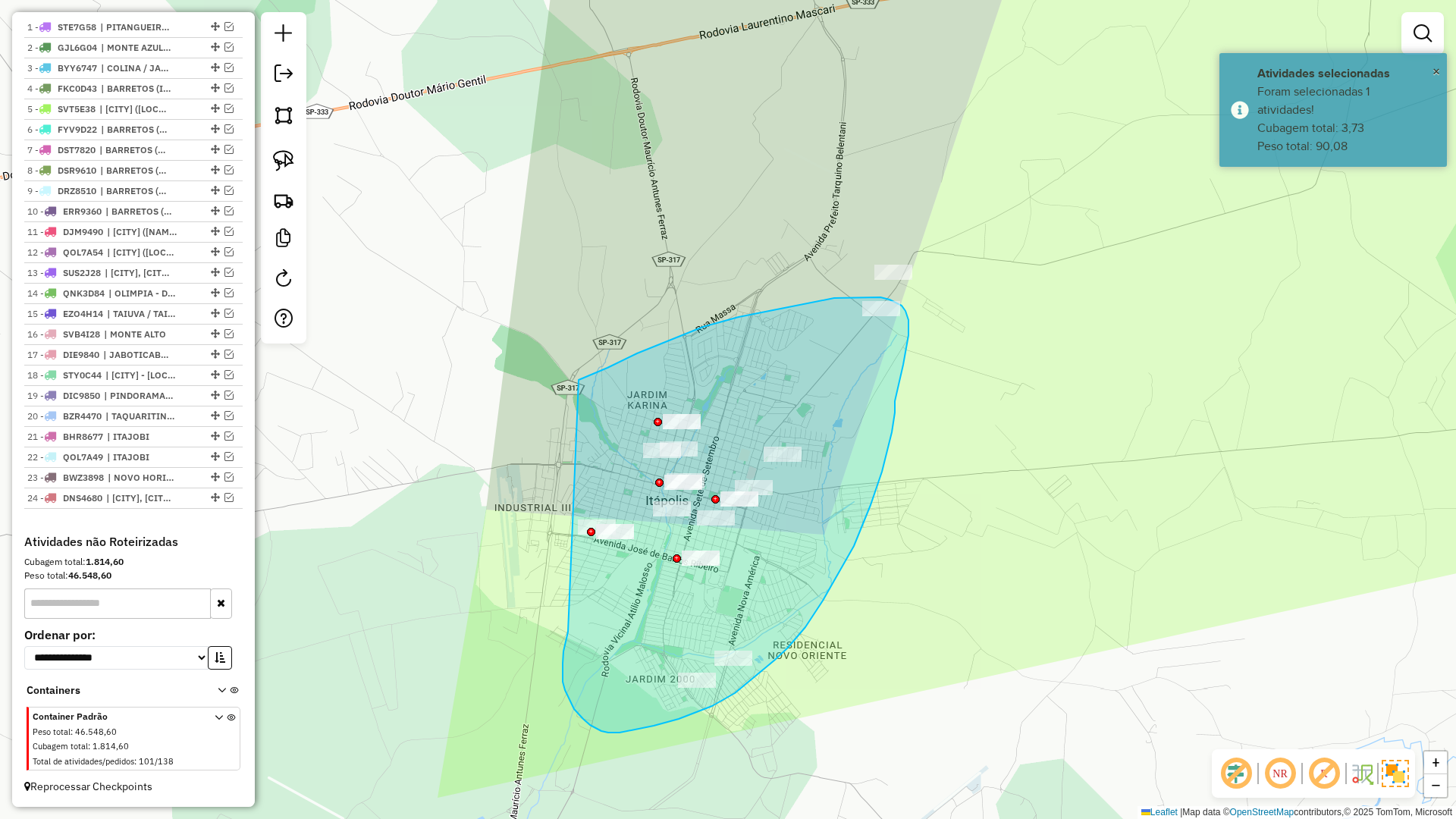 drag, startPoint x: 563, startPoint y: 676, endPoint x: 501, endPoint y: 413, distance: 270.20918 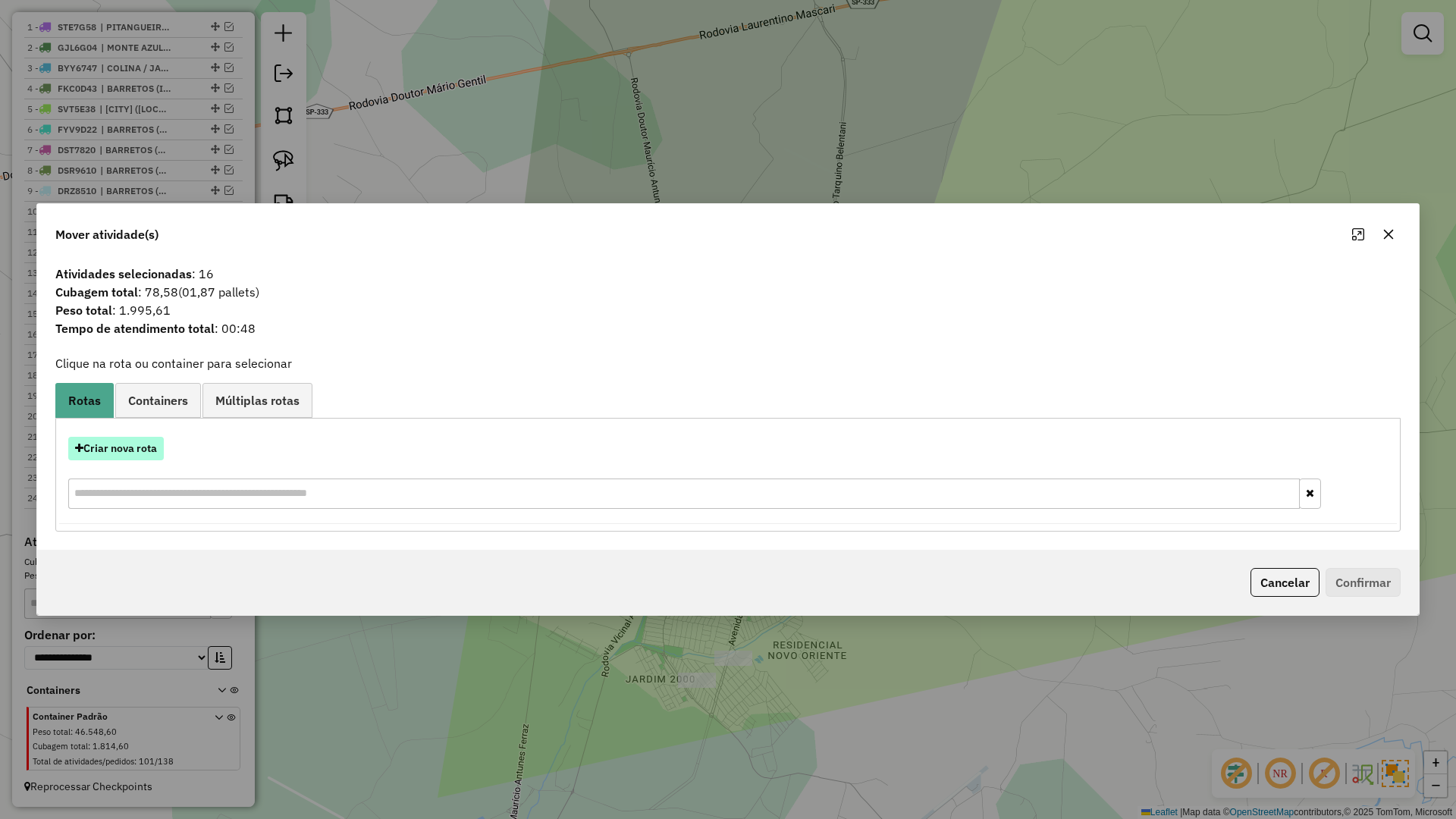 click on "Criar nova rota" at bounding box center (116, 448) 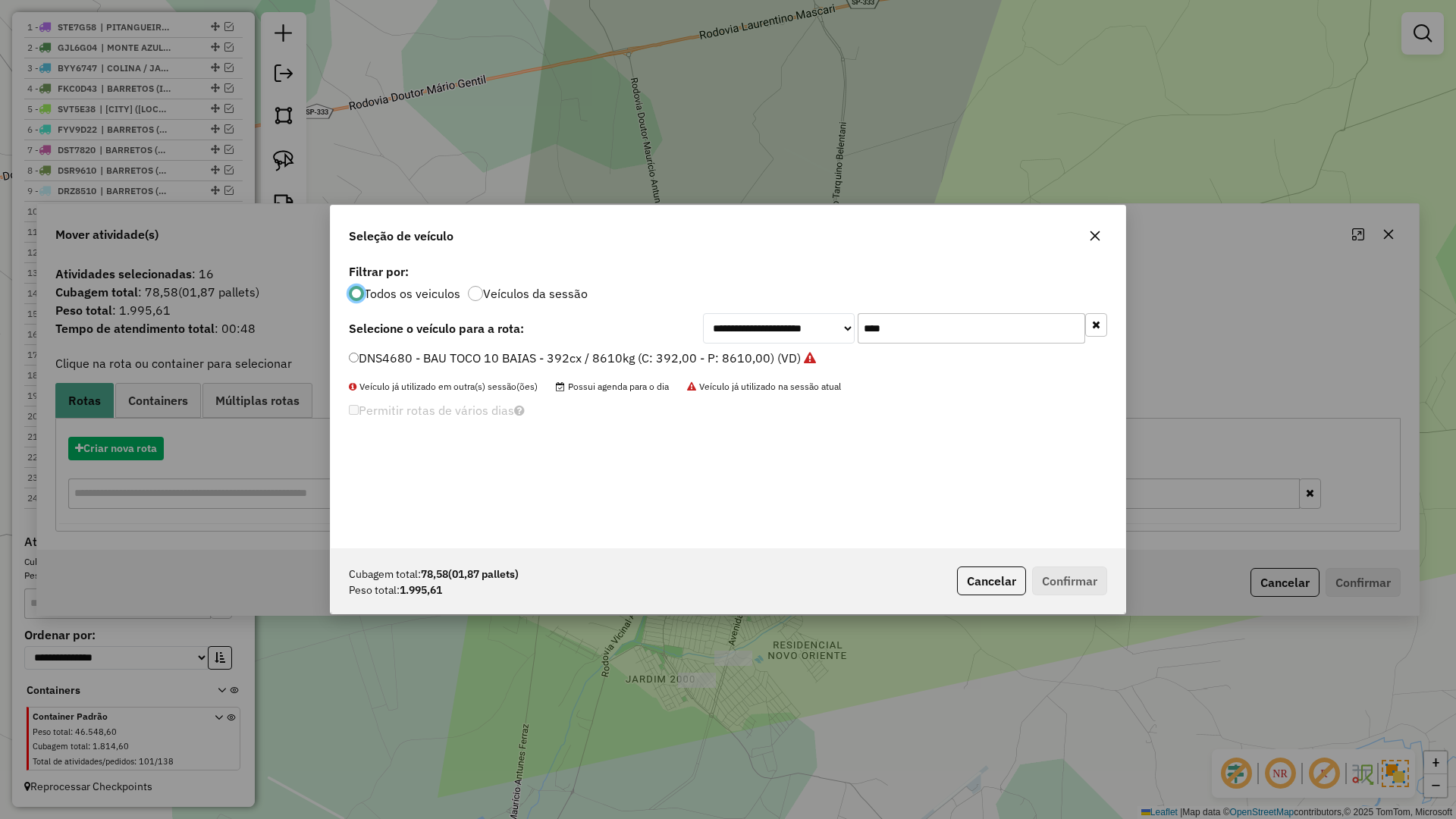 scroll, scrollTop: 8, scrollLeft: 5, axis: both 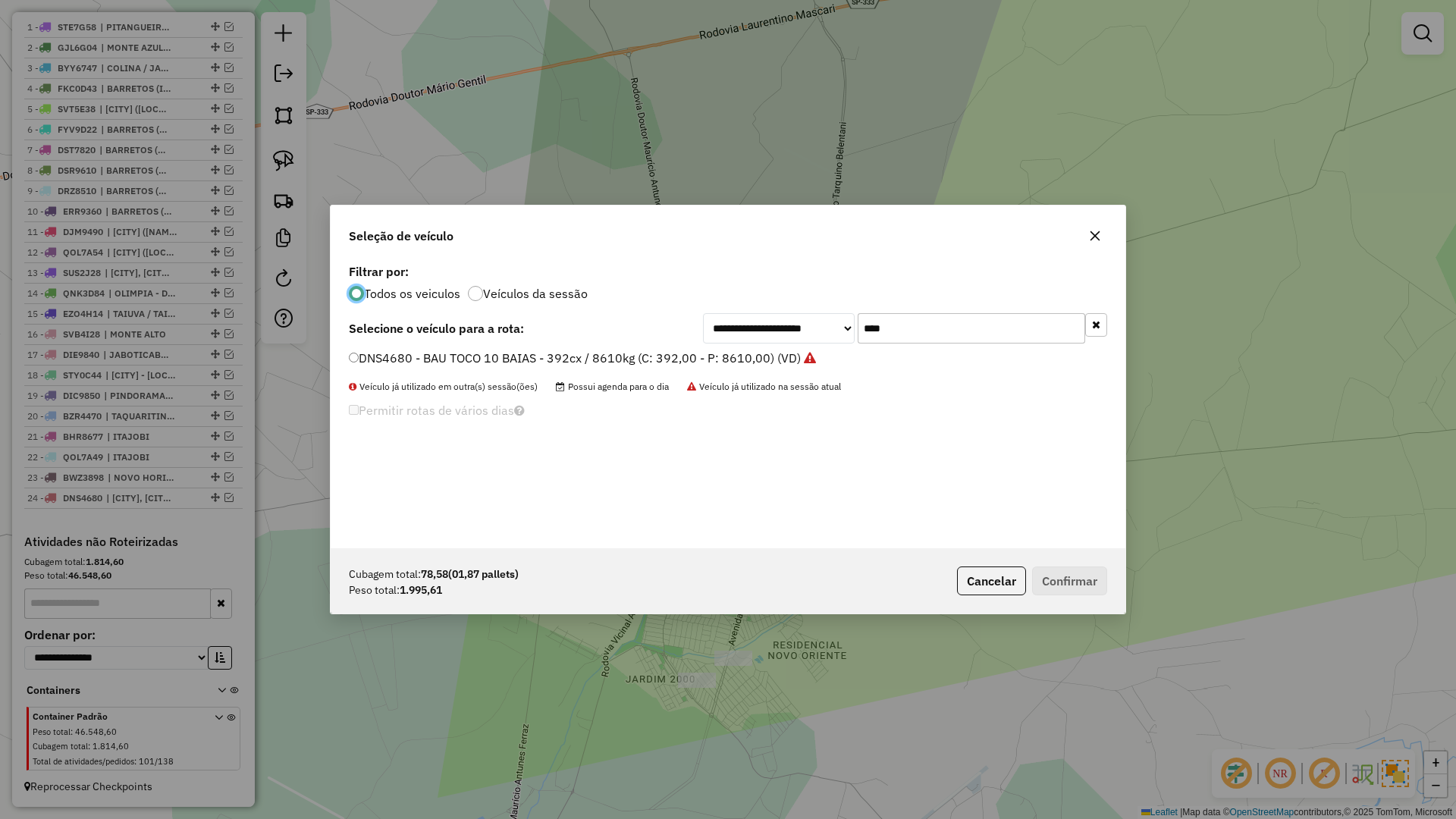 click on "****" 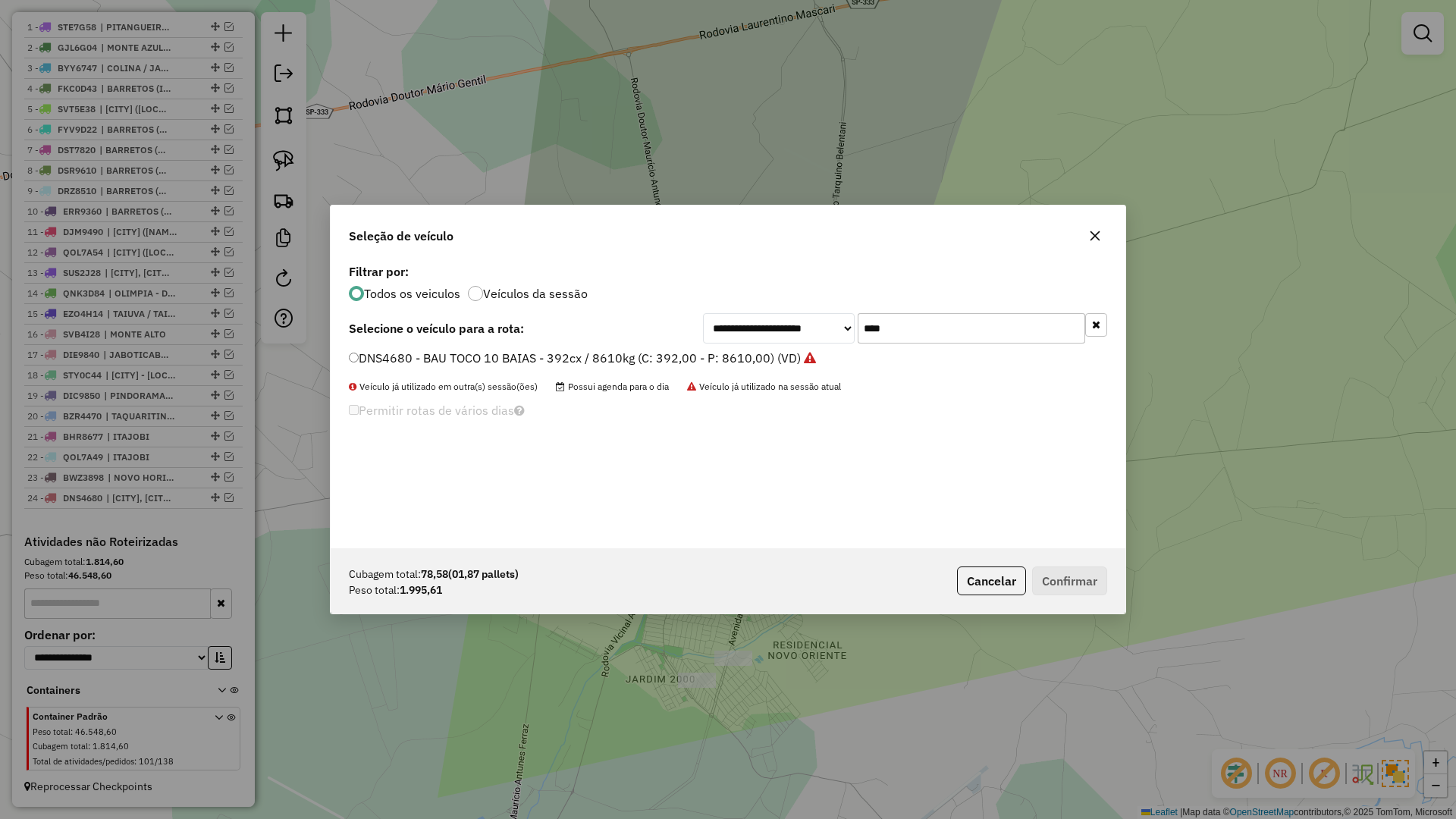 click on "****" 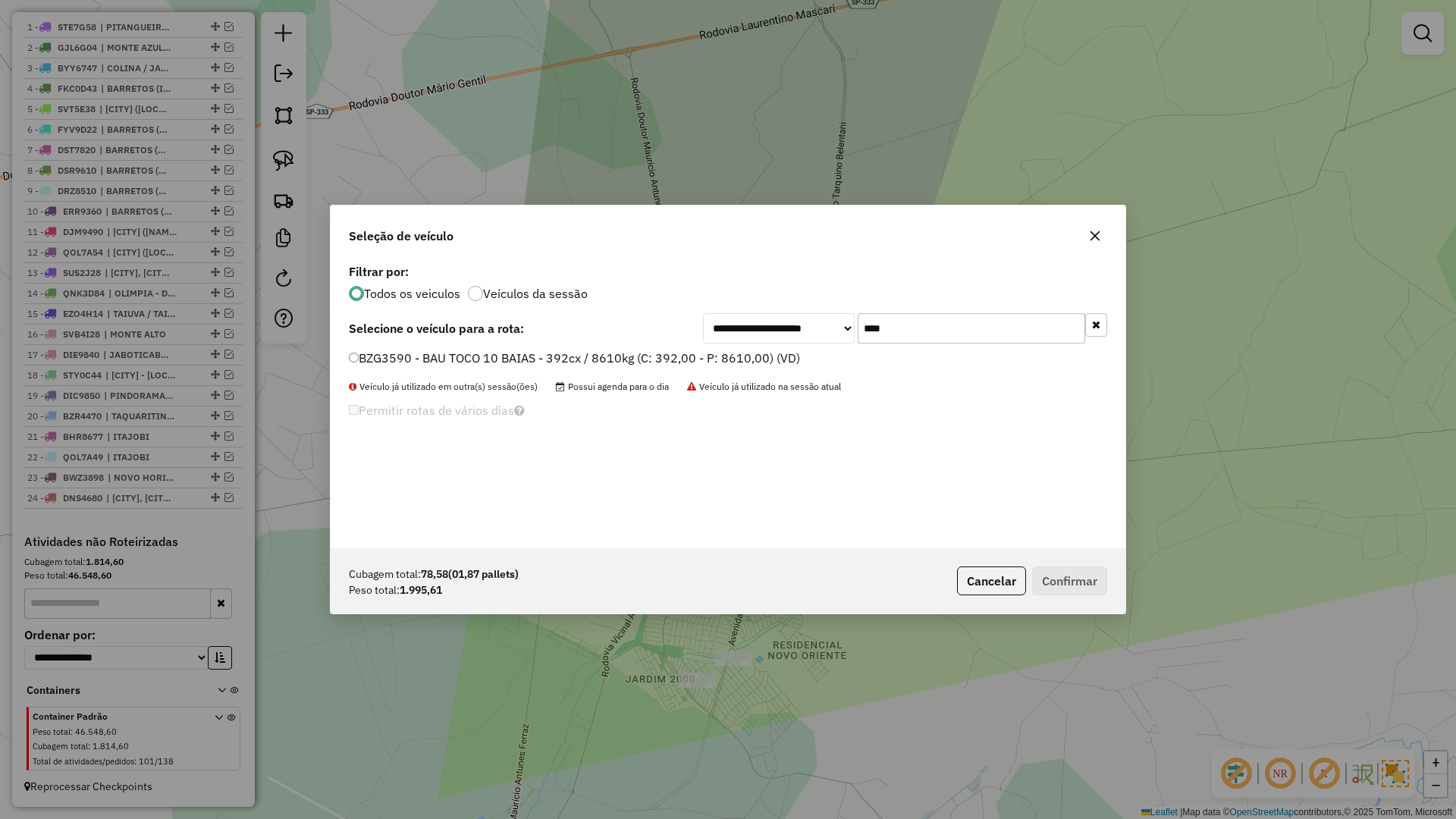 type on "****" 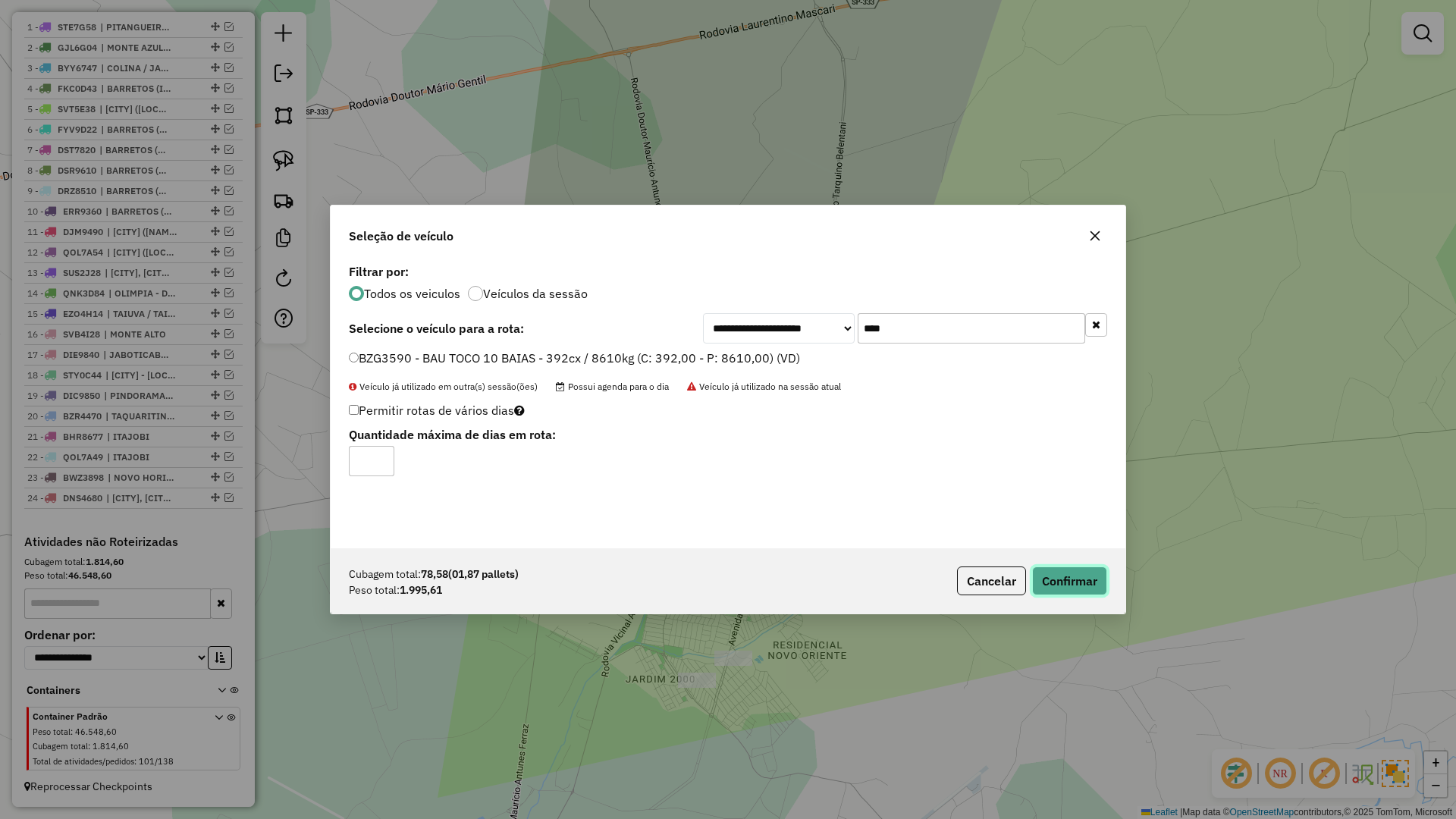 click on "Confirmar" 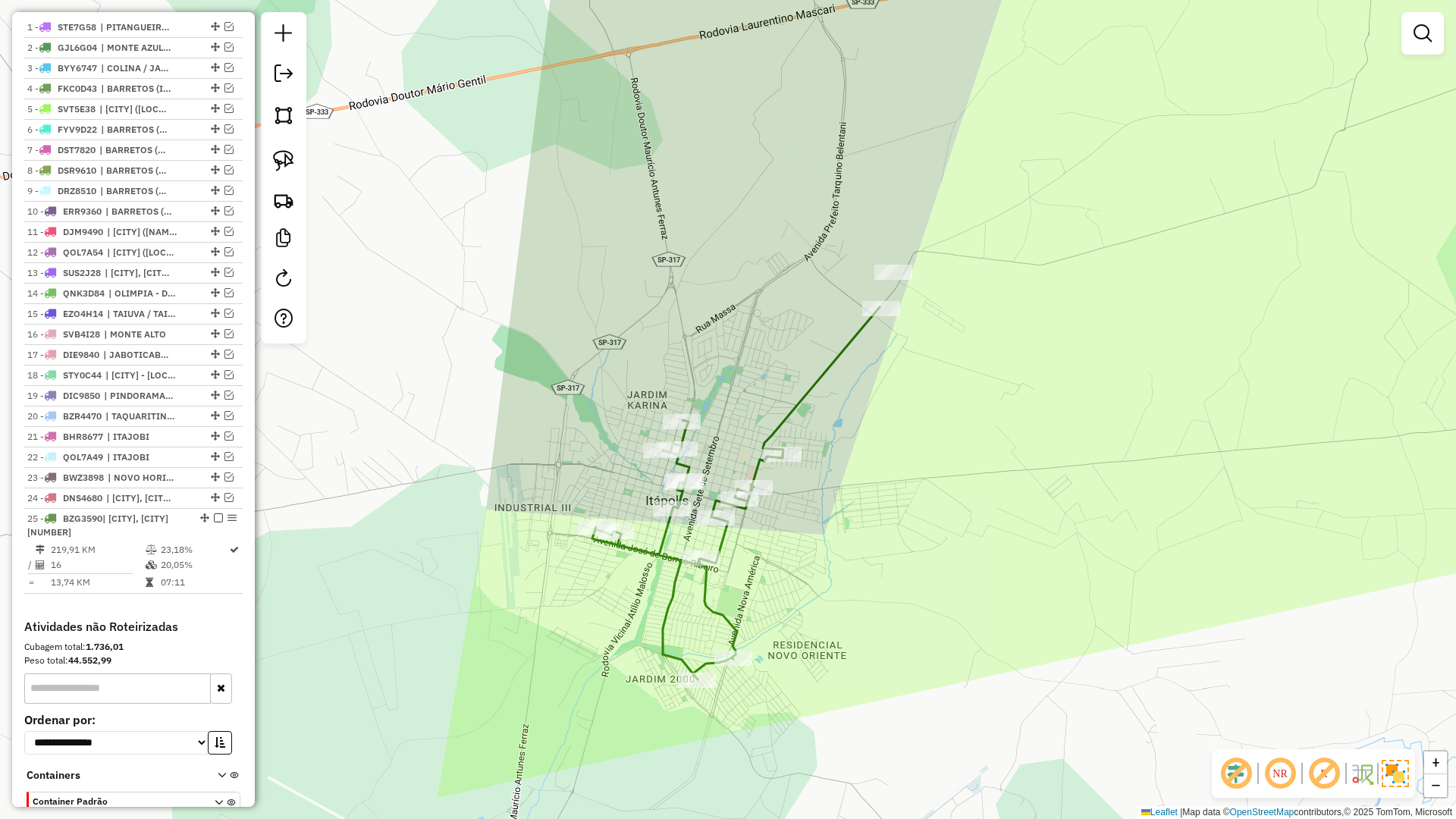 scroll, scrollTop: 662, scrollLeft: 0, axis: vertical 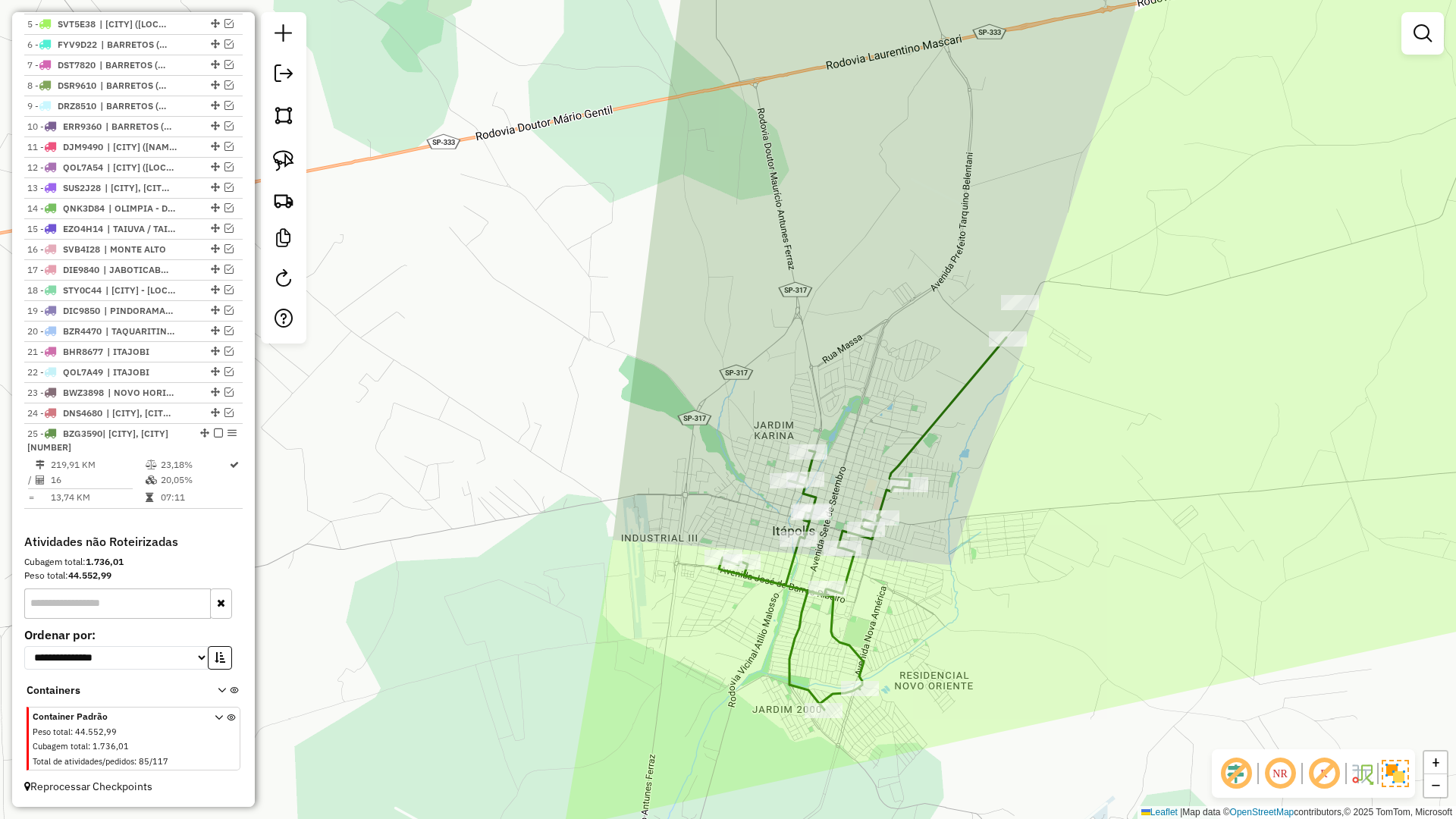 drag, startPoint x: 831, startPoint y: 284, endPoint x: 926, endPoint y: 303, distance: 96.88137 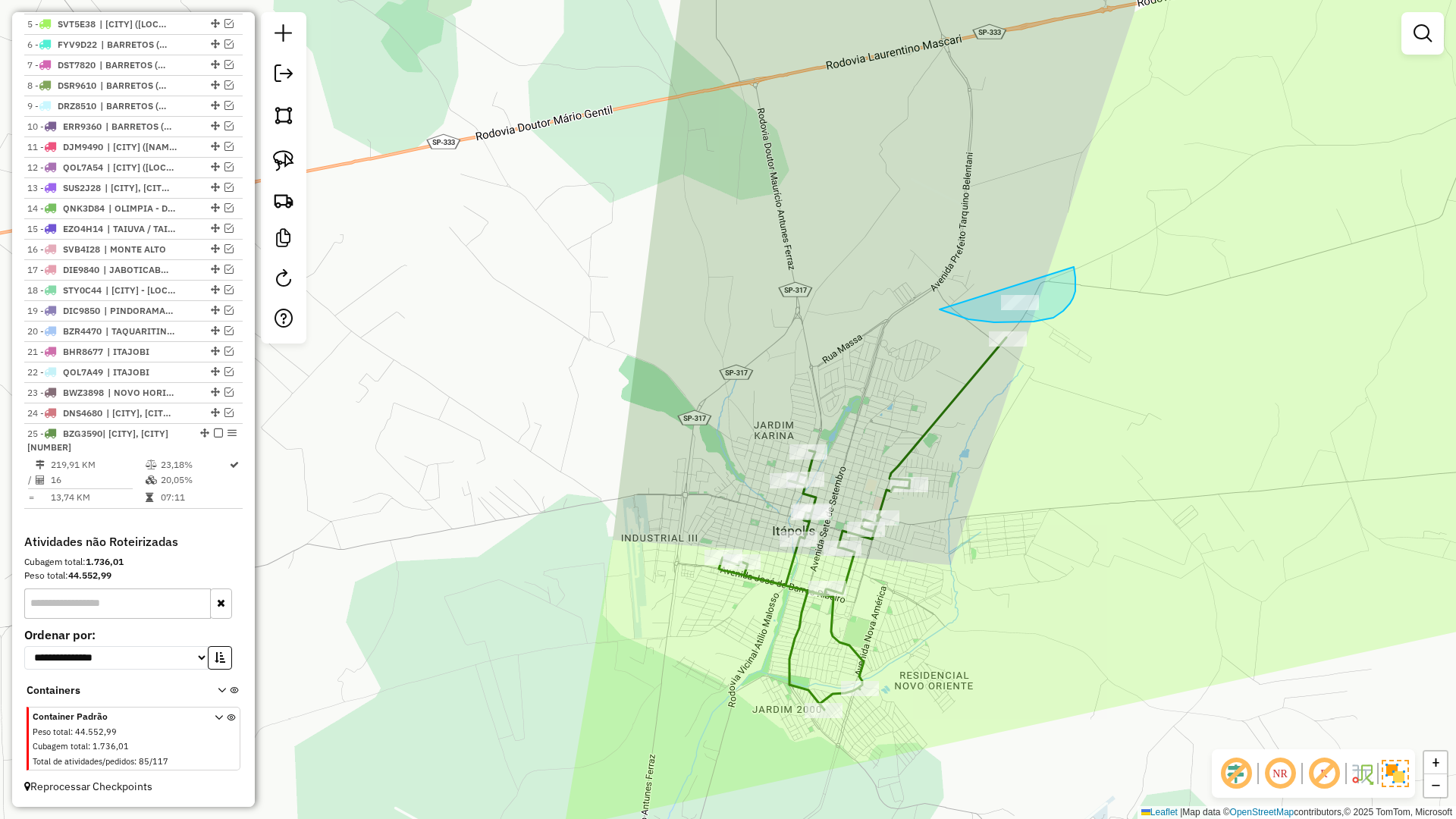 drag, startPoint x: 985, startPoint y: 322, endPoint x: 956, endPoint y: 243, distance: 84.15462 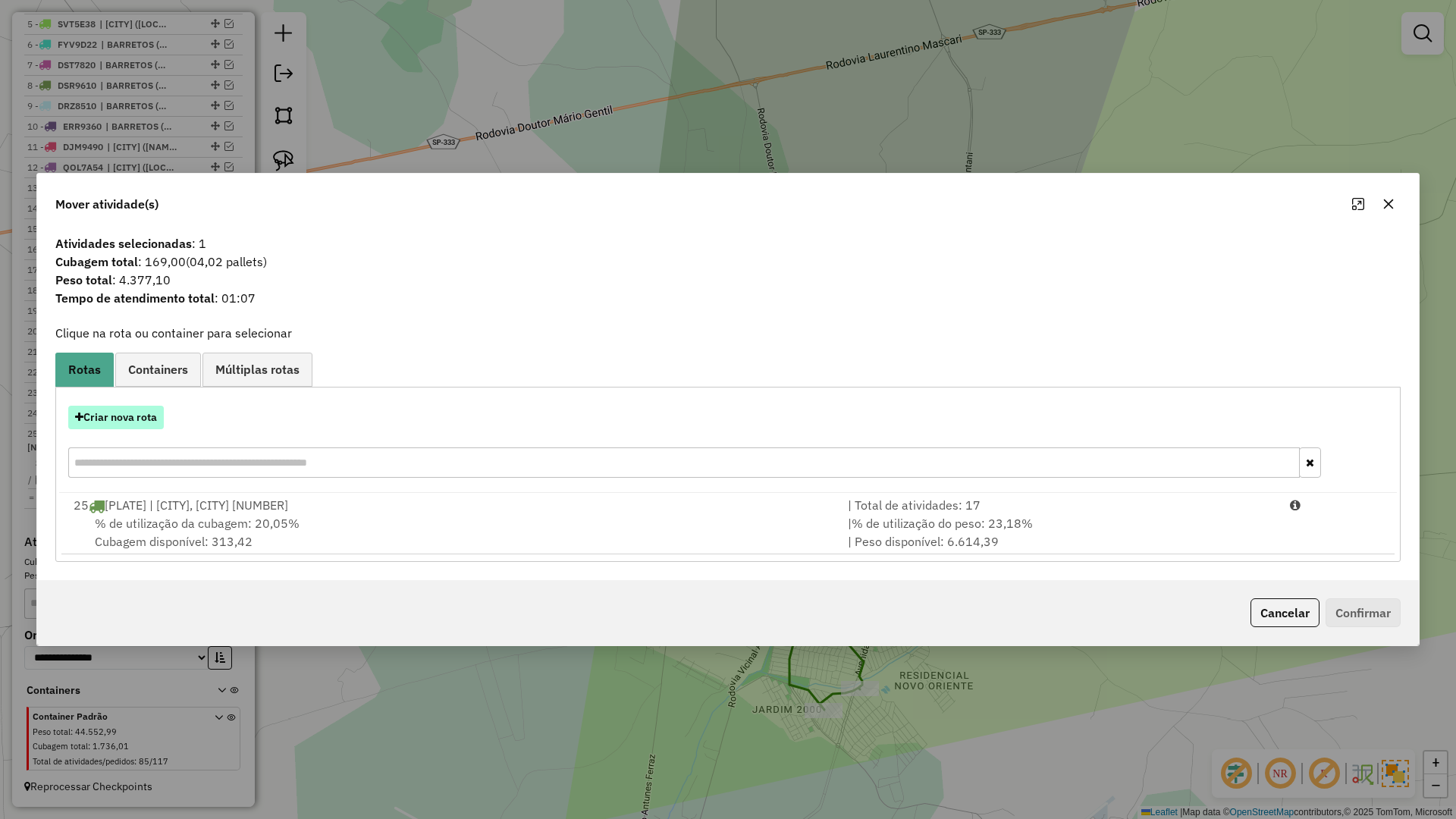 click on "Criar nova rota" at bounding box center [116, 417] 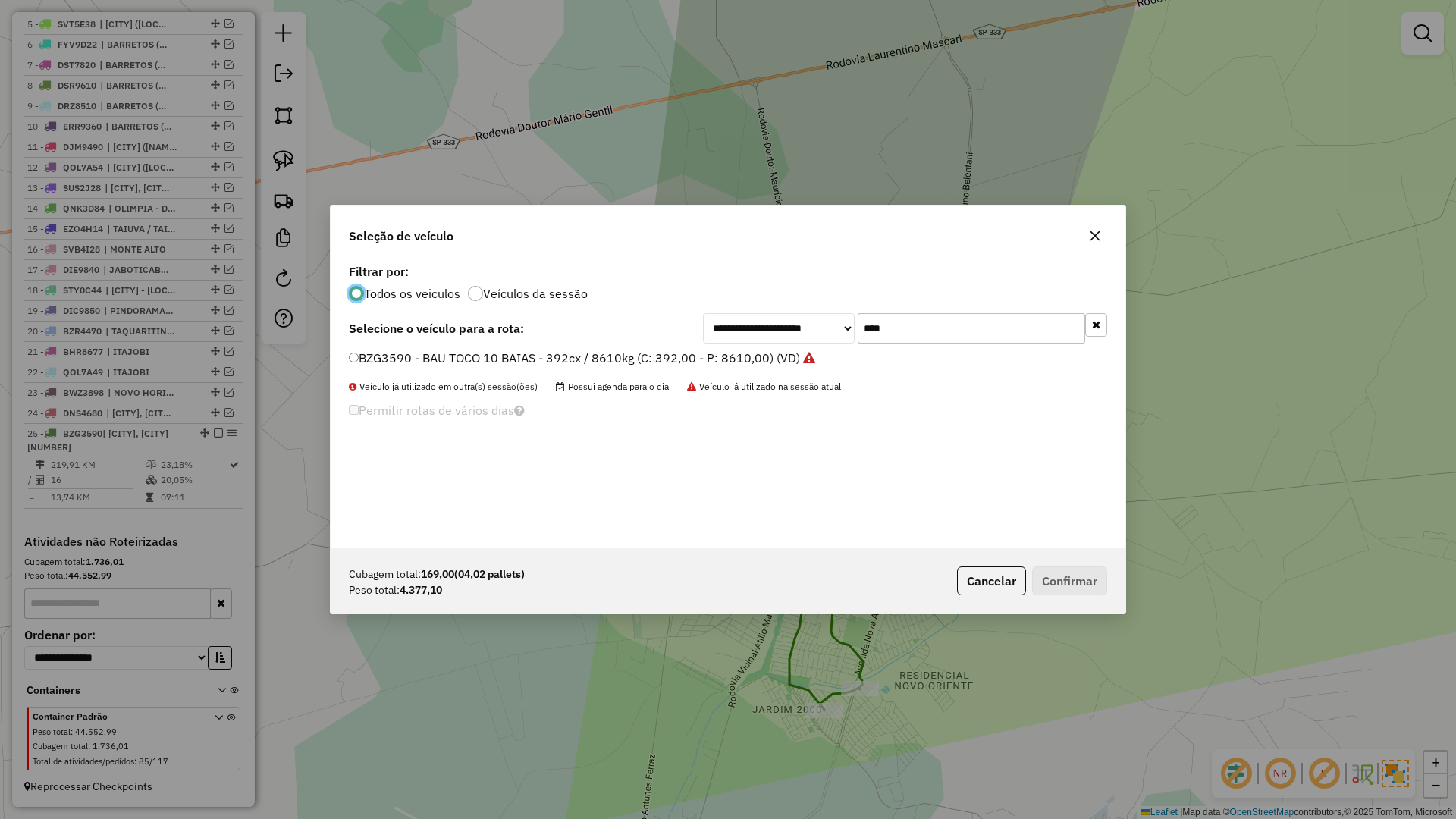 scroll, scrollTop: 8, scrollLeft: 5, axis: both 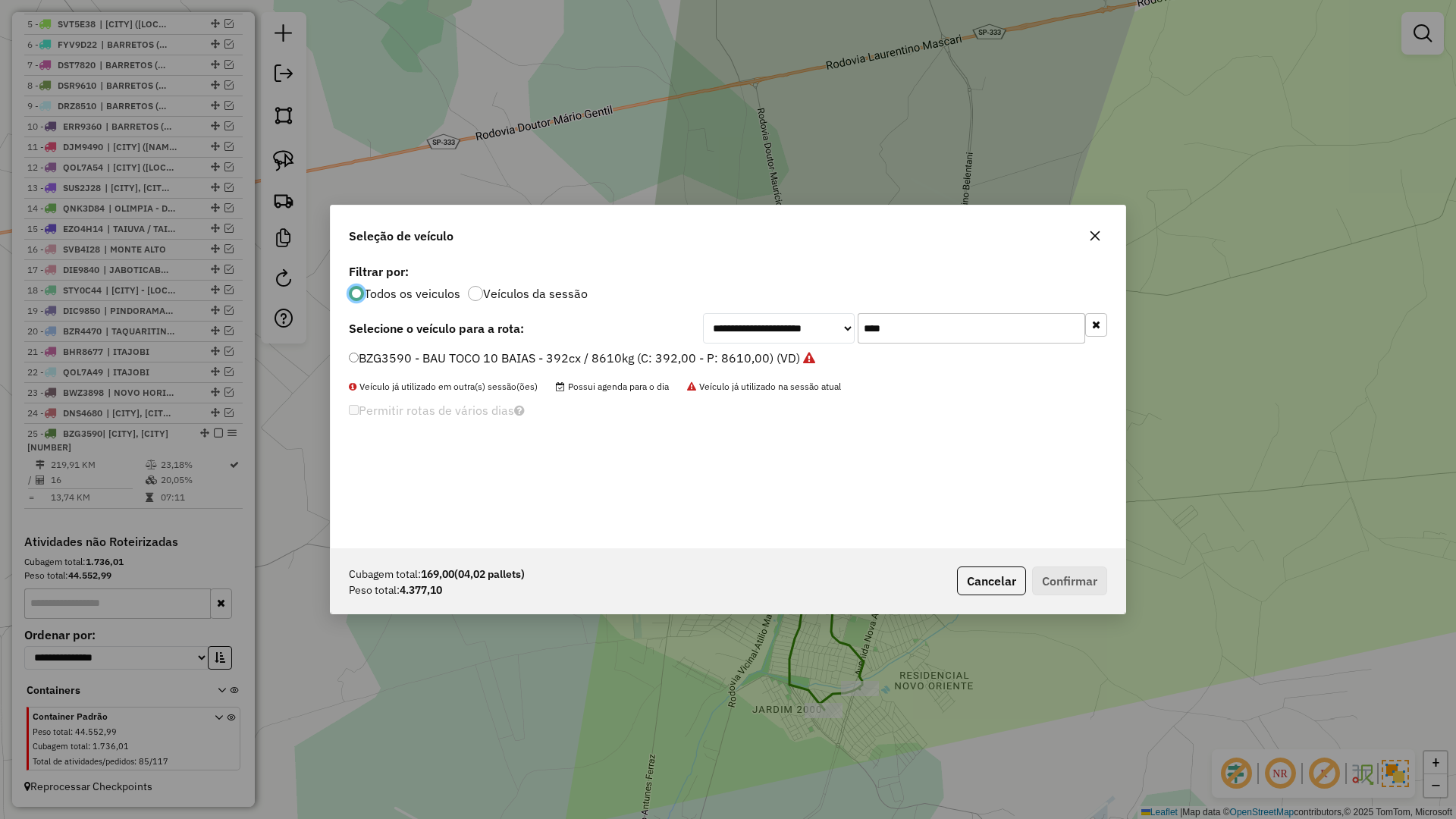 click on "****" 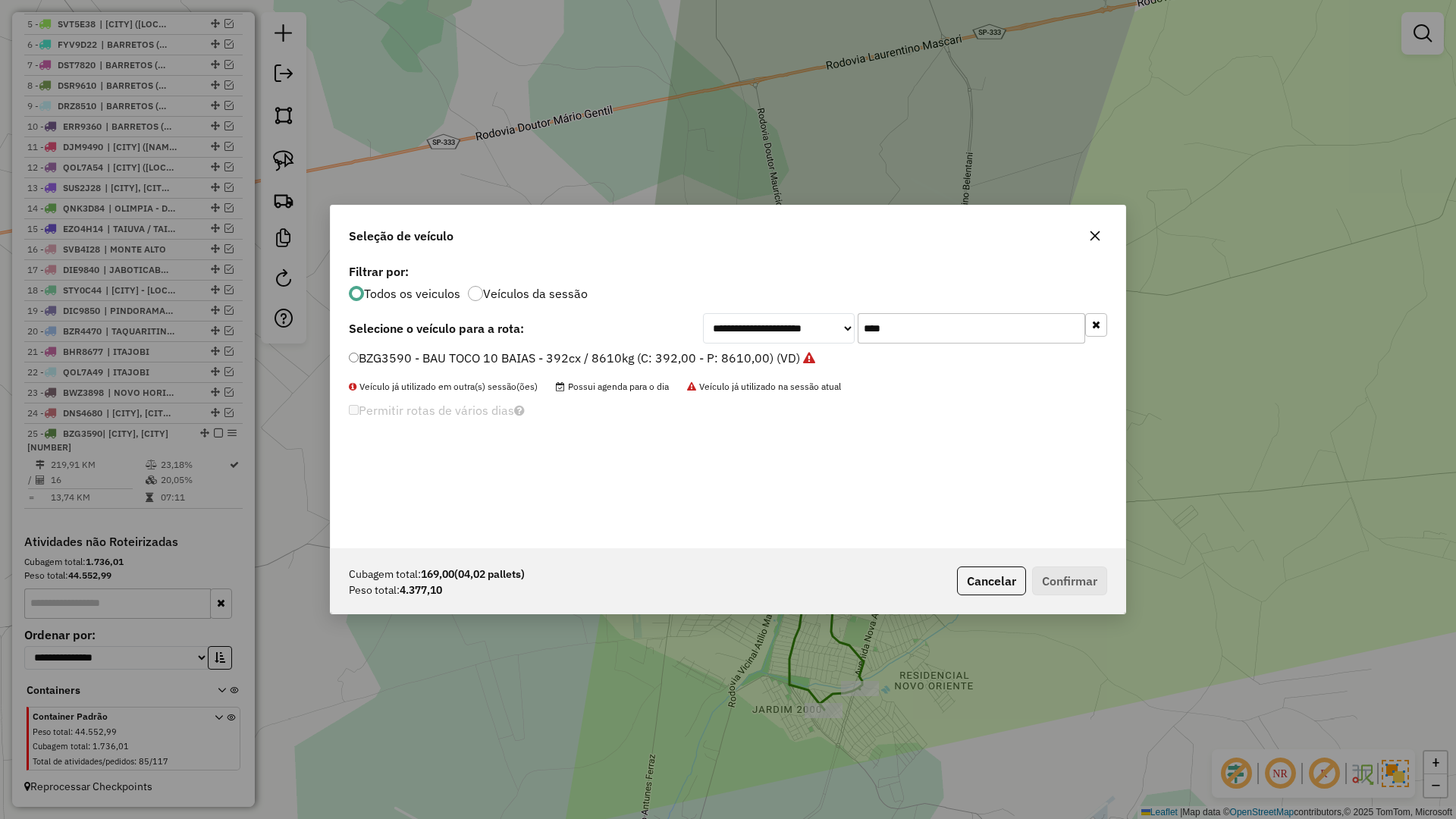click on "****" 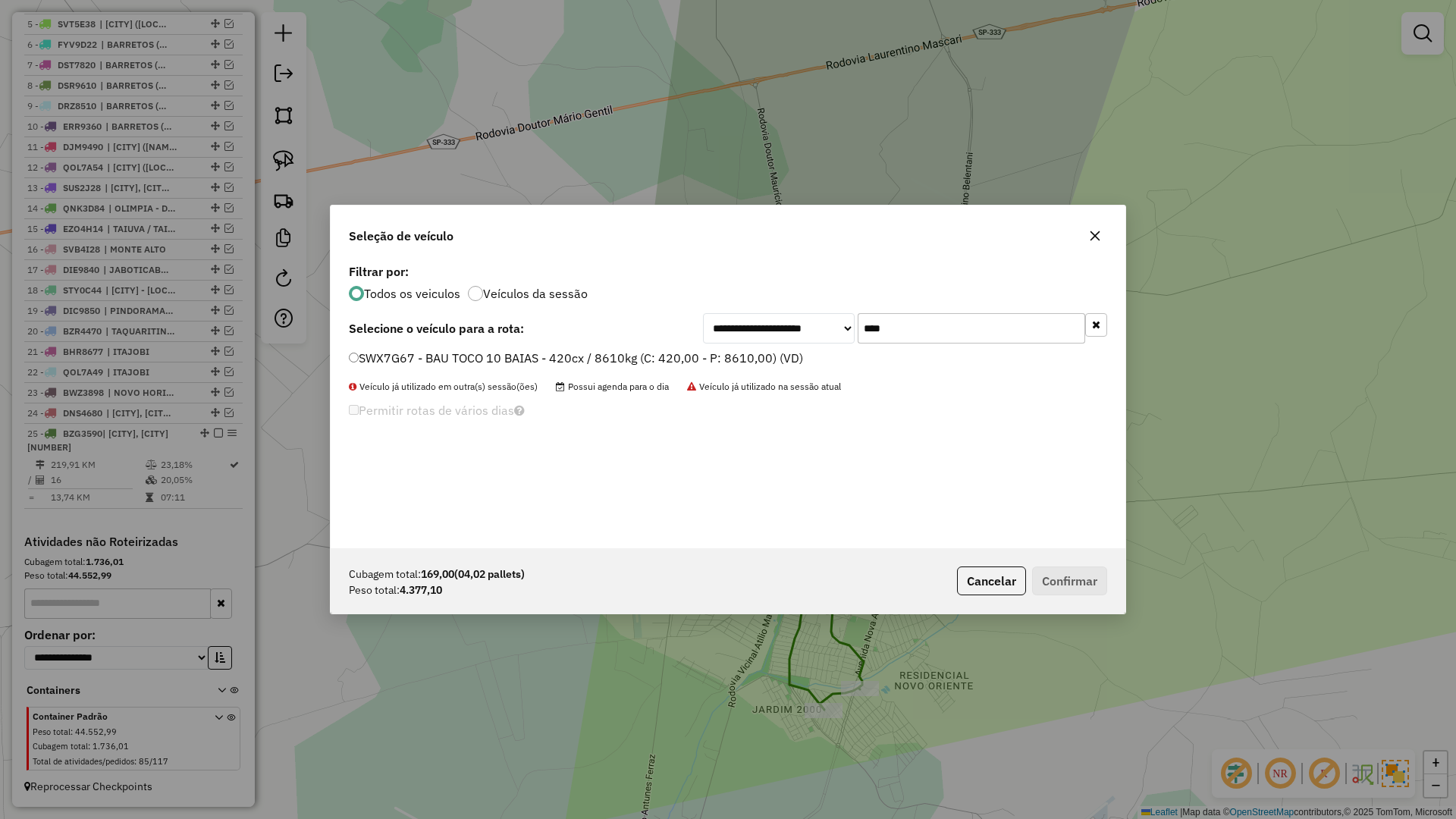 type on "****" 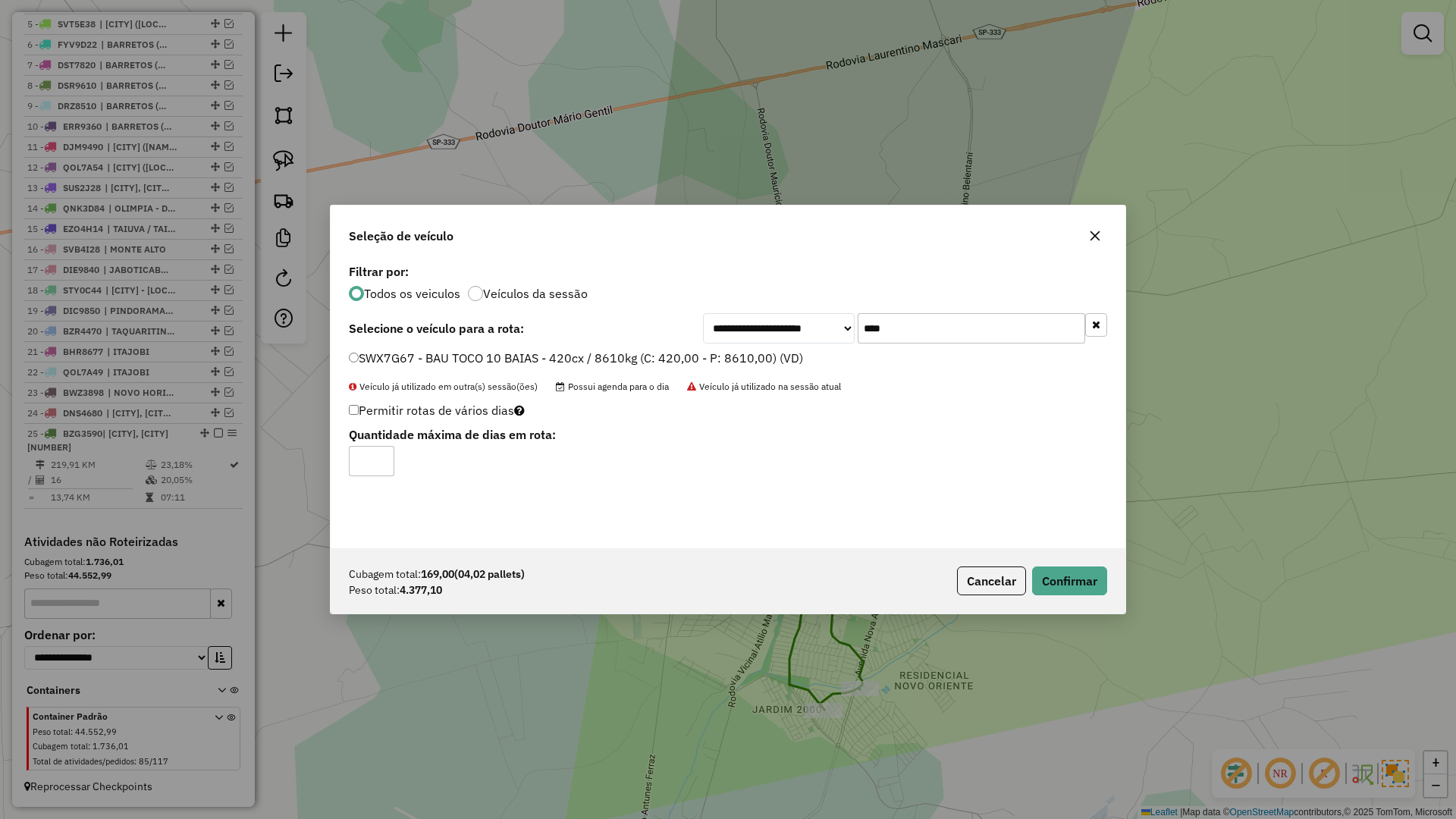 drag, startPoint x: 1054, startPoint y: 560, endPoint x: 1058, endPoint y: 575, distance: 15.524175 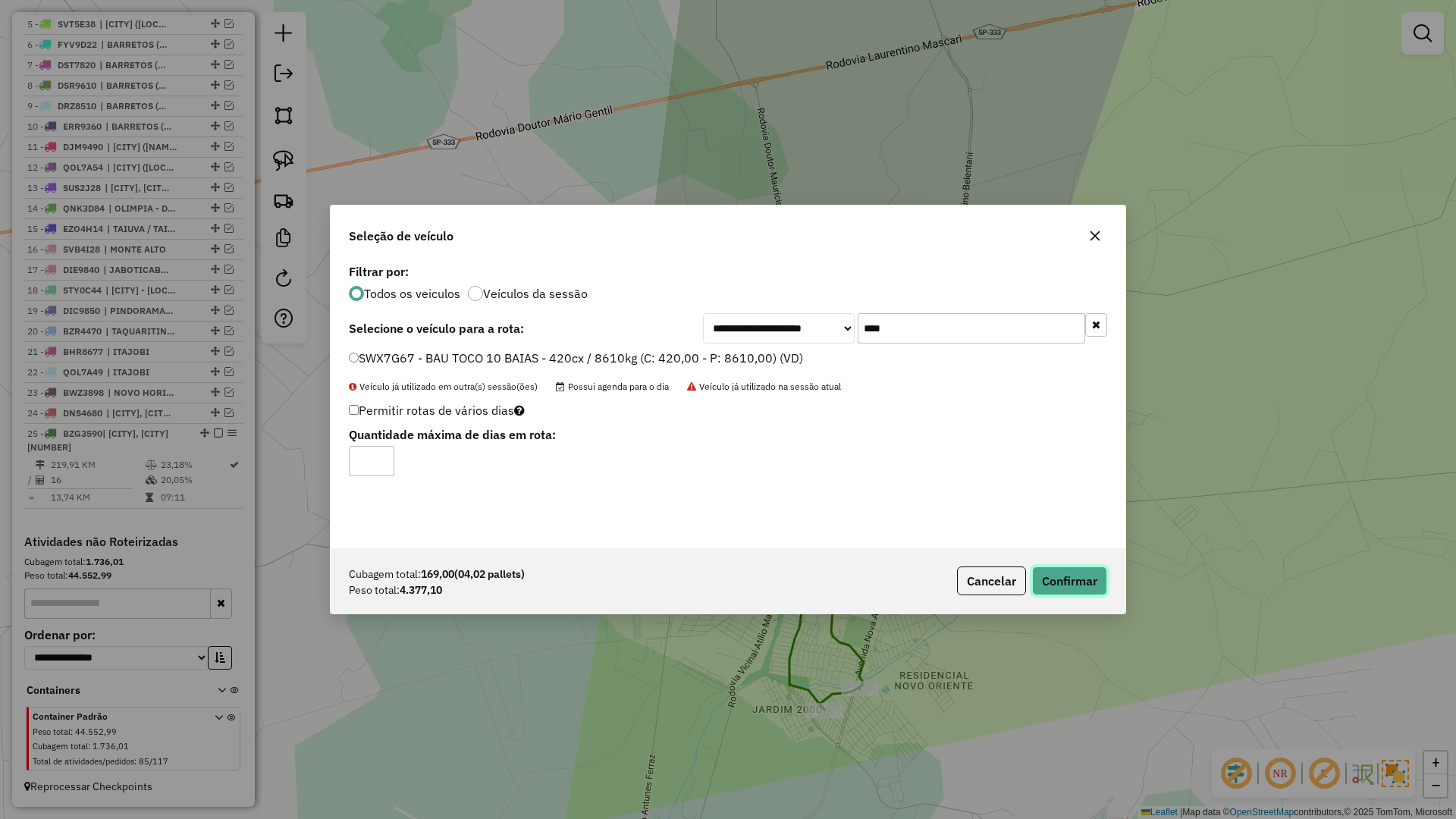 click on "Confirmar" 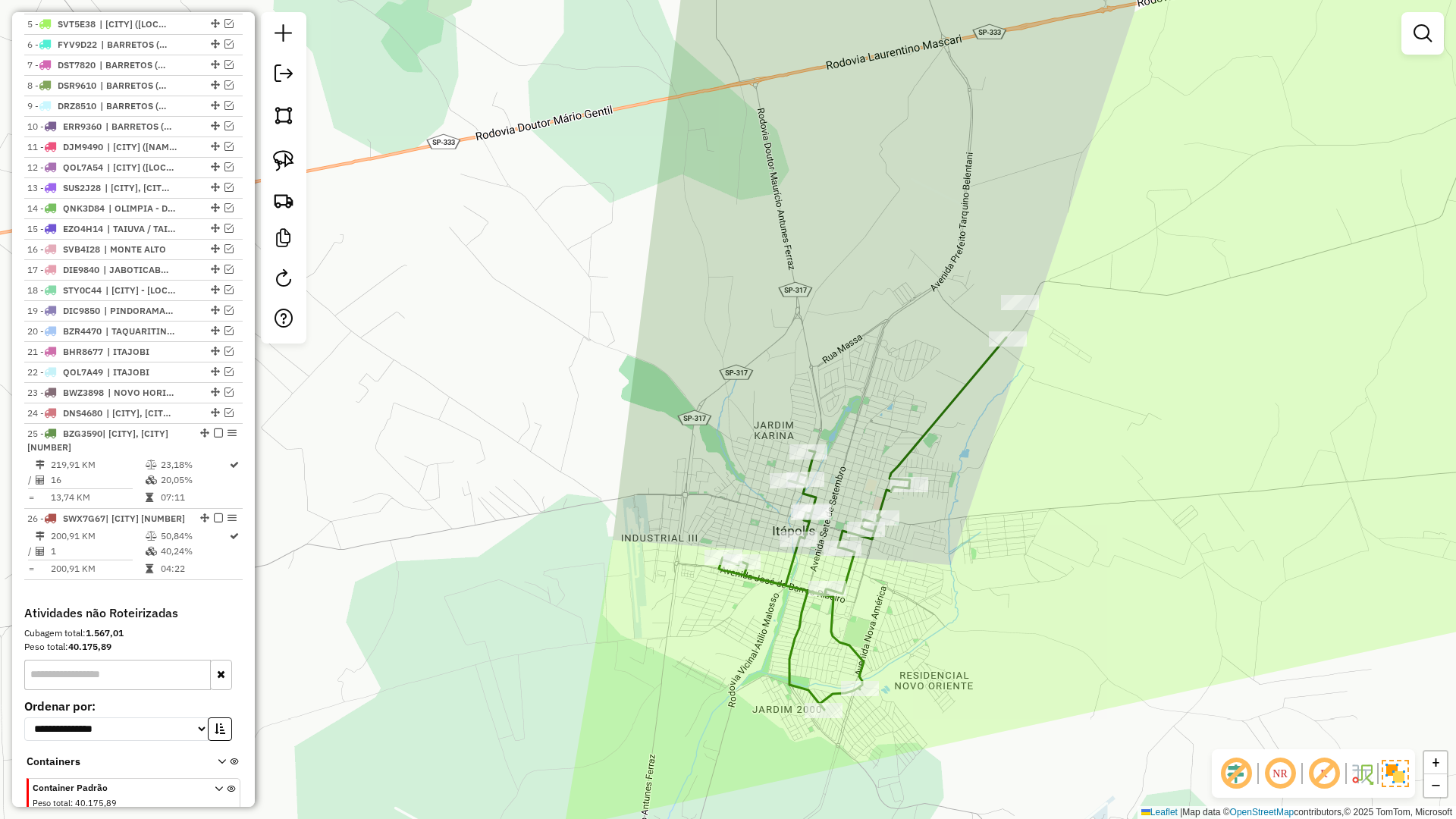 scroll, scrollTop: 675, scrollLeft: 0, axis: vertical 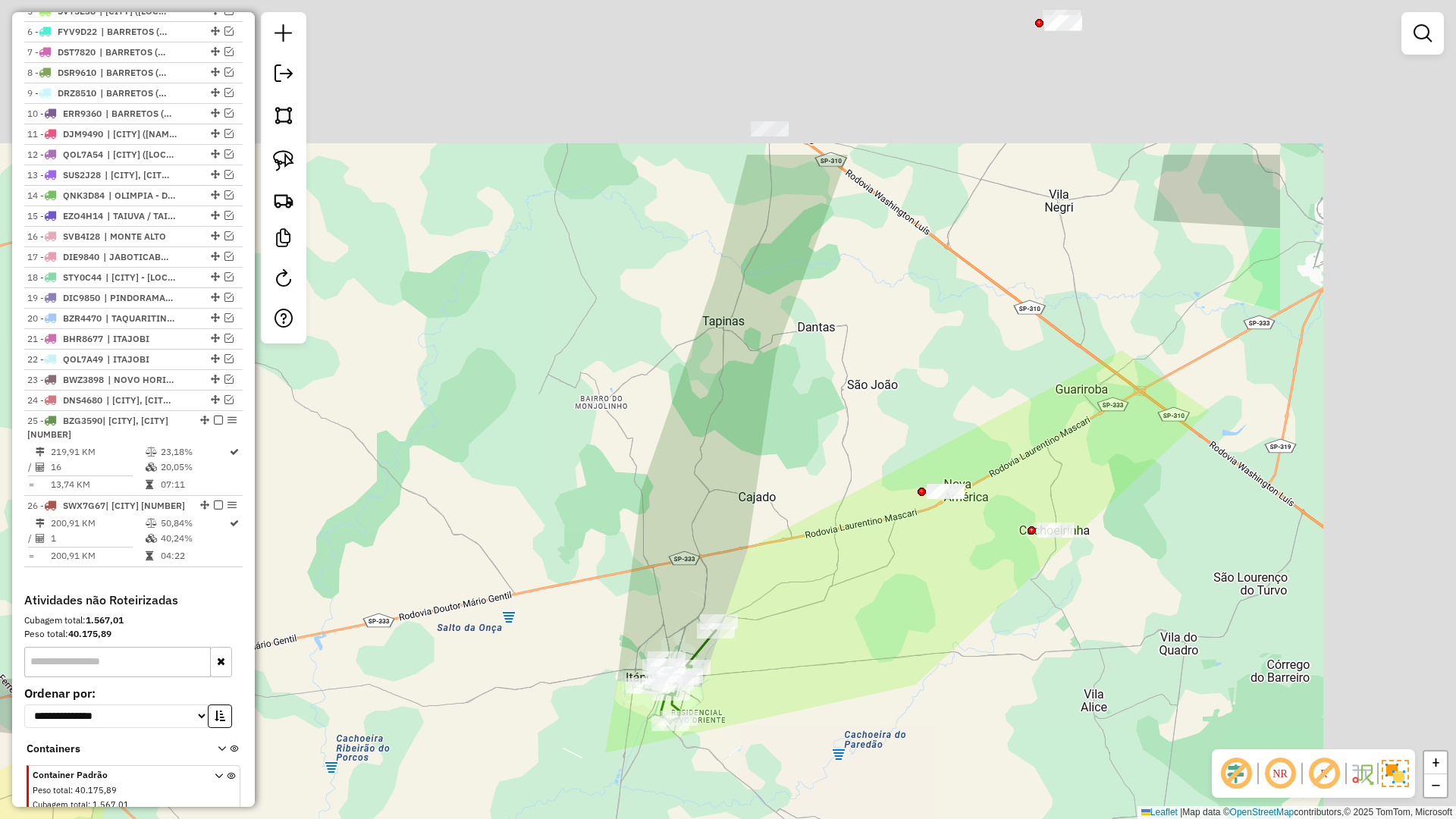 drag, startPoint x: 905, startPoint y: 491, endPoint x: 830, endPoint y: 562, distance: 103.27633 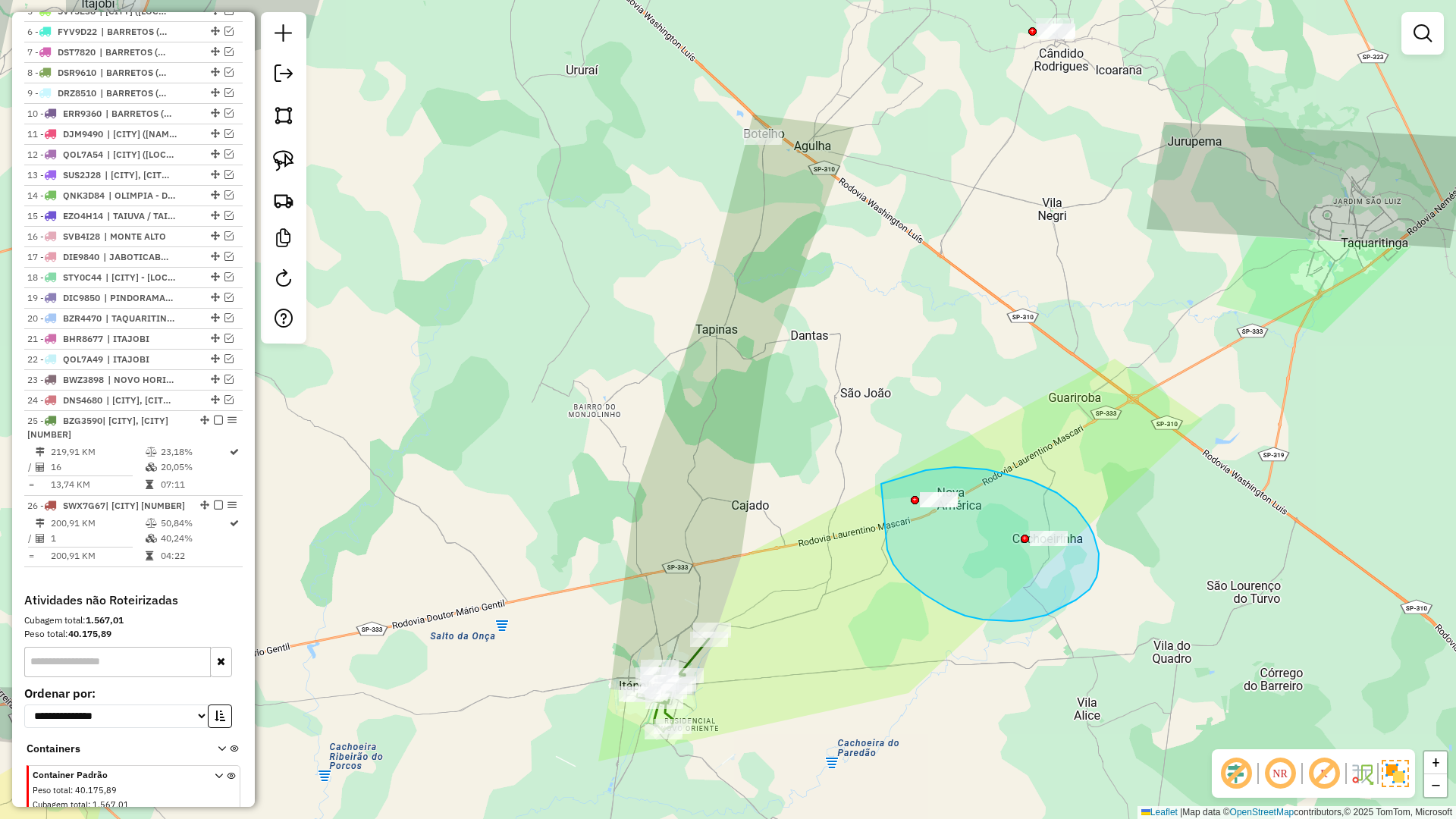 drag, startPoint x: 1011, startPoint y: 621, endPoint x: 881, endPoint y: 484, distance: 188.86238 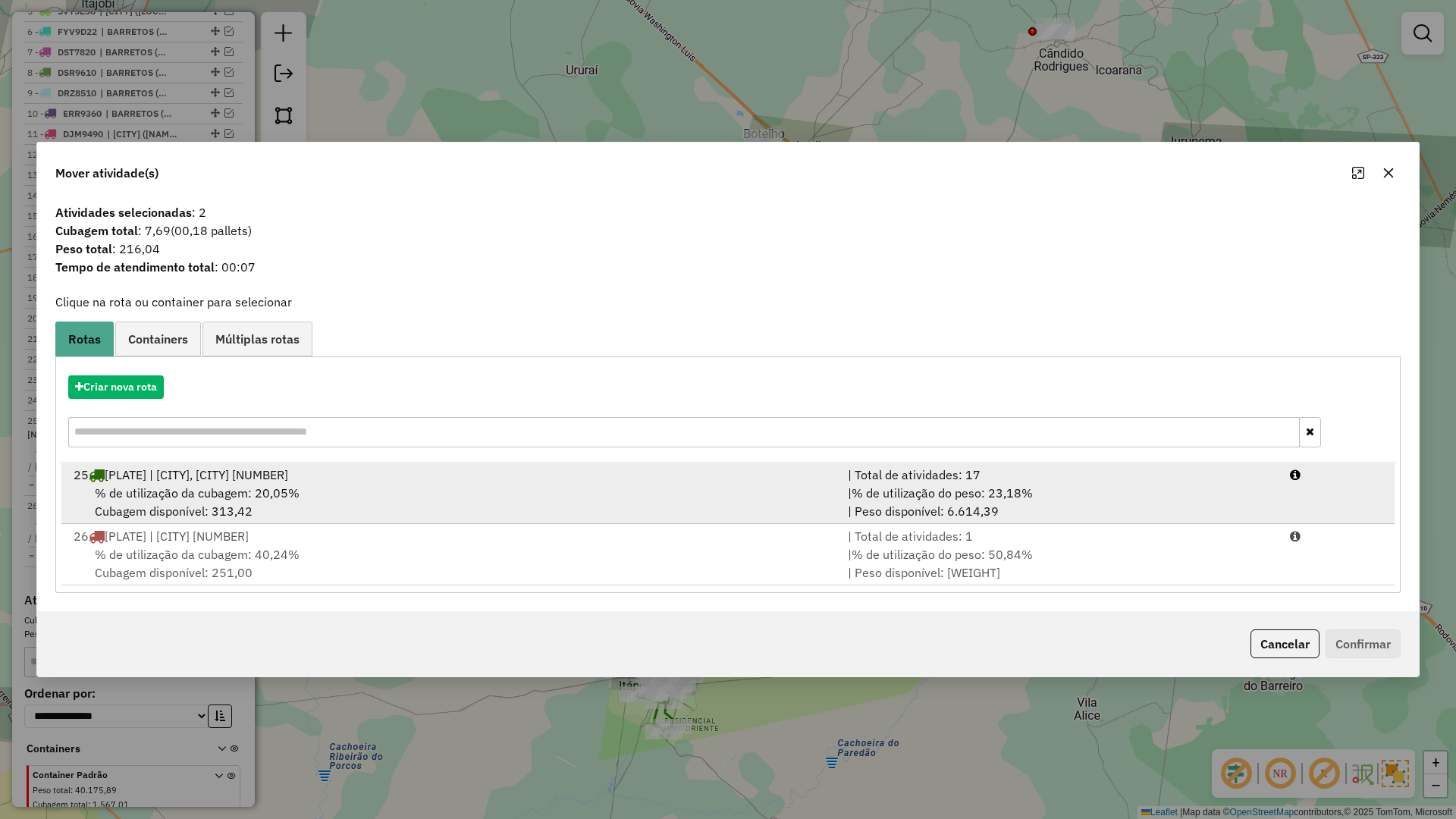 click on "% de utilização da cubagem: 20,05%  Cubagem disponível: 313,42" at bounding box center [451, 502] 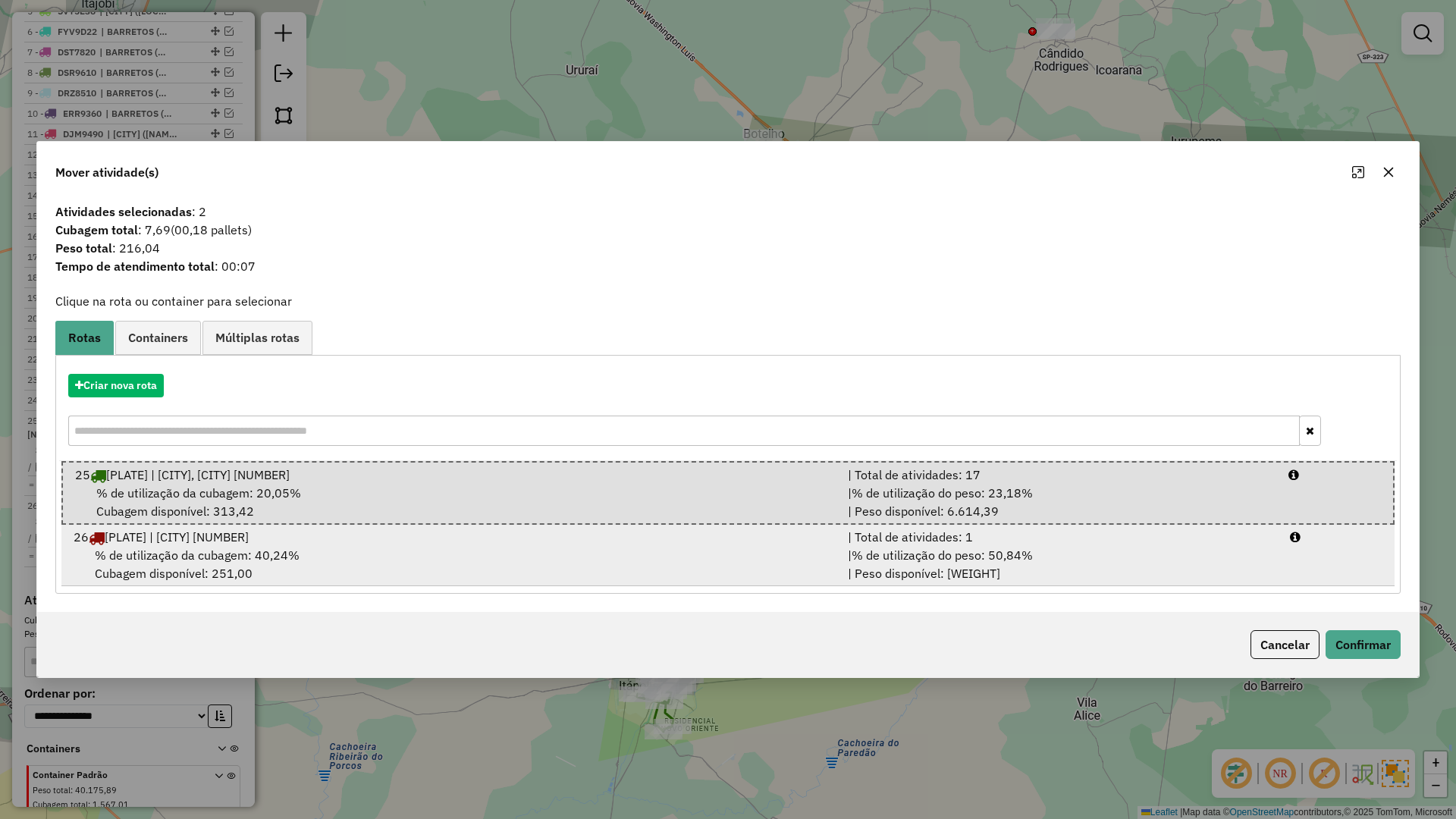 click on "% de utilização do peso: 50,84%" at bounding box center [942, 555] 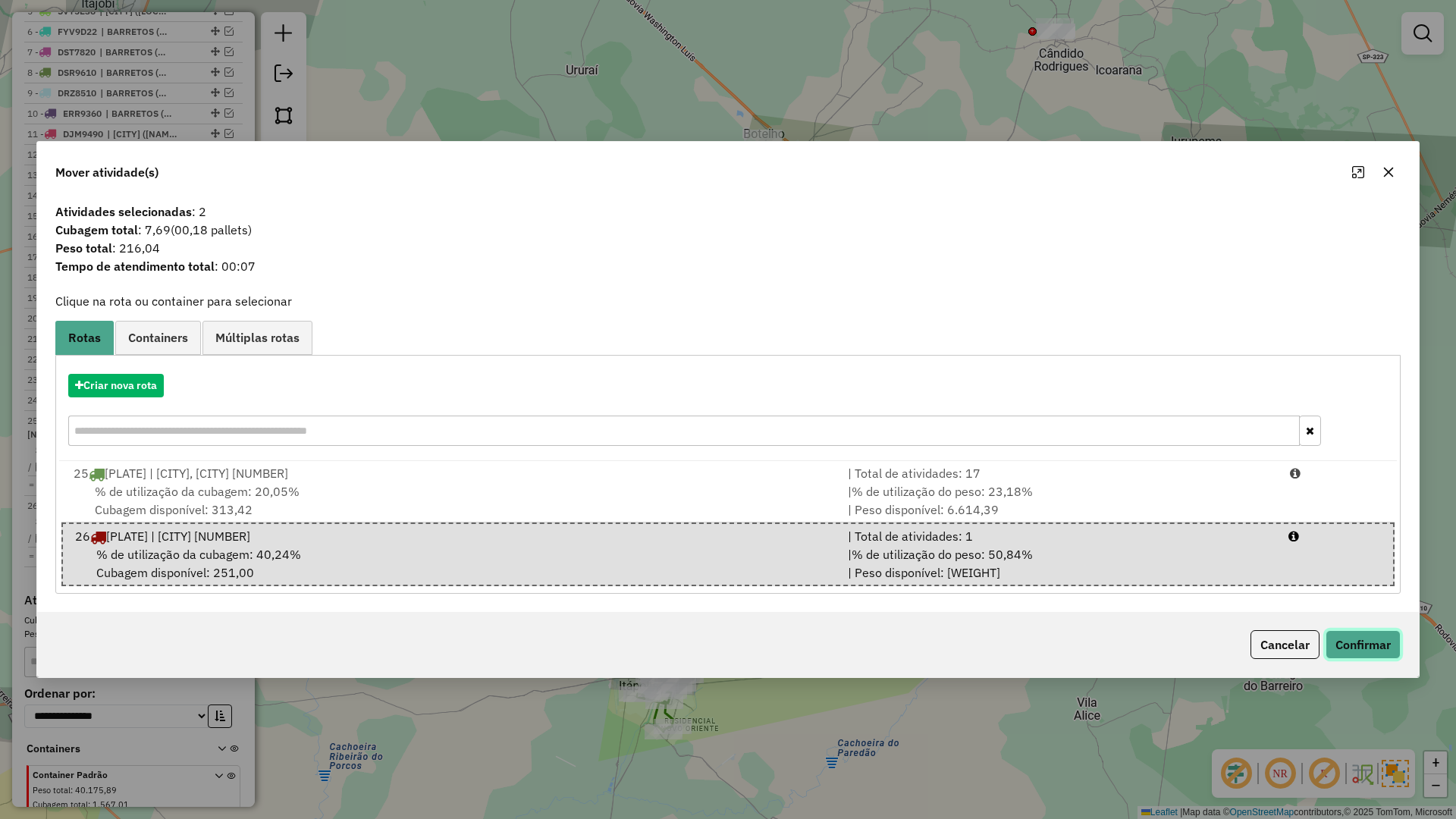 click on "Confirmar" 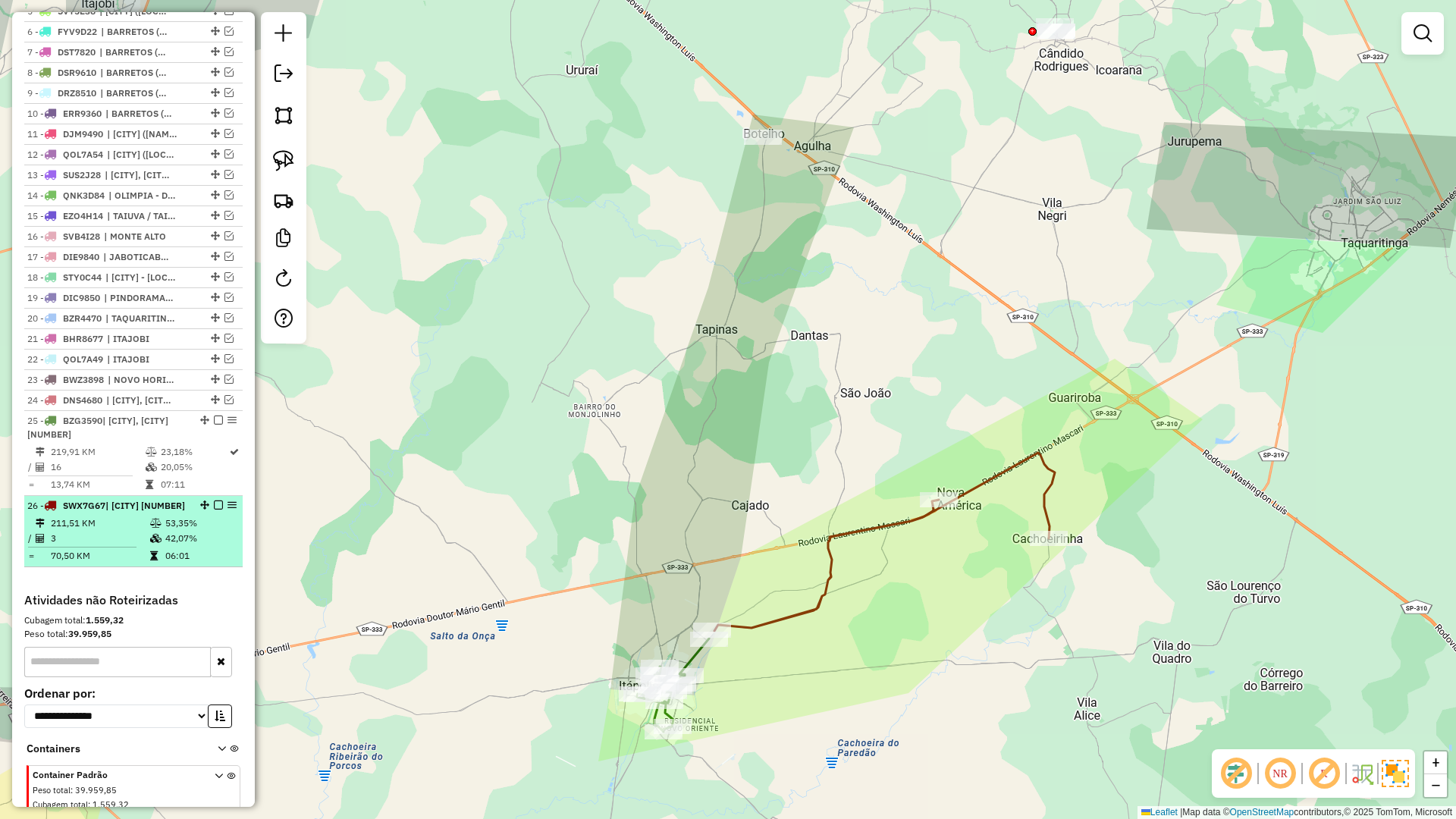click at bounding box center (218, 505) 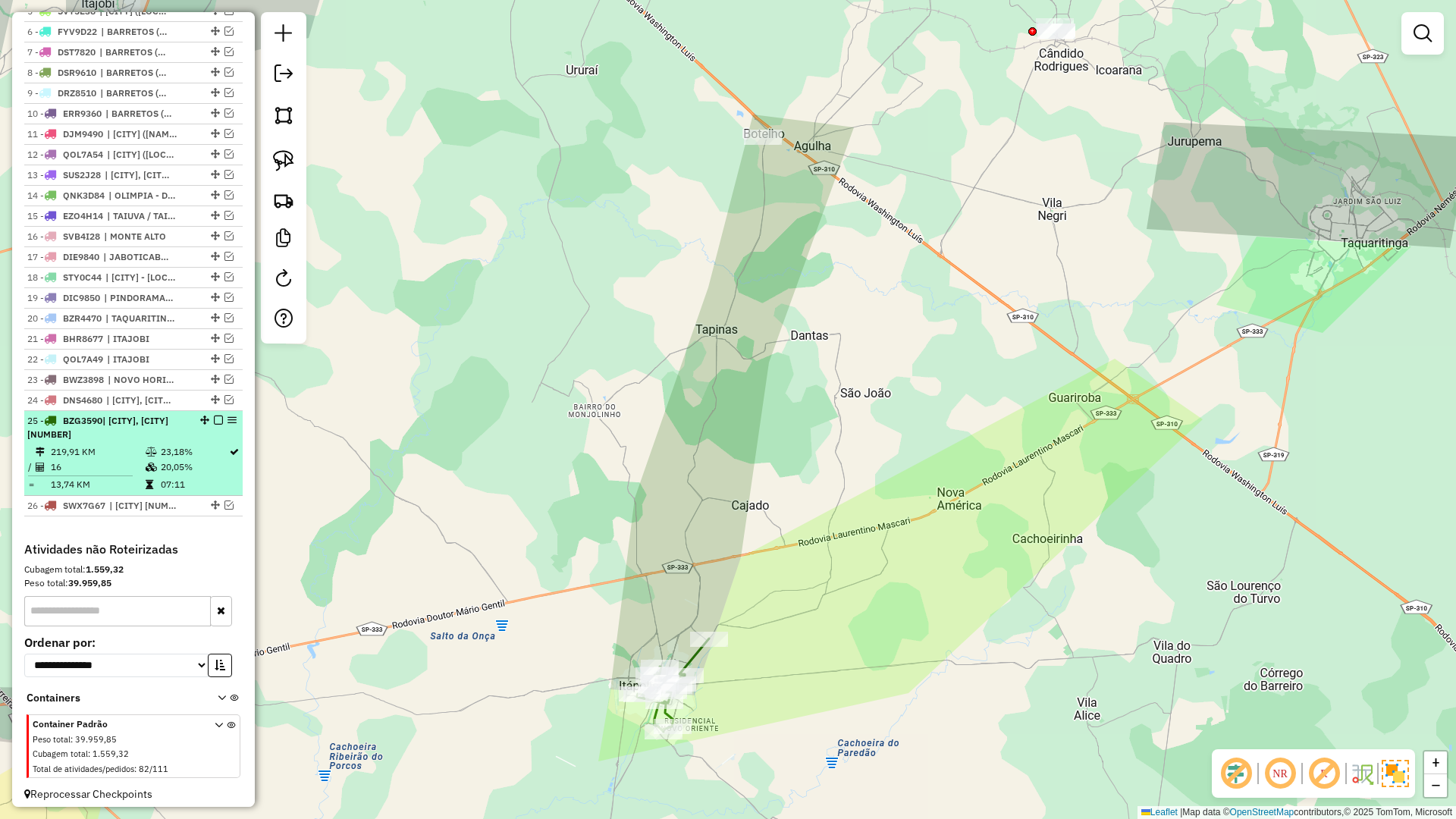 click at bounding box center (218, 420) 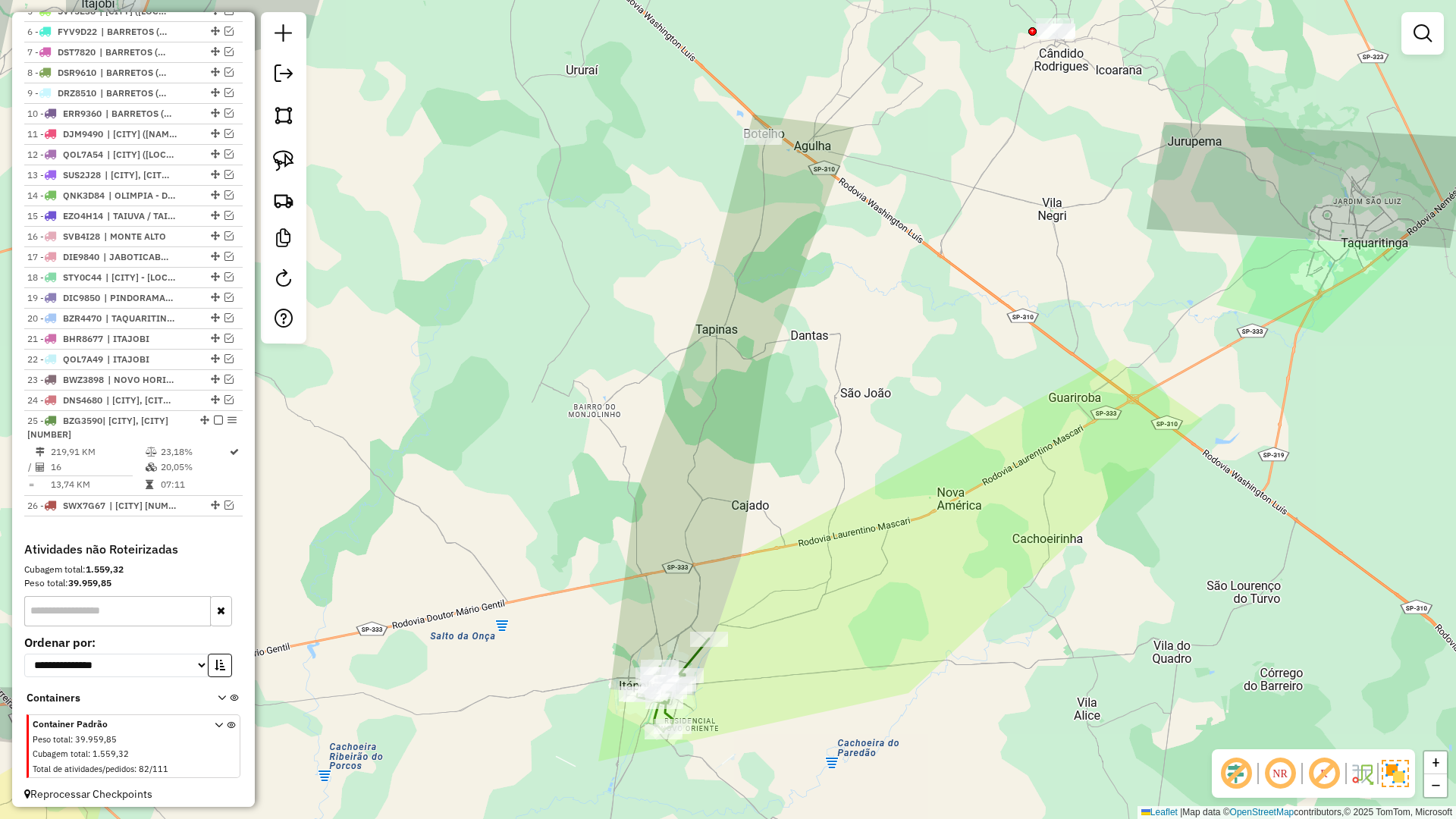scroll, scrollTop: 618, scrollLeft: 0, axis: vertical 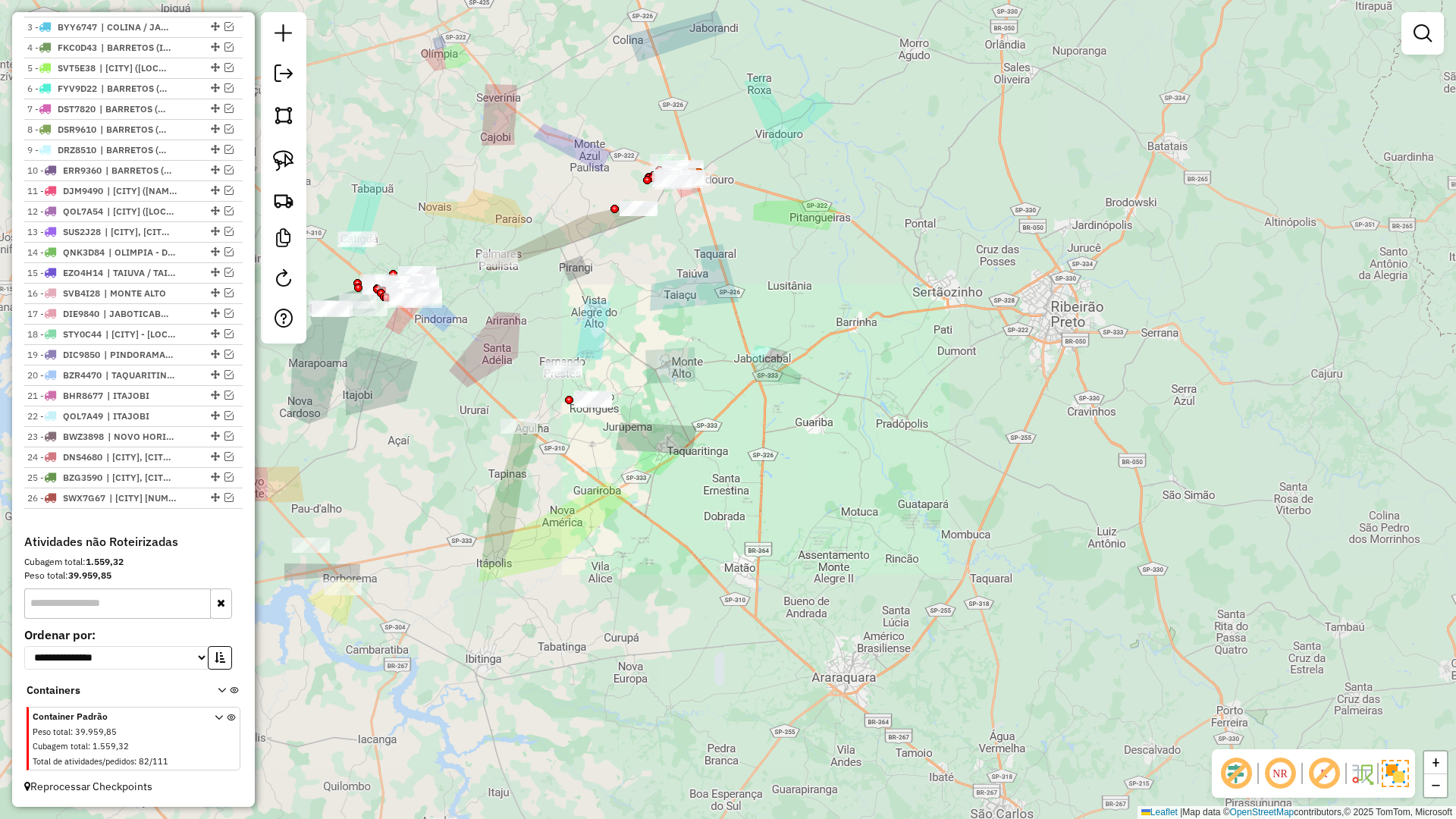 drag, startPoint x: 428, startPoint y: 516, endPoint x: 611, endPoint y: 588, distance: 196.65452 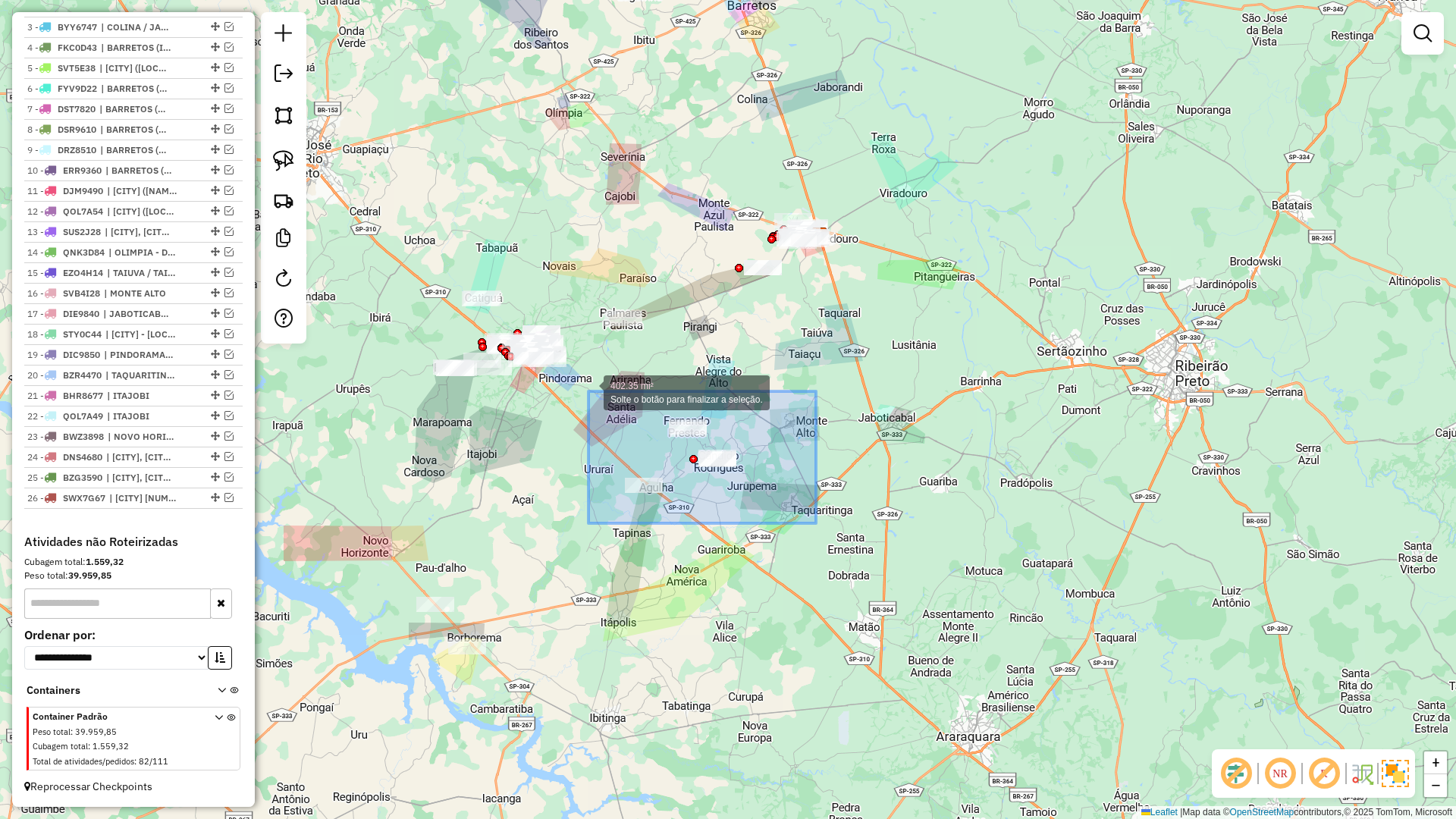 drag, startPoint x: 754, startPoint y: 463, endPoint x: 576, endPoint y: 387, distance: 193.54586 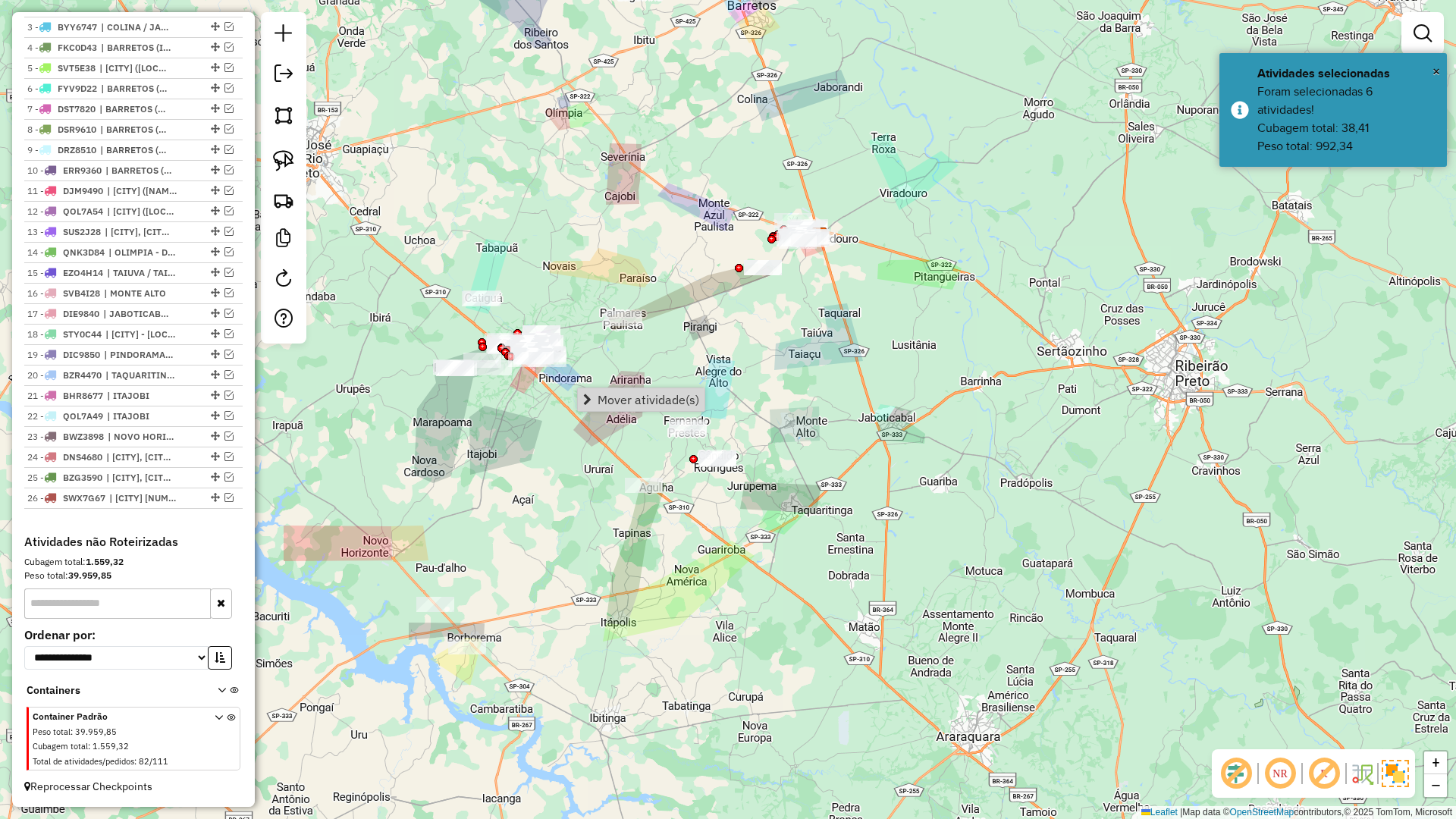 click on "Janela de atendimento Grade de atendimento Capacidade Transportadoras Veículos Cliente Pedidos  Rotas Selecione os dias de semana para filtrar as janelas de atendimento  Seg   Ter   Qua   Qui   Sex   Sáb   Dom  Informe o período da janela de atendimento: De: Até:  Filtrar exatamente a janela do cliente  Considerar janela de atendimento padrão  Selecione os dias de semana para filtrar as grades de atendimento  Seg   Ter   Qua   Qui   Sex   Sáb   Dom   Considerar clientes sem dia de atendimento cadastrado  Clientes fora do dia de atendimento selecionado Filtrar as atividades entre os valores definidos abaixo:  Peso mínimo:   Peso máximo:   Cubagem mínima:   Cubagem máxima:   De:   Até:  Filtrar as atividades entre o tempo de atendimento definido abaixo:  De:   Até:   Considerar capacidade total dos clientes não roteirizados Transportadora: Selecione um ou mais itens Tipo de veículo: Selecione um ou mais itens Veículo: Selecione um ou mais itens Motorista: Selecione um ou mais itens Nome: Rótulo:" 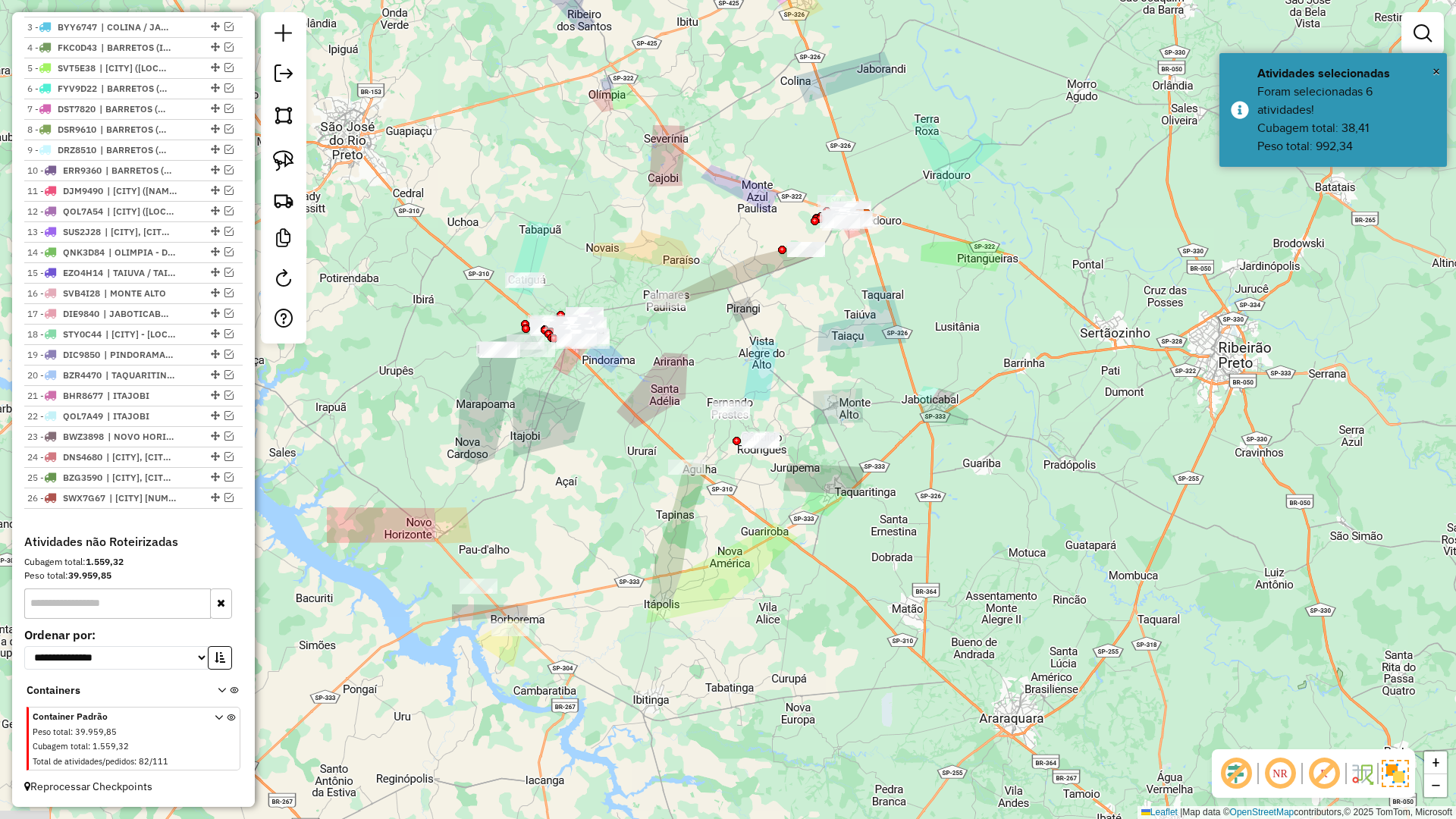 drag, startPoint x: 674, startPoint y: 573, endPoint x: 864, endPoint y: 448, distance: 227.43131 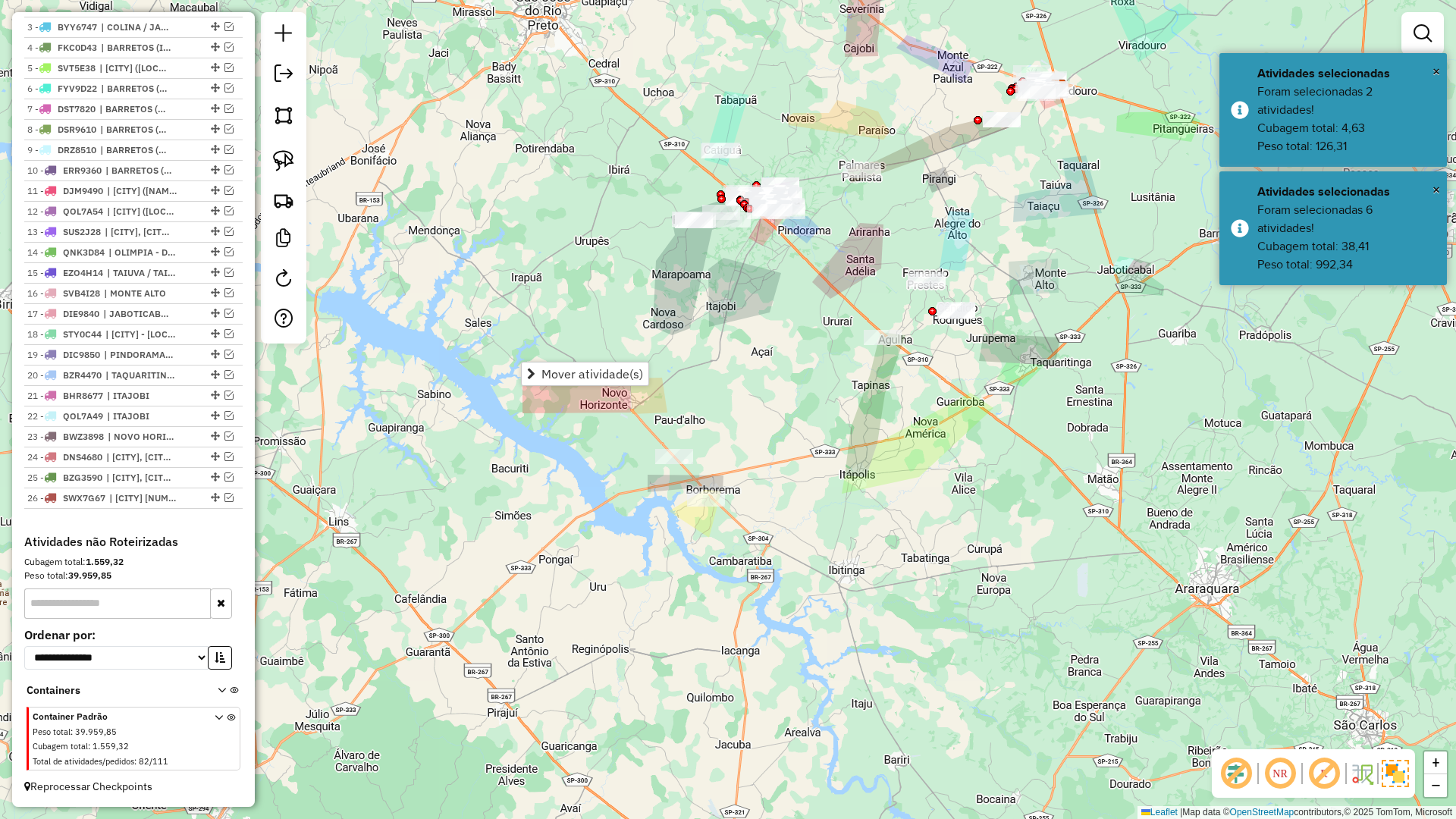 click on "Janela de atendimento Grade de atendimento Capacidade Transportadoras Veículos Cliente Pedidos  Rotas Selecione os dias de semana para filtrar as janelas de atendimento  Seg   Ter   Qua   Qui   Sex   Sáb   Dom  Informe o período da janela de atendimento: De: Até:  Filtrar exatamente a janela do cliente  Considerar janela de atendimento padrão  Selecione os dias de semana para filtrar as grades de atendimento  Seg   Ter   Qua   Qui   Sex   Sáb   Dom   Considerar clientes sem dia de atendimento cadastrado  Clientes fora do dia de atendimento selecionado Filtrar as atividades entre os valores definidos abaixo:  Peso mínimo:   Peso máximo:   Cubagem mínima:   Cubagem máxima:   De:   Até:  Filtrar as atividades entre o tempo de atendimento definido abaixo:  De:   Até:   Considerar capacidade total dos clientes não roteirizados Transportadora: Selecione um ou mais itens Tipo de veículo: Selecione um ou mais itens Veículo: Selecione um ou mais itens Motorista: Selecione um ou mais itens Nome: Rótulo:" 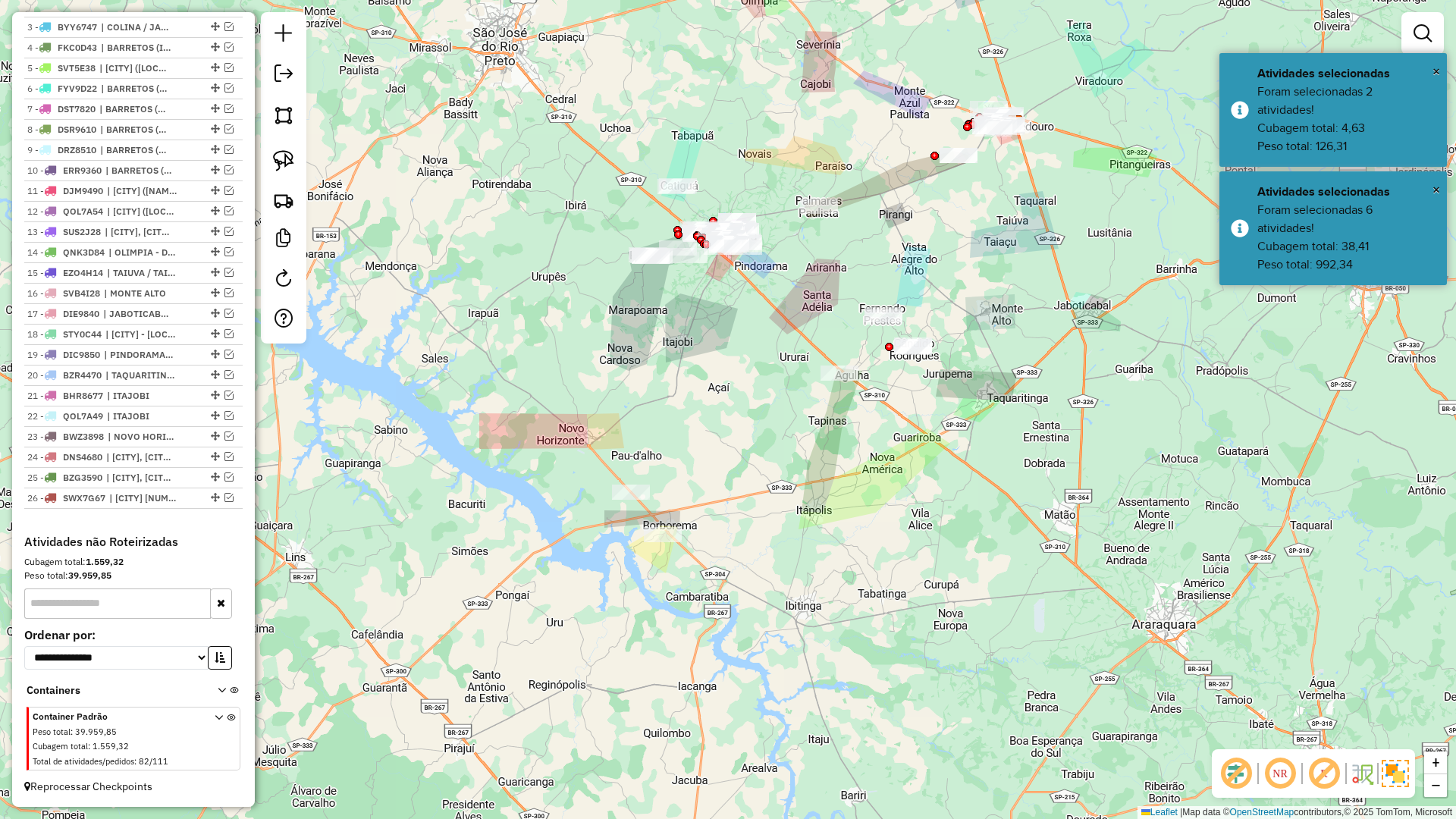 drag, startPoint x: 869, startPoint y: 385, endPoint x: 737, endPoint y: 546, distance: 208.19462 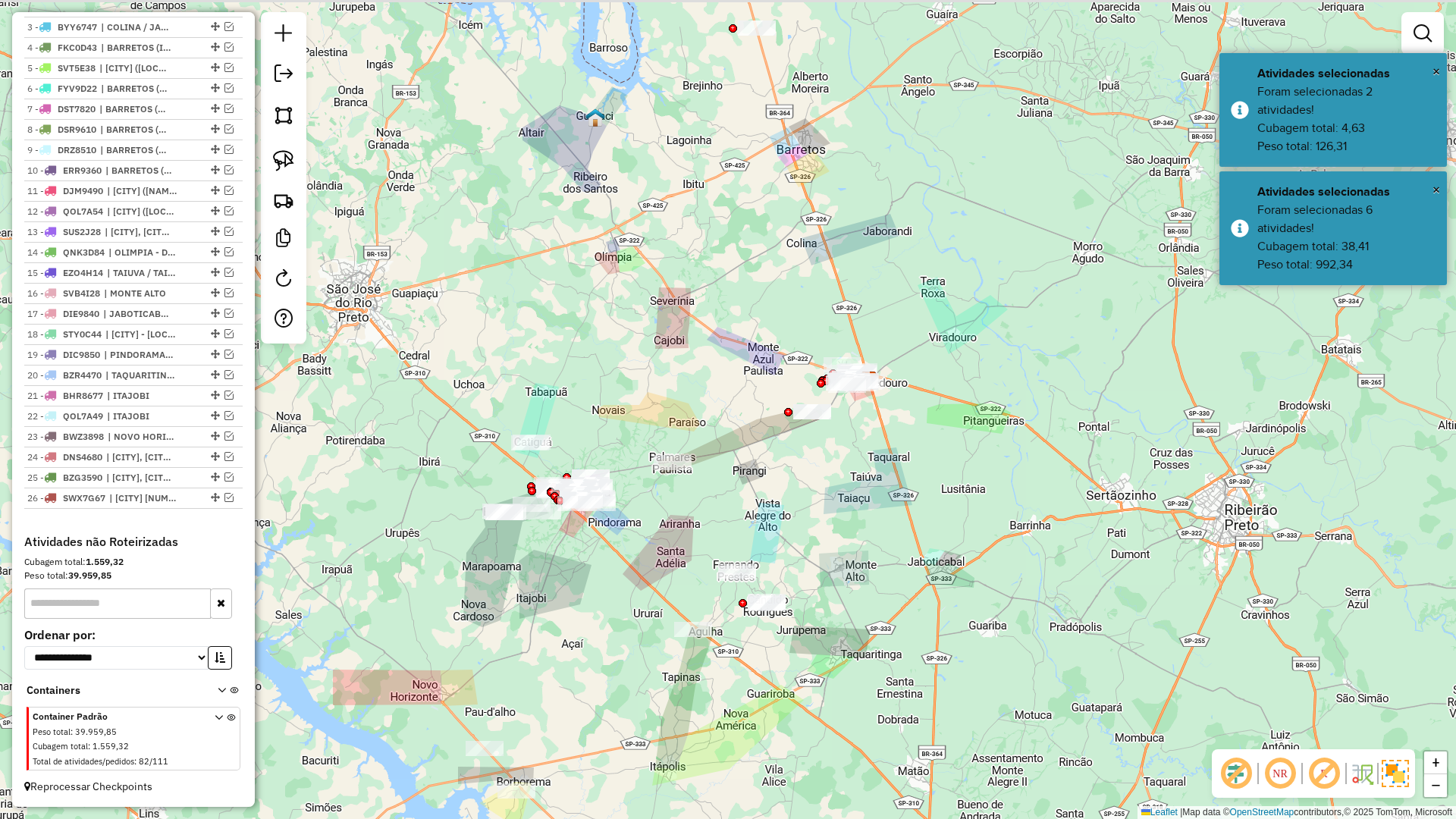 drag, startPoint x: 647, startPoint y: 541, endPoint x: 621, endPoint y: 606, distance: 70.00714 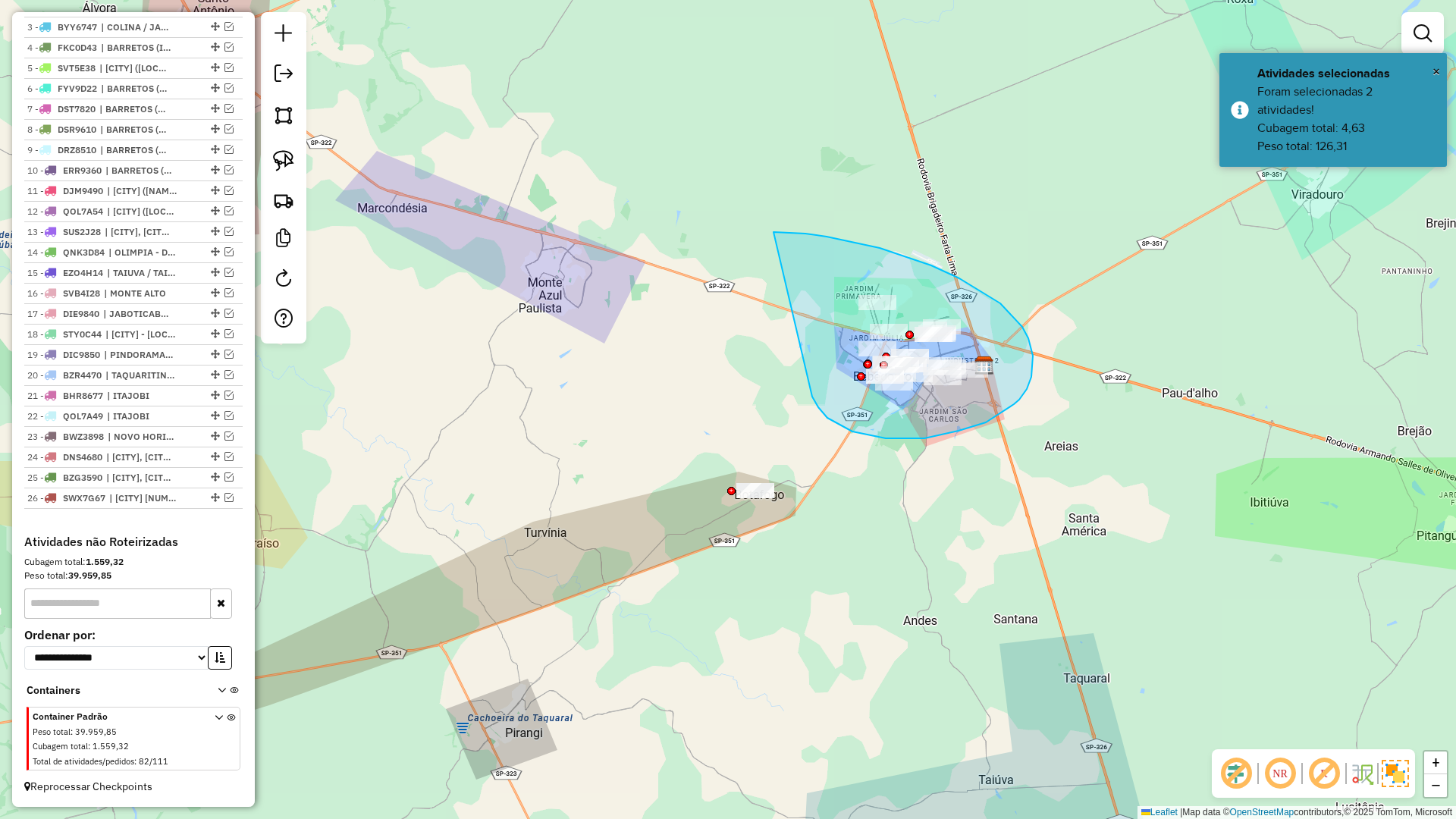 drag, startPoint x: 824, startPoint y: 414, endPoint x: 729, endPoint y: 233, distance: 204.41624 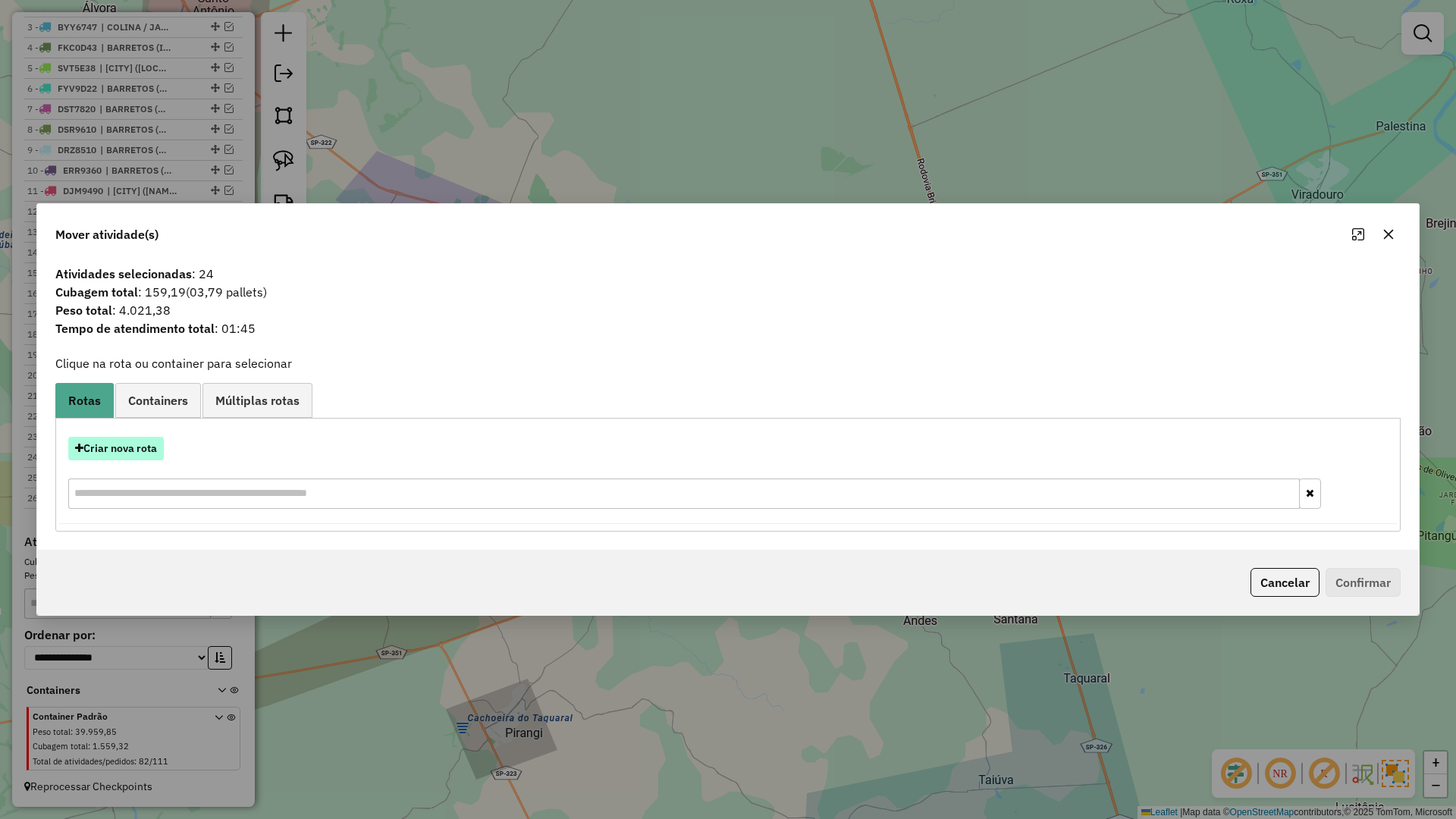 click on "Criar nova rota" at bounding box center (116, 448) 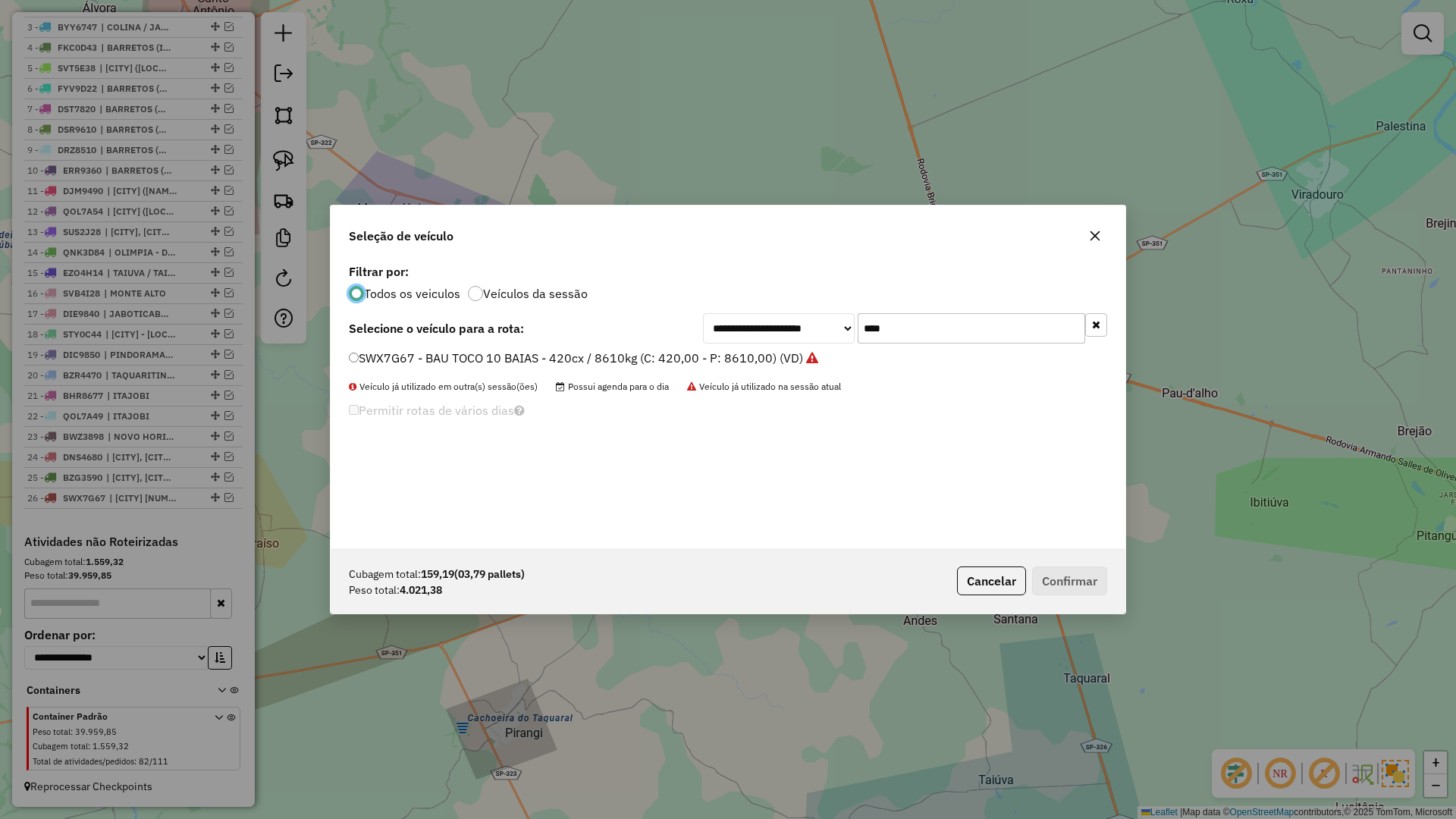 scroll, scrollTop: 8, scrollLeft: 5, axis: both 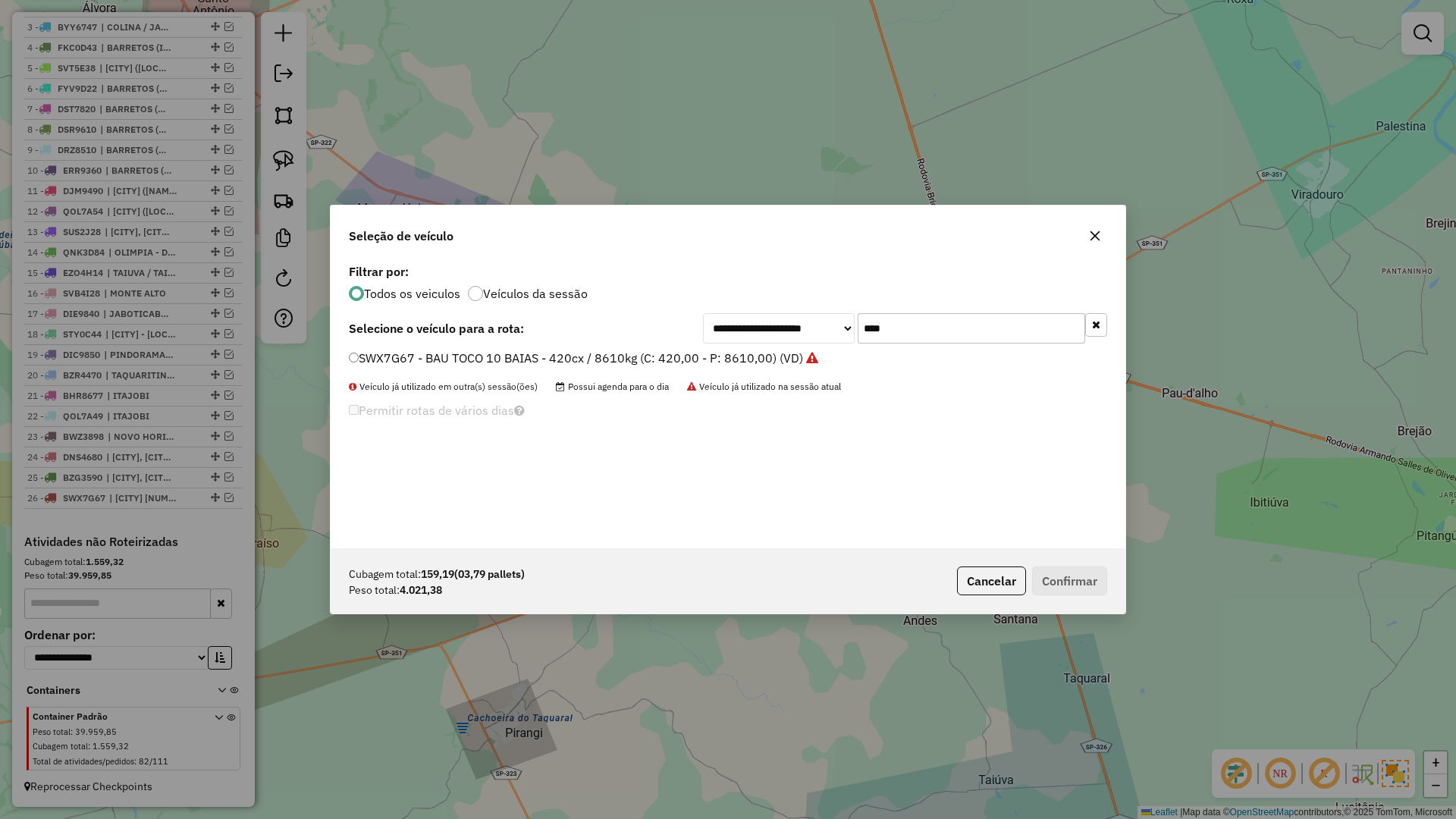 click on "****" 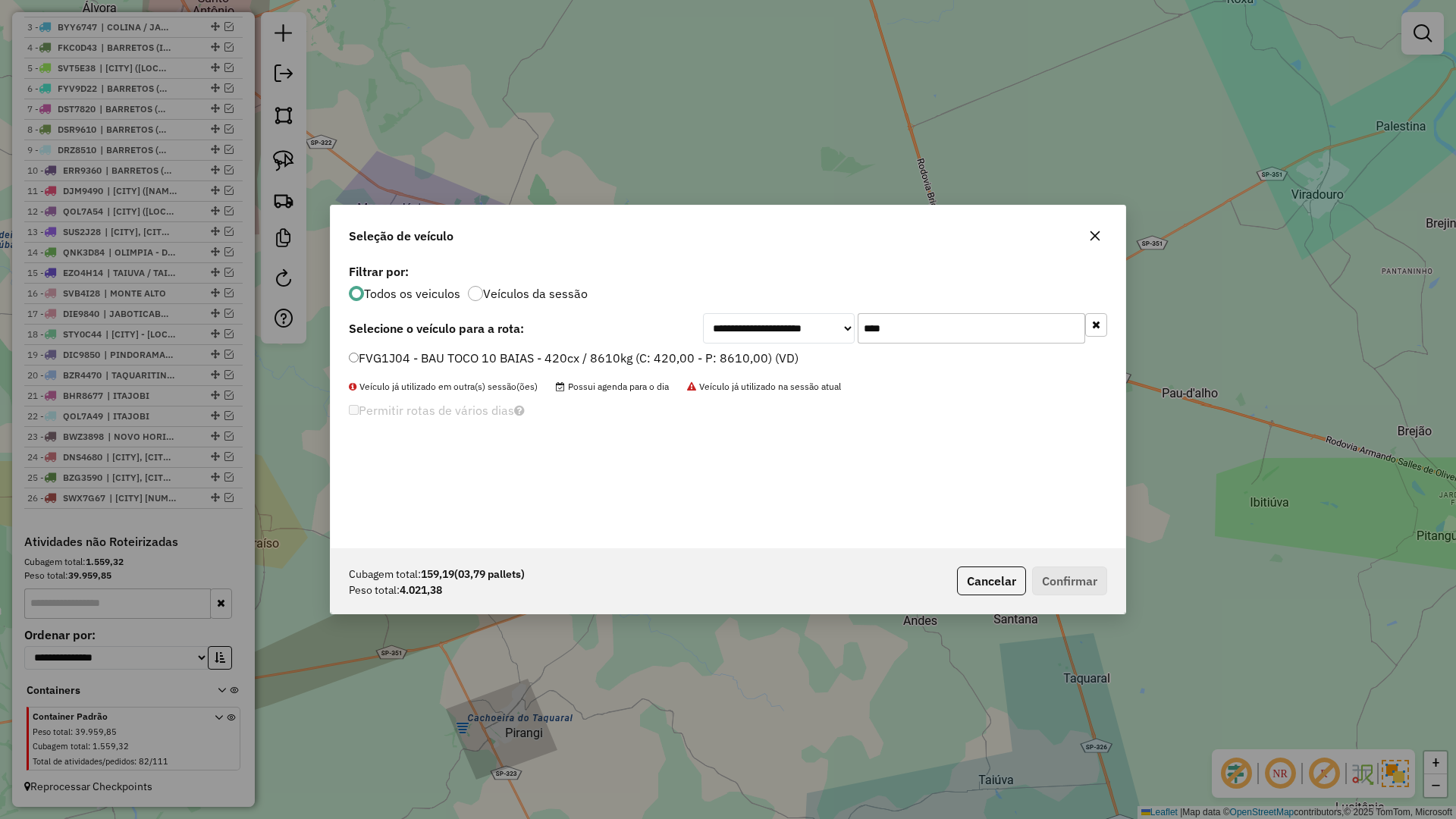 type on "****" 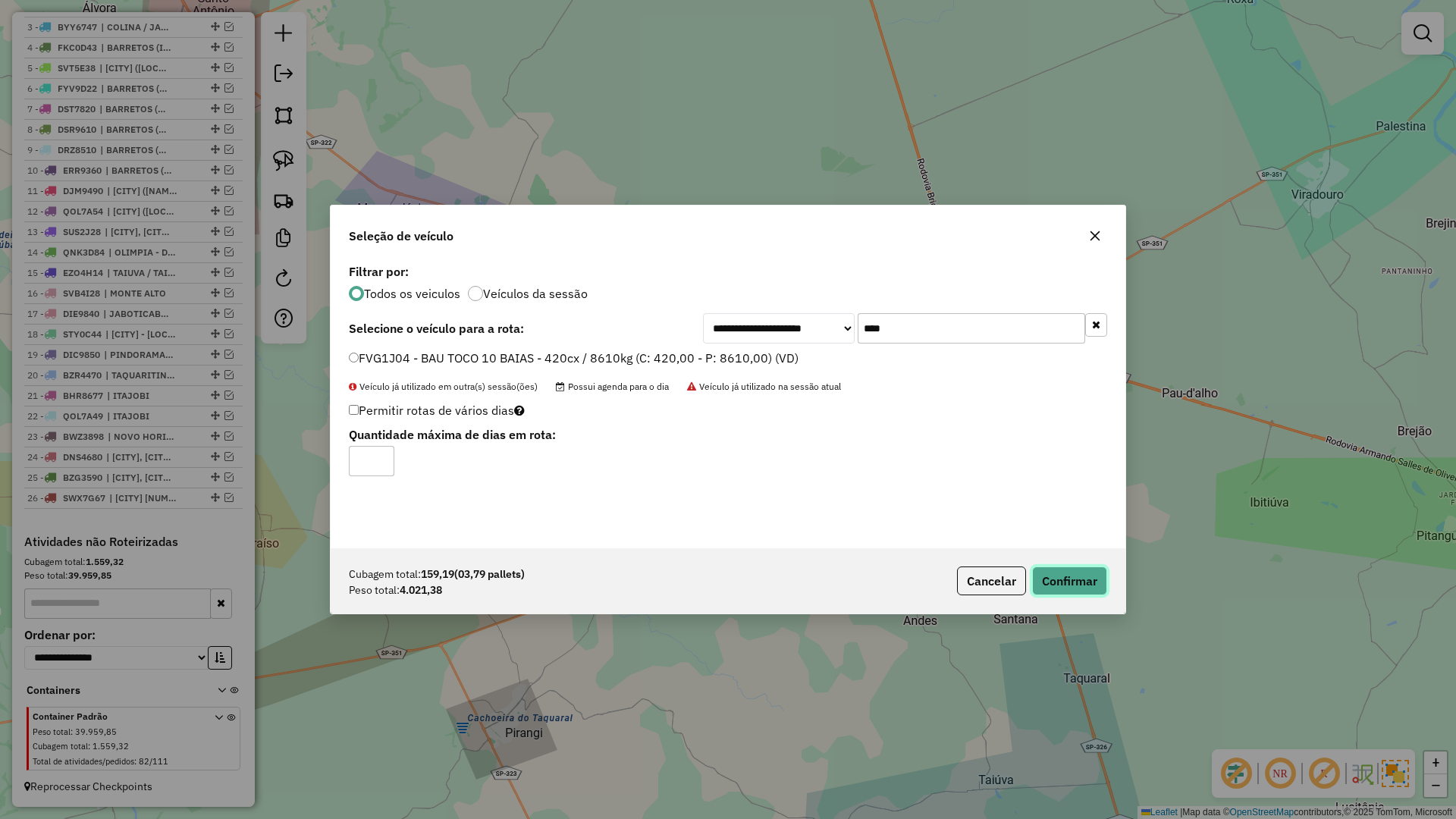 click on "Confirmar" 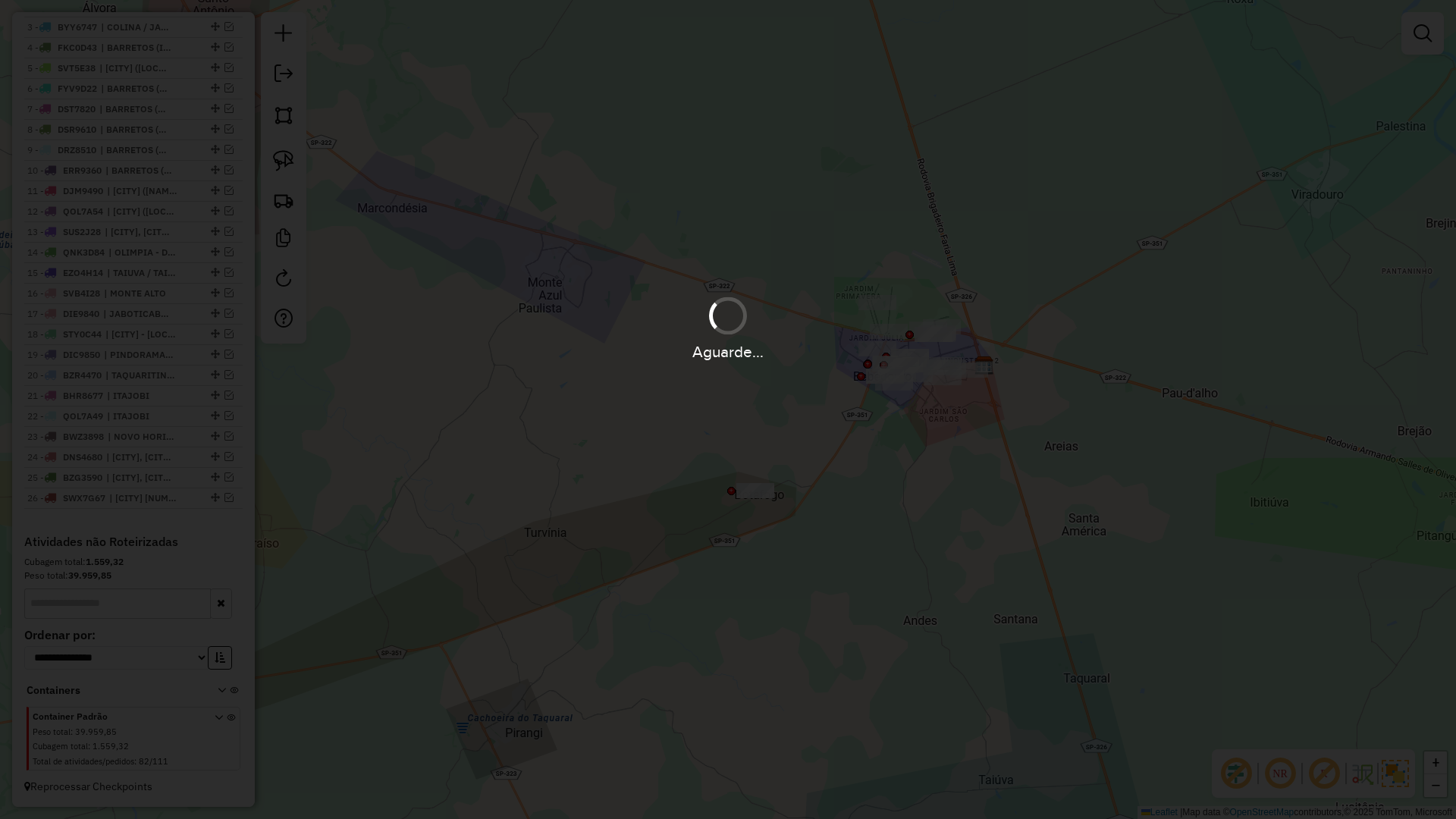 scroll, scrollTop: 675, scrollLeft: 0, axis: vertical 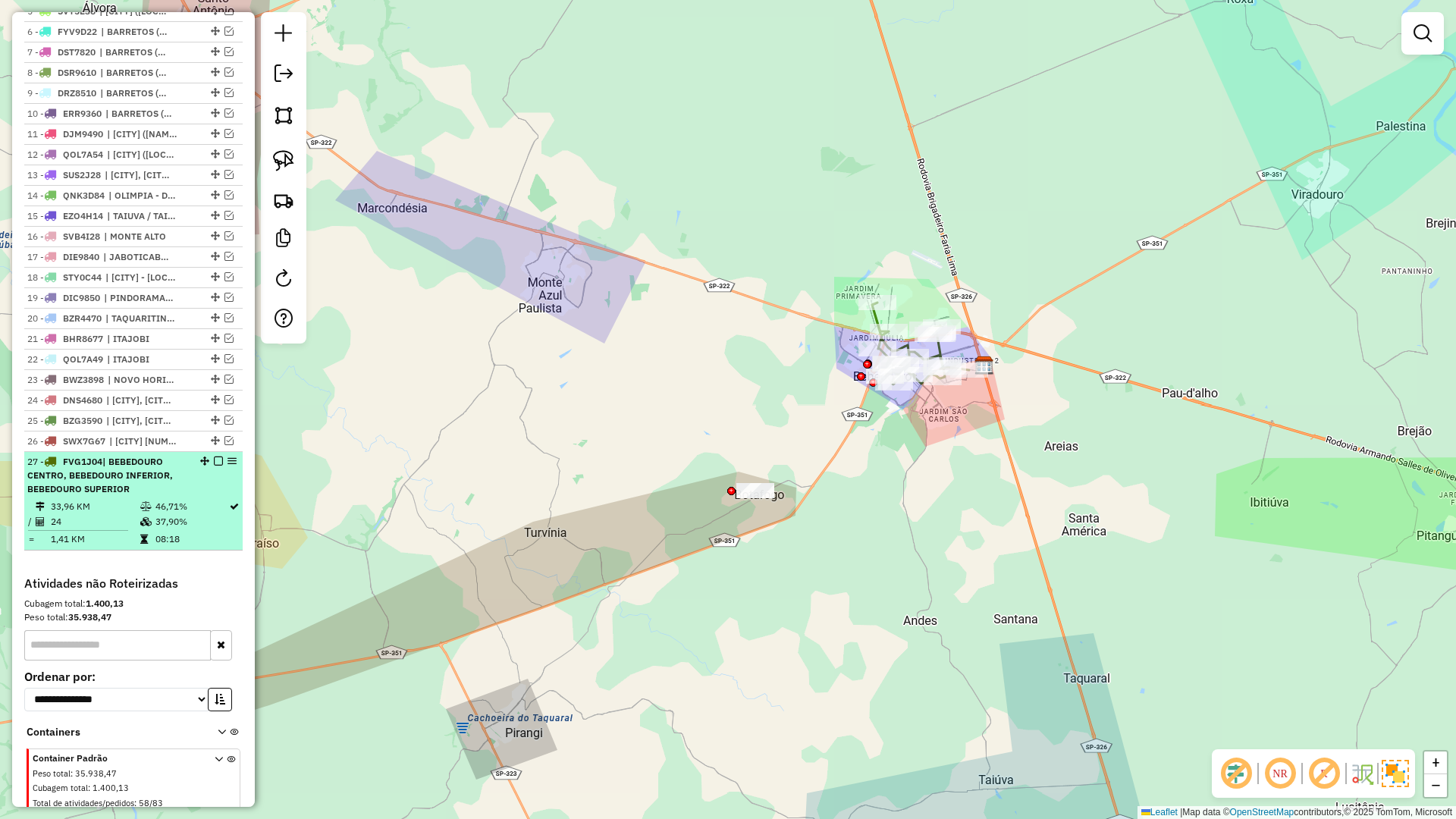 click at bounding box center [218, 461] 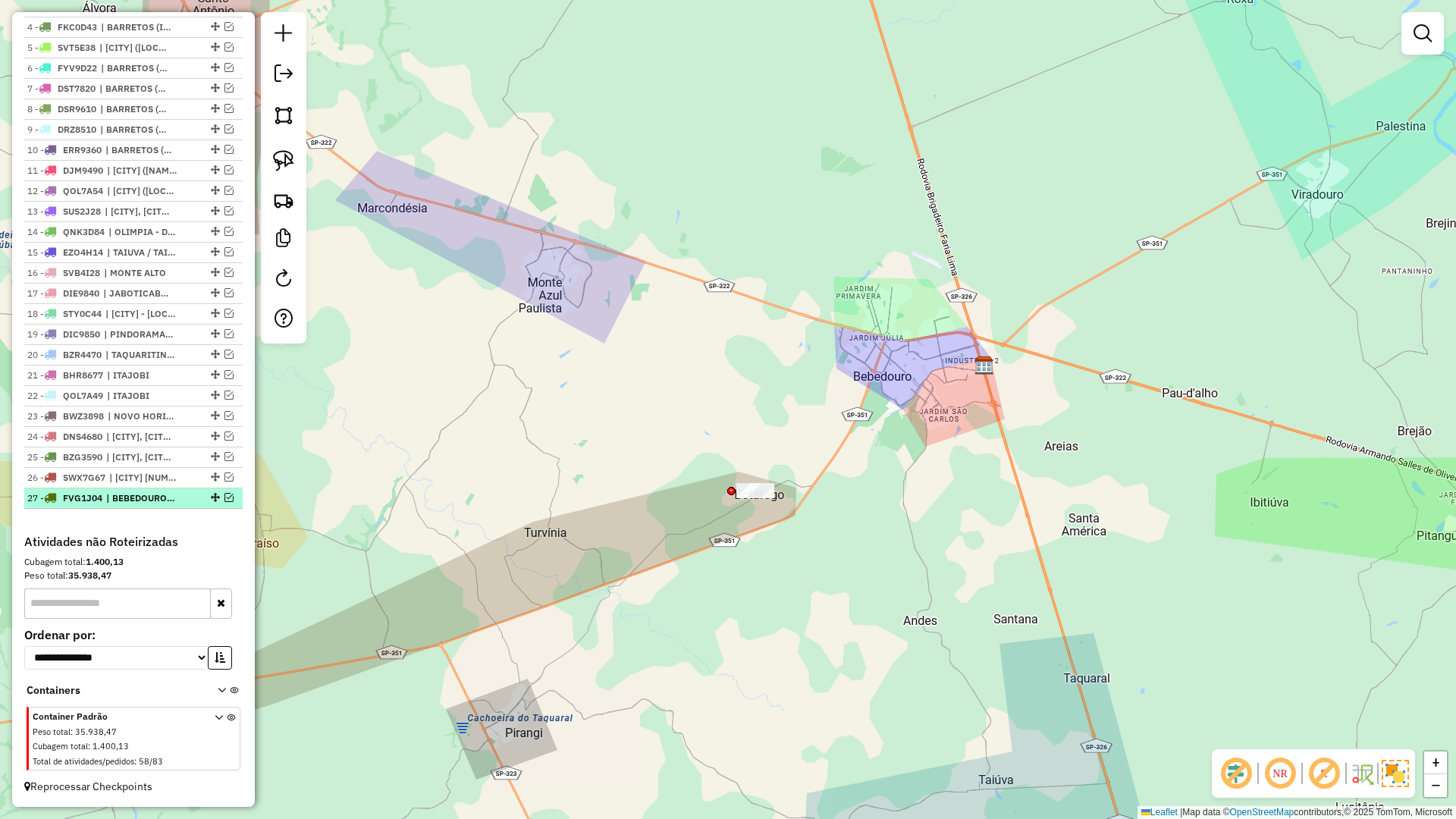 scroll, scrollTop: 639, scrollLeft: 0, axis: vertical 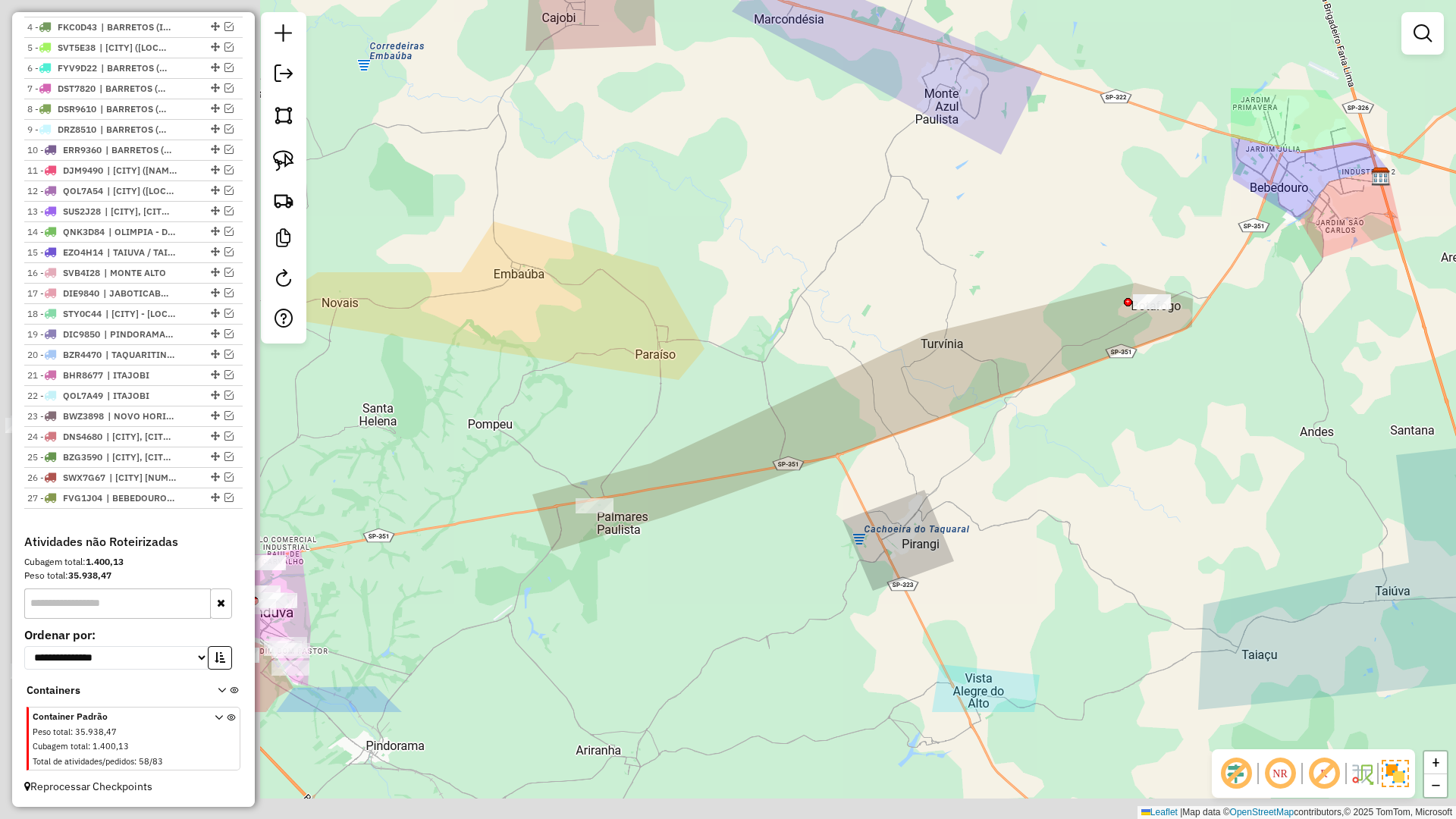 drag, startPoint x: 667, startPoint y: 455, endPoint x: 890, endPoint y: 334, distance: 253.71244 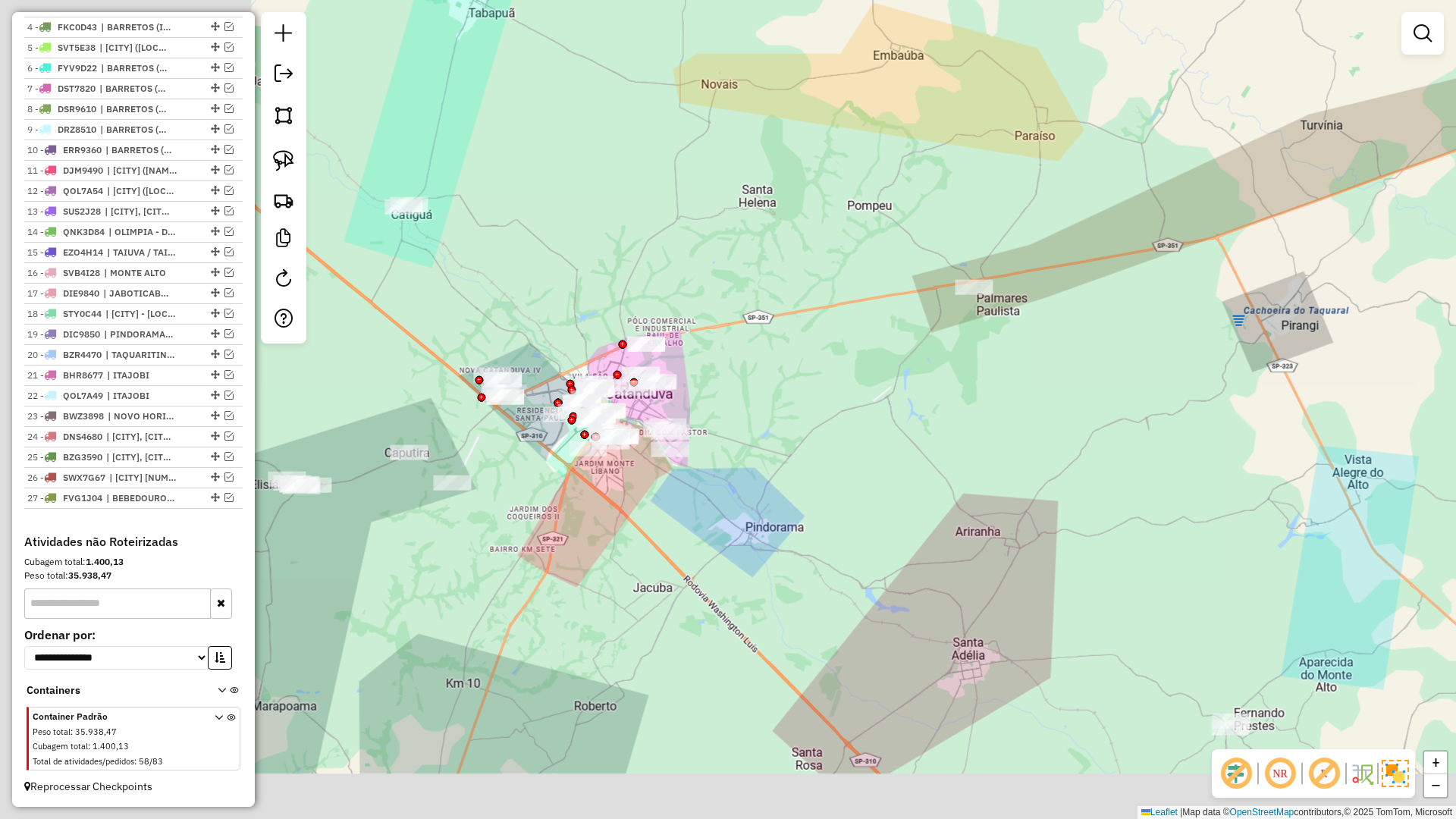 drag, startPoint x: 728, startPoint y: 504, endPoint x: 1003, endPoint y: 371, distance: 305.4734 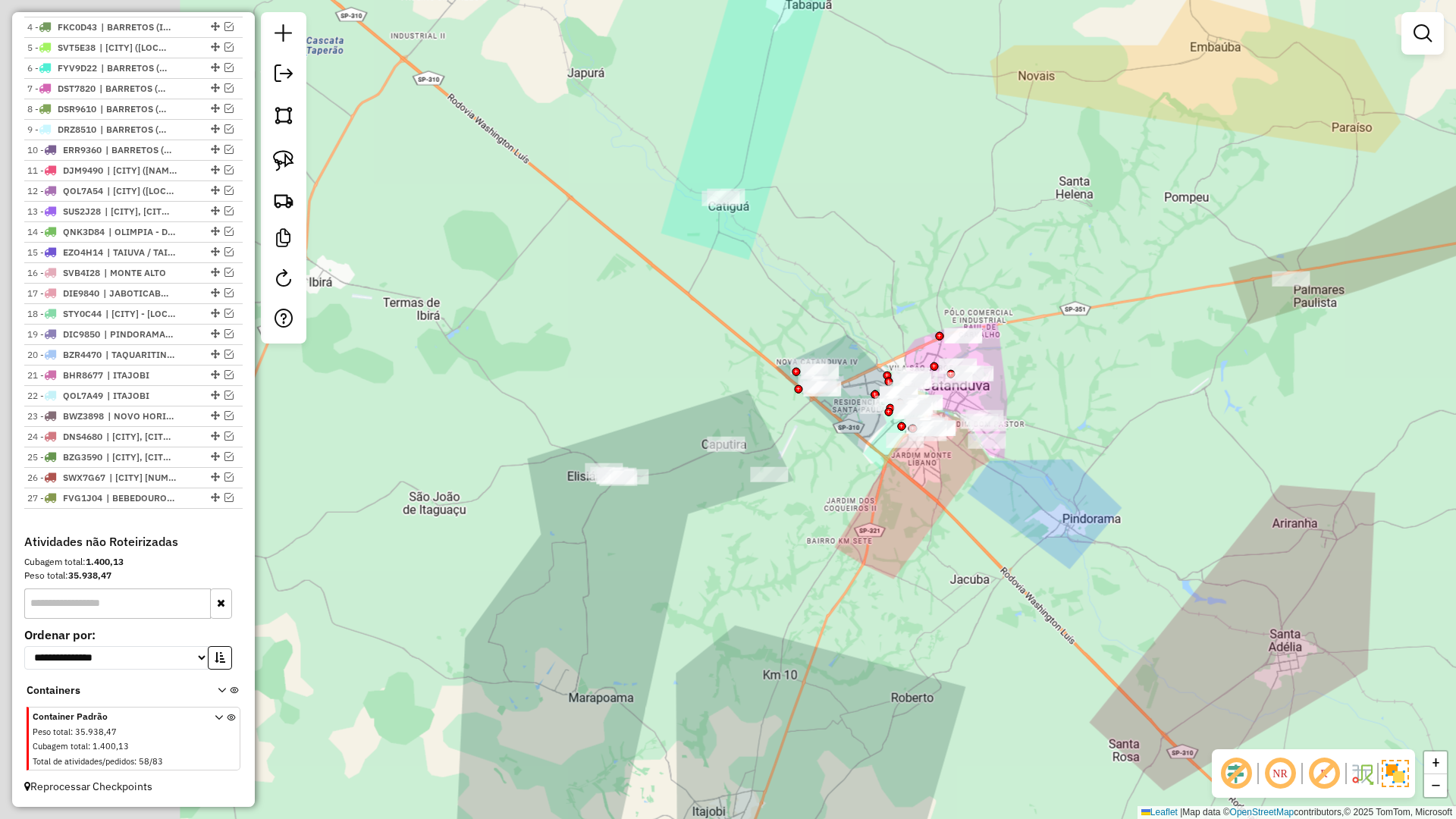 drag, startPoint x: 874, startPoint y: 546, endPoint x: 946, endPoint y: 526, distance: 74.726167 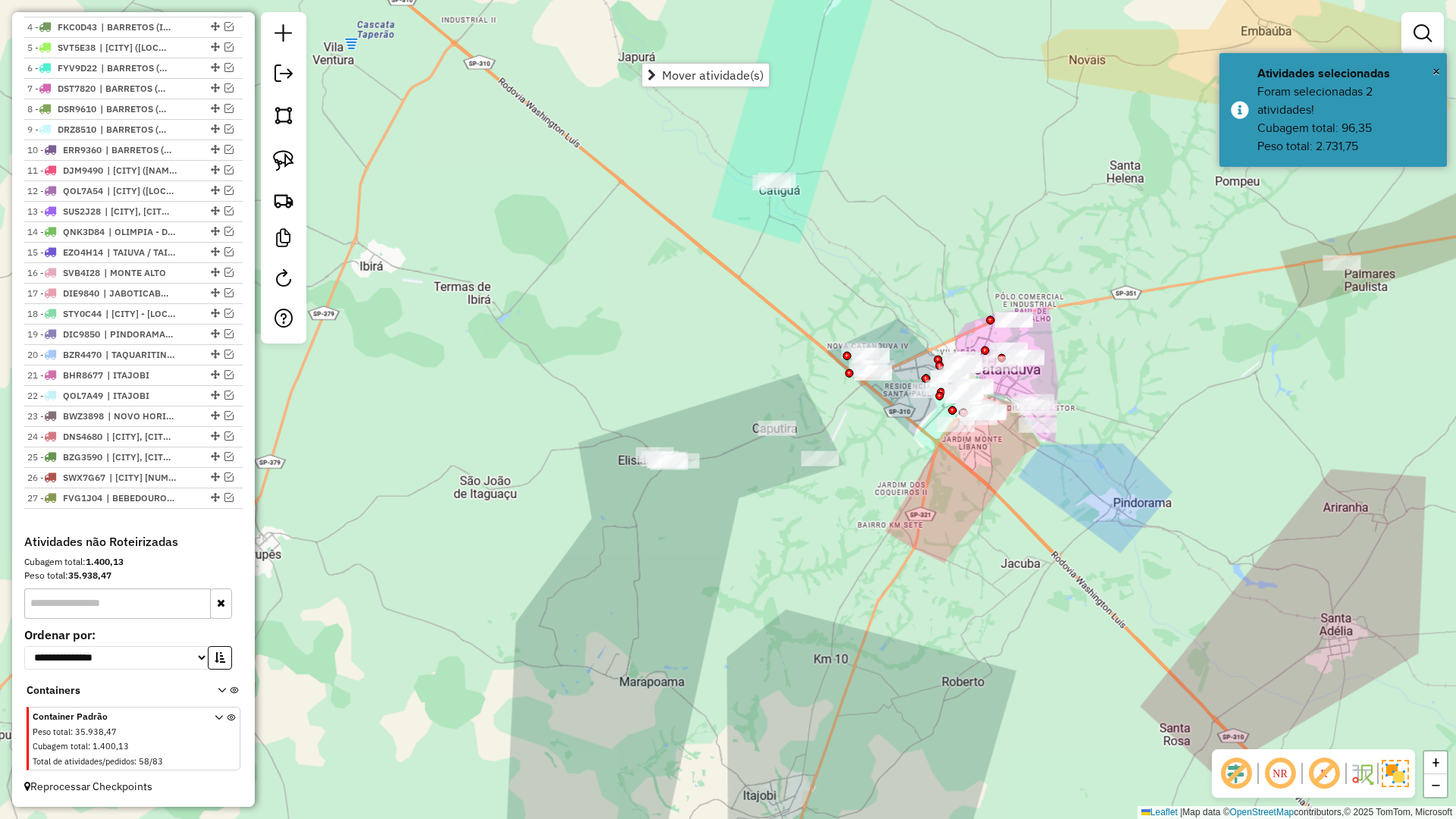 click on "Janela de atendimento Grade de atendimento Capacidade Transportadoras Veículos Cliente Pedidos  Rotas Selecione os dias de semana para filtrar as janelas de atendimento  Seg   Ter   Qua   Qui   Sex   Sáb   Dom  Informe o período da janela de atendimento: De: Até:  Filtrar exatamente a janela do cliente  Considerar janela de atendimento padrão  Selecione os dias de semana para filtrar as grades de atendimento  Seg   Ter   Qua   Qui   Sex   Sáb   Dom   Considerar clientes sem dia de atendimento cadastrado  Clientes fora do dia de atendimento selecionado Filtrar as atividades entre os valores definidos abaixo:  Peso mínimo:   Peso máximo:   Cubagem mínima:   Cubagem máxima:   De:   Até:  Filtrar as atividades entre o tempo de atendimento definido abaixo:  De:   Até:   Considerar capacidade total dos clientes não roteirizados Transportadora: Selecione um ou mais itens Tipo de veículo: Selecione um ou mais itens Veículo: Selecione um ou mais itens Motorista: Selecione um ou mais itens Nome: Rótulo:" 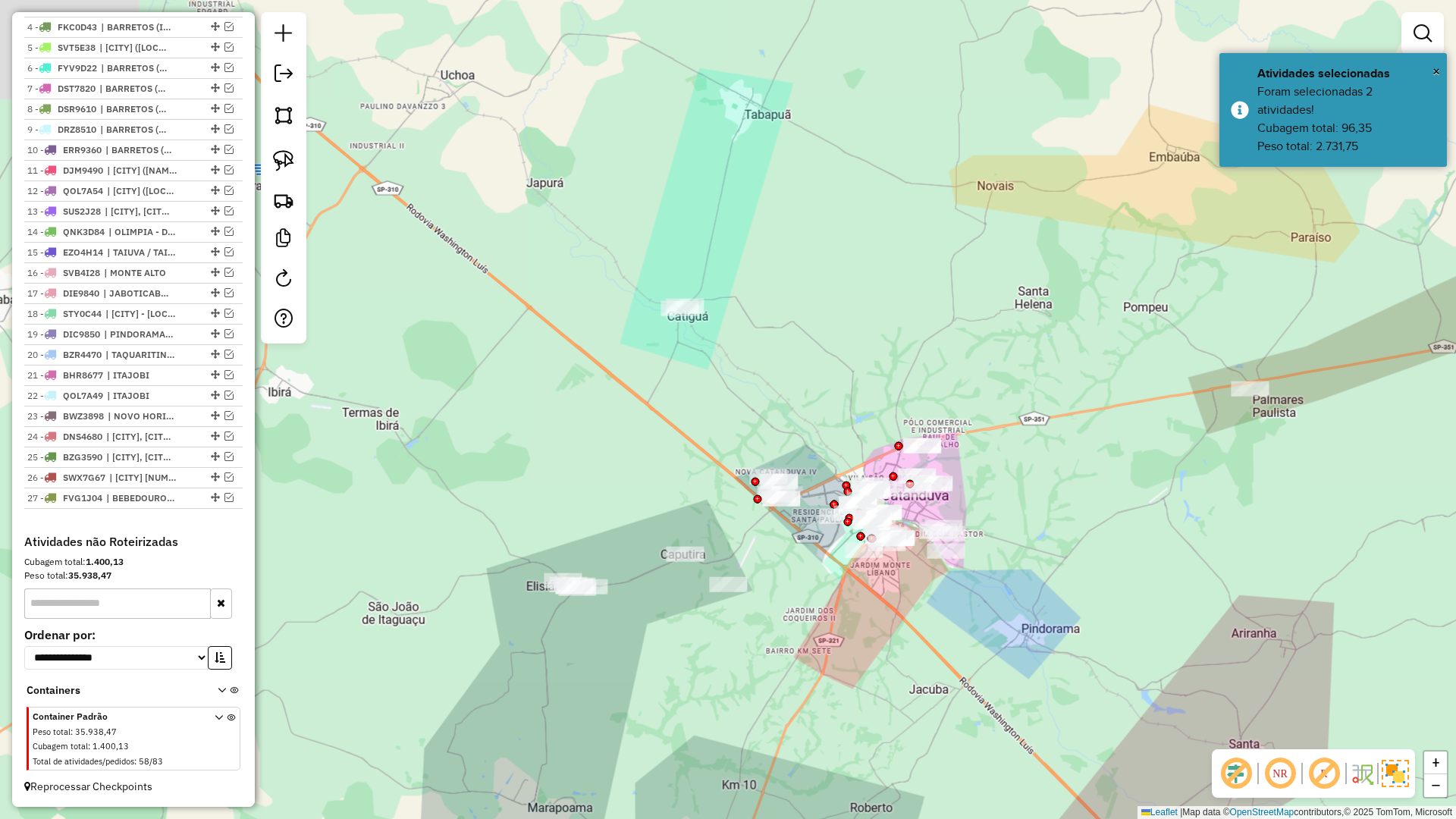 drag, startPoint x: 700, startPoint y: 414, endPoint x: 620, endPoint y: 531, distance: 141.73567 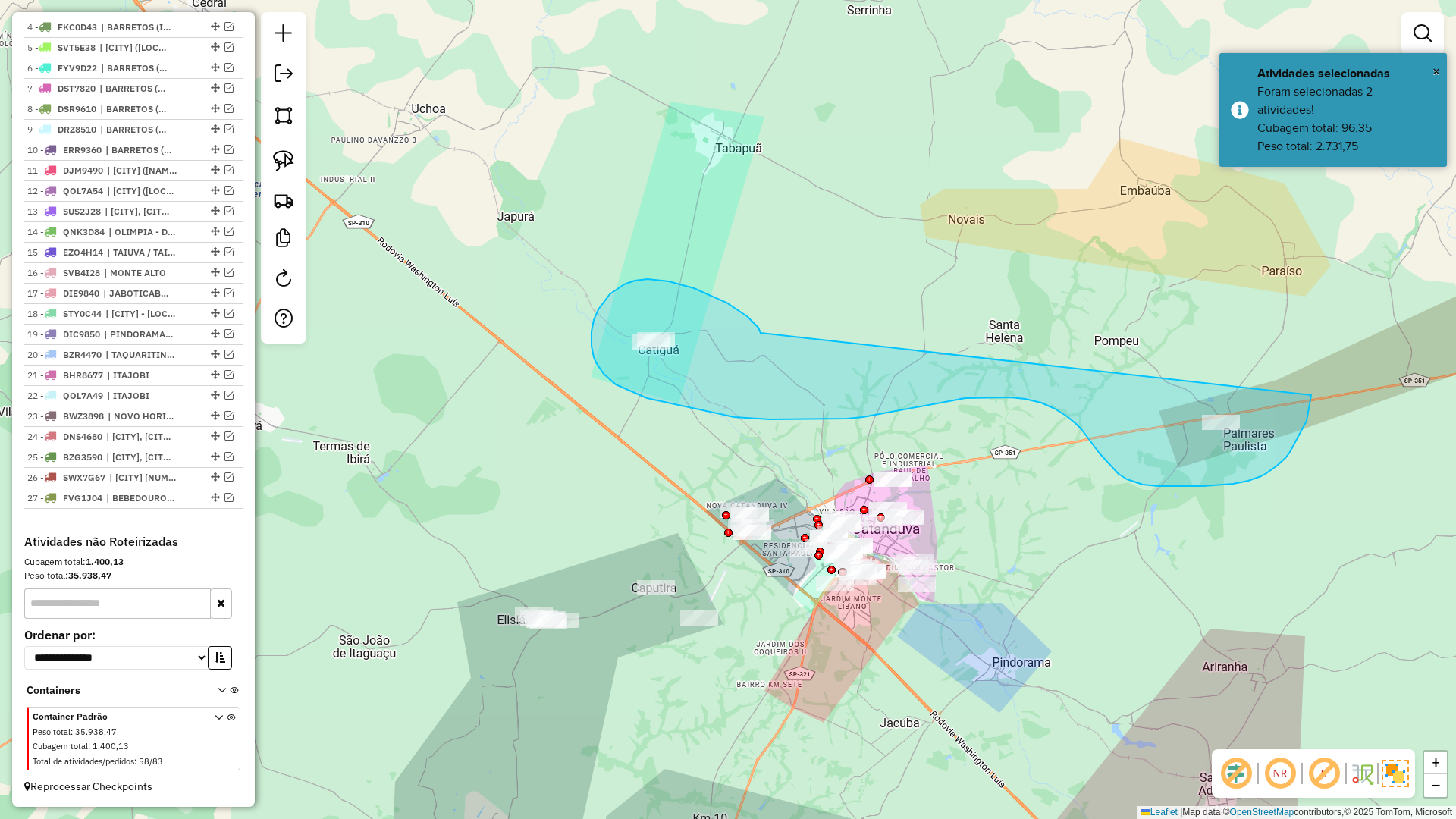 drag, startPoint x: 747, startPoint y: 316, endPoint x: 1292, endPoint y: 334, distance: 545.2972 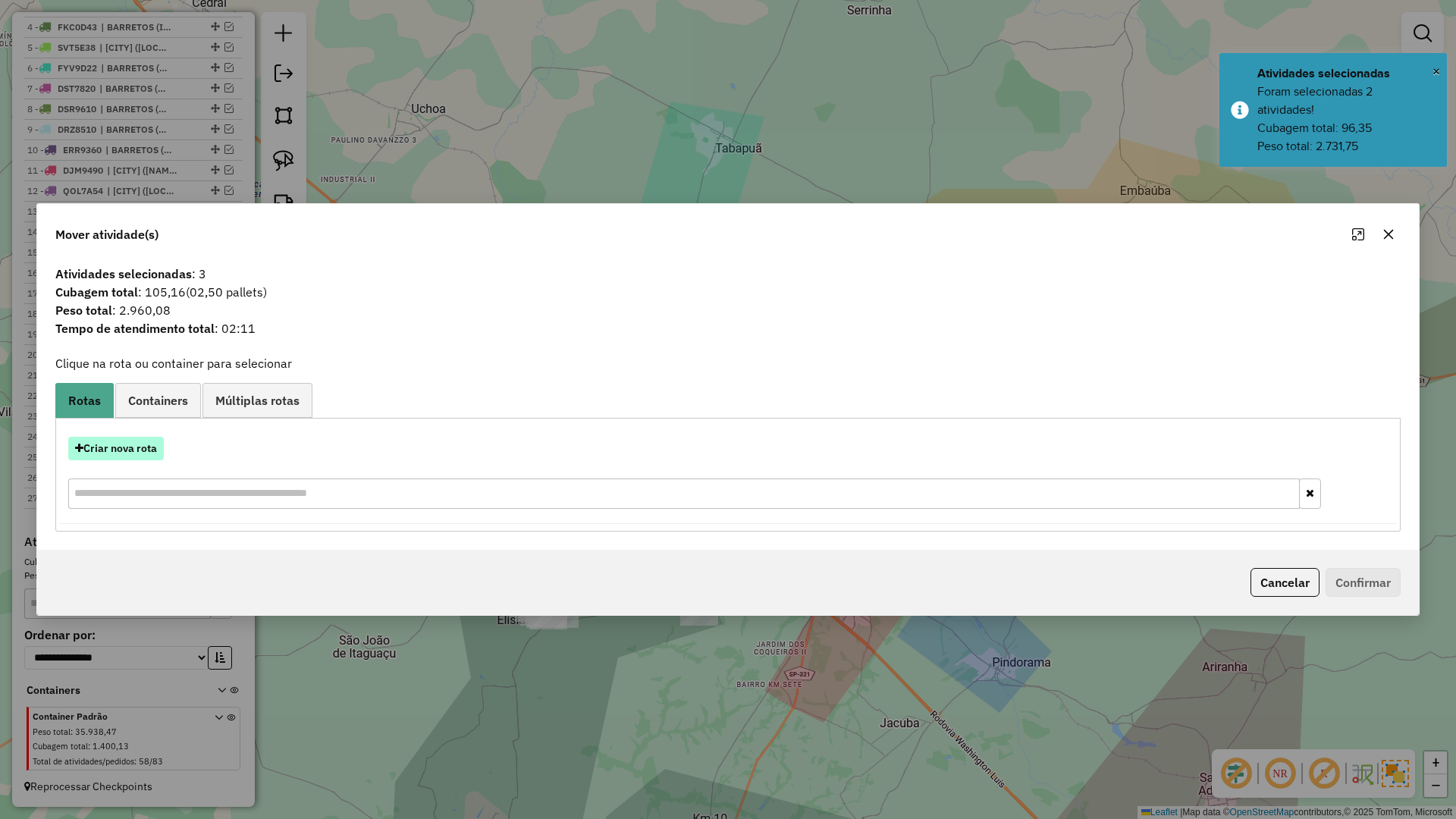click on "Criar nova rota" at bounding box center (116, 448) 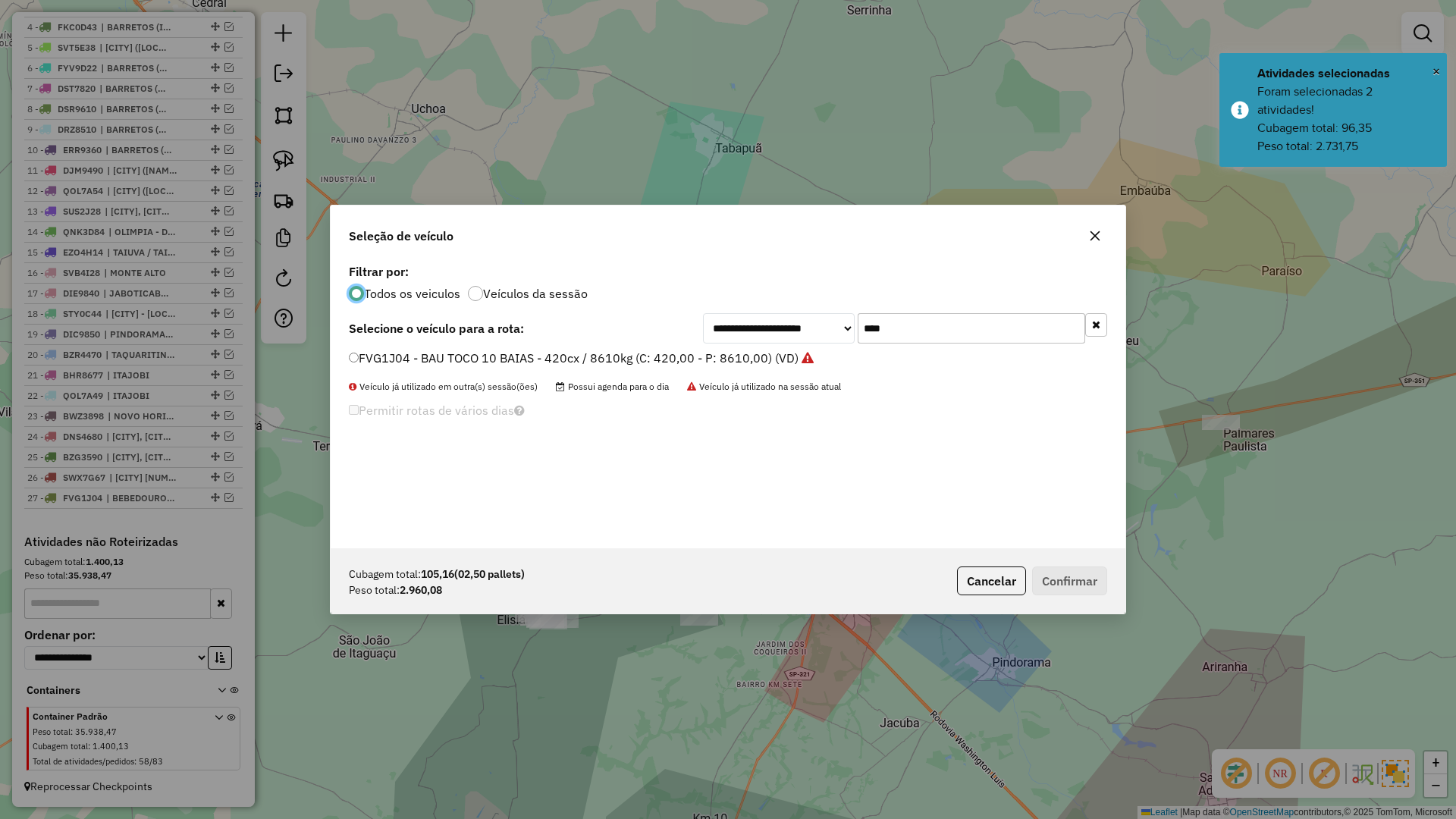 scroll, scrollTop: 8, scrollLeft: 5, axis: both 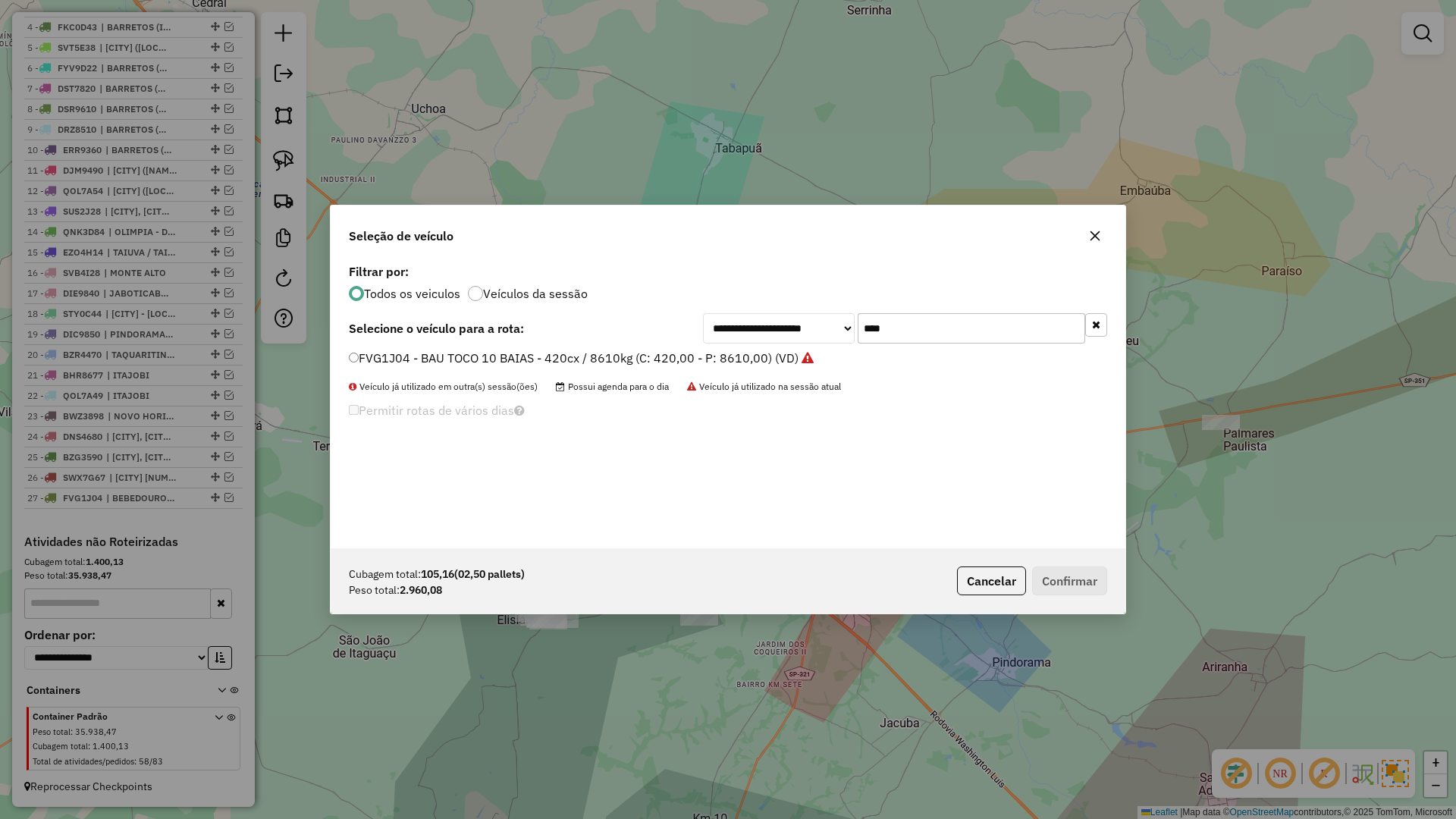 click on "Seleção de veículo" 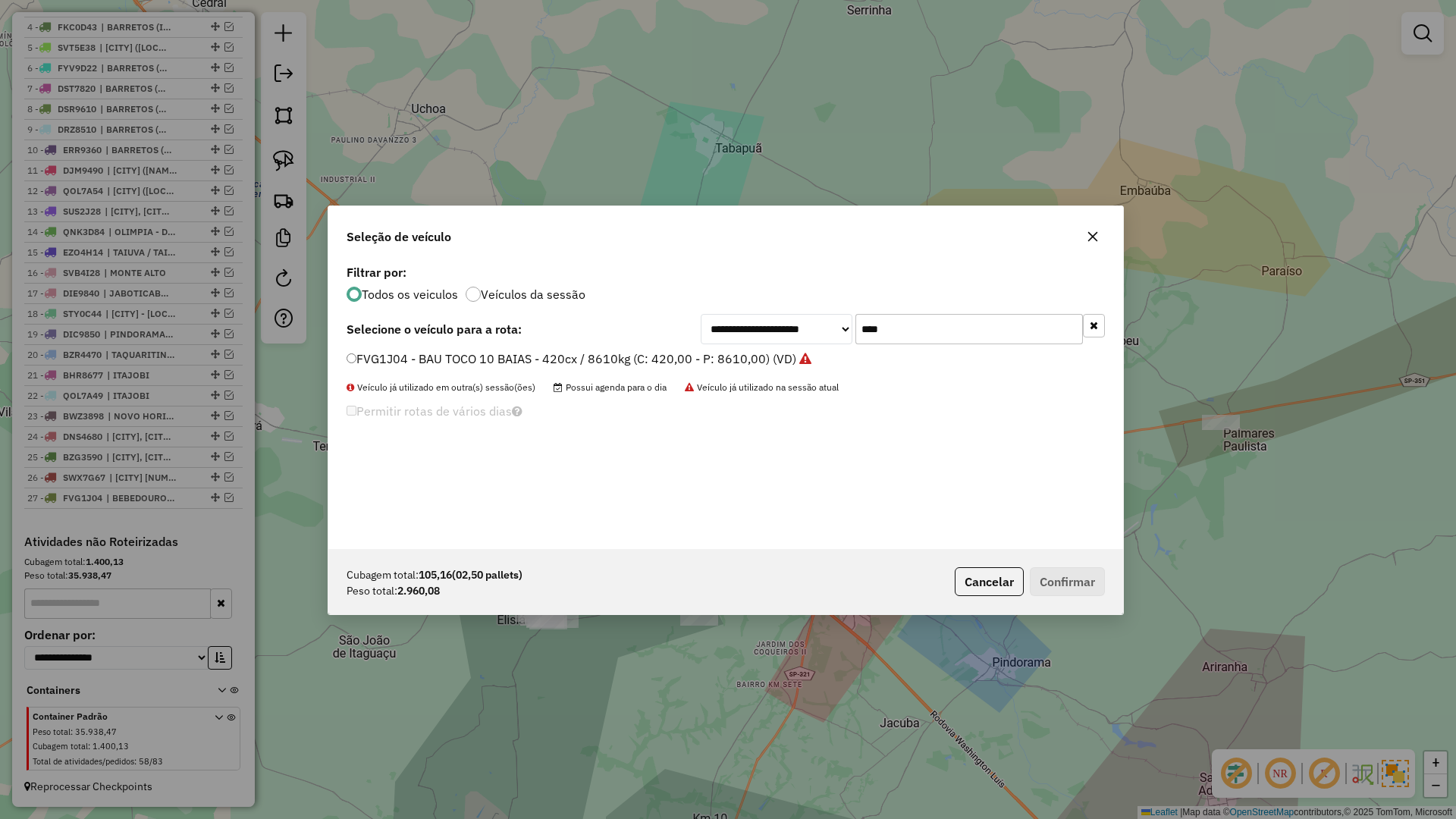 drag, startPoint x: 1087, startPoint y: 242, endPoint x: 1158, endPoint y: 257, distance: 72.56721 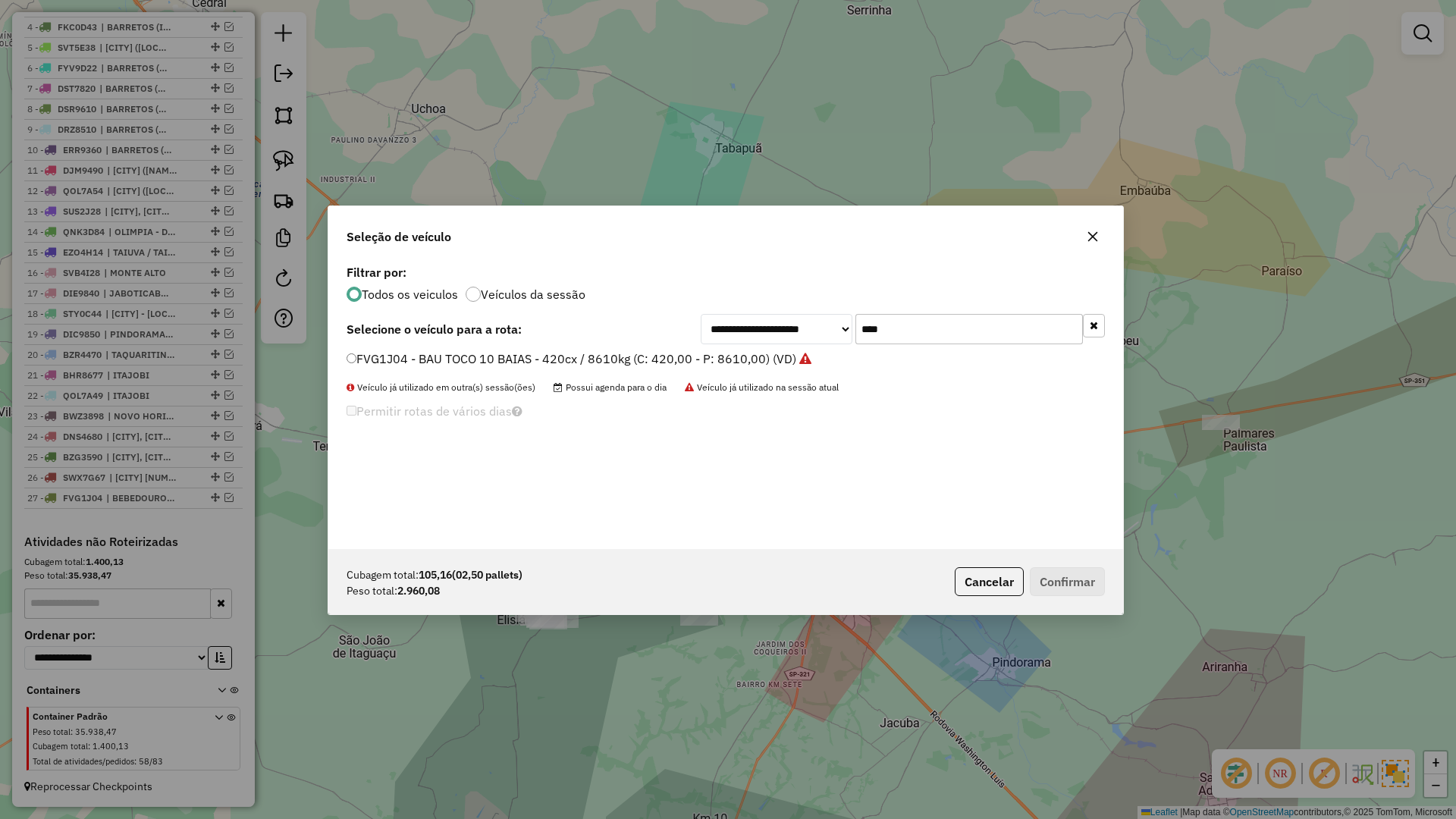 click 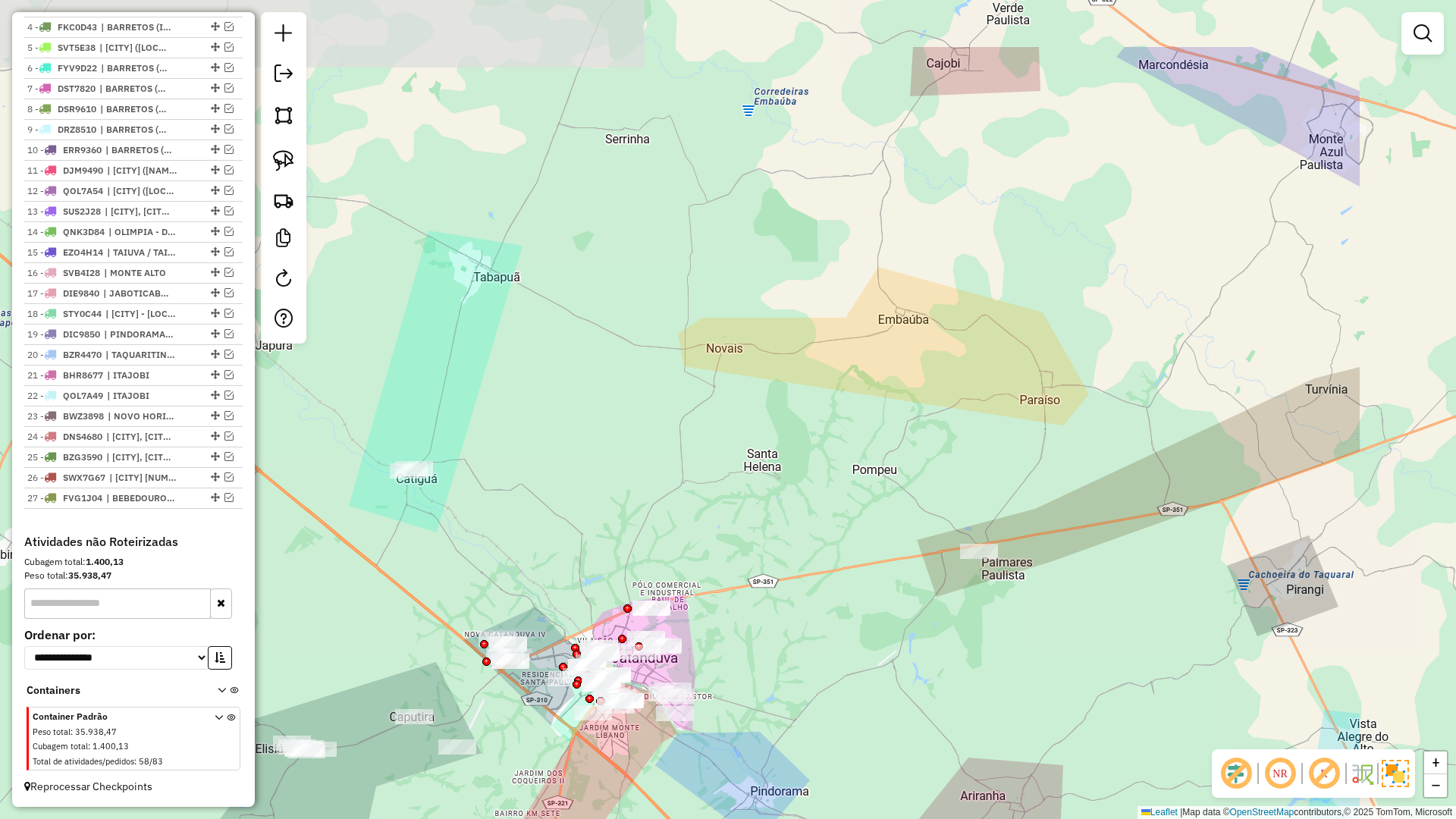 drag, startPoint x: 1148, startPoint y: 266, endPoint x: 873, endPoint y: 398, distance: 305.03934 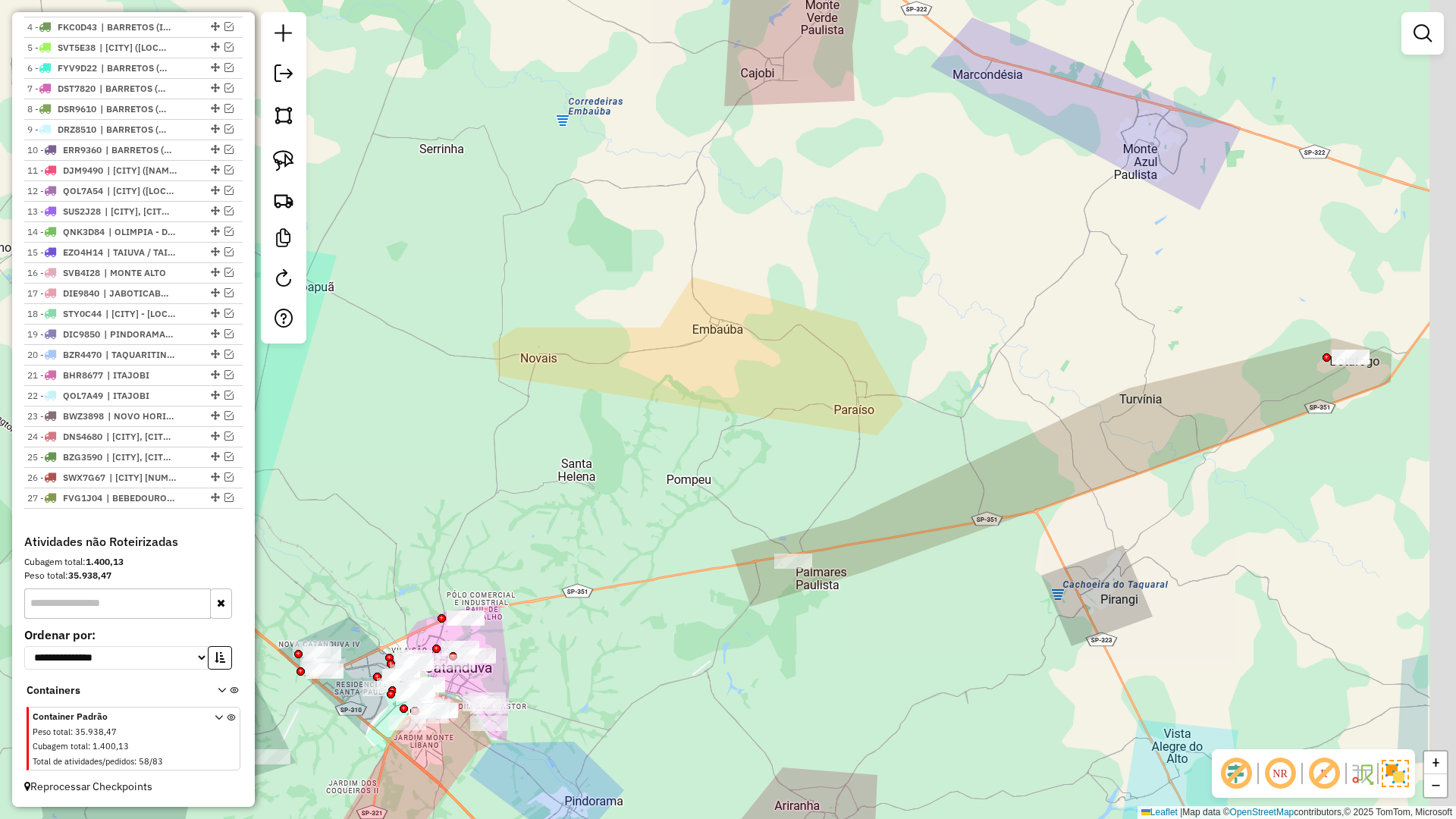 drag, startPoint x: 849, startPoint y: 401, endPoint x: 701, endPoint y: 403, distance: 148.01351 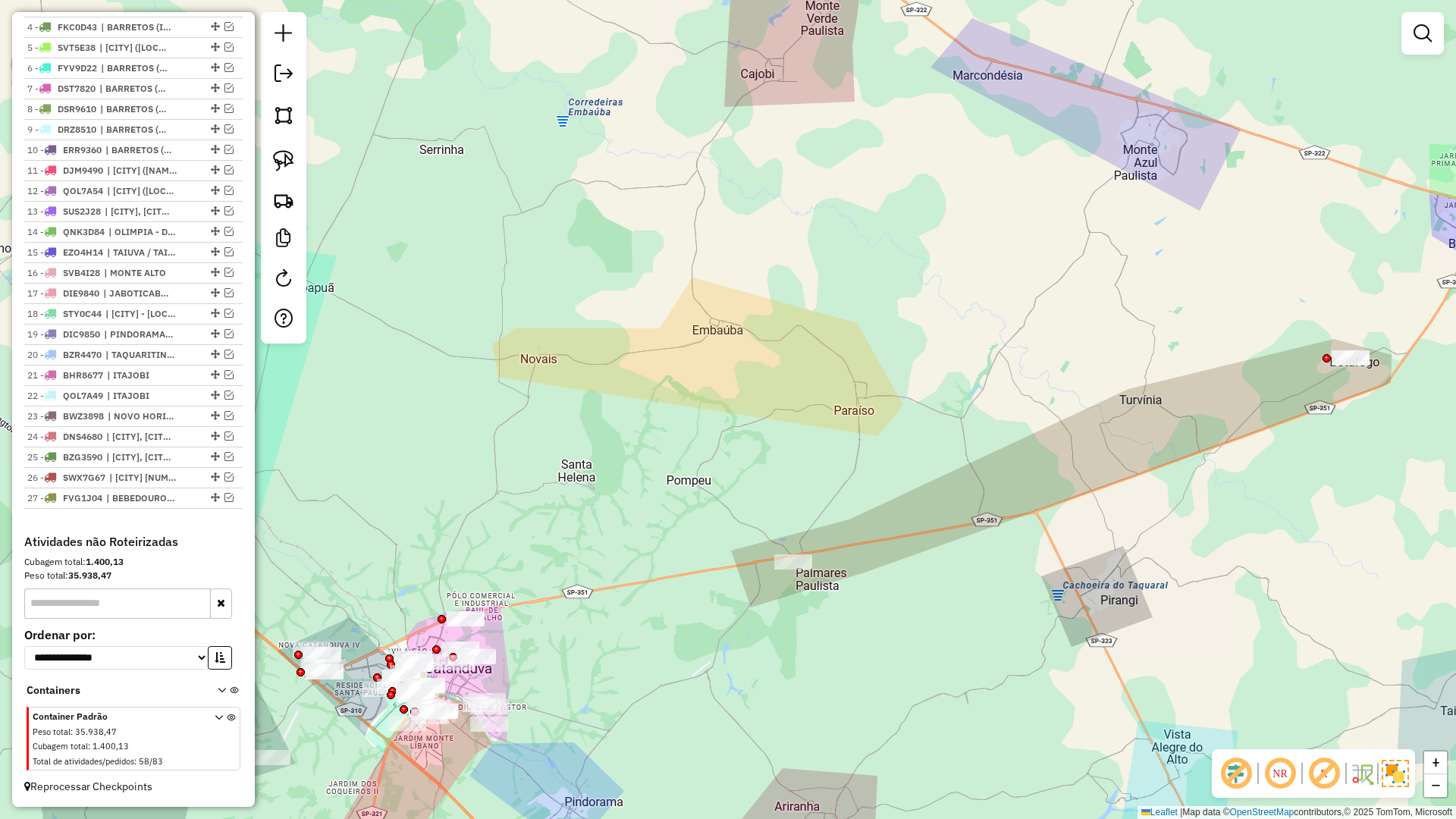 drag, startPoint x: 821, startPoint y: 396, endPoint x: 912, endPoint y: 396, distance: 91 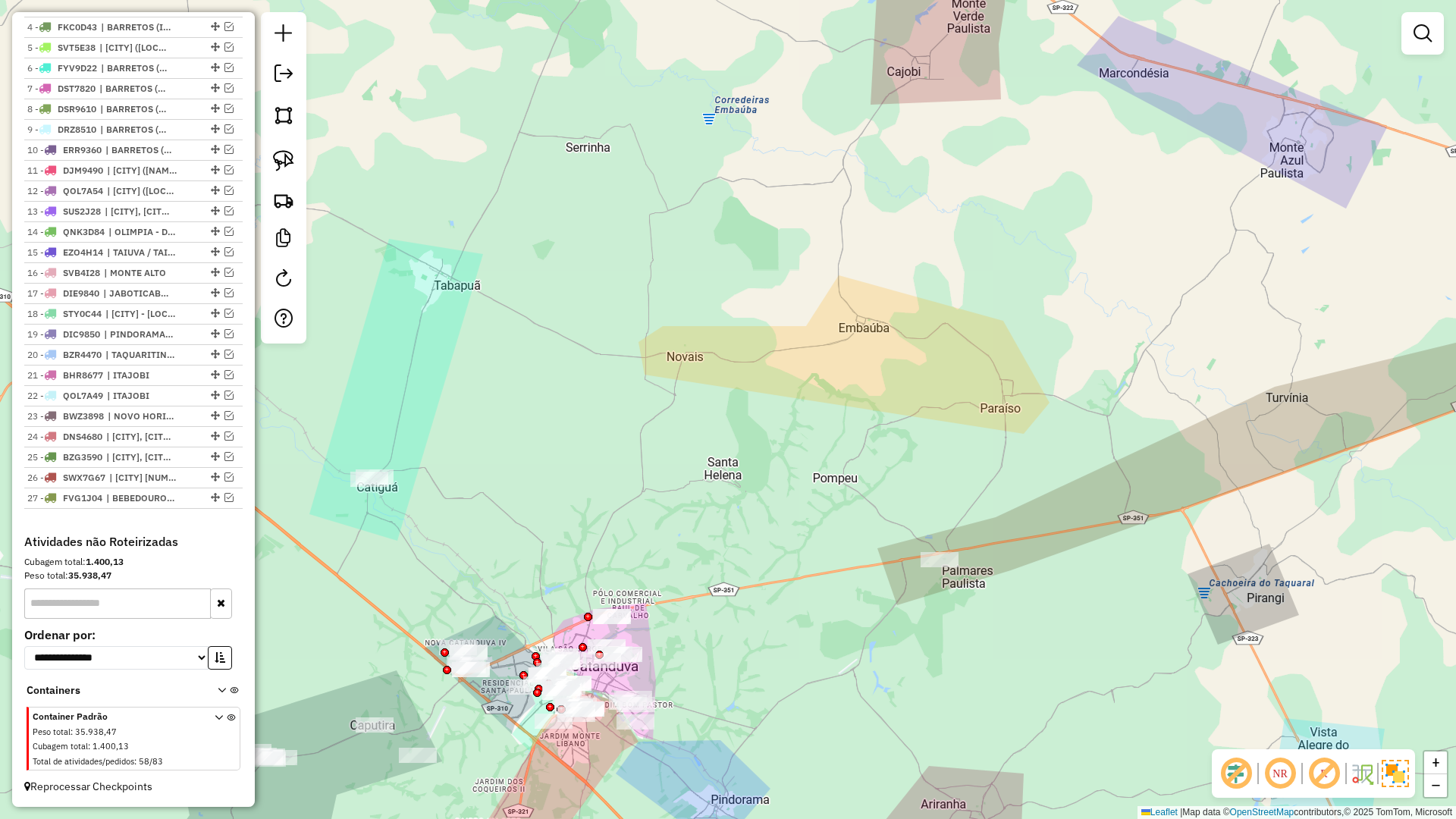 click on "Janela de atendimento Grade de atendimento Capacidade Transportadoras Veículos Cliente Pedidos  Rotas Selecione os dias de semana para filtrar as janelas de atendimento  Seg   Ter   Qua   Qui   Sex   Sáb   Dom  Informe o período da janela de atendimento: De: Até:  Filtrar exatamente a janela do cliente  Considerar janela de atendimento padrão  Selecione os dias de semana para filtrar as grades de atendimento  Seg   Ter   Qua   Qui   Sex   Sáb   Dom   Considerar clientes sem dia de atendimento cadastrado  Clientes fora do dia de atendimento selecionado Filtrar as atividades entre os valores definidos abaixo:  Peso mínimo:   Peso máximo:   Cubagem mínima:   Cubagem máxima:   De:   Até:  Filtrar as atividades entre o tempo de atendimento definido abaixo:  De:   Até:   Considerar capacidade total dos clientes não roteirizados Transportadora: Selecione um ou mais itens Tipo de veículo: Selecione um ou mais itens Veículo: Selecione um ou mais itens Motorista: Selecione um ou mais itens Nome: Rótulo:" 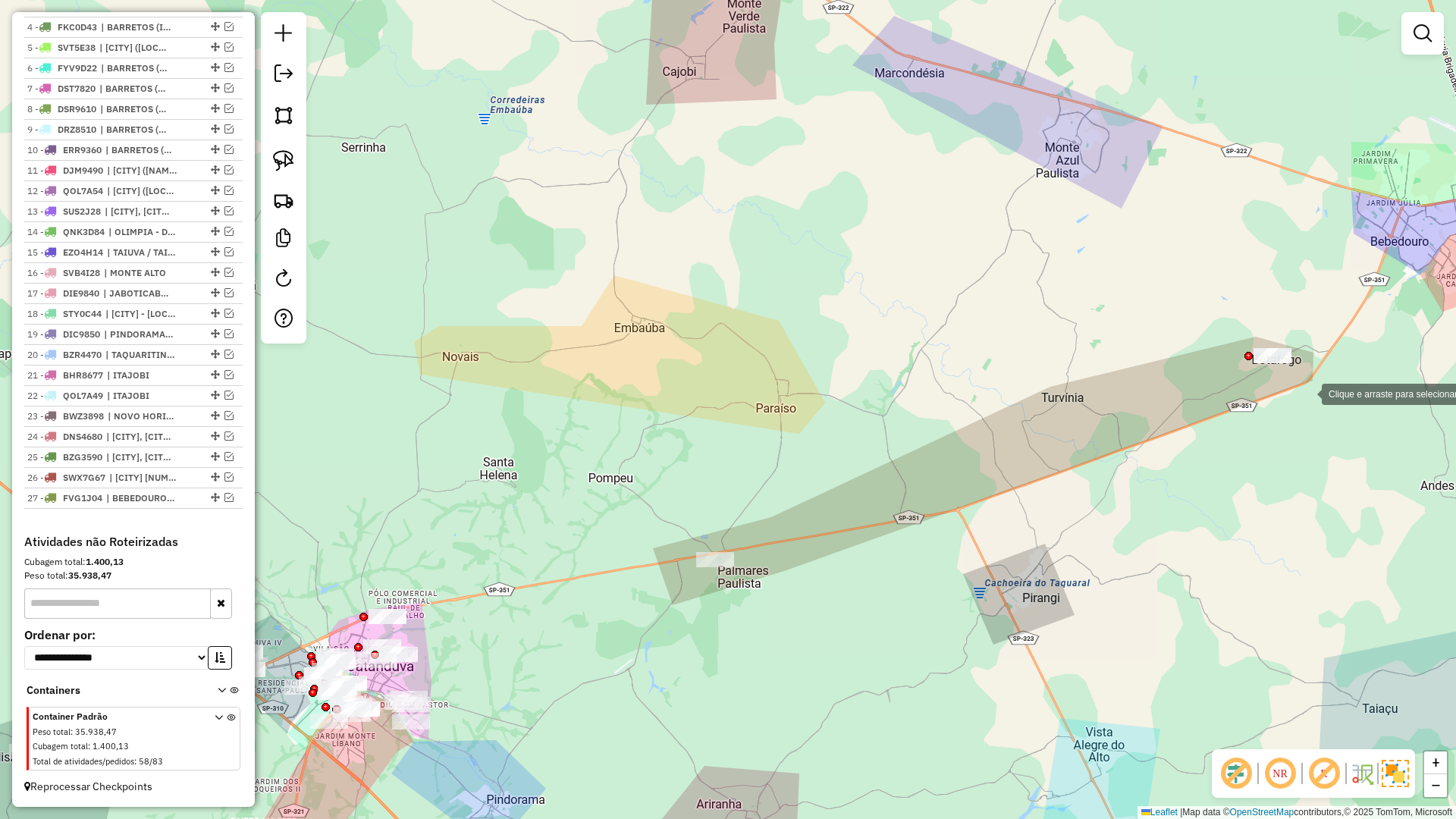 drag, startPoint x: 1307, startPoint y: 393, endPoint x: 1181, endPoint y: 309, distance: 151.43315 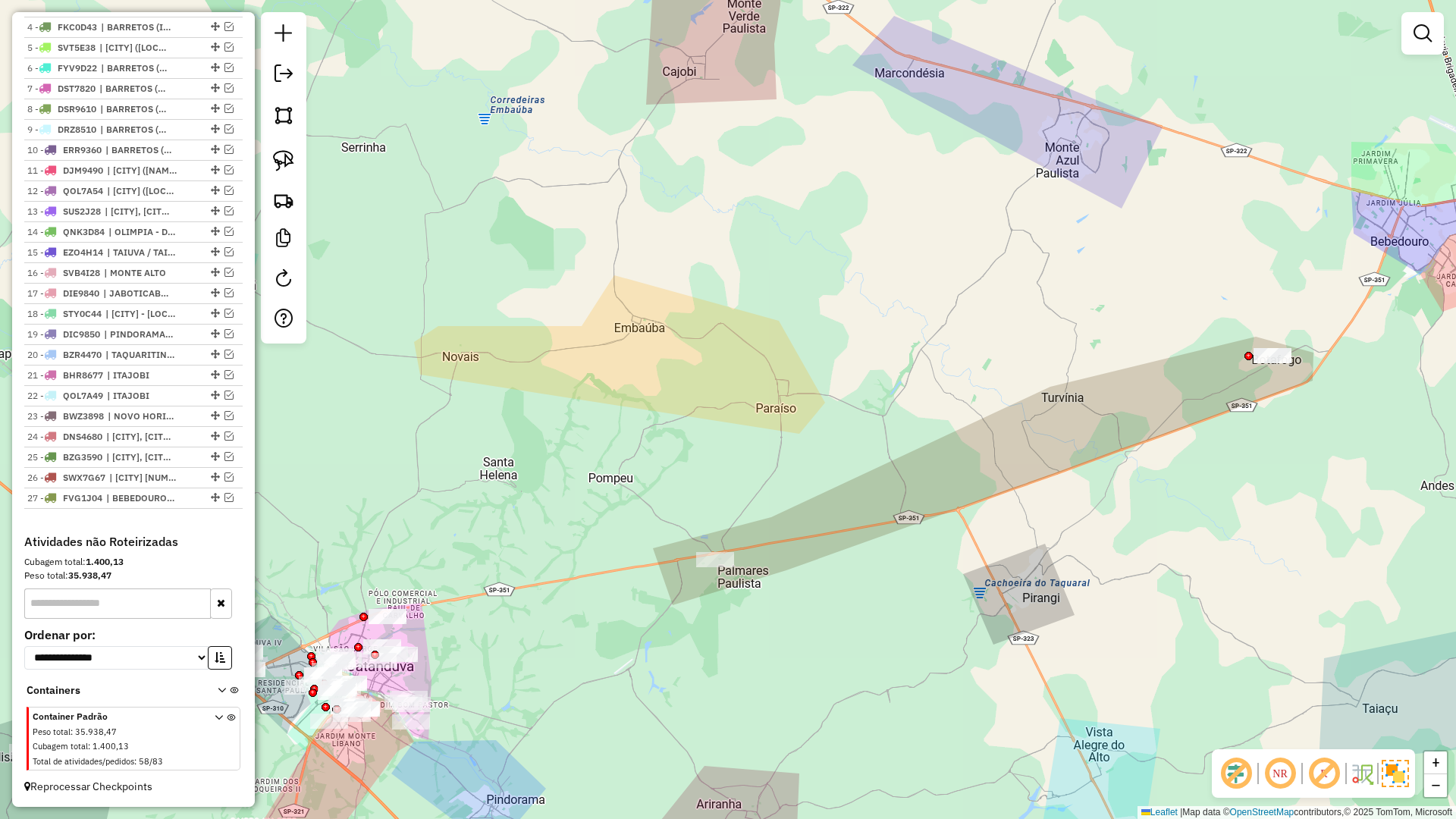 click on "Janela de atendimento Grade de atendimento Capacidade Transportadoras Veículos Cliente Pedidos  Rotas Selecione os dias de semana para filtrar as janelas de atendimento  Seg   Ter   Qua   Qui   Sex   Sáb   Dom  Informe o período da janela de atendimento: De: Até:  Filtrar exatamente a janela do cliente  Considerar janela de atendimento padrão  Selecione os dias de semana para filtrar as grades de atendimento  Seg   Ter   Qua   Qui   Sex   Sáb   Dom   Considerar clientes sem dia de atendimento cadastrado  Clientes fora do dia de atendimento selecionado Filtrar as atividades entre os valores definidos abaixo:  Peso mínimo:   Peso máximo:   Cubagem mínima:   Cubagem máxima:   De:   Até:  Filtrar as atividades entre o tempo de atendimento definido abaixo:  De:   Até:   Considerar capacidade total dos clientes não roteirizados Transportadora: Selecione um ou mais itens Tipo de veículo: Selecione um ou mais itens Veículo: Selecione um ou mais itens Motorista: Selecione um ou mais itens Nome: Rótulo:" 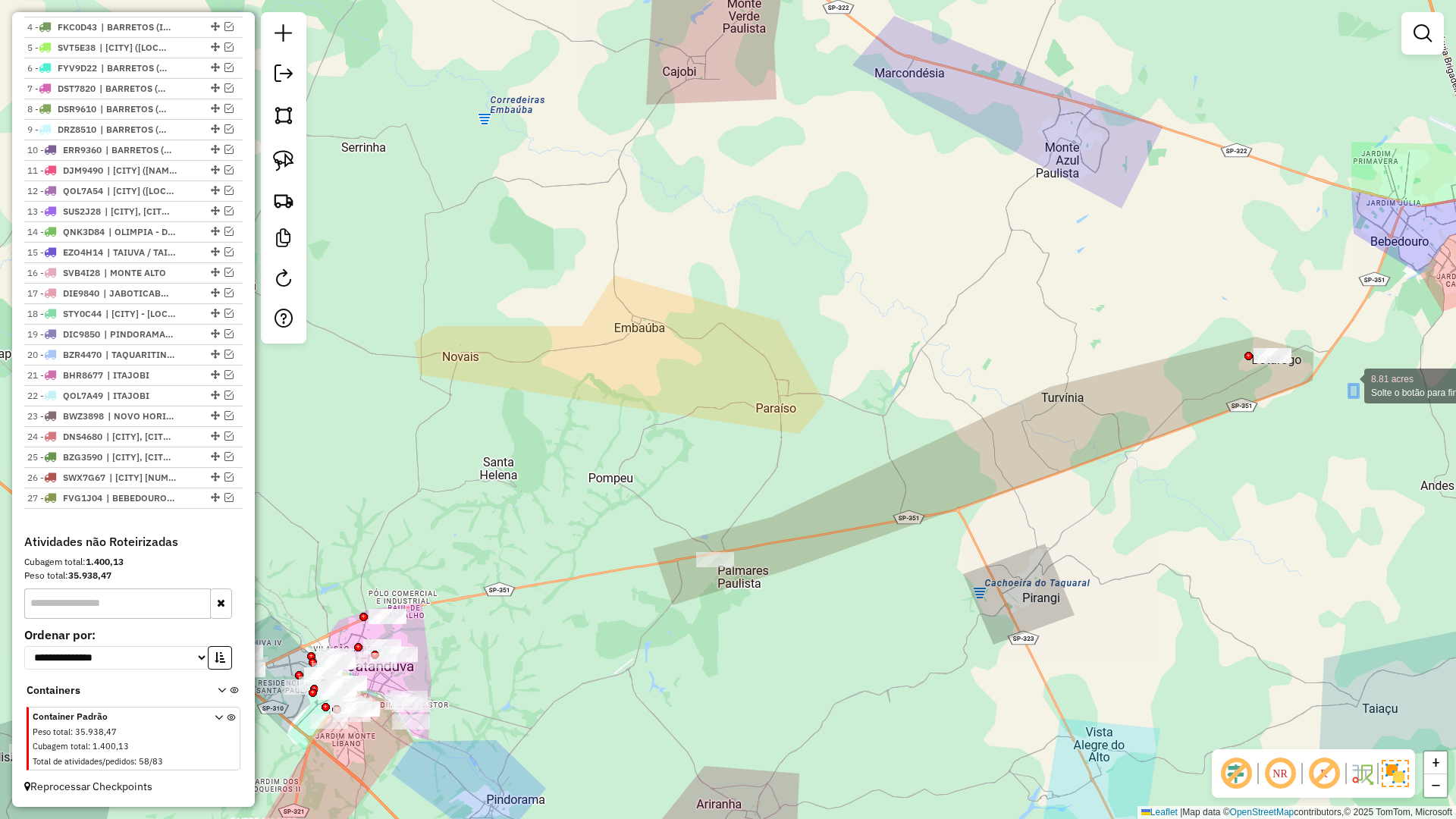 drag, startPoint x: 1349, startPoint y: 384, endPoint x: 1157, endPoint y: 309, distance: 206.1286 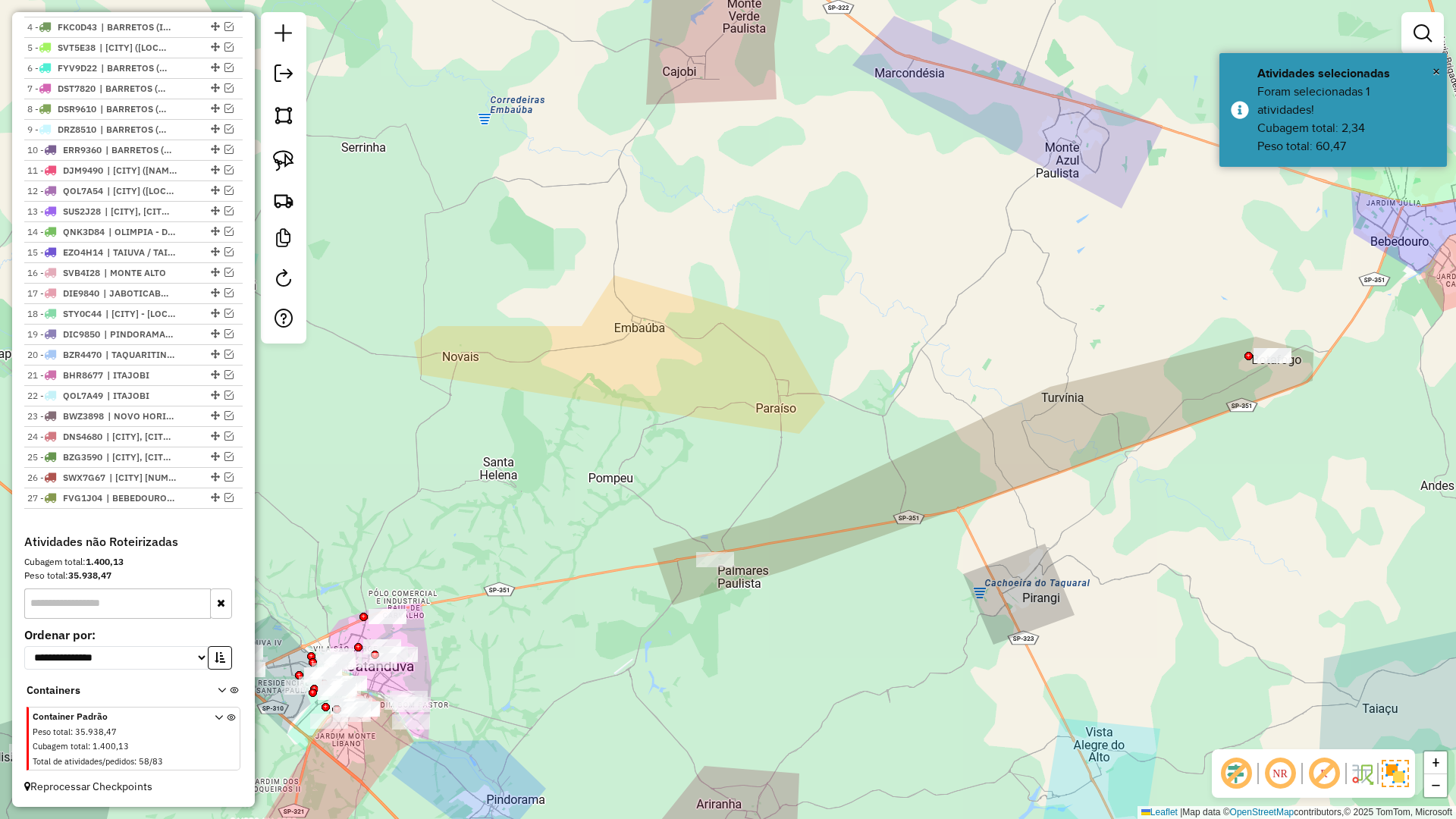 click on "Janela de atendimento Grade de atendimento Capacidade Transportadoras Veículos Cliente Pedidos  Rotas Selecione os dias de semana para filtrar as janelas de atendimento  Seg   Ter   Qua   Qui   Sex   Sáb   Dom  Informe o período da janela de atendimento: De: Até:  Filtrar exatamente a janela do cliente  Considerar janela de atendimento padrão  Selecione os dias de semana para filtrar as grades de atendimento  Seg   Ter   Qua   Qui   Sex   Sáb   Dom   Considerar clientes sem dia de atendimento cadastrado  Clientes fora do dia de atendimento selecionado Filtrar as atividades entre os valores definidos abaixo:  Peso mínimo:   Peso máximo:   Cubagem mínima:   Cubagem máxima:   De:   Até:  Filtrar as atividades entre o tempo de atendimento definido abaixo:  De:   Até:   Considerar capacidade total dos clientes não roteirizados Transportadora: Selecione um ou mais itens Tipo de veículo: Selecione um ou mais itens Veículo: Selecione um ou mais itens Motorista: Selecione um ou mais itens Nome: Rótulo:" 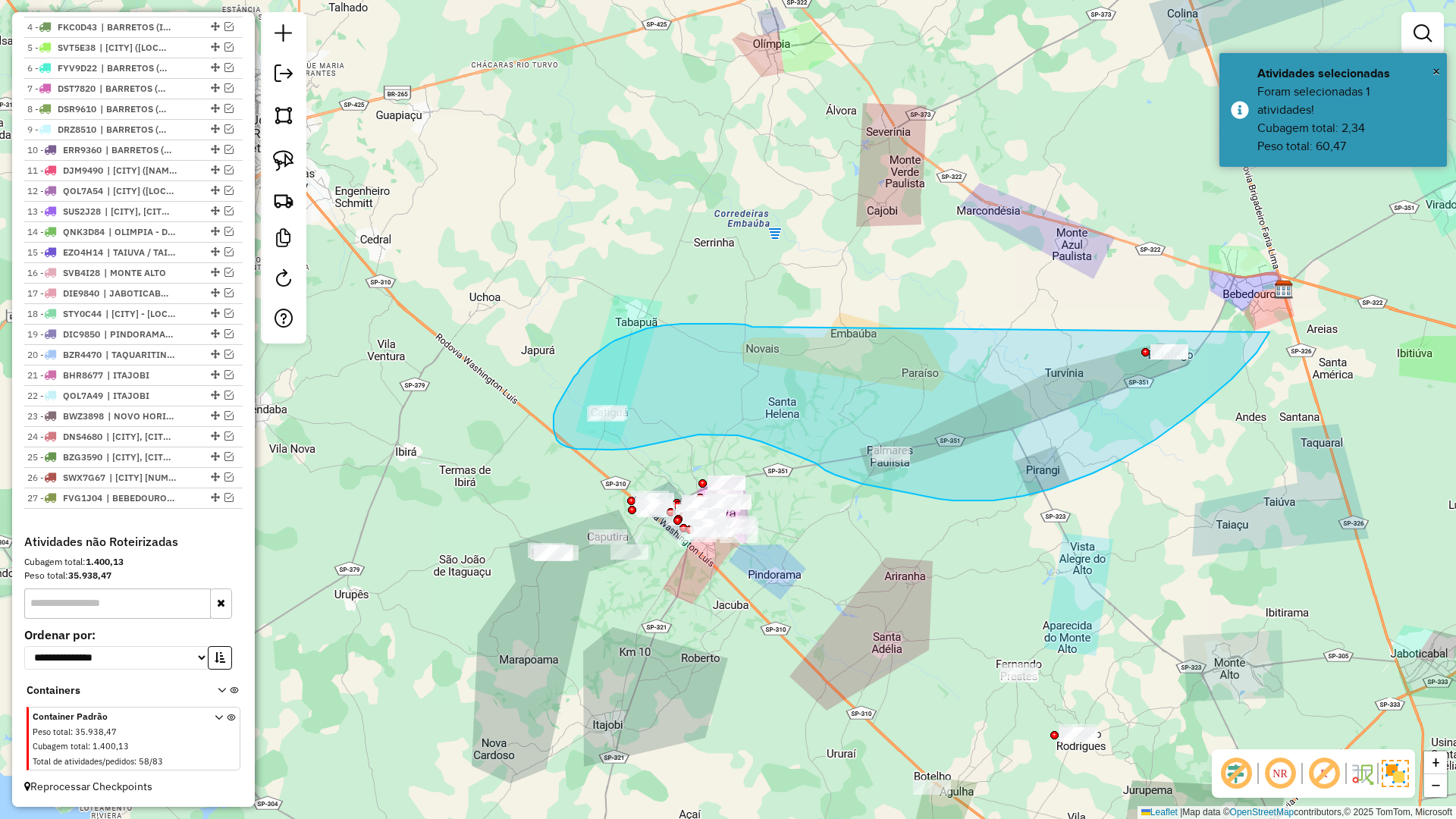 drag, startPoint x: 647, startPoint y: 328, endPoint x: 1276, endPoint y: 306, distance: 629.3846 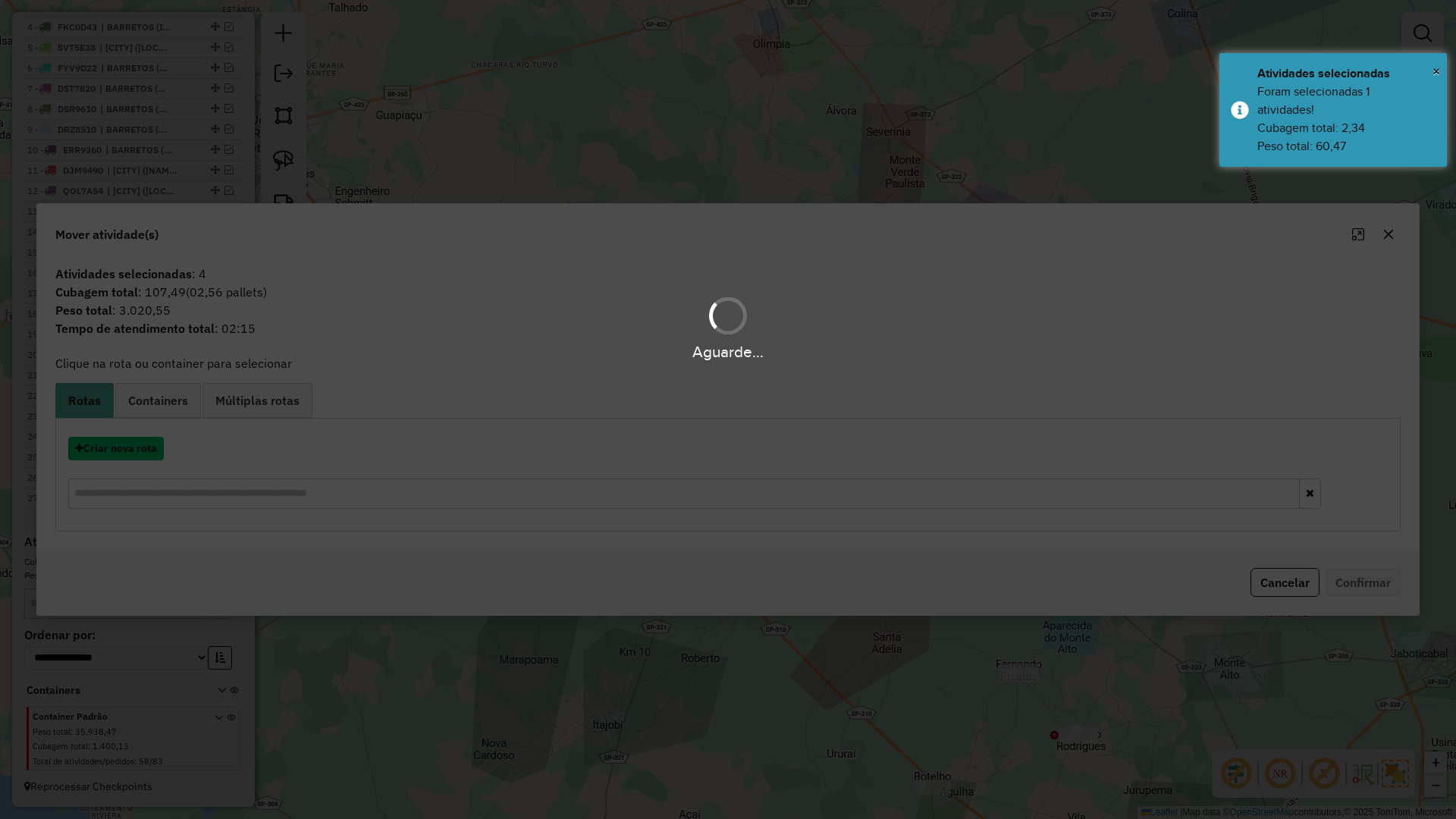 click on "Criar nova rota" at bounding box center [116, 448] 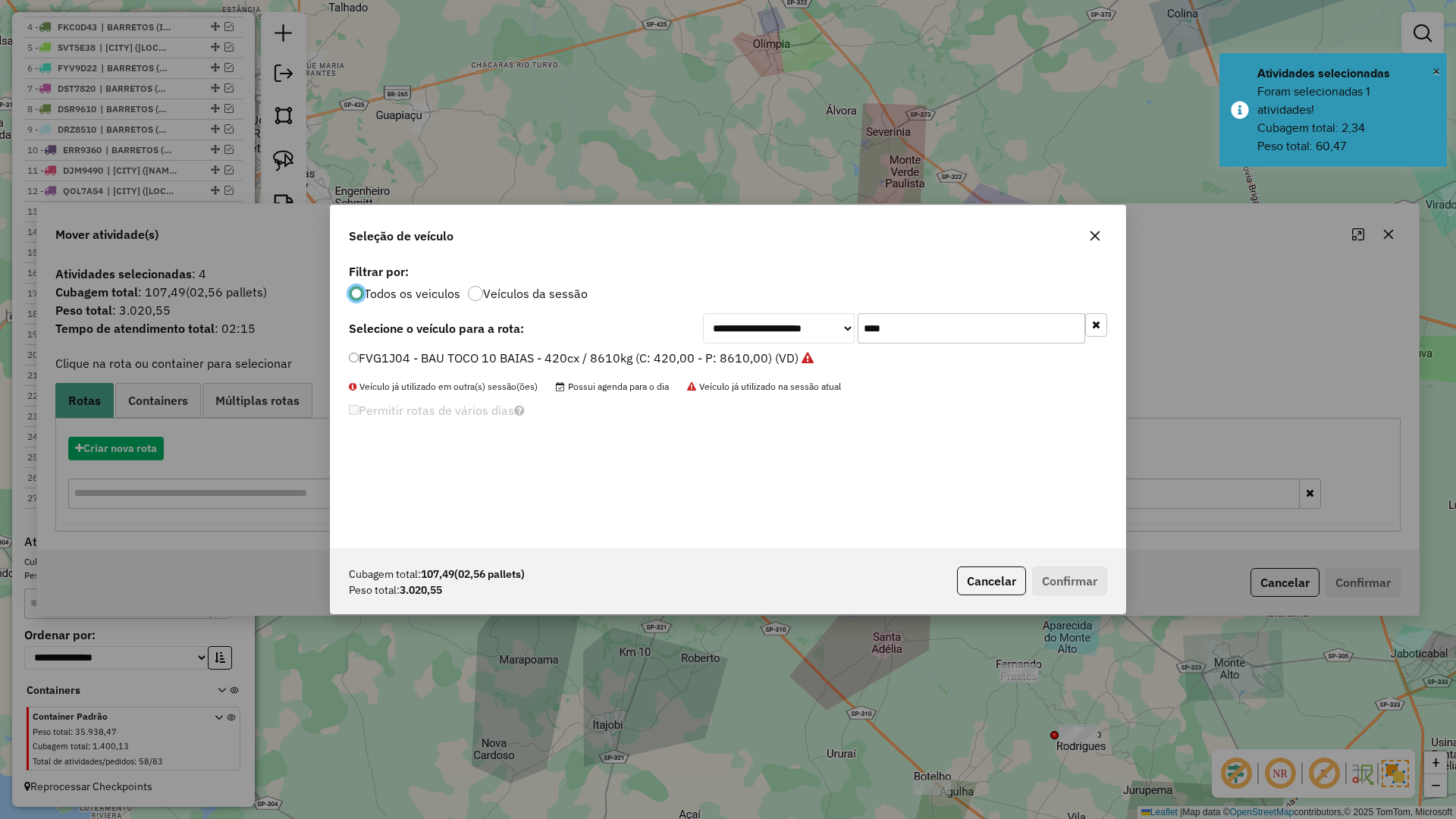 scroll, scrollTop: 8, scrollLeft: 5, axis: both 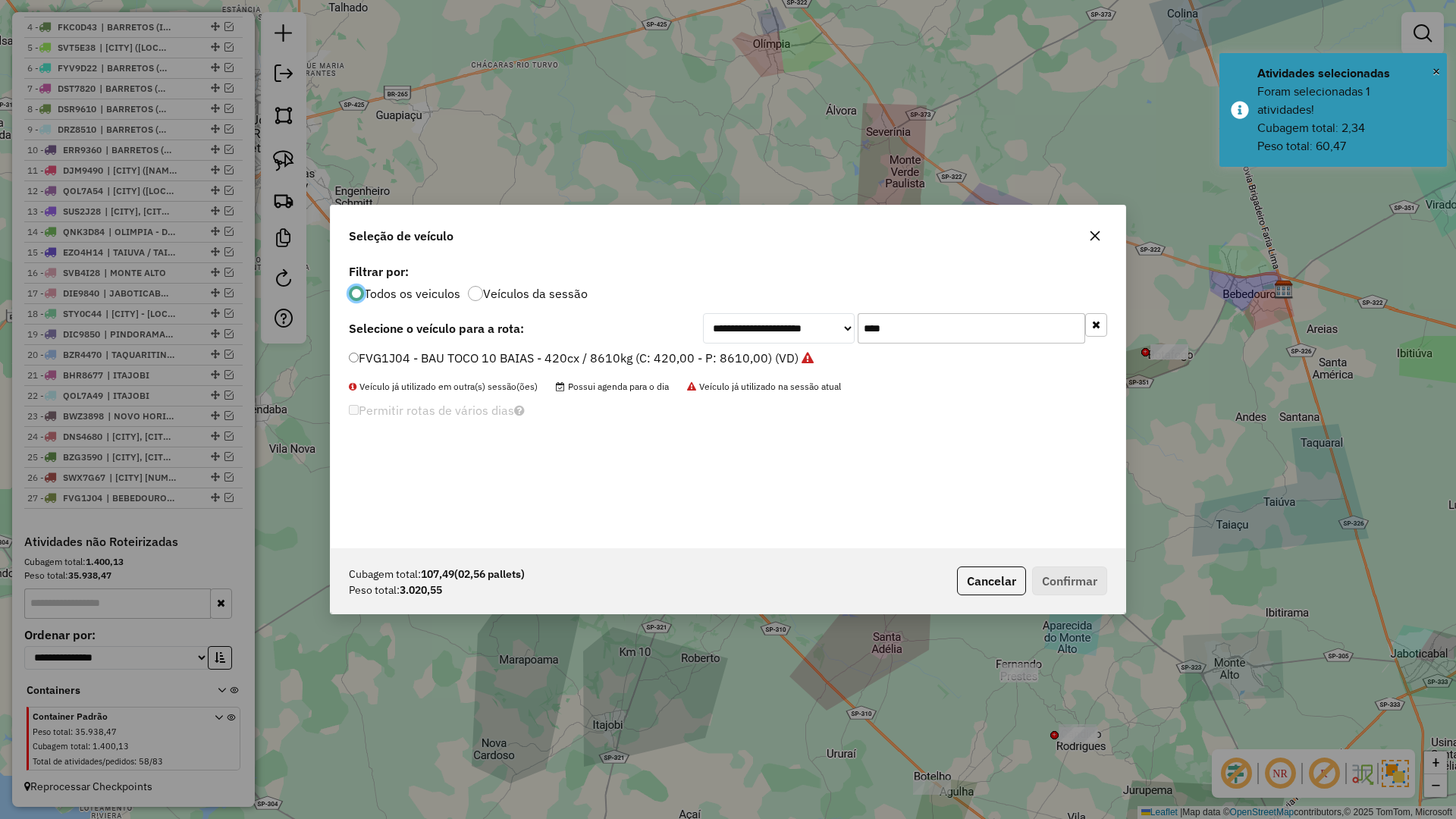 click on "****" 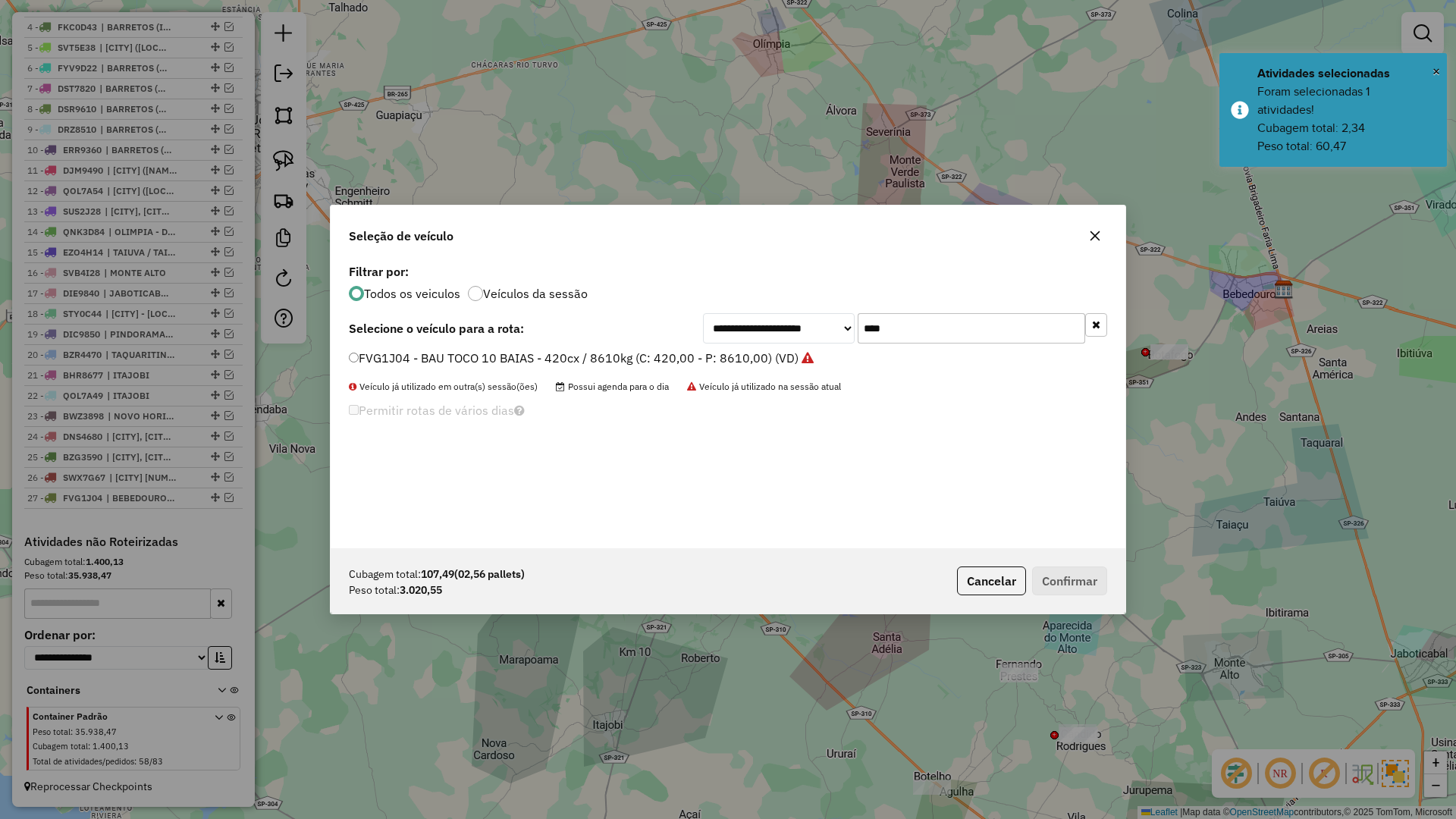 click on "****" 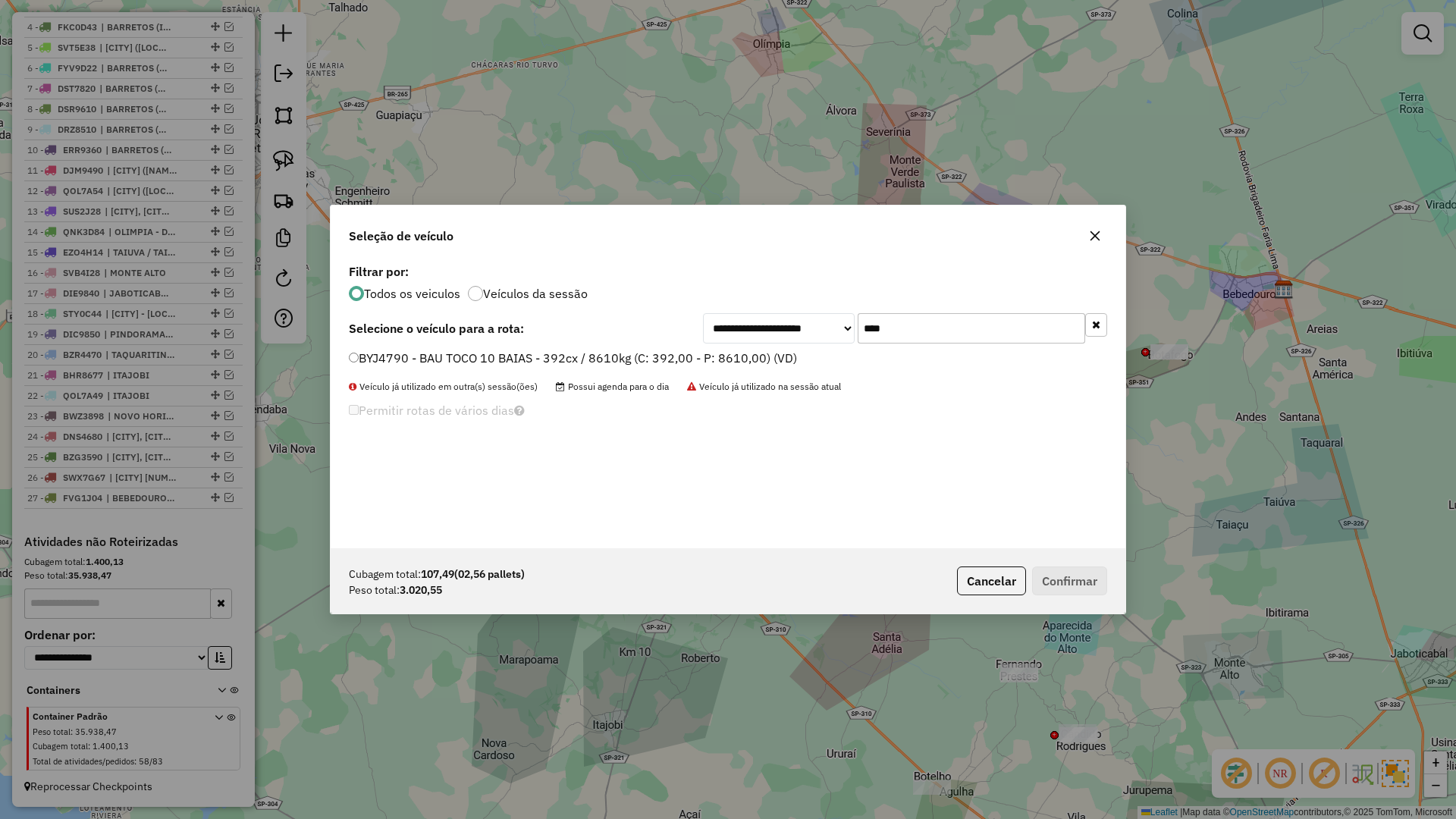 type on "****" 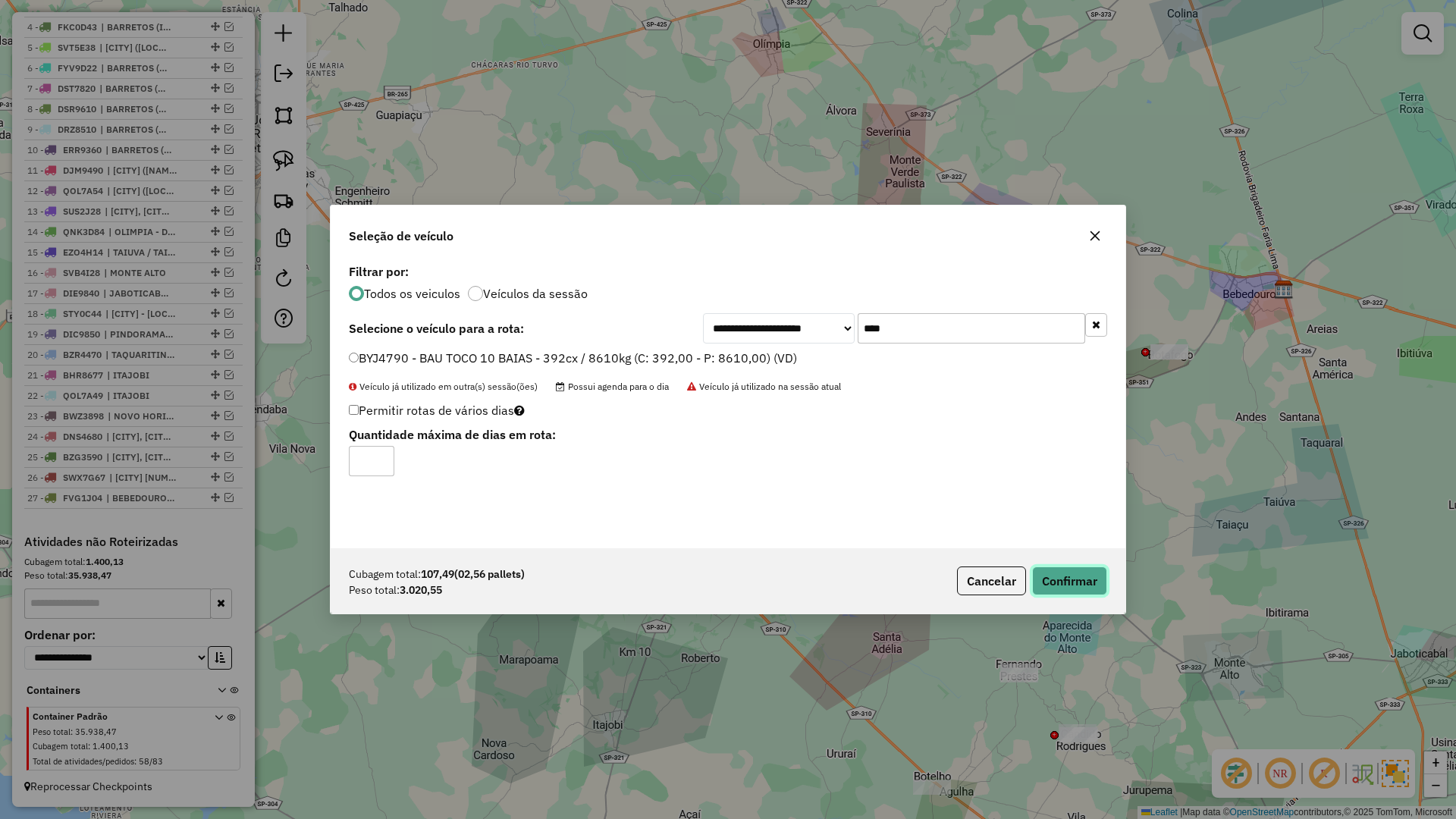click on "Confirmar" 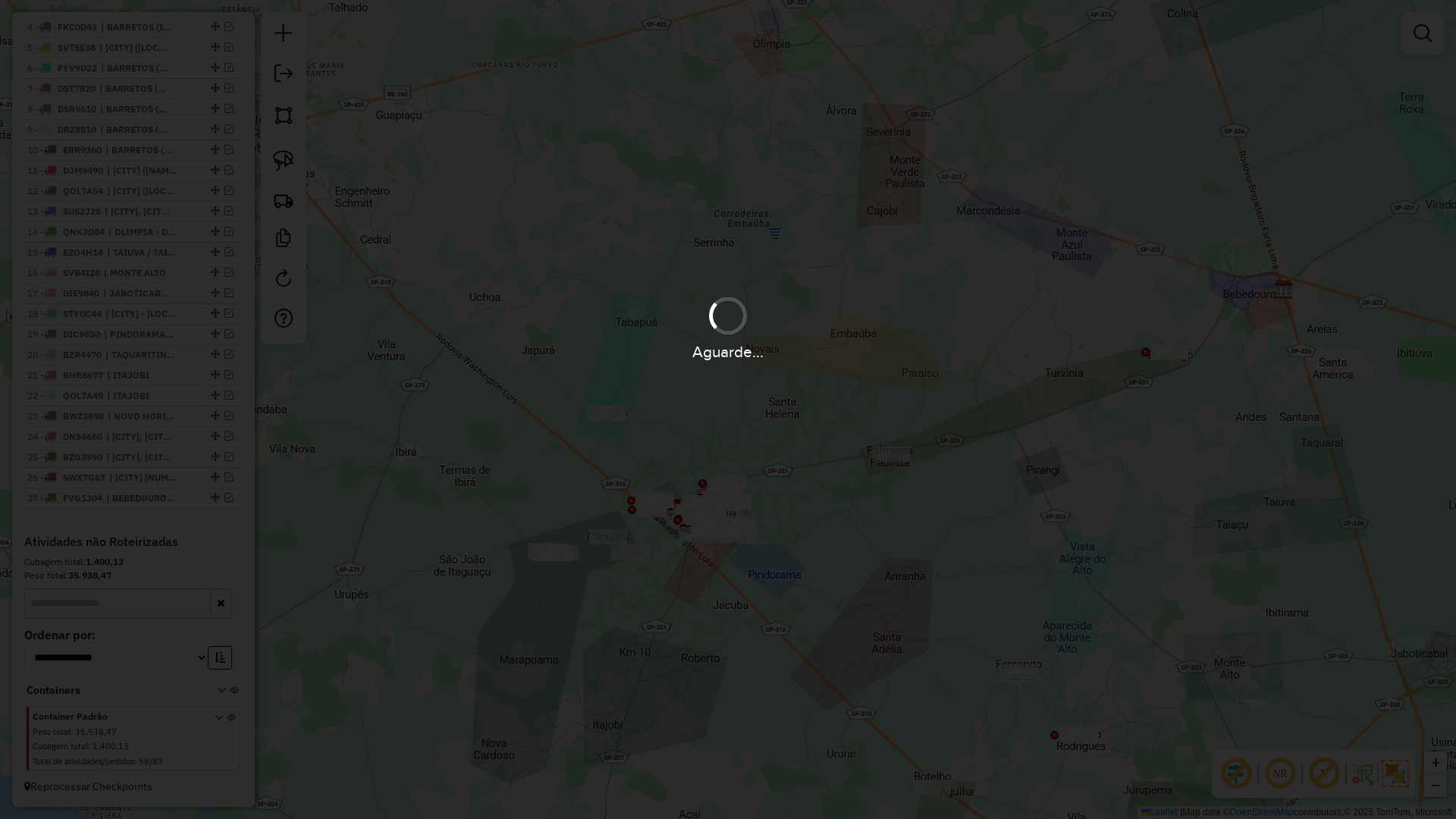 scroll, scrollTop: 675, scrollLeft: 0, axis: vertical 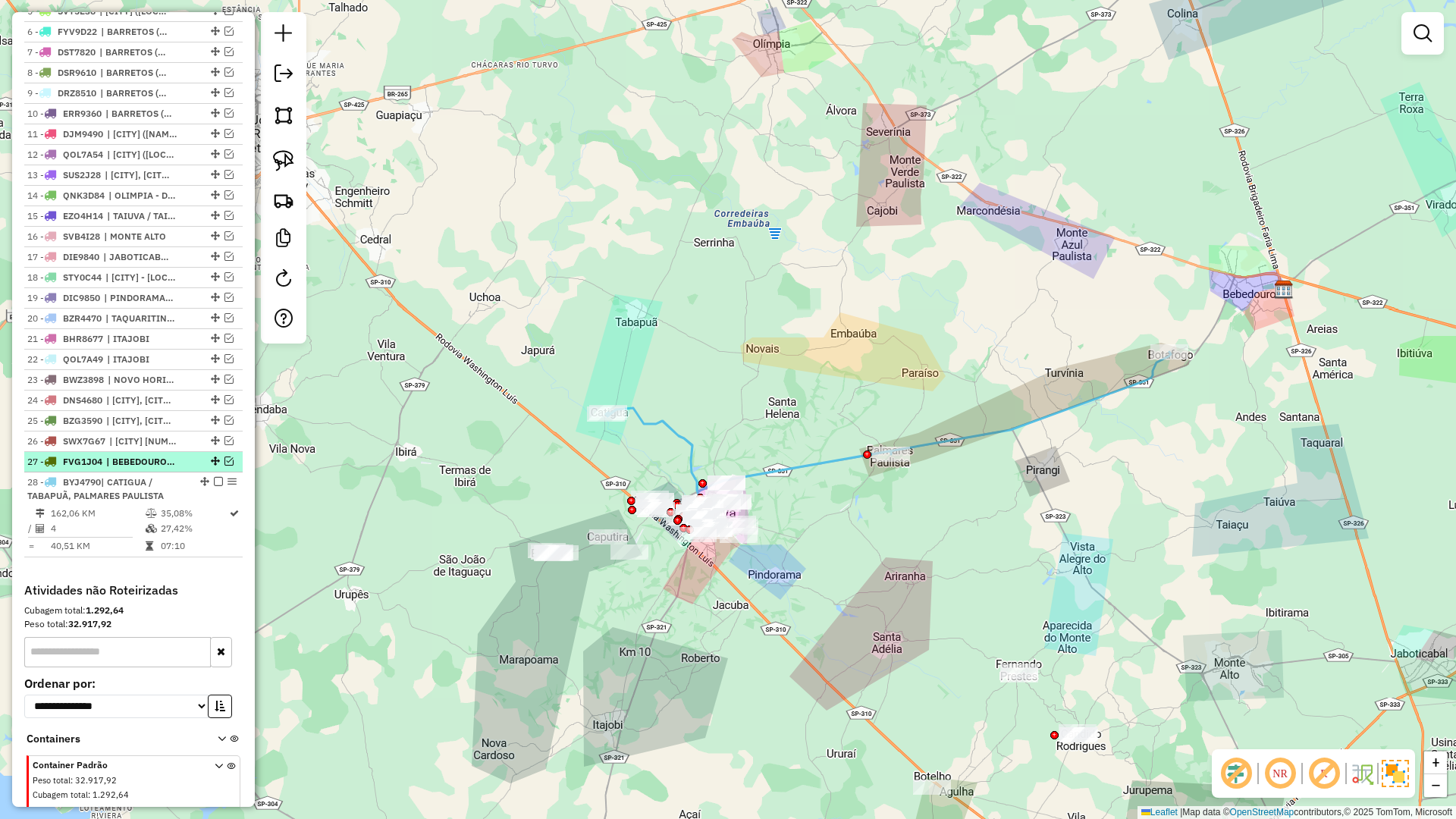 click at bounding box center [218, 482] 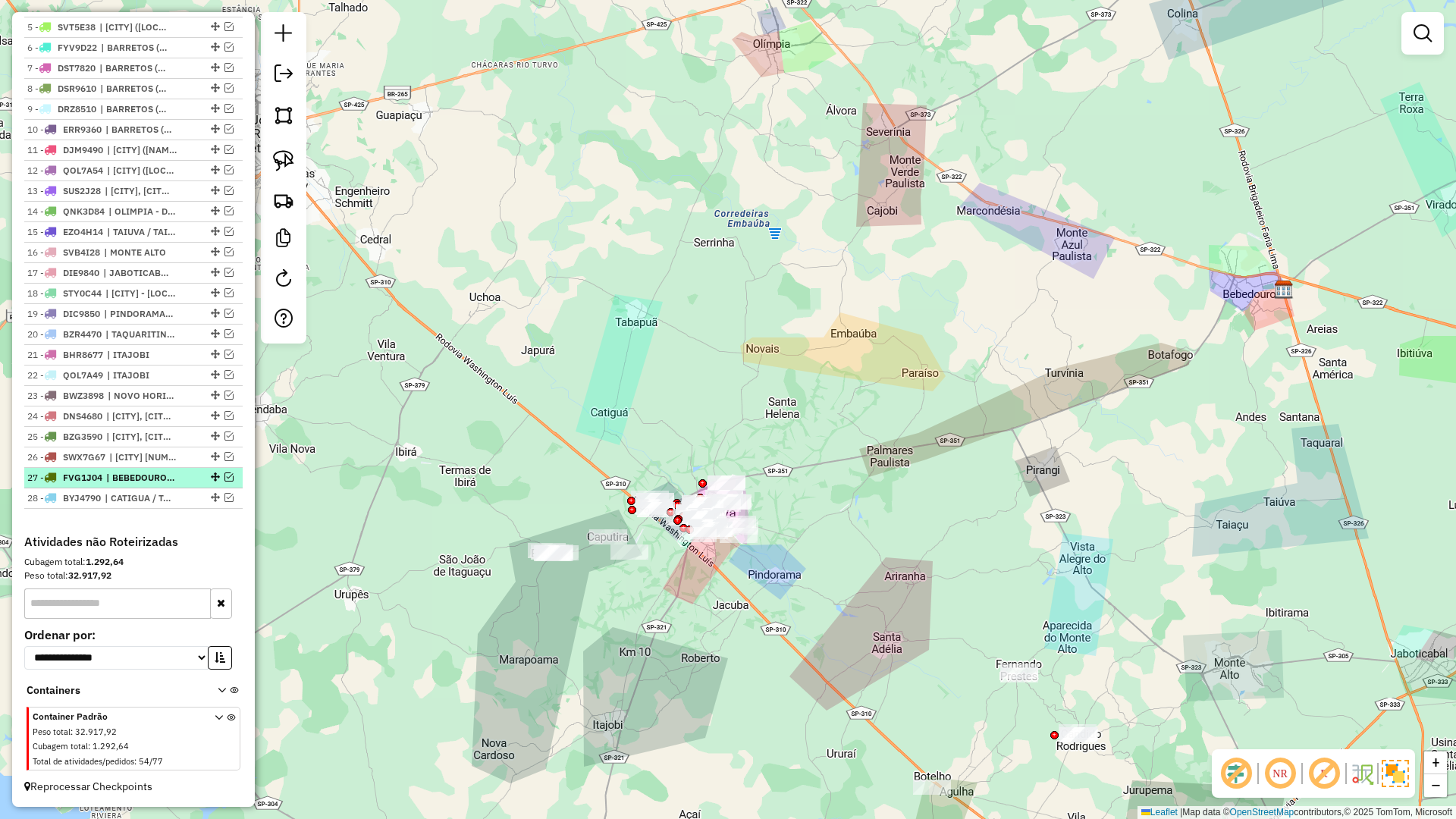scroll, scrollTop: 659, scrollLeft: 0, axis: vertical 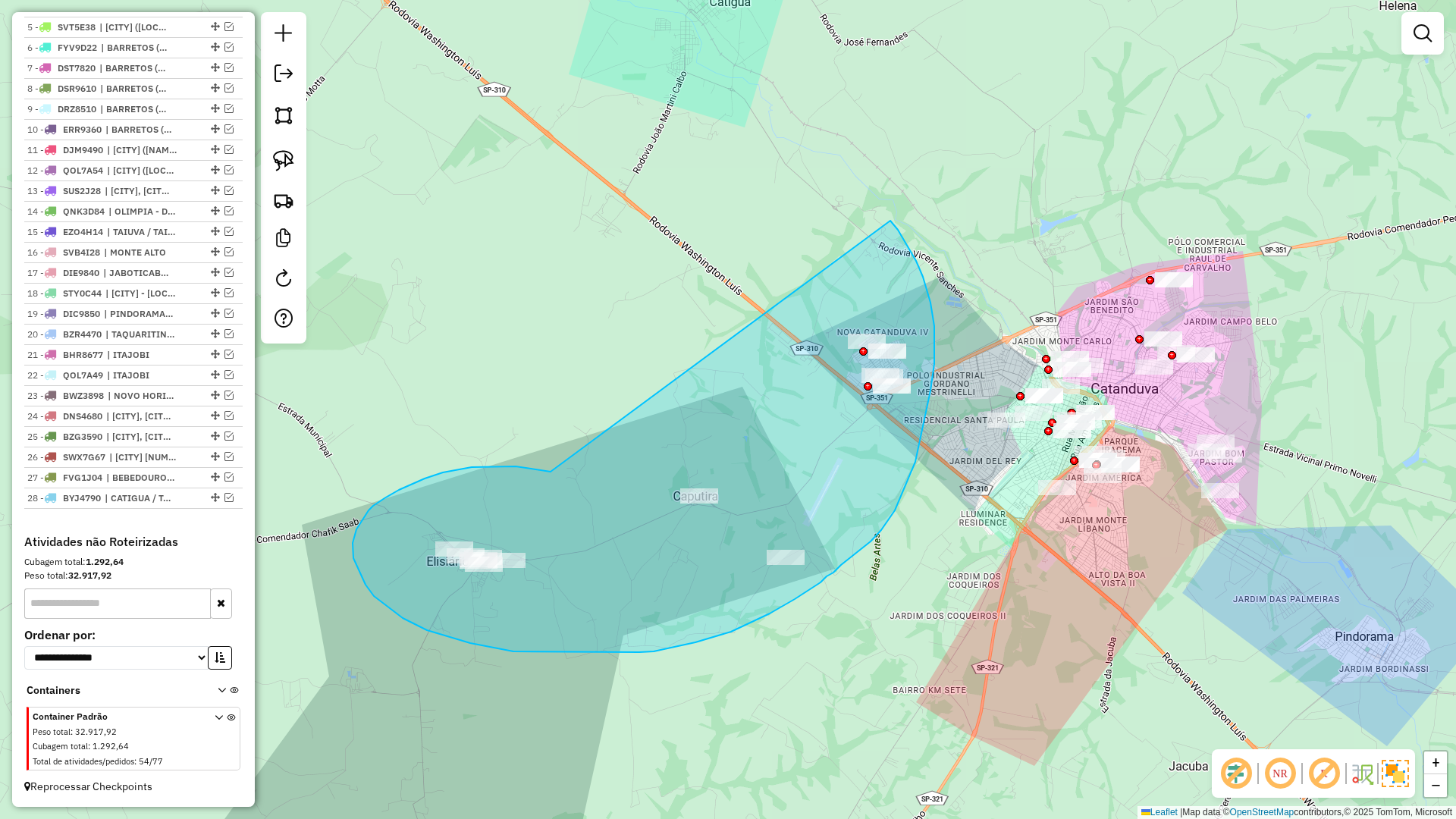 drag, startPoint x: 425, startPoint y: 479, endPoint x: 890, endPoint y: 221, distance: 531.7791 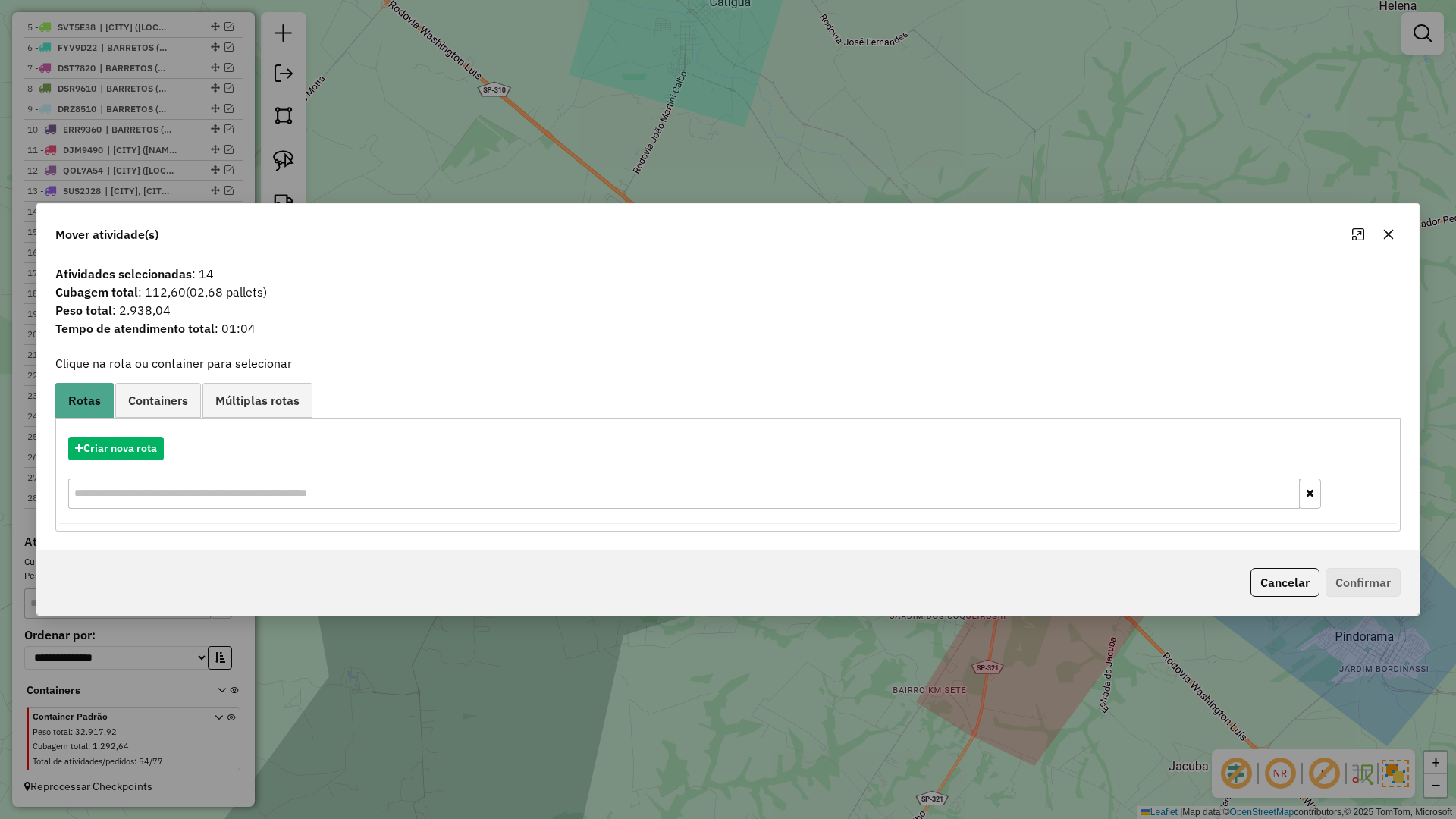 click on "Aguarde...  Pop-up bloqueado!  Seu navegador bloqueou automáticamente a abertura de uma nova janela.   Acesse as configurações e adicione o endereço do sistema a lista de permissão.   Fechar  Informações da Sessão 974262 - 04/08/2025     Criação: 02/08/2025 13:03   Depósito:  Bevale  Total de rotas:  28  Distância Total:  3.659,44 km  Tempo total:  199:34  Valor total:  R$ 1.453.789,85  - Total roteirizado:  R$ 1.275.375,71  - Total não roteirizado:  R$ 178.414,14  Total de Atividades Roteirizadas:  233  Total de Pedidos Roteirizados:  334  Peso total roteirizado:  176.484,46  Cubagem total roteirizado:  6.537,80  Total de Atividades não Roteirizadas:  54  Total de Pedidos não Roteirizados:  77 Total de caixas por viagem:  6.537,80 /   28 =  233,49 Média de Atividades por viagem:  233 /   28 =  8,32 Ocupação média da frota:  56,54%  Clientes com Service Time:  0,00%   (0 de 285)   Rotas vários dias:  0  Clientes Priorizados NR:  0 Rotas  Recargas: 0   Ver rotas   Ver veículos   1 -" at bounding box center [728, 410] 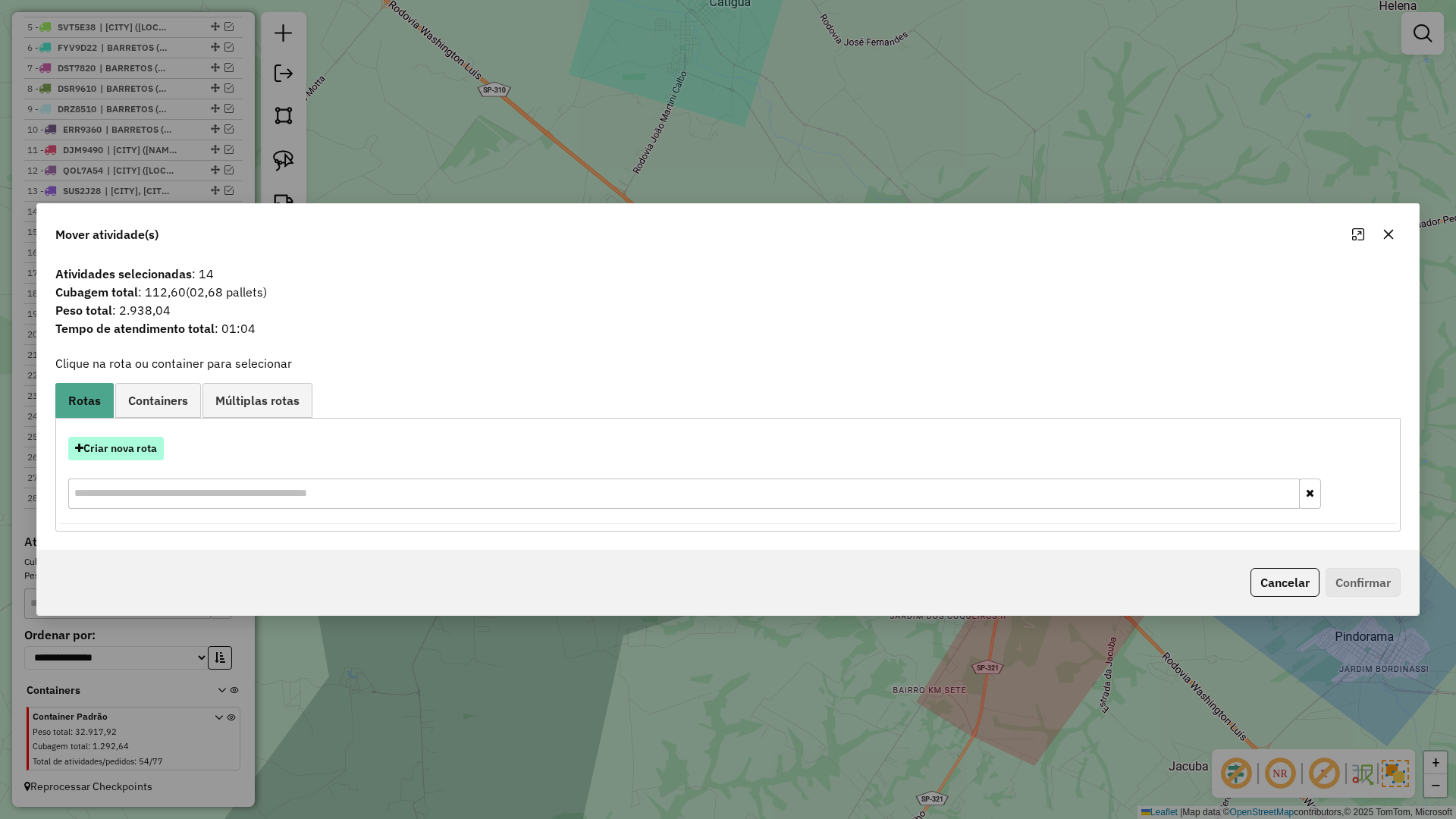 click on "Criar nova rota" at bounding box center [116, 448] 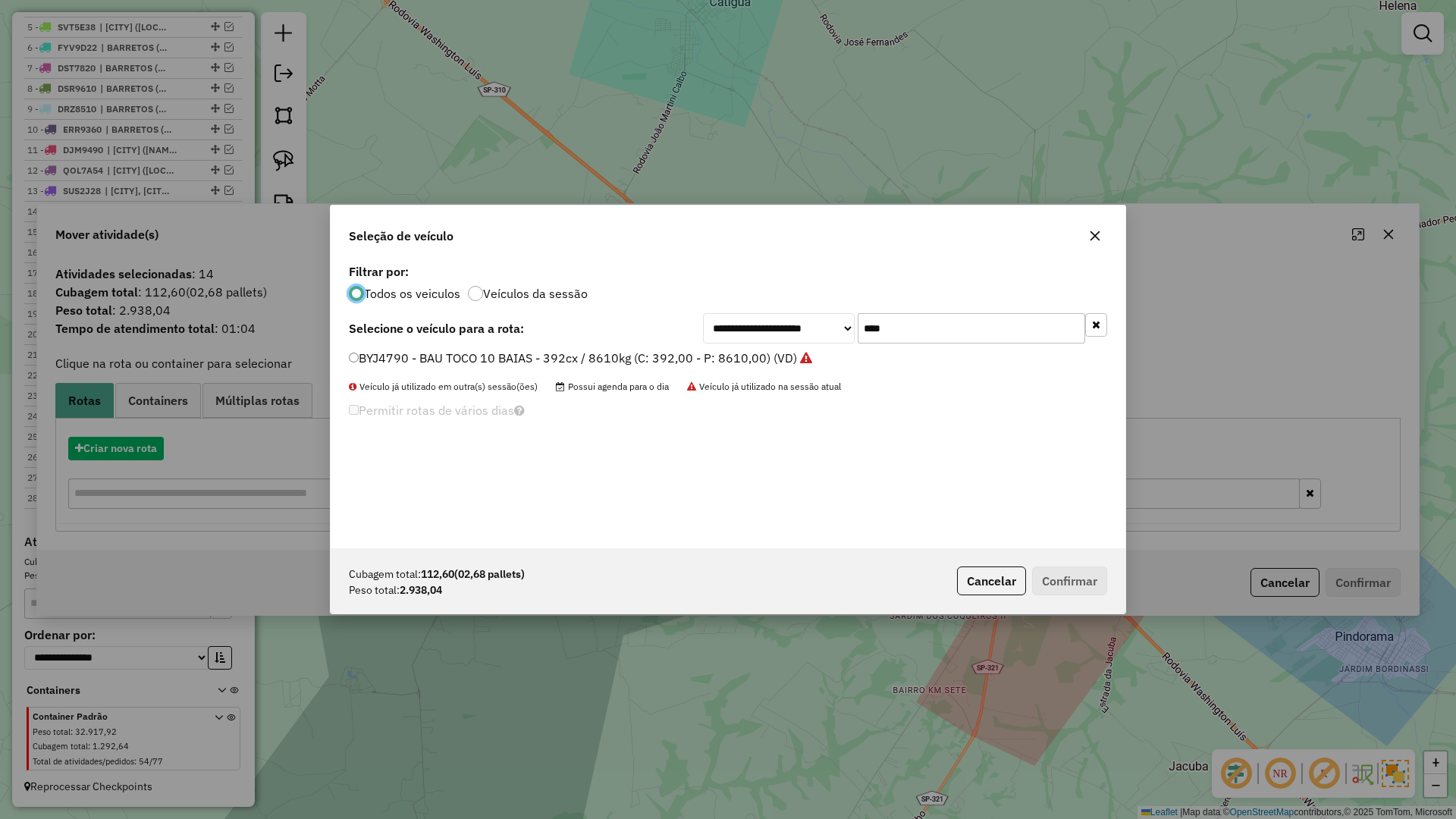 scroll, scrollTop: 8, scrollLeft: 5, axis: both 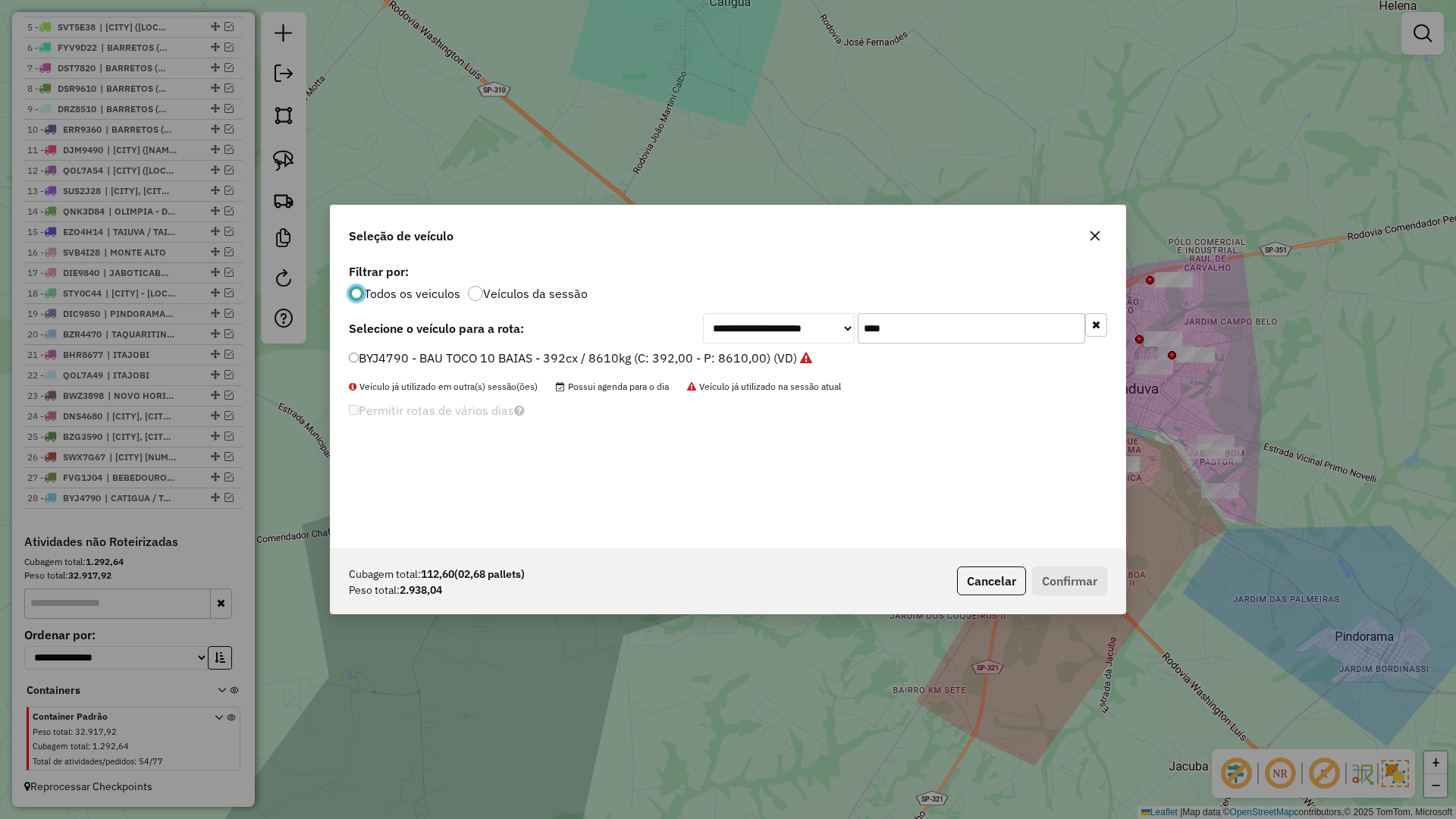 click on "****" 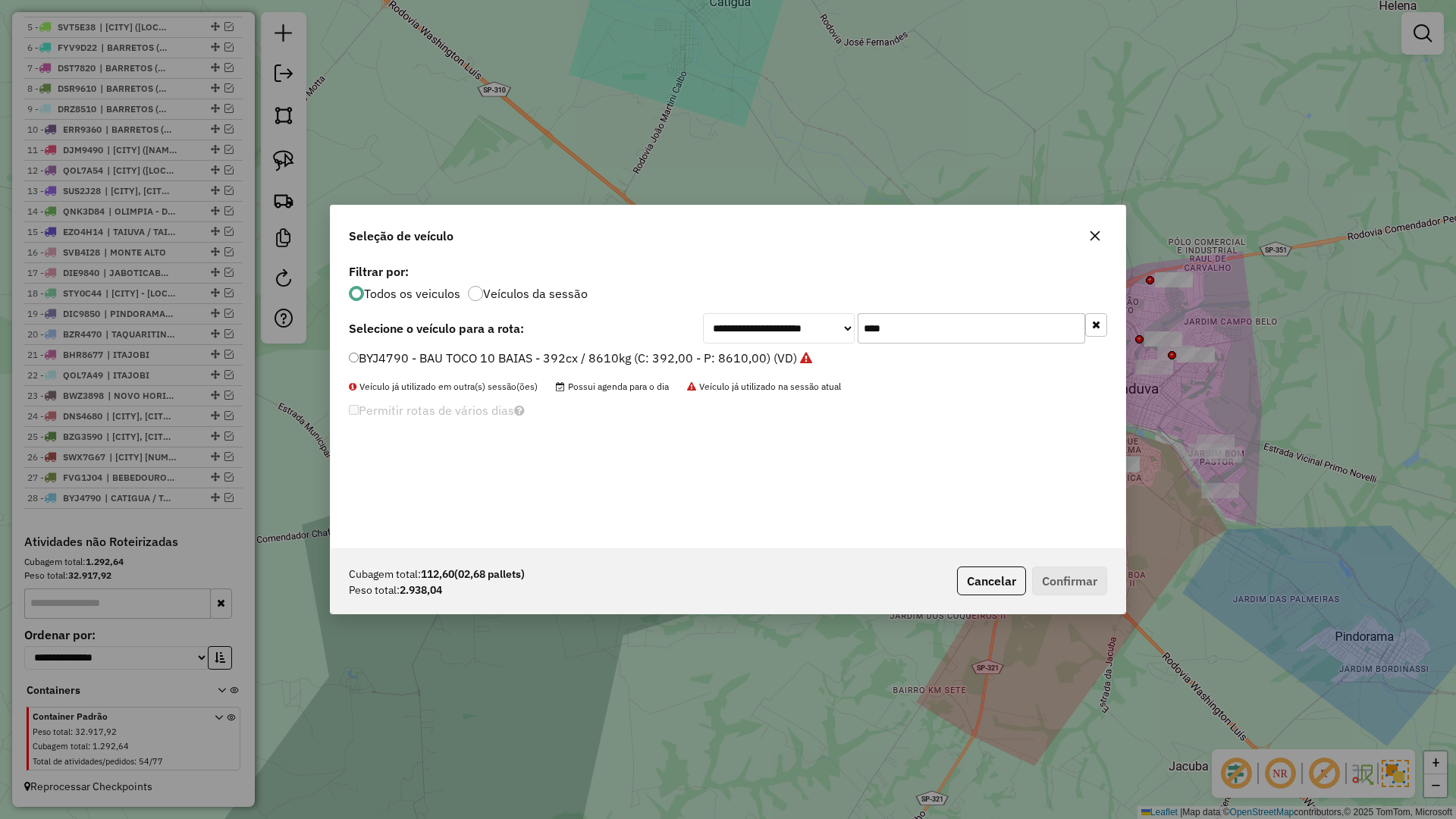 click on "****" 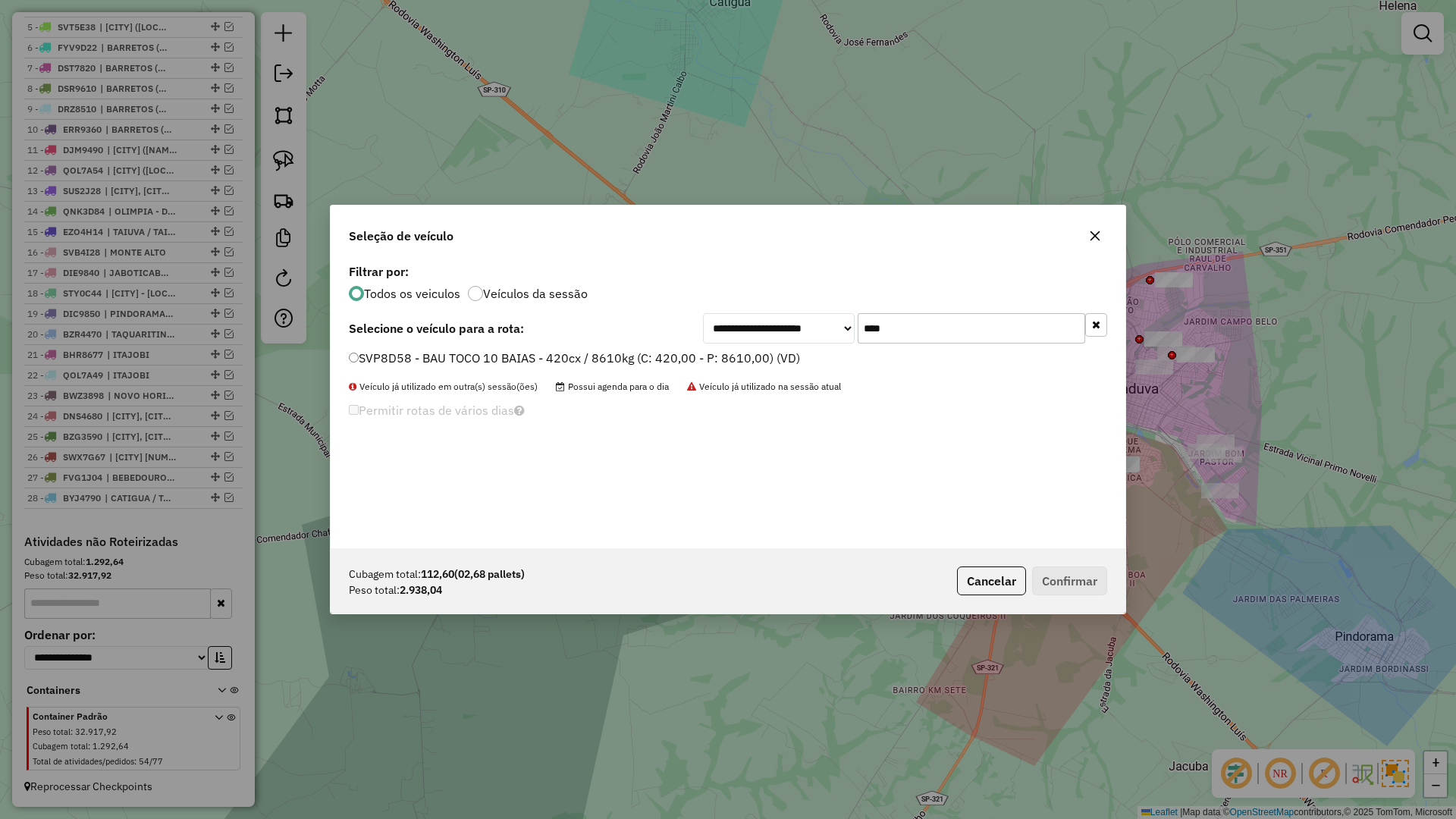type on "****" 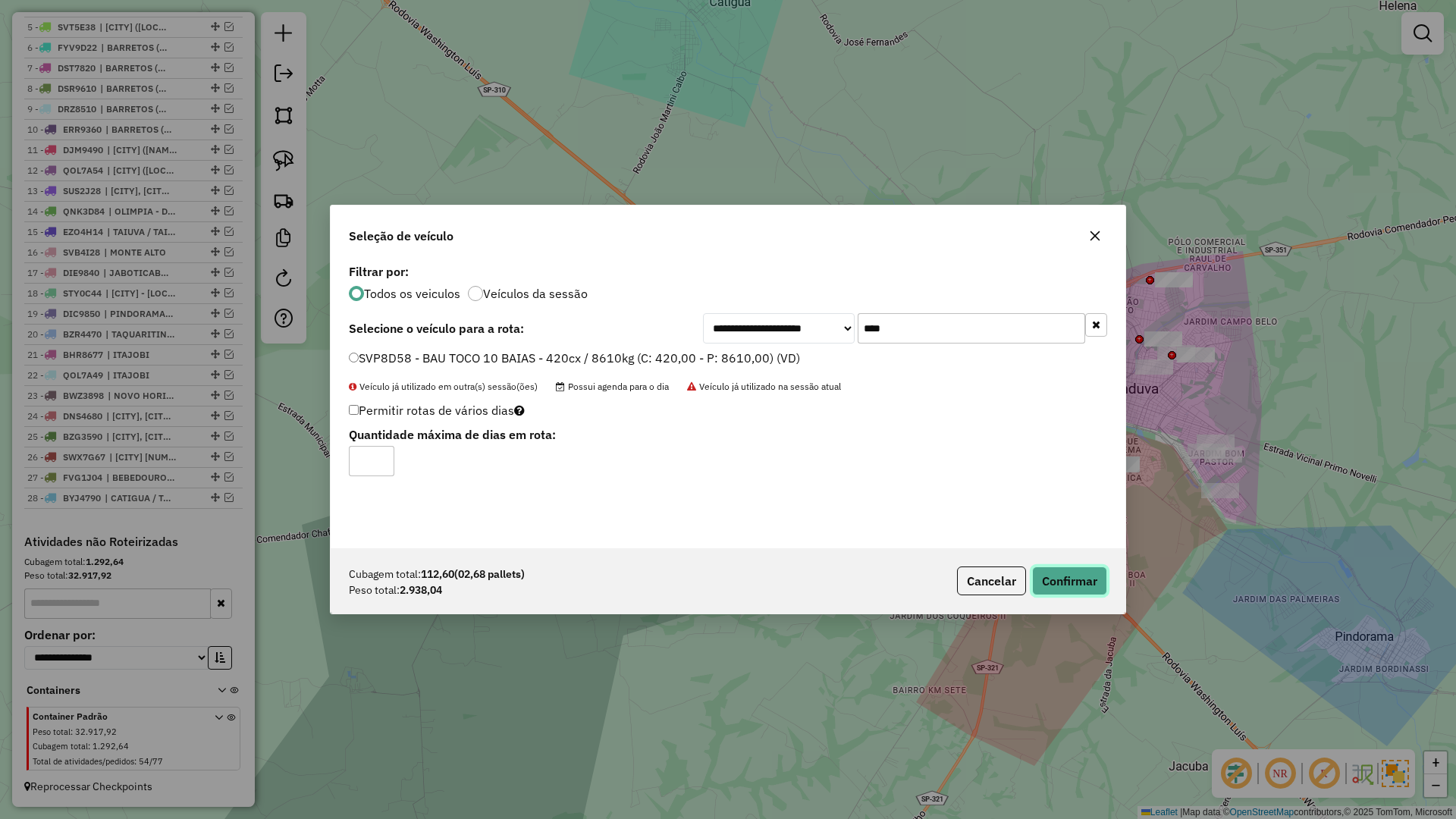 click on "Confirmar" 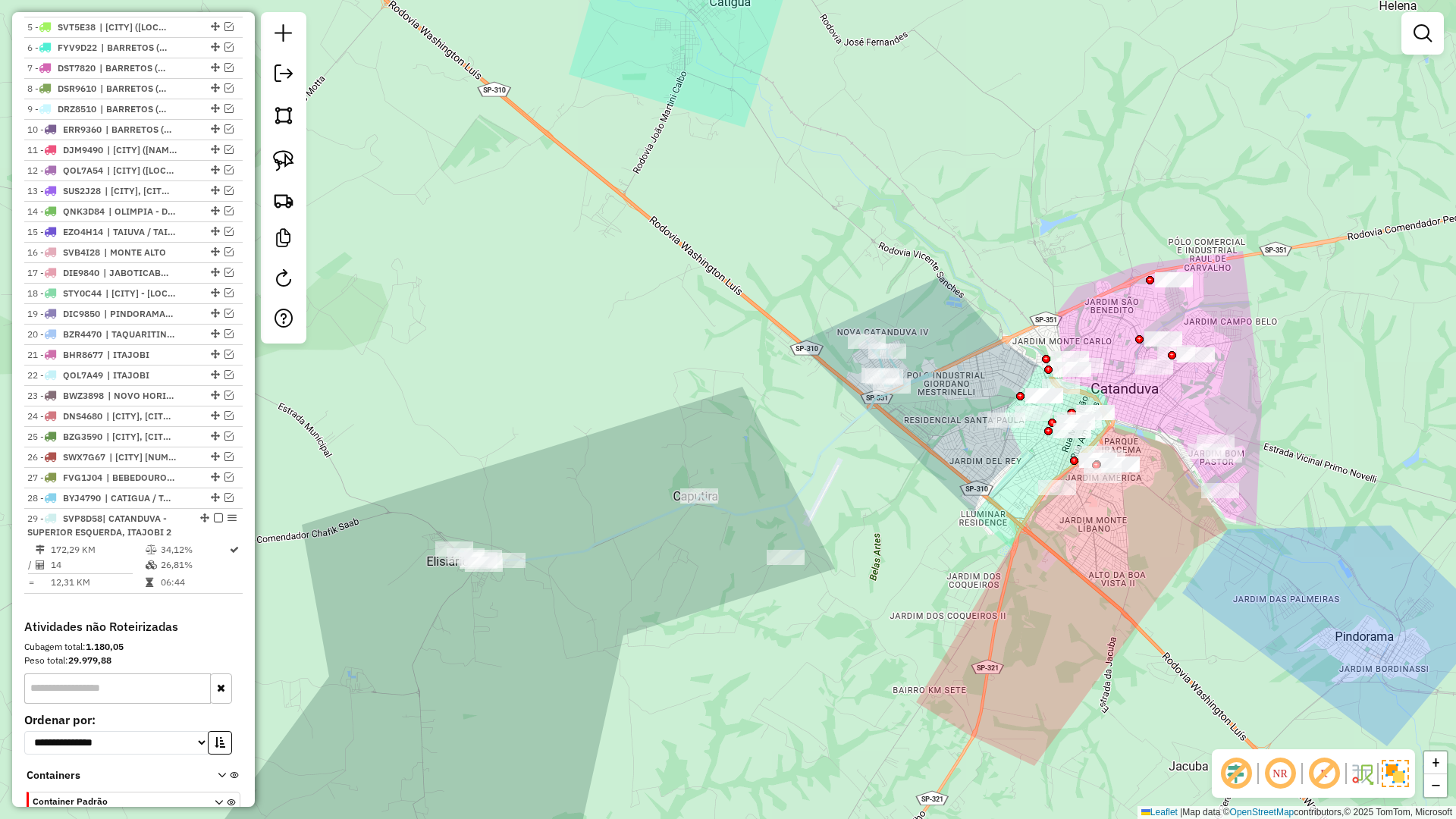 scroll, scrollTop: 675, scrollLeft: 0, axis: vertical 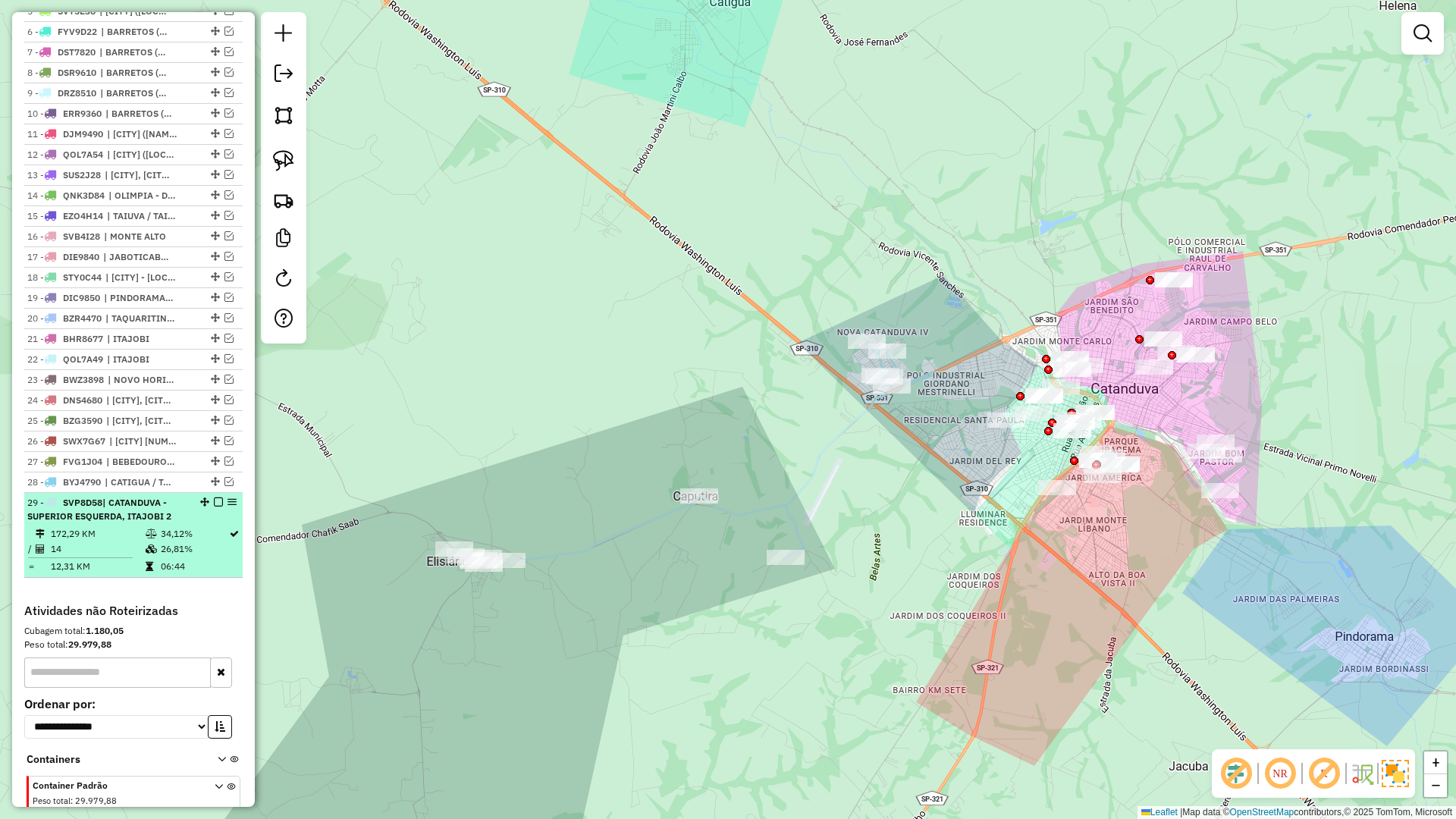click at bounding box center (218, 502) 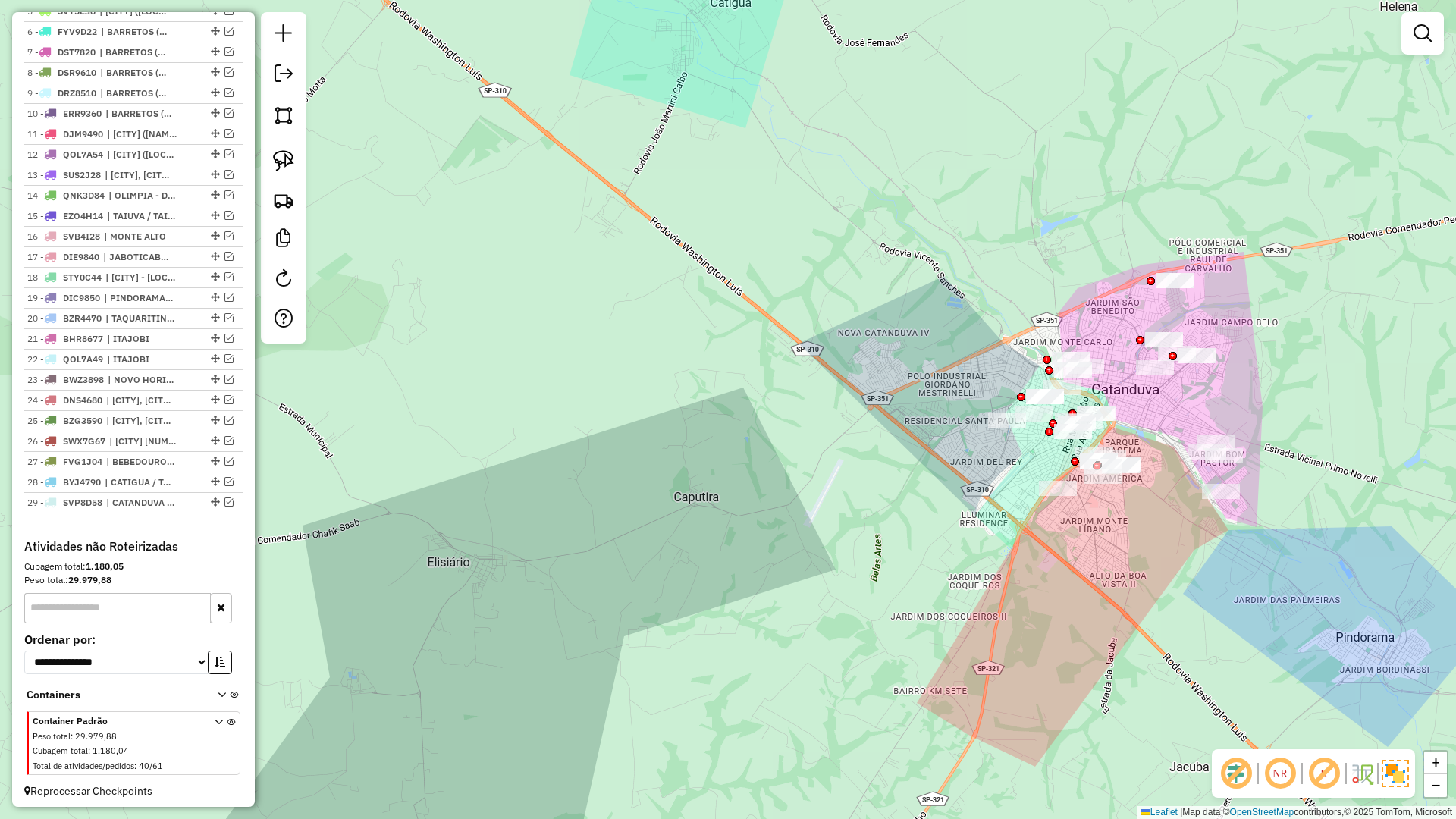 drag, startPoint x: 1075, startPoint y: 416, endPoint x: 1048, endPoint y: 424, distance: 28.16026 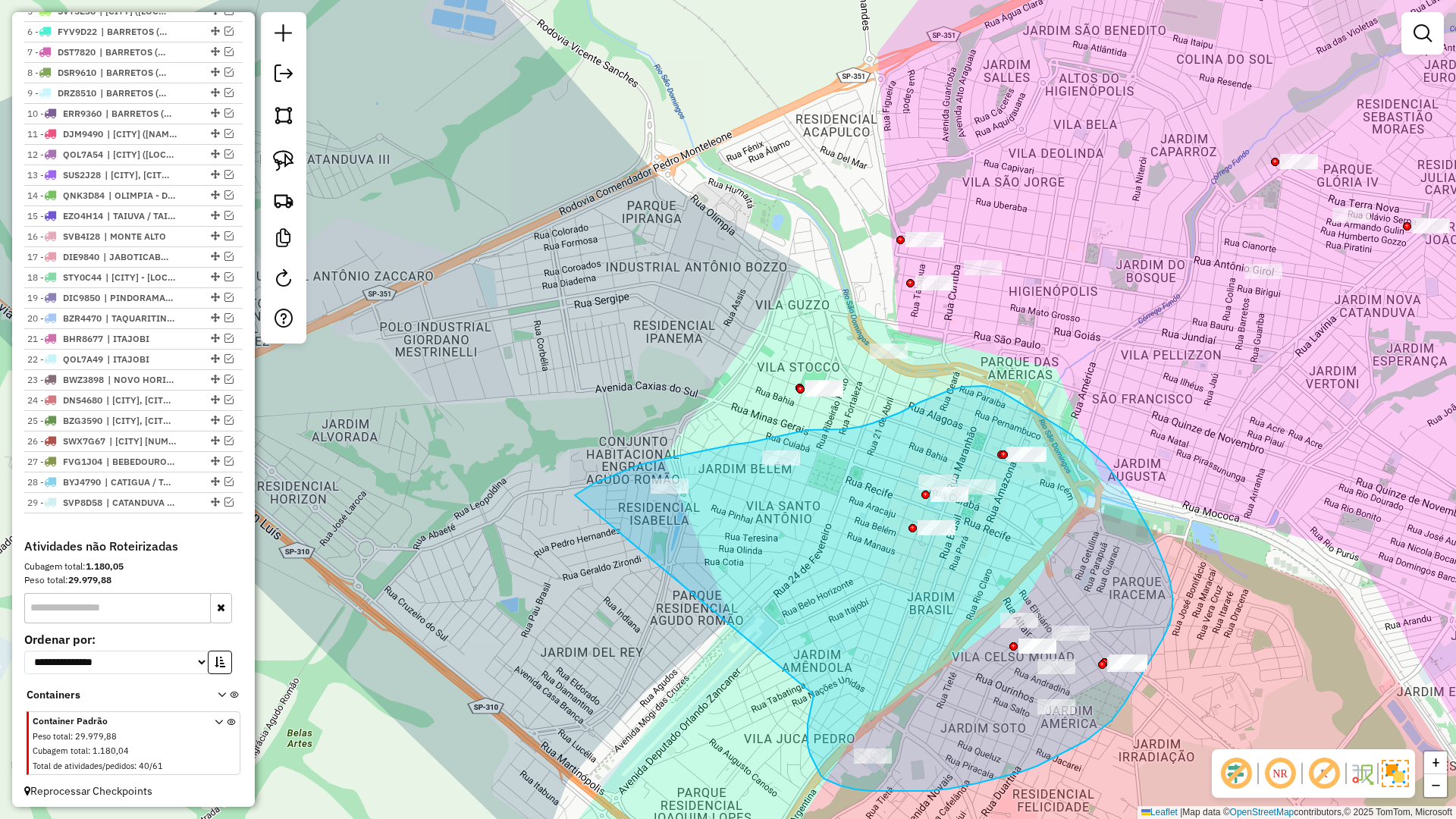 drag, startPoint x: 810, startPoint y: 714, endPoint x: 575, endPoint y: 495, distance: 321.22578 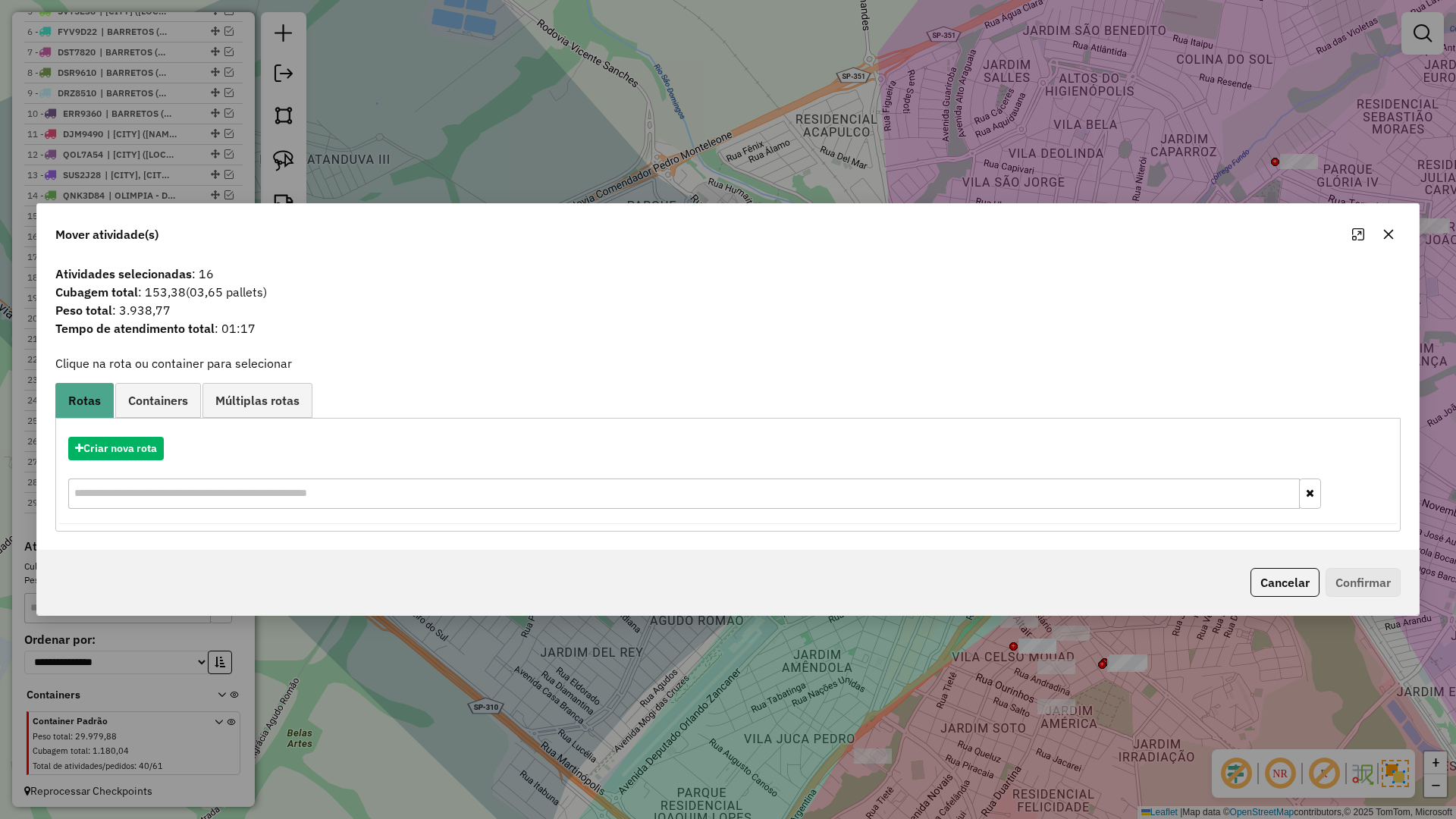 click on "Criar nova rota" at bounding box center (728, 475) 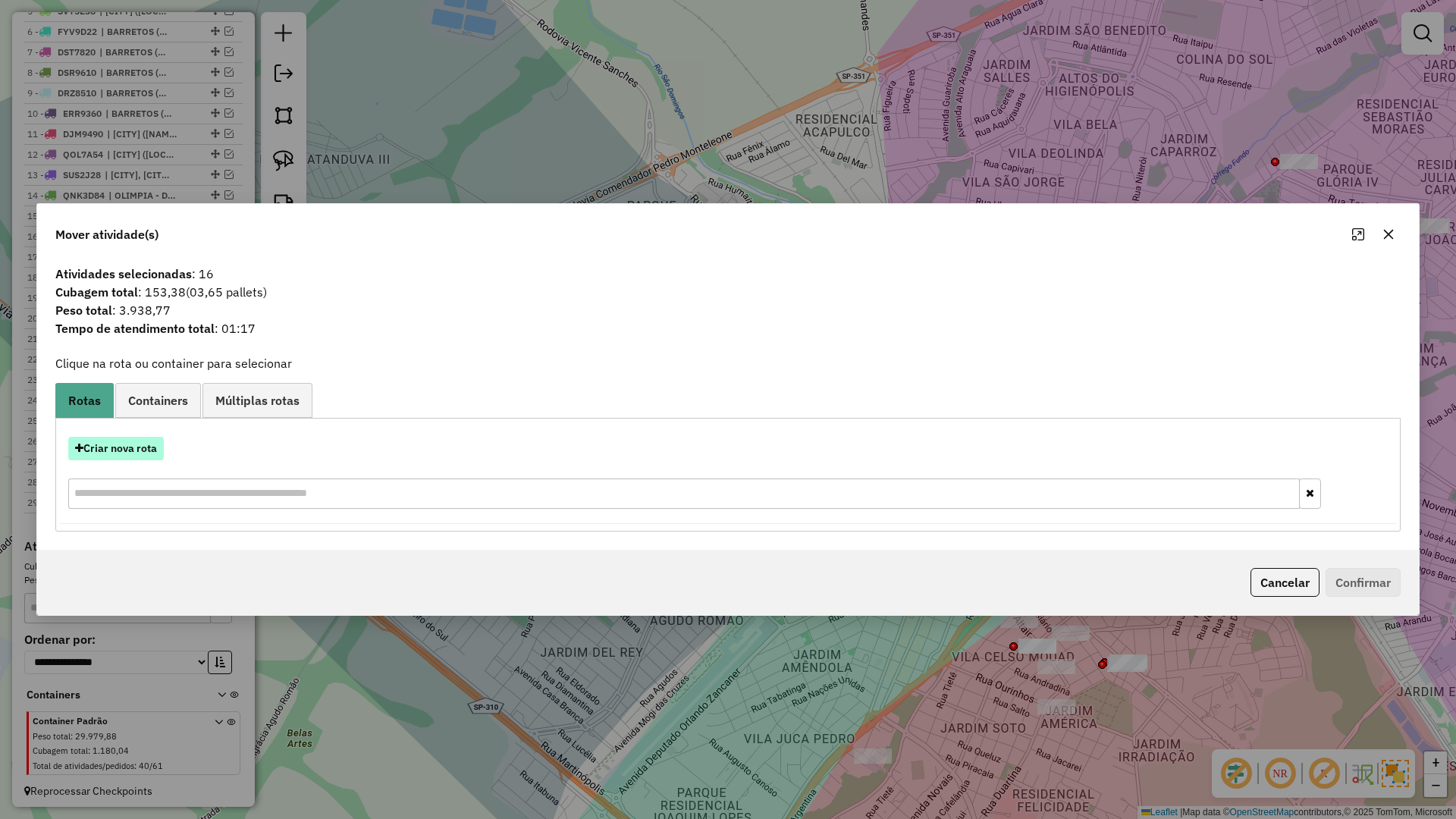 click on "Criar nova rota" at bounding box center (116, 448) 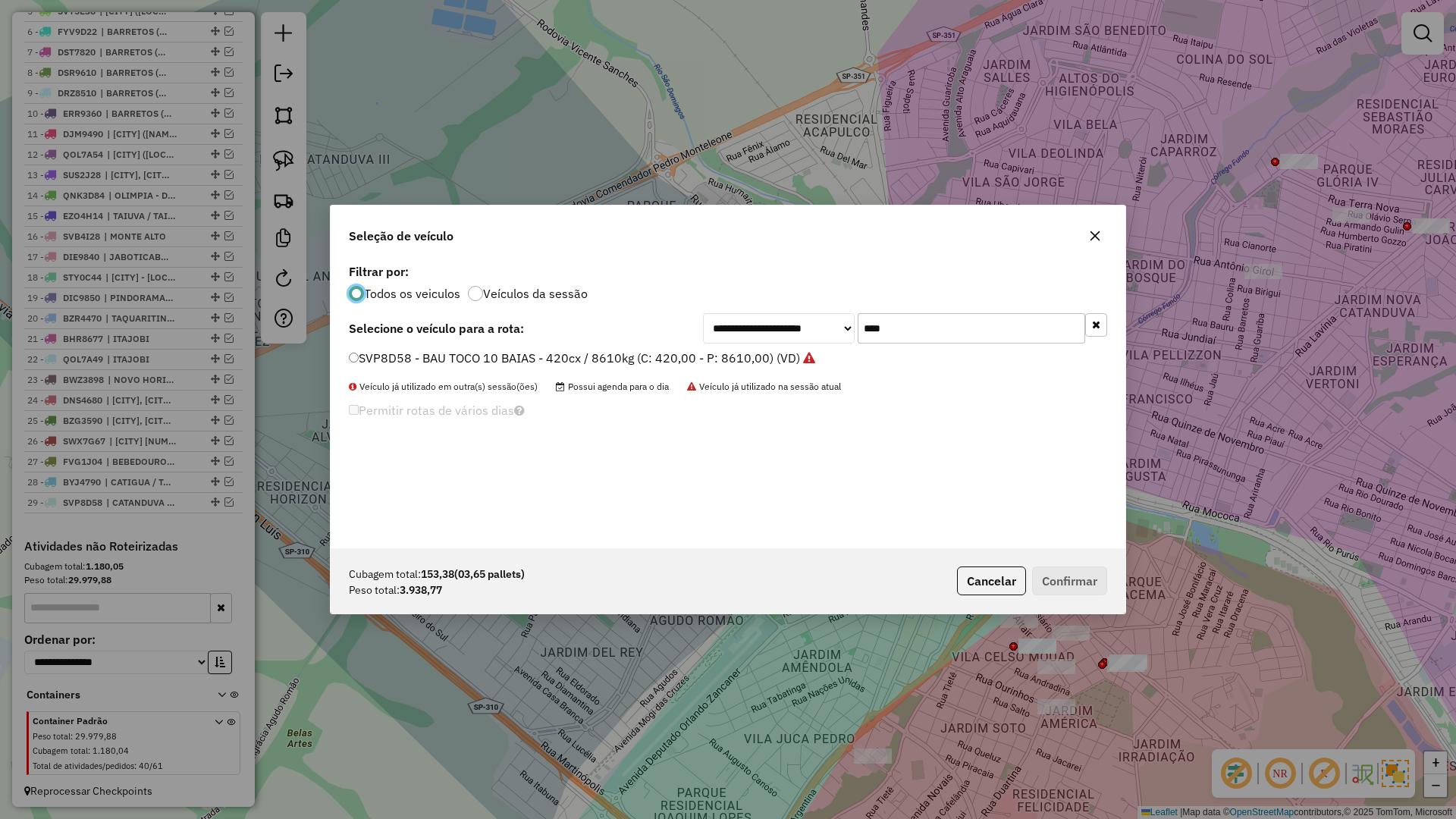 scroll, scrollTop: 8, scrollLeft: 5, axis: both 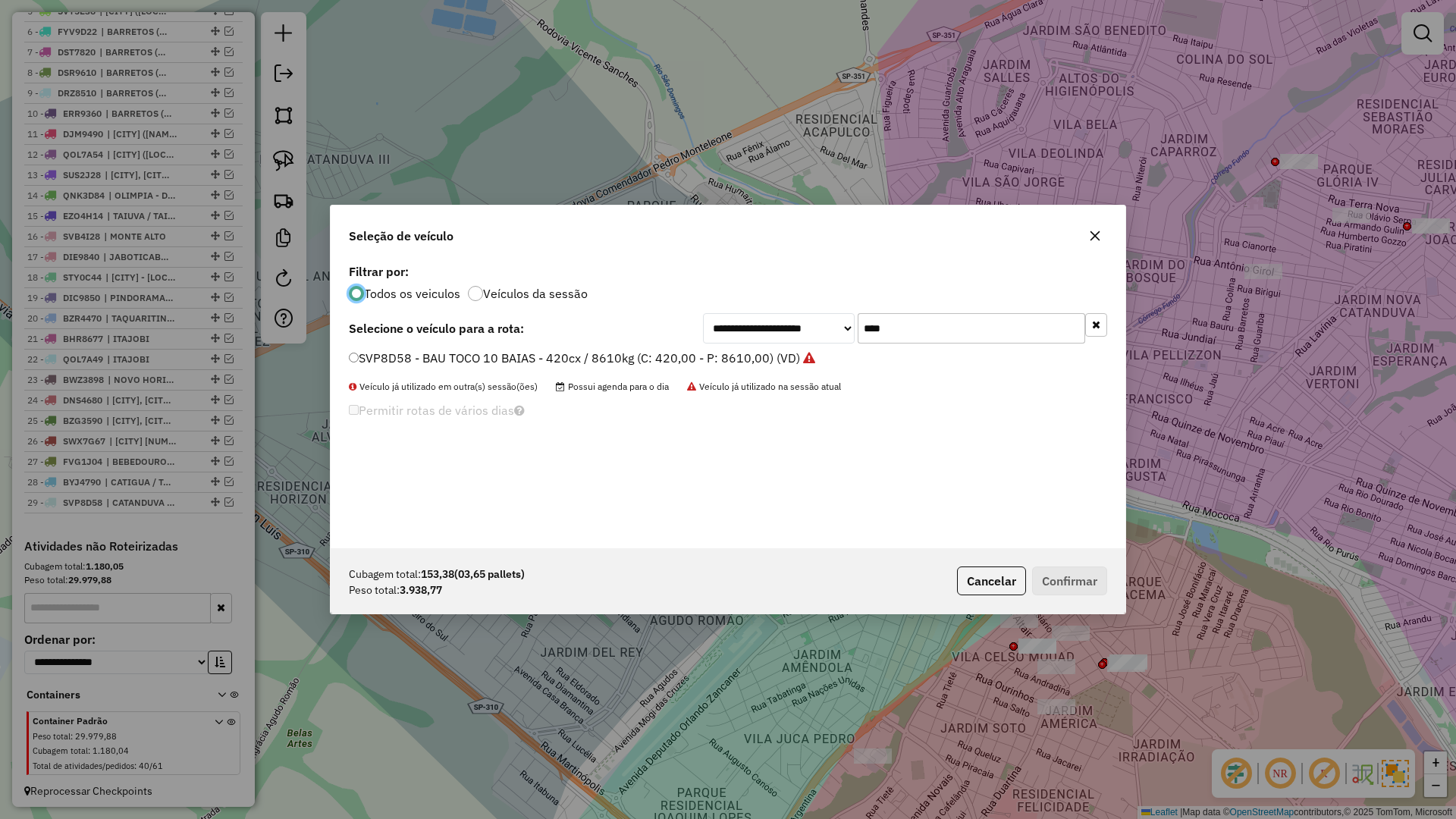 click on "****" 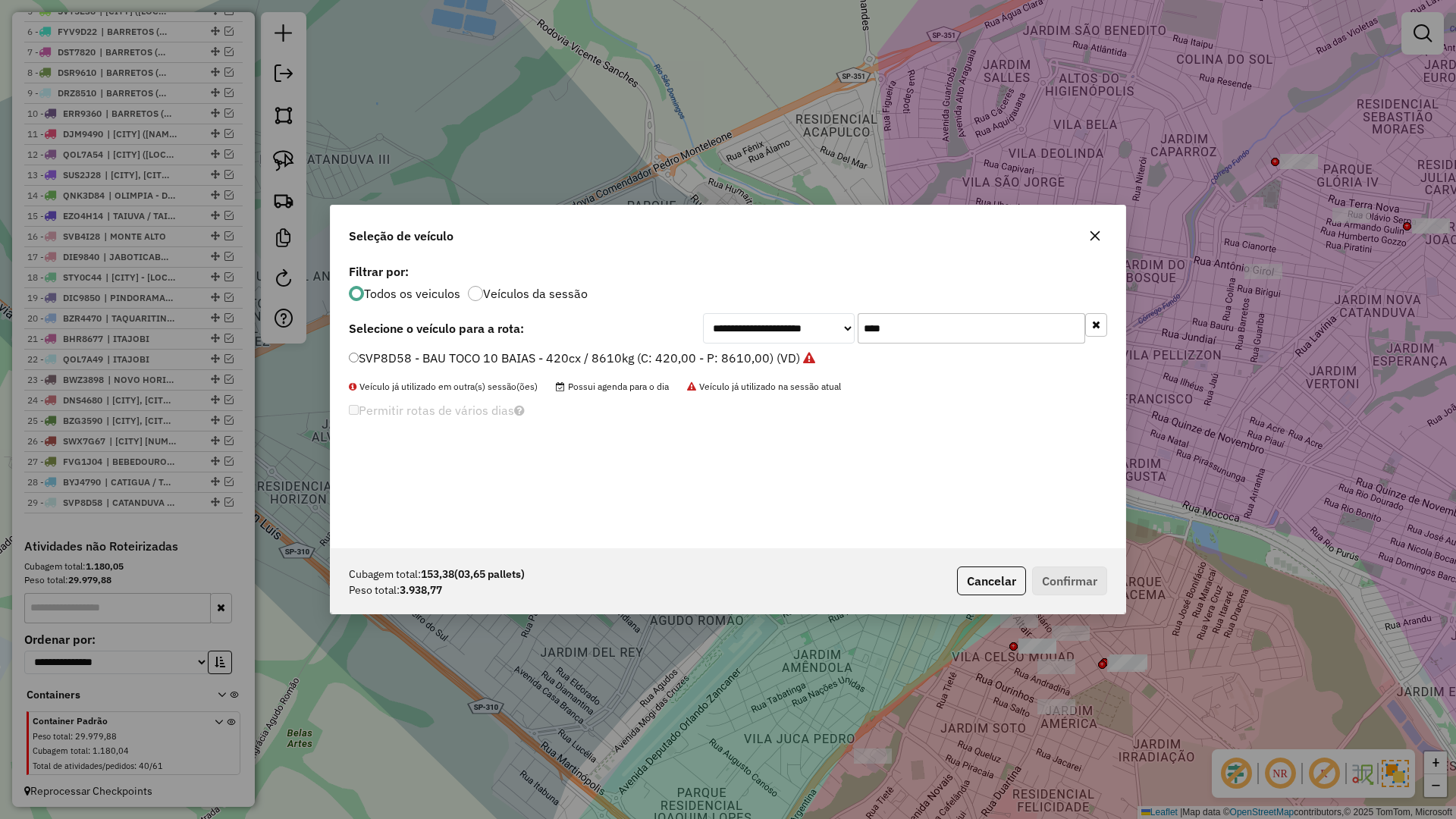 click on "****" 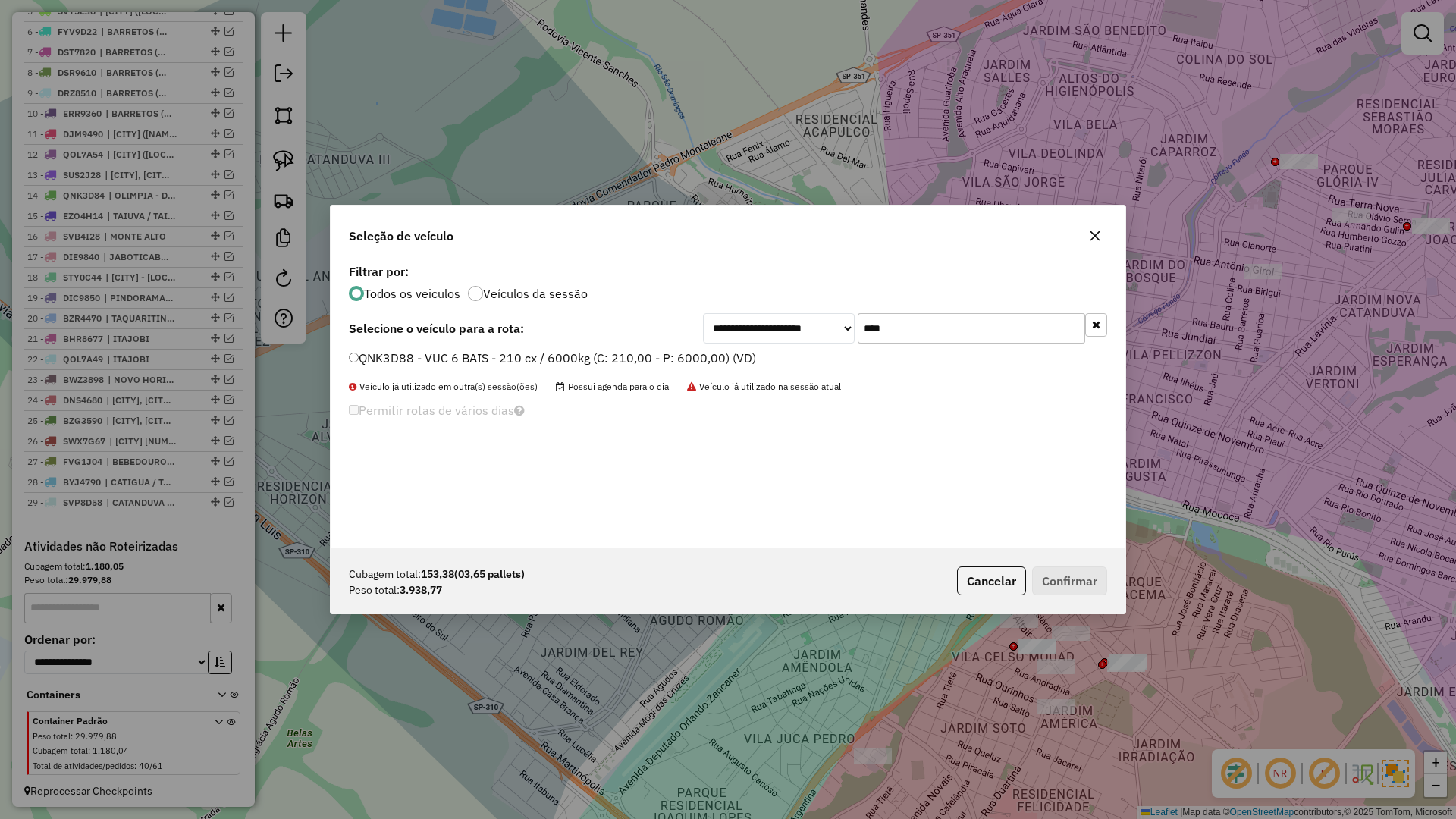 type on "****" 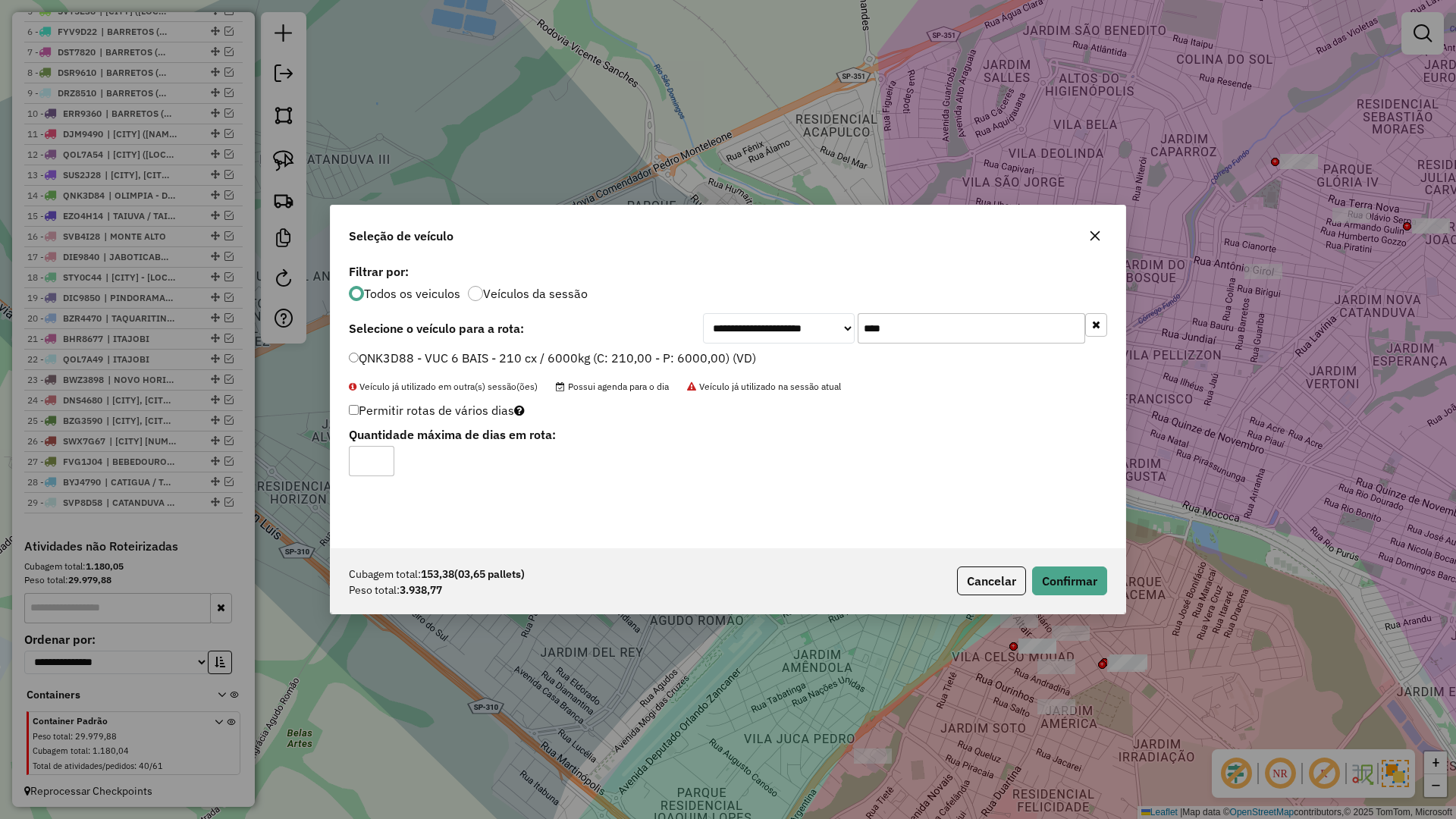 click on "Cubagem total:  153,38   (03,65 pallets)  Peso total: 3.938,77  Cancelar   Confirmar" 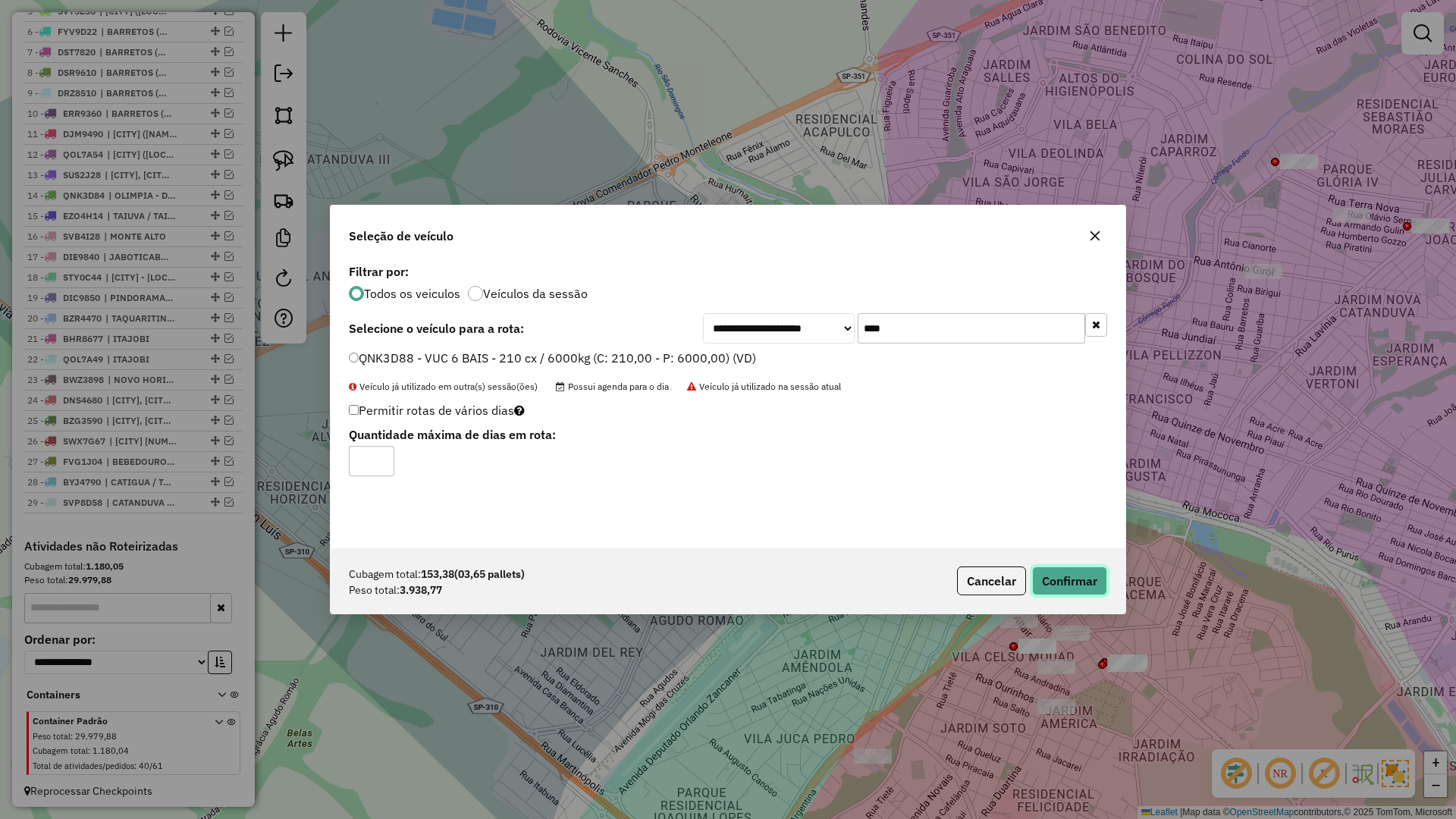 click on "Confirmar" 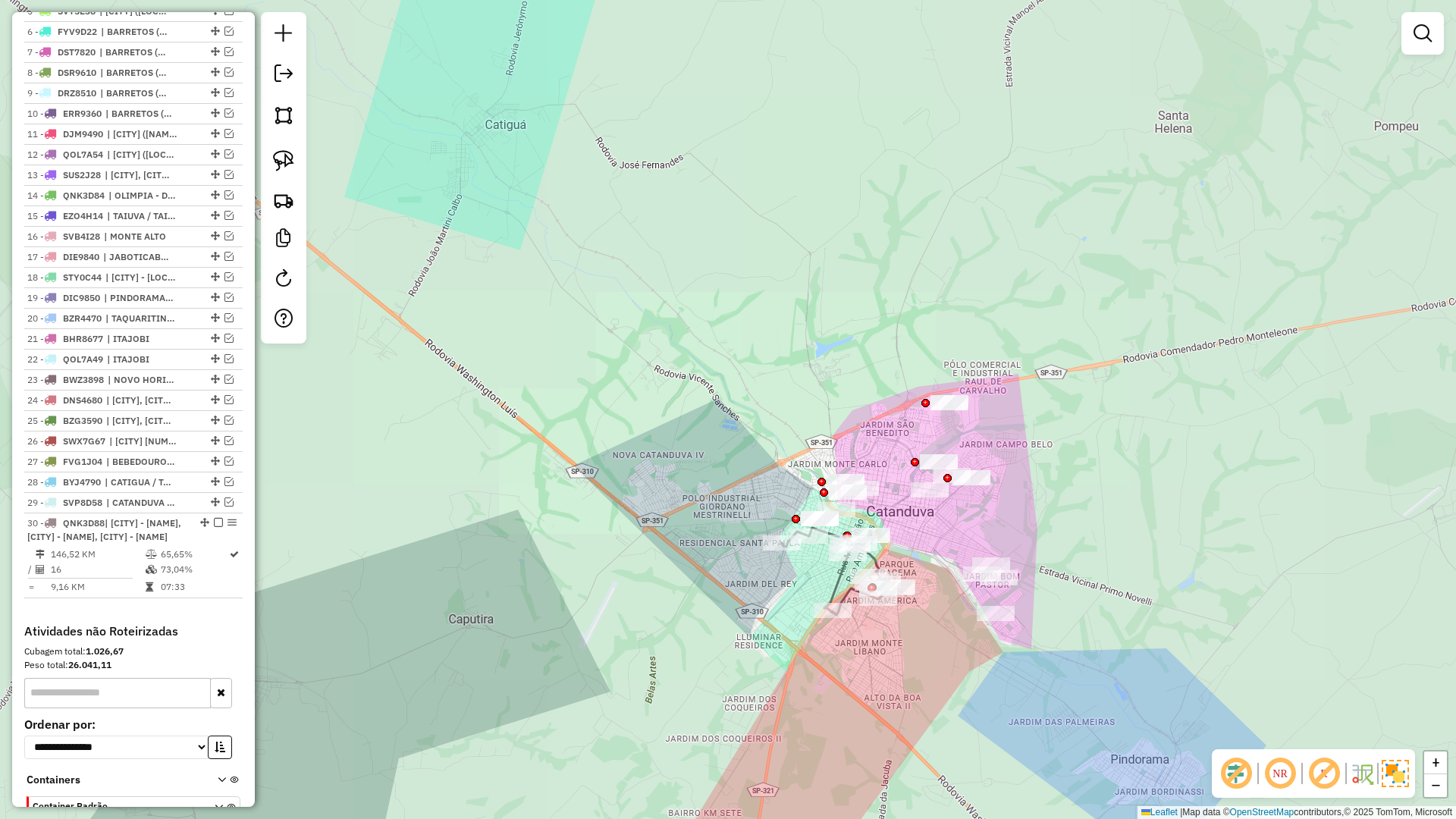 drag, startPoint x: 792, startPoint y: 625, endPoint x: 864, endPoint y: 213, distance: 418.2439 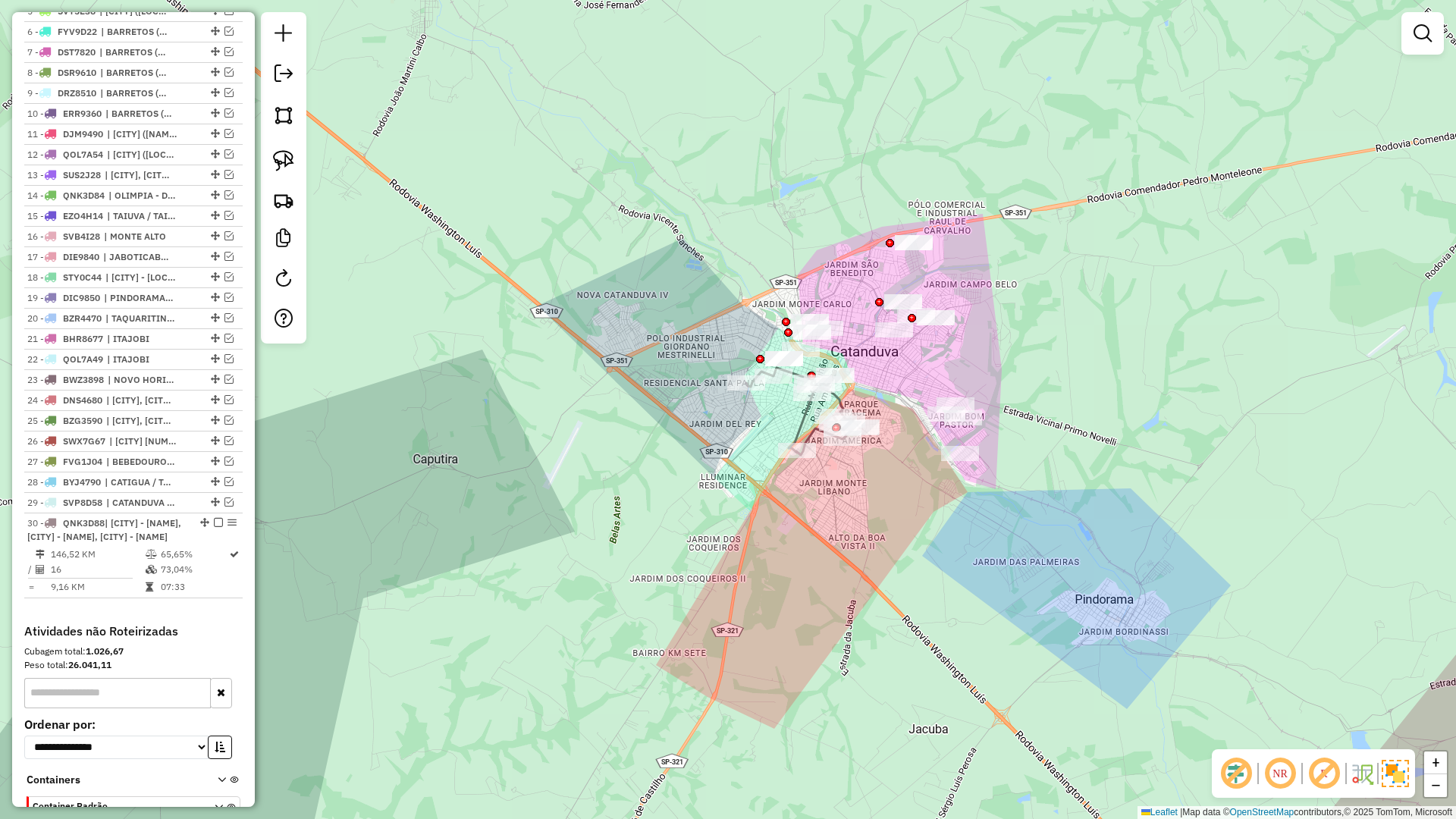 drag, startPoint x: 827, startPoint y: 287, endPoint x: 521, endPoint y: 554, distance: 406.1096 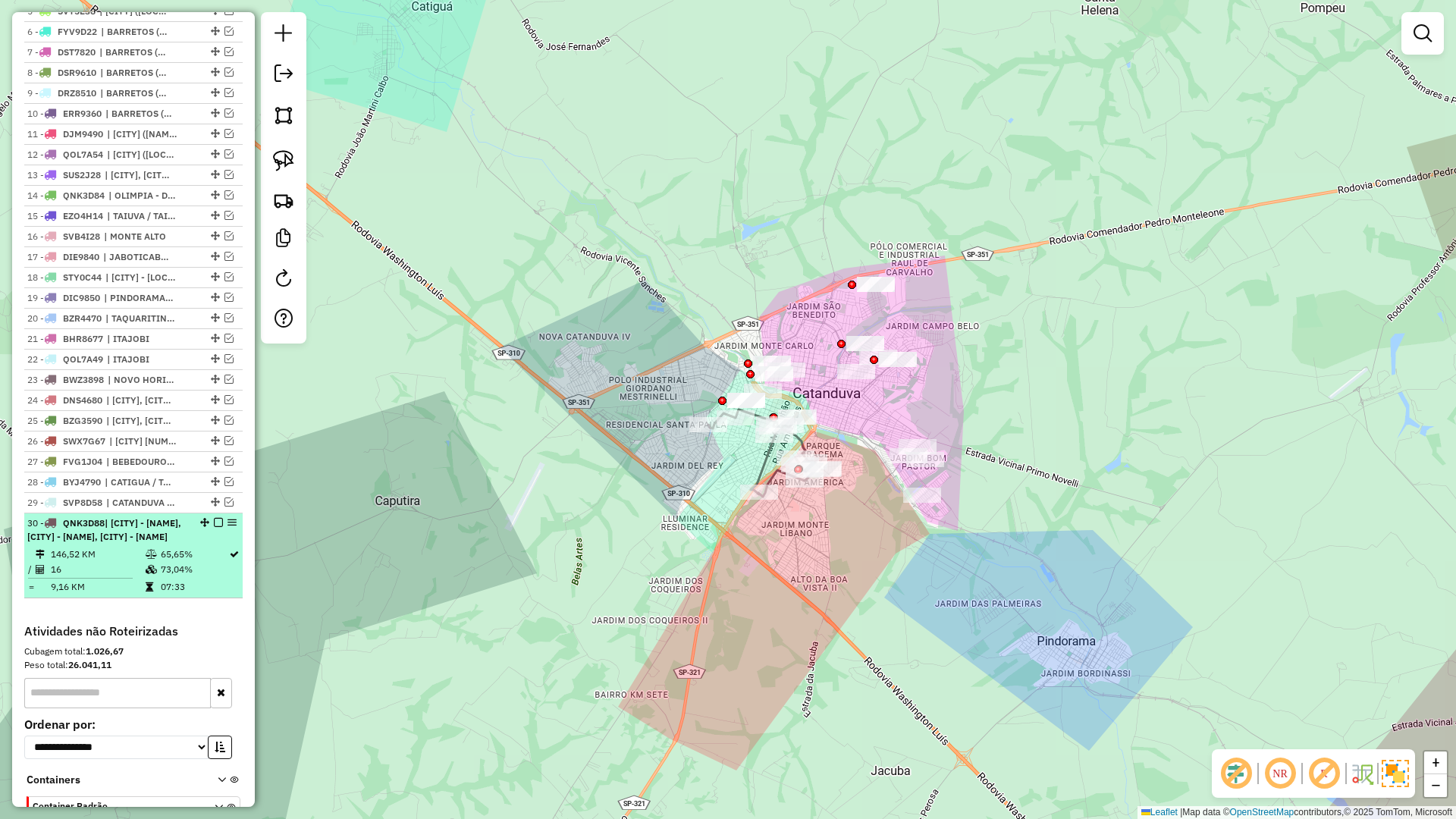 click at bounding box center (214, 522) 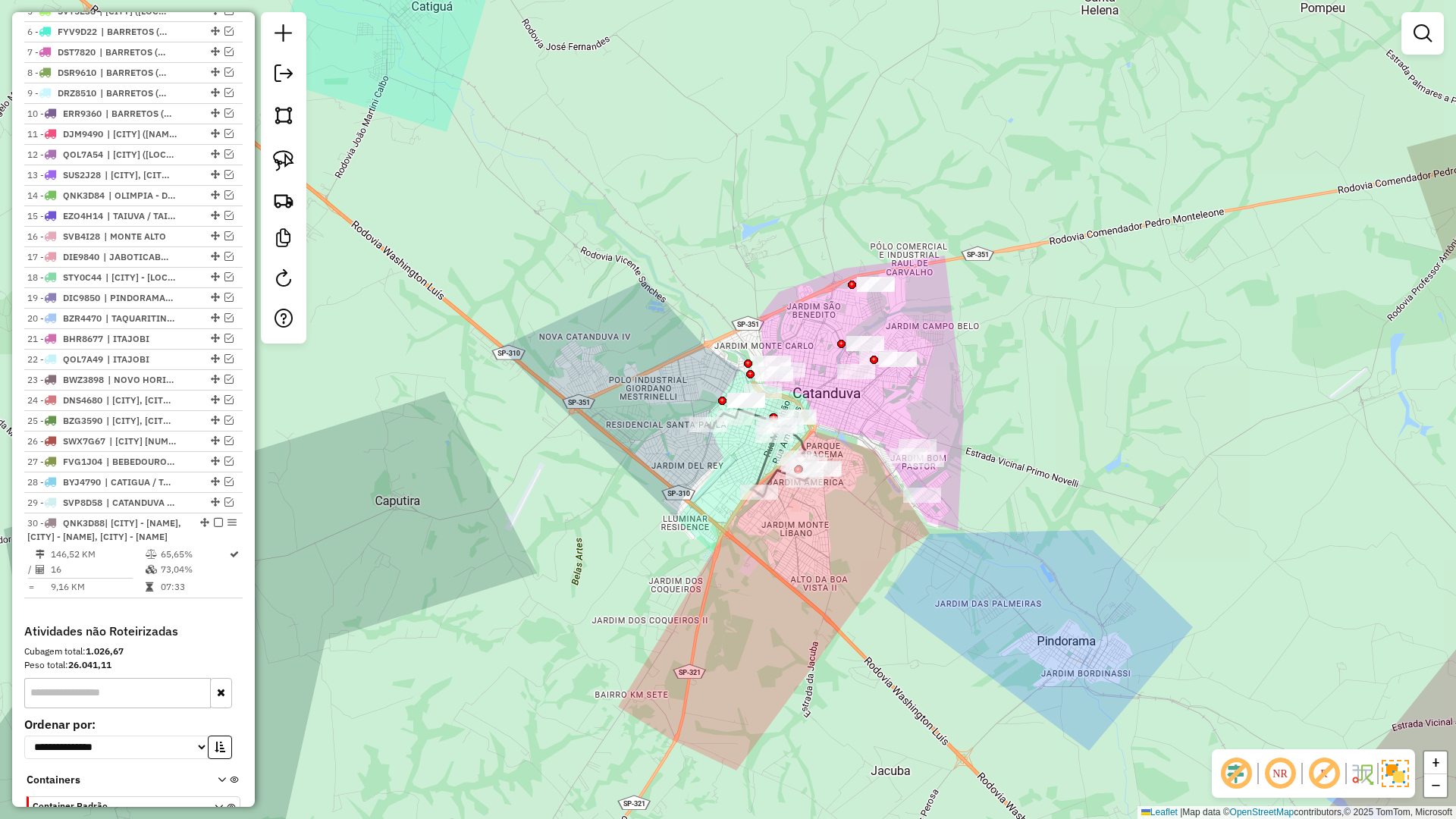 select on "**********" 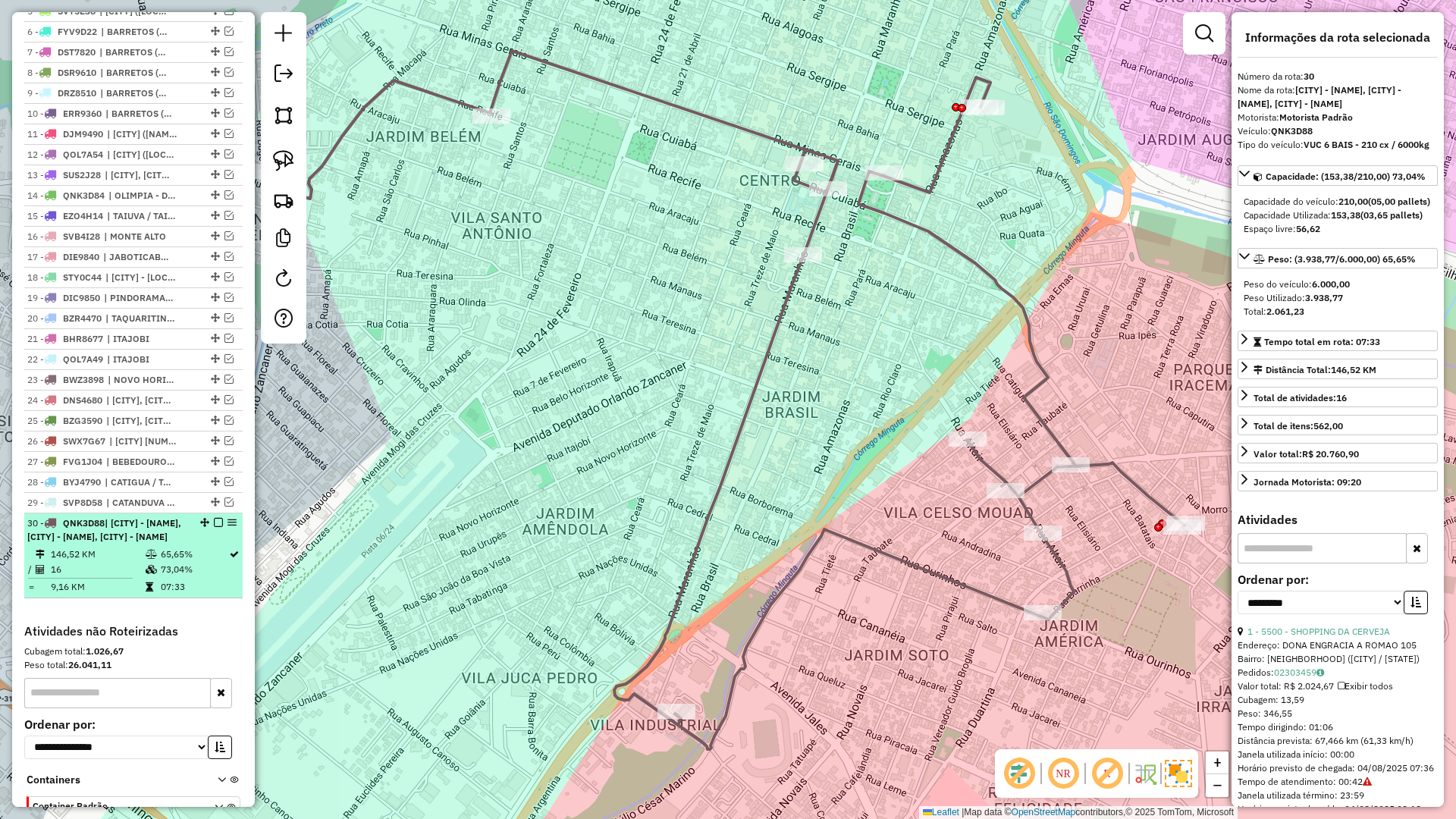 click at bounding box center (218, 522) 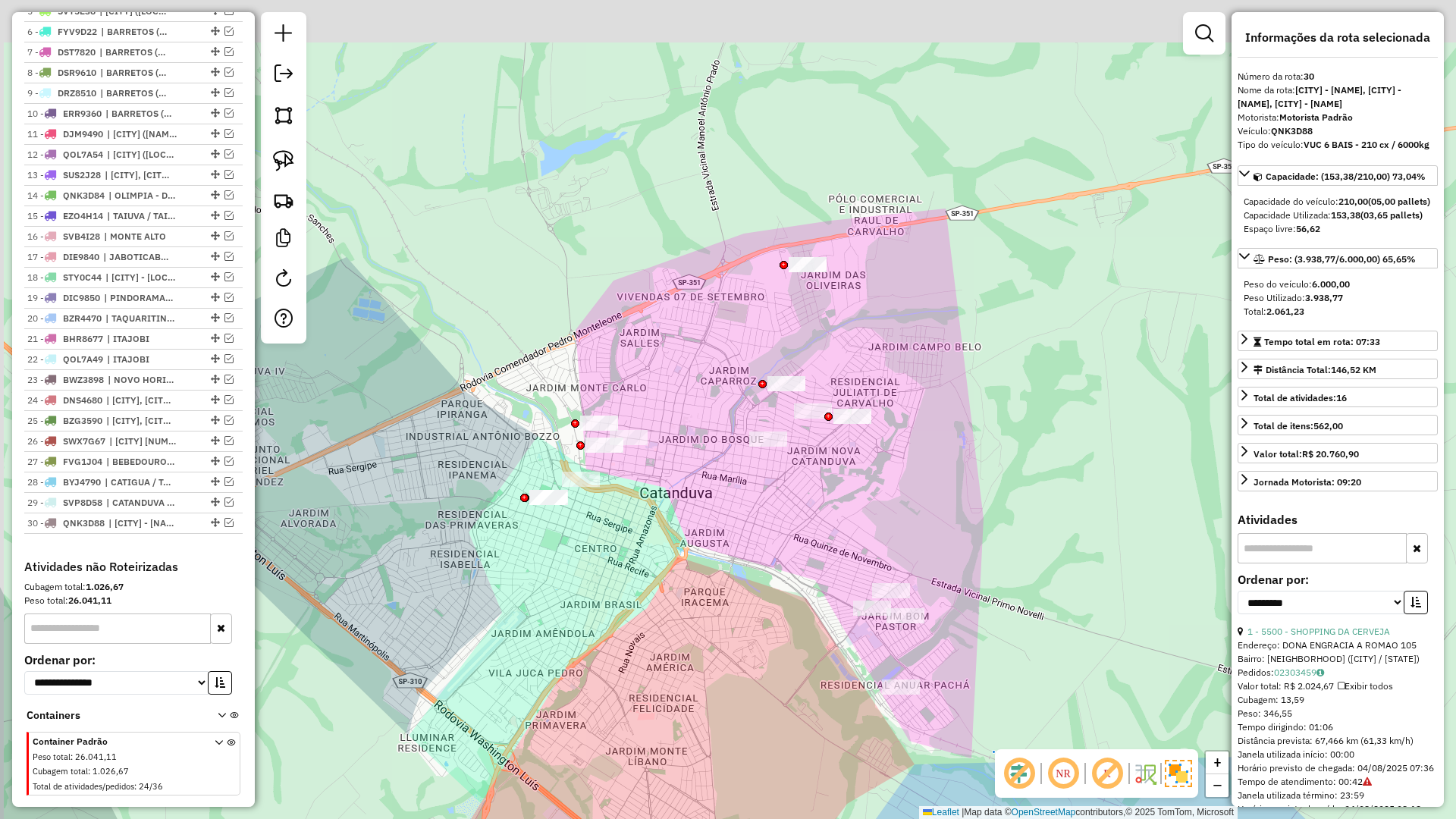 drag, startPoint x: 557, startPoint y: 408, endPoint x: 613, endPoint y: 544, distance: 147 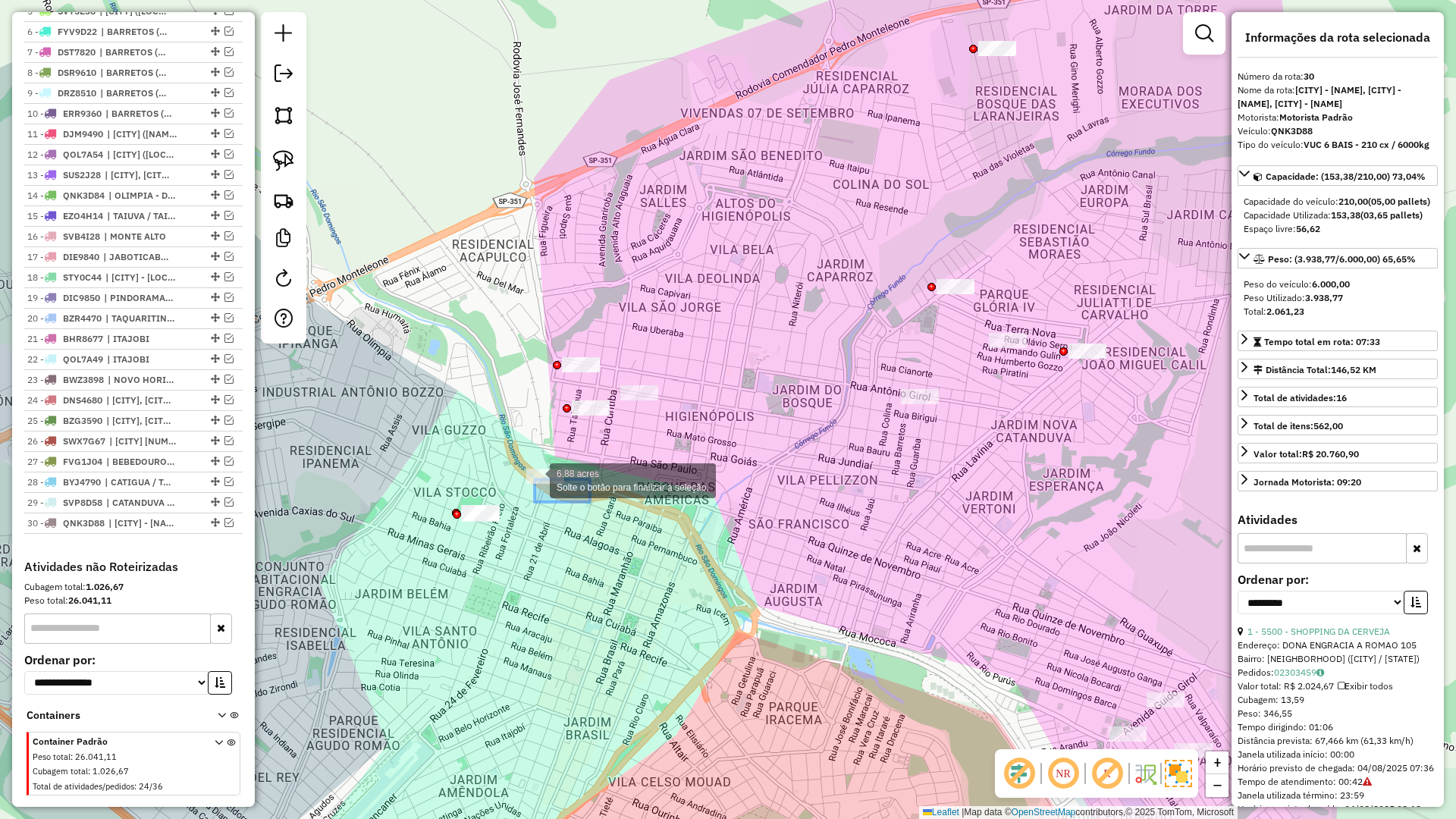 drag, startPoint x: 589, startPoint y: 502, endPoint x: 516, endPoint y: 463, distance: 82.764727 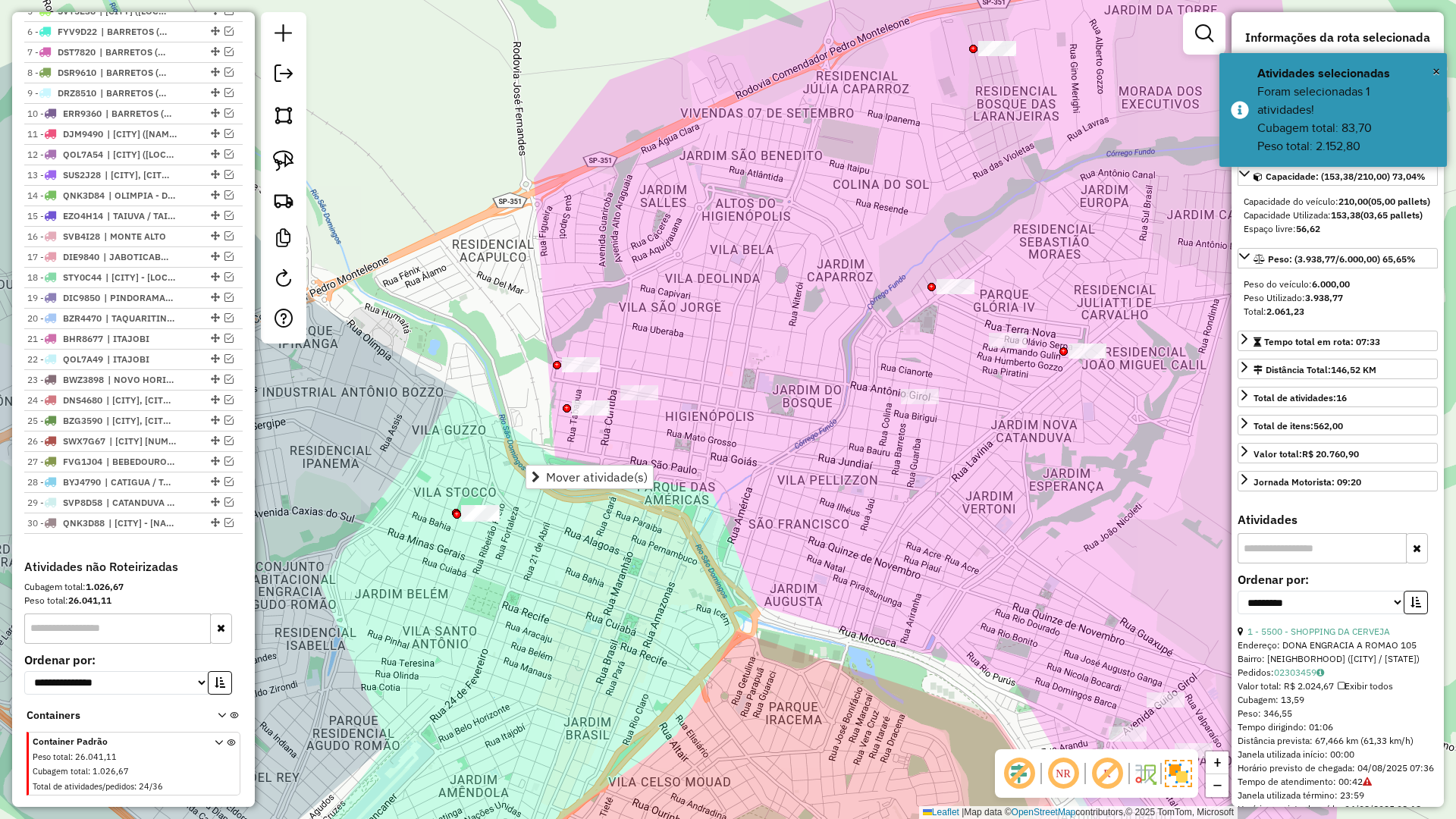 click on "Mover atividade(s)" at bounding box center (597, 477) 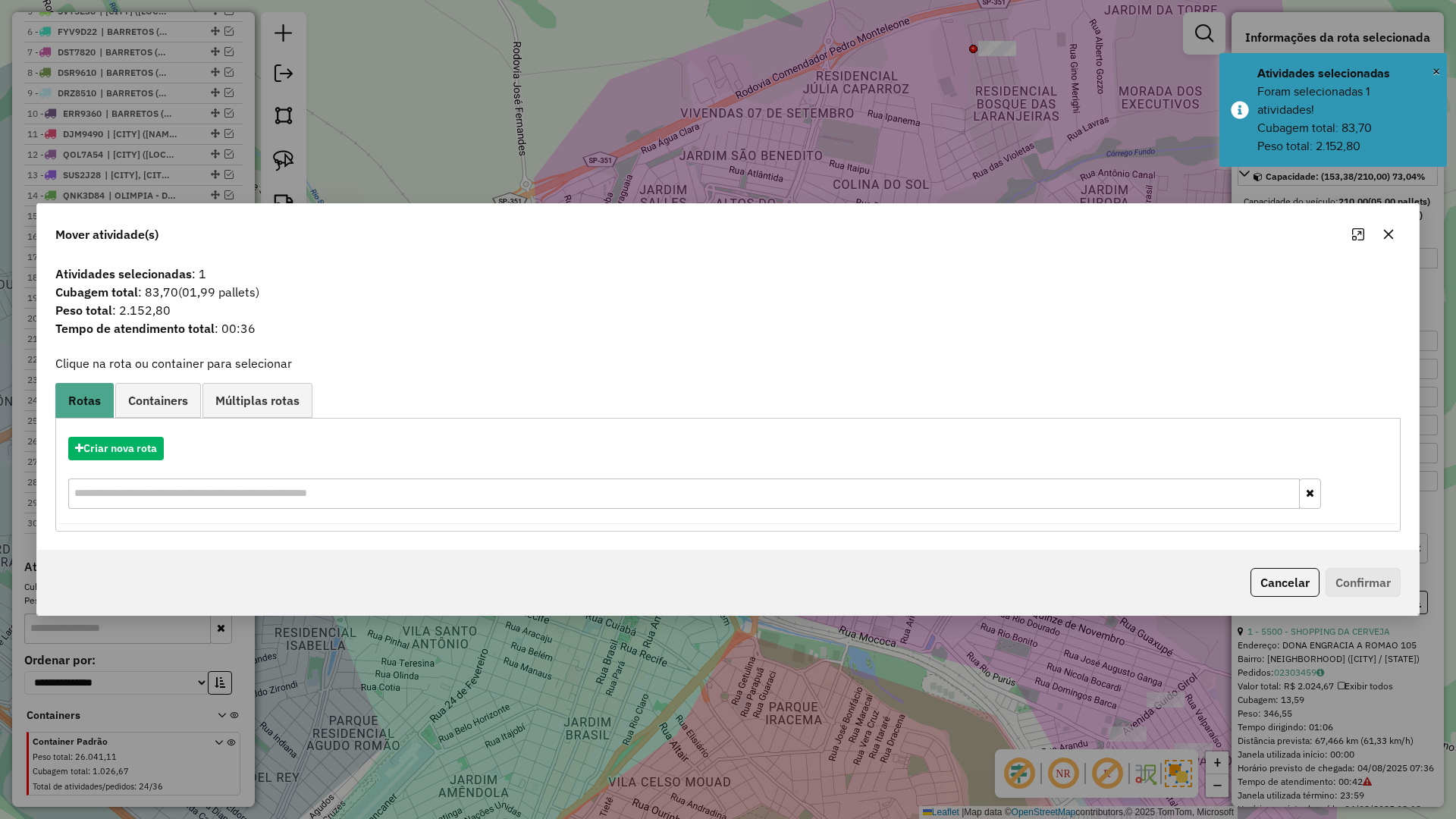 click 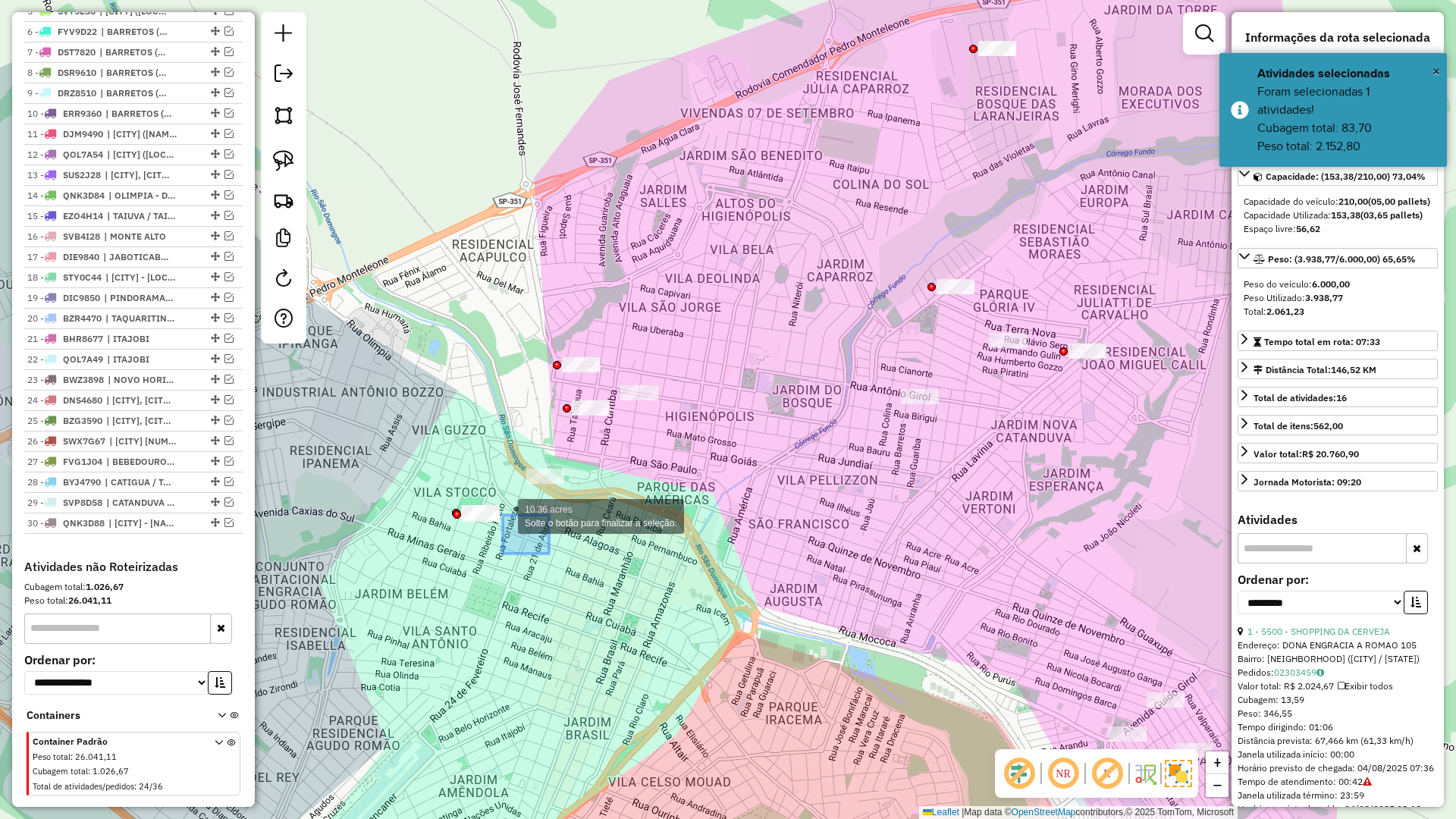 drag, startPoint x: 503, startPoint y: 515, endPoint x: 434, endPoint y: 475, distance: 79.75588 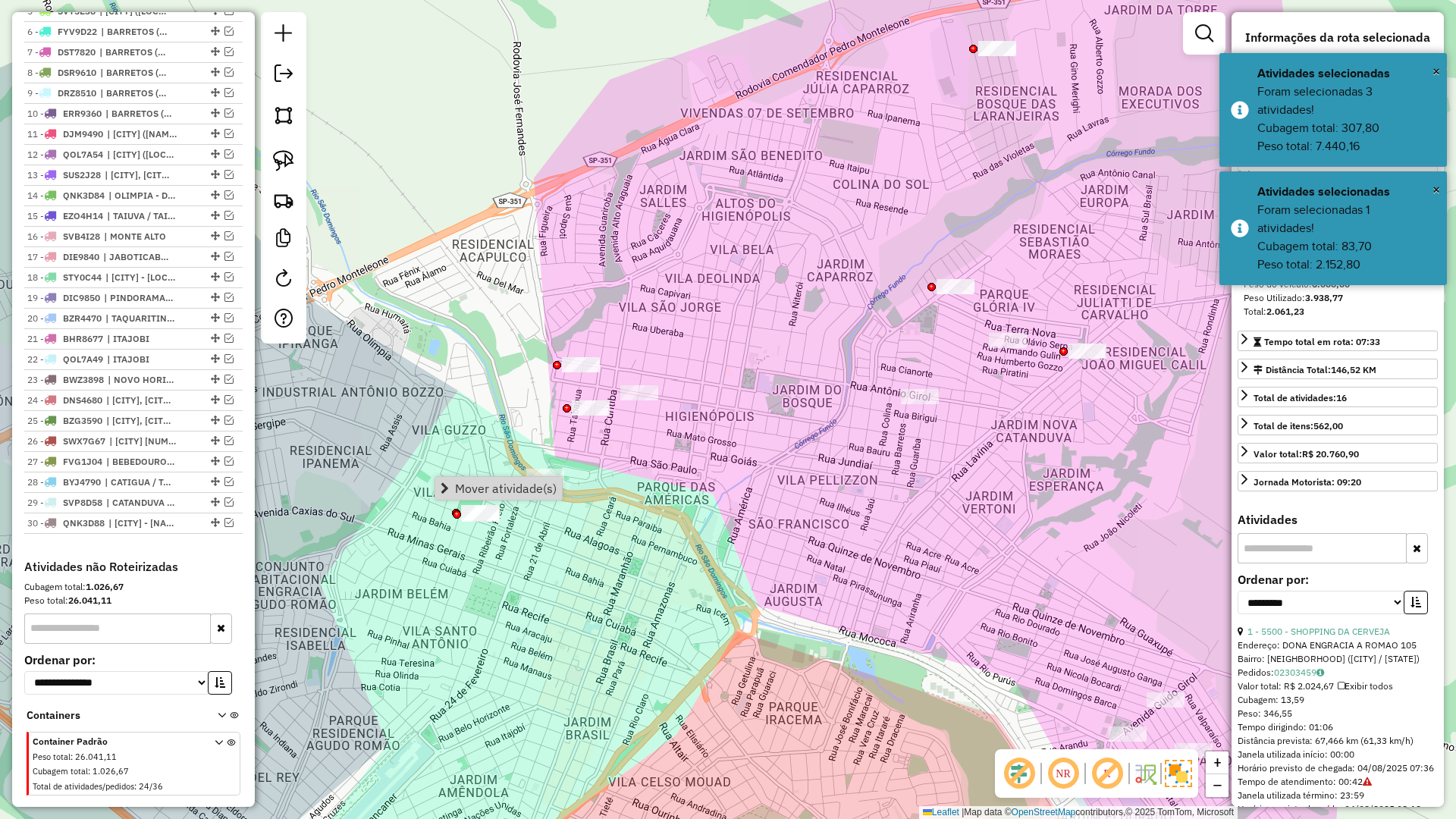 click on "Janela de atendimento Grade de atendimento Capacidade Transportadoras Veículos Cliente Pedidos  Rotas Selecione os dias de semana para filtrar as janelas de atendimento  Seg   Ter   Qua   Qui   Sex   Sáb   Dom  Informe o período da janela de atendimento: De: Até:  Filtrar exatamente a janela do cliente  Considerar janela de atendimento padrão  Selecione os dias de semana para filtrar as grades de atendimento  Seg   Ter   Qua   Qui   Sex   Sáb   Dom   Considerar clientes sem dia de atendimento cadastrado  Clientes fora do dia de atendimento selecionado Filtrar as atividades entre os valores definidos abaixo:  Peso mínimo:   Peso máximo:   Cubagem mínima:   Cubagem máxima:   De:   Até:  Filtrar as atividades entre o tempo de atendimento definido abaixo:  De:   Até:   Considerar capacidade total dos clientes não roteirizados Transportadora: Selecione um ou mais itens Tipo de veículo: Selecione um ou mais itens Veículo: Selecione um ou mais itens Motorista: Selecione um ou mais itens Nome: Rótulo:" 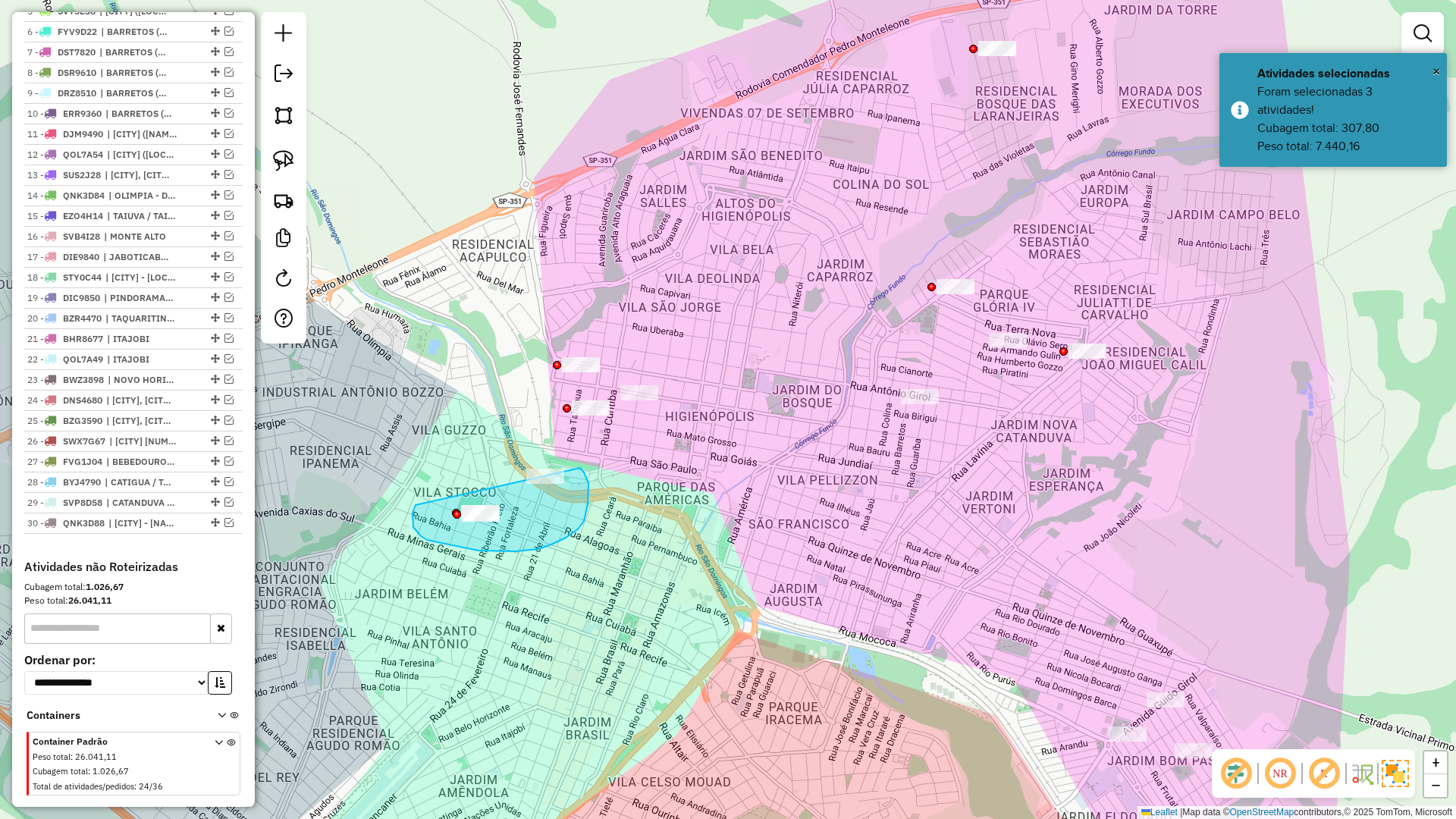 drag, startPoint x: 413, startPoint y: 523, endPoint x: 547, endPoint y: 450, distance: 152.59423 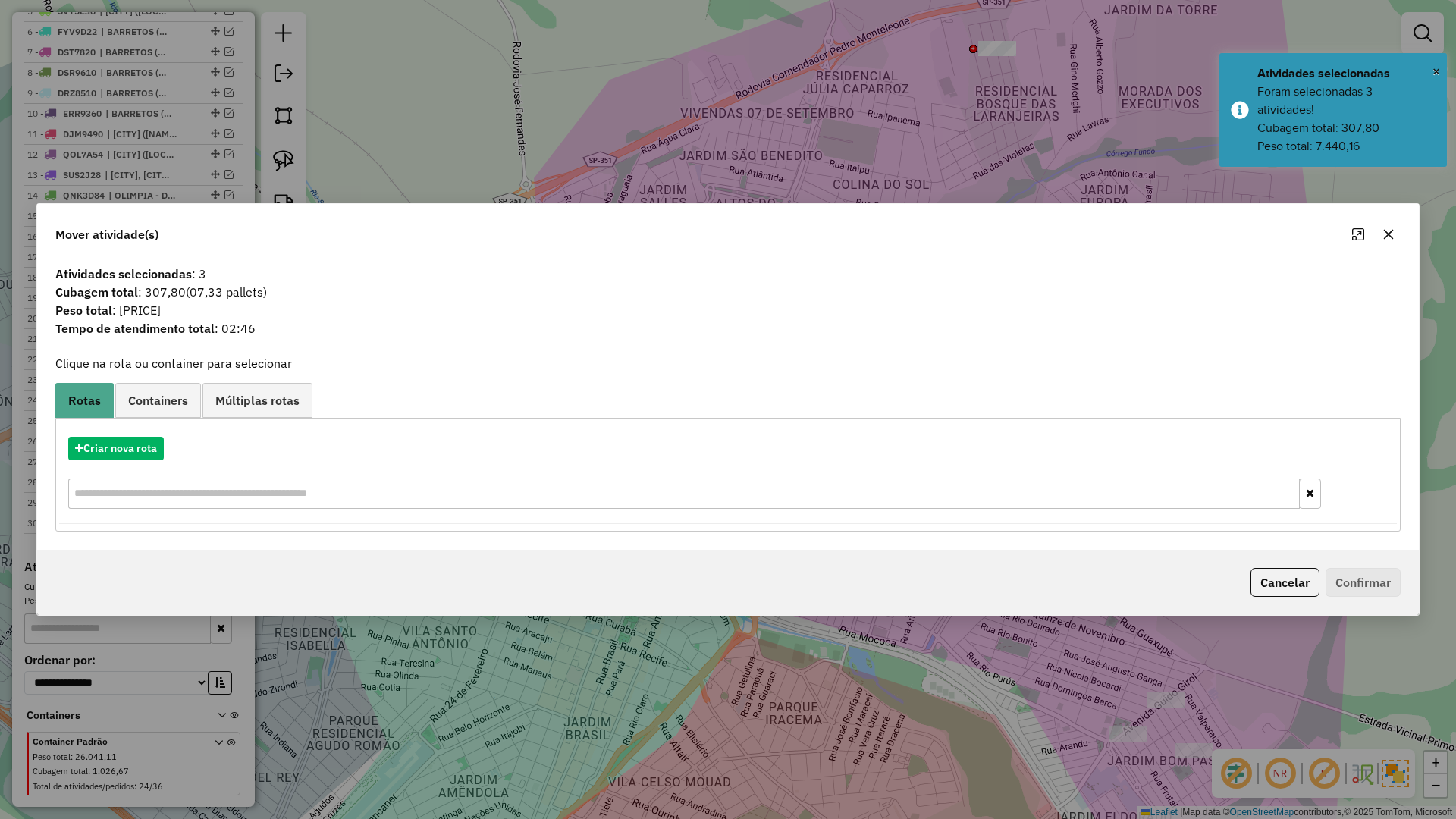 drag, startPoint x: 1396, startPoint y: 239, endPoint x: 1382, endPoint y: 246, distance: 15.65248 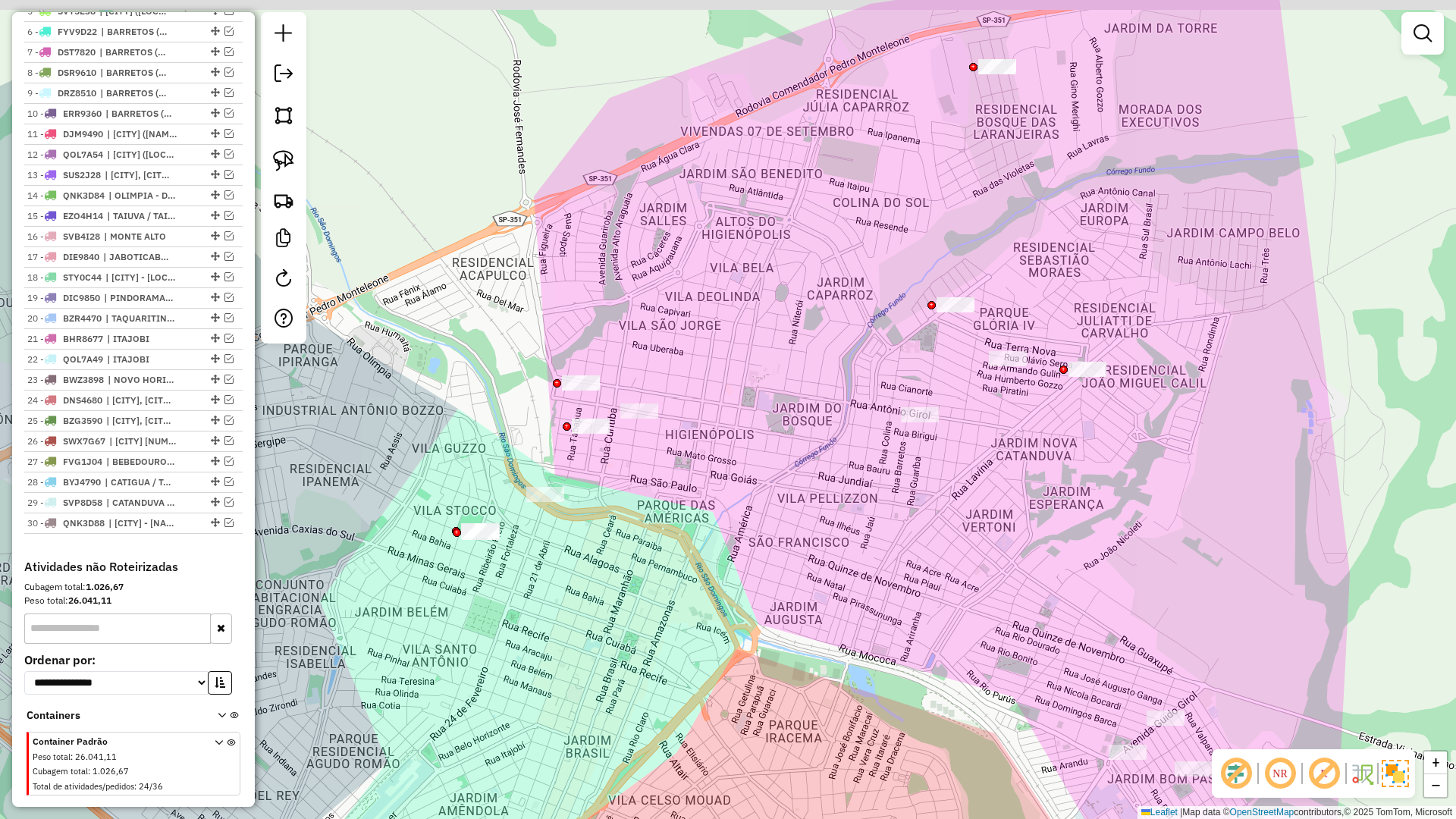 drag, startPoint x: 617, startPoint y: 467, endPoint x: 659, endPoint y: 575, distance: 115.87925 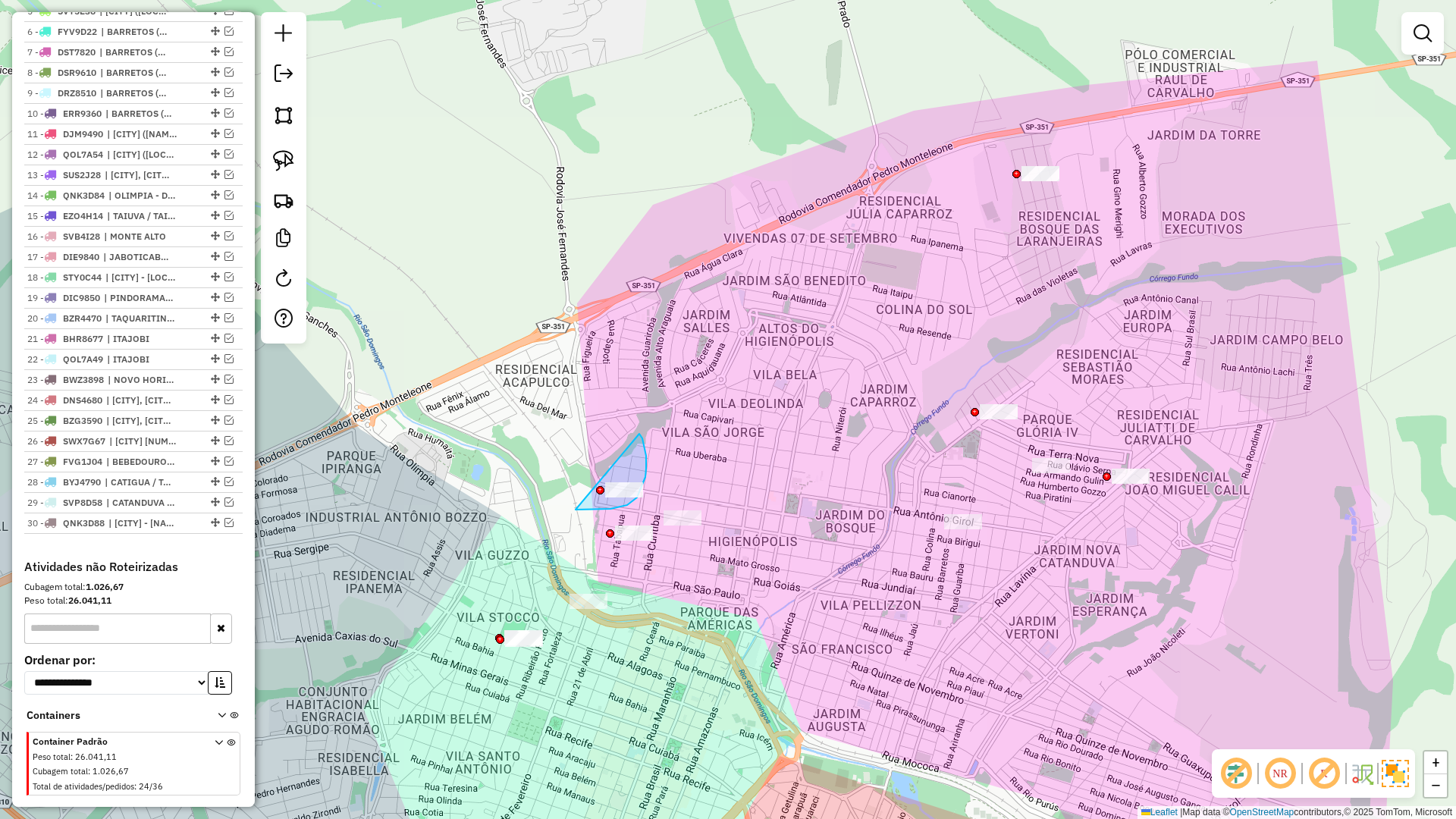 drag, startPoint x: 576, startPoint y: 510, endPoint x: 631, endPoint y: 422, distance: 103.77379 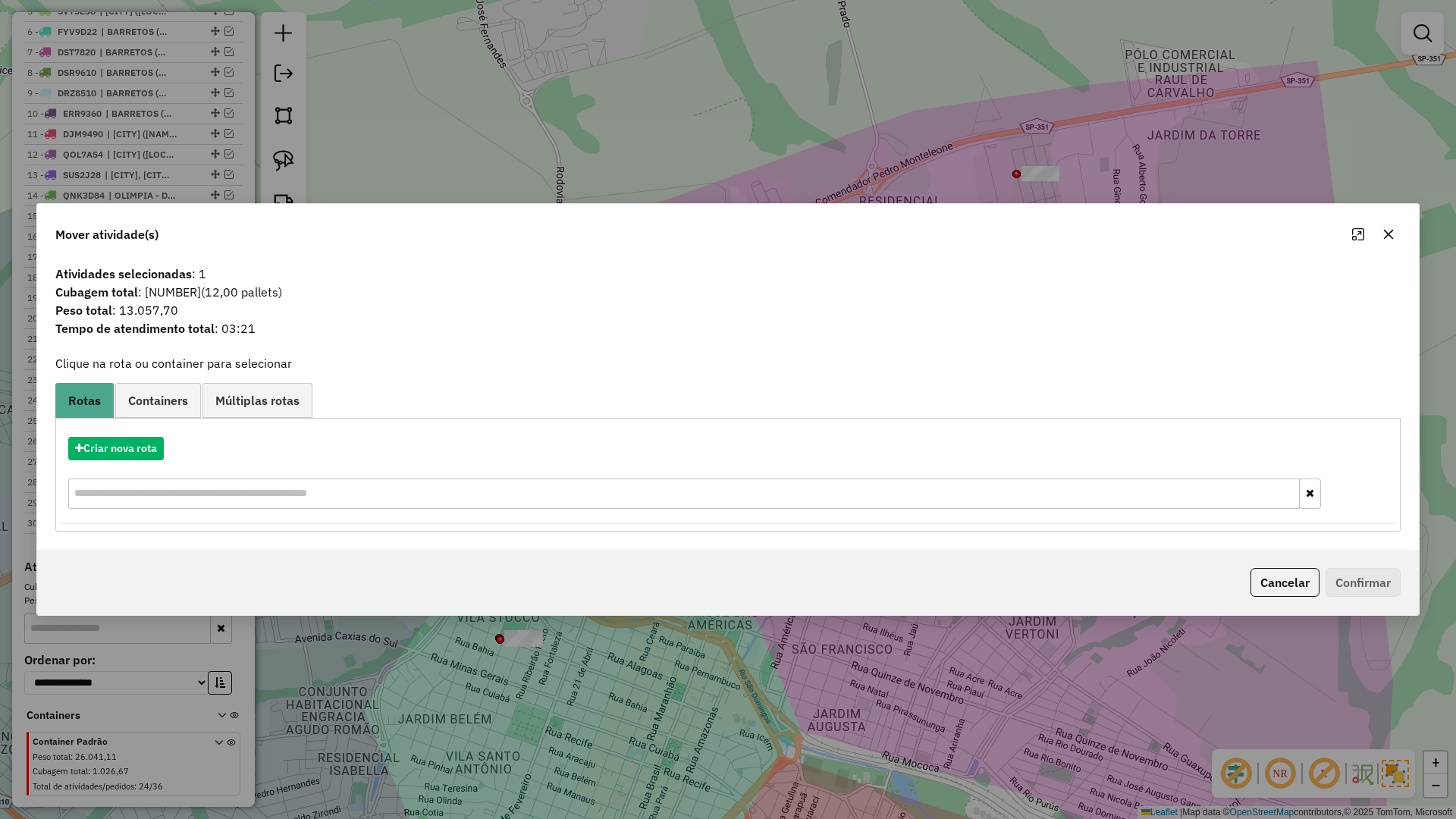 drag, startPoint x: 1389, startPoint y: 237, endPoint x: 1267, endPoint y: 265, distance: 125.17188 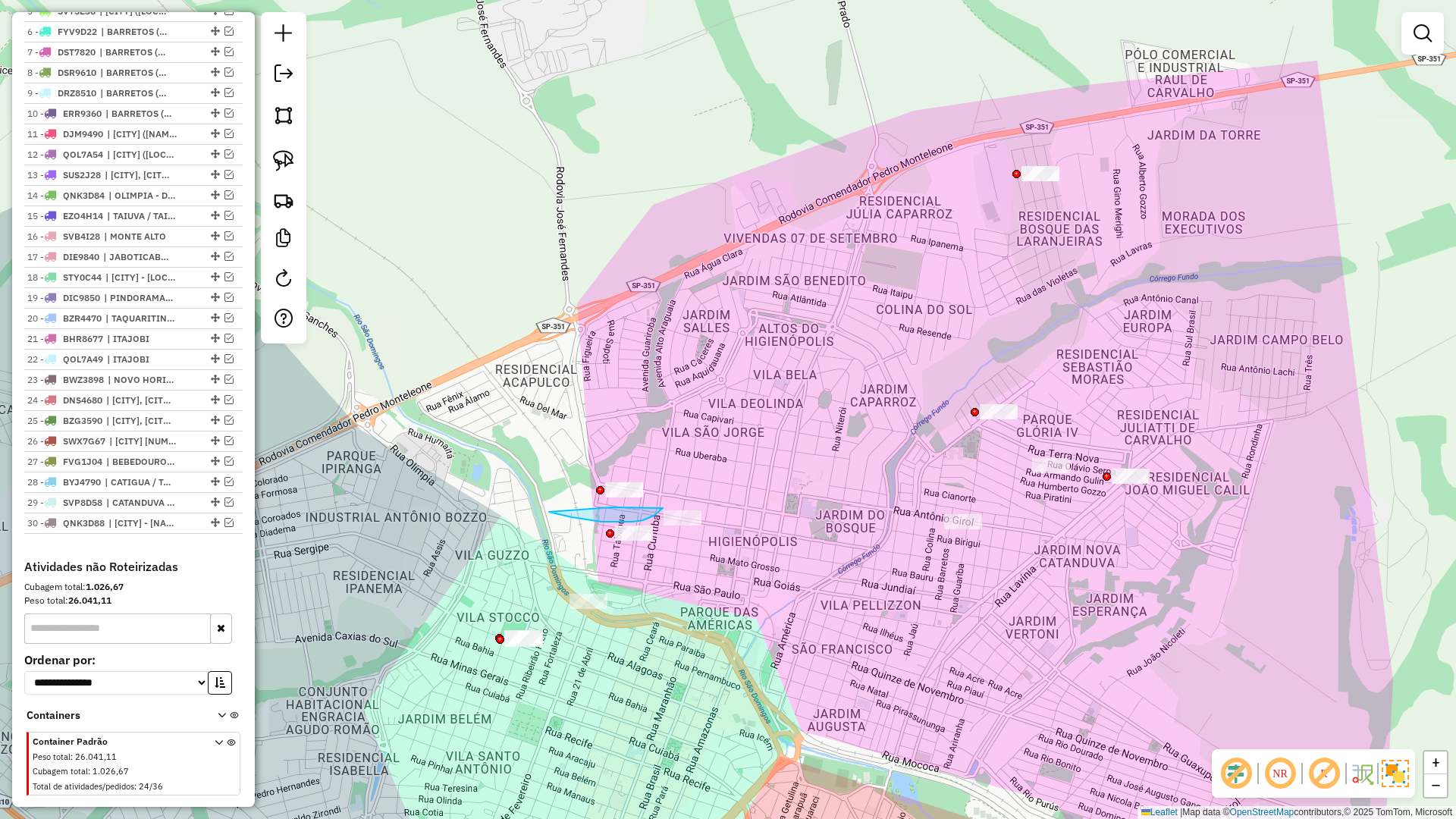 drag, startPoint x: 610, startPoint y: 522, endPoint x: 542, endPoint y: 508, distance: 69.42622 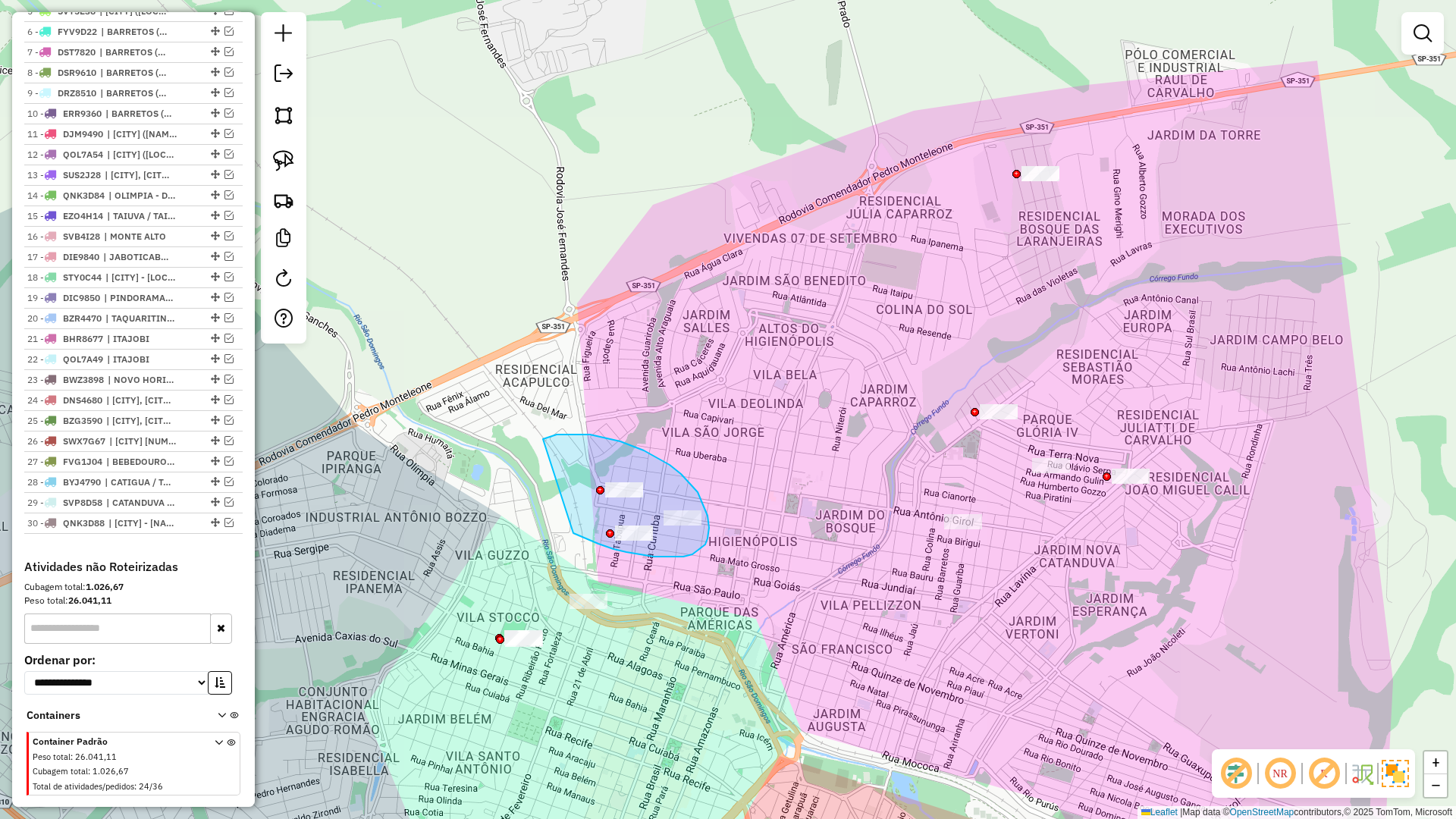 drag, startPoint x: 605, startPoint y: 546, endPoint x: 542, endPoint y: 439, distance: 124.1692 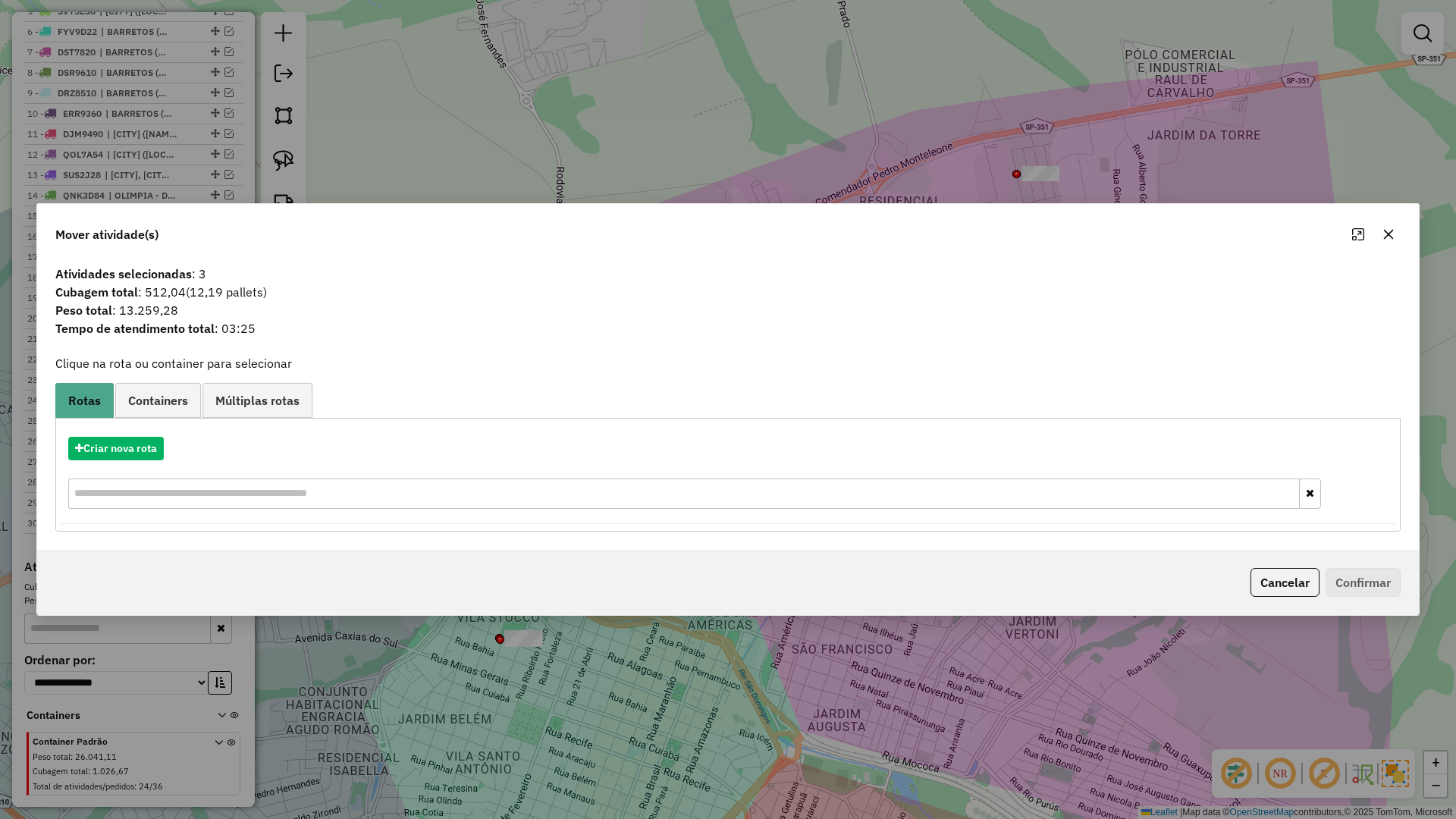 drag, startPoint x: 1390, startPoint y: 234, endPoint x: 987, endPoint y: 382, distance: 429.3169 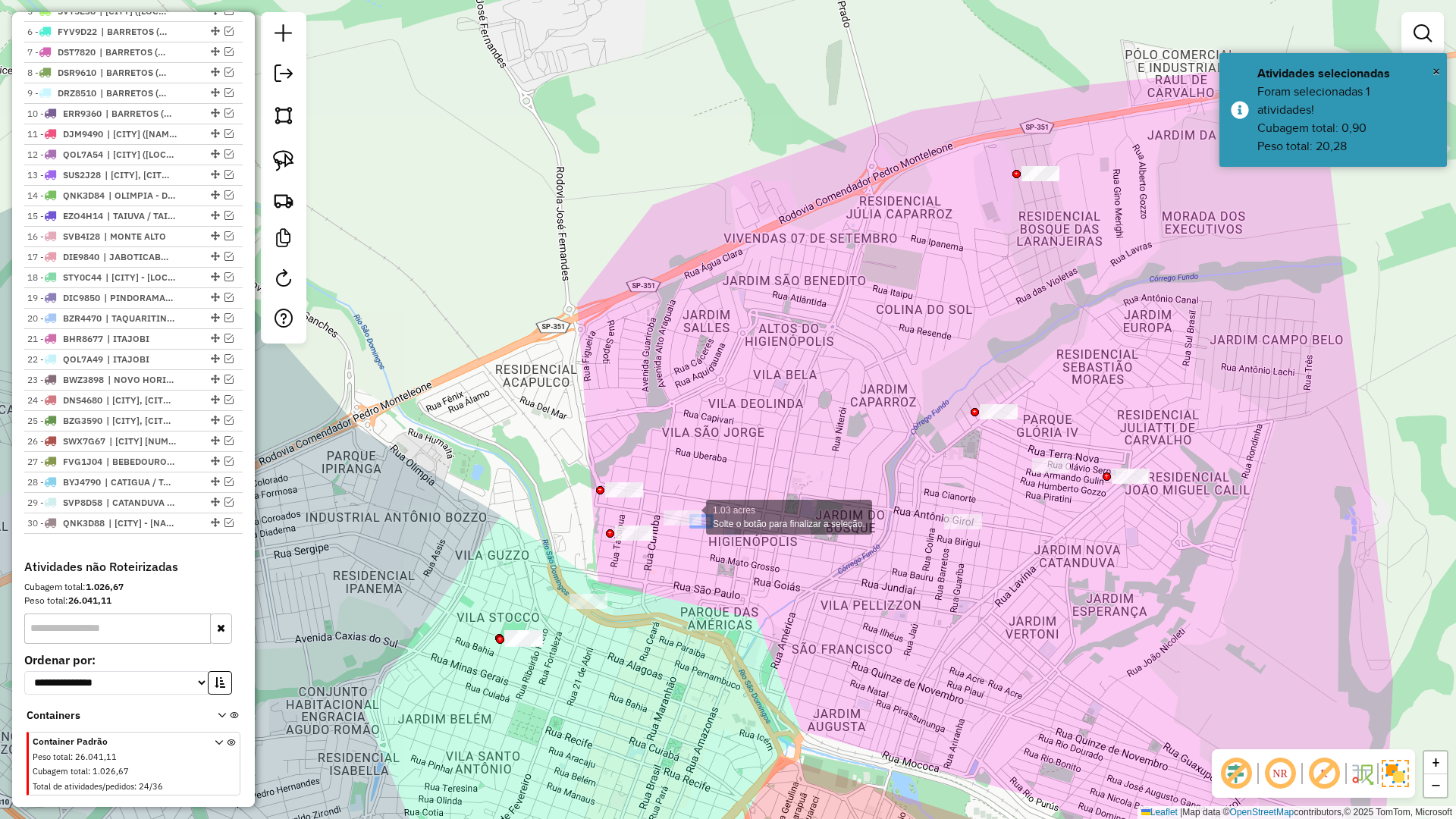 drag, startPoint x: 711, startPoint y: 526, endPoint x: 670, endPoint y: 508, distance: 44.77723 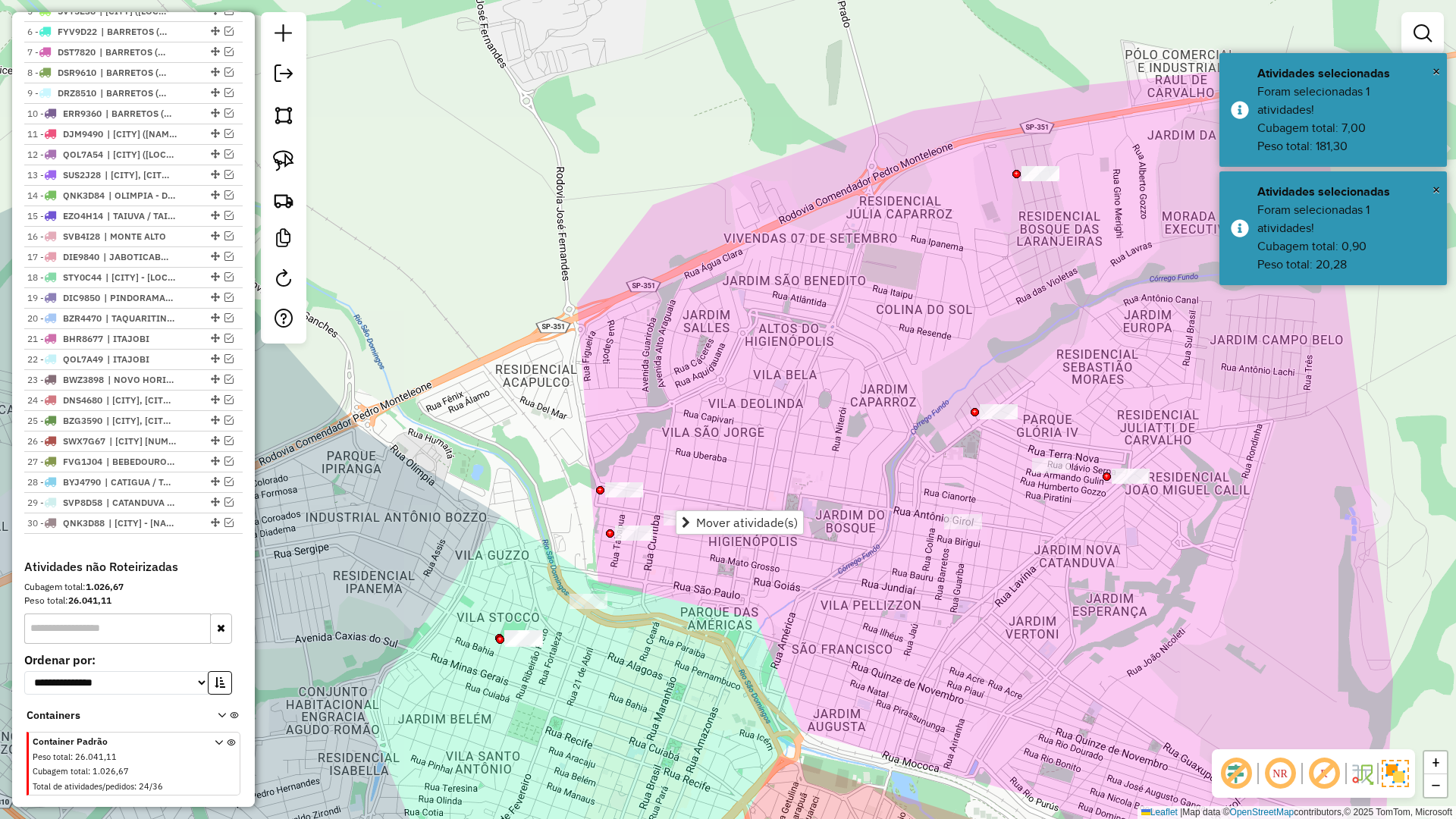 drag, startPoint x: 726, startPoint y: 564, endPoint x: 686, endPoint y: 573, distance: 41 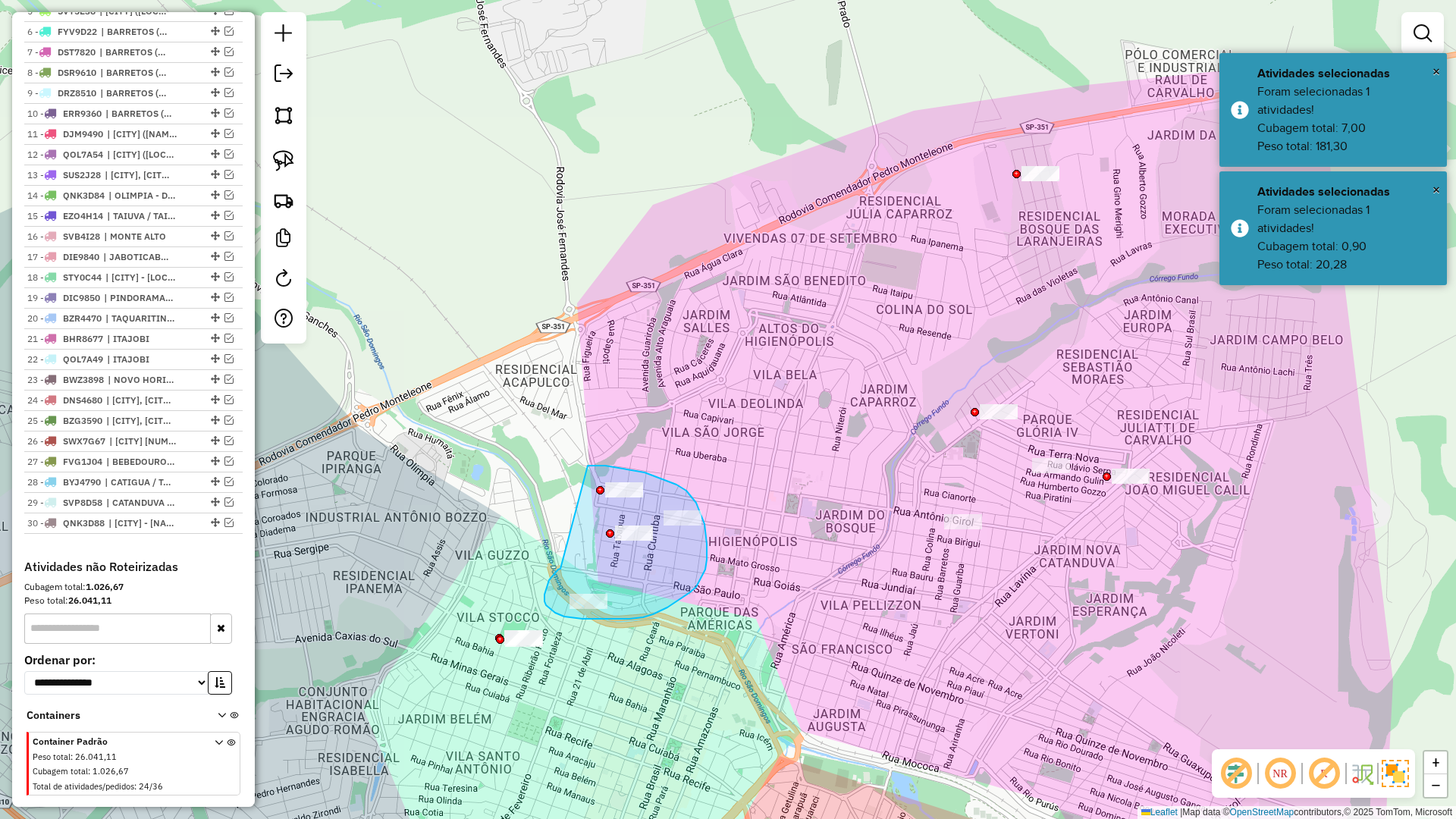 drag, startPoint x: 558, startPoint y: 570, endPoint x: 586, endPoint y: 466, distance: 107.7033 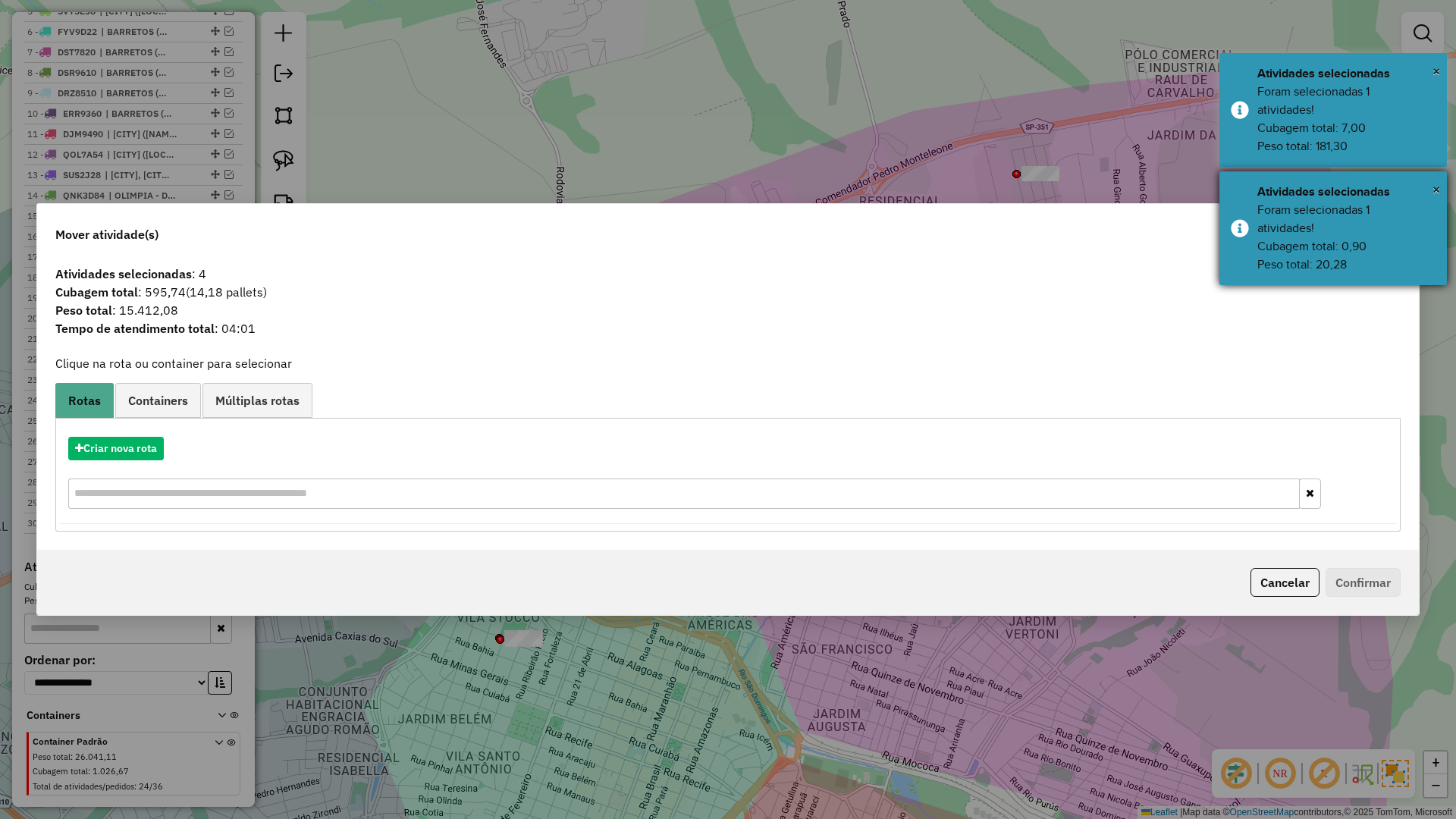 click on "Foram selecionadas 1 atividades!  Cubagem total: 0,90  Peso total: 20,28" at bounding box center [1346, 237] 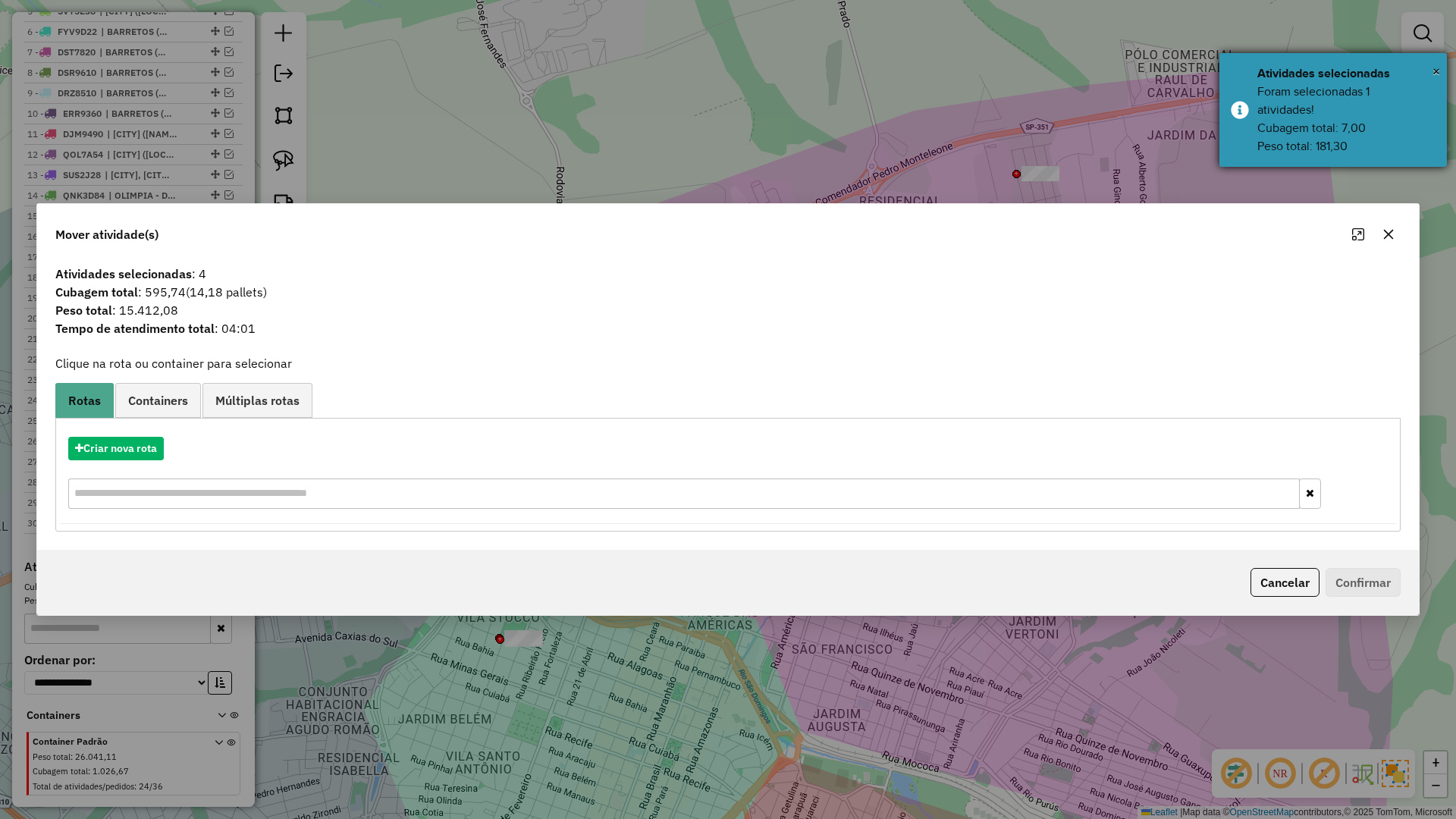 drag, startPoint x: 1385, startPoint y: 163, endPoint x: 1382, endPoint y: 225, distance: 62.0725 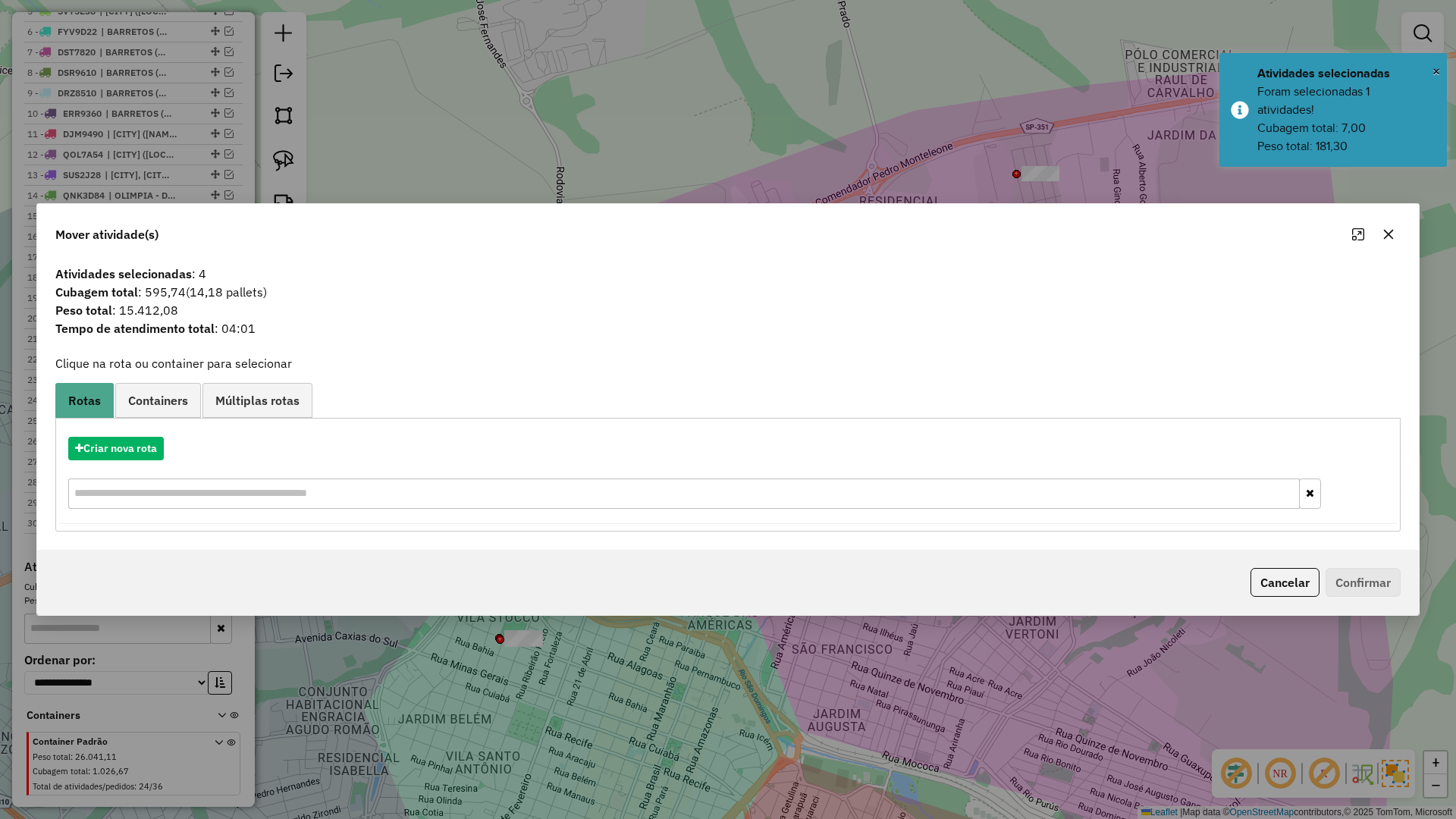 click on "×  Atividades selecionadas  Foram selecionadas 1 atividades!  Cubagem total: 7,00  Peso total: 181,30" at bounding box center (1333, 110) 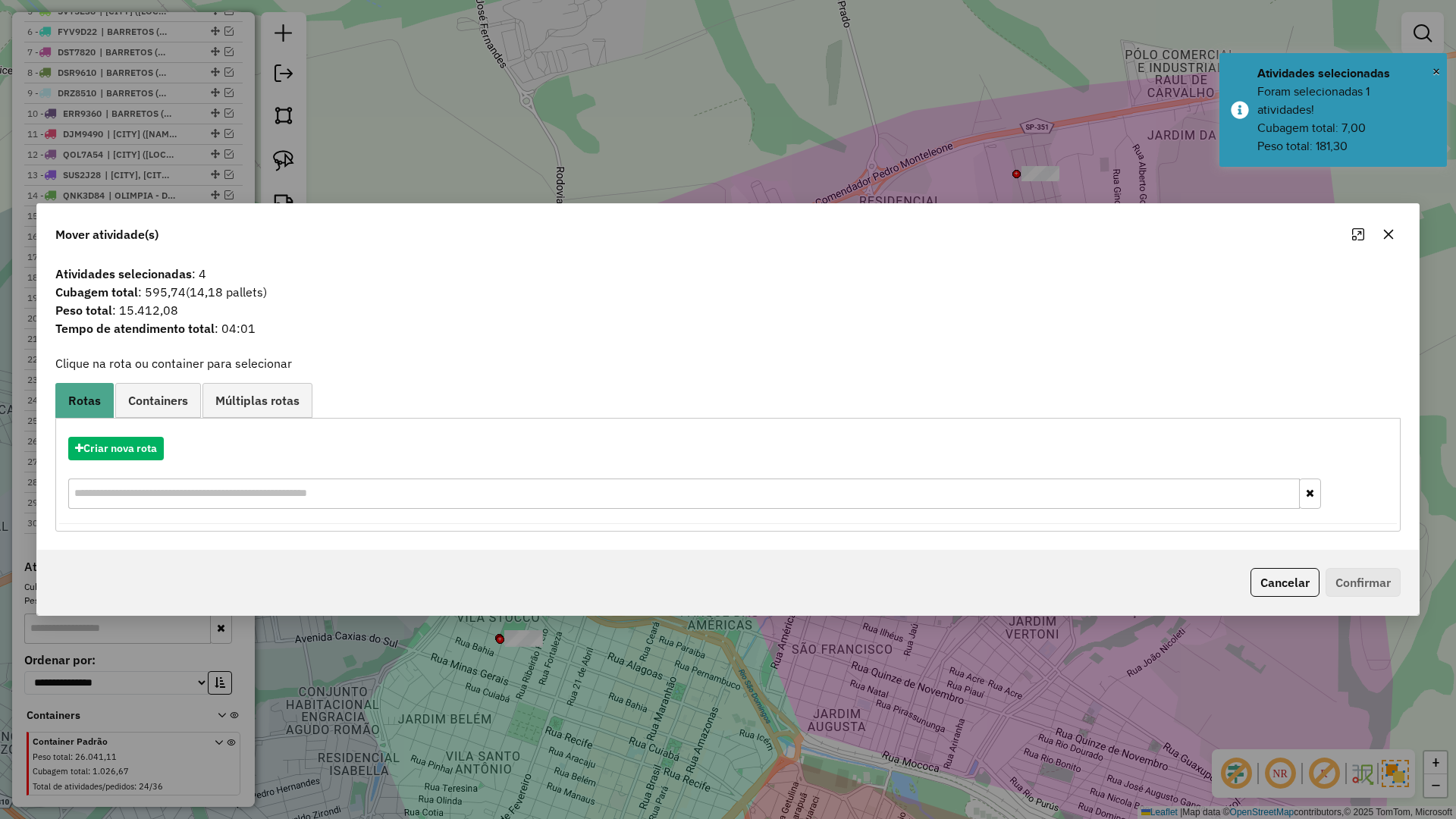 click 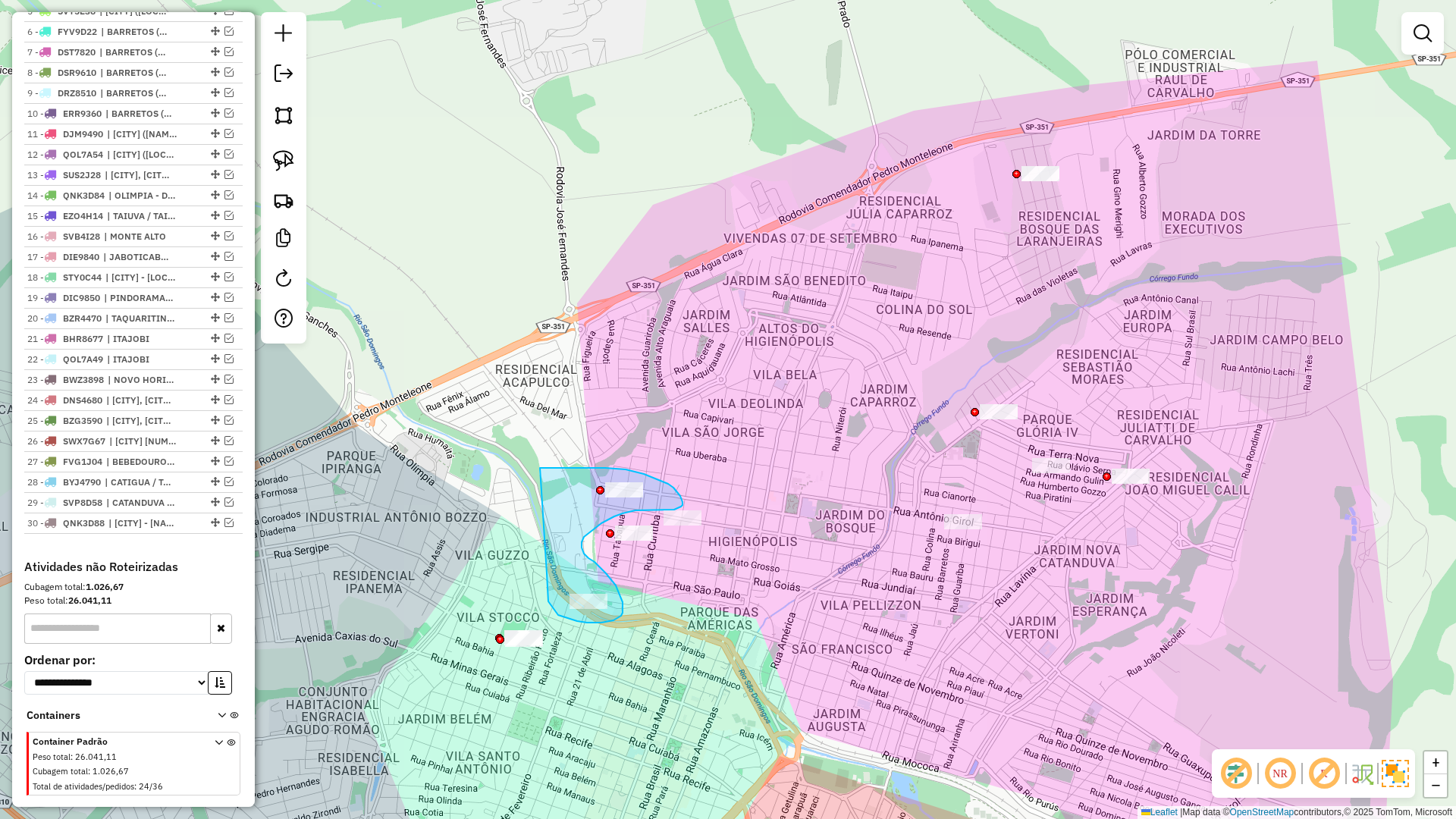 drag, startPoint x: 547, startPoint y: 573, endPoint x: 540, endPoint y: 468, distance: 105.23307 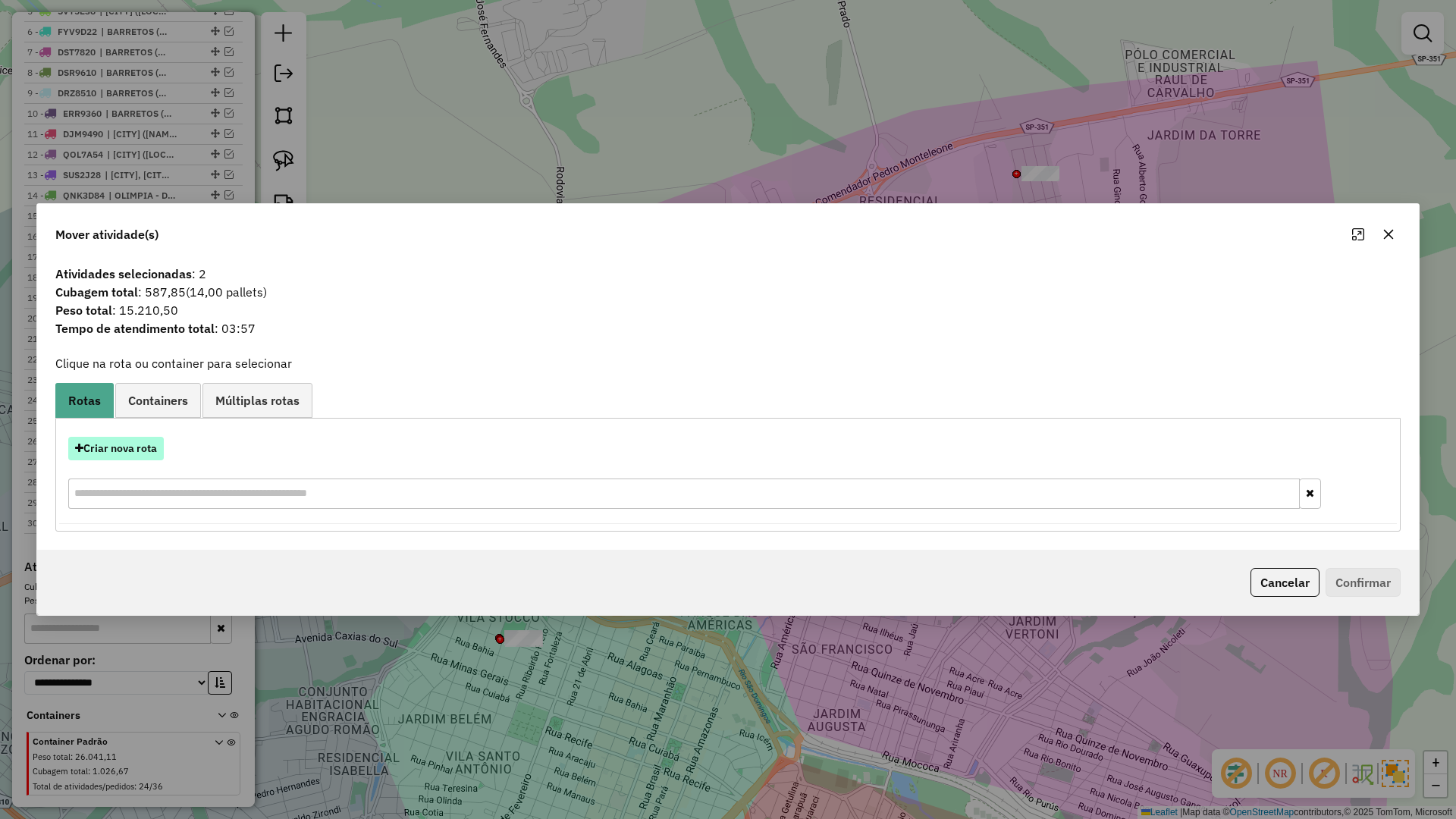 click on "Criar nova rota" at bounding box center [116, 448] 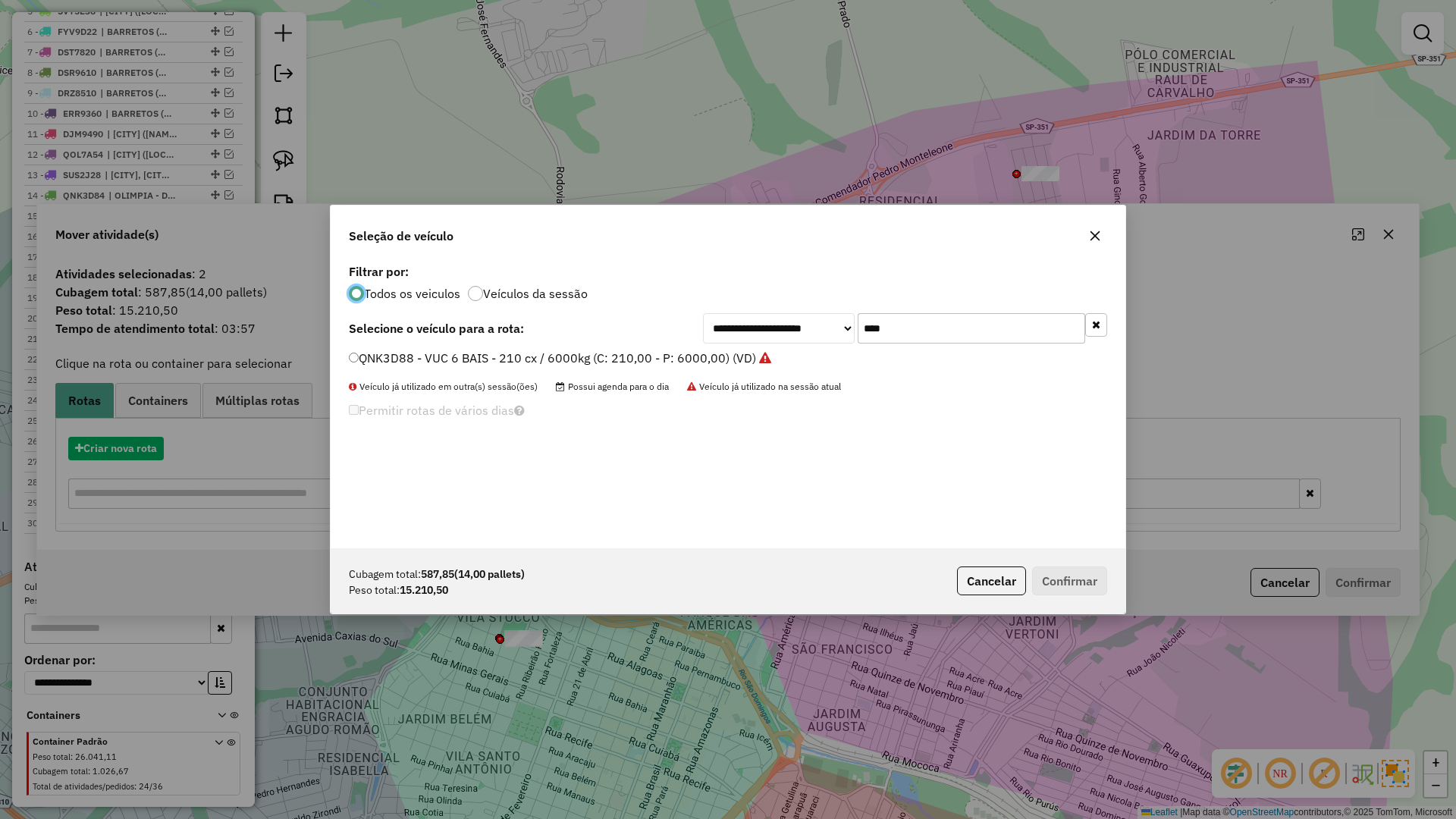 scroll, scrollTop: 8, scrollLeft: 5, axis: both 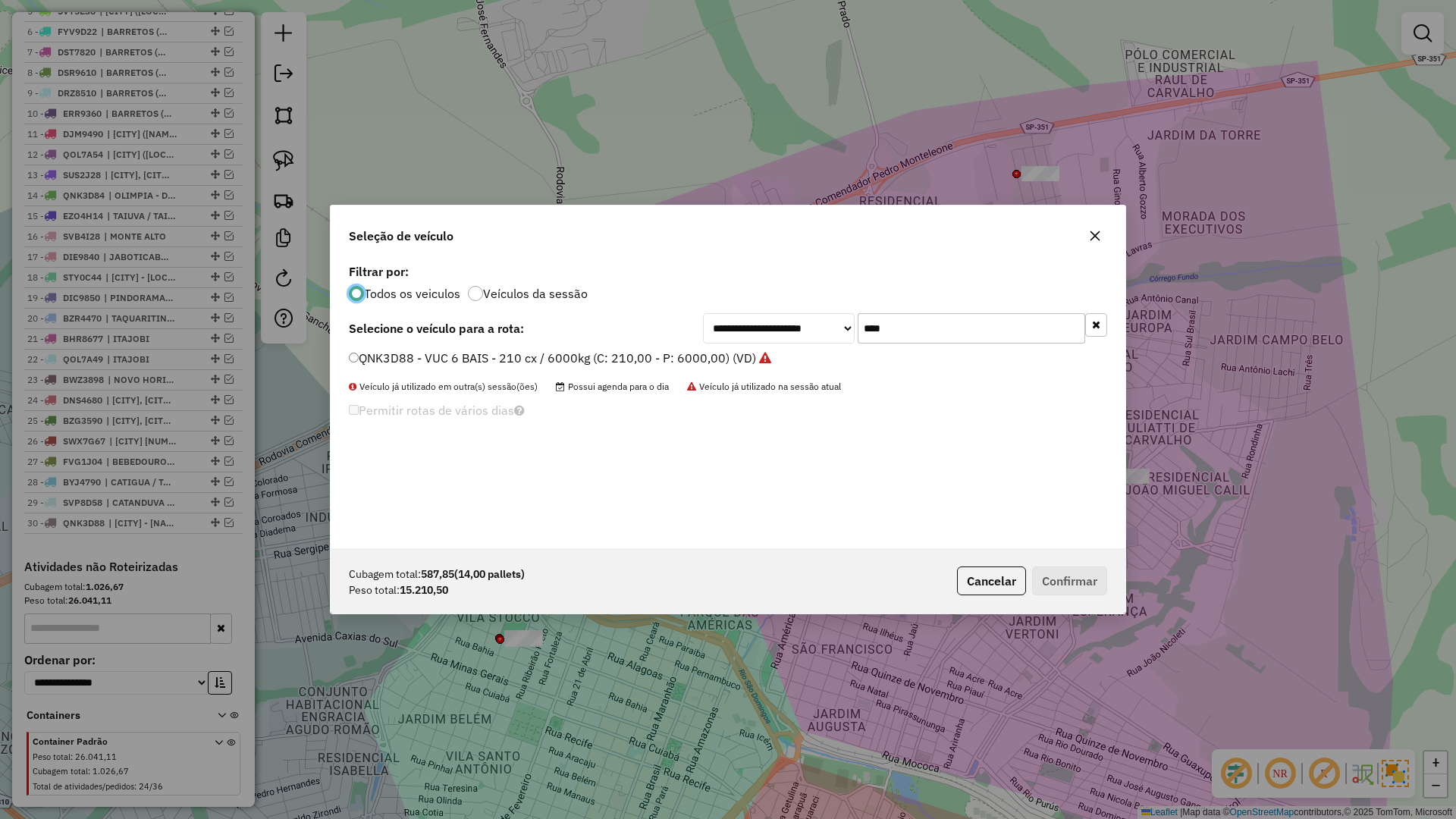 click on "****" 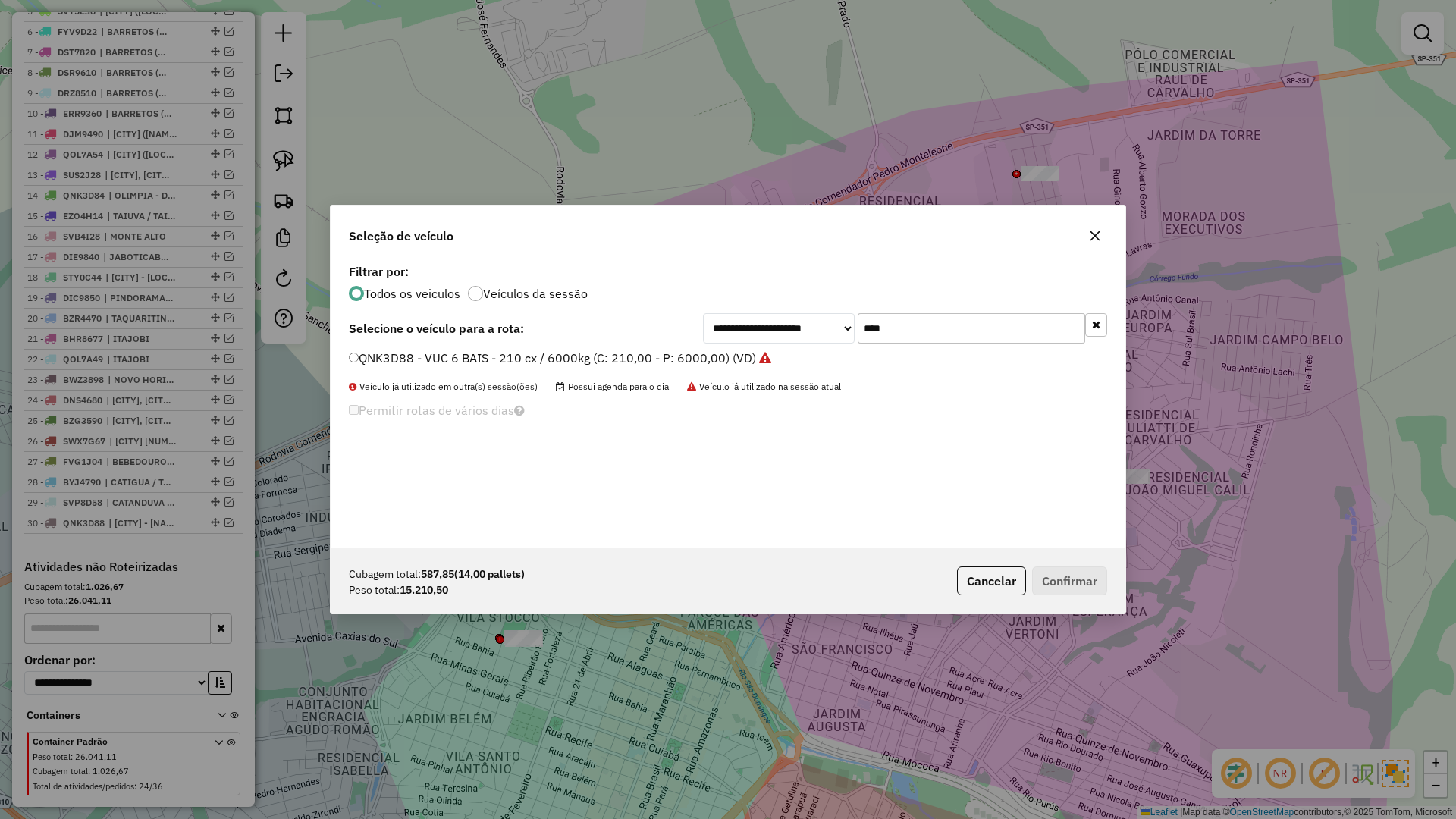 click on "****" 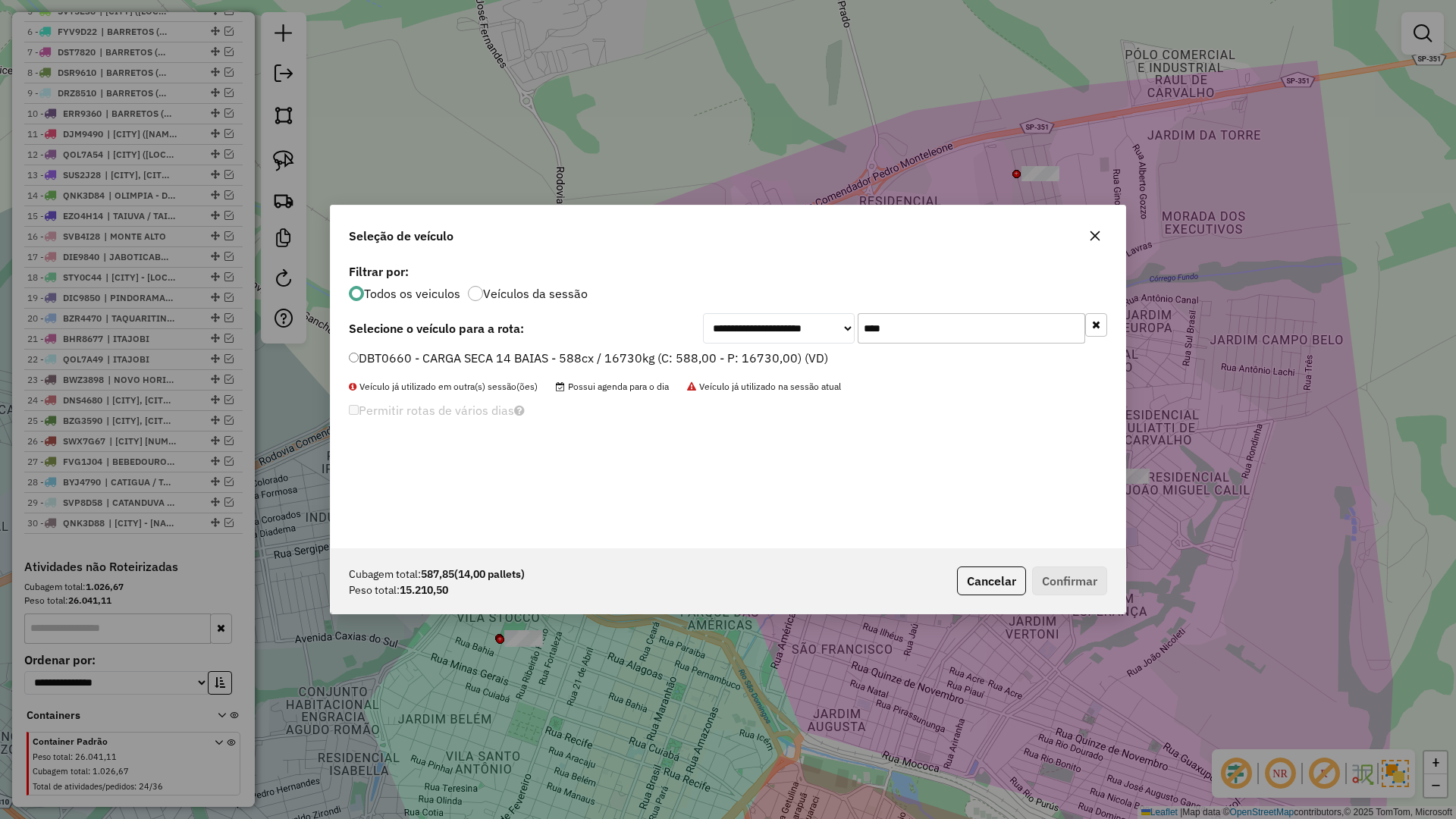 type on "****" 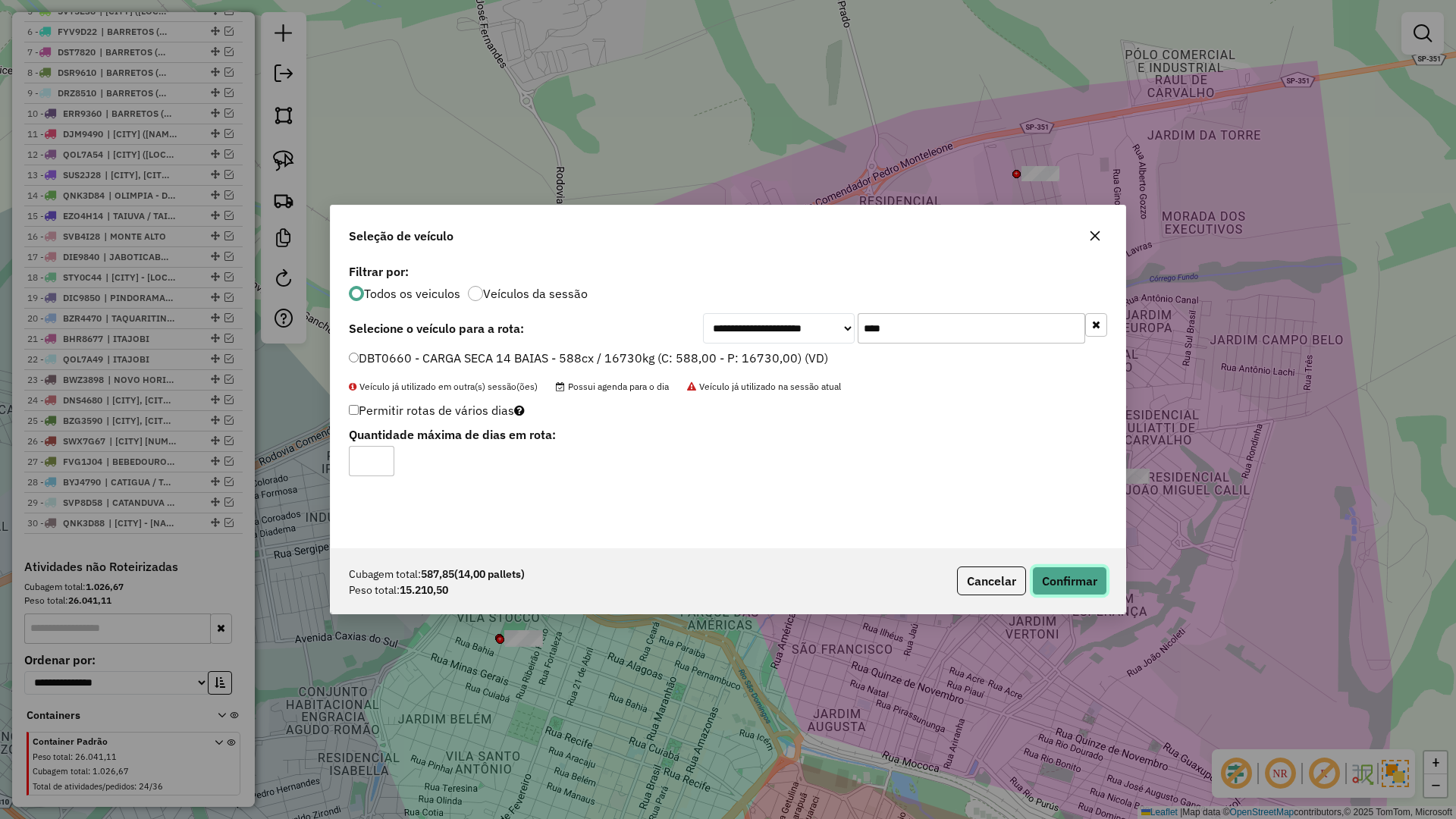 click on "Confirmar" 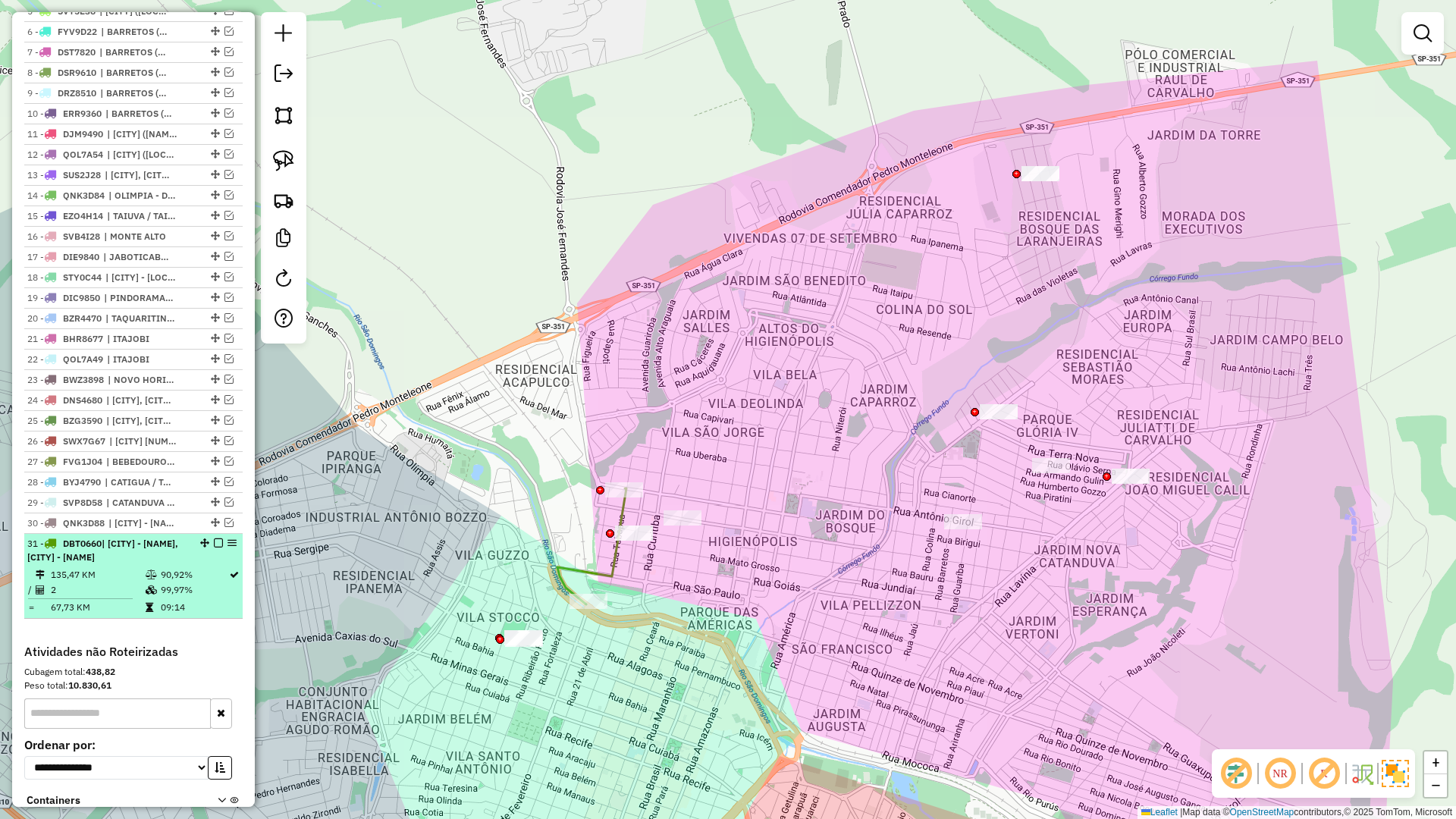 drag, startPoint x: 210, startPoint y: 539, endPoint x: 218, endPoint y: 543, distance: 8.944272 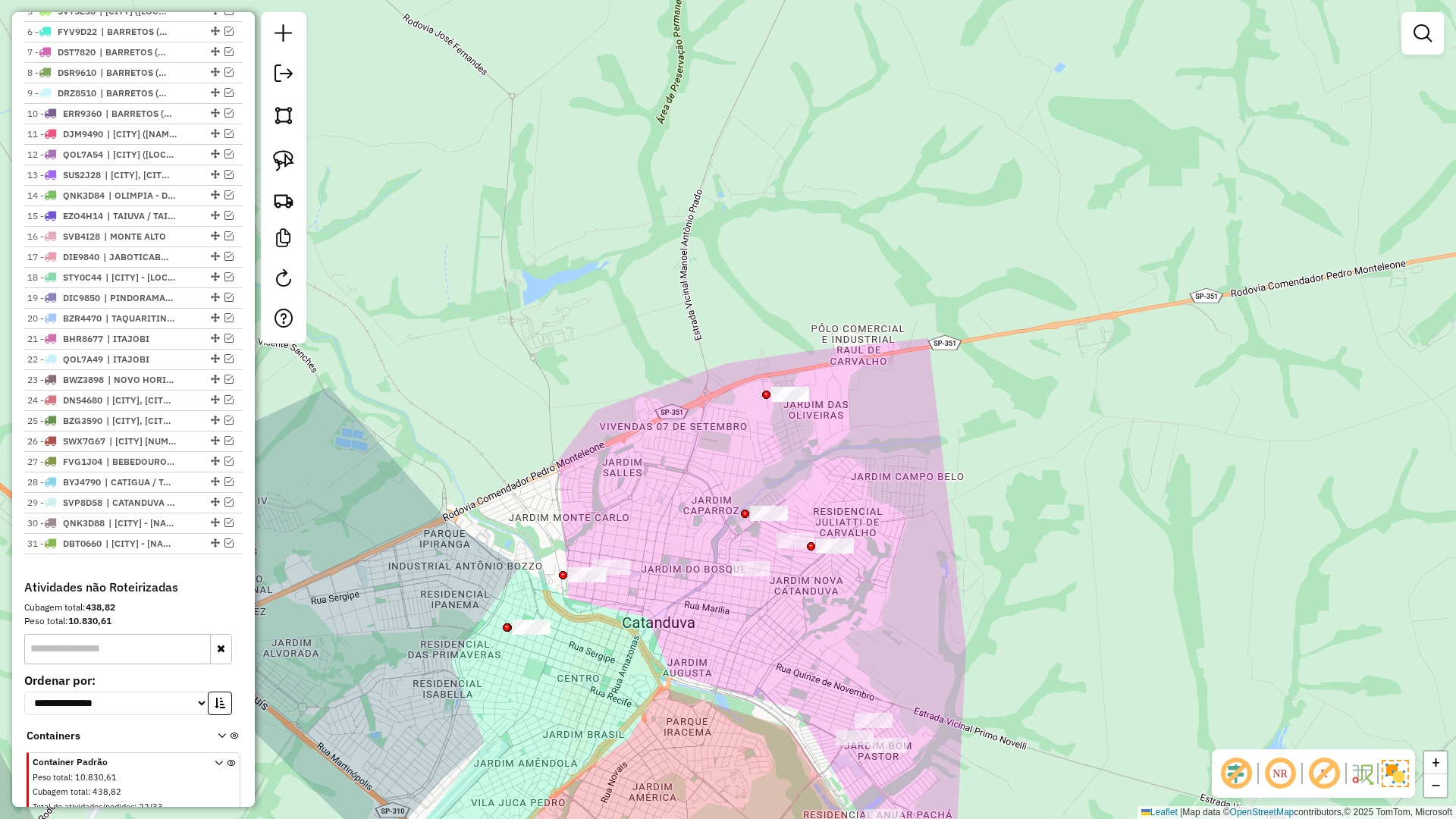 drag, startPoint x: 683, startPoint y: 657, endPoint x: 661, endPoint y: 500, distance: 158.53391 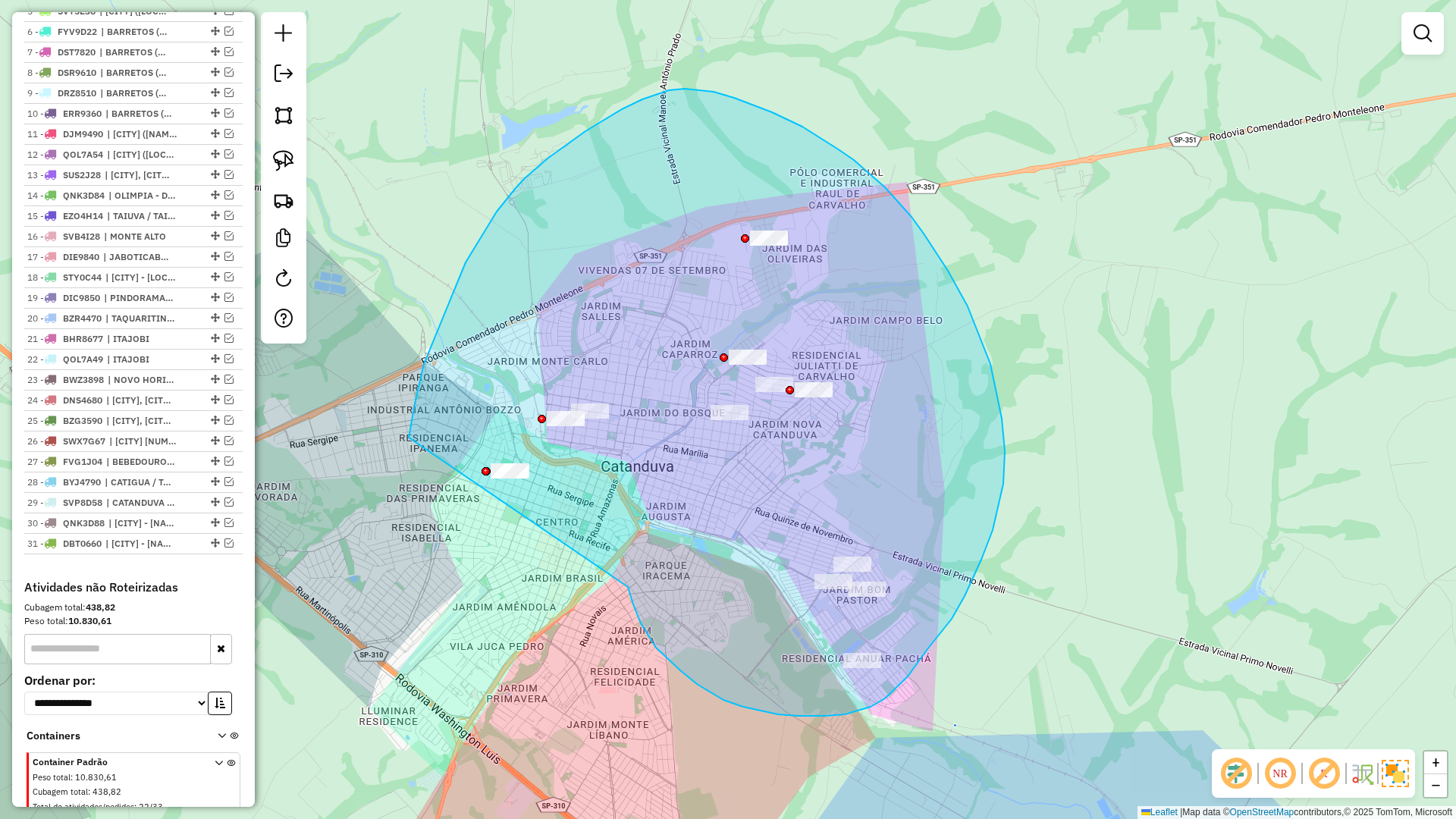 drag, startPoint x: 645, startPoint y: 632, endPoint x: 407, endPoint y: 445, distance: 302.67639 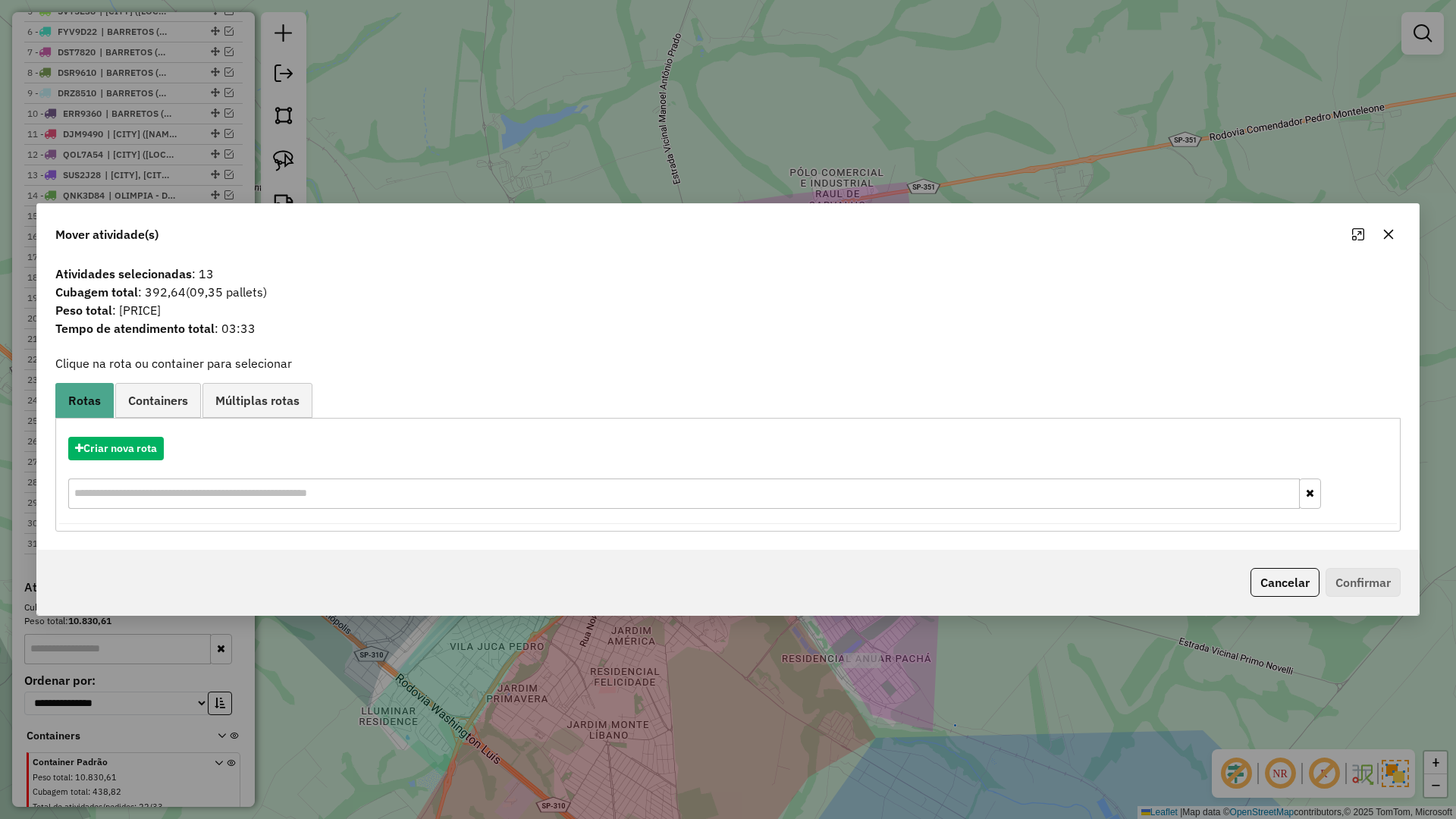 drag, startPoint x: 1392, startPoint y: 243, endPoint x: 1383, endPoint y: 245, distance: 9.219544 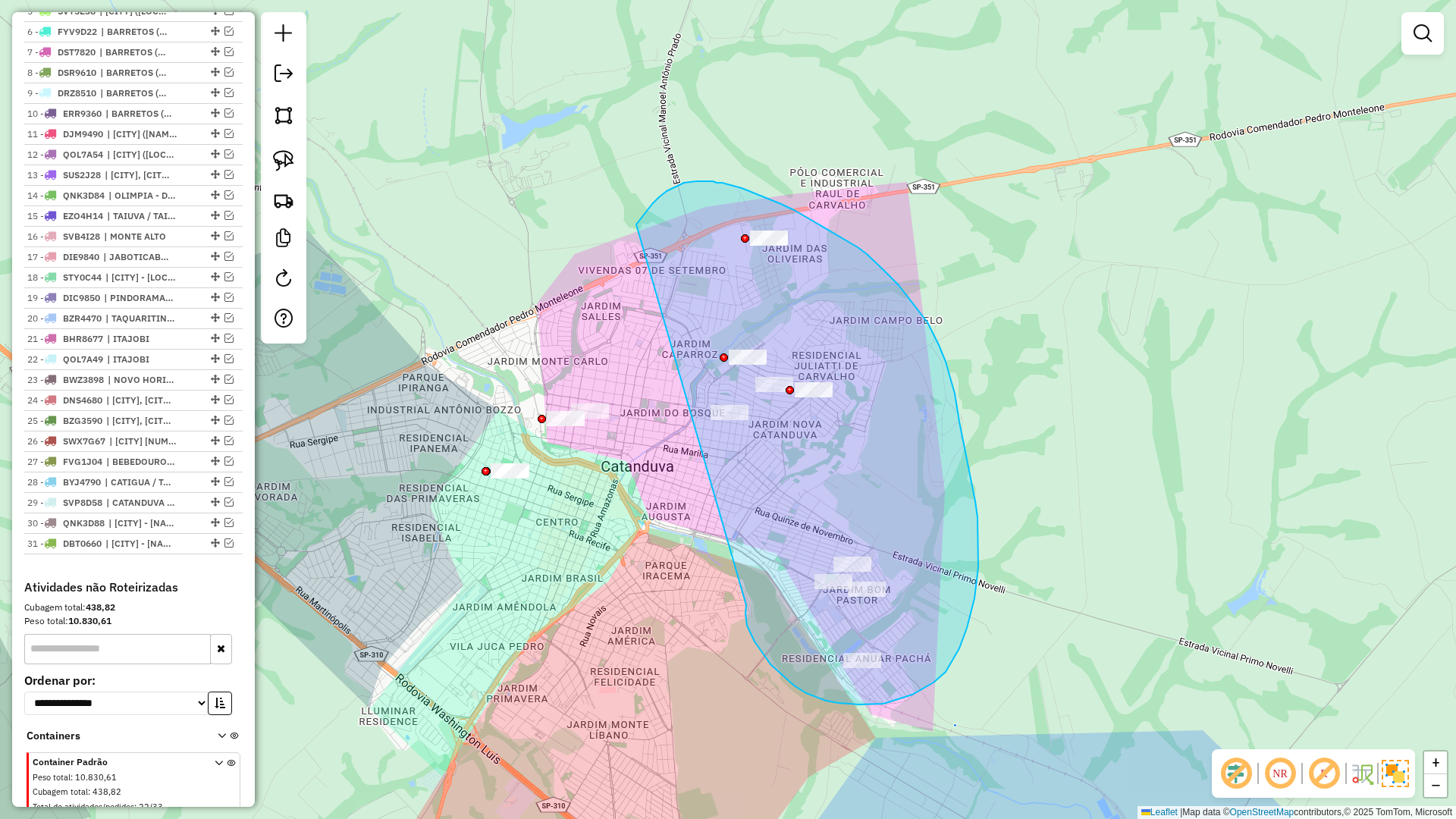 drag, startPoint x: 746, startPoint y: 605, endPoint x: 632, endPoint y: 231, distance: 390.98849 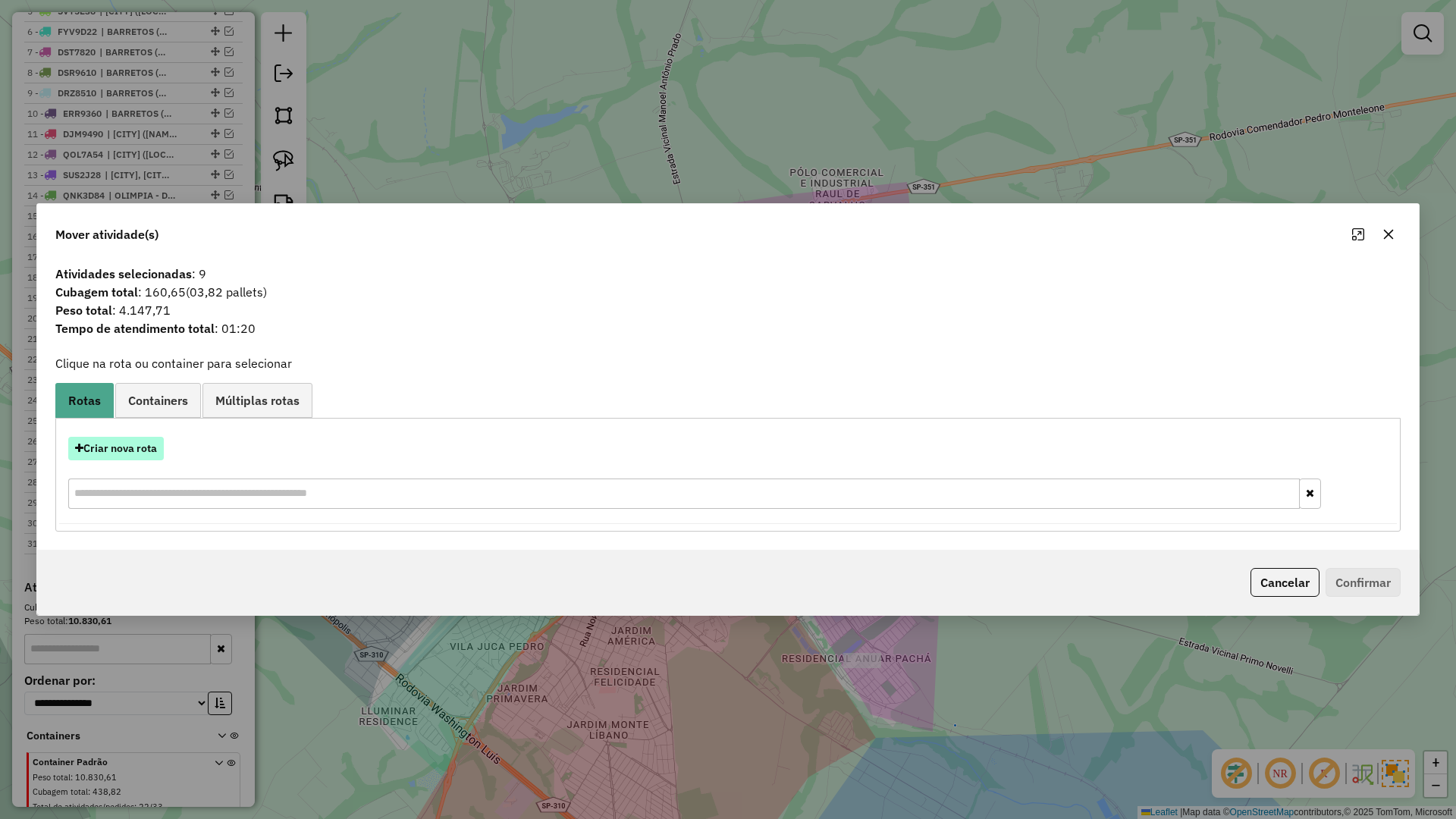 click on "Criar nova rota" at bounding box center (116, 448) 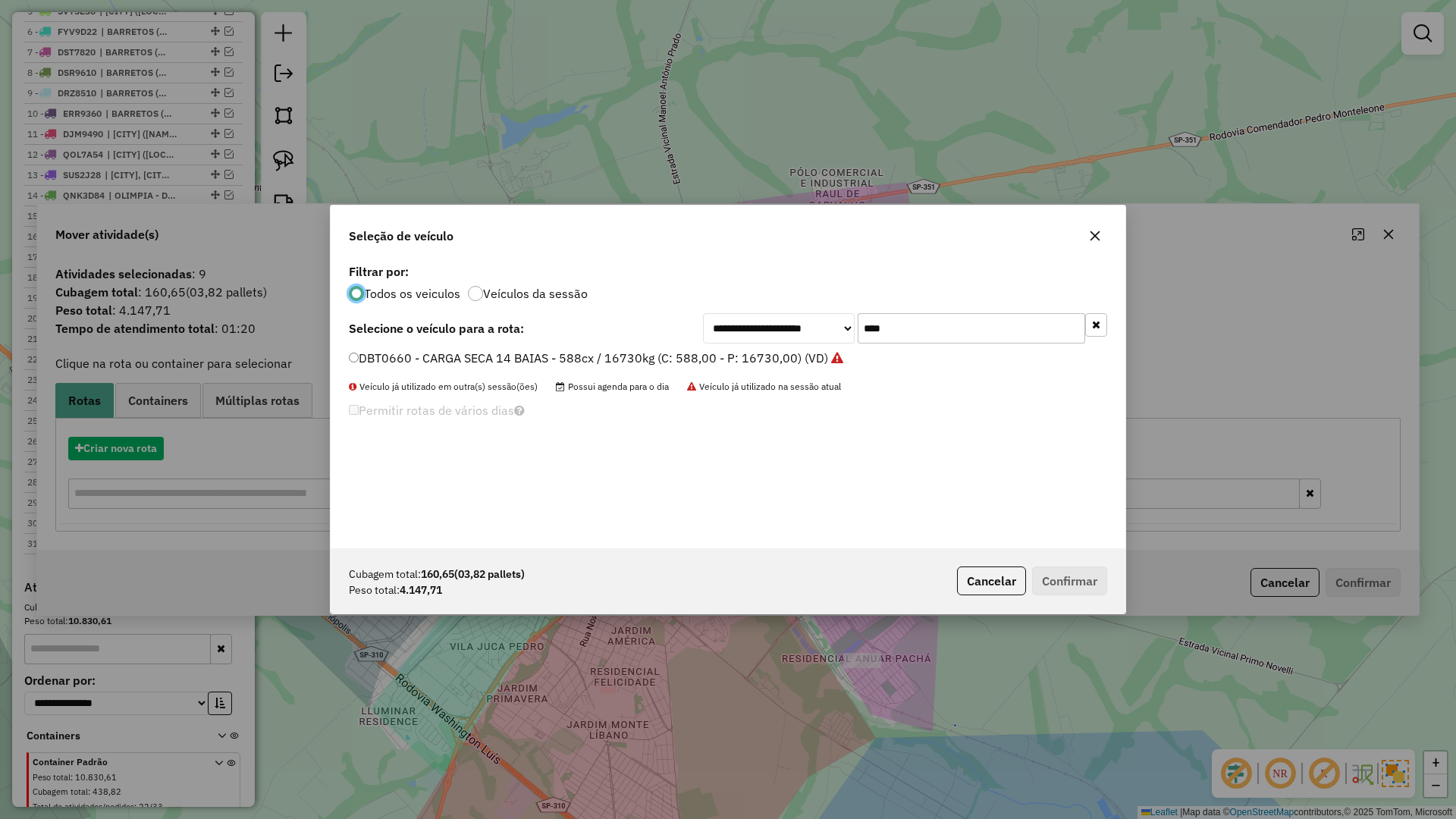 scroll, scrollTop: 8, scrollLeft: 5, axis: both 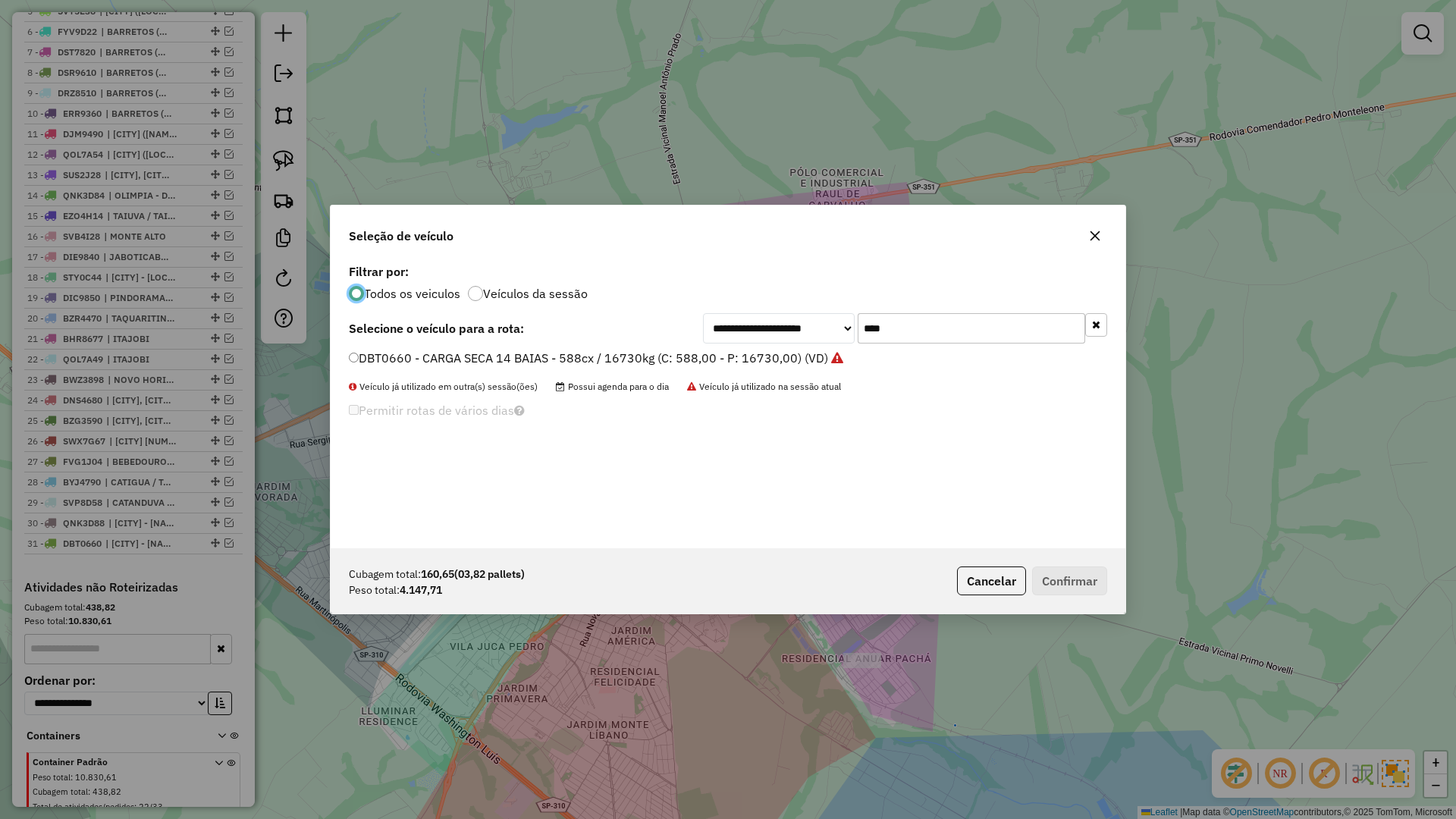 click on "****" 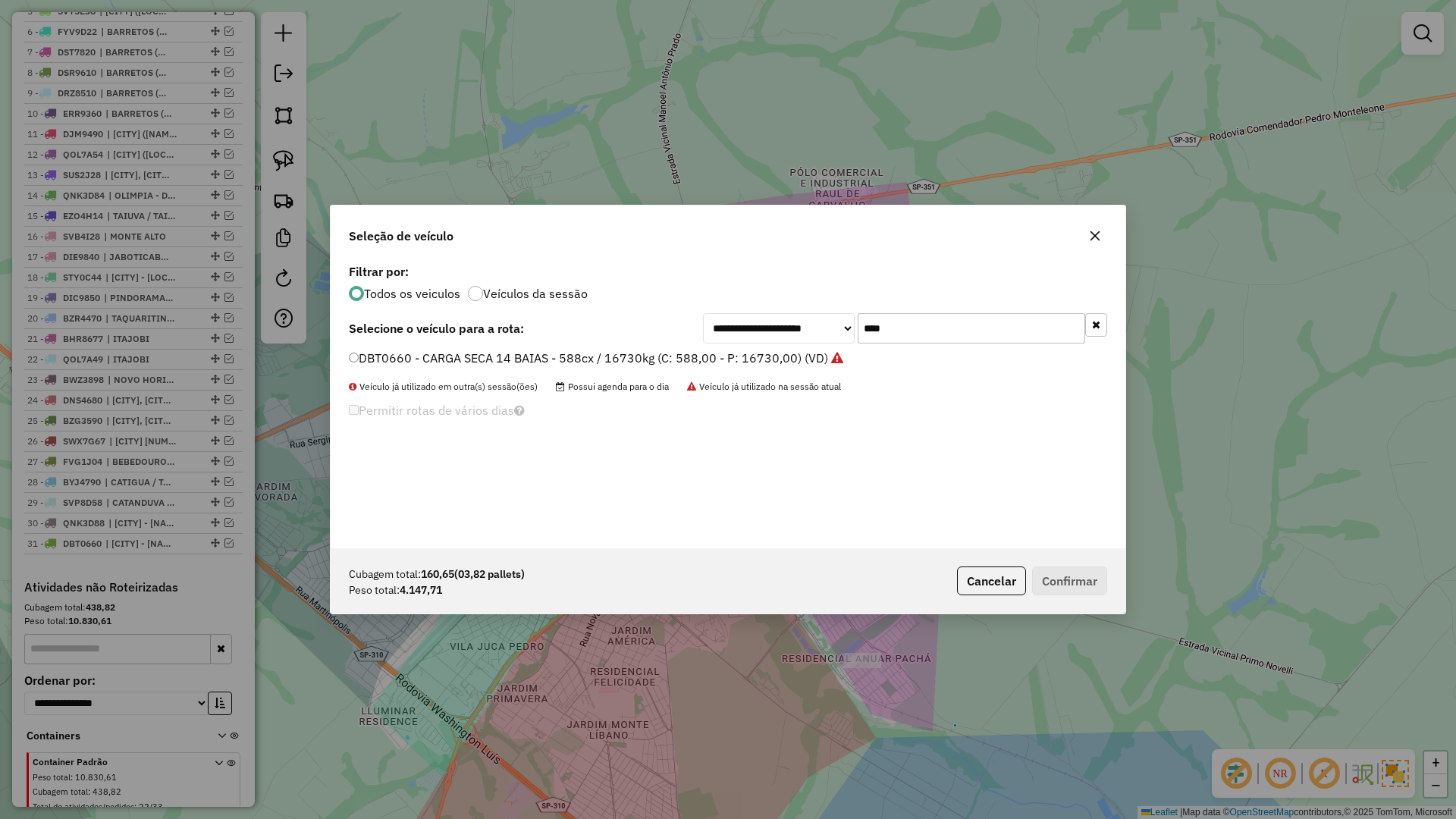 click on "****" 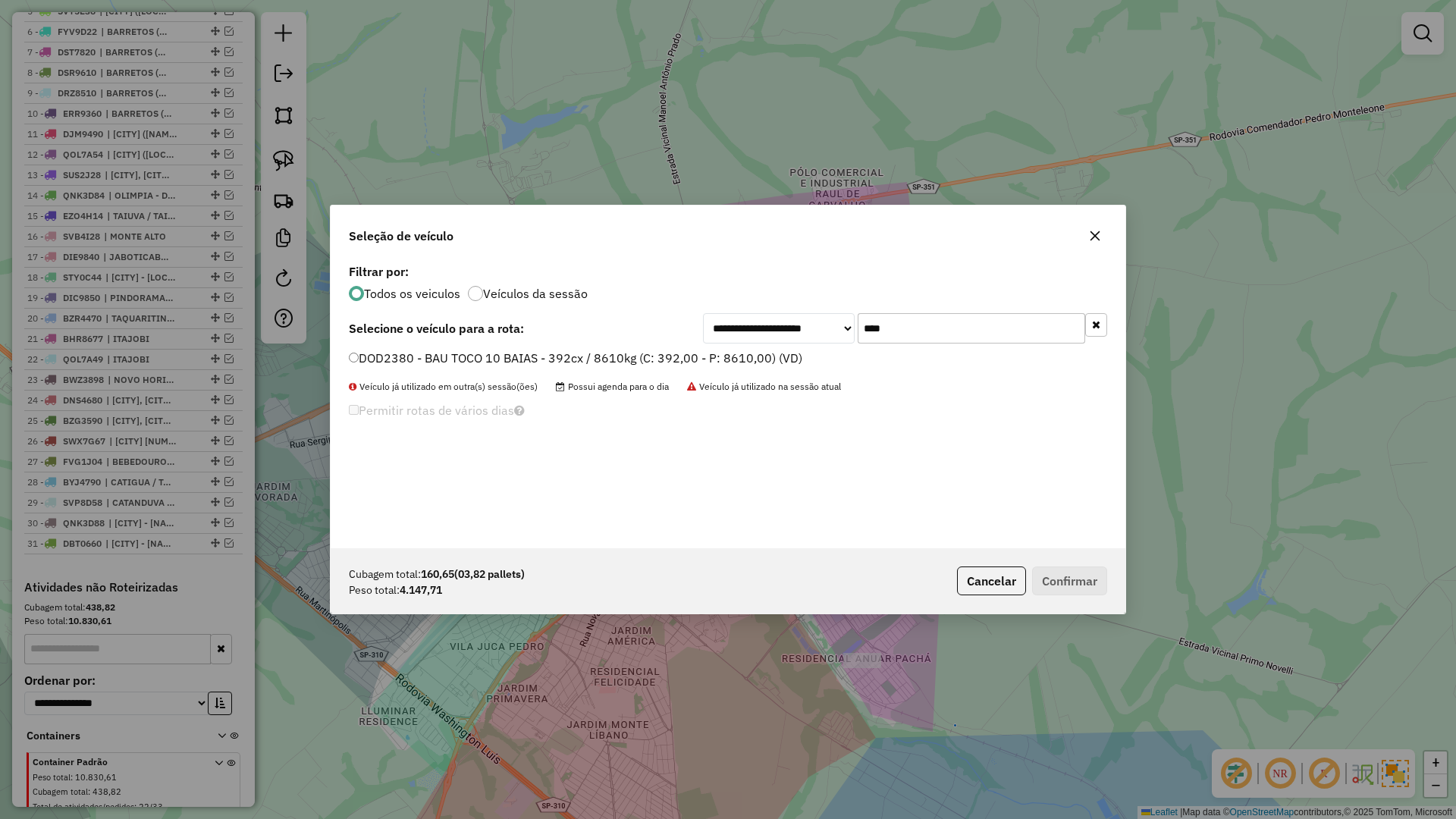 type on "****" 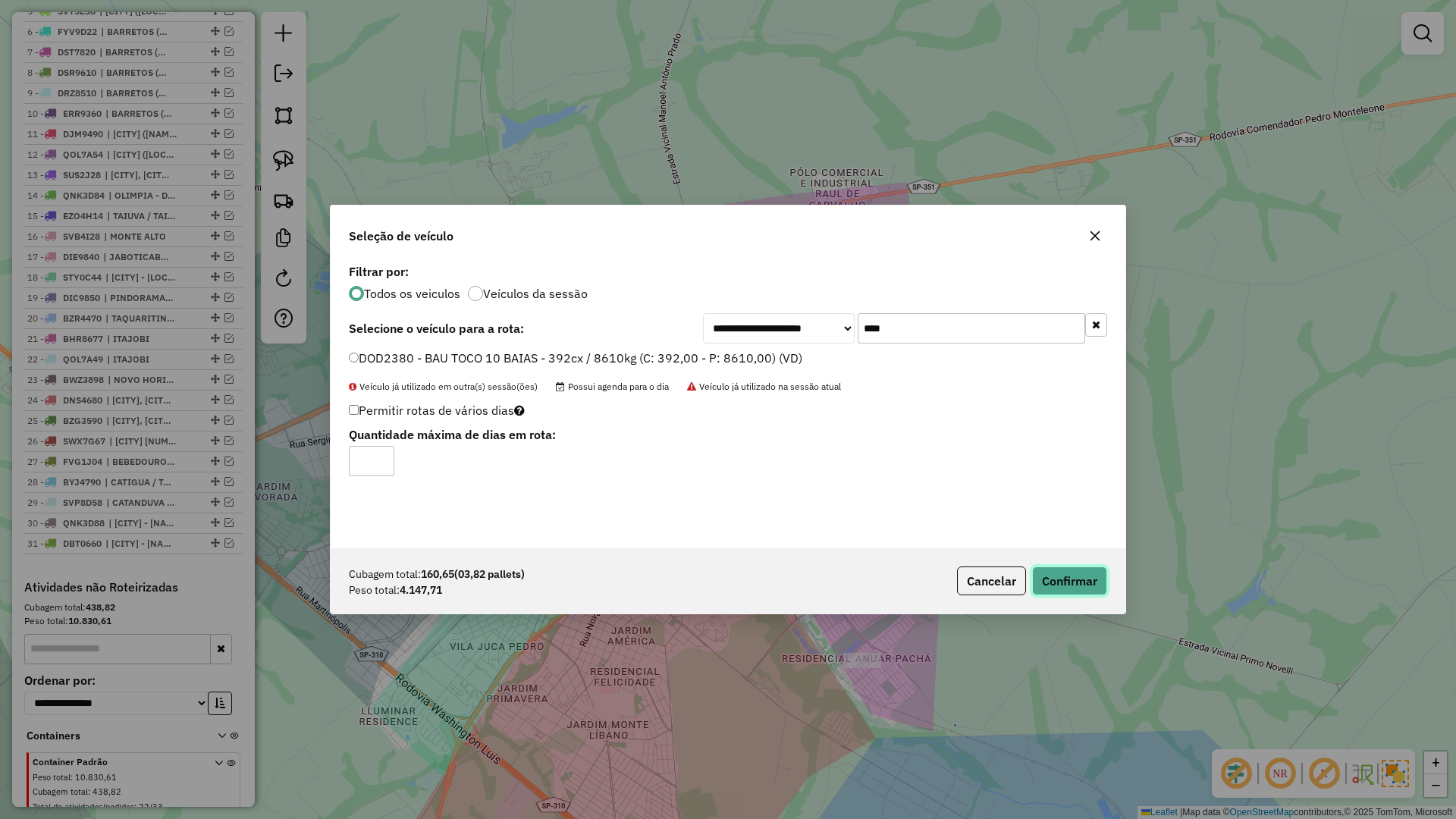 click on "Confirmar" 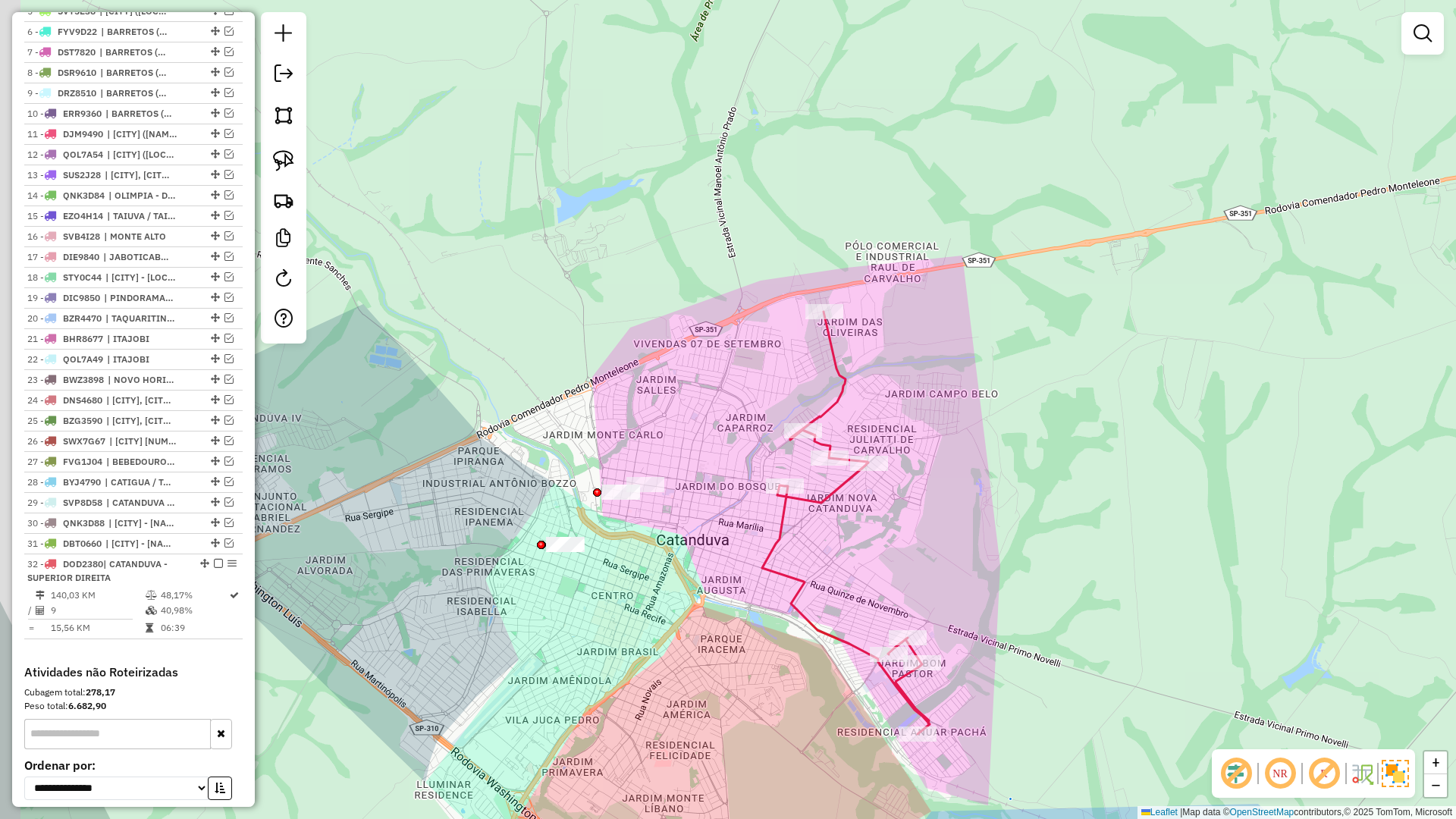 drag, startPoint x: 438, startPoint y: 450, endPoint x: 519, endPoint y: 500, distance: 95.18929 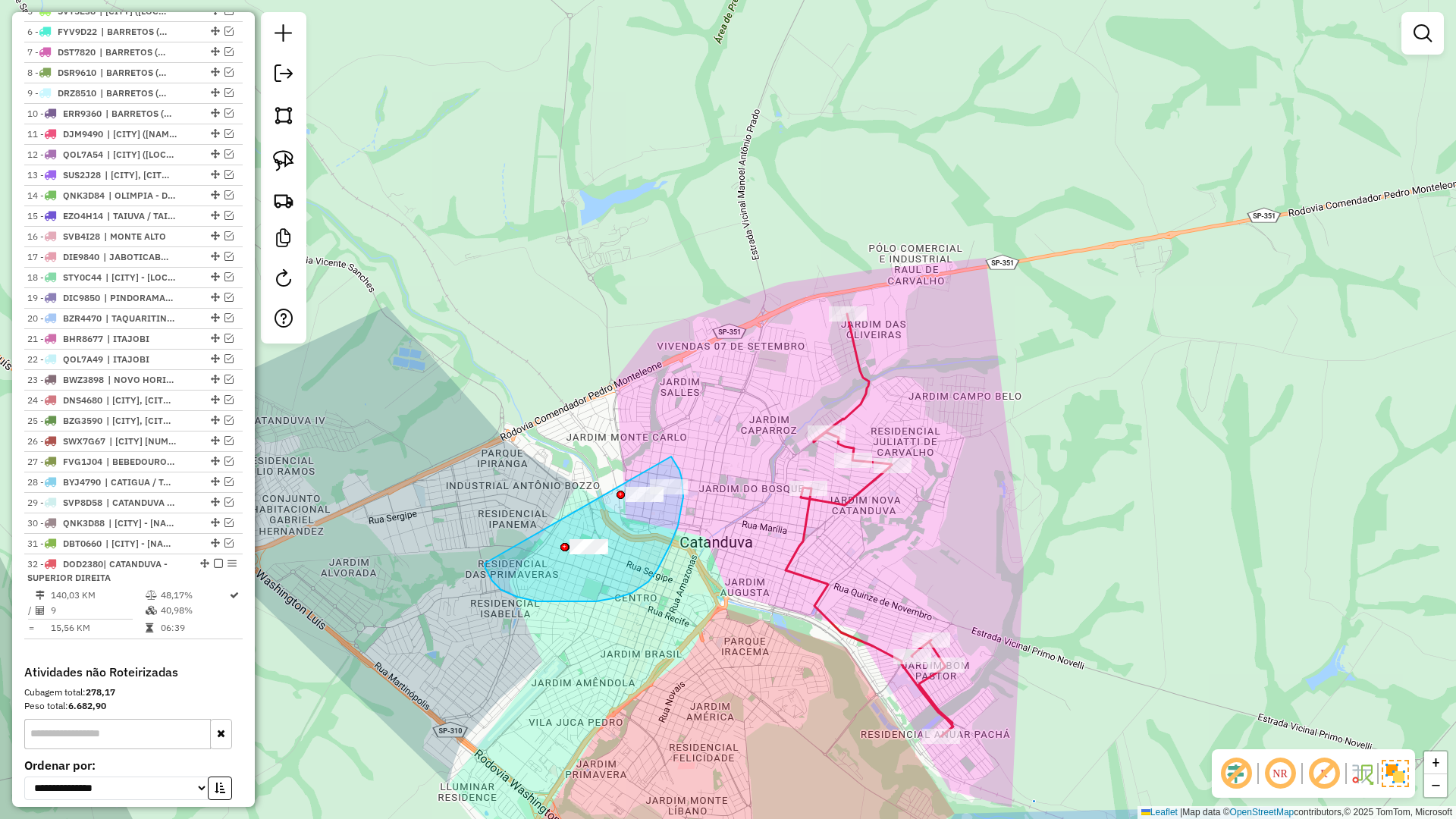 drag, startPoint x: 537, startPoint y: 601, endPoint x: 607, endPoint y: 425, distance: 189.40961 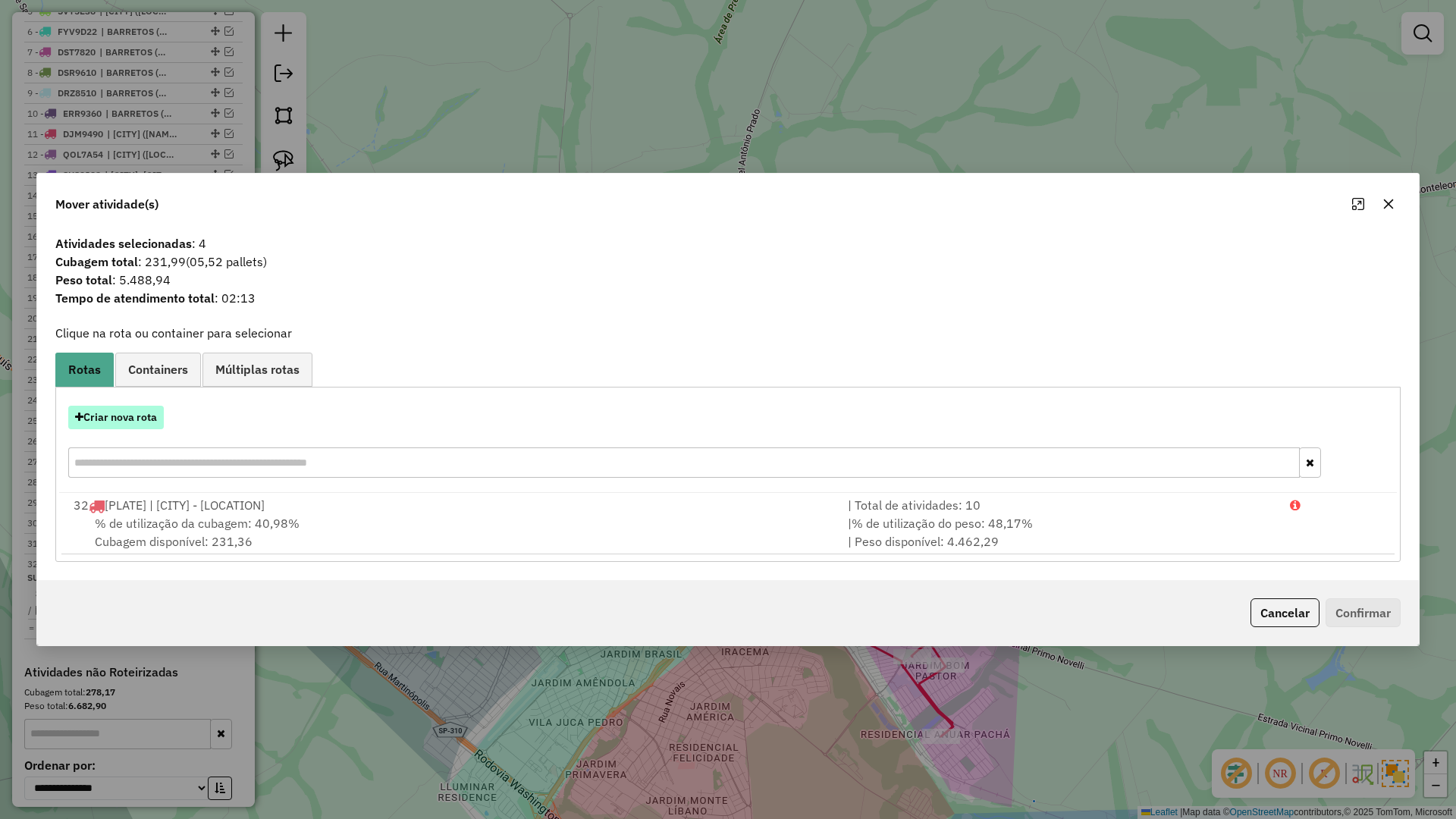 click on "Criar nova rota" at bounding box center (116, 417) 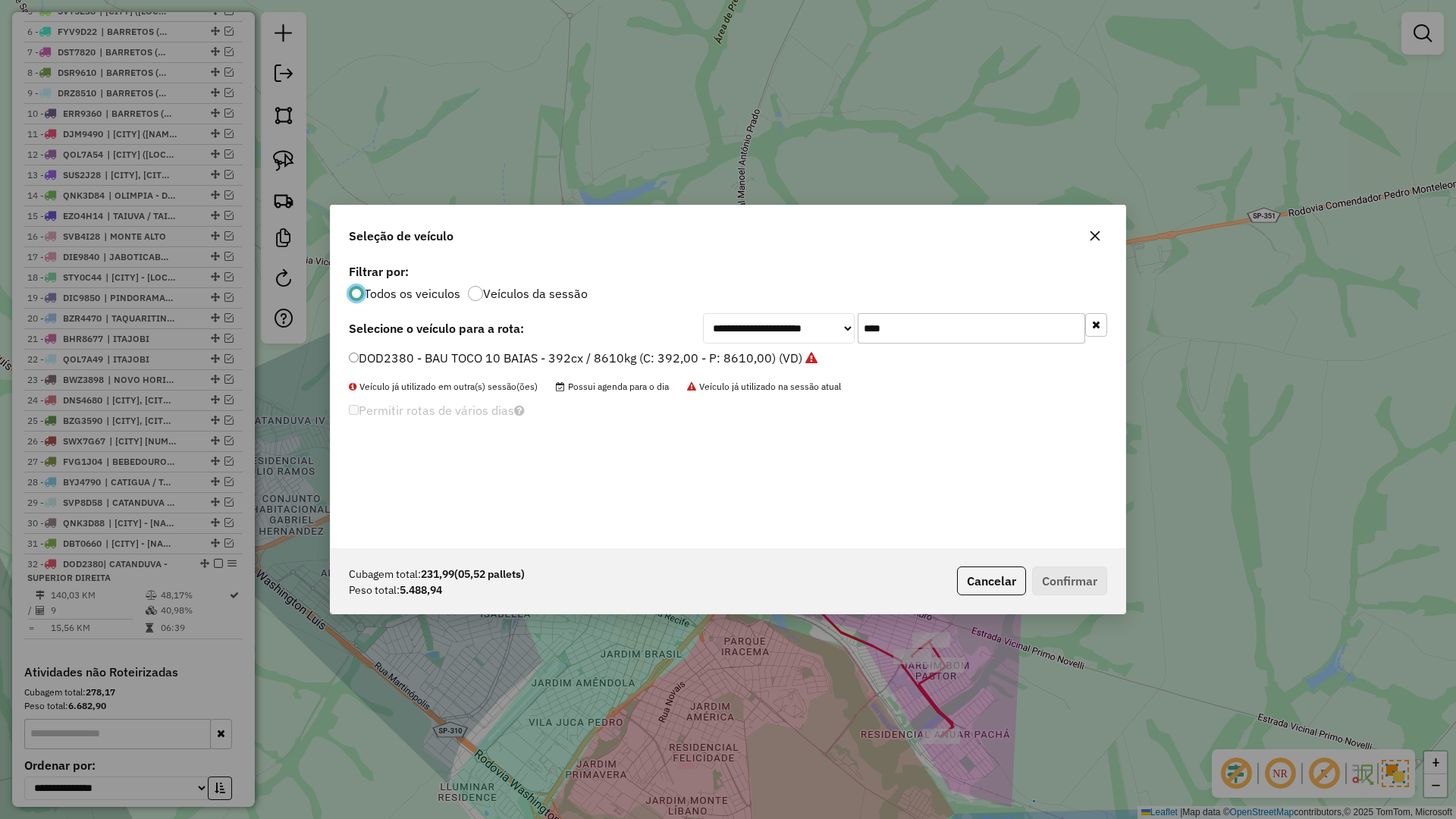 scroll, scrollTop: 8, scrollLeft: 5, axis: both 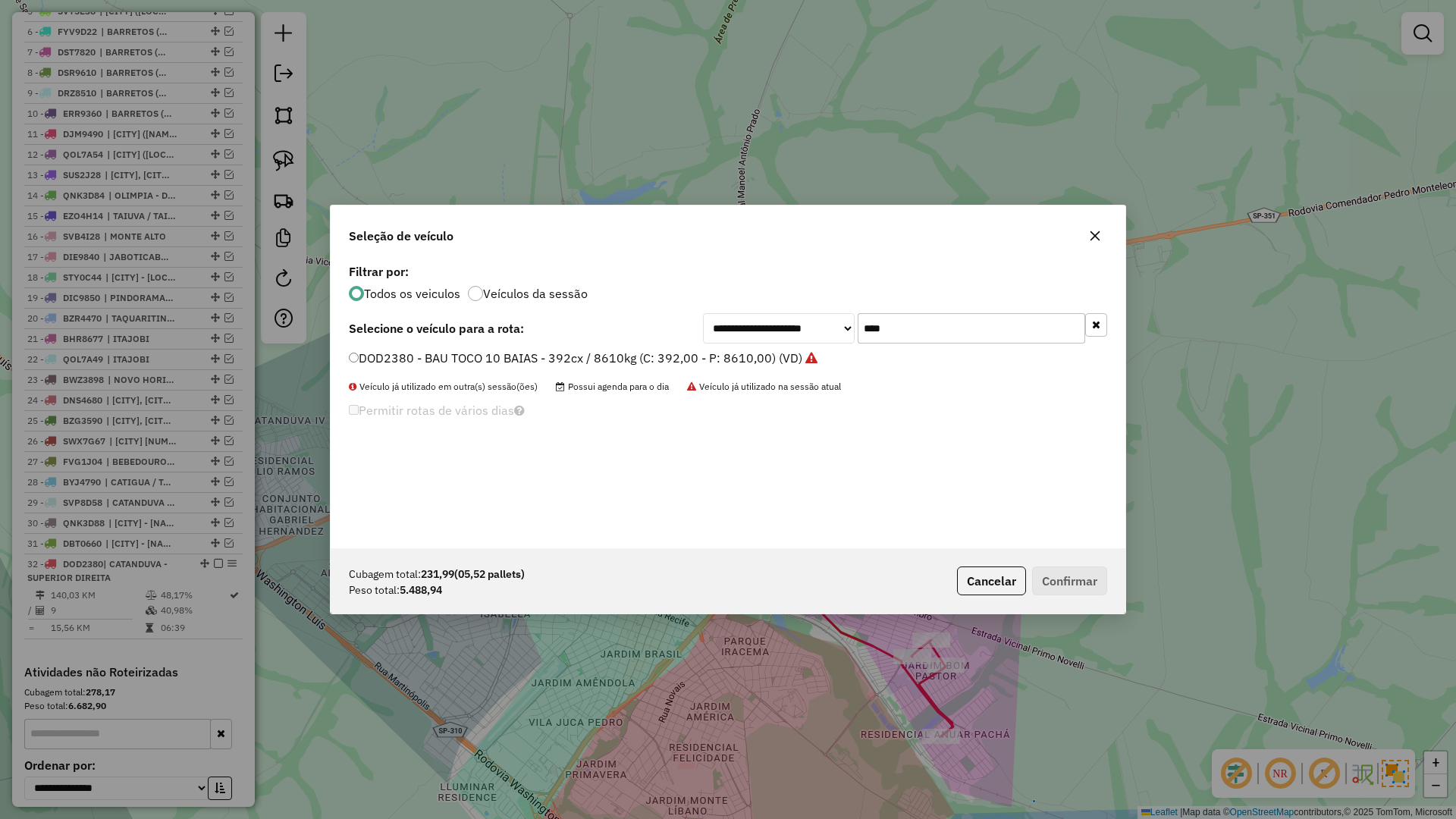 click on "****" 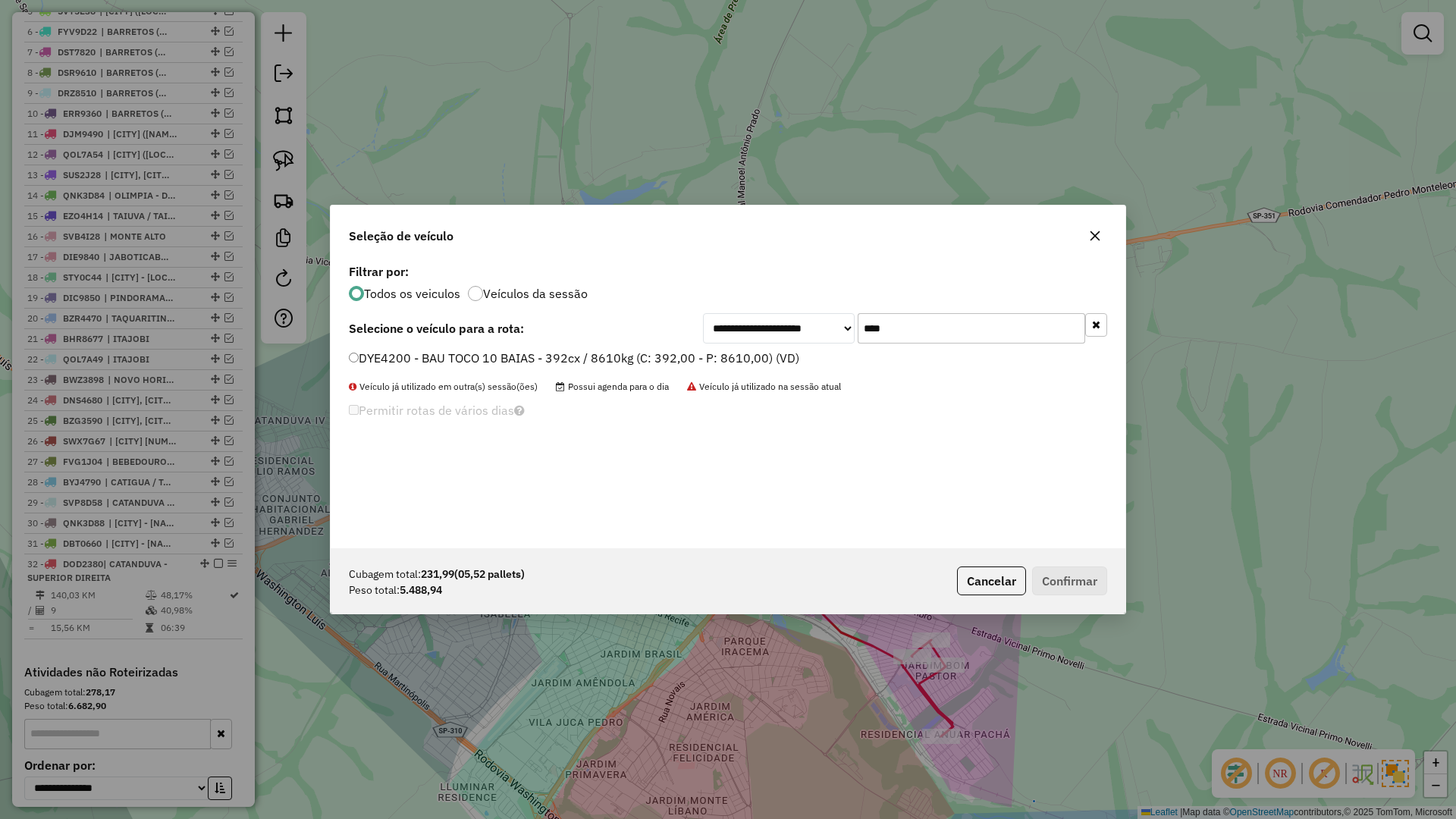 type on "****" 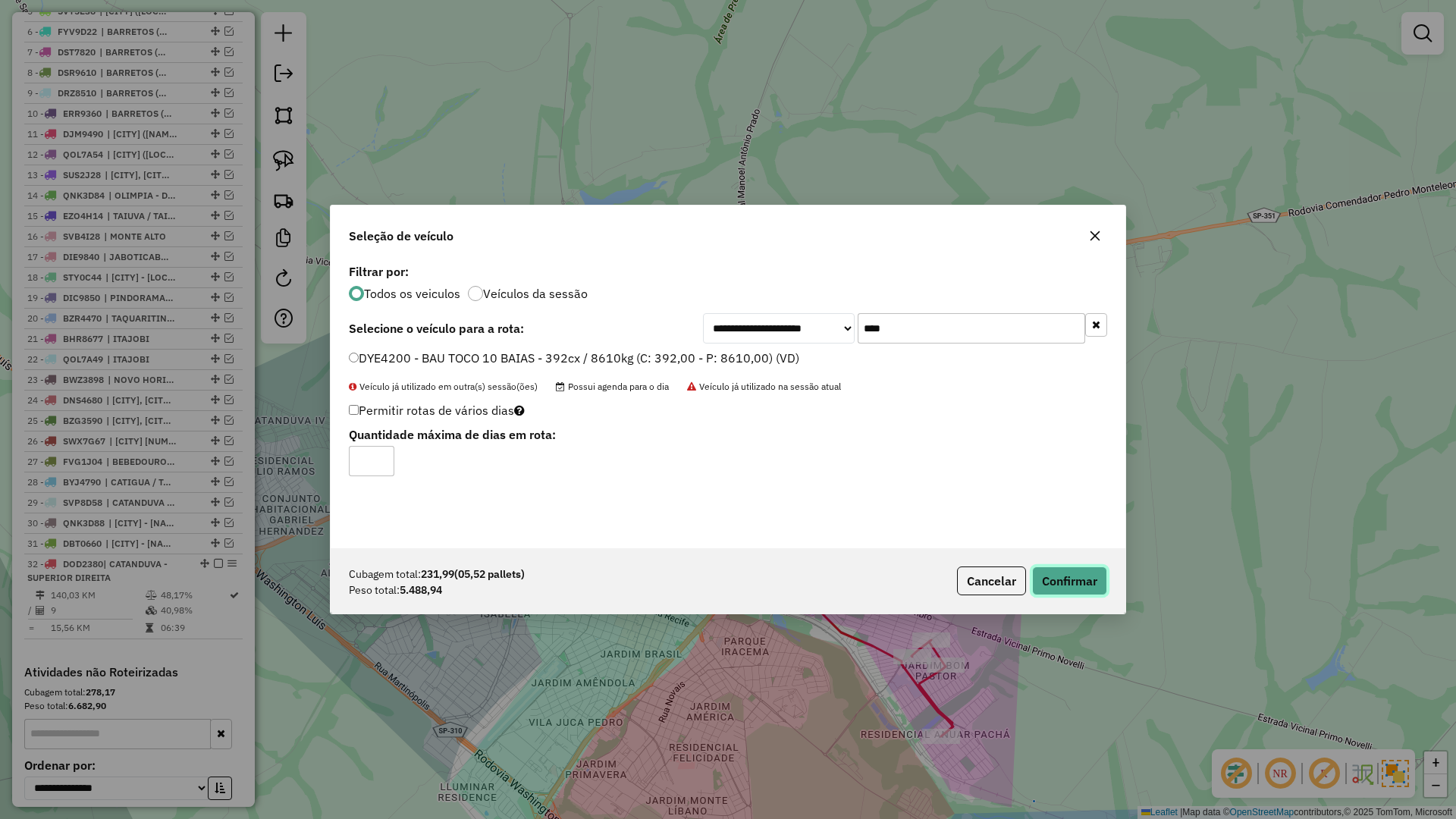 drag, startPoint x: 1074, startPoint y: 571, endPoint x: 1053, endPoint y: 601, distance: 36.61967 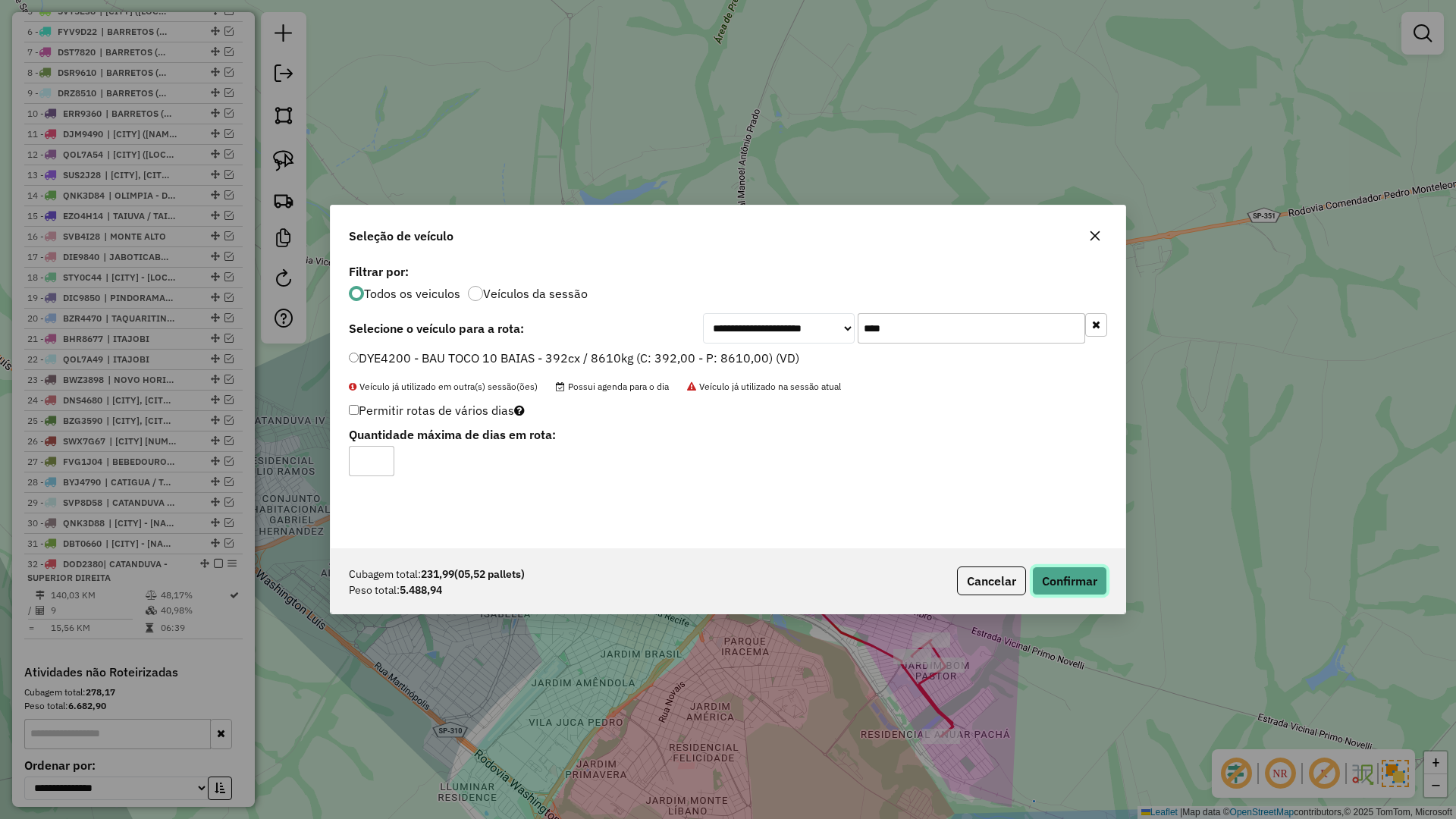 click on "Confirmar" 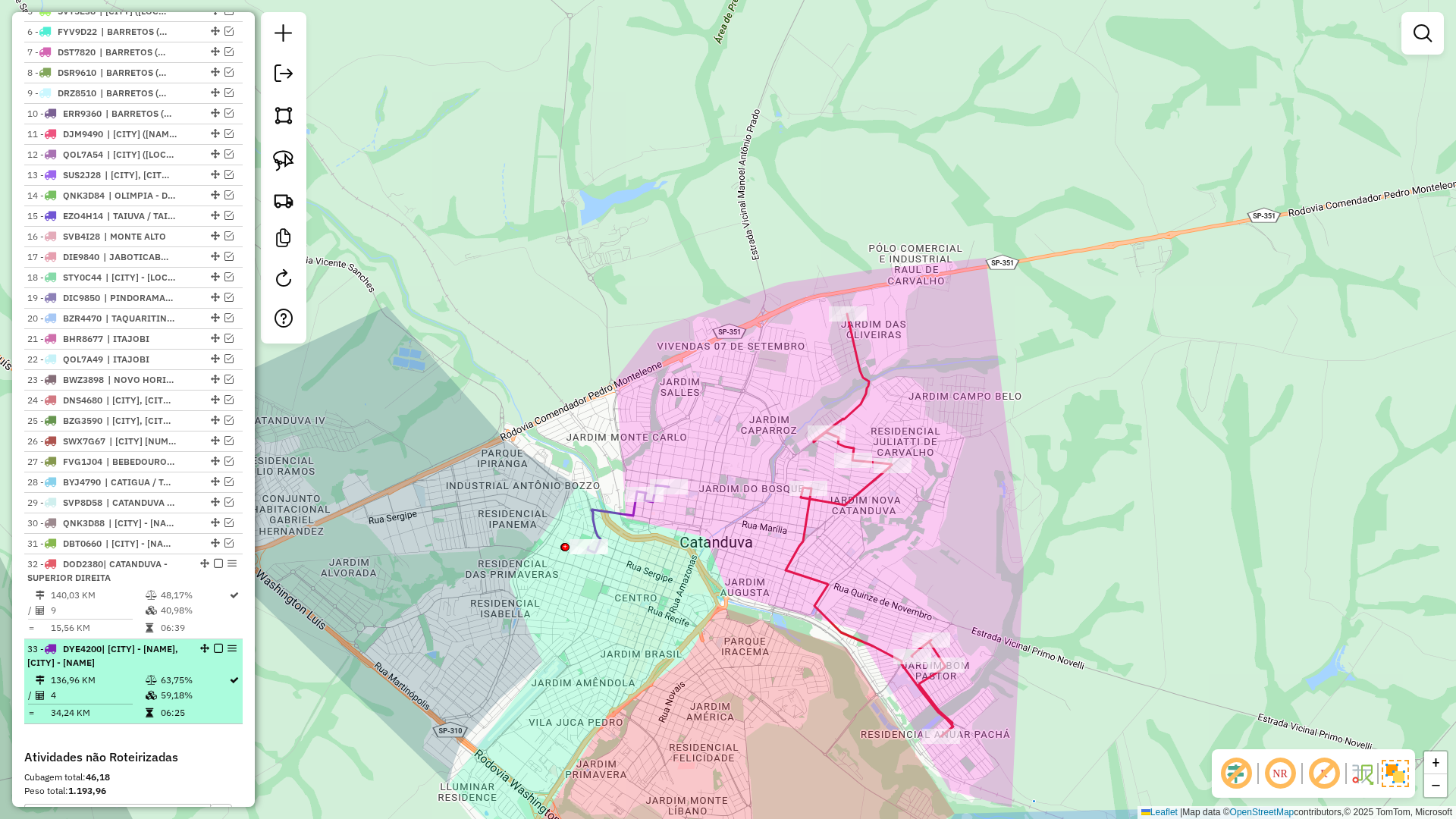 drag, startPoint x: 210, startPoint y: 561, endPoint x: 212, endPoint y: 579, distance: 18.11077 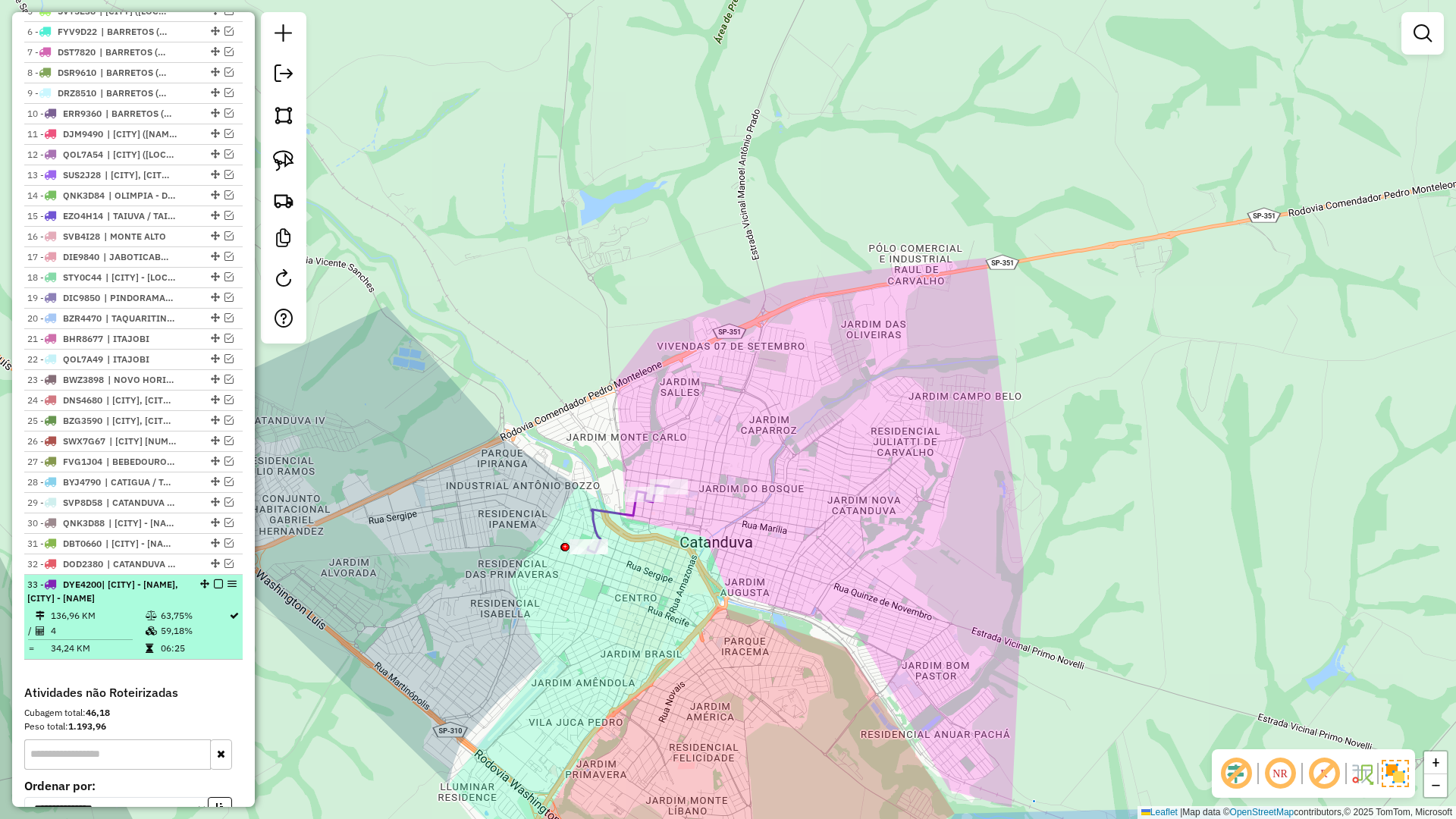 click at bounding box center [218, 584] 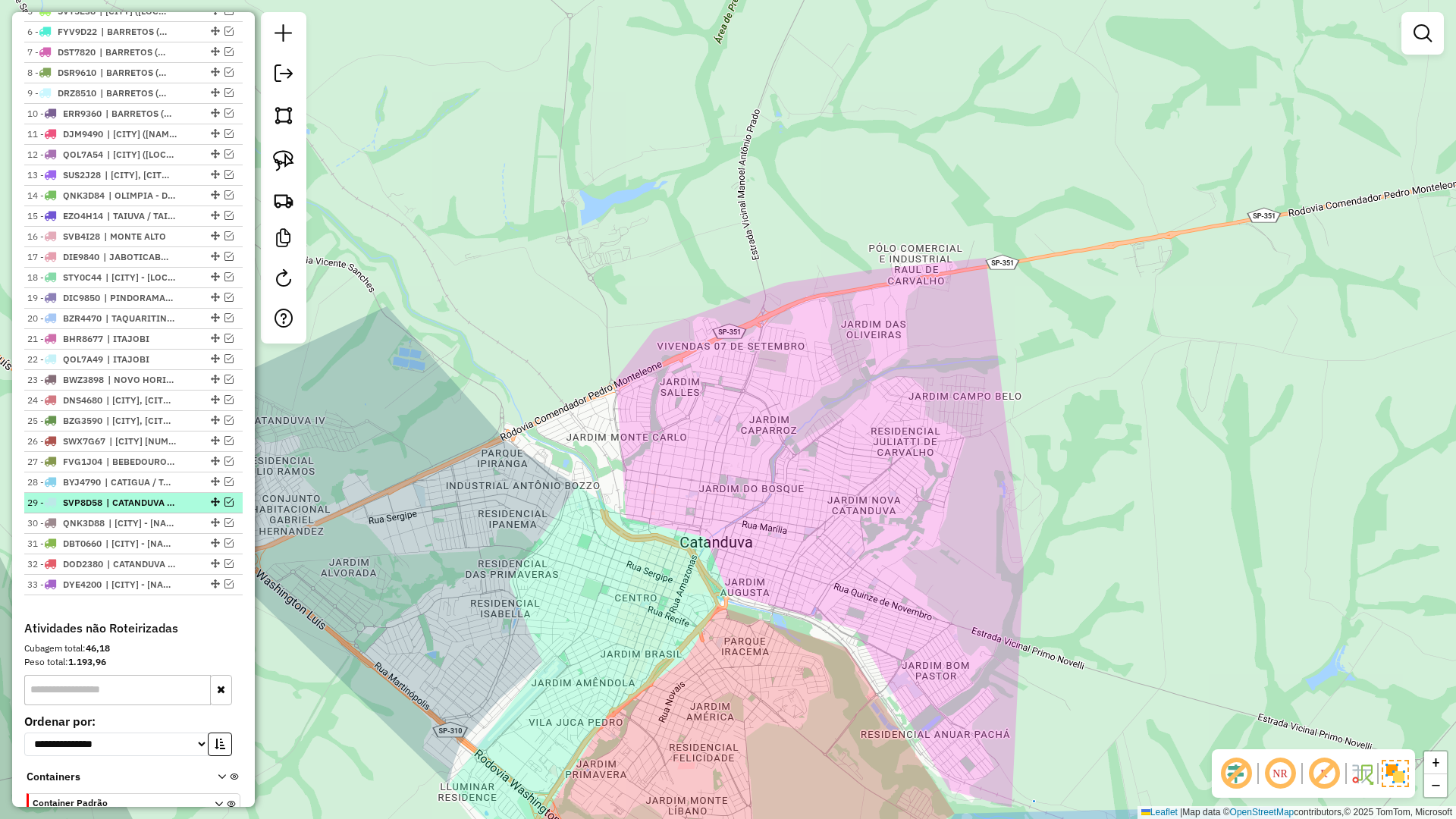 click at bounding box center (229, 502) 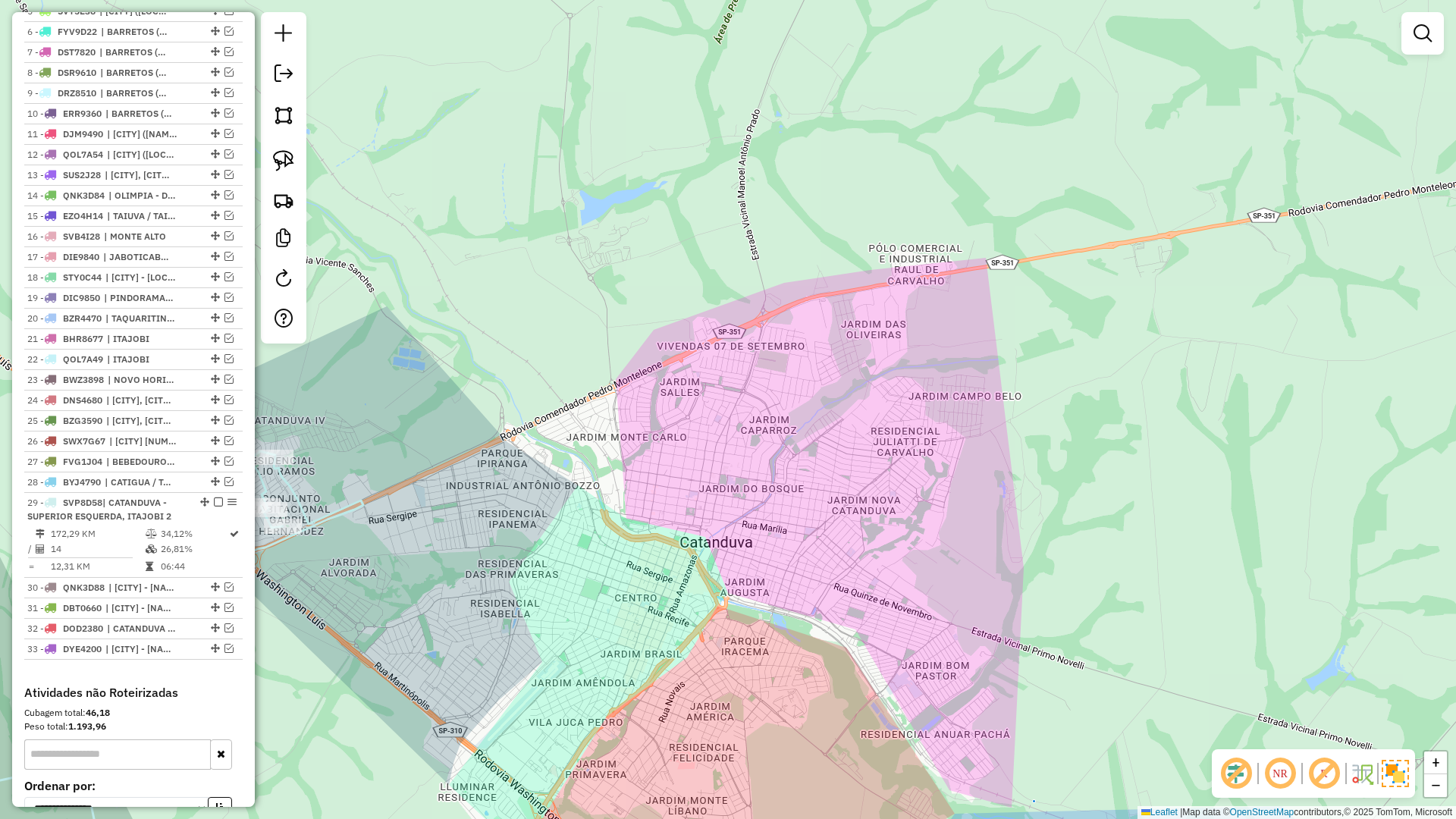 drag, startPoint x: 547, startPoint y: 503, endPoint x: 537, endPoint y: 506, distance: 10.440307 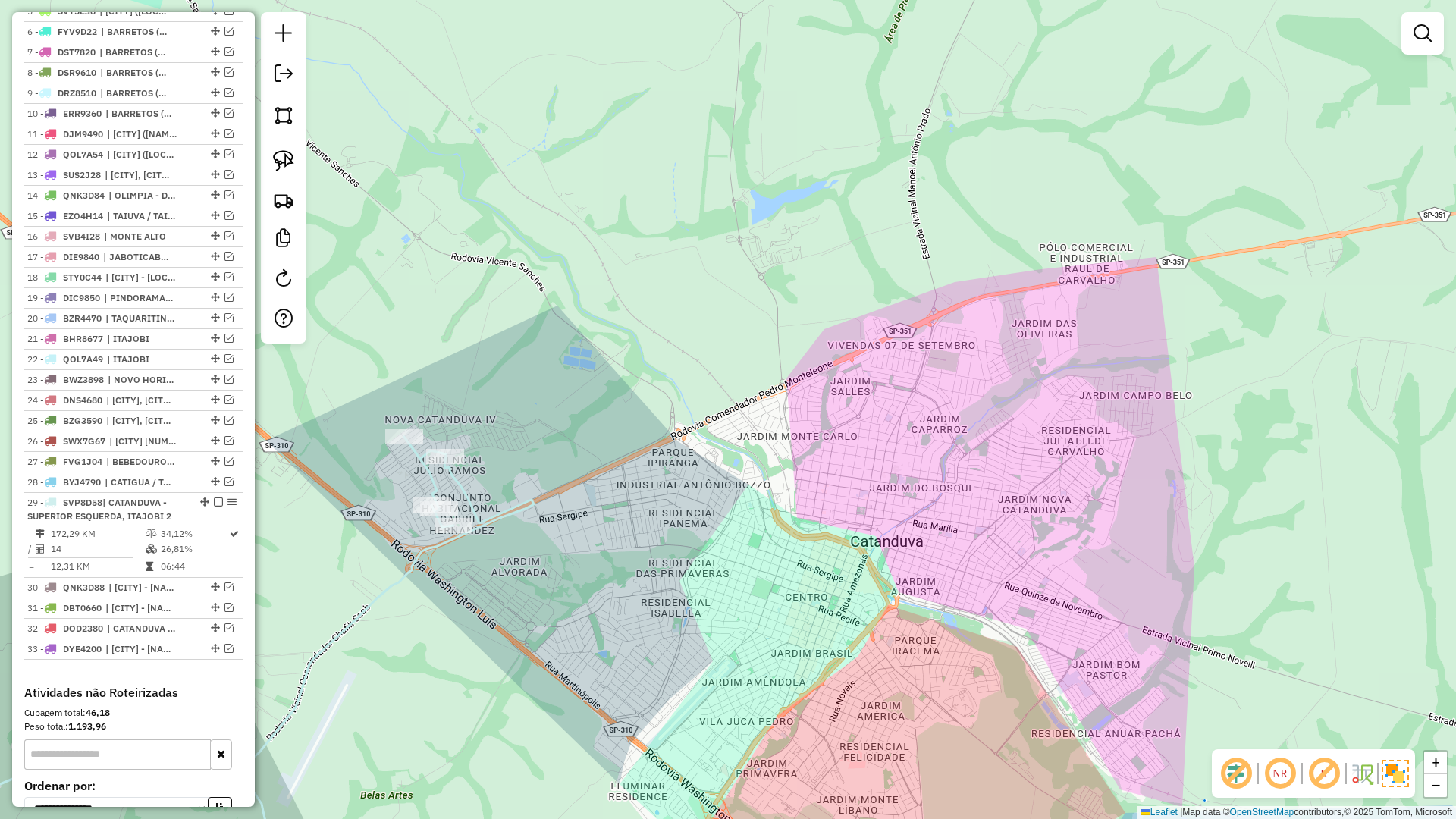 select on "**********" 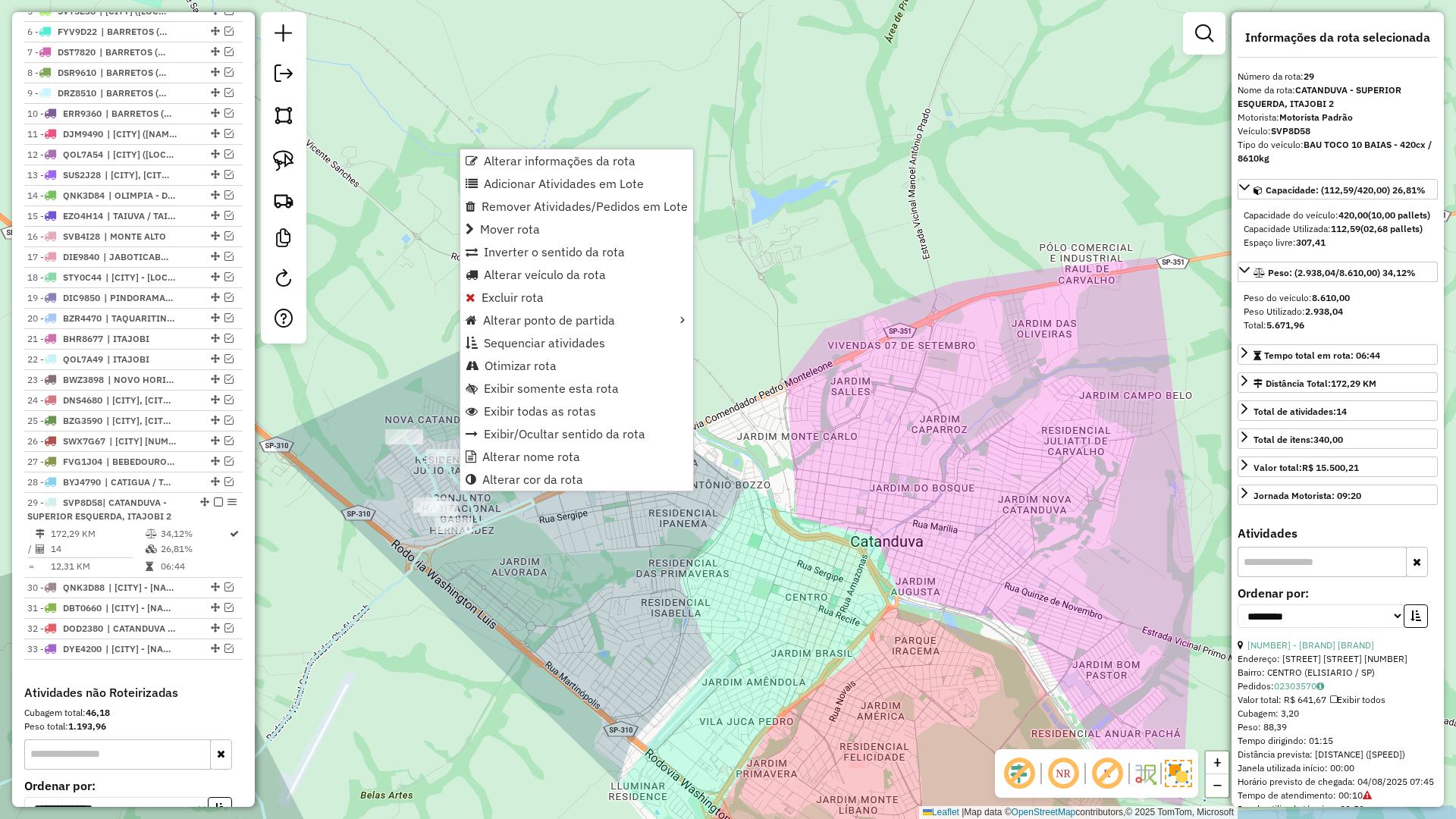 scroll, scrollTop: 826, scrollLeft: 0, axis: vertical 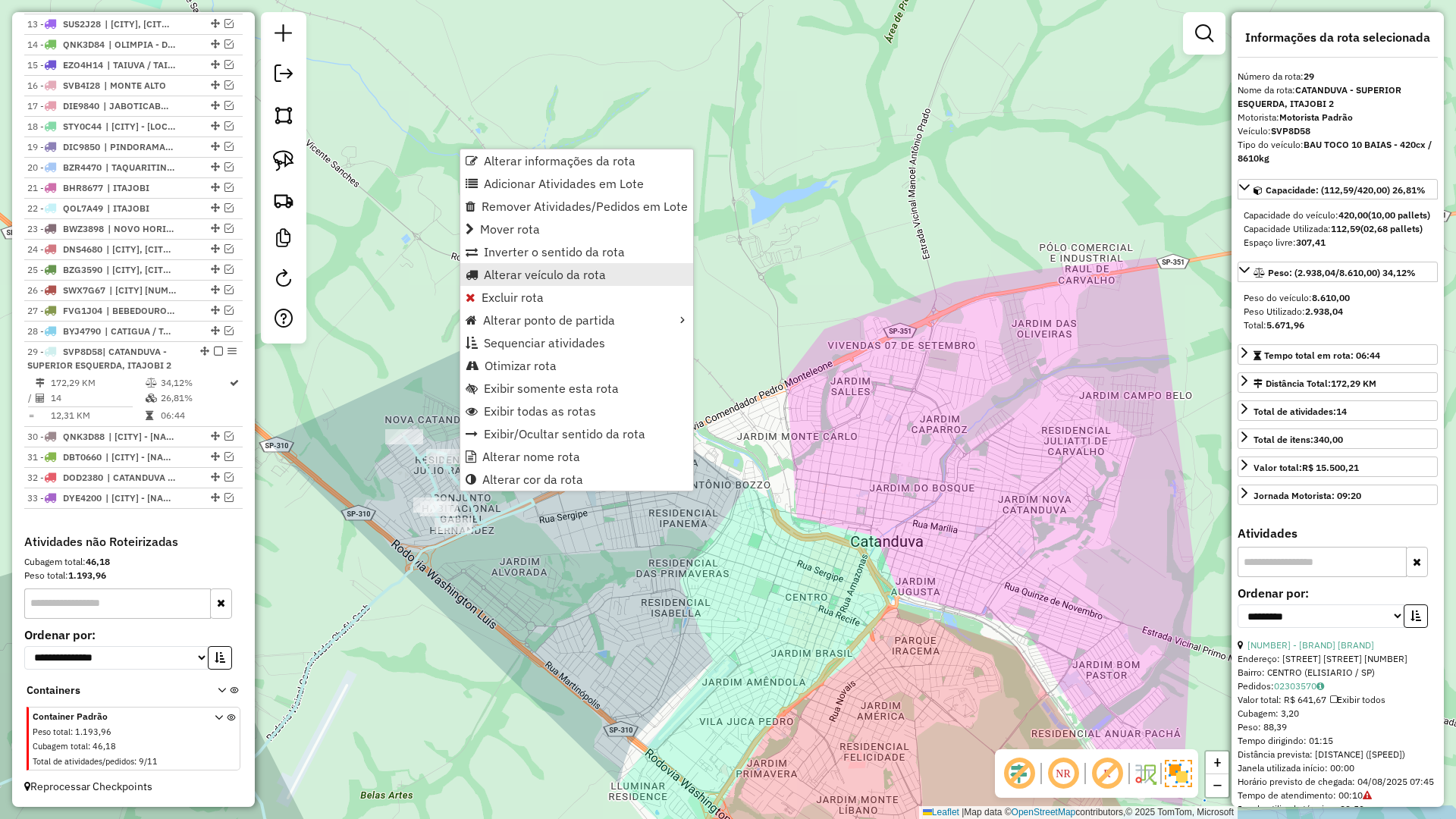 click on "Alterar veículo da rota" at bounding box center [576, 275] 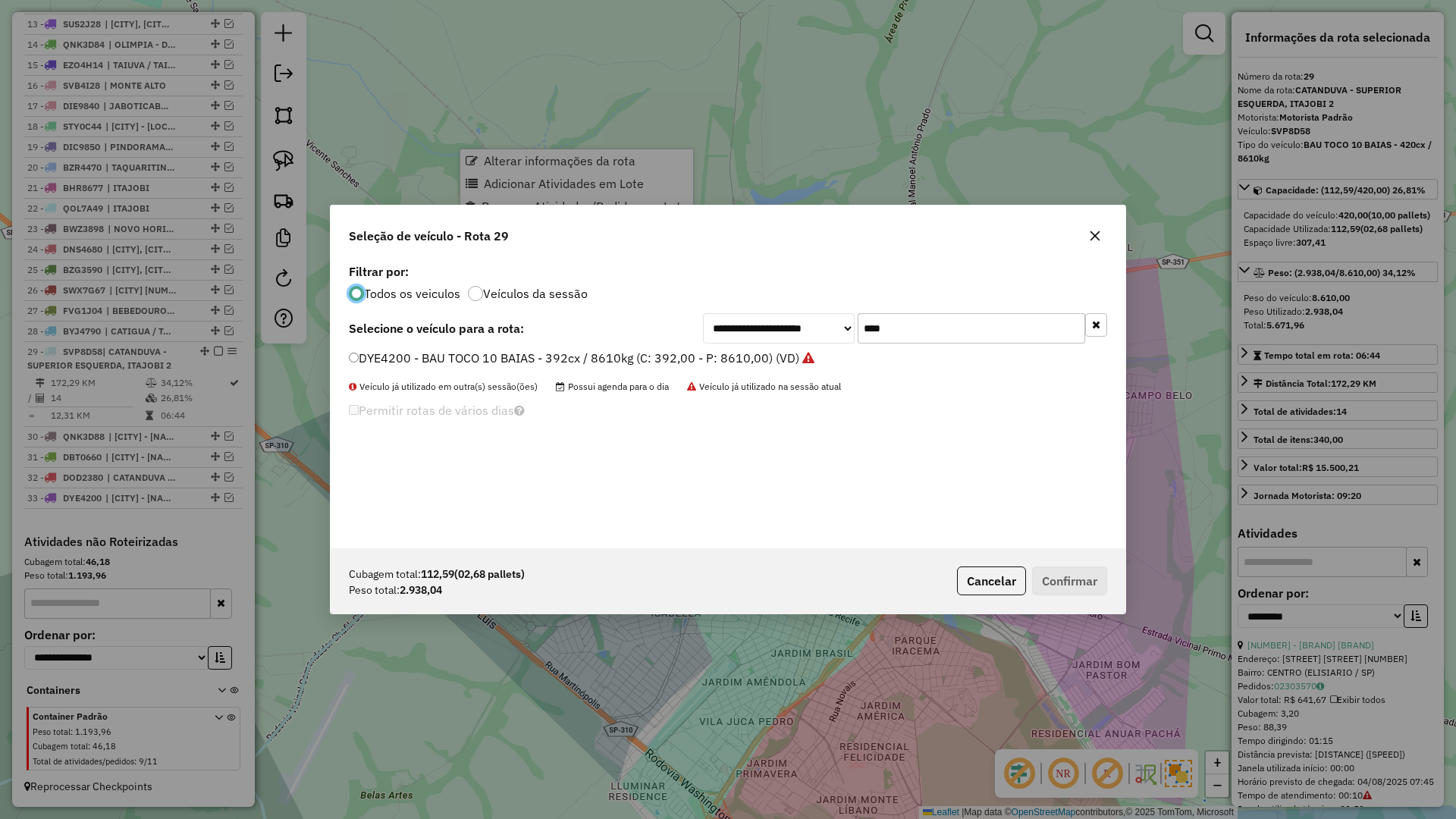 scroll, scrollTop: 8, scrollLeft: 5, axis: both 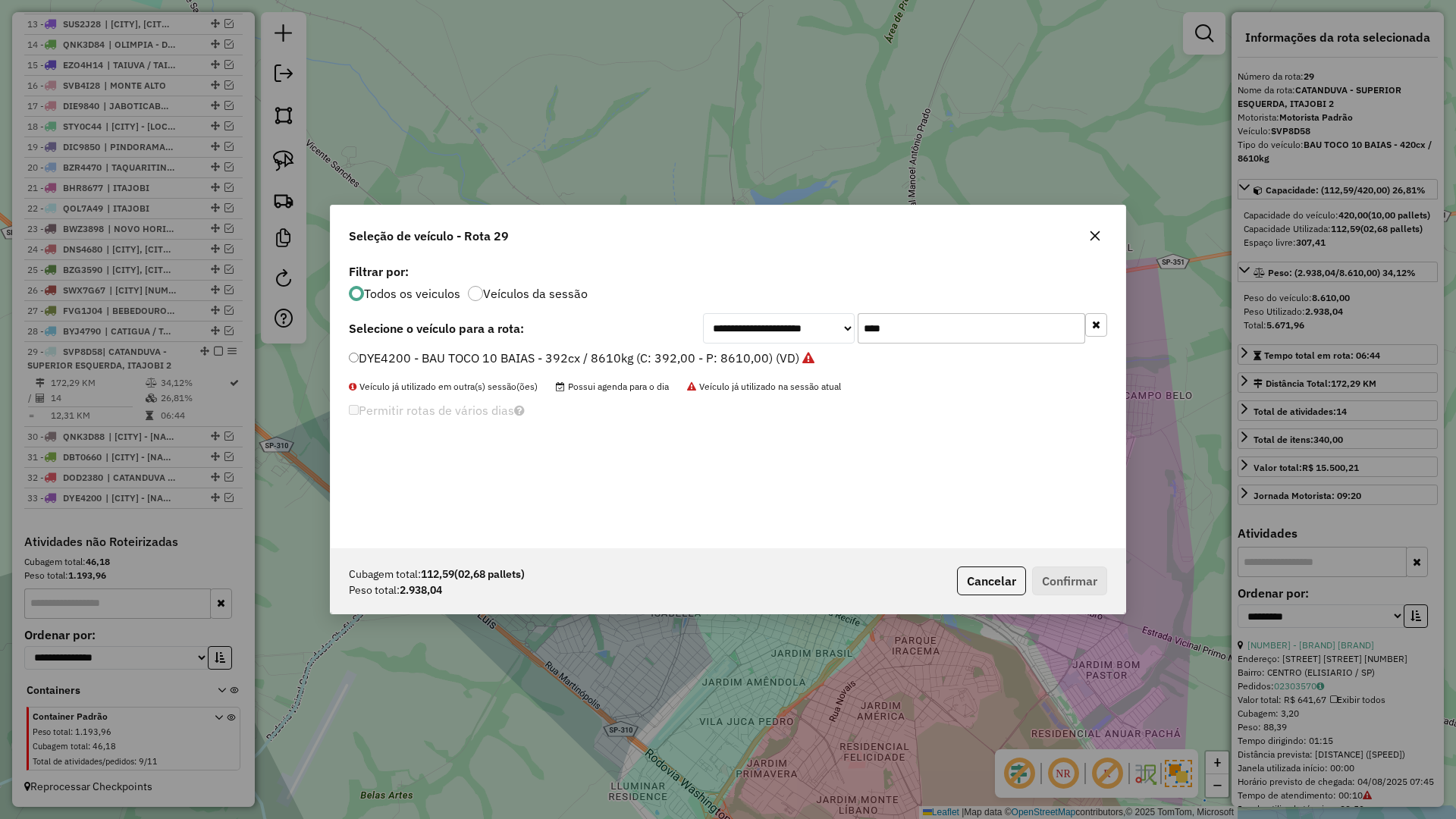 drag, startPoint x: 880, startPoint y: 328, endPoint x: 774, endPoint y: 344, distance: 107.20075 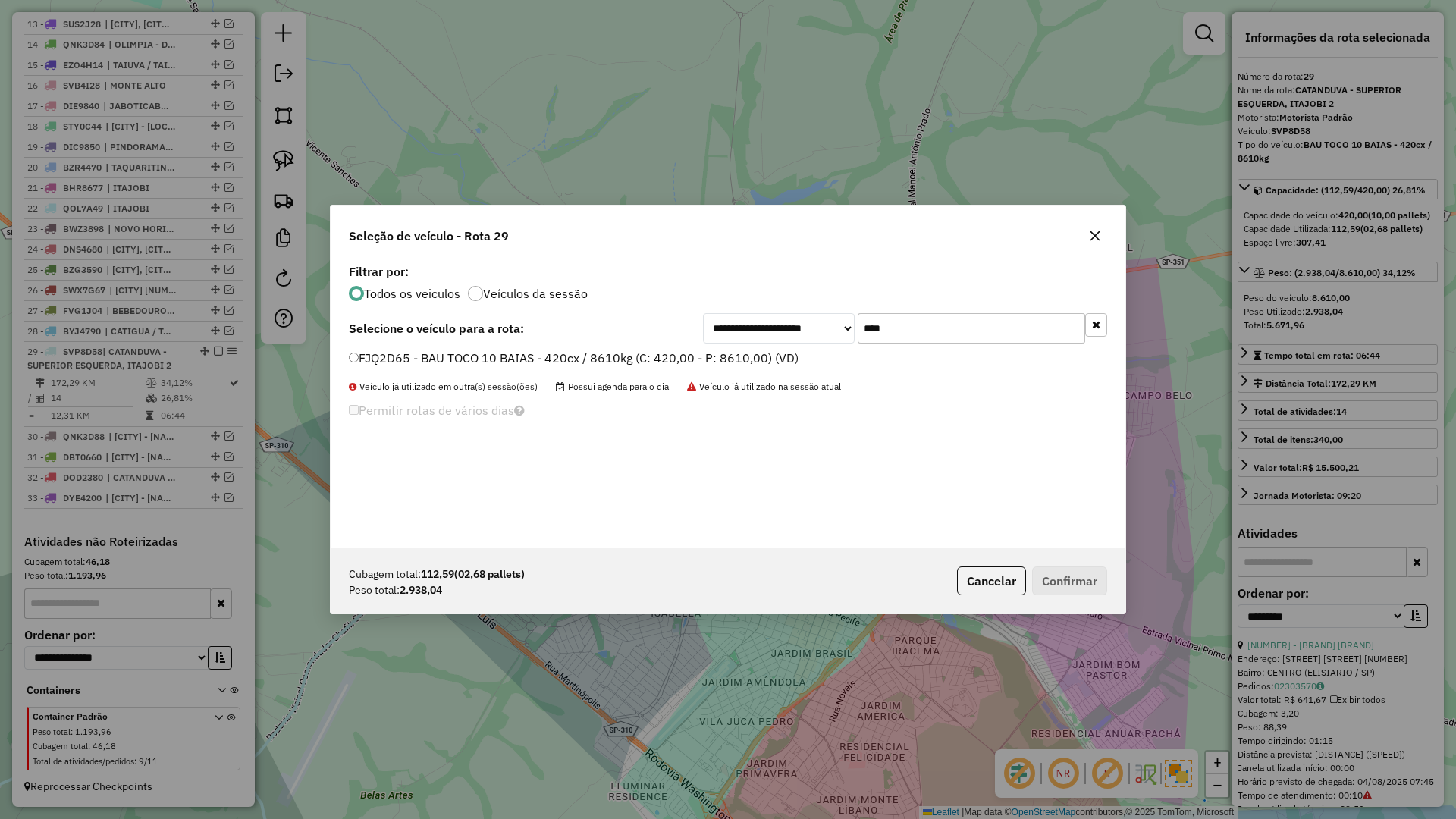 type on "****" 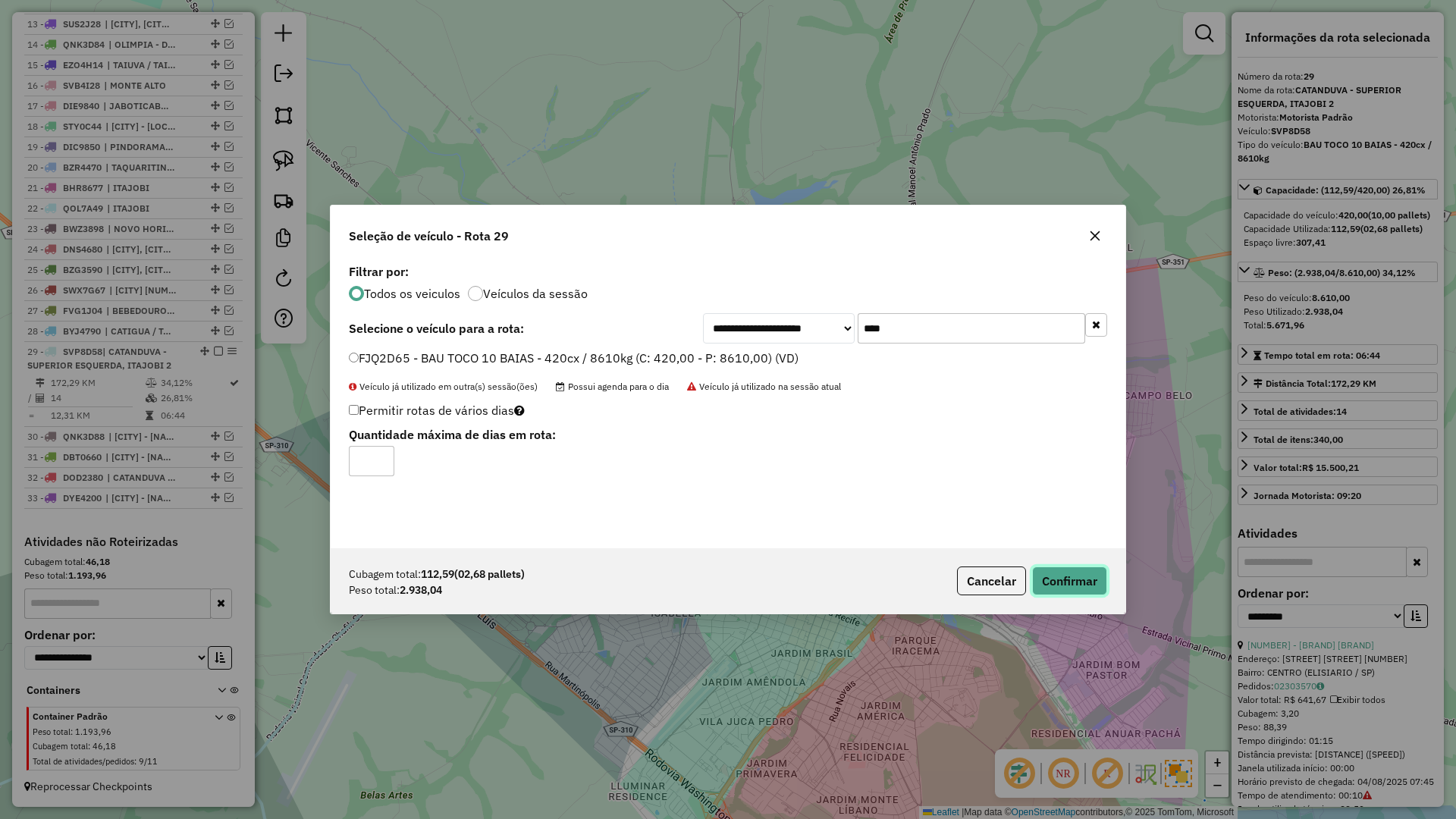 click on "Confirmar" 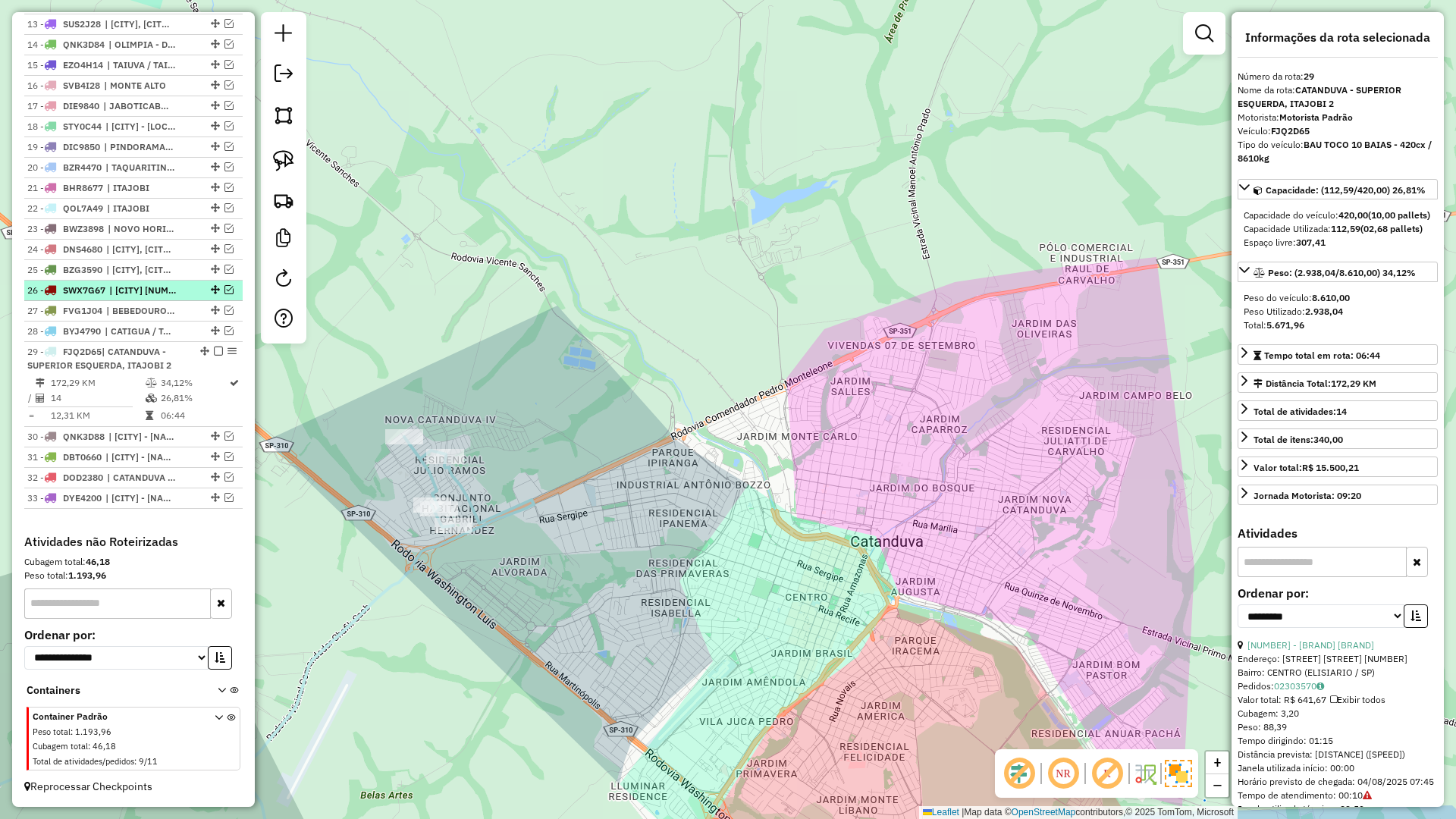 drag, startPoint x: 211, startPoint y: 351, endPoint x: 221, endPoint y: 349, distance: 10.198039 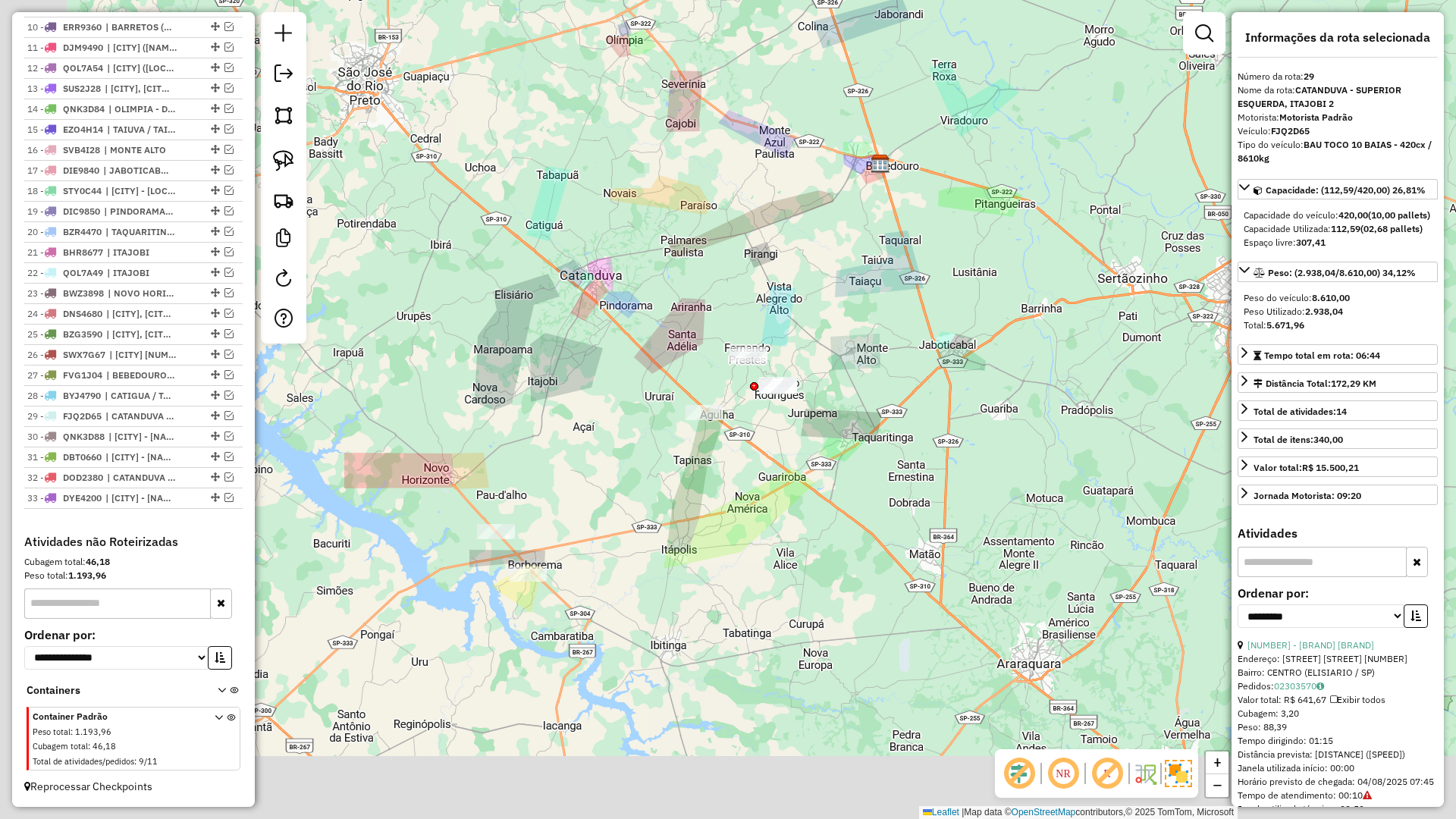 drag, startPoint x: 720, startPoint y: 473, endPoint x: 777, endPoint y: 347, distance: 138.29317 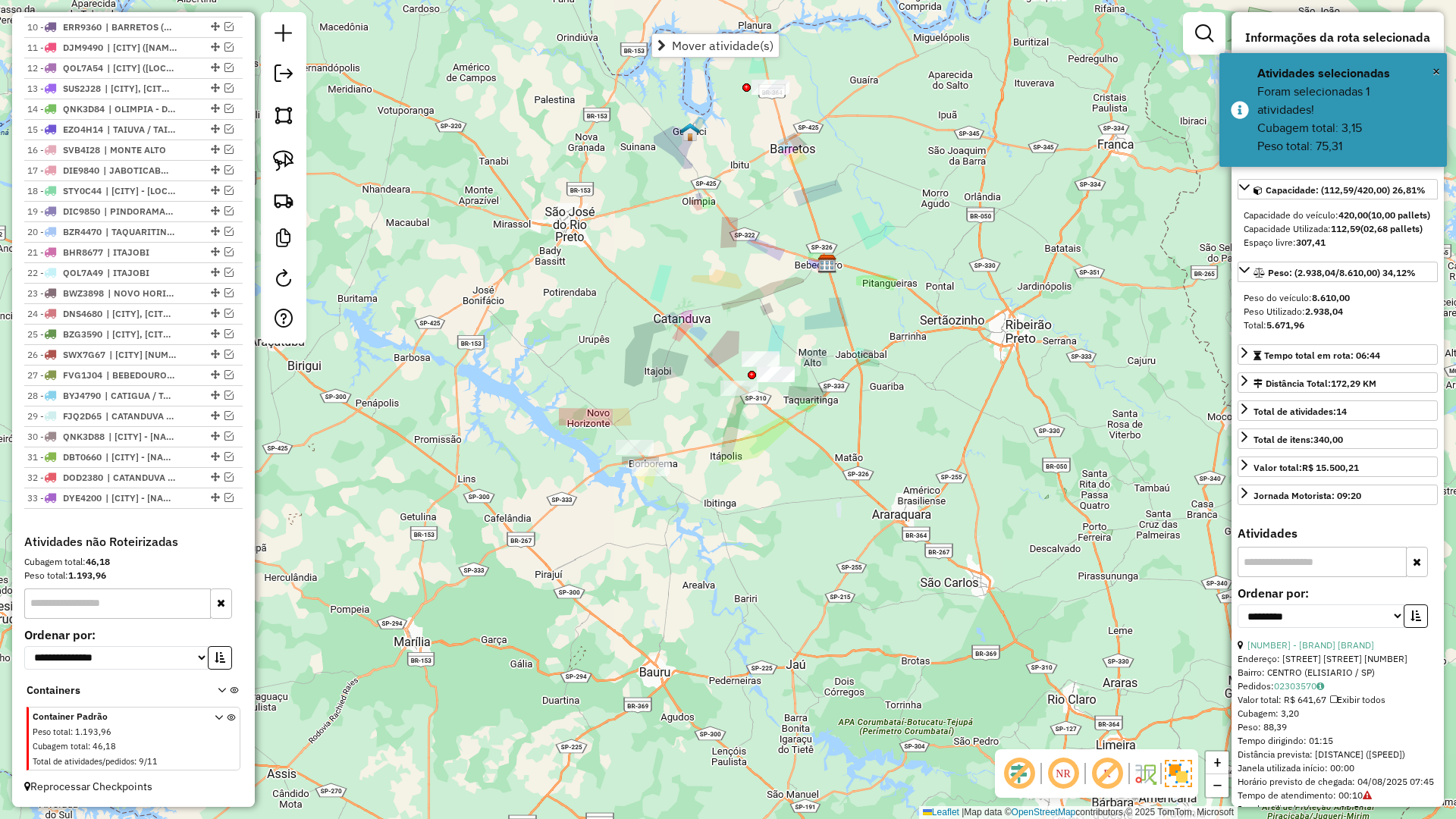 drag, startPoint x: 686, startPoint y: 187, endPoint x: 703, endPoint y: 234, distance: 49.98 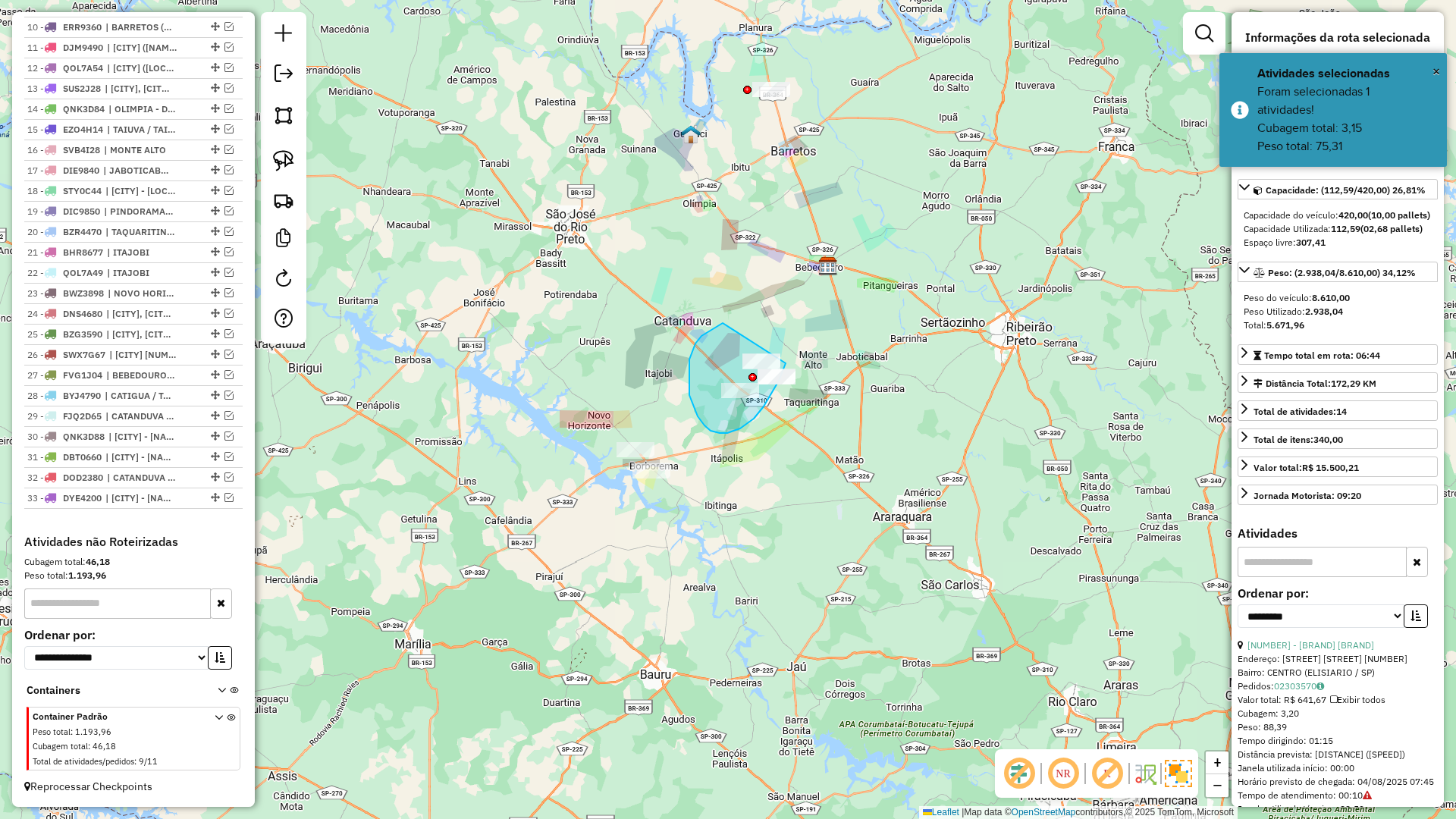 drag, startPoint x: 695, startPoint y: 344, endPoint x: 790, endPoint y: 331, distance: 95.88535 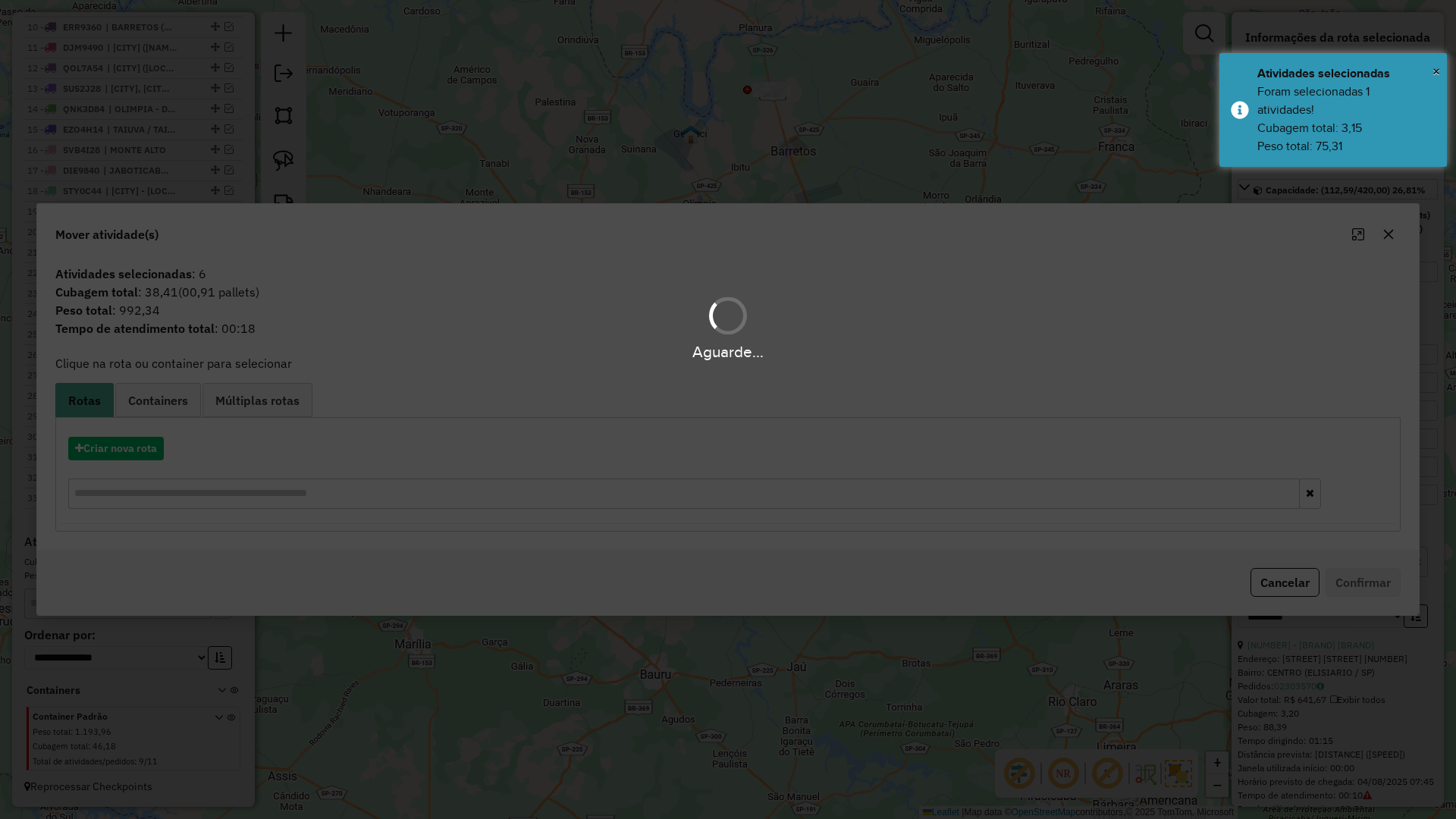 click on "Aguarde..." at bounding box center [728, 327] 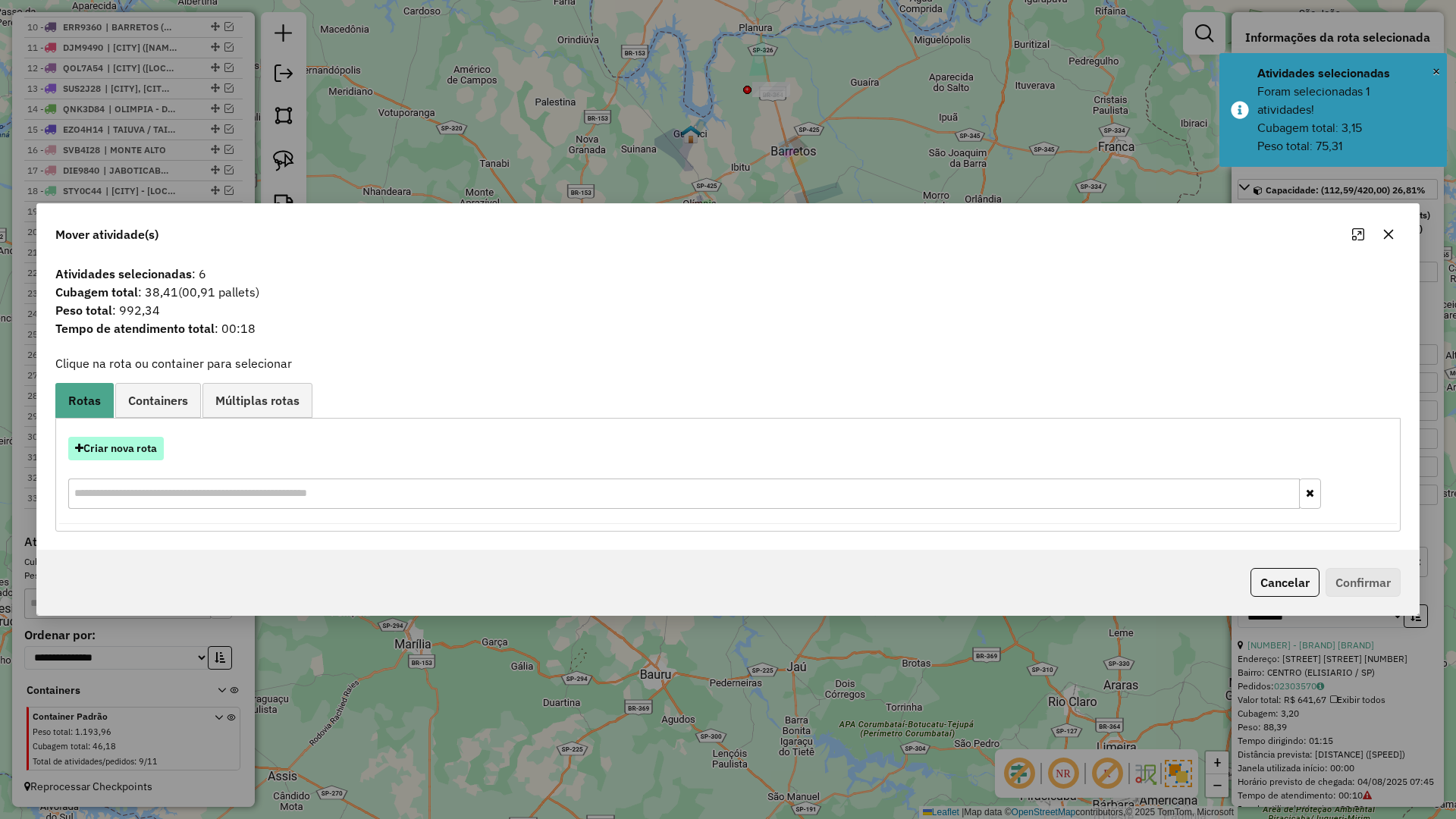 click on "Criar nova rota" at bounding box center [116, 448] 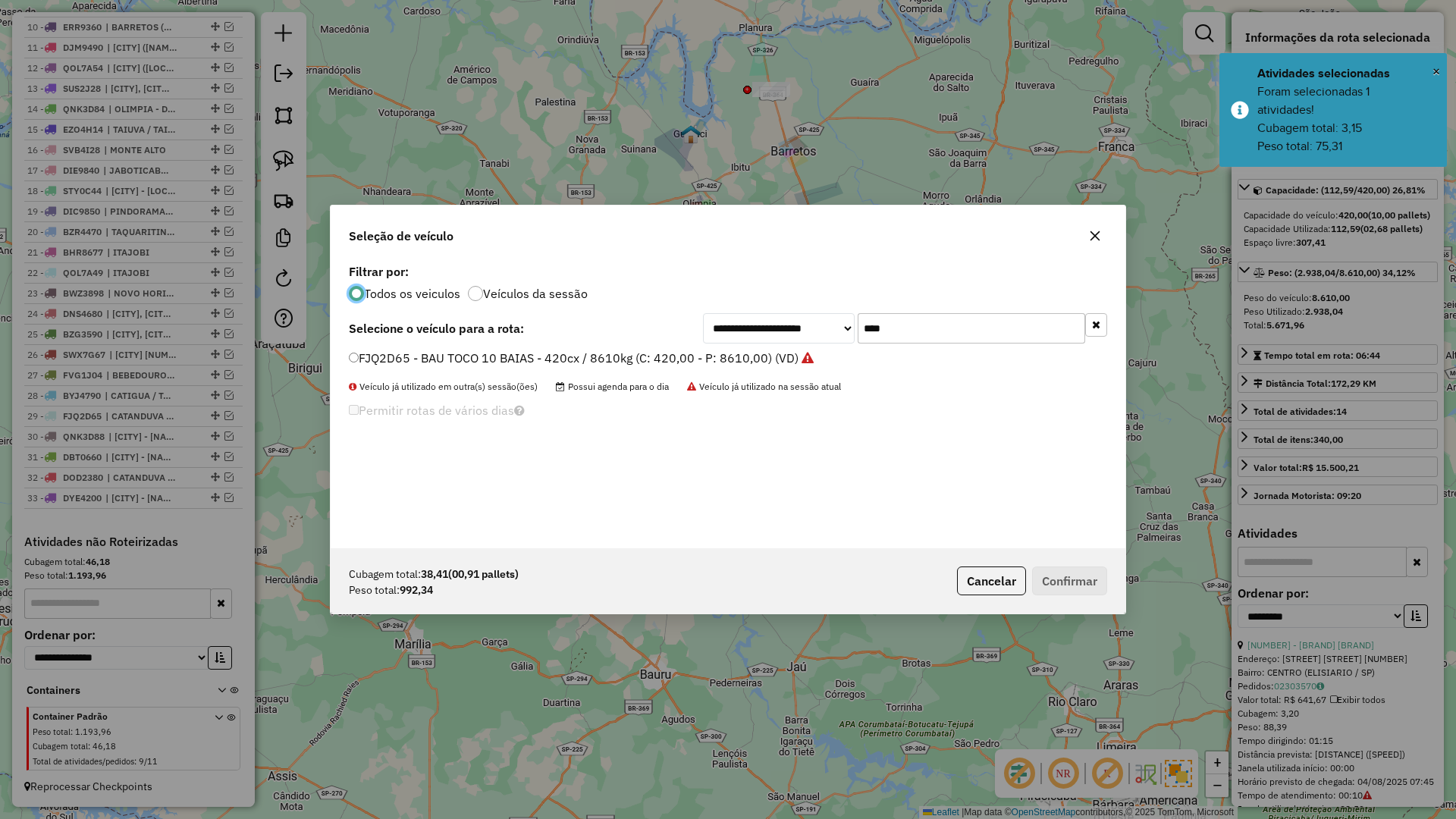 scroll, scrollTop: 8, scrollLeft: 5, axis: both 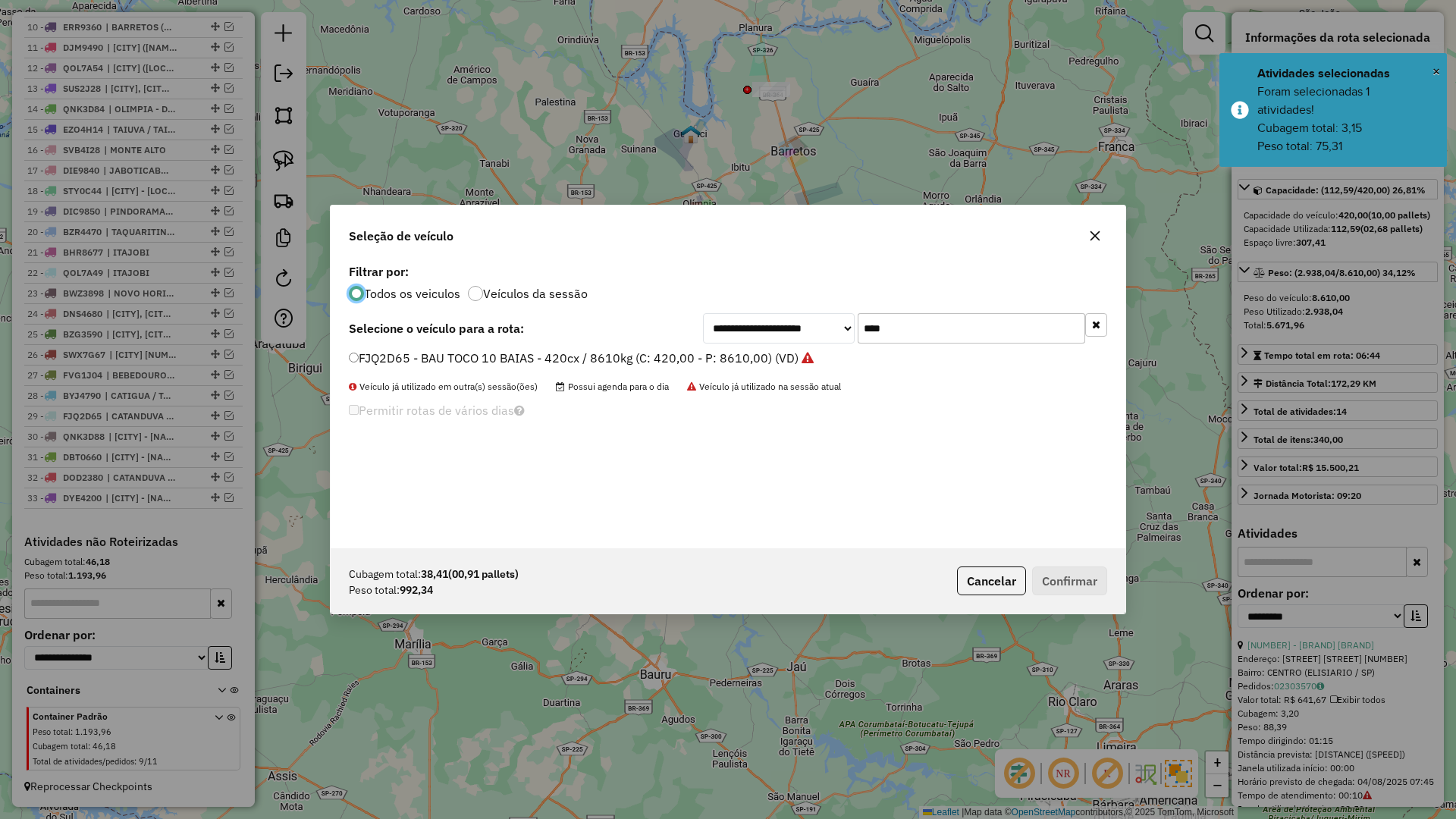 click on "****" 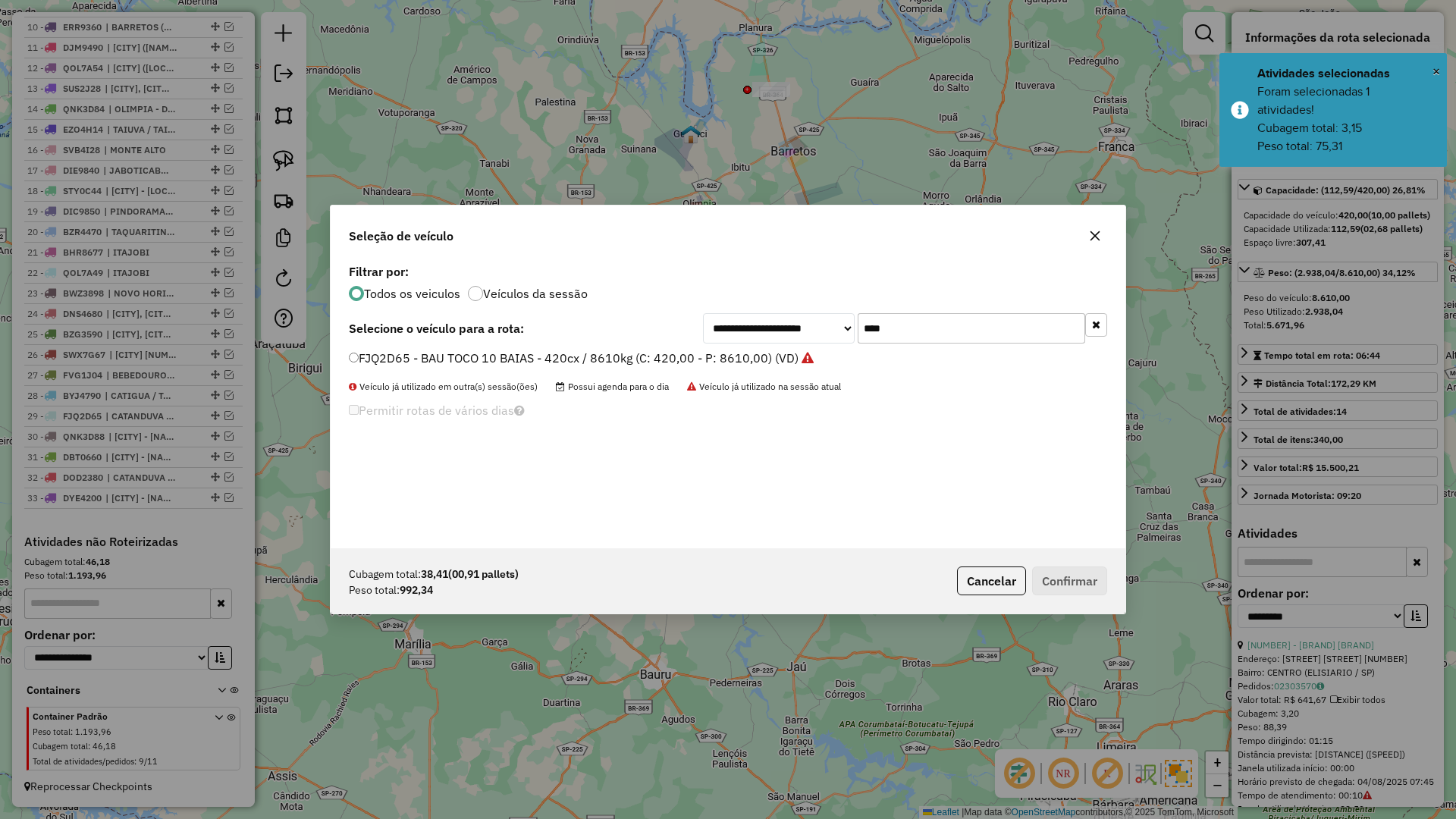 click on "****" 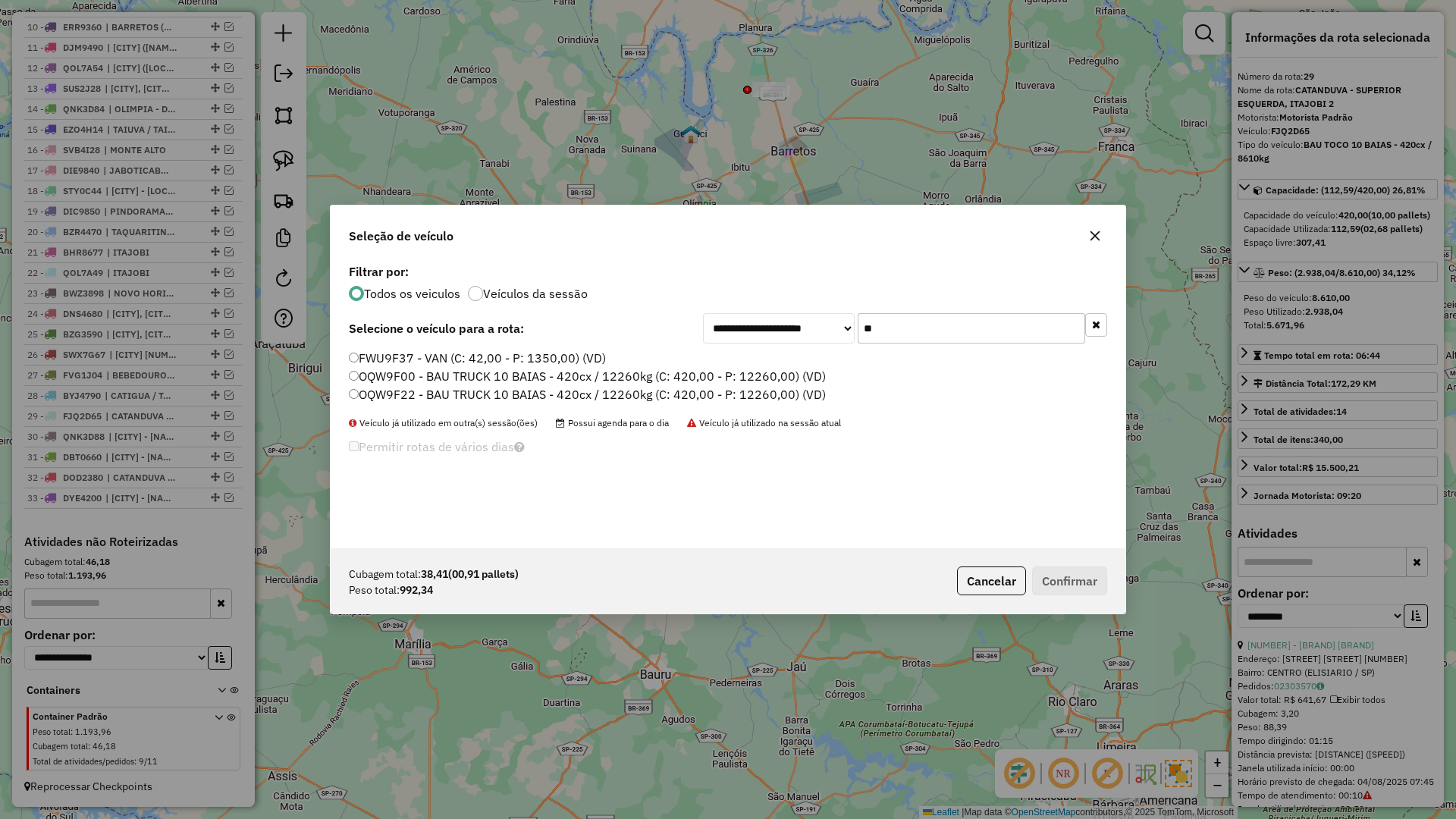 type on "**" 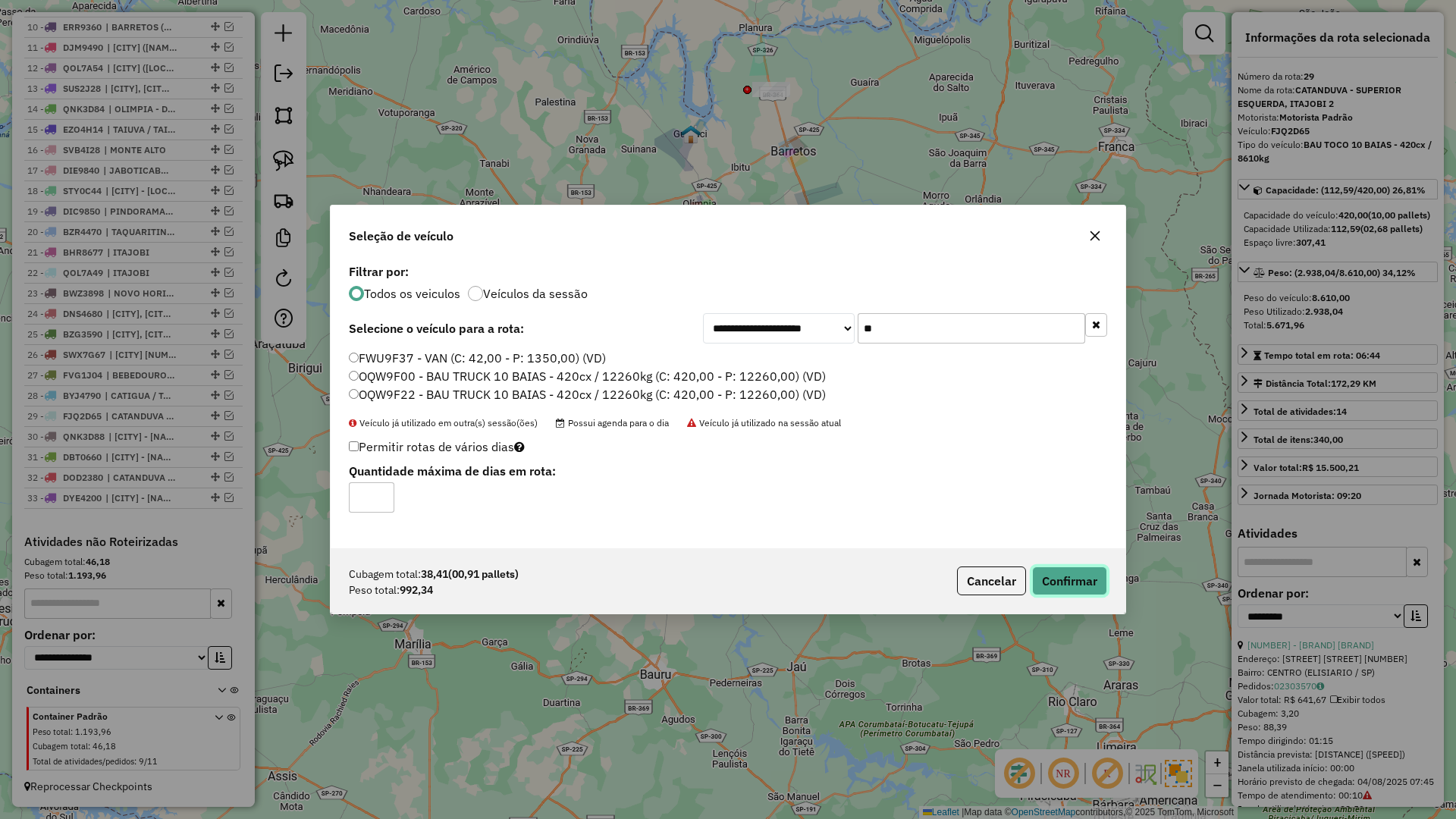 click on "Confirmar" 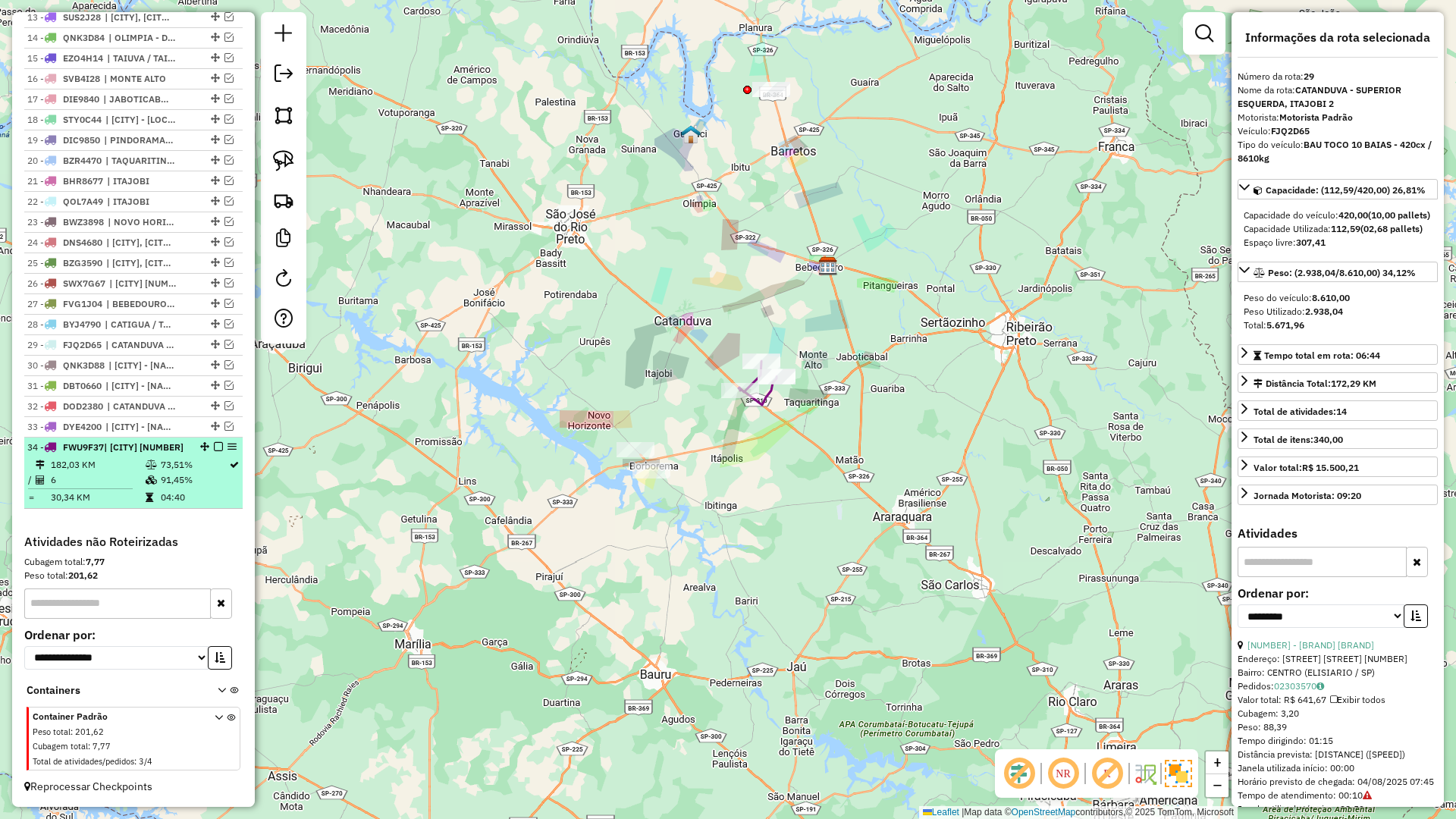 click at bounding box center [218, 447] 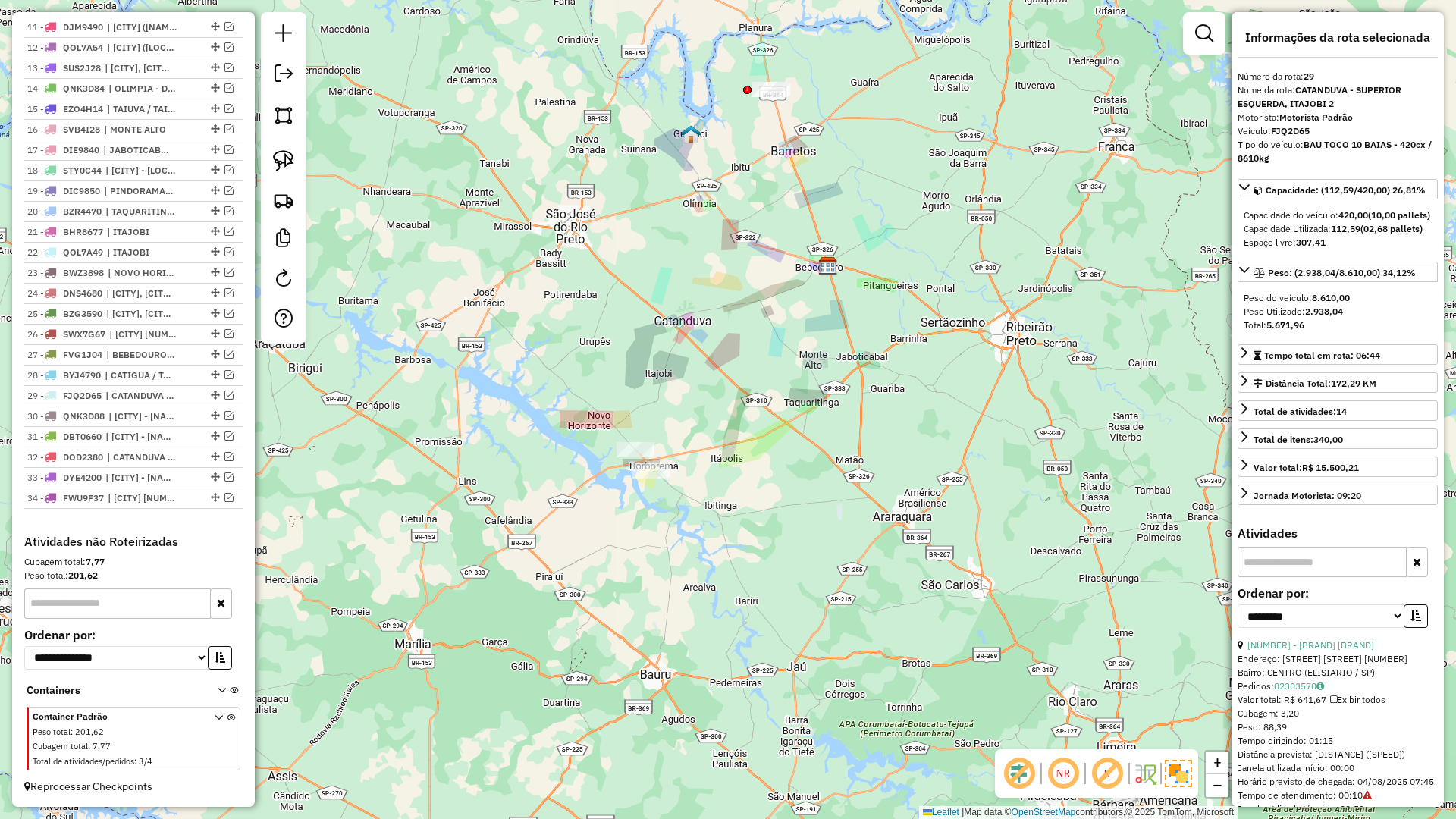 scroll, scrollTop: 782, scrollLeft: 0, axis: vertical 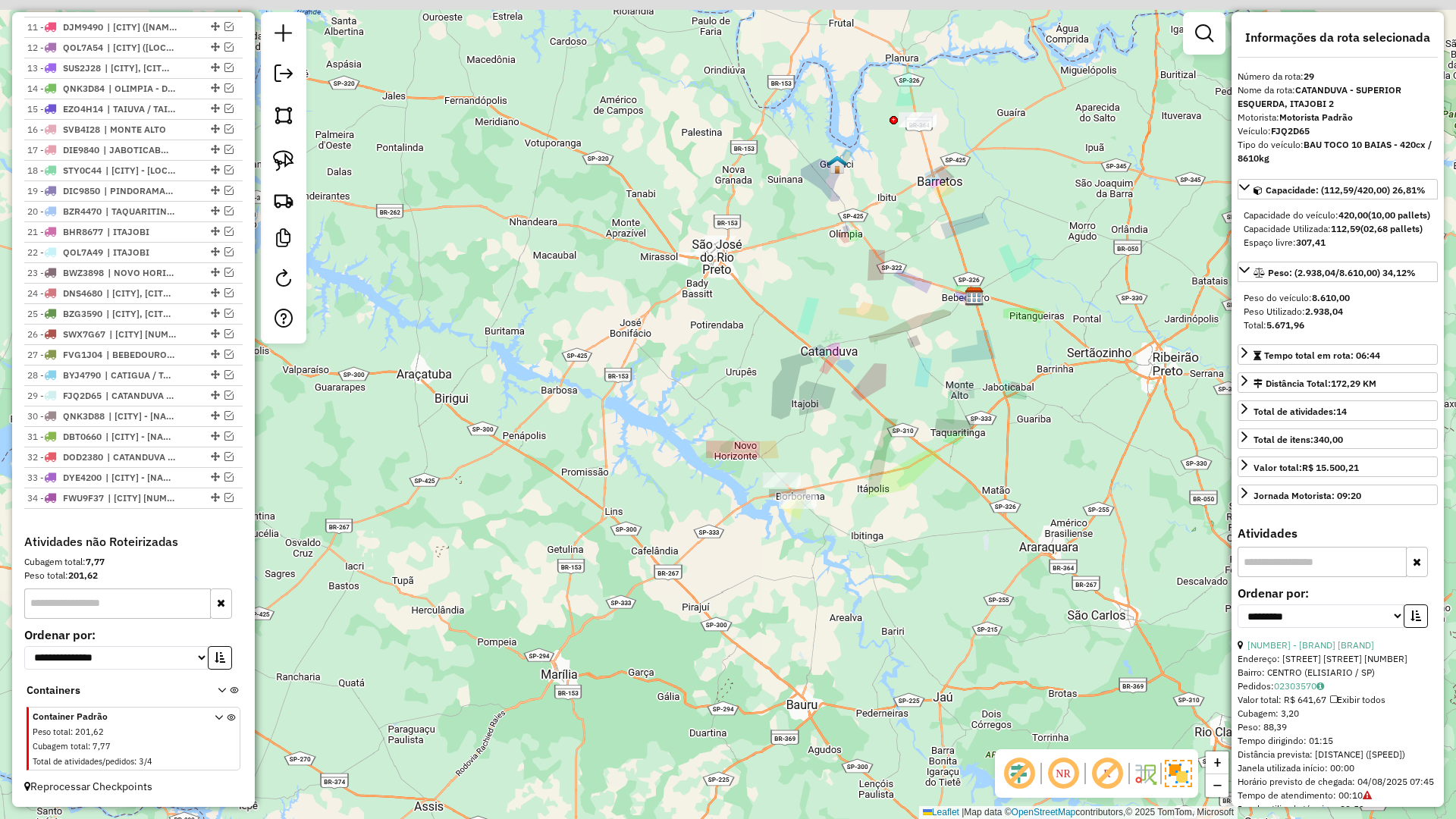 drag, startPoint x: 693, startPoint y: 543, endPoint x: 780, endPoint y: 538, distance: 87.14356 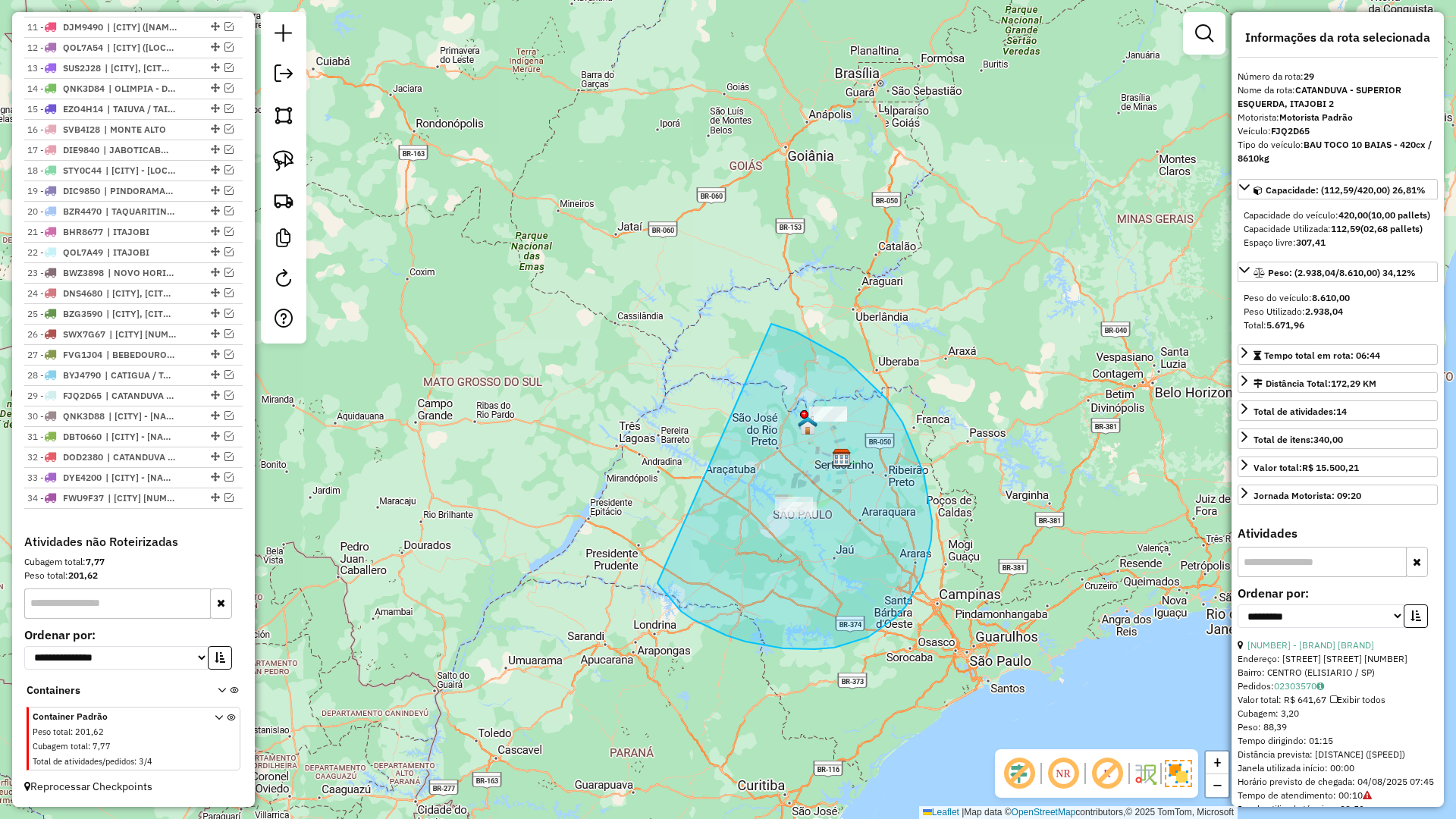 drag, startPoint x: 664, startPoint y: 592, endPoint x: 657, endPoint y: 326, distance: 266.09209 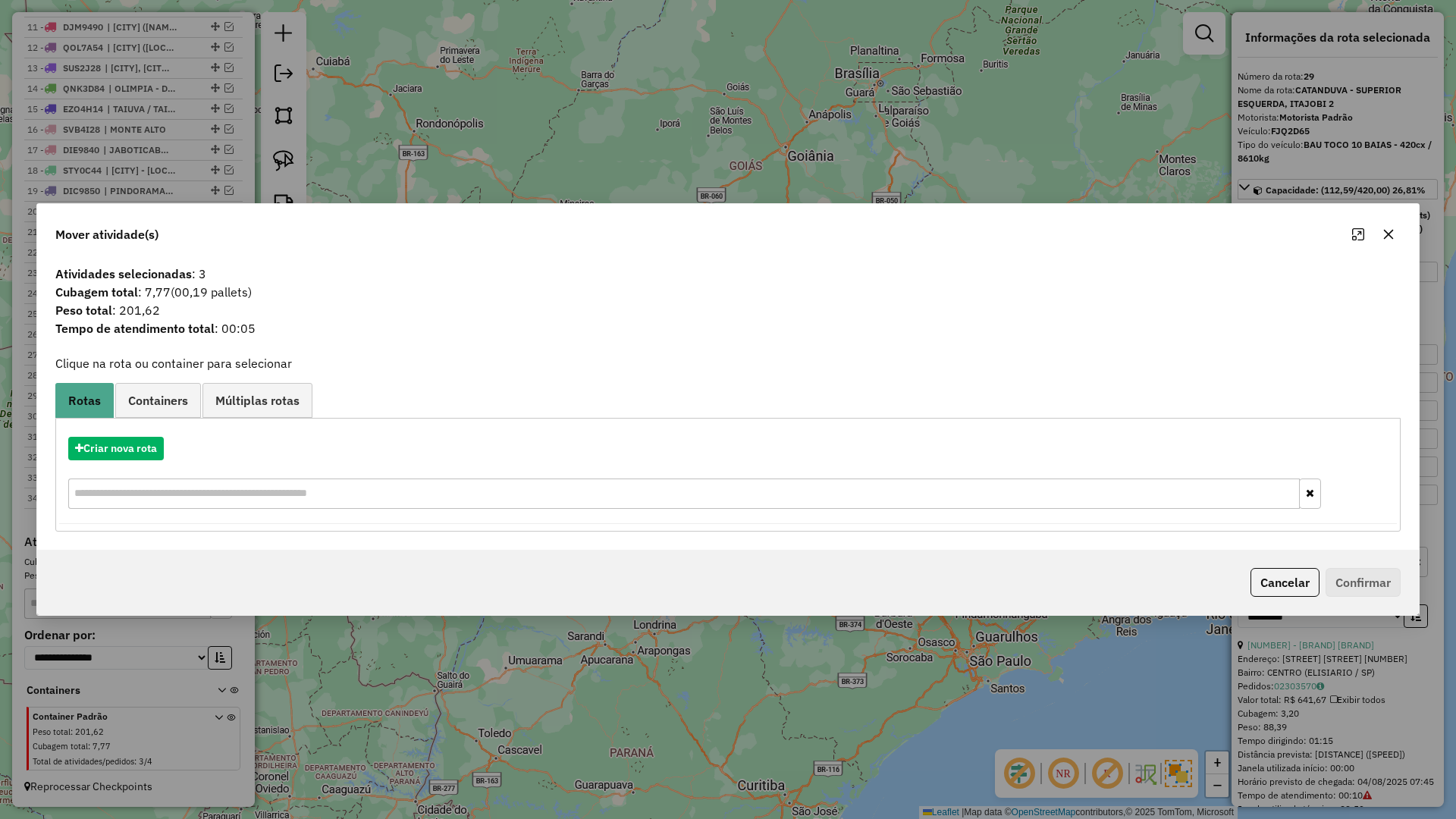 click 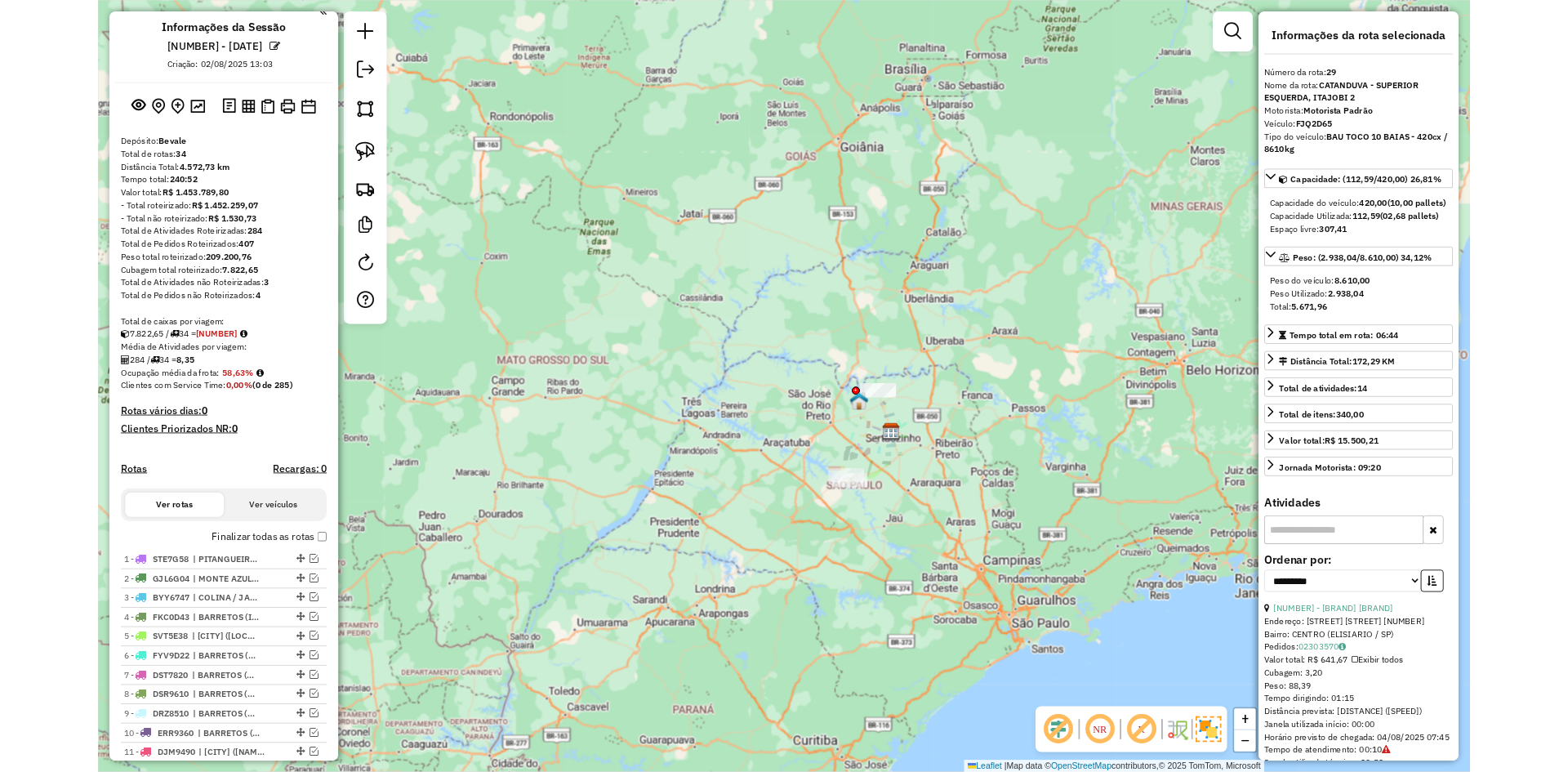 scroll, scrollTop: 0, scrollLeft: 0, axis: both 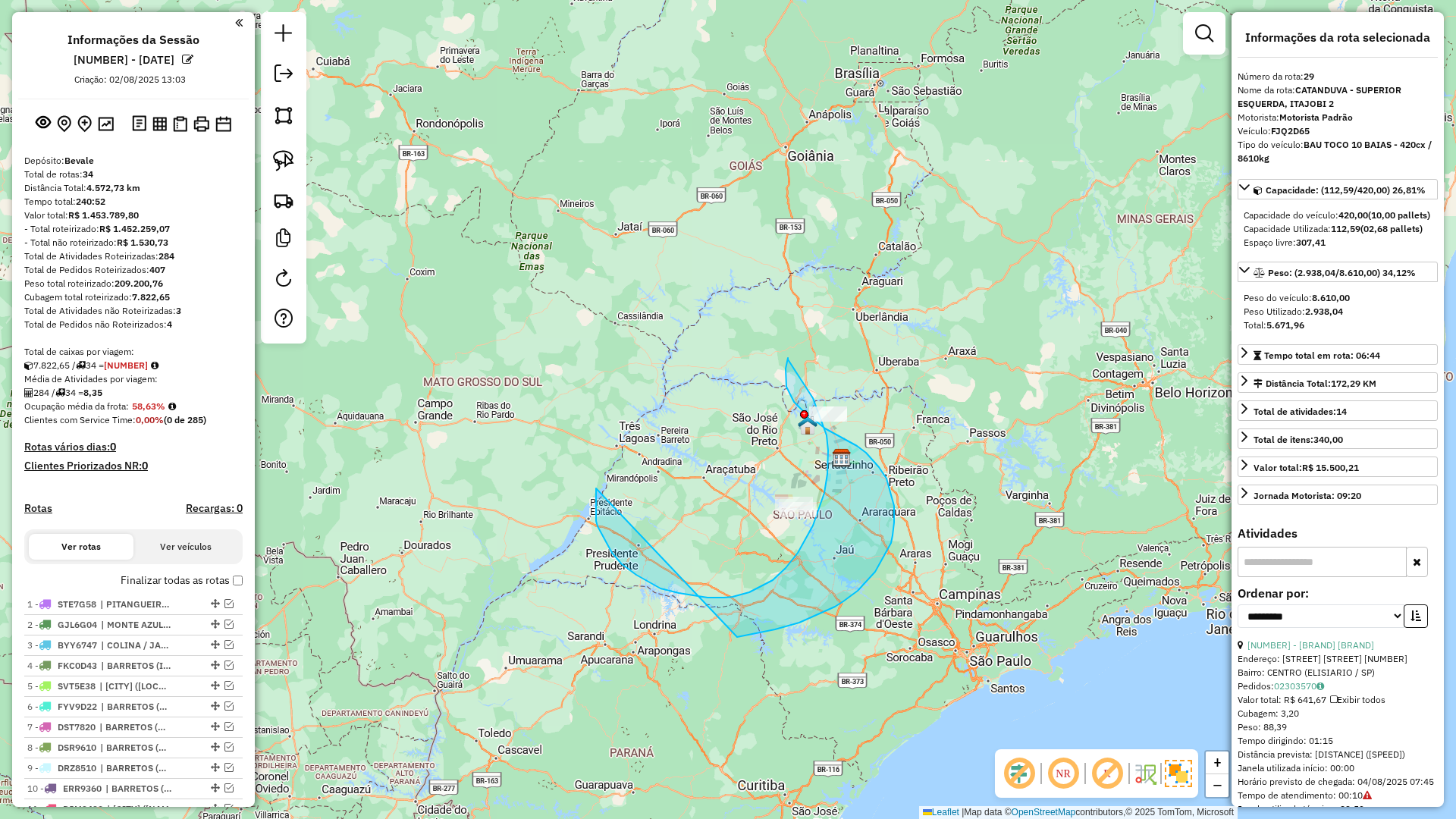 drag, startPoint x: 595, startPoint y: 510, endPoint x: 714, endPoint y: 641, distance: 176.98022 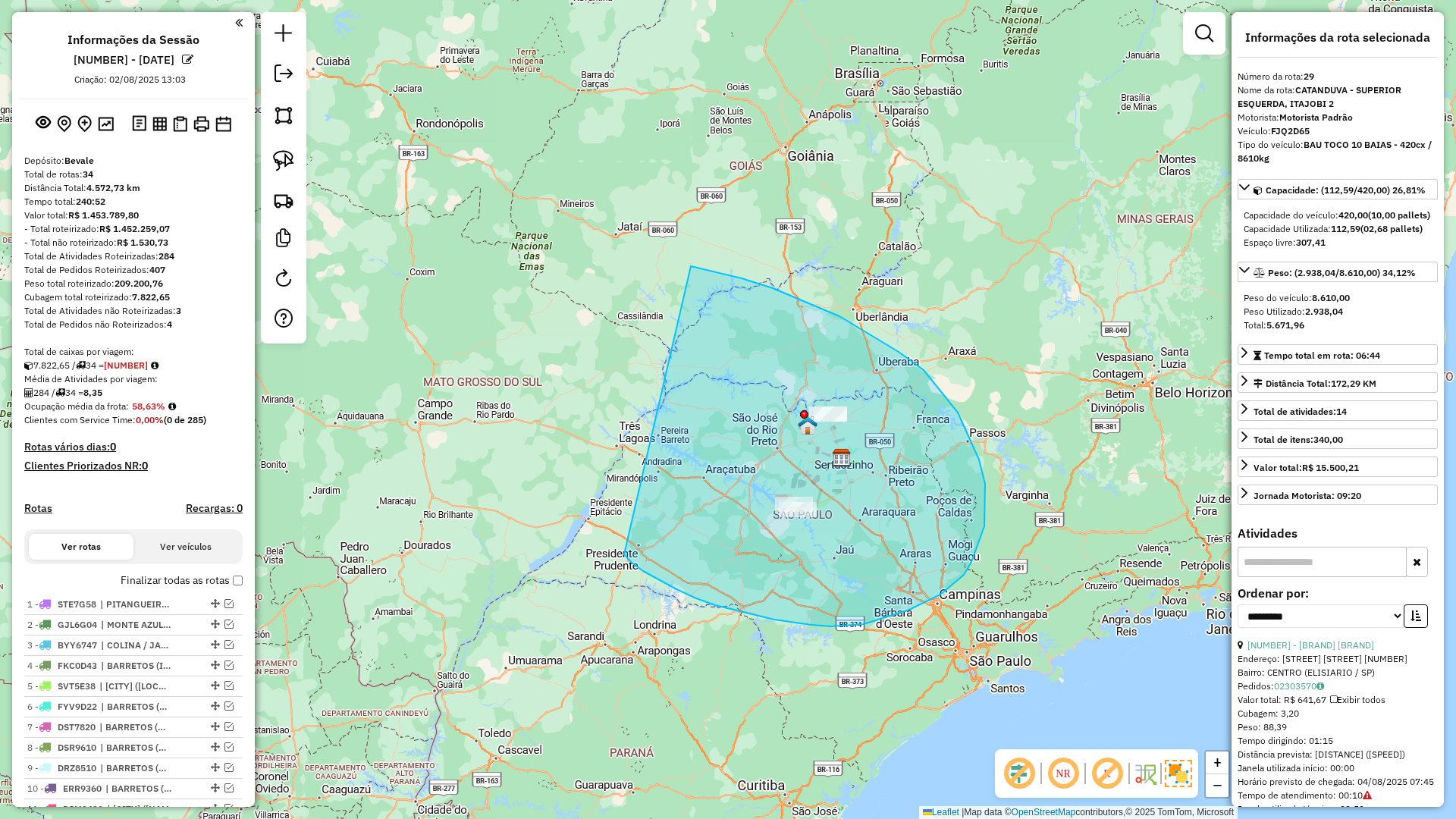 drag, startPoint x: 756, startPoint y: 616, endPoint x: 641, endPoint y: 262, distance: 372.21096 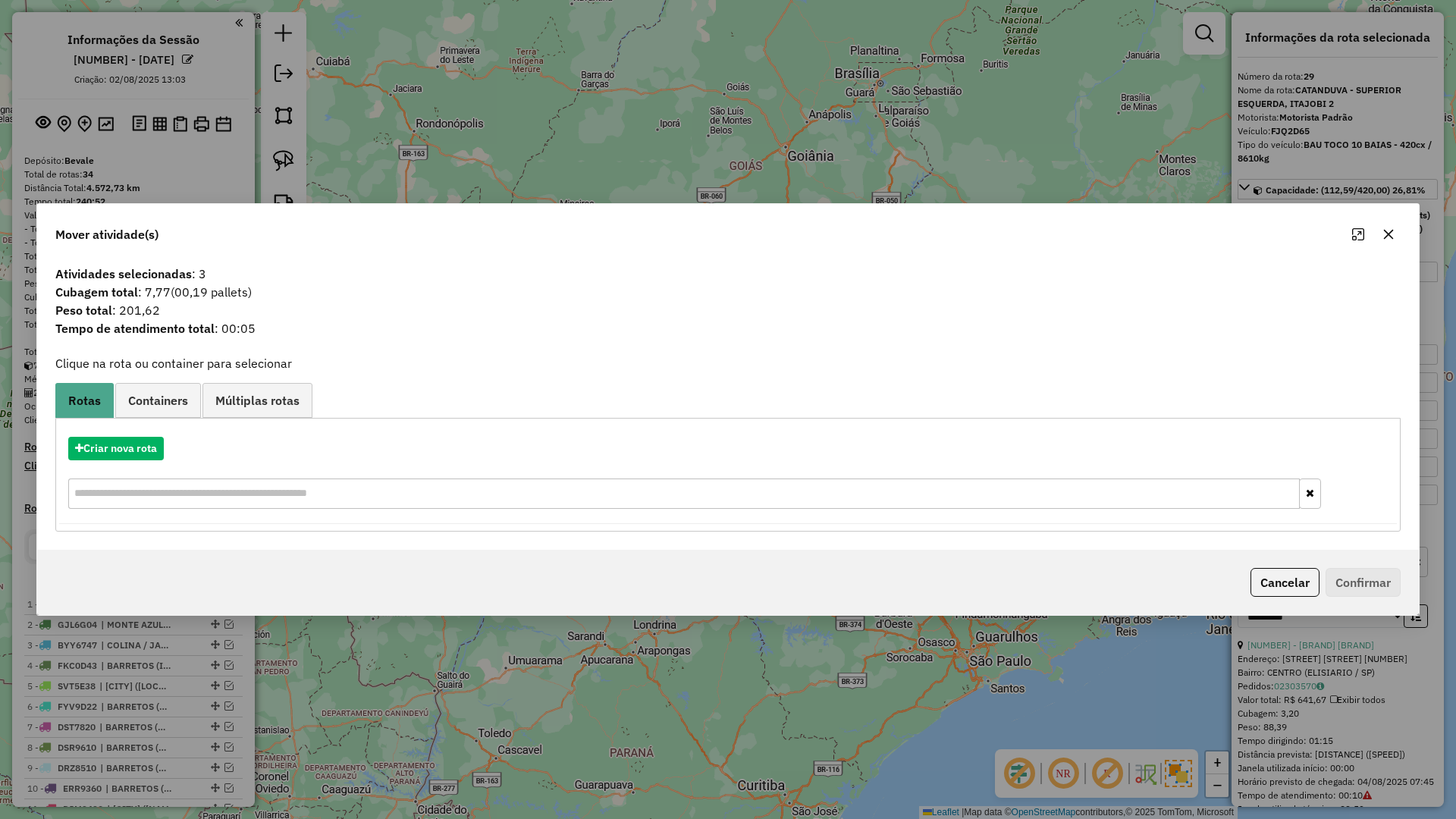 click 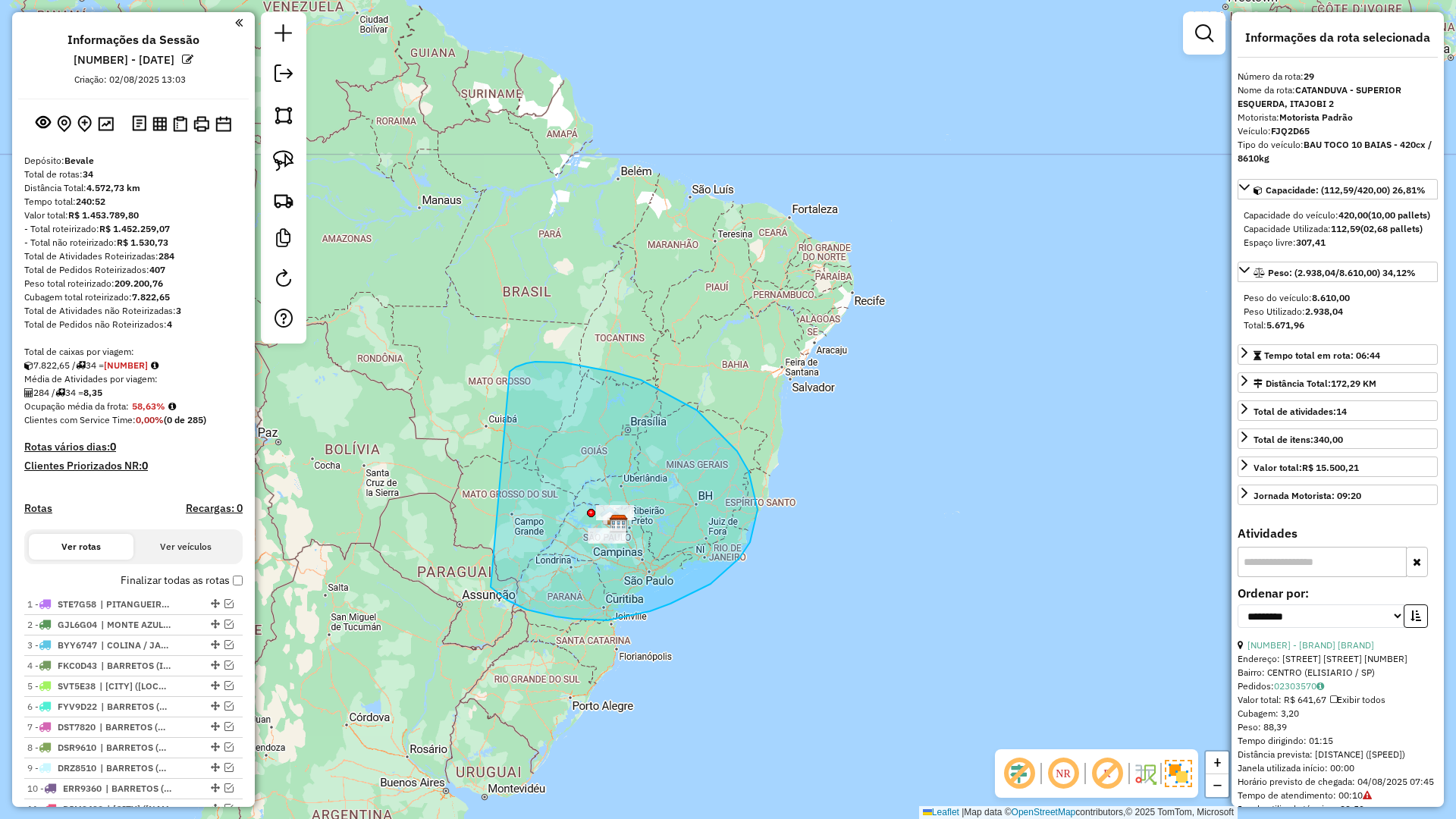 drag, startPoint x: 711, startPoint y: 584, endPoint x: 510, endPoint y: 372, distance: 292.13867 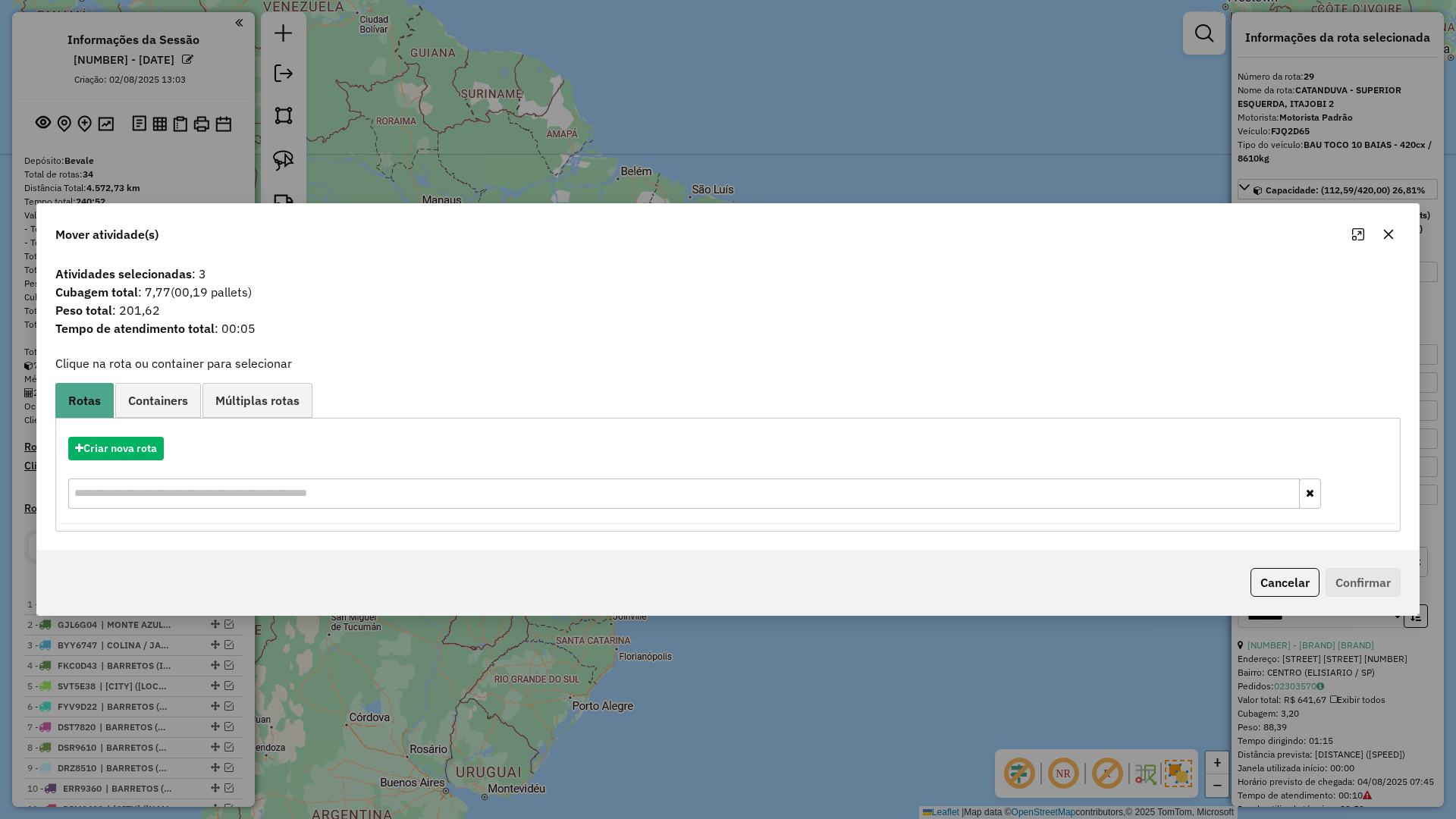 click 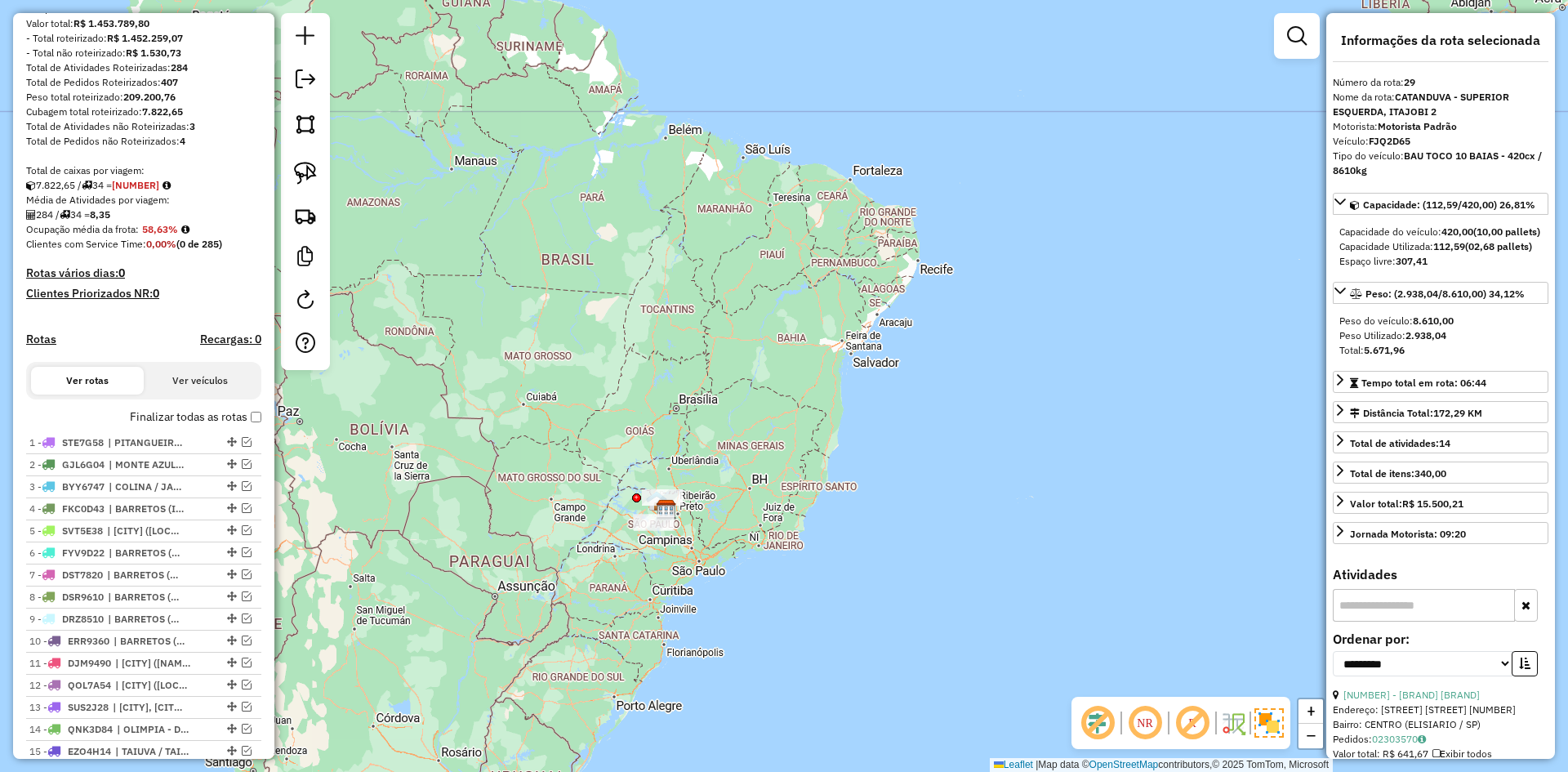 scroll, scrollTop: 0, scrollLeft: 0, axis: both 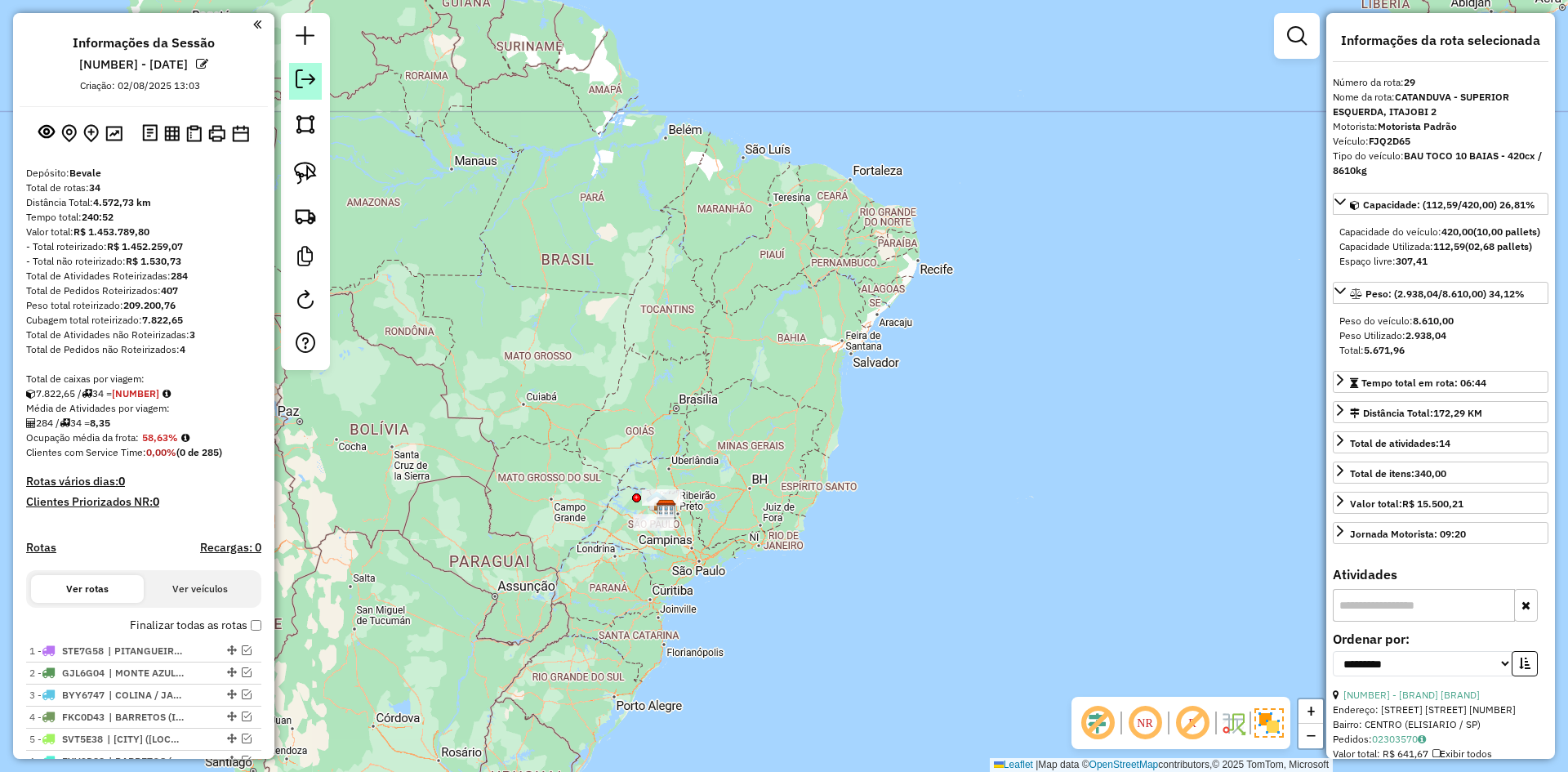 click 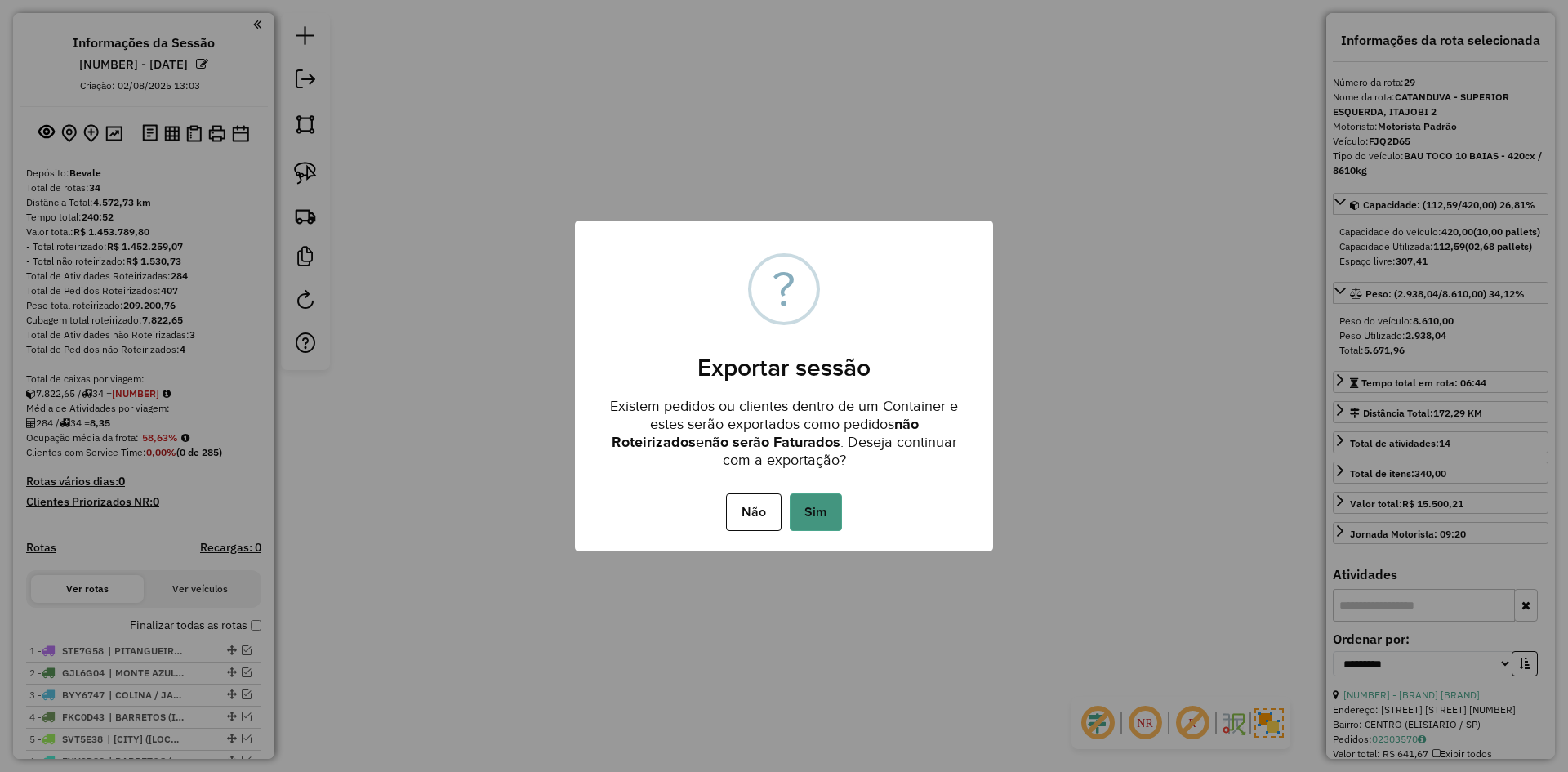 click on "Sim" at bounding box center (816, 512) 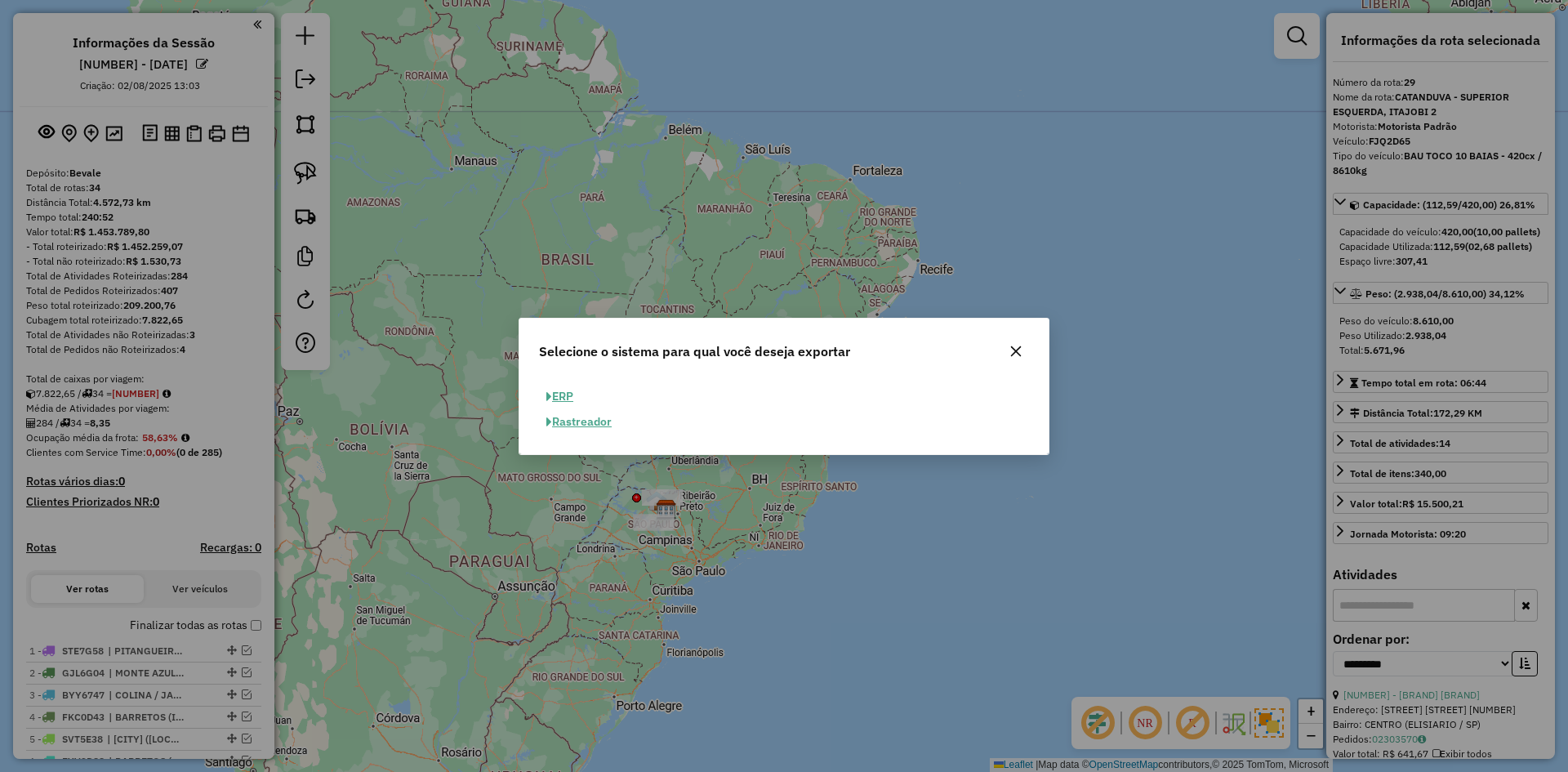click on "ERP" 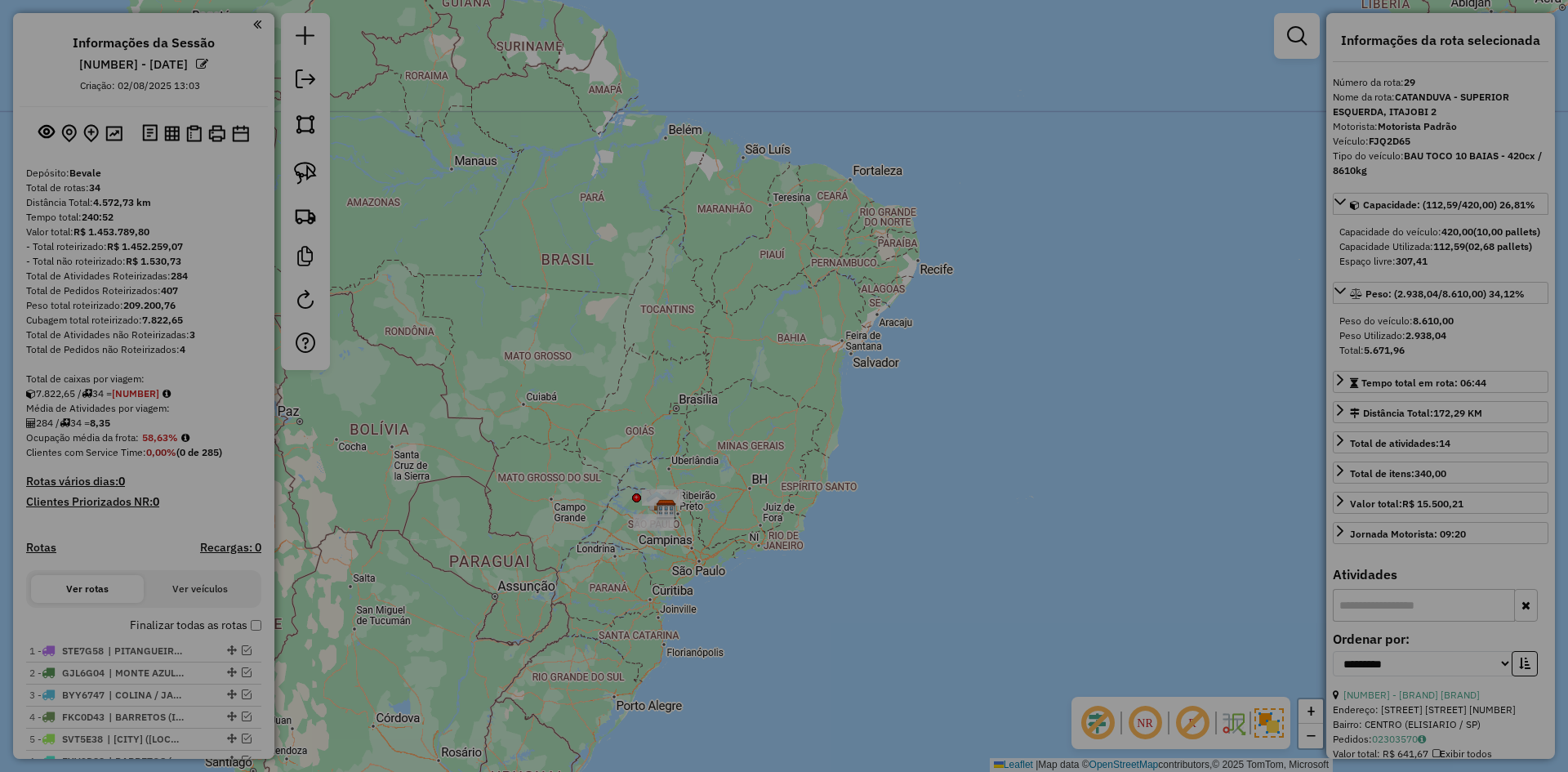 select on "**" 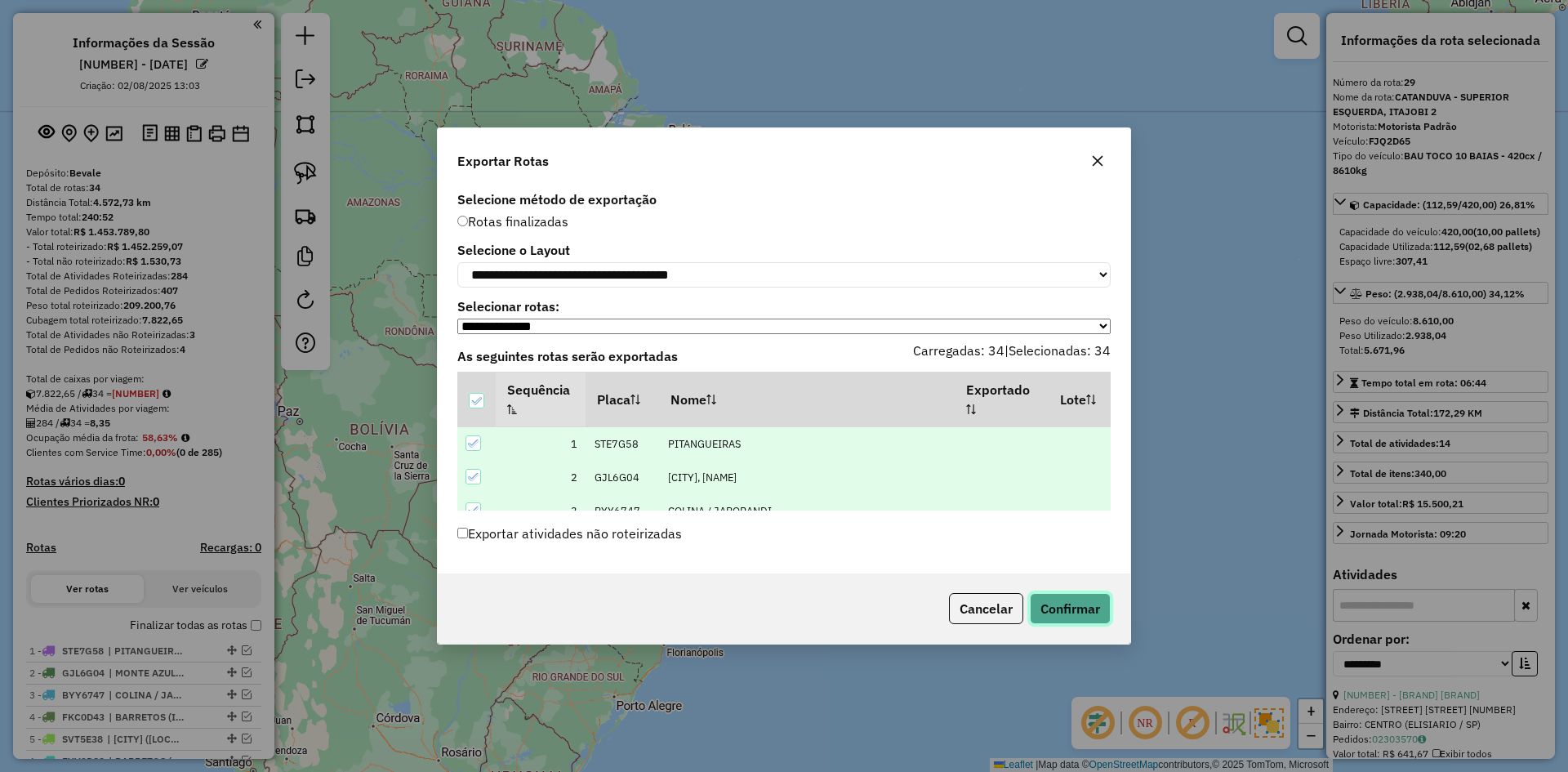 click on "Confirmar" 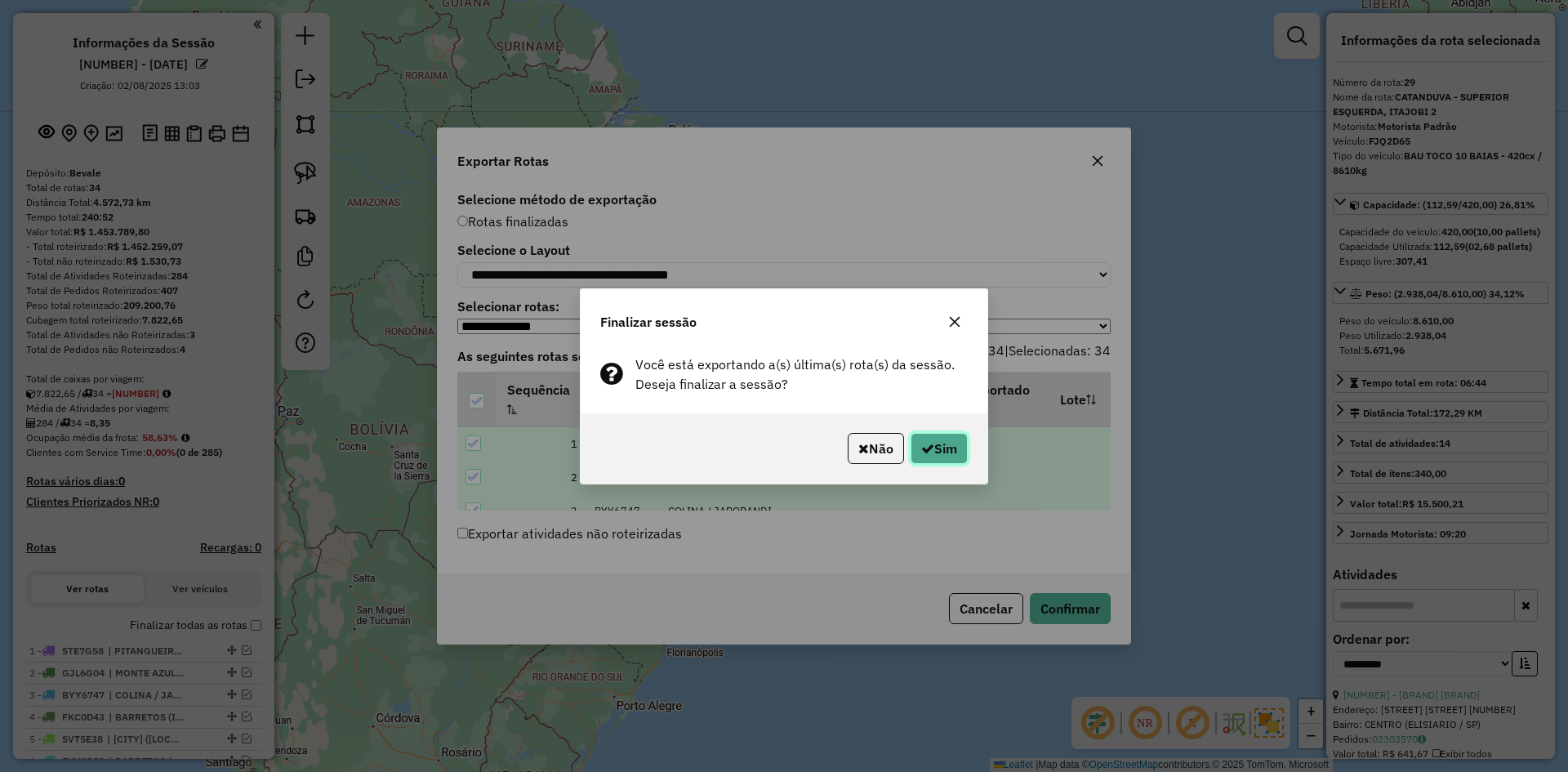click 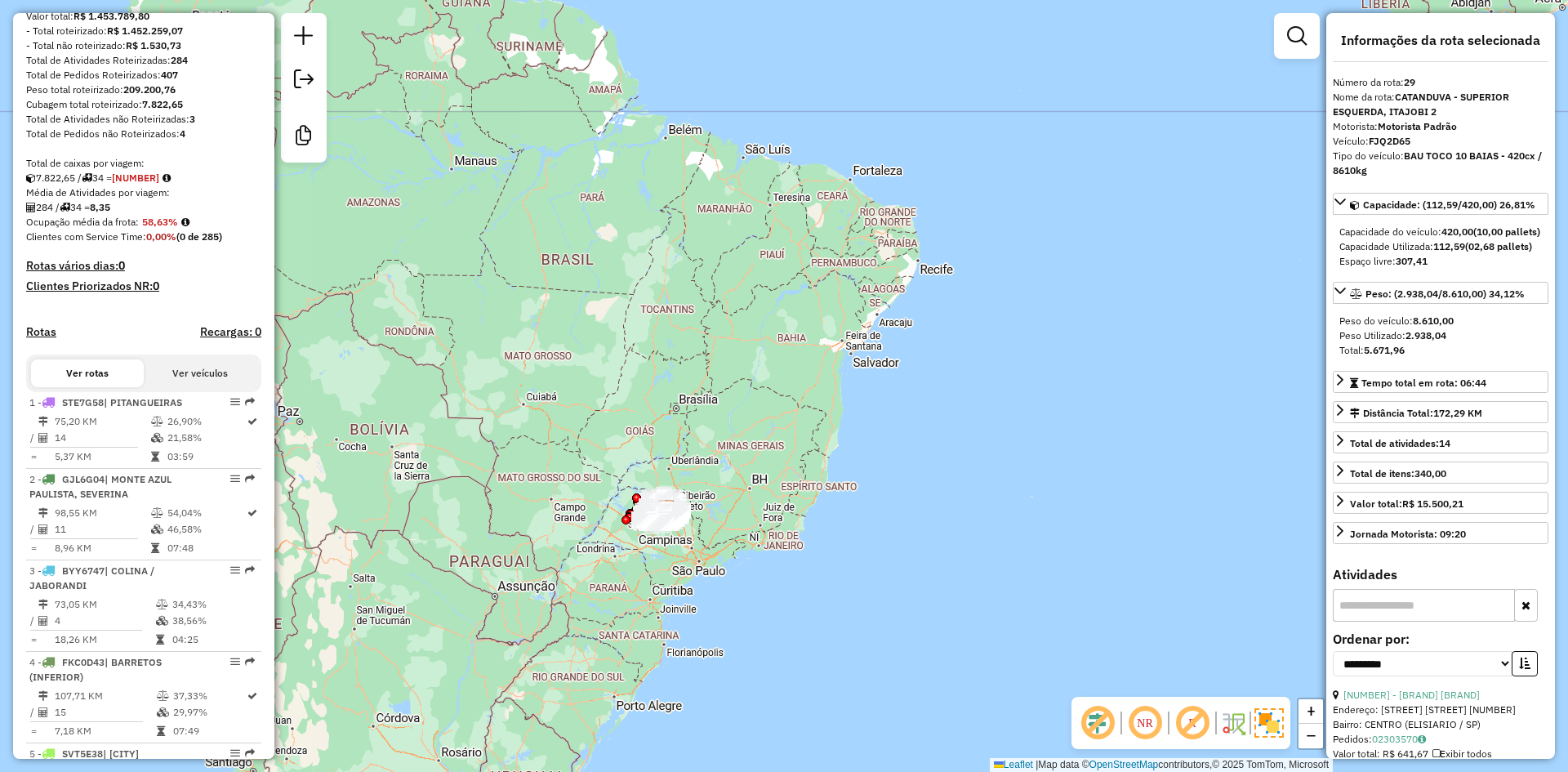 scroll, scrollTop: 0, scrollLeft: 0, axis: both 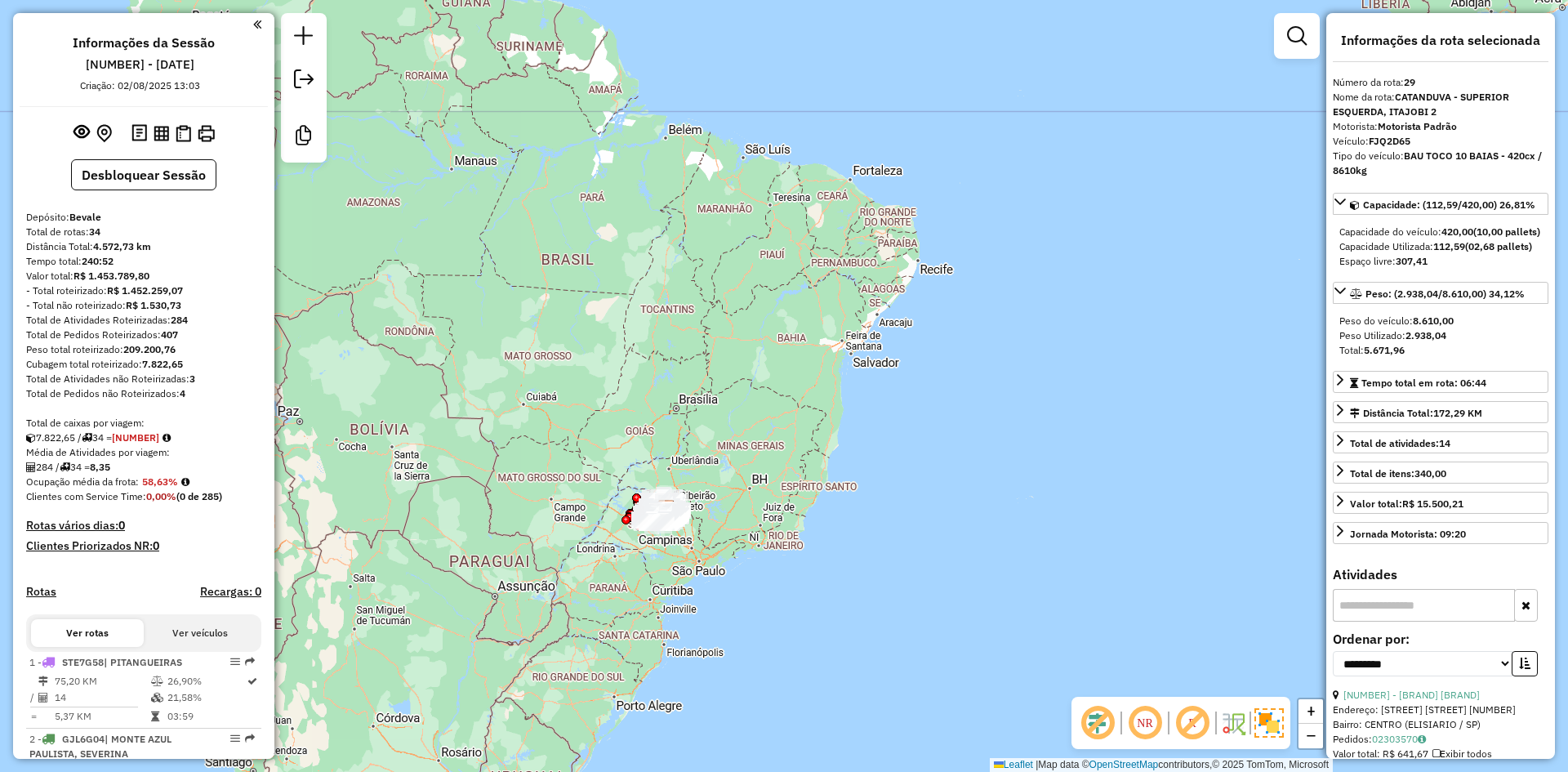 click on "230,08" at bounding box center (136, 437) 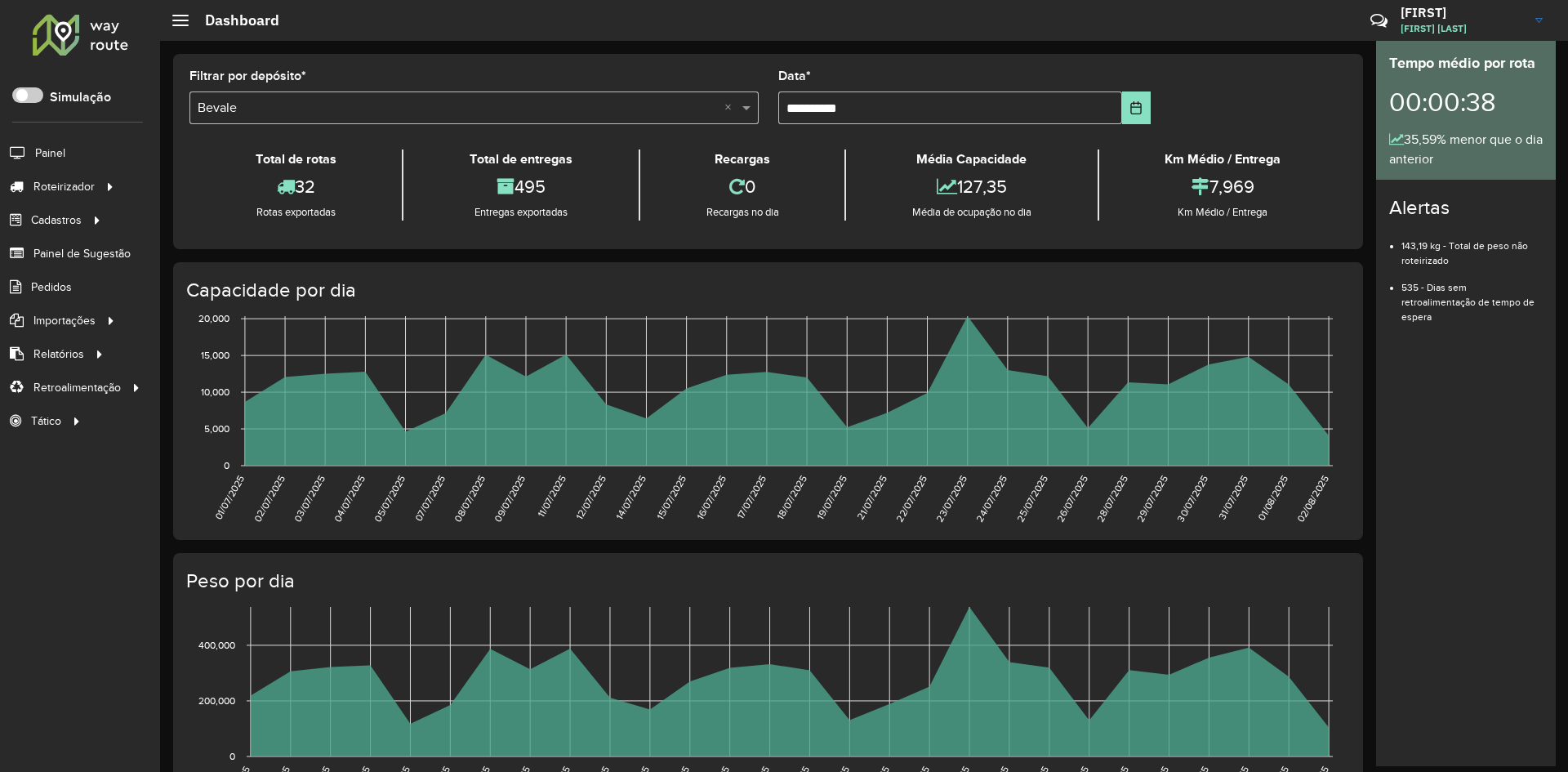 scroll, scrollTop: 0, scrollLeft: 0, axis: both 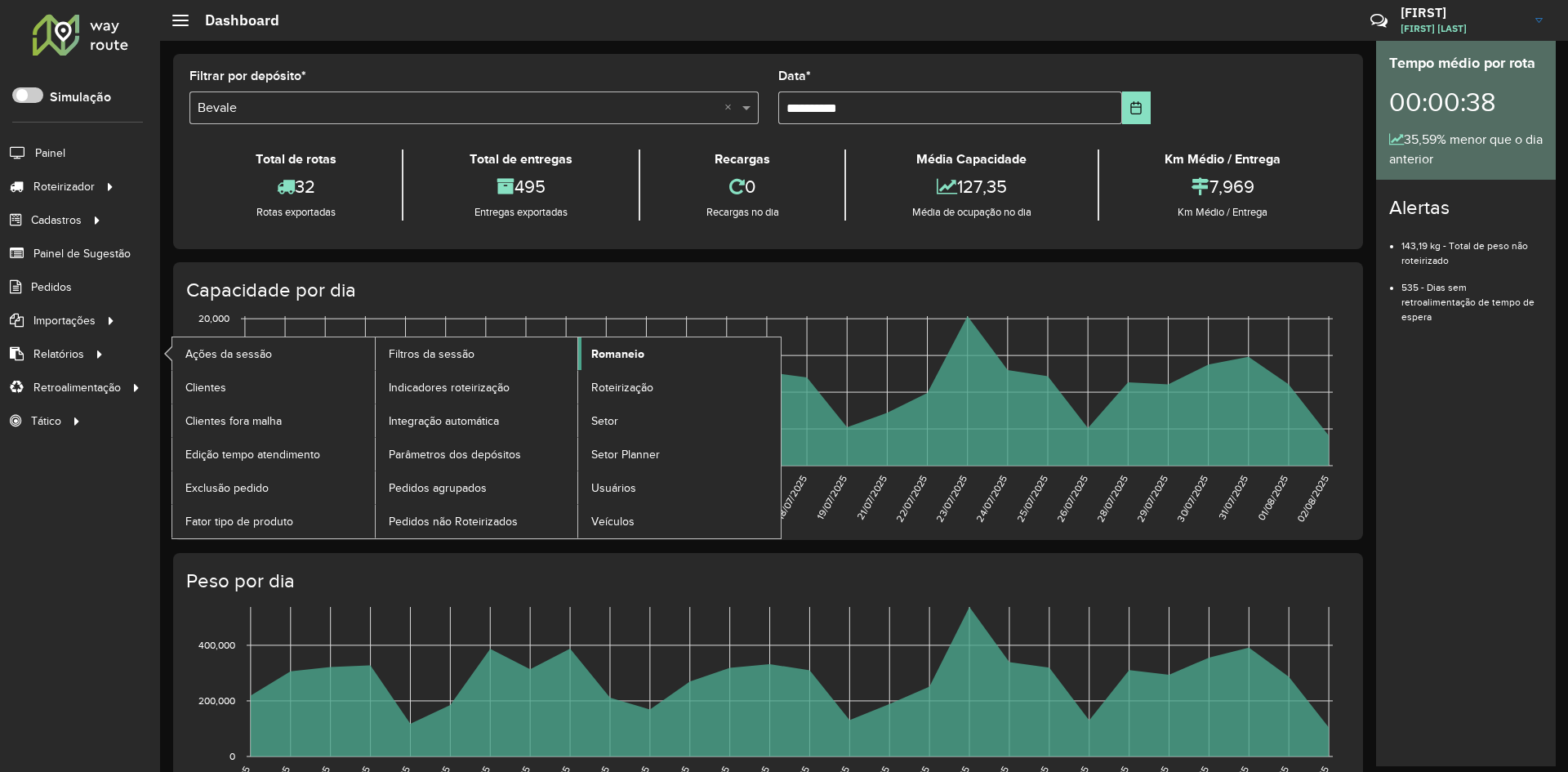 click on "Romaneio" 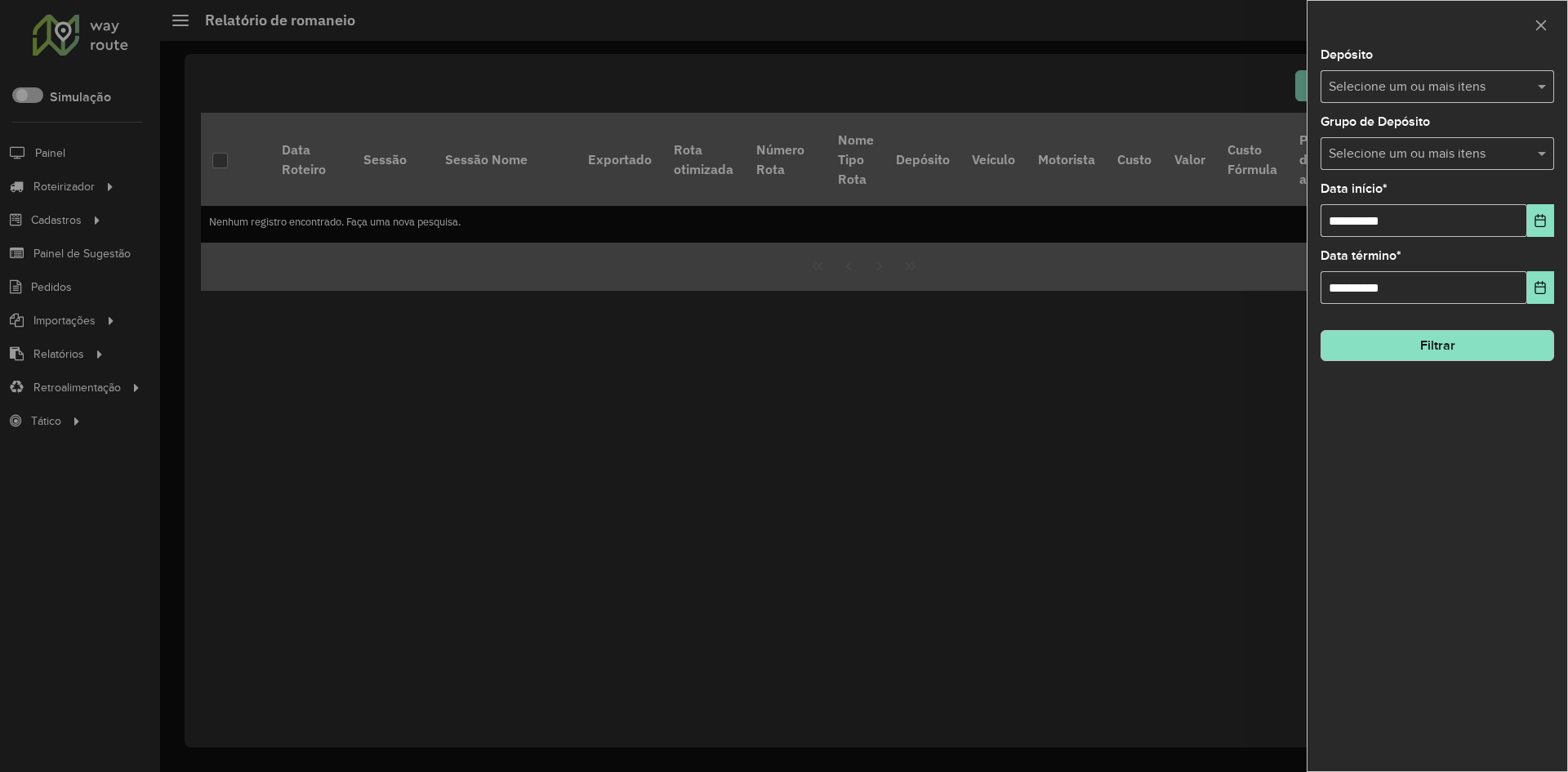 click on "Selecione um ou mais itens" at bounding box center [1437, 87] 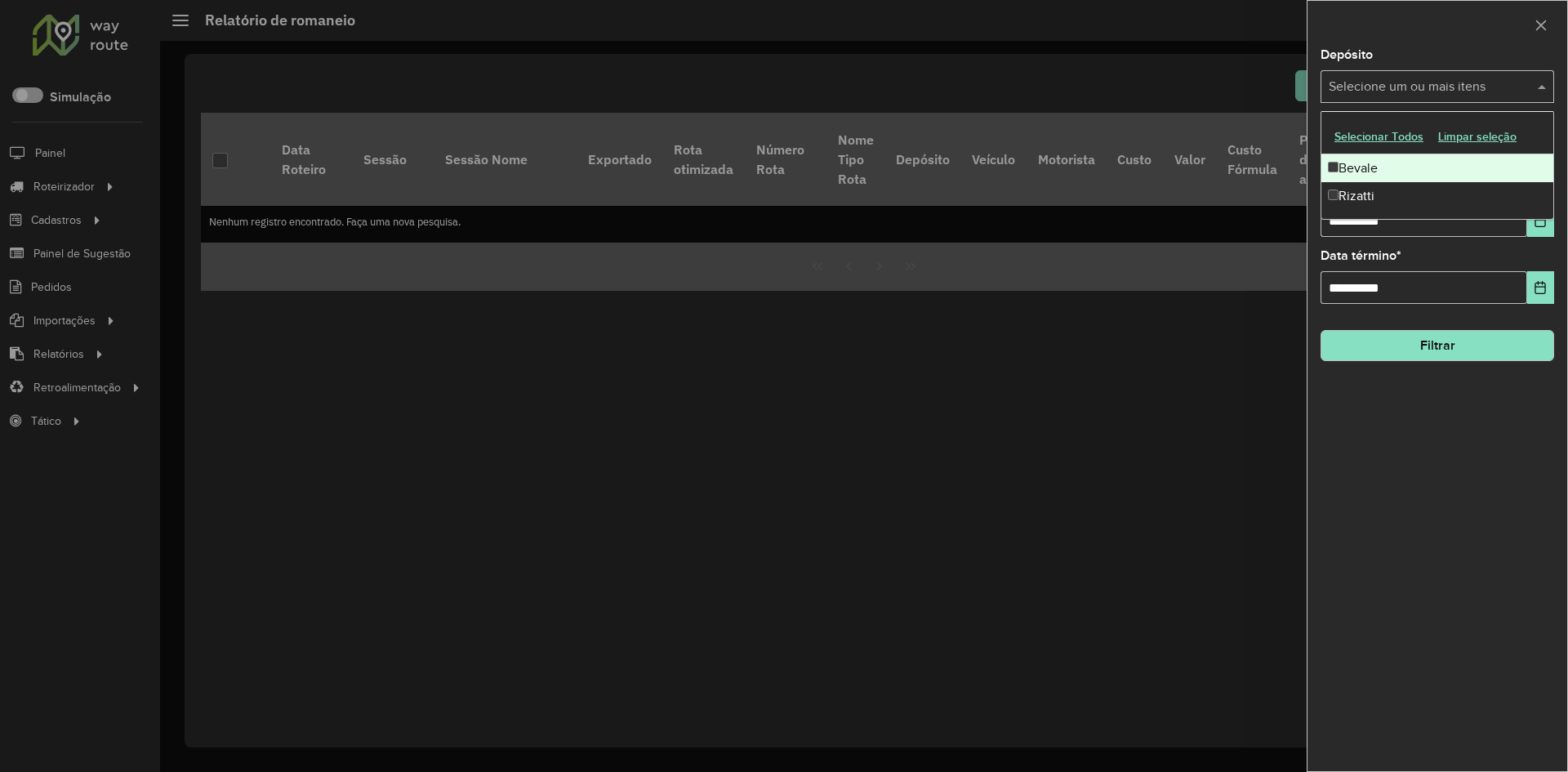 click on "Bevale" at bounding box center [1437, 168] 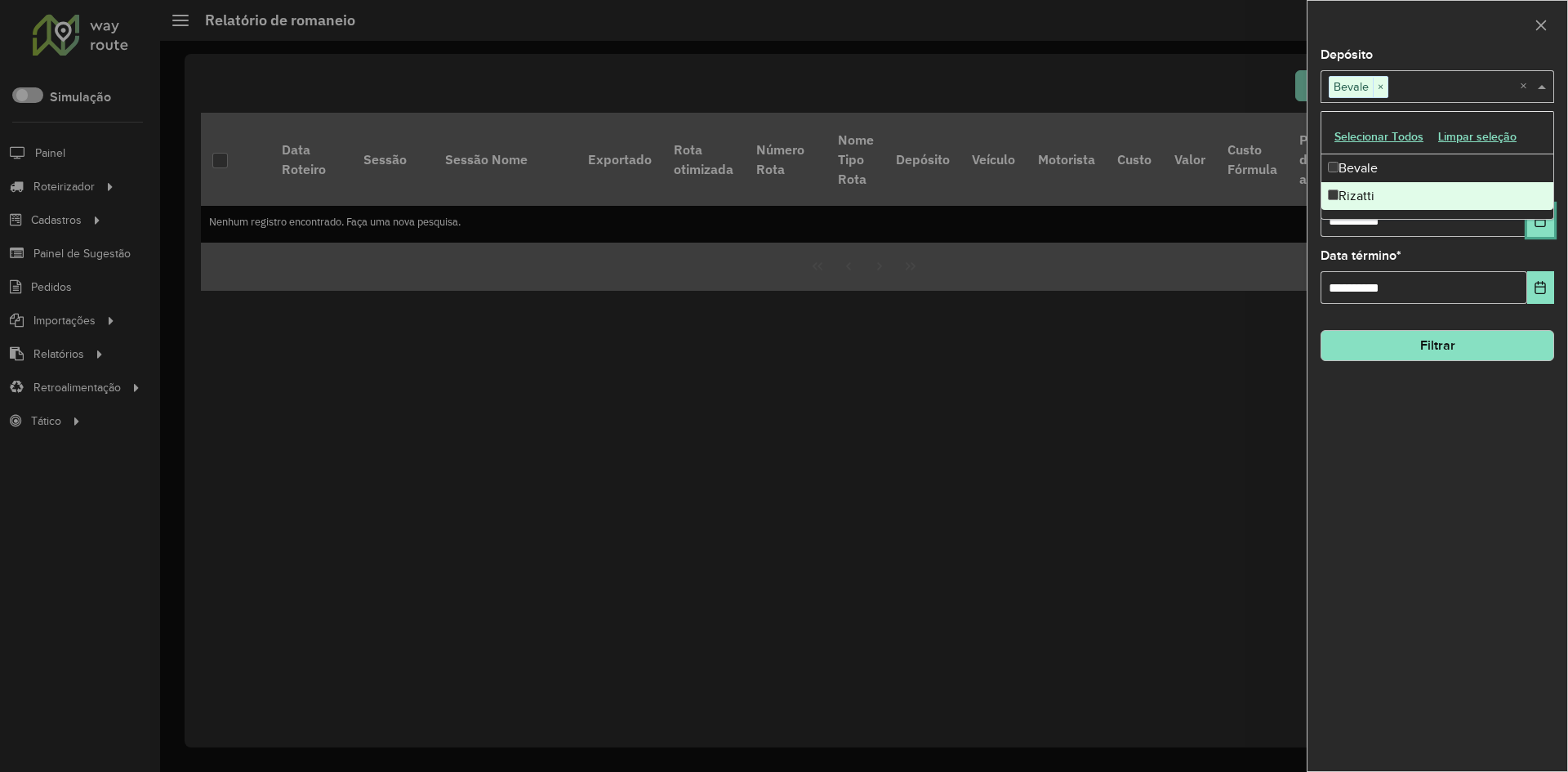 click 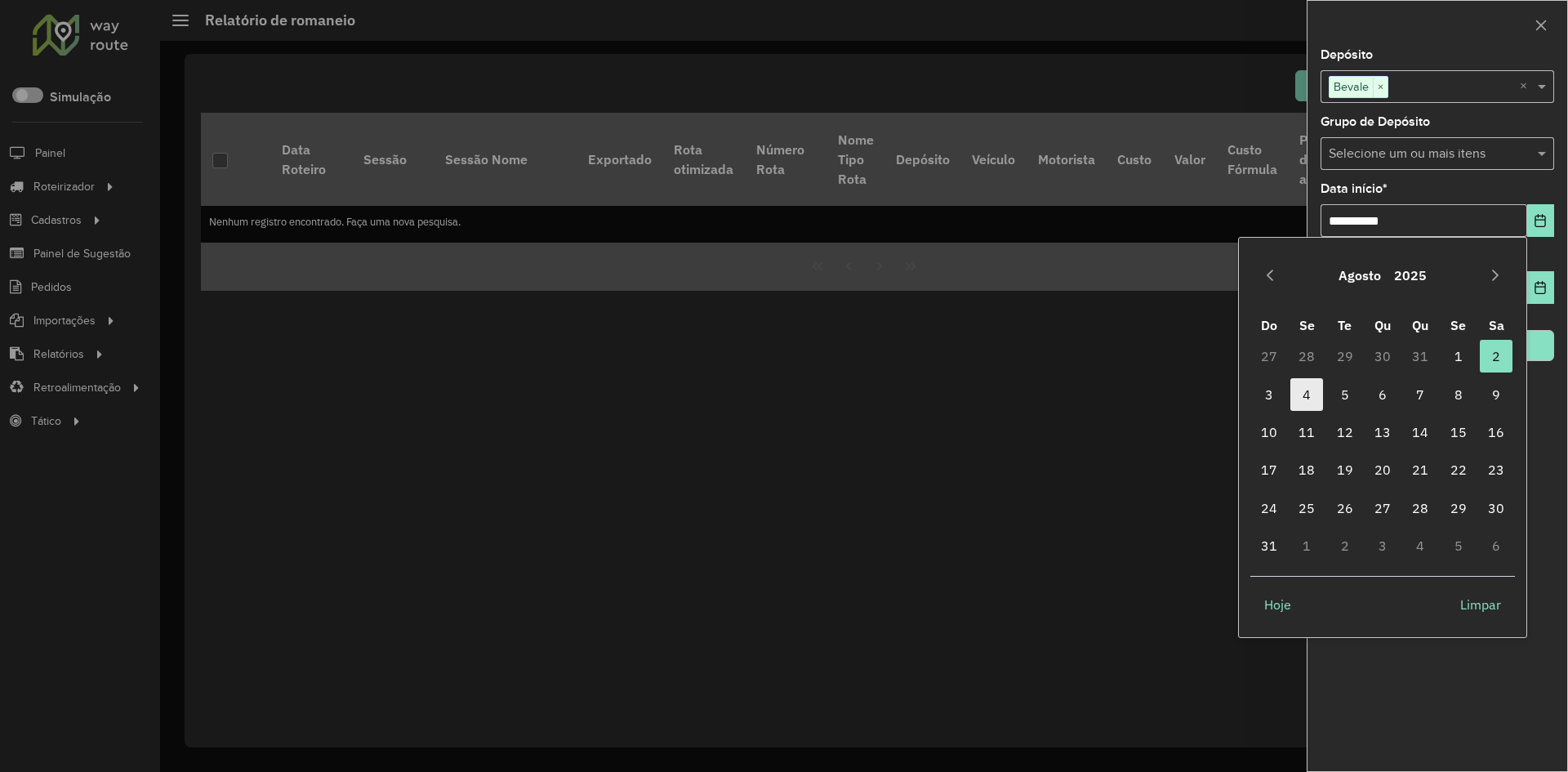 click on "4" at bounding box center [1307, 395] 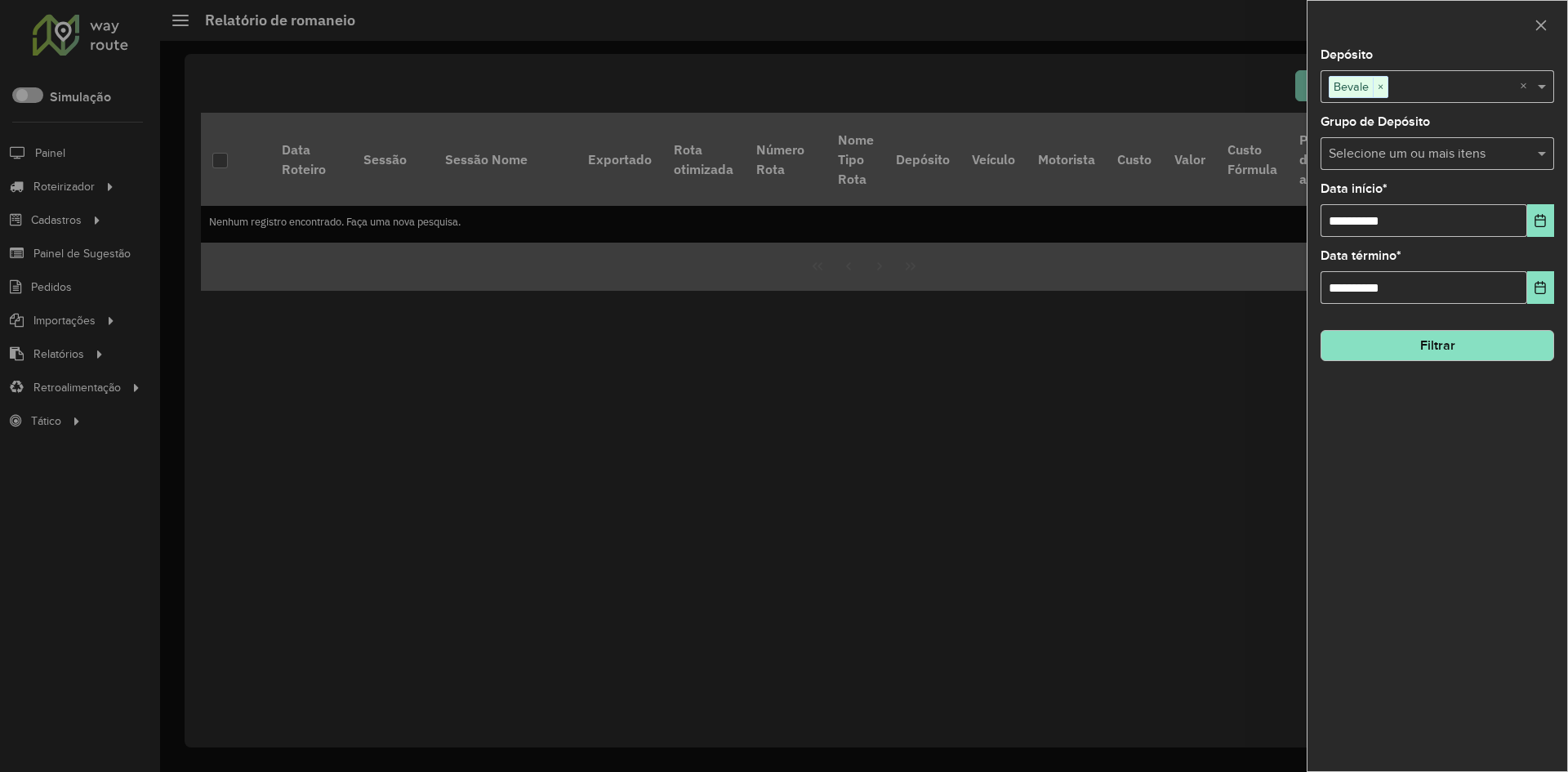 click on "Filtrar" 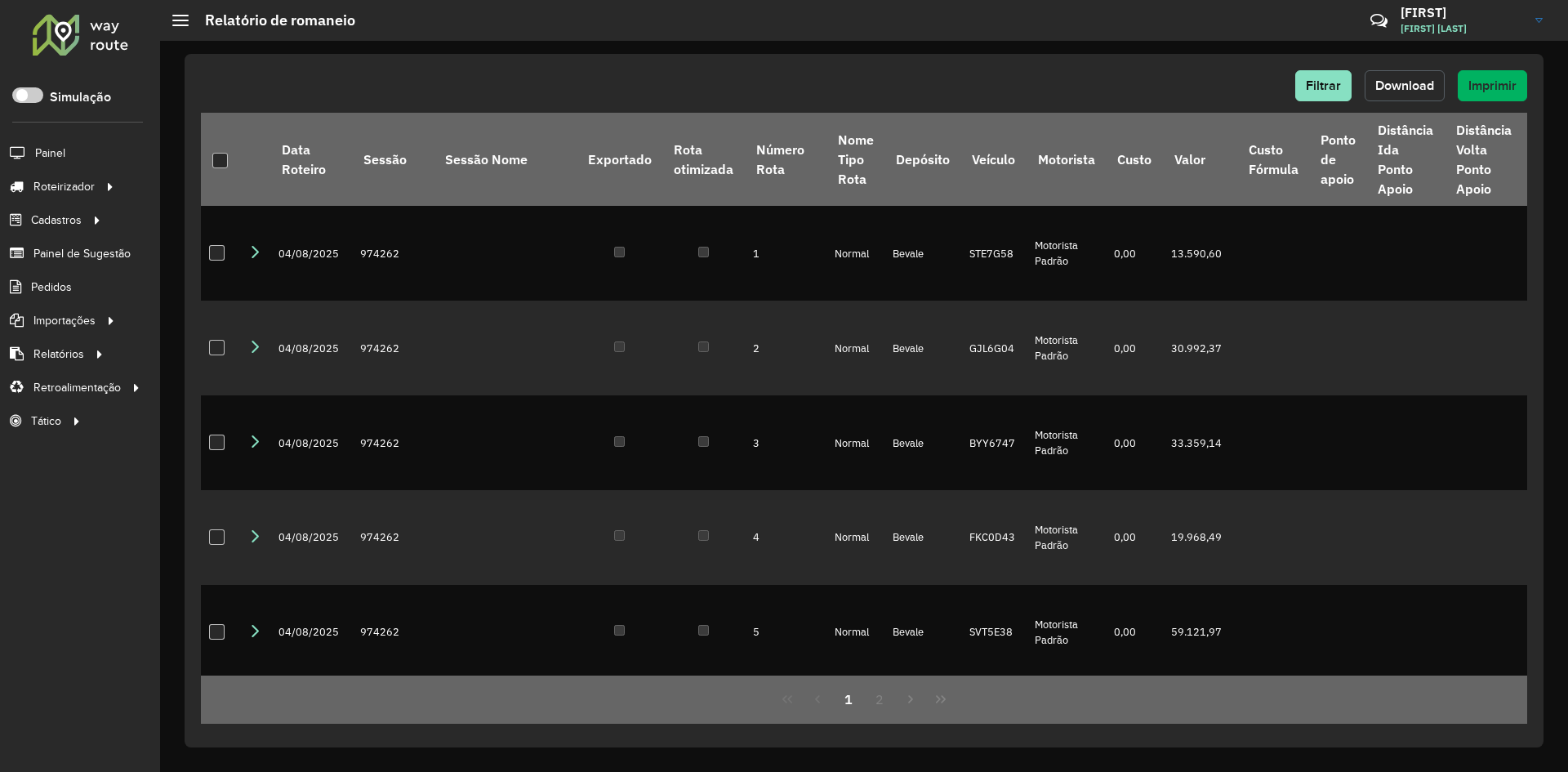 click on "Download" 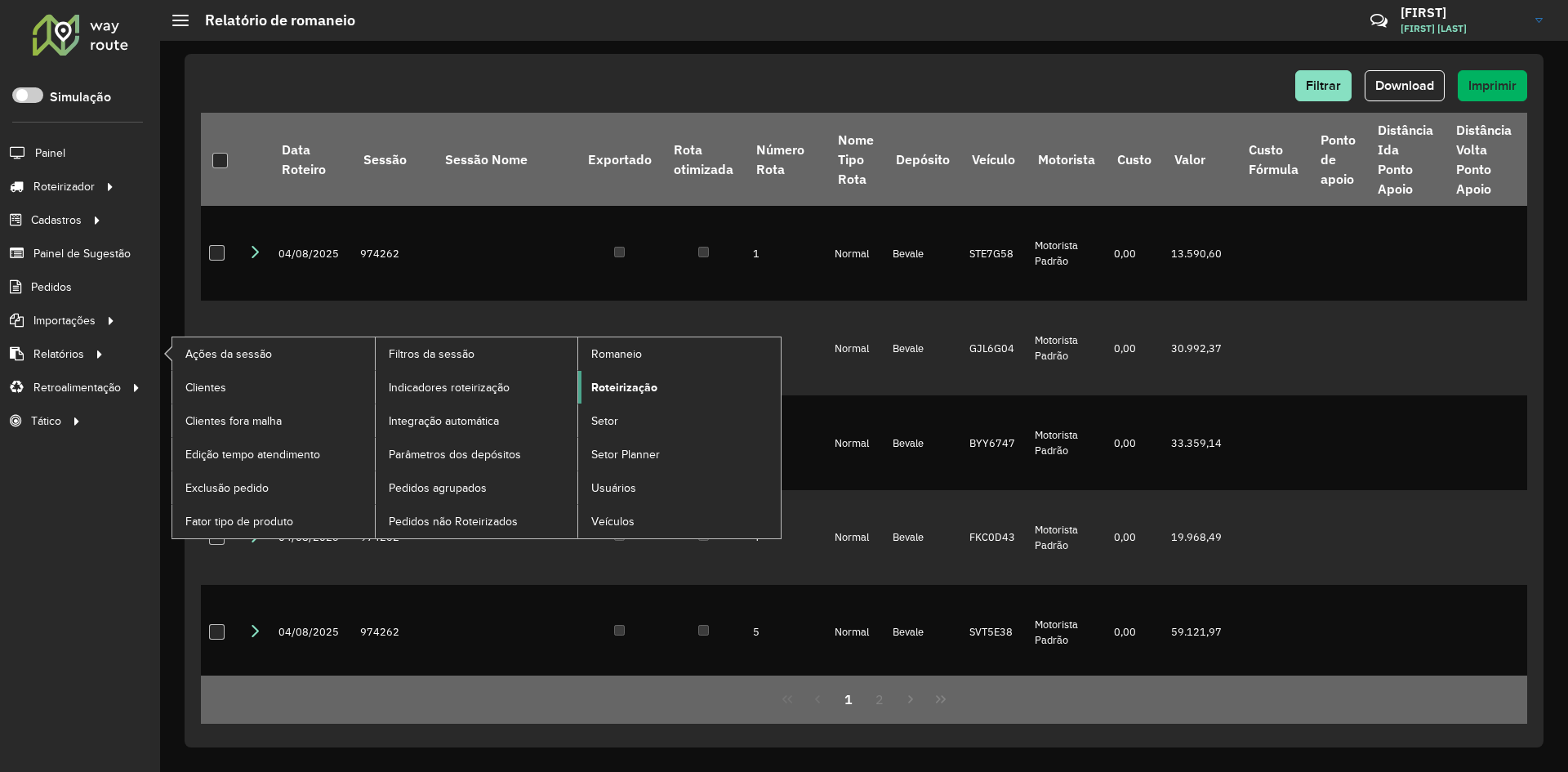 click on "Roteirização" 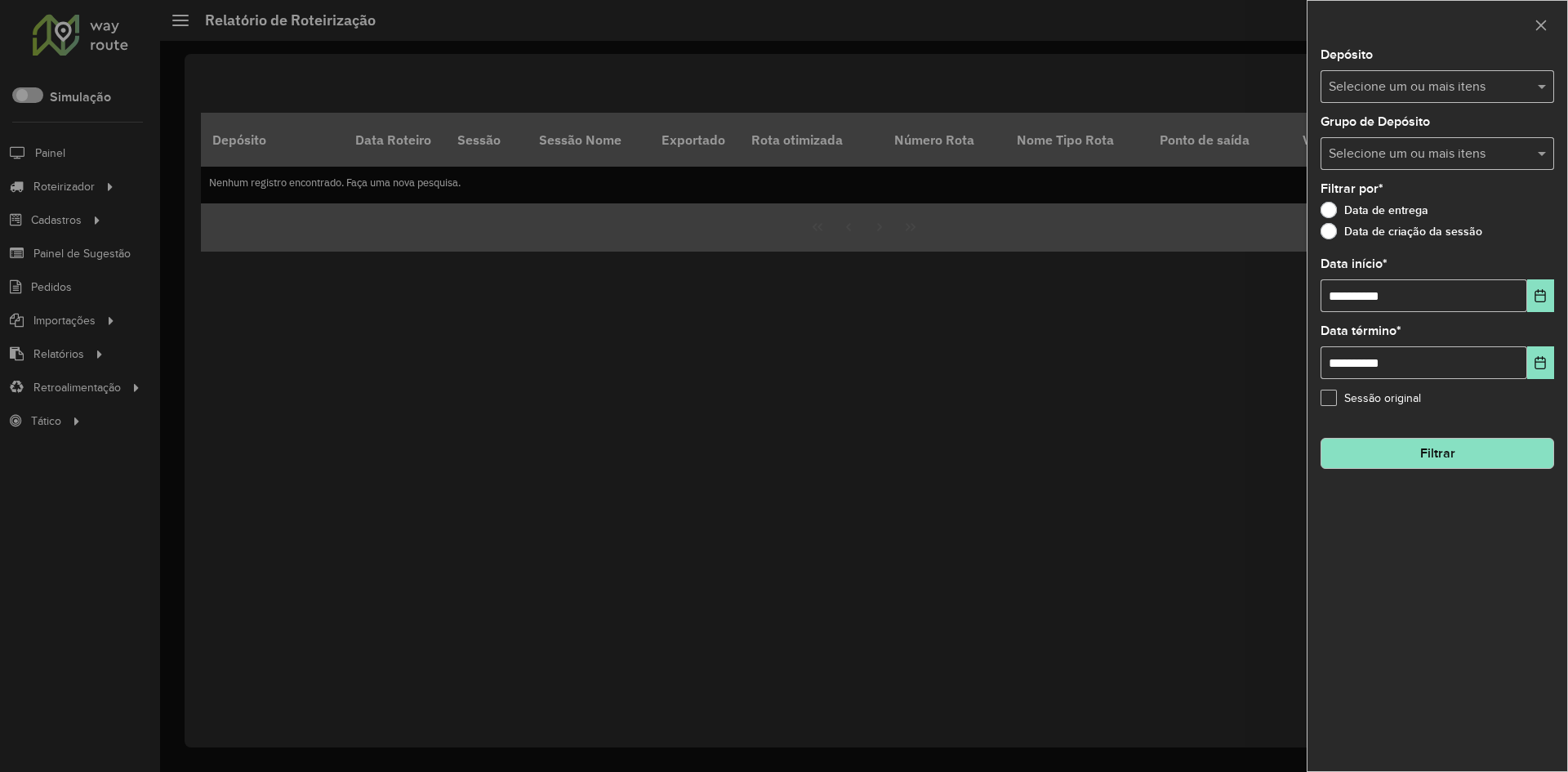 click at bounding box center [1429, 87] 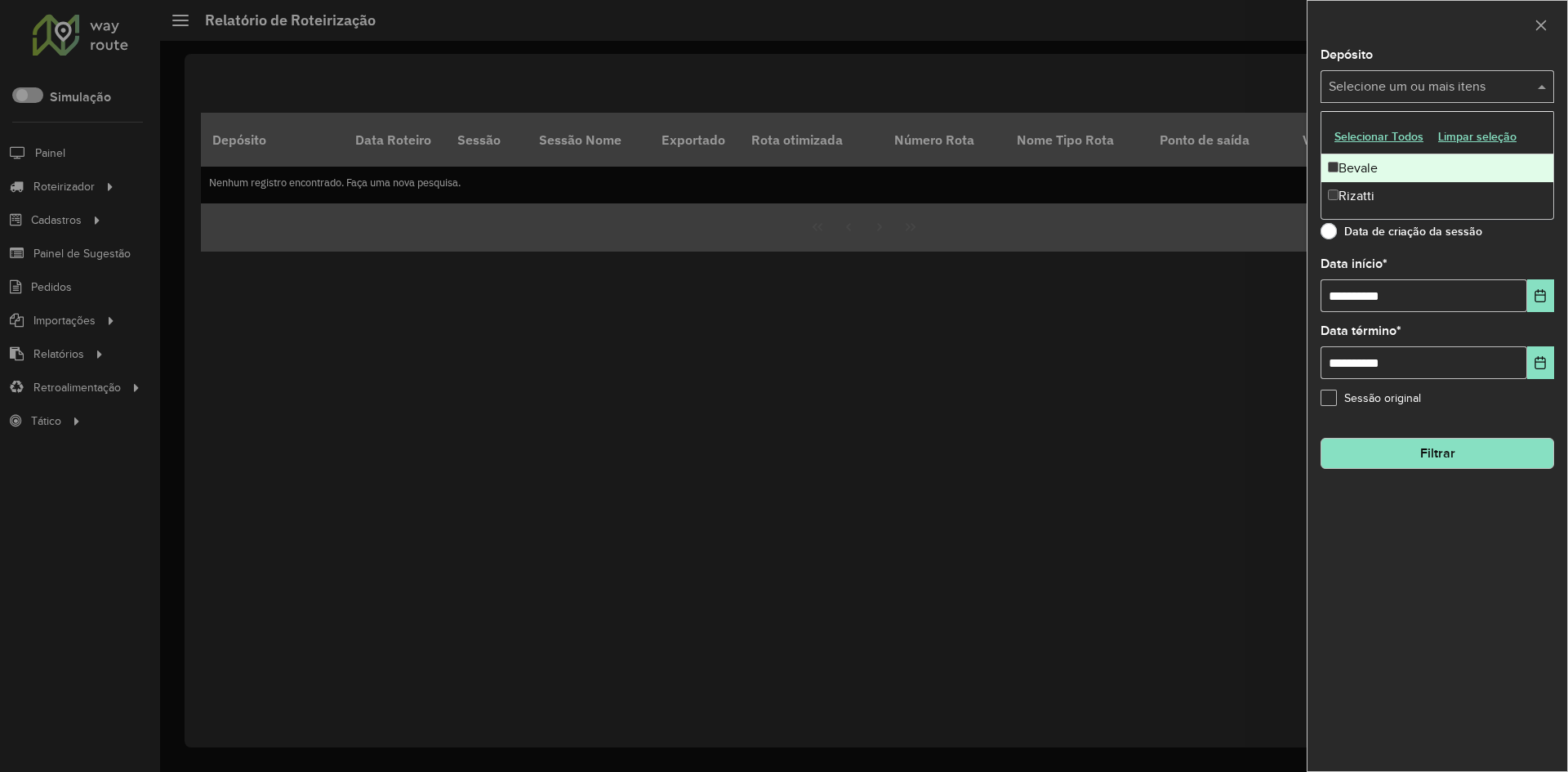 click on "Bevale" at bounding box center (1437, 168) 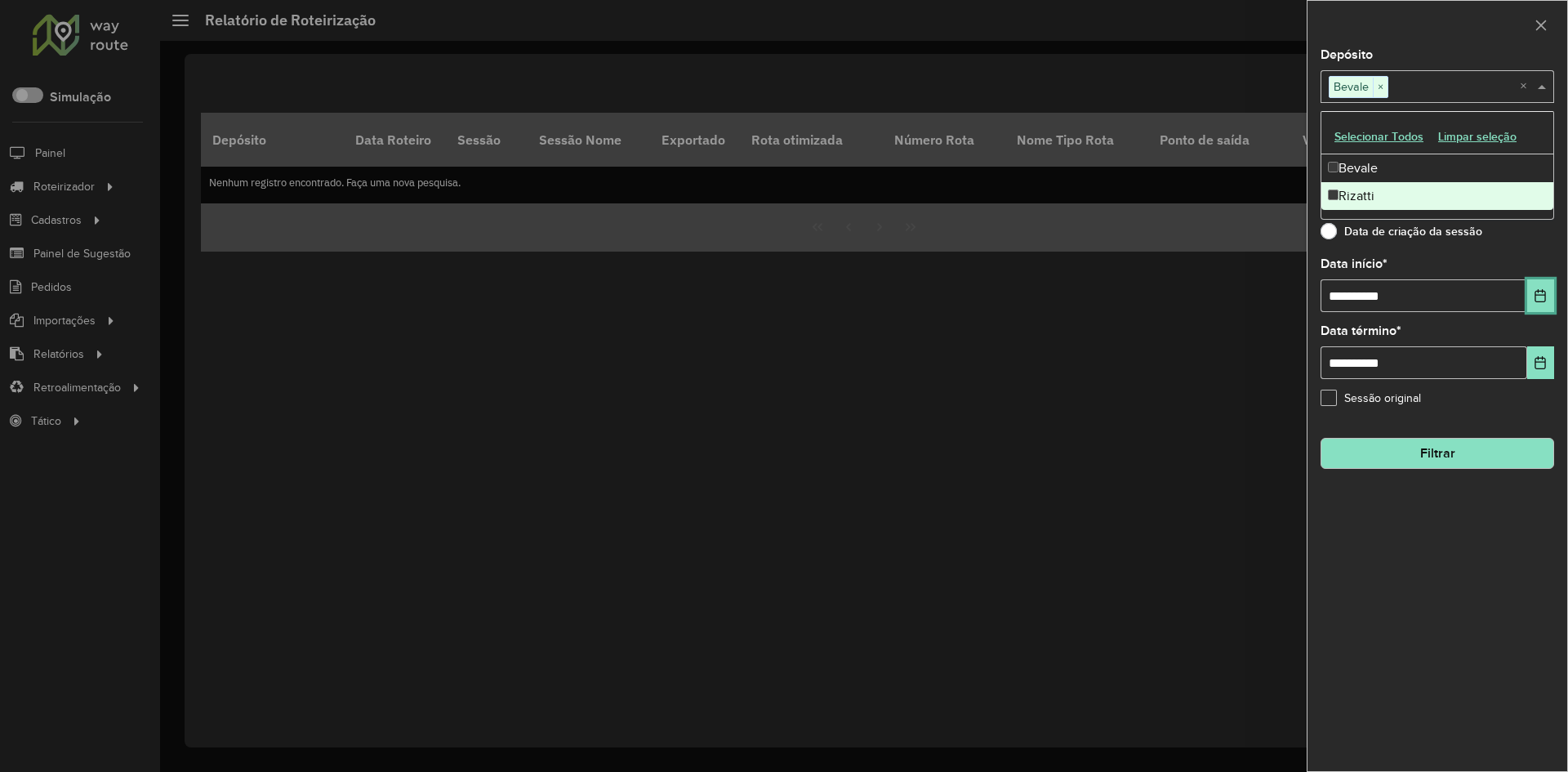 click 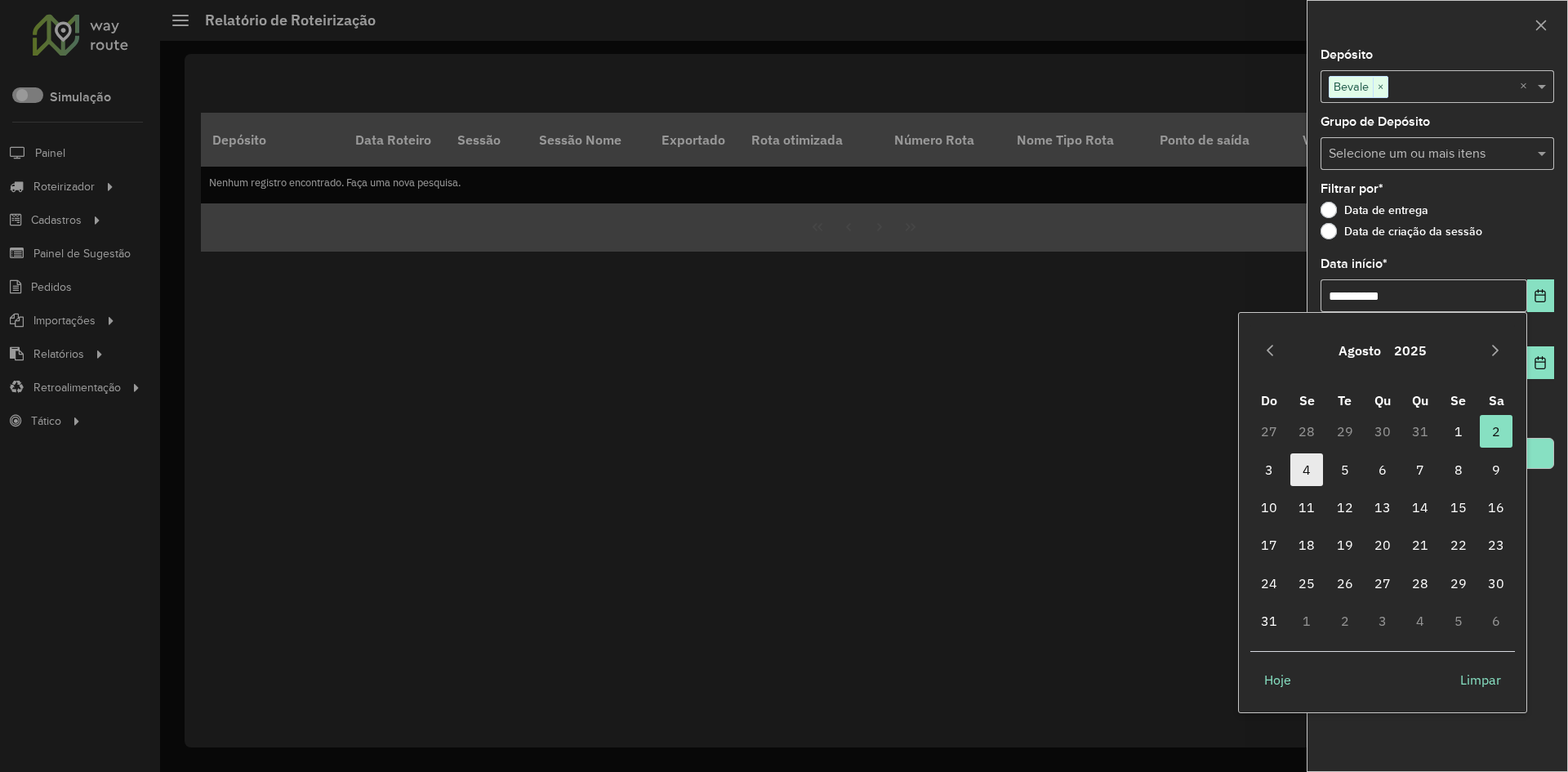 click on "4" at bounding box center [1307, 470] 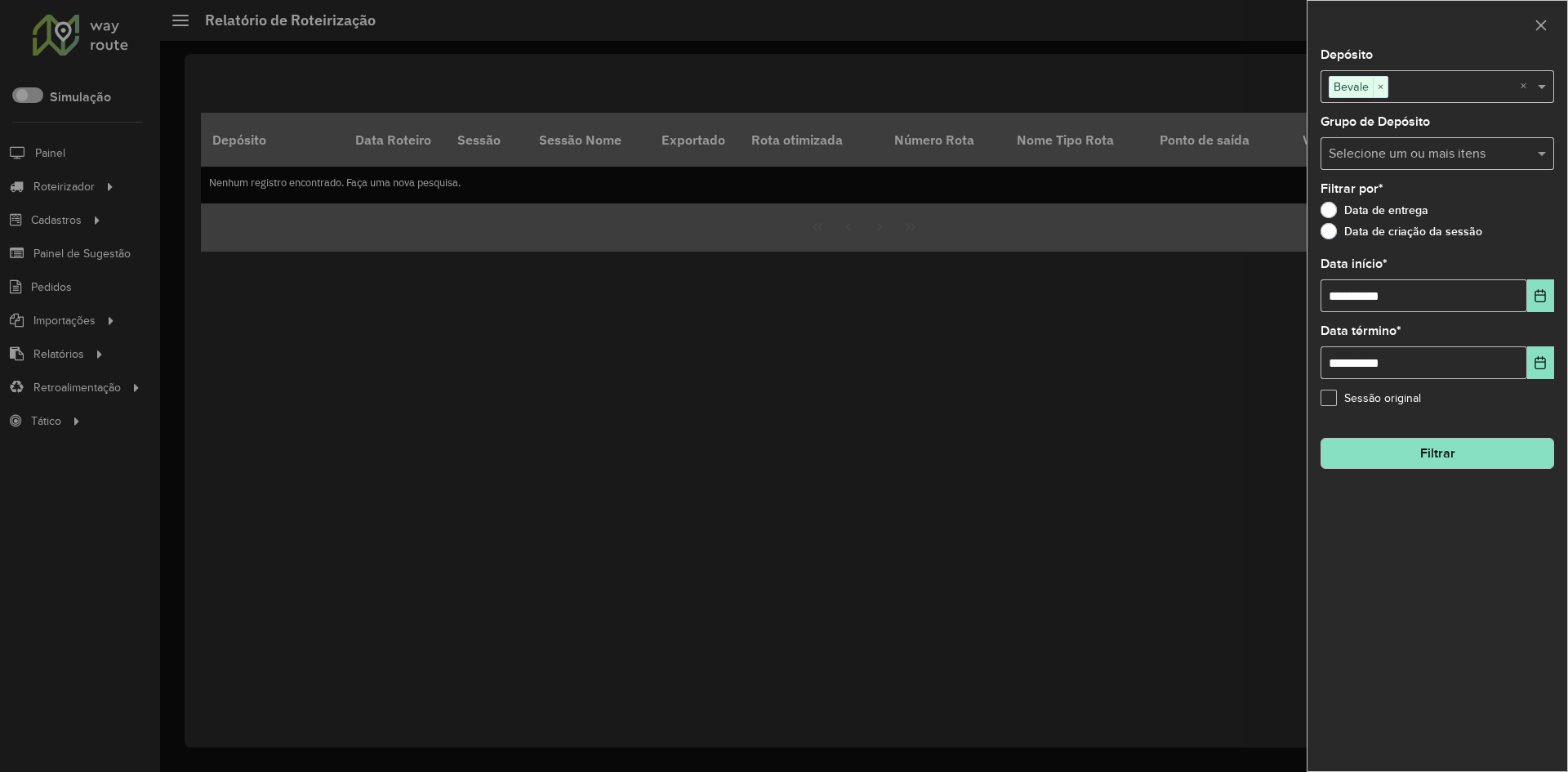 click on "Filtrar" 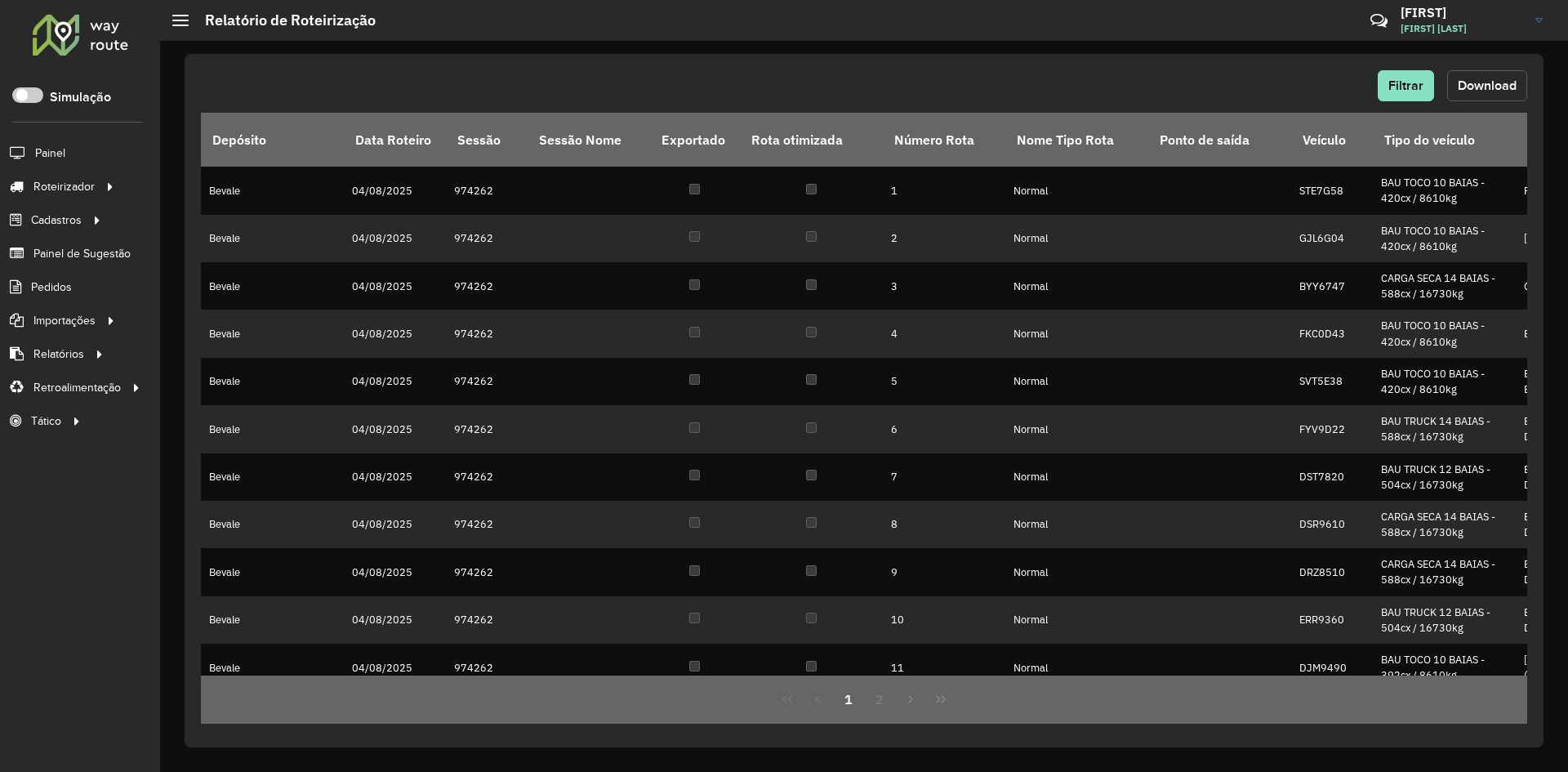 click on "Download" 